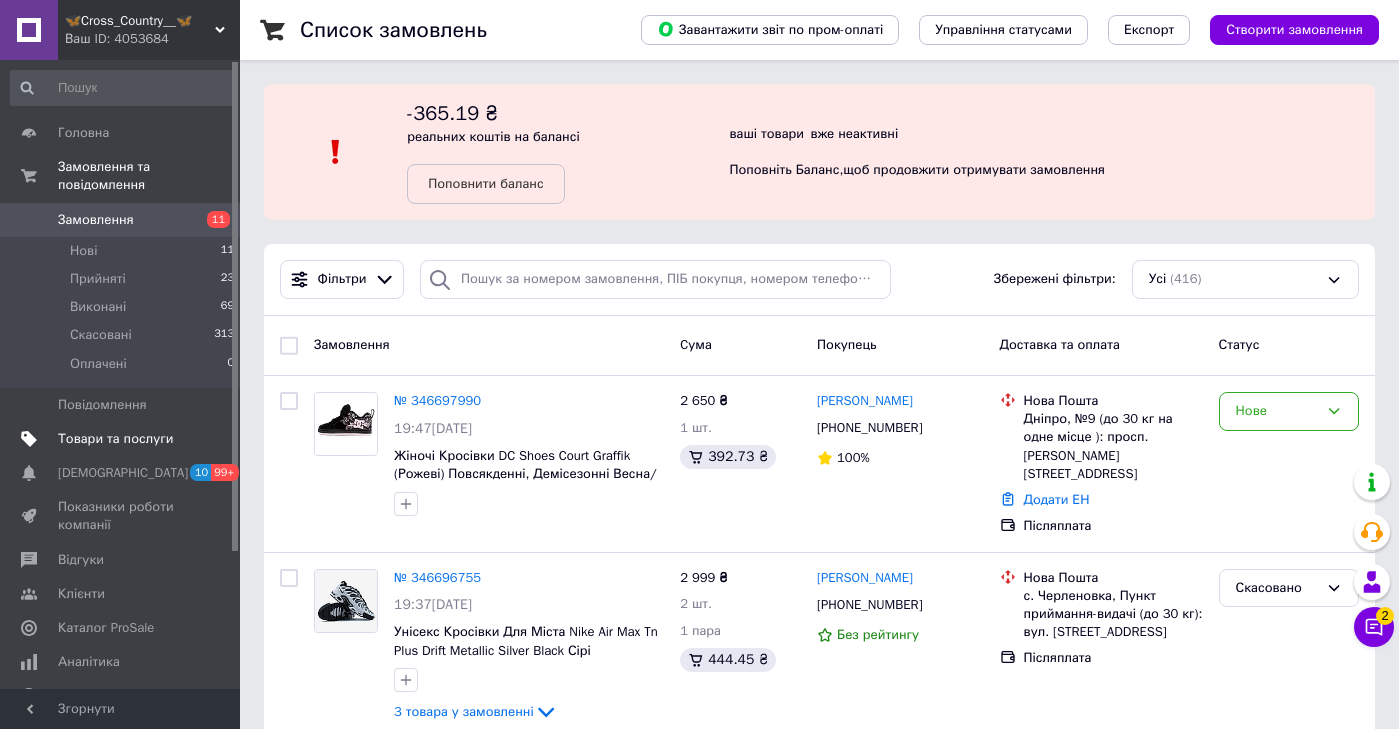 scroll, scrollTop: 0, scrollLeft: 0, axis: both 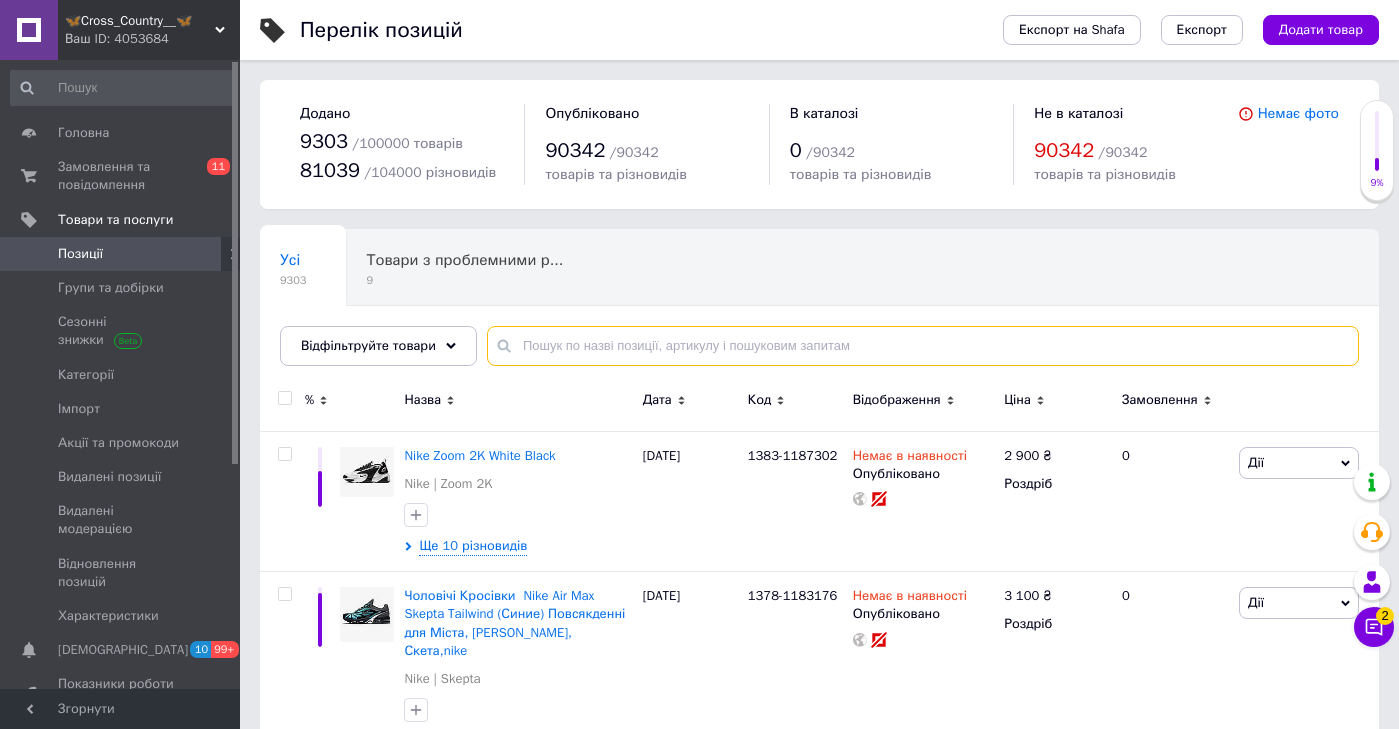 click at bounding box center (923, 346) 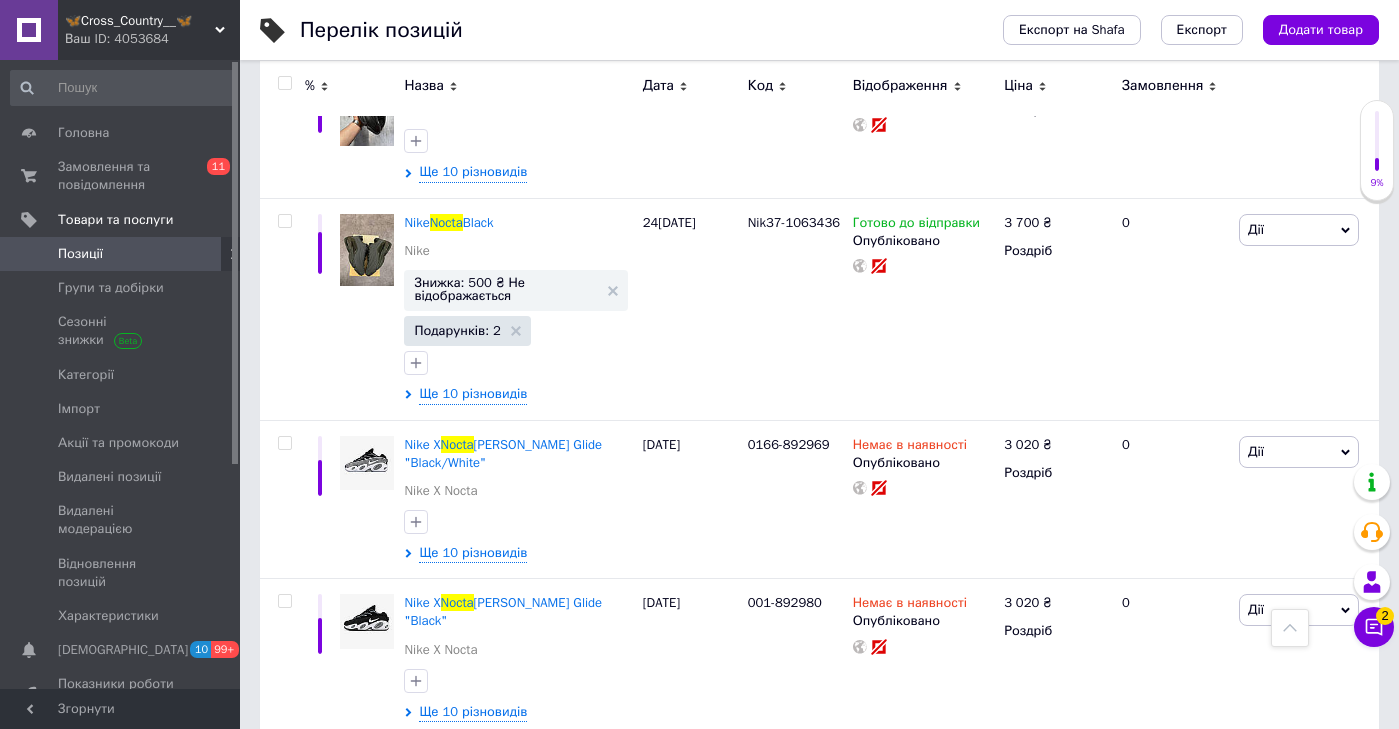 scroll, scrollTop: 3185, scrollLeft: 0, axis: vertical 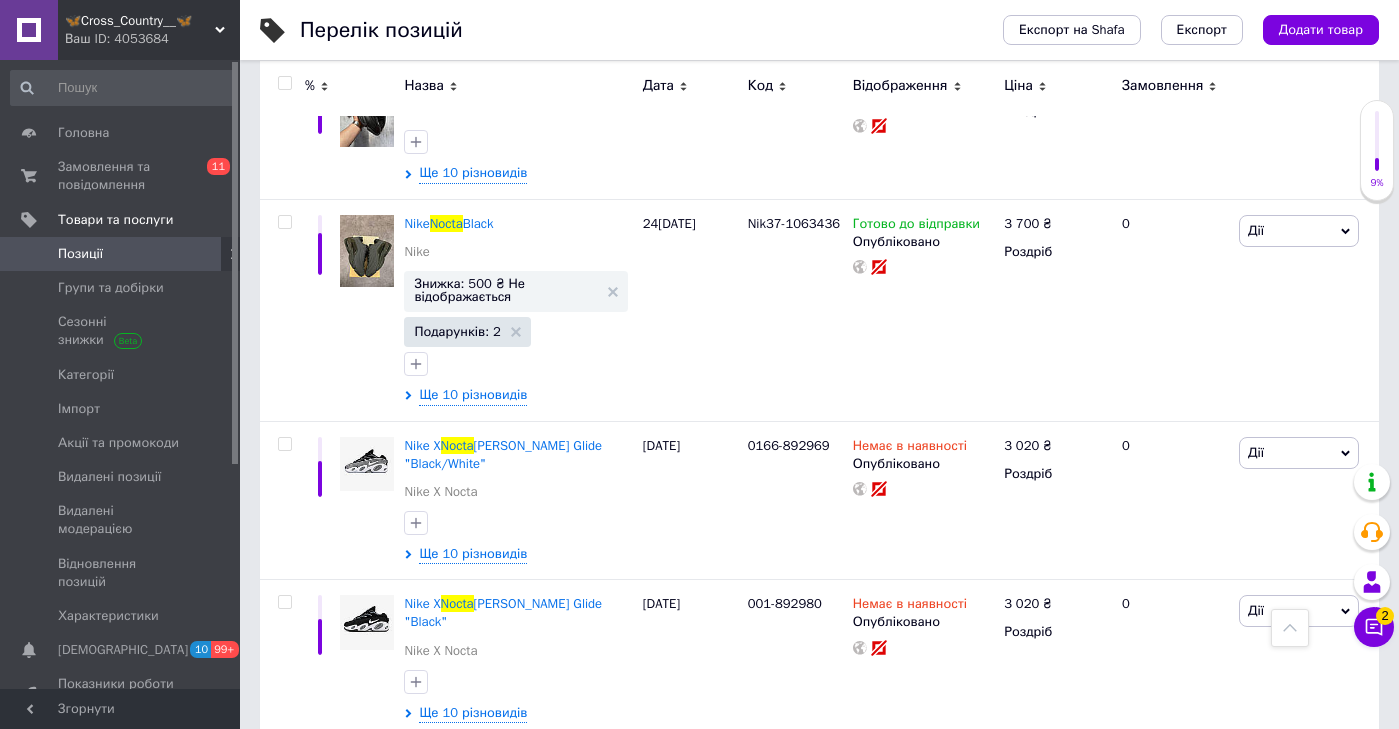 type on "nocta" 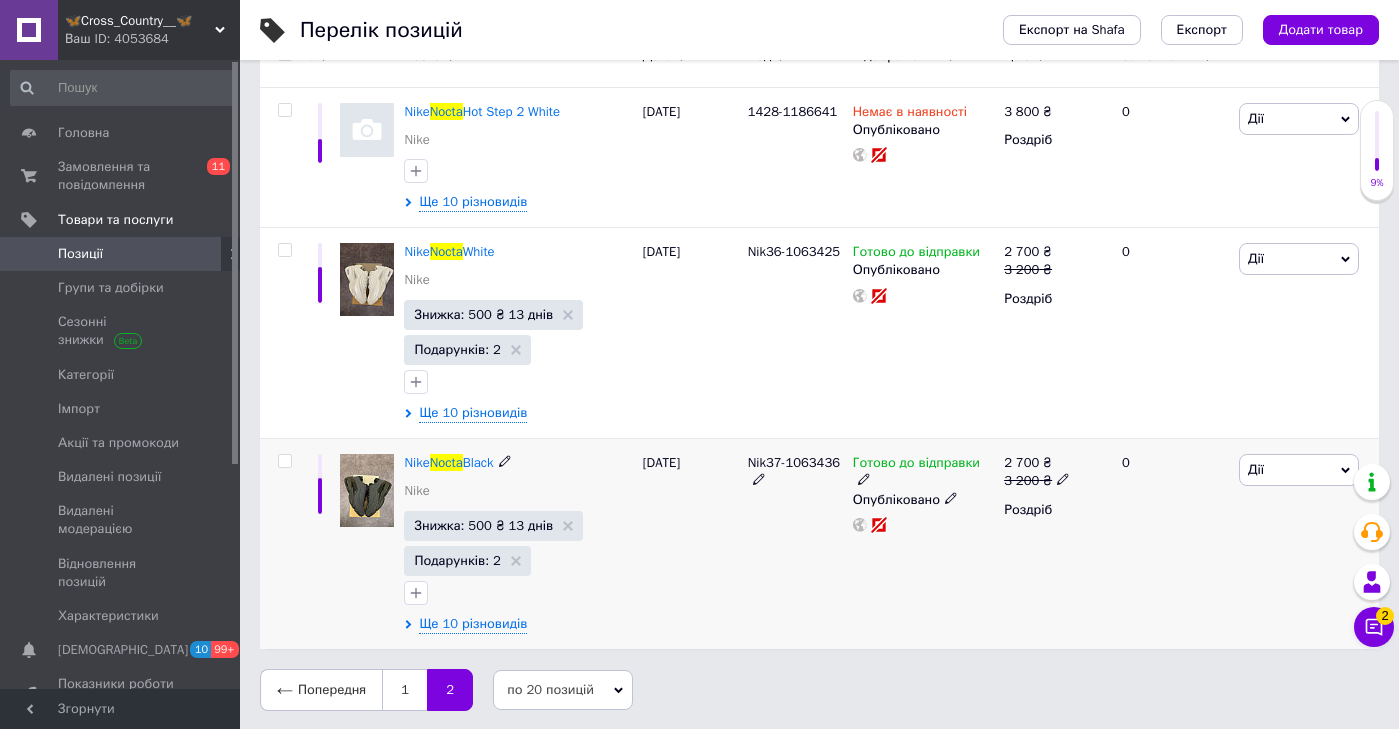 scroll, scrollTop: 343, scrollLeft: 0, axis: vertical 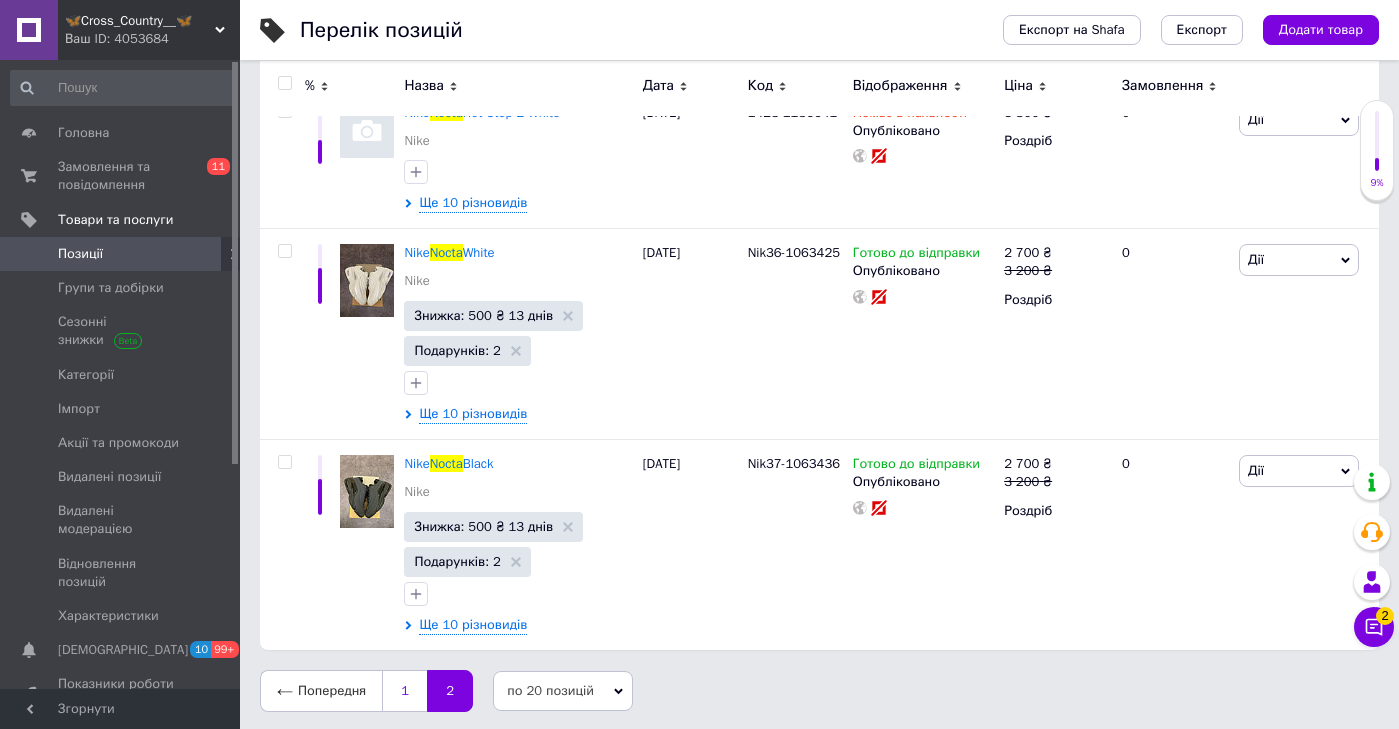 click on "1" at bounding box center (404, 691) 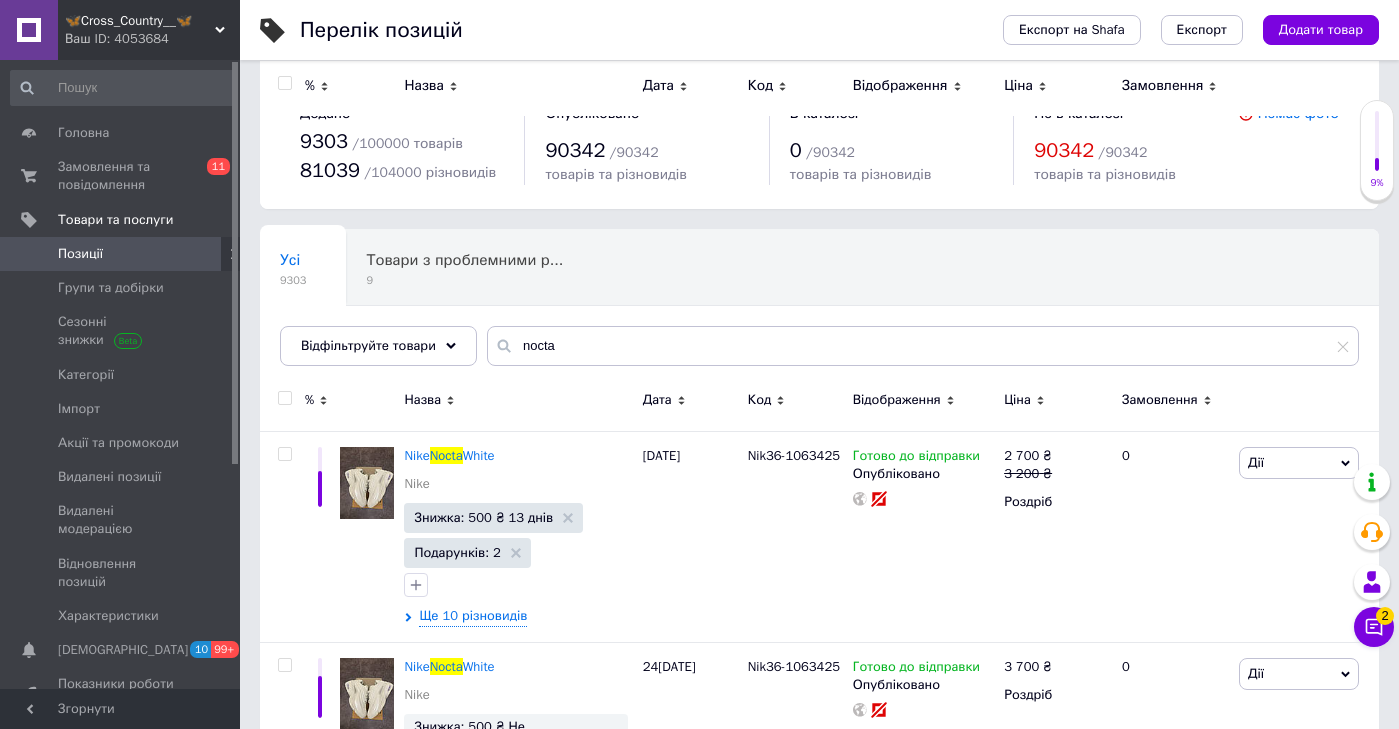 scroll, scrollTop: 0, scrollLeft: 0, axis: both 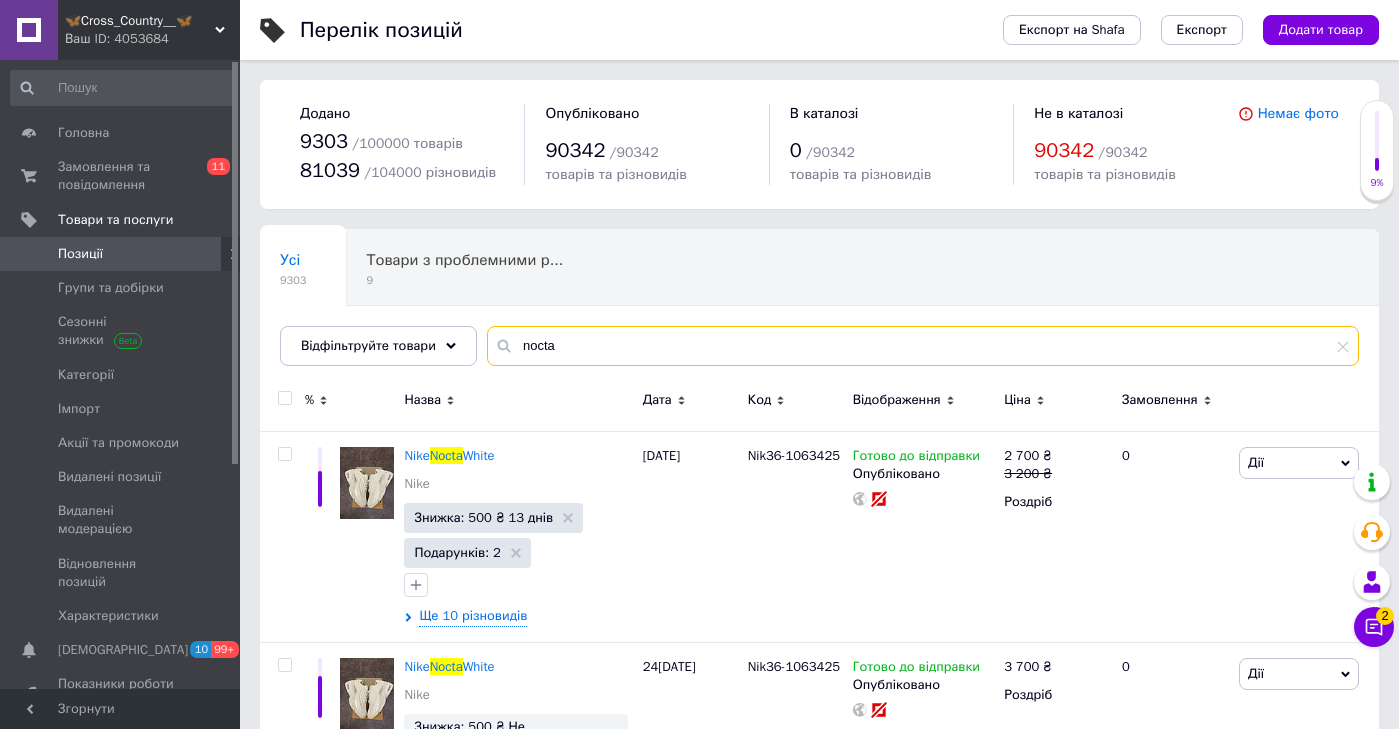 click on "nocta" at bounding box center [923, 346] 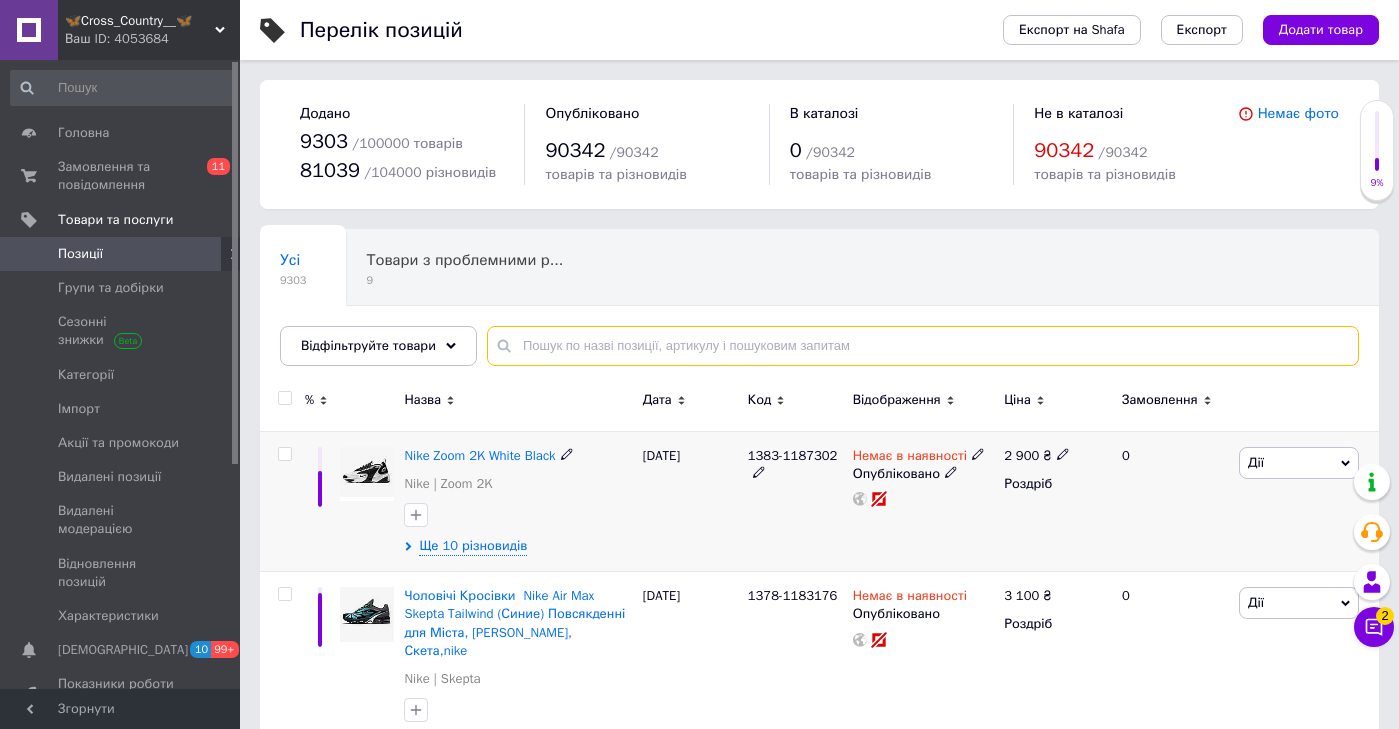 scroll, scrollTop: 0, scrollLeft: 0, axis: both 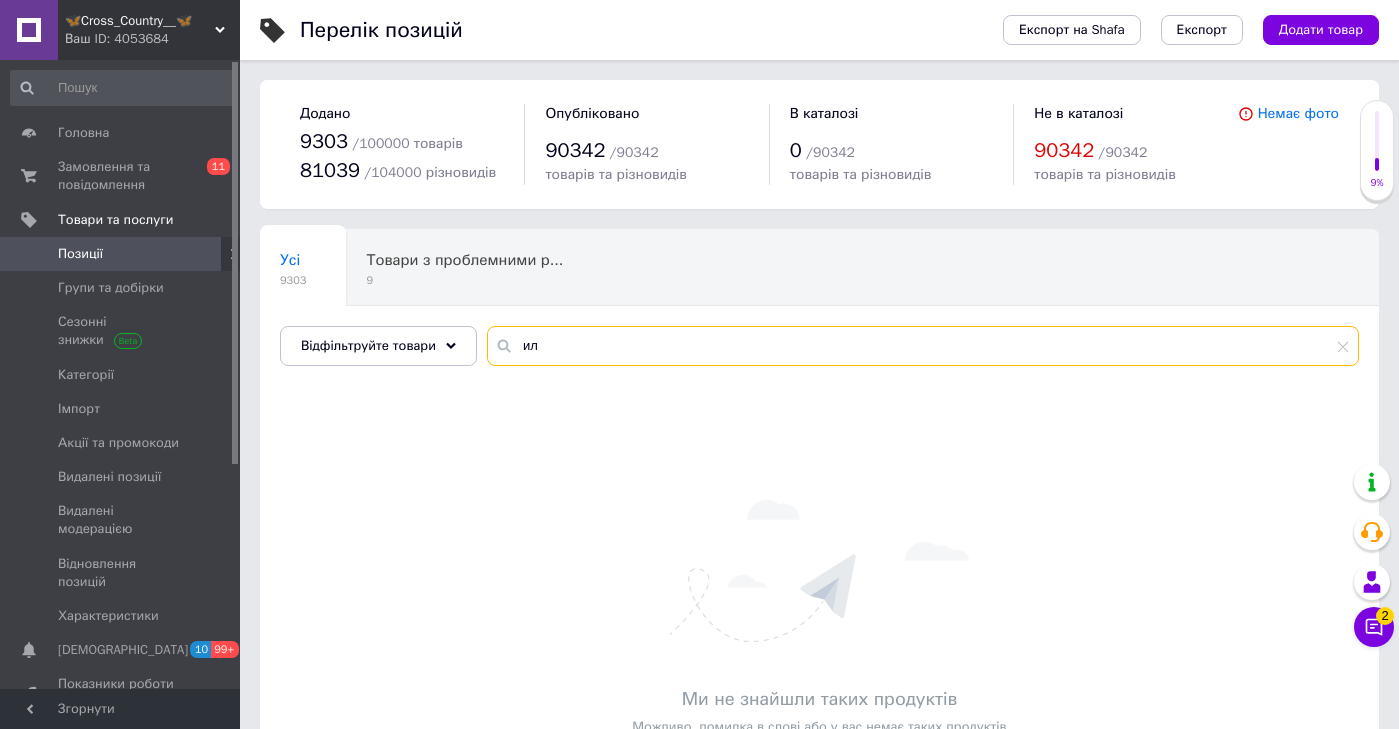 type on "и" 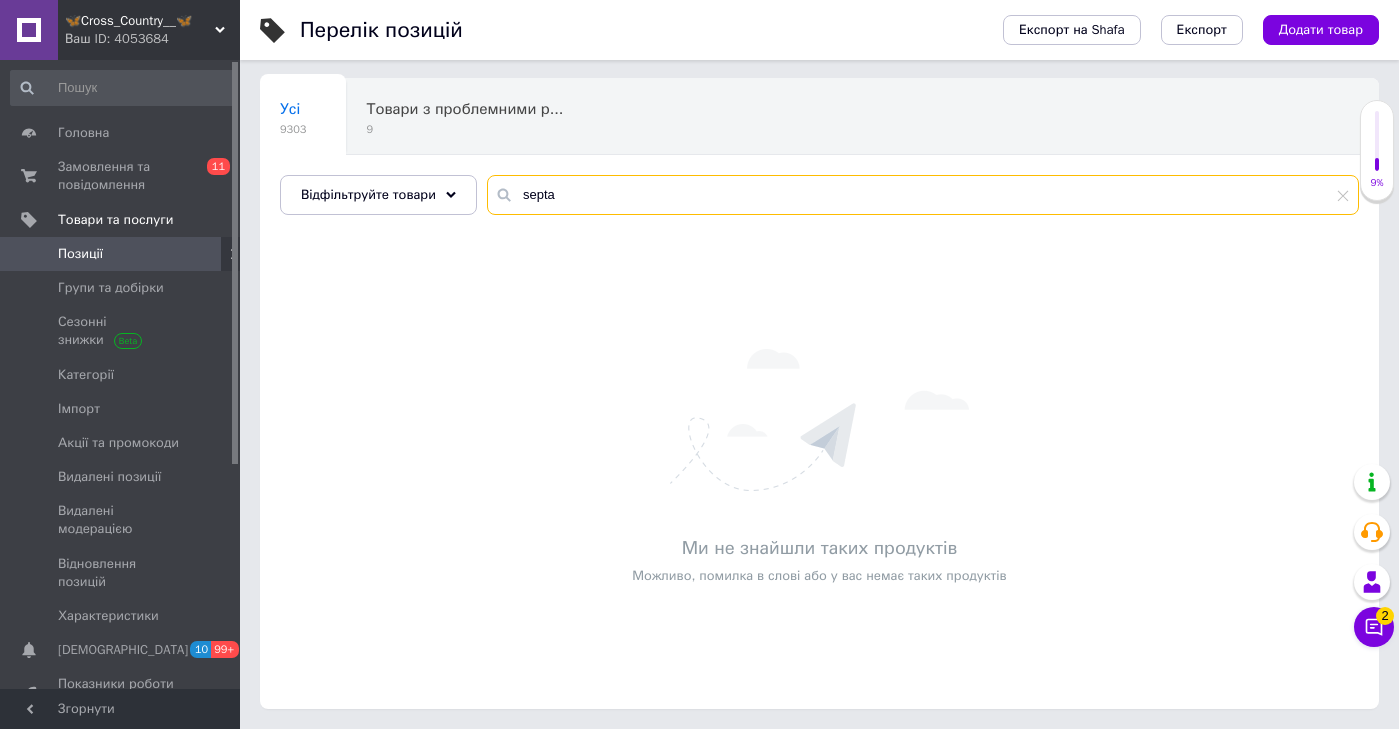scroll, scrollTop: 150, scrollLeft: 0, axis: vertical 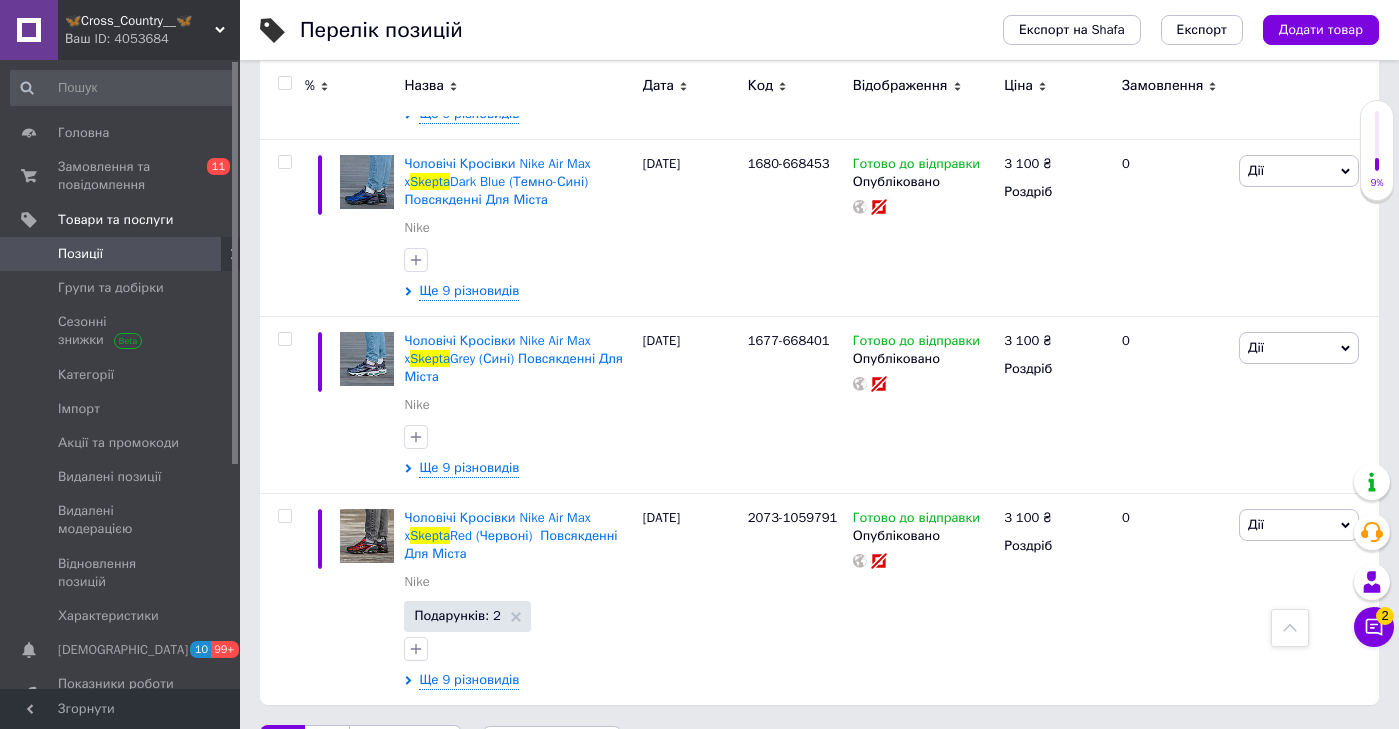 type on "skepta" 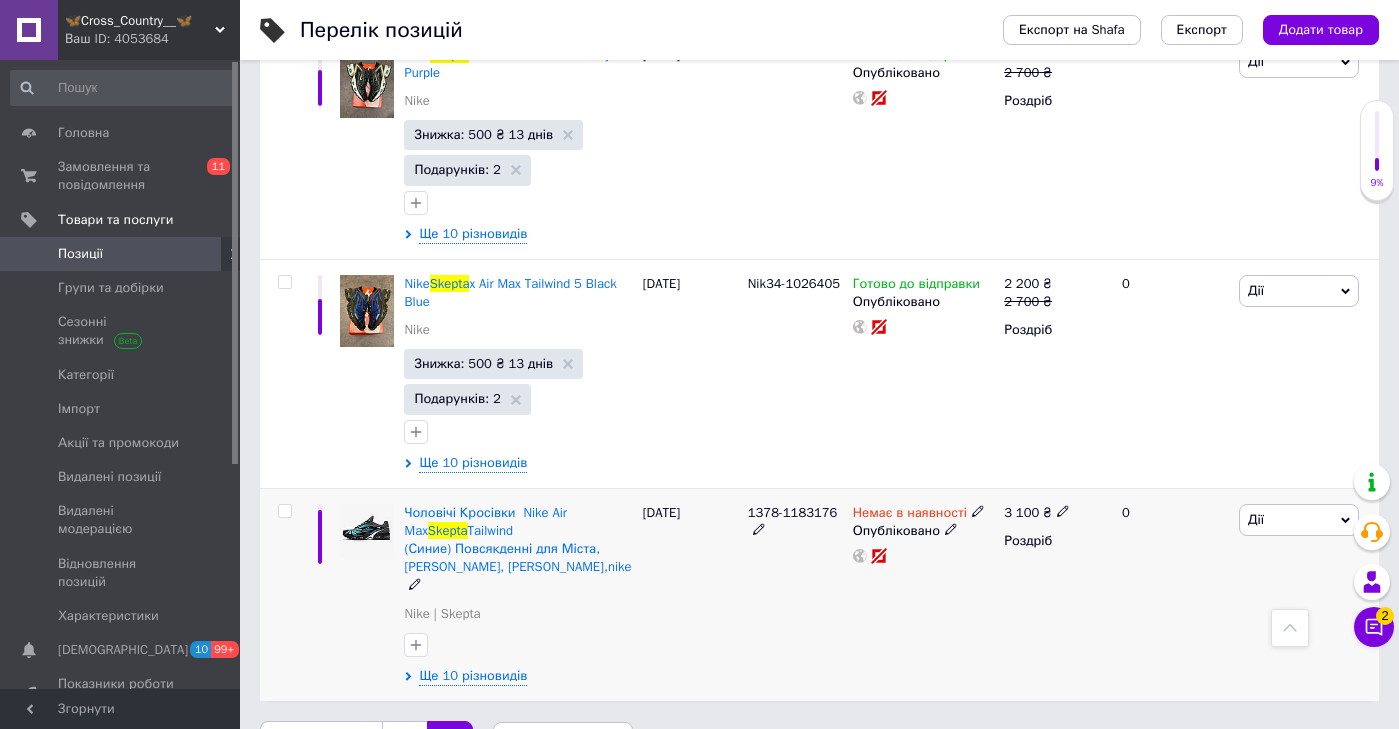 scroll, scrollTop: 2929, scrollLeft: 0, axis: vertical 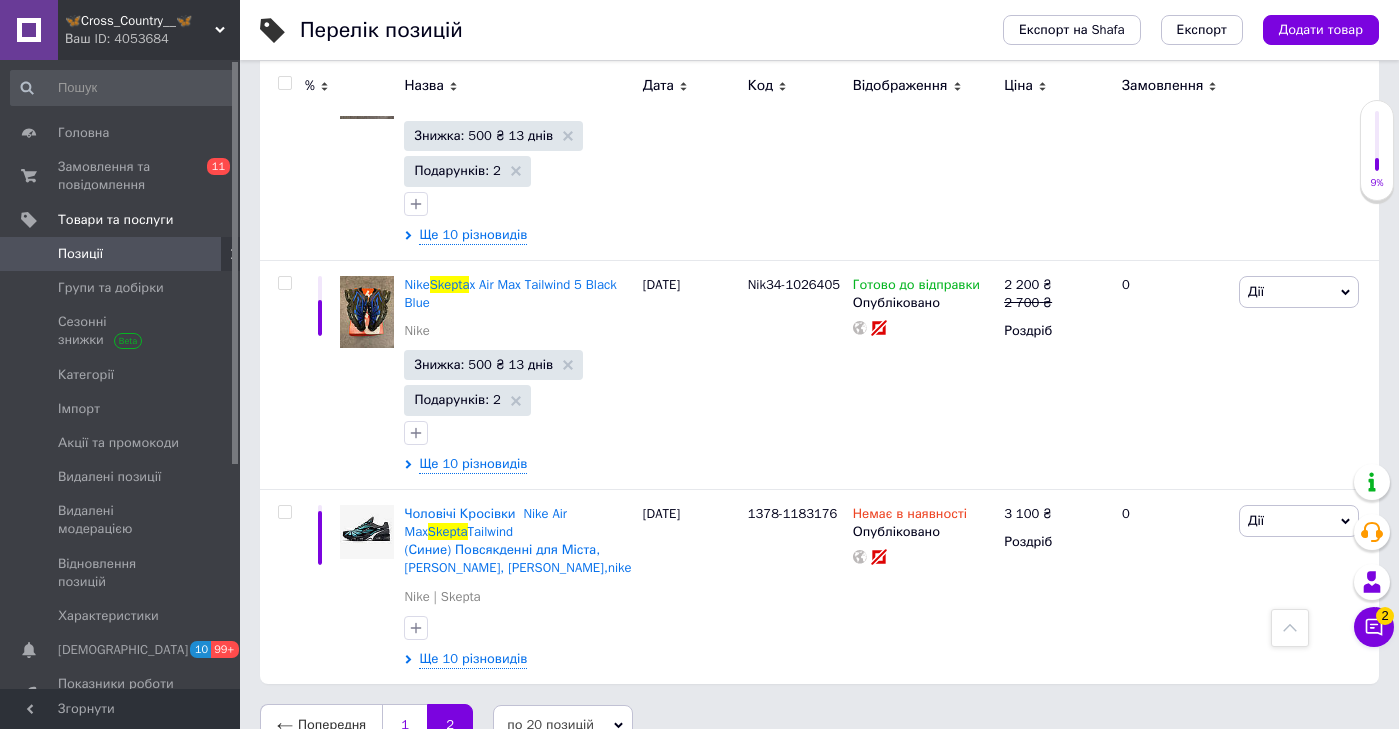 click on "1" at bounding box center (404, 725) 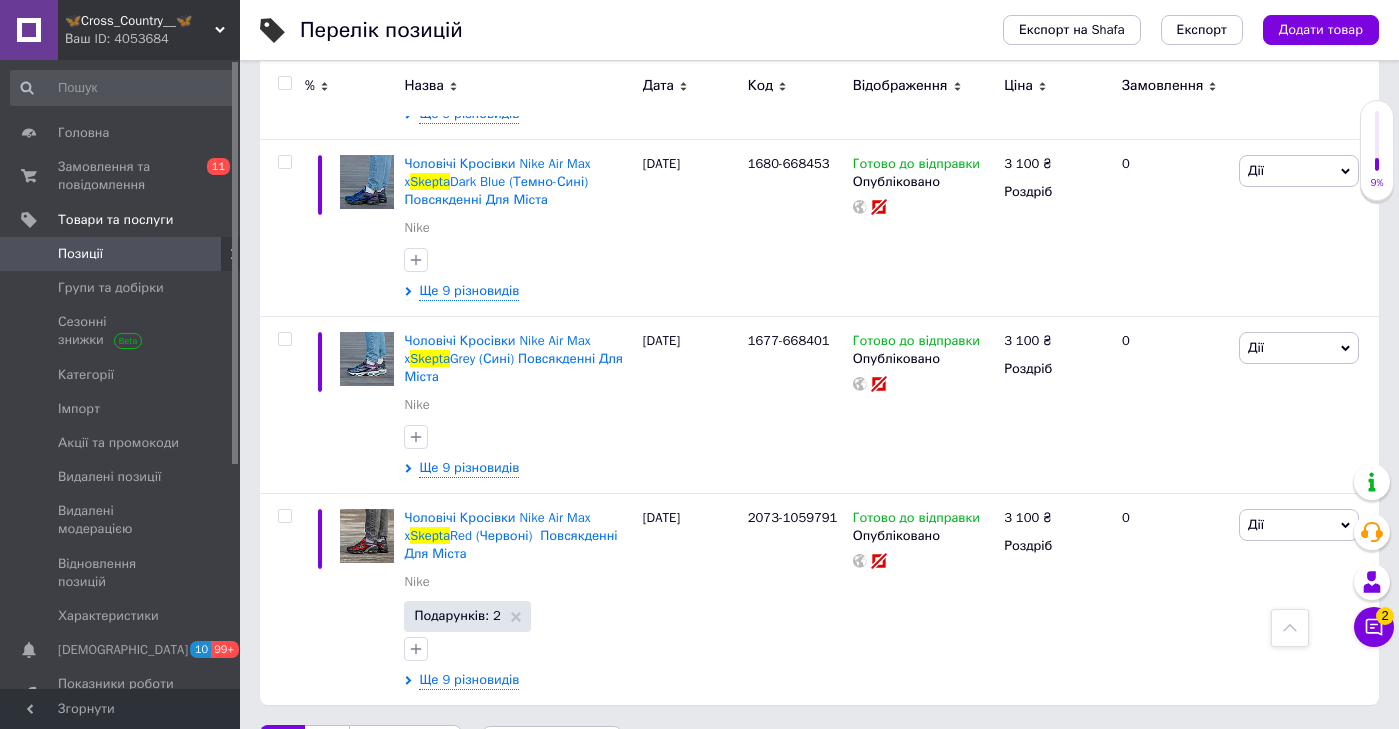 scroll, scrollTop: 3806, scrollLeft: 0, axis: vertical 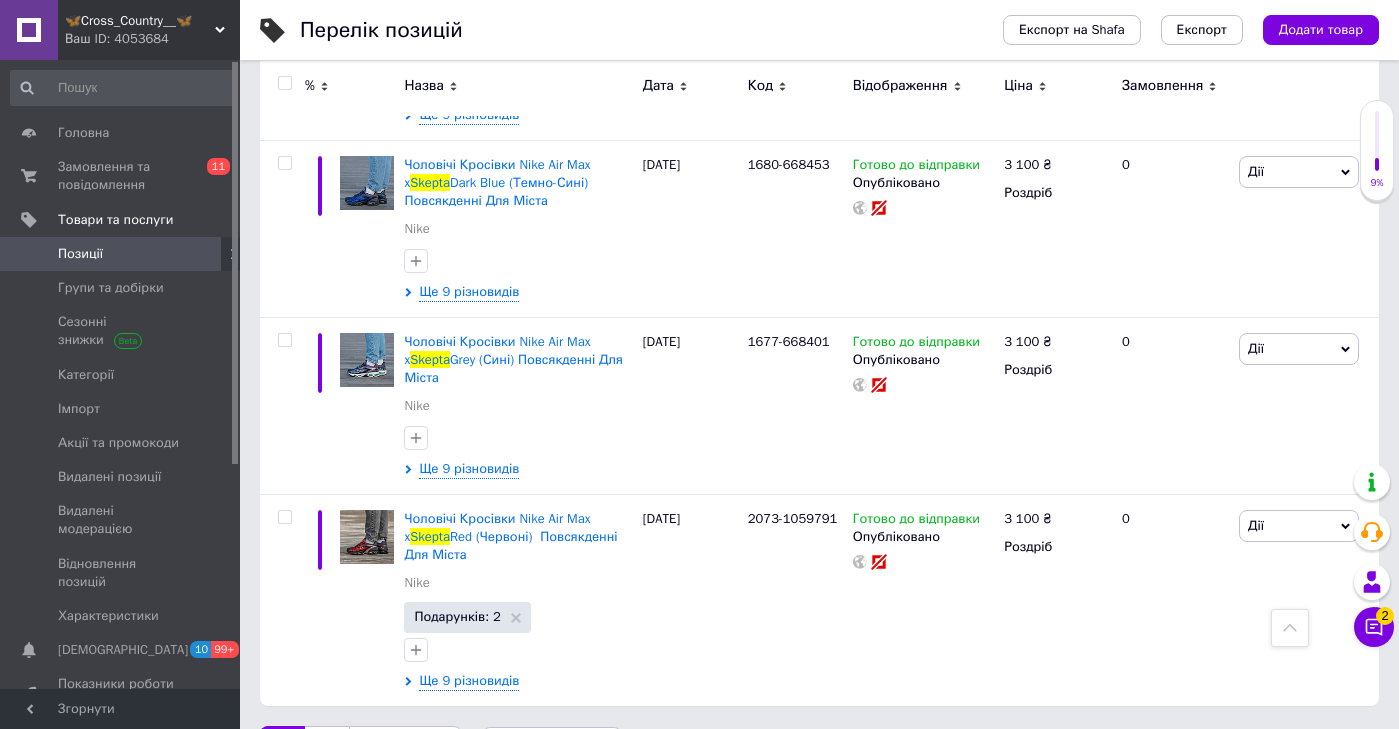 click on "2" at bounding box center (327, 747) 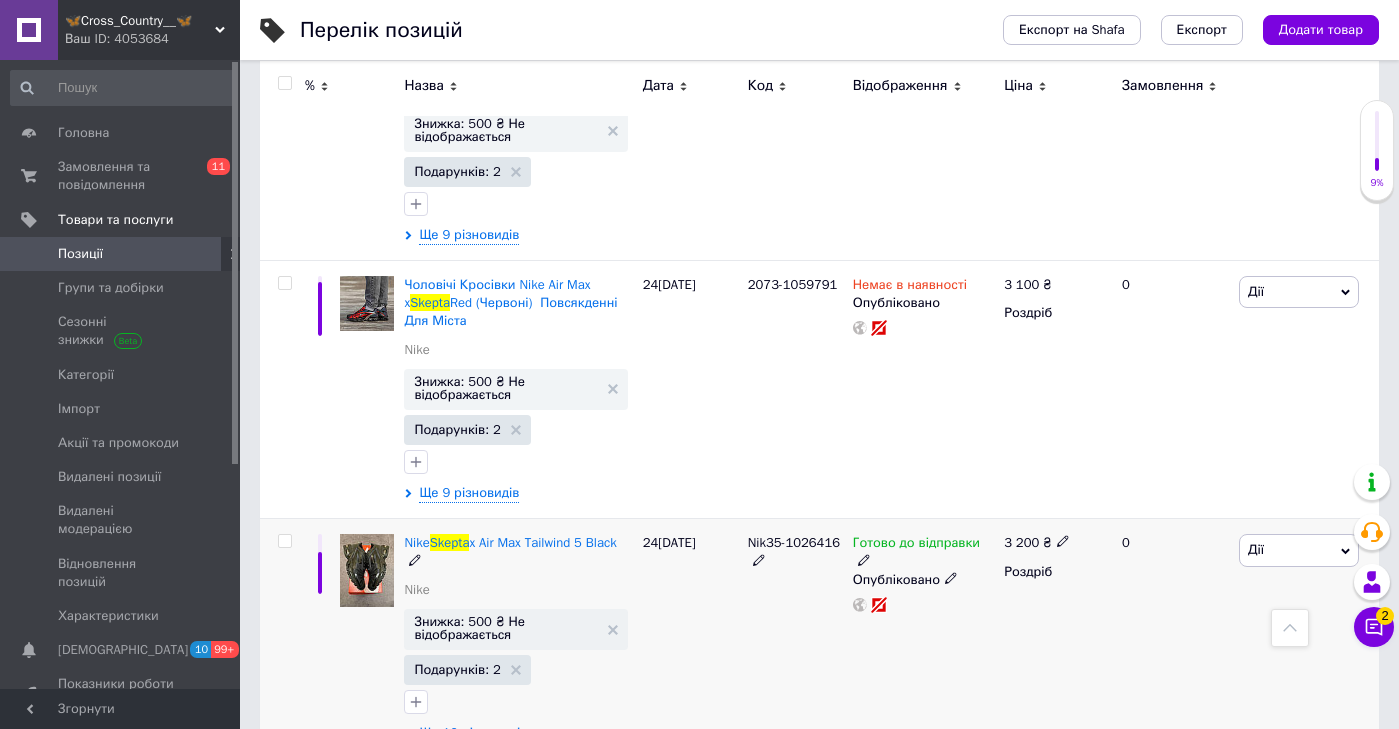 scroll, scrollTop: 713, scrollLeft: 0, axis: vertical 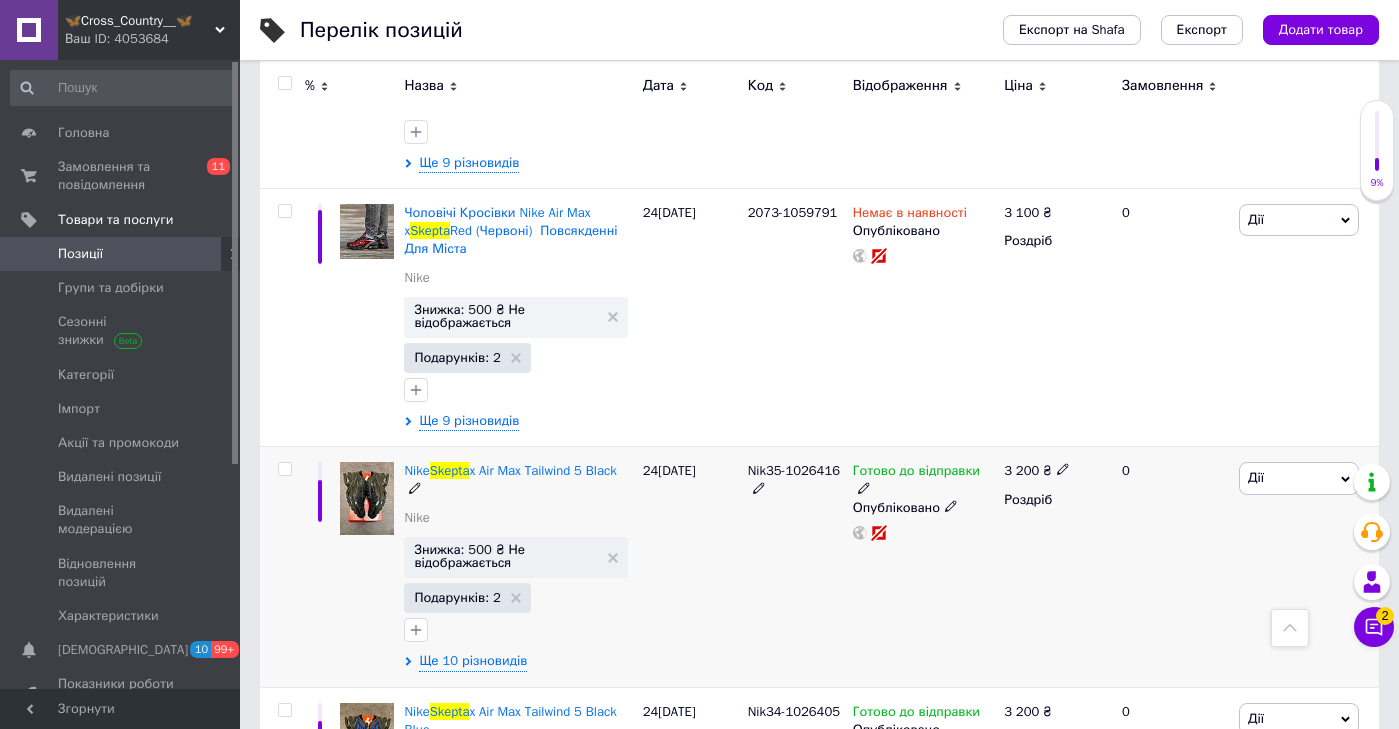 click at bounding box center [367, 498] 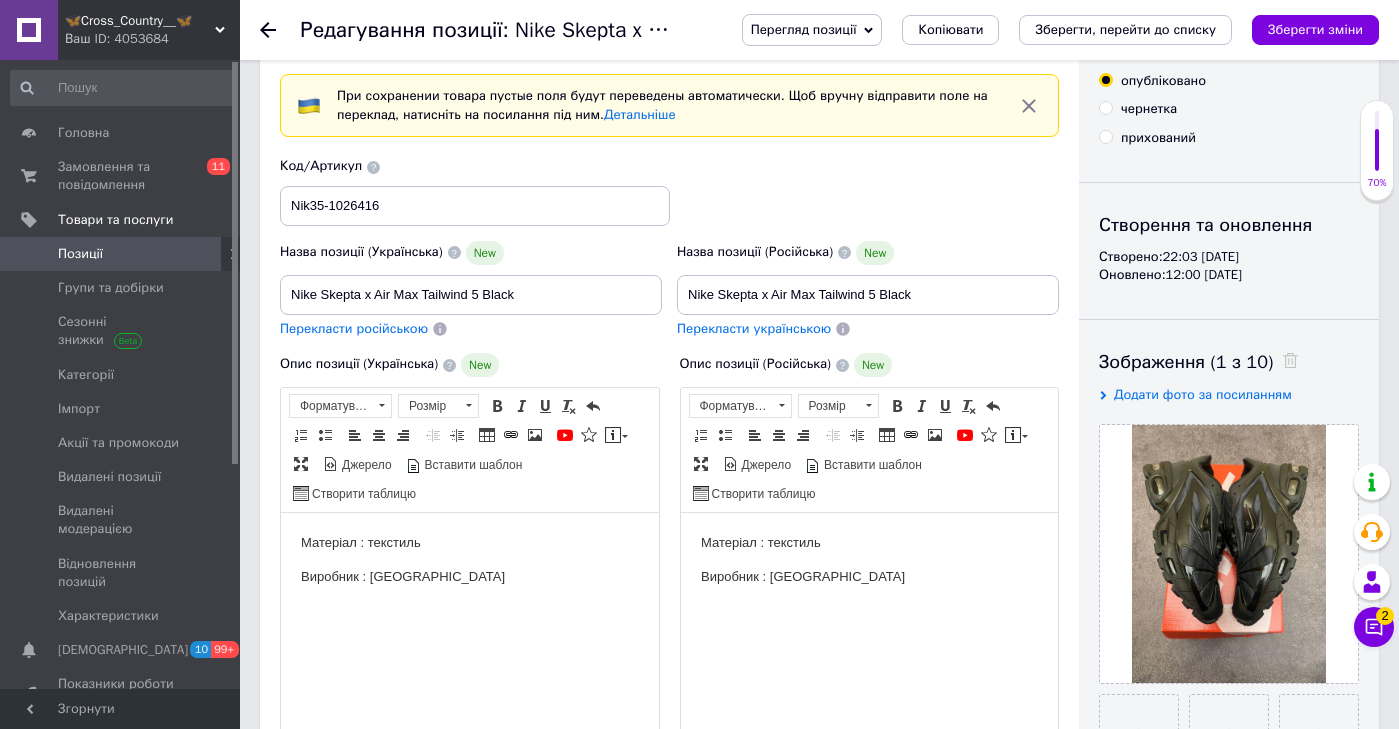 scroll, scrollTop: 123, scrollLeft: 0, axis: vertical 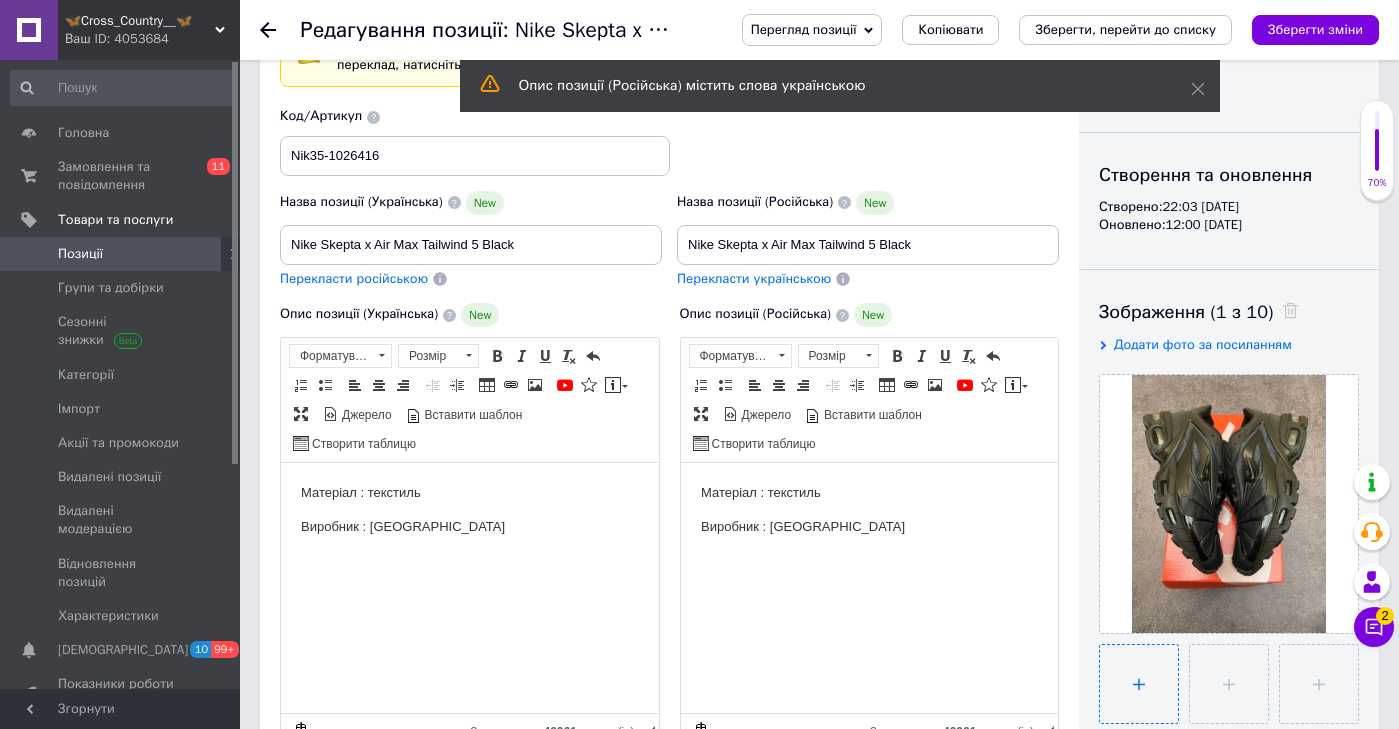 click at bounding box center (1139, 684) 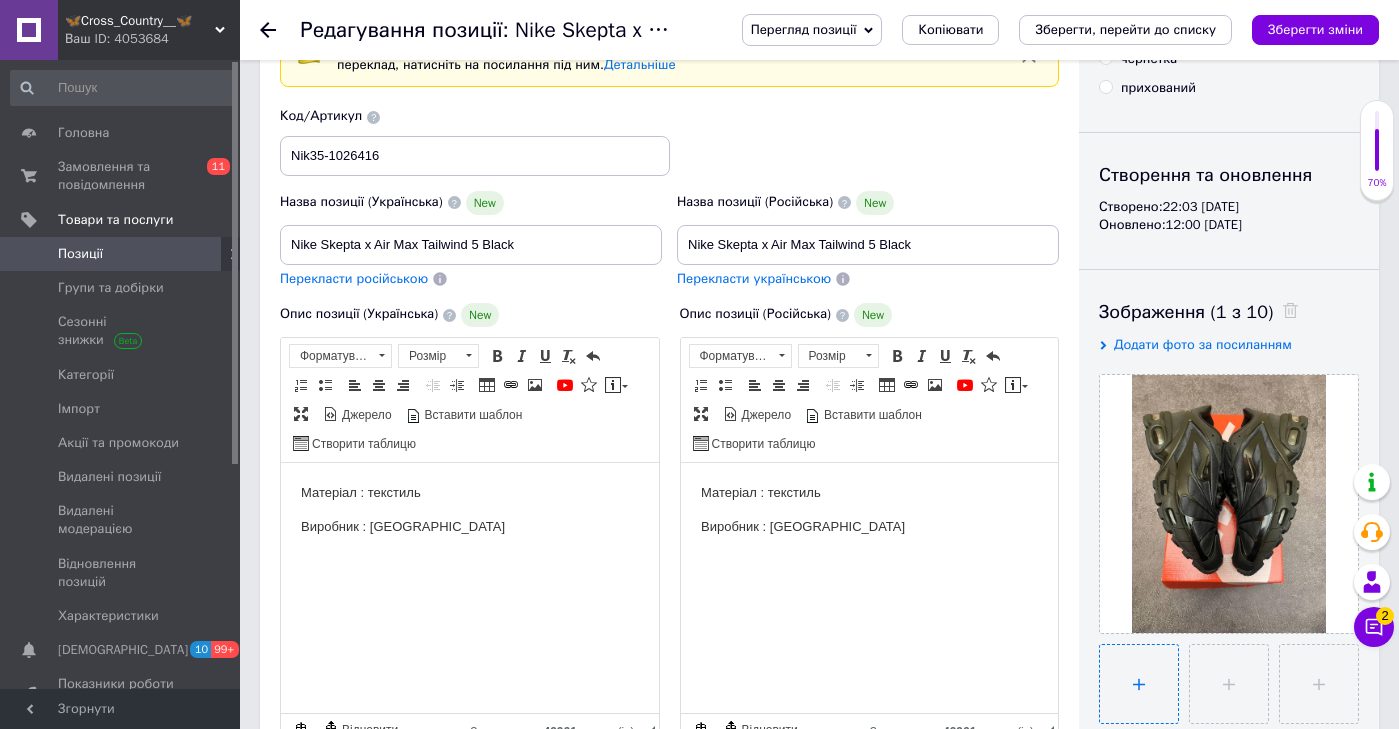 type on "C:\fakepath\IMG_4262.JPG" 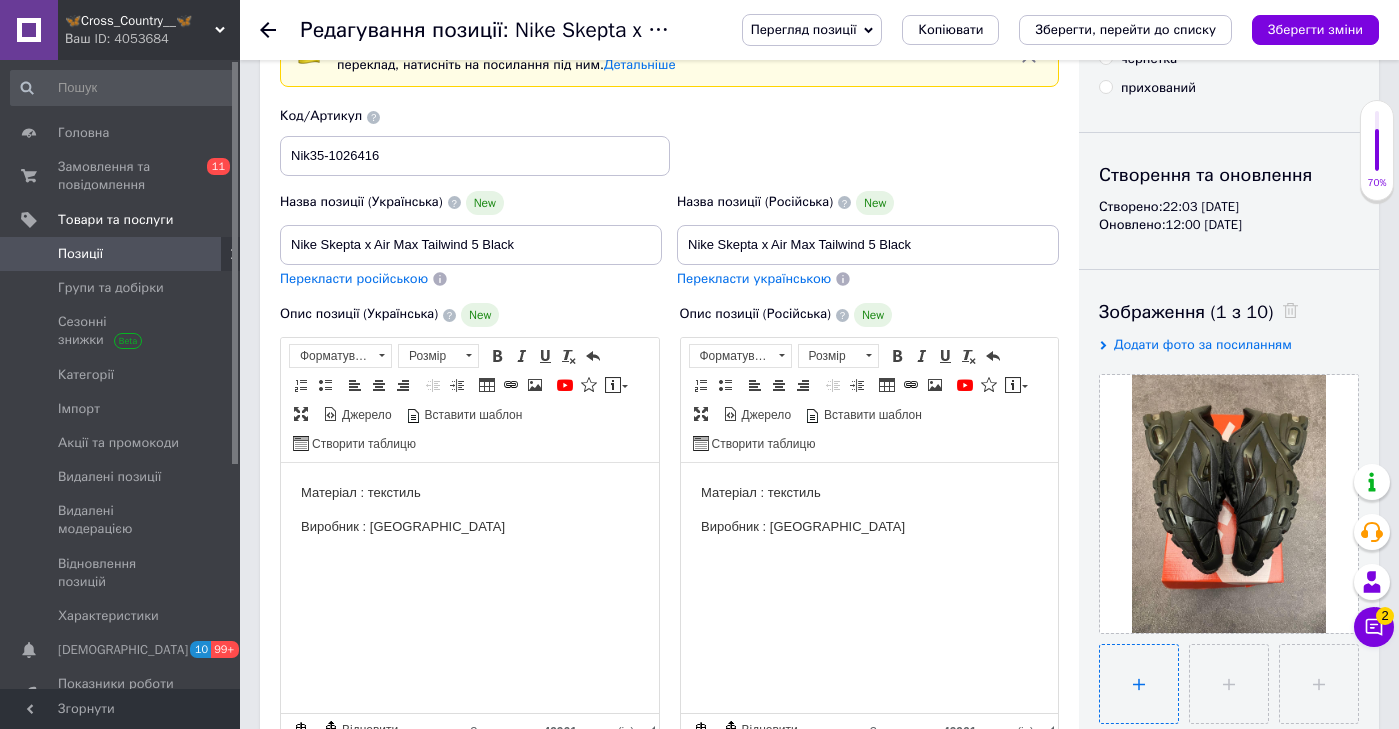 type 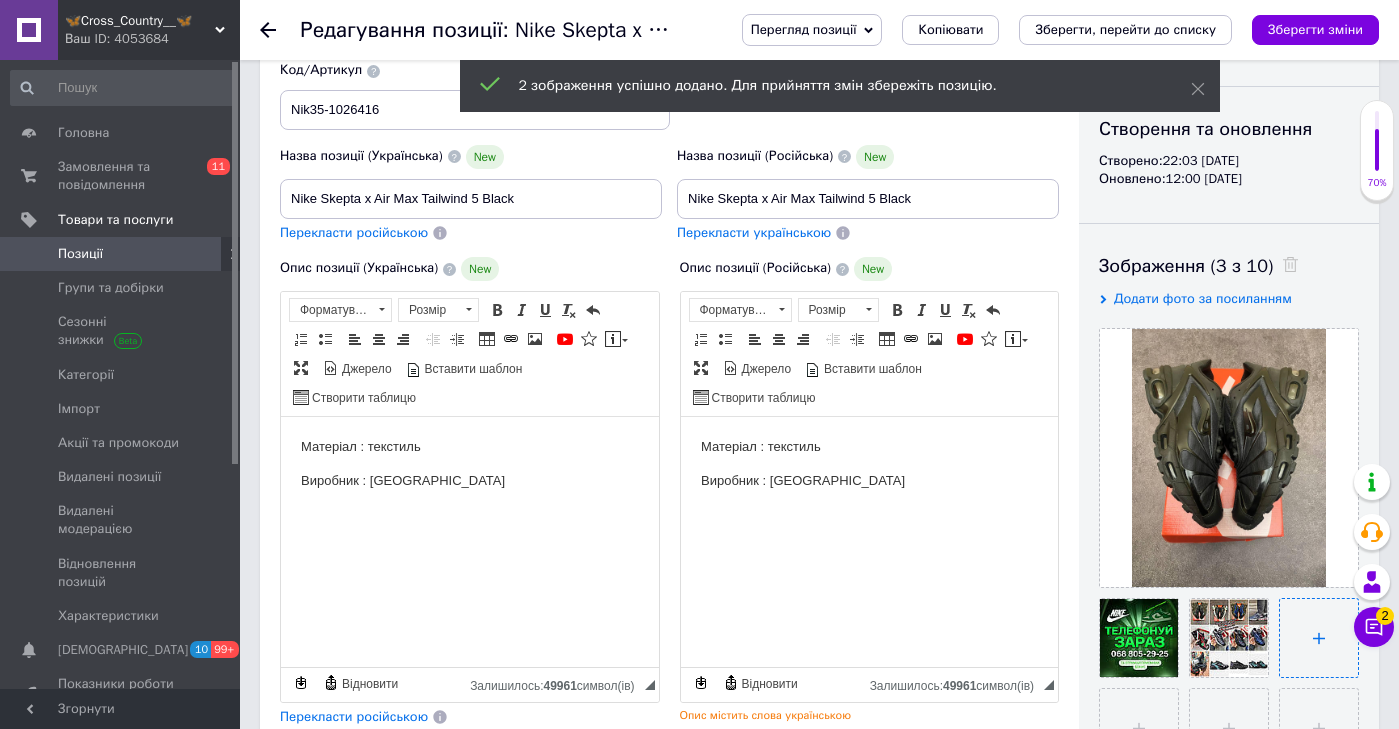 scroll, scrollTop: 176, scrollLeft: 0, axis: vertical 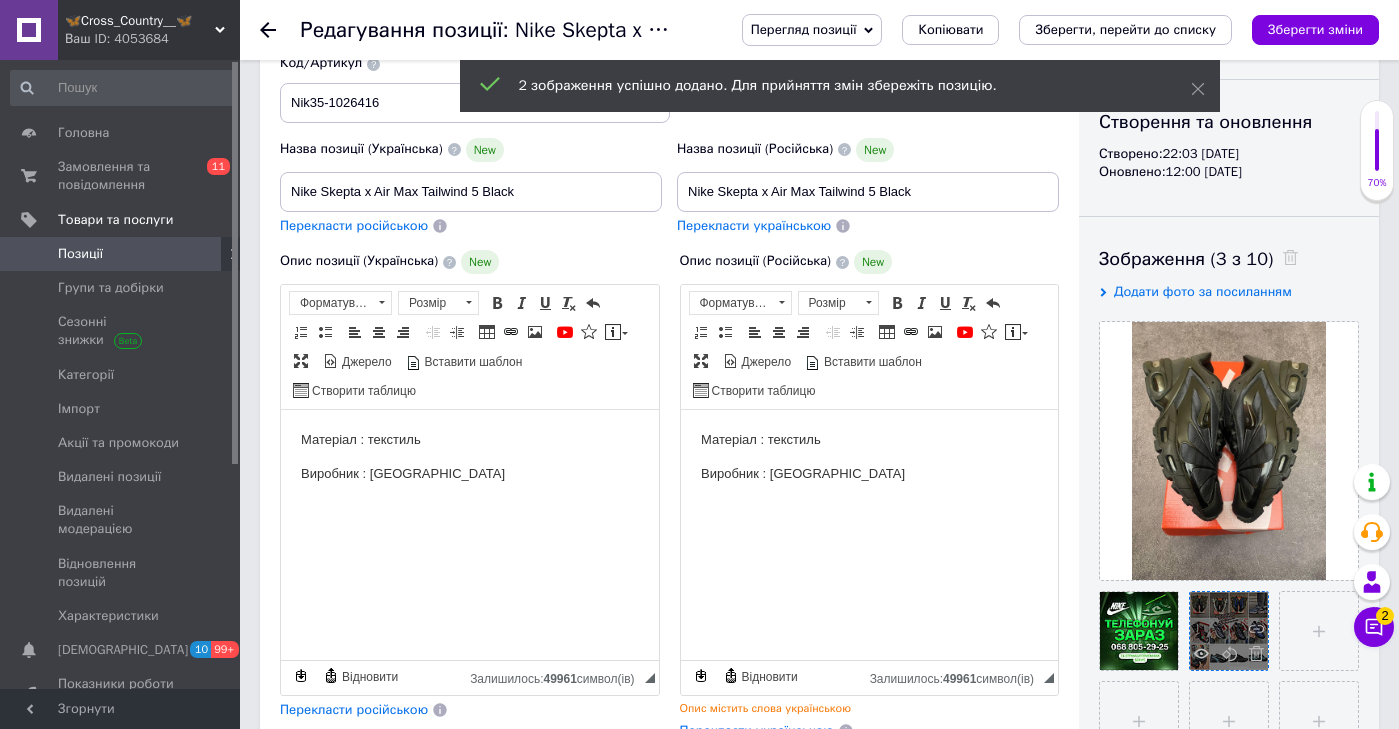 drag, startPoint x: 1231, startPoint y: 616, endPoint x: 1220, endPoint y: 616, distance: 11 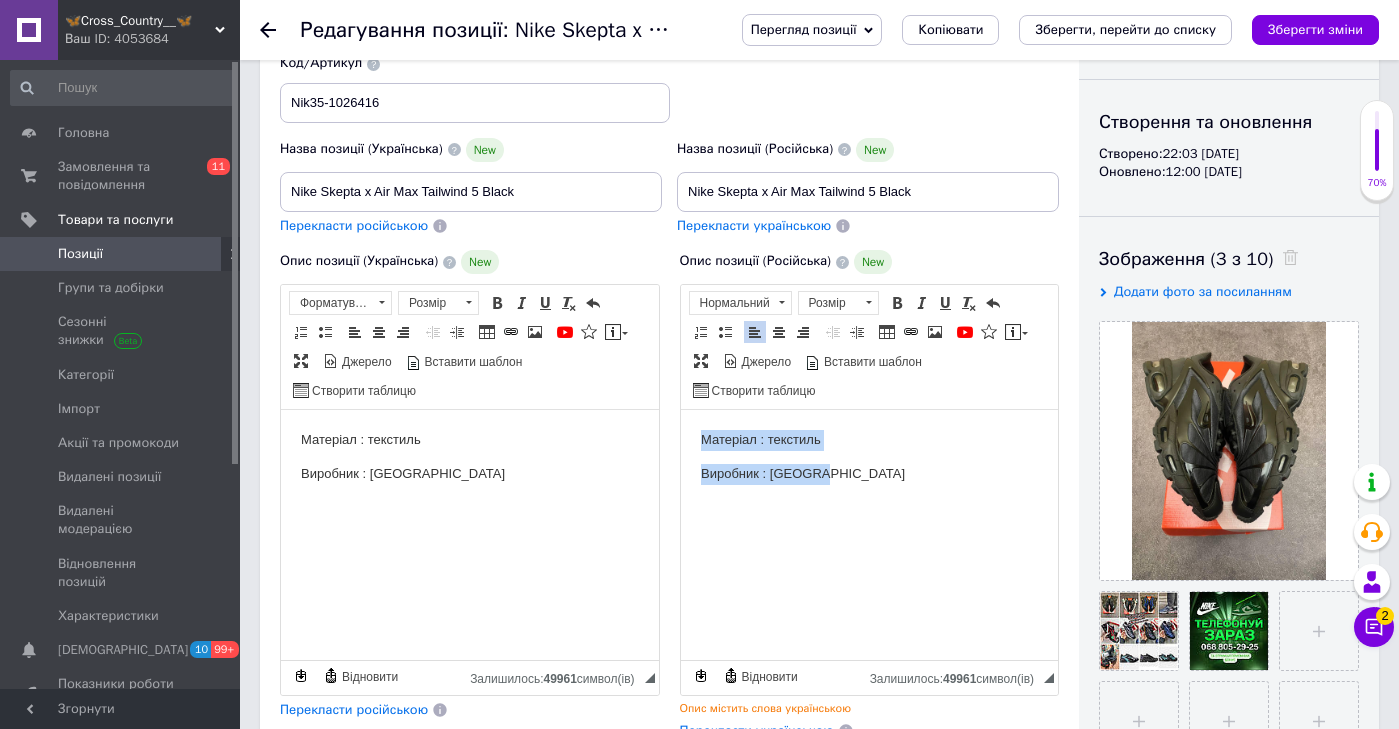drag, startPoint x: 1580, startPoint y: 1080, endPoint x: 900, endPoint y: 368, distance: 984.5527 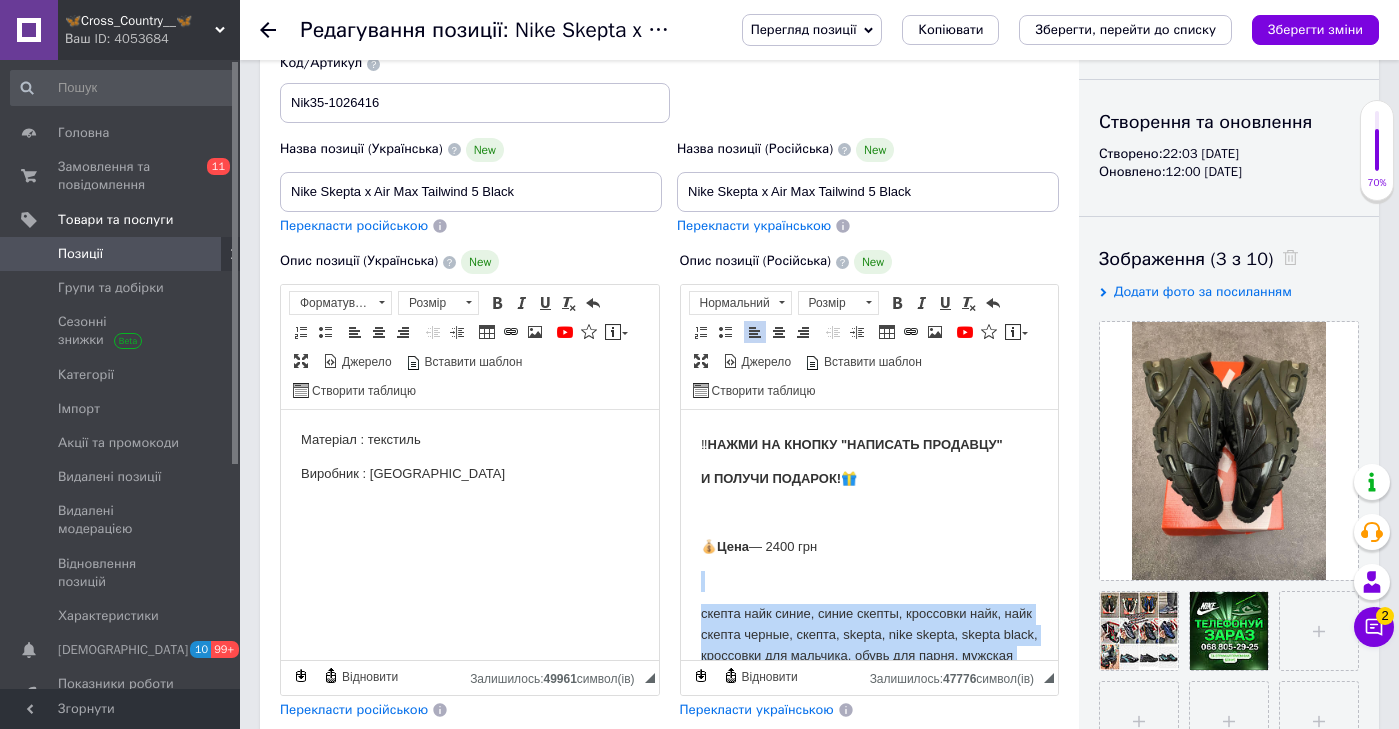 scroll, scrollTop: 2145, scrollLeft: 0, axis: vertical 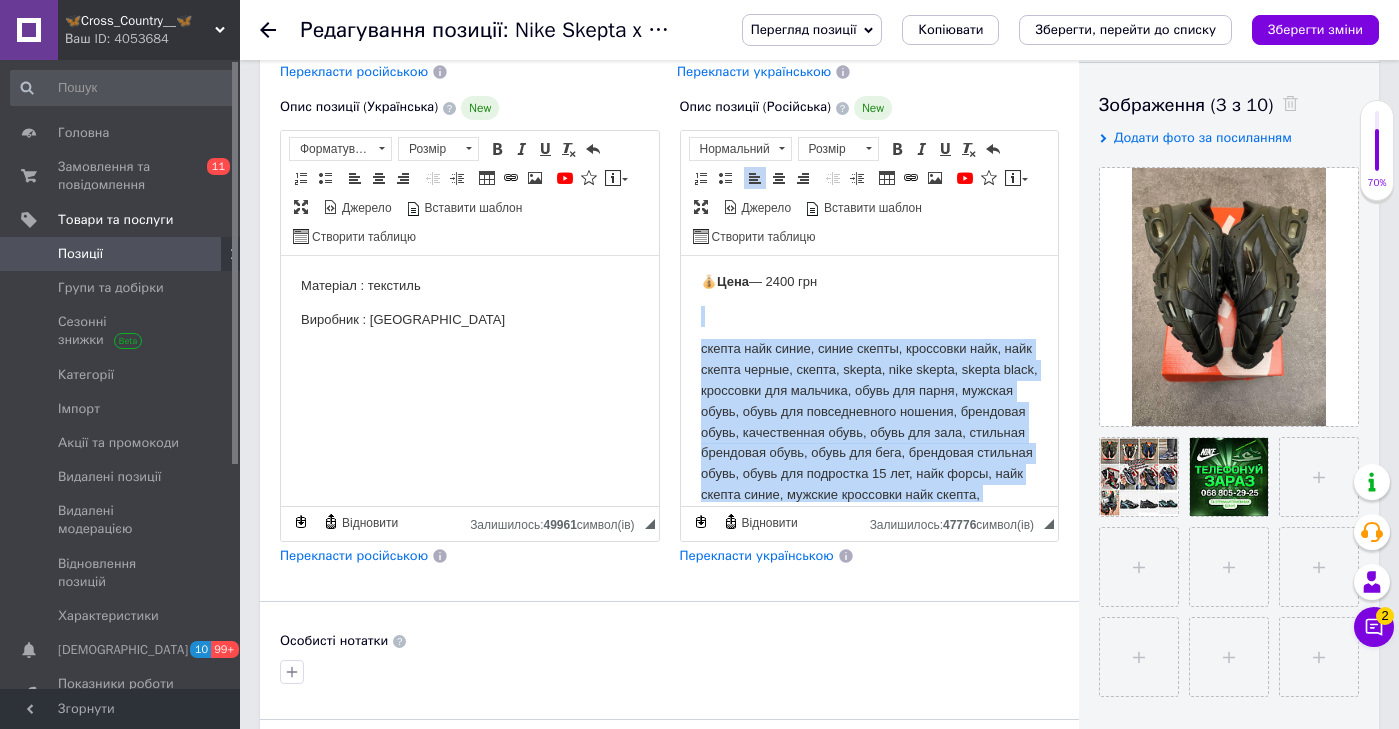 drag, startPoint x: 875, startPoint y: 353, endPoint x: 964, endPoint y: 865, distance: 519.6778 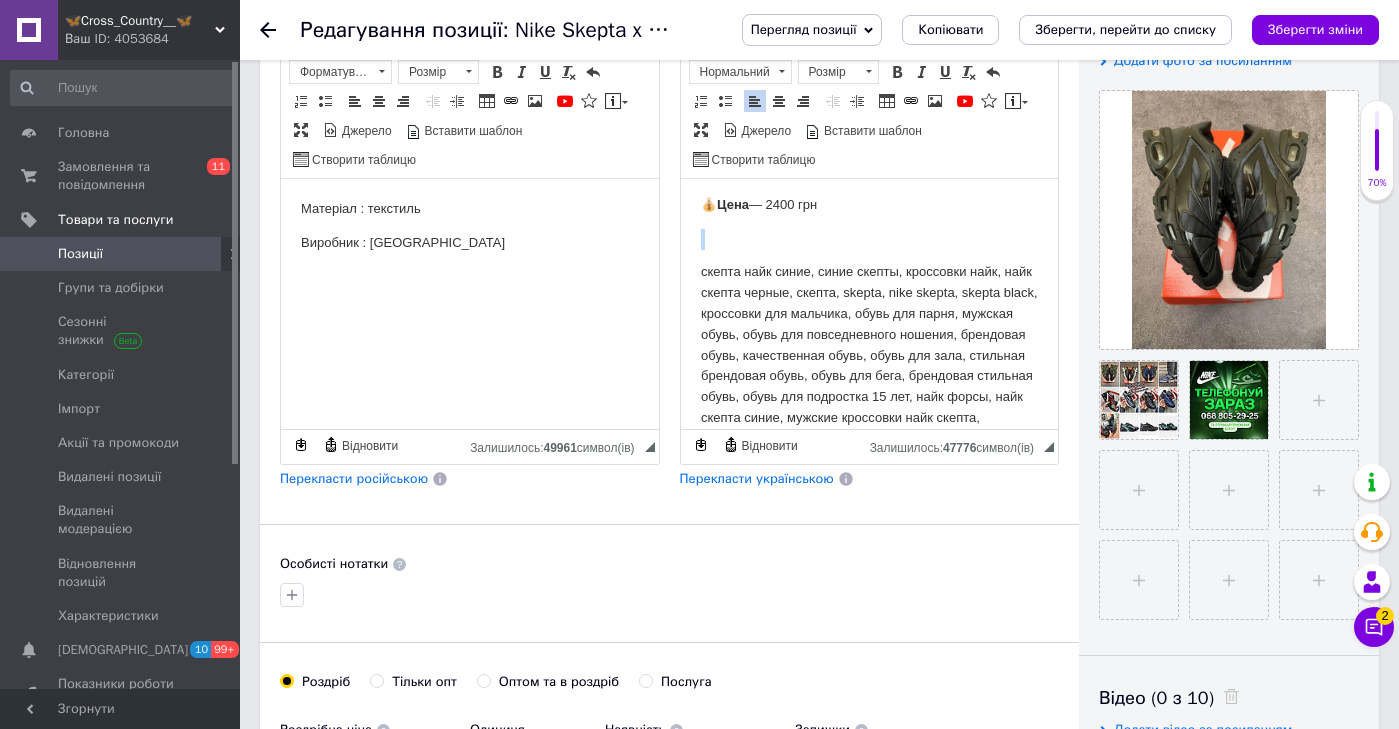 copy 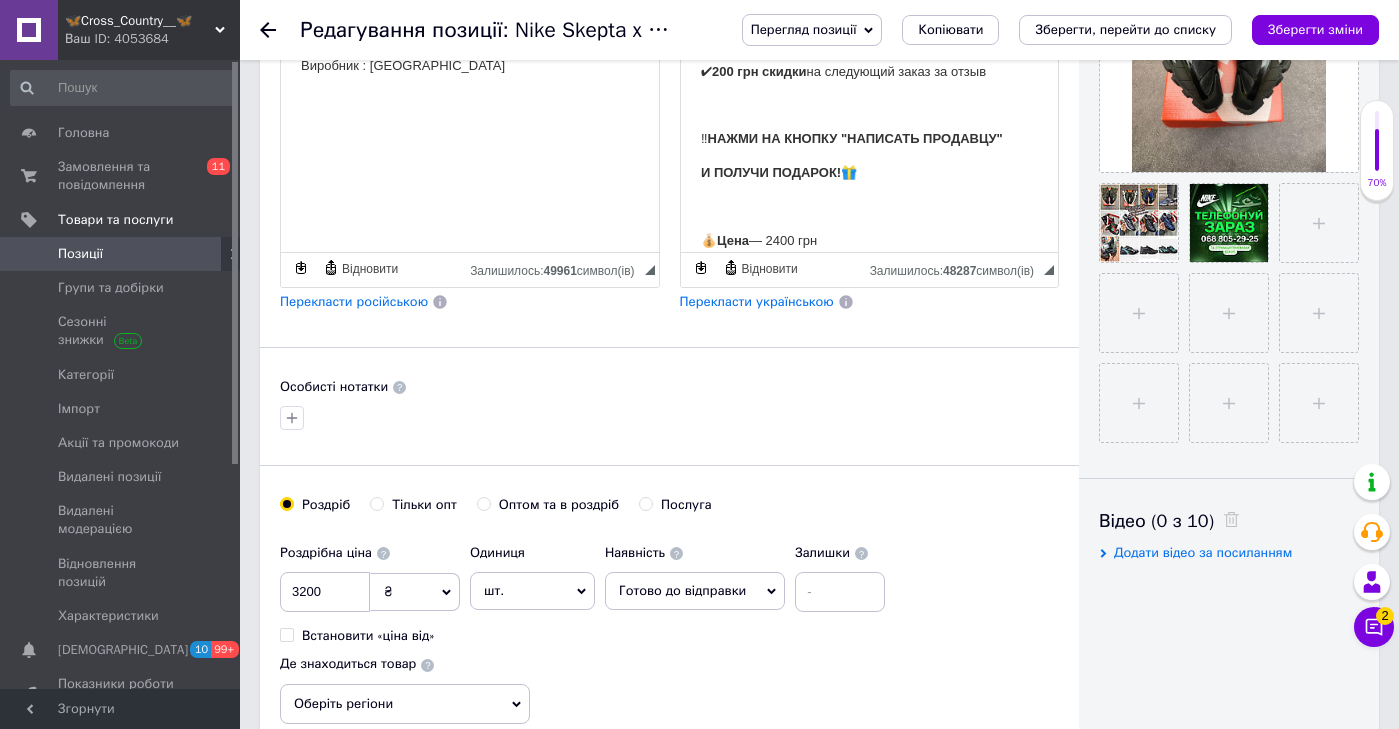 scroll, scrollTop: 806, scrollLeft: 0, axis: vertical 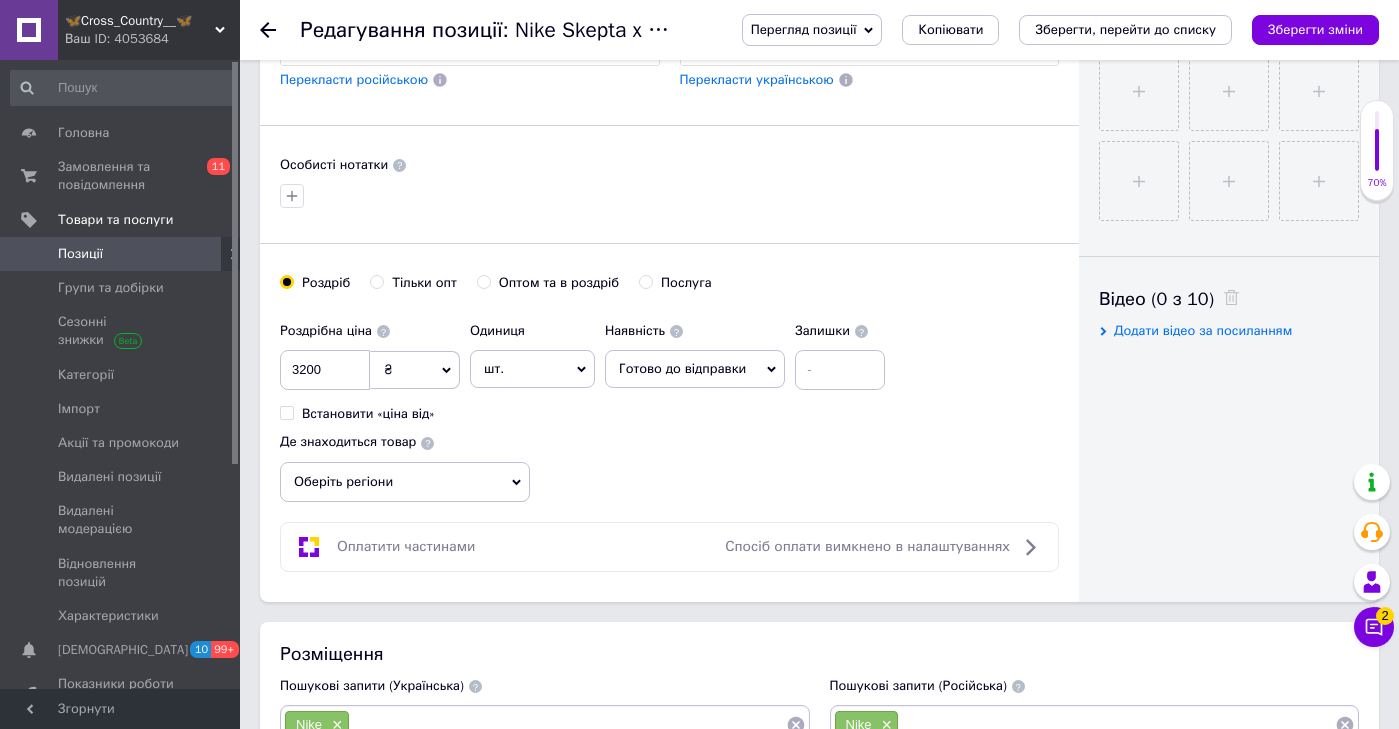 click on "Nike ×" at bounding box center (1095, 725) 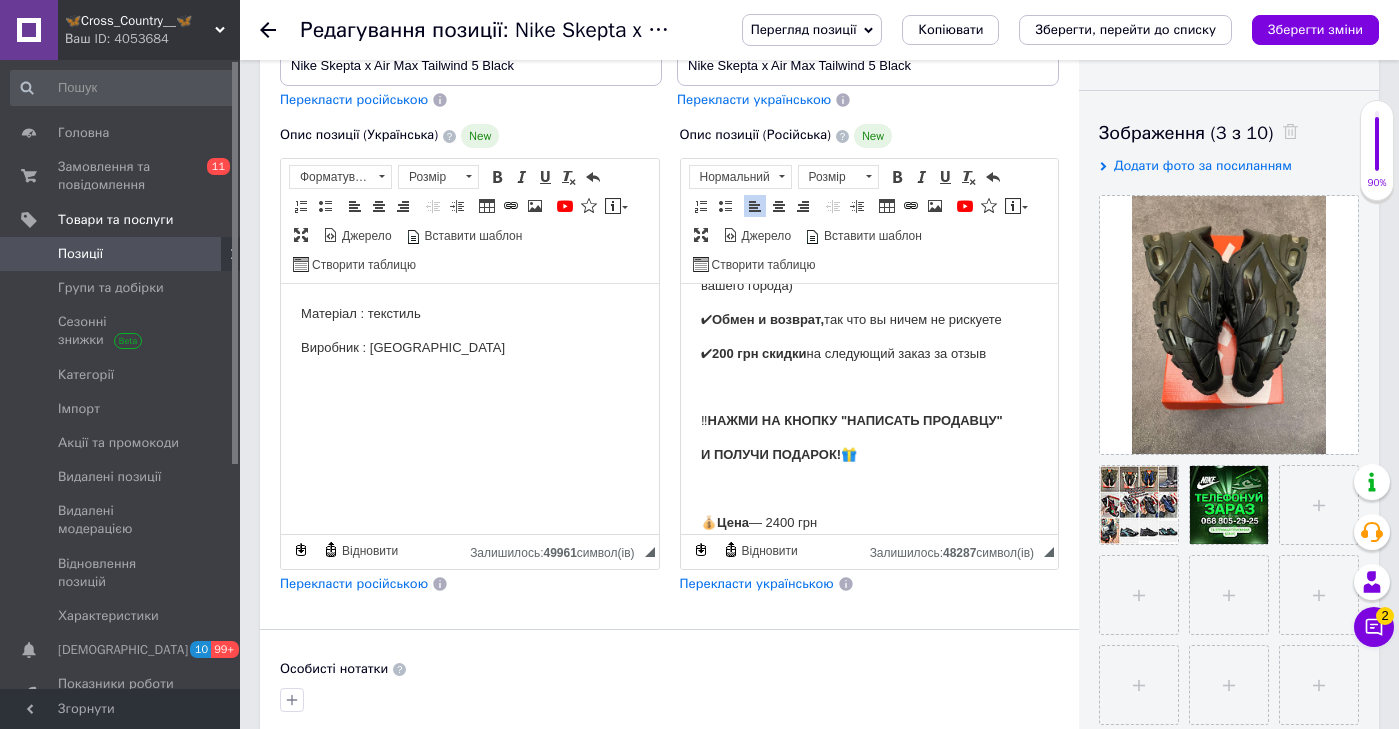 scroll, scrollTop: 110, scrollLeft: 0, axis: vertical 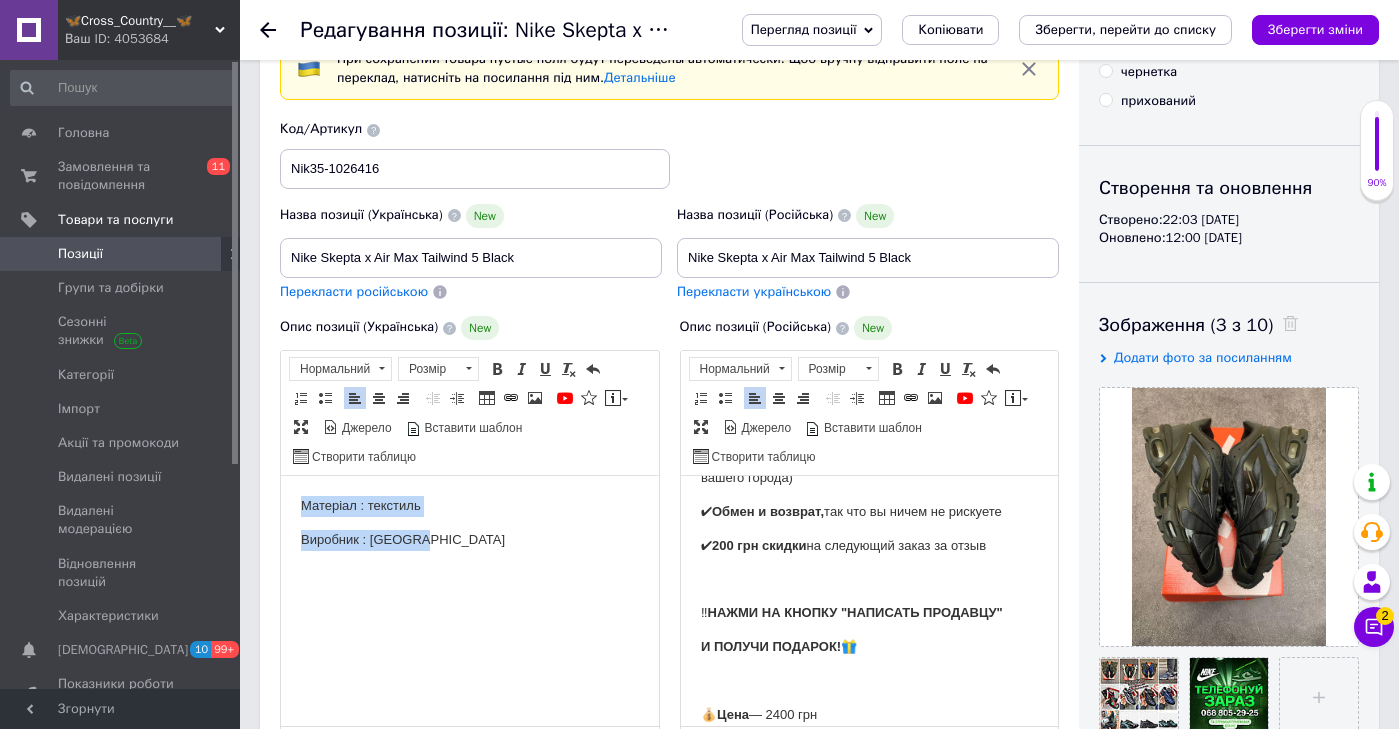 drag, startPoint x: 641, startPoint y: 571, endPoint x: 641, endPoint y: 431, distance: 140 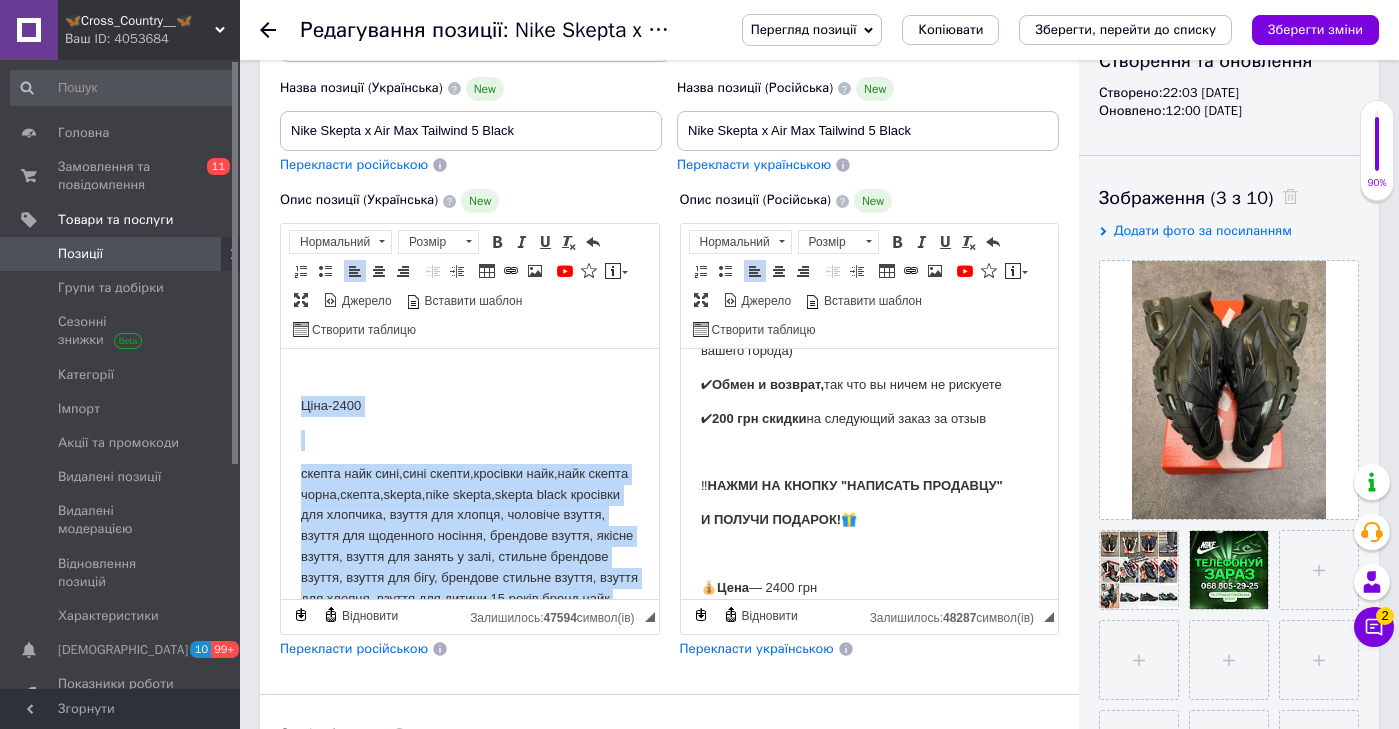 scroll, scrollTop: 2542, scrollLeft: 0, axis: vertical 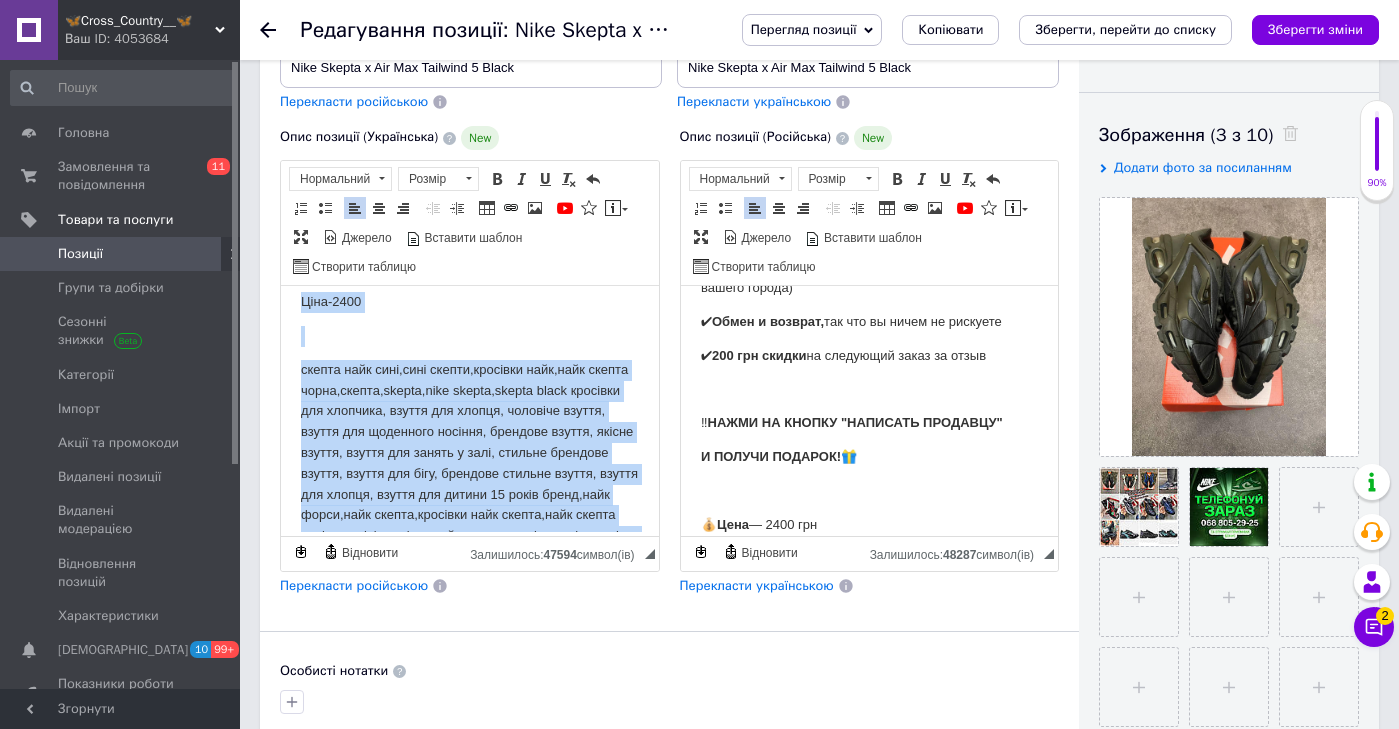 drag, startPoint x: 519, startPoint y: 373, endPoint x: 582, endPoint y: 634, distance: 268.49582 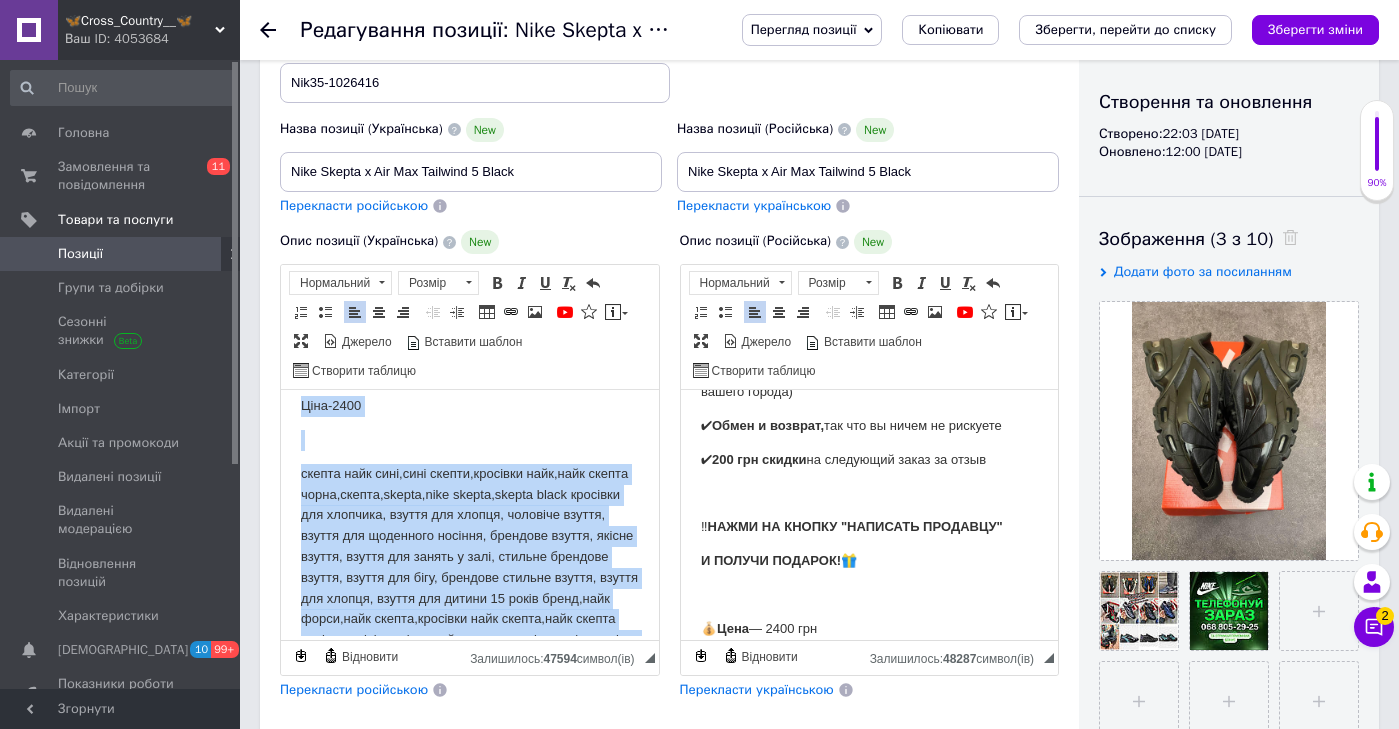 scroll, scrollTop: 193, scrollLeft: 0, axis: vertical 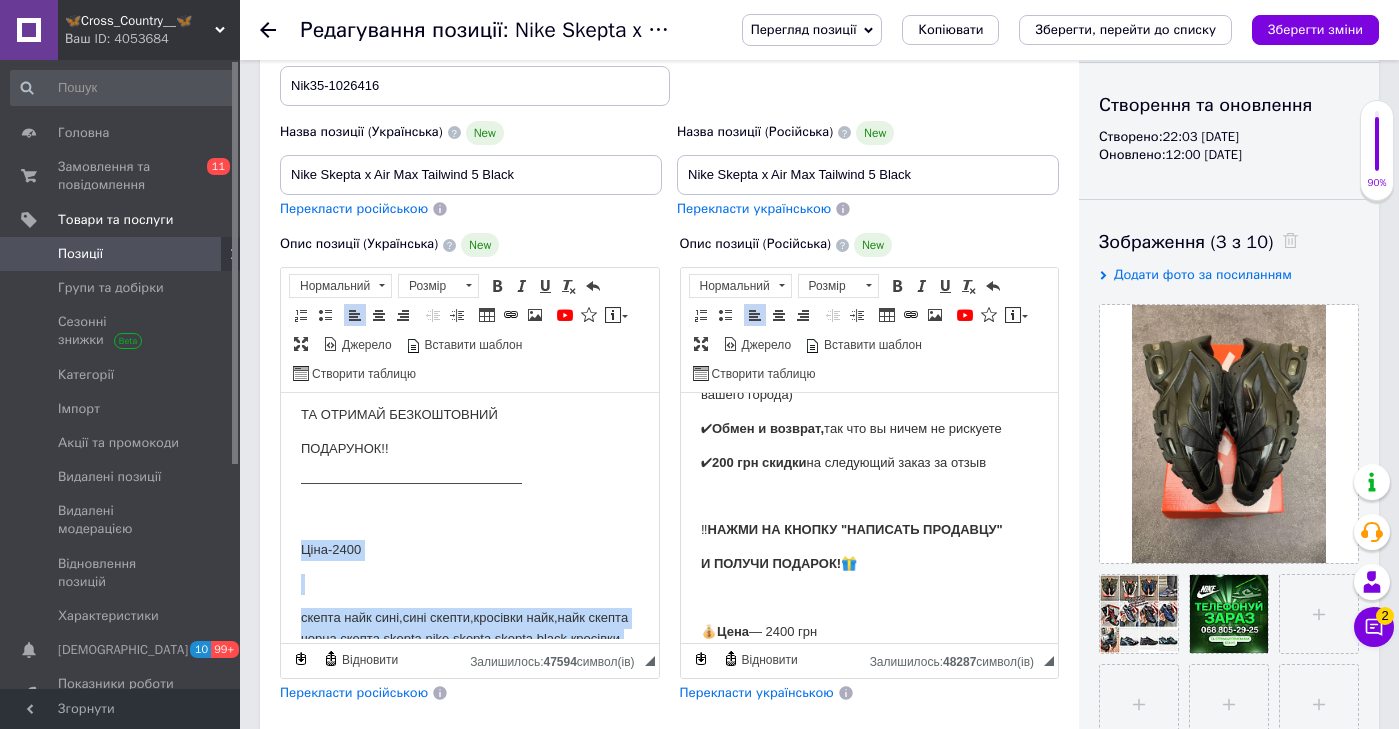 click at bounding box center (470, 584) 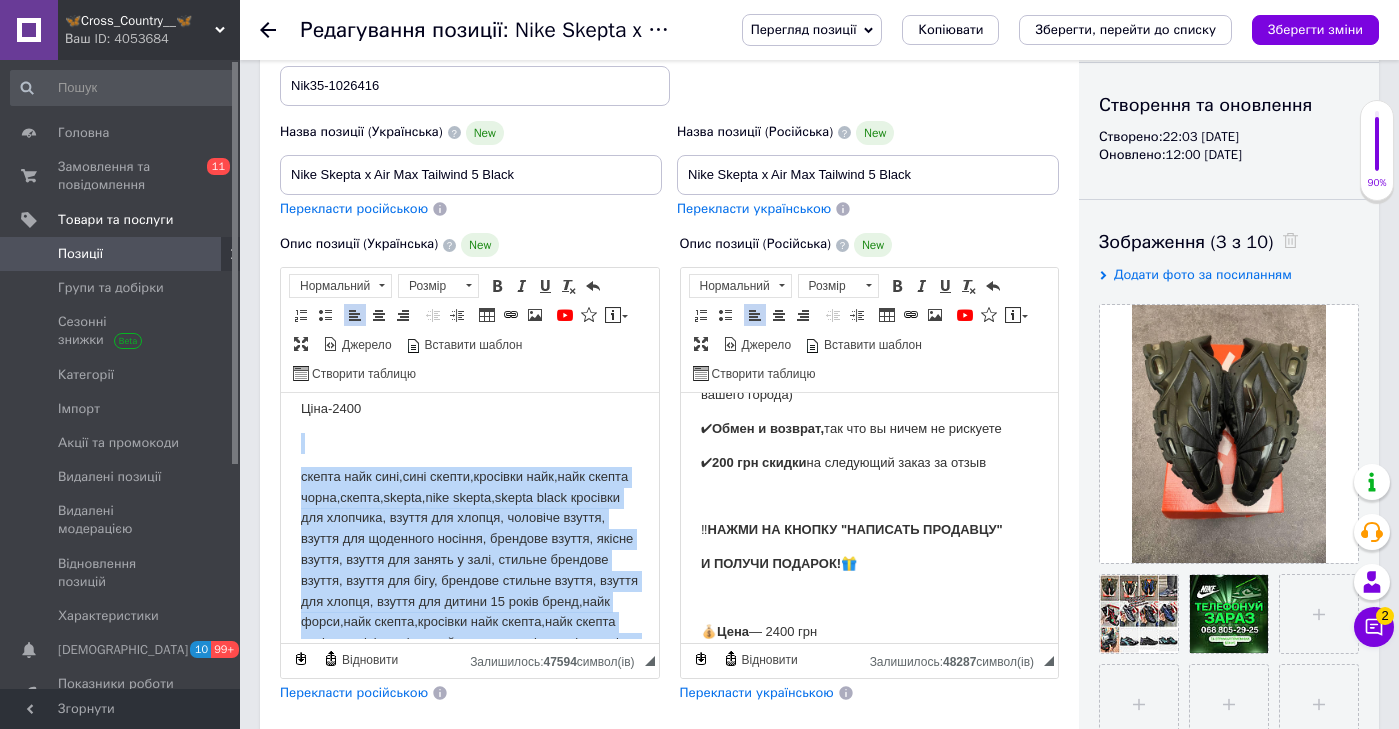scroll, scrollTop: 268, scrollLeft: 0, axis: vertical 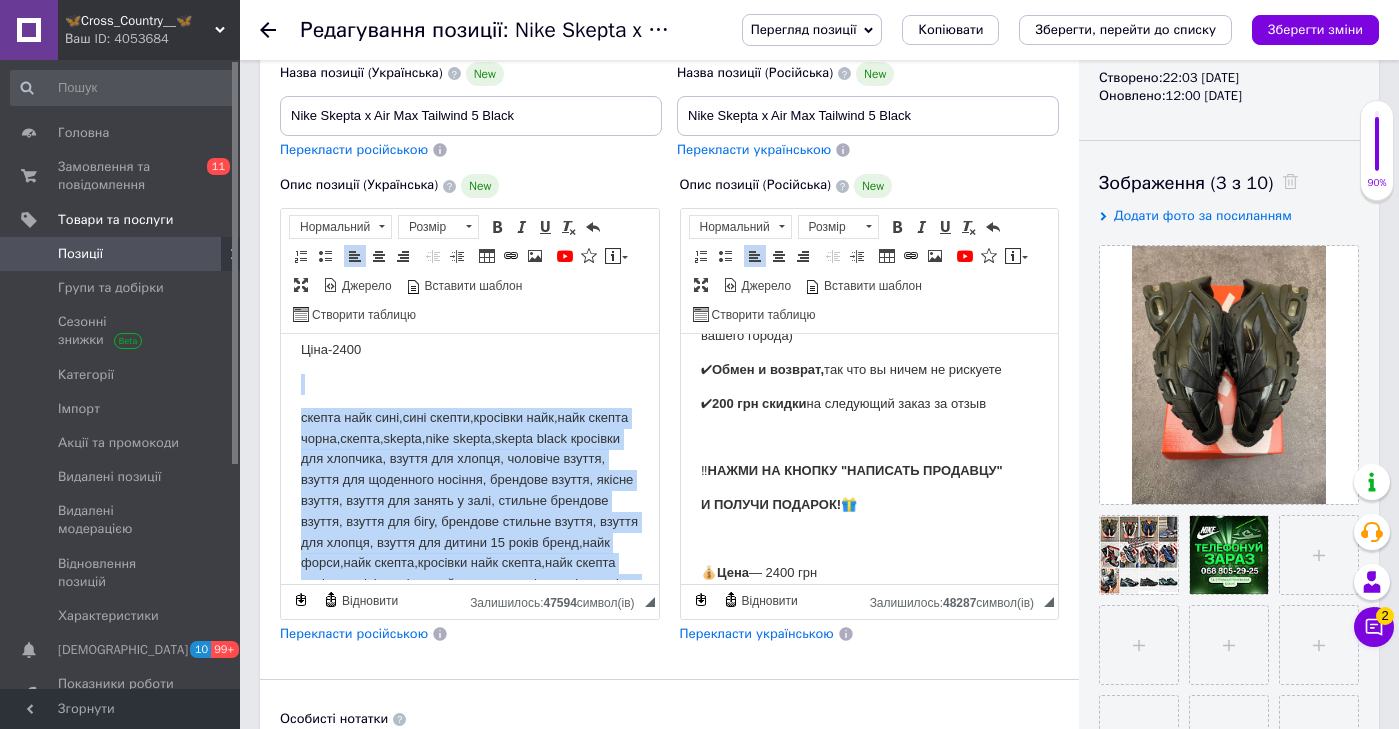 drag, startPoint x: 493, startPoint y: 447, endPoint x: 561, endPoint y: 772, distance: 332.03766 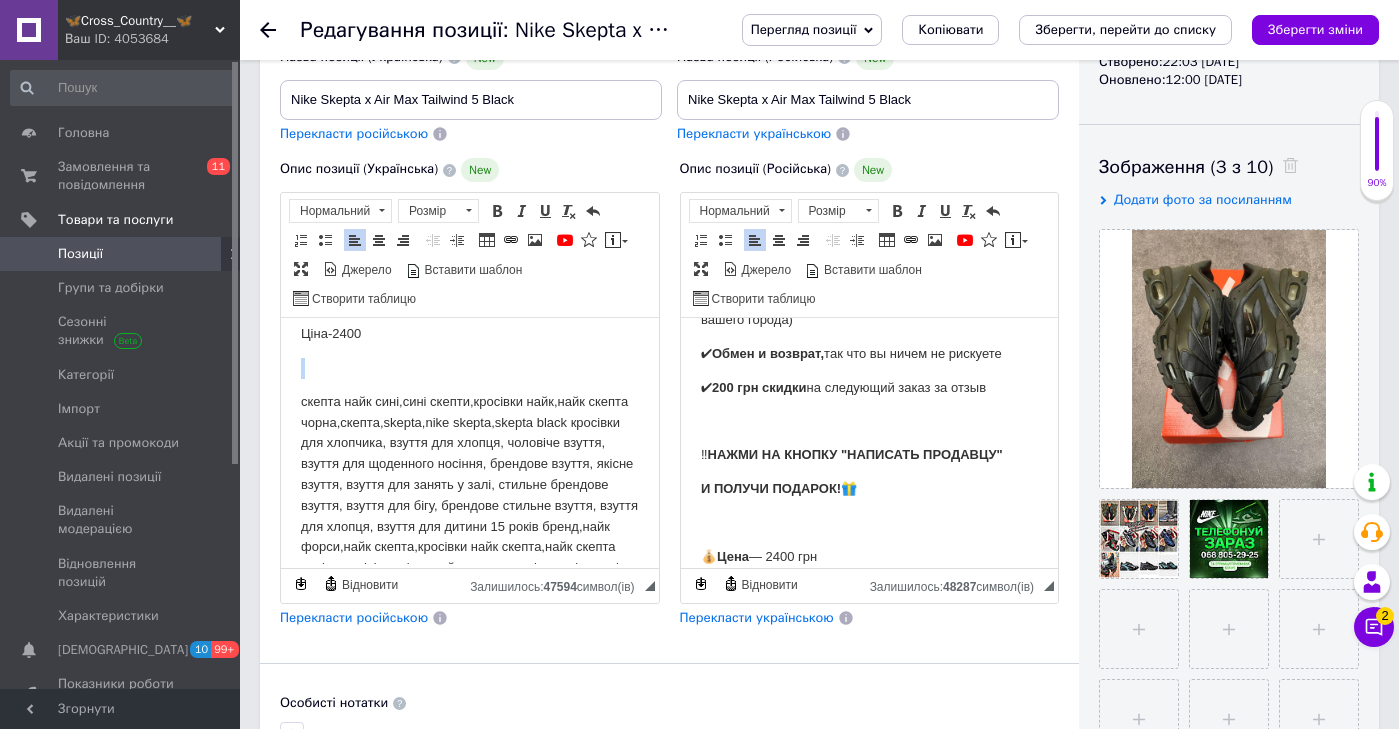 copy 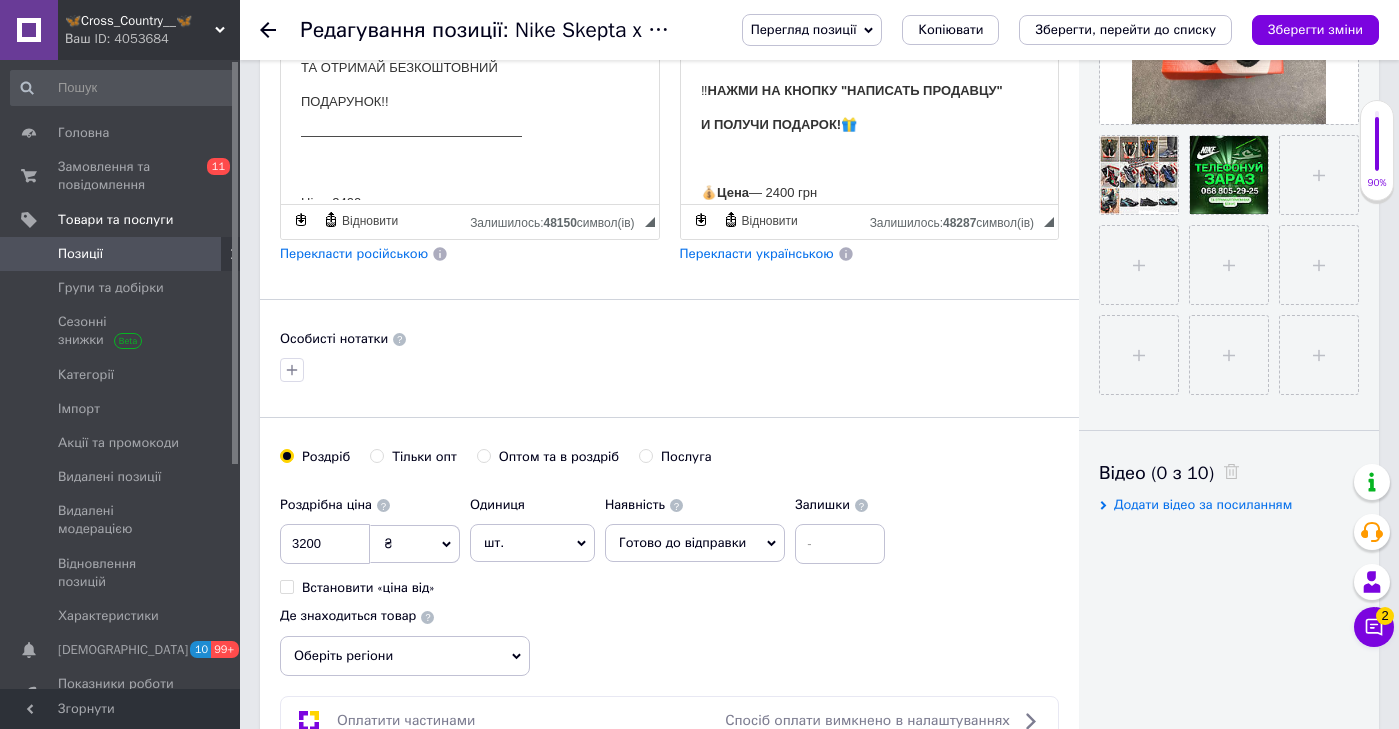 scroll, scrollTop: 999, scrollLeft: 0, axis: vertical 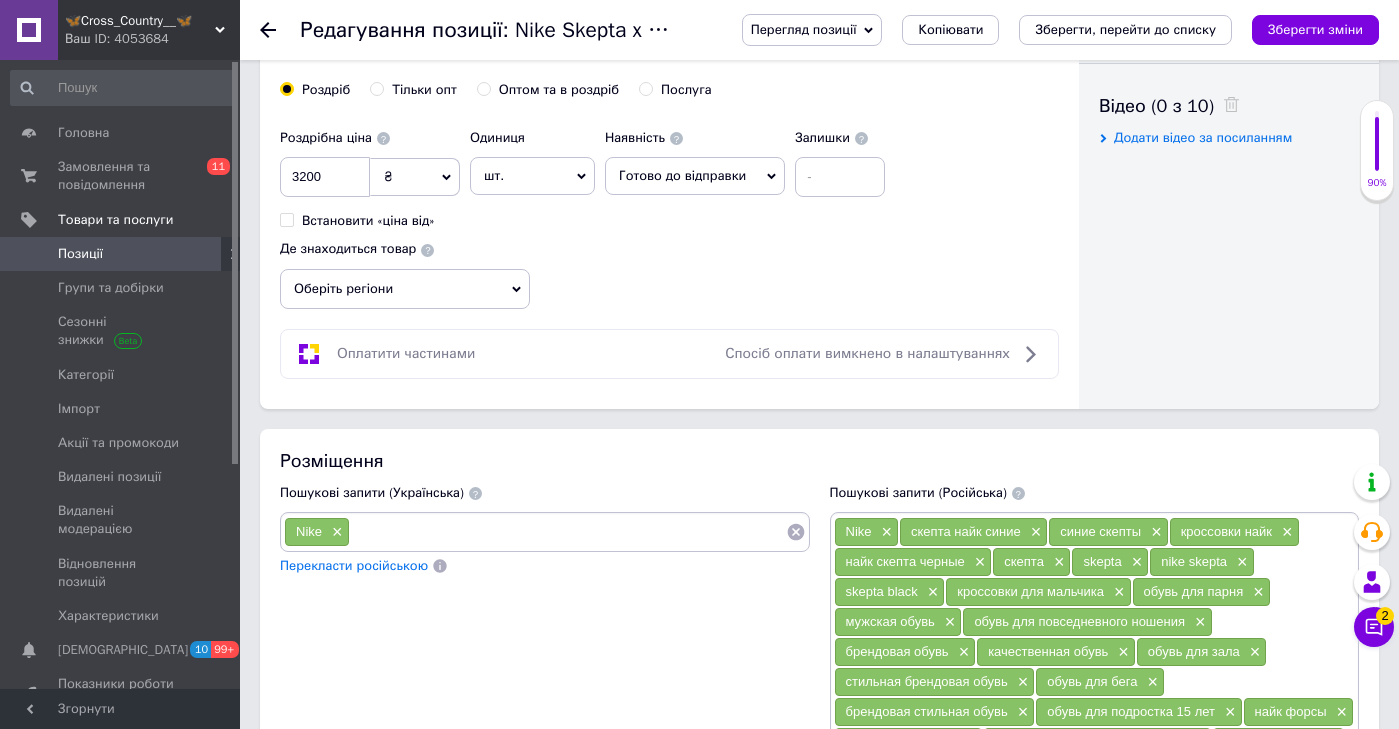 click at bounding box center [568, 532] 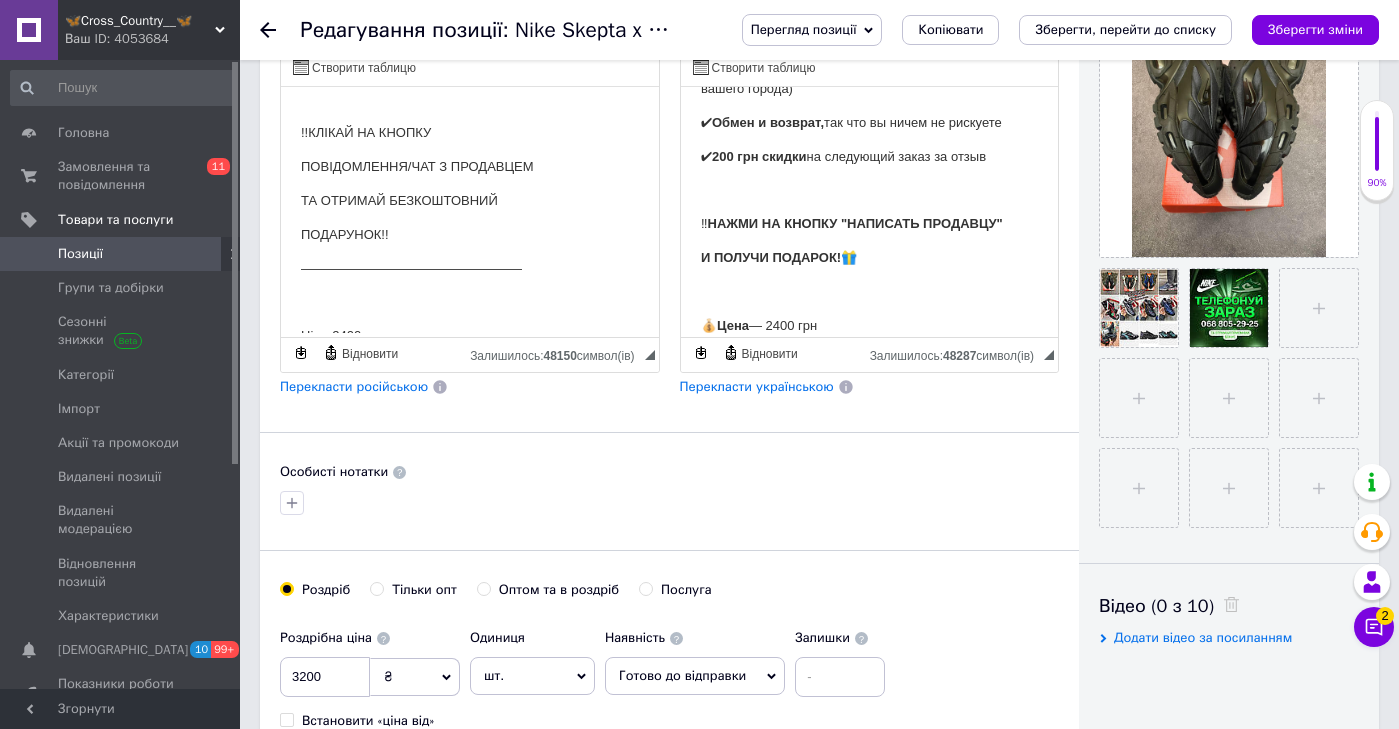 scroll, scrollTop: 322, scrollLeft: 0, axis: vertical 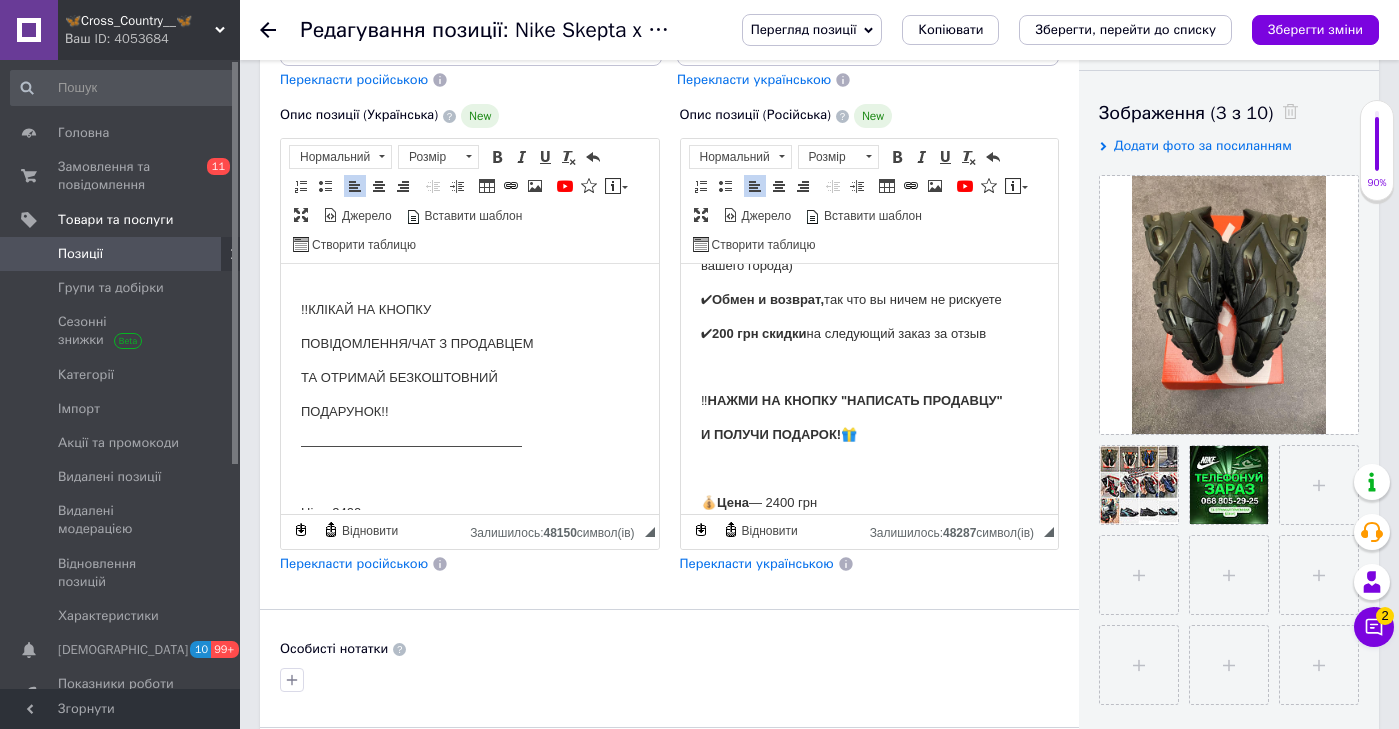 click on "💰  Цена  — 2400 грн" at bounding box center [869, 503] 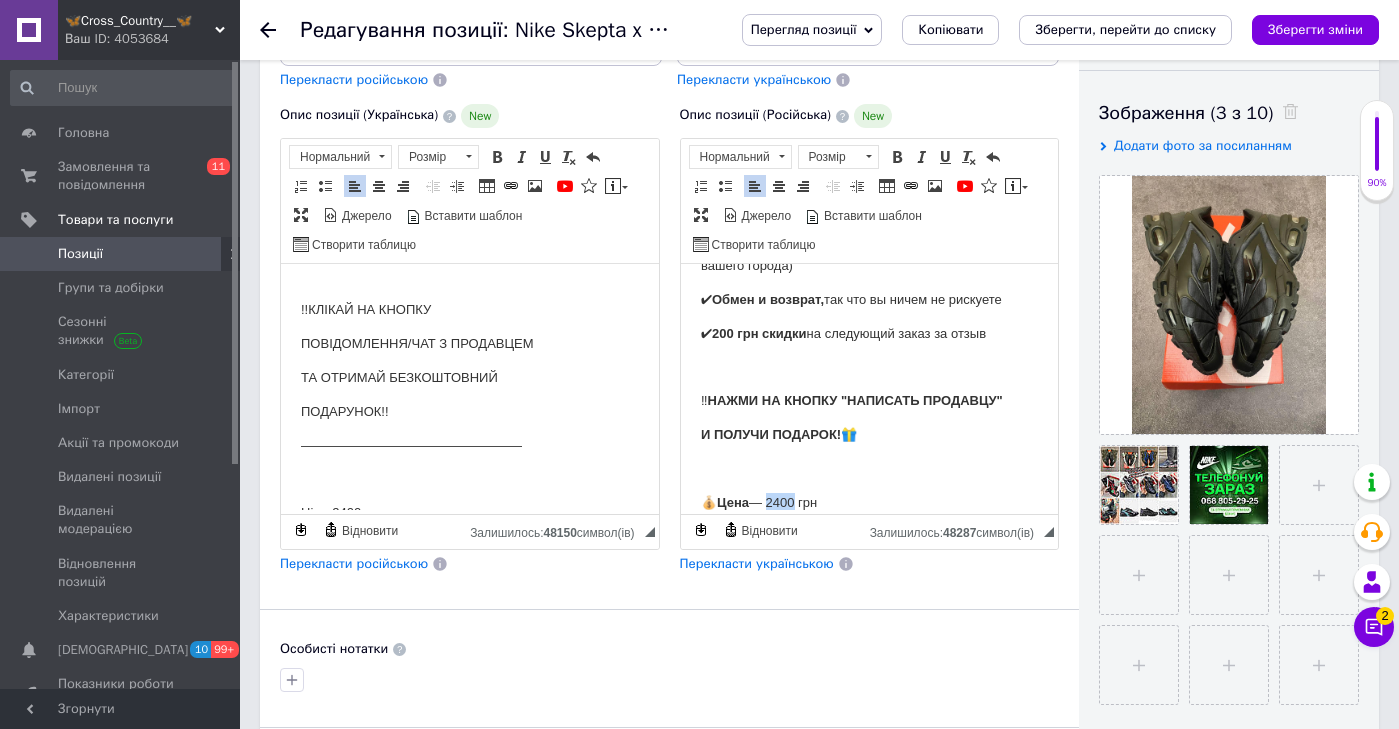 click on "💰  Цена  — 2400 грн" at bounding box center [869, 503] 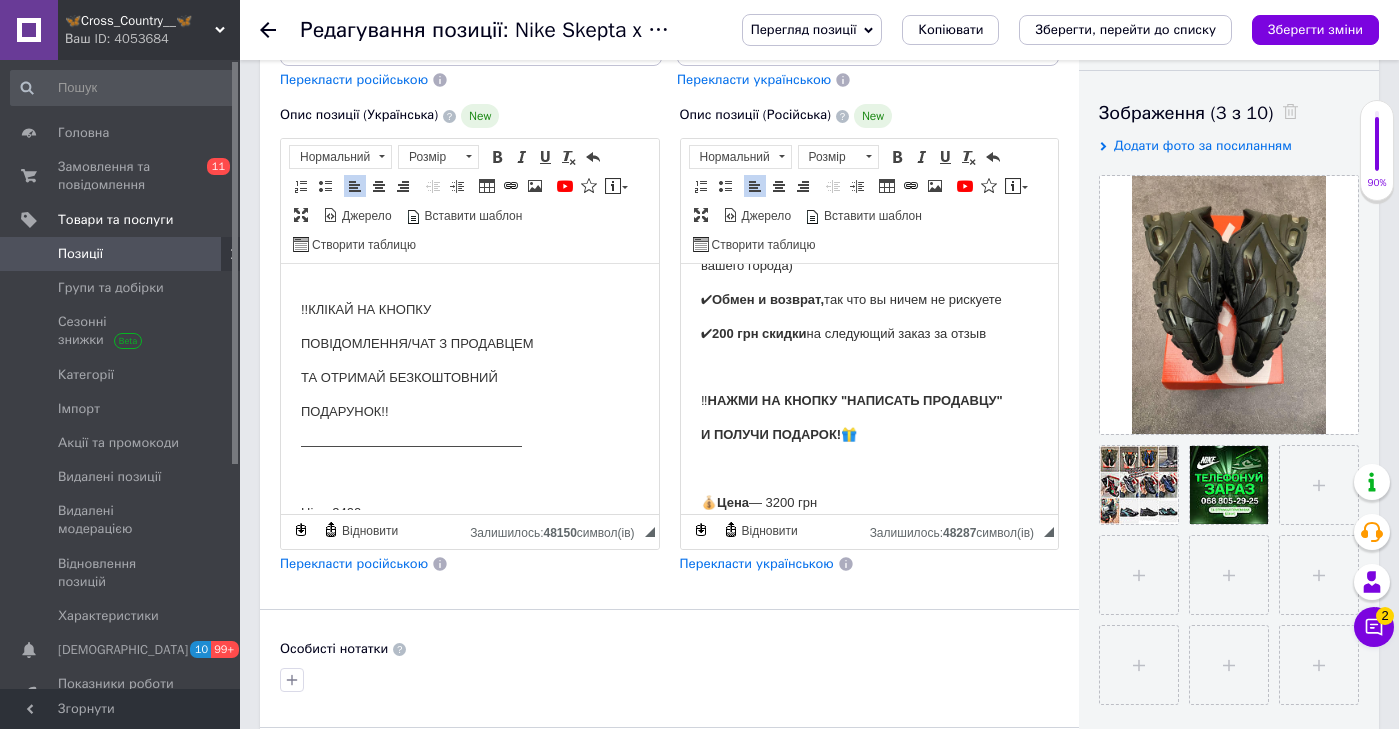 click on "Ціна-2400" at bounding box center [470, 513] 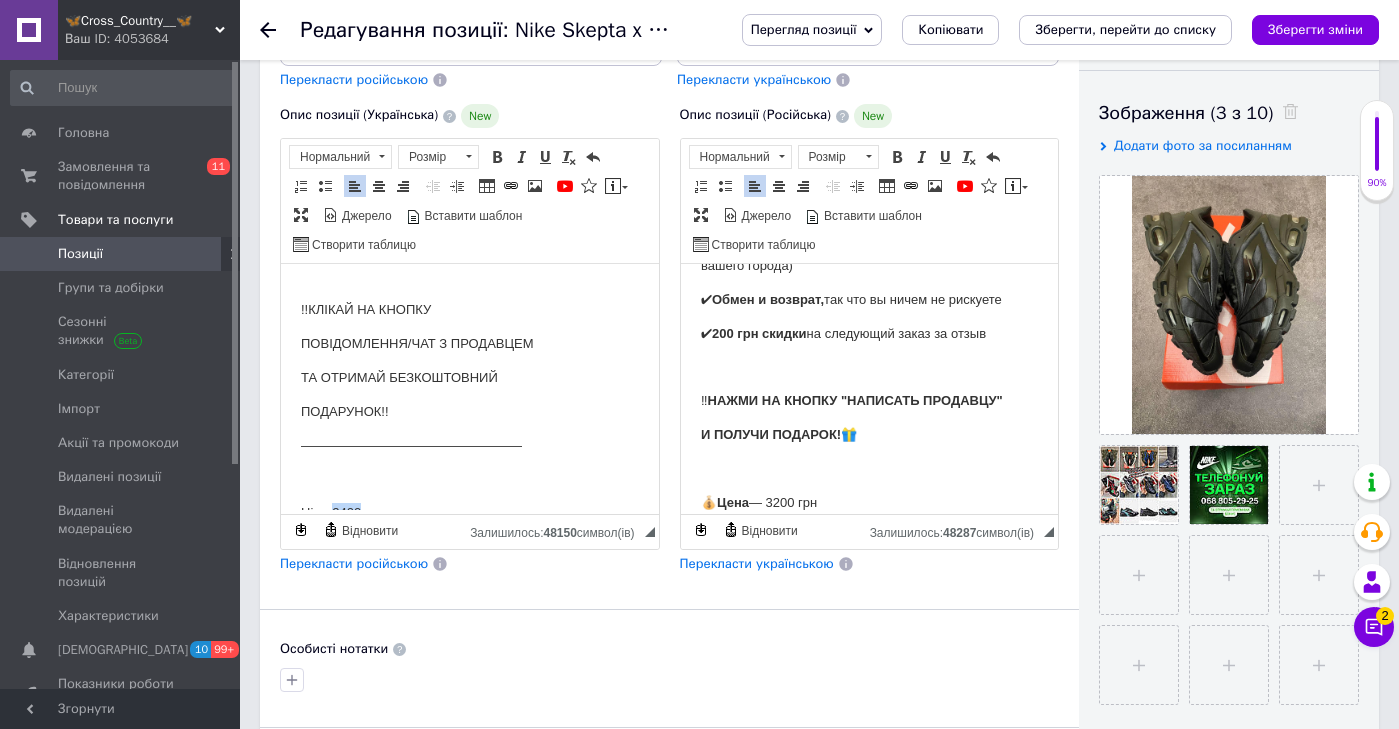 click on "Ціна-2400" at bounding box center (470, 513) 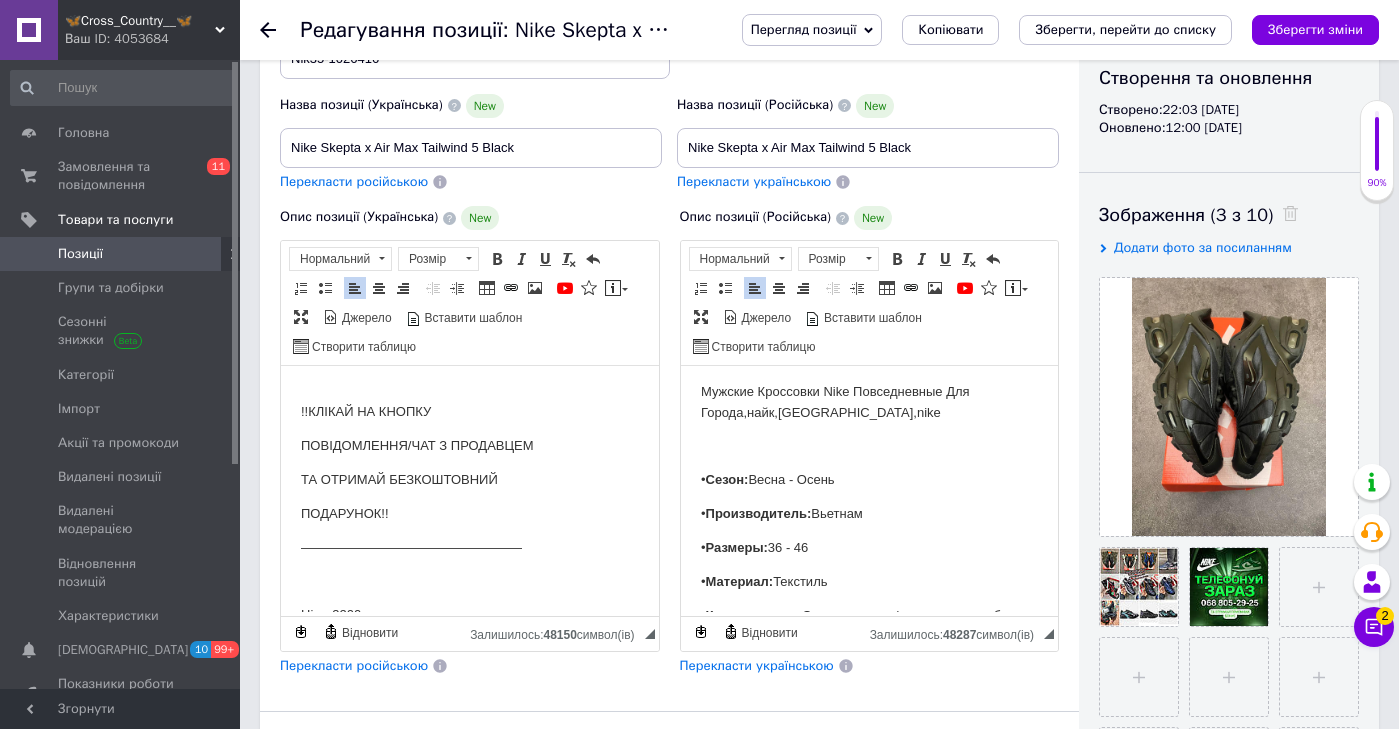 scroll, scrollTop: 94, scrollLeft: 0, axis: vertical 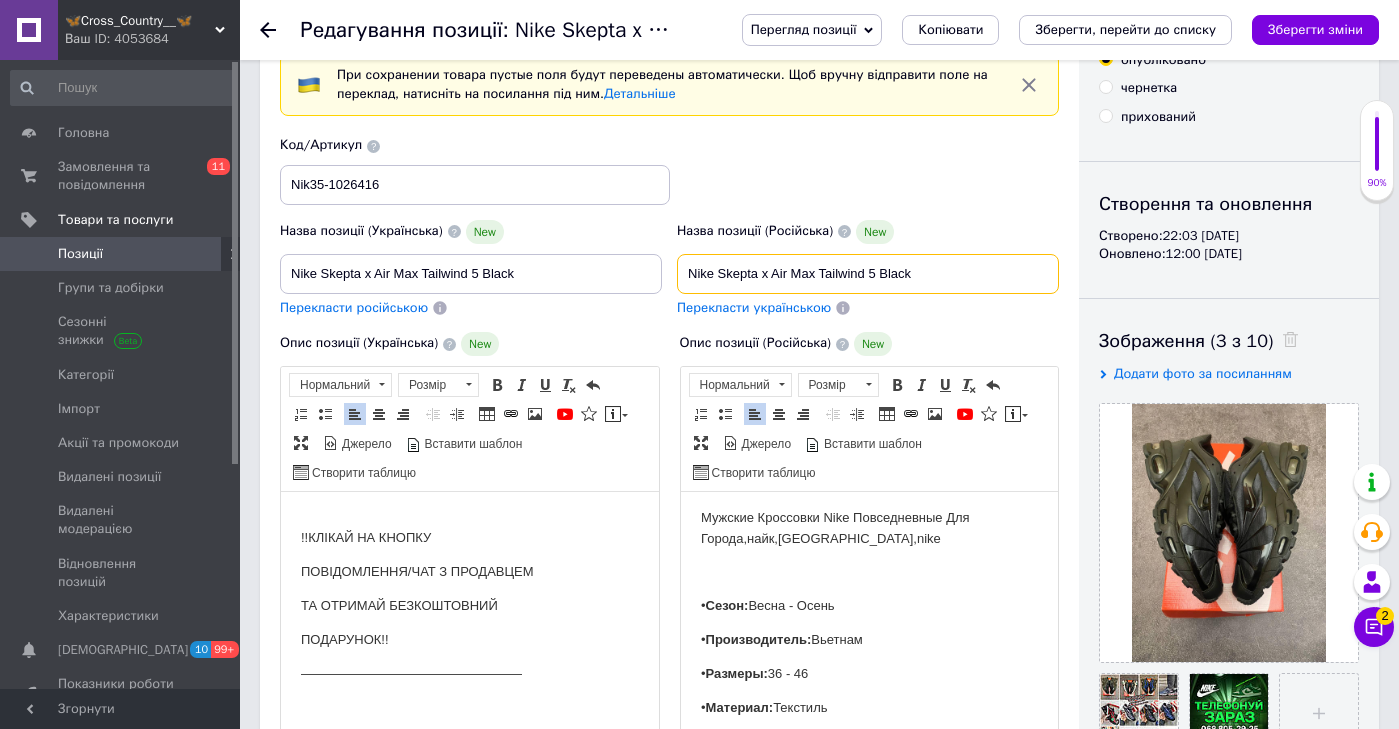 click on "Nike Skepta x Air Max Tailwind 5 Black" at bounding box center (868, 274) 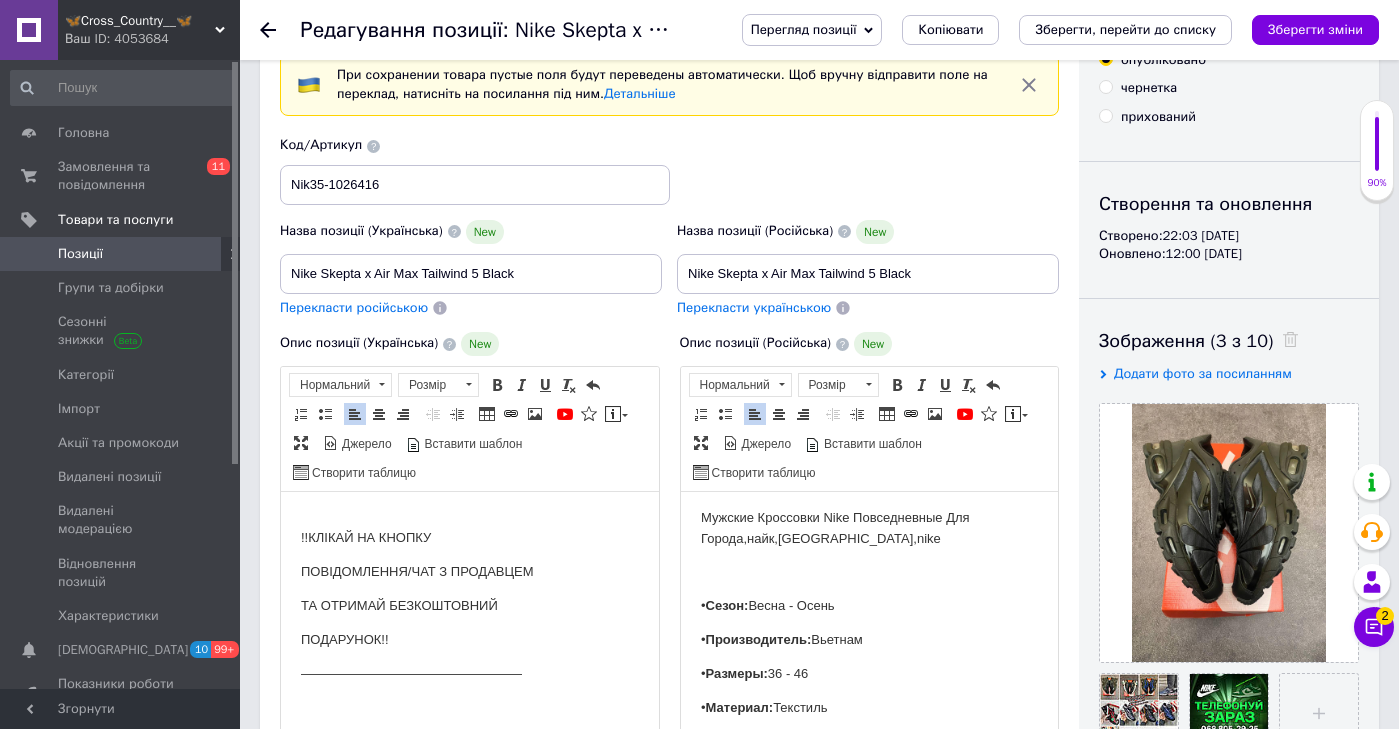 click on "Мужские Кроссовки Nike Повседневные Для Города,найк,[GEOGRAPHIC_DATA],nike" at bounding box center [869, 529] 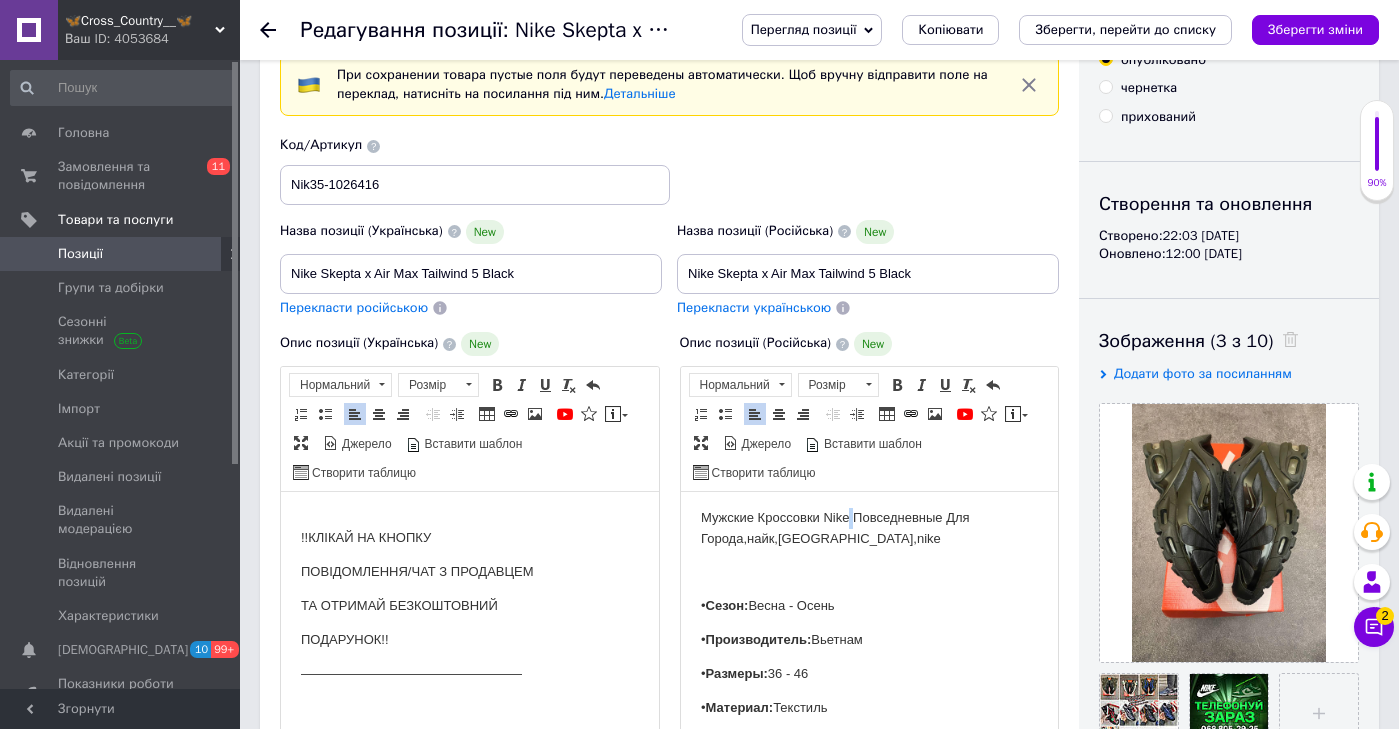 click on "Мужские Кроссовки Nike Повседневные Для Города,найк,[GEOGRAPHIC_DATA],nike" at bounding box center [869, 529] 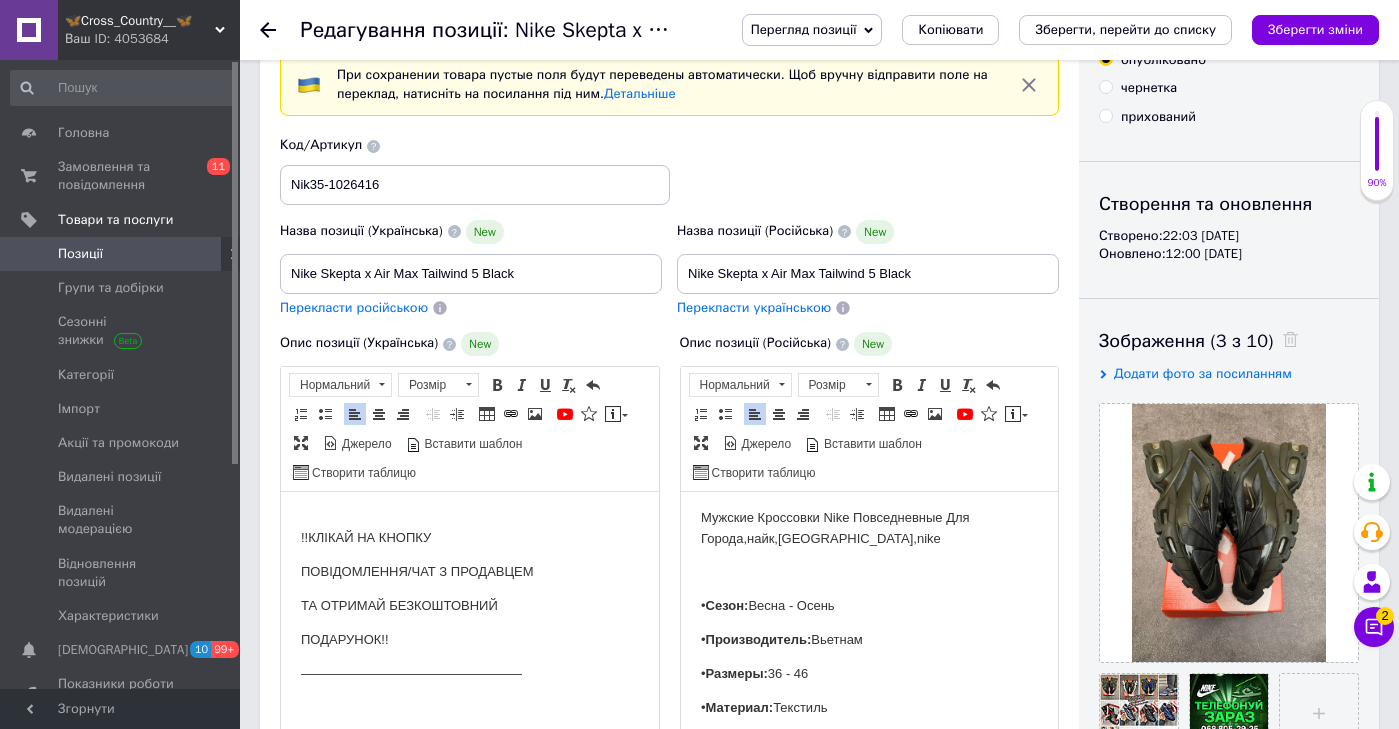 click on "Мужские Кроссовки Nike Повседневные Для Города,найк,[GEOGRAPHIC_DATA],nike" at bounding box center (869, 529) 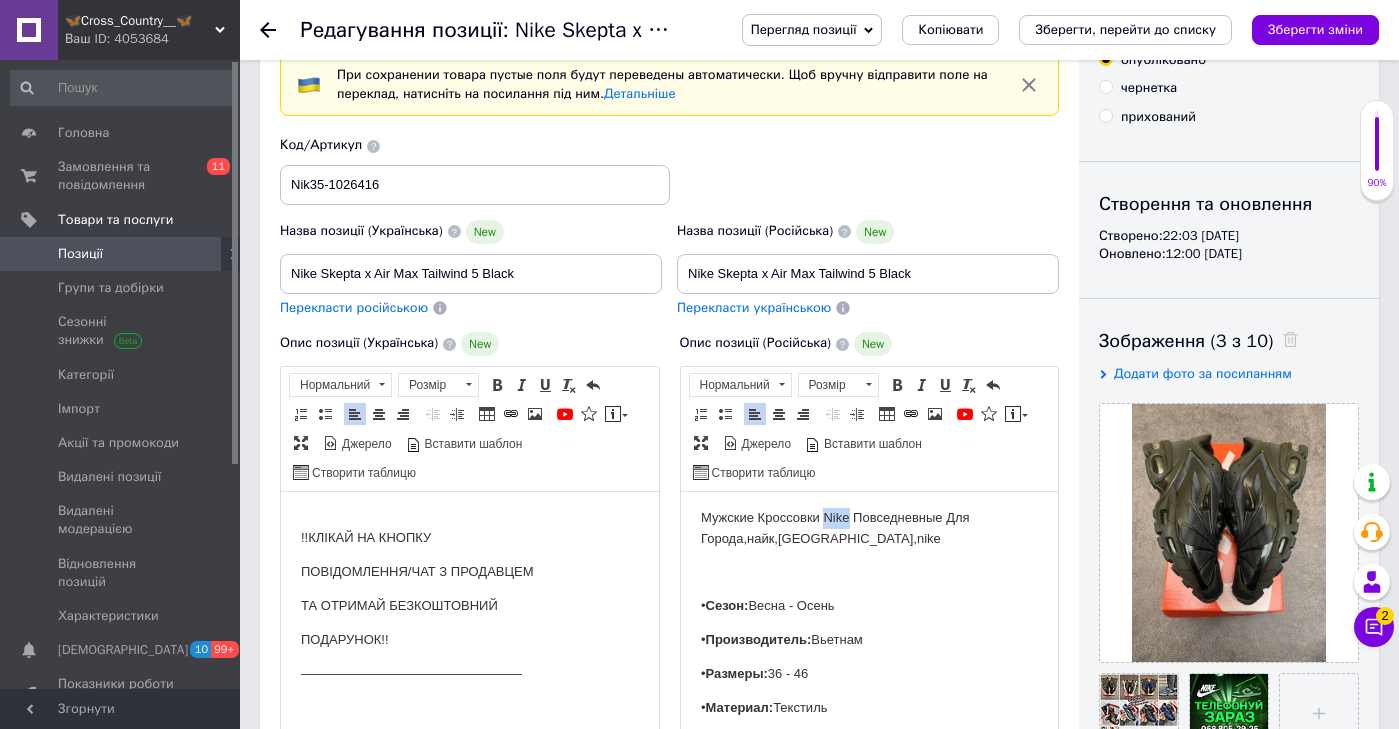 click on "Мужские Кроссовки Nike Повседневные Для Города,найк,[GEOGRAPHIC_DATA],nike" at bounding box center [869, 529] 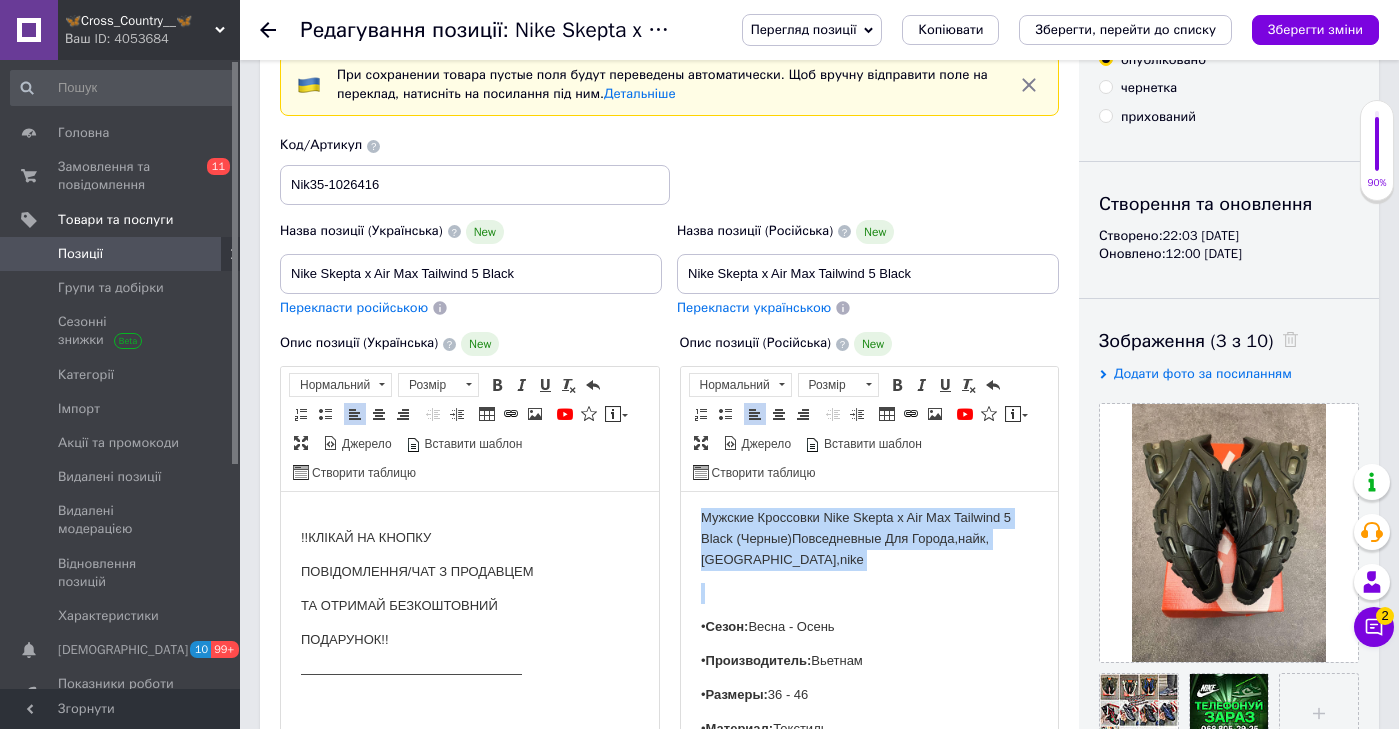 scroll, scrollTop: 0, scrollLeft: 0, axis: both 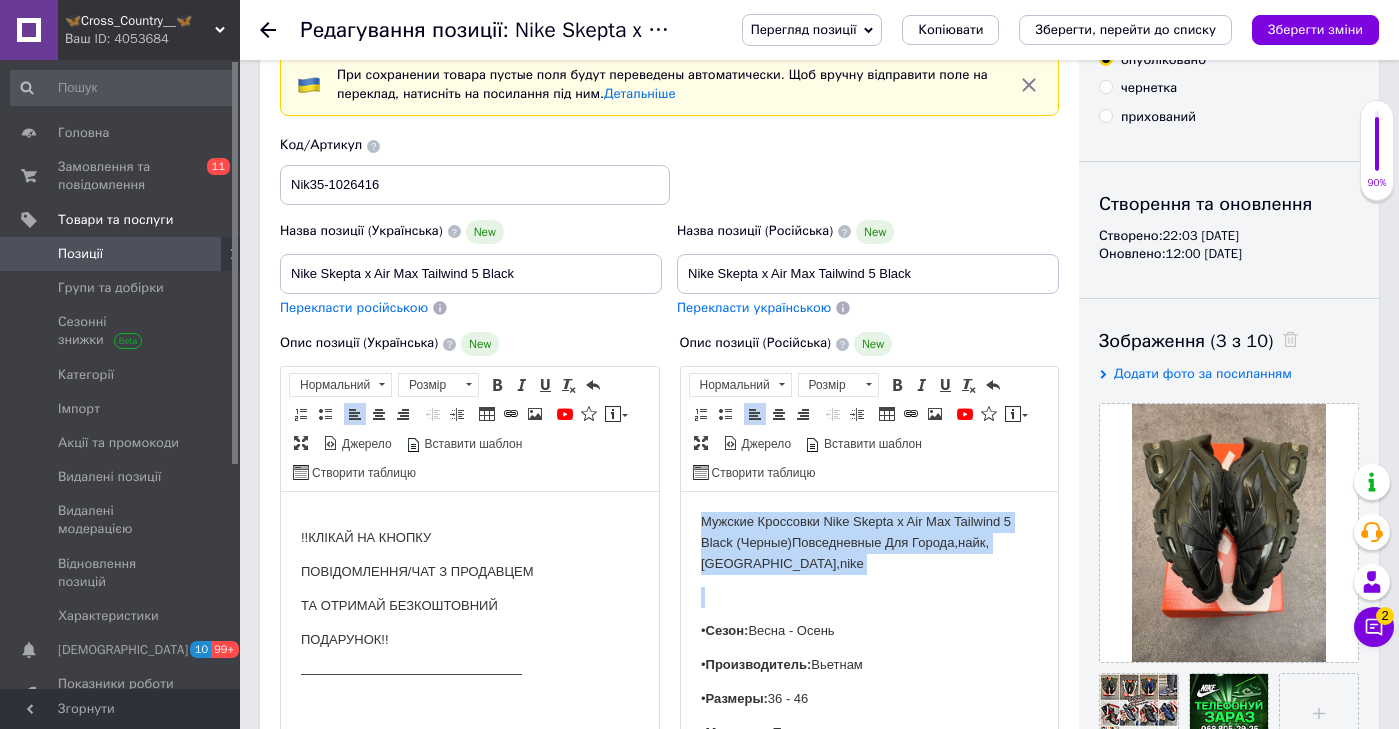 drag, startPoint x: 906, startPoint y: 591, endPoint x: 907, endPoint y: 436, distance: 155.00322 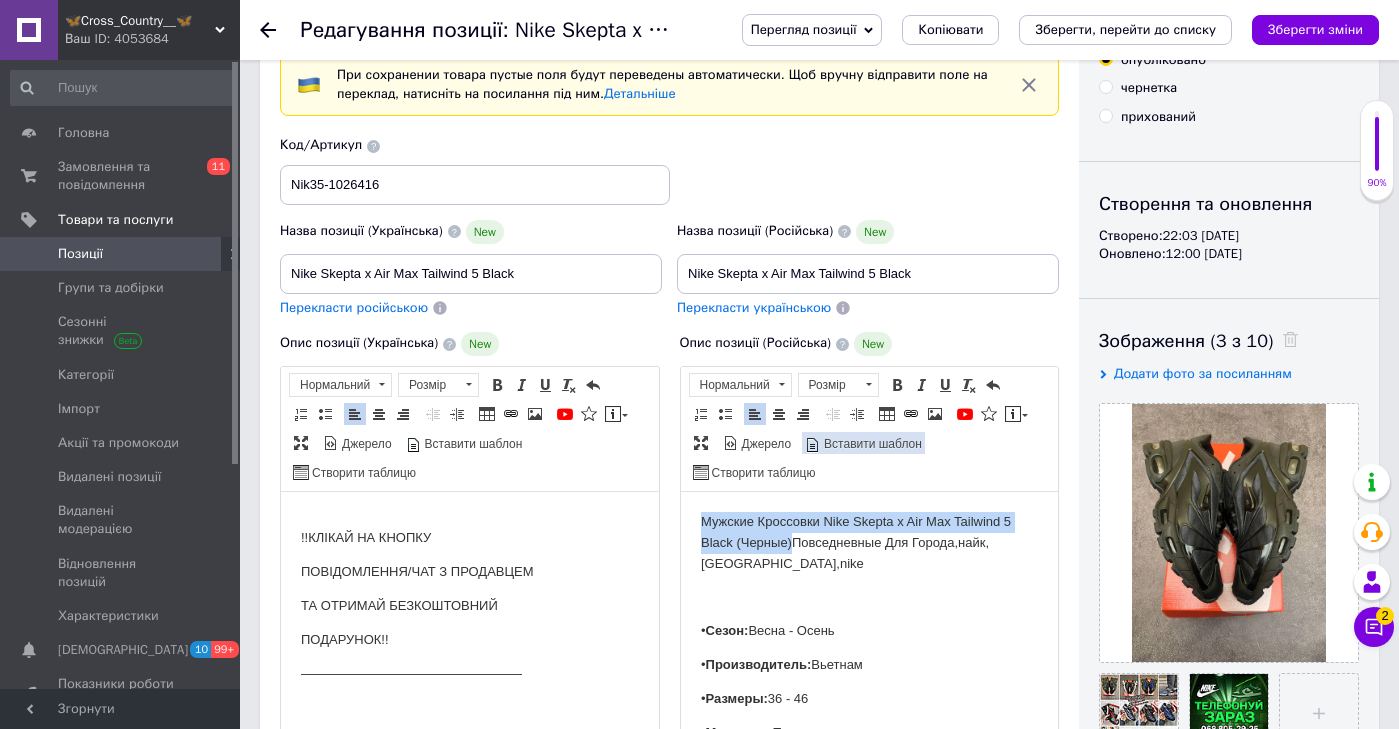 copy on "Мужские Кроссовки Nike Skepta x Air Max Tailwind 5 Black (Черные)" 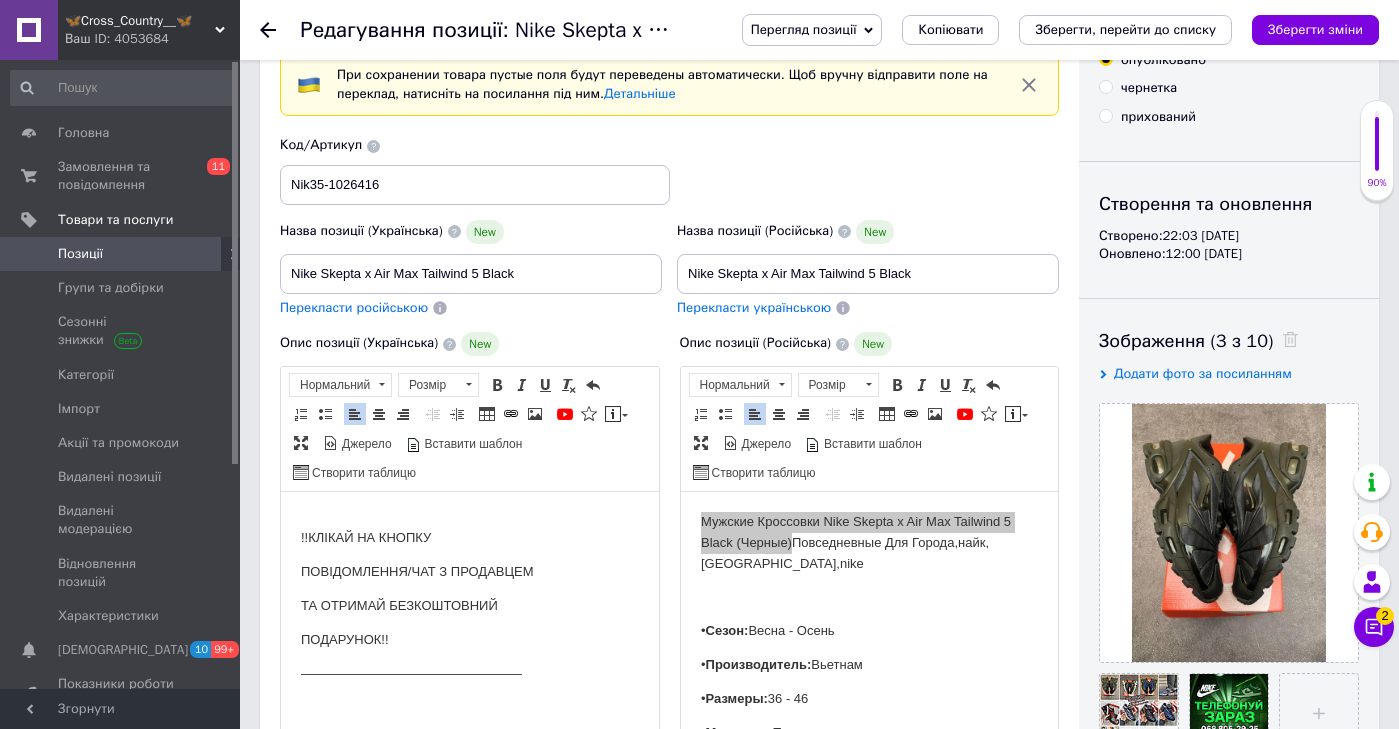 click on "Назва позиції (Російська) New Nike Skepta x Air Max Tailwind 5 Black Перекласти українською" at bounding box center [868, 268] 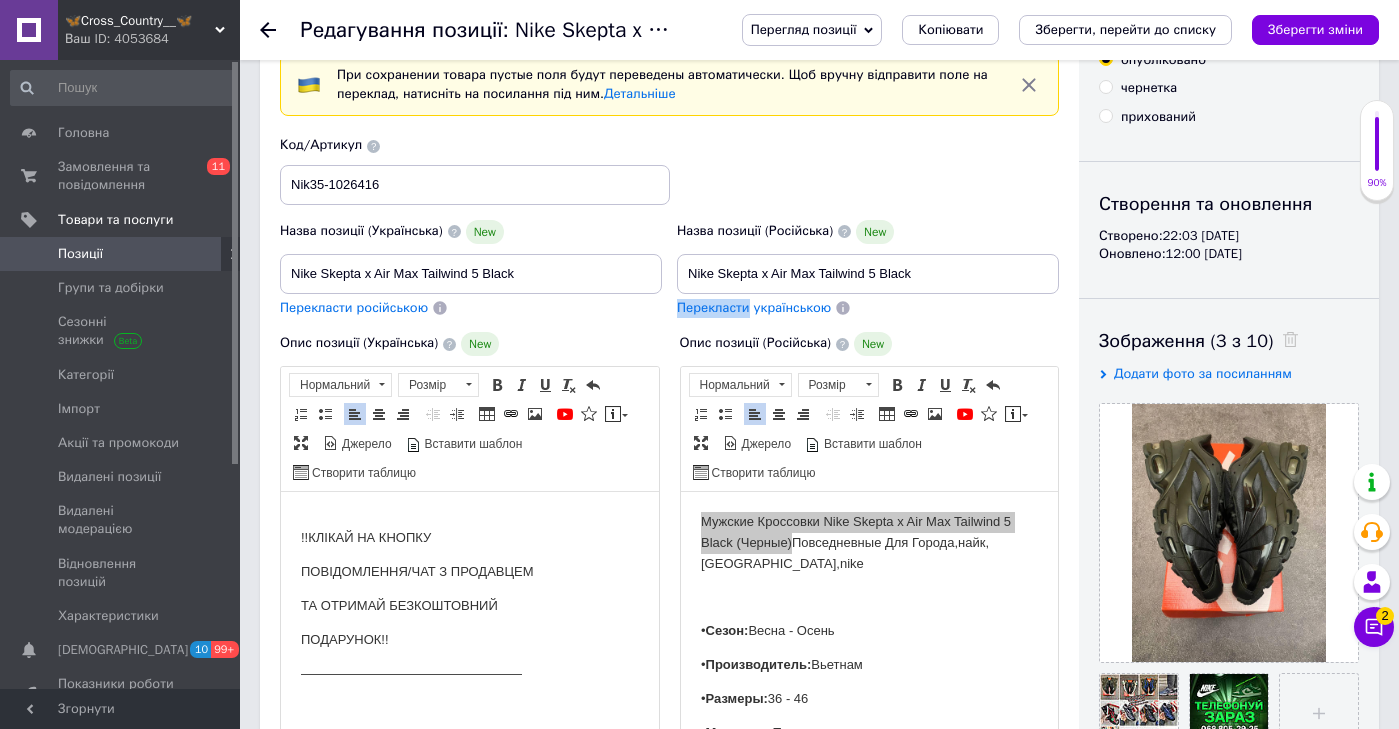 click on "Назва позиції (Російська) New Nike Skepta x Air Max Tailwind 5 Black Перекласти українською" at bounding box center [868, 268] 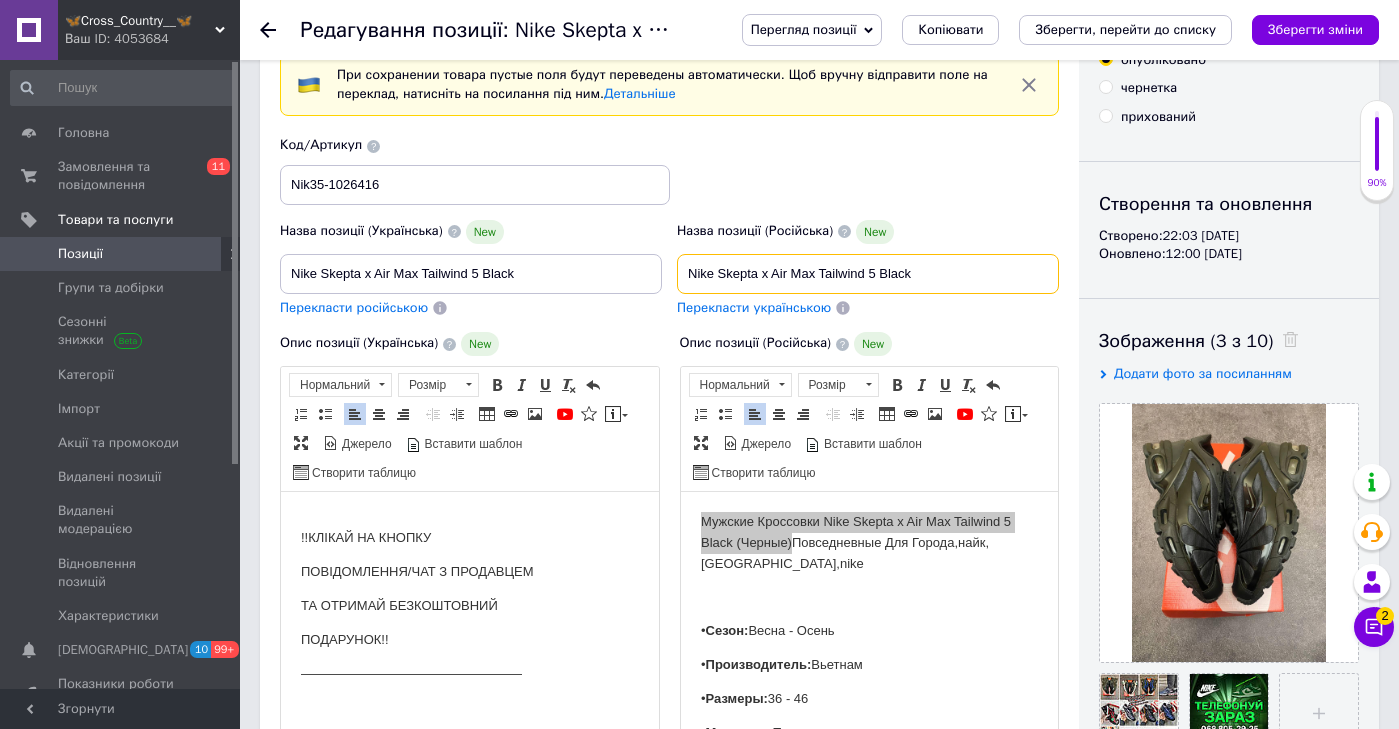 click on "Nike Skepta x Air Max Tailwind 5 Black" at bounding box center (868, 274) 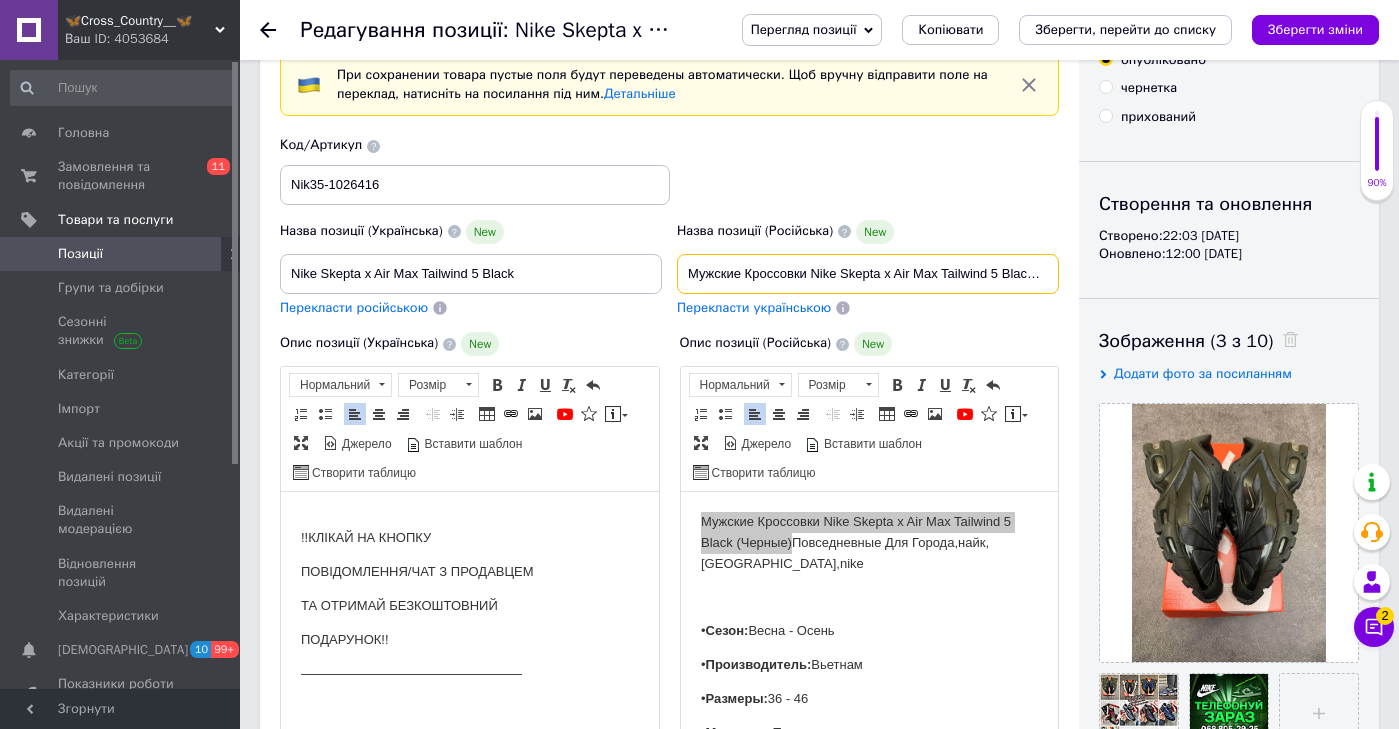 type on "Мужские Кроссовки Nike Skepta x Air Max Tailwind 5 Black (Черные) Повседневные Для Города,найк,Скепта,nike" 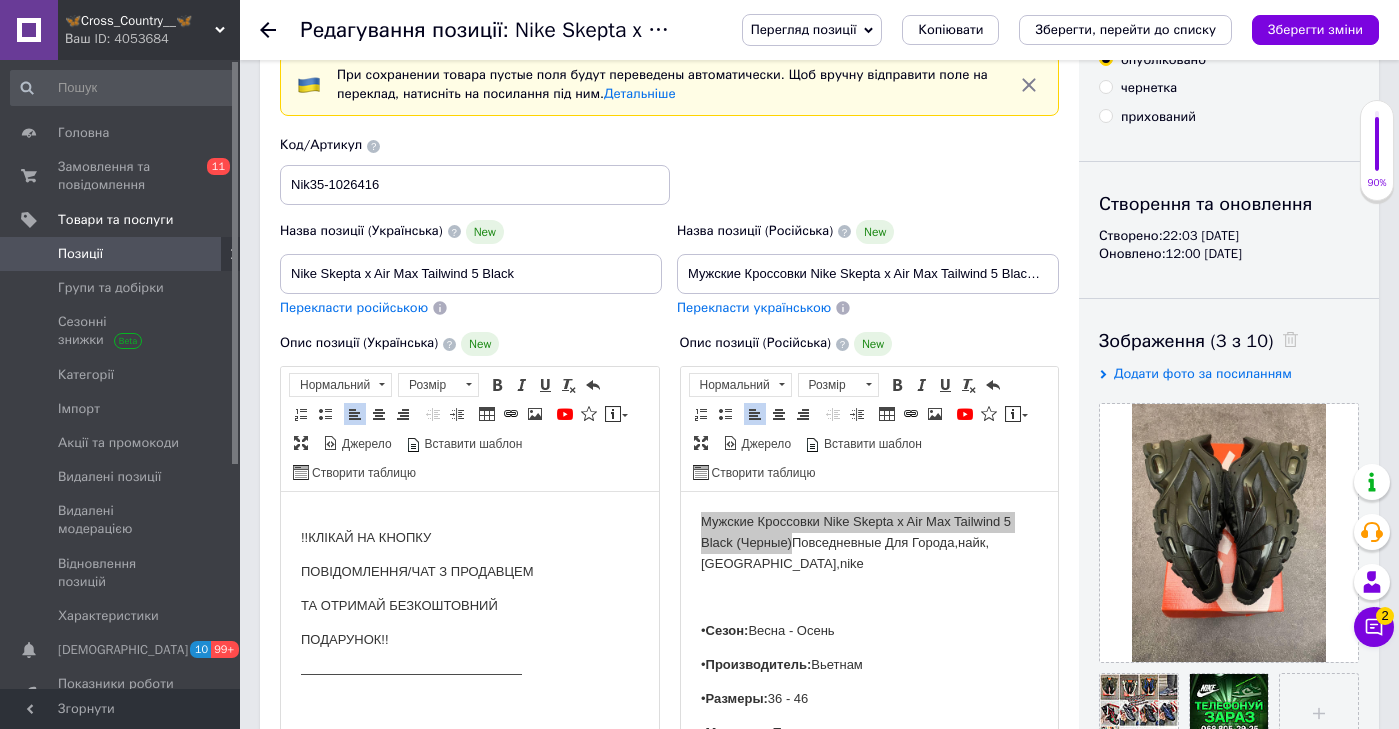 click on "Перекласти українською" at bounding box center [754, 307] 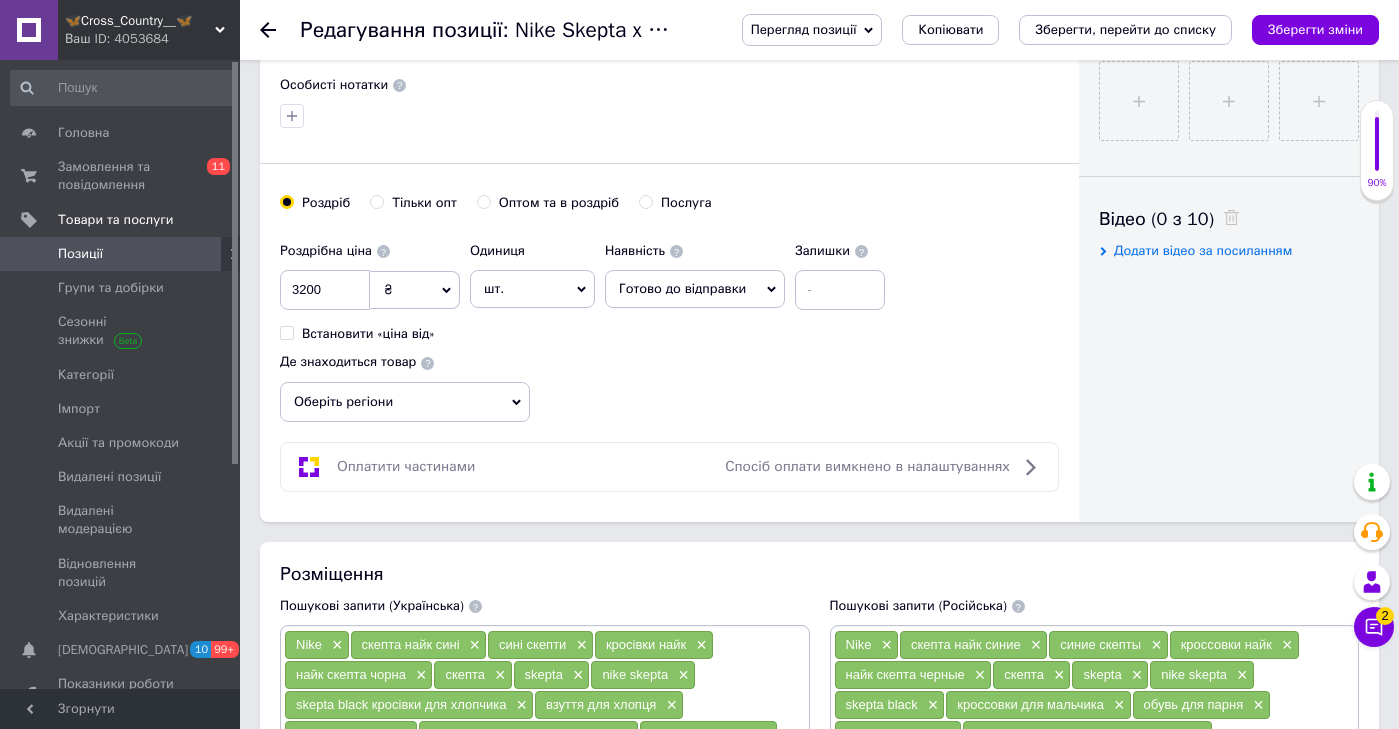type on "Чоловічі Кросівки Nike Skepta x Air Max Tailwind 5 Black (Чорні) Повсякденні Для Міста,найк, Скета,nike" 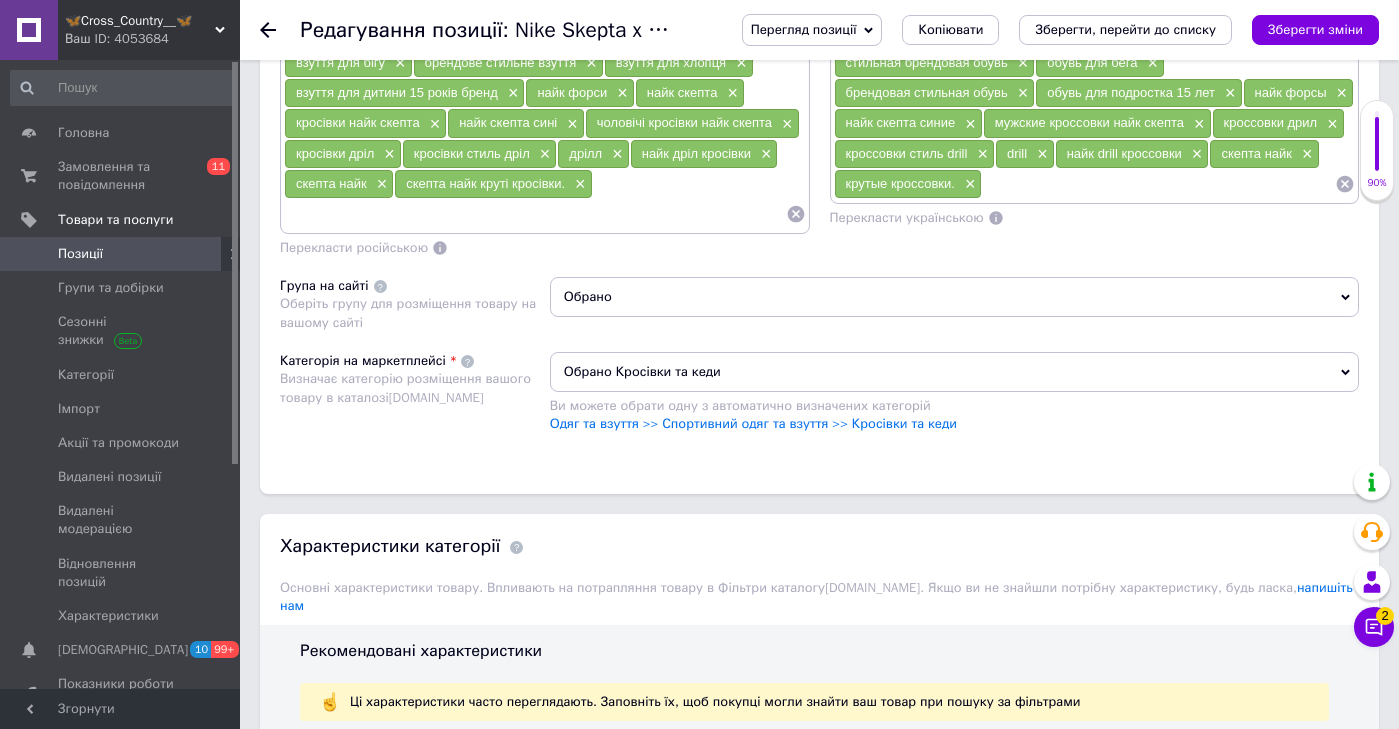 scroll, scrollTop: 1524, scrollLeft: 0, axis: vertical 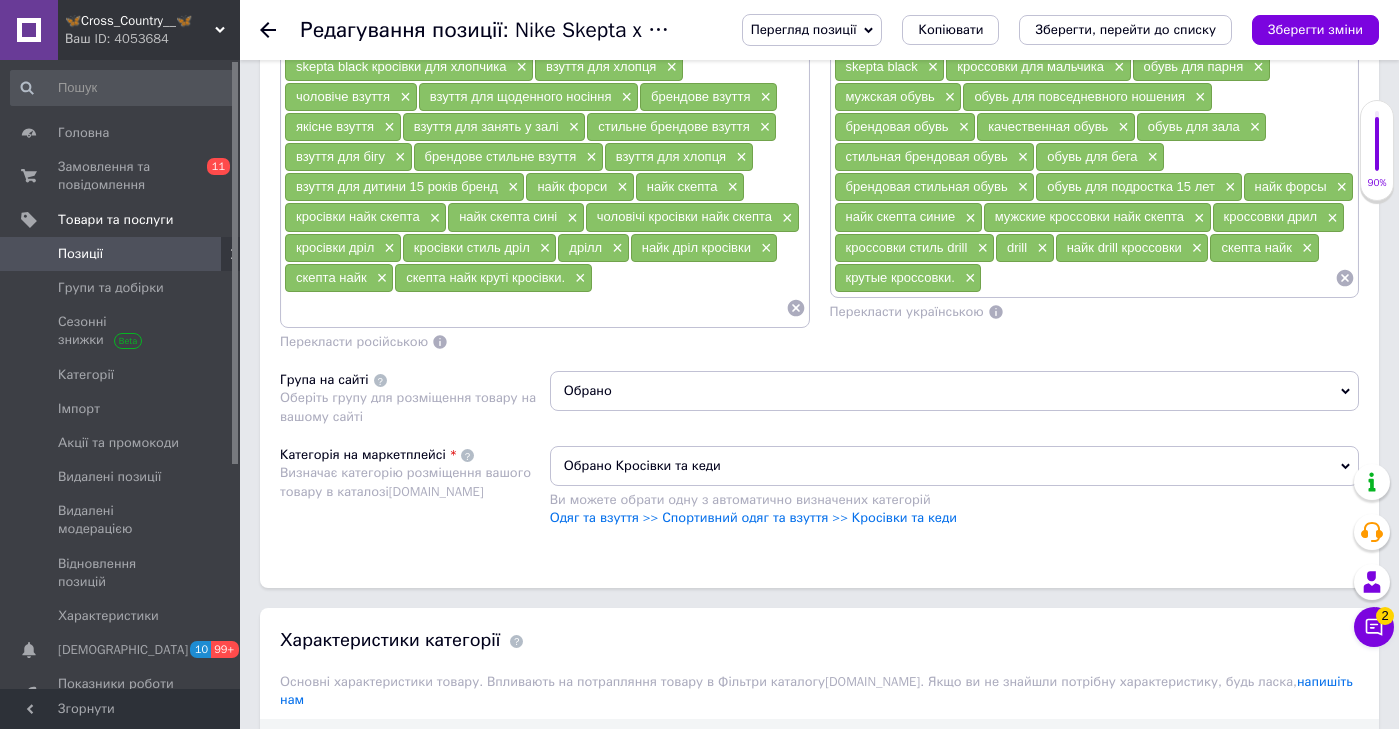 click at bounding box center [1158, 278] 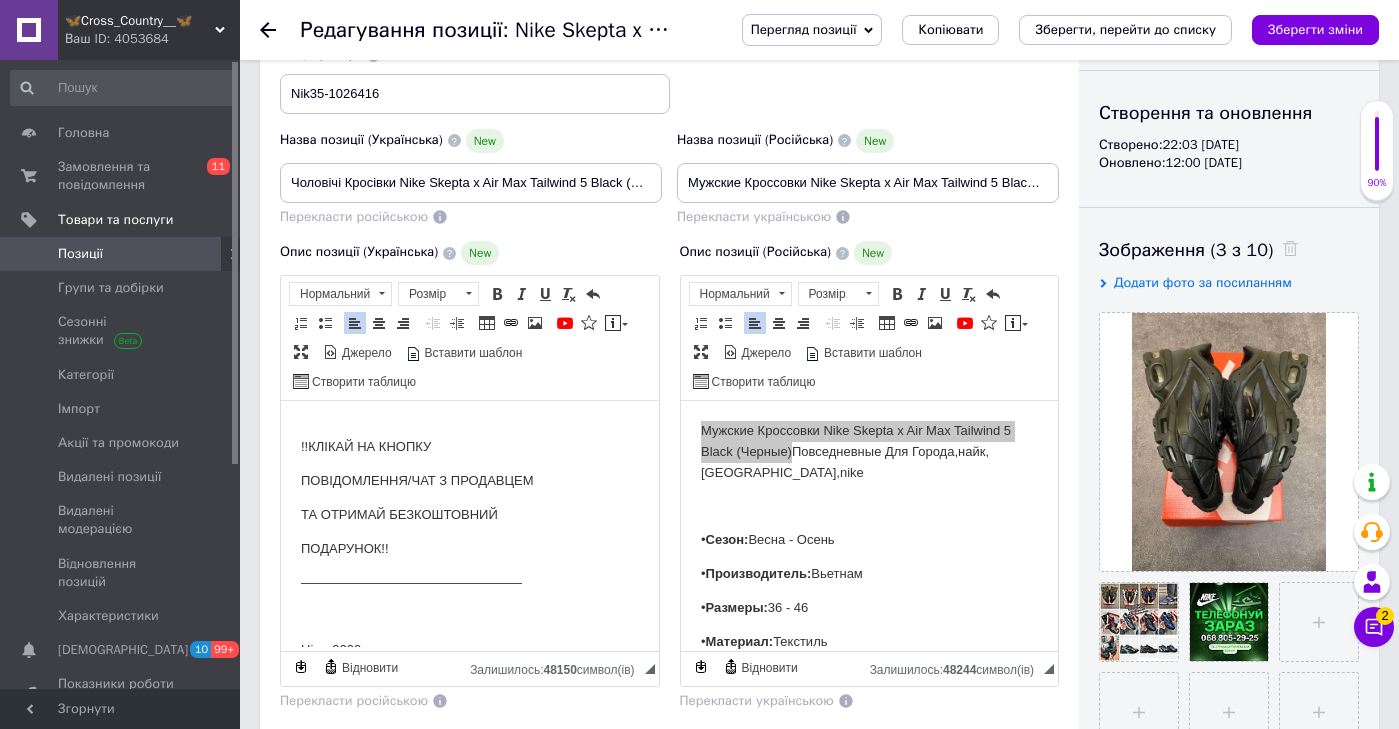 scroll, scrollTop: 0, scrollLeft: 0, axis: both 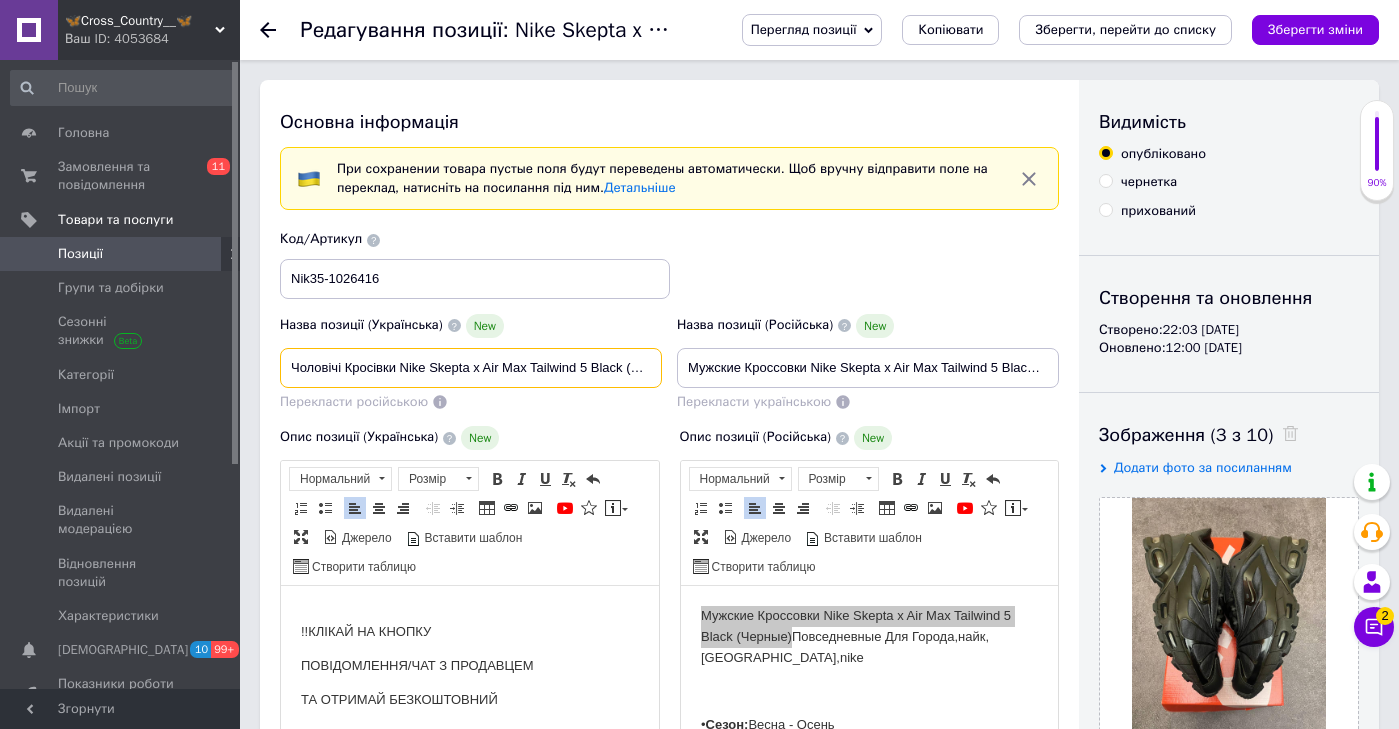 click on "Чоловічі Кросівки Nike Skepta x Air Max Tailwind 5 Black (Чорні) Повсякденні Для Міста,найк, Скета,nike" at bounding box center [471, 368] 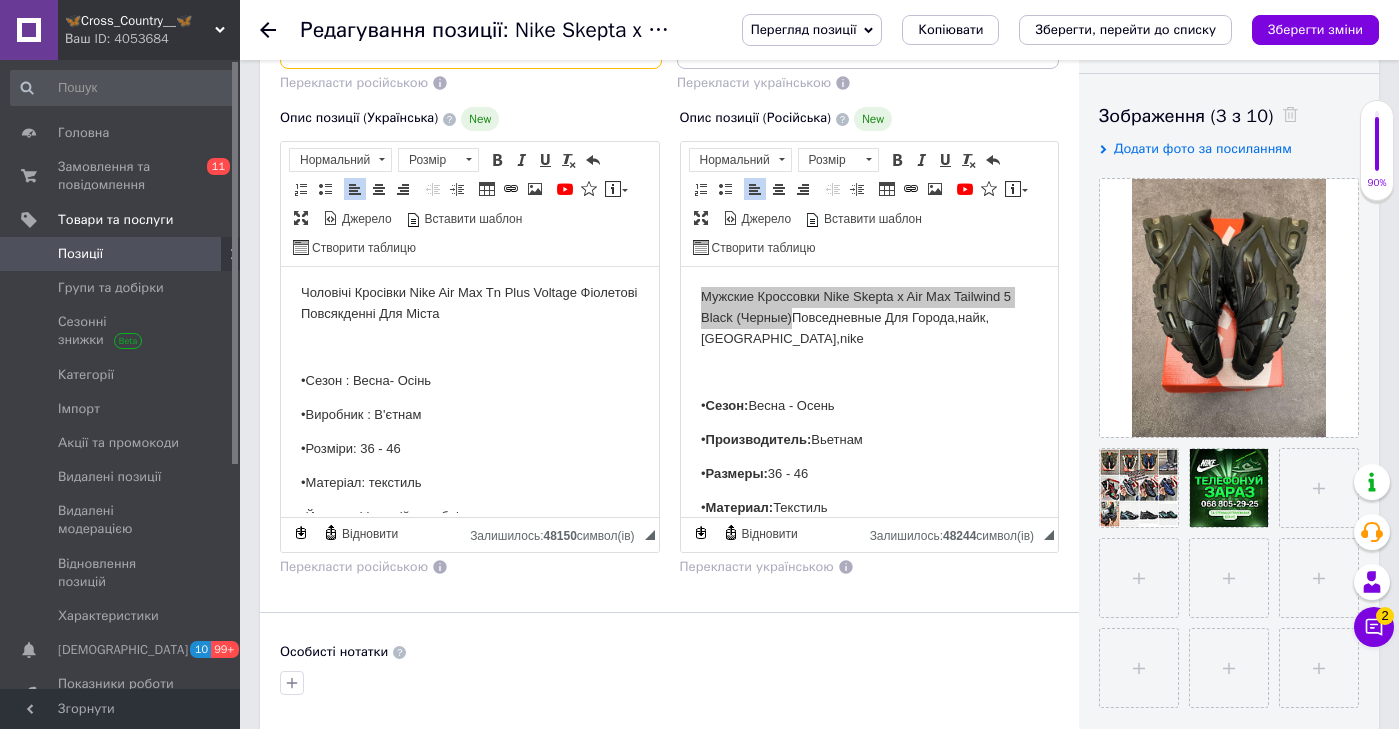 scroll, scrollTop: -2, scrollLeft: 0, axis: vertical 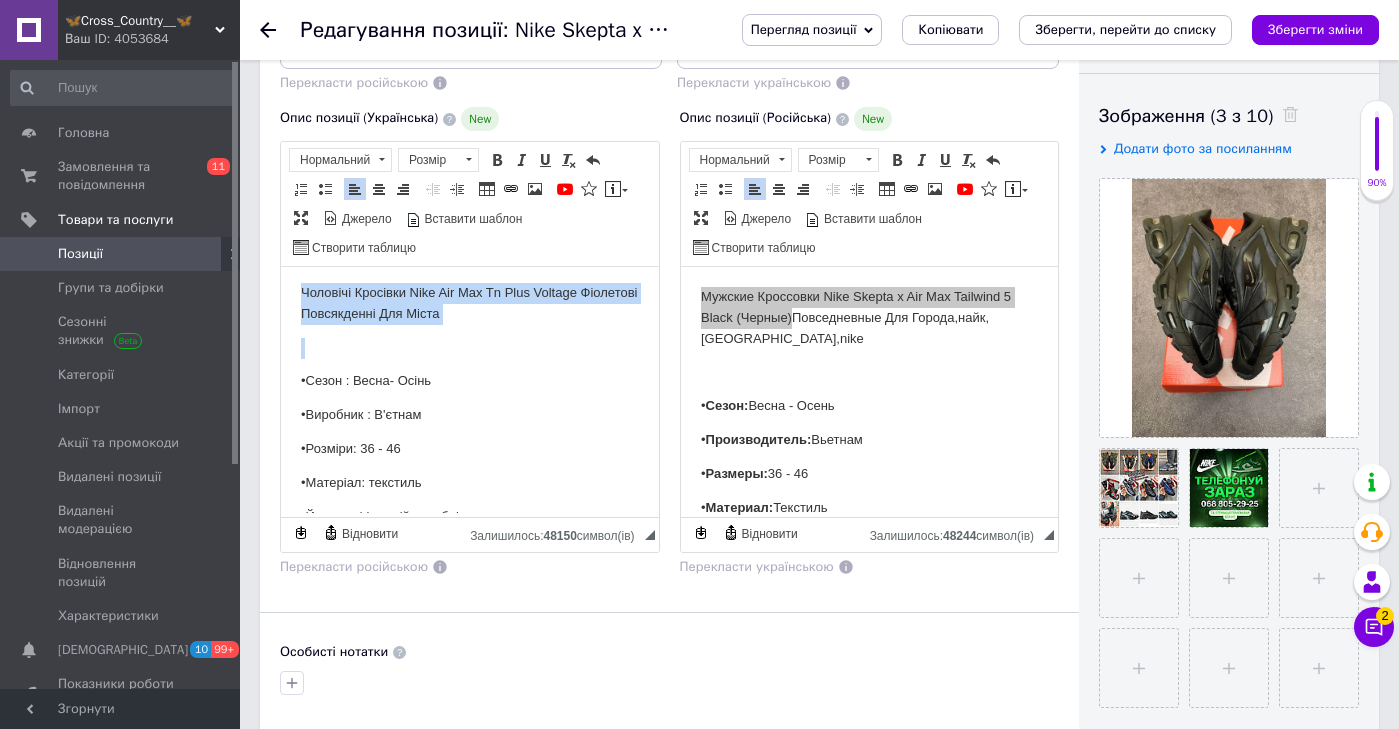 drag, startPoint x: 509, startPoint y: 340, endPoint x: 509, endPoint y: 227, distance: 113 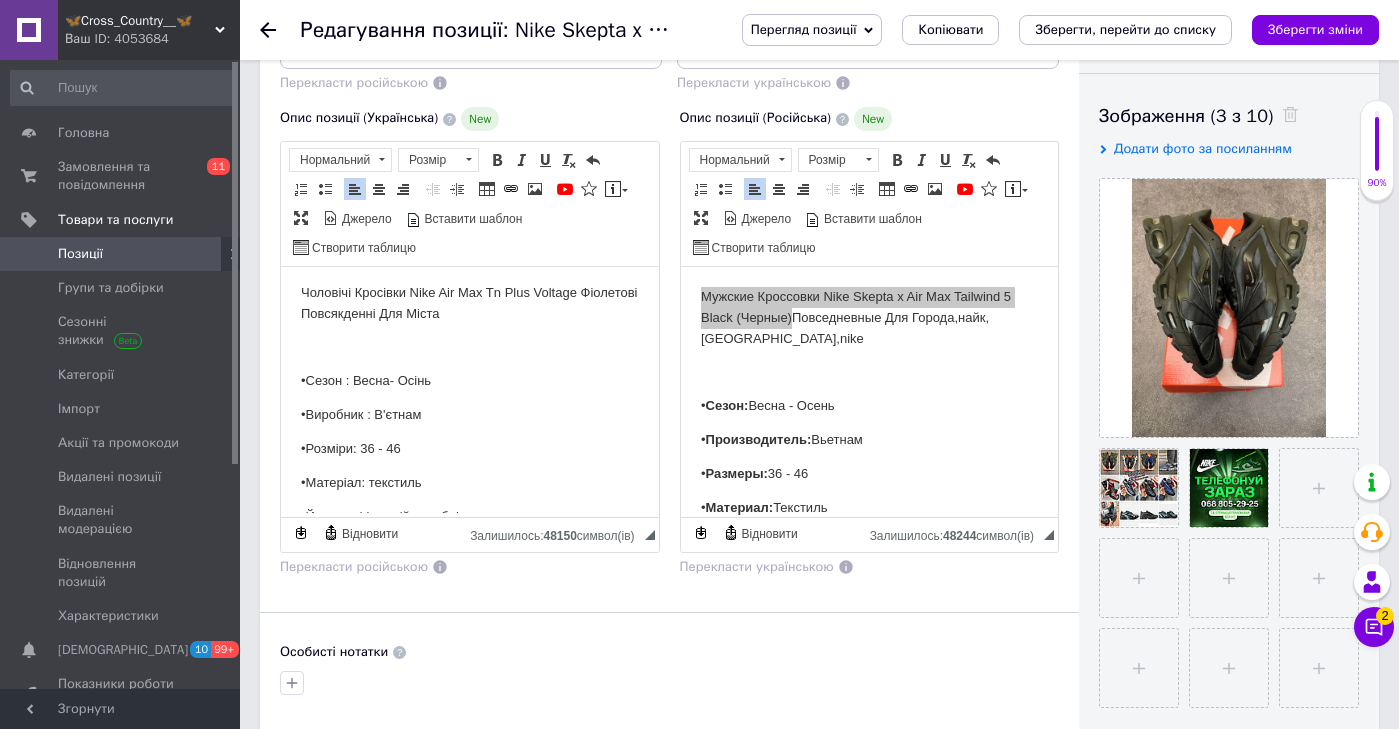 scroll, scrollTop: 0, scrollLeft: 0, axis: both 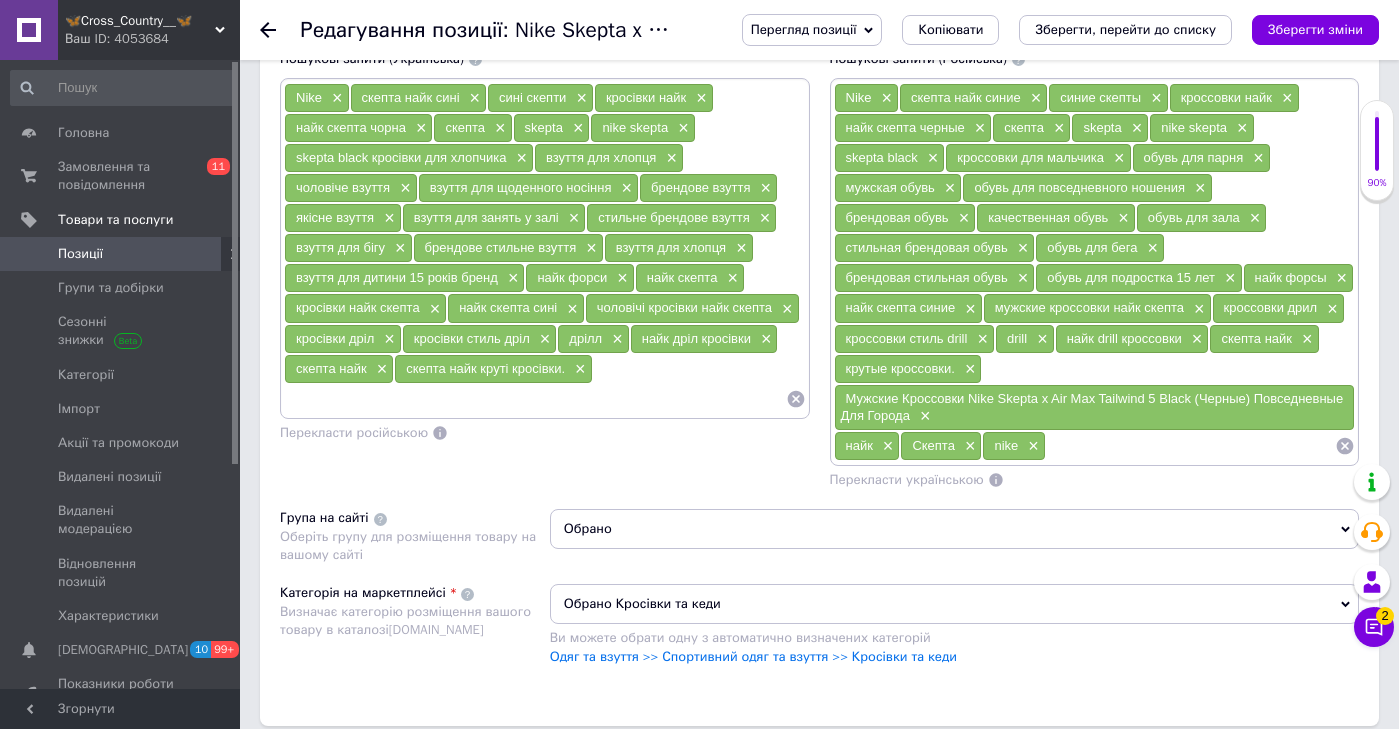 click on "скепта найк круті кросівки." at bounding box center (485, 368) 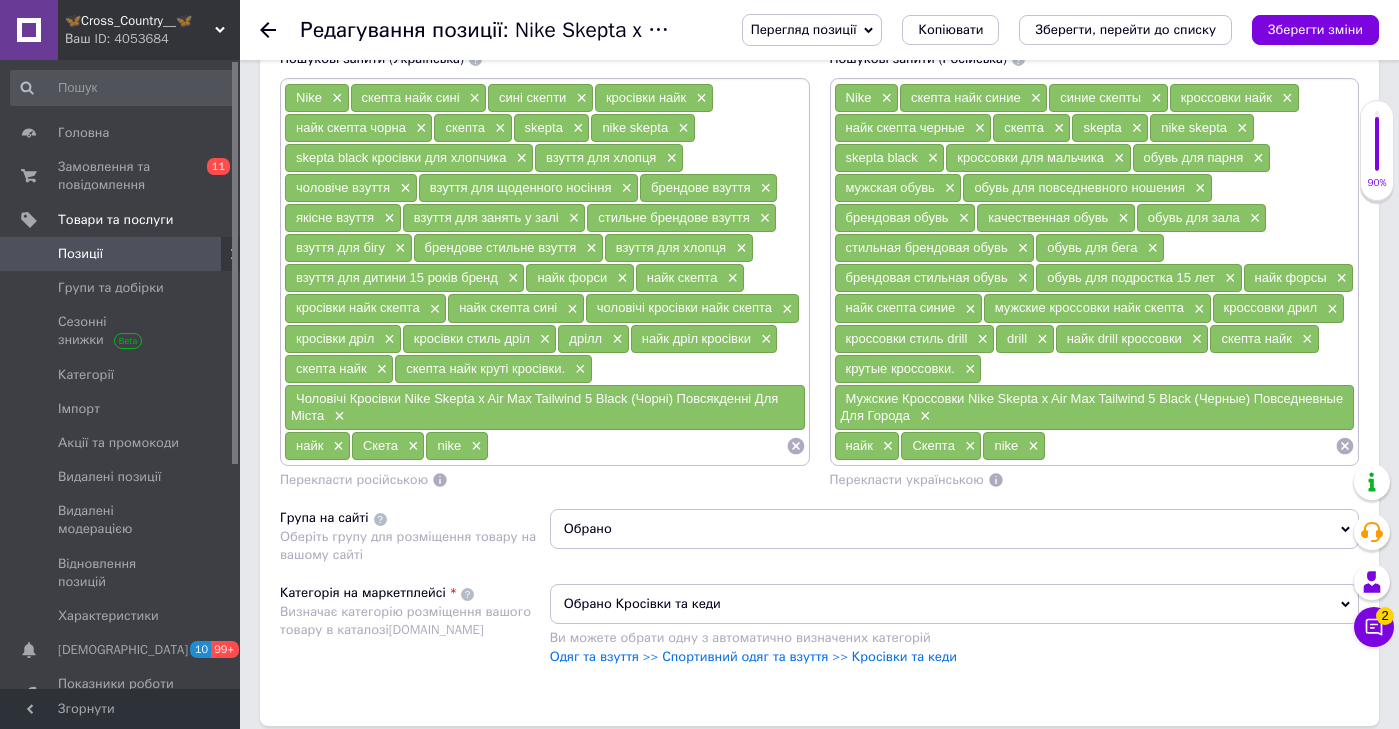 scroll 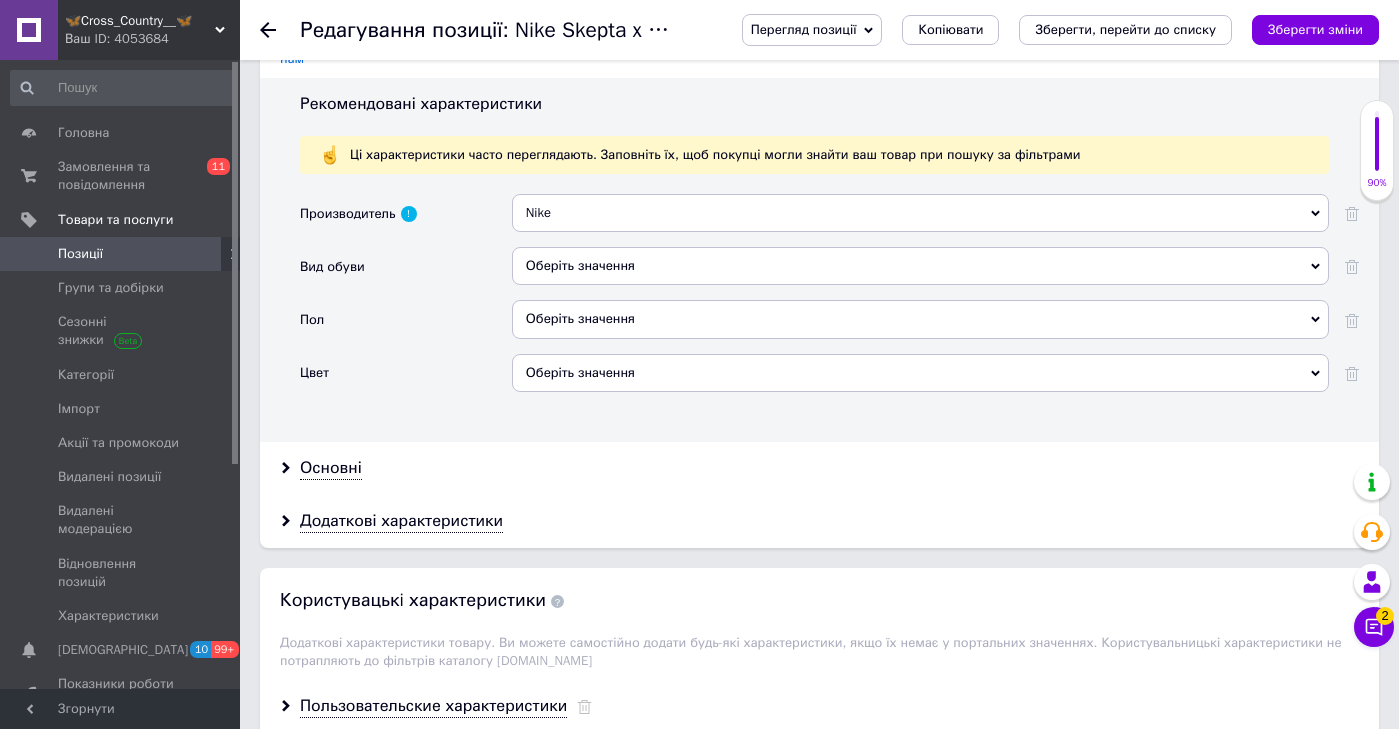 click on "Оберіть значення" at bounding box center [920, 266] 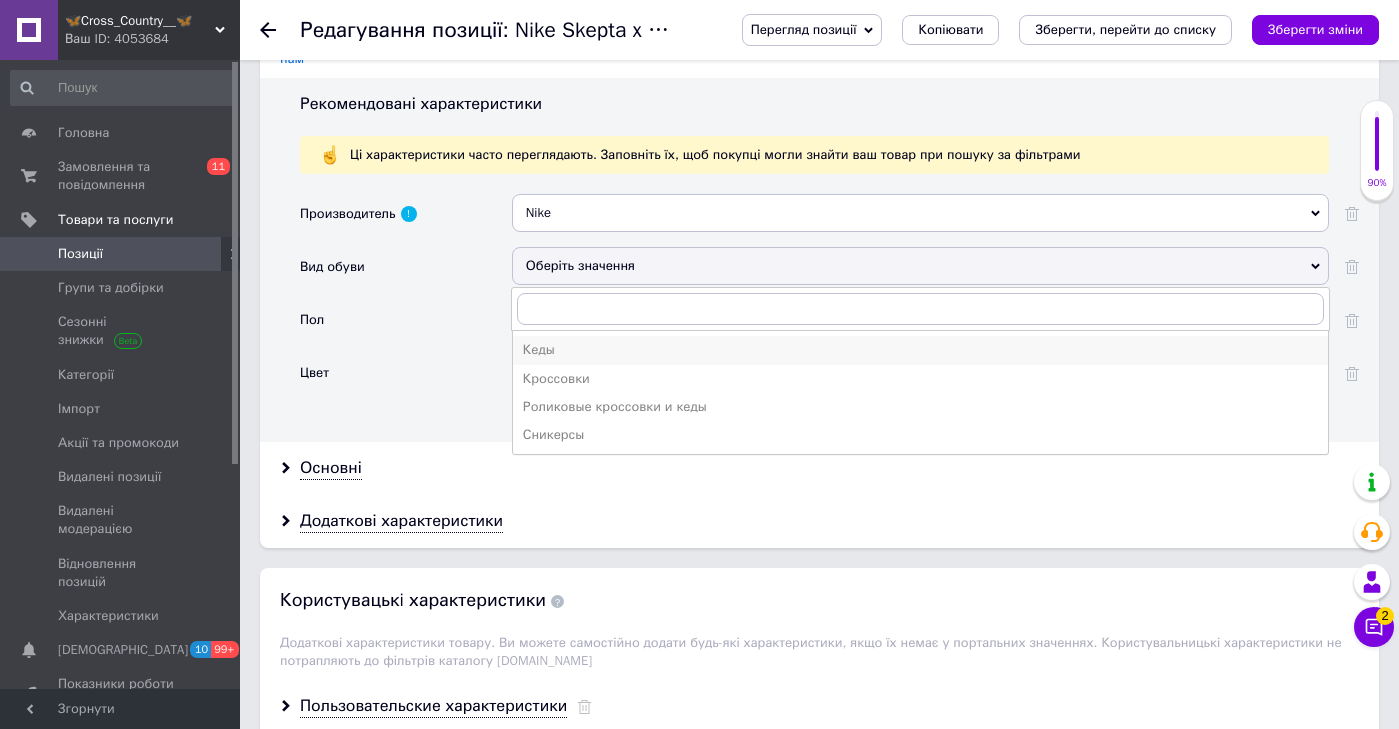 click on "Кеды" at bounding box center [920, 350] 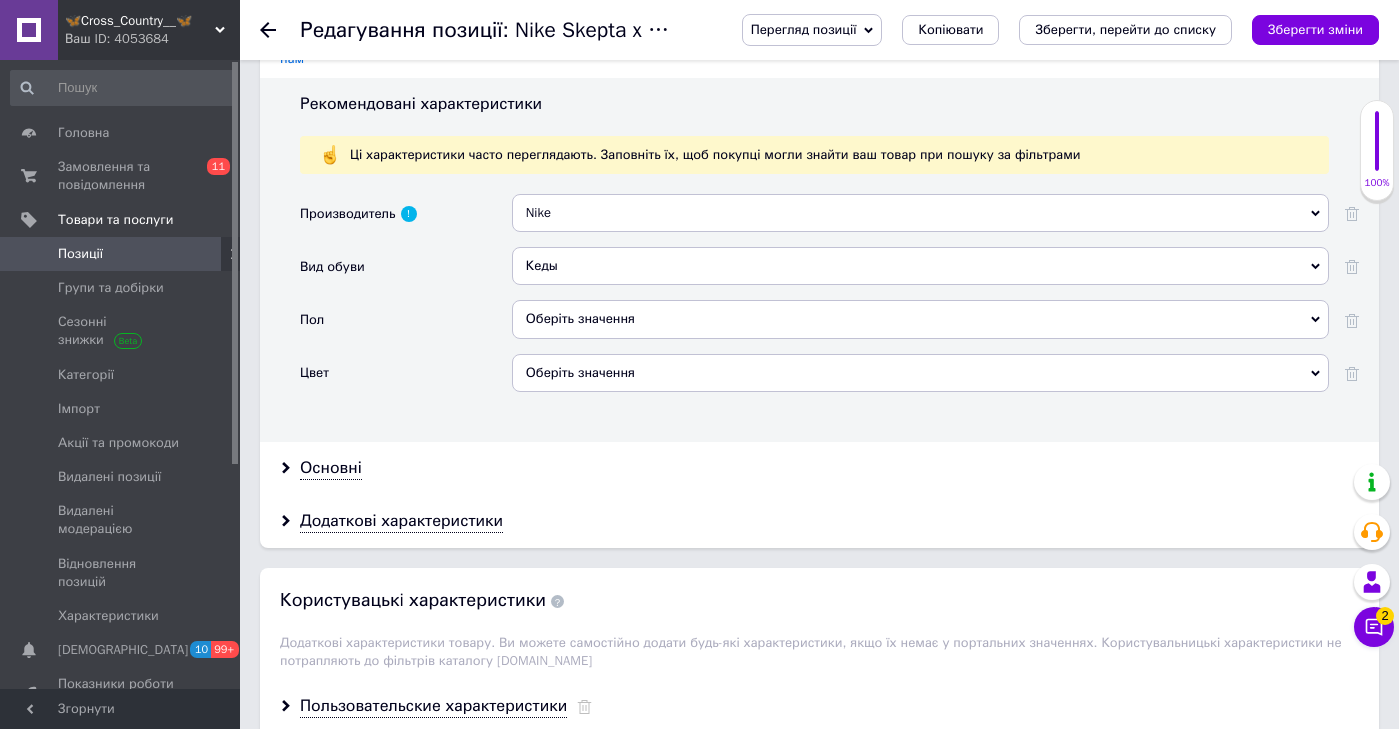 click on "Кеды [PERSON_NAME] Роликовые кроссовки и кеды Сникерсы" at bounding box center (920, 273) 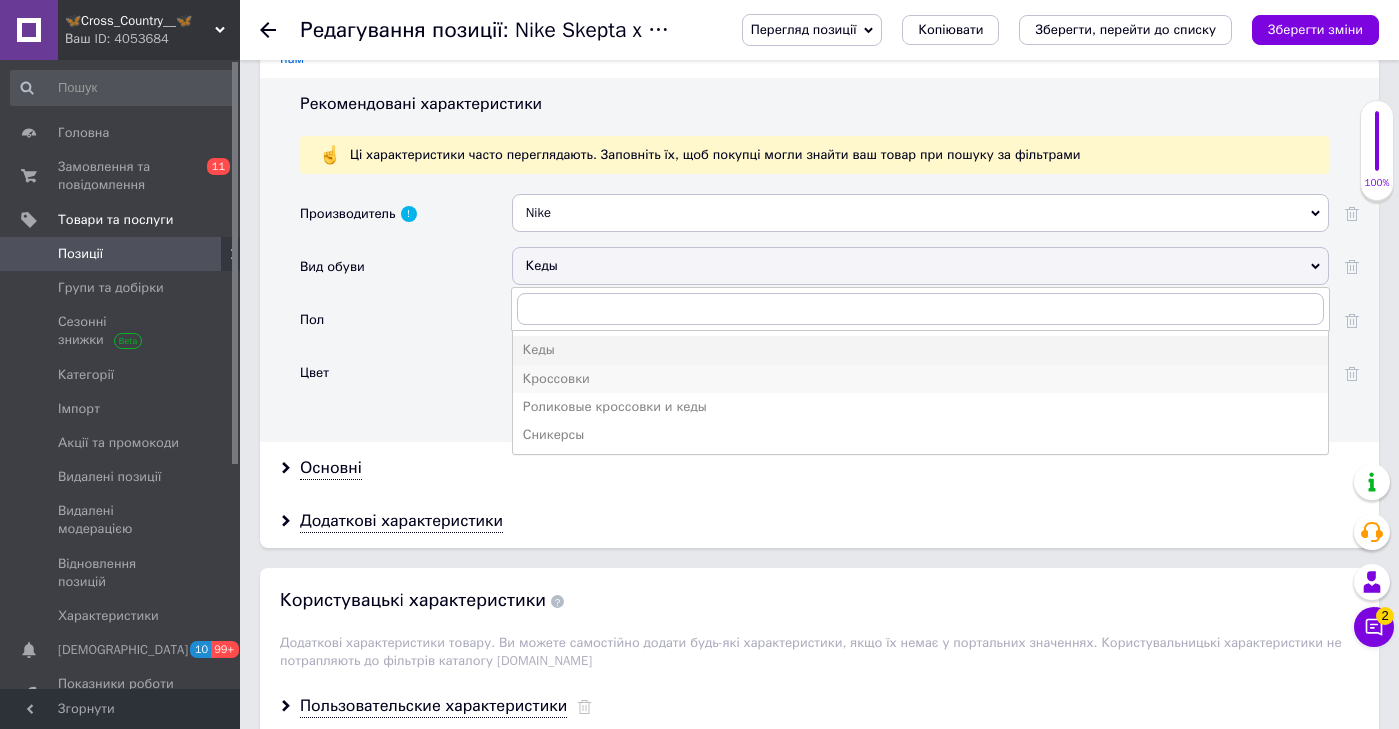 click on "Кроссовки" at bounding box center (920, 379) 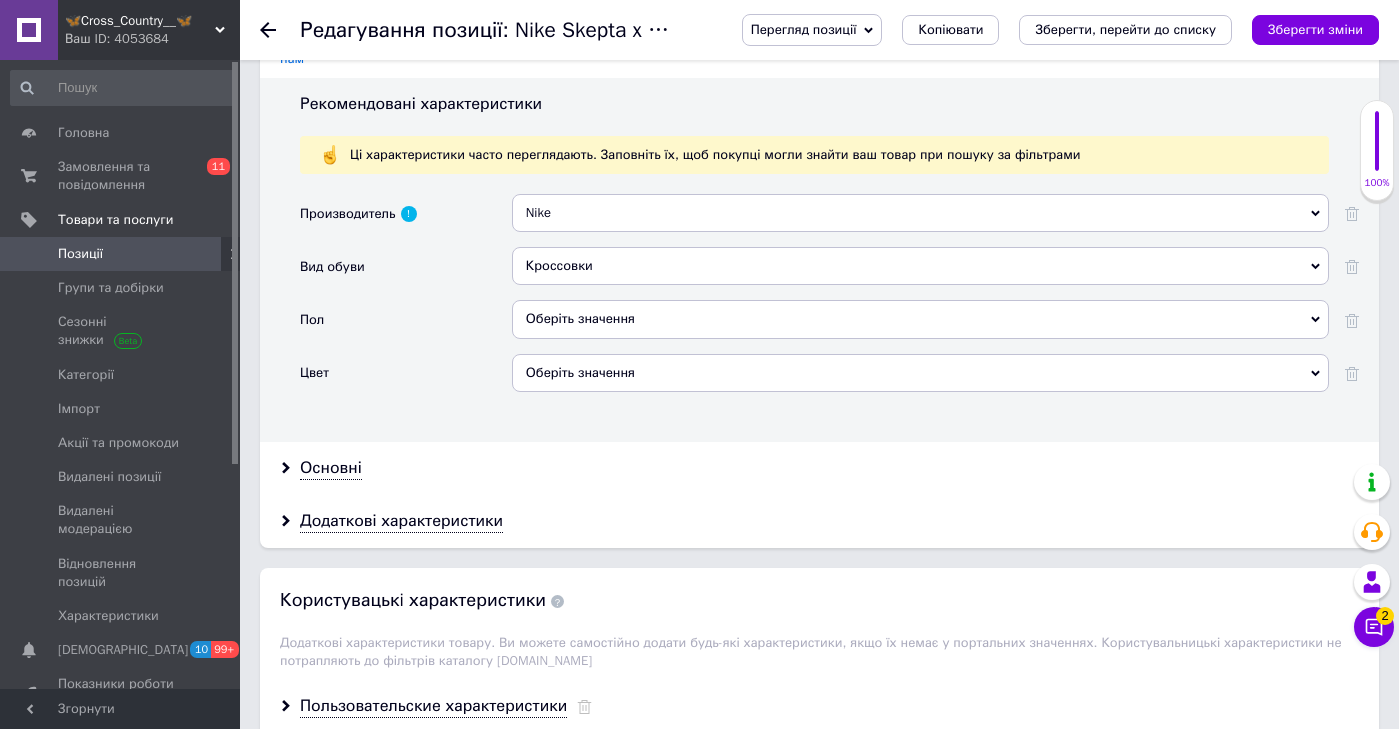 click on "Оберіть значення" at bounding box center [920, 326] 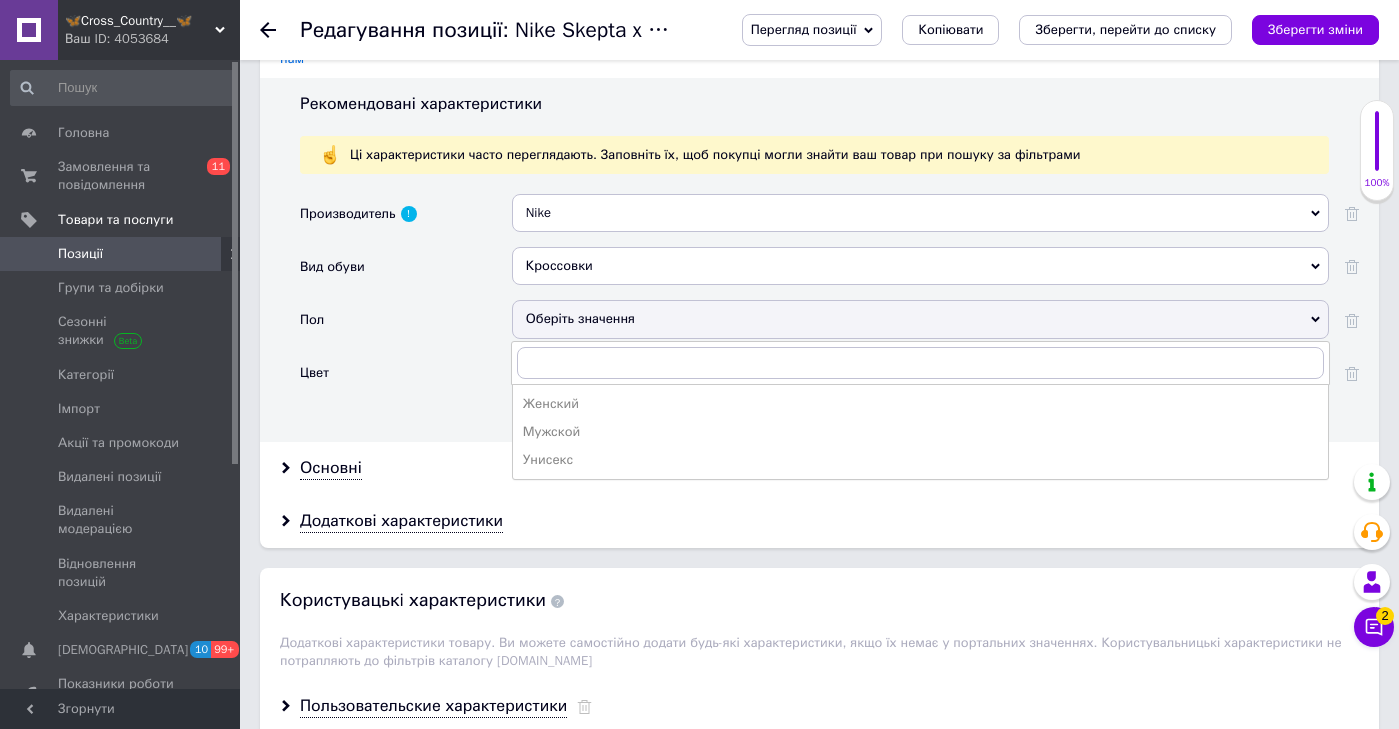 click on "Мужской" at bounding box center [920, 432] 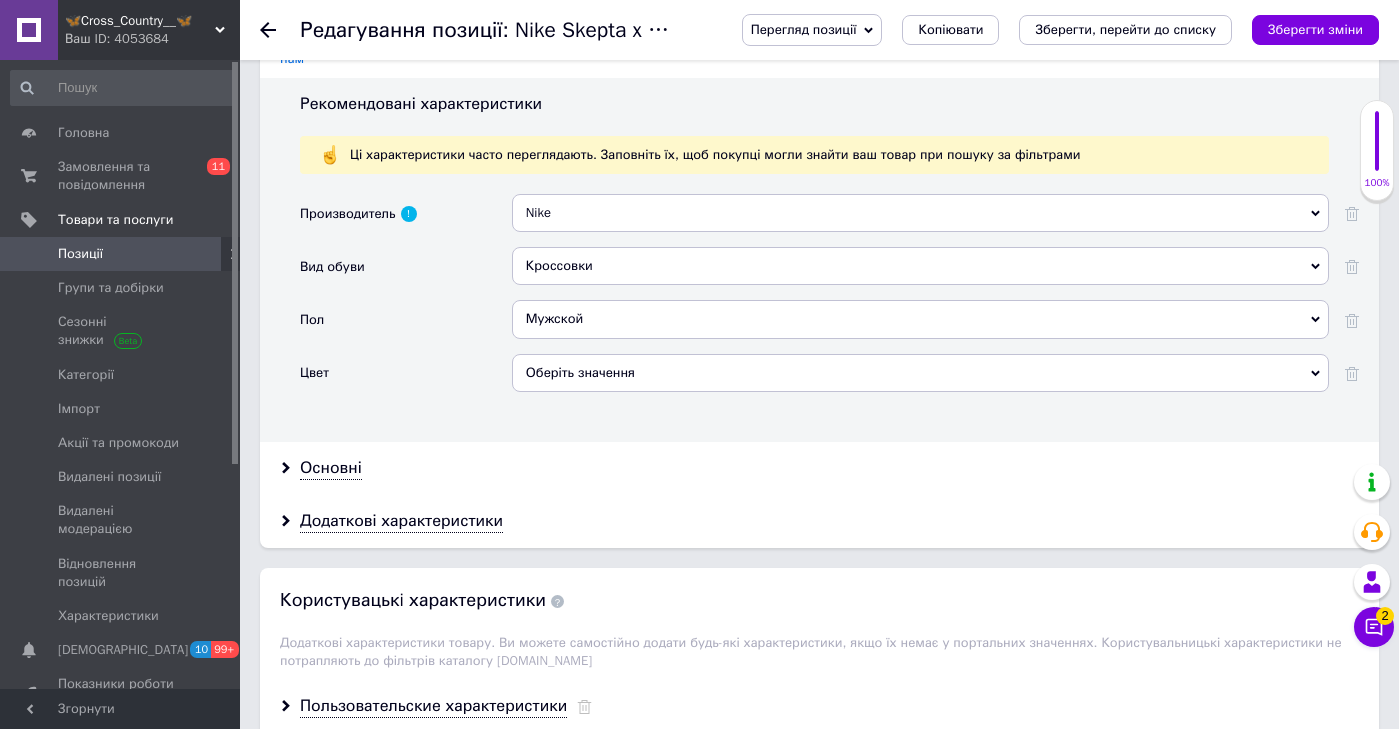 click on "Оберіть значення" at bounding box center (920, 373) 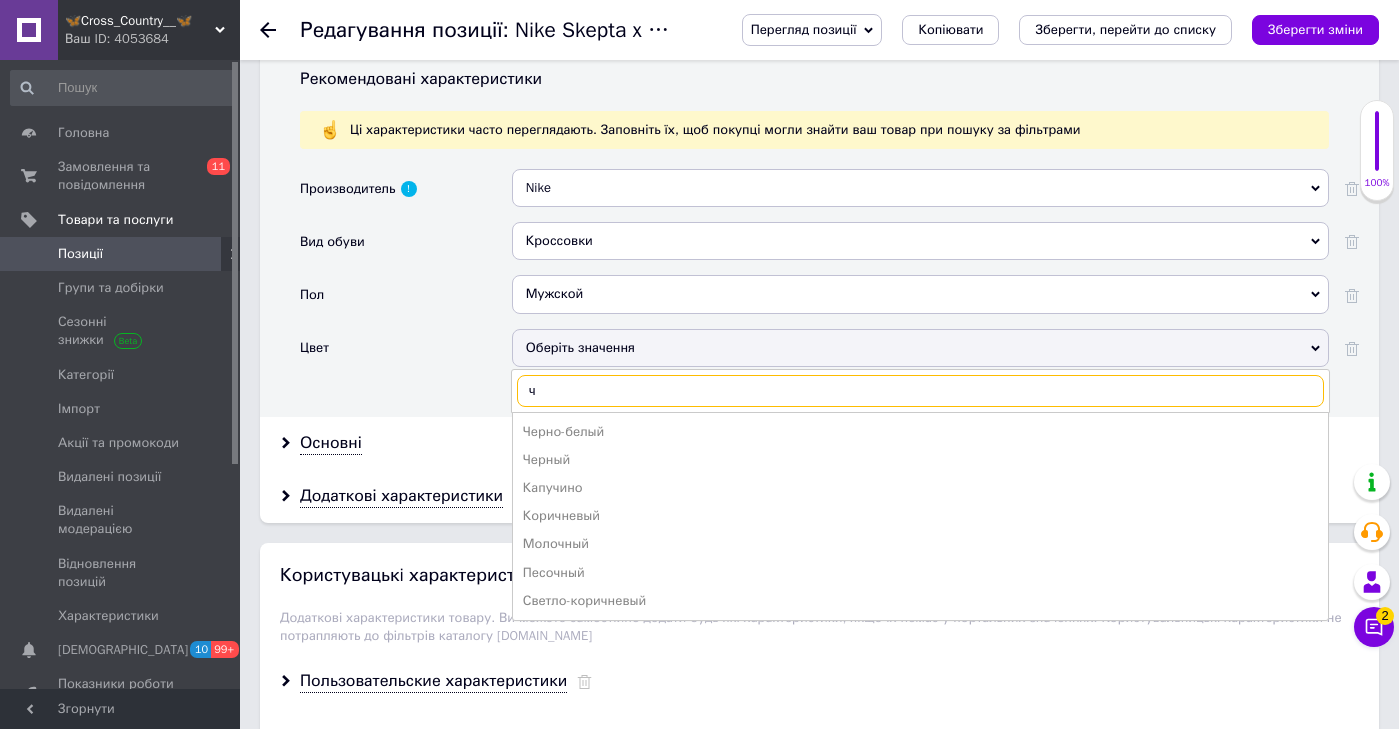 scroll, scrollTop: 2236, scrollLeft: 0, axis: vertical 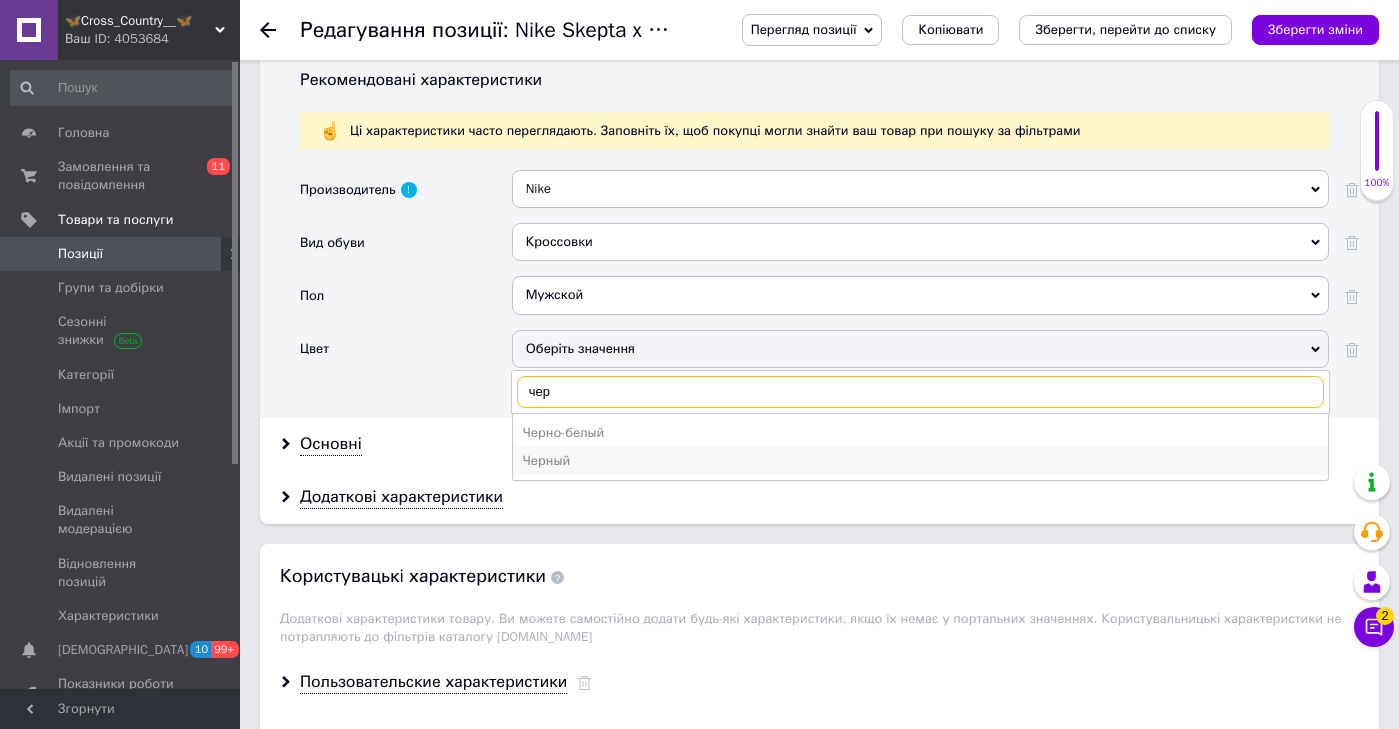 type on "чер" 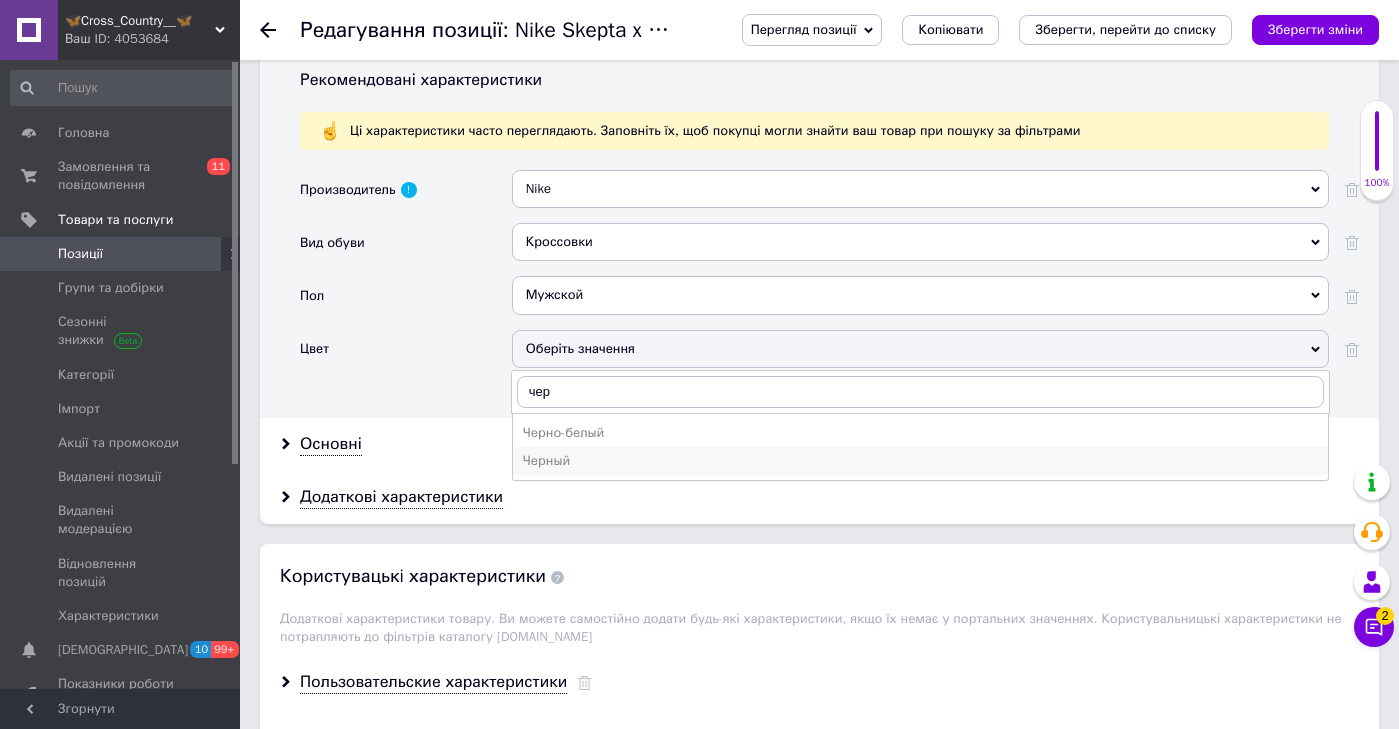 click on "Черный" at bounding box center [920, 461] 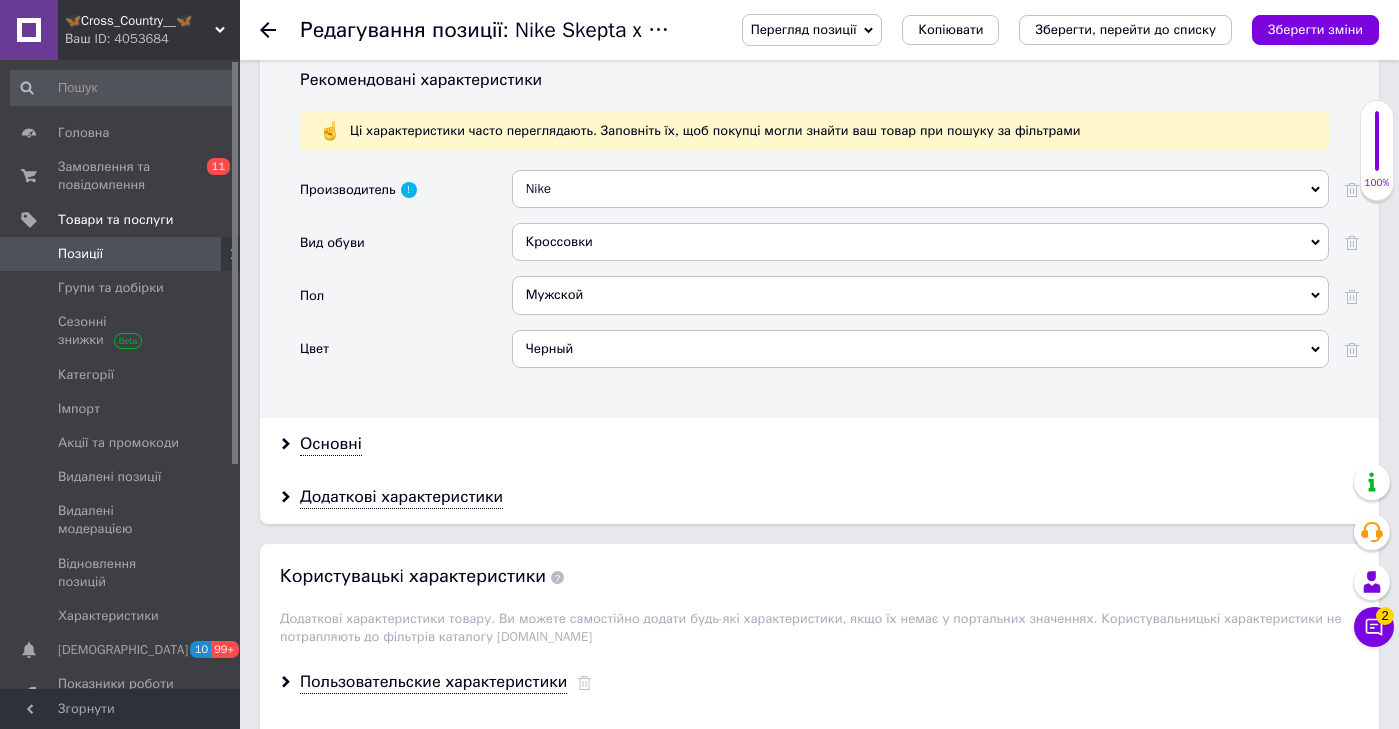 click on "Основні" at bounding box center (819, 444) 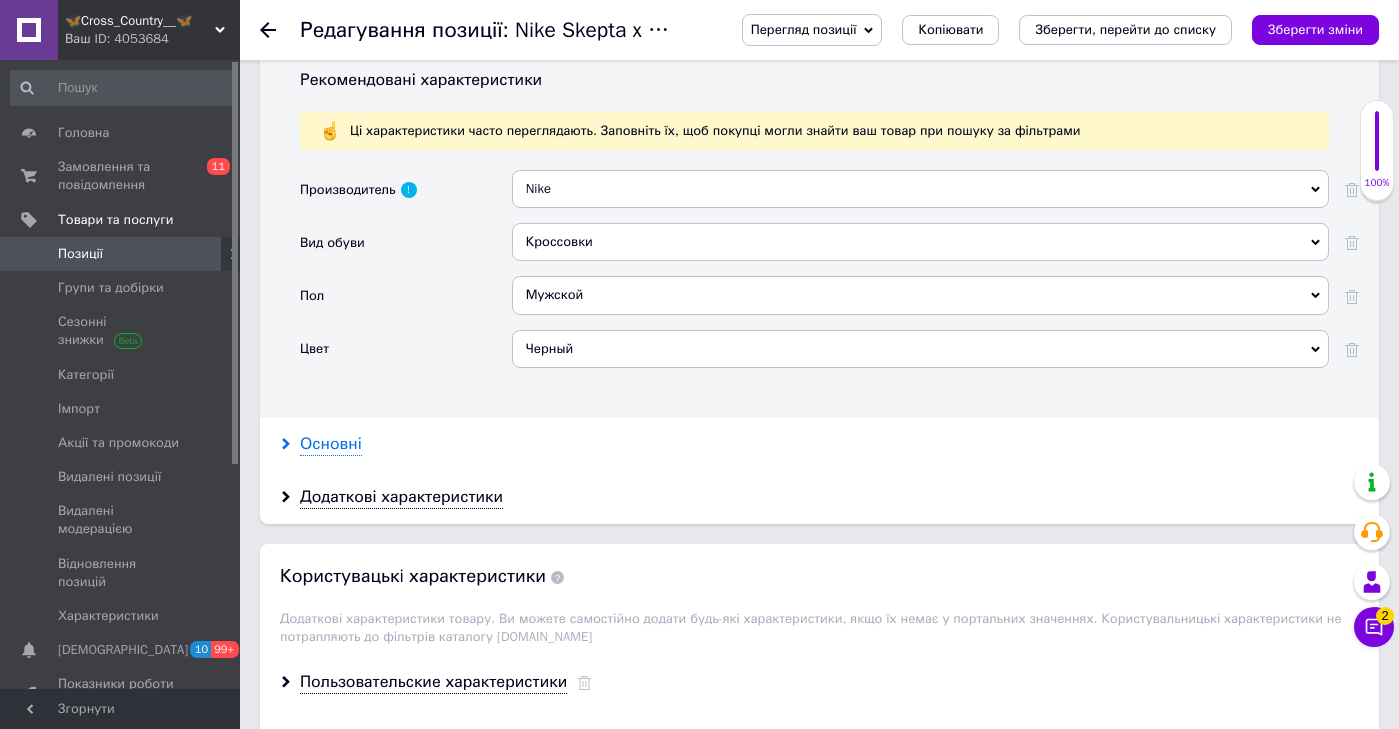 click on "Основні" at bounding box center (331, 444) 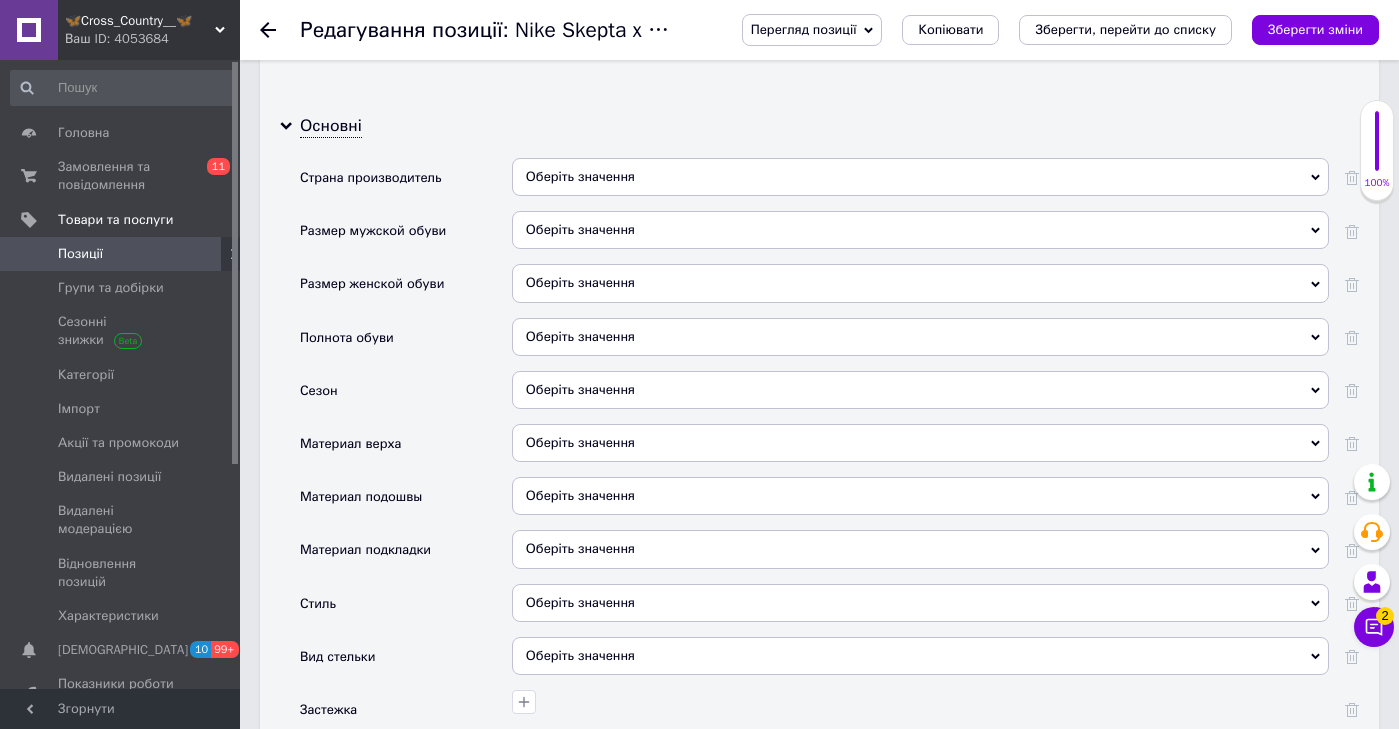 scroll, scrollTop: 2577, scrollLeft: 0, axis: vertical 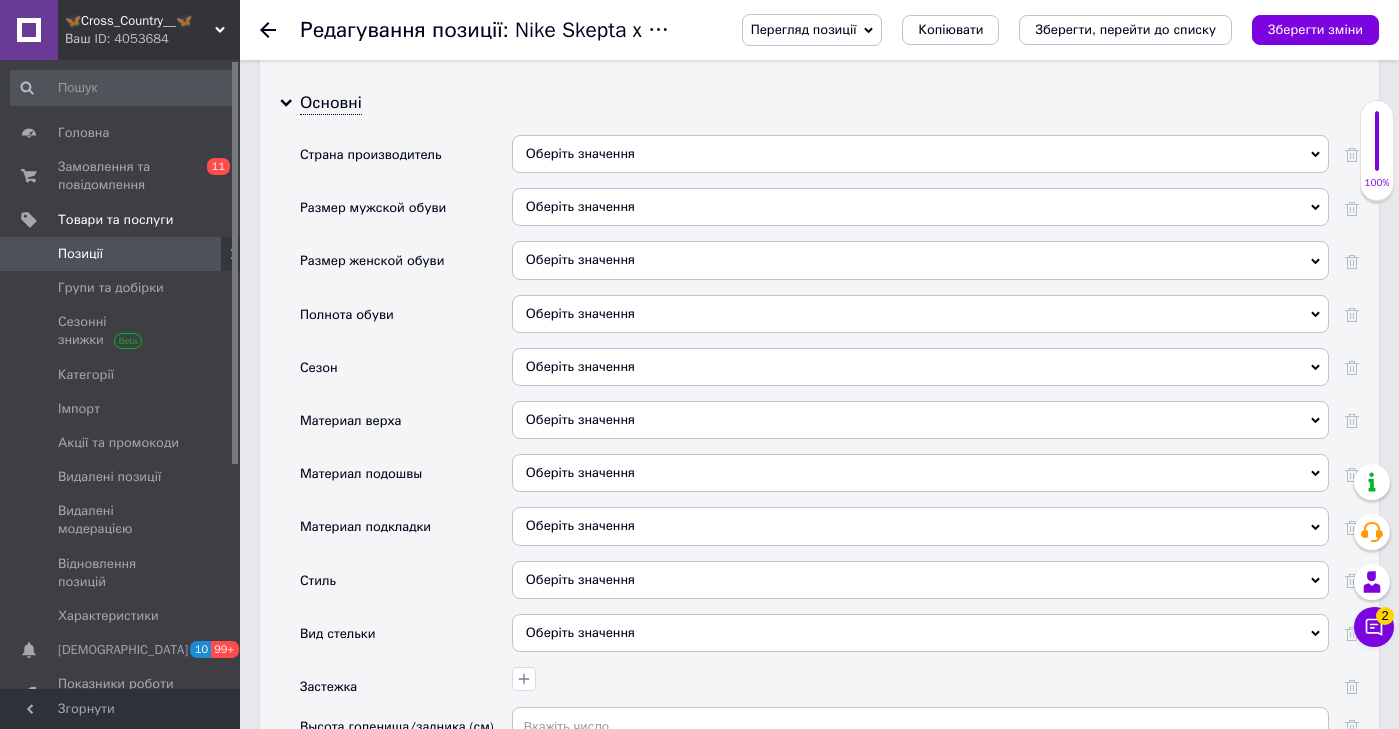 click on "Оберіть значення" at bounding box center [920, 367] 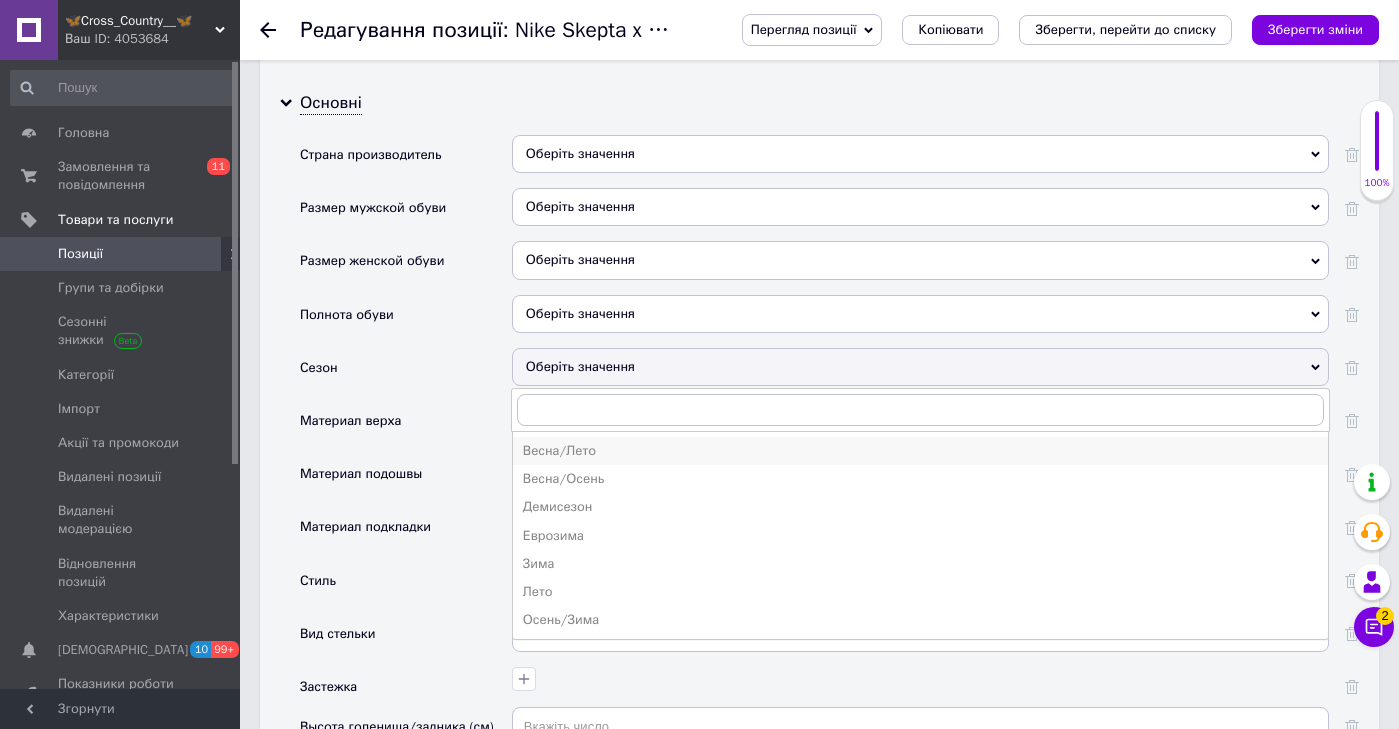 click on "Весна/Лето" at bounding box center (920, 451) 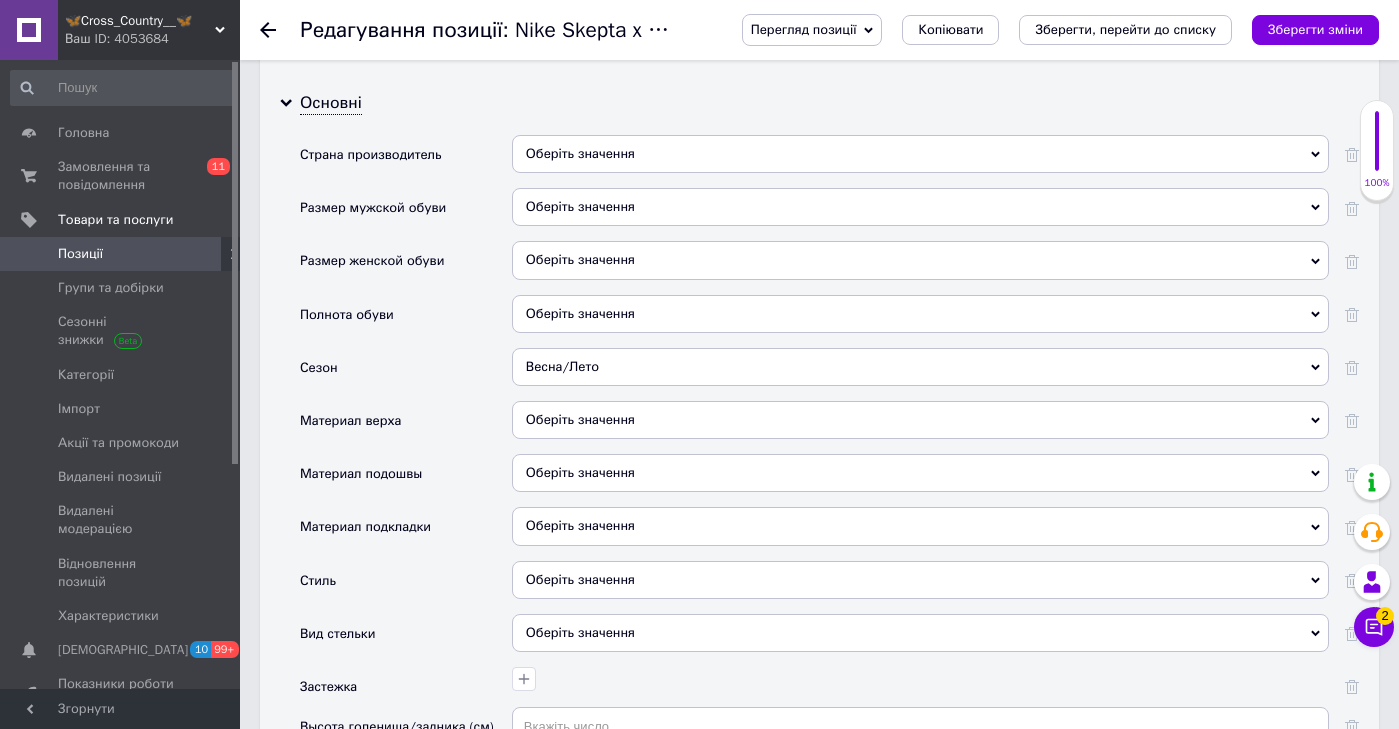 click on "Оберіть значення" at bounding box center (920, 420) 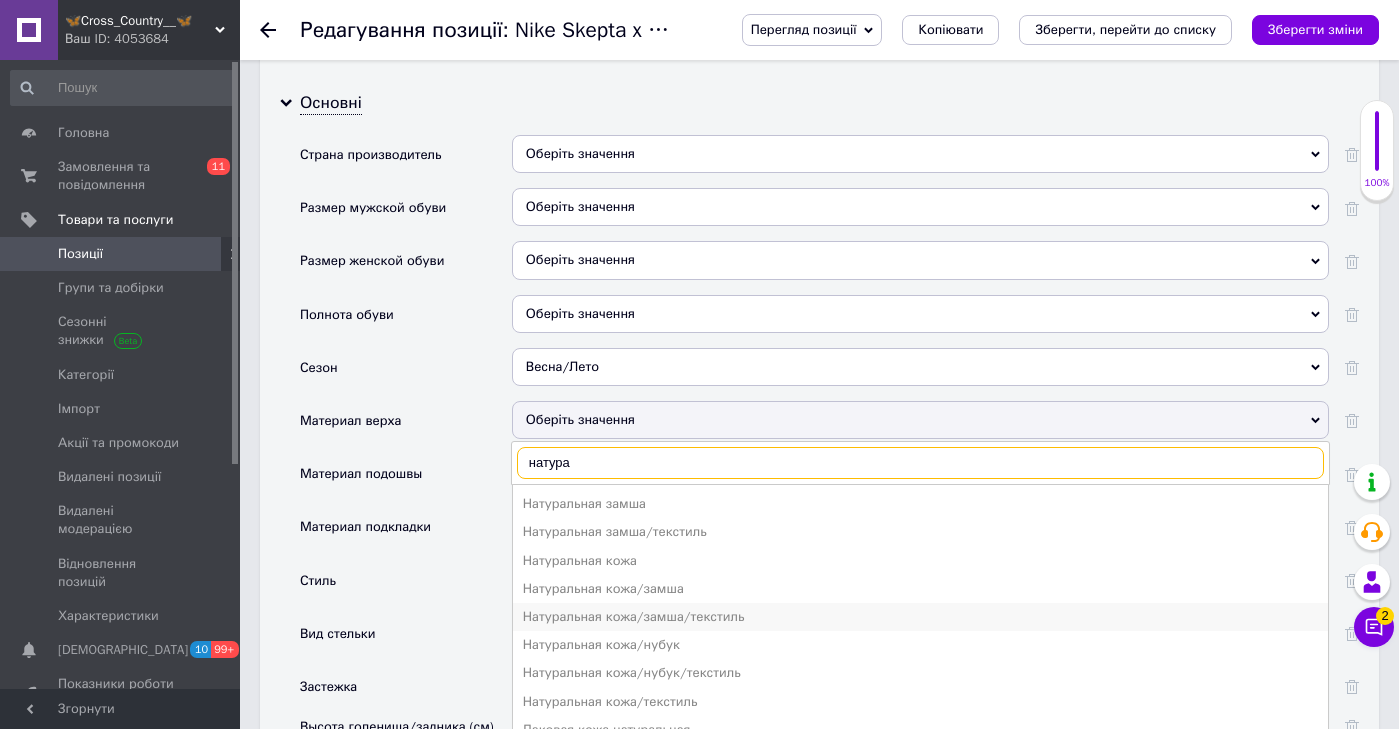 type on "натура" 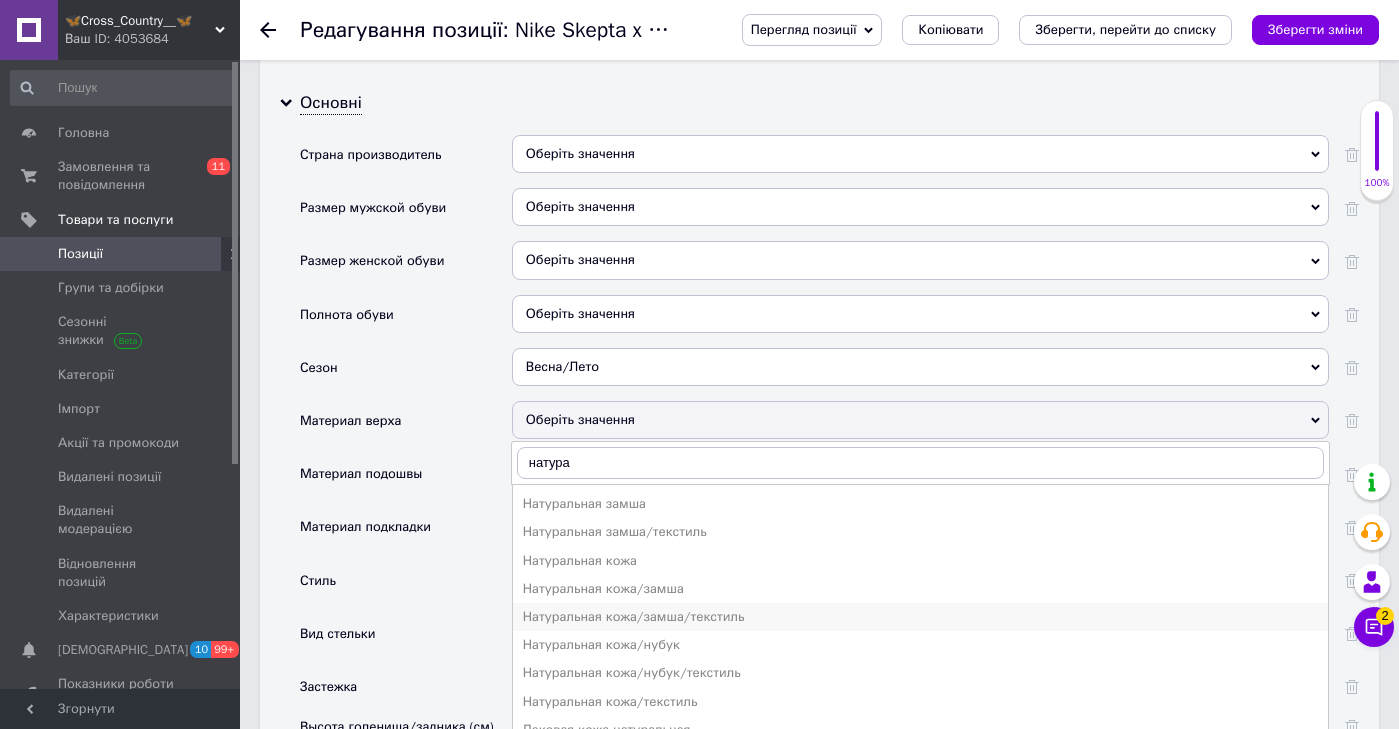 click on "Натуральная кожа/замша/текстиль" at bounding box center [920, 617] 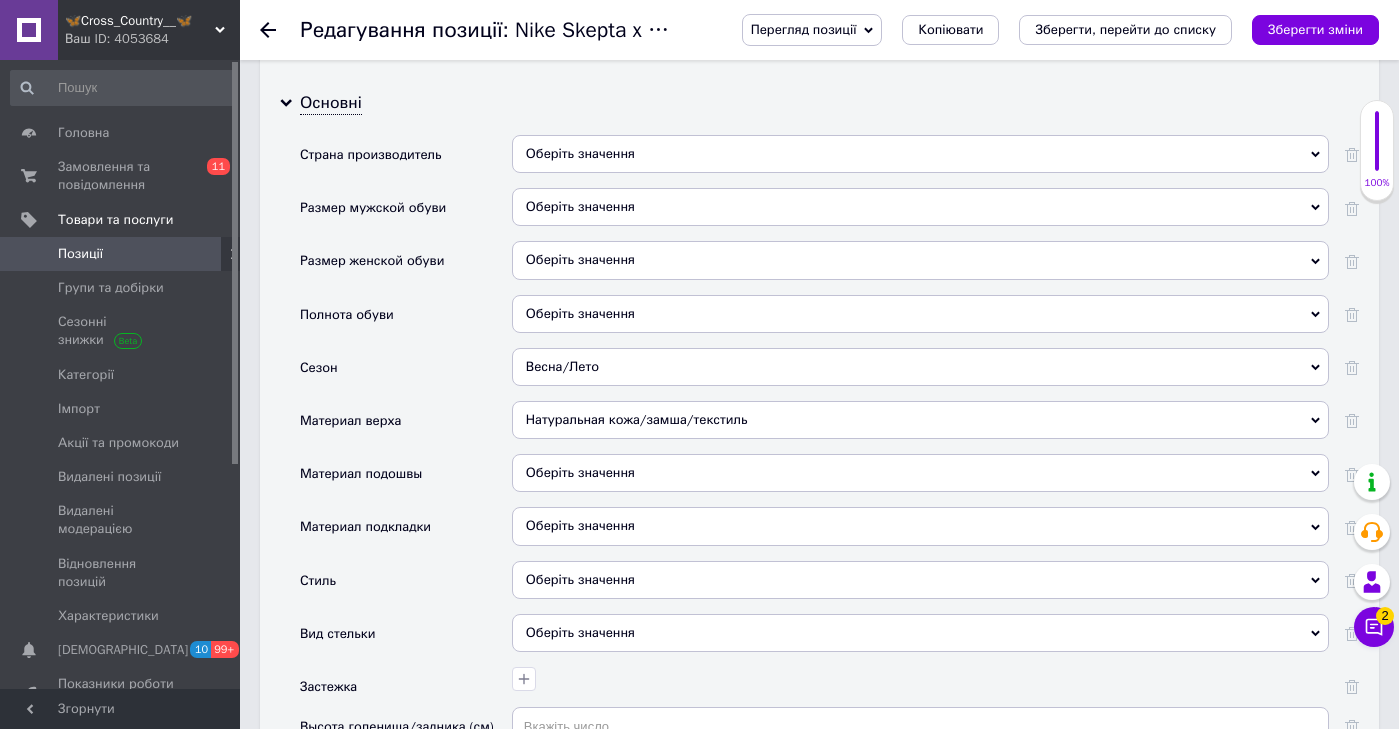 click on "Оберіть значення" at bounding box center [920, 526] 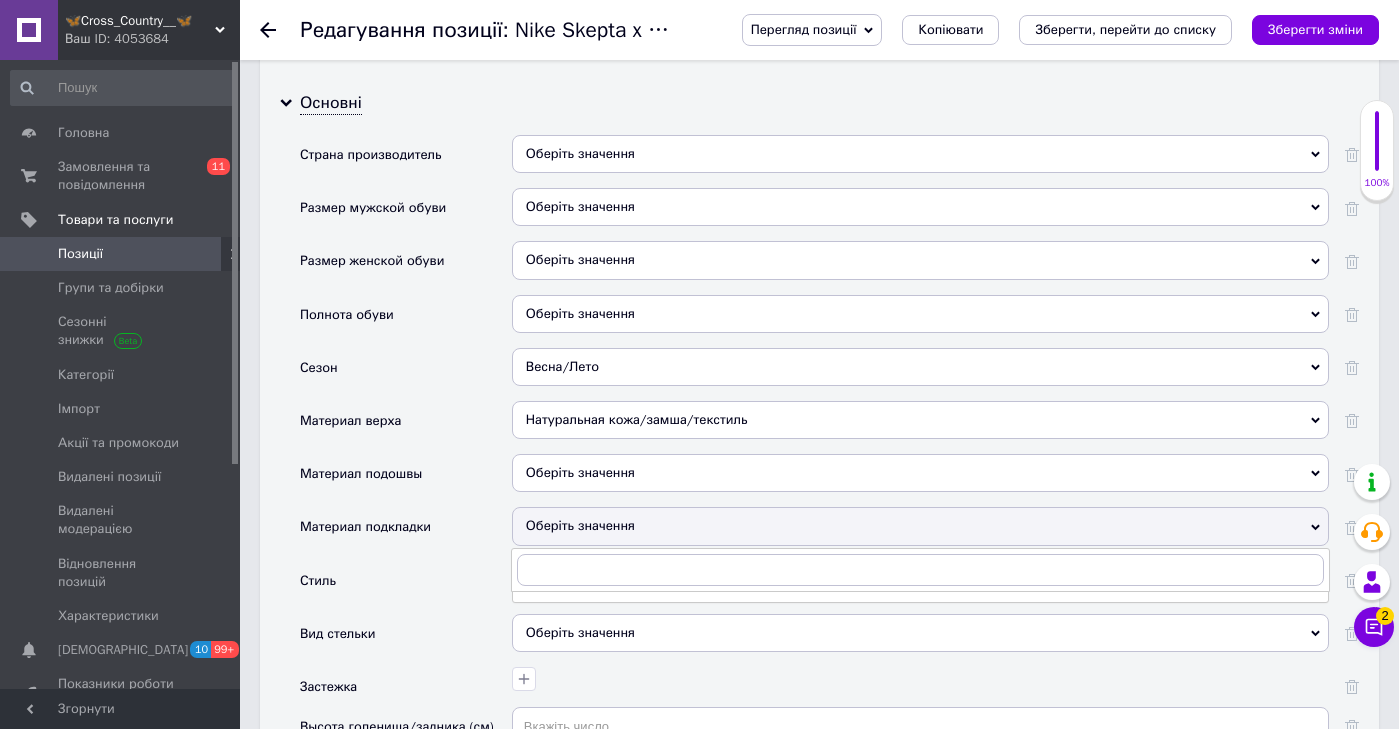 click on "Оберіть значення" at bounding box center (920, 480) 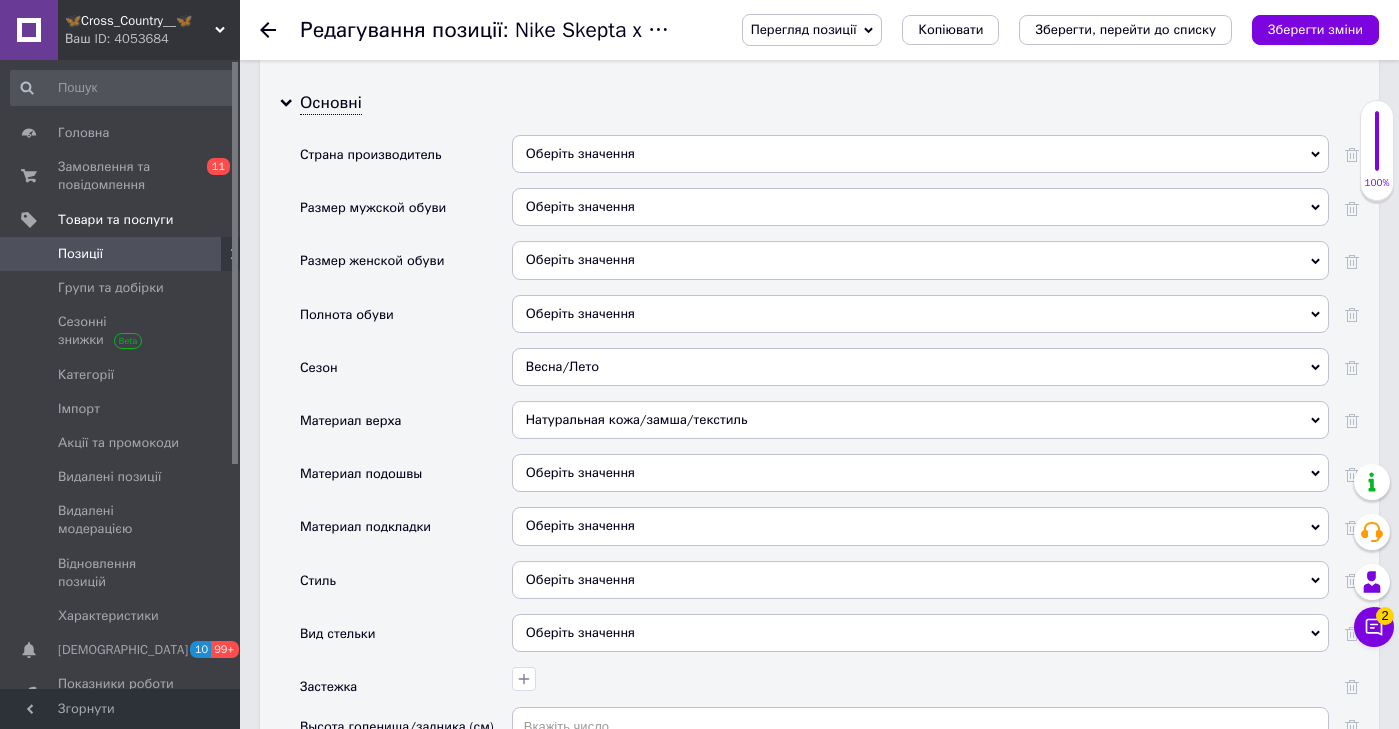 click on "Оберіть значення" at bounding box center (920, 473) 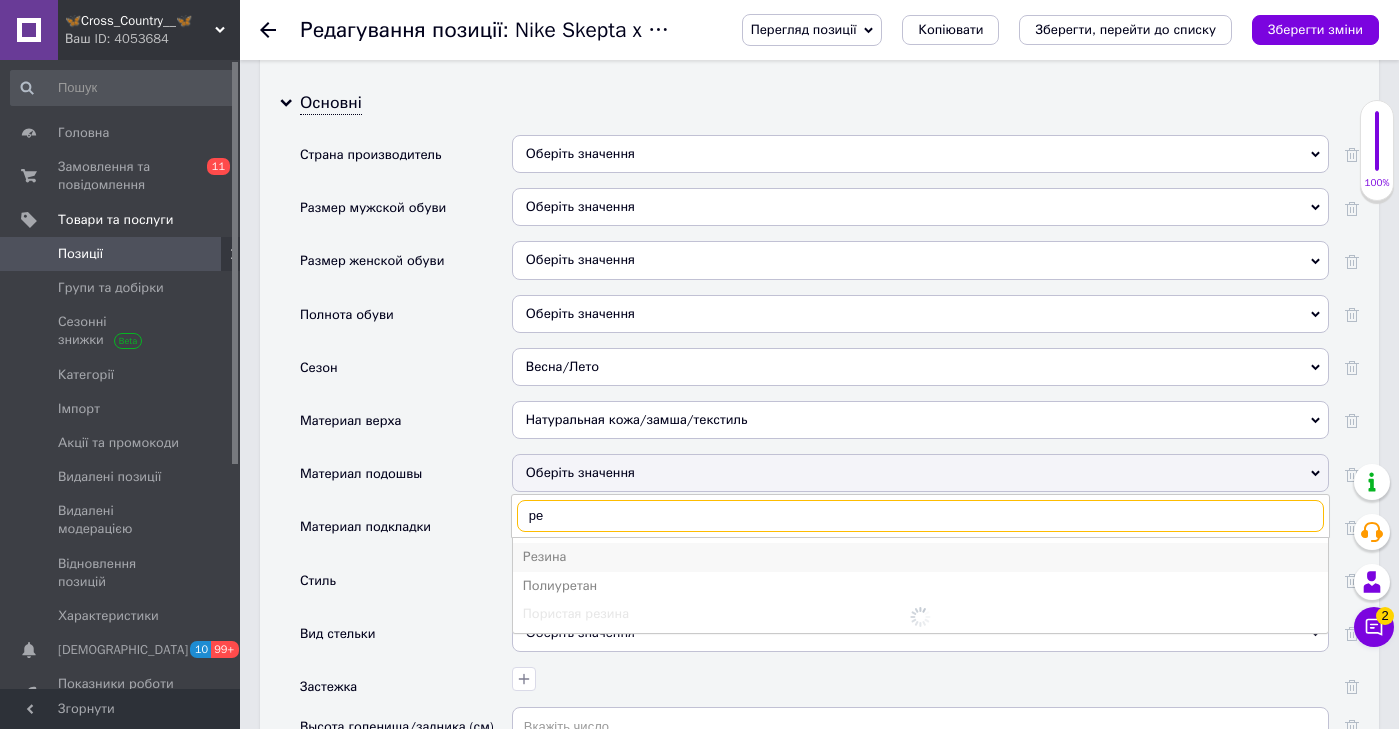 type on "ре" 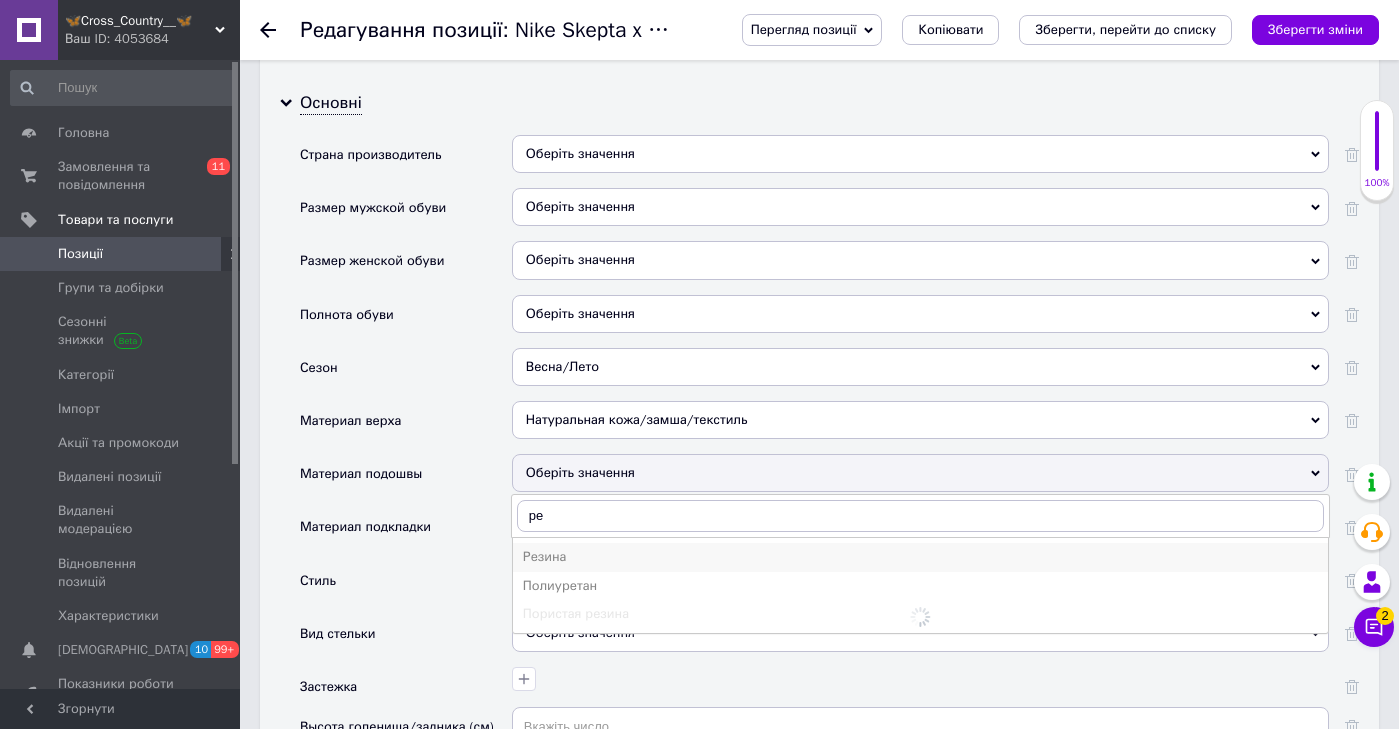 click on "Резина" at bounding box center [920, 557] 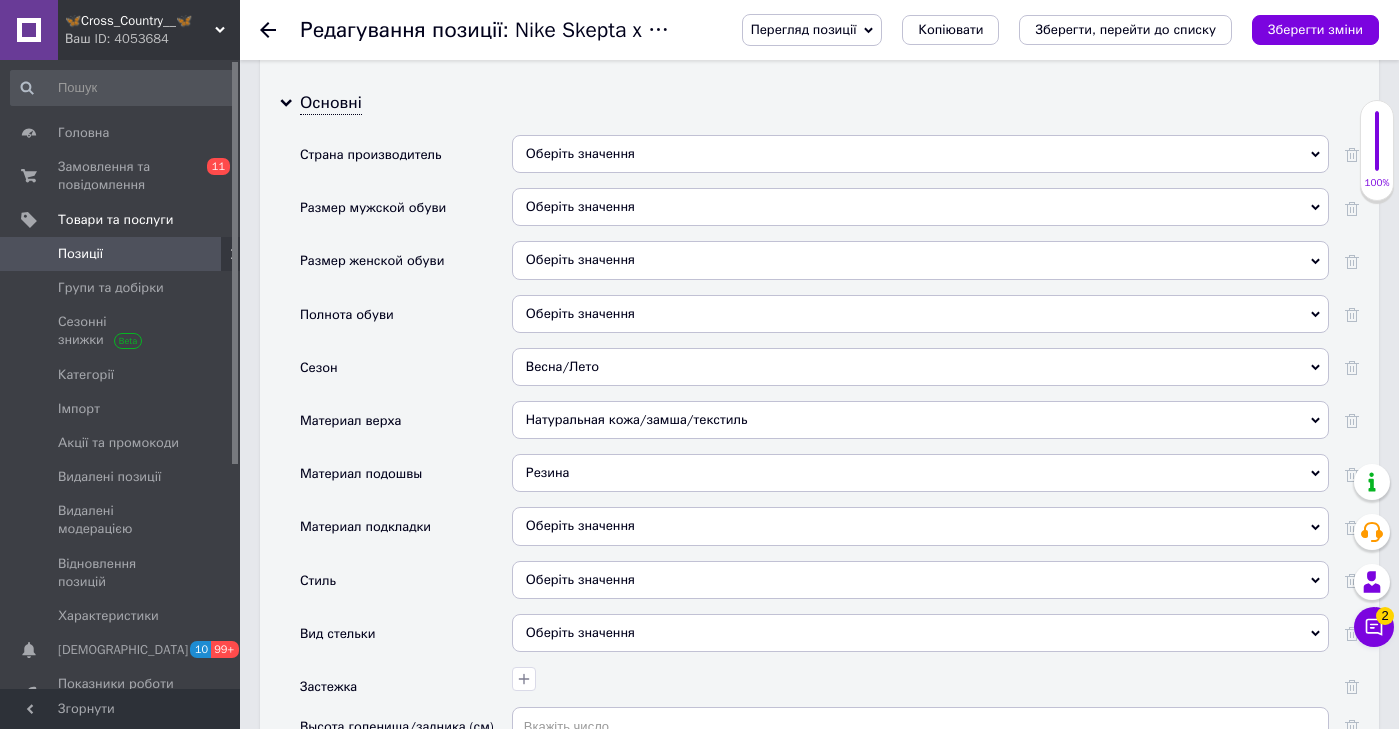 click on "Оберіть значення" at bounding box center (920, 526) 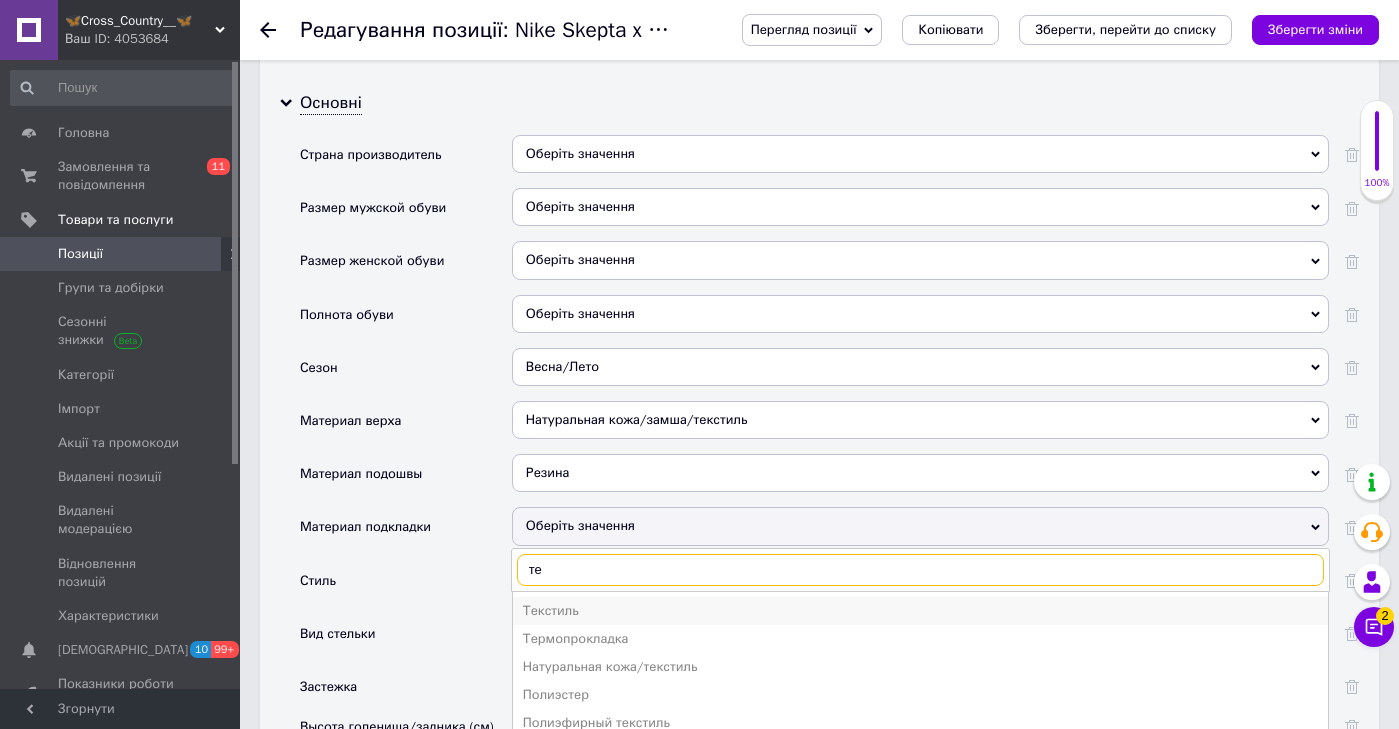 type on "те" 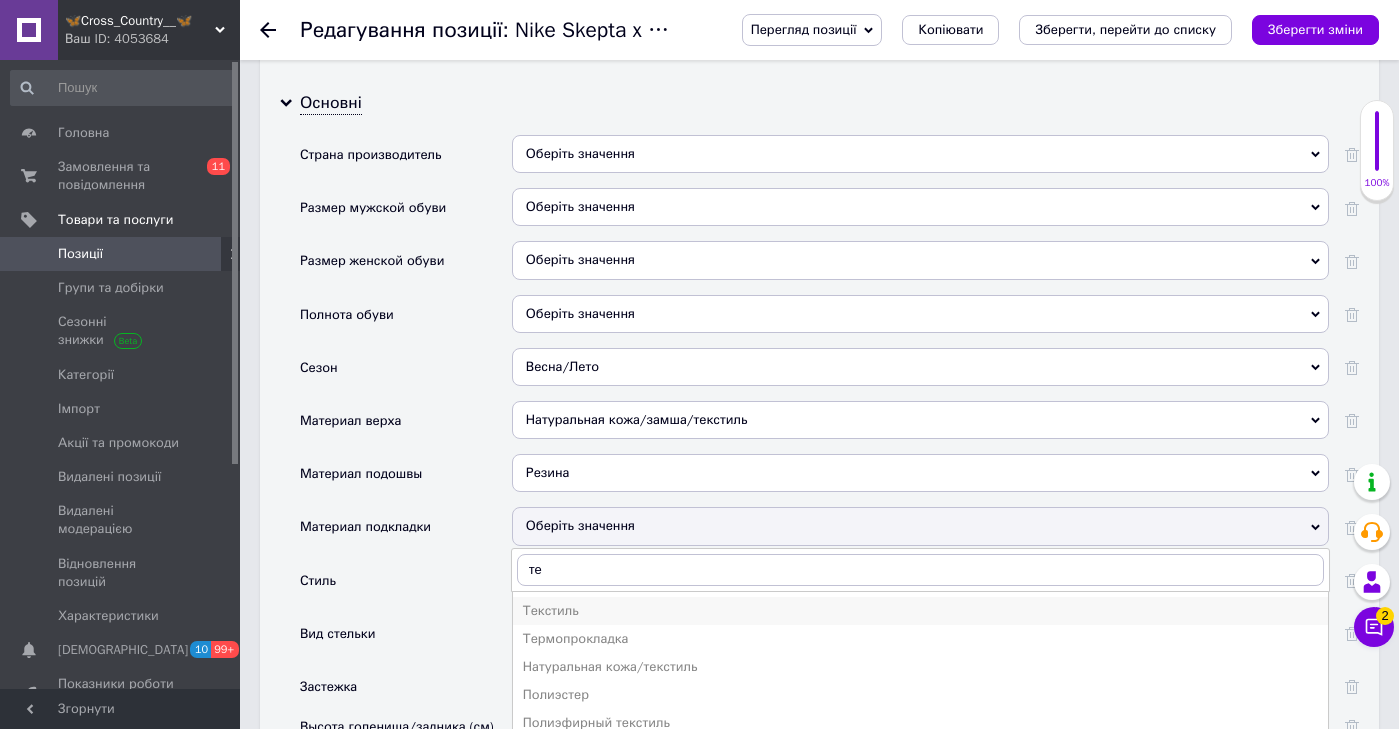 click on "Текстиль" at bounding box center [920, 611] 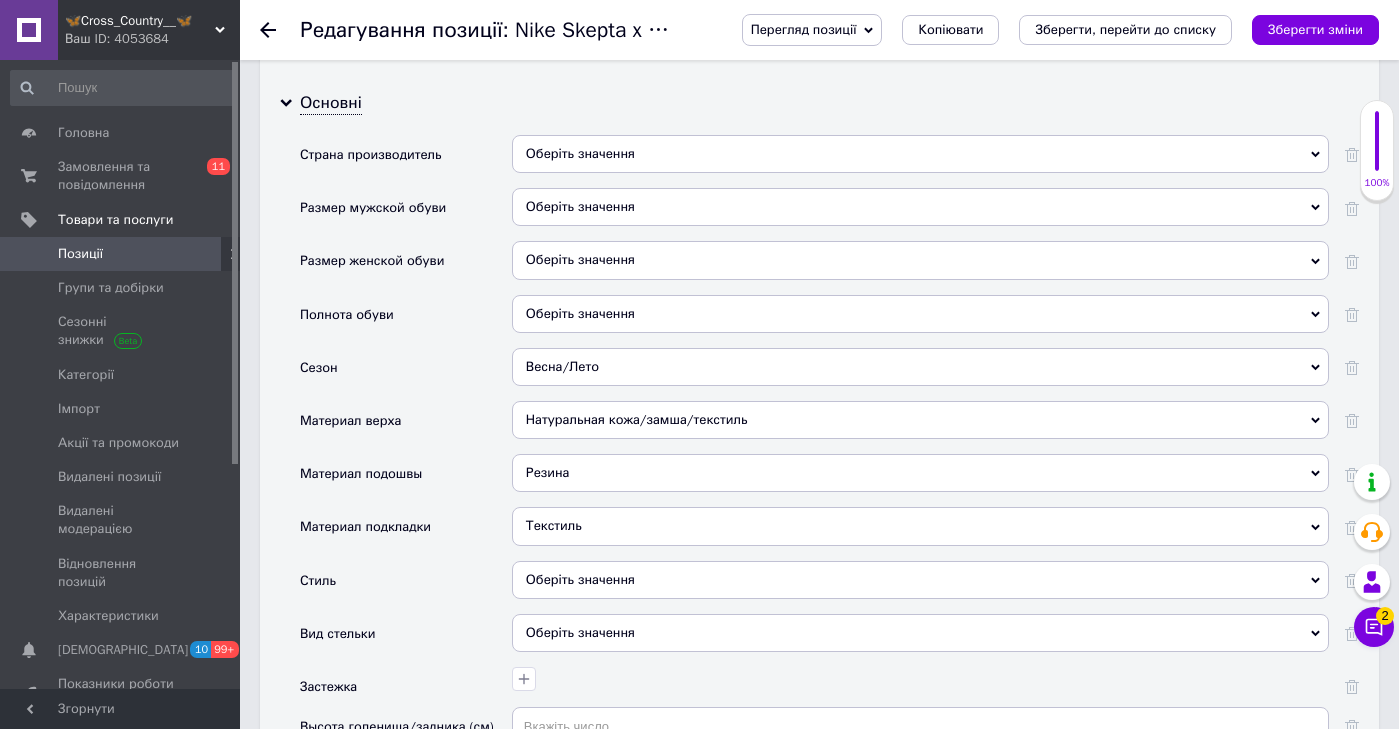 click on "Оберіть значення" at bounding box center (920, 580) 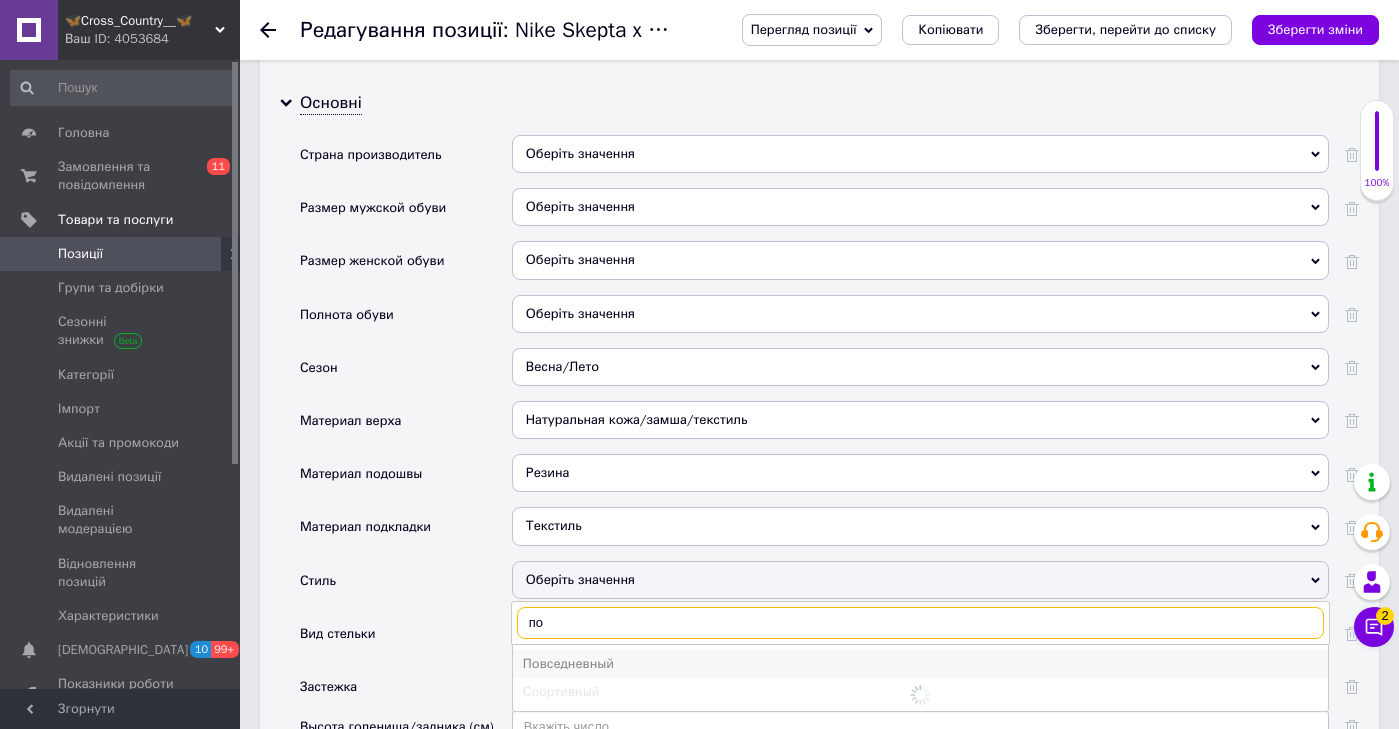 type on "по" 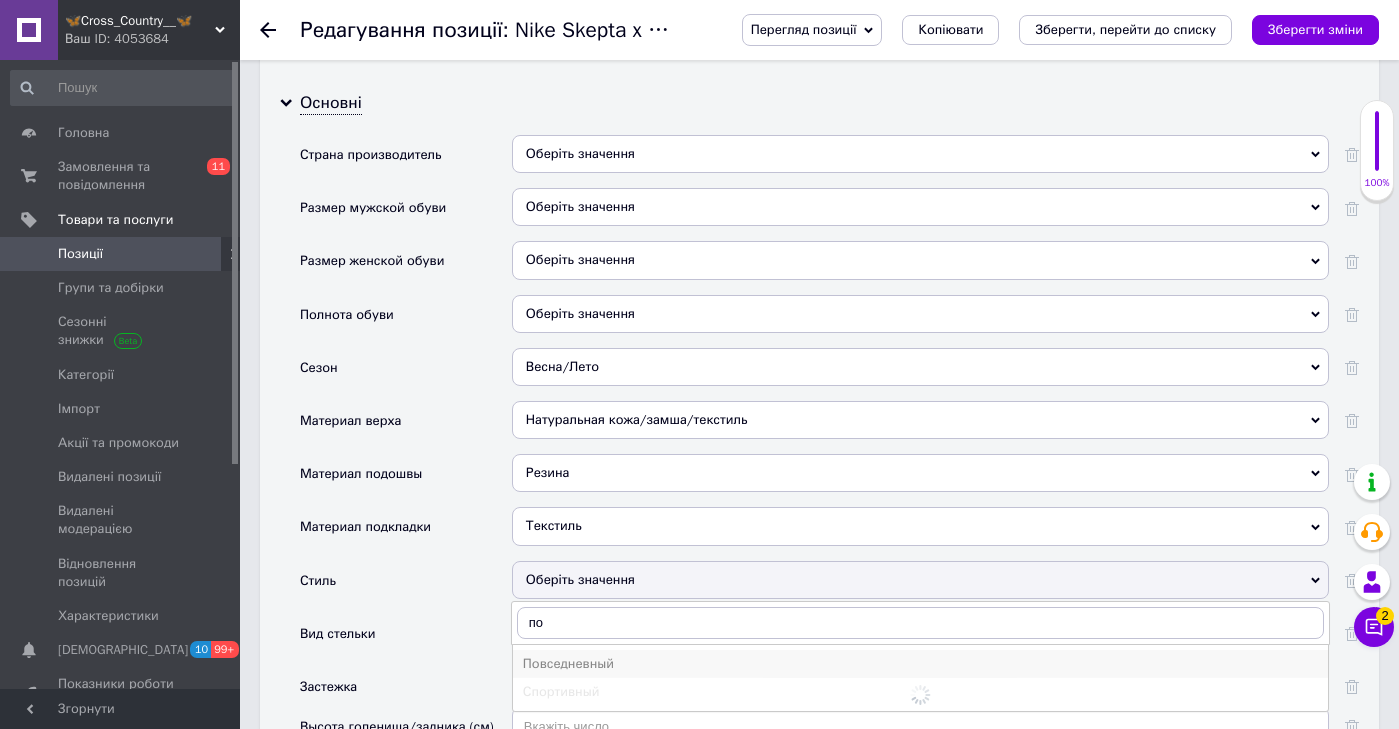 click on "Повседневный" at bounding box center (920, 664) 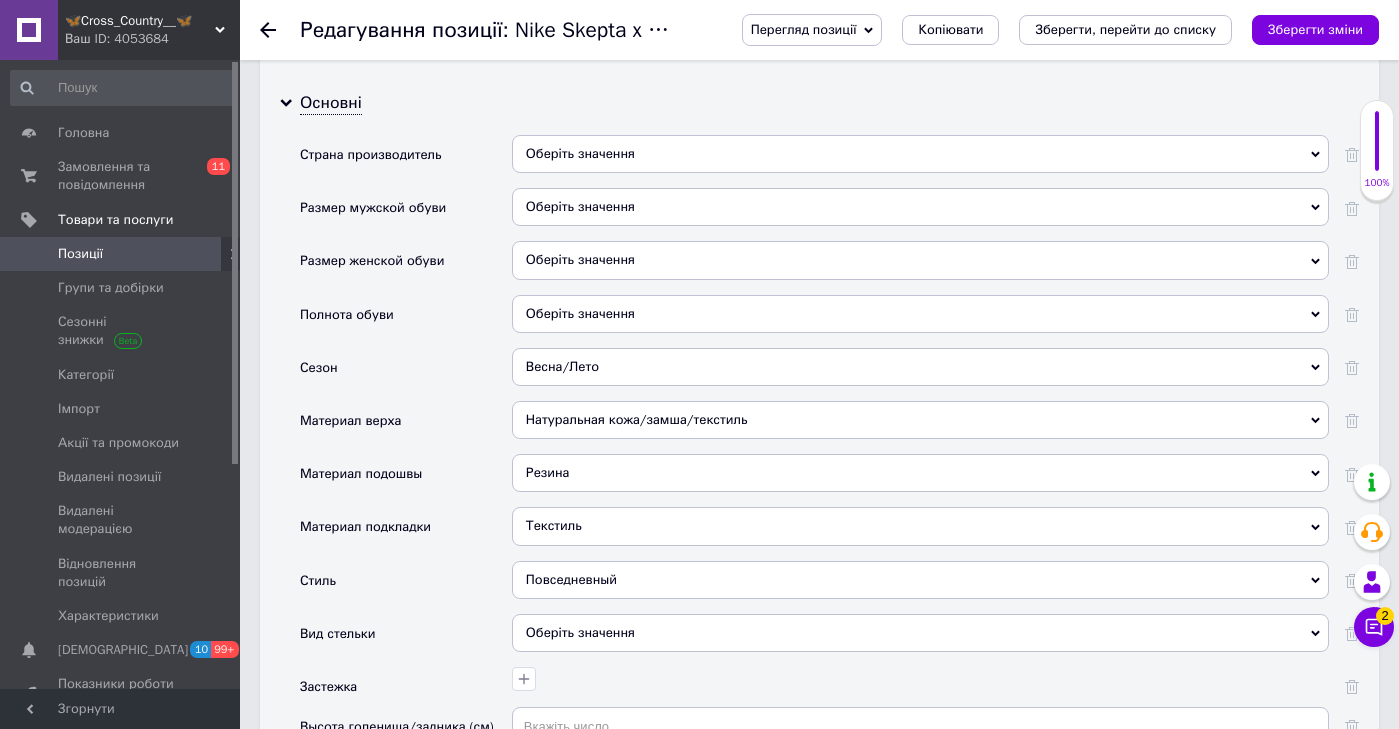 click at bounding box center [918, 676] 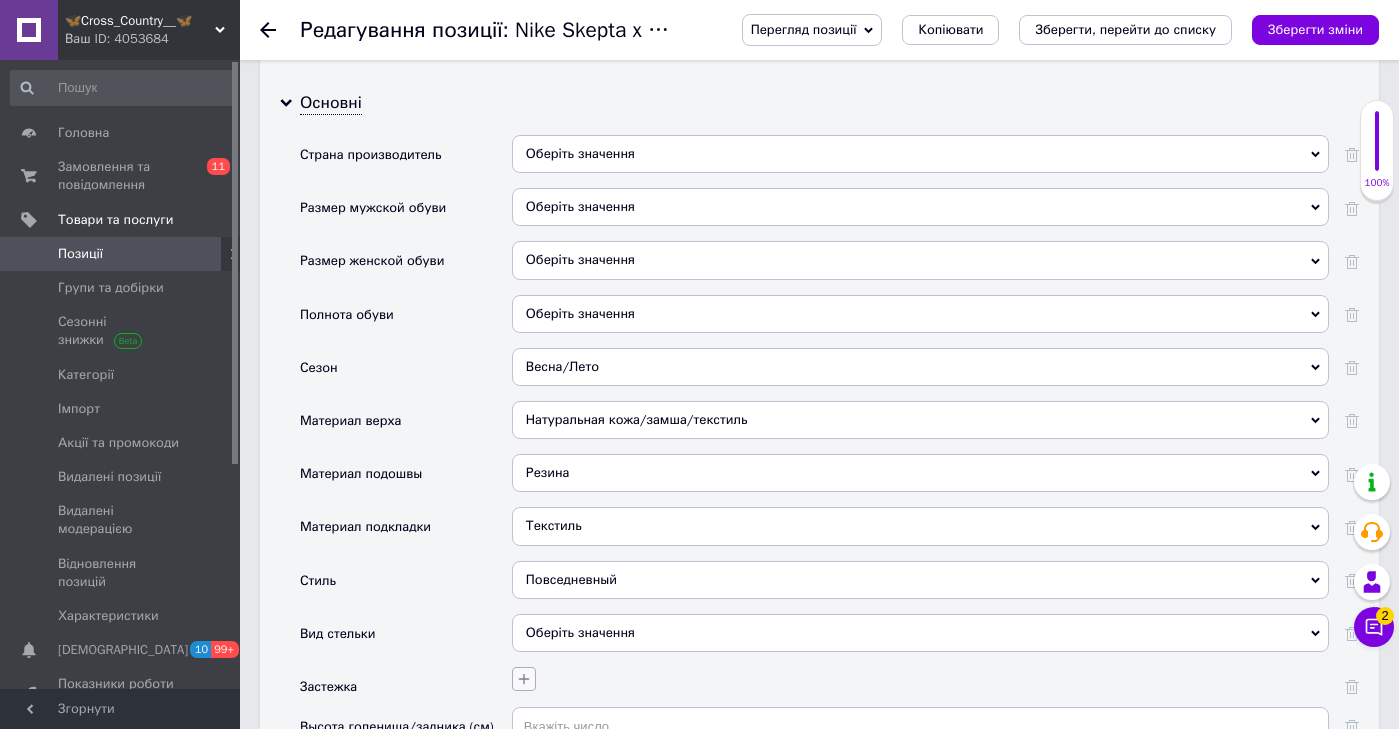 click 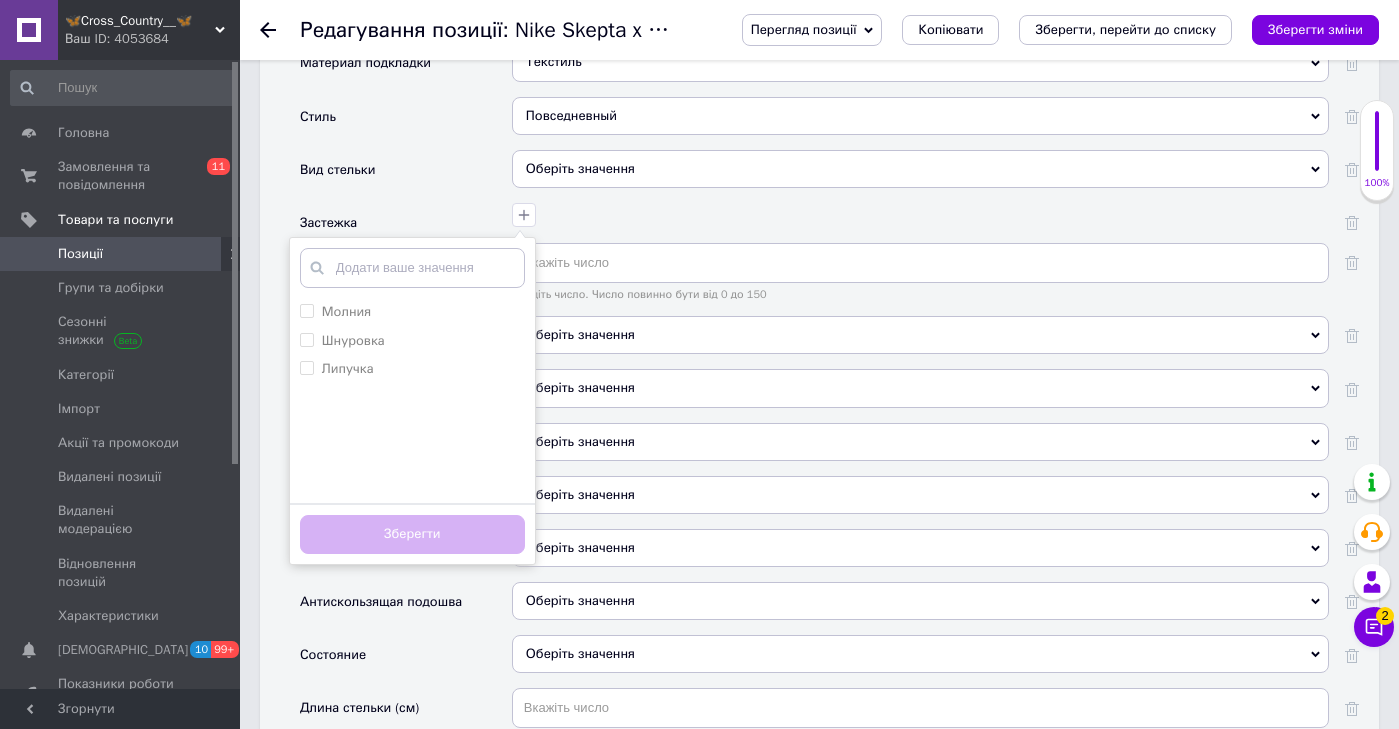 scroll, scrollTop: 3094, scrollLeft: 0, axis: vertical 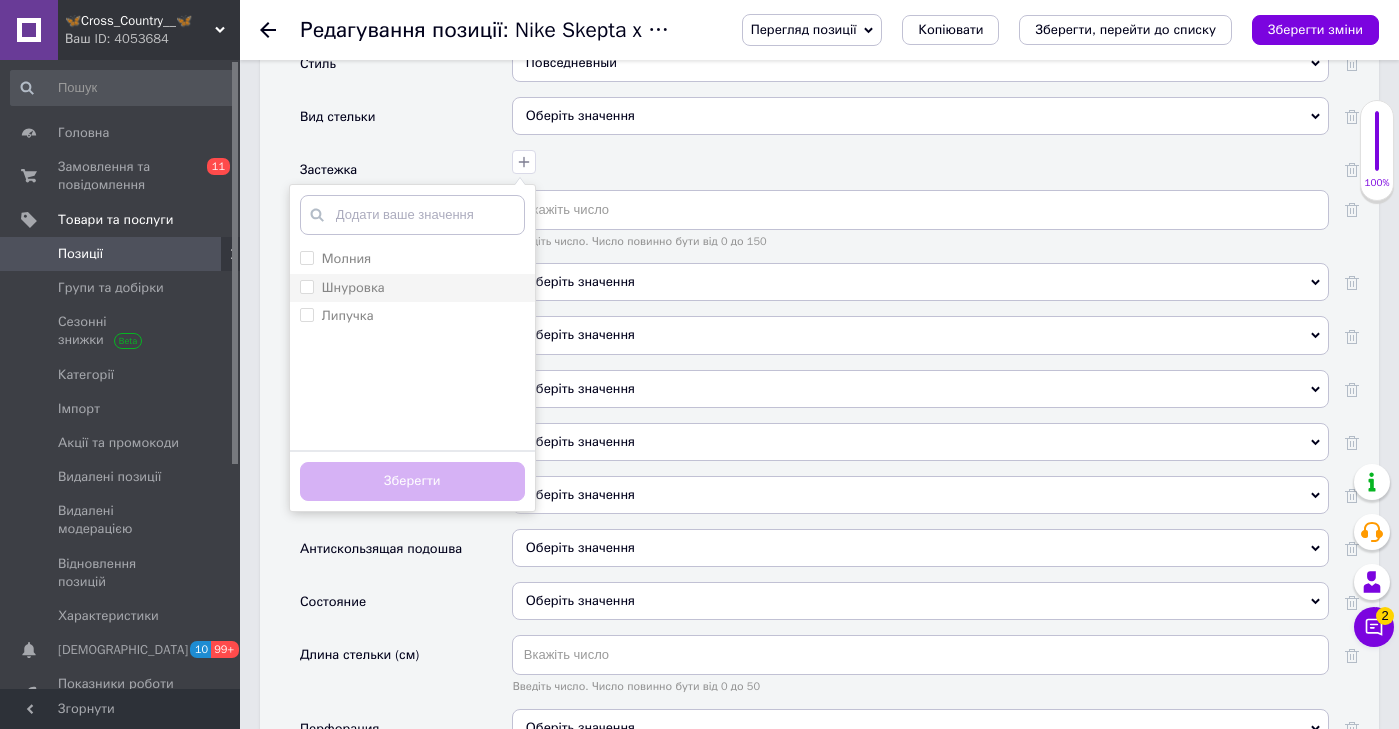click on "Шнуровка" at bounding box center (412, 288) 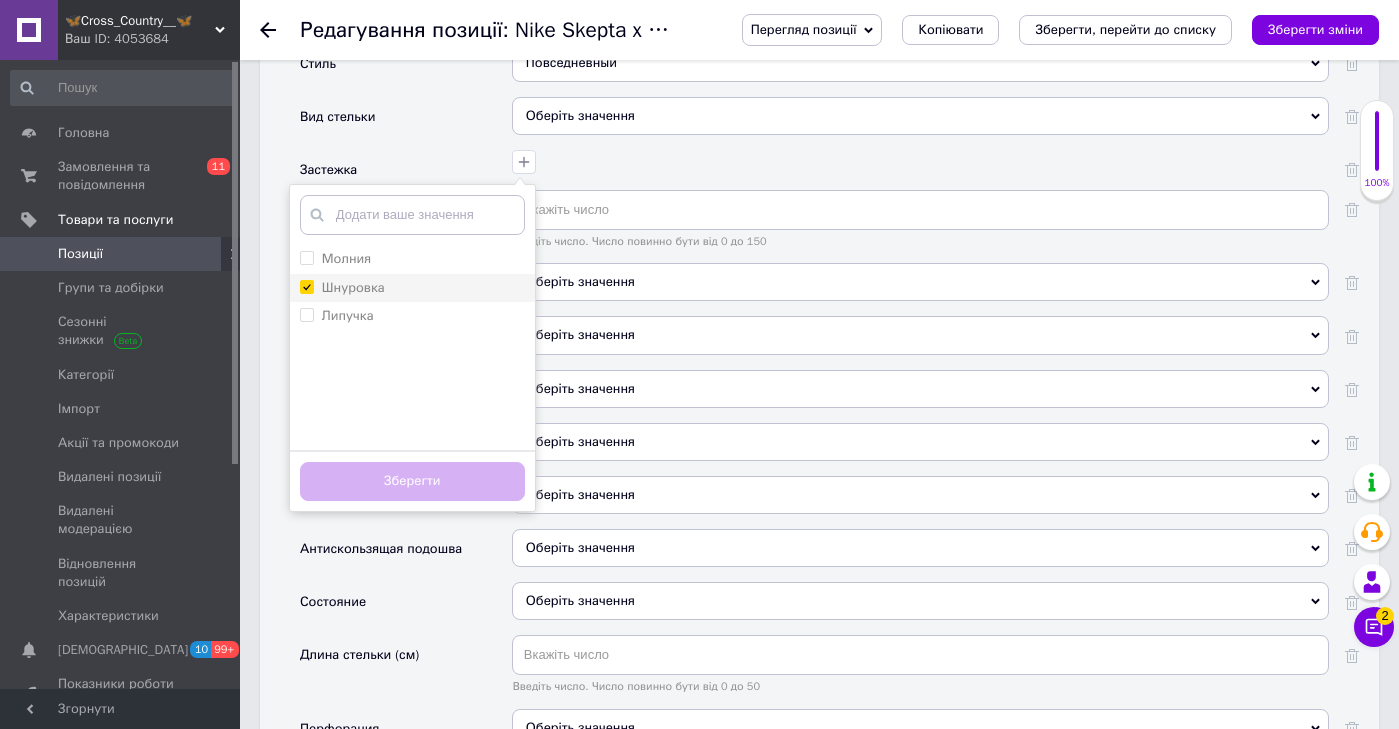 checkbox on "true" 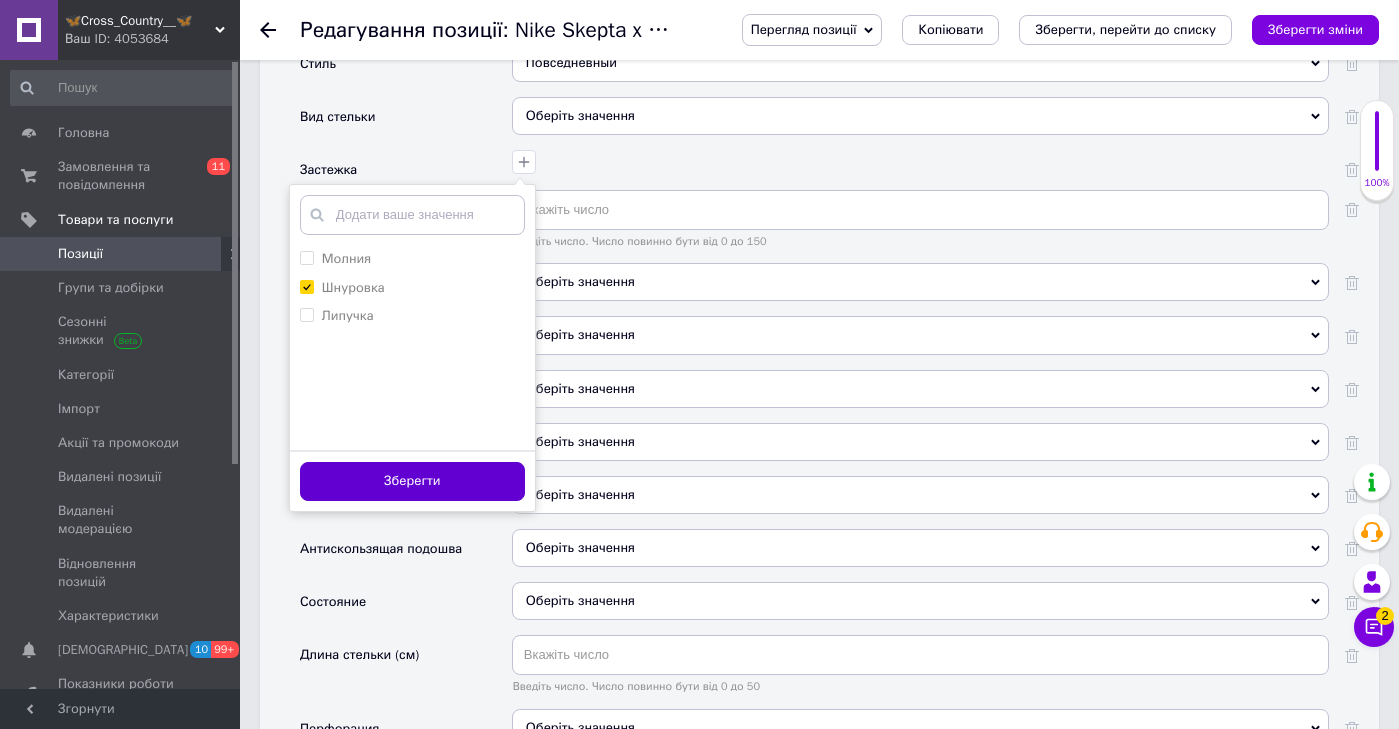 click on "Зберегти" at bounding box center (412, 481) 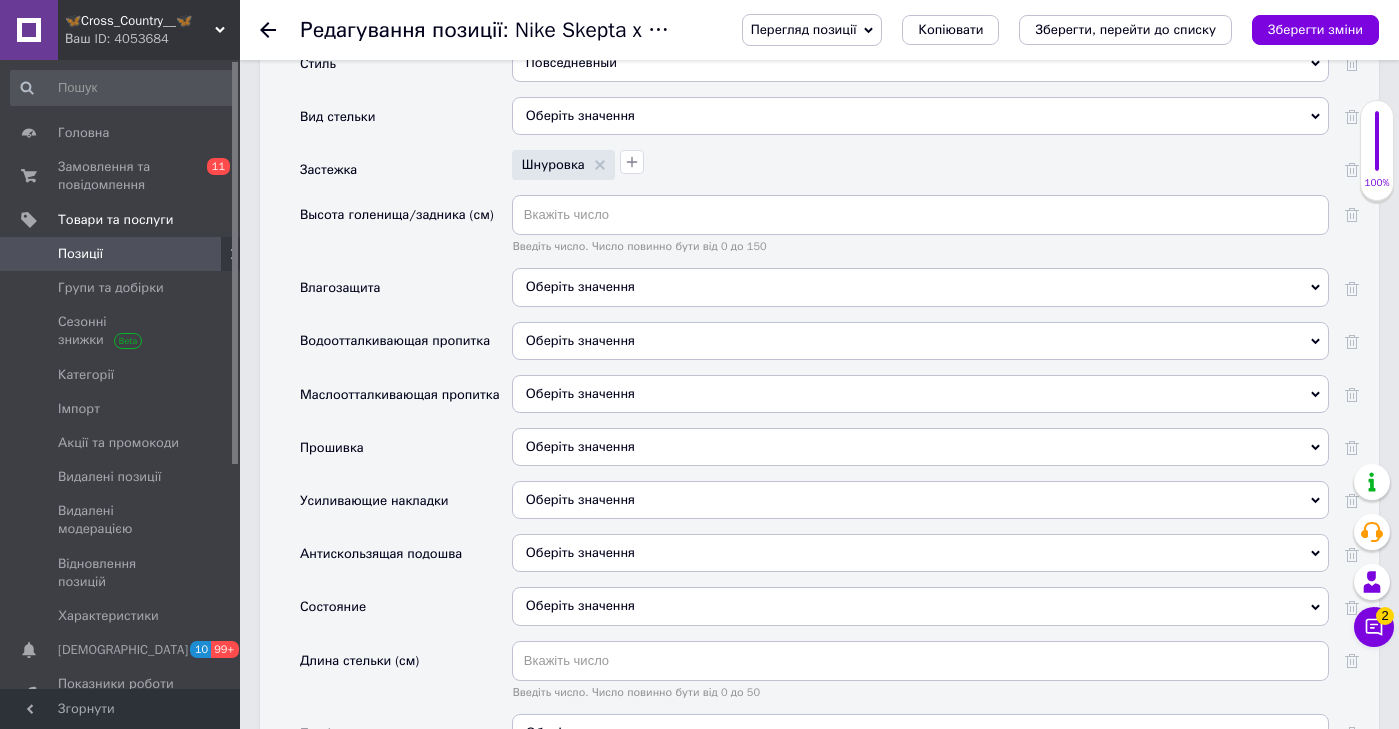 click on "Оберіть значення" at bounding box center [920, 287] 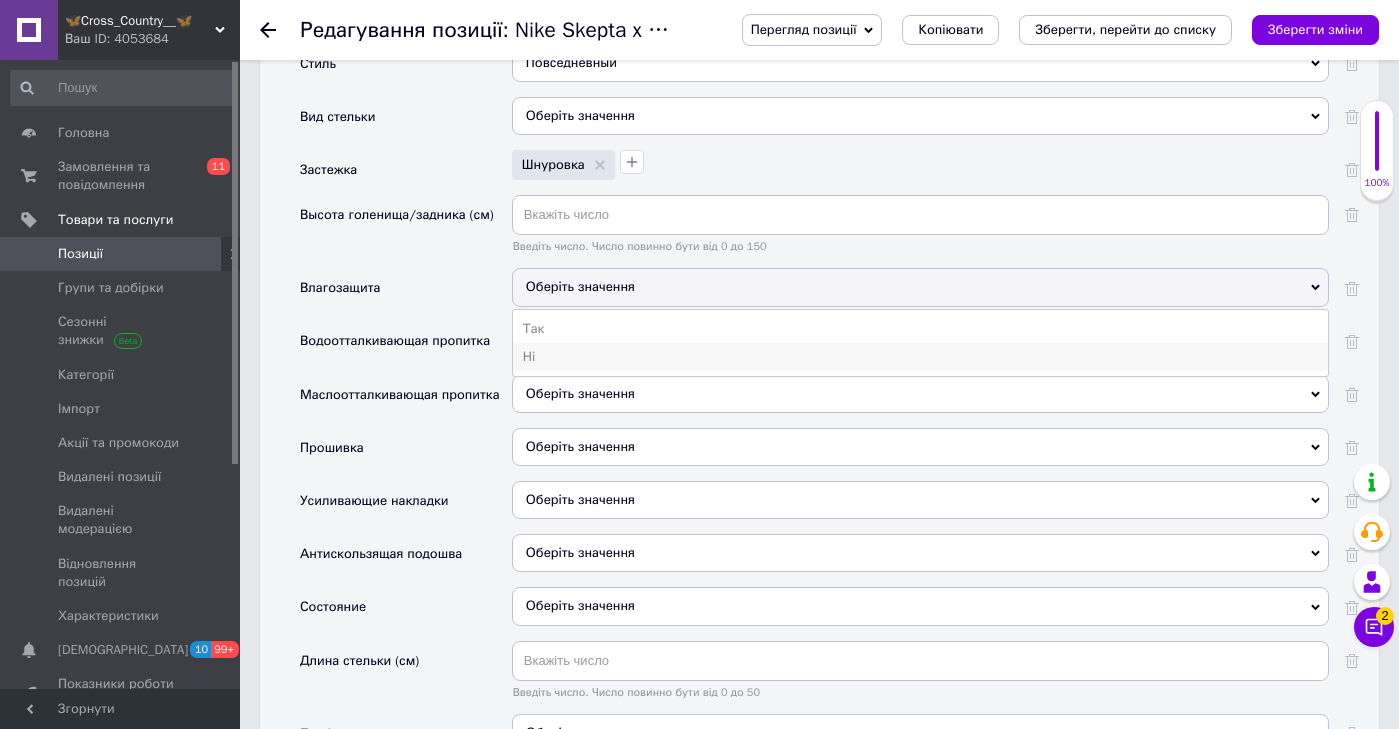 click on "Ні" at bounding box center (920, 357) 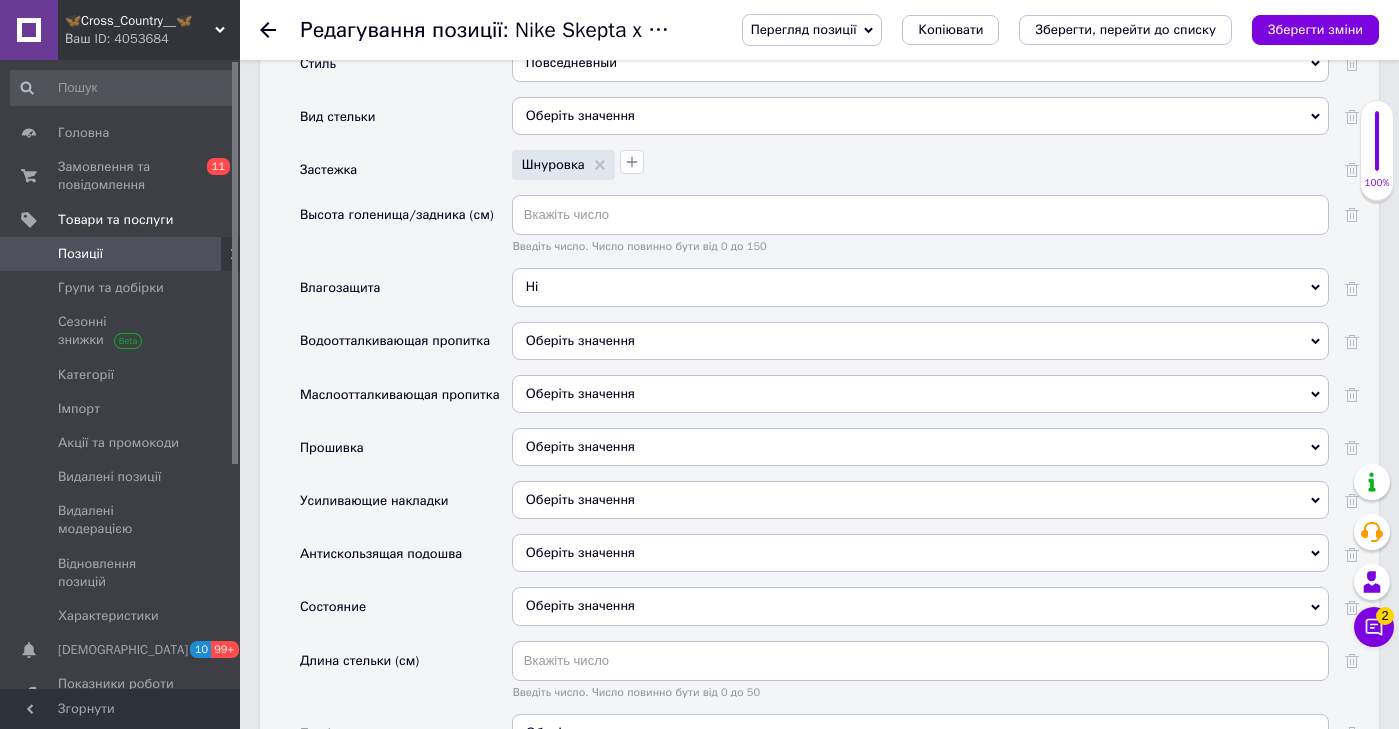 click on "Оберіть значення" at bounding box center [580, 340] 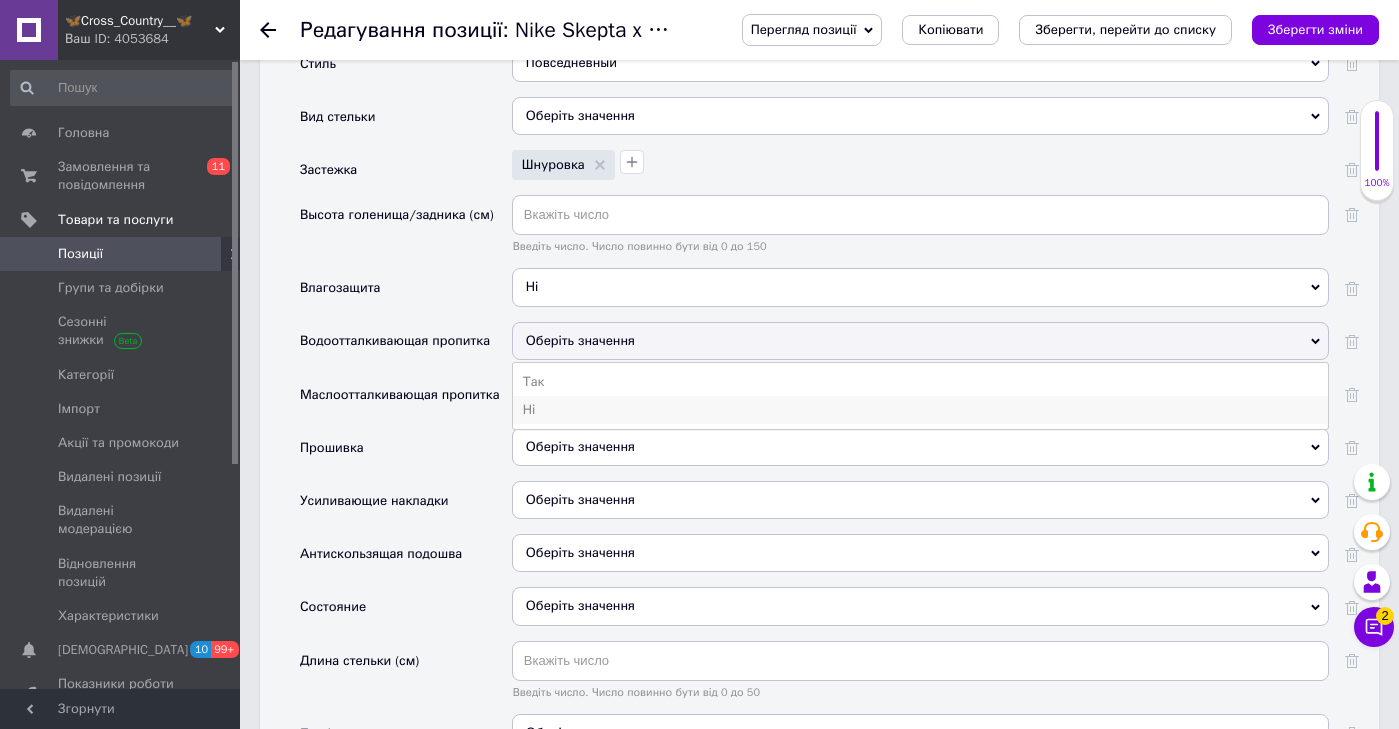 click on "Ні" at bounding box center (920, 410) 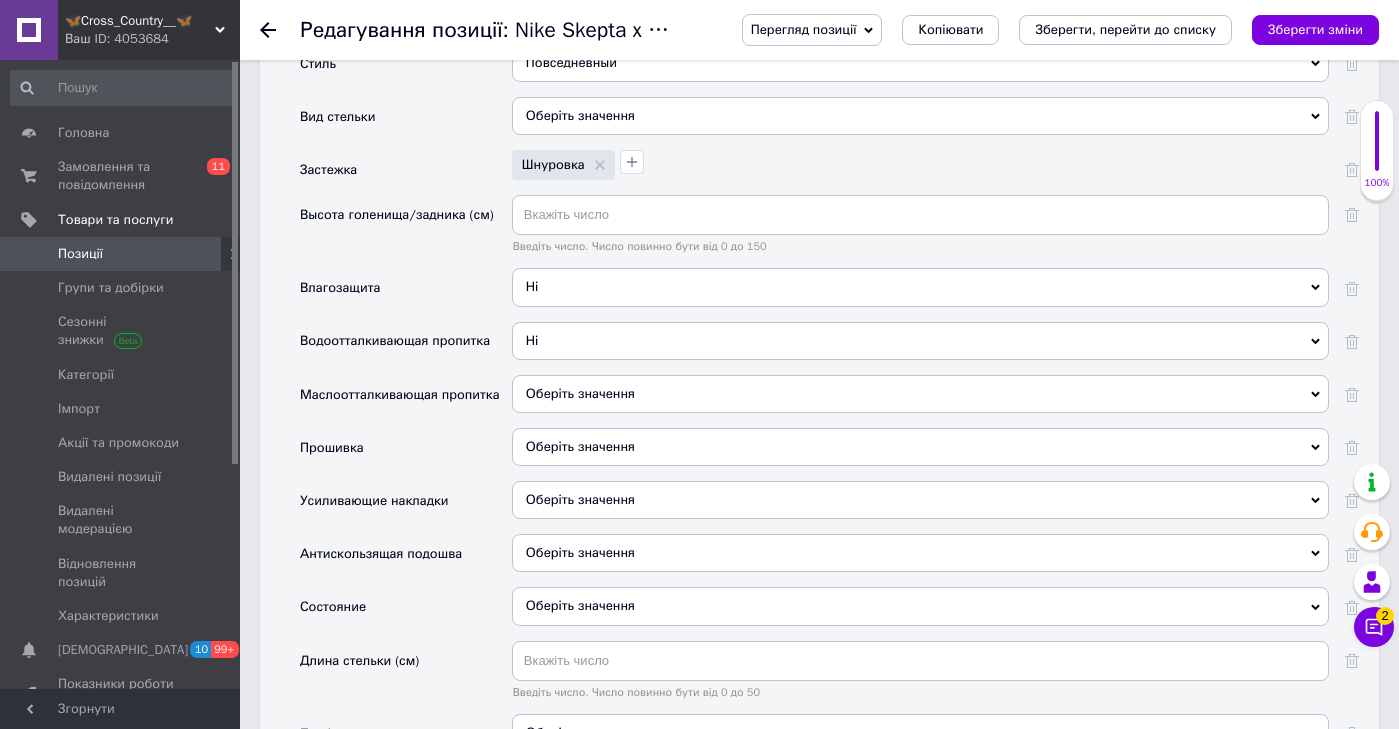 click on "Оберіть значення" at bounding box center [580, 393] 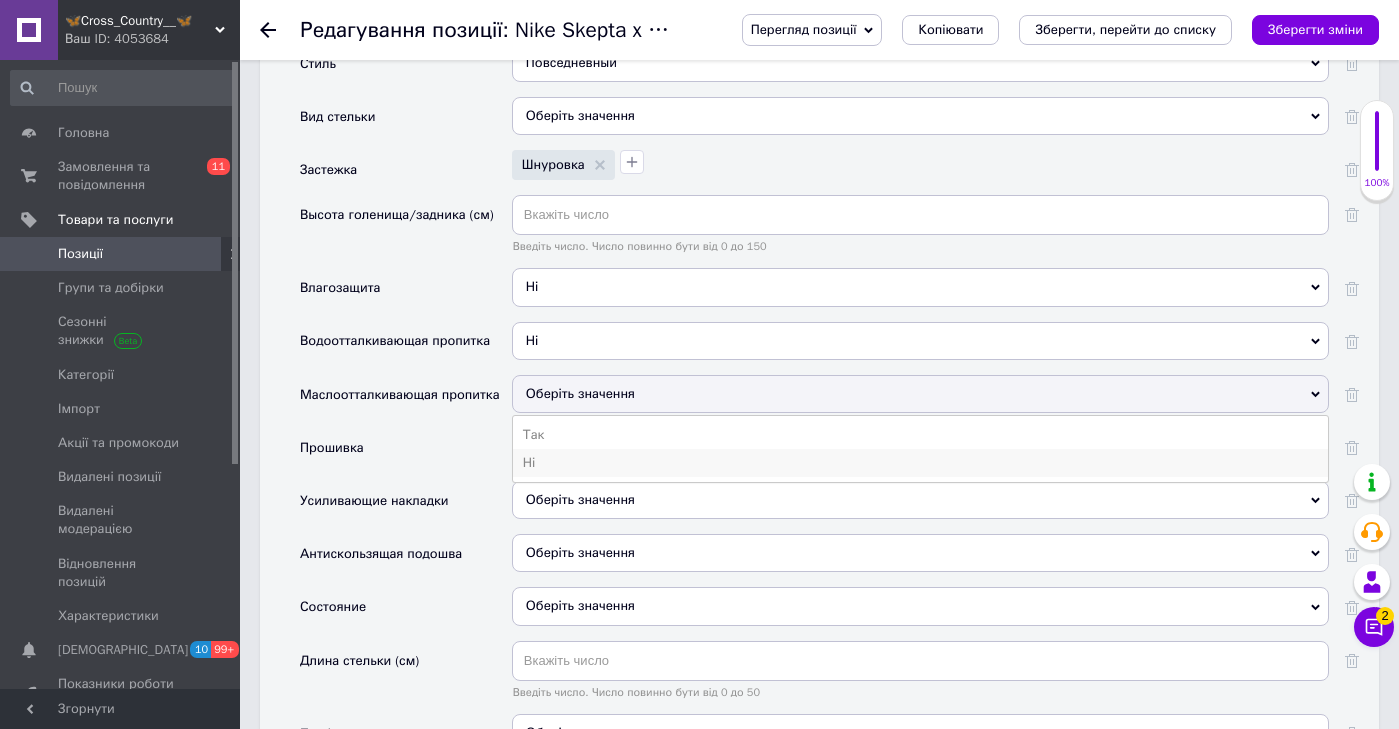 click on "Ні" at bounding box center (920, 463) 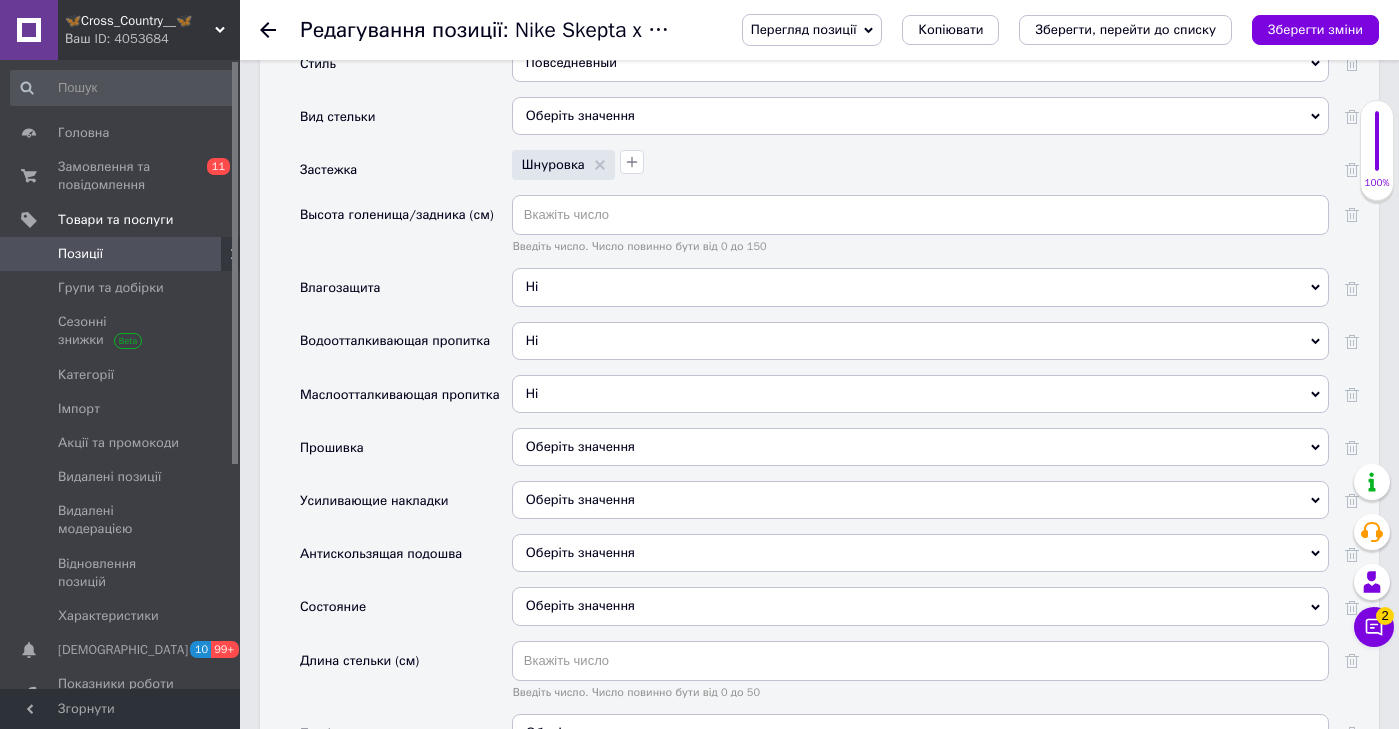 click on "Оберіть значення" at bounding box center [920, 447] 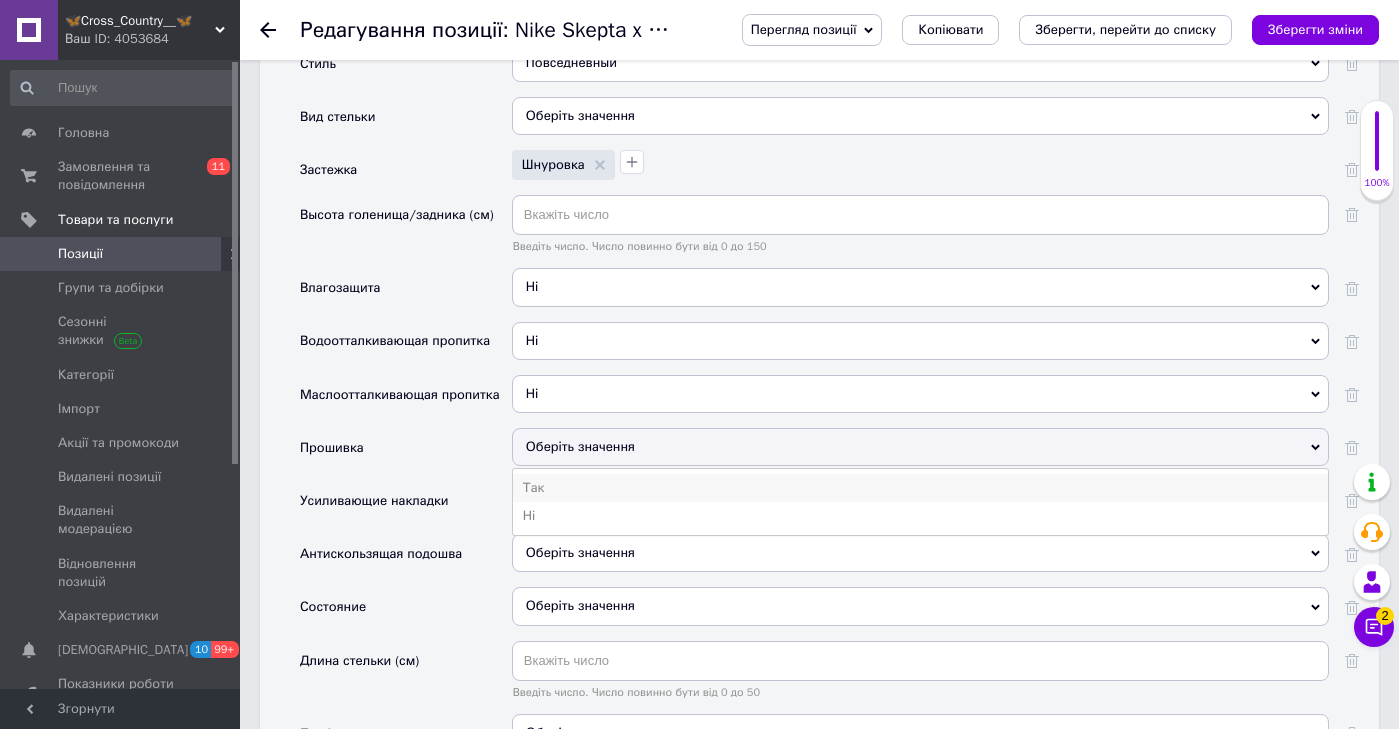 click on "Так" at bounding box center (920, 488) 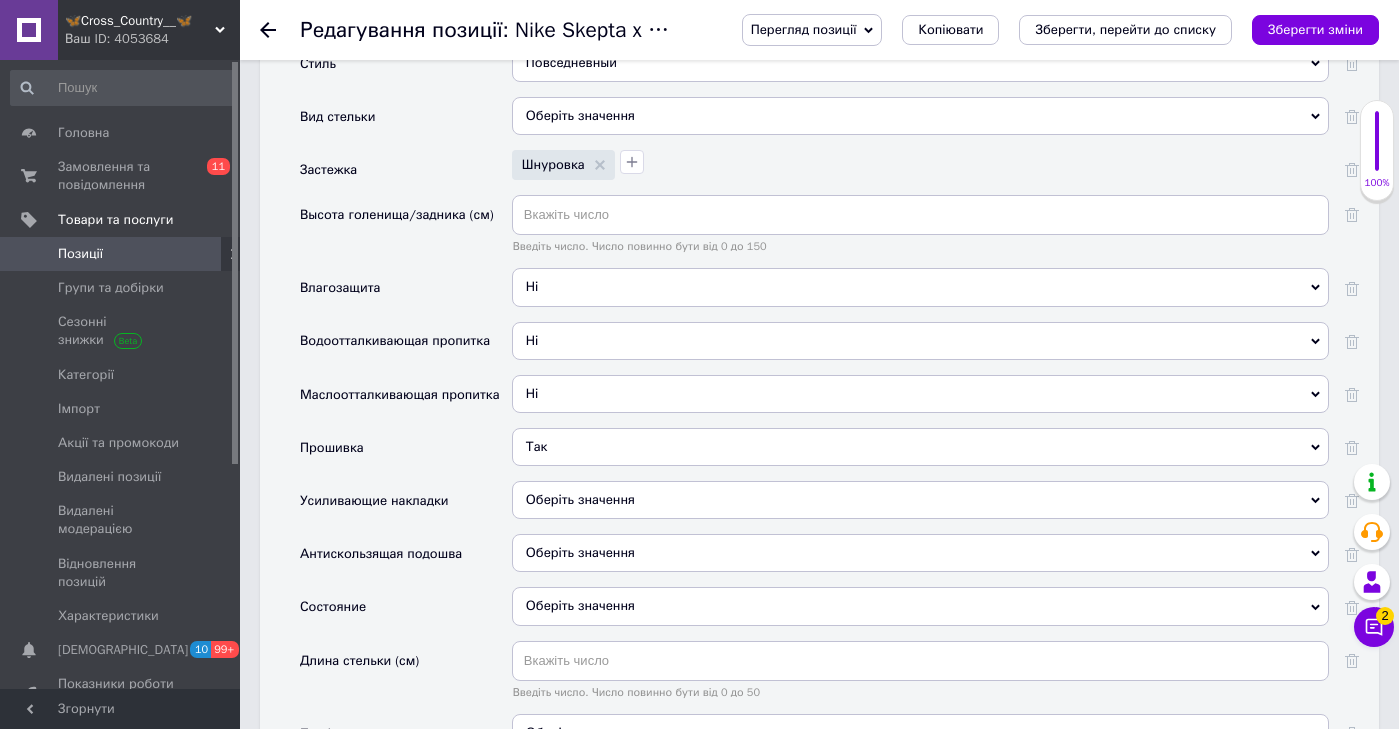 click on "Оберіть значення" at bounding box center (920, 500) 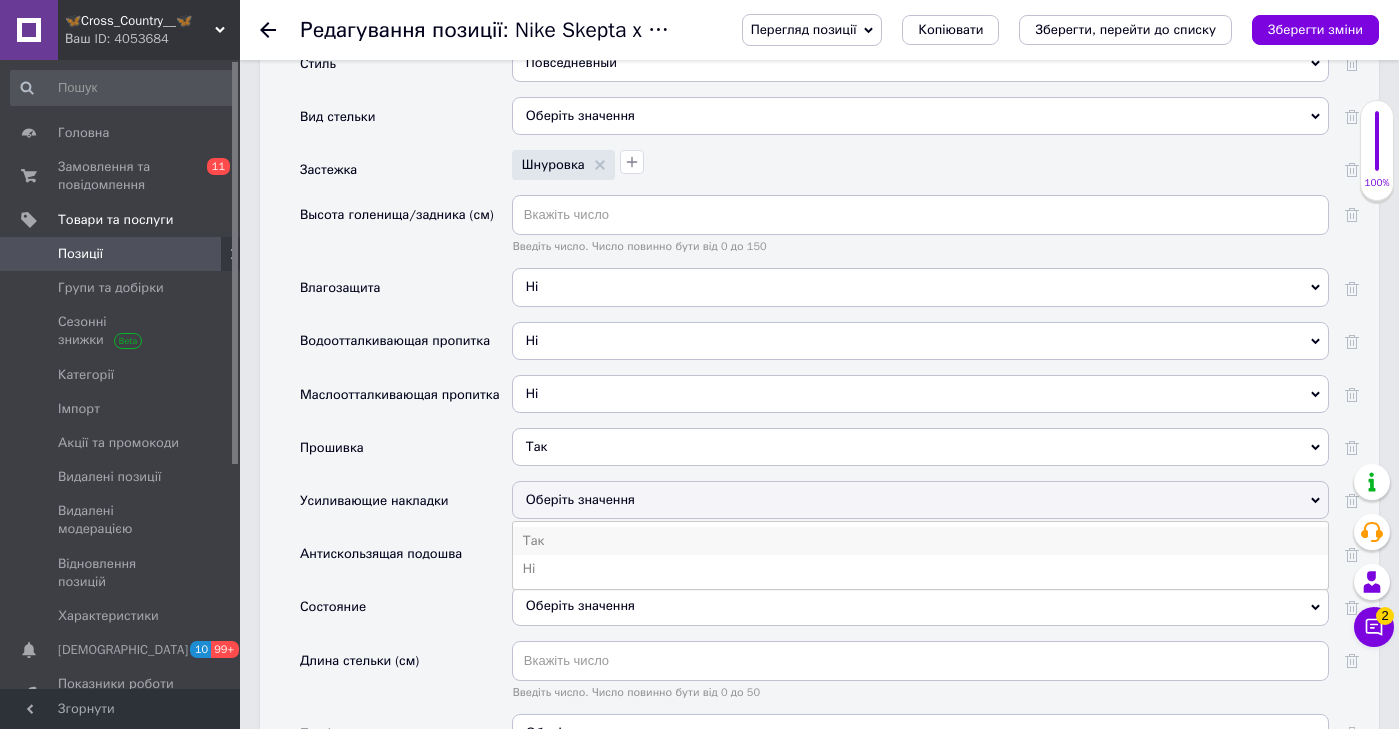 click on "Так" at bounding box center (920, 541) 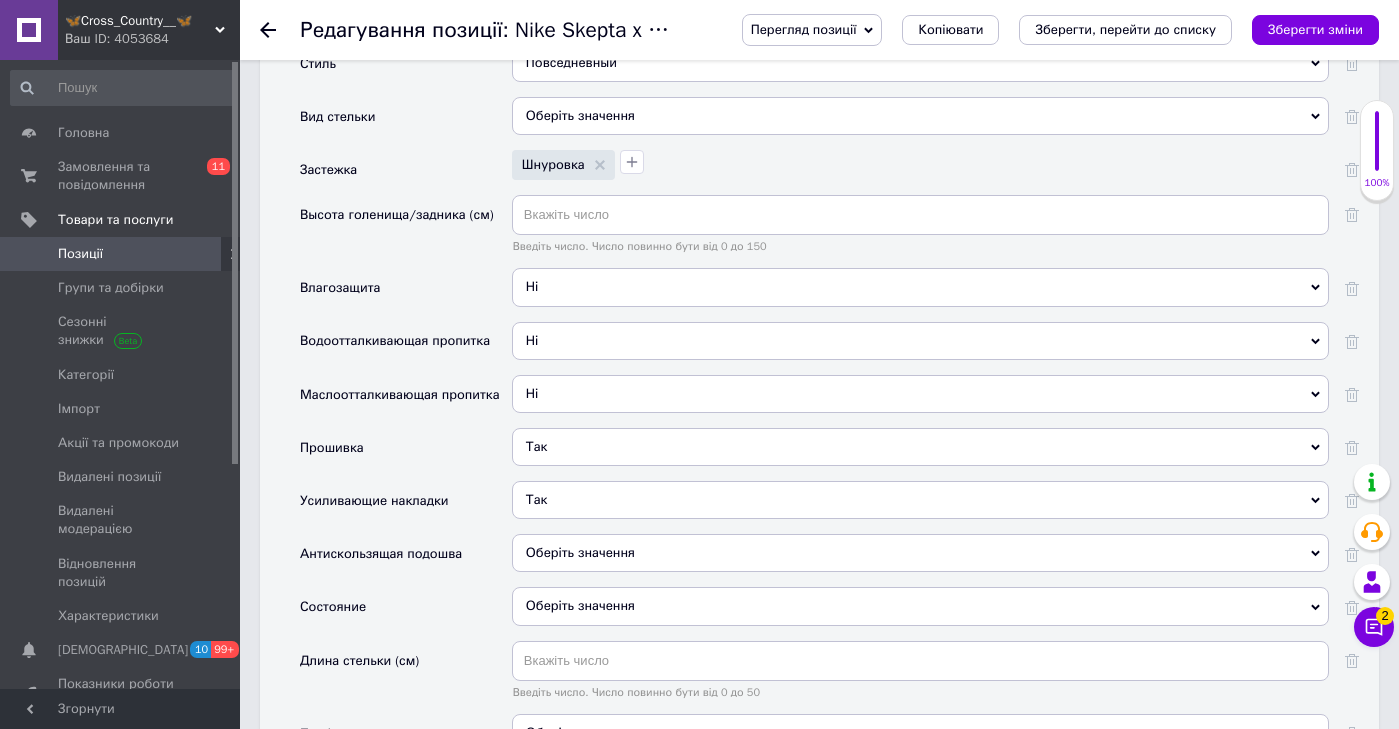 click on "Так" at bounding box center (920, 500) 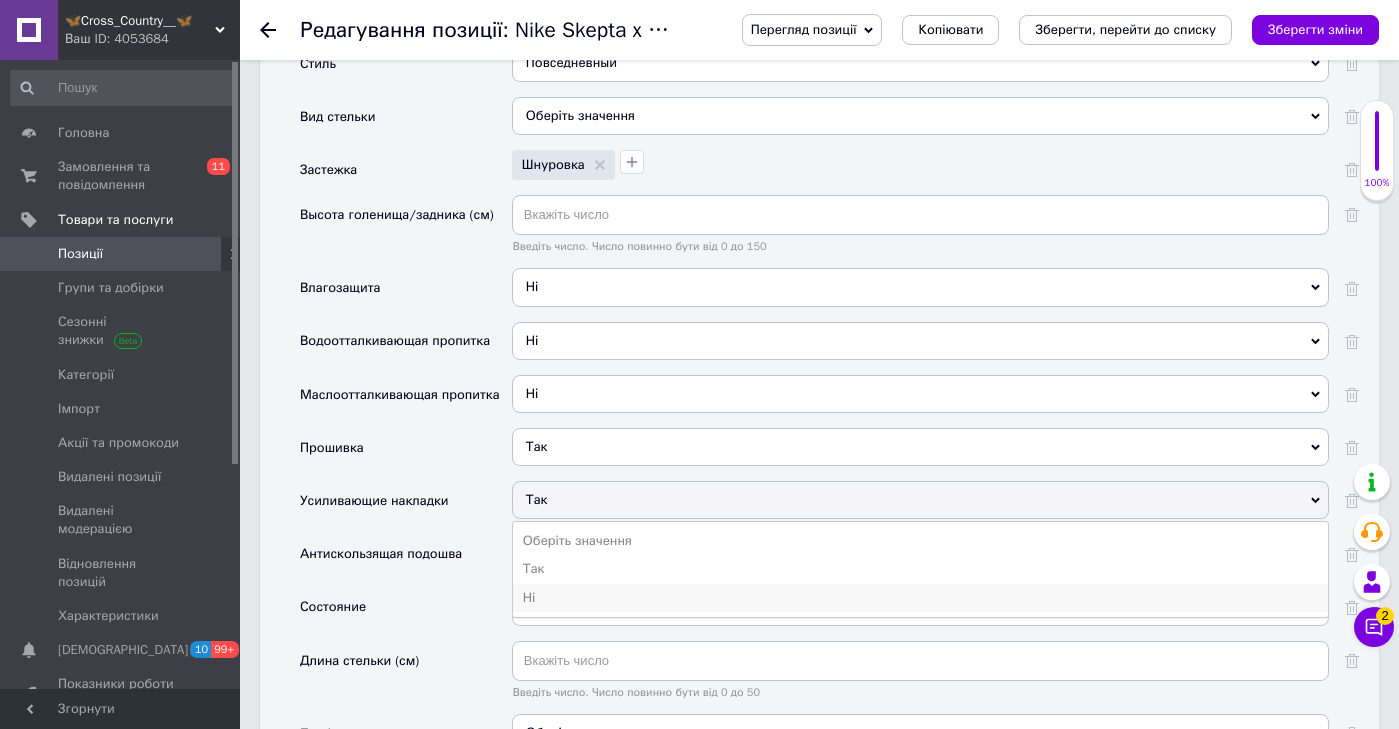 click on "Ні" at bounding box center (920, 598) 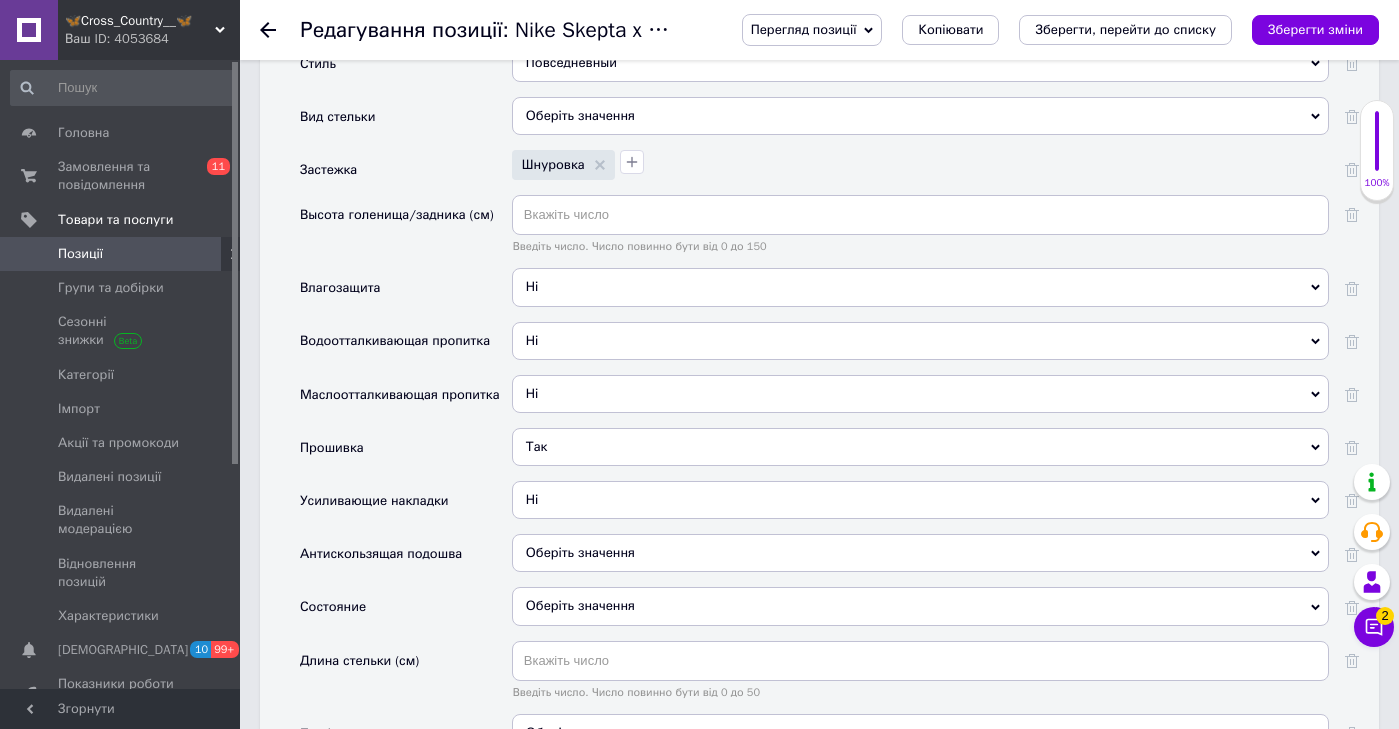 drag, startPoint x: 557, startPoint y: 555, endPoint x: 557, endPoint y: 638, distance: 83 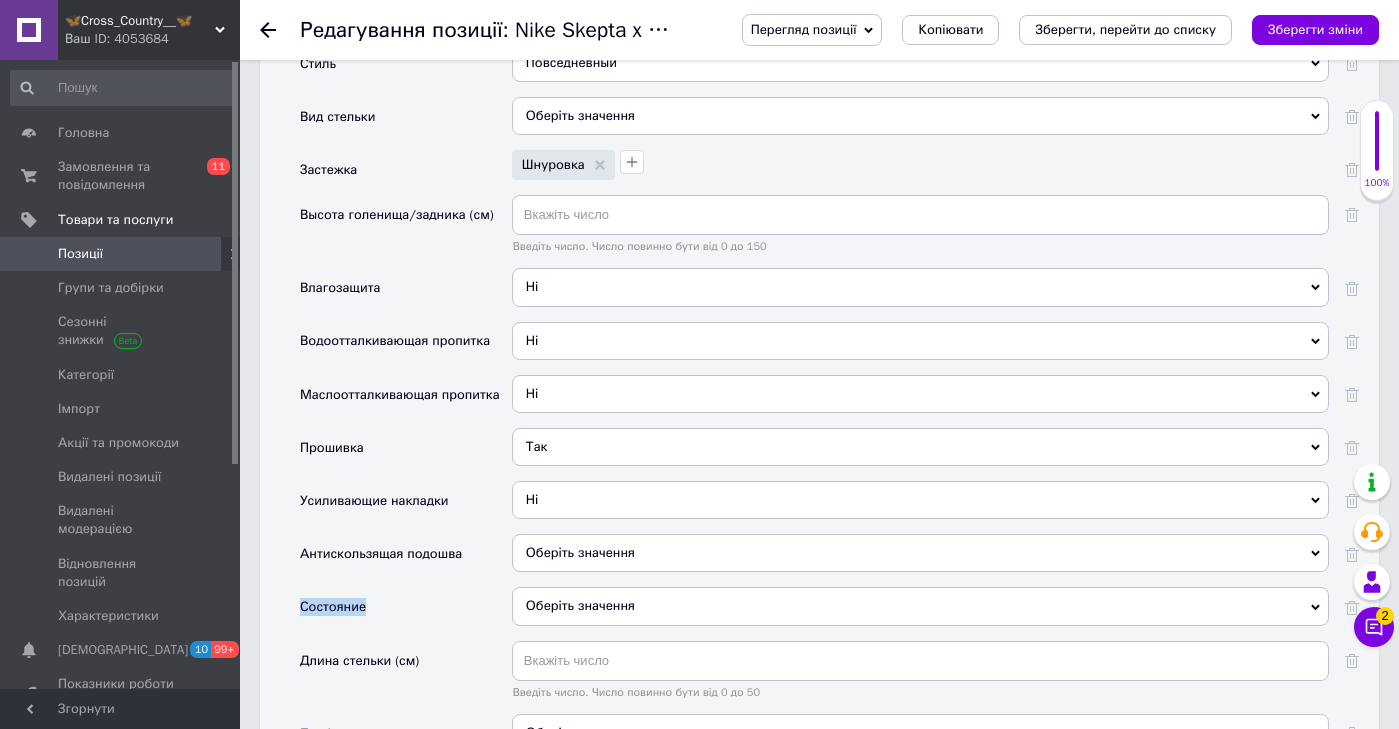 click on "Страна производитель Оберіть значення Размер мужской обуви Оберіть значення Размер женской обуви Оберіть значення Полнота обуви Оберіть значення Сезон Весна/Лето Весна/Лето Весна/Осень Демисезон Еврозима Зима Лето Осень/Зима Материал верха Натуральная кожа/замша/текстиль Велюр Гипюр Джинс Замша Замша/Текстиль Искусственная замша Искусственная кожа Искусственная кожа/Замша Искусственная кожа/сетка Искусственная кожа/текстиль Комбинированный Кордура Лак Лаковая кожа натуральная Микрофибра Натуральная замша Натуральная замша/текстиль [PERSON_NAME]" at bounding box center [829, 245] 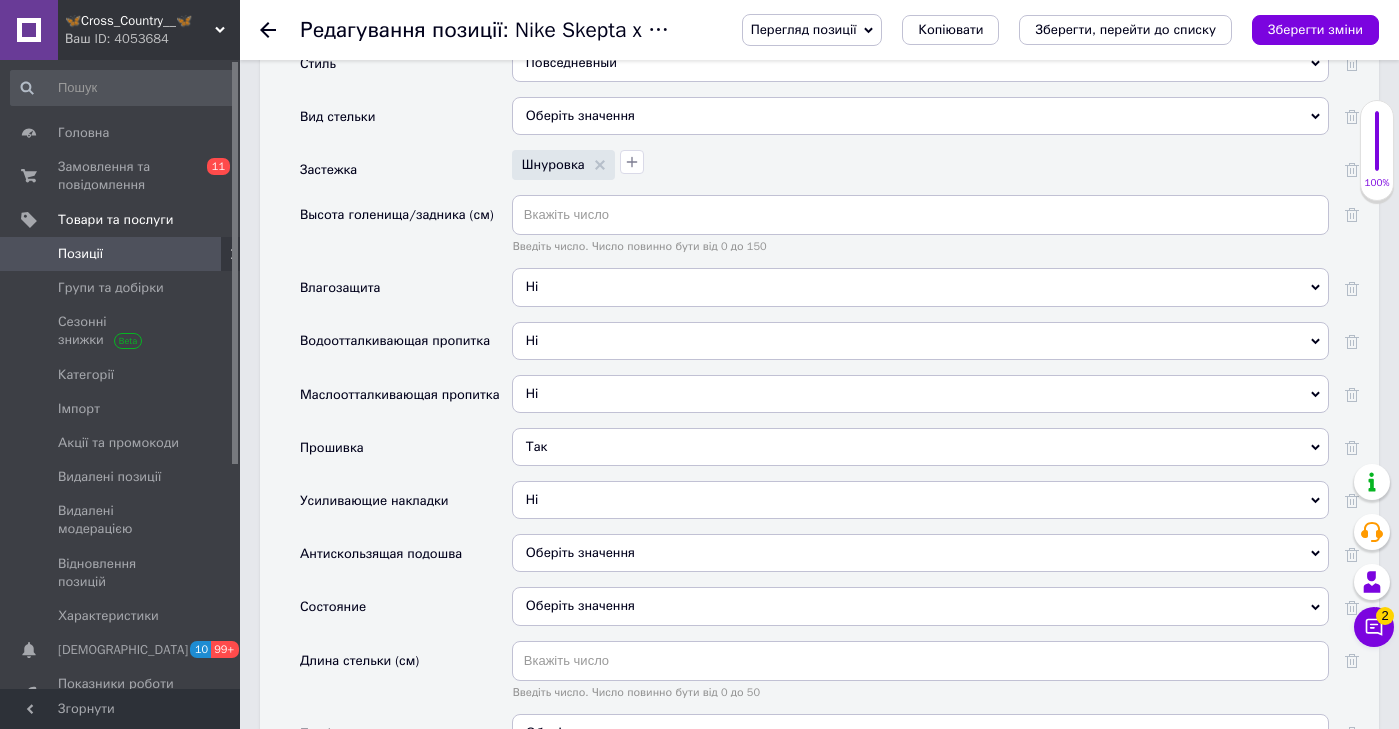 click on "Оберіть значення" at bounding box center (580, 552) 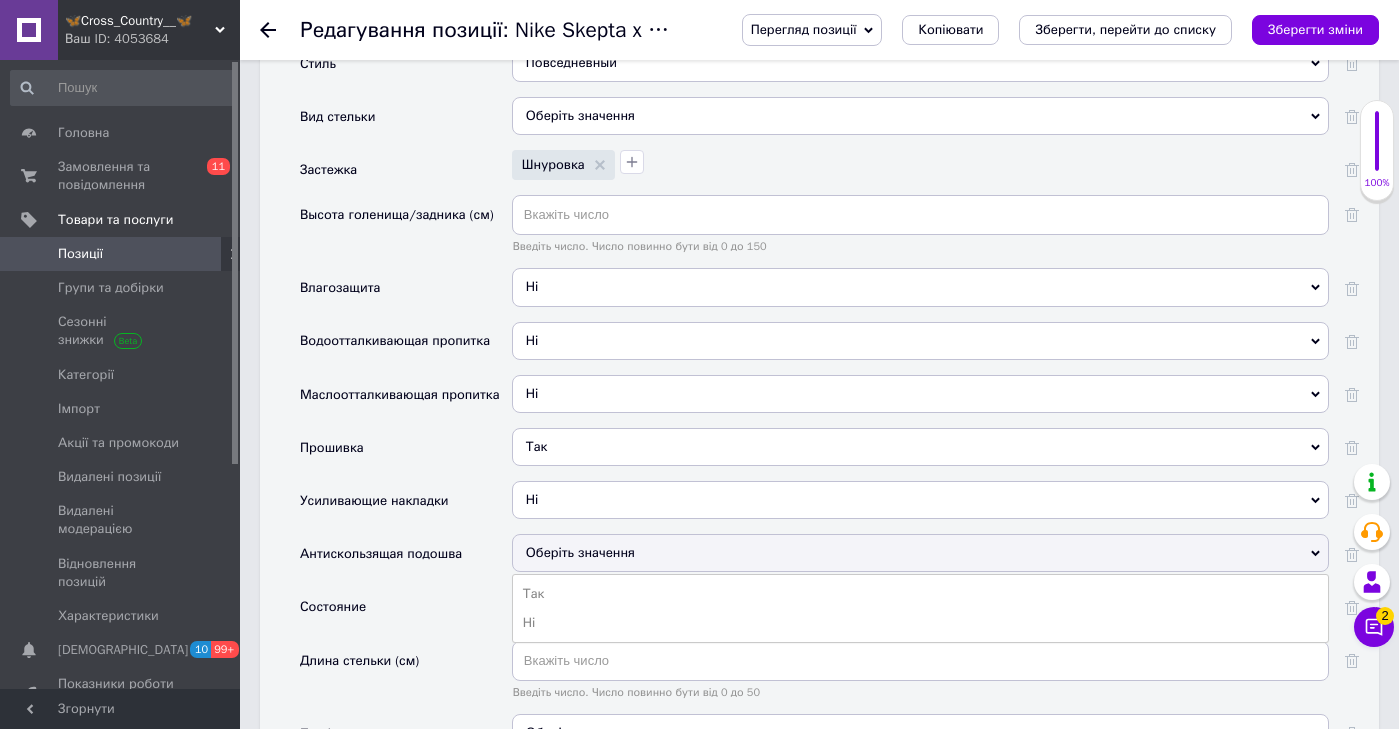 click on "Так Ні" at bounding box center (920, 608) 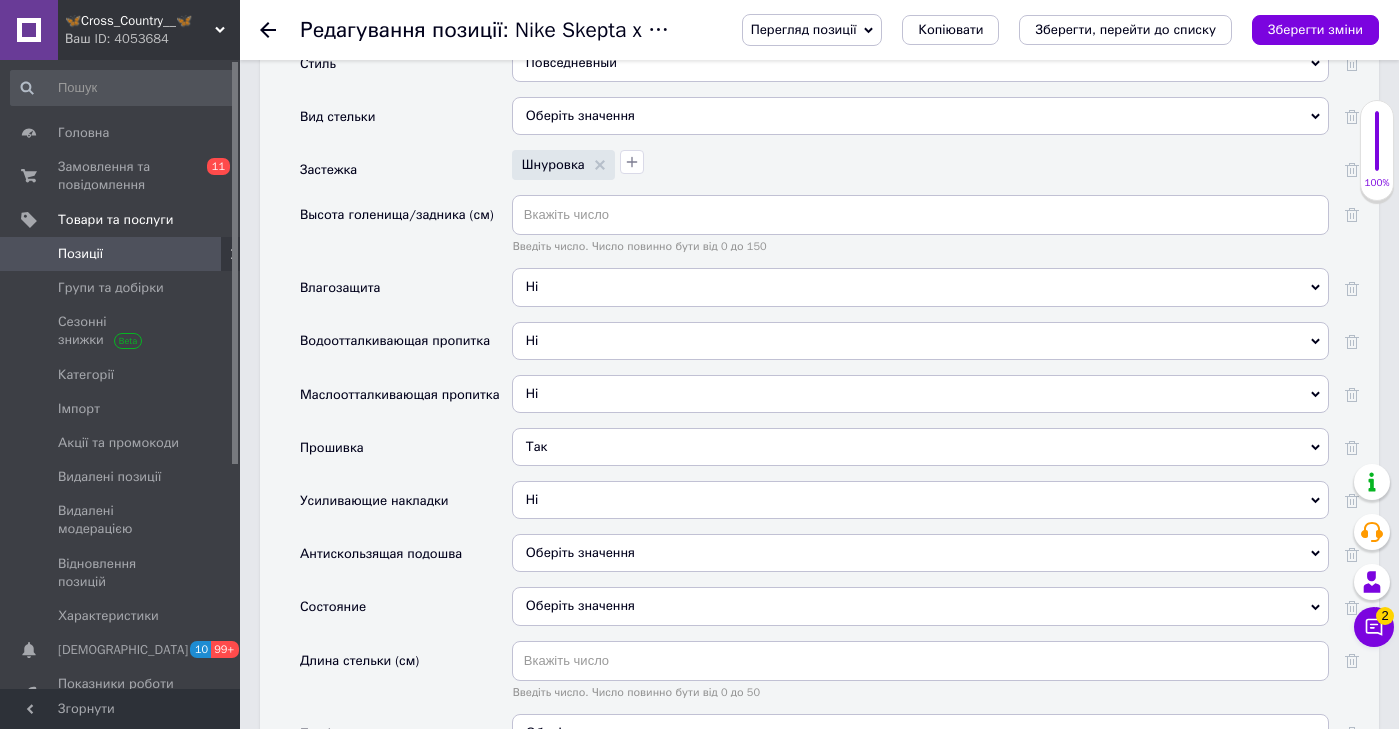 click on "Оберіть значення" at bounding box center (580, 552) 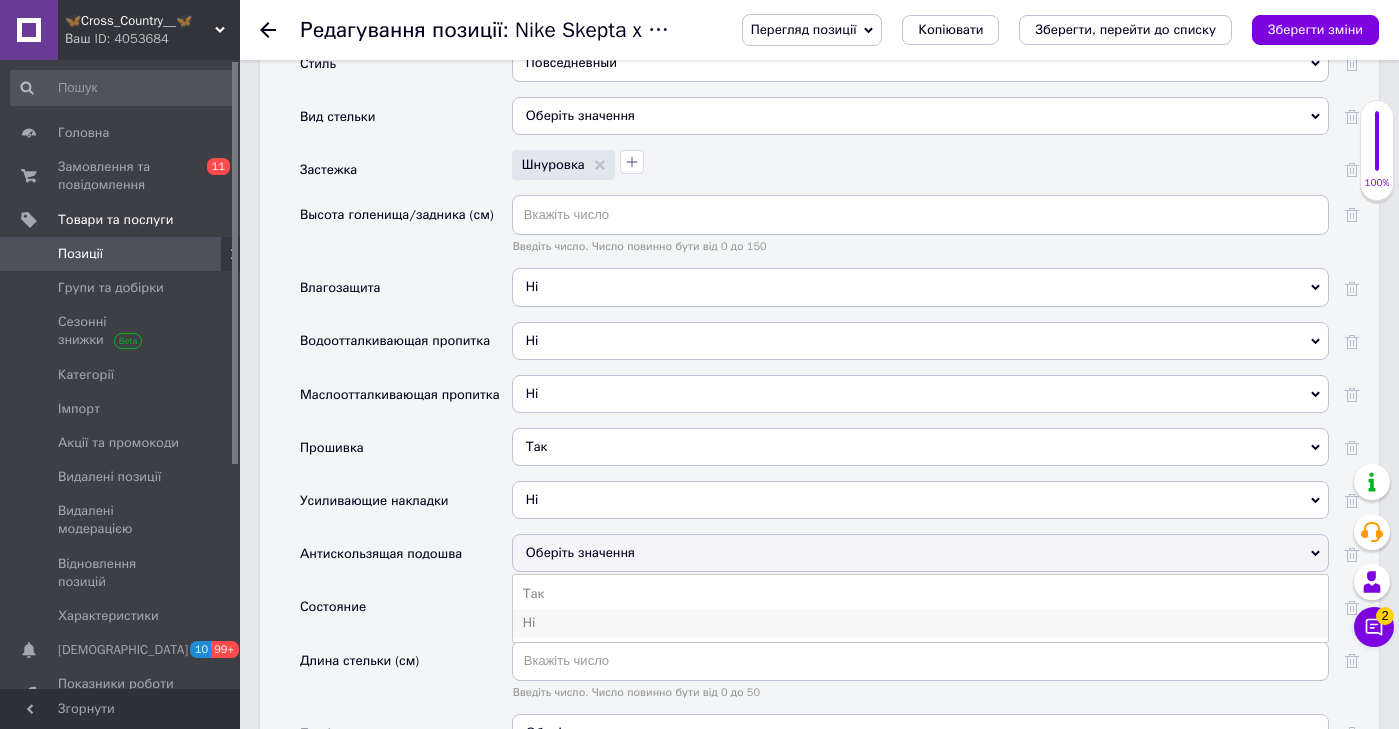 click on "Ні" at bounding box center [920, 623] 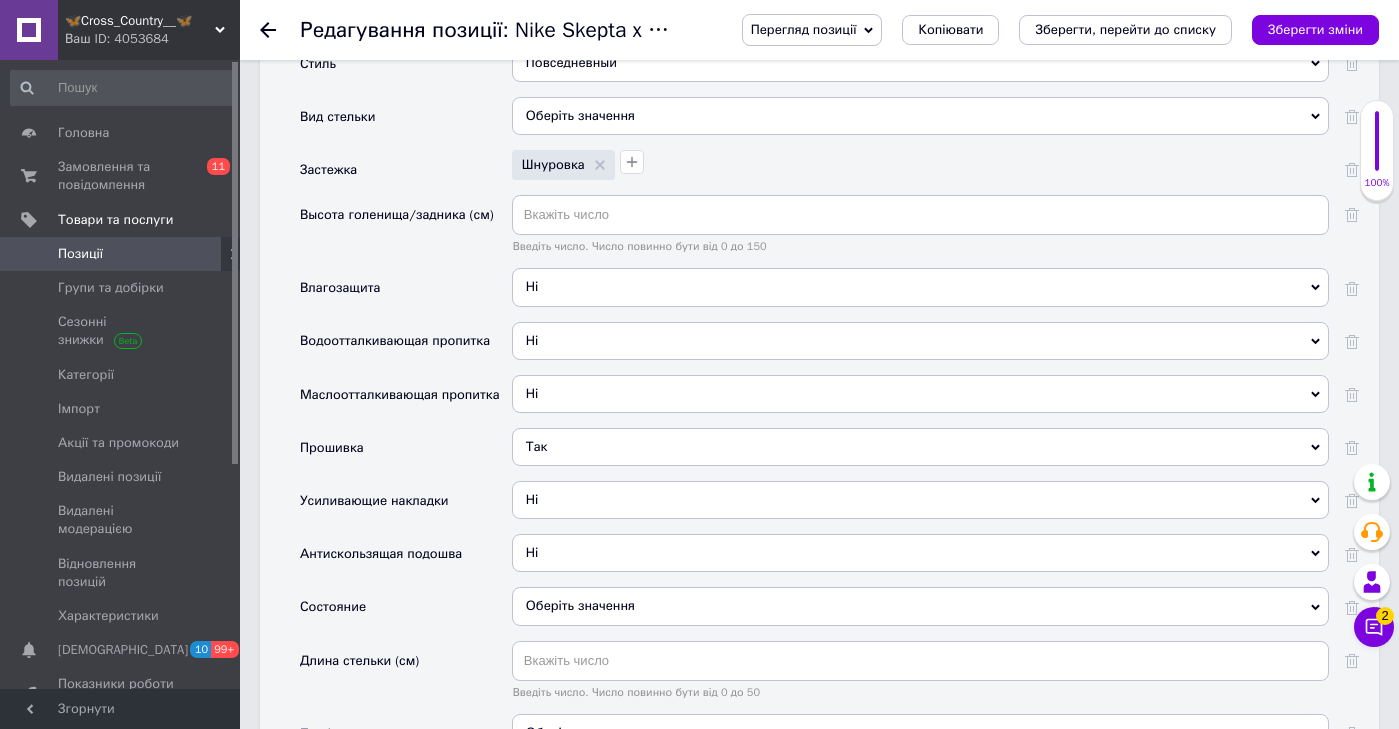 click on "Оберіть значення" at bounding box center [920, 606] 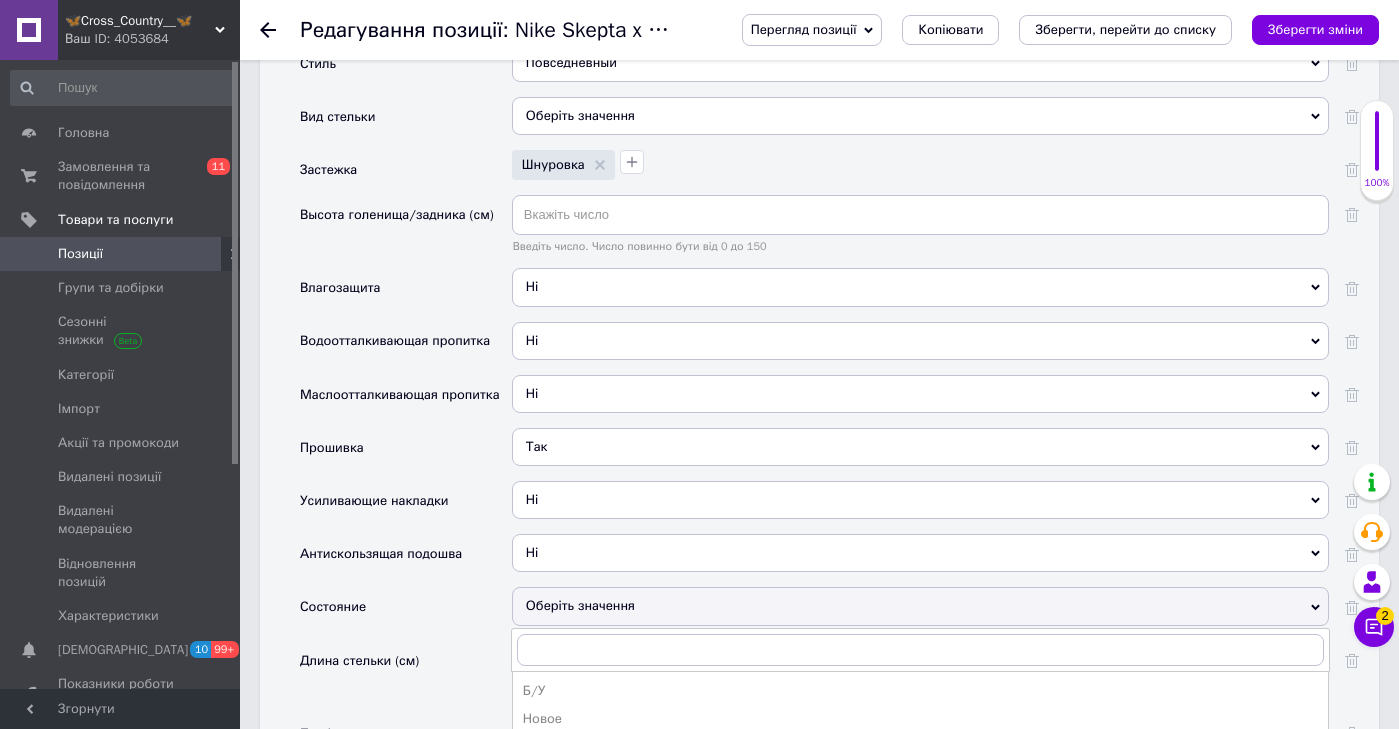 click on "Б/У Новое" at bounding box center (920, 705) 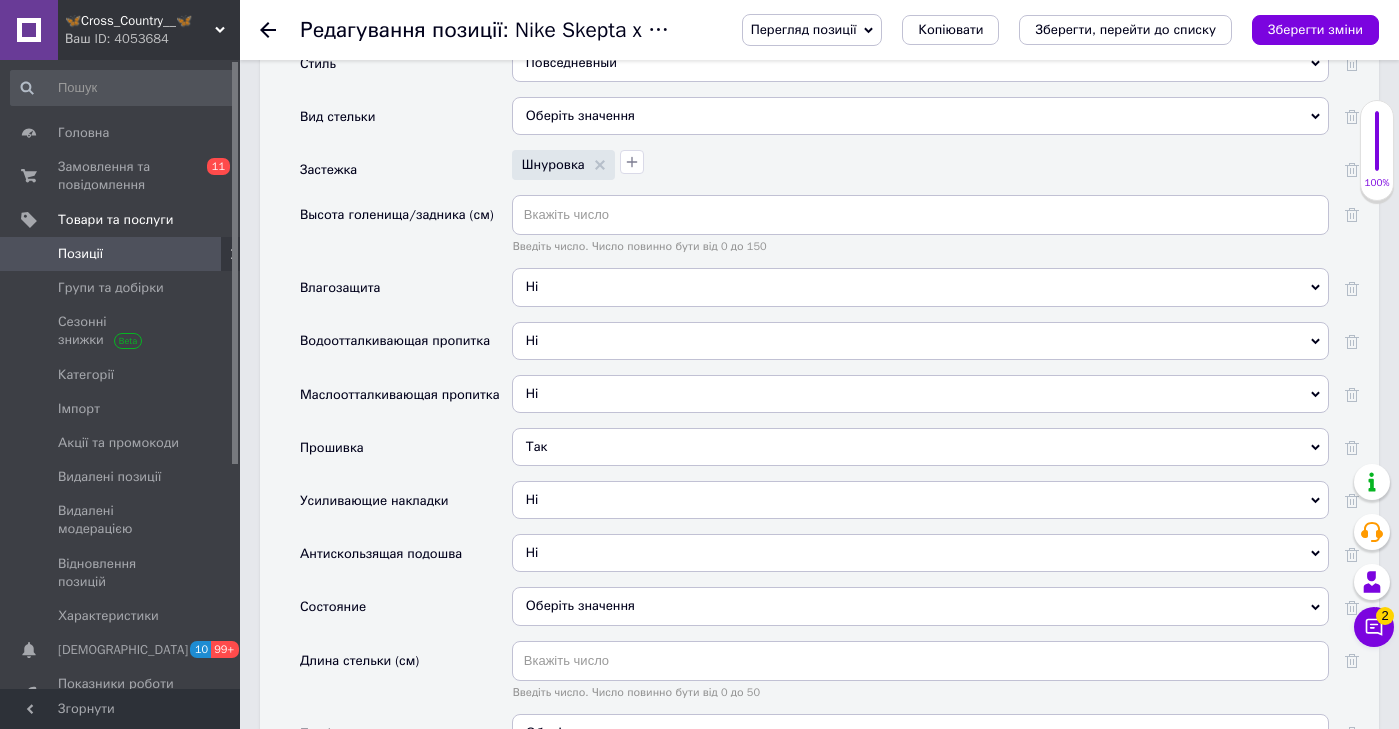 click on "Оберіть значення" at bounding box center [920, 606] 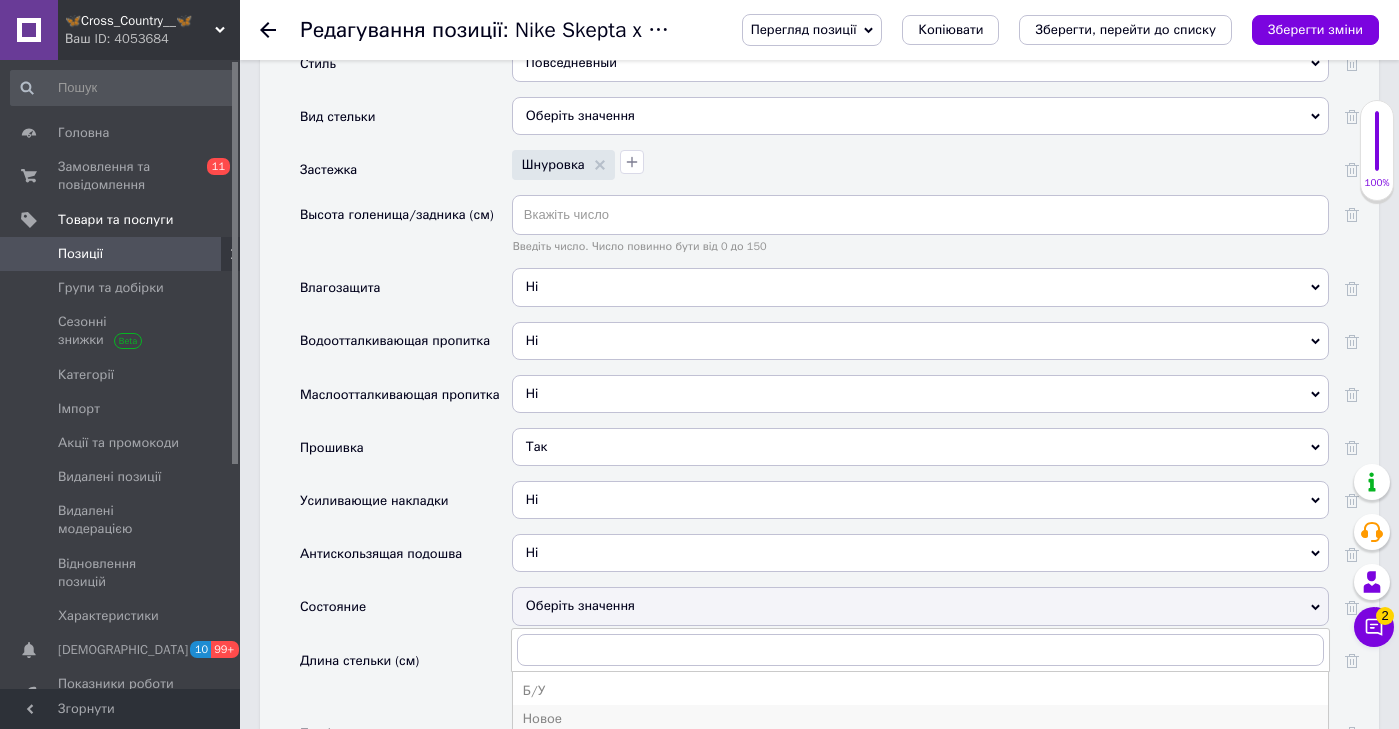 click on "Новое" at bounding box center (920, 719) 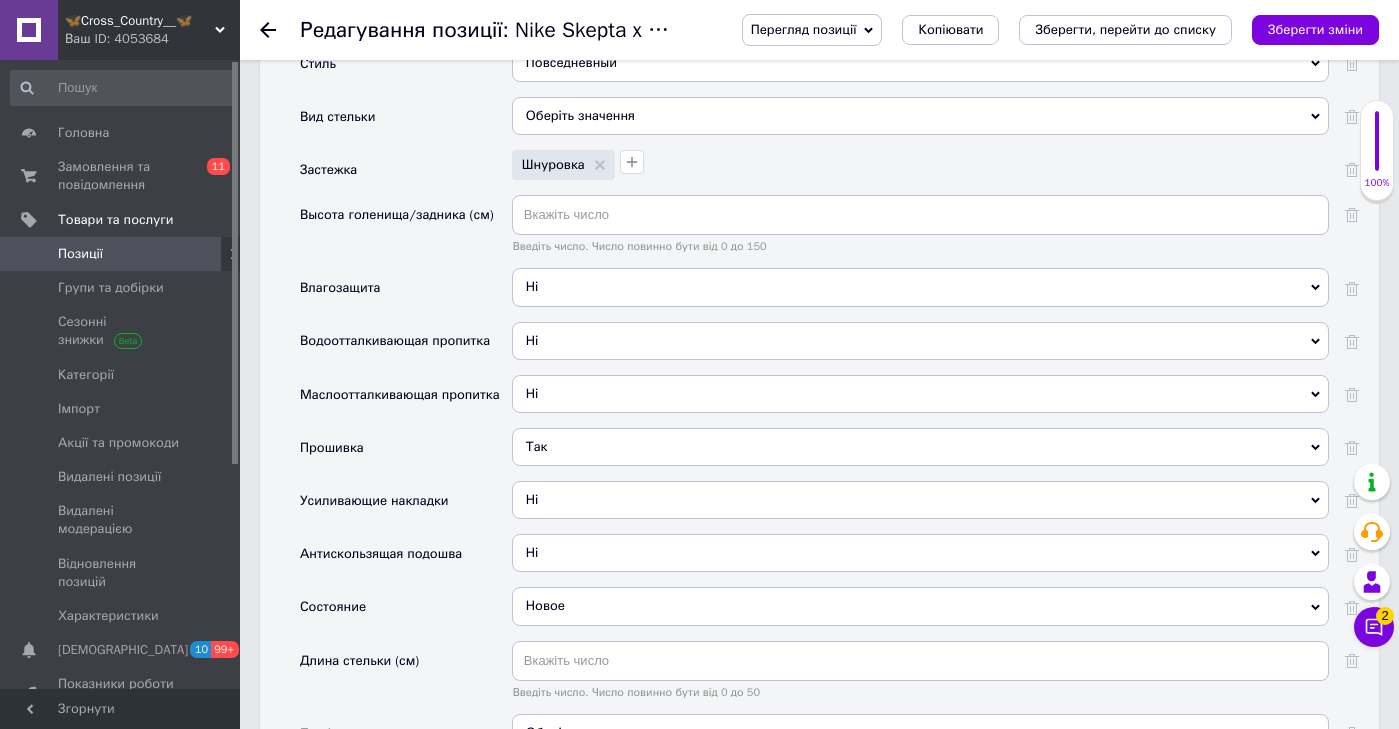 click on "Оберіть значення" at bounding box center (920, 733) 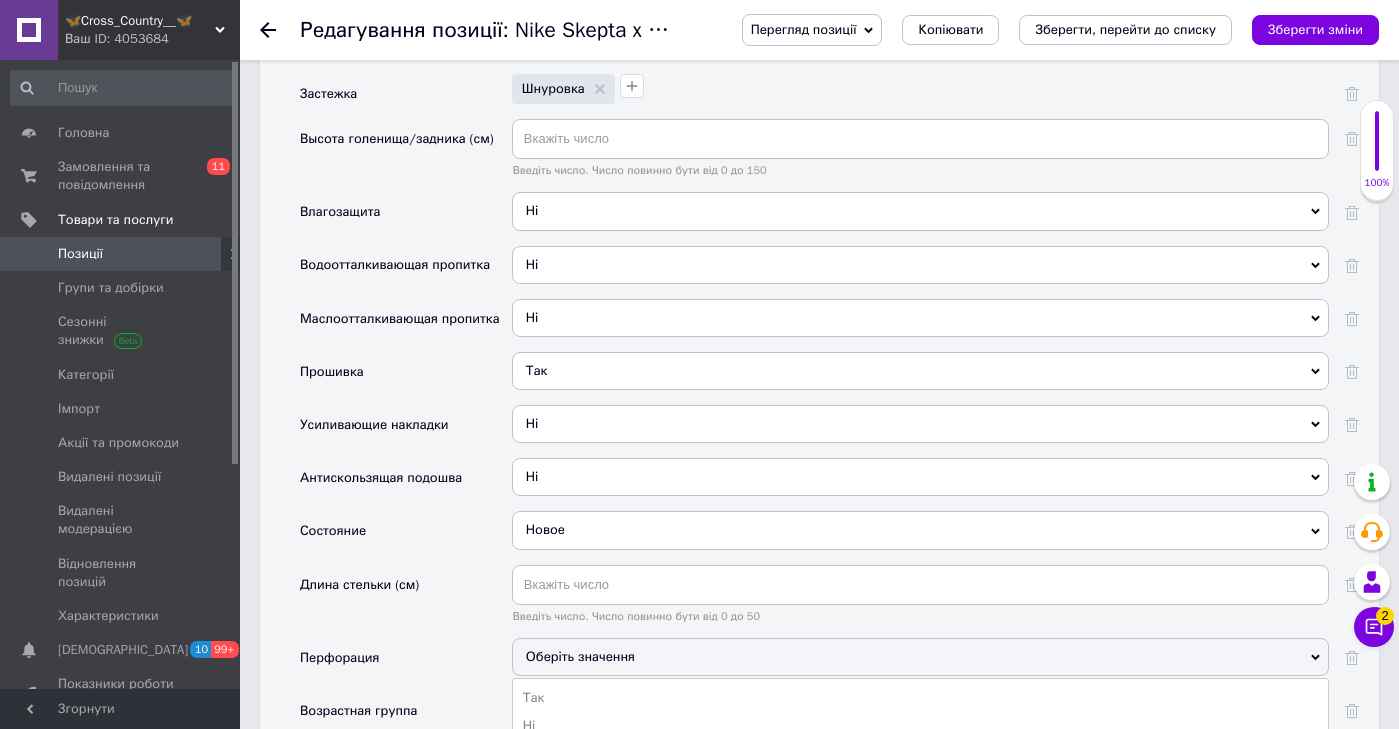 scroll, scrollTop: 3340, scrollLeft: 0, axis: vertical 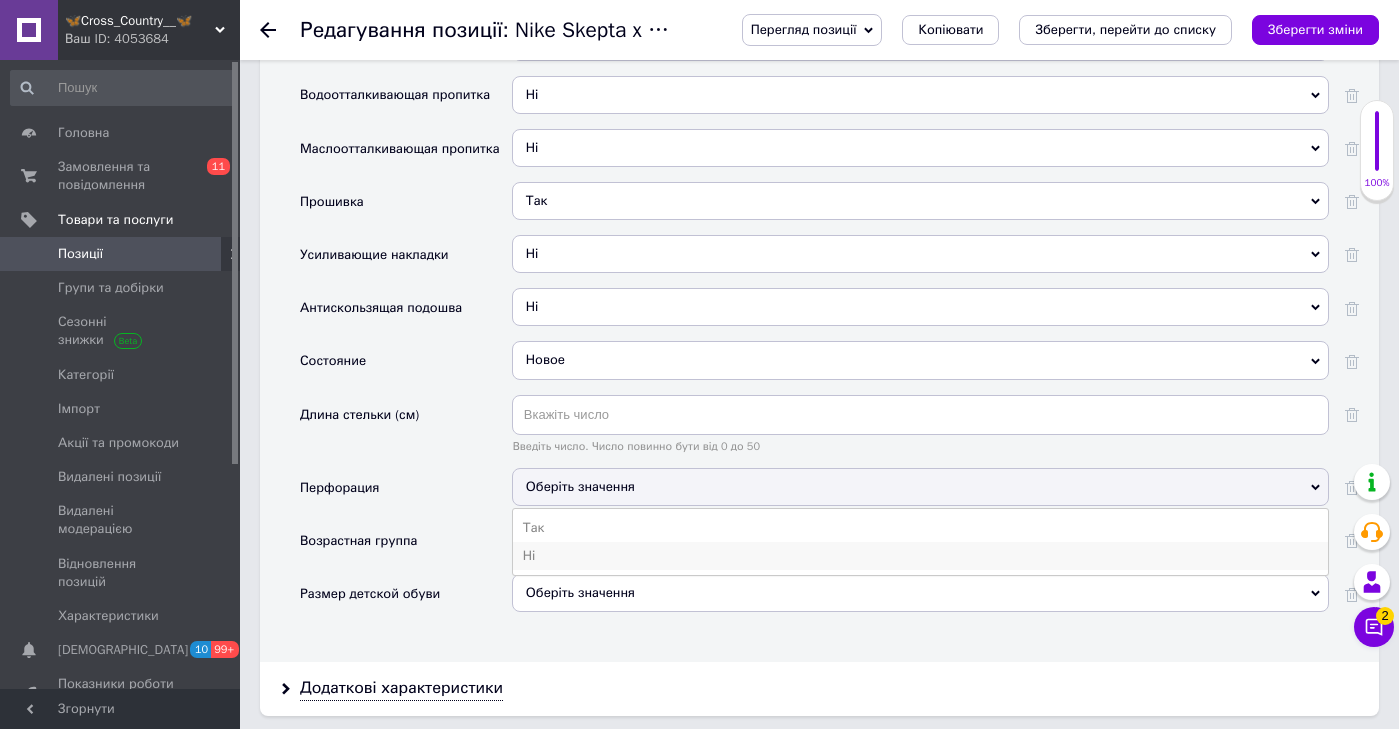 click on "Ні" at bounding box center [920, 556] 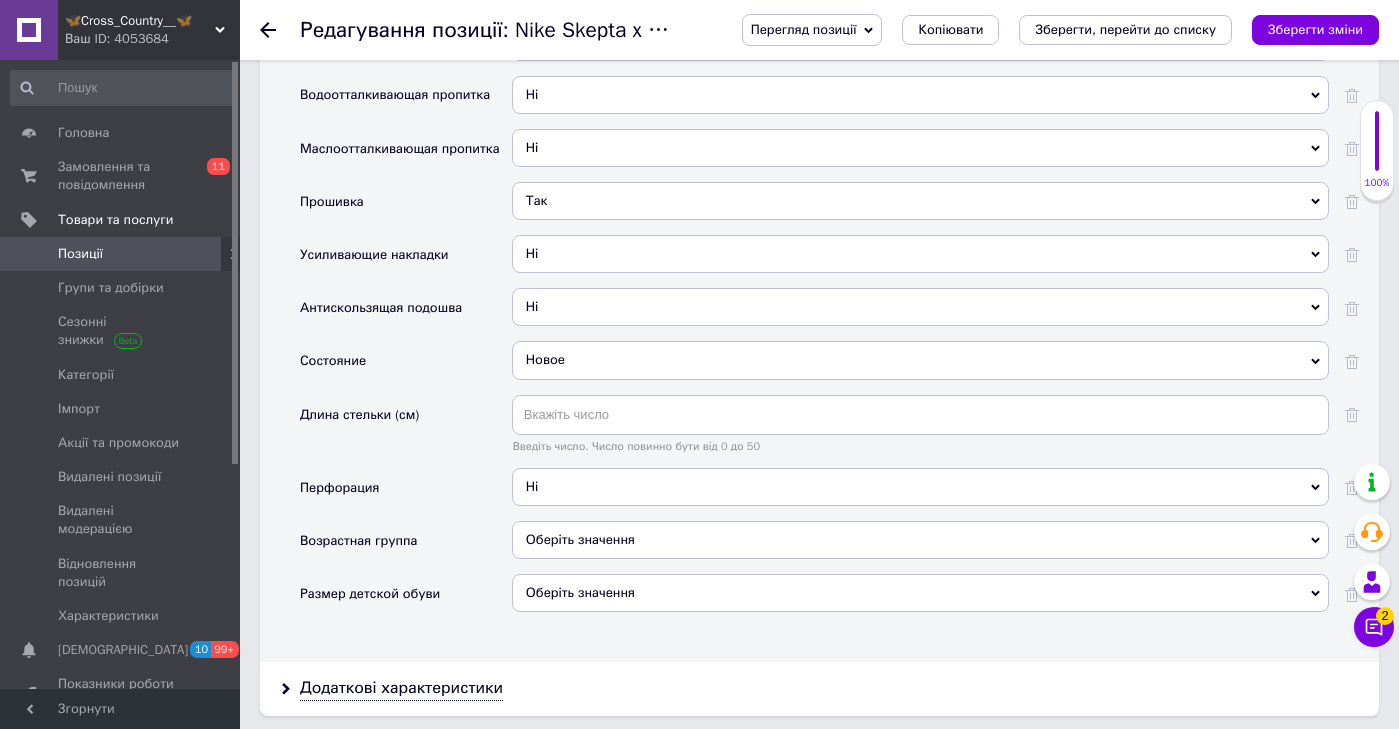 click on "Оберіть значення" at bounding box center [920, 540] 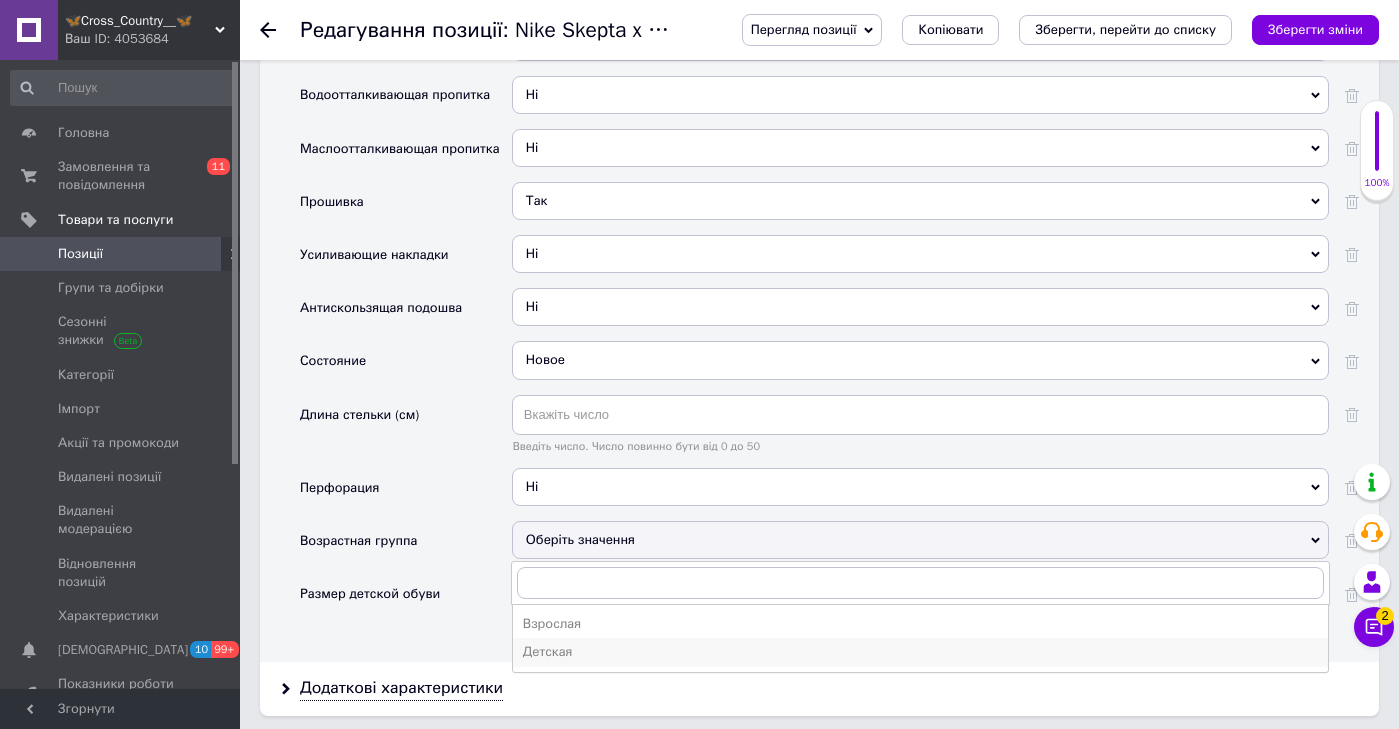 click on "Детская" at bounding box center [920, 652] 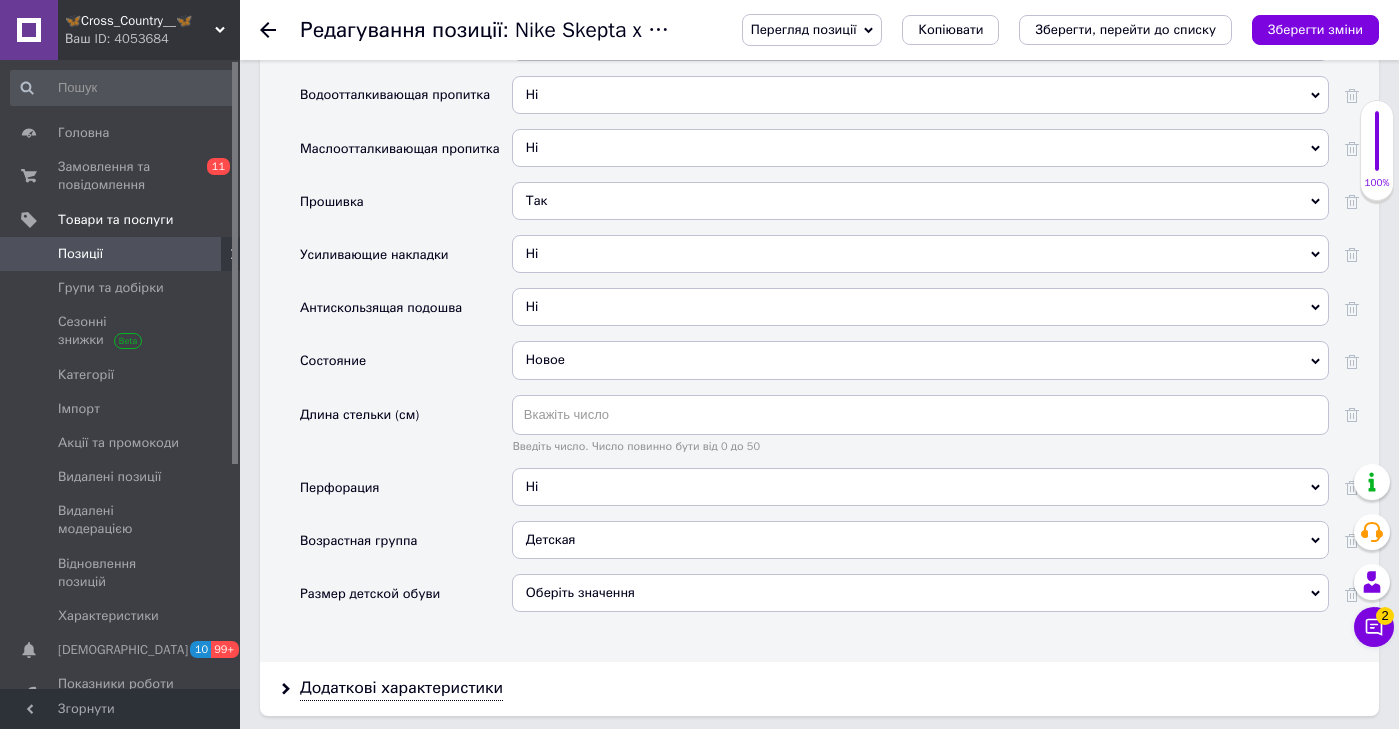 click on "Детская" at bounding box center [920, 540] 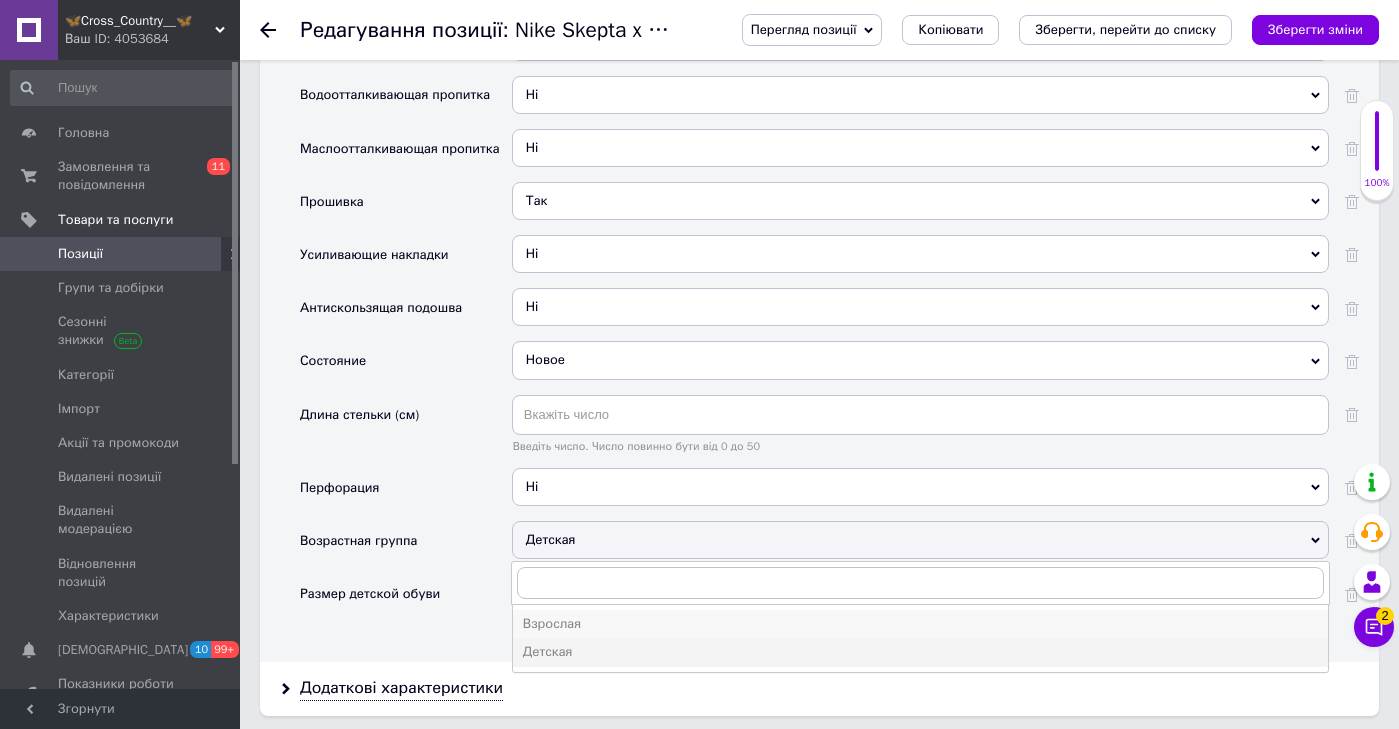 click on "Взрослая" at bounding box center [920, 624] 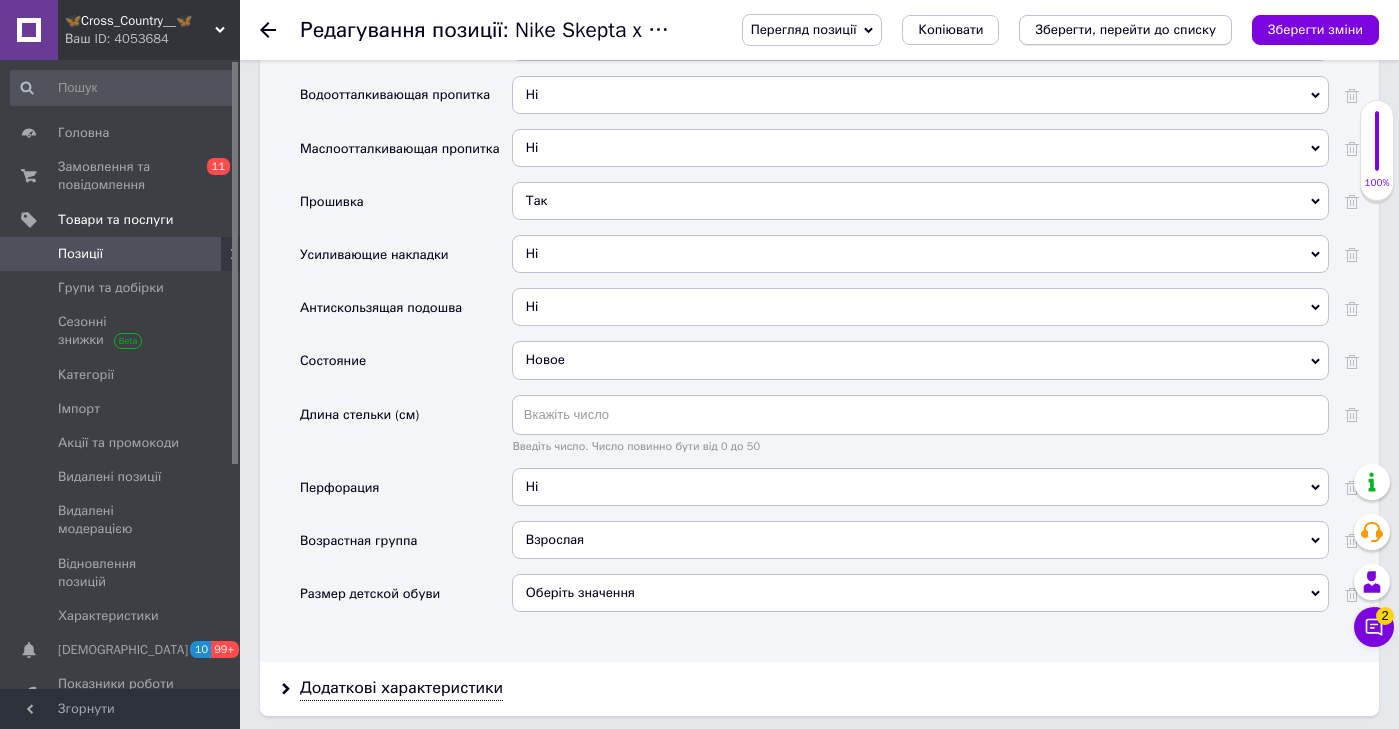 click on "Зберегти, перейти до списку" at bounding box center [1125, 29] 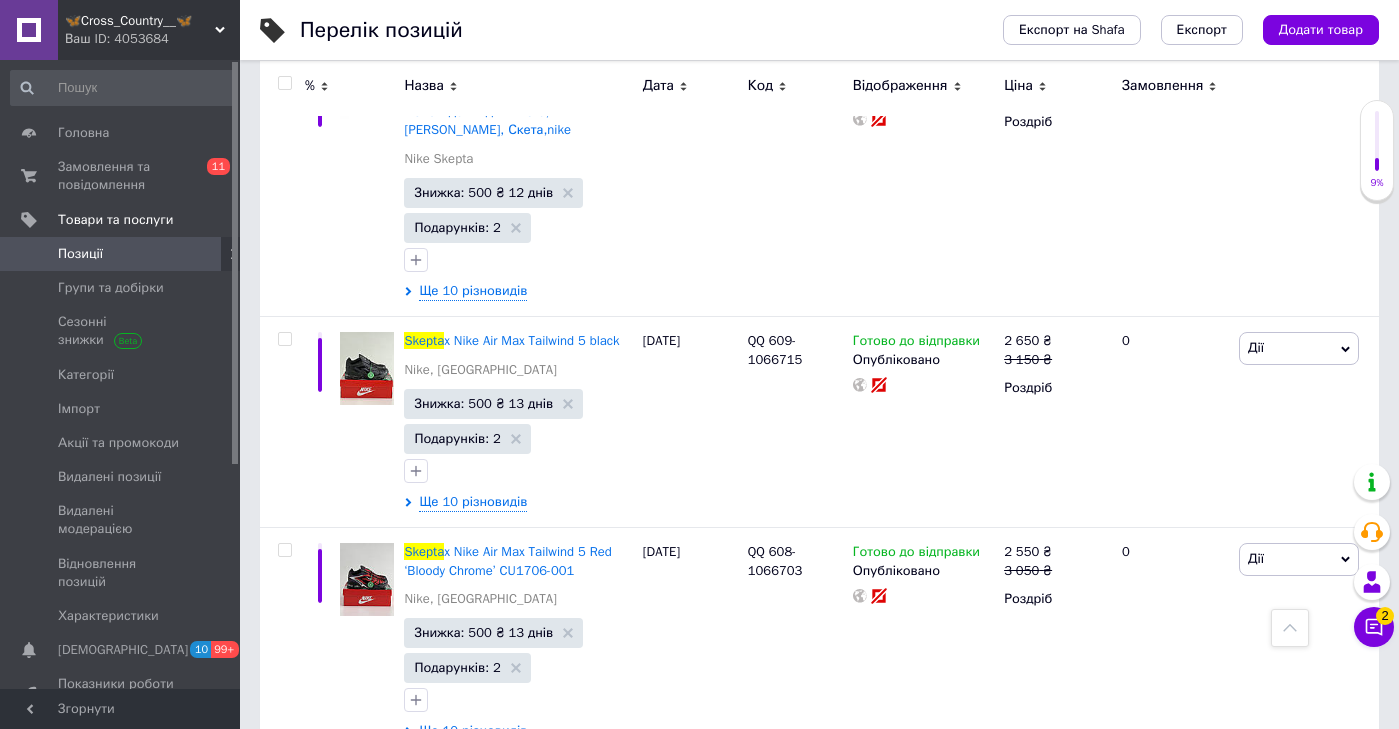 scroll, scrollTop: 1389, scrollLeft: 0, axis: vertical 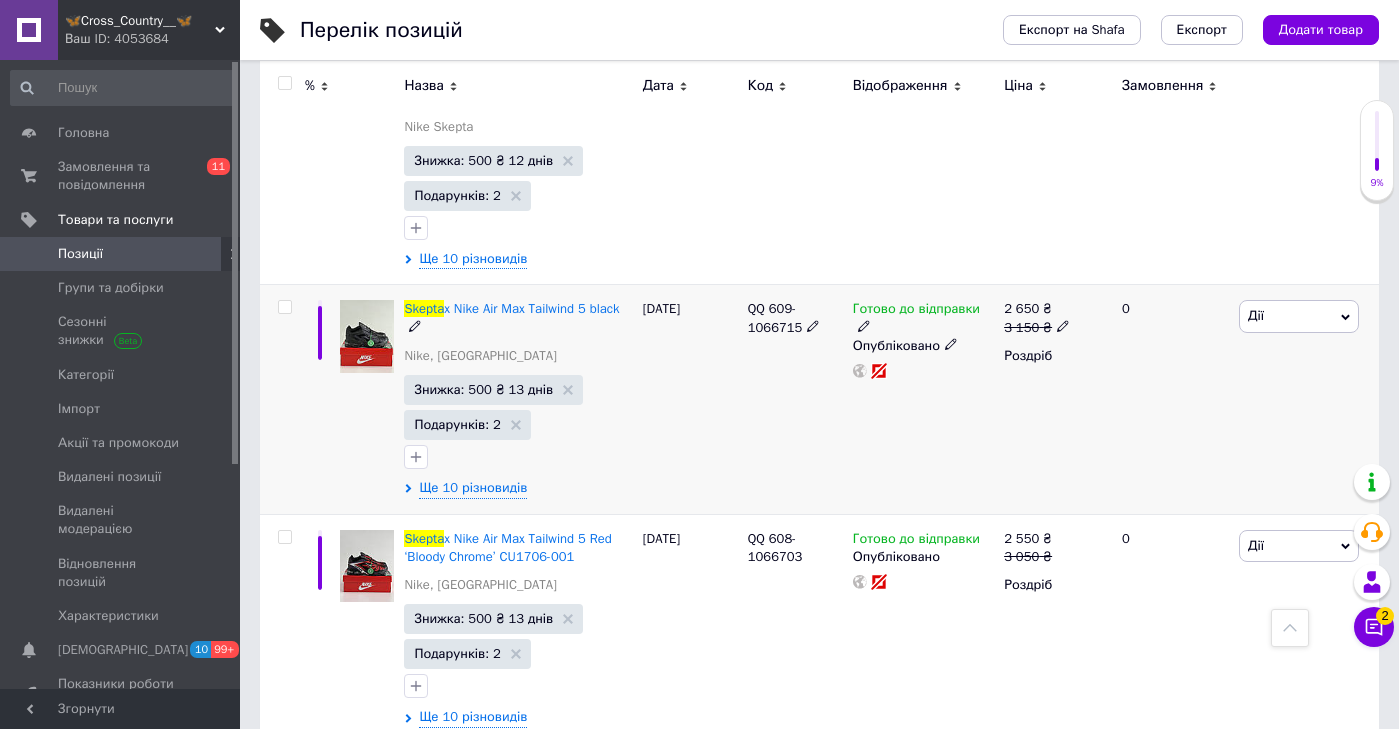 click at bounding box center (367, 336) 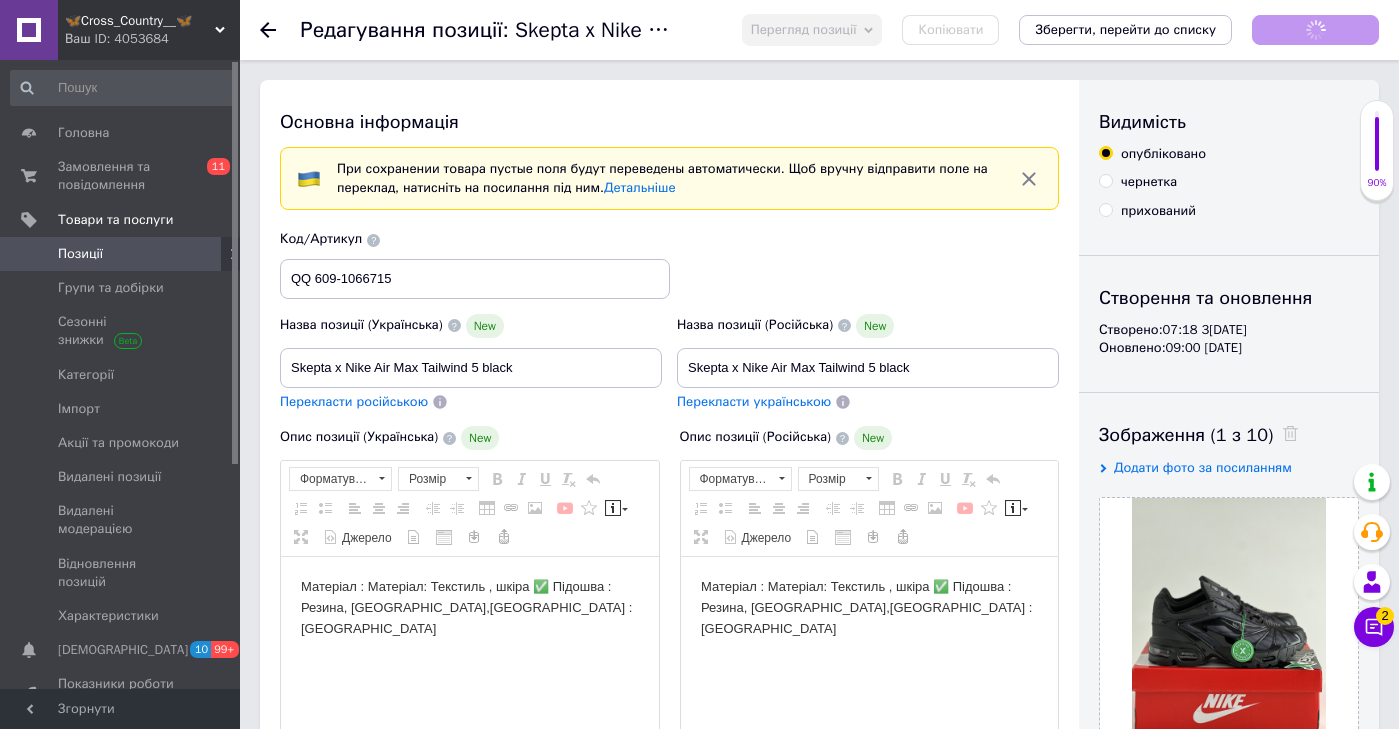 scroll, scrollTop: 0, scrollLeft: 0, axis: both 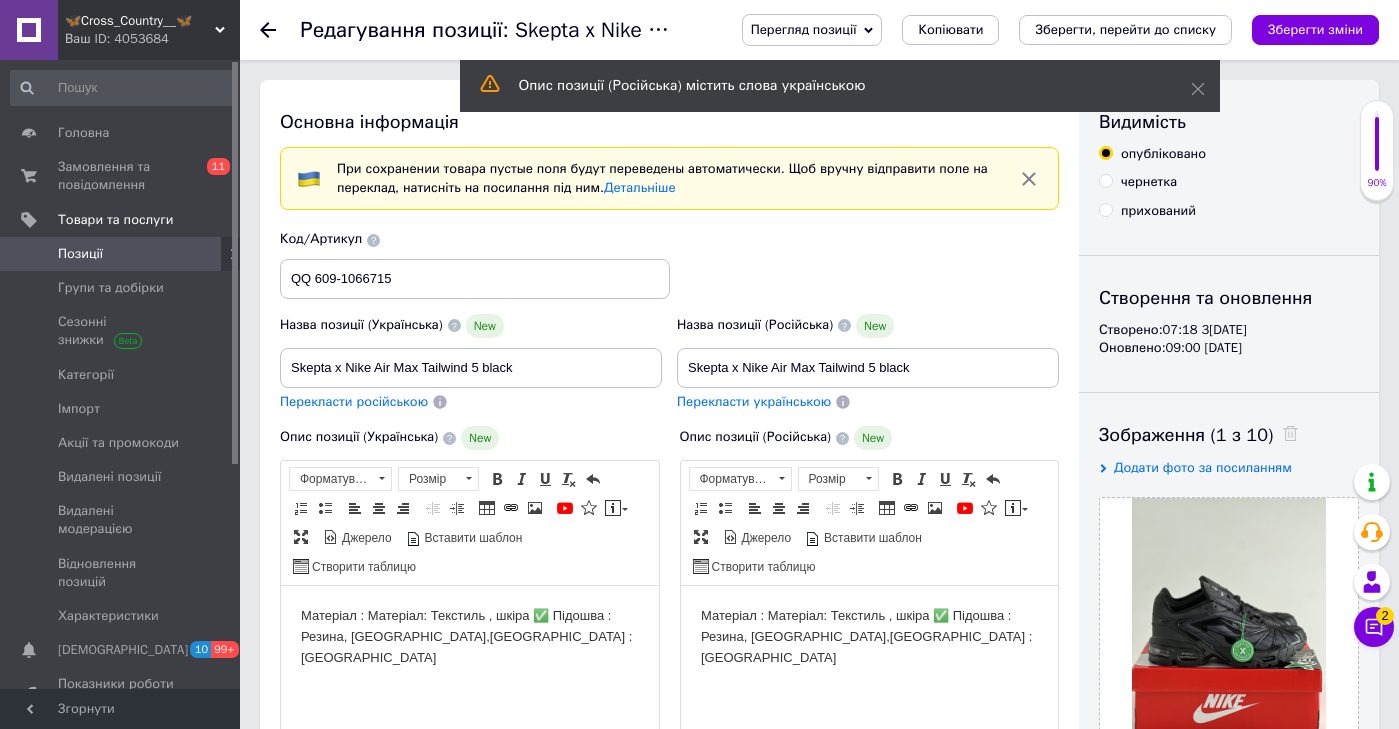 click on "Матеріал : Матеріал: Текстиль , шкіра ✅ Підошва : Резина, [GEOGRAPHIC_DATA],[GEOGRAPHIC_DATA] : [GEOGRAPHIC_DATA]" at bounding box center (869, 637) 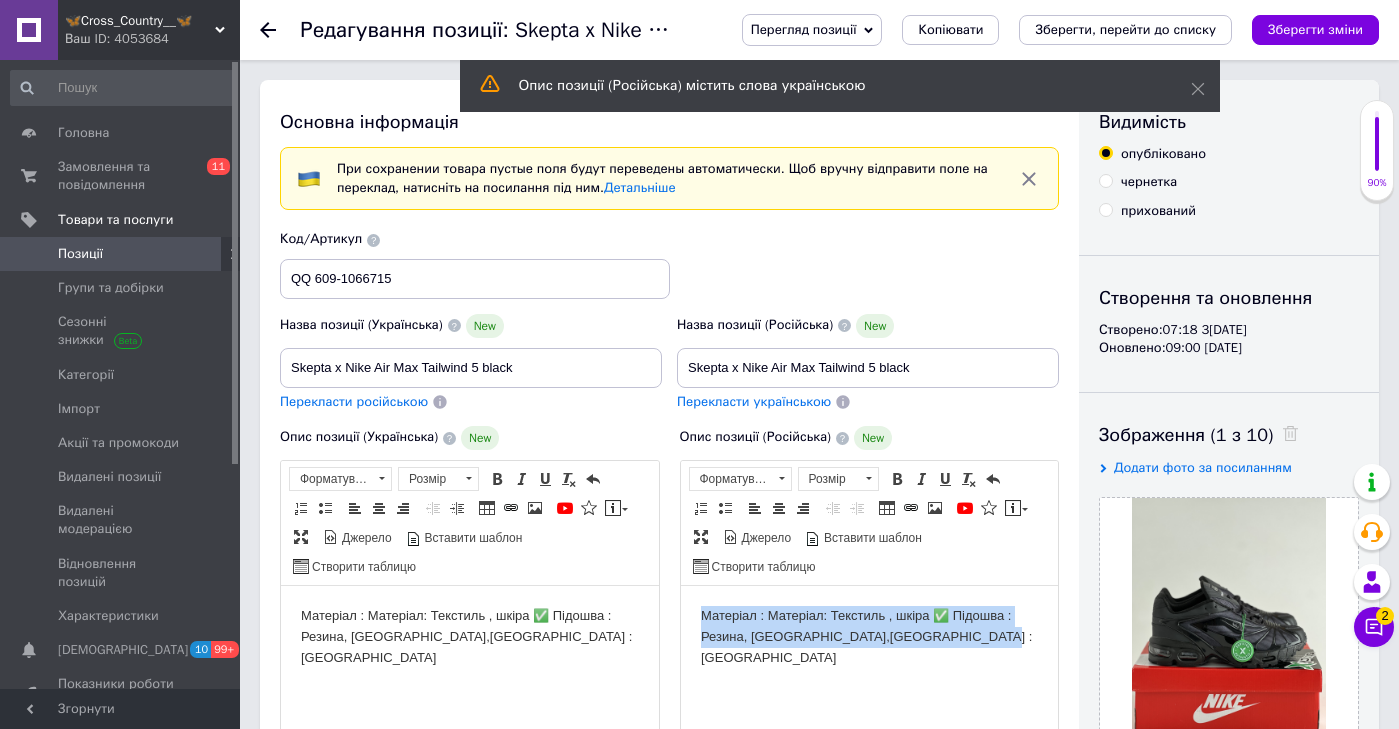 drag, startPoint x: 837, startPoint y: 719, endPoint x: 833, endPoint y: 583, distance: 136.0588 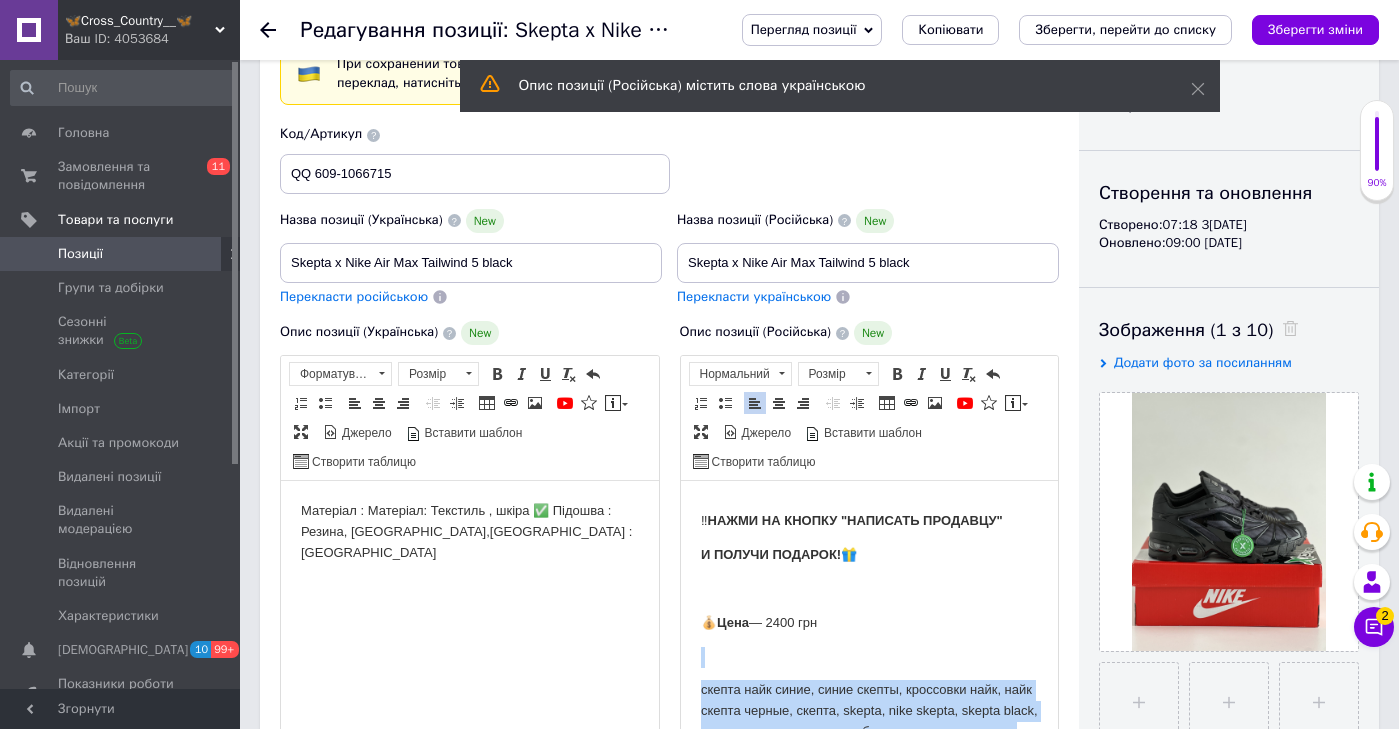 scroll, scrollTop: 2145, scrollLeft: 0, axis: vertical 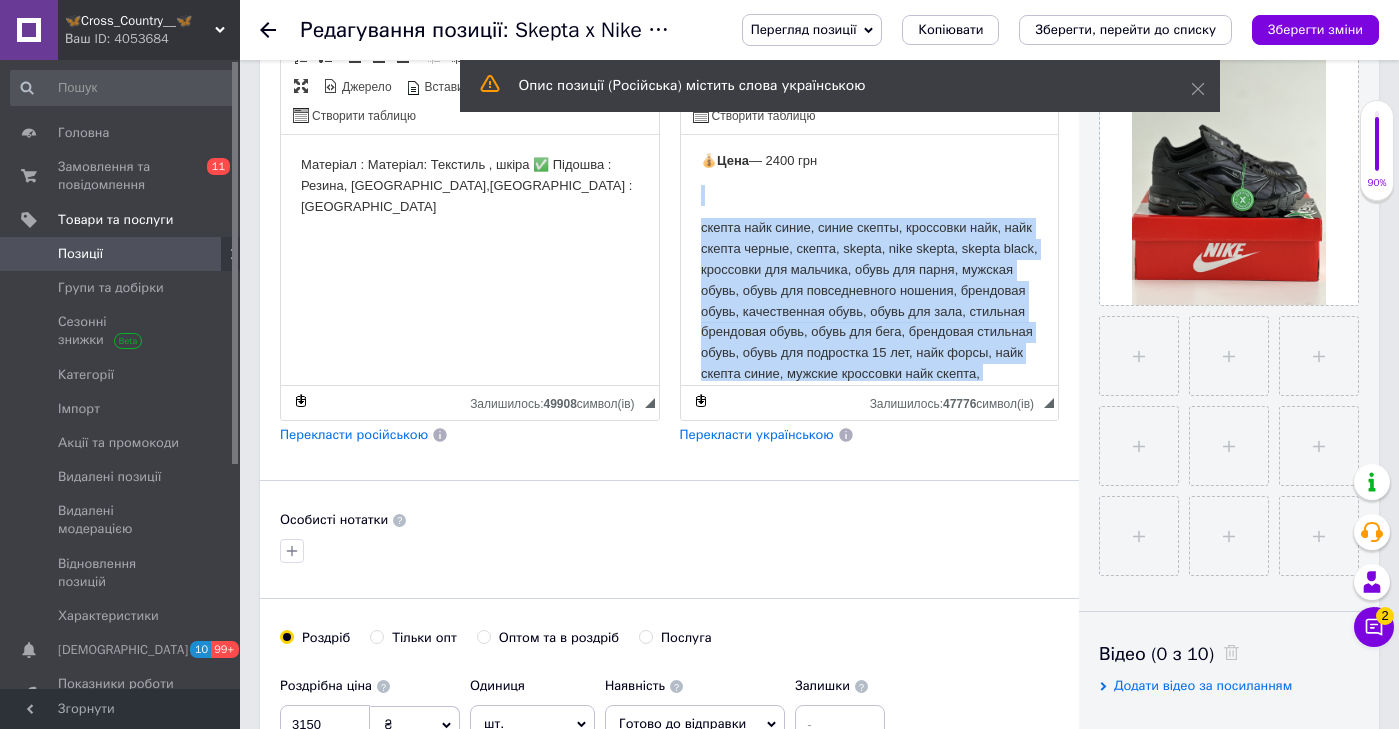 drag, startPoint x: 840, startPoint y: 293, endPoint x: 950, endPoint y: 711, distance: 432.2314 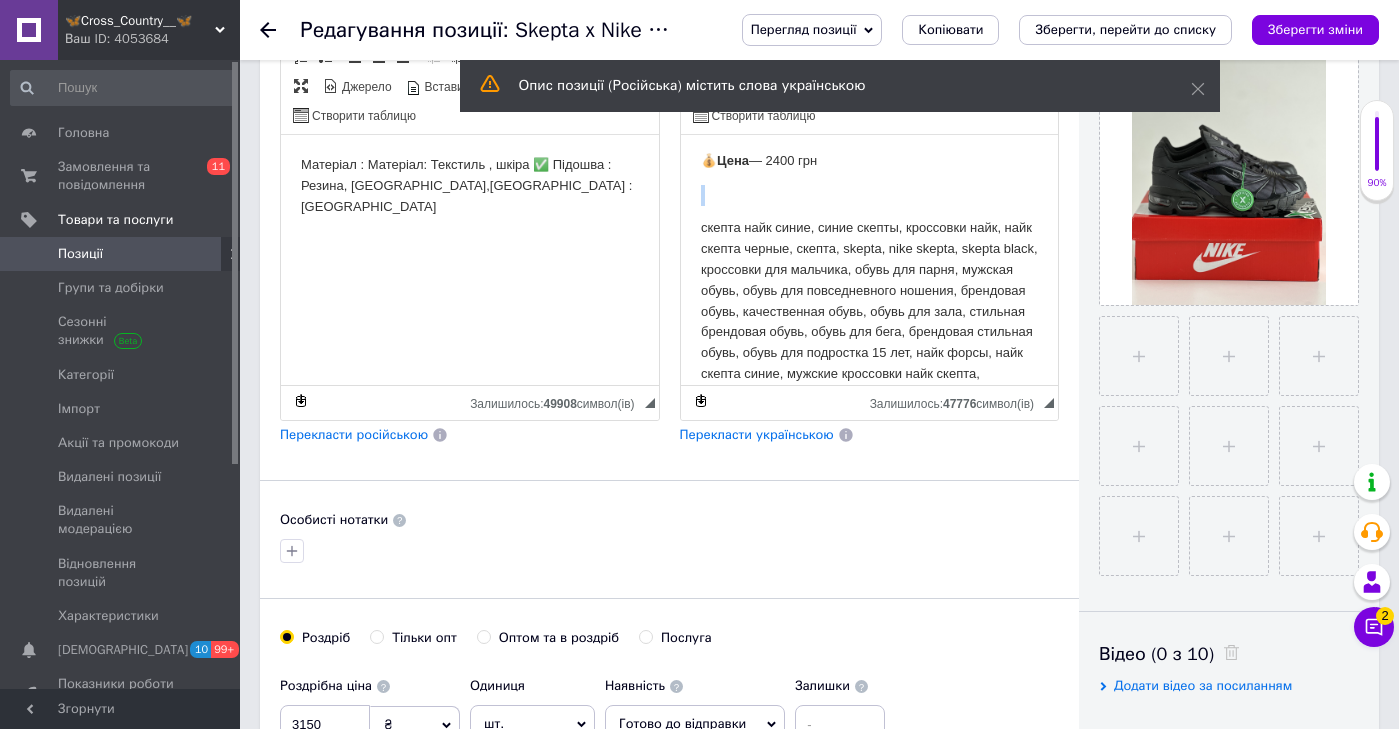 copy on "— 2400 грн" 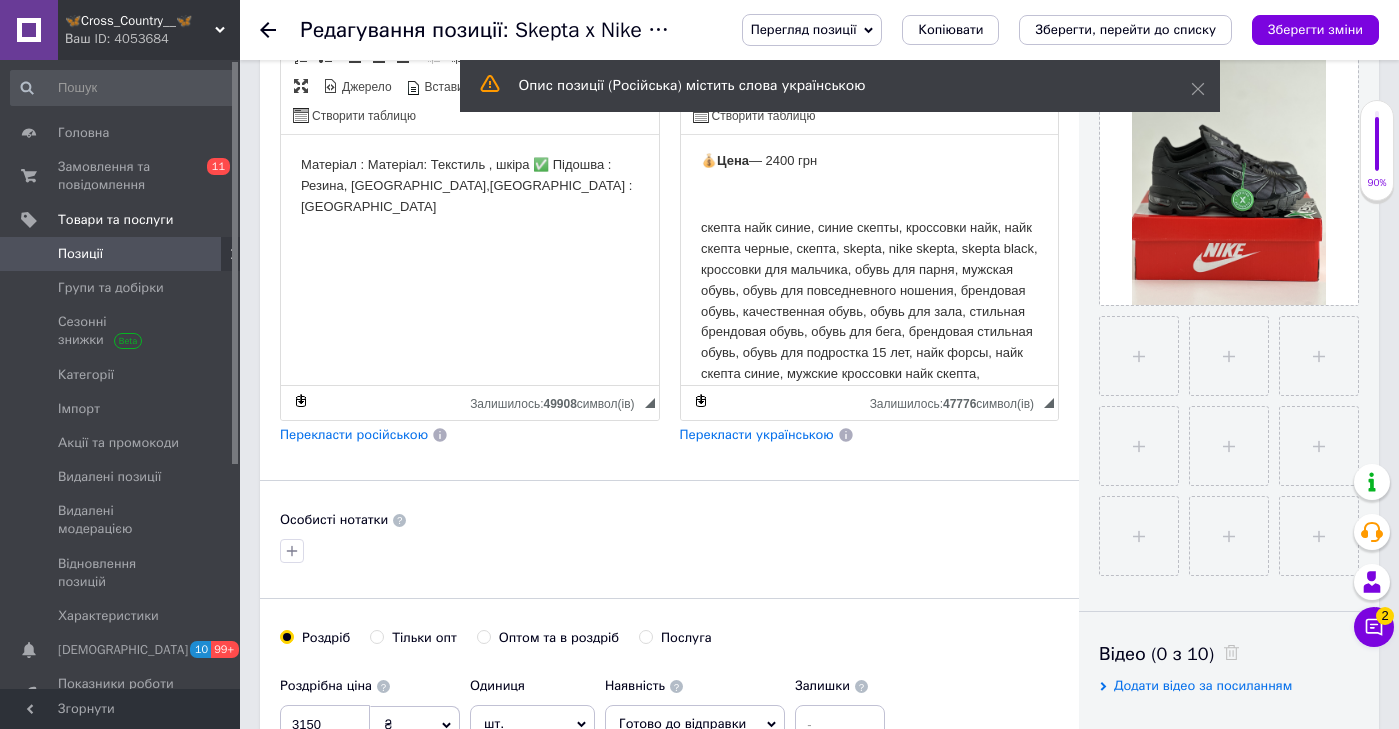 scroll, scrollTop: 1899, scrollLeft: 0, axis: vertical 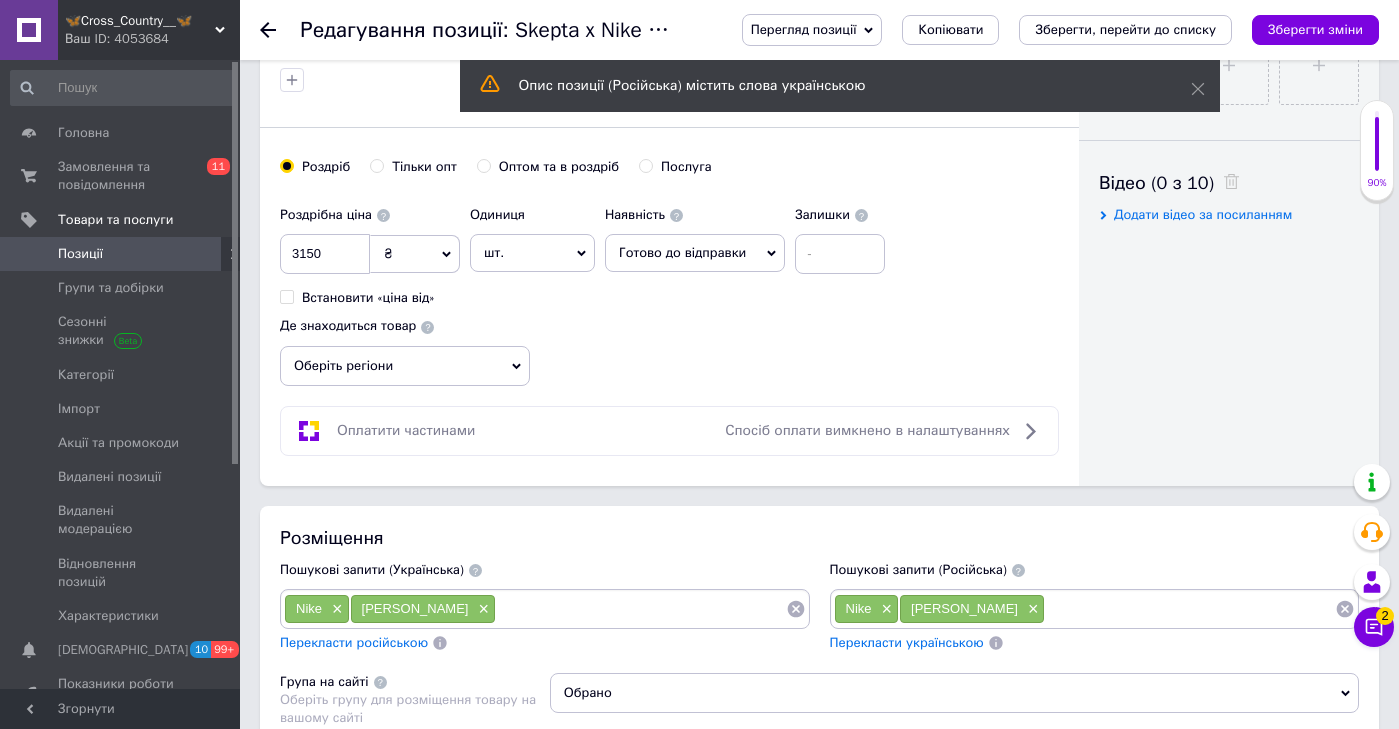click at bounding box center (1190, 609) 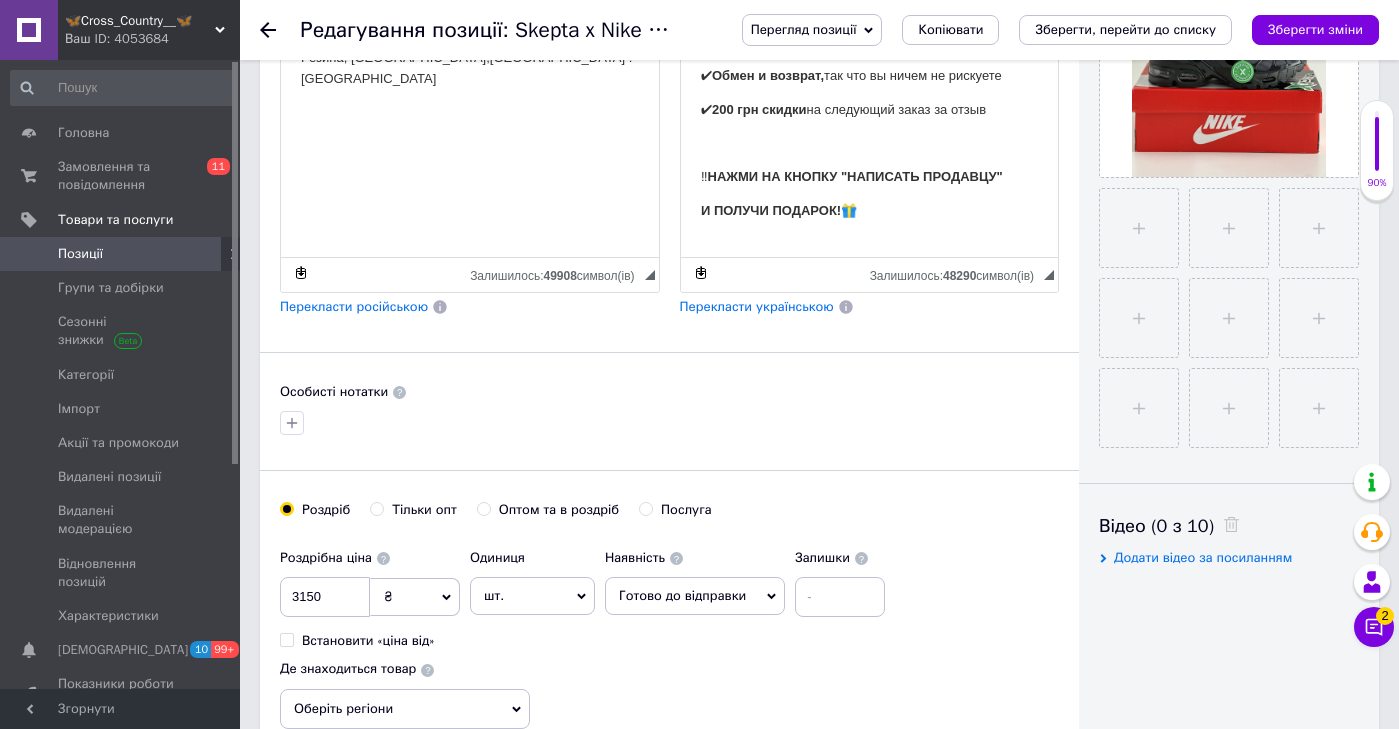 scroll, scrollTop: 525, scrollLeft: 0, axis: vertical 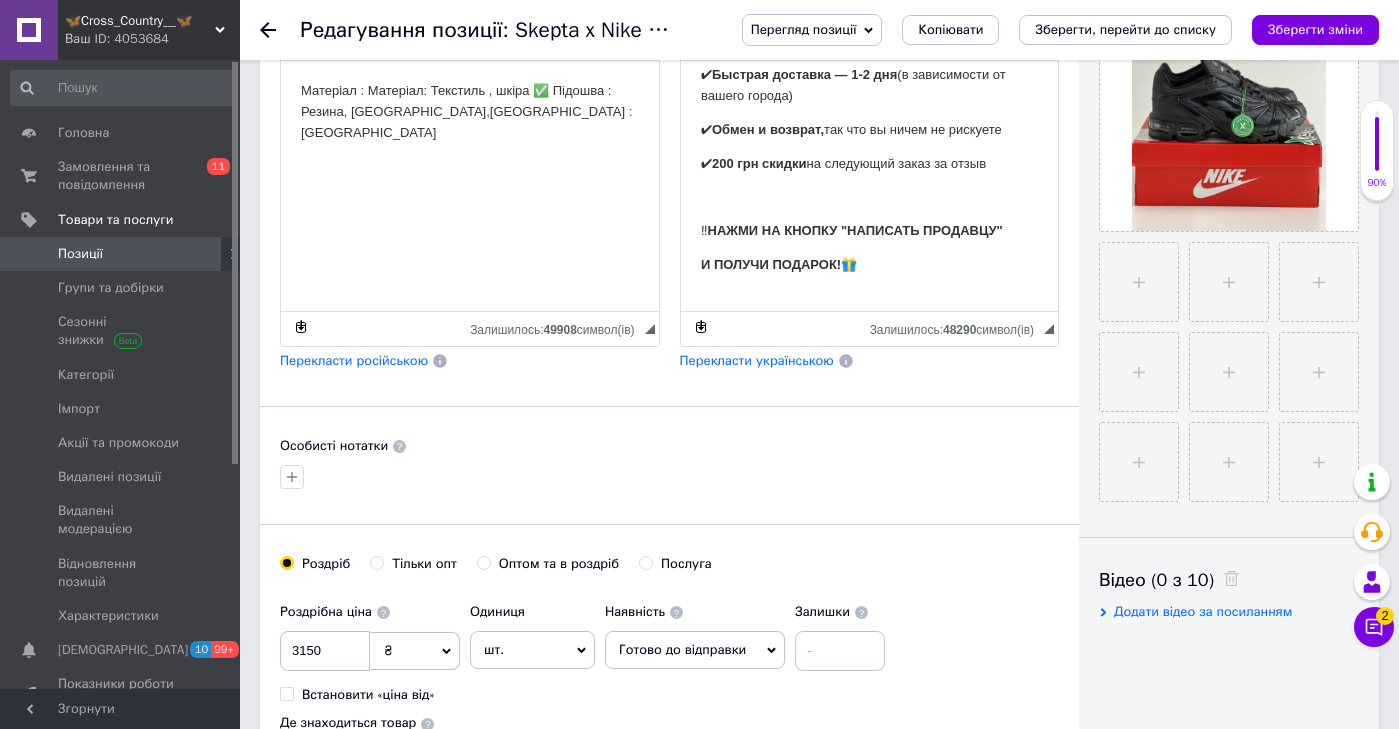 click on "💰  Цена  — 2400 грн" at bounding box center (869, 333) 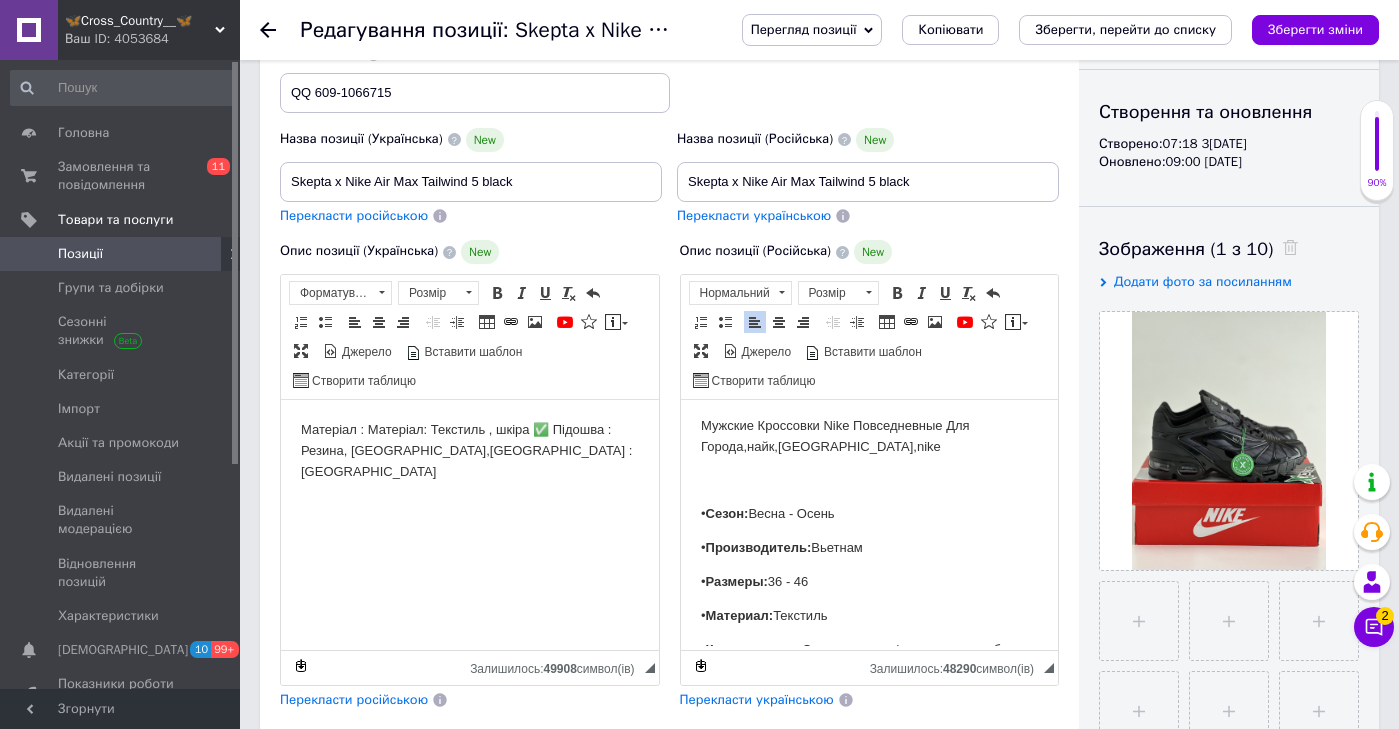 scroll, scrollTop: 172, scrollLeft: 0, axis: vertical 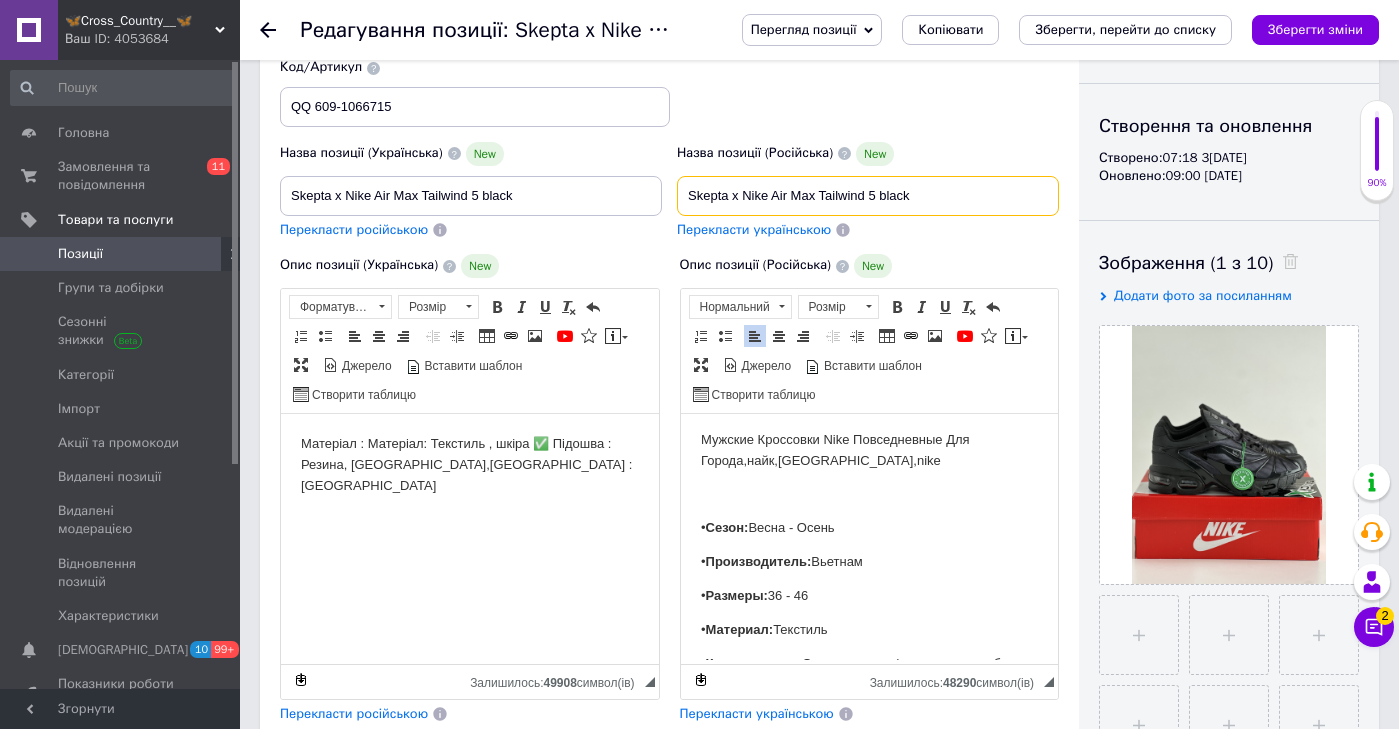click on "Skepta x Nike Air Max Tailwind 5 black" at bounding box center (868, 196) 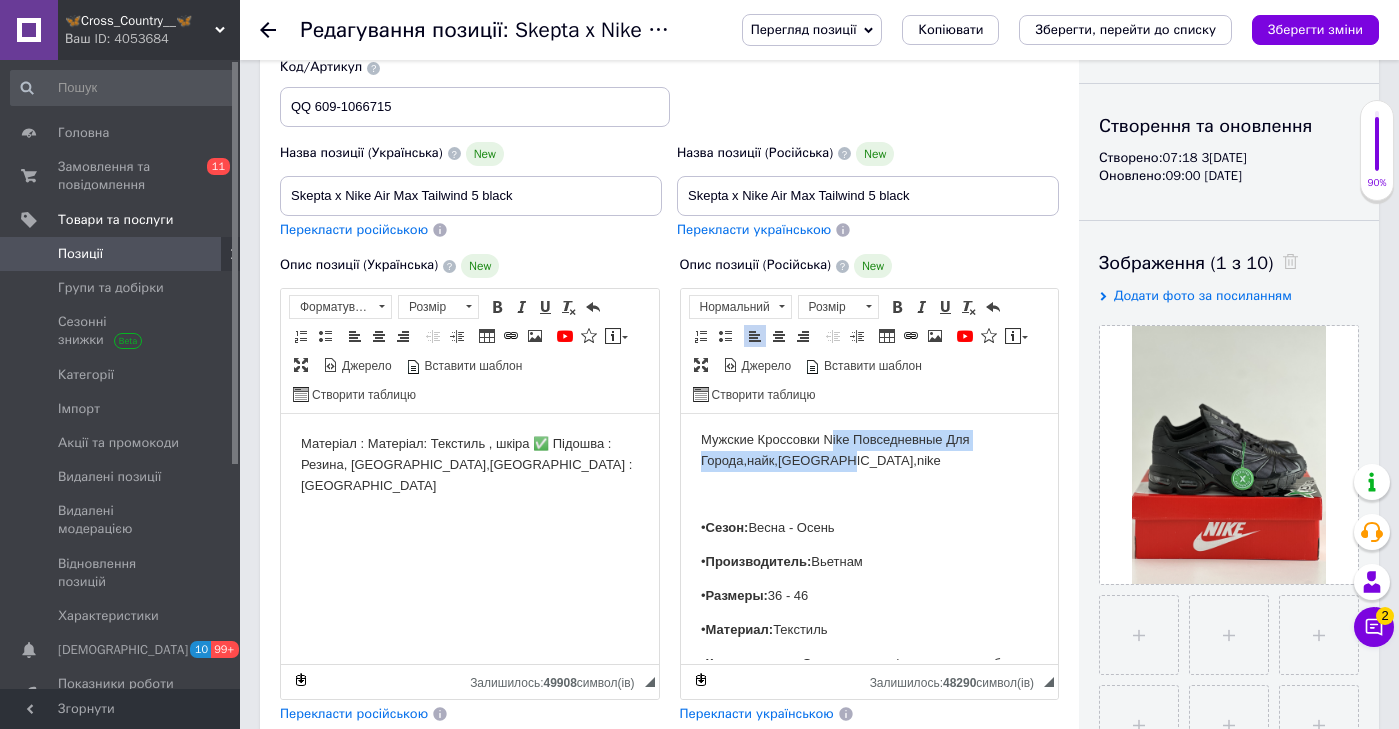 click on "Мужские Кроссовки Nike Повседневные Для Города,найк,[GEOGRAPHIC_DATA],nike" at bounding box center (869, 451) 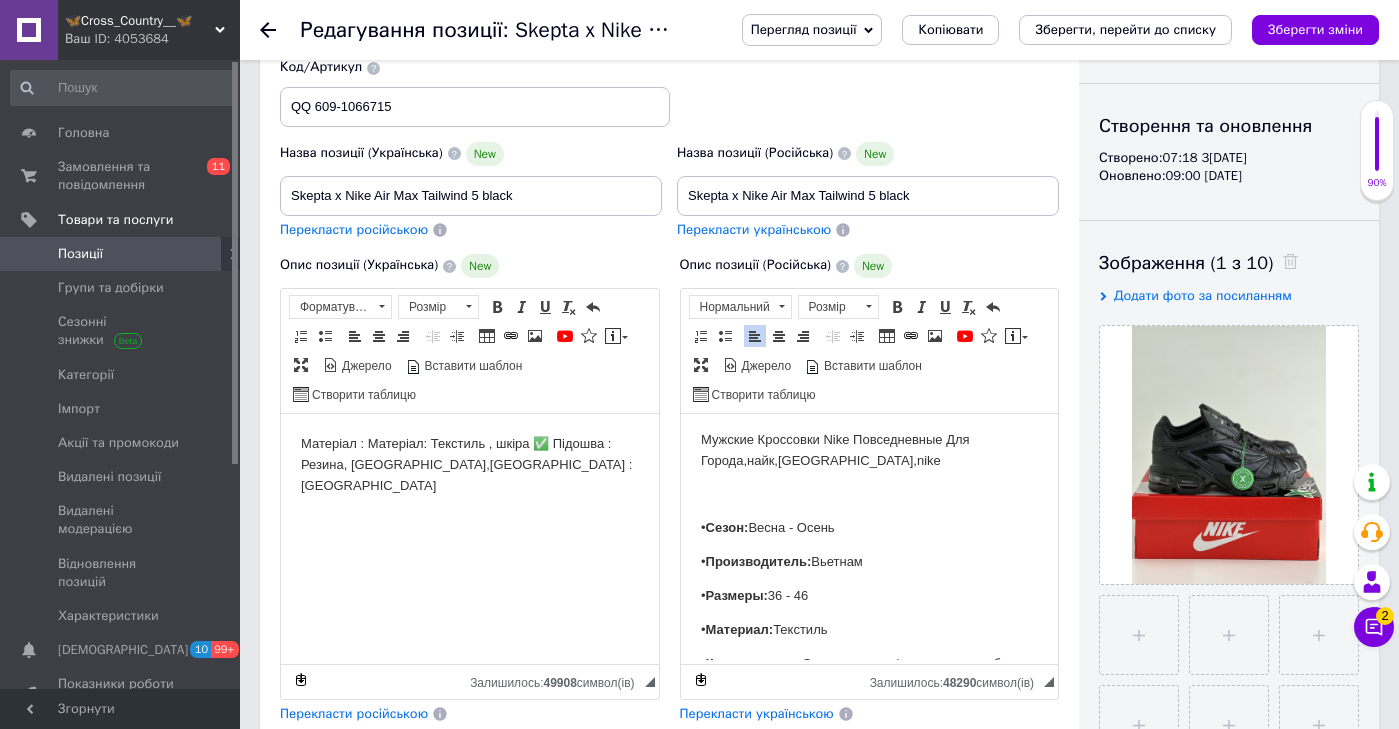 click on "Мужские Кроссовки Nike Повседневные Для Города,найк,[GEOGRAPHIC_DATA],nike" at bounding box center (869, 451) 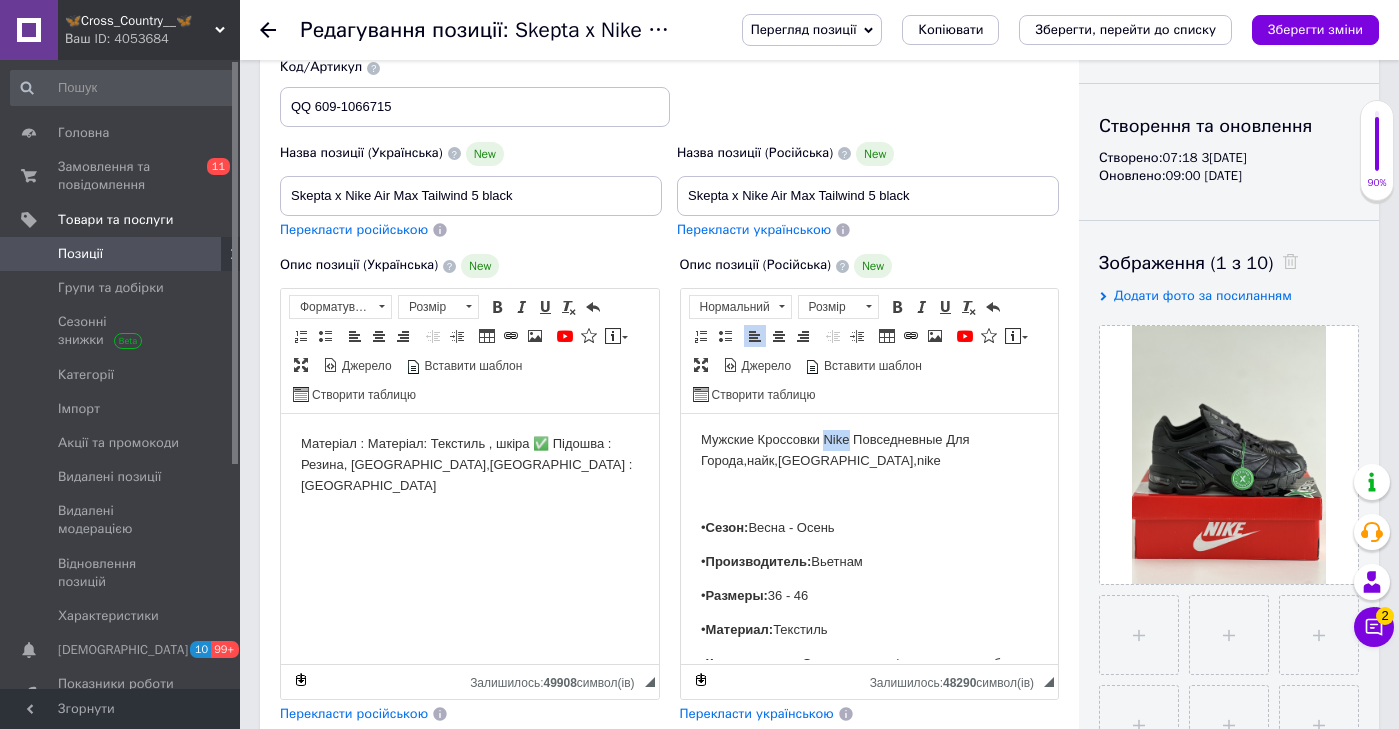 click on "Мужские Кроссовки Nike Повседневные Для Города,найк,[GEOGRAPHIC_DATA],nike" at bounding box center [869, 451] 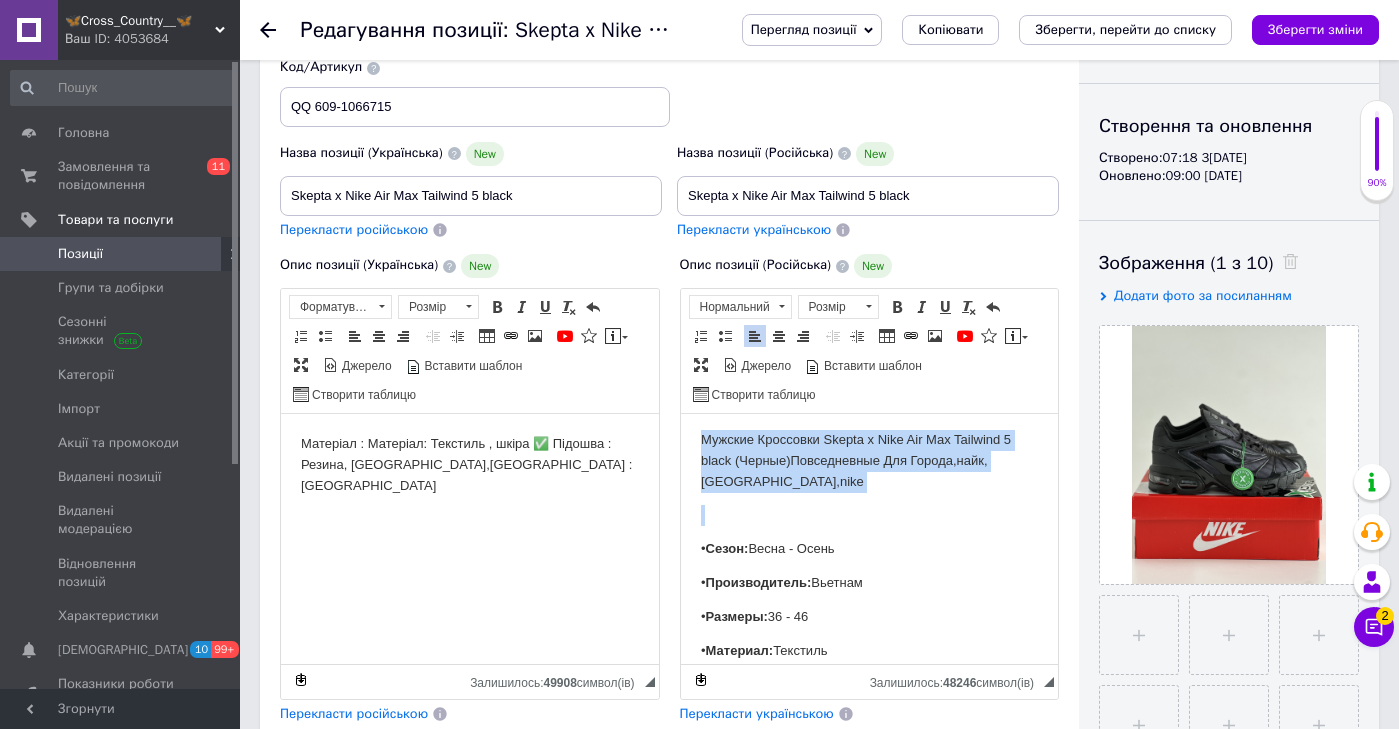drag, startPoint x: 915, startPoint y: 519, endPoint x: 915, endPoint y: 354, distance: 165 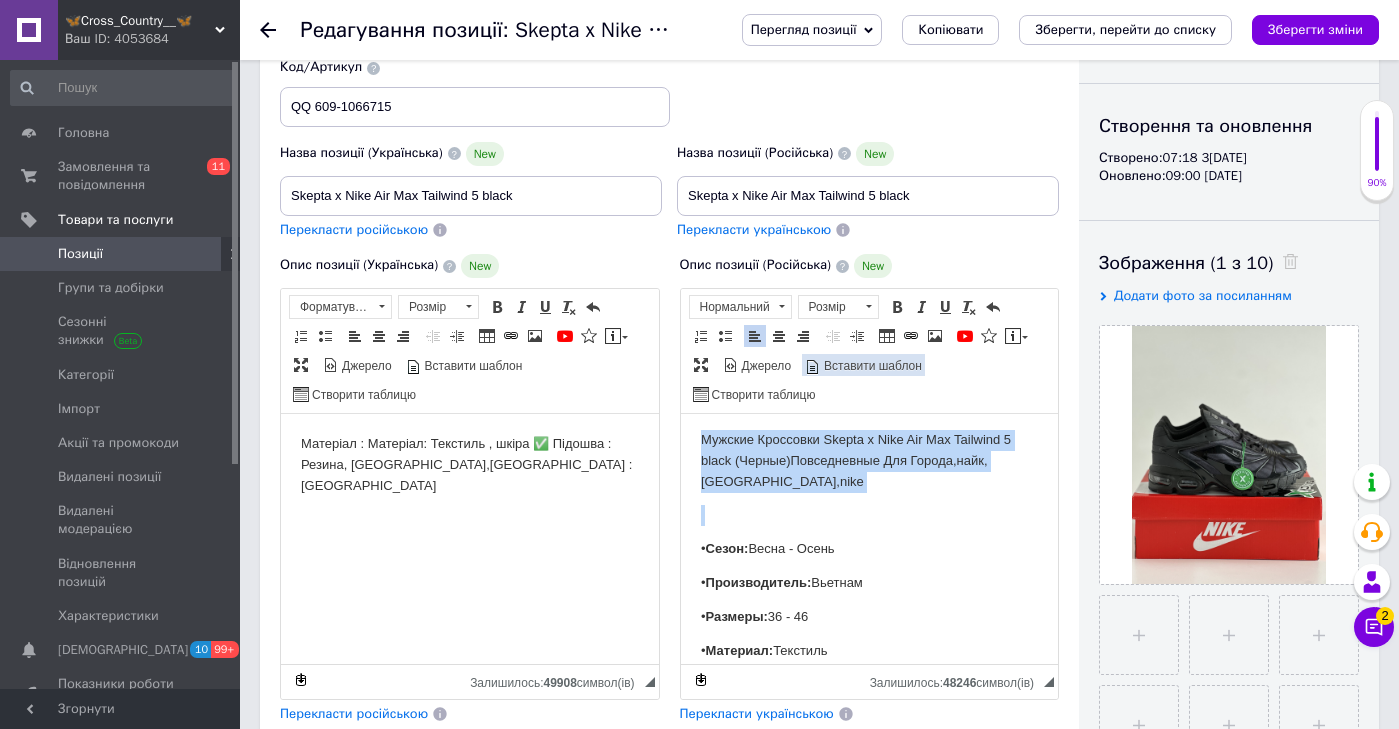 scroll, scrollTop: 0, scrollLeft: 0, axis: both 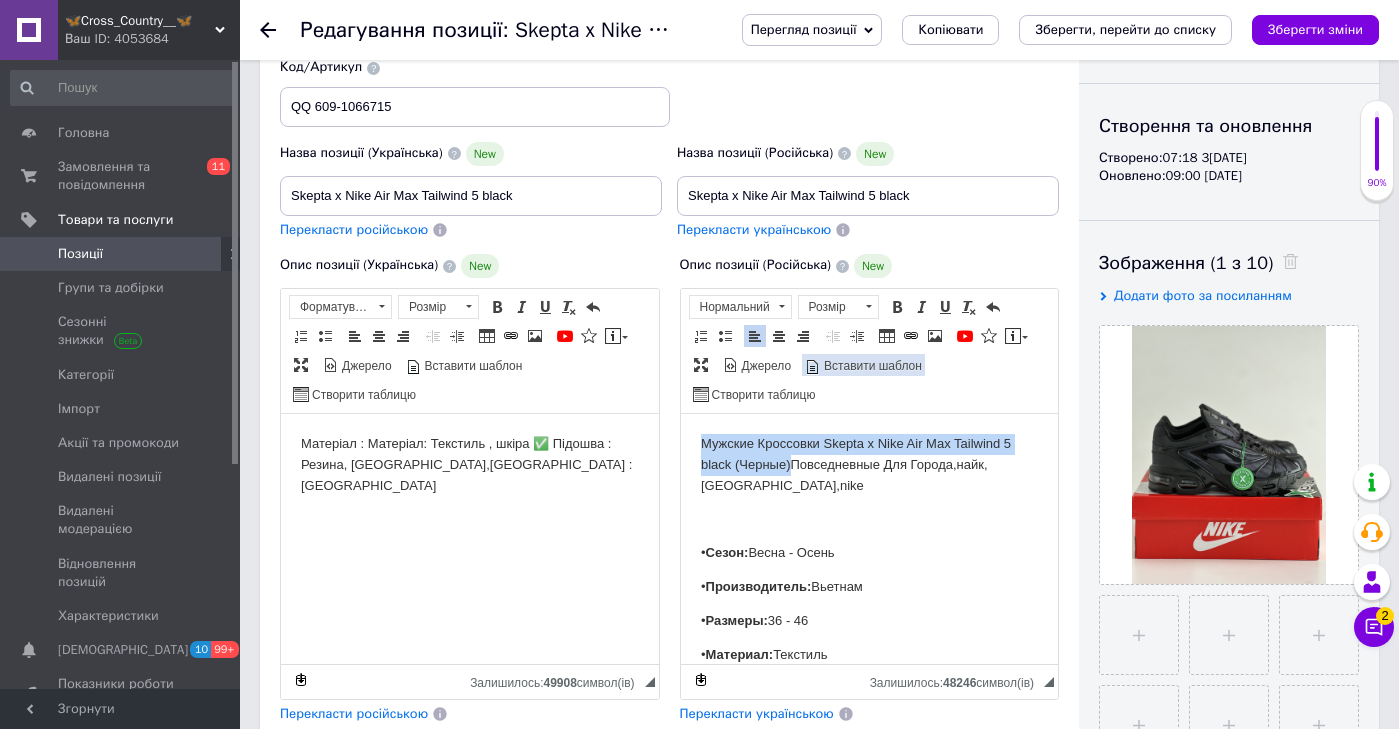 copy on "Мужские Кроссовки Skepta x Nike Air Max Tailwind 5 black (Черные)" 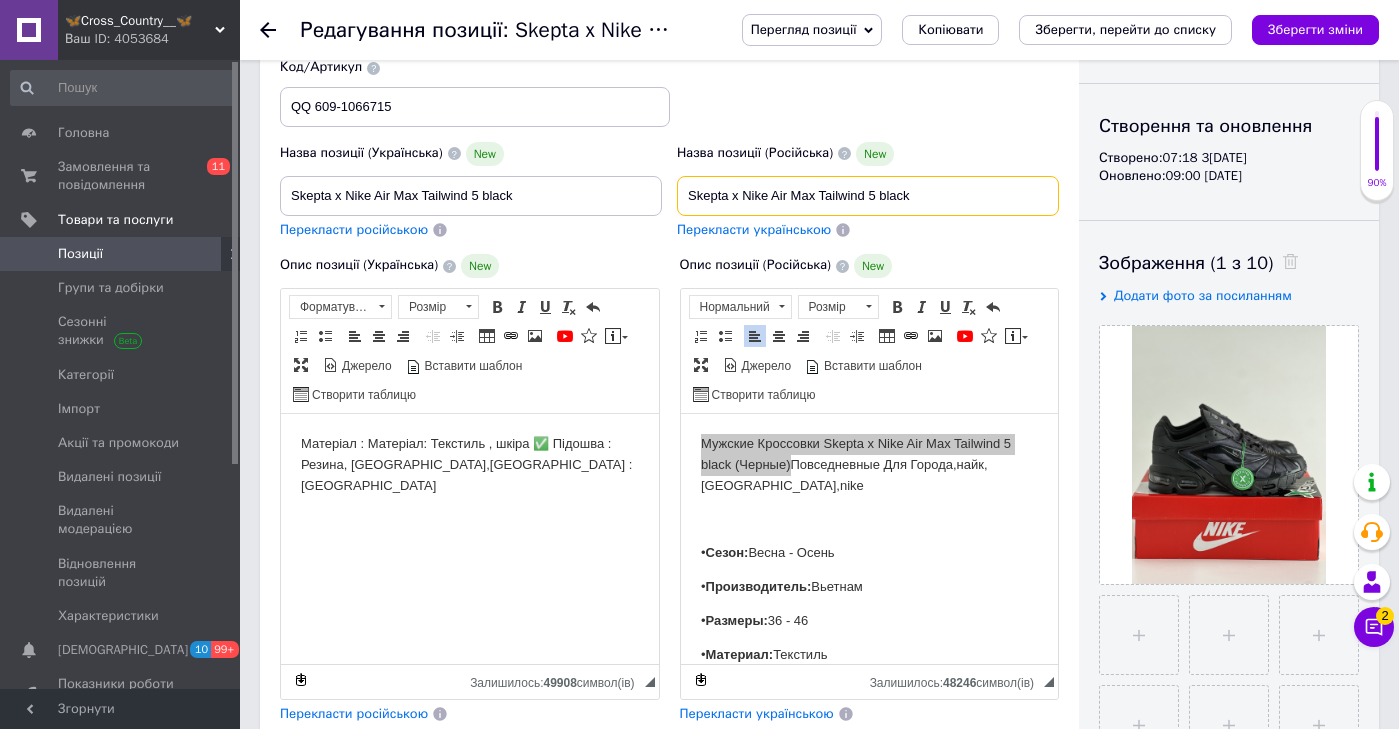 click on "Skepta x Nike Air Max Tailwind 5 black" at bounding box center (868, 196) 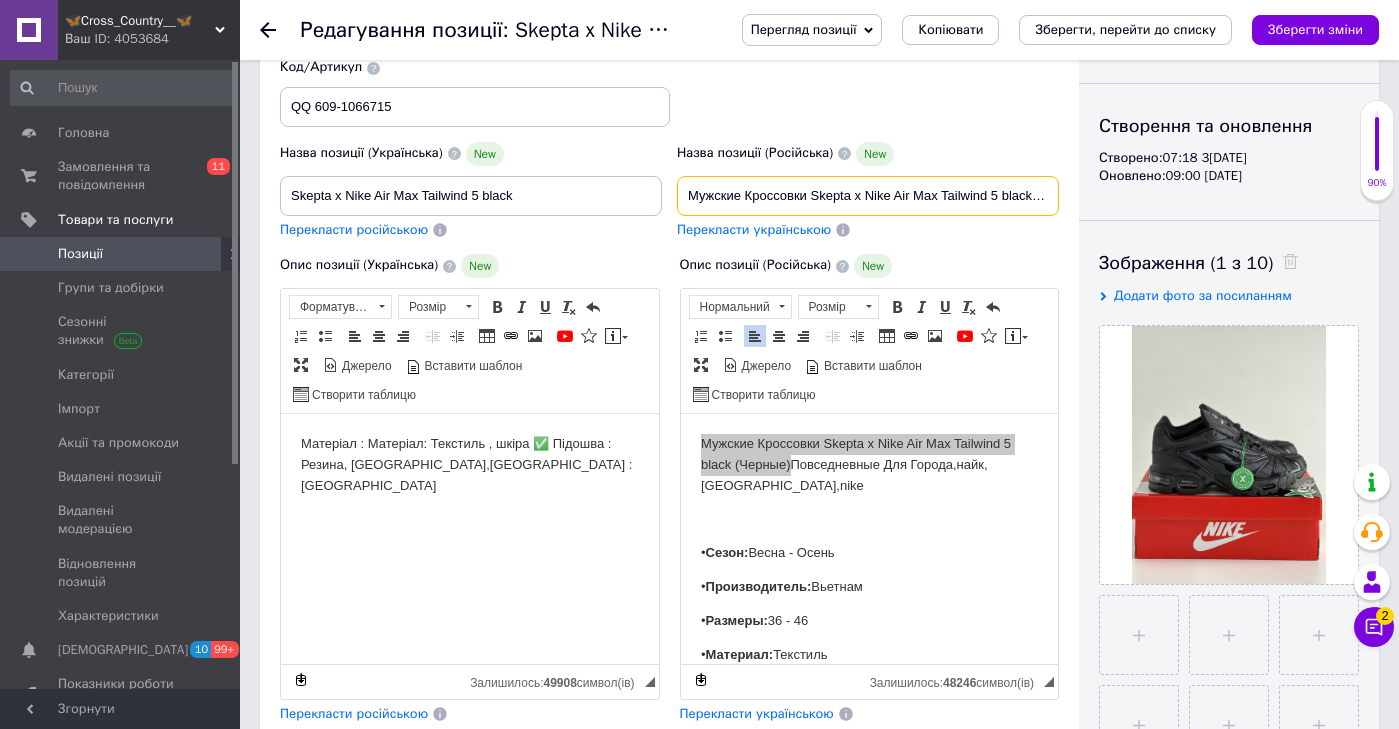 type on "Мужские Кроссовки Skepta x Nike Air Max Tailwind 5 black (Черные)  Повседневные Для Города,найк,Скепта,nike" 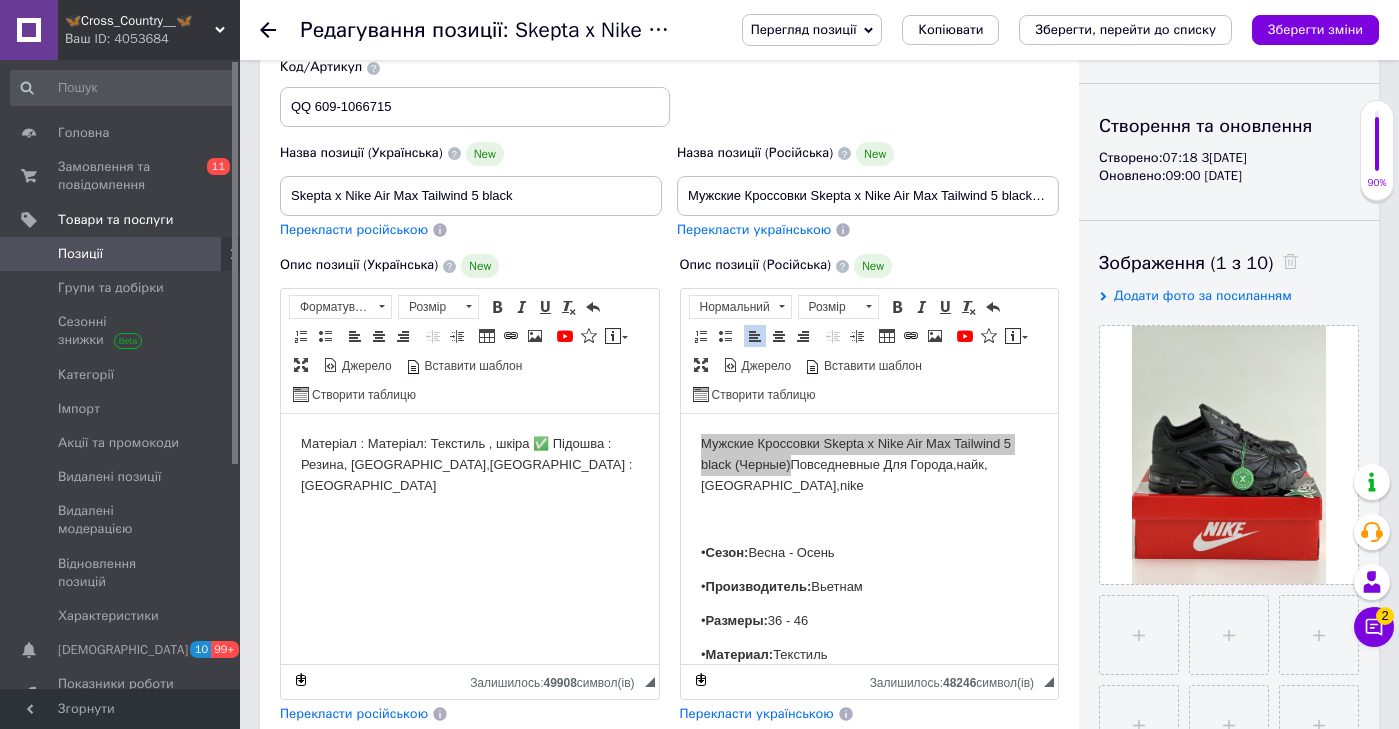 click on "Перекласти українською" at bounding box center (754, 229) 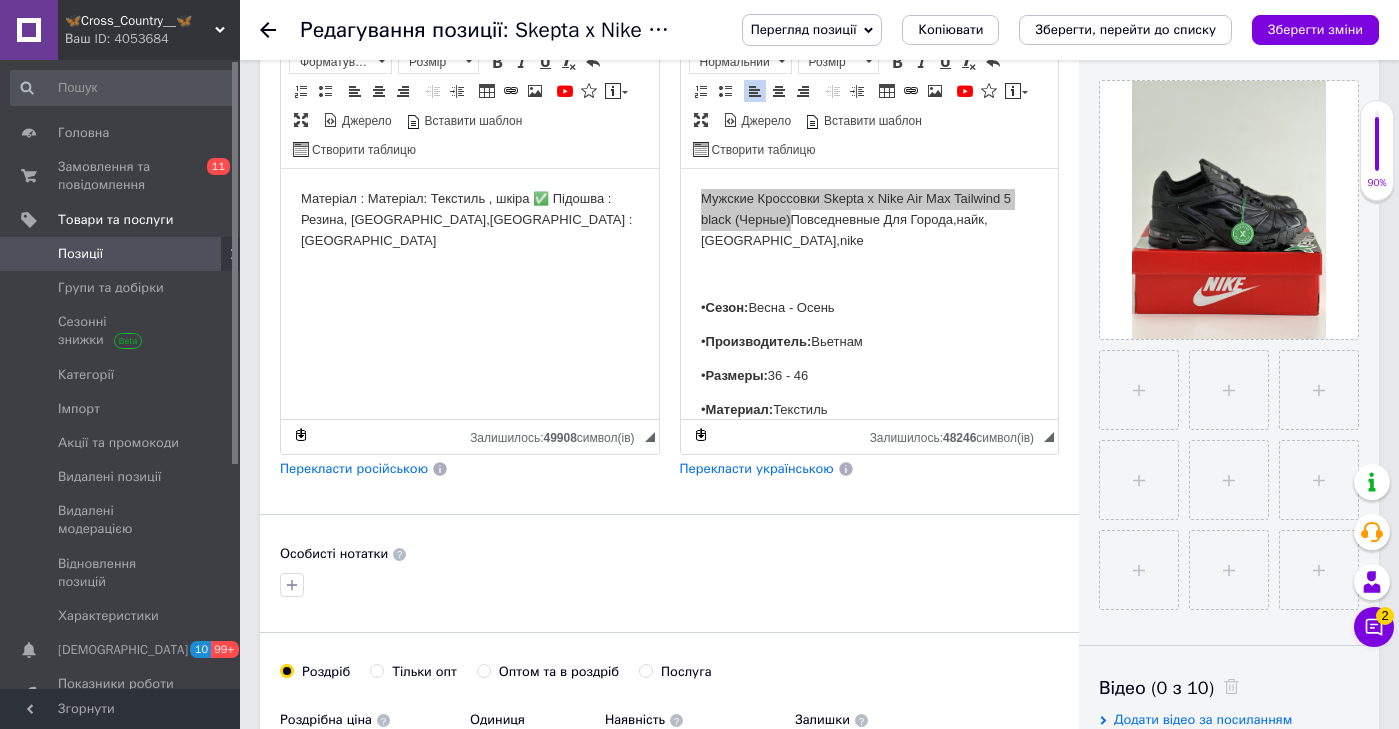 type on "Чоловічі Кросівки Skepta x Nike Air Max Tailwind 5 black (Чорні)  Повсякденні для Міста, [PERSON_NAME], Скета,nike" 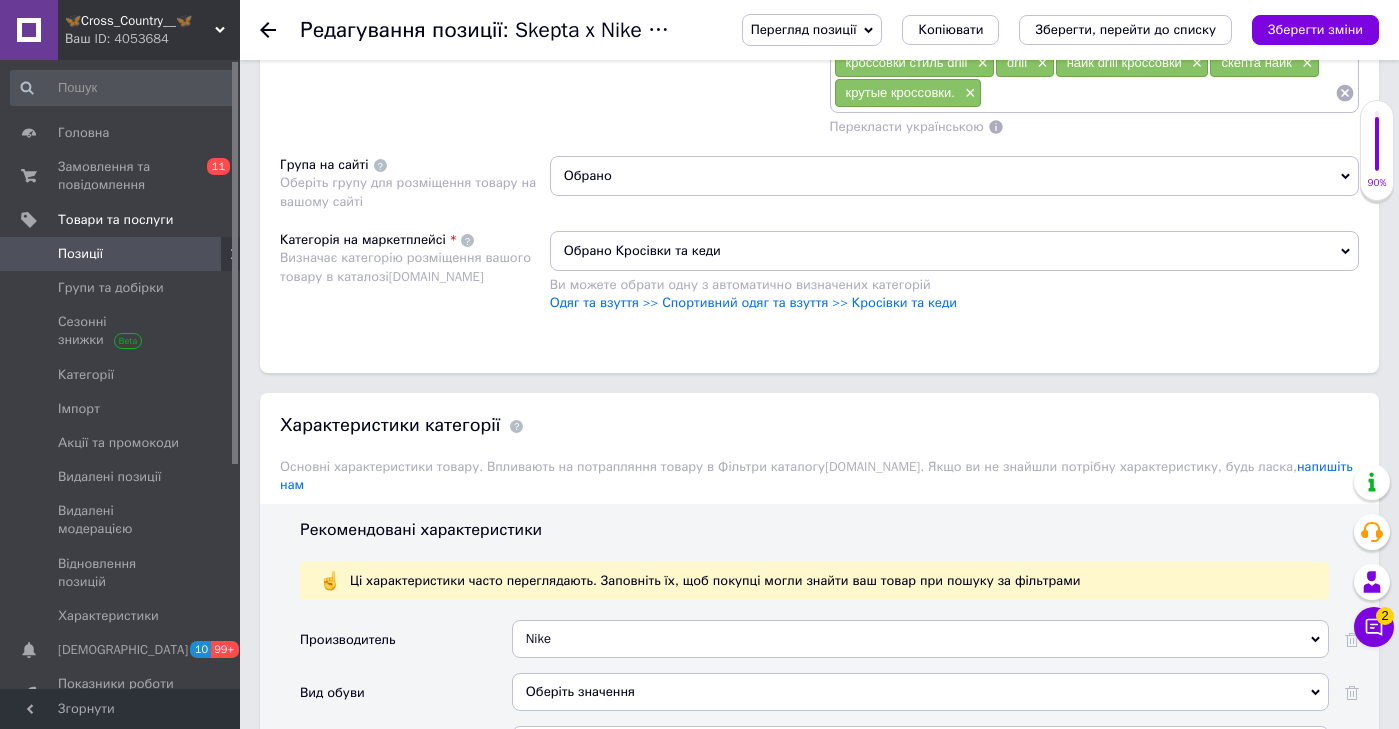 scroll, scrollTop: 1700, scrollLeft: 0, axis: vertical 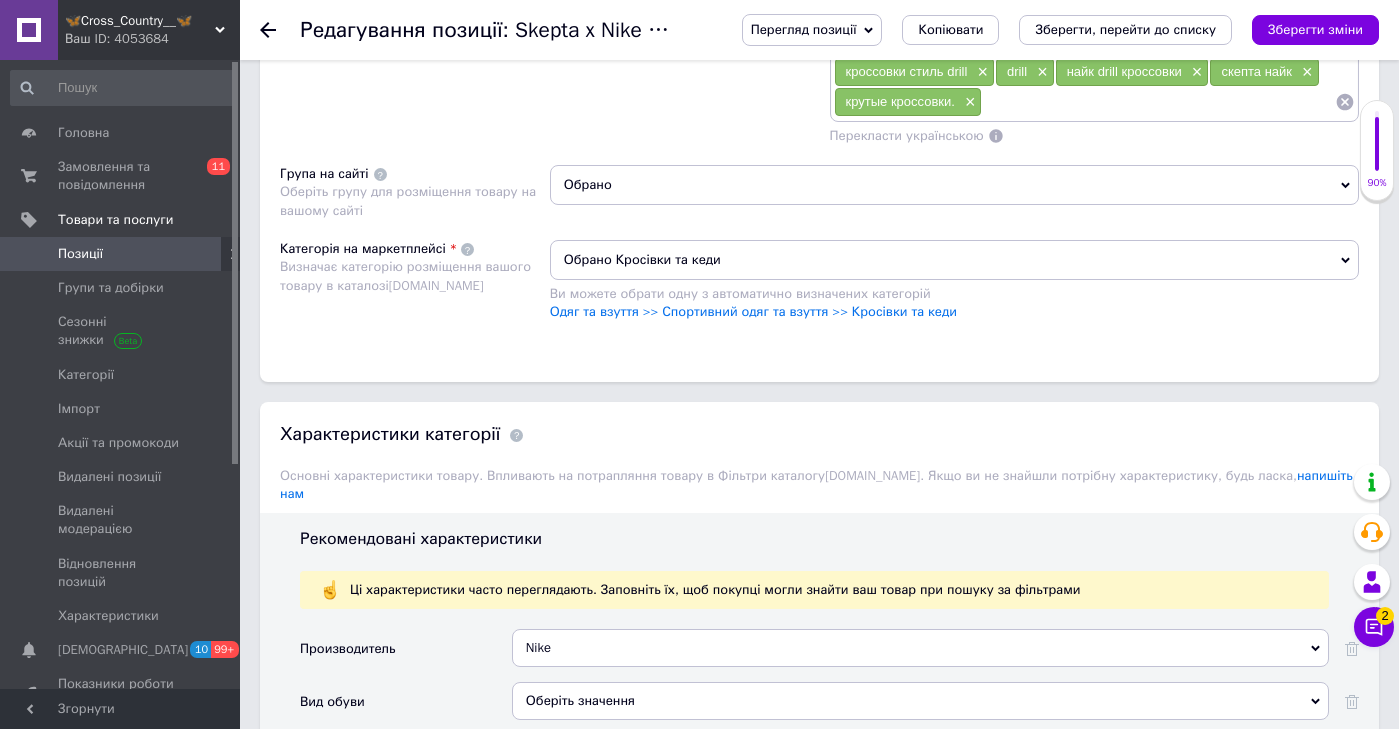 click on "Nike ×  [PERSON_NAME] × скепта найк синие × синие скепты × кроссовки найк × найк скепта черные × скепта × skepta × nike skepta × skepta black × кроссовки для мальчика × обувь для парня × мужская обувь × обувь для повседневного ношения × брендовая обувь × качественная обувь × обувь для зала × стильная брендовая обувь × обувь для бега × брендовая стильная обувь × обувь для подростка 15 лет × найк форсы × найк скепта синие × мужские кроссовки найк скепта × кроссовки дрил × кроссовки стиль drill × drill × найк drill кроссовки × скепта найк × крутые кроссовки. ×" at bounding box center (1095, -34) 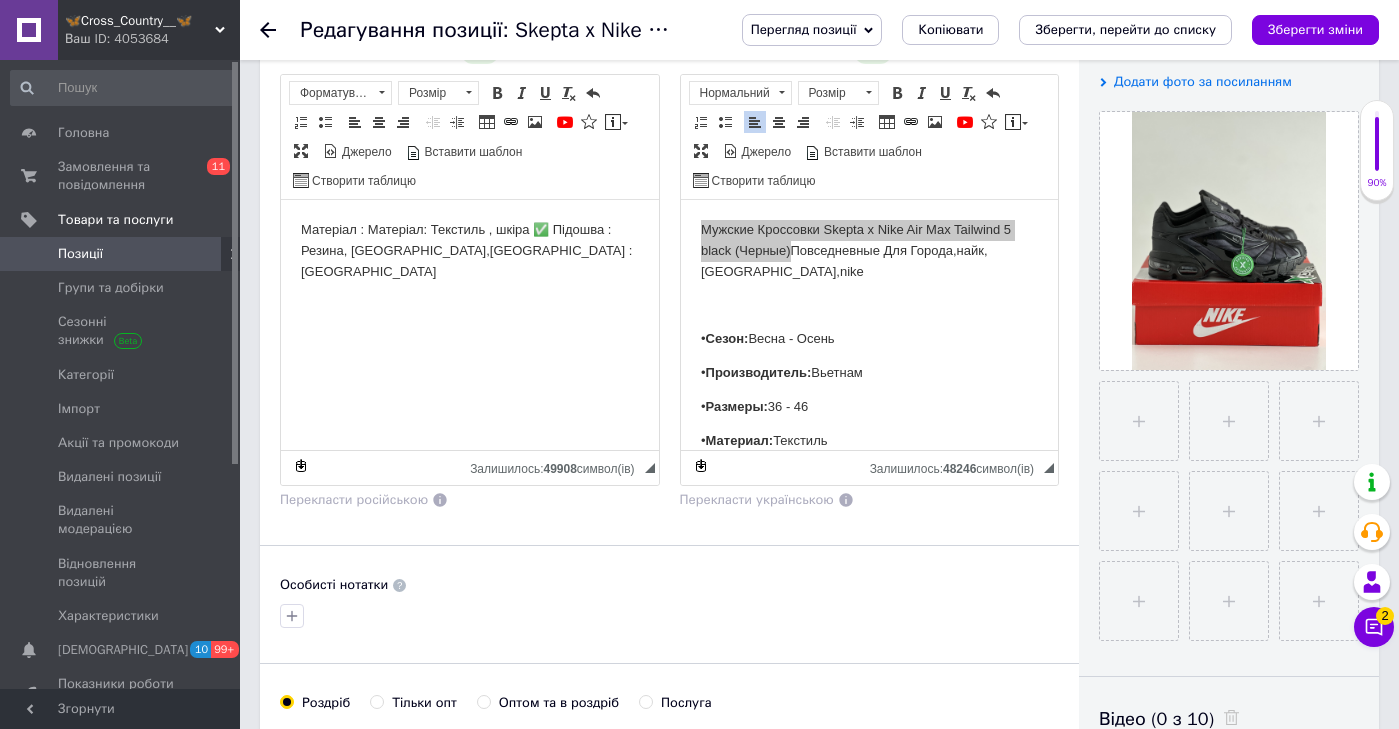 scroll, scrollTop: 313, scrollLeft: 0, axis: vertical 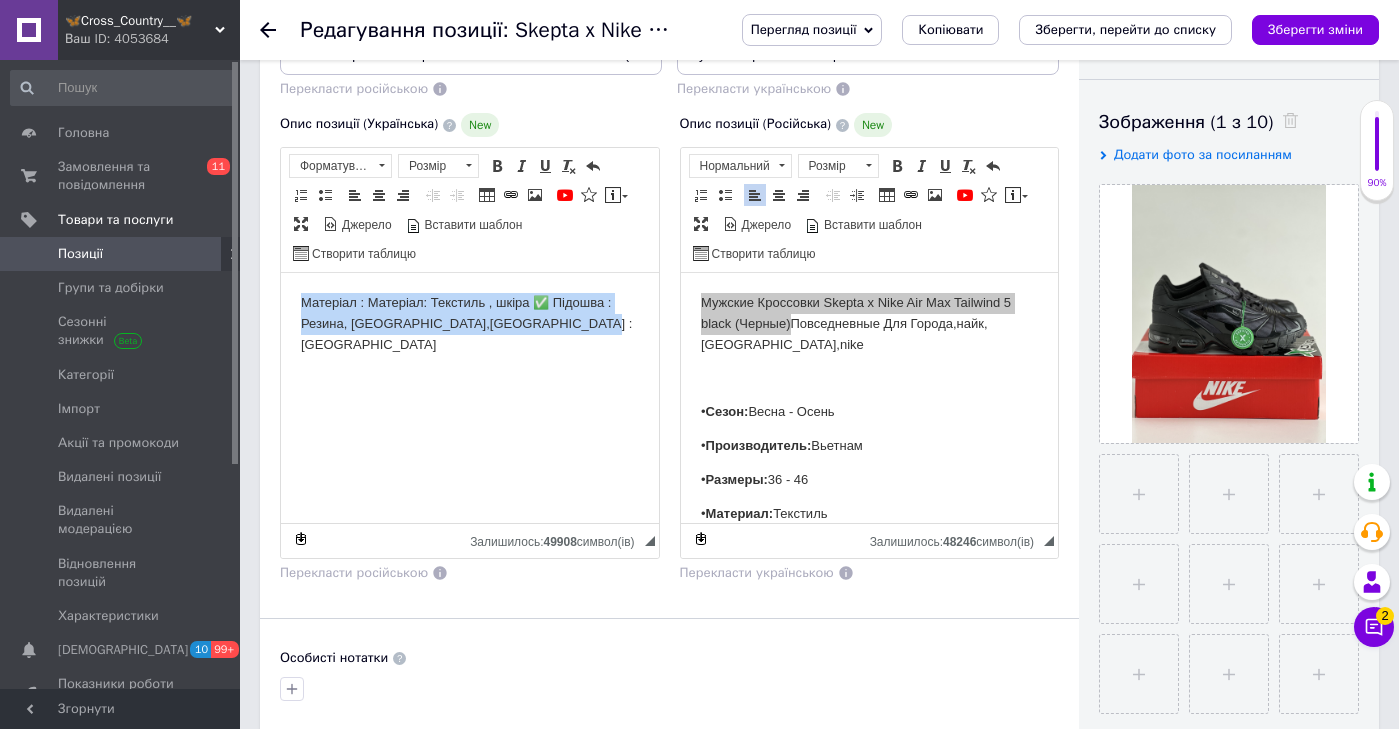 drag, startPoint x: 581, startPoint y: 397, endPoint x: 581, endPoint y: 226, distance: 171 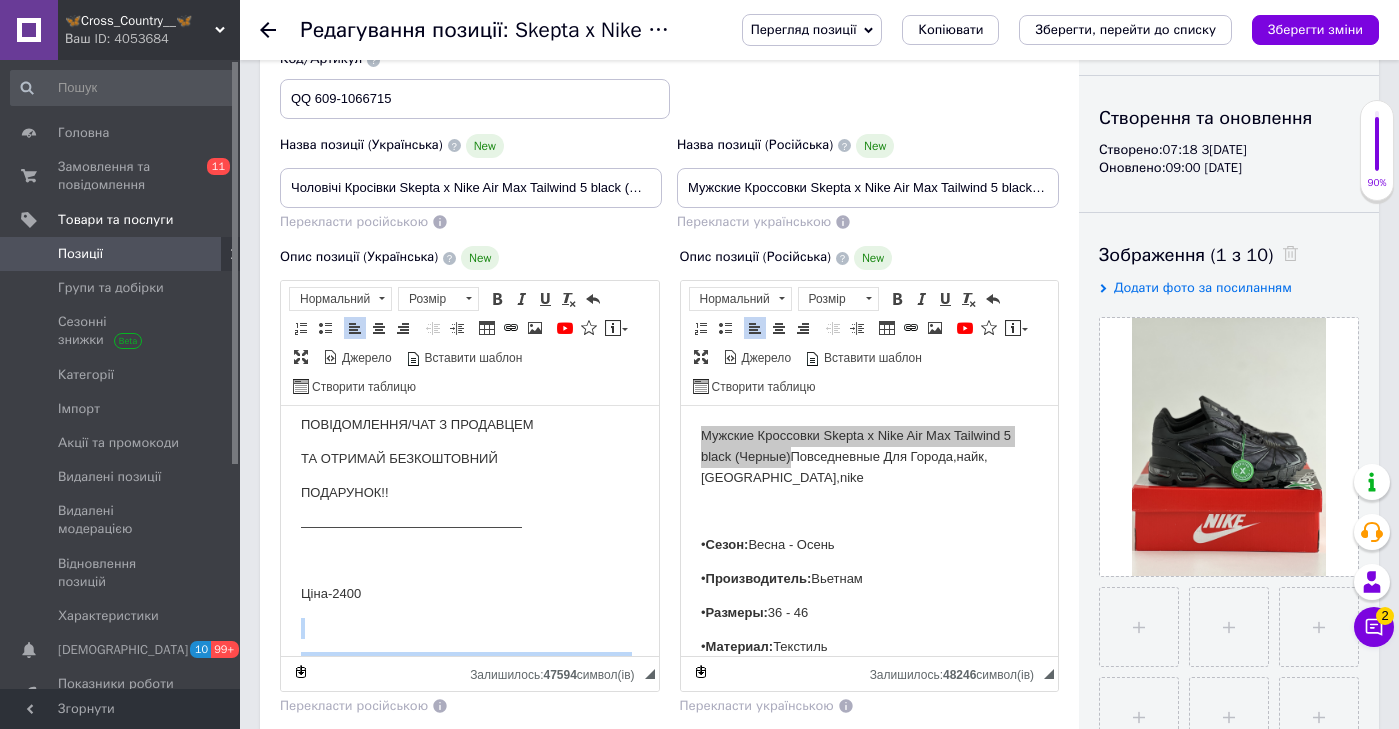 scroll, scrollTop: 2542, scrollLeft: 0, axis: vertical 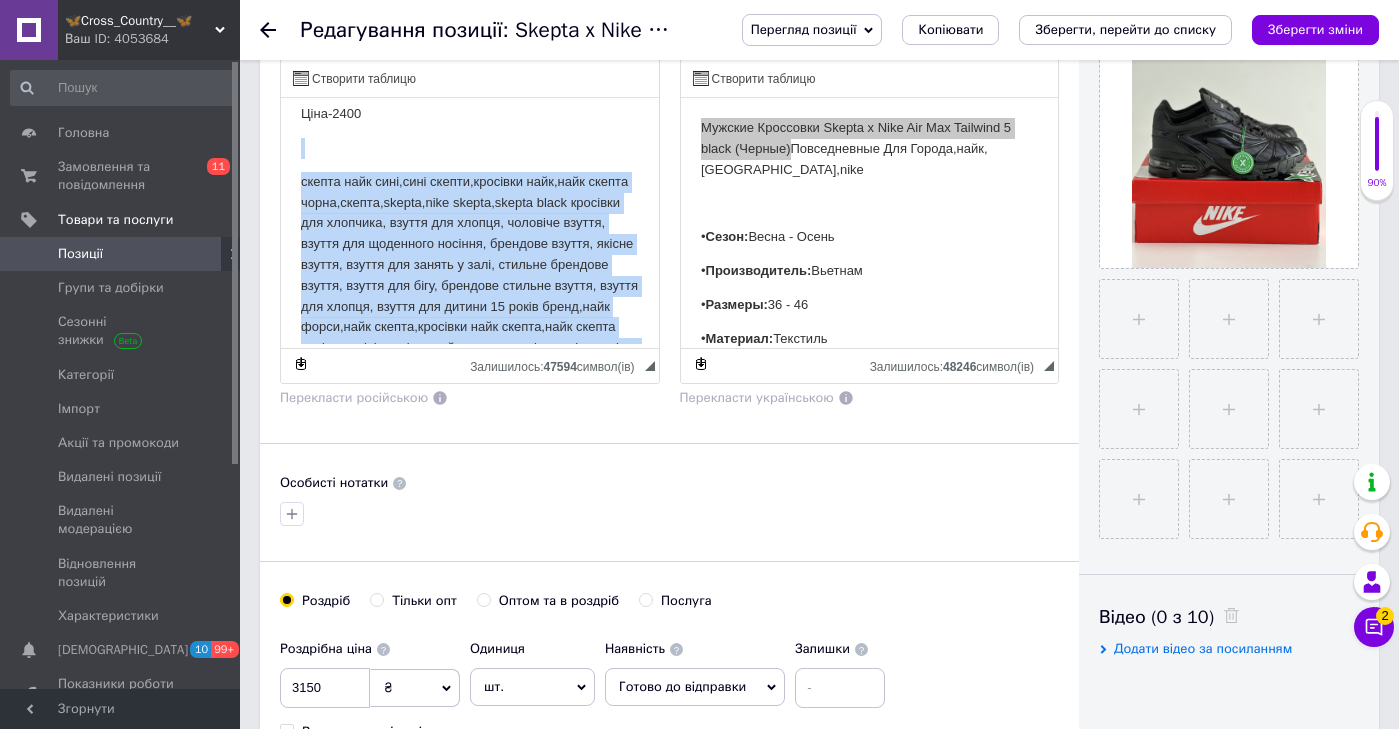 drag, startPoint x: 525, startPoint y: 243, endPoint x: 641, endPoint y: 788, distance: 557.2082 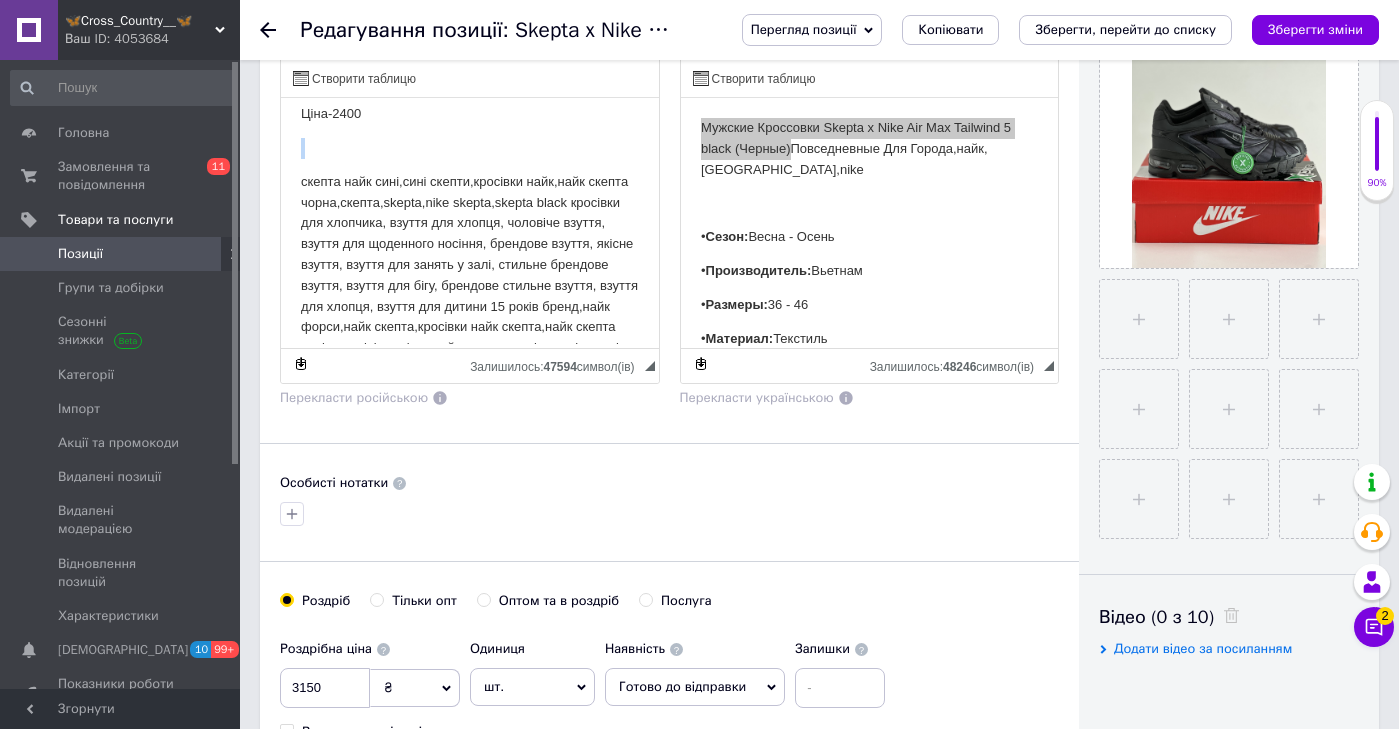 copy 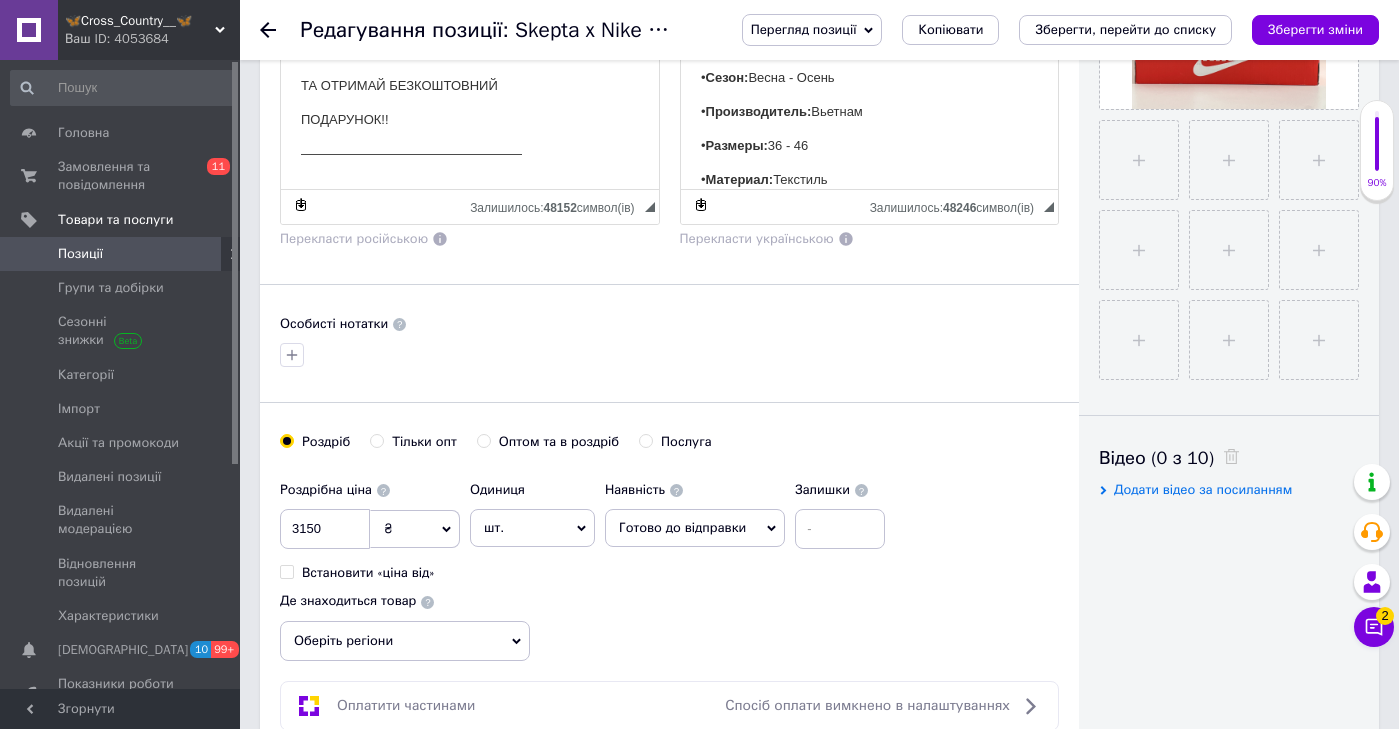 scroll, scrollTop: 1057, scrollLeft: 0, axis: vertical 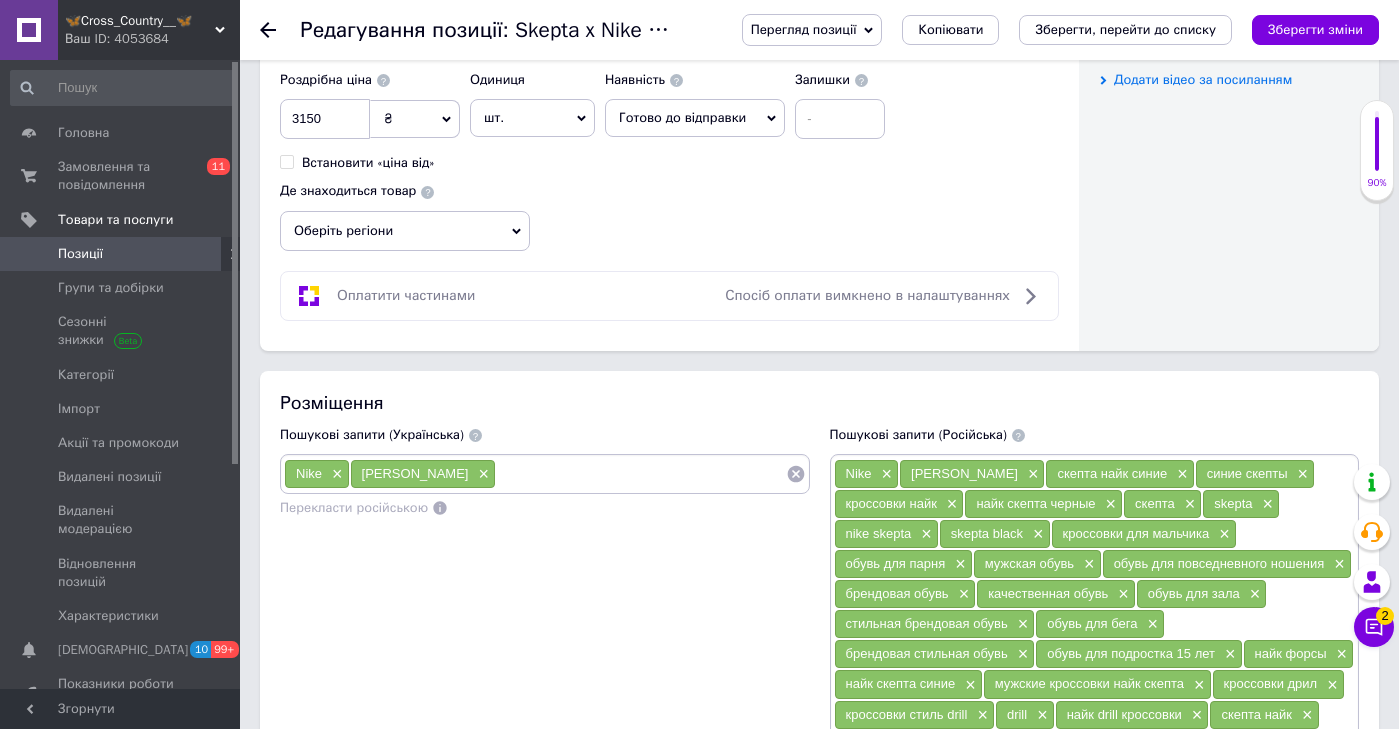 click on "Пошукові запити (Українська)" at bounding box center [545, 435] 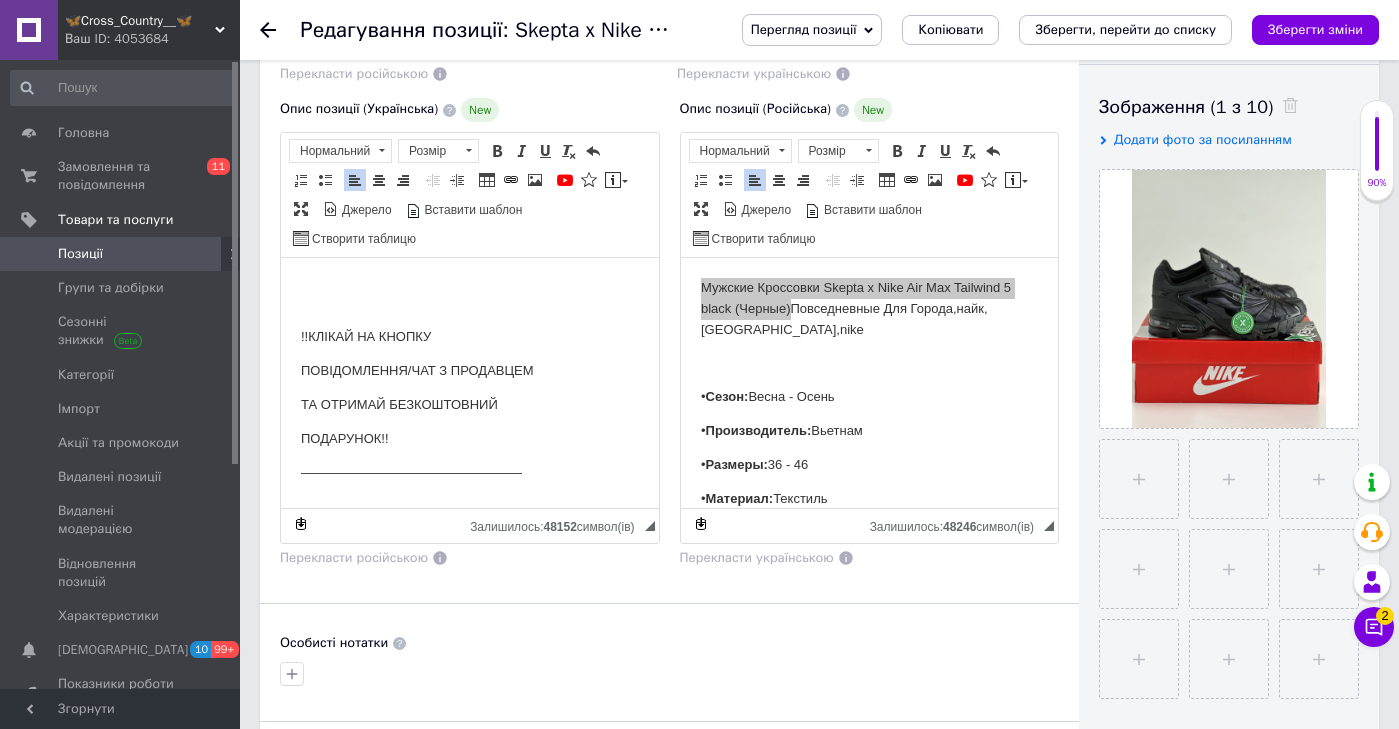 scroll, scrollTop: 208, scrollLeft: 0, axis: vertical 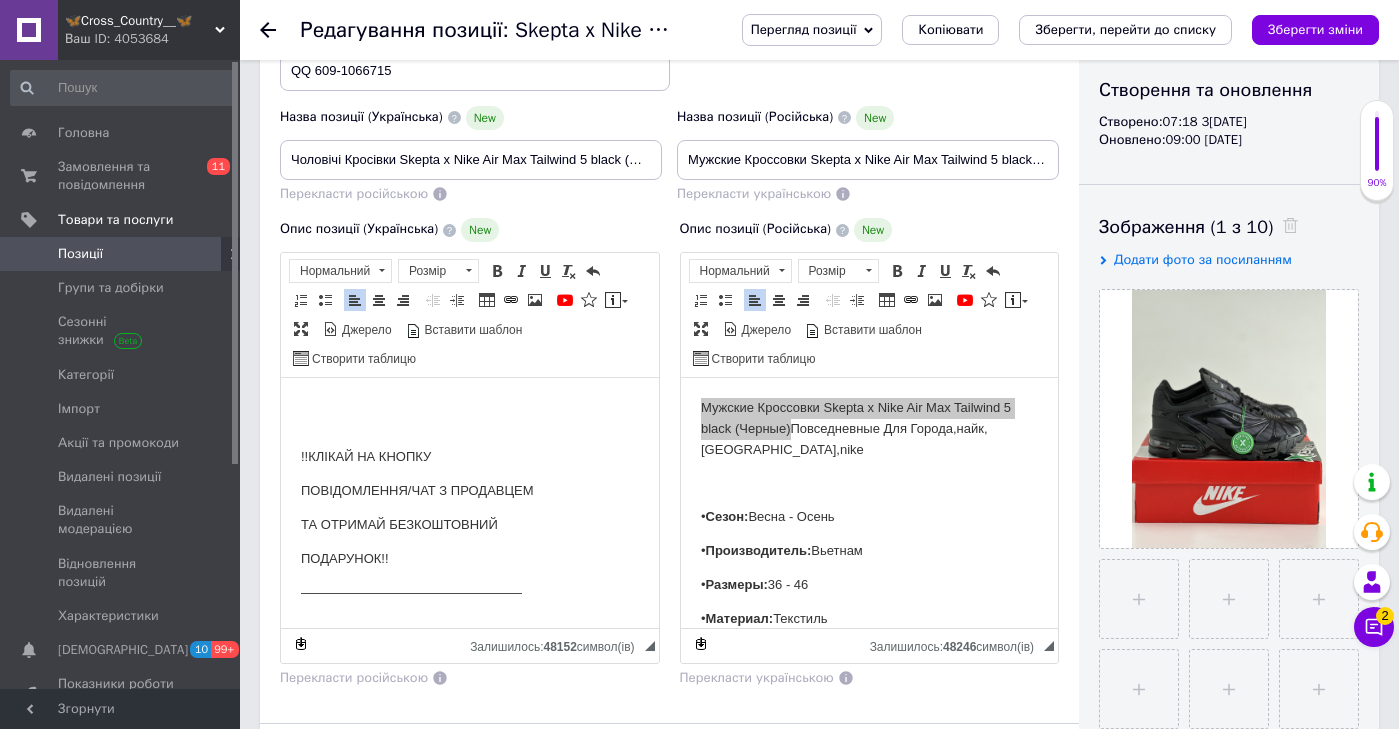 click on "Ціна-2400" at bounding box center [470, 660] 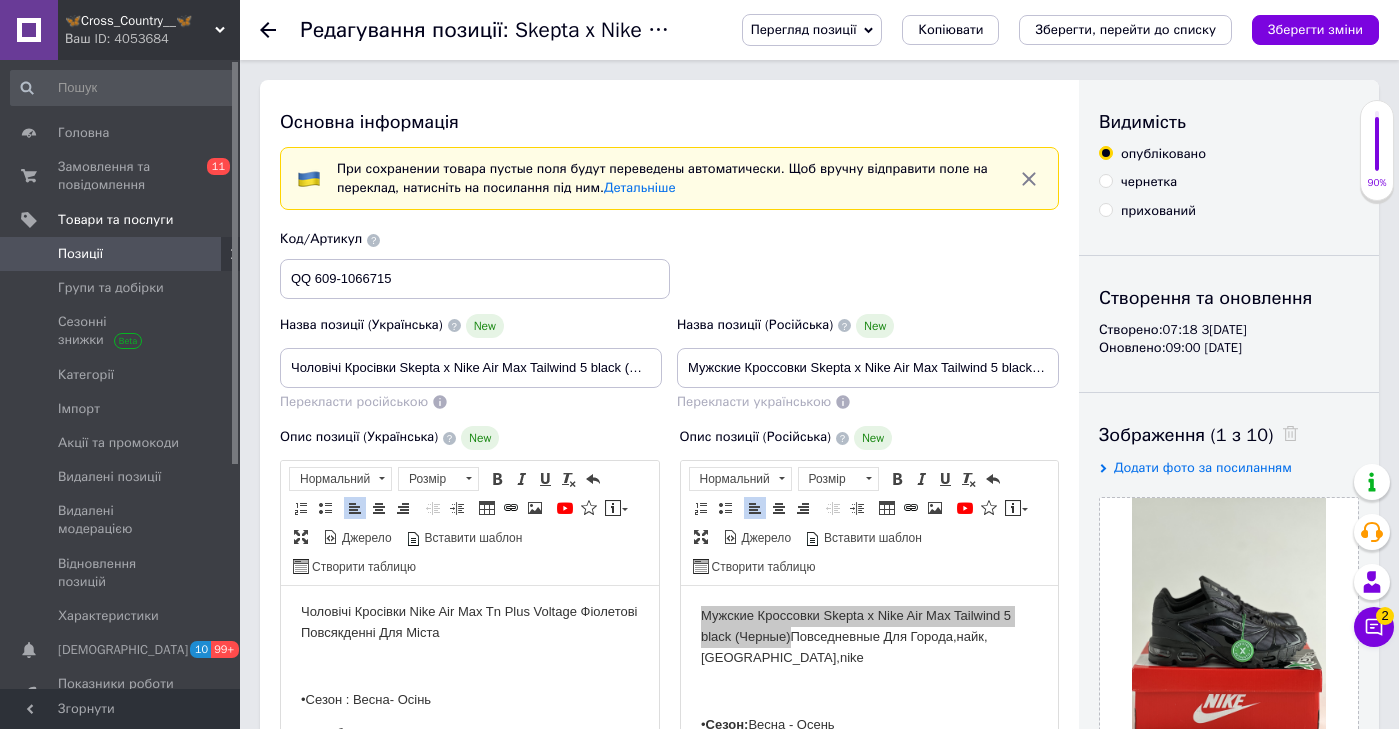 scroll, scrollTop: -1, scrollLeft: 0, axis: vertical 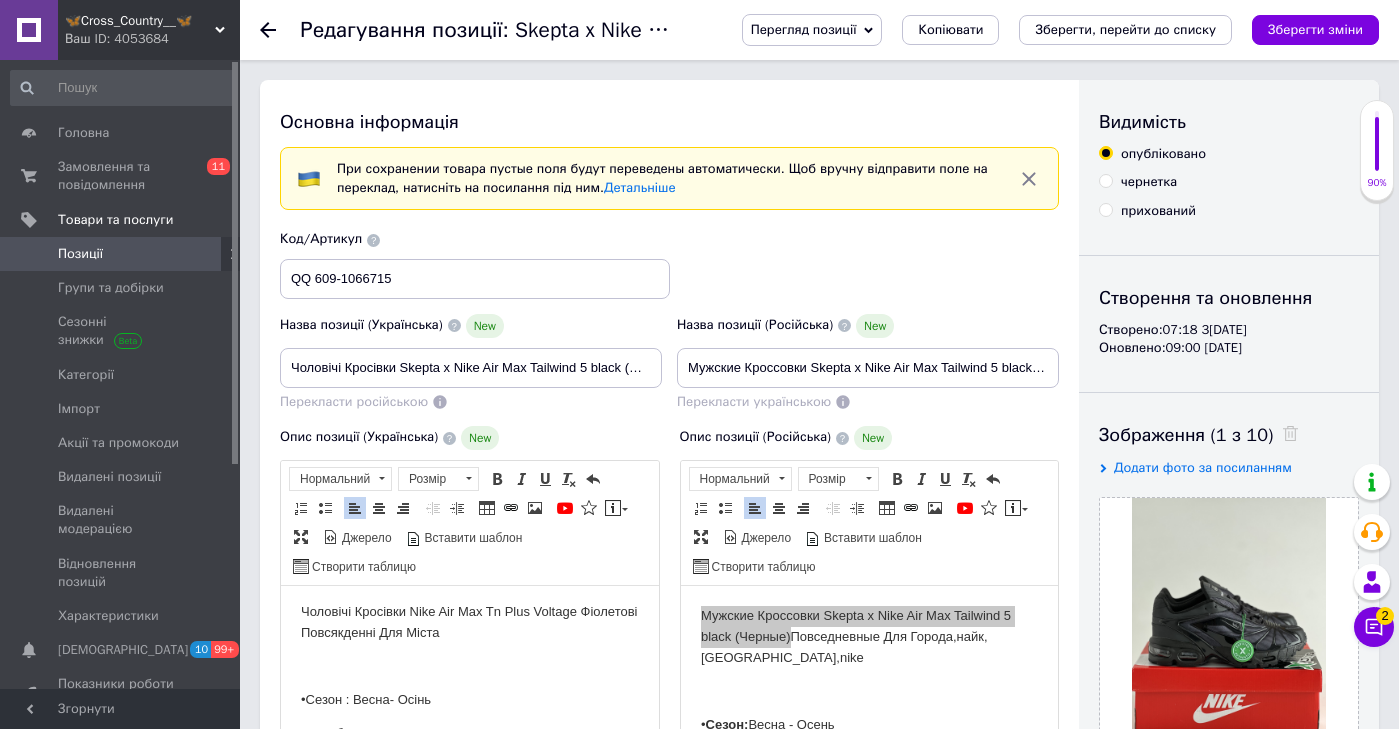 click on "Назва позиції (Українська) New Чоловічі Кросівки Skepta x Nike Air Max Tailwind 5 black (Чорні)  Повсякденні для Міста, [PERSON_NAME], Скета,nike Перекласти російською" at bounding box center [471, 362] 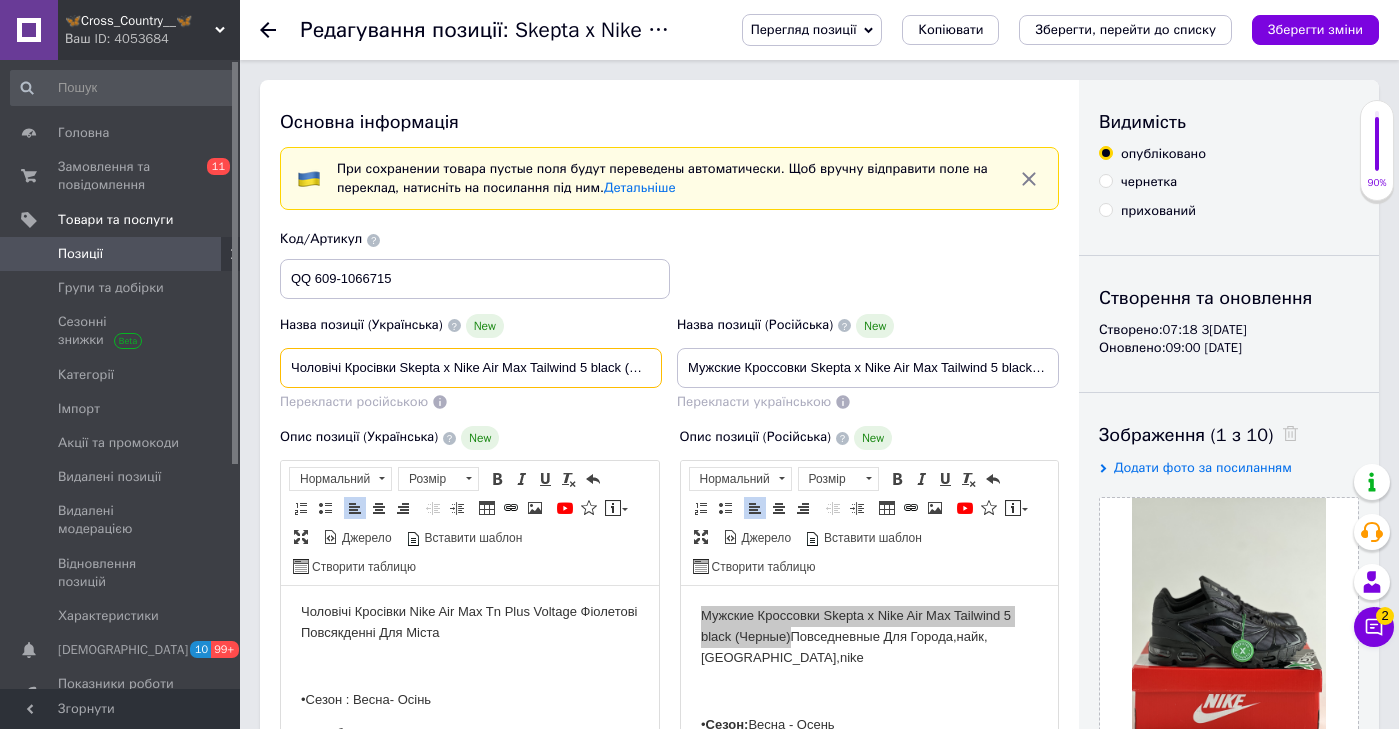 click on "Чоловічі Кросівки Skepta x Nike Air Max Tailwind 5 black (Чорні)  Повсякденні для Міста, [PERSON_NAME], Скета,nike" at bounding box center (471, 368) 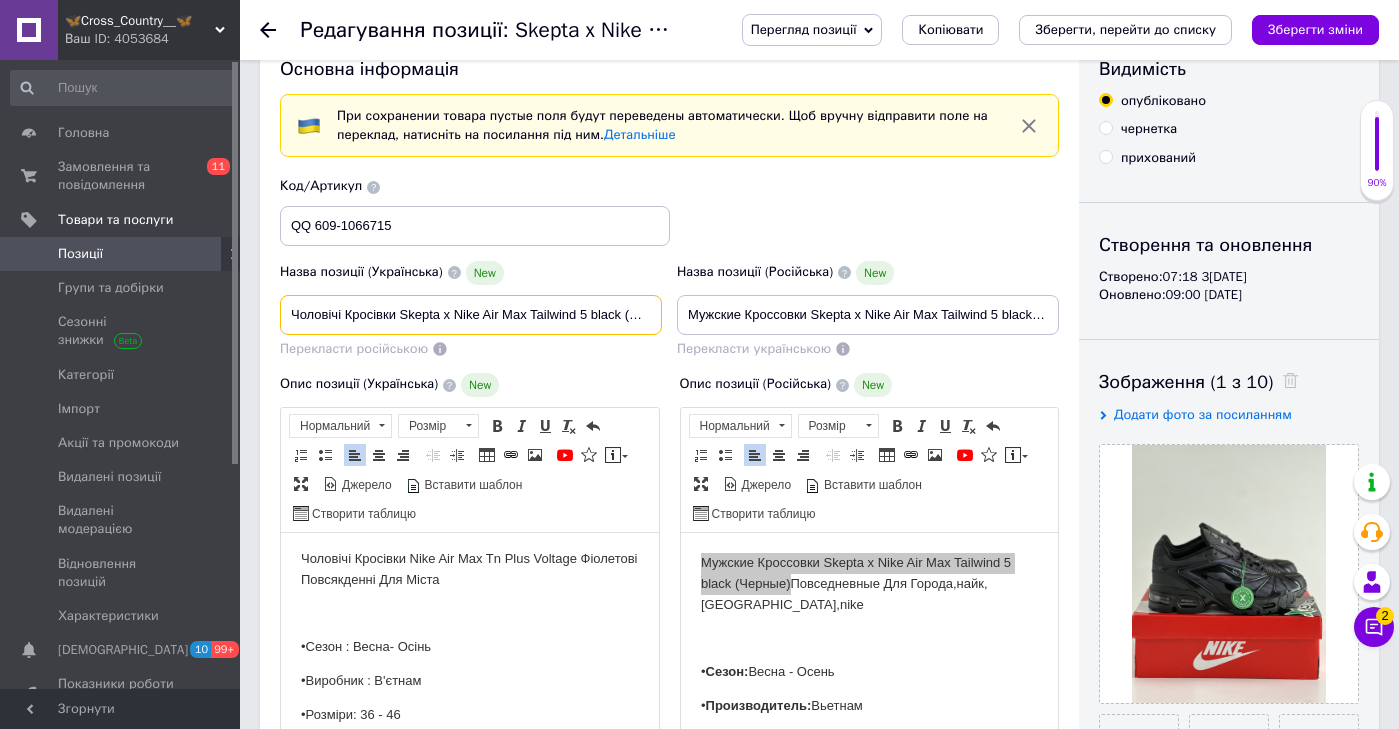 scroll, scrollTop: 119, scrollLeft: 0, axis: vertical 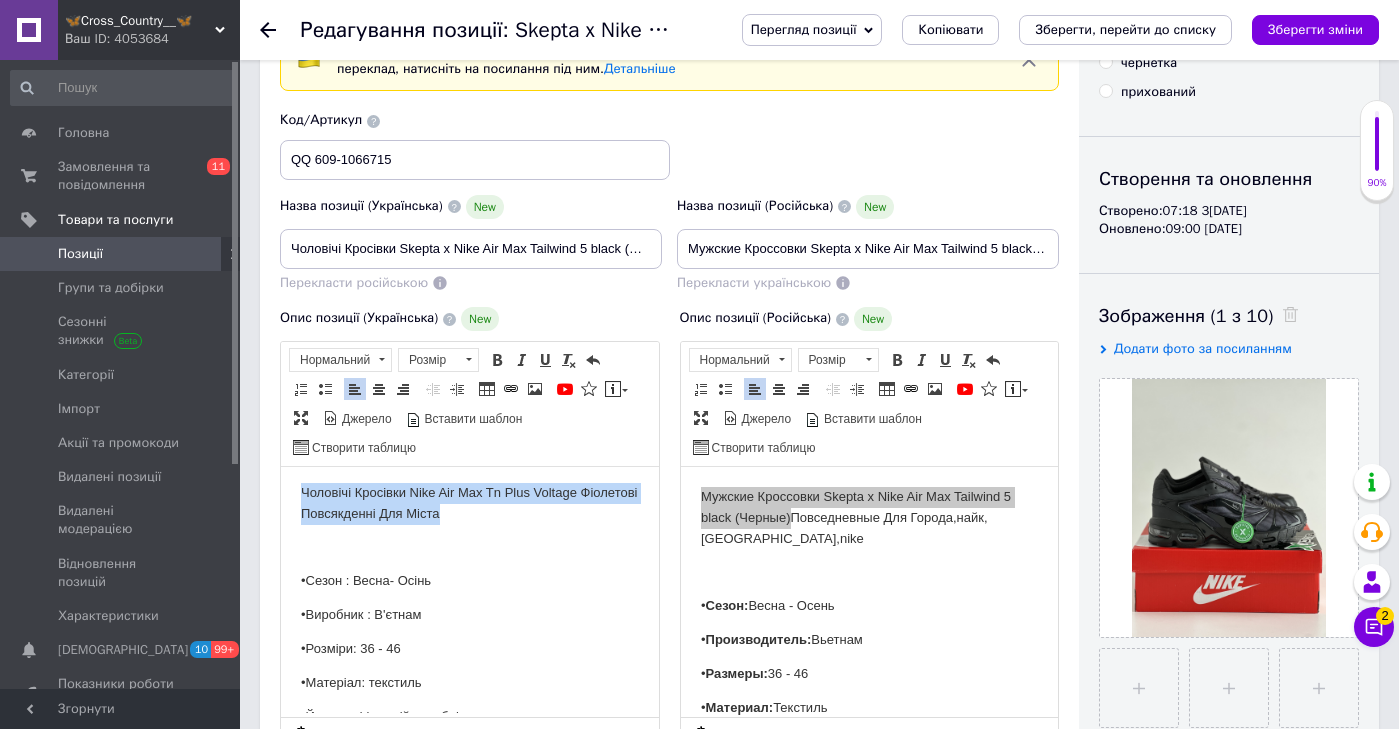 drag, startPoint x: 518, startPoint y: 443, endPoint x: 518, endPoint y: 428, distance: 15 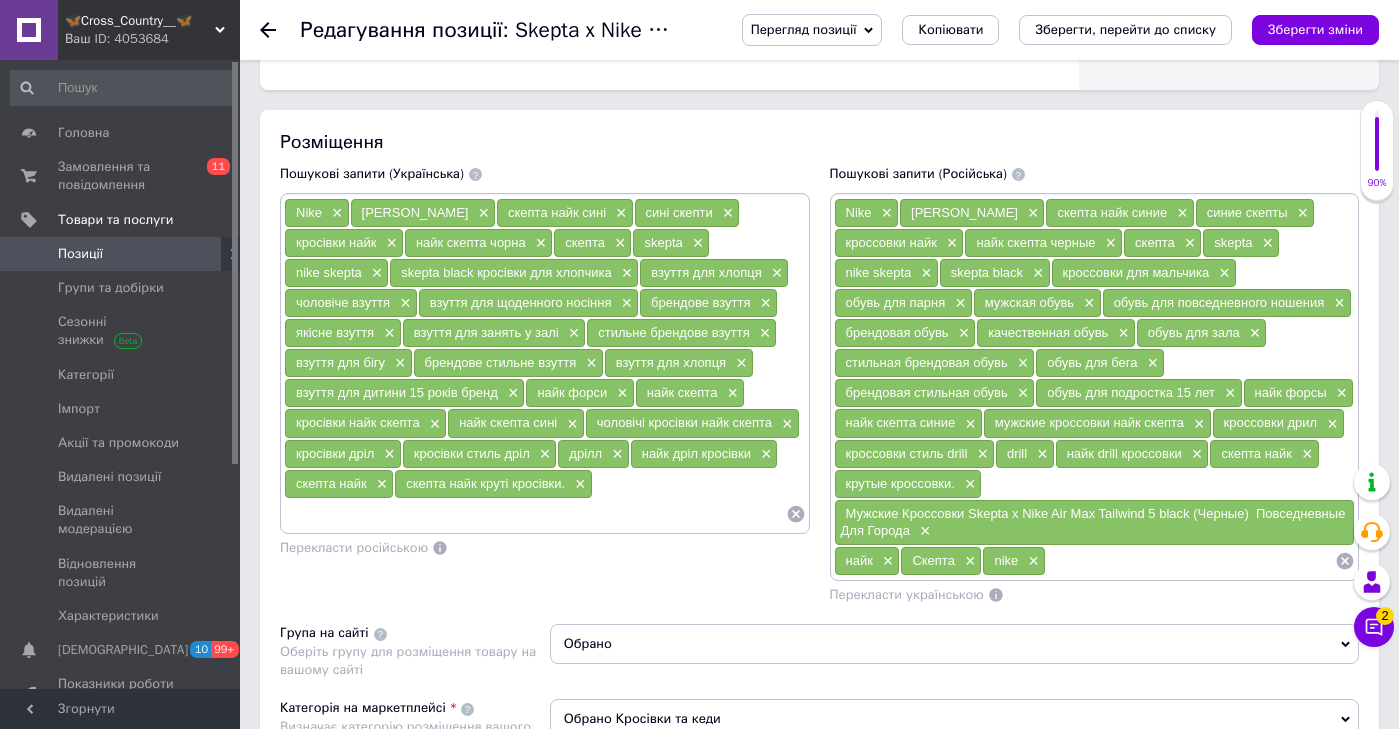 scroll, scrollTop: 1390, scrollLeft: 0, axis: vertical 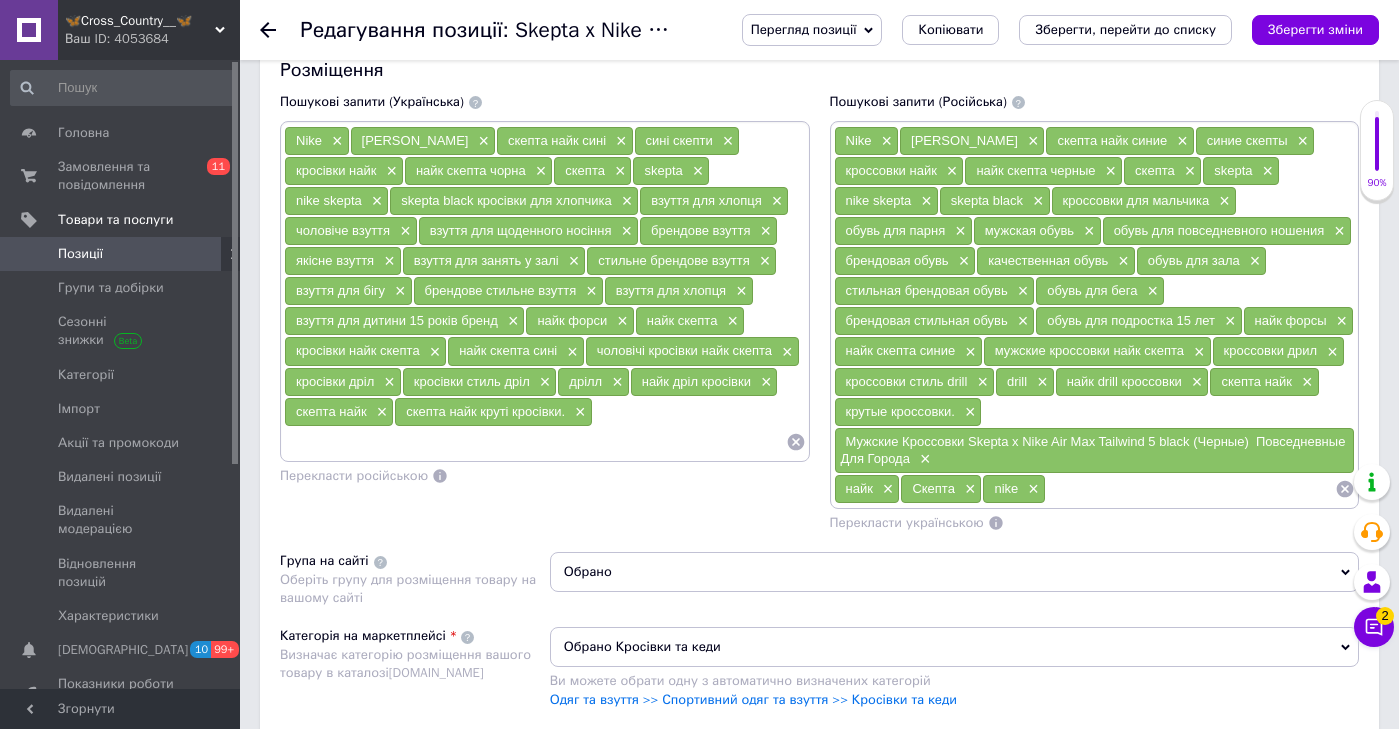 click at bounding box center [535, 442] 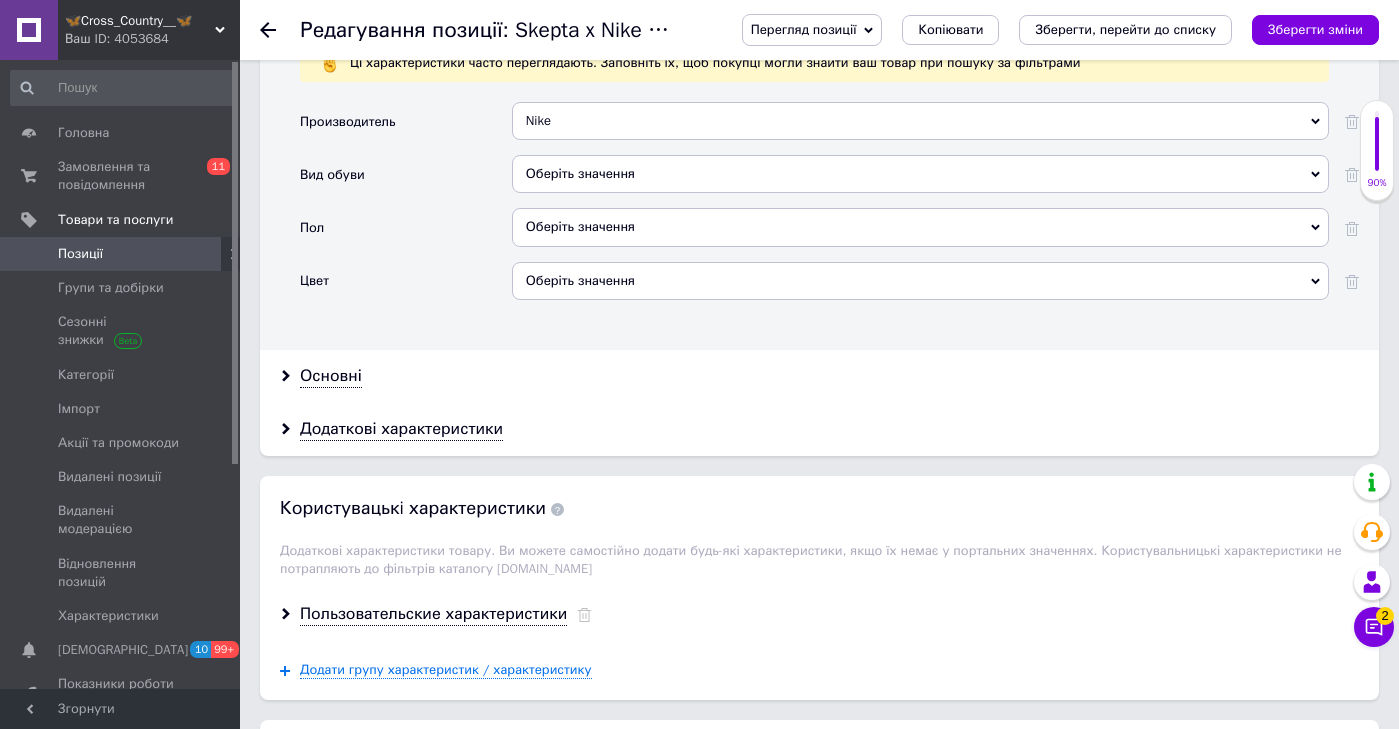 scroll, scrollTop: 2318, scrollLeft: 0, axis: vertical 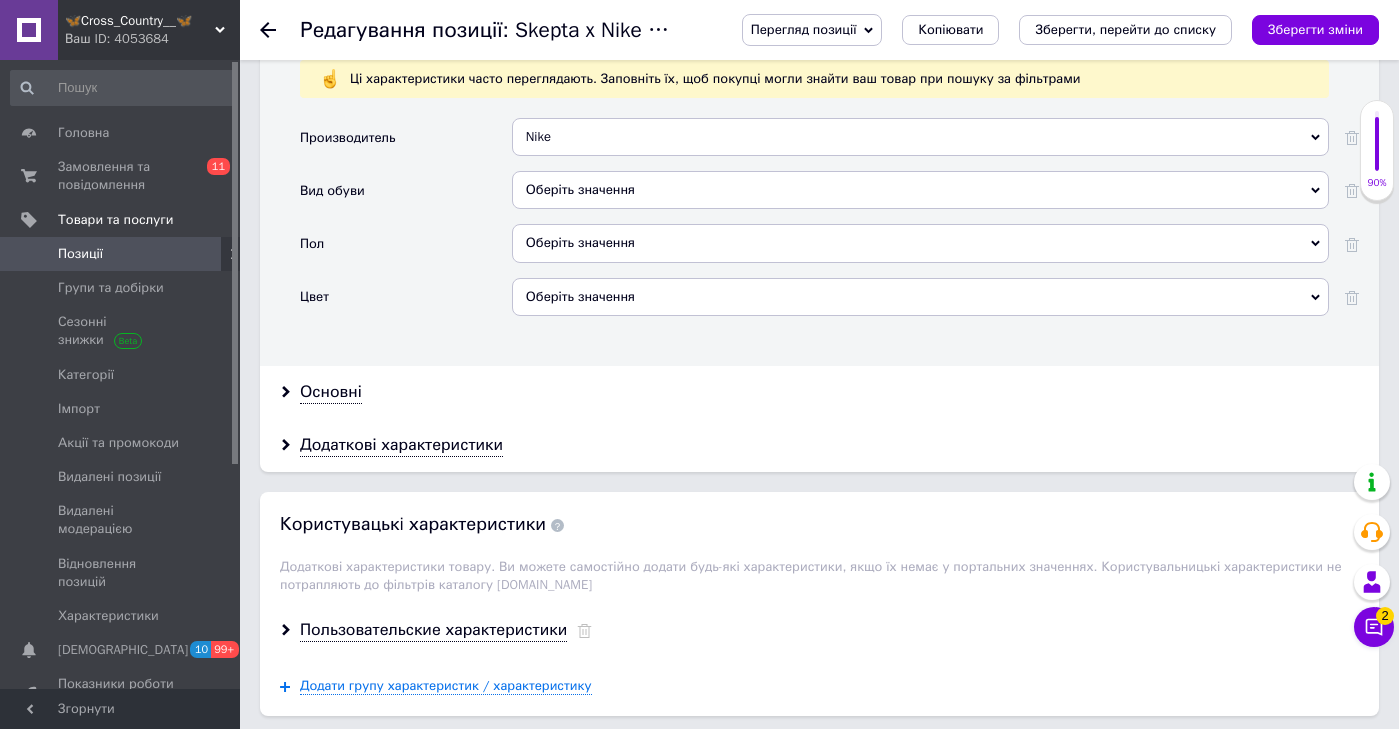 click on "Оберіть значення" at bounding box center (920, 190) 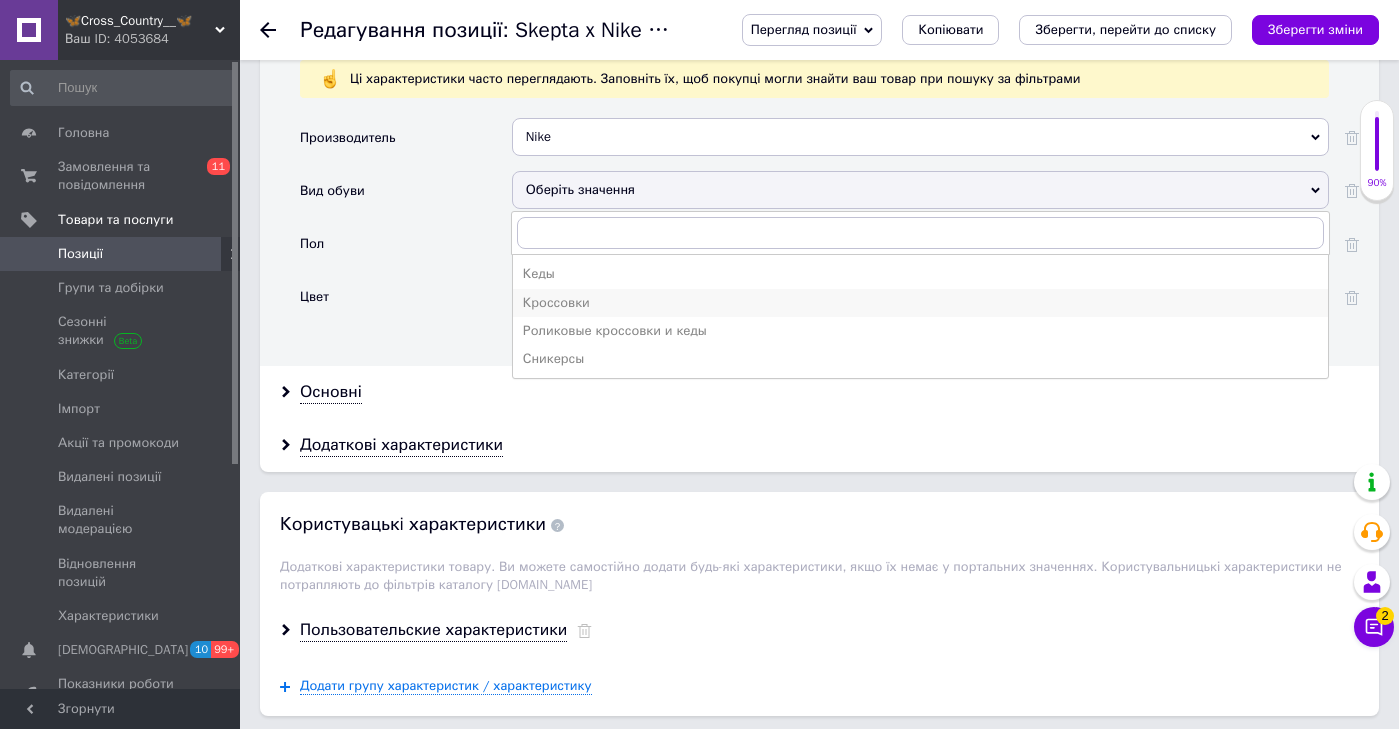 click on "Кроссовки" at bounding box center [920, 303] 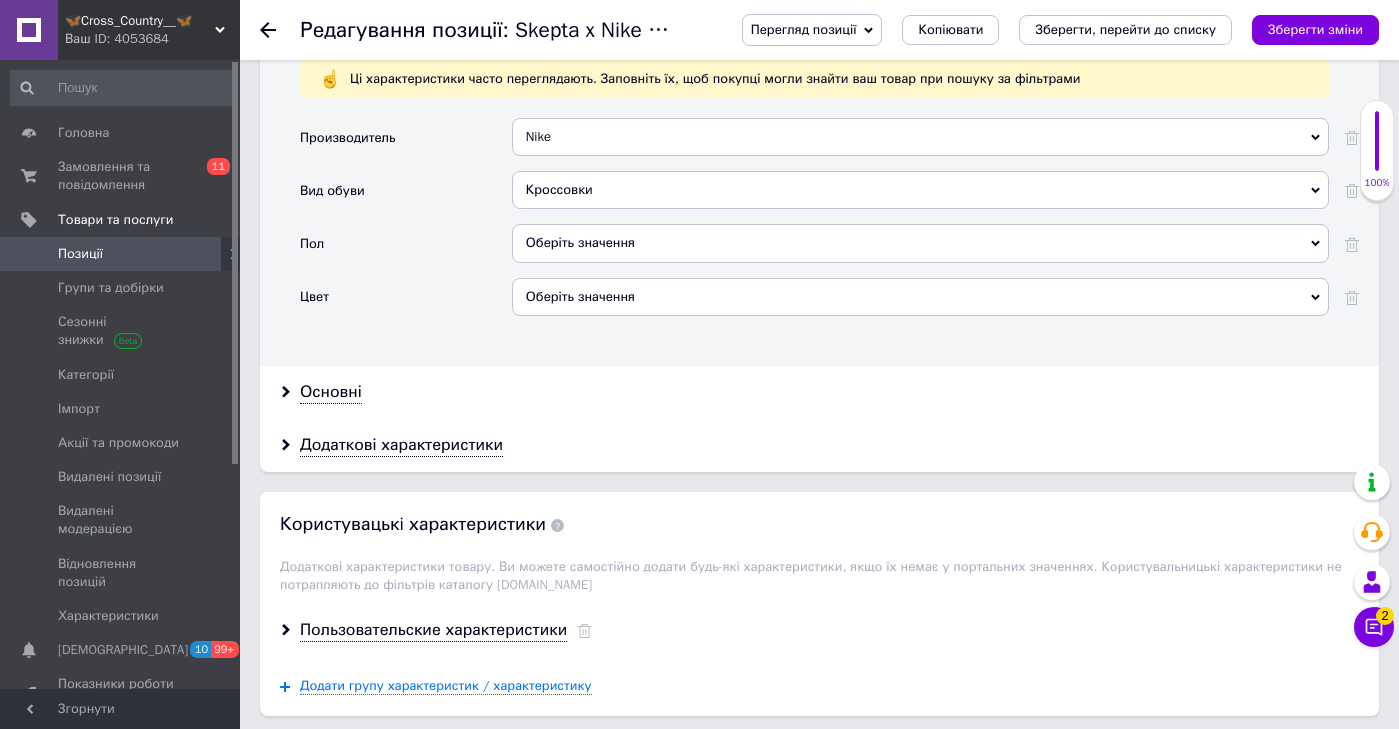 click on "Оберіть значення" at bounding box center (920, 250) 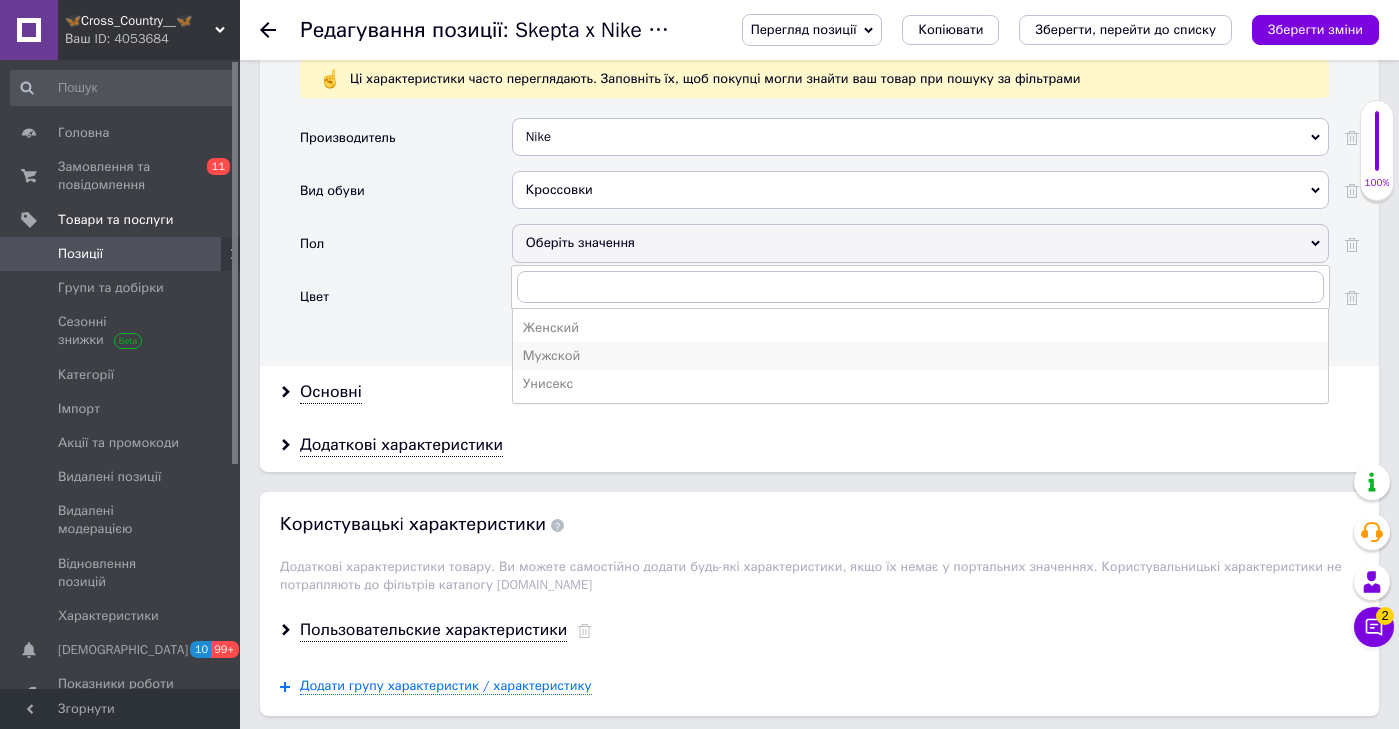 click on "Мужской" at bounding box center (920, 356) 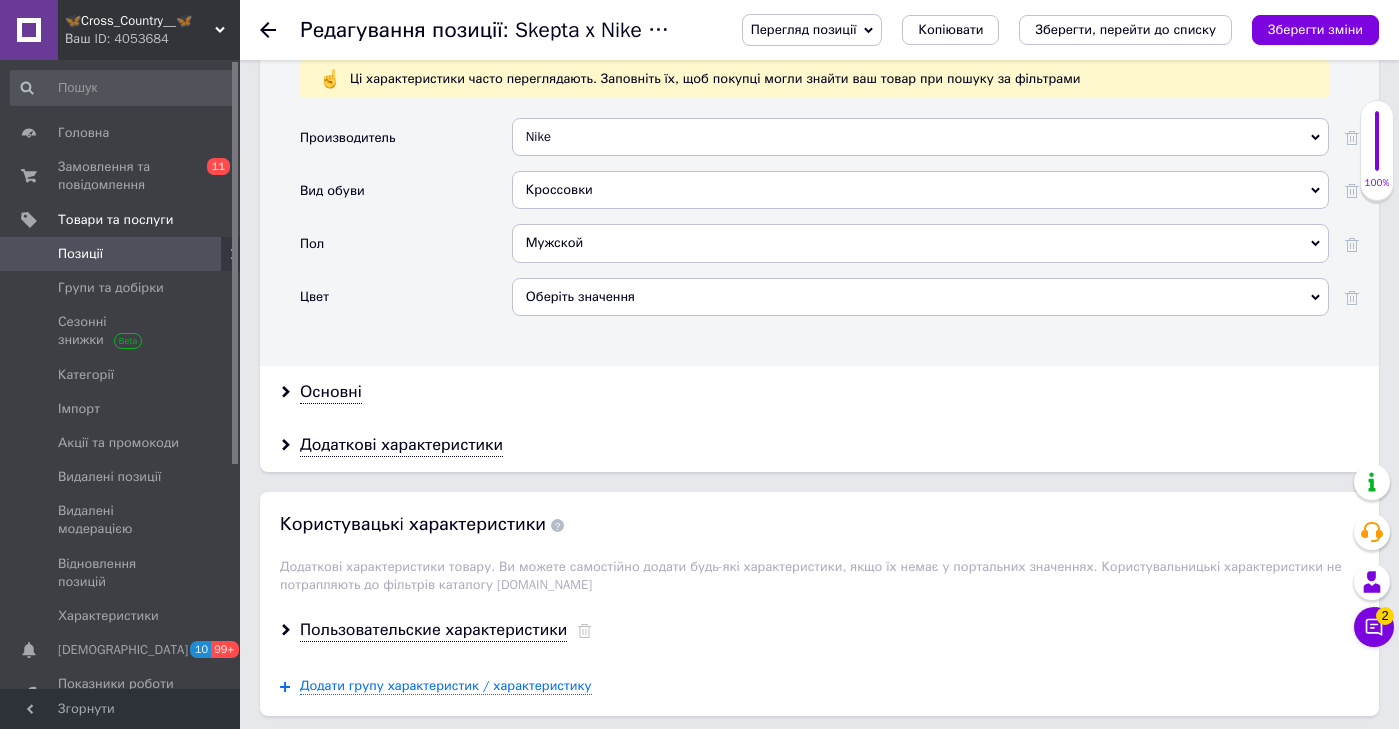 click on "Оберіть значення" at bounding box center [920, 297] 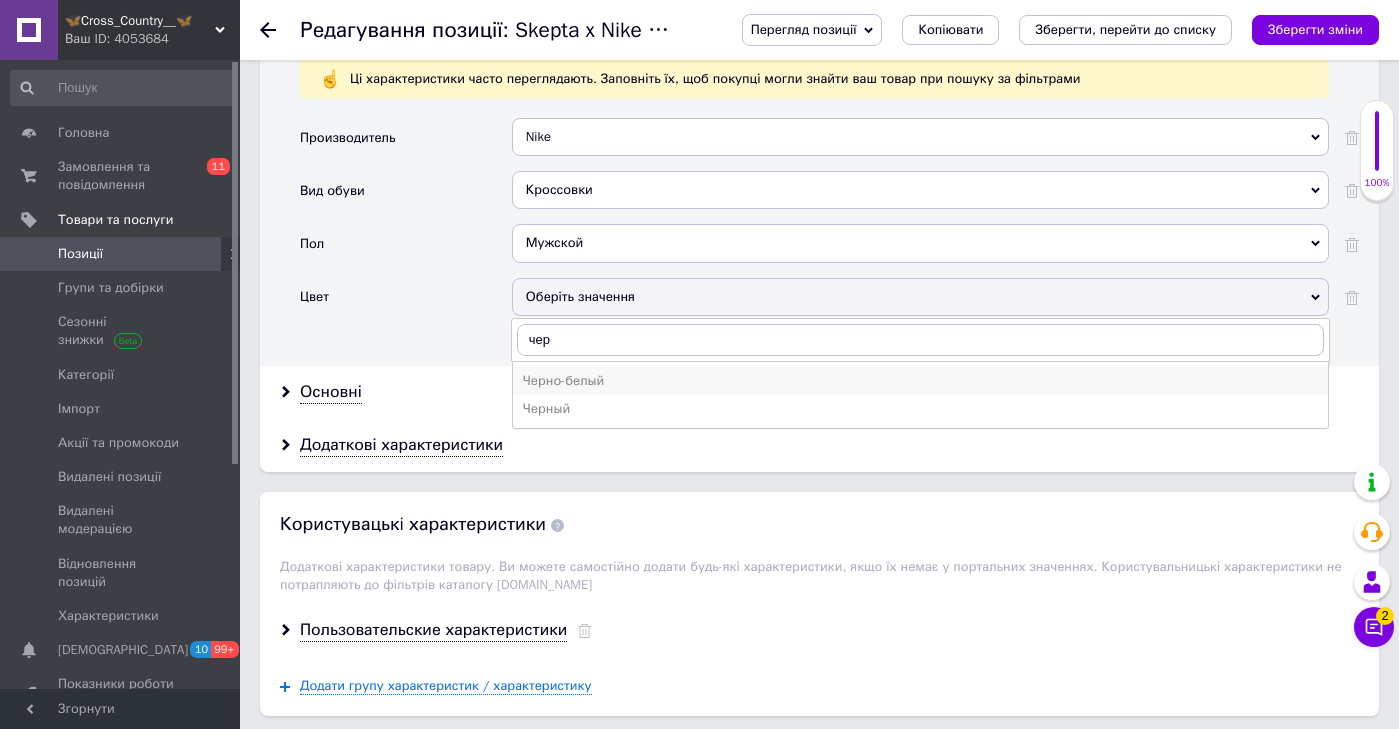 click on "Черно-белый" at bounding box center [920, 381] 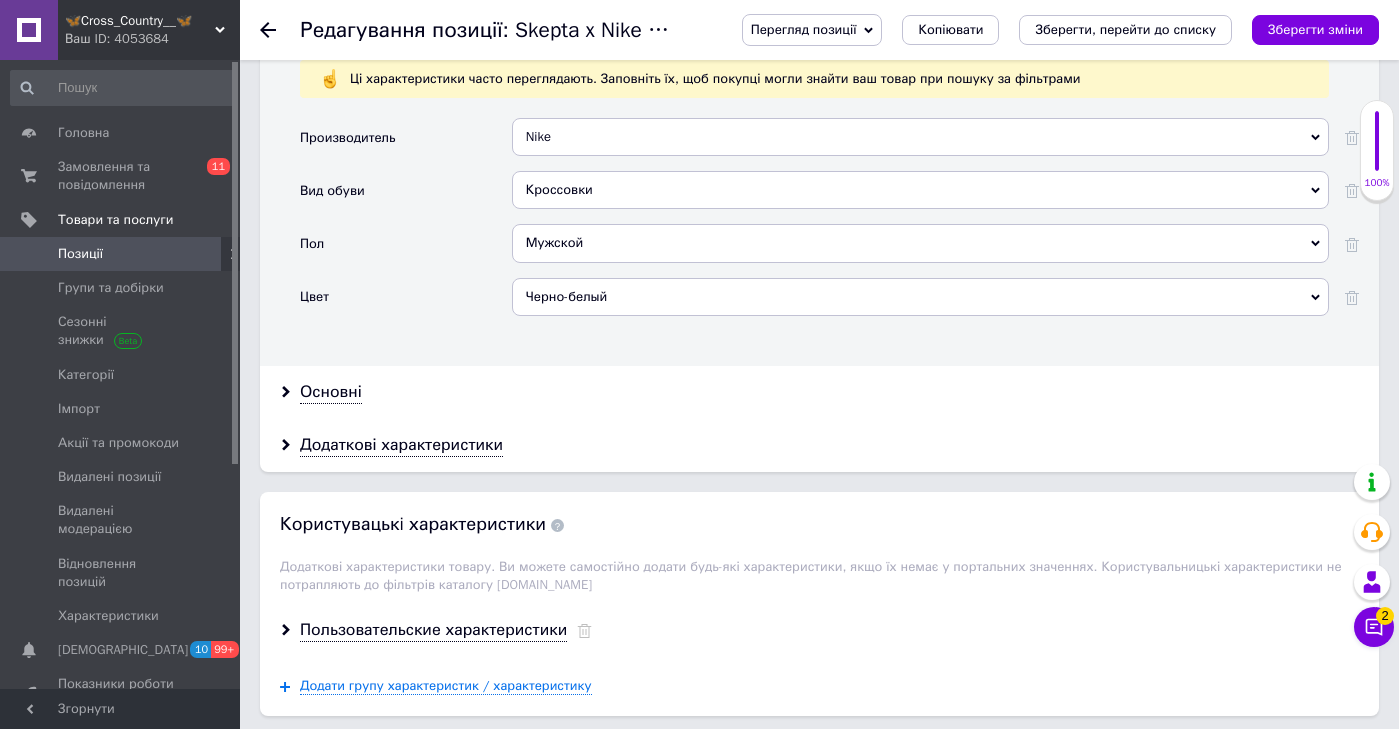 click on "Мужской" at bounding box center [920, 243] 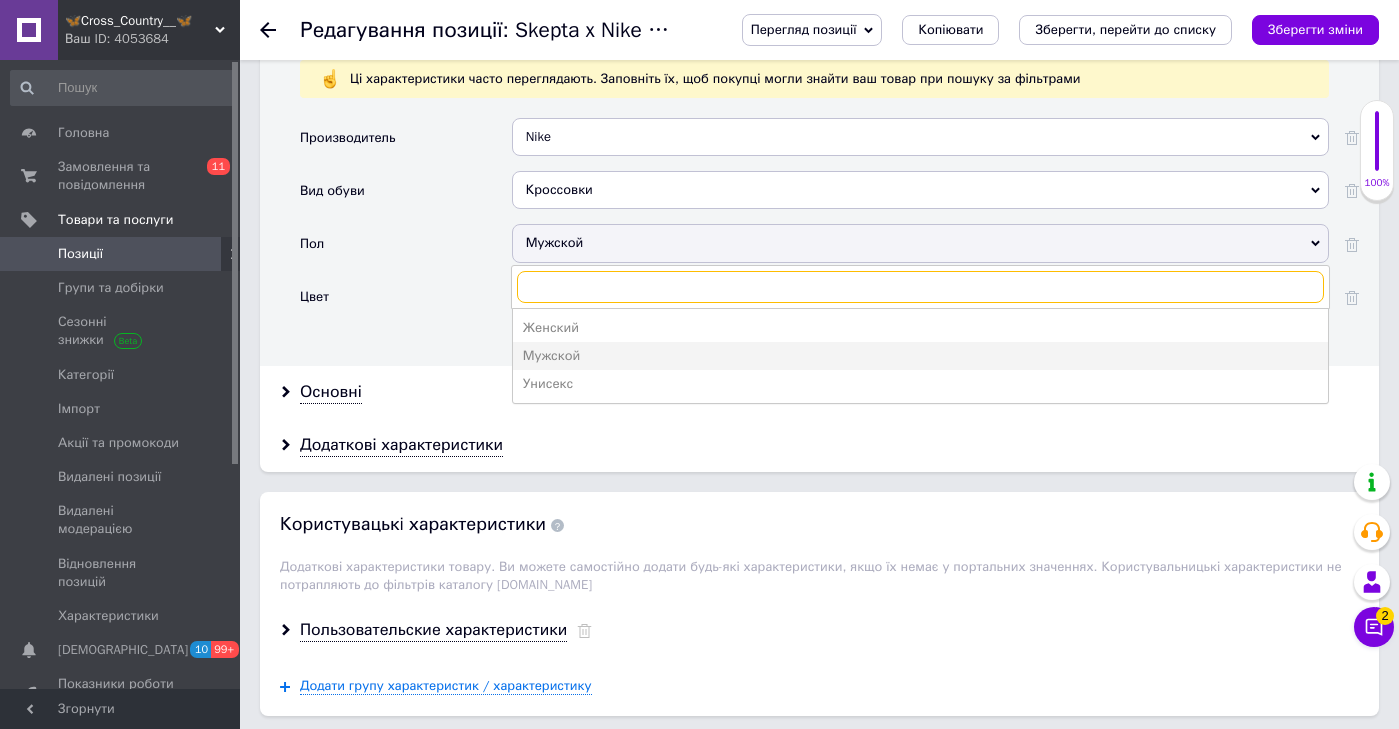click at bounding box center [920, 287] 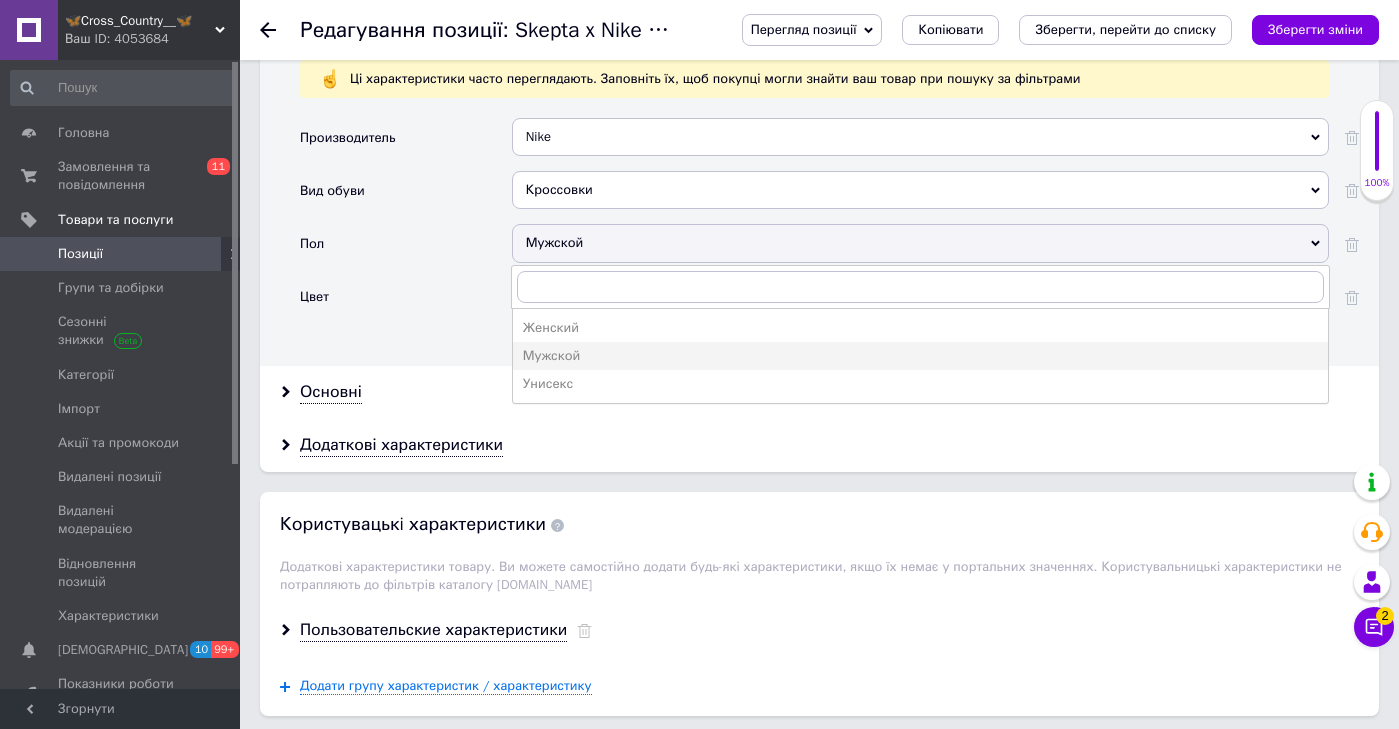 click on "Пол" at bounding box center [406, 250] 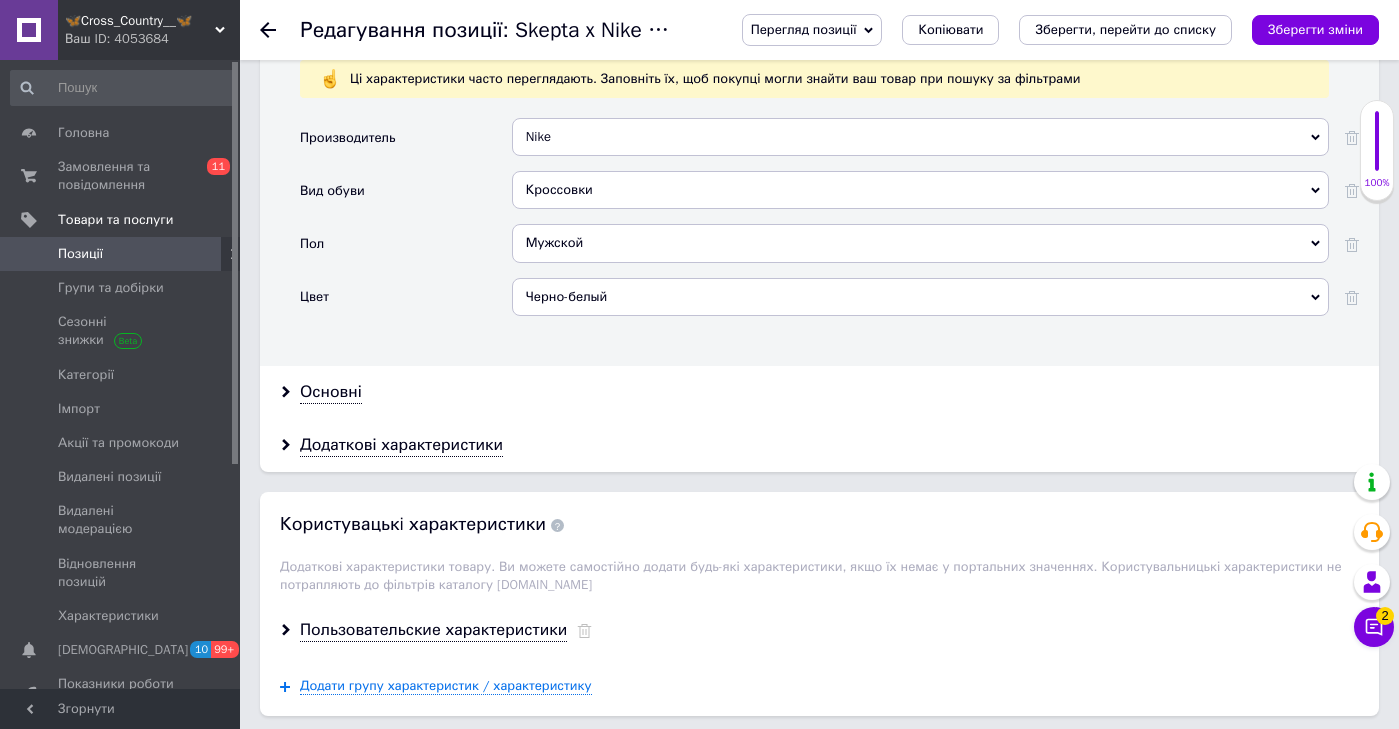 click on "Черно-белый" at bounding box center (920, 297) 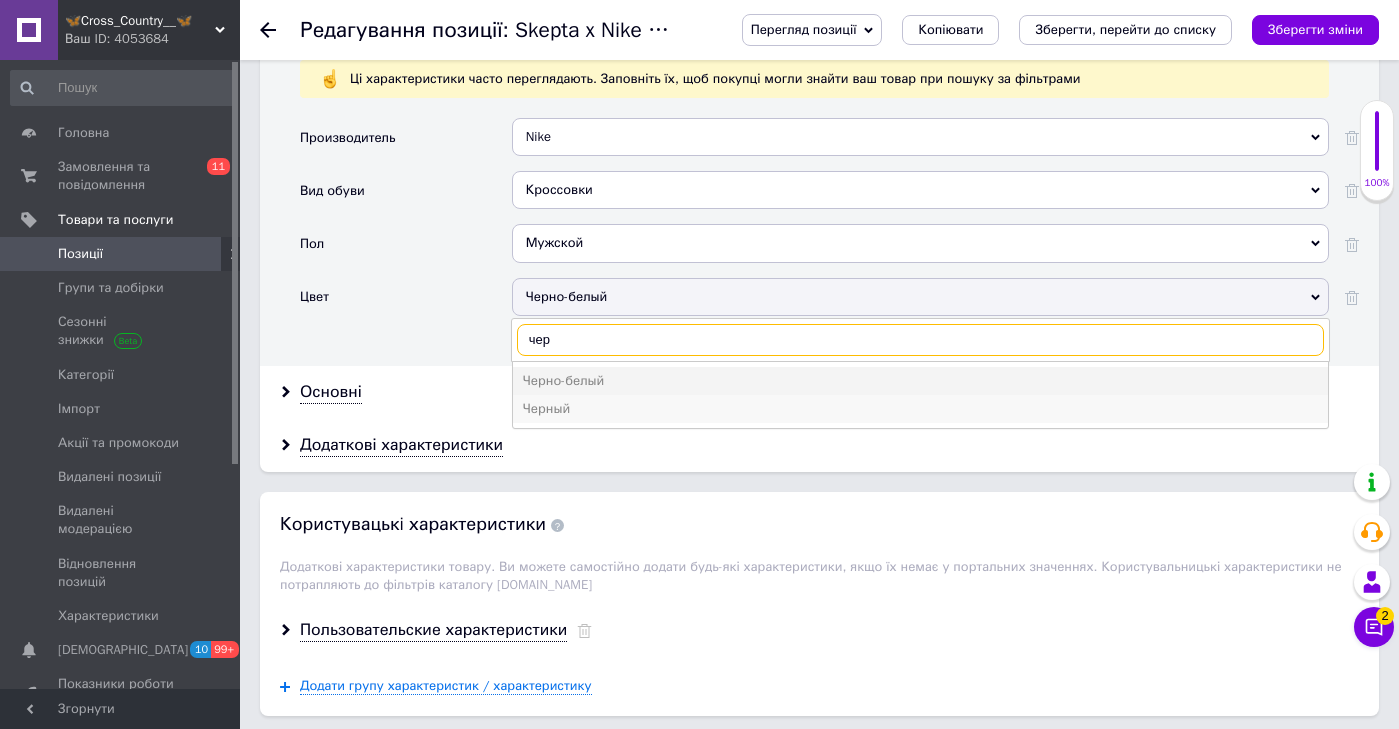 type on "чер" 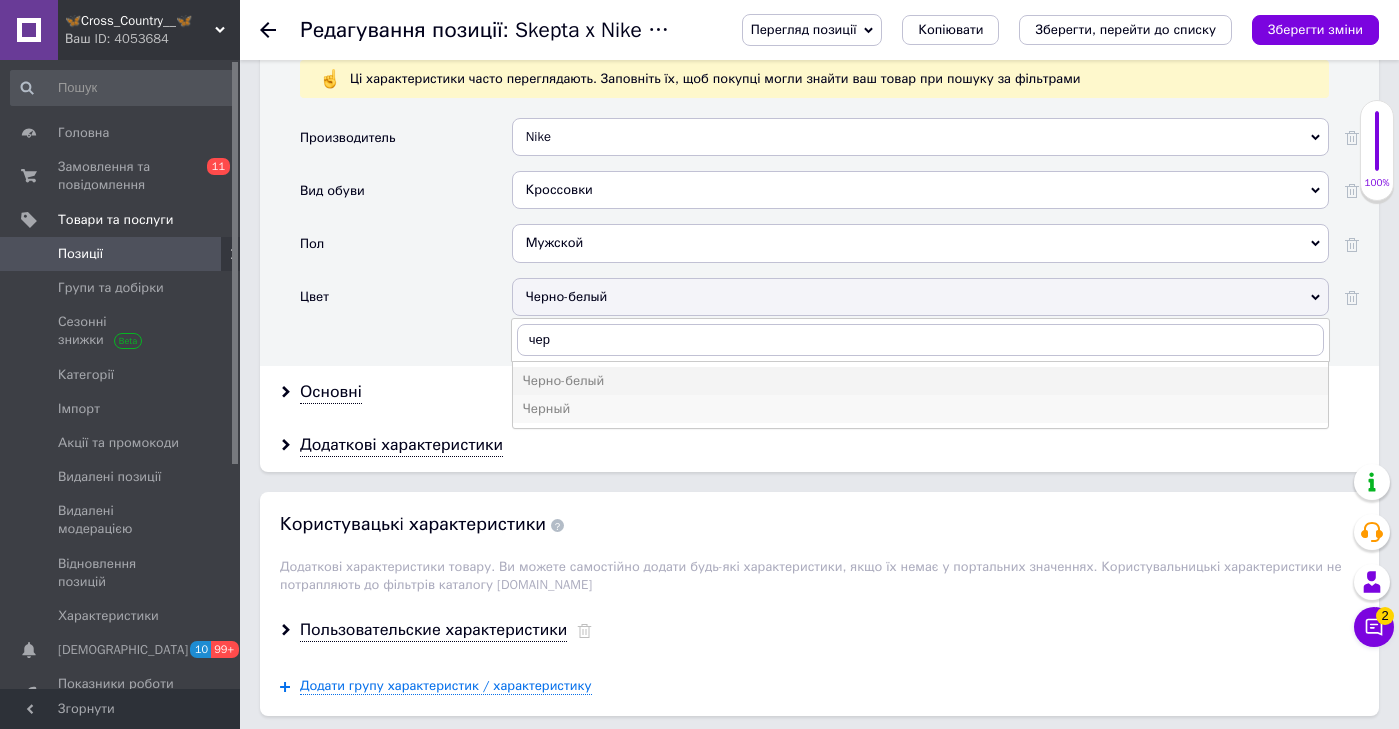 click on "Черный" at bounding box center (920, 409) 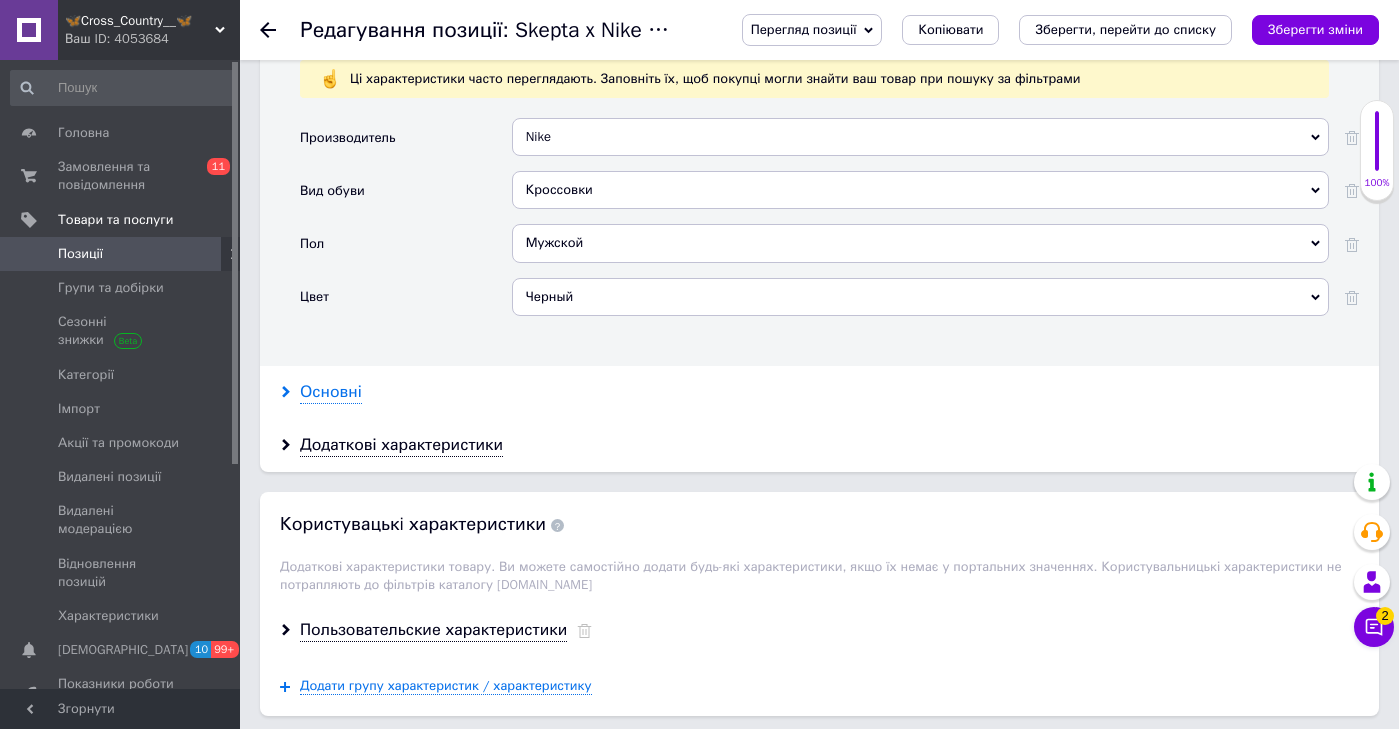 click on "Основні" at bounding box center [331, 392] 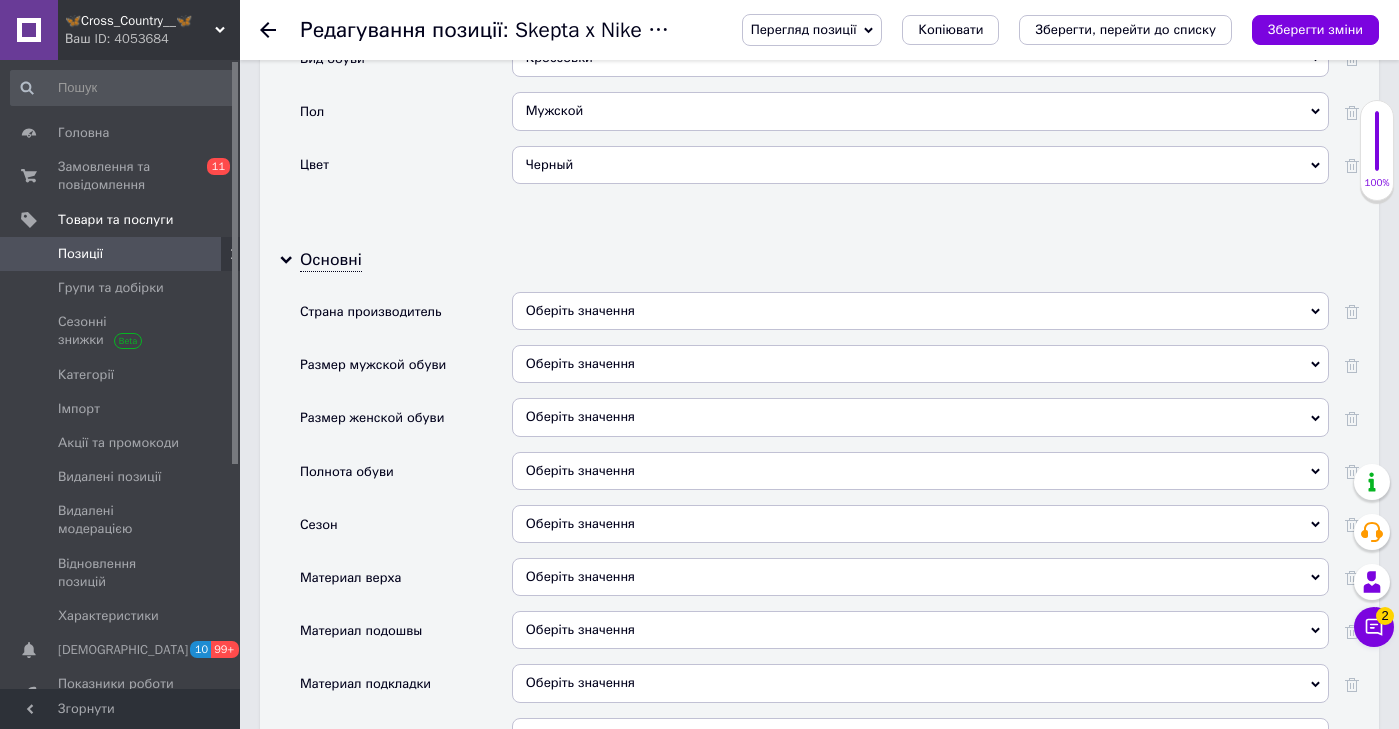 scroll, scrollTop: 2485, scrollLeft: 0, axis: vertical 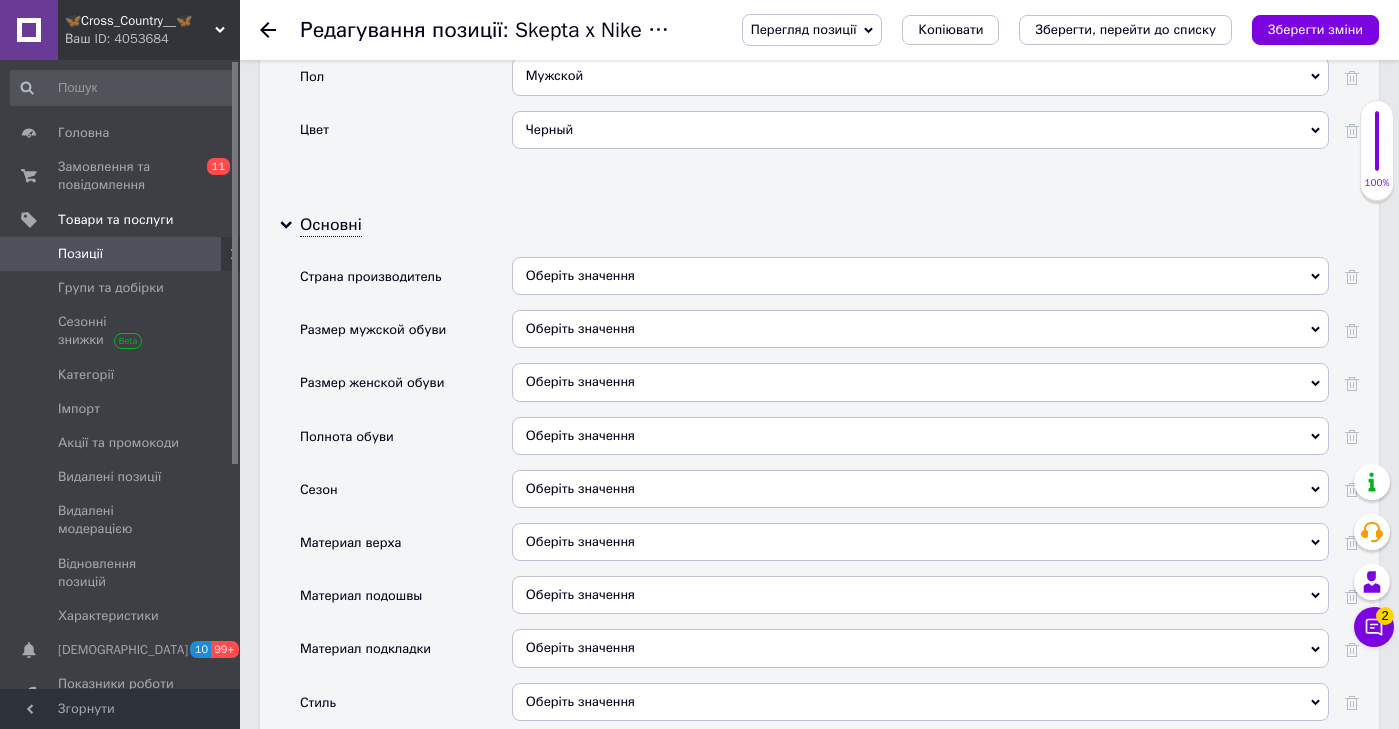 click on "Оберіть значення" at bounding box center [920, 489] 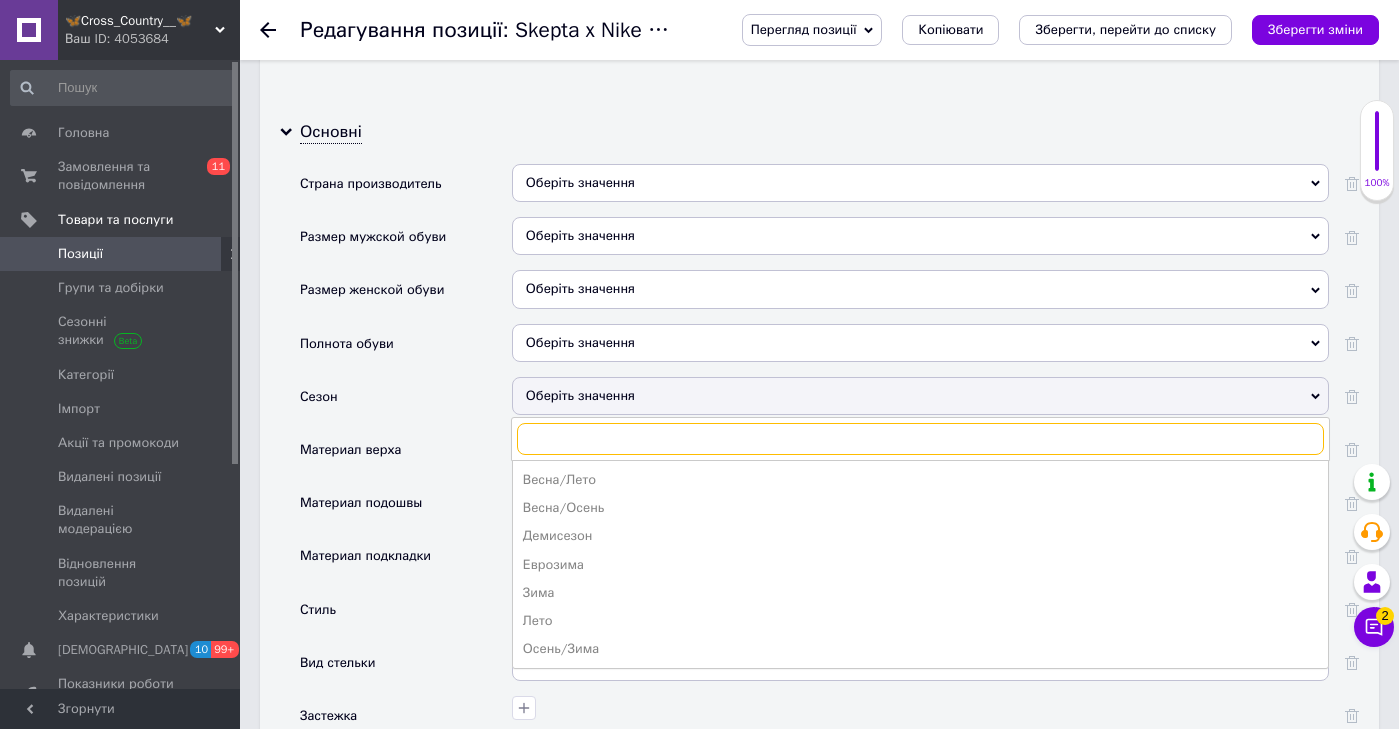 scroll, scrollTop: 2751, scrollLeft: 0, axis: vertical 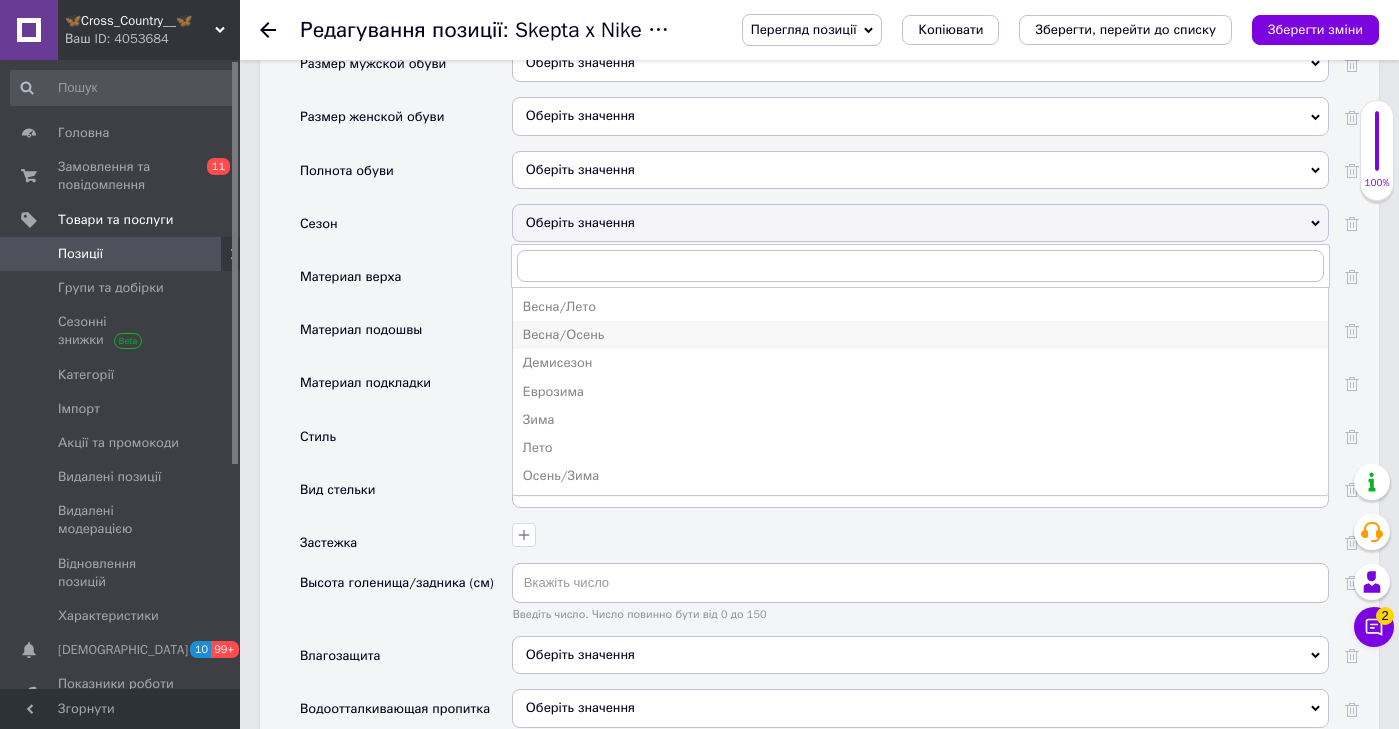 click on "Весна/Осень" at bounding box center [920, 335] 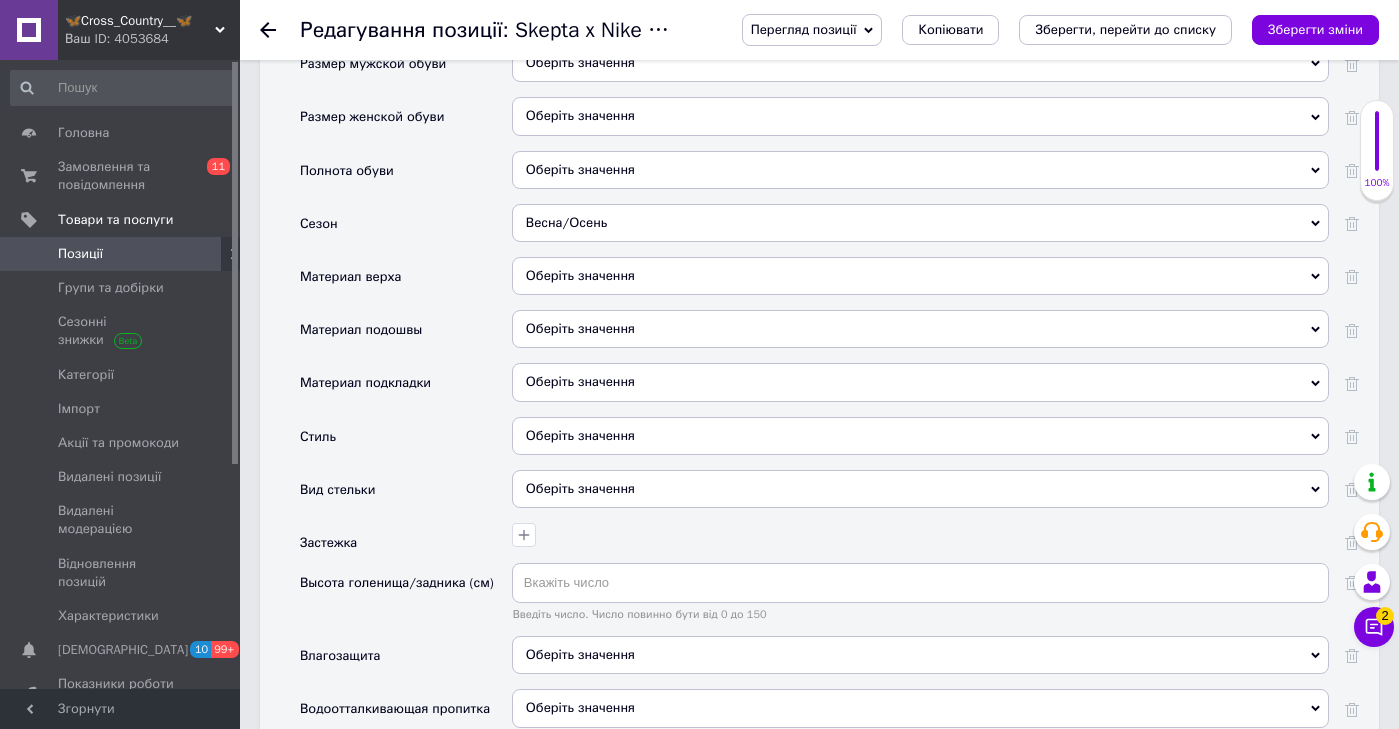 click on "Оберіть значення" at bounding box center [920, 276] 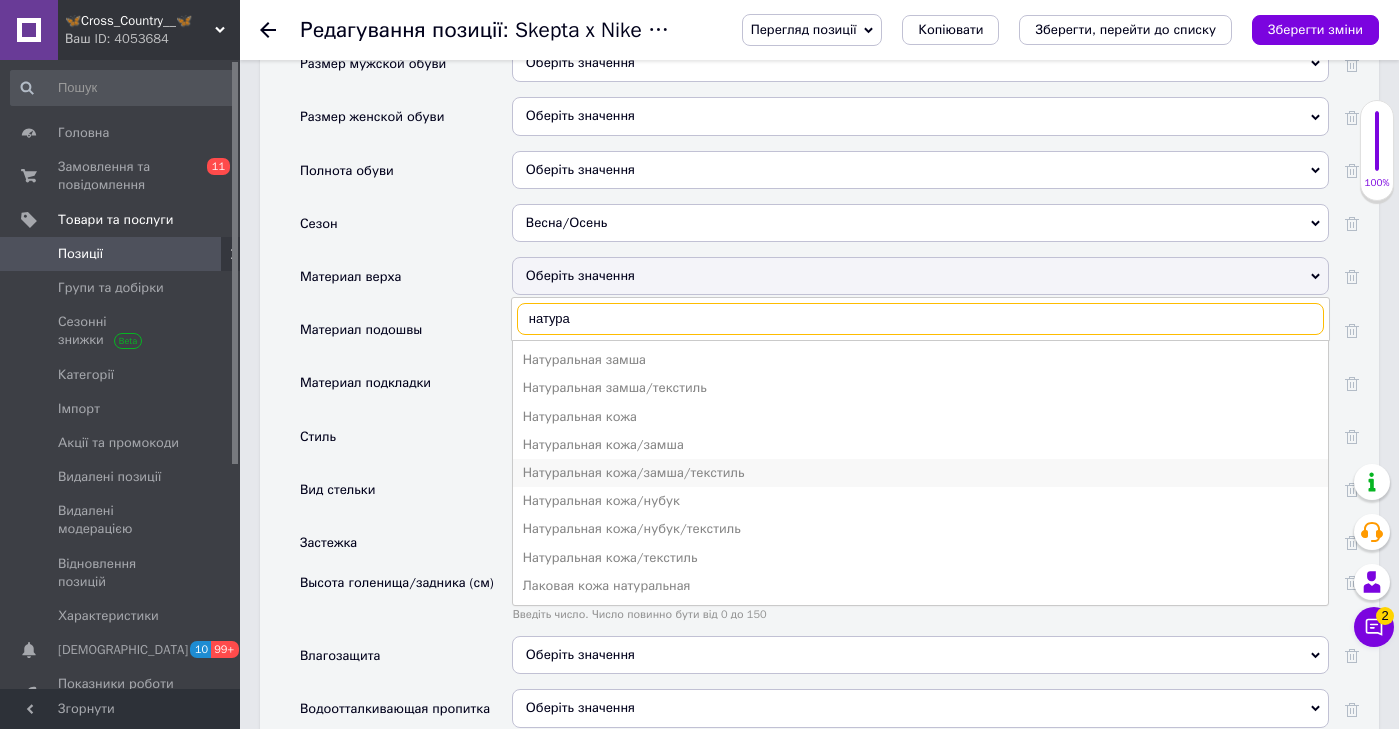 type on "натура" 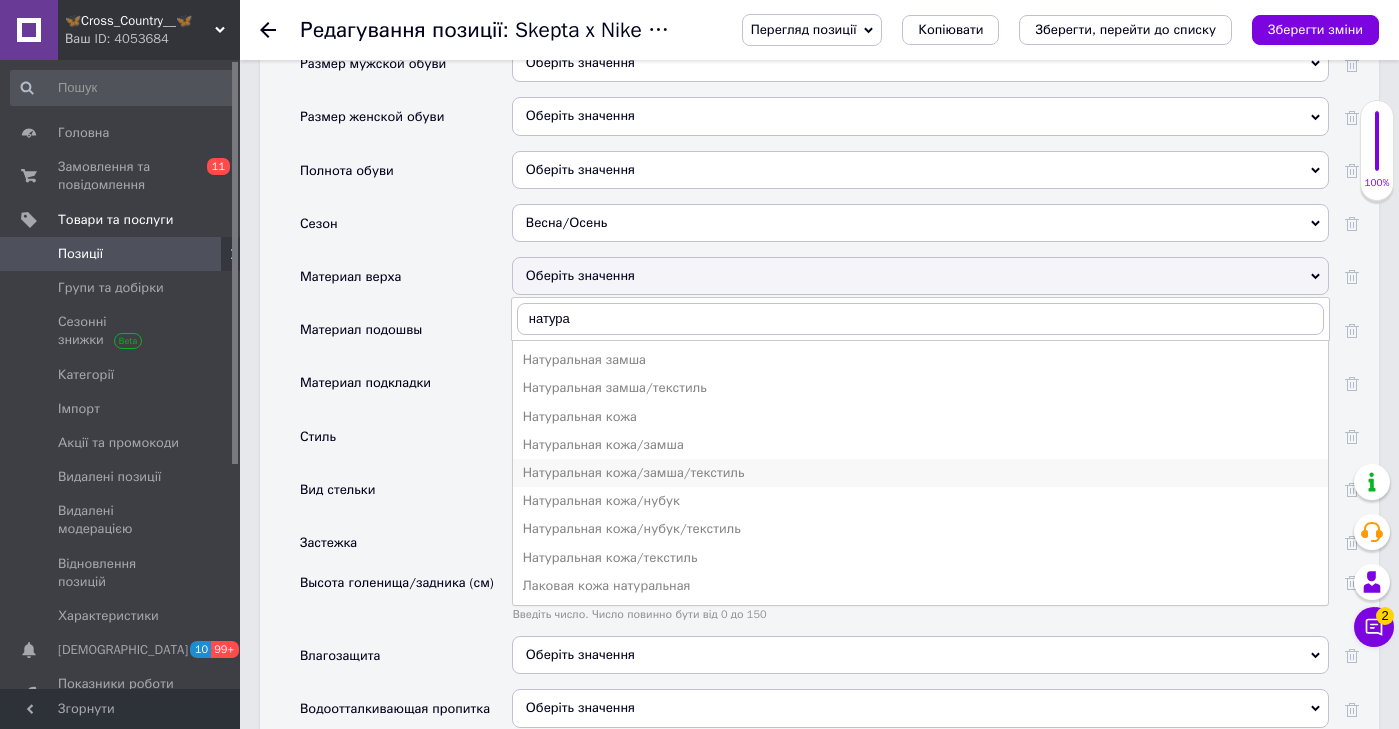 click on "Натуральная кожа/замша/текстиль" at bounding box center (920, 473) 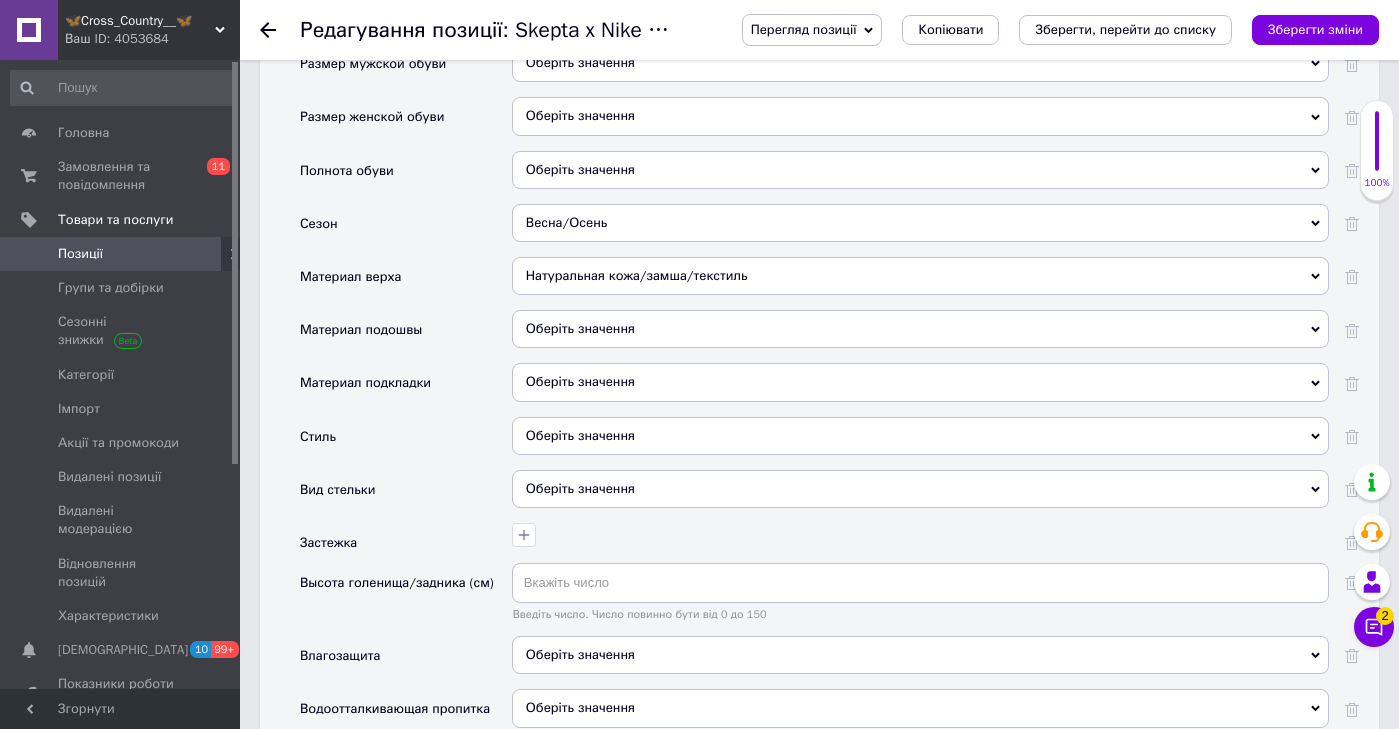 click on "Оберіть значення" at bounding box center [920, 382] 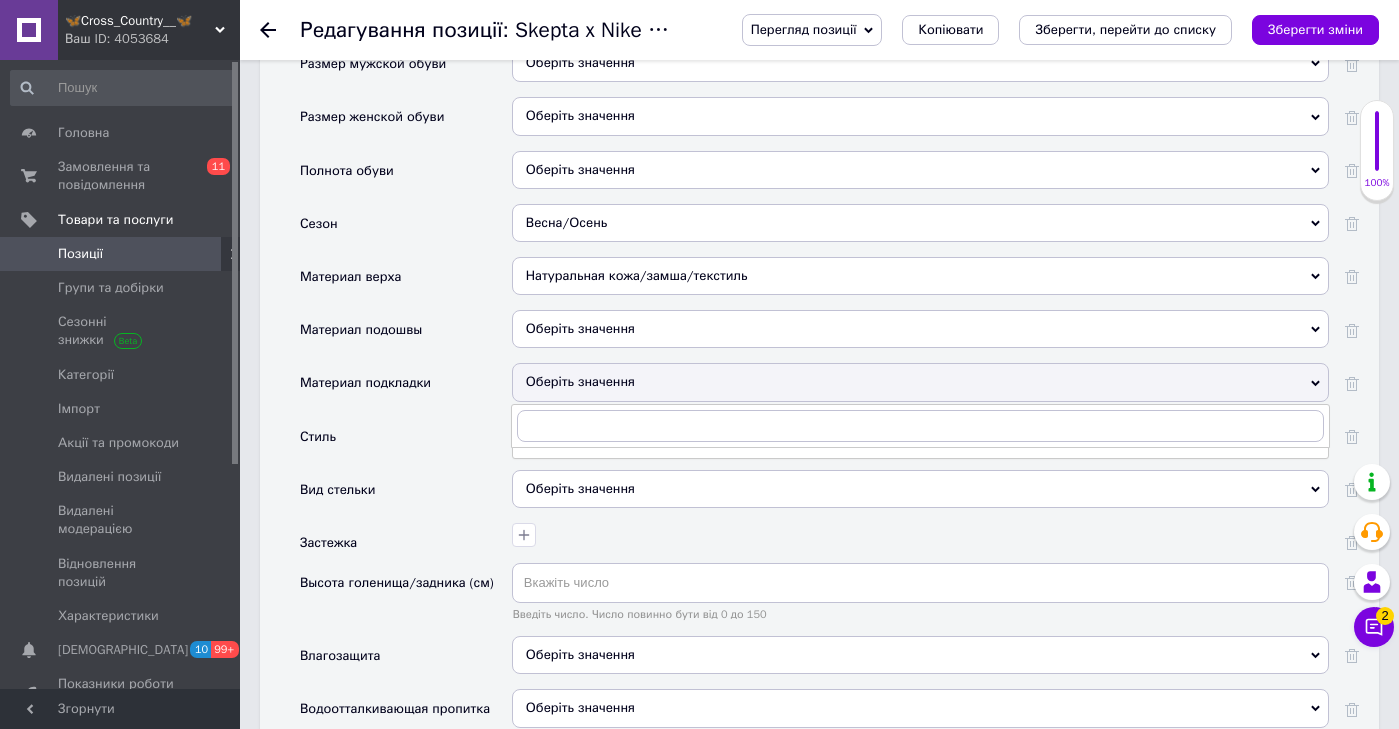 click on "Оберіть значення" at bounding box center [920, 336] 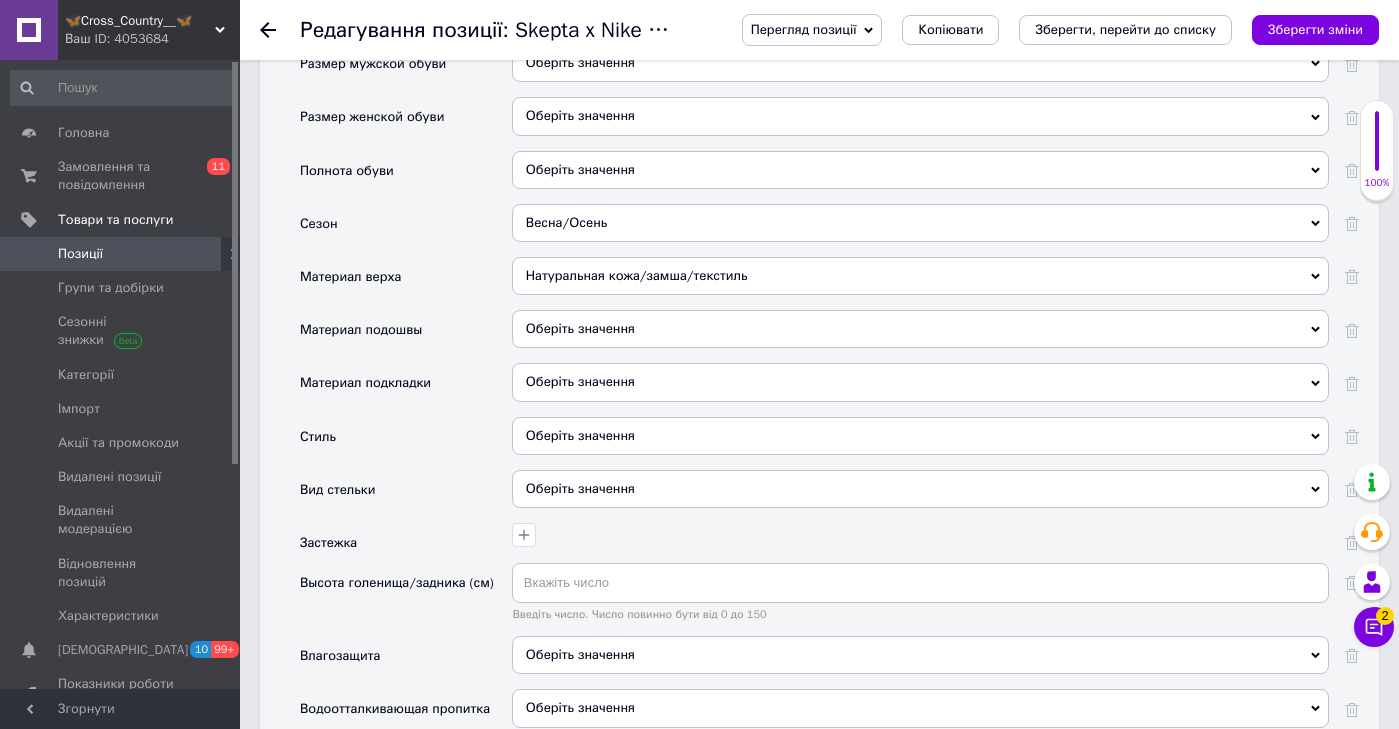 click on "Оберіть значення" at bounding box center (920, 329) 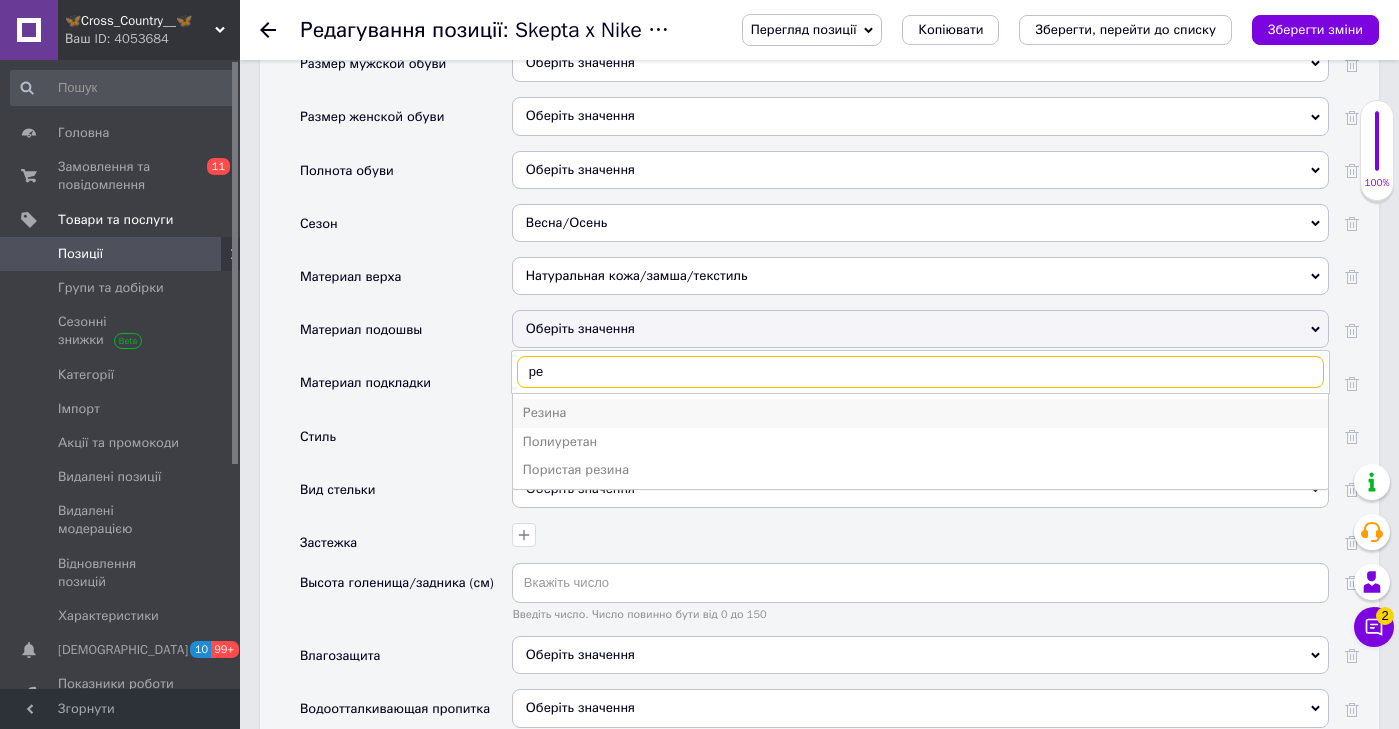 type on "ре" 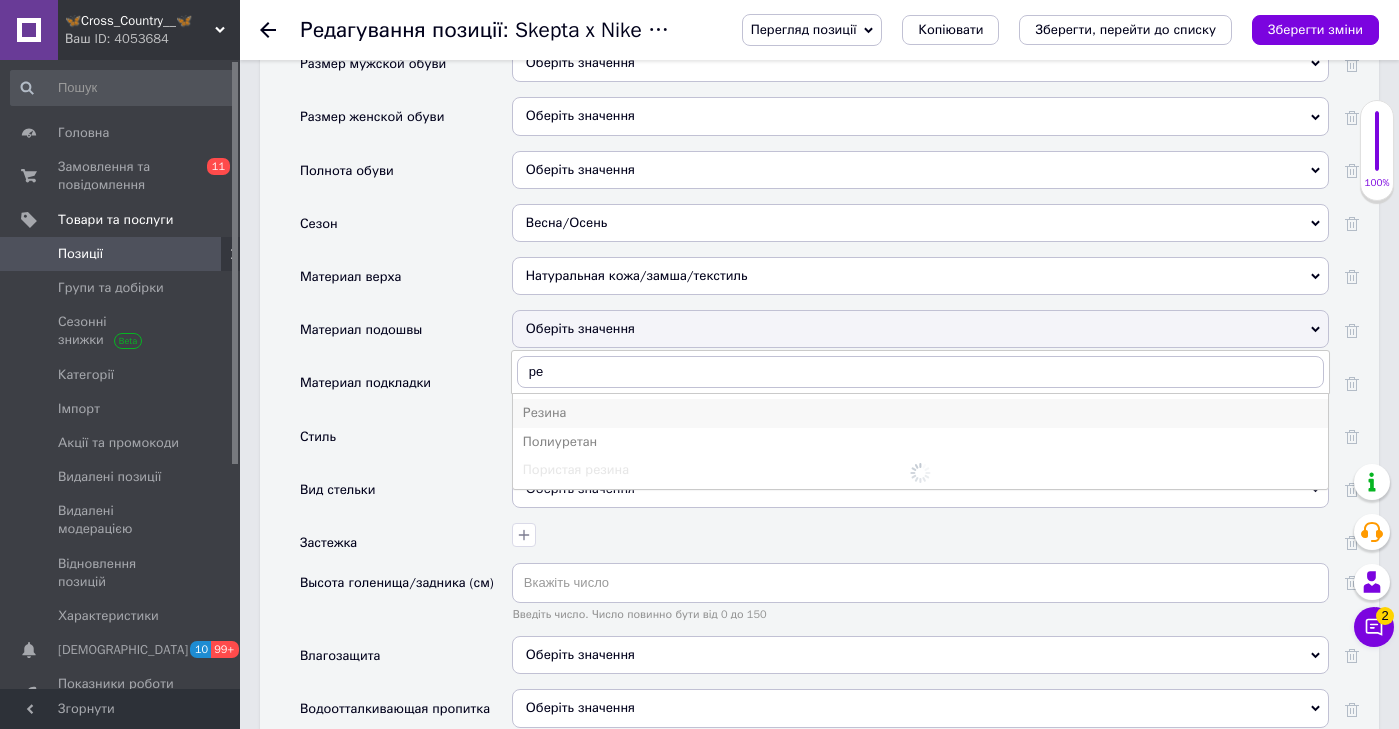 click on "Резина" at bounding box center [920, 413] 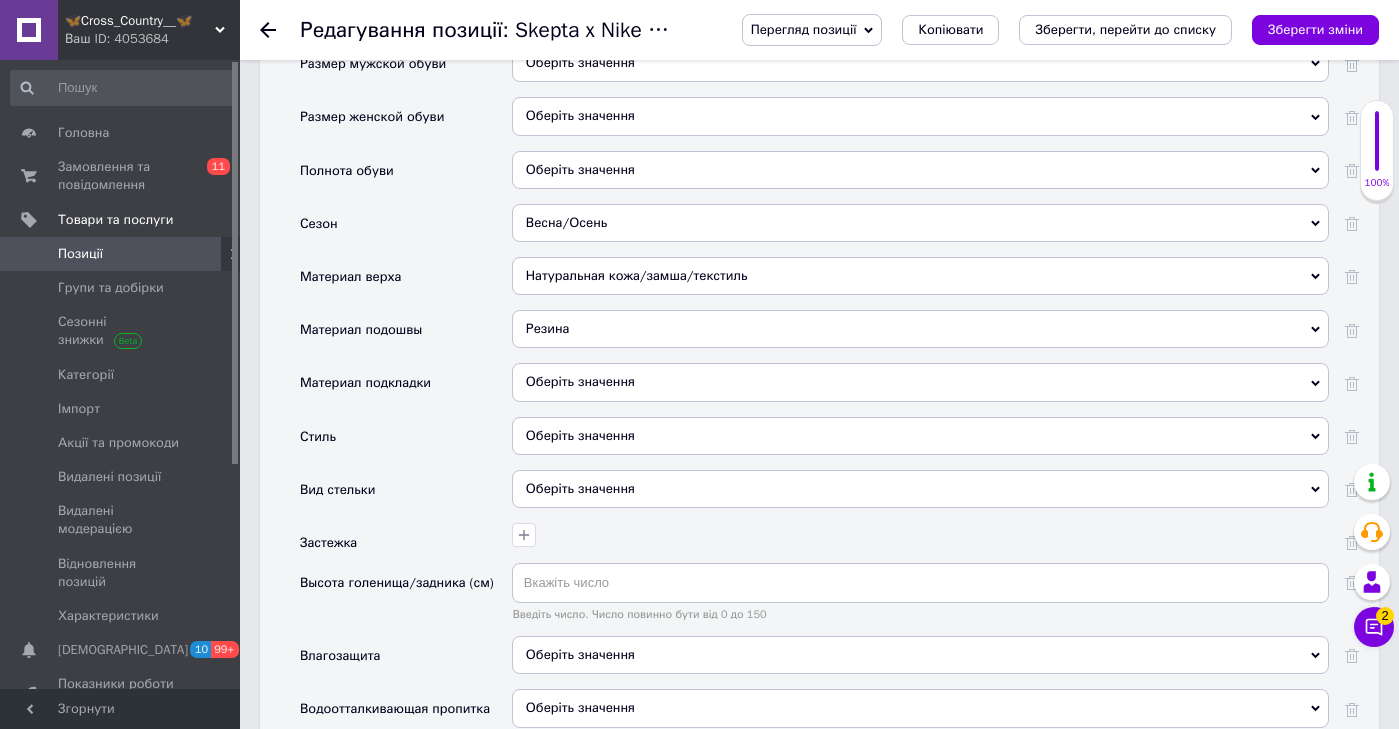 click on "Оберіть значення" at bounding box center (920, 382) 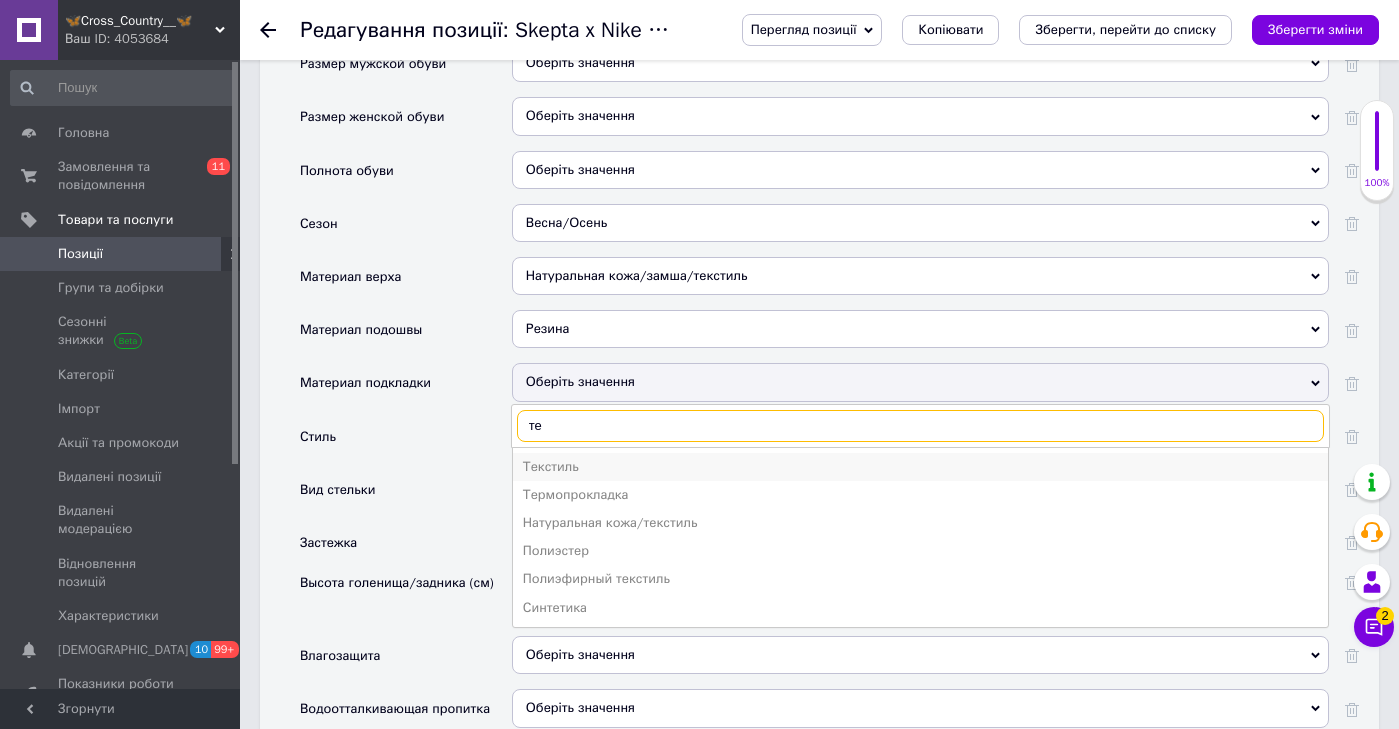type on "те" 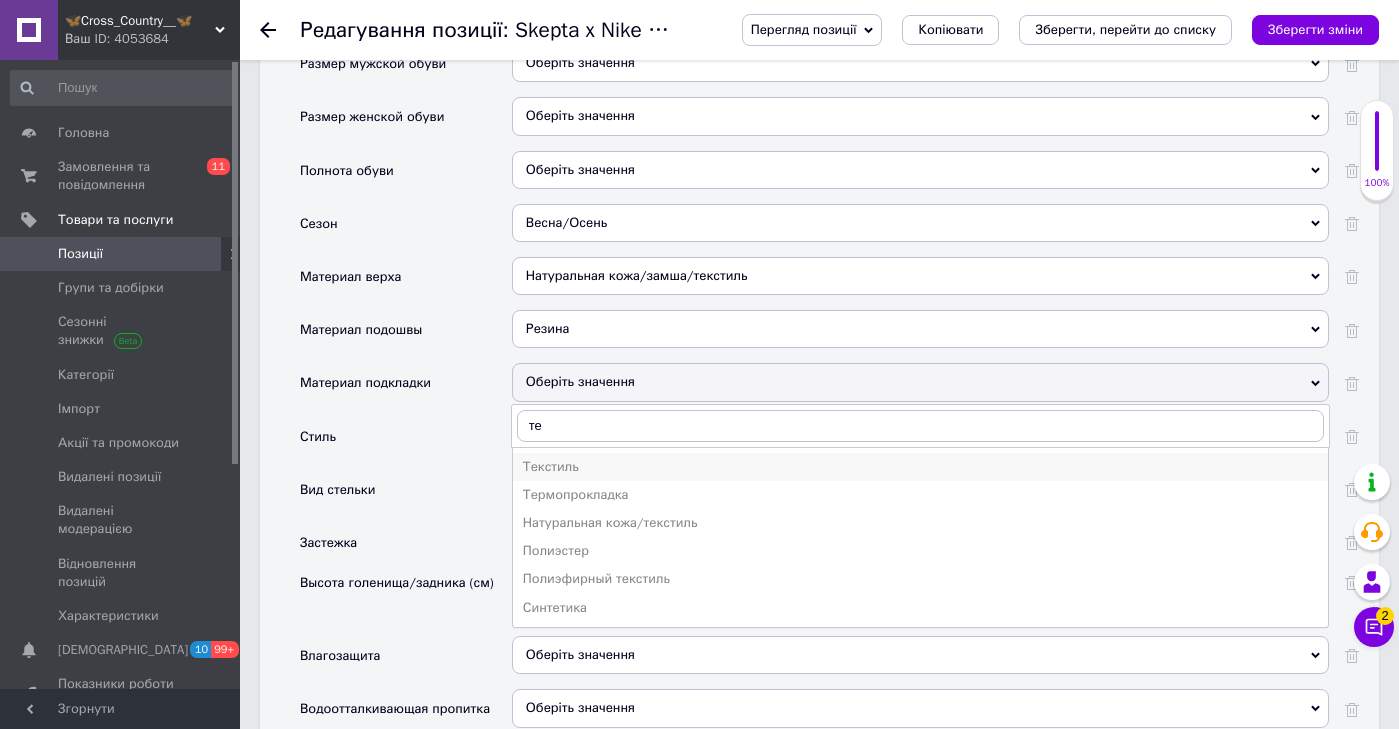 click on "Текстиль" at bounding box center [920, 467] 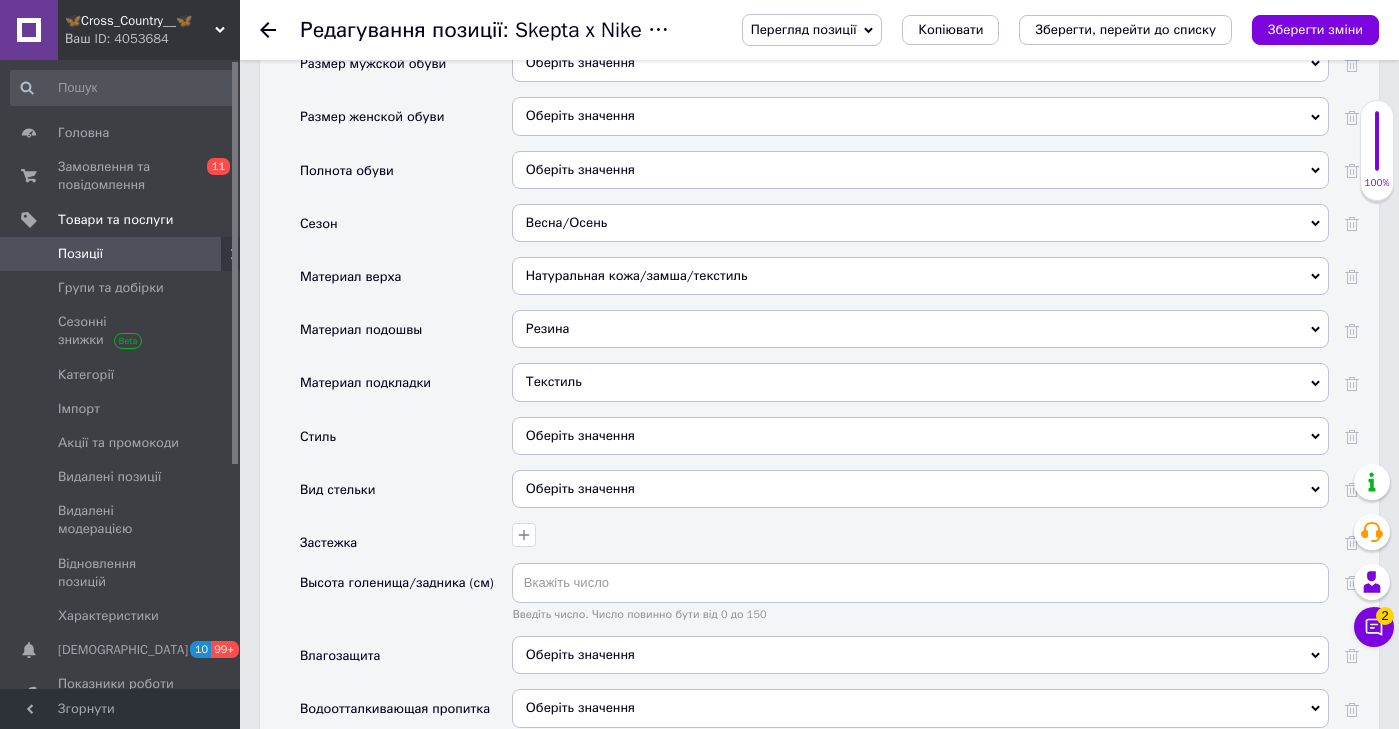 click on "Оберіть значення" at bounding box center (920, 436) 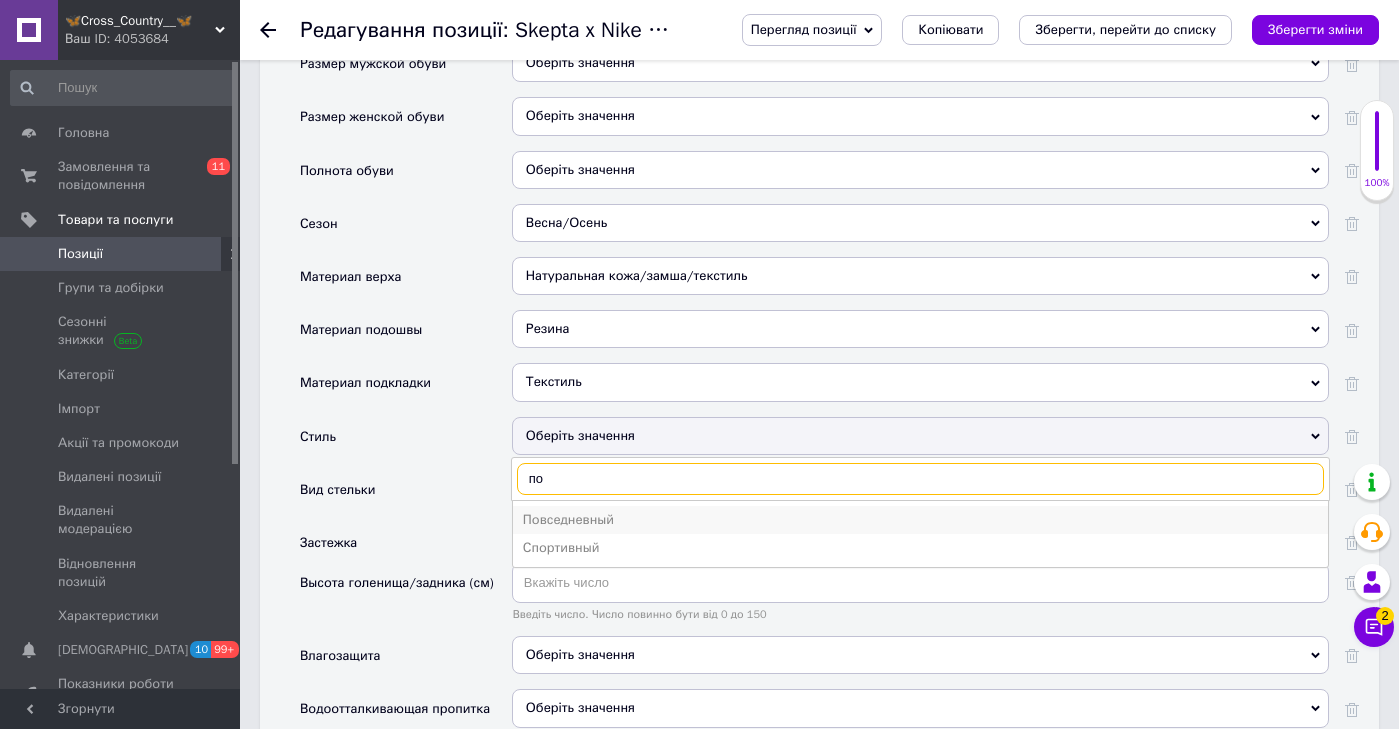type on "по" 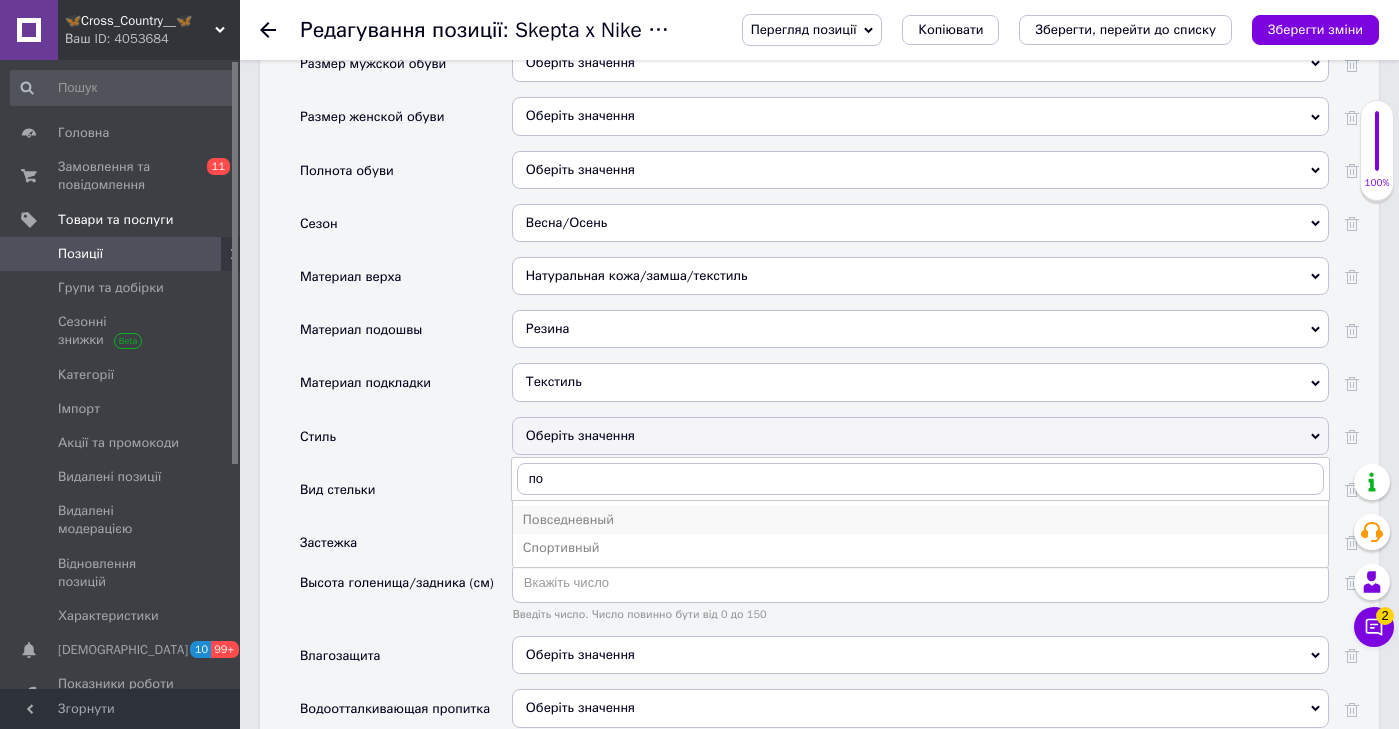 click on "Повседневный" at bounding box center (920, 520) 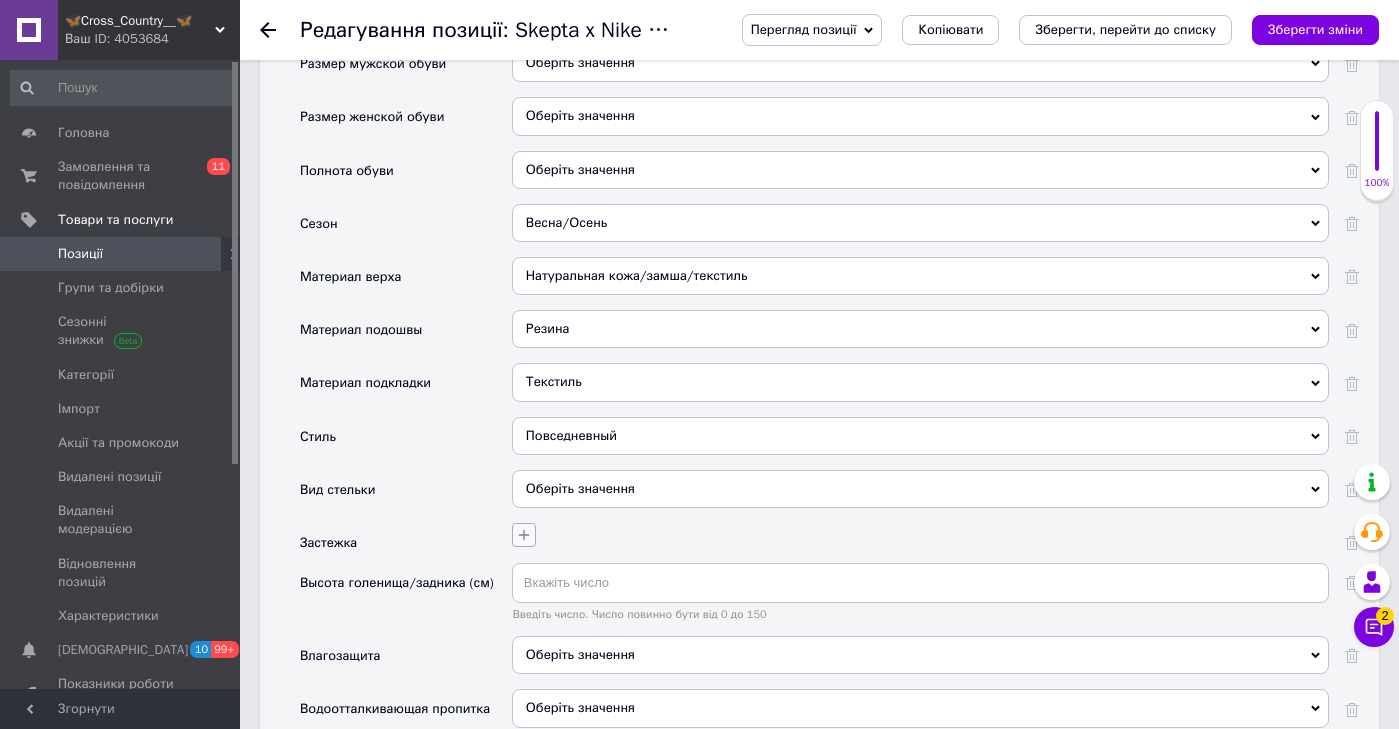 click 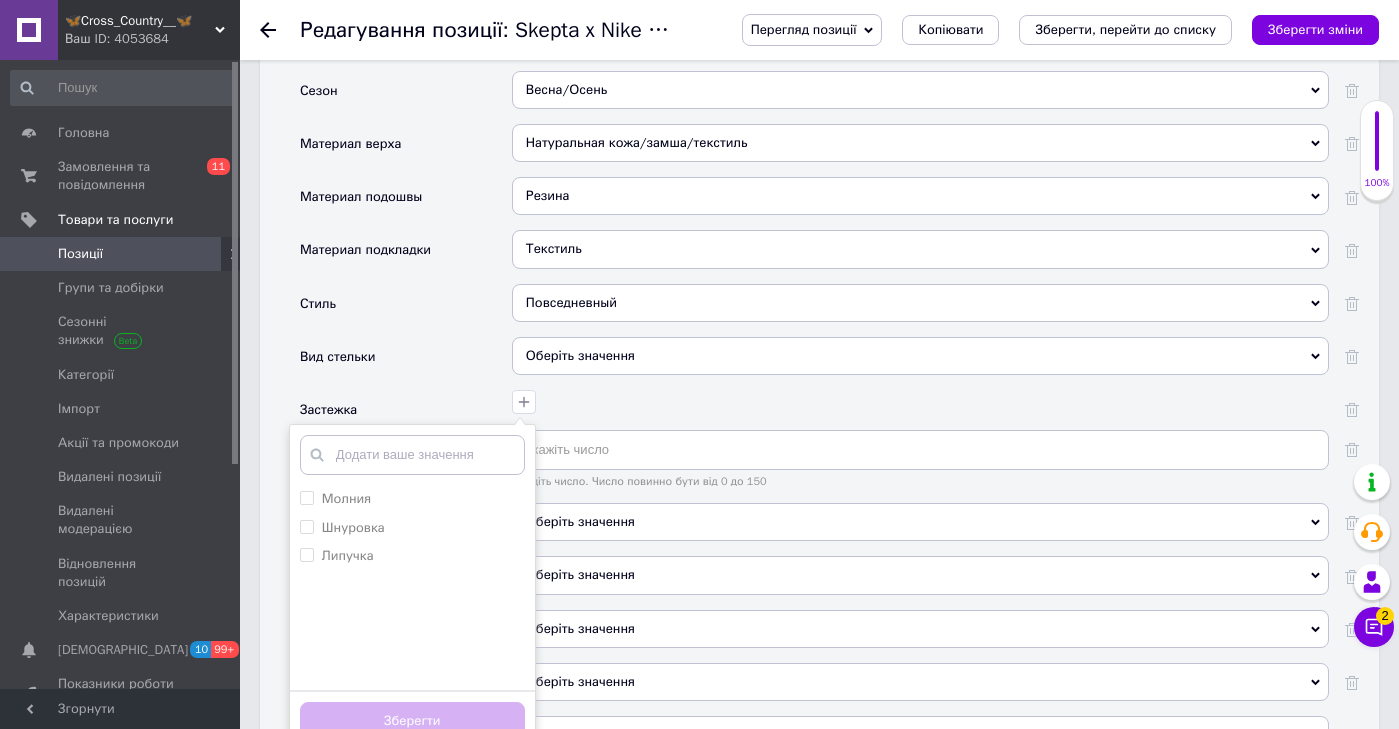 scroll, scrollTop: 3051, scrollLeft: 0, axis: vertical 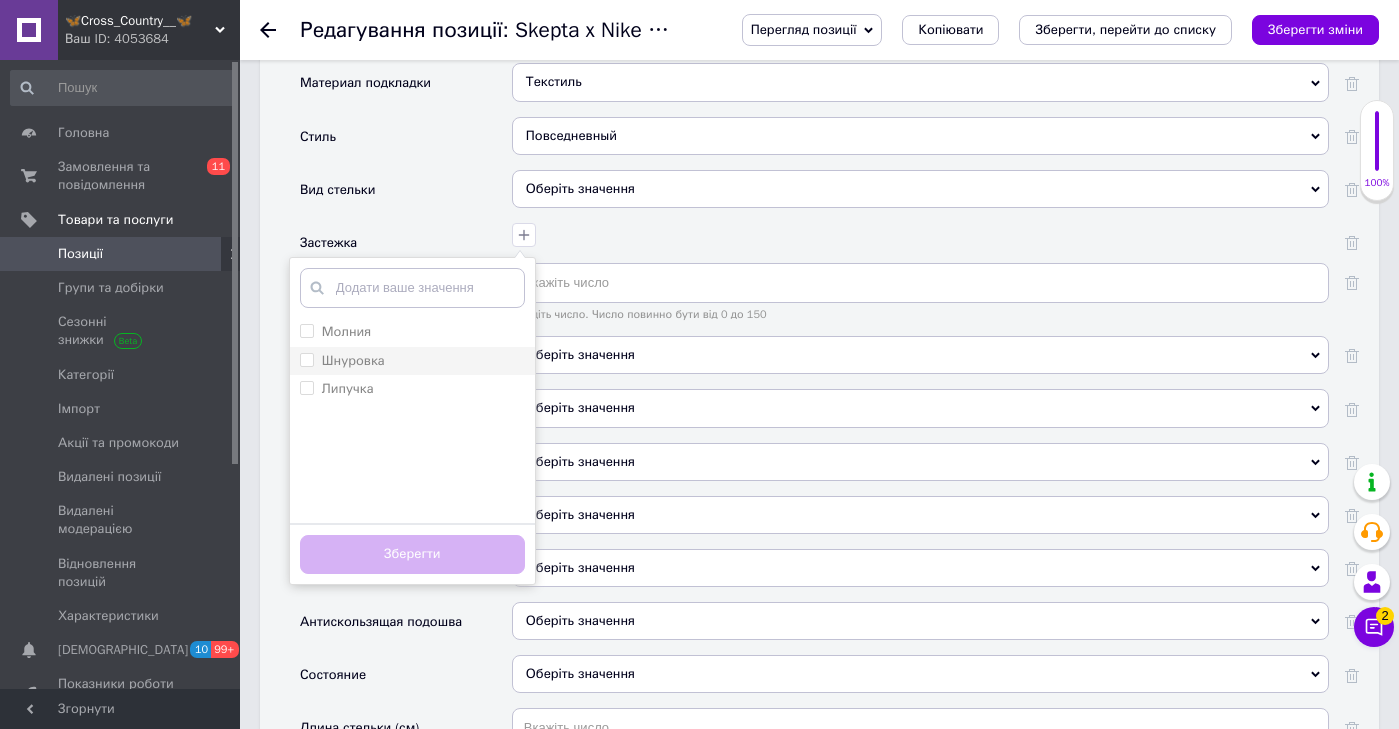 click on "Шнуровка" at bounding box center (412, 361) 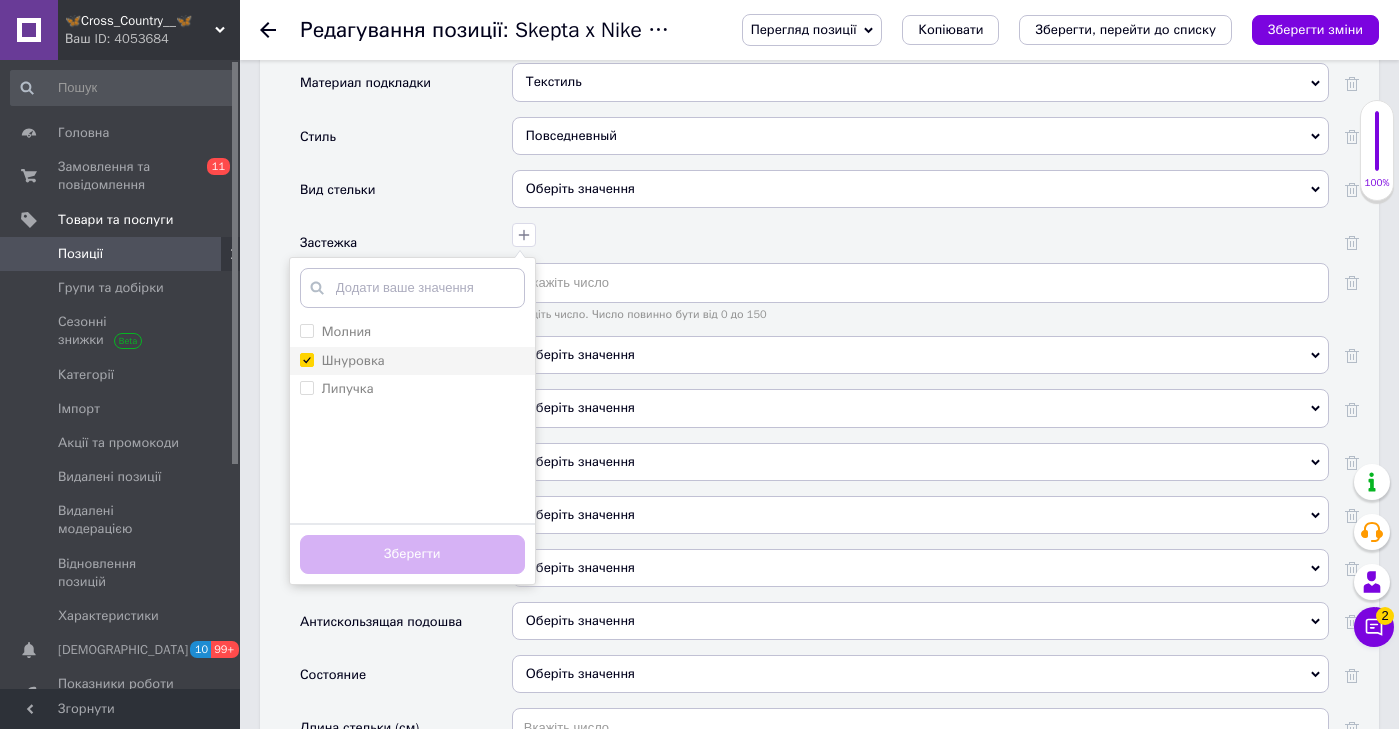 checkbox on "true" 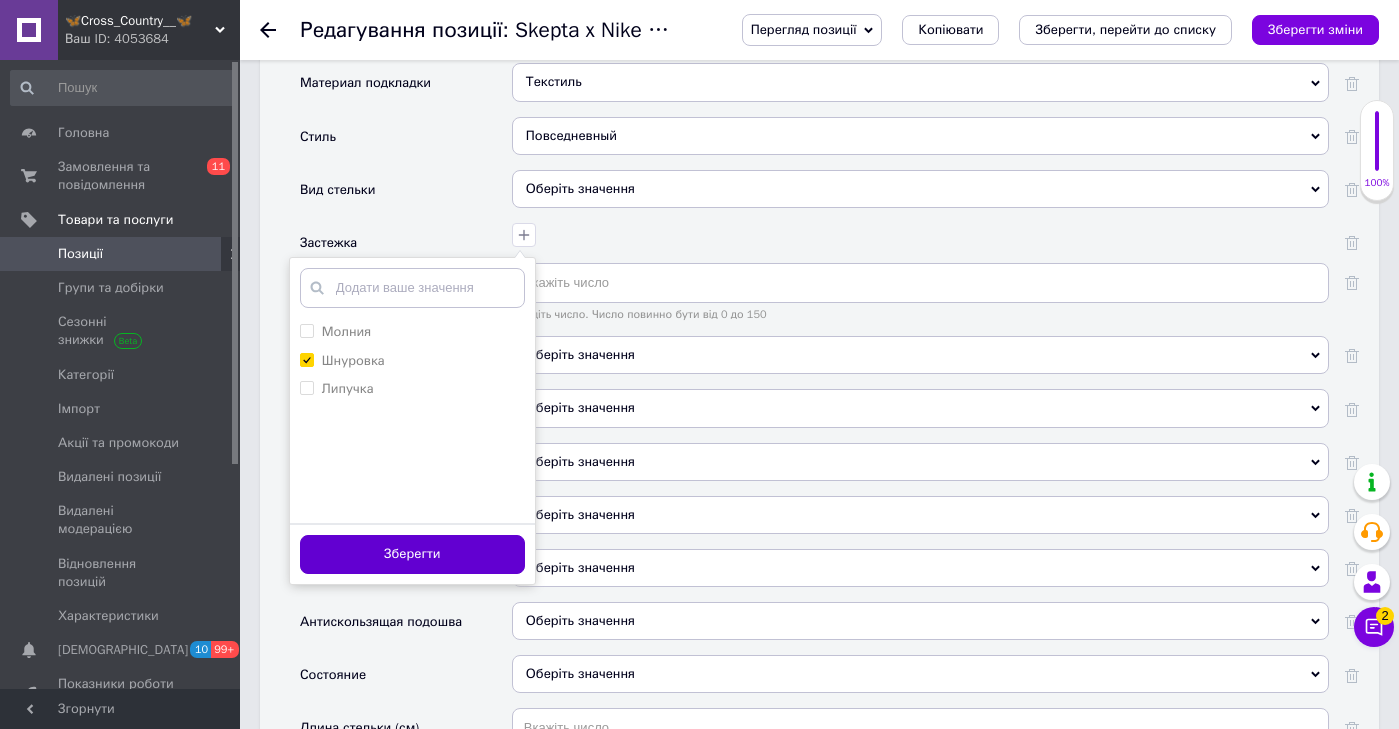 click on "Зберегти" at bounding box center [412, 554] 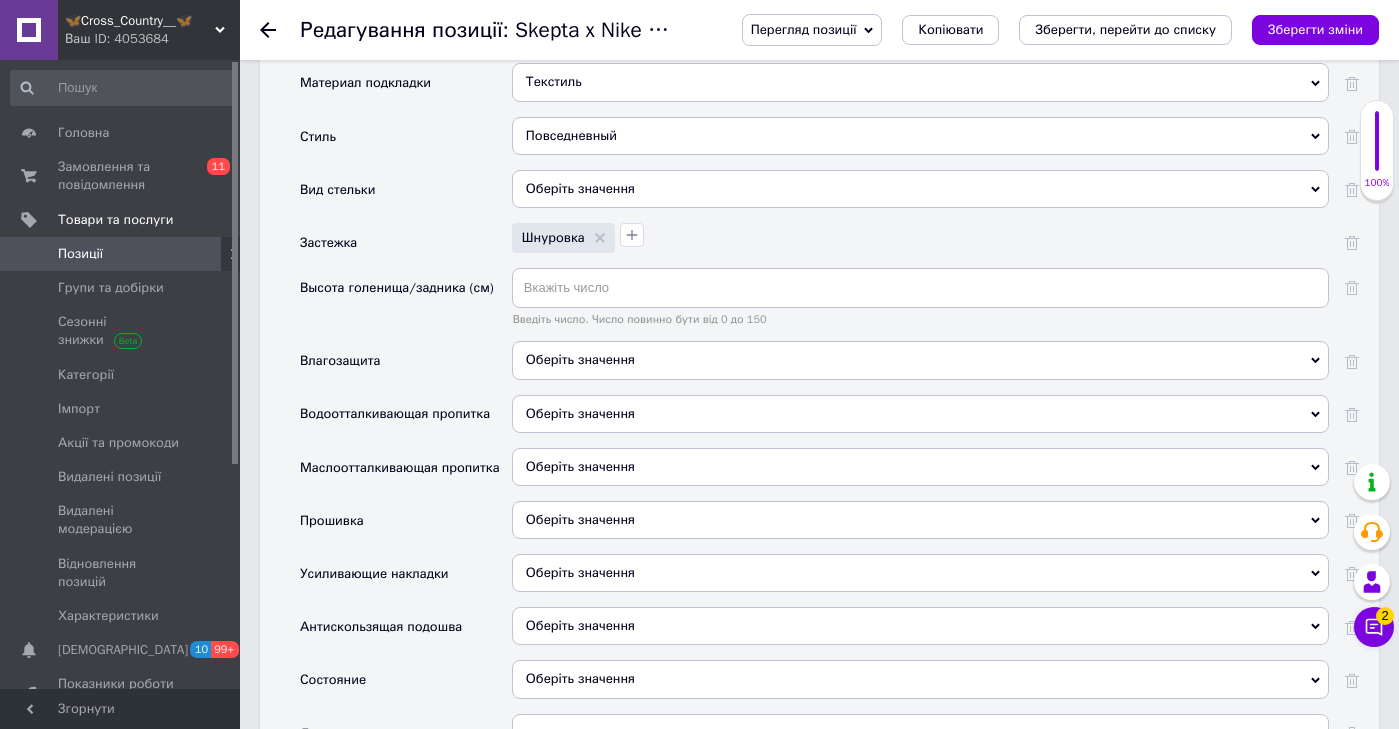 click on "Оберіть значення" at bounding box center [580, 359] 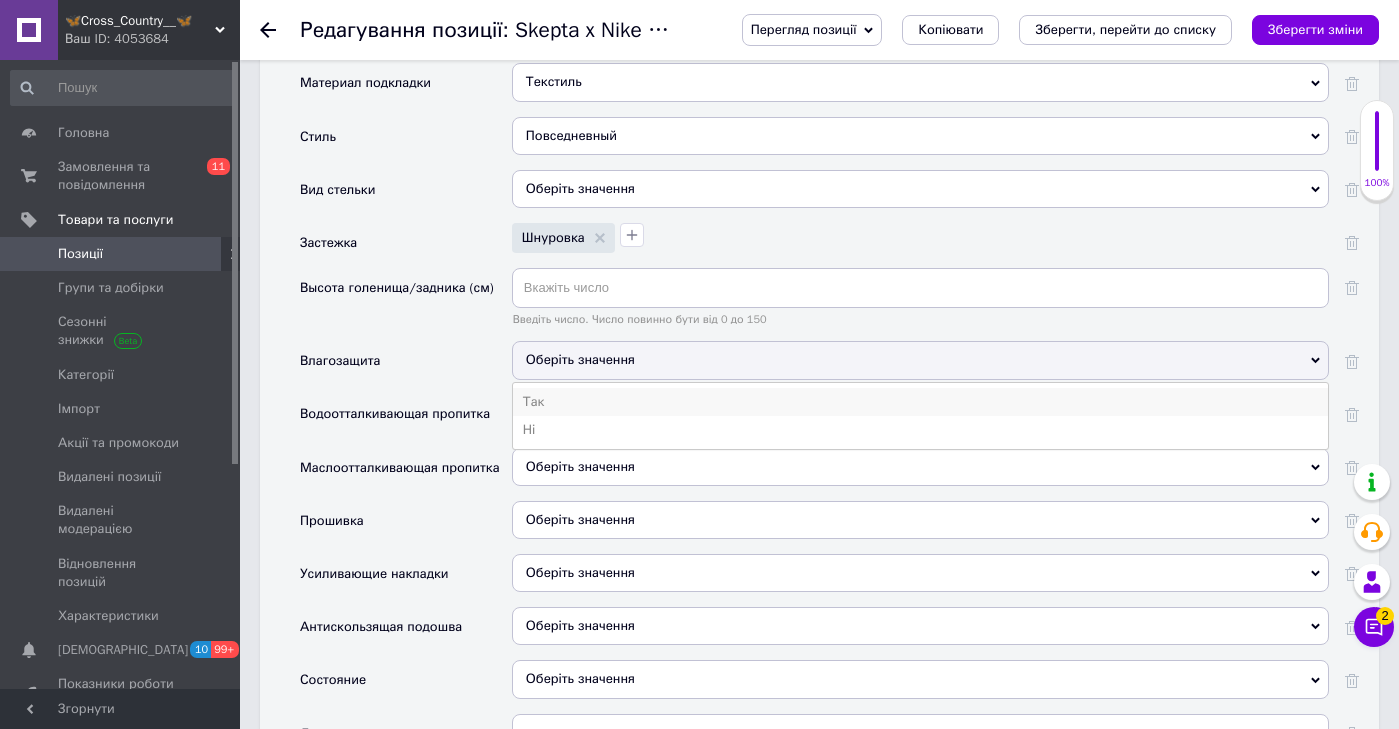 click on "Так" at bounding box center [920, 402] 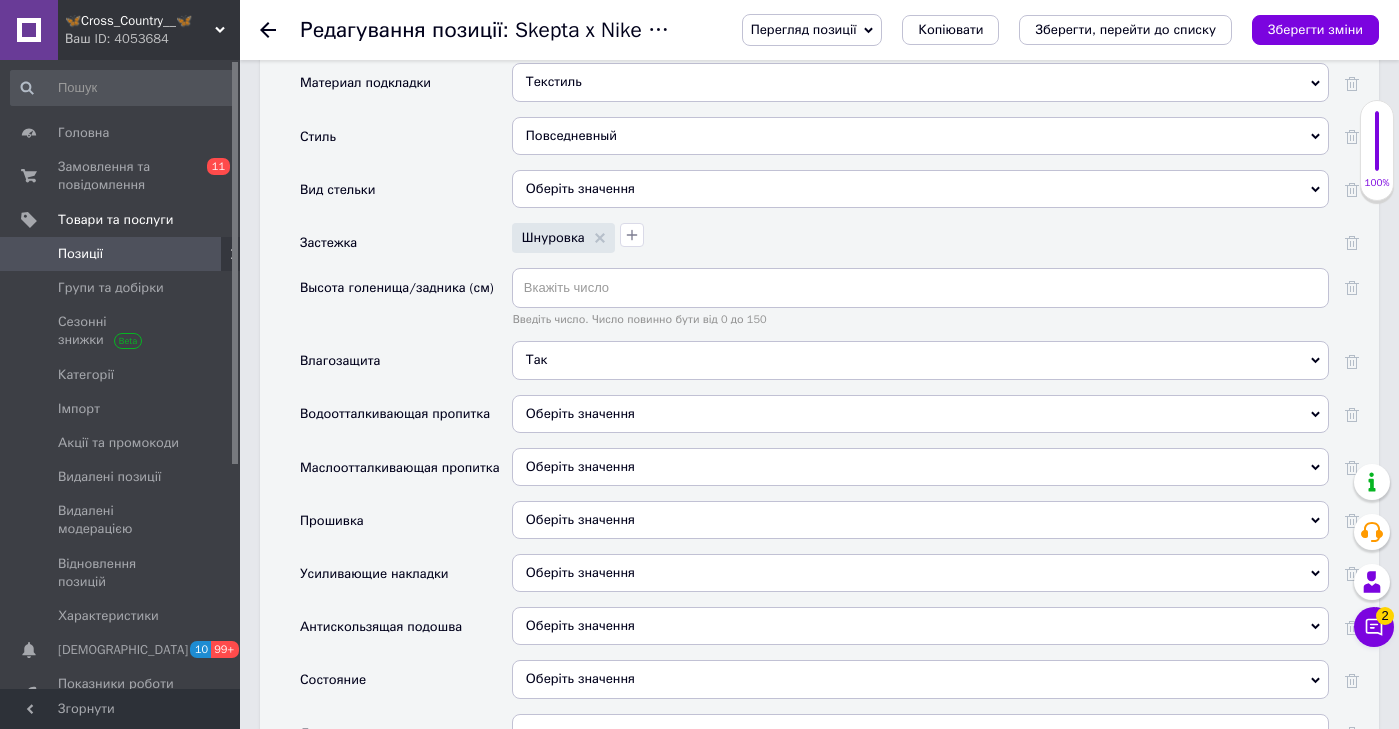 click on "Так" at bounding box center [920, 360] 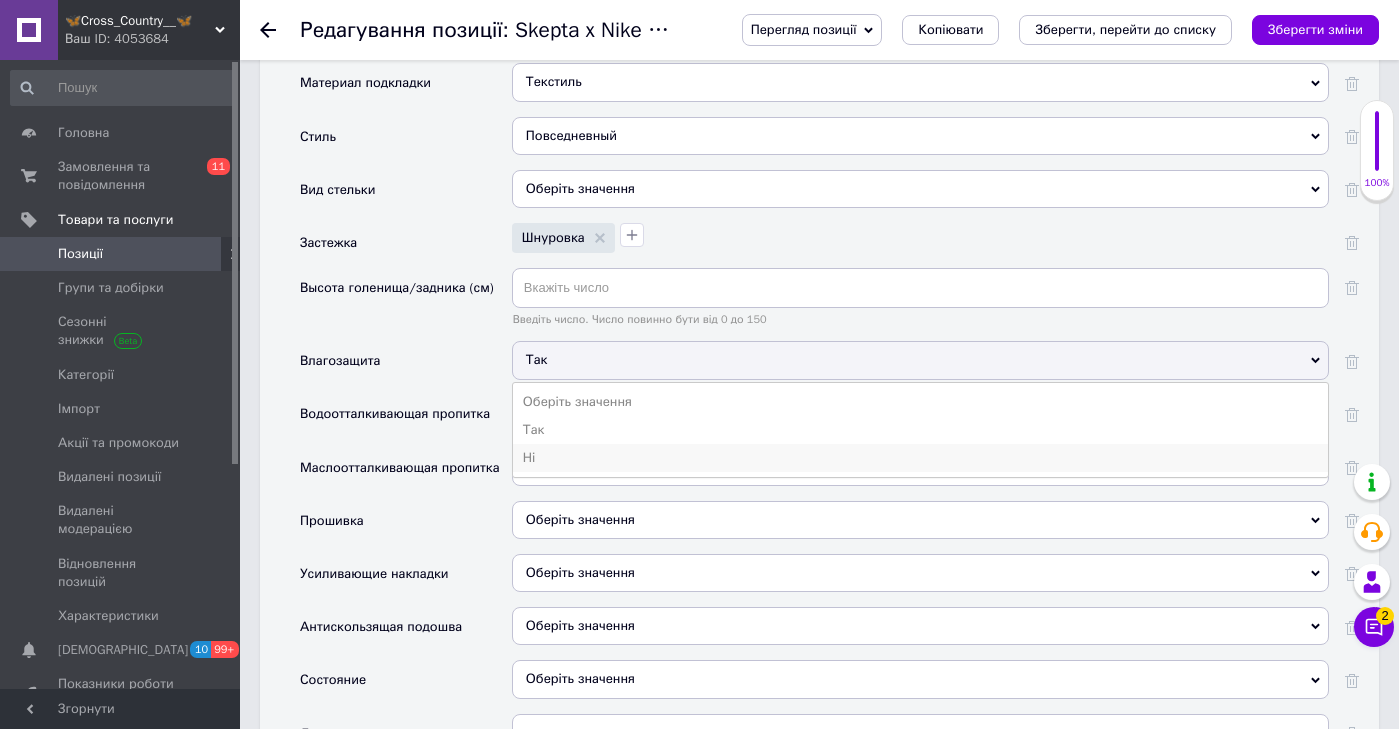 click on "Ні" at bounding box center [920, 458] 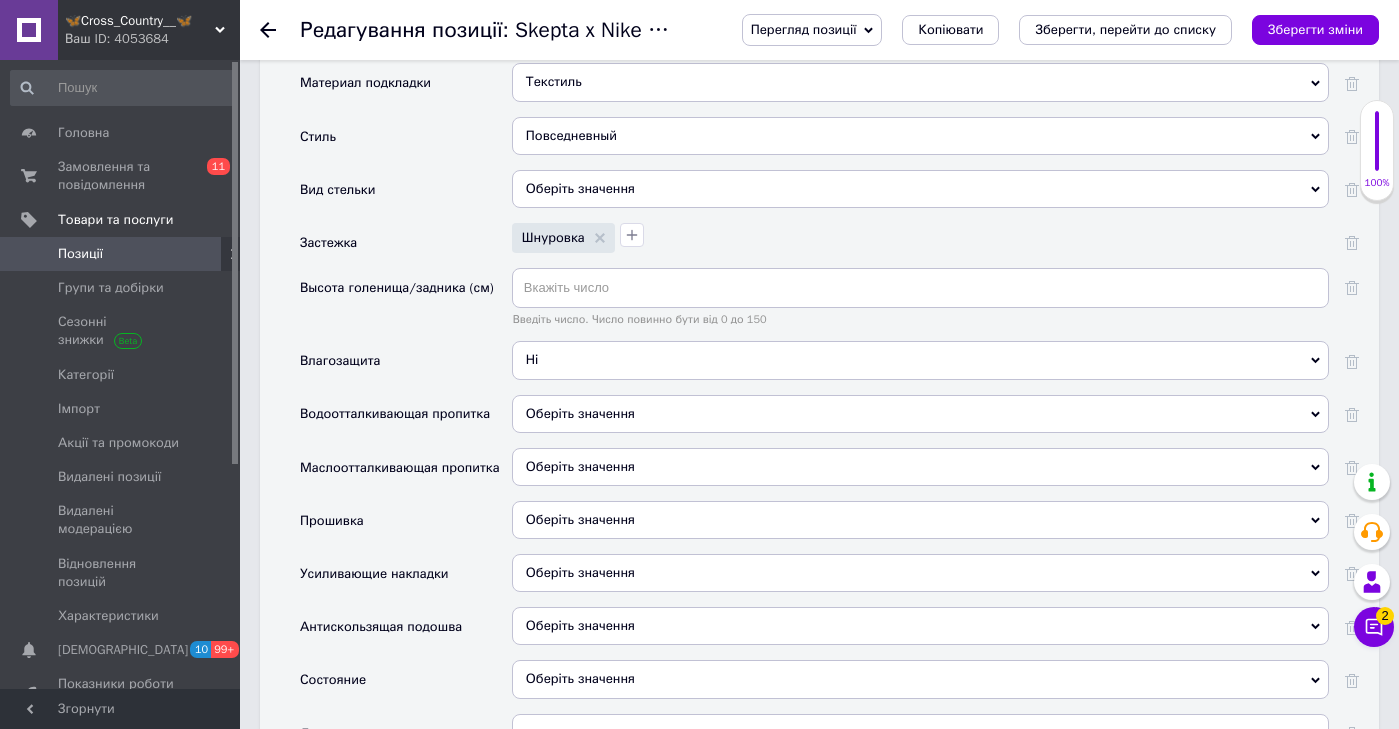 click on "Оберіть значення" at bounding box center (580, 413) 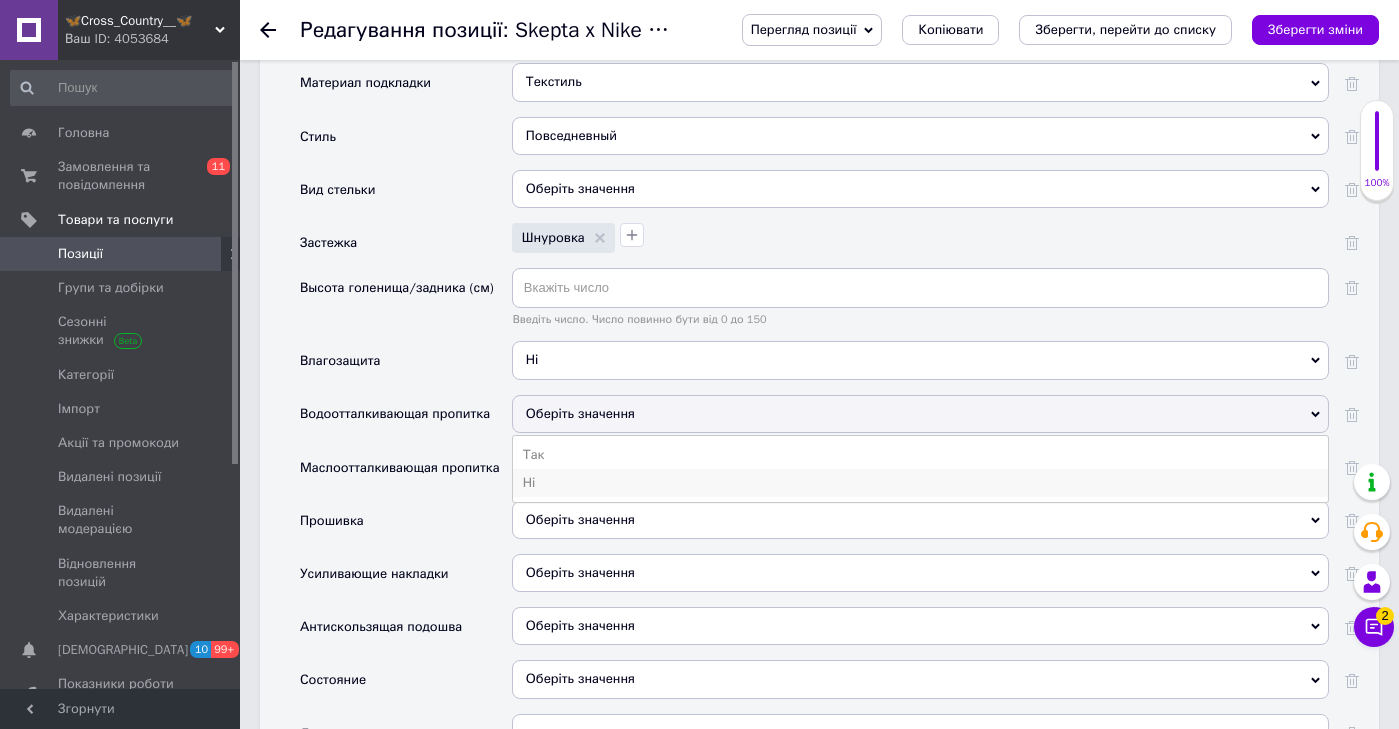 click on "Ні" at bounding box center [920, 483] 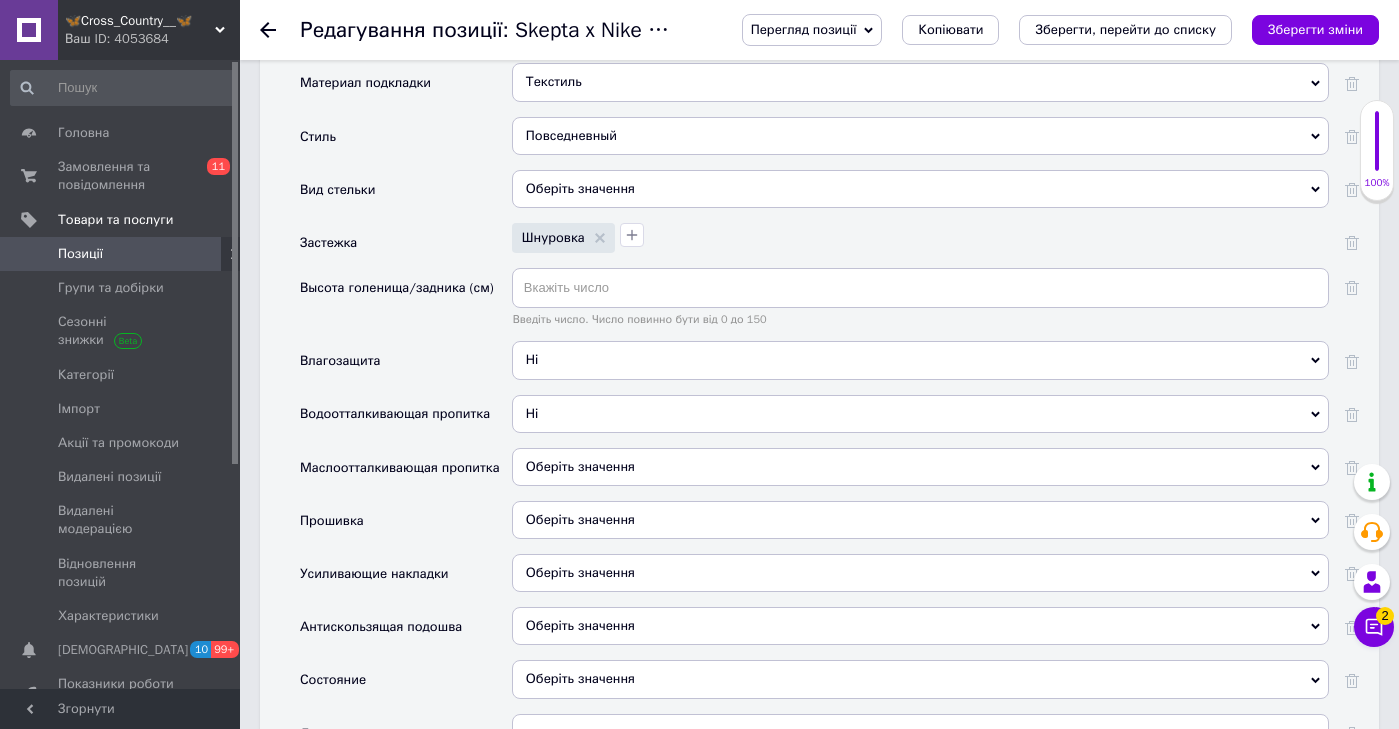click on "Оберіть значення" at bounding box center (580, 466) 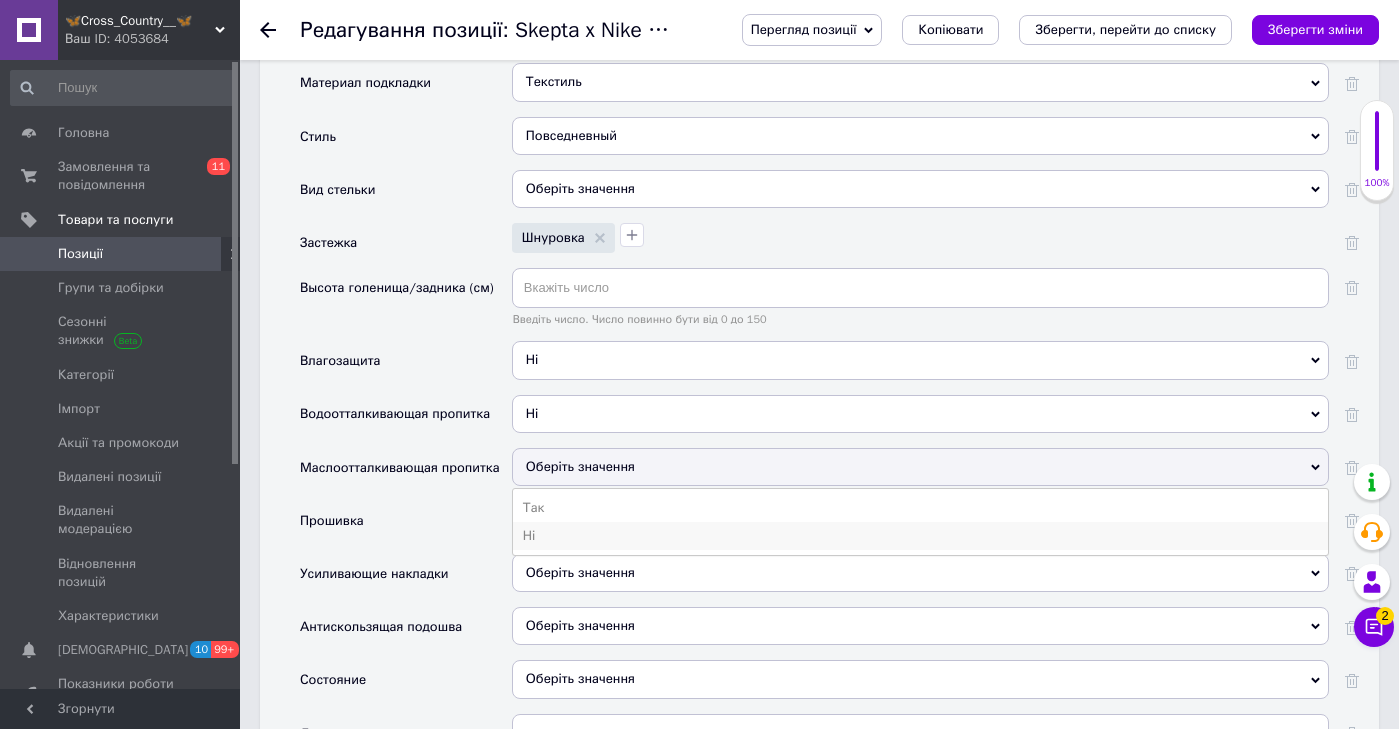 click on "Ні" at bounding box center (920, 536) 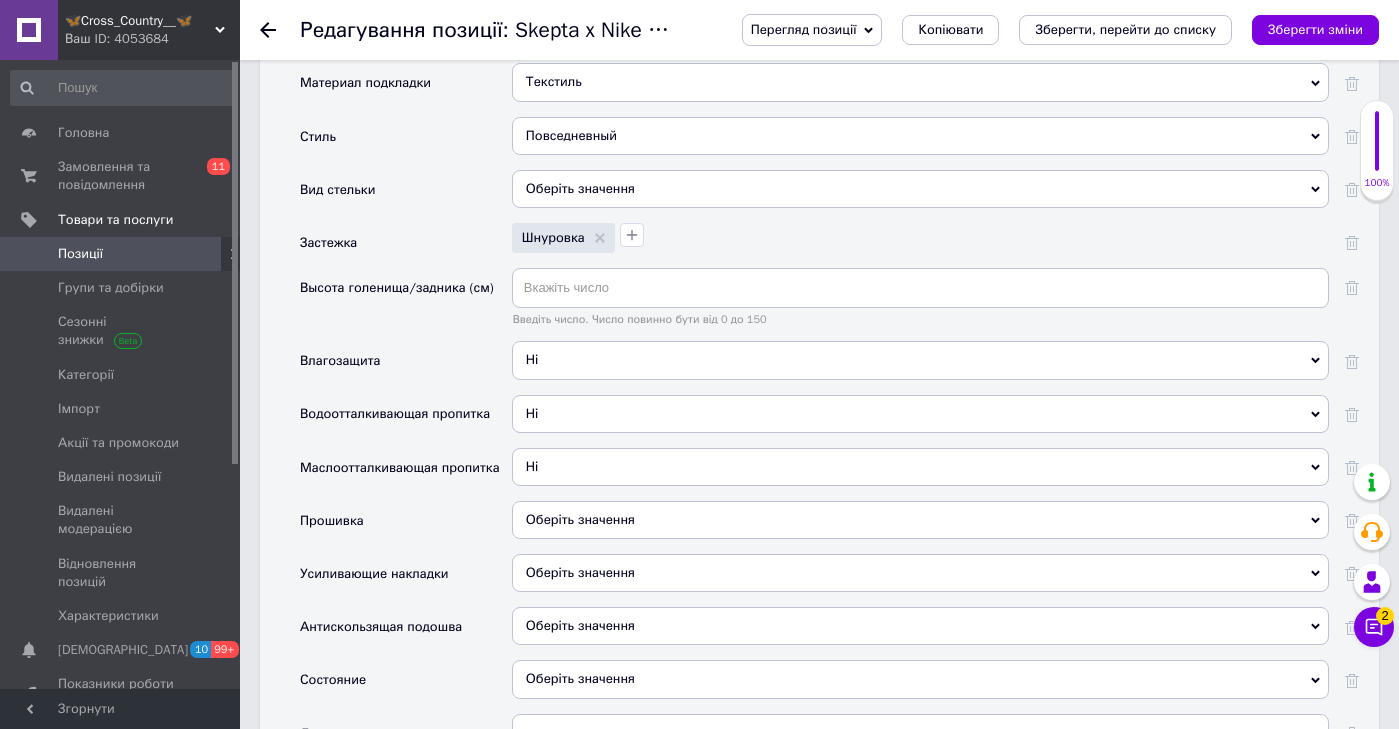 click on "Оберіть значення" at bounding box center (580, 519) 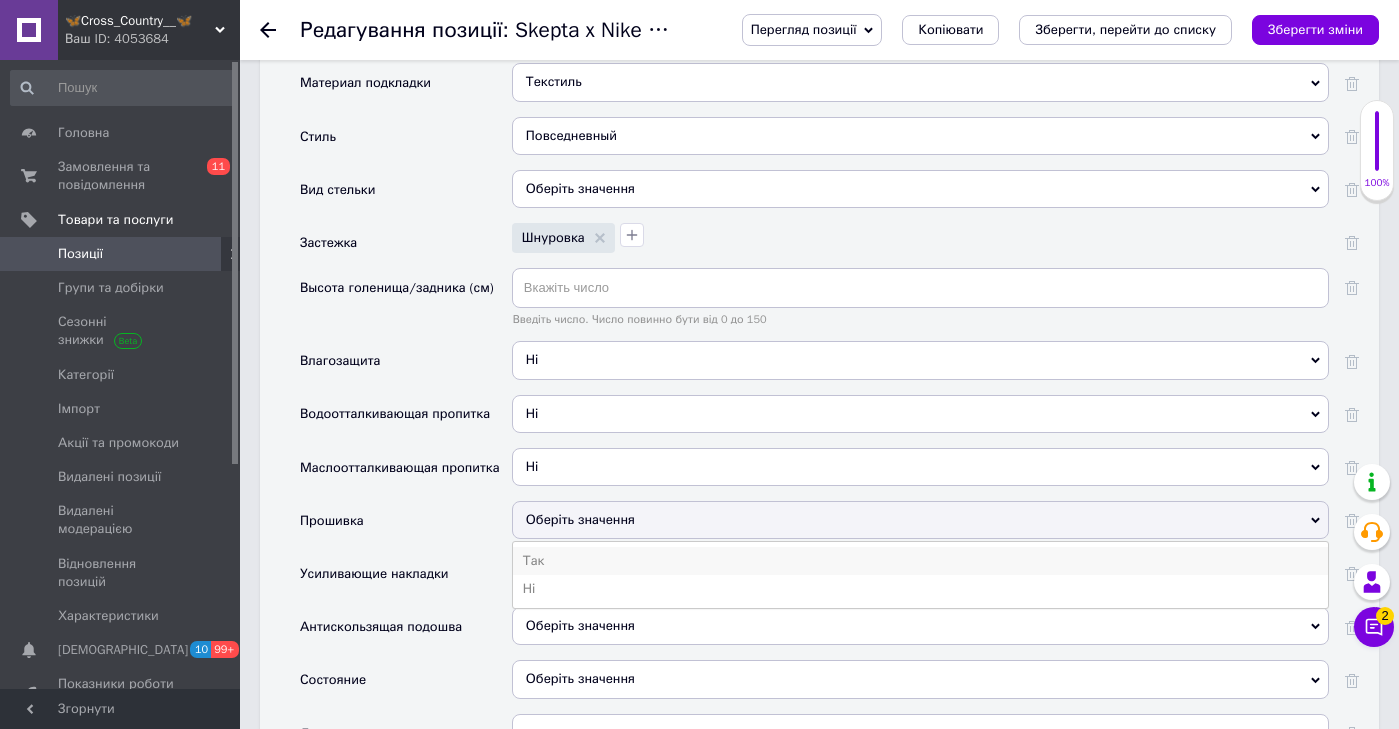 click on "Так" at bounding box center [920, 561] 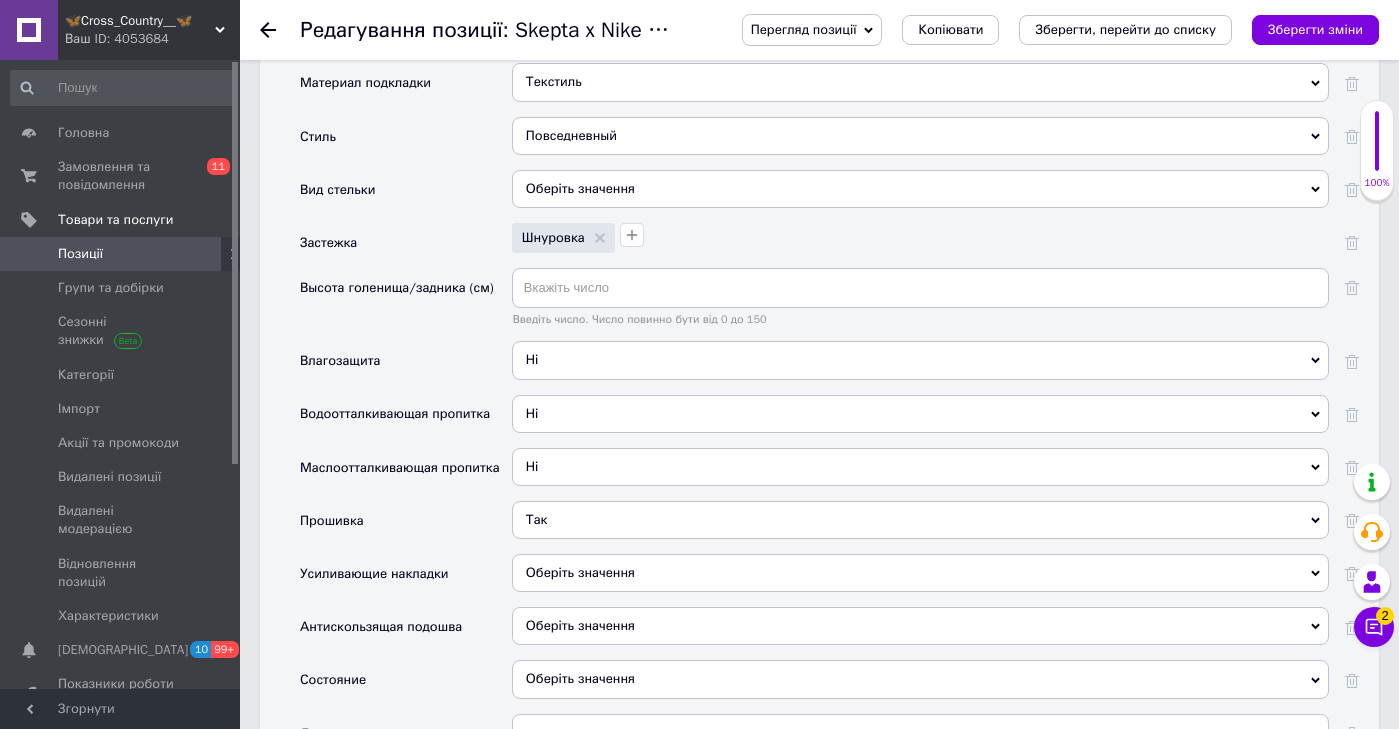 drag, startPoint x: 542, startPoint y: 512, endPoint x: 542, endPoint y: 528, distance: 16 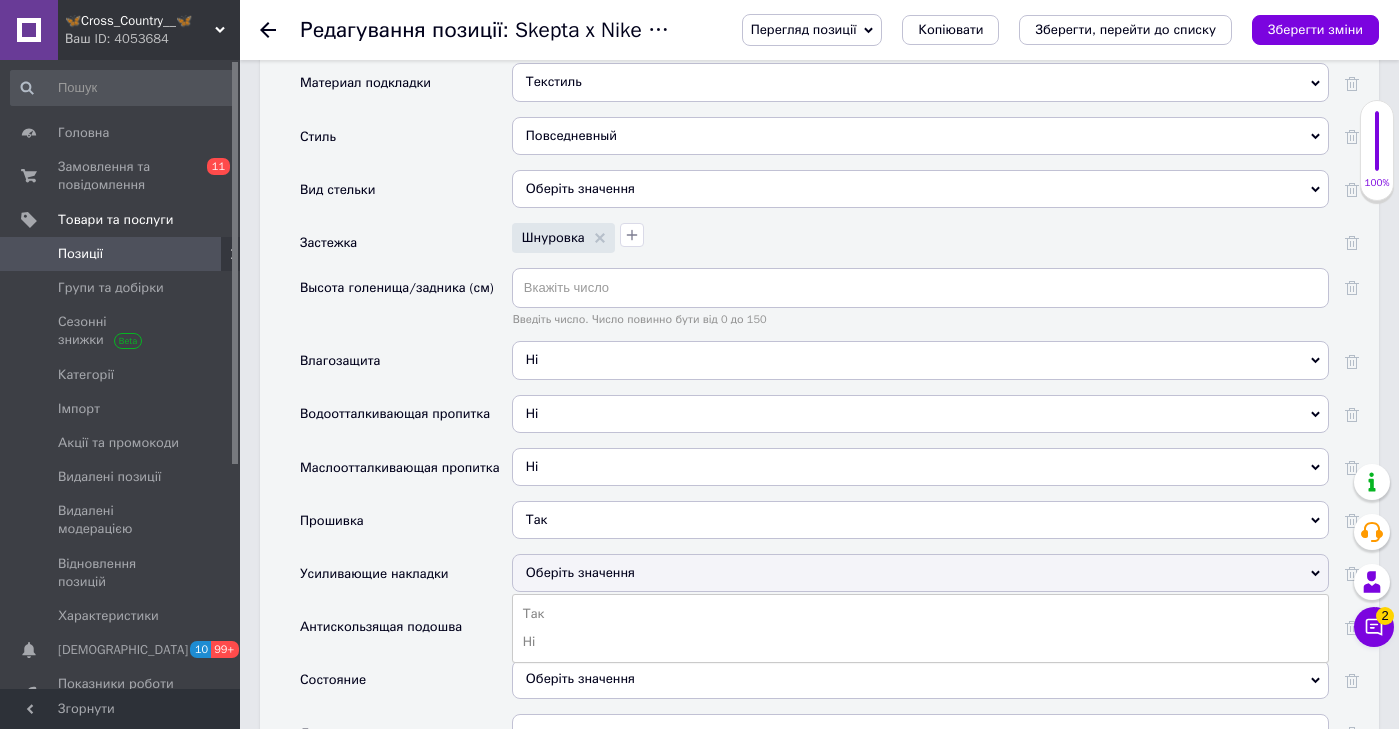 click on "Так Ні" at bounding box center (920, 628) 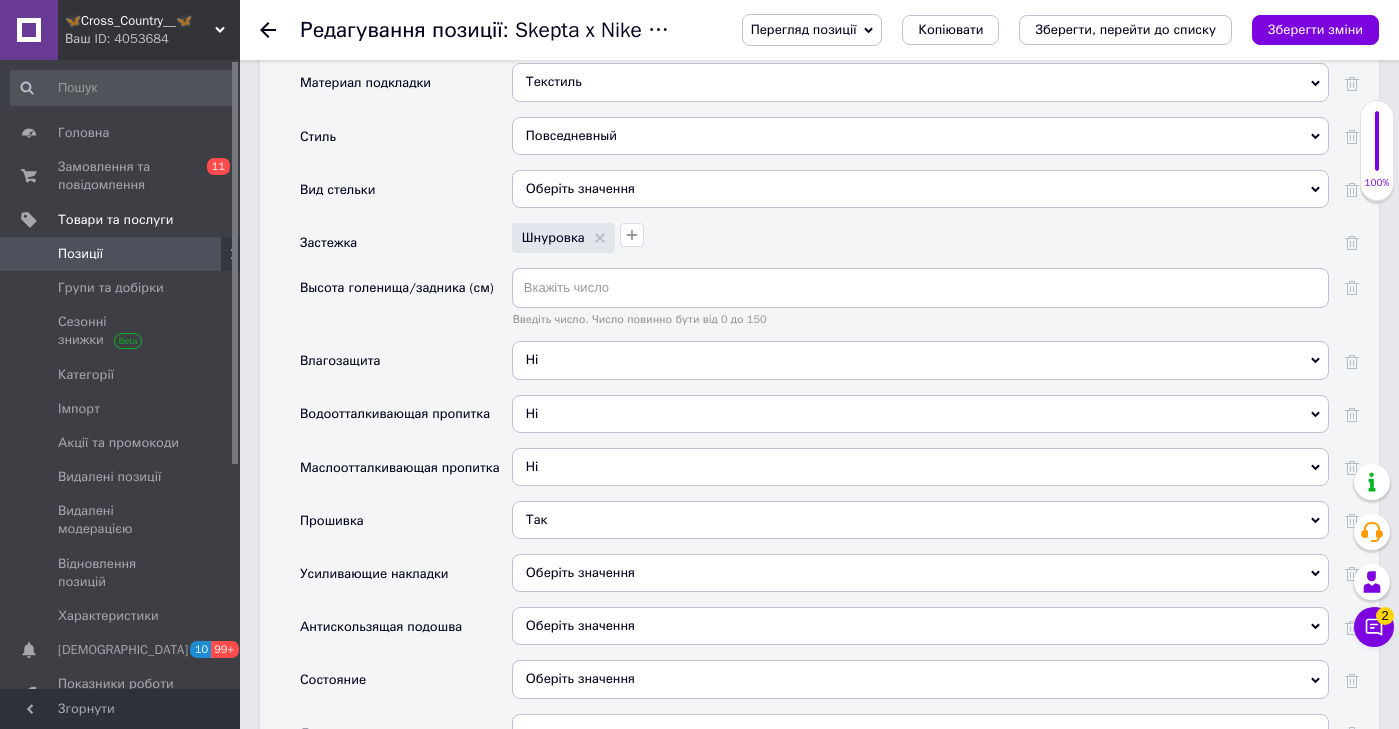 click on "Оберіть значення" at bounding box center [580, 625] 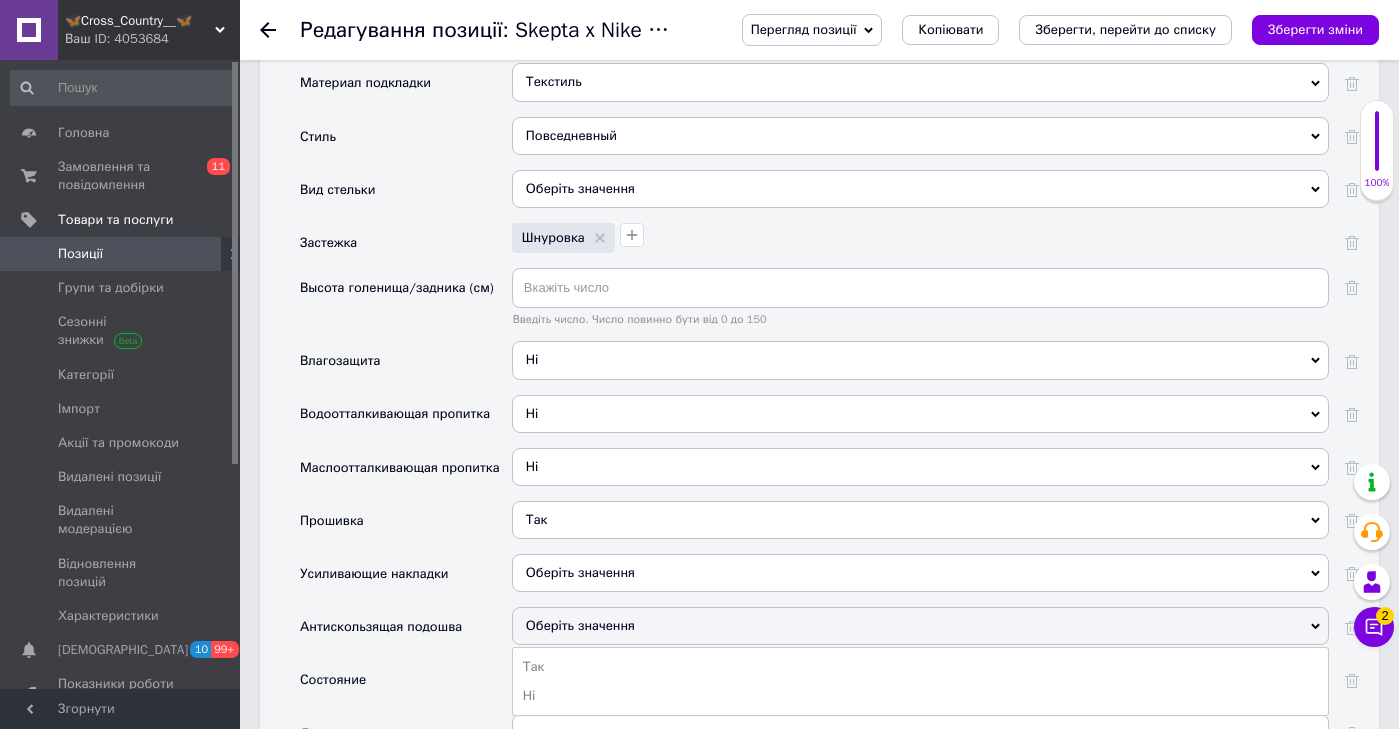 click on "Оберіть значення" at bounding box center (580, 572) 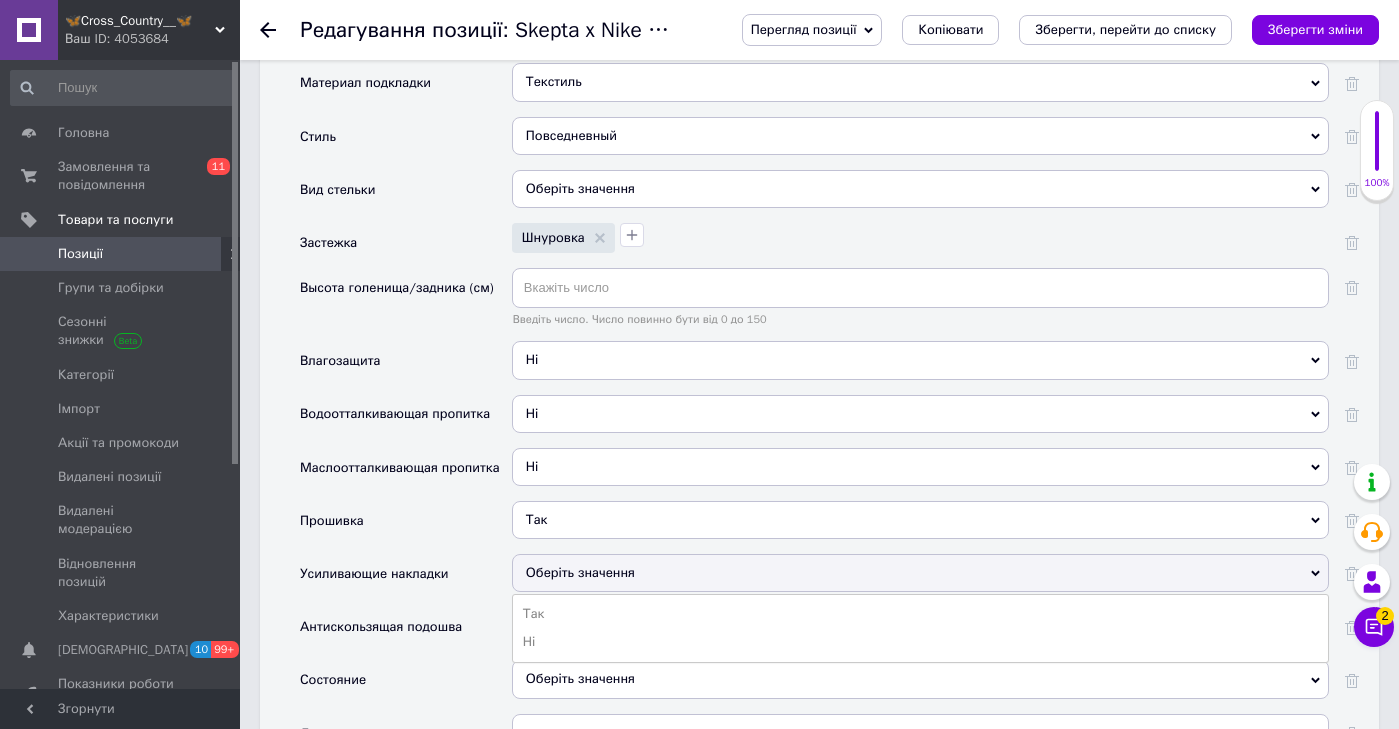 click on "Так Ні" at bounding box center (920, 628) 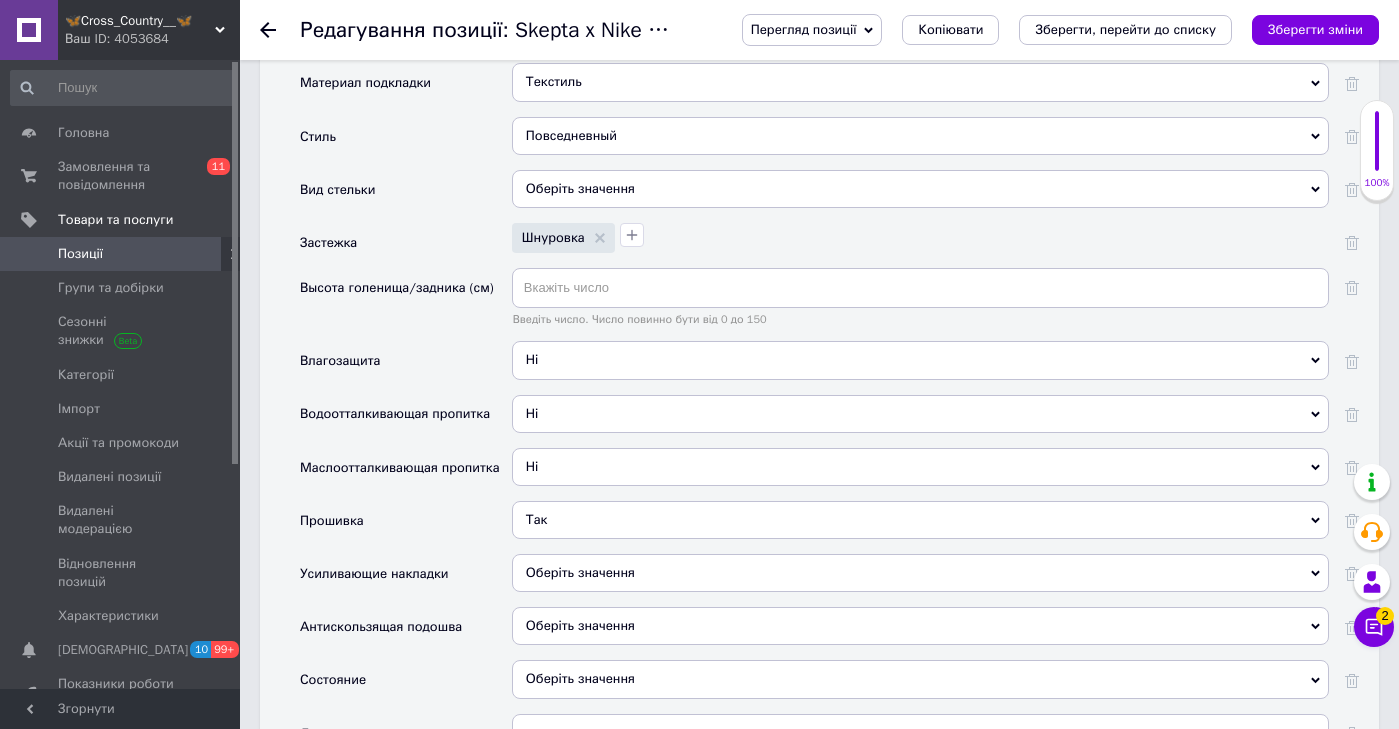 click on "Оберіть значення" at bounding box center (920, 573) 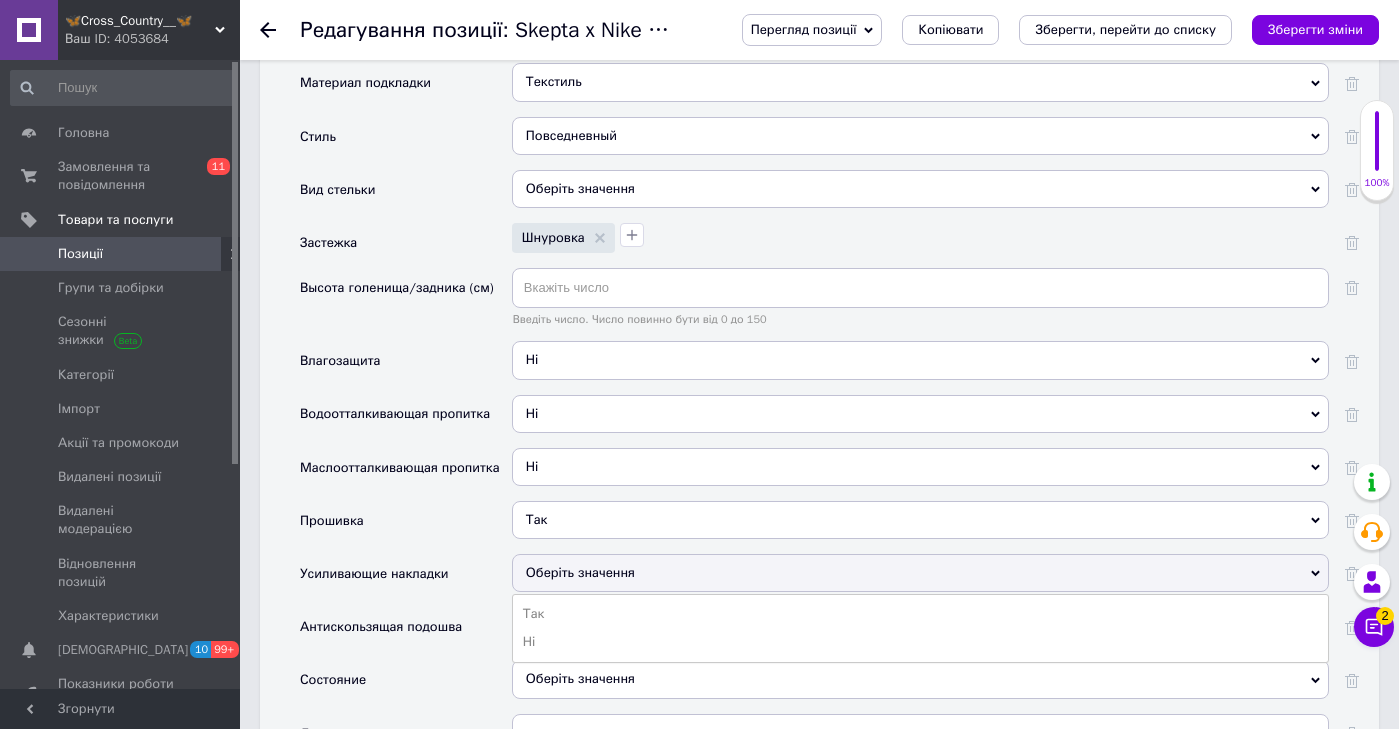 click on "Так Ні" at bounding box center (920, 628) 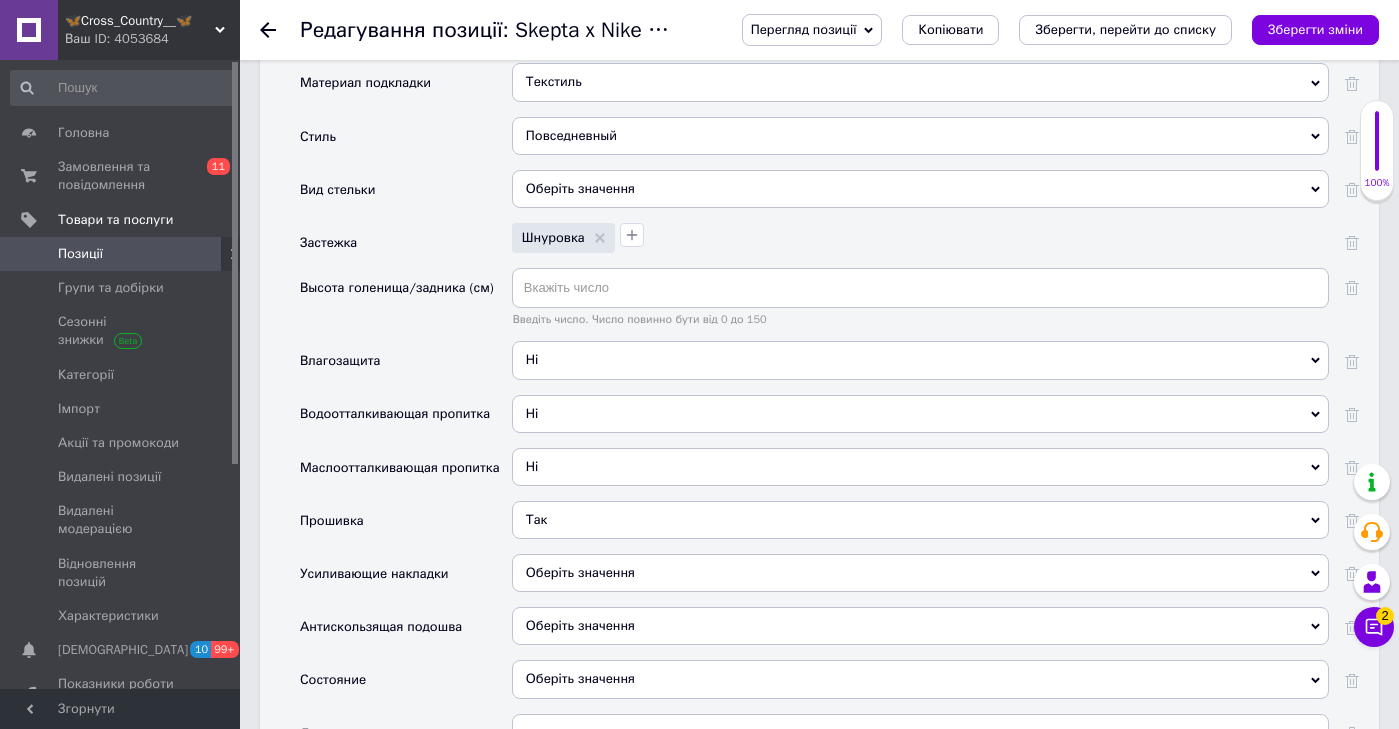 drag, startPoint x: 542, startPoint y: 514, endPoint x: 544, endPoint y: 576, distance: 62.03225 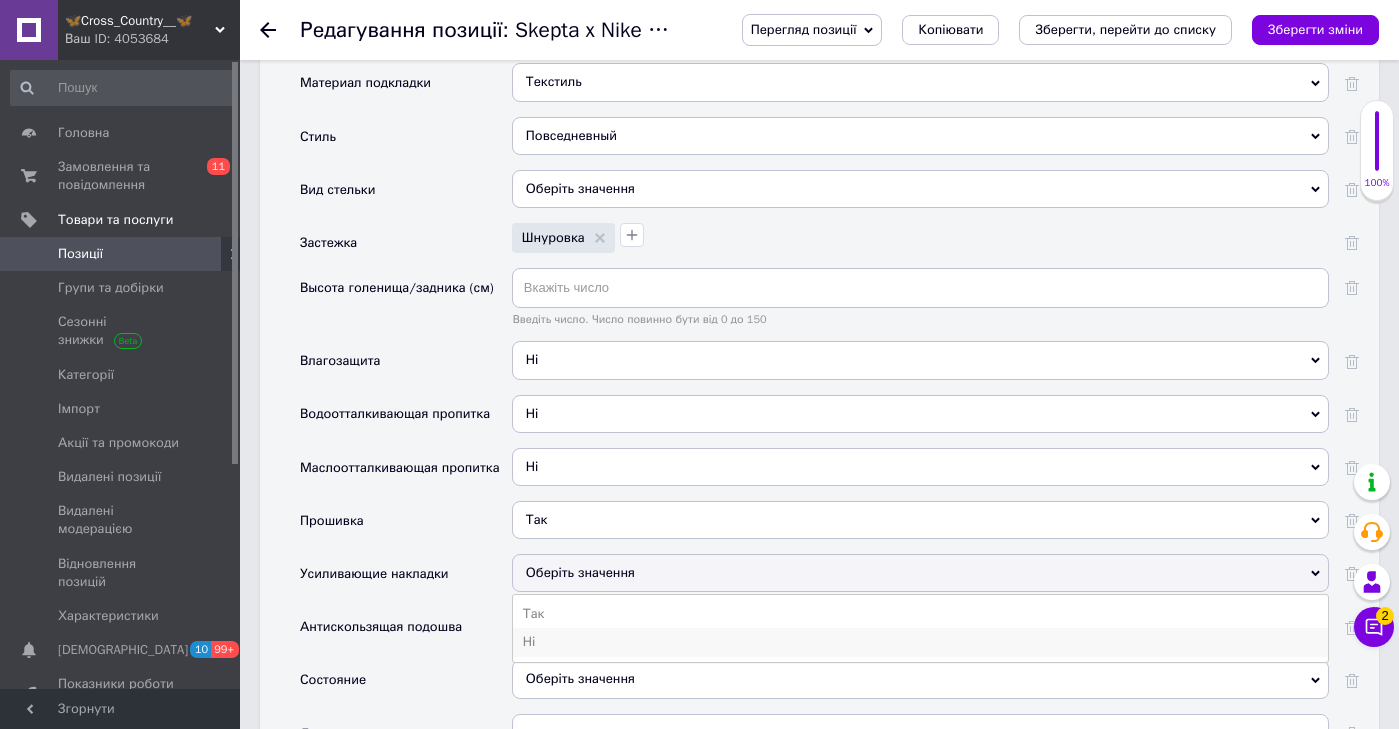 click on "Ні" at bounding box center [920, 642] 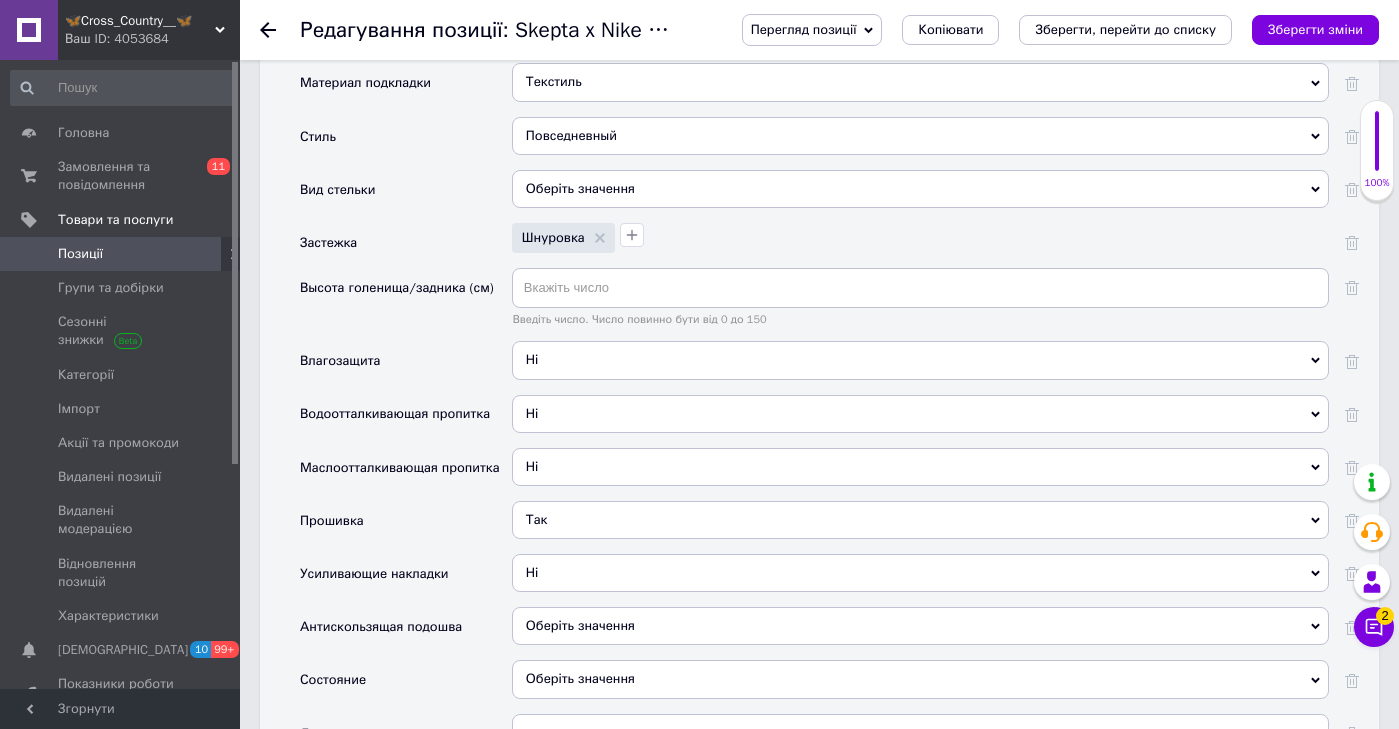click on "Ні" at bounding box center [920, 573] 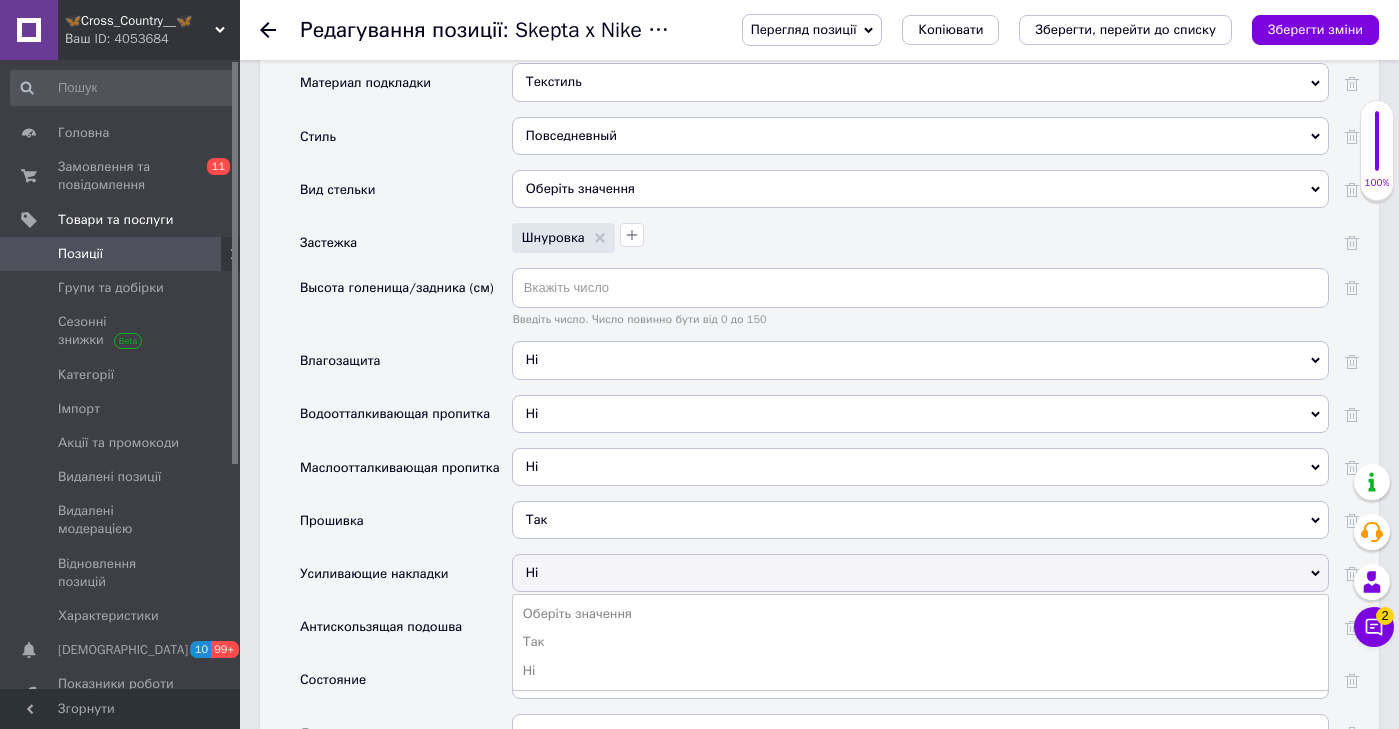 click on "Антискользящая подошва" at bounding box center (406, 633) 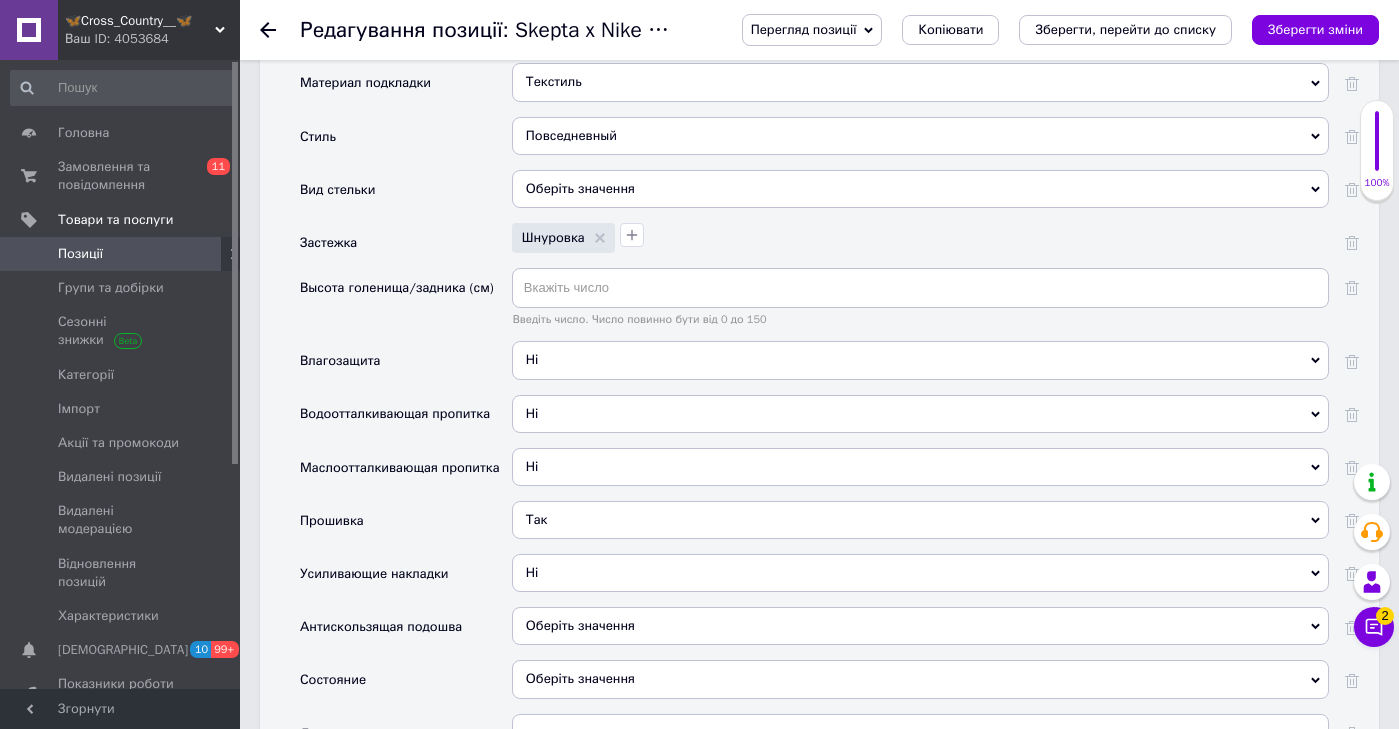 click on "Оберіть значення Так Ні" at bounding box center [920, 633] 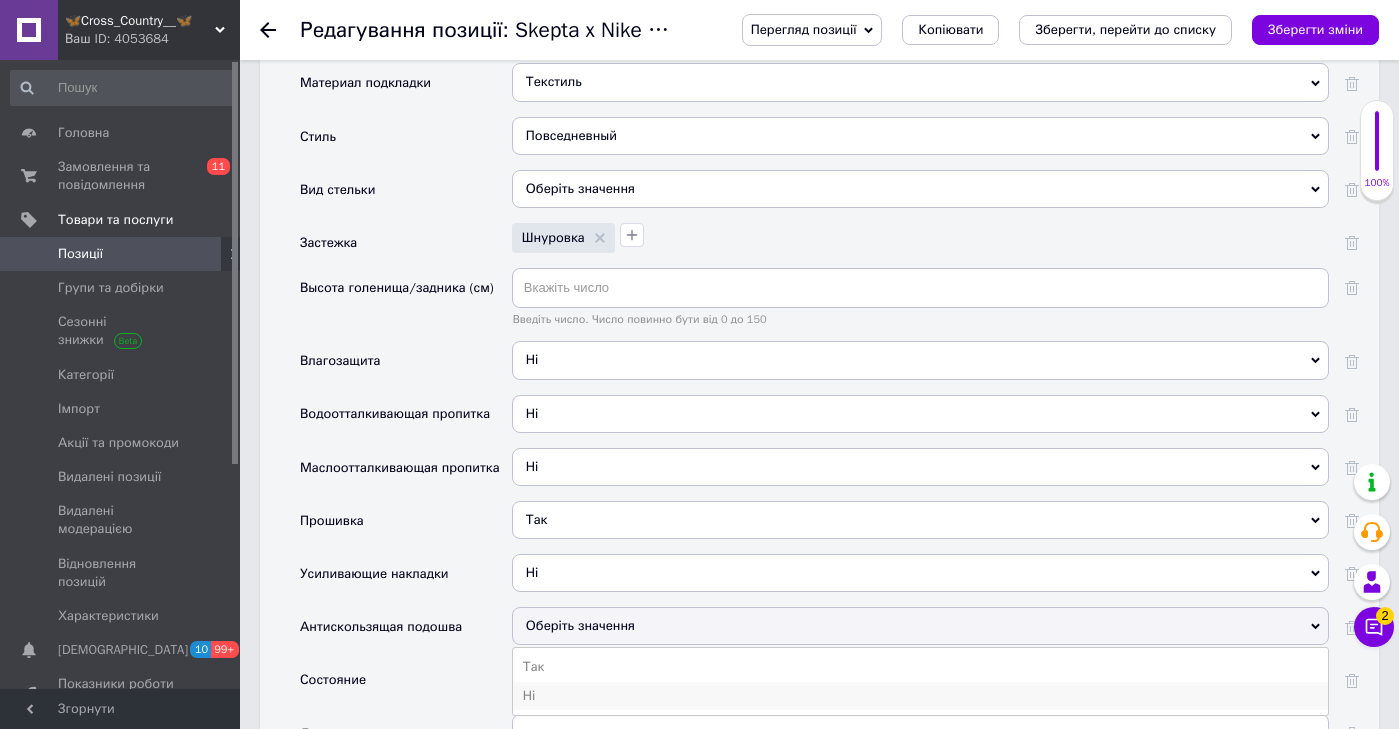 click on "Ні" at bounding box center (920, 696) 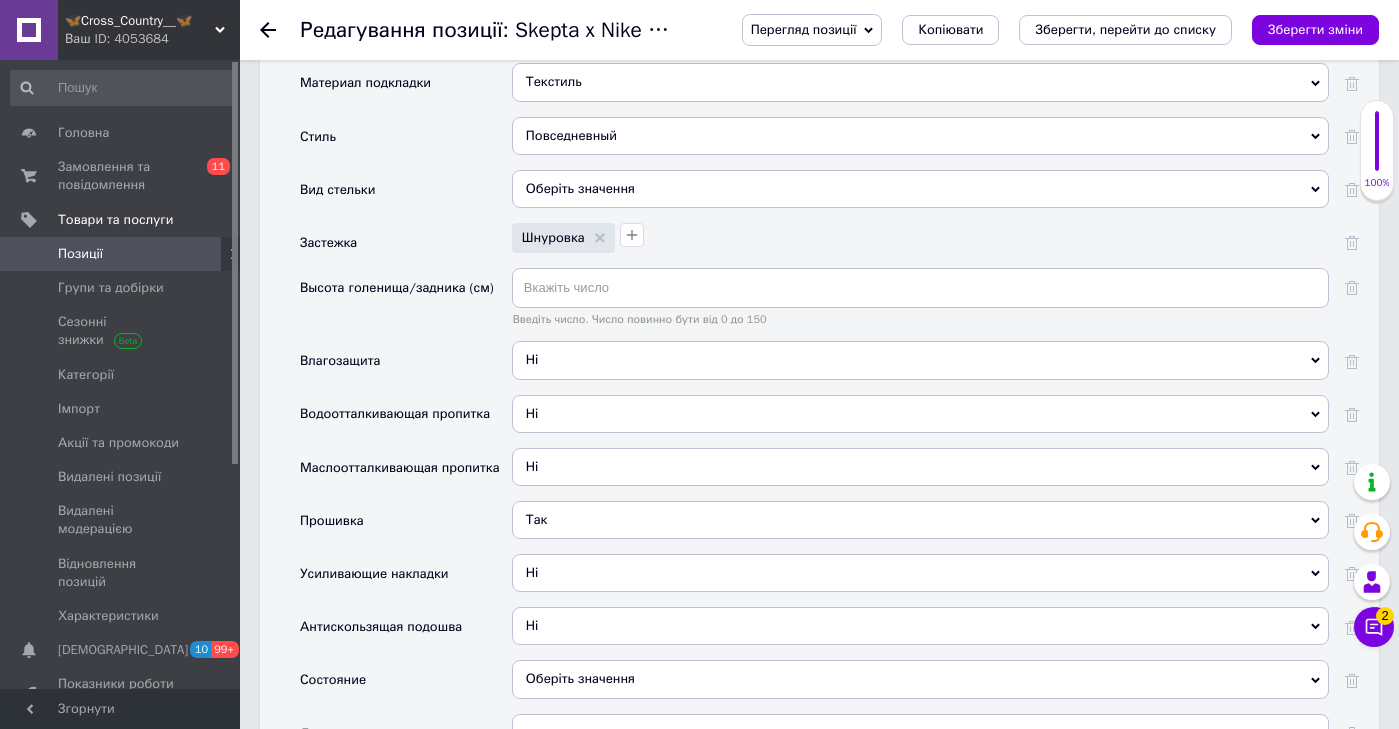 click on "Оберіть значення" at bounding box center [920, 679] 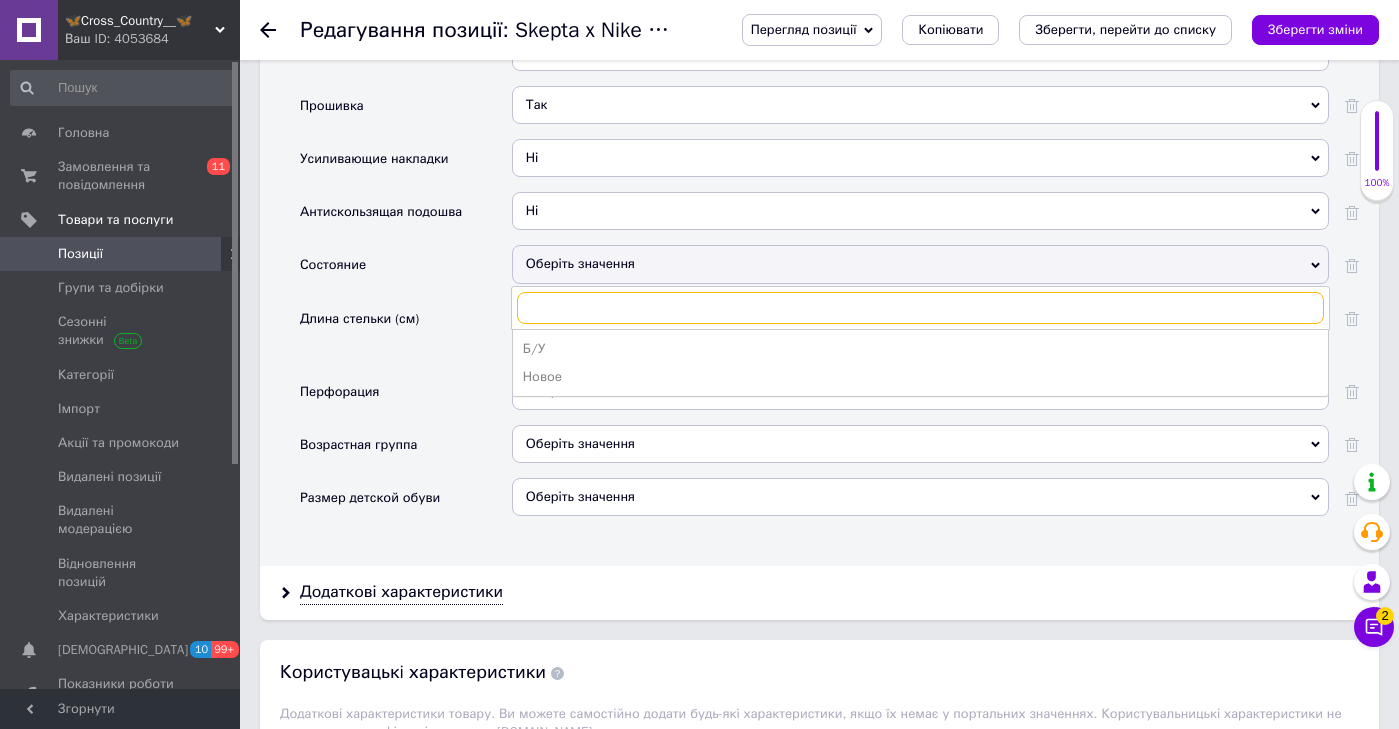 scroll, scrollTop: 3477, scrollLeft: 0, axis: vertical 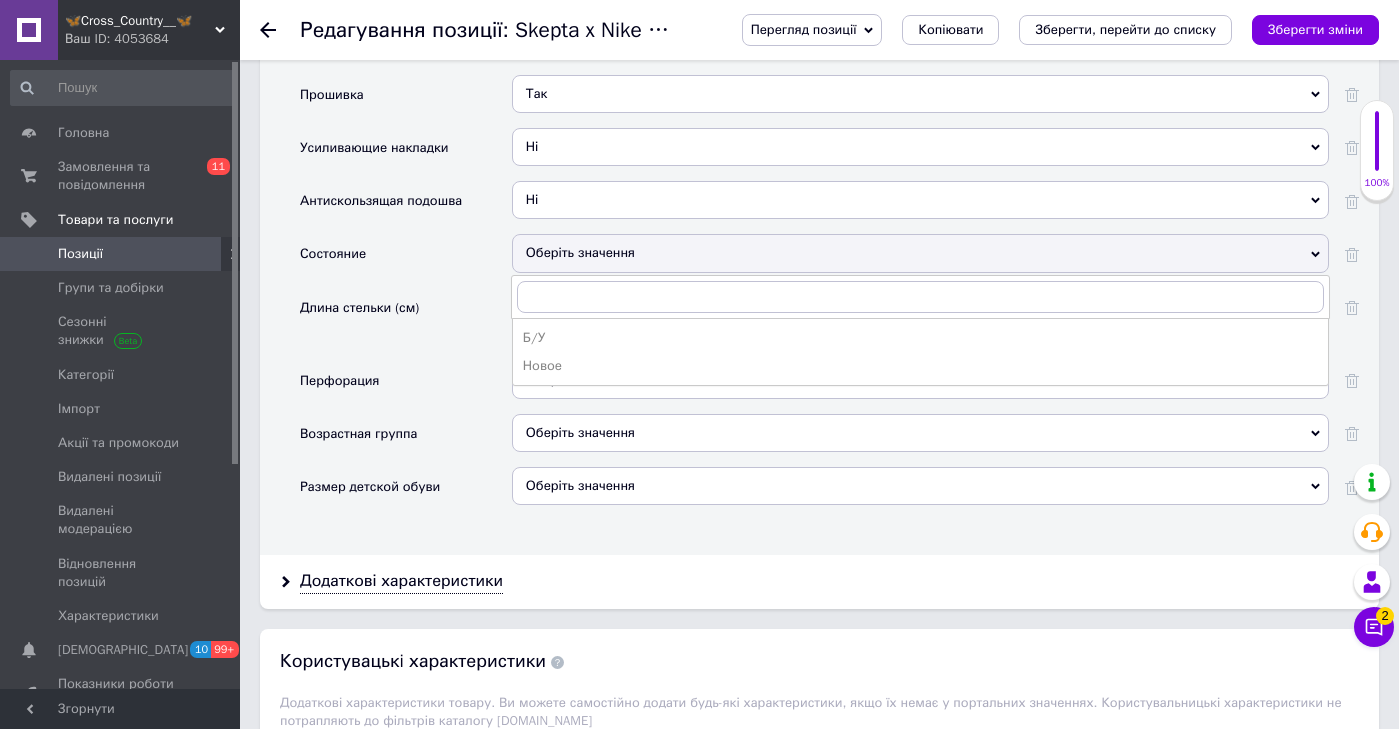 click on "Оберіть значення" at bounding box center [580, 379] 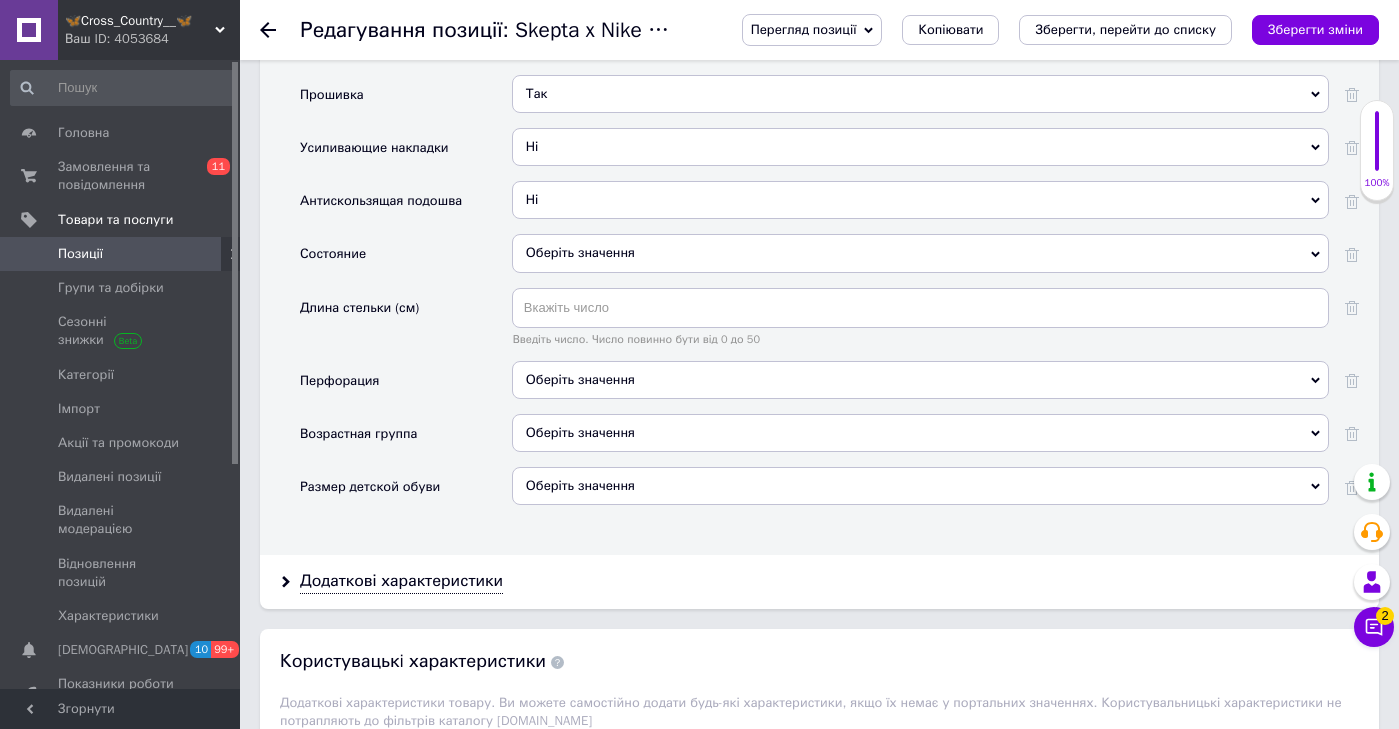 click on "Оберіть значення" at bounding box center (920, 253) 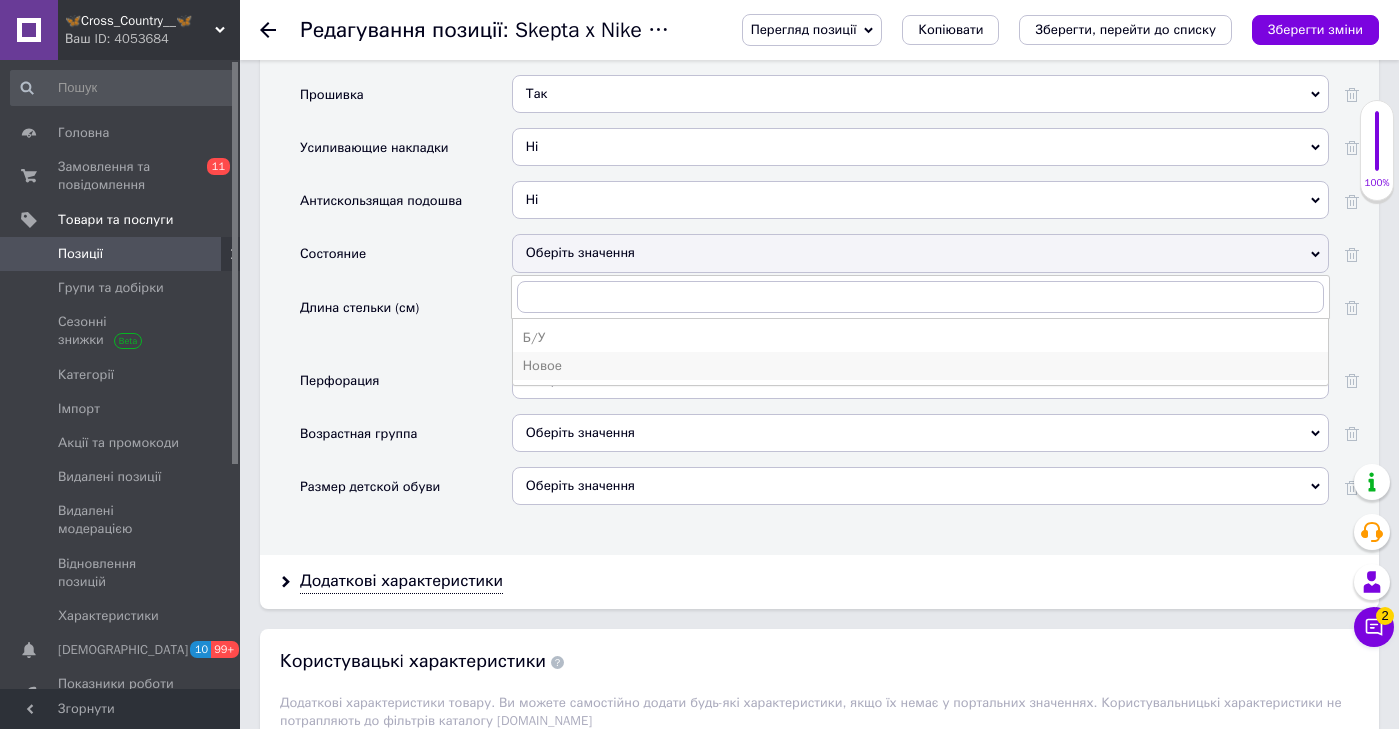 click on "Новое" at bounding box center (920, 366) 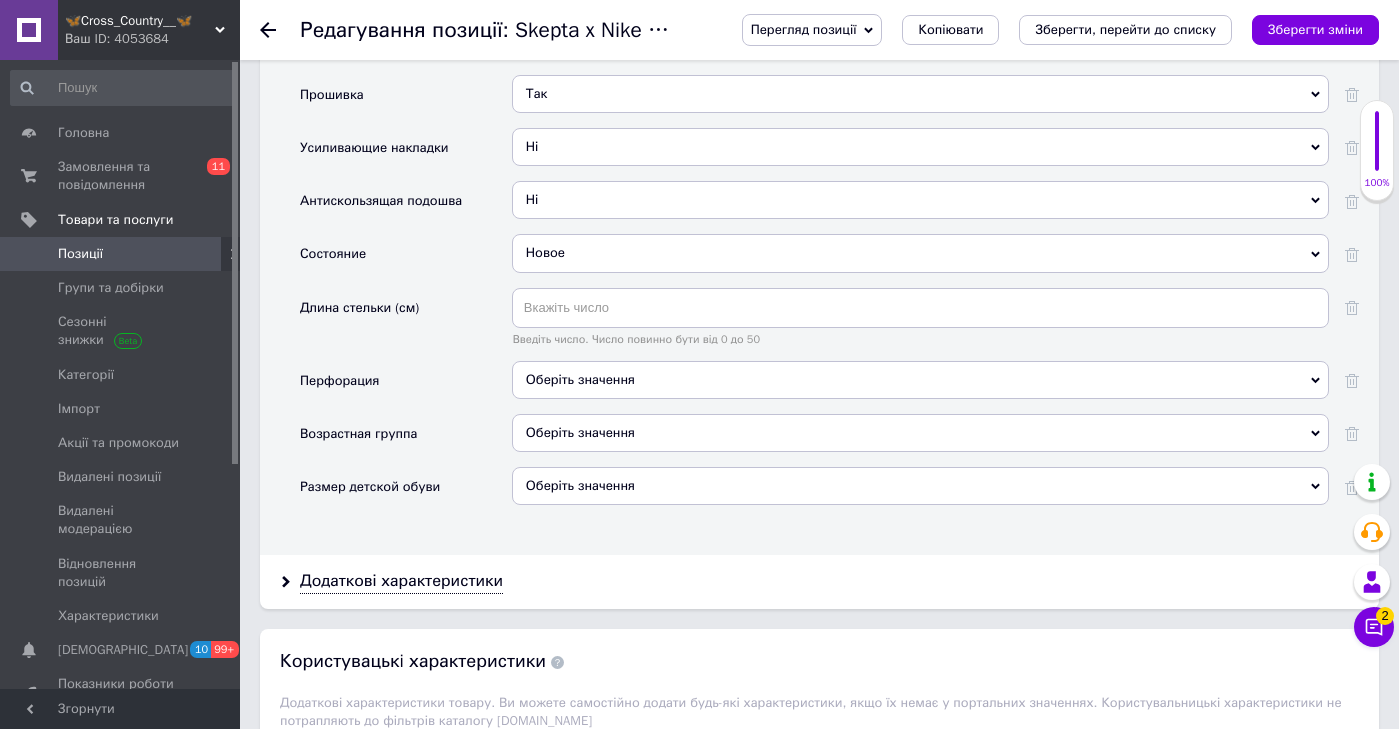 drag, startPoint x: 562, startPoint y: 309, endPoint x: 562, endPoint y: 422, distance: 113 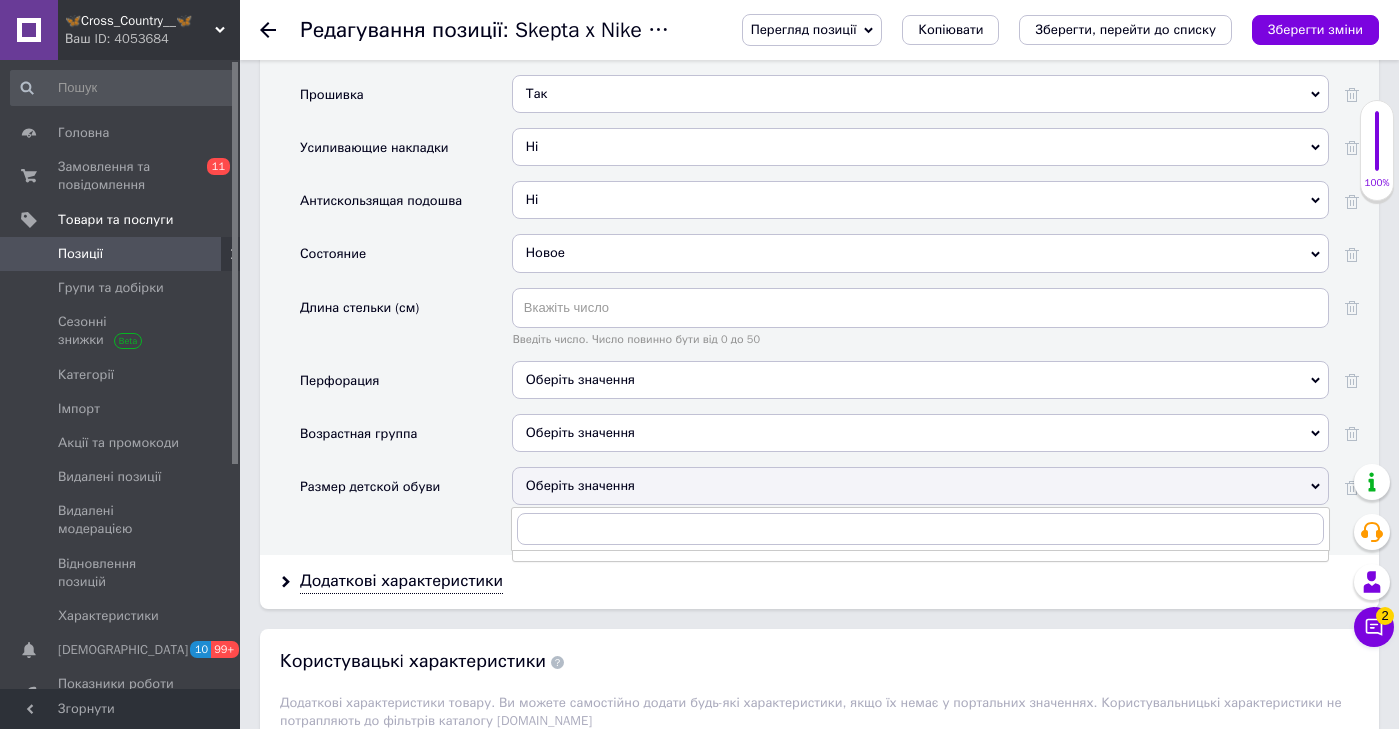 click on "Оберіть значення" at bounding box center [580, 379] 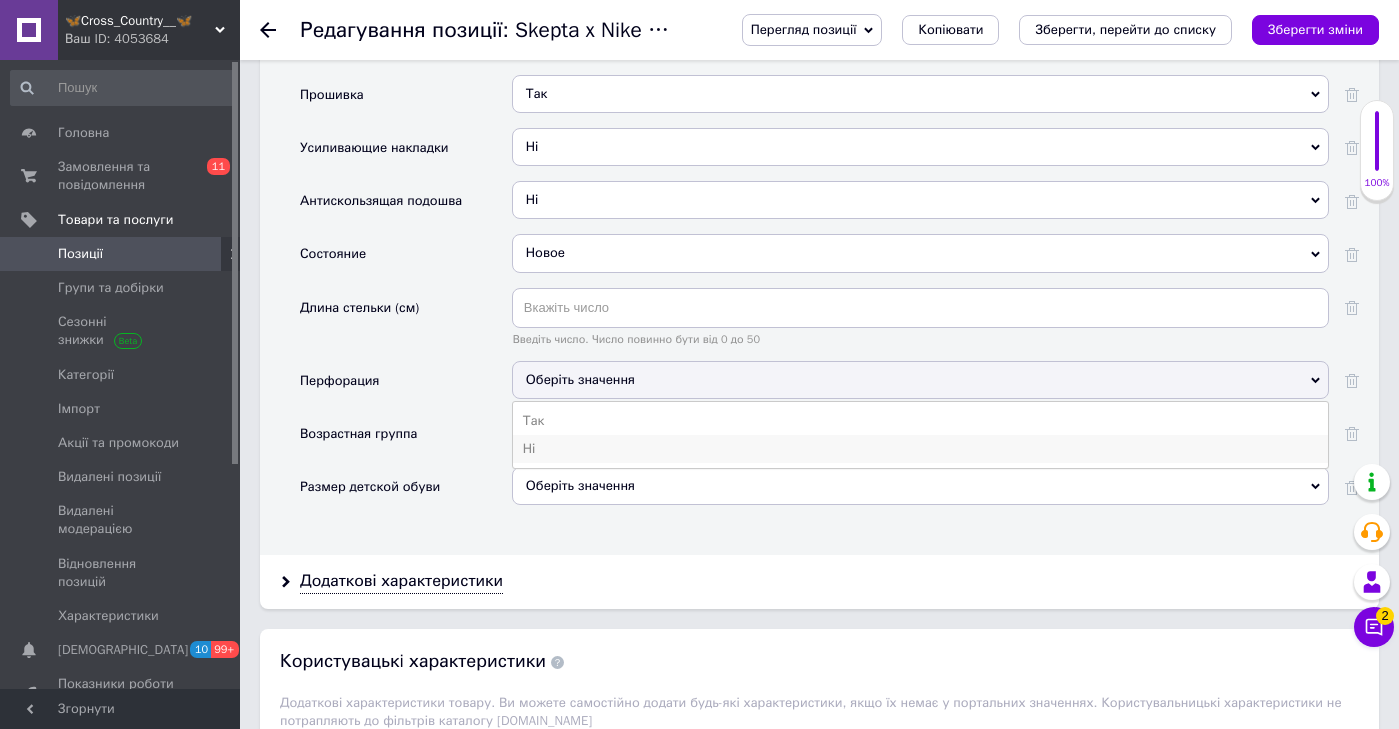 click on "Ні" at bounding box center [920, 449] 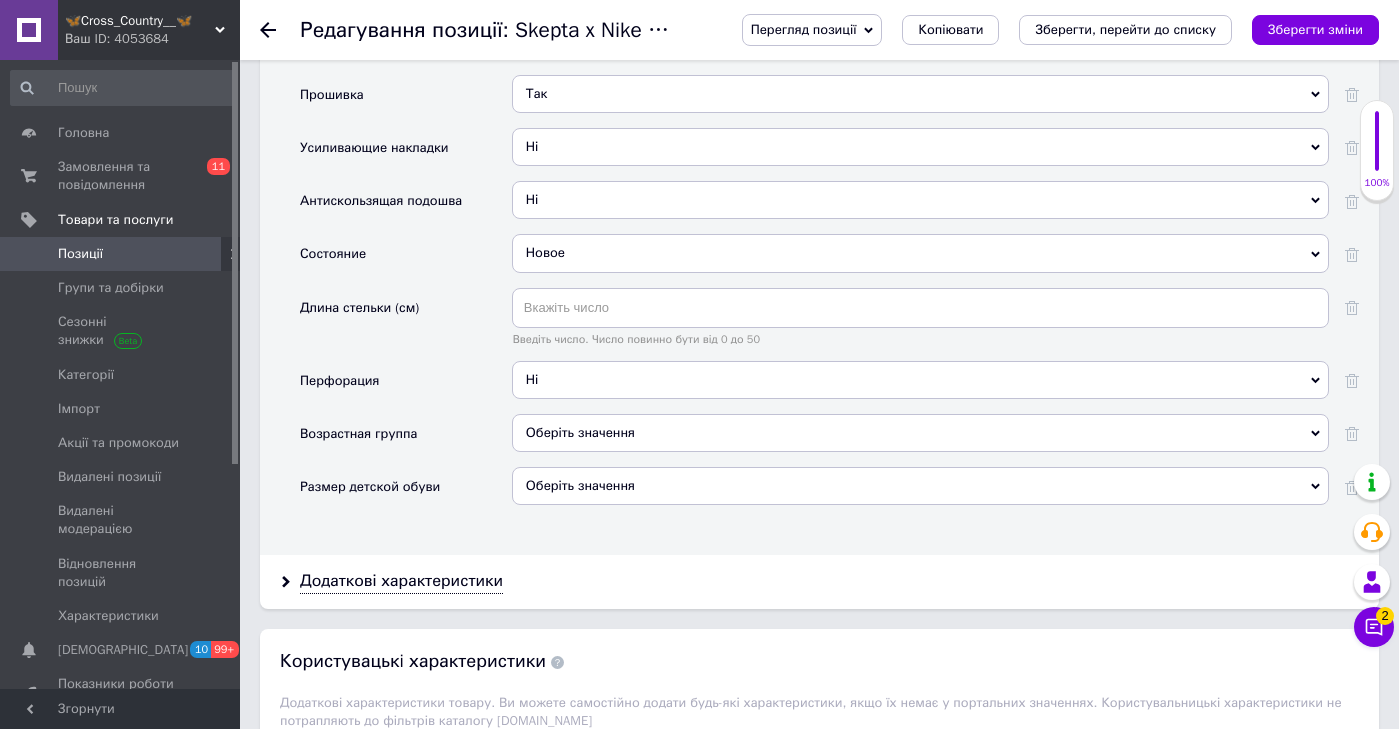 click on "Оберіть значення" at bounding box center [920, 433] 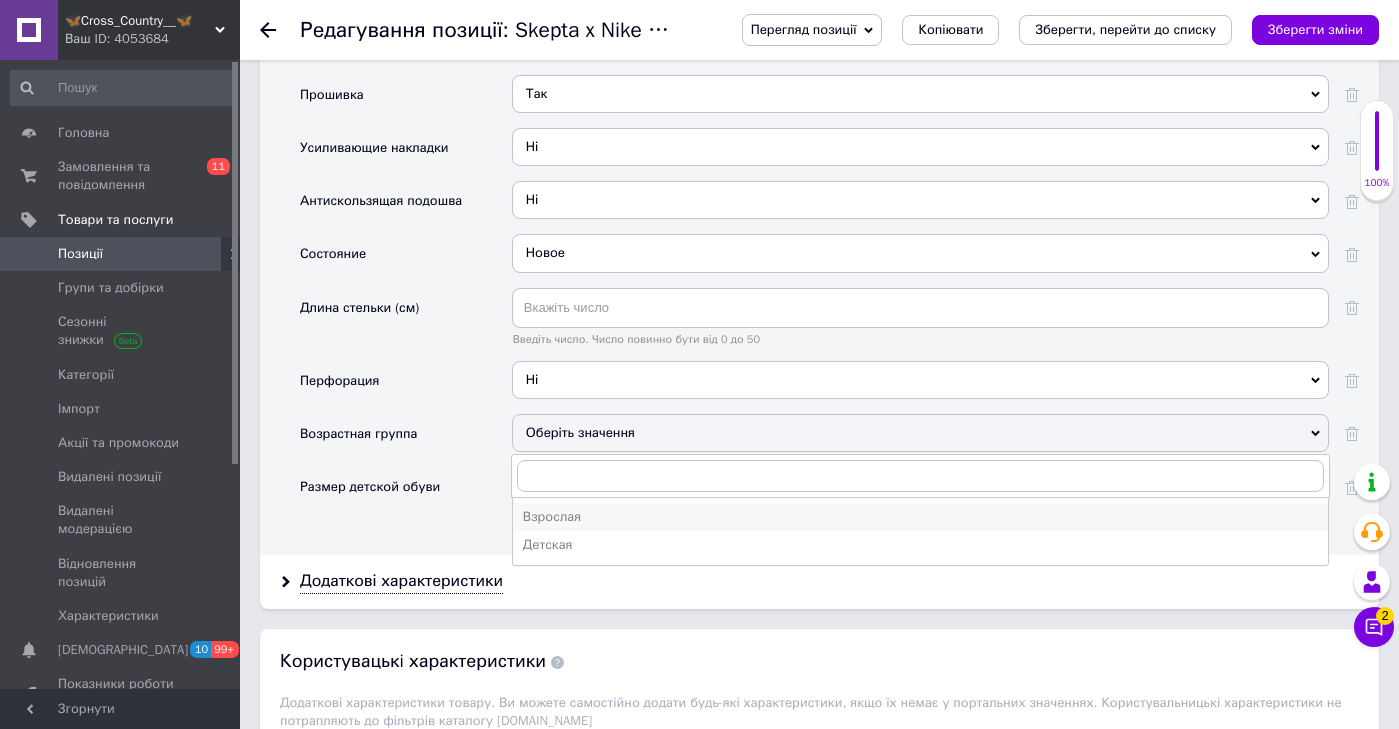 click on "Взрослая" at bounding box center [920, 517] 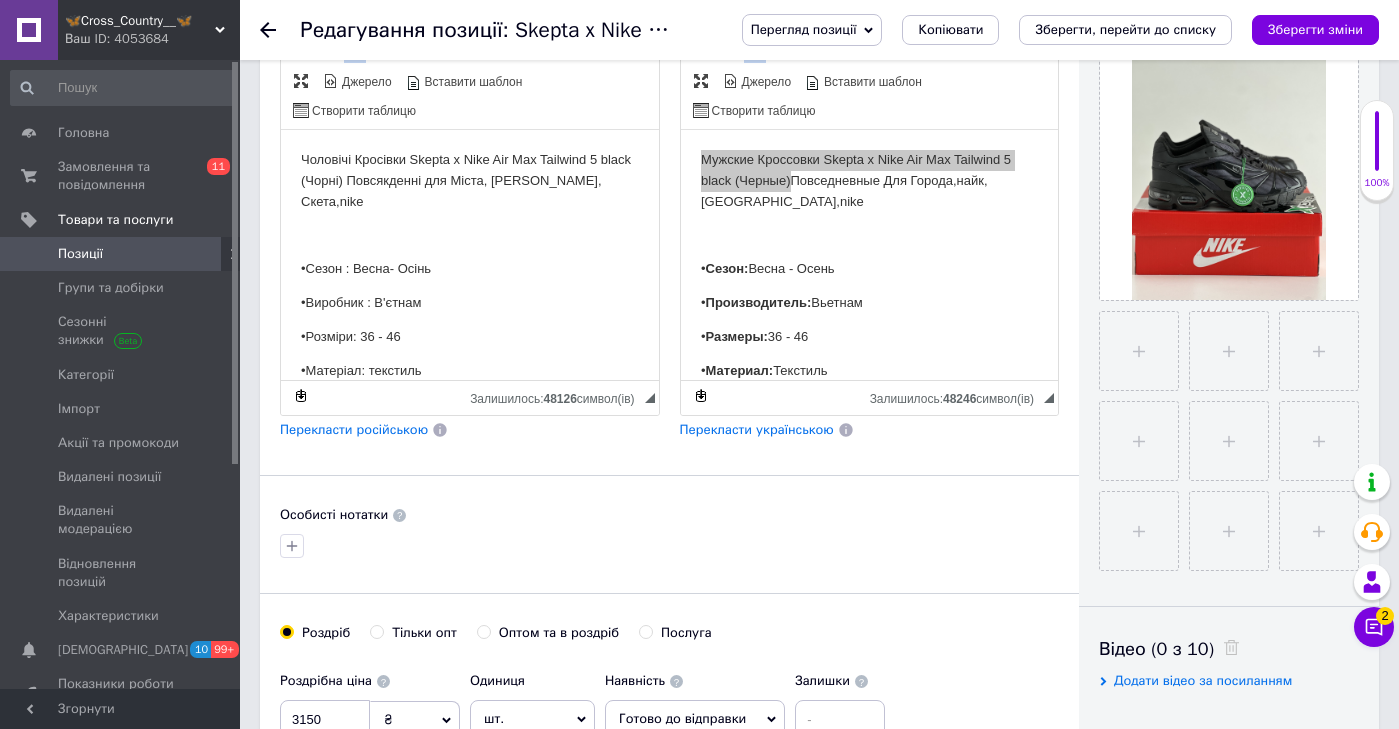 scroll, scrollTop: 420, scrollLeft: 0, axis: vertical 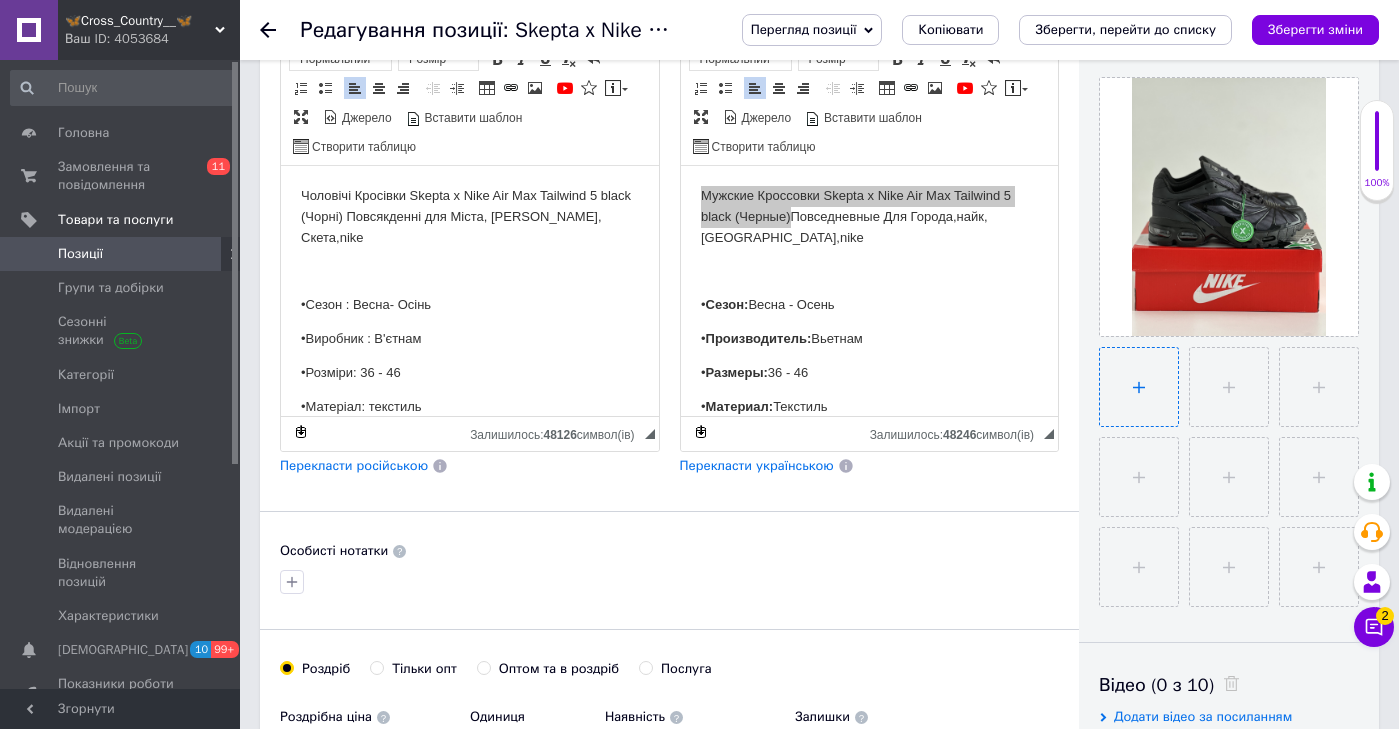 click at bounding box center (1139, 387) 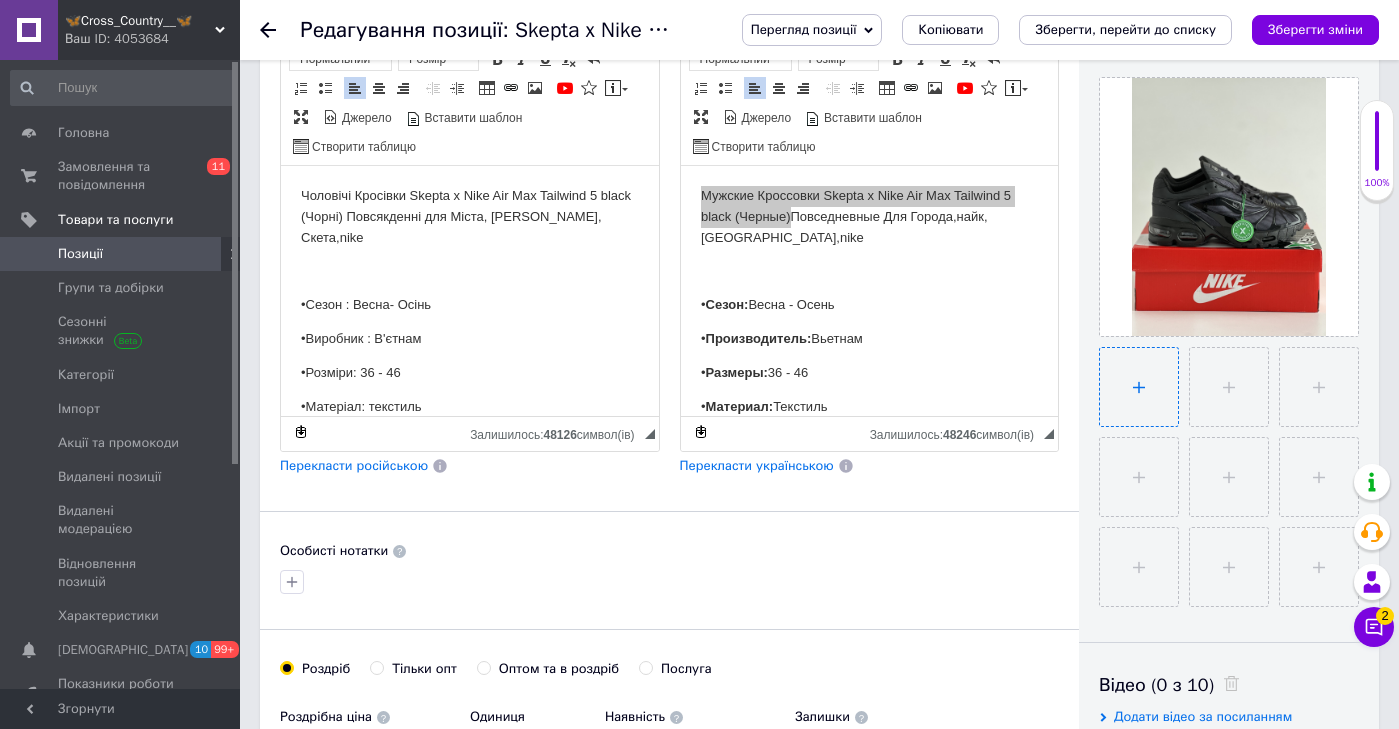type on "C:\fakepath\IMG_4262.JPG" 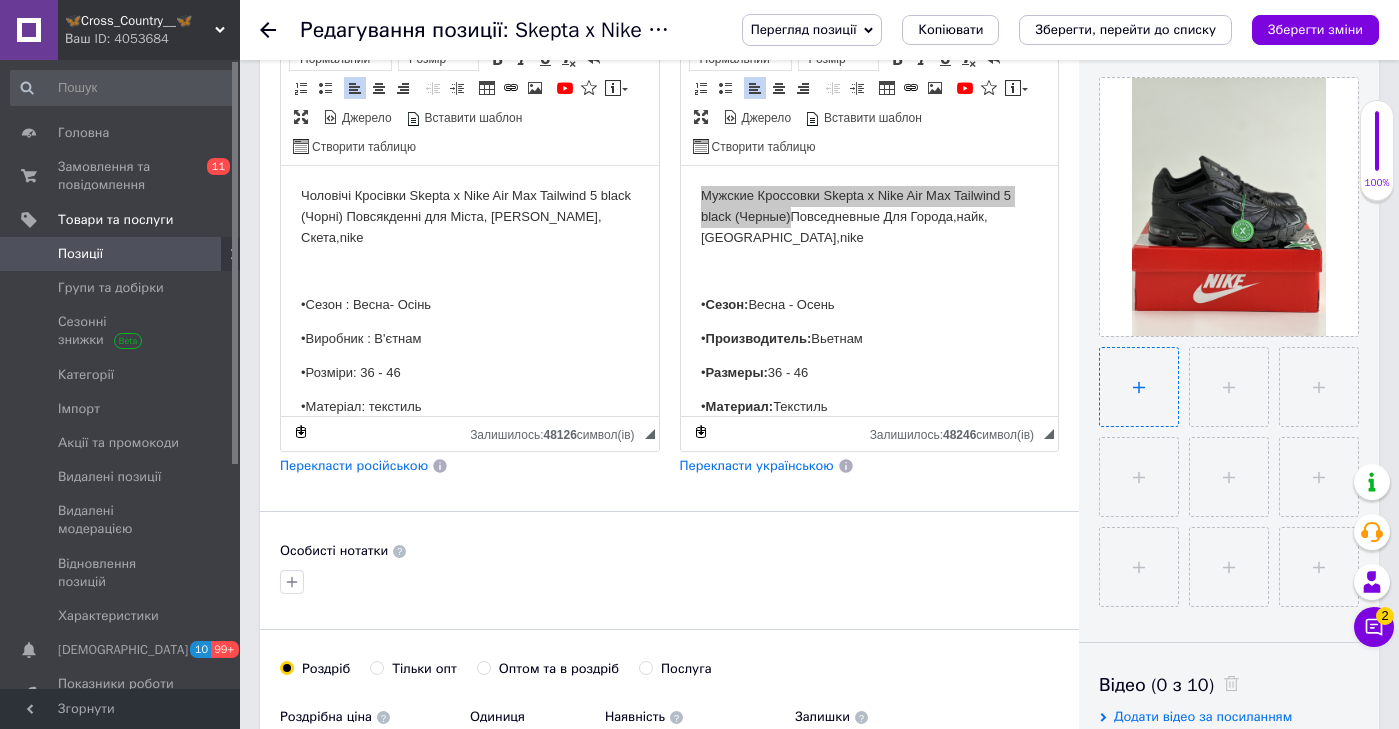 type 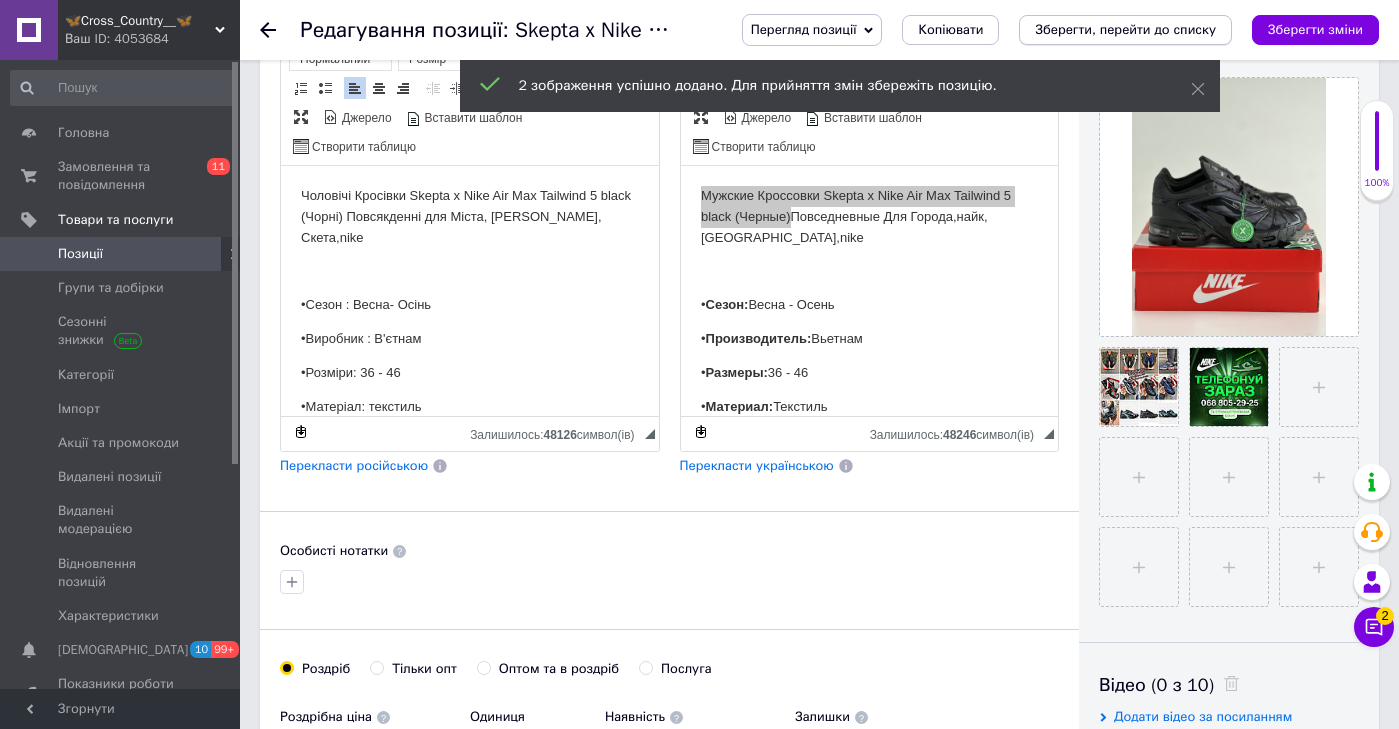 click on "Зберегти, перейти до списку" at bounding box center [1125, 29] 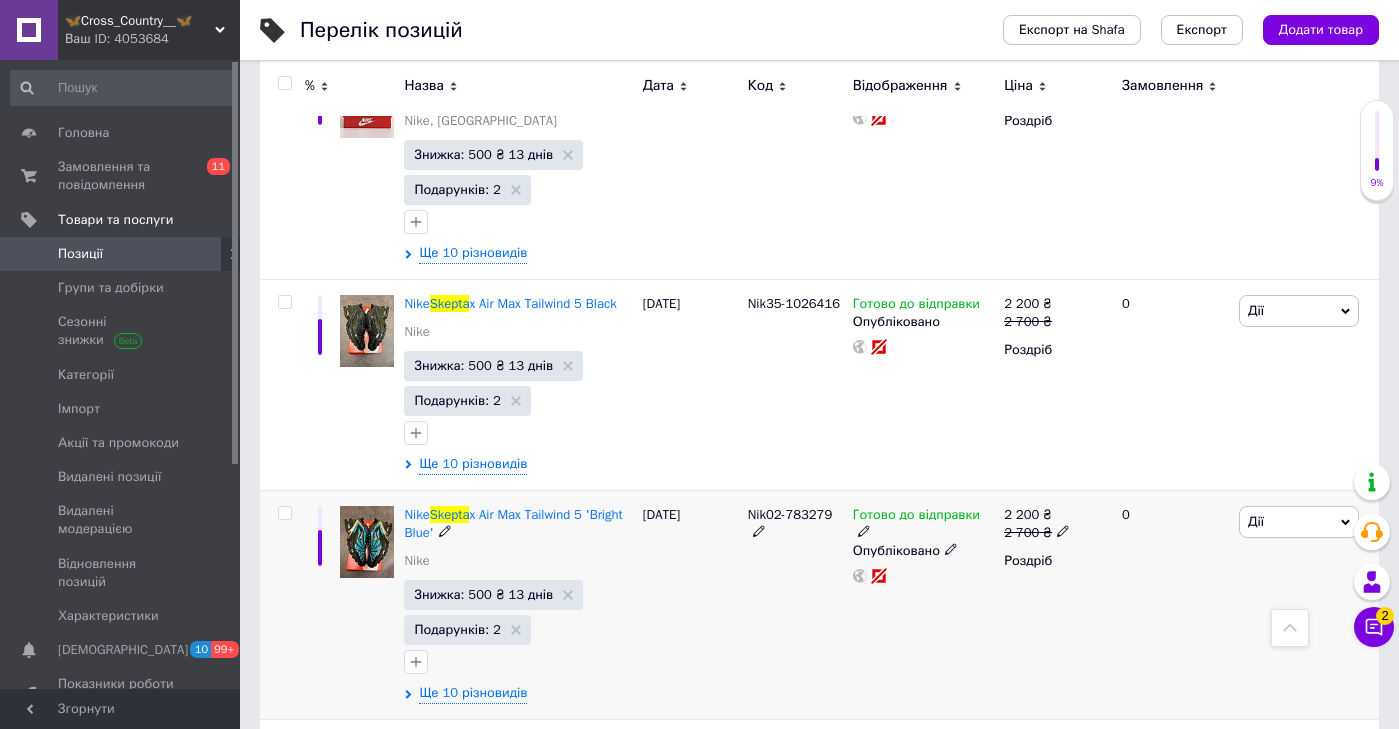 scroll, scrollTop: 1464, scrollLeft: 0, axis: vertical 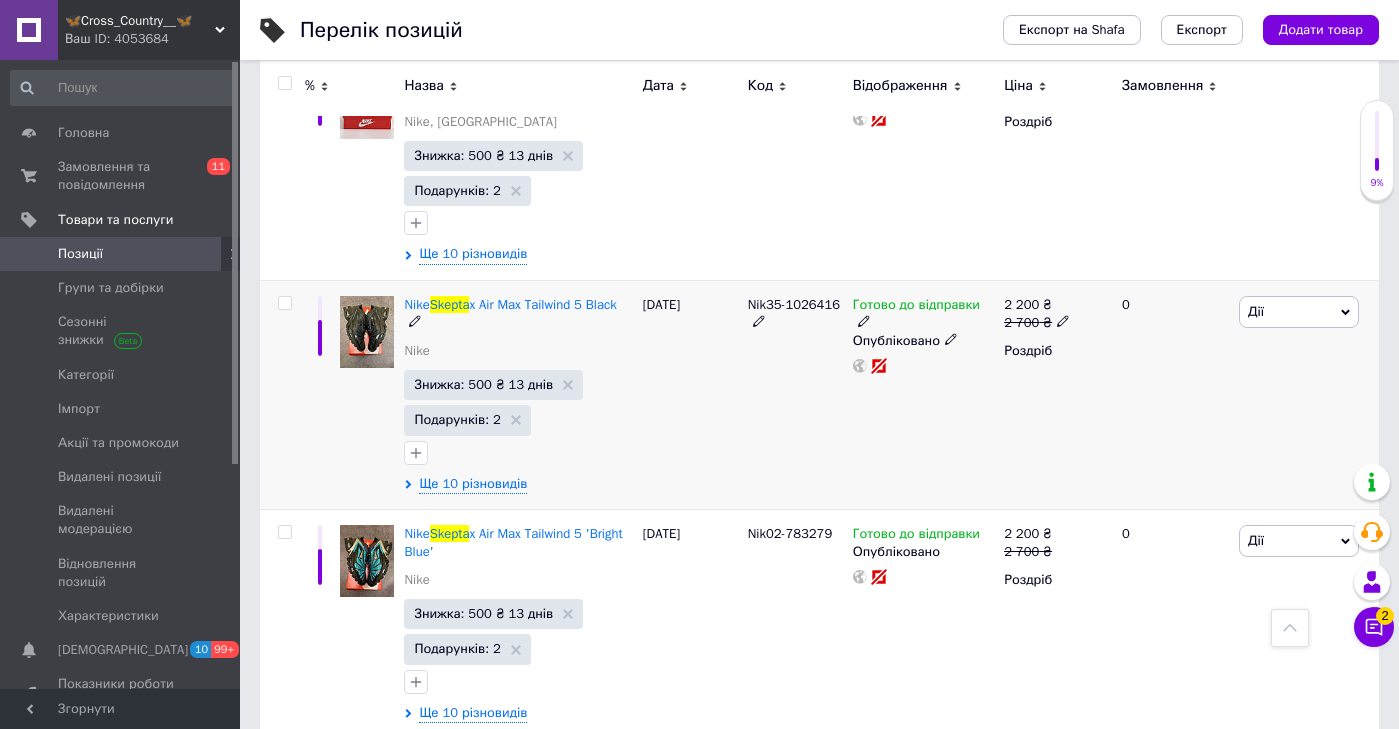click at bounding box center [367, 332] 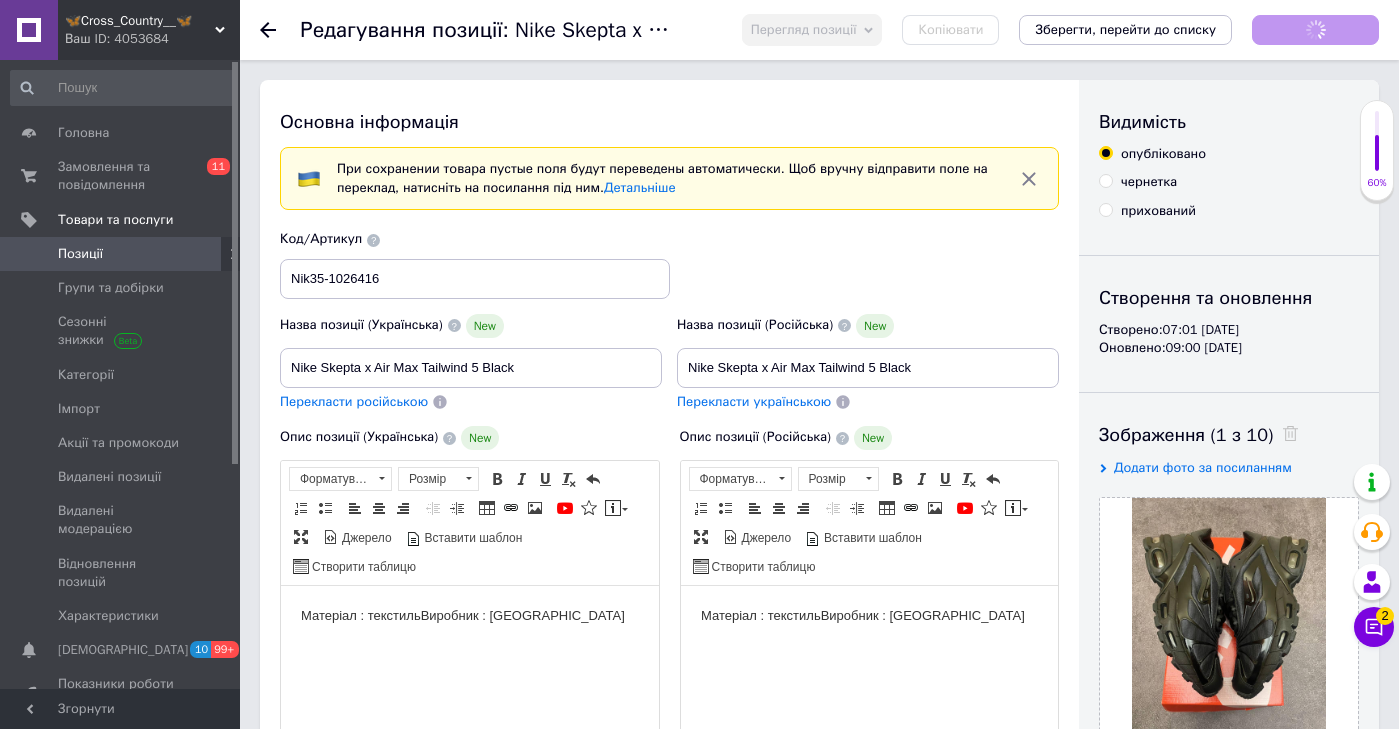 scroll, scrollTop: 0, scrollLeft: 0, axis: both 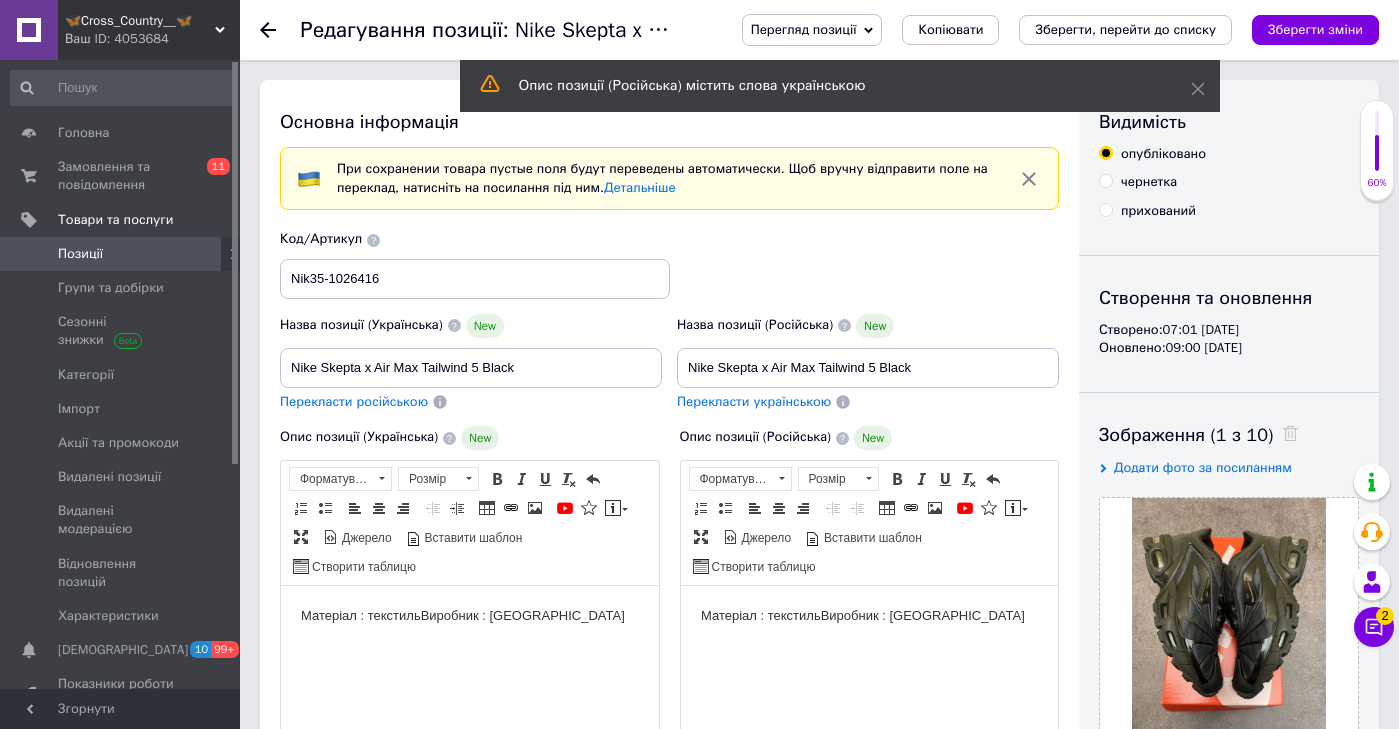 drag, startPoint x: 1788, startPoint y: 1307, endPoint x: 919, endPoint y: 568, distance: 1140.7374 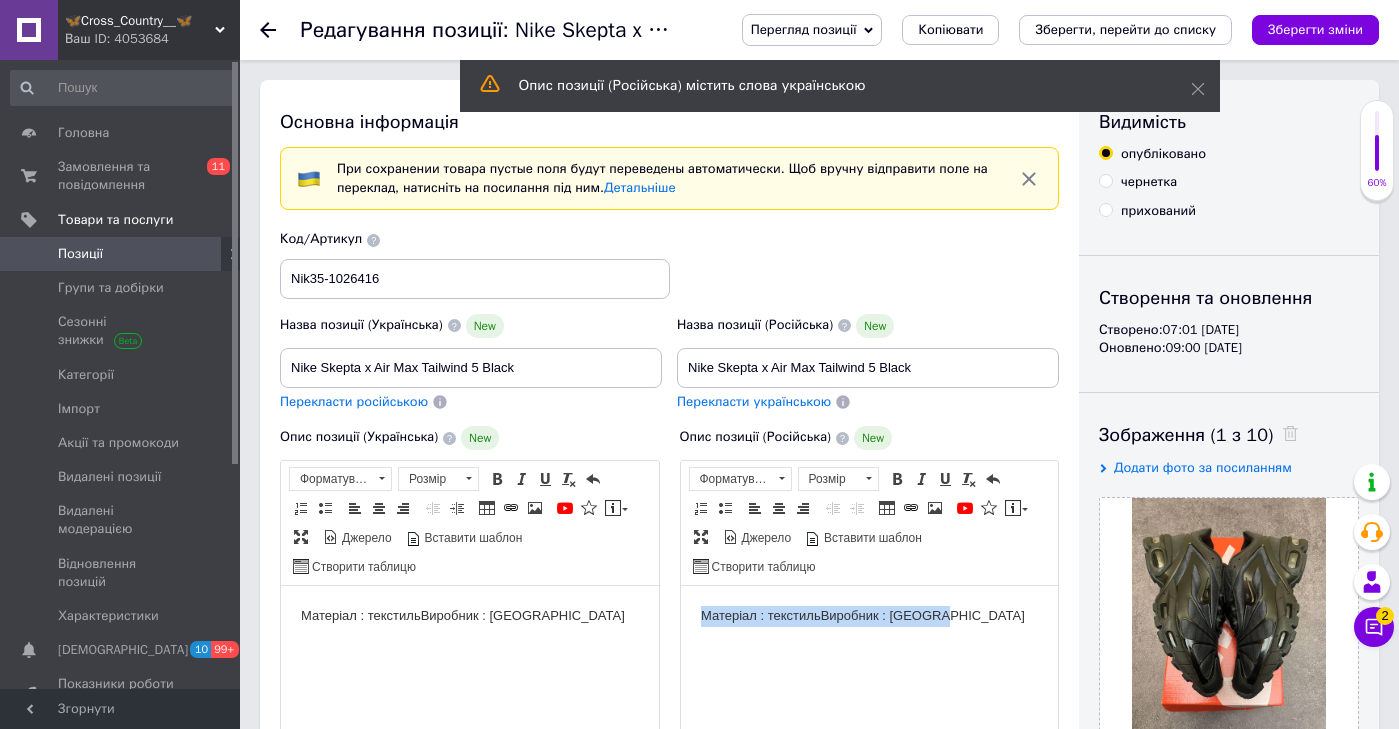 paste 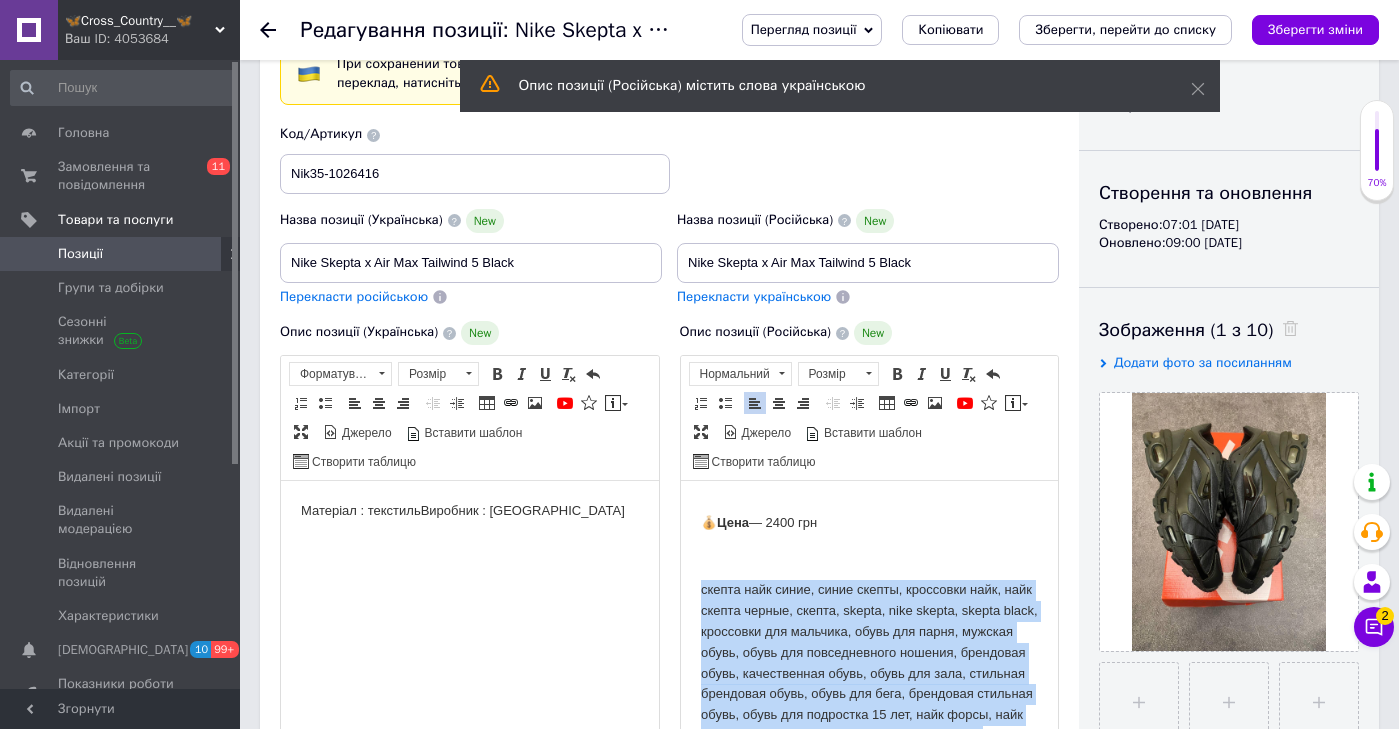 scroll, scrollTop: 2145, scrollLeft: 0, axis: vertical 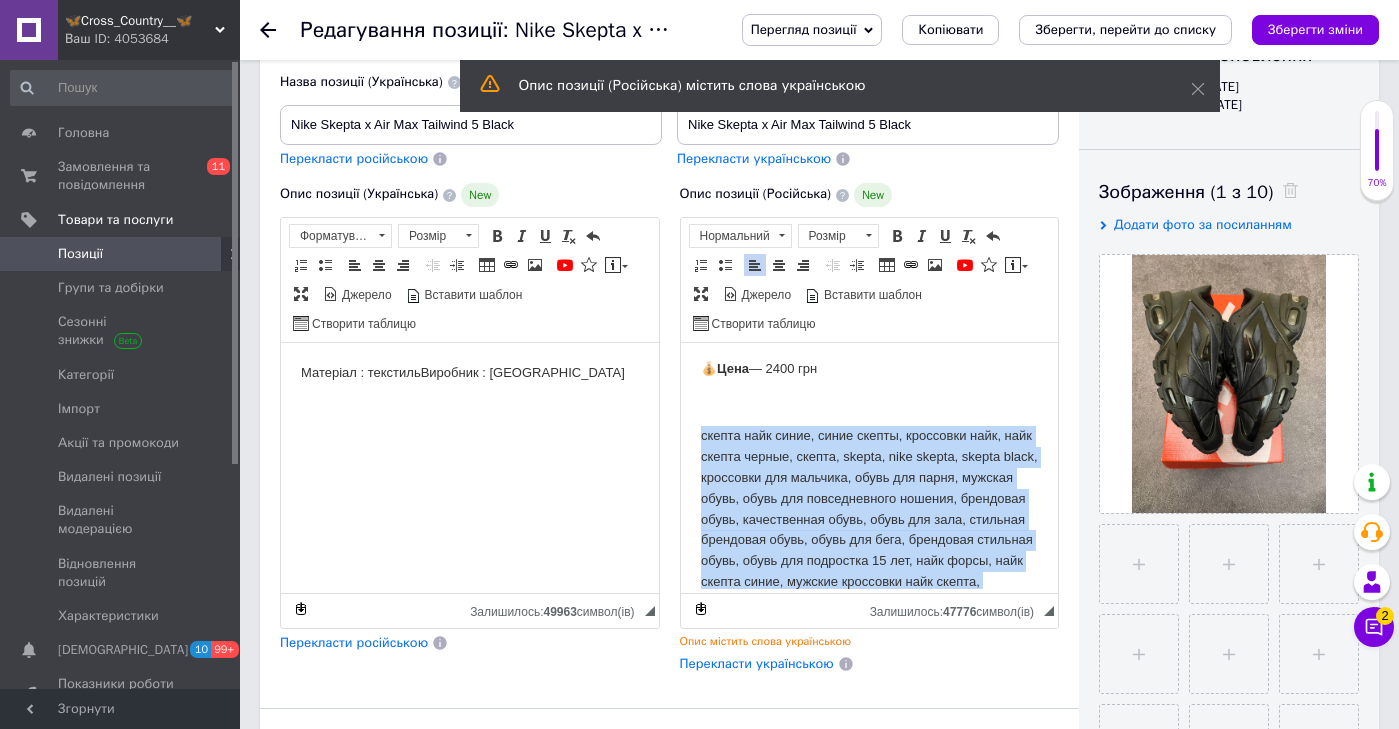 drag, startPoint x: 908, startPoint y: 527, endPoint x: 976, endPoint y: 865, distance: 344.7724 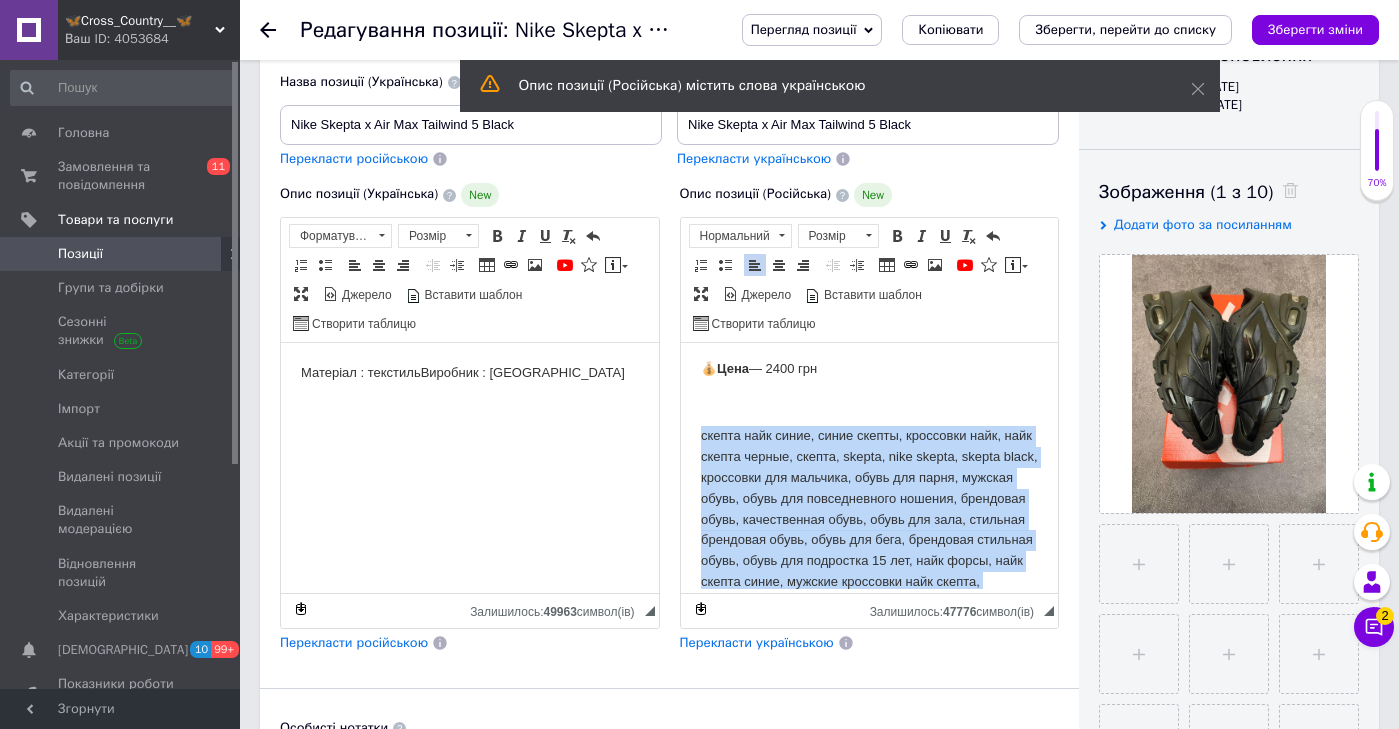 scroll, scrollTop: 397, scrollLeft: 0, axis: vertical 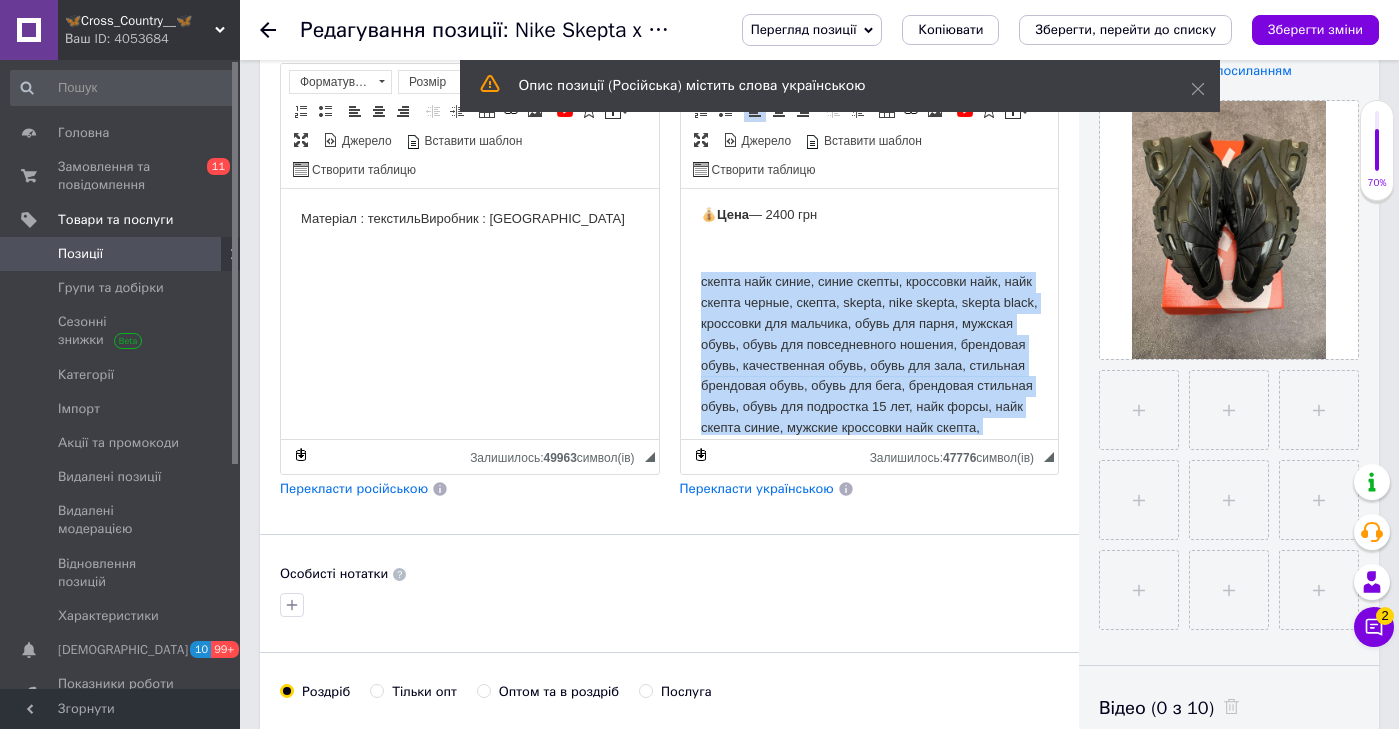 copy on "скепта найк синие, синие скепты, кроссовки найк, найк скепта черные, скепта, skepta, nike skepta, skepta black, кроссовки для мальчика, обувь для парня, мужская обувь, обувь для повседневного ношения, брендовая обувь, качественная обувь, обувь для зала, стильная брендовая обувь, обувь для бега, брендовая стильная обувь, обувь для подростка 15 лет, найк форсы, найк скепта синие, мужские кроссовки найк скепта, кроссовки дрил, кроссовки стиль drill, drill, найк drill кроссовки, скепта найк, крутые кроссовки." 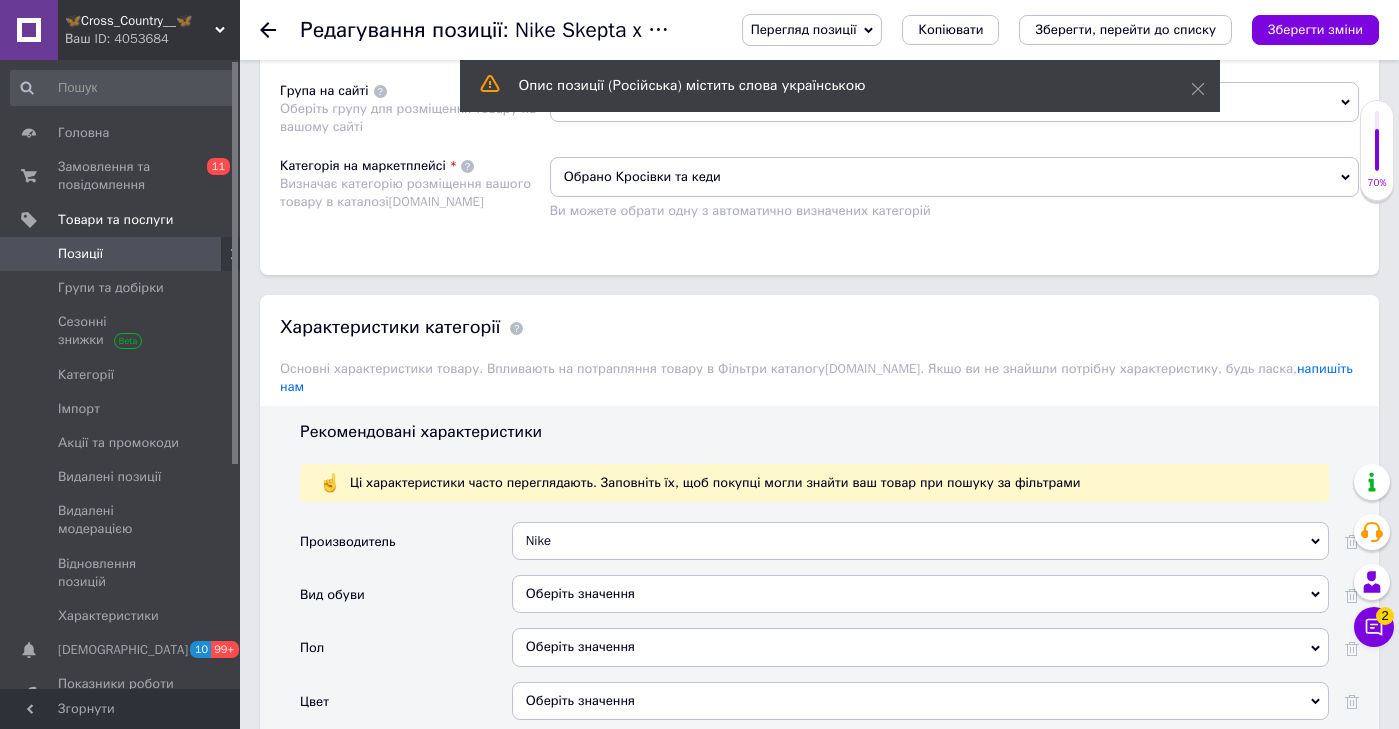 scroll, scrollTop: 1350, scrollLeft: 0, axis: vertical 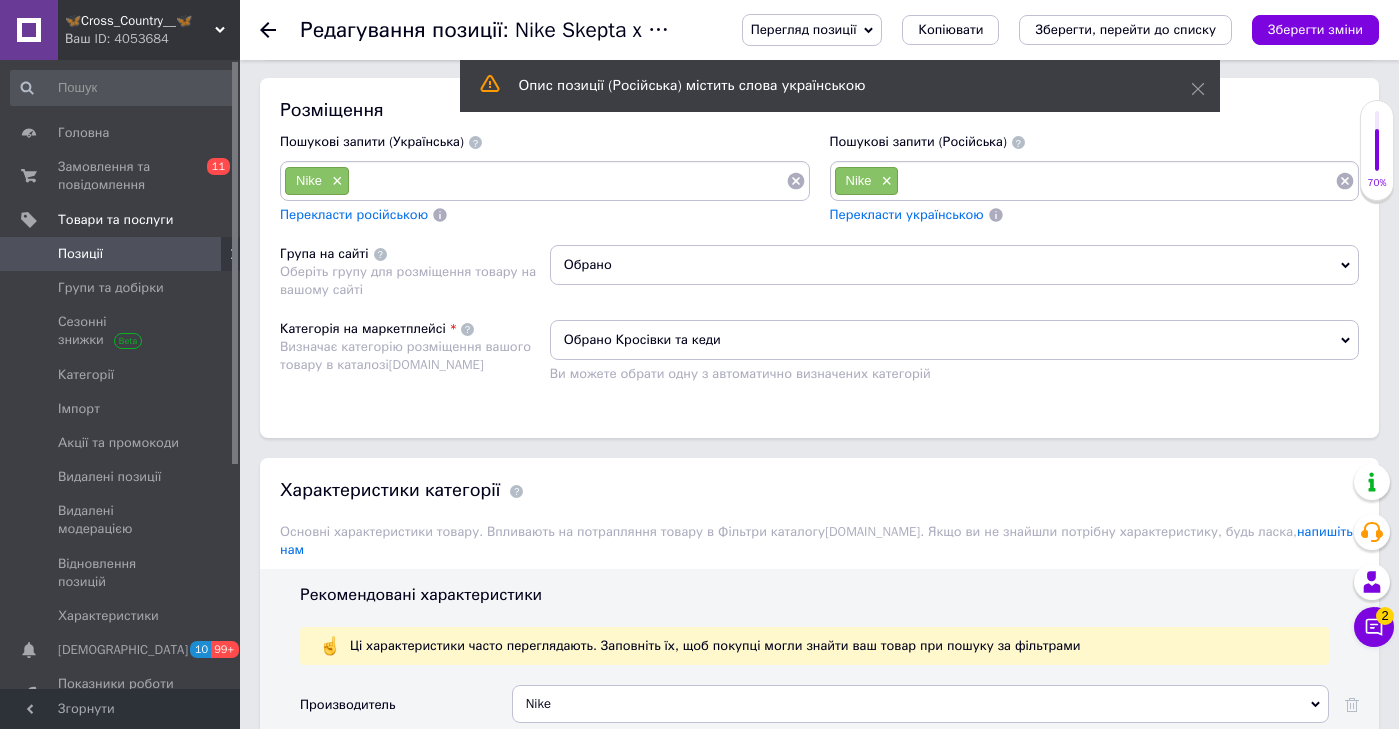 click at bounding box center [1117, 181] 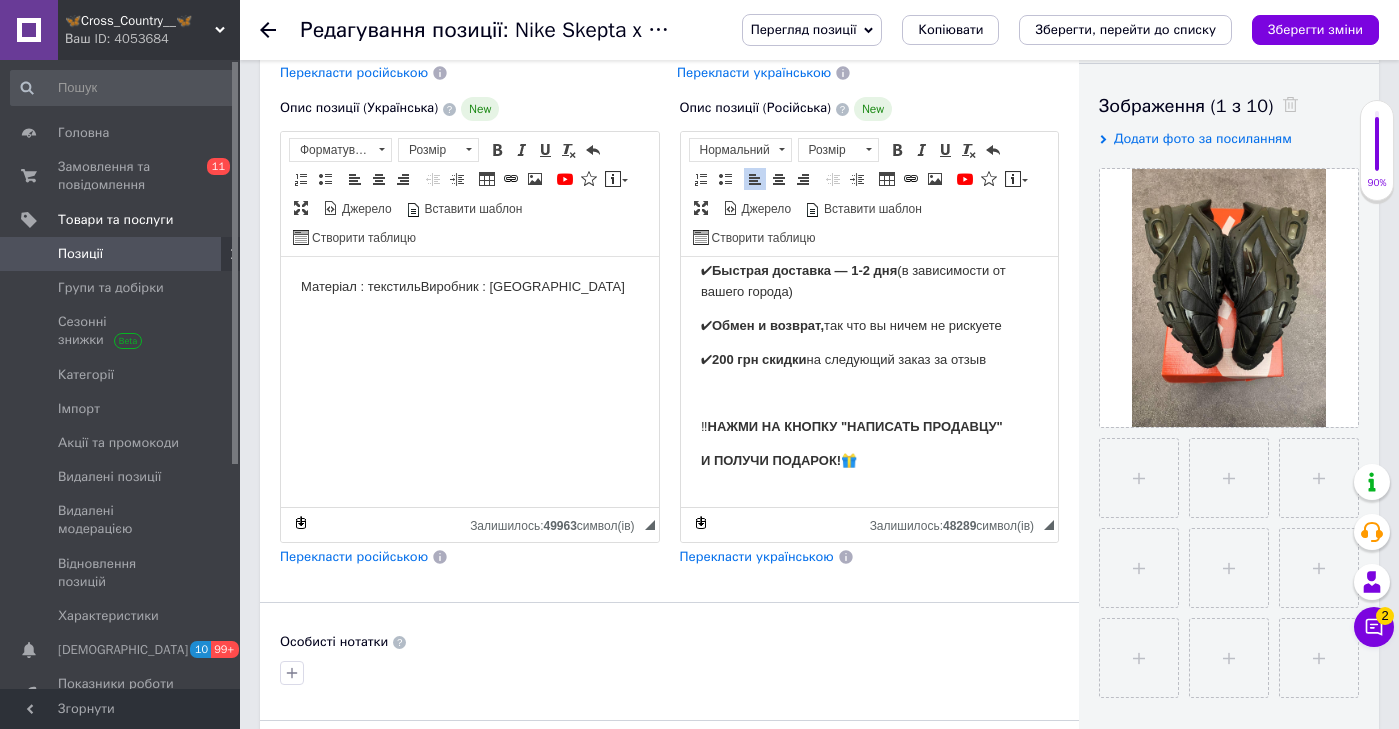 scroll, scrollTop: 239, scrollLeft: 0, axis: vertical 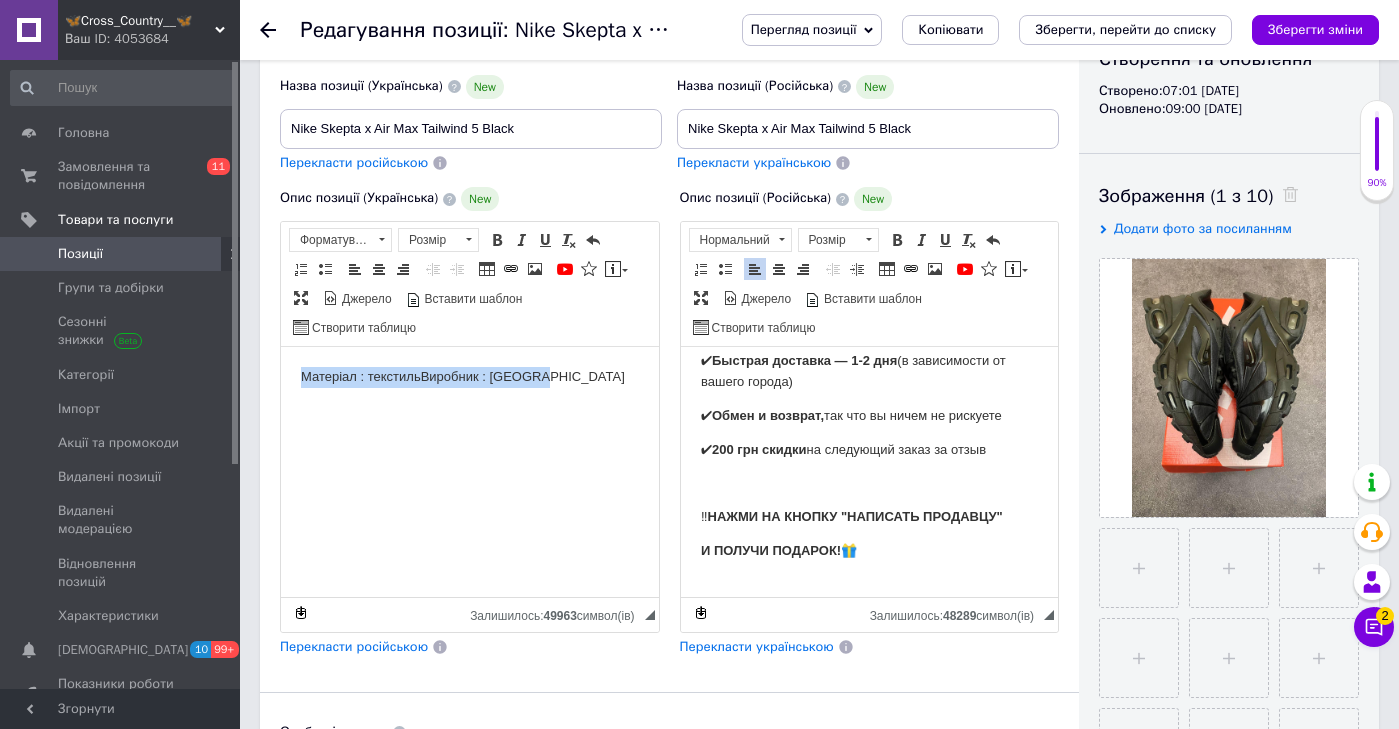 drag, startPoint x: 637, startPoint y: 560, endPoint x: 630, endPoint y: 332, distance: 228.10744 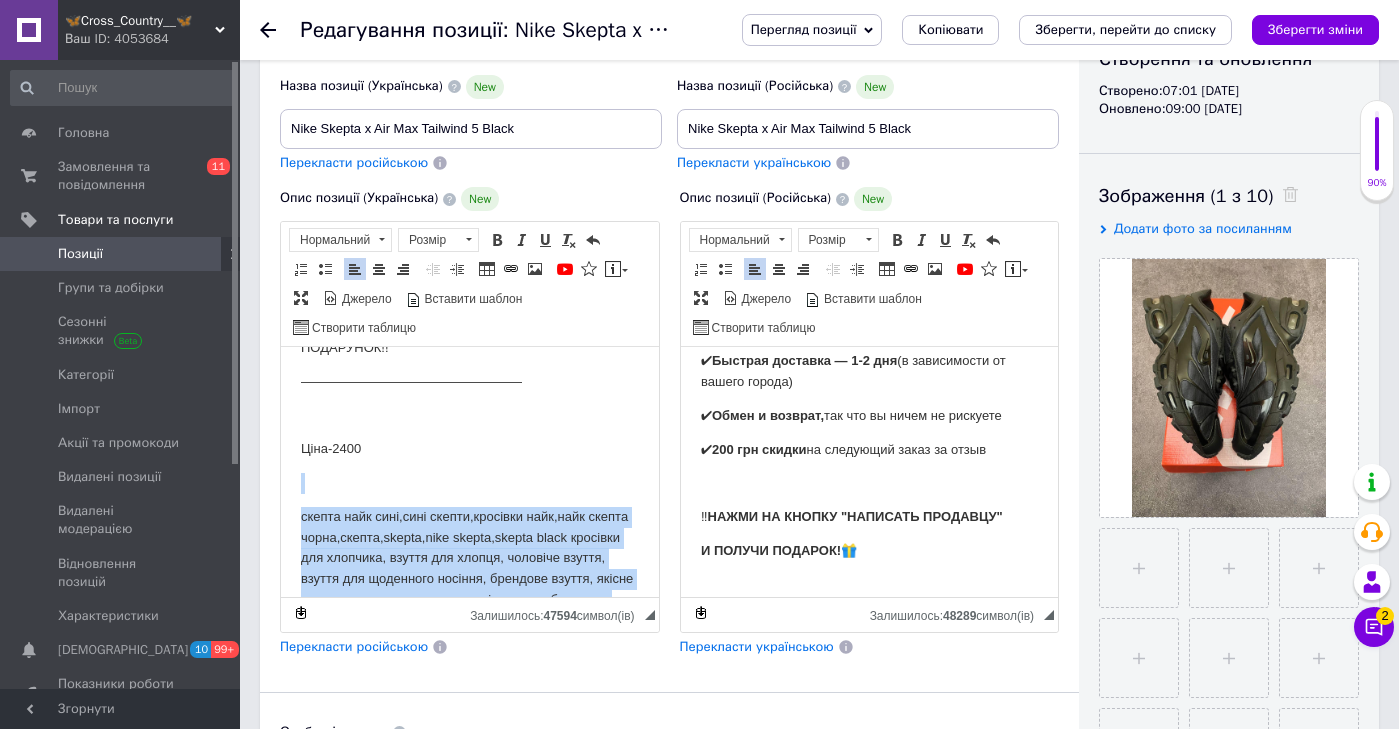 scroll, scrollTop: 2542, scrollLeft: 0, axis: vertical 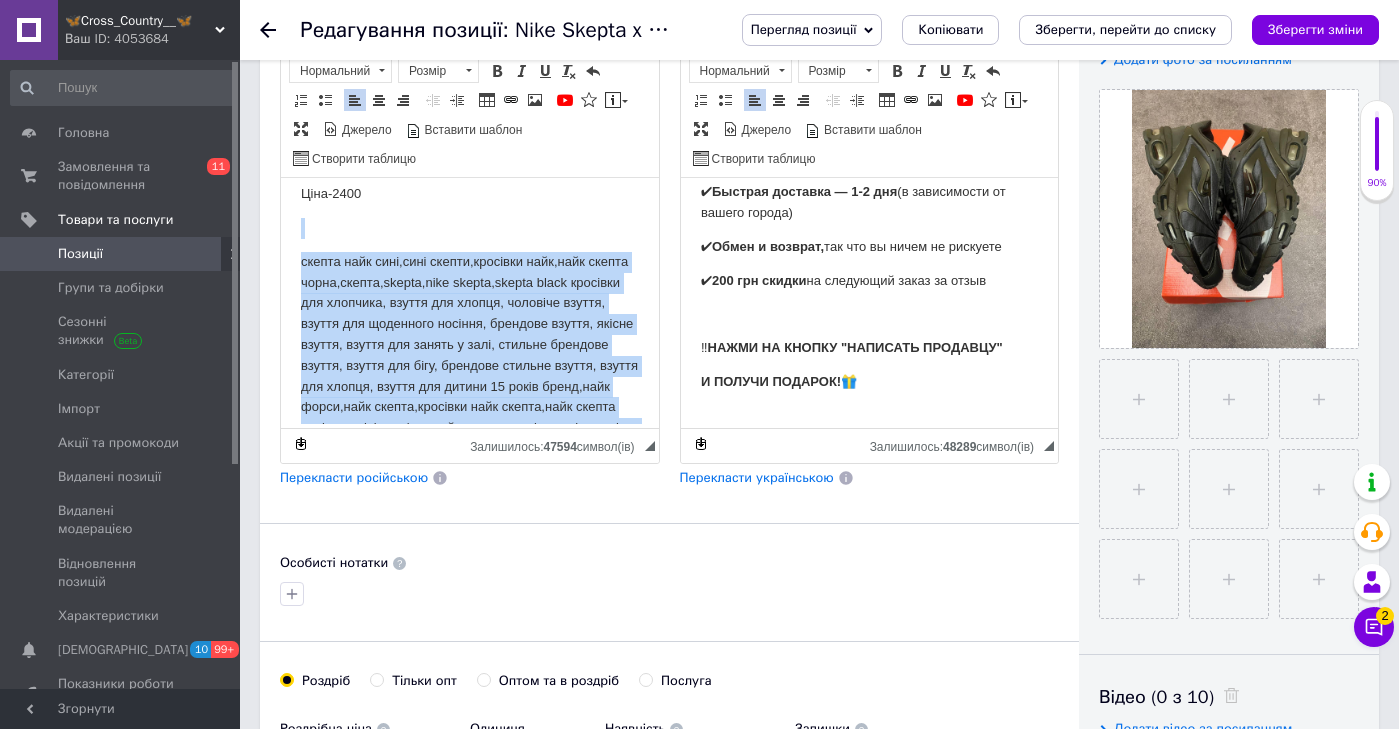 drag, startPoint x: 554, startPoint y: 315, endPoint x: 668, endPoint y: 773, distance: 471.97458 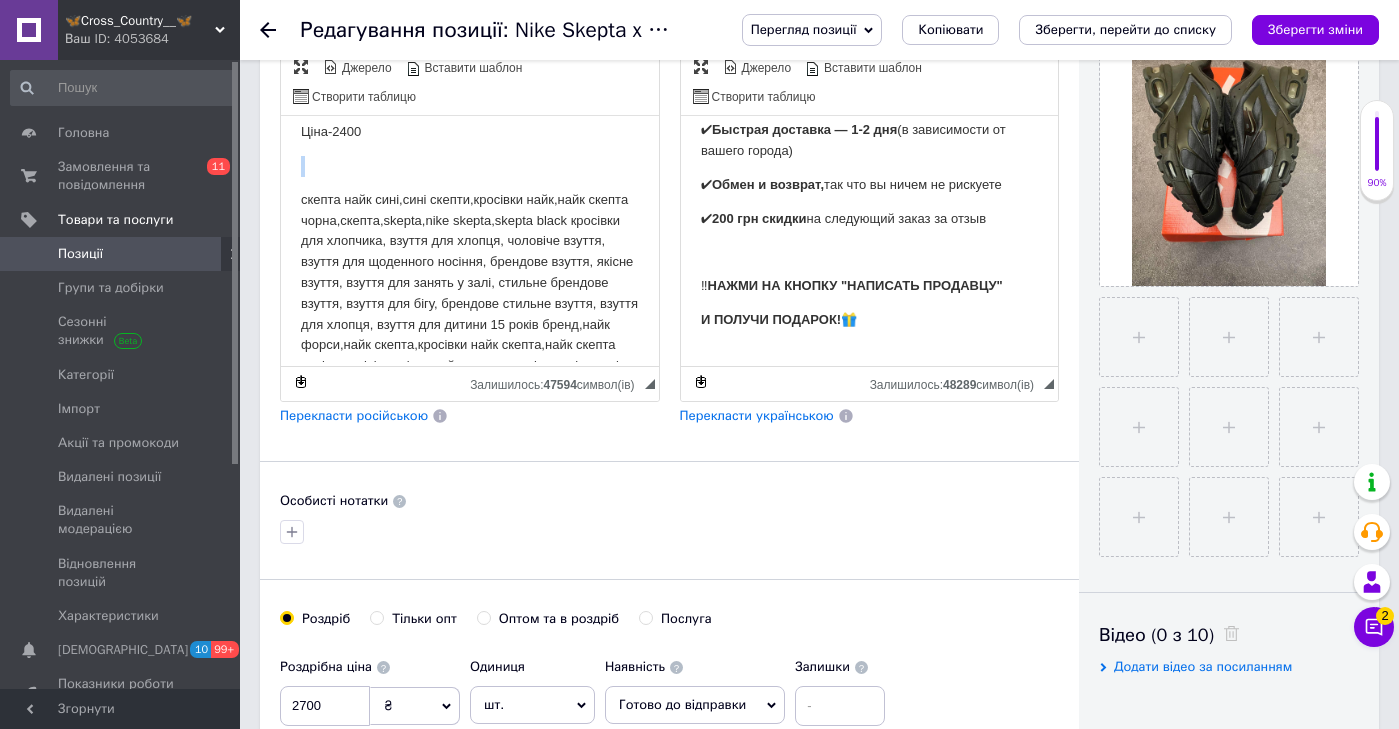 copy 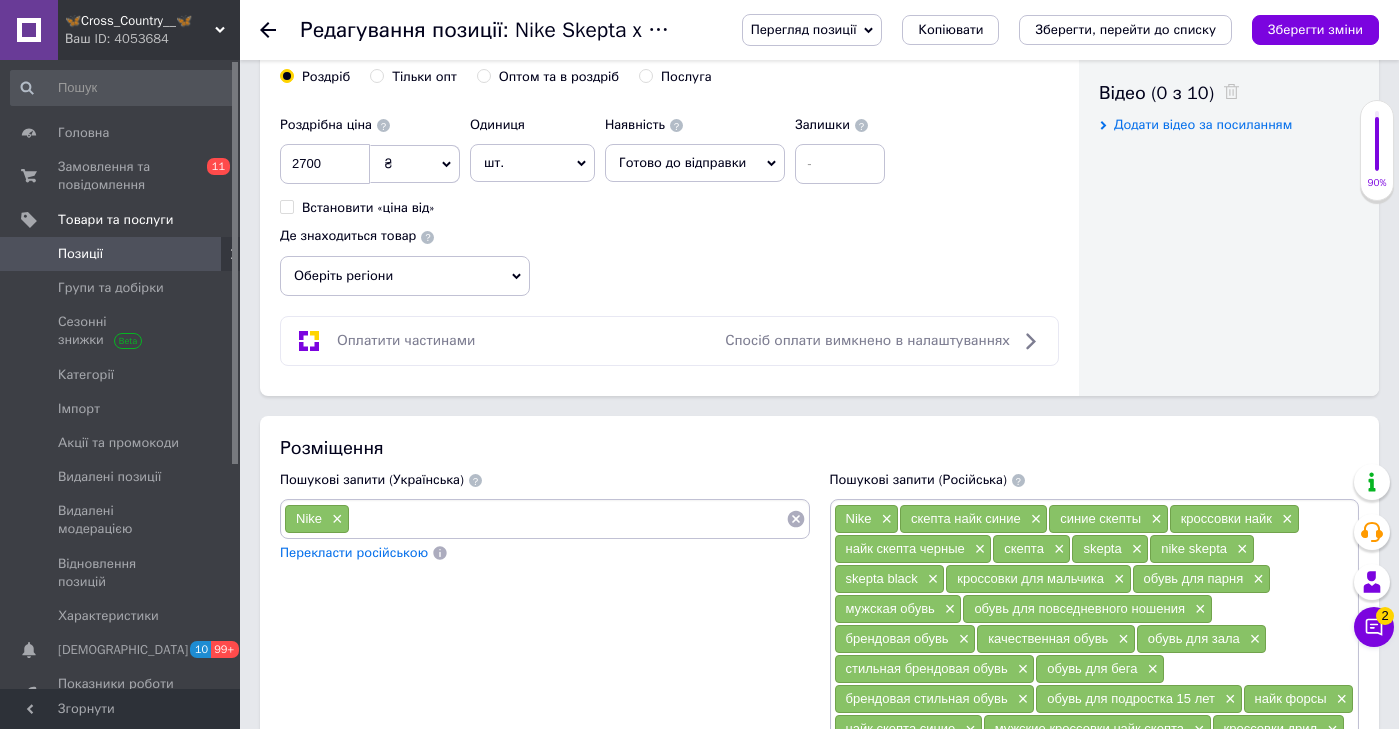 scroll, scrollTop: 1244, scrollLeft: 0, axis: vertical 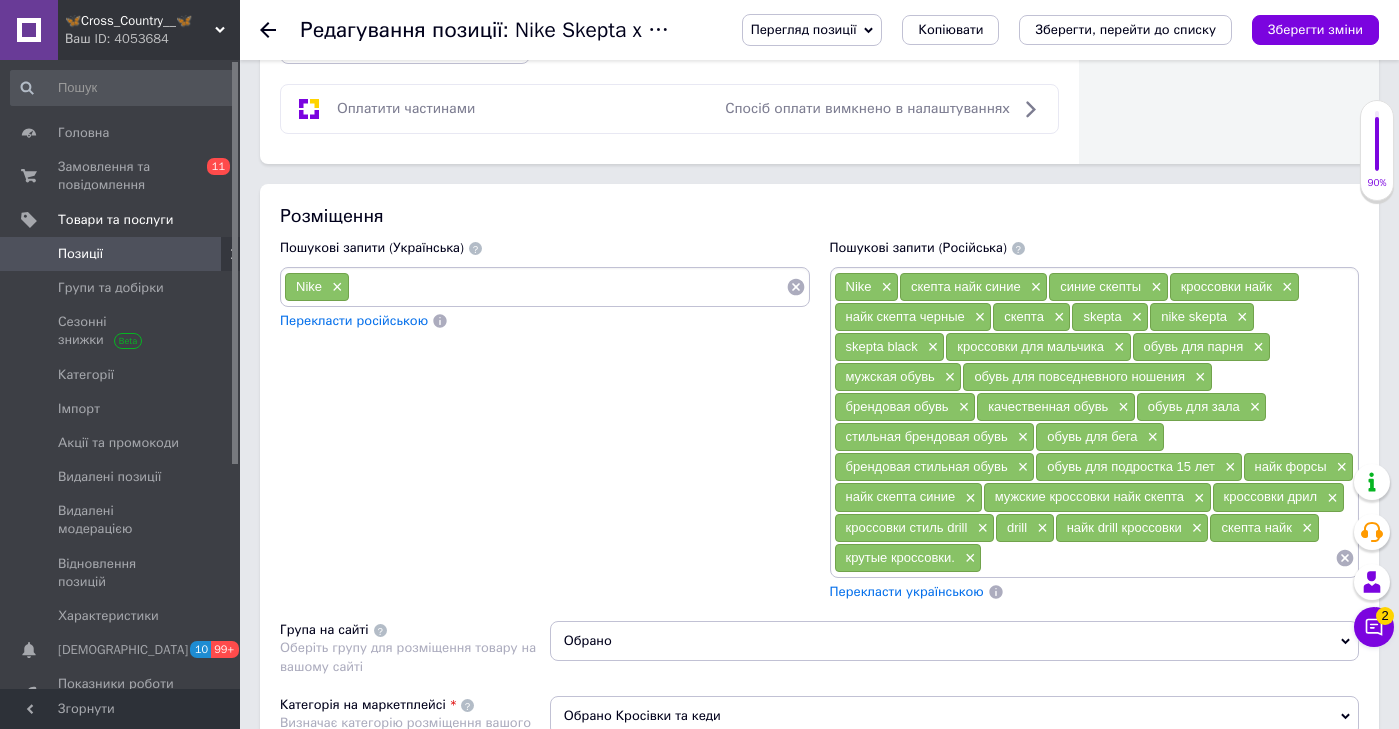 click at bounding box center (568, 287) 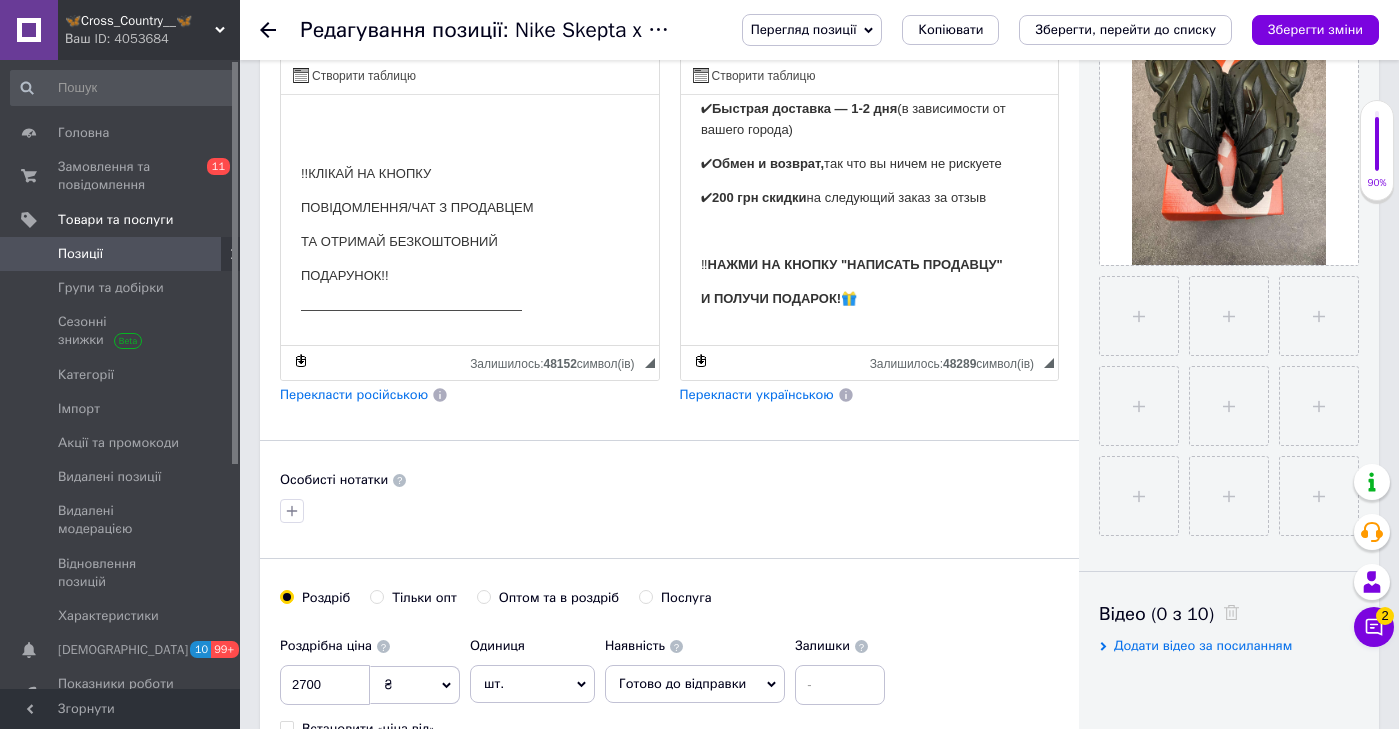 scroll, scrollTop: 277, scrollLeft: 0, axis: vertical 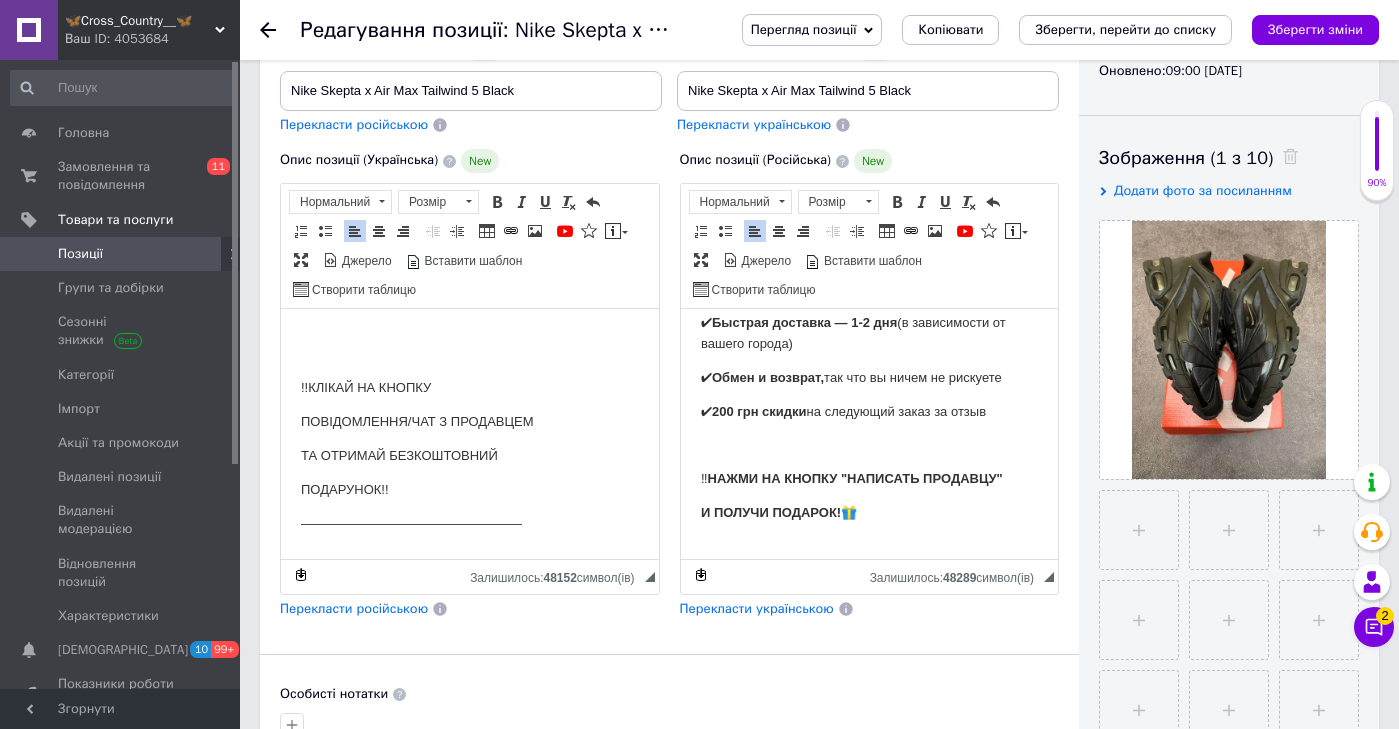 click on "💰  Цена  — 2400 грн" at bounding box center (869, 581) 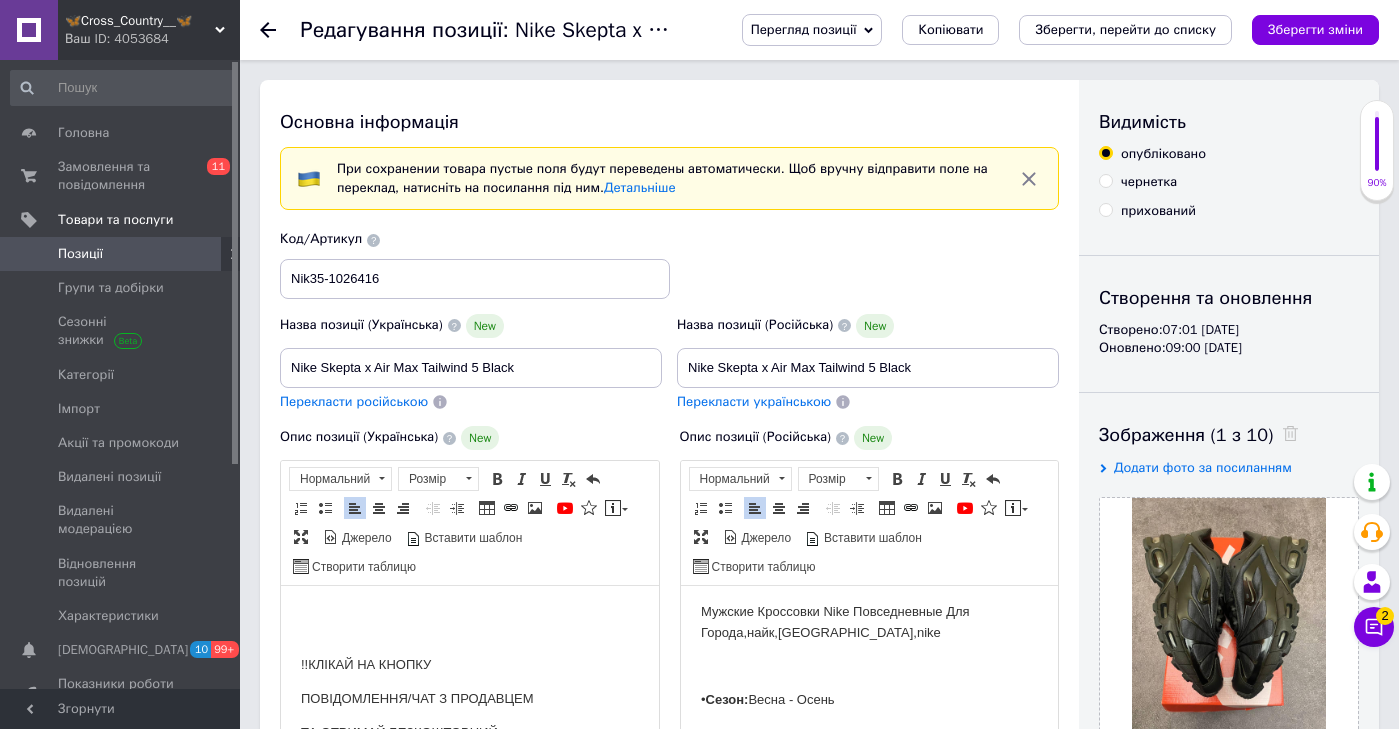 scroll, scrollTop: 435, scrollLeft: 0, axis: vertical 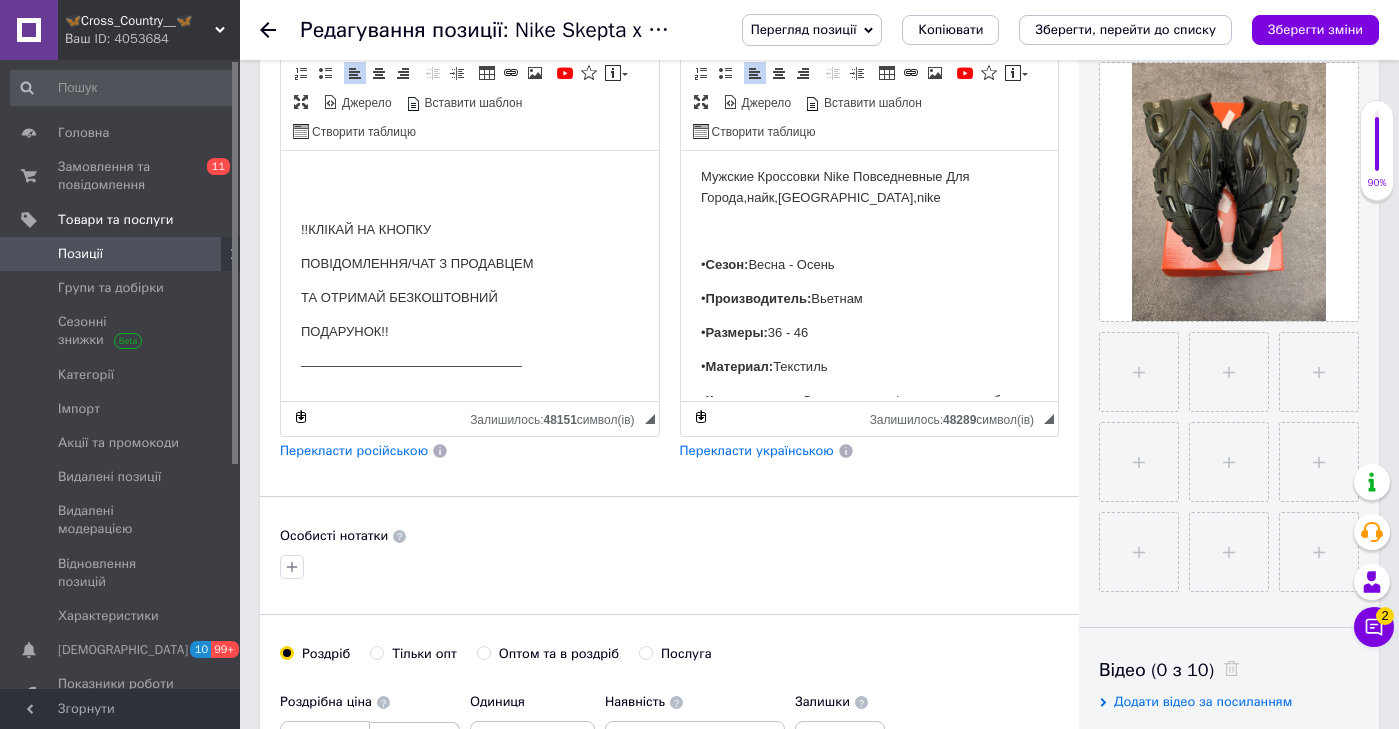 click on "•  Материал:  Текстиль" at bounding box center (869, 367) 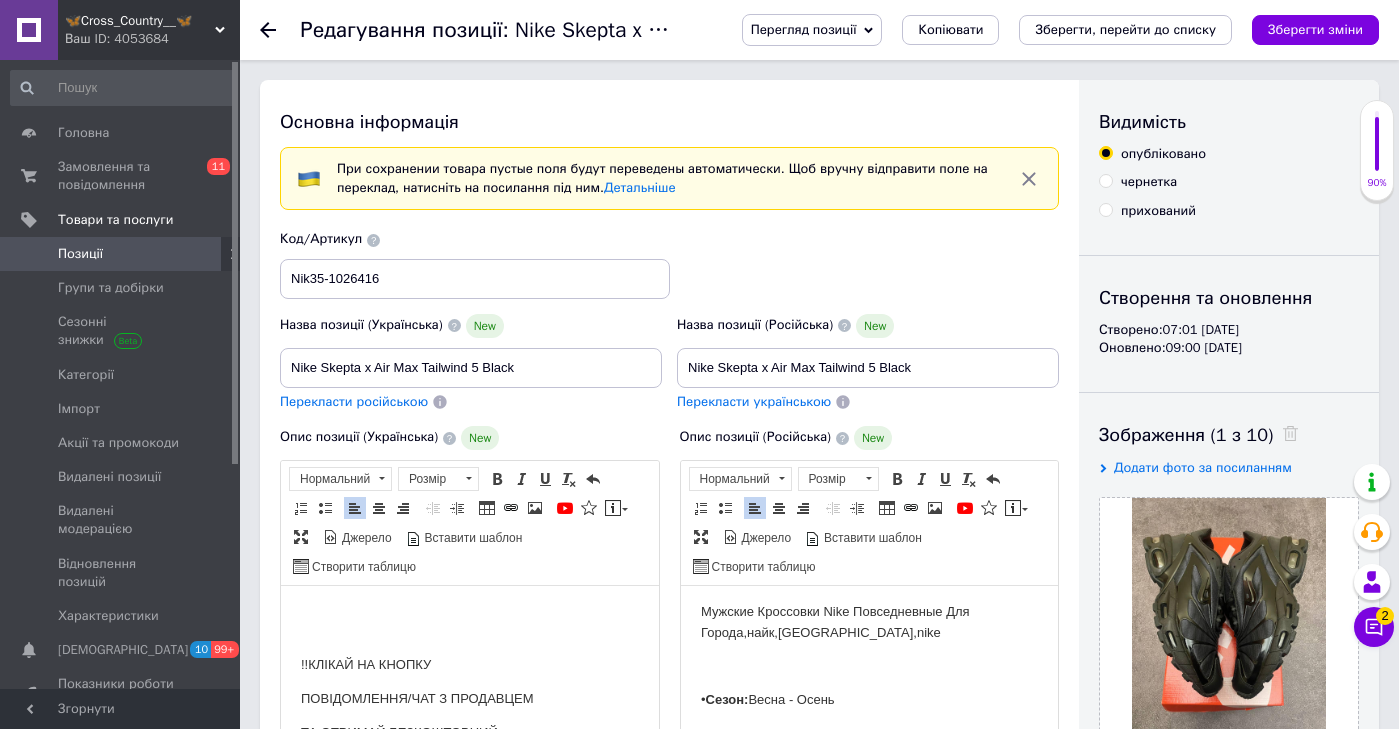 scroll, scrollTop: -1, scrollLeft: 0, axis: vertical 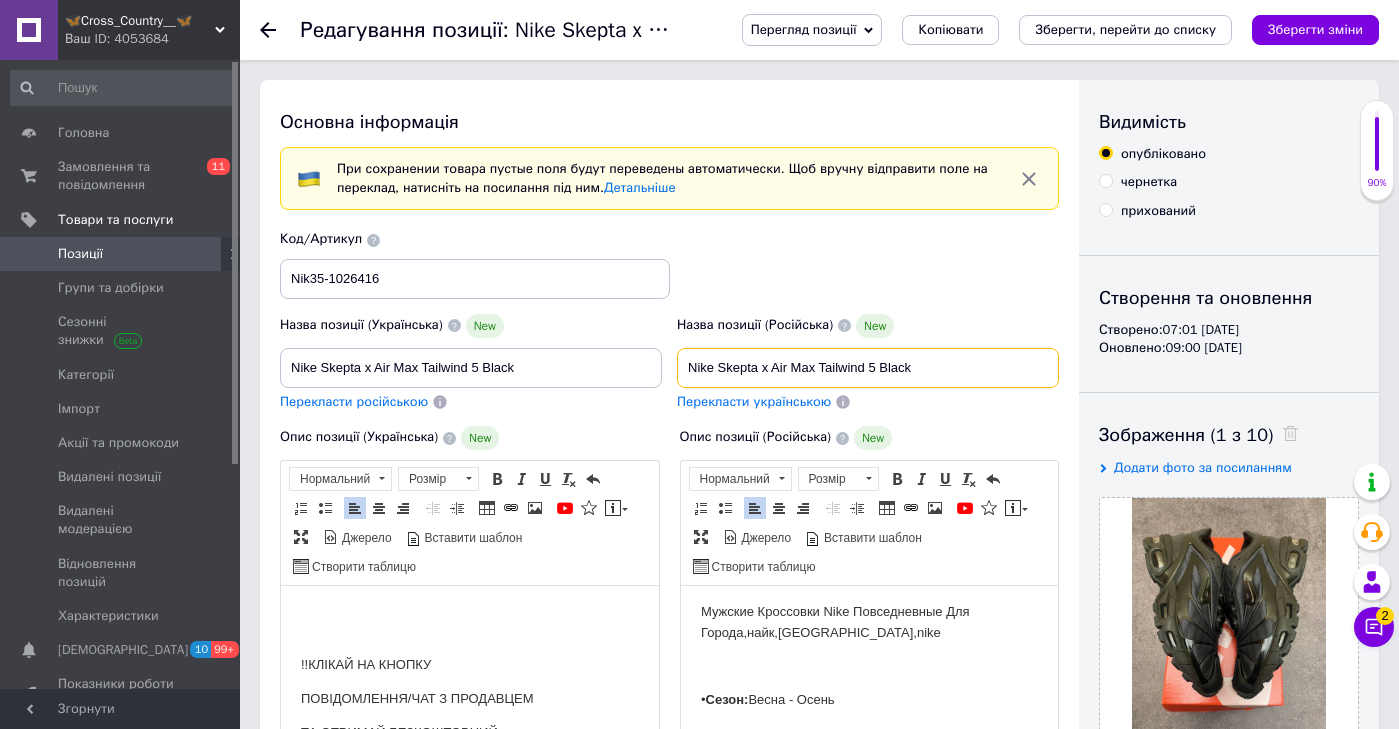 click on "Nike Skepta x Air Max Tailwind 5 Black" at bounding box center (868, 368) 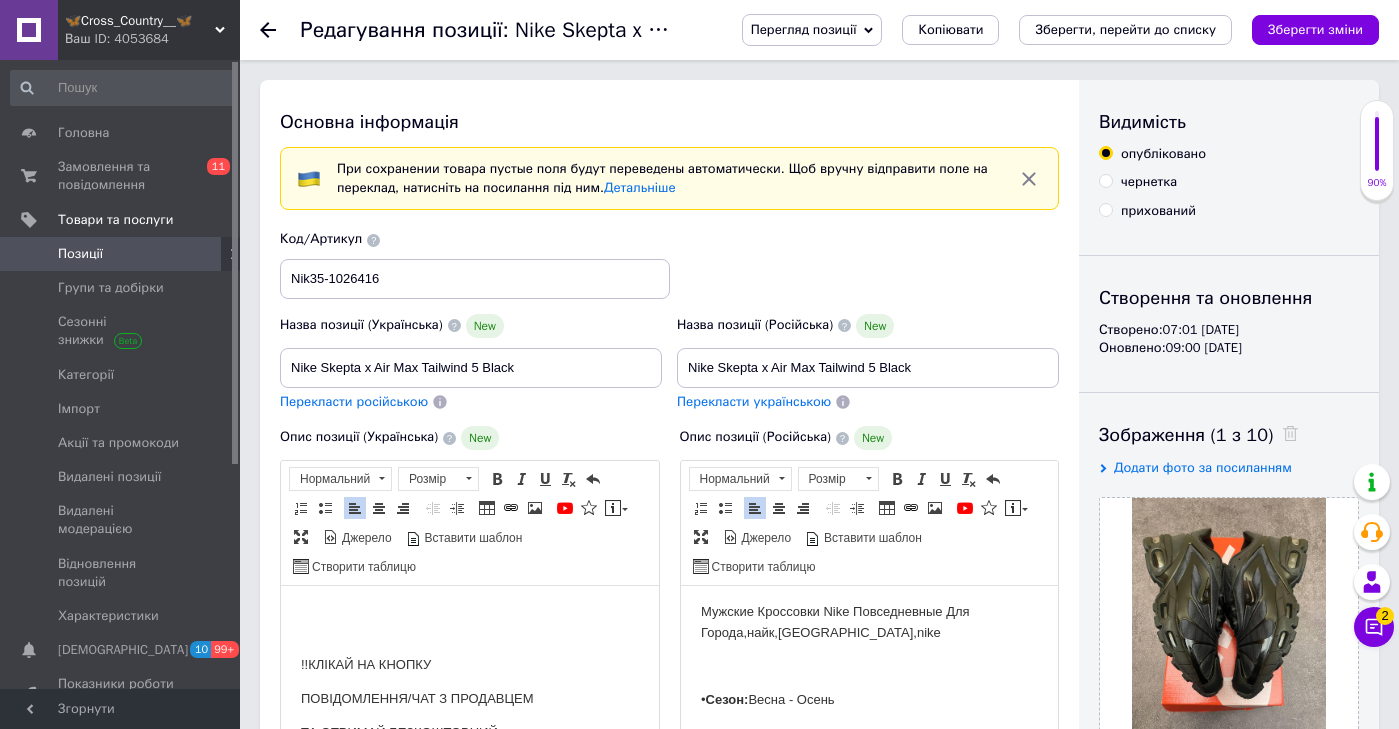 click on "Мужские Кроссовки Nike Повседневные Для Города,найк,[GEOGRAPHIC_DATA],nike" at bounding box center [869, 623] 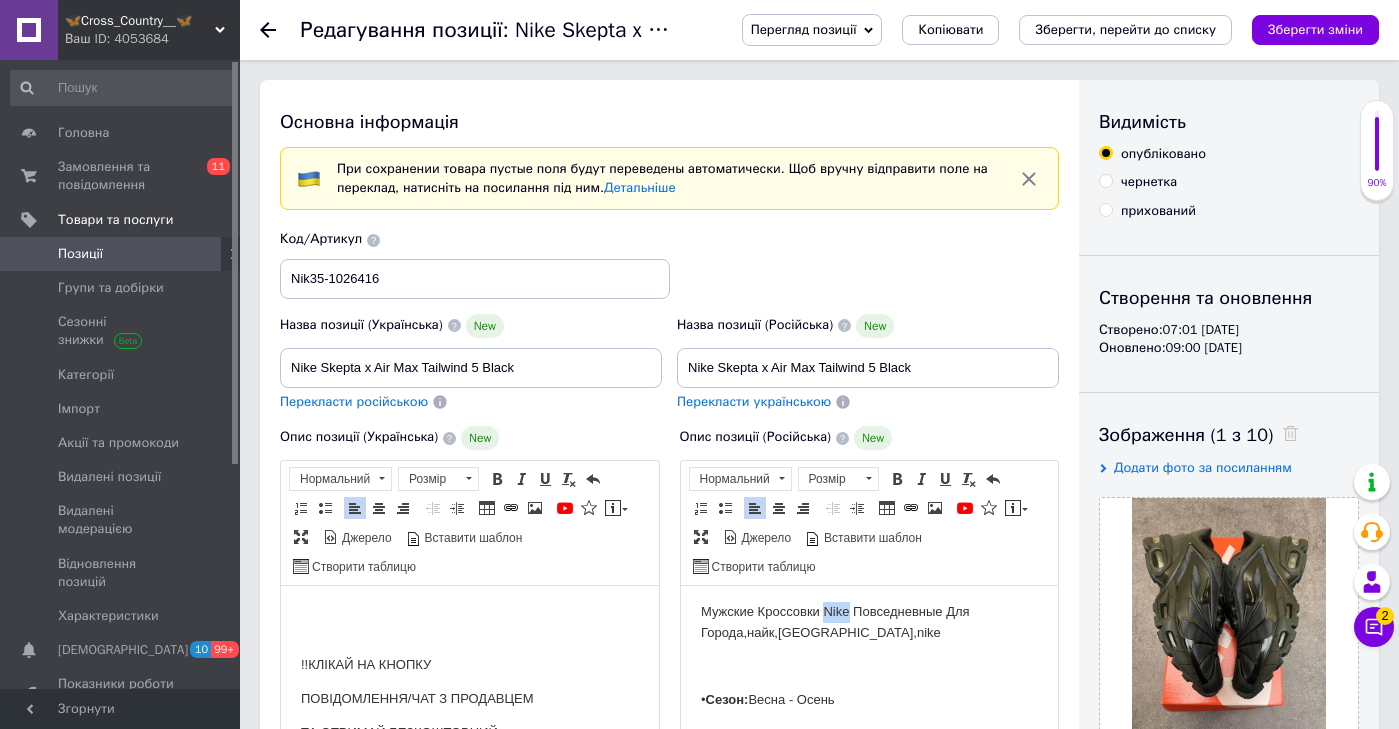 click on "Мужские Кроссовки Nike Повседневные Для Города,найк,[GEOGRAPHIC_DATA],nike" at bounding box center [869, 623] 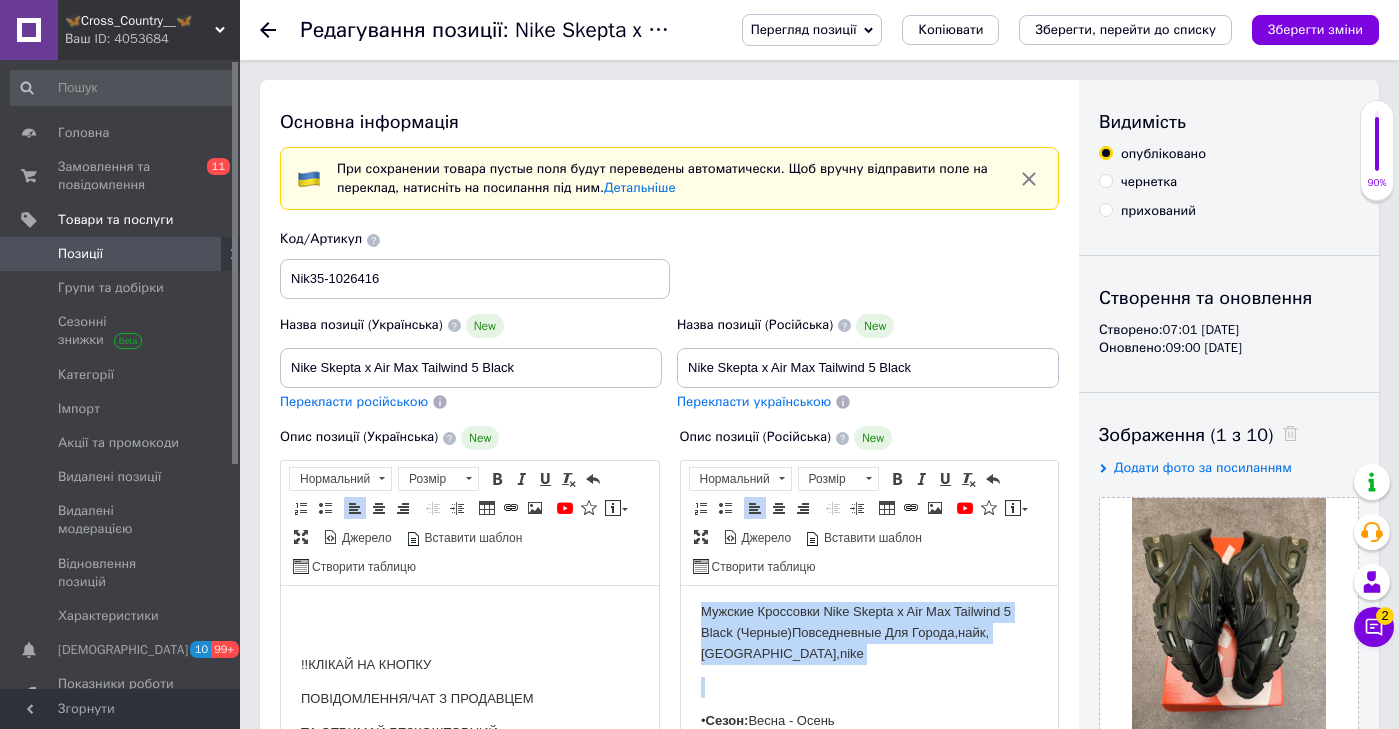 drag, startPoint x: 883, startPoint y: 683, endPoint x: 883, endPoint y: 466, distance: 217 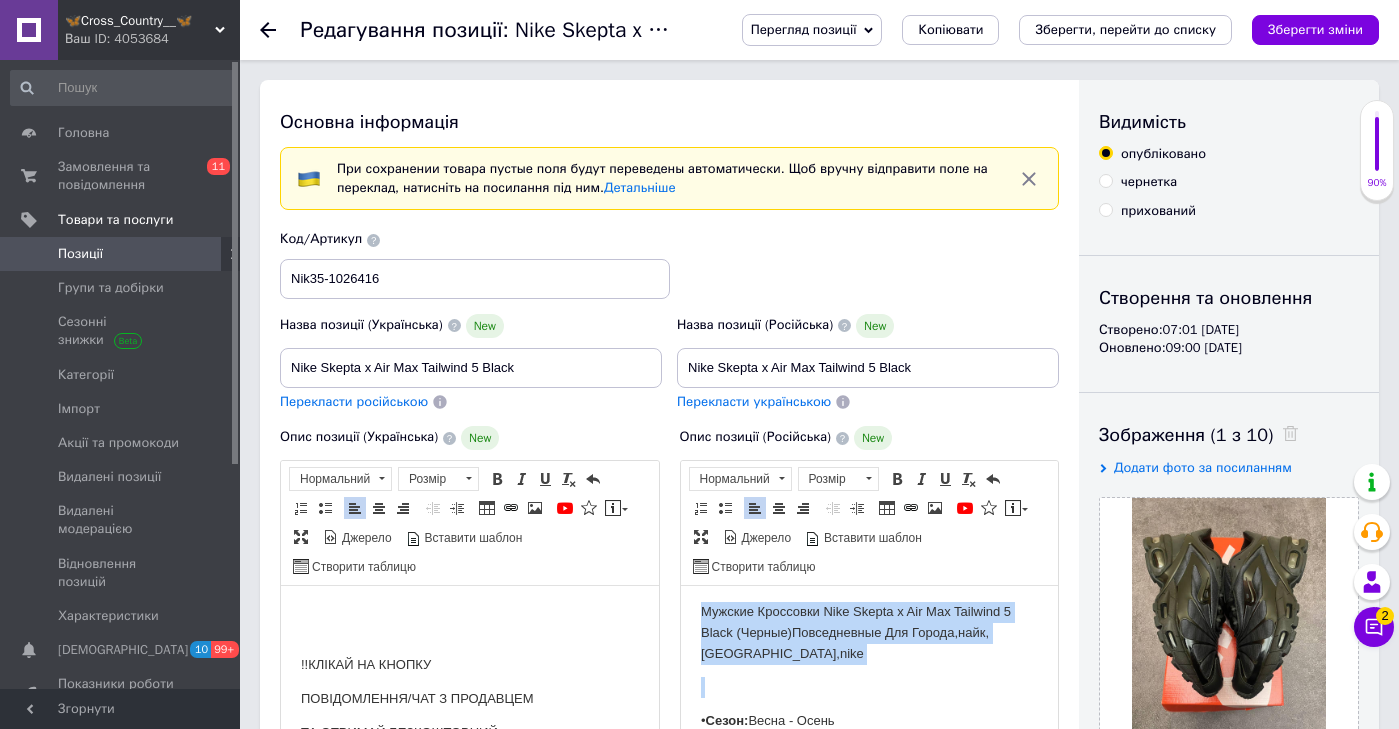 click on "Мужские Кроссовки Nike Skepta x Air Max Tailwind 5 Black (Черные)  Повседневные Для Города,найк,Скепта,nike •  Сезон:  Весна - Осень •  Производитель:  [GEOGRAPHIC_DATA] •  Размеры:  36 - 46 •  Материал:  Текстиль •  Комплектация:  Оригинальная фирменная коробка •  Отправка в день заказа  --- Друзья, меня зовут [PERSON_NAME],  и именно я постараюсь сделать все, чтобы вы остались довольны покупкой! На фото ниже я хотел показать, что  открыт к общению  и хочу, чтобы каждый знал —  мы работаем для клиента!  Любой вид доставки, любой способ оплаты —  всё, чтобы вам было удобно!  Так что, ✅ За  2 года работы" at bounding box center (869, 1695) 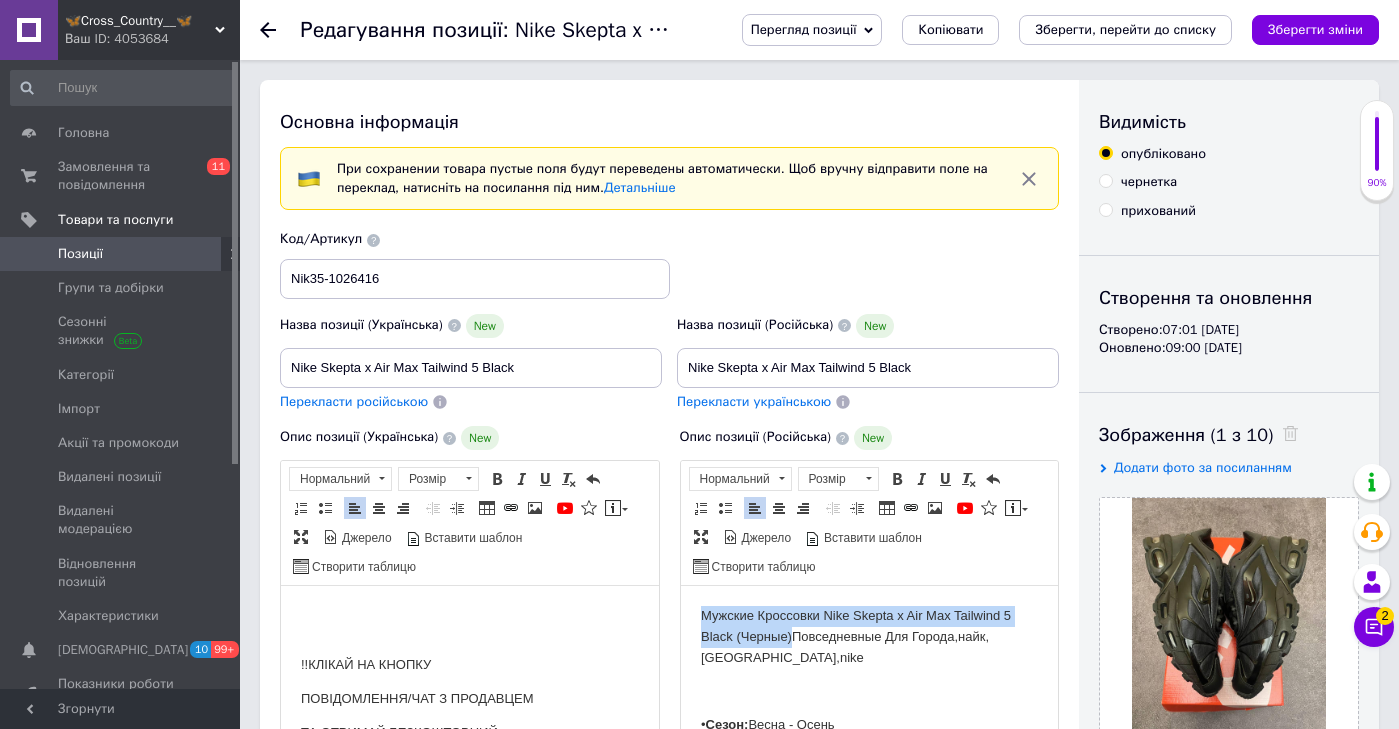 copy on "Мужские Кроссовки Nike Skepta x Air Max Tailwind 5 Black (Черные)" 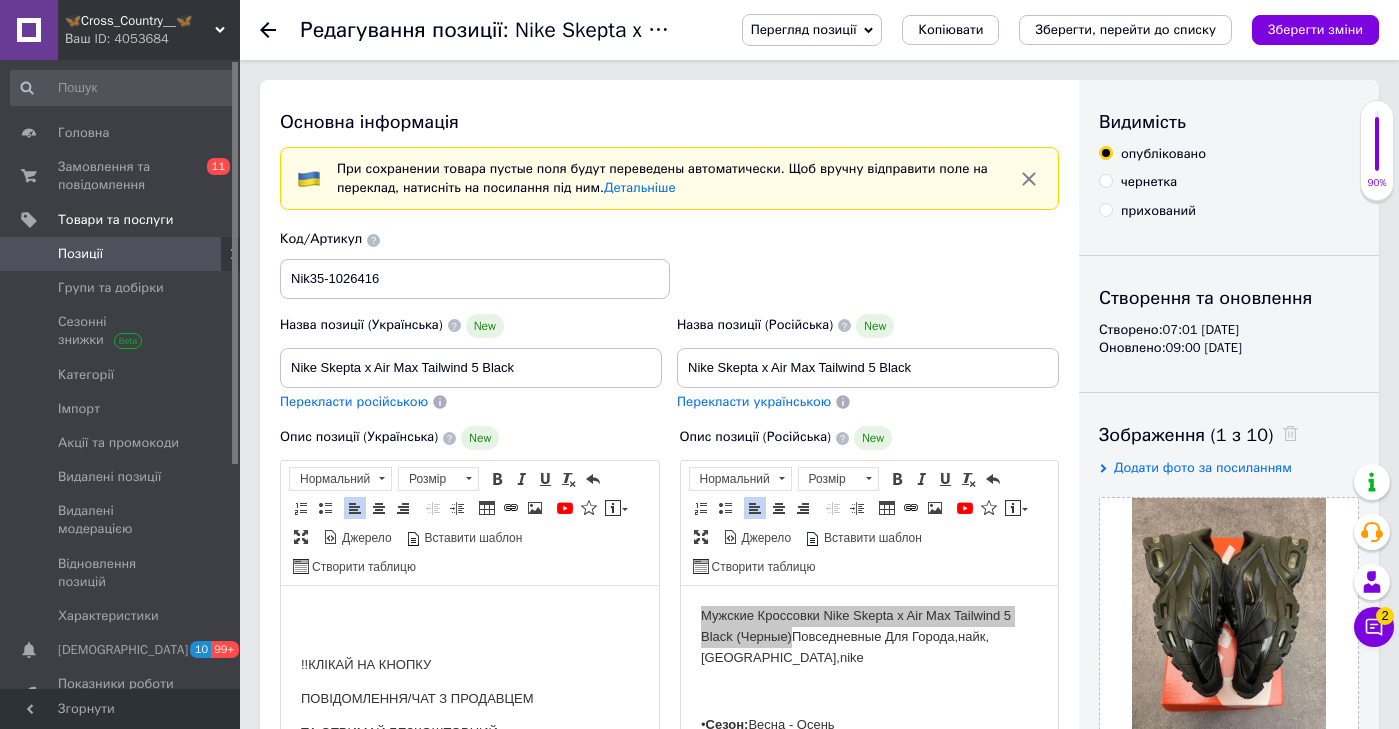 click on "Назва позиції (Російська) New Nike Skepta x Air Max Tailwind 5 Black Перекласти українською" at bounding box center (868, 362) 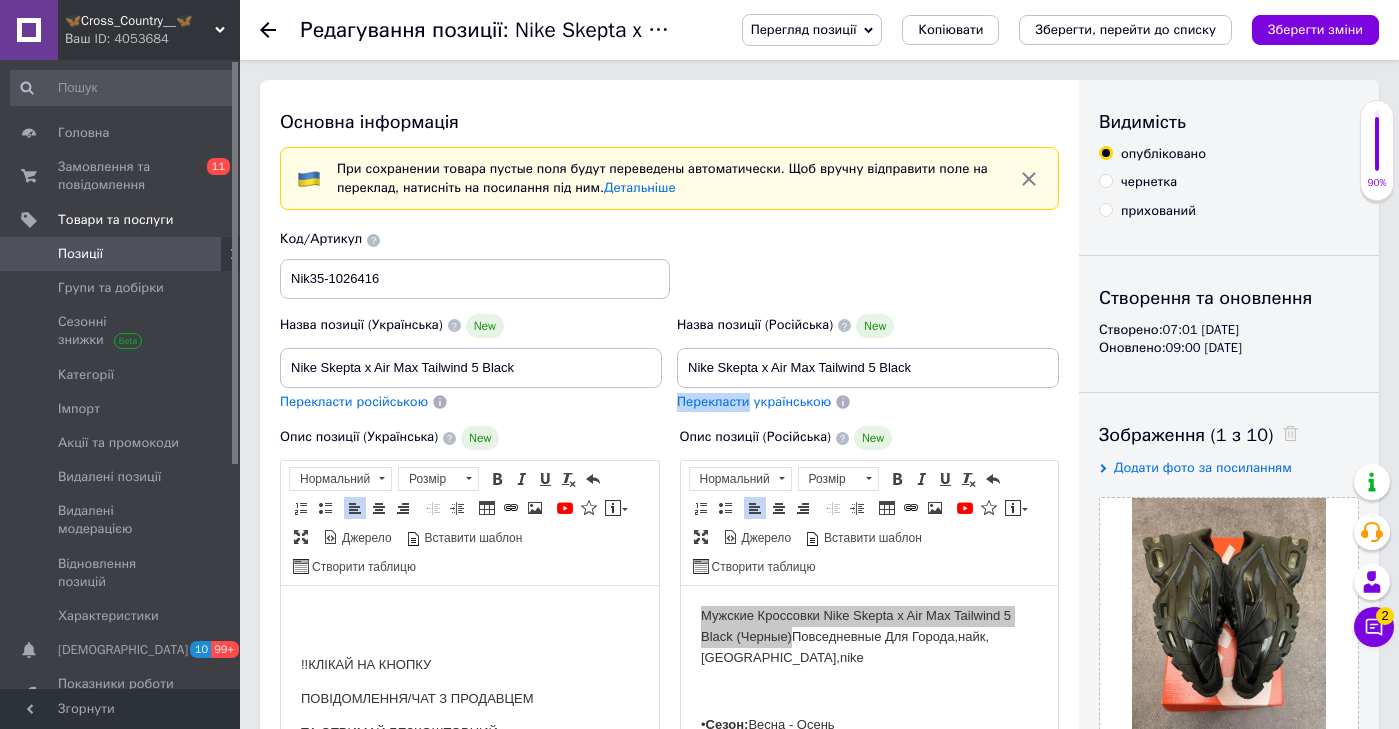 click on "Назва позиції (Російська) New Nike Skepta x Air Max Tailwind 5 Black Перекласти українською" at bounding box center (868, 362) 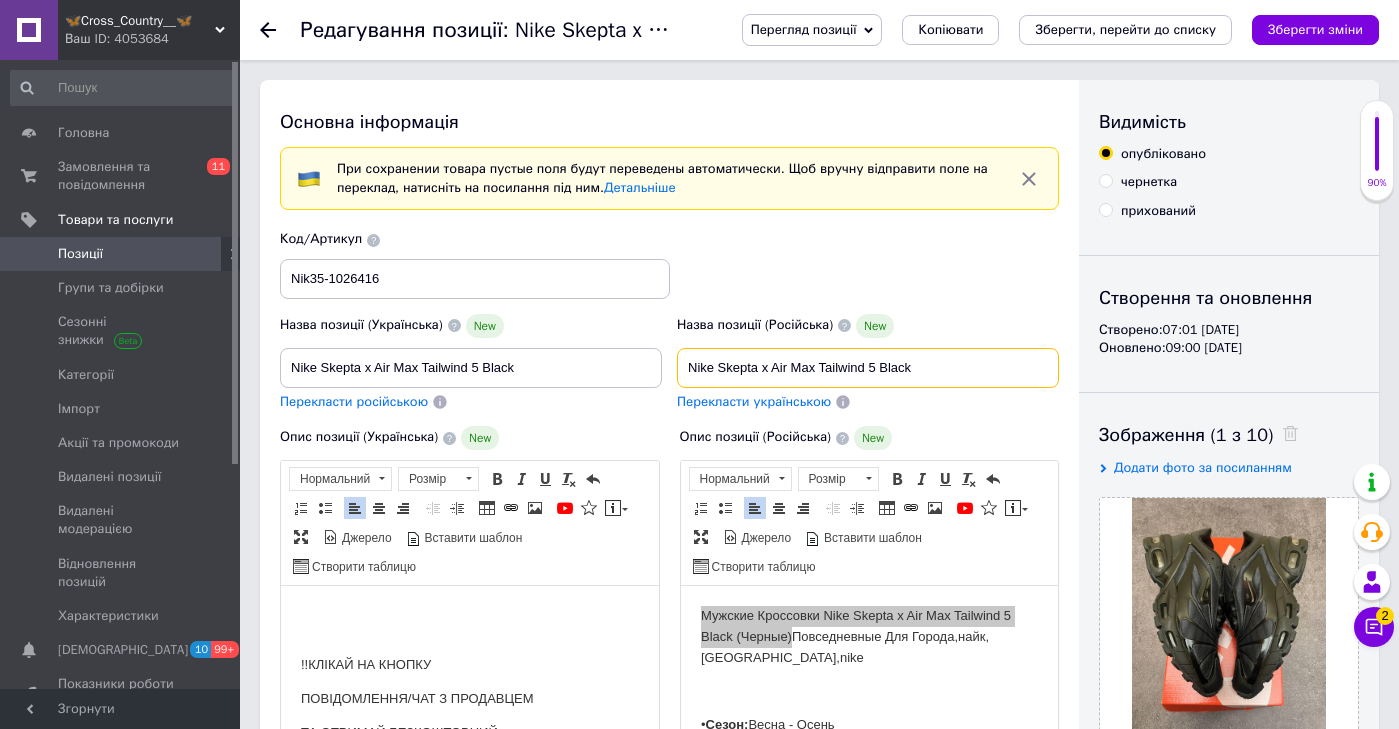 click on "Nike Skepta x Air Max Tailwind 5 Black" at bounding box center [868, 368] 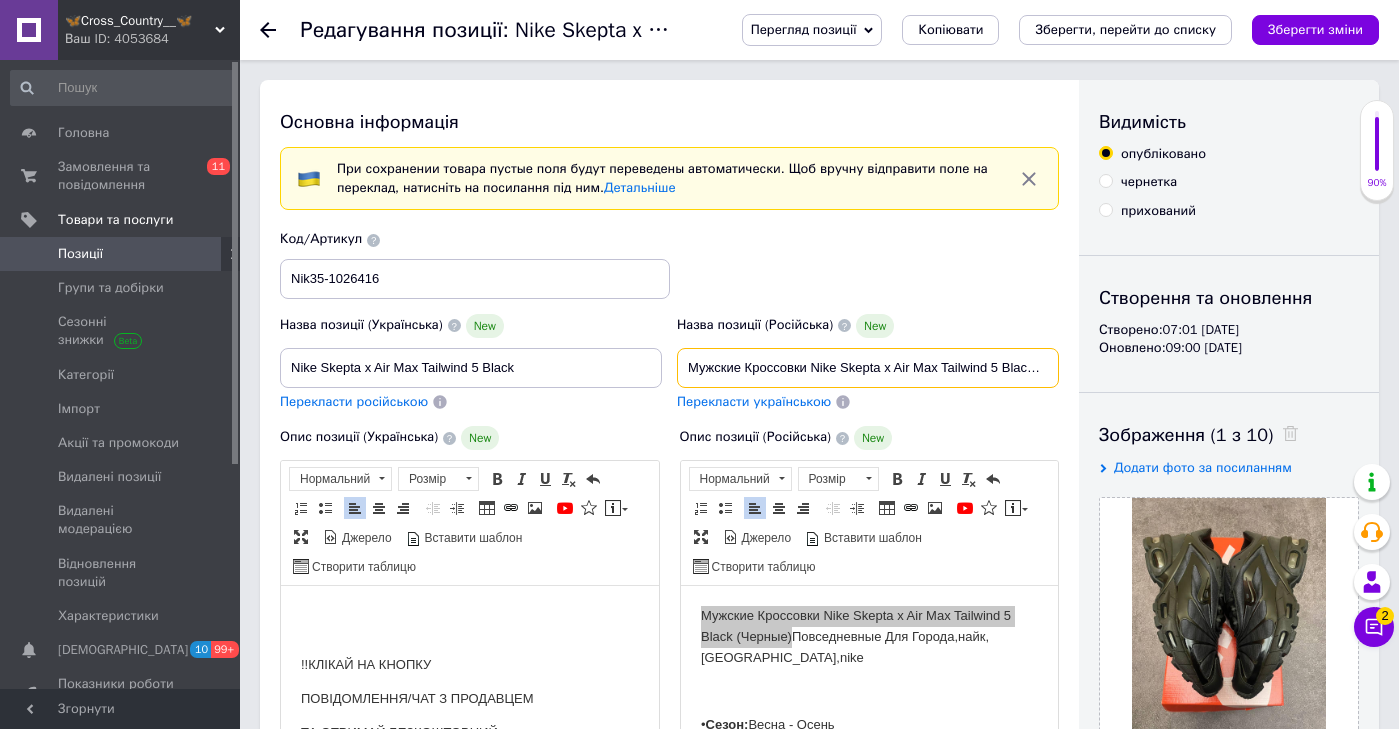 type on "Мужские Кроссовки Nike Skepta x Air Max Tailwind 5 Black (Черные) Повседневные Для Города,найк,Скепта,nike" 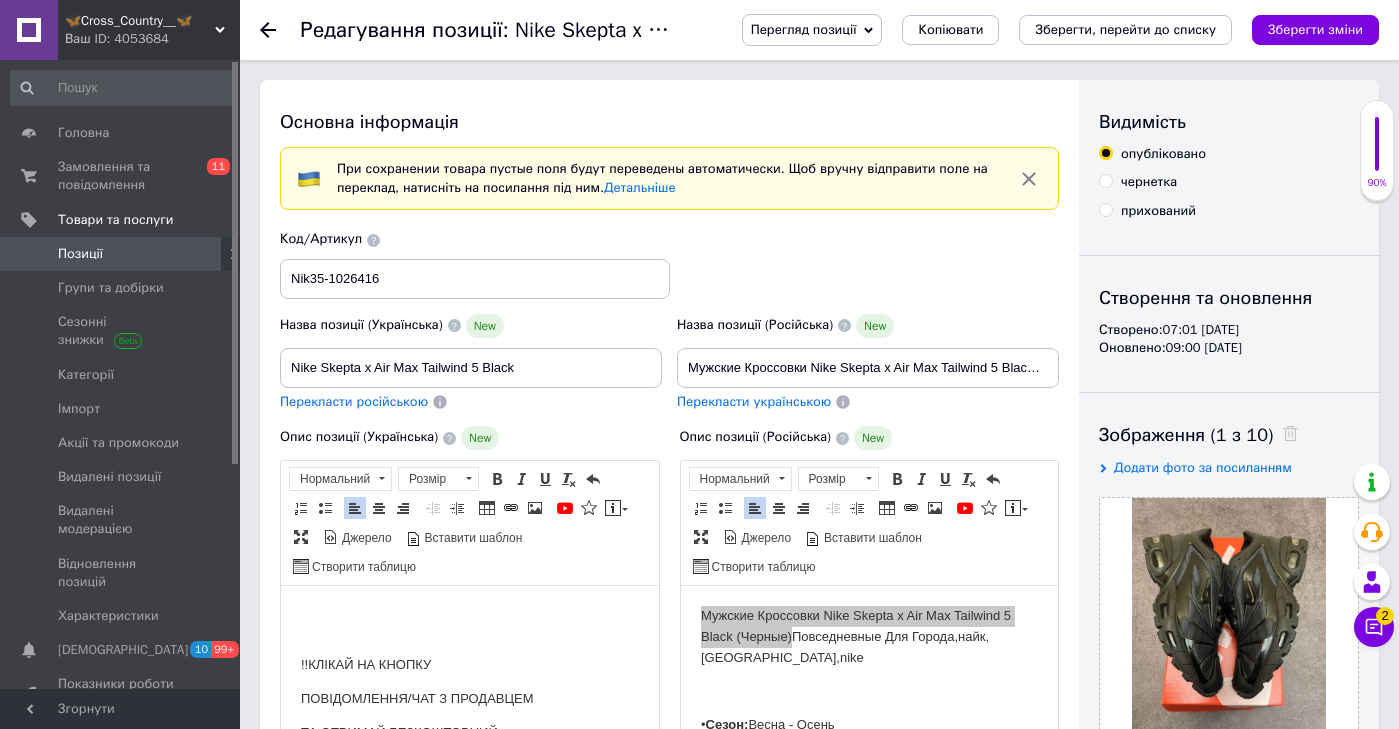 click on "Опис позиції (Російська) New Розширений текстовий редактор, B33A95D0-9638-46FD-9EA7-E7A6015871A2 Панель інструментів редактора Форматування Нормальний Розмір Розмір   Жирний  Сполучення клавіш Command+B   Курсив  Сполучення клавіш Command+I   Підкреслений  Сполучення клавіш Command+U   Видалити форматування   Повернути  Сполучення клавіш Command+Z   Вставити/видалити нумерований список   Вставити/видалити маркований список   По лівому краю   По центру   По правому краю   Зменшити відступ   Збільшити відступ   Таблиця   Вставити/Редагувати посилання  Сполучення клавіш Command+L     YouTube" at bounding box center (870, 661) 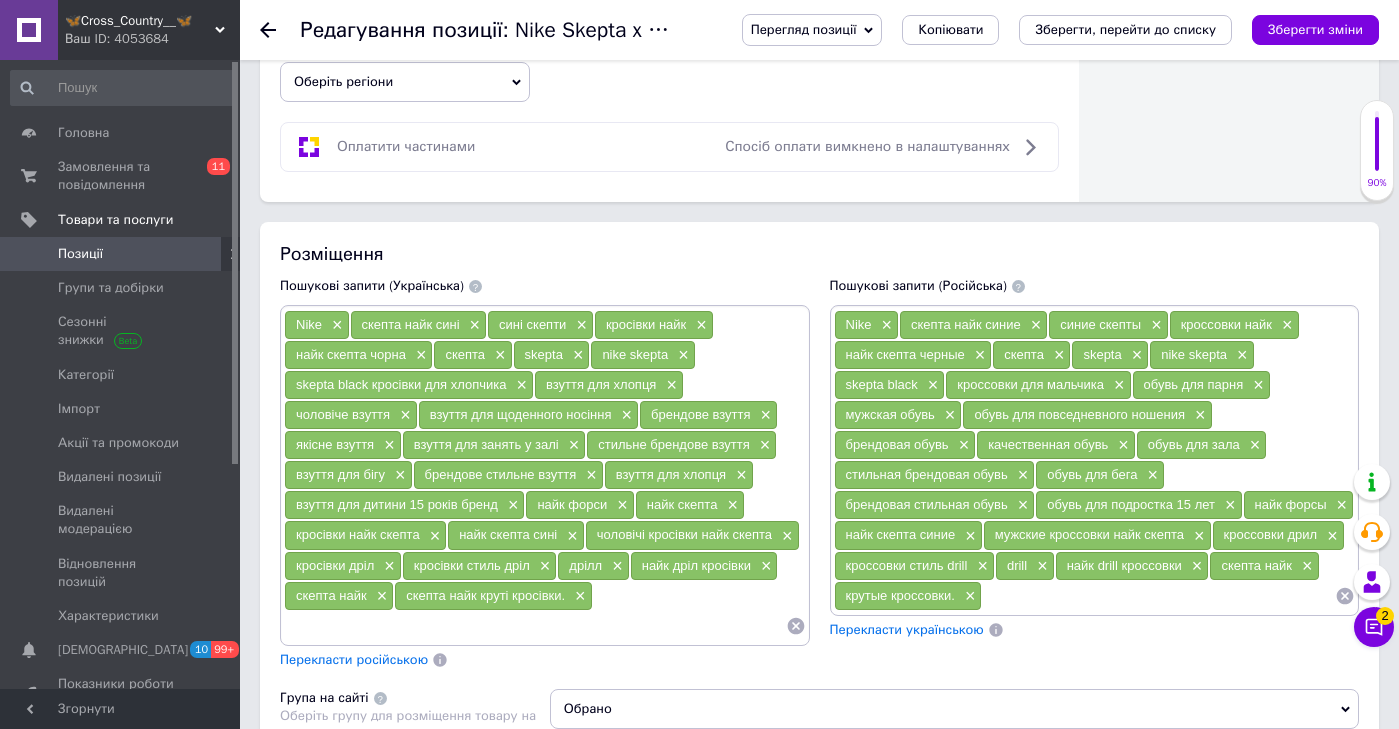 type on "Чоловічі Кросівки Nike Skepta x Air Max Tailwind 5 Black (Чорні) Повсякденні Для Міста,найк, Скета,nike" 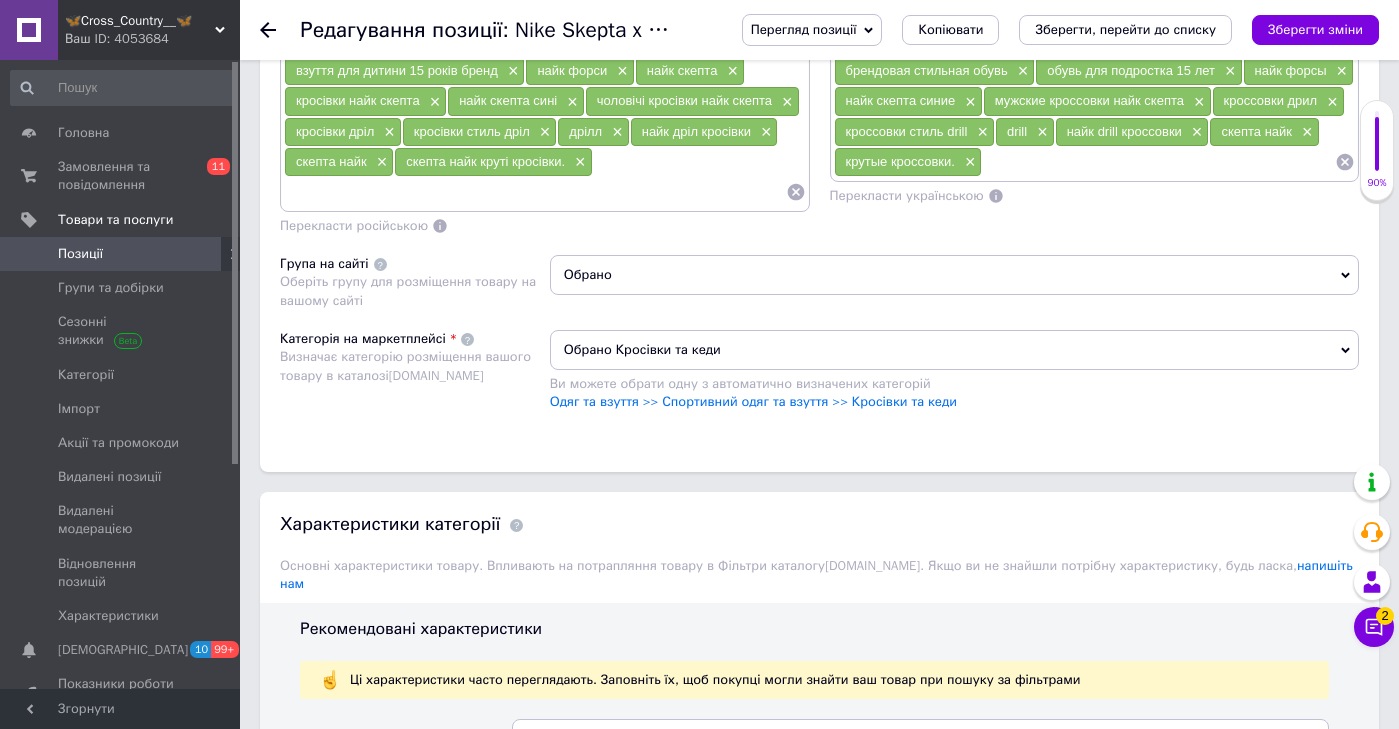 scroll, scrollTop: 1537, scrollLeft: 0, axis: vertical 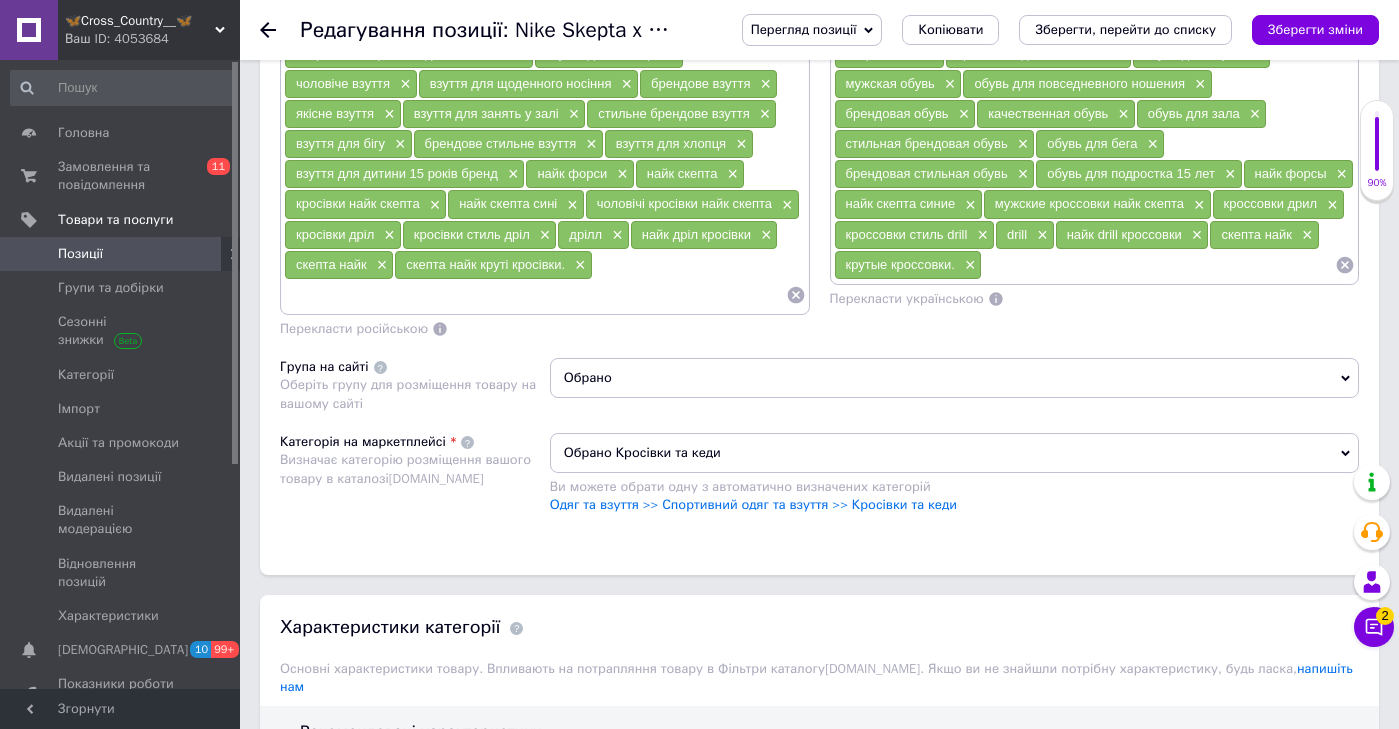 click on "Nike × скепта найк синие × синие скепты × кроссовки найк × найк скепта черные × скепта × skepta × nike skepta × skepta black × кроссовки для мальчика × обувь для парня × мужская обувь × обувь для повседневного ношения × брендовая обувь × качественная обувь × обувь для зала × стильная брендовая обувь × обувь для бега × брендовая стильная обувь × обувь для подростка 15 лет × найк форсы × найк скепта синие × мужские кроссовки найк скепта × кроссовки дрил × кроссовки стиль drill × drill × найк drill кроссовки × скепта найк × крутые кроссовки. ×" at bounding box center (1095, 129) 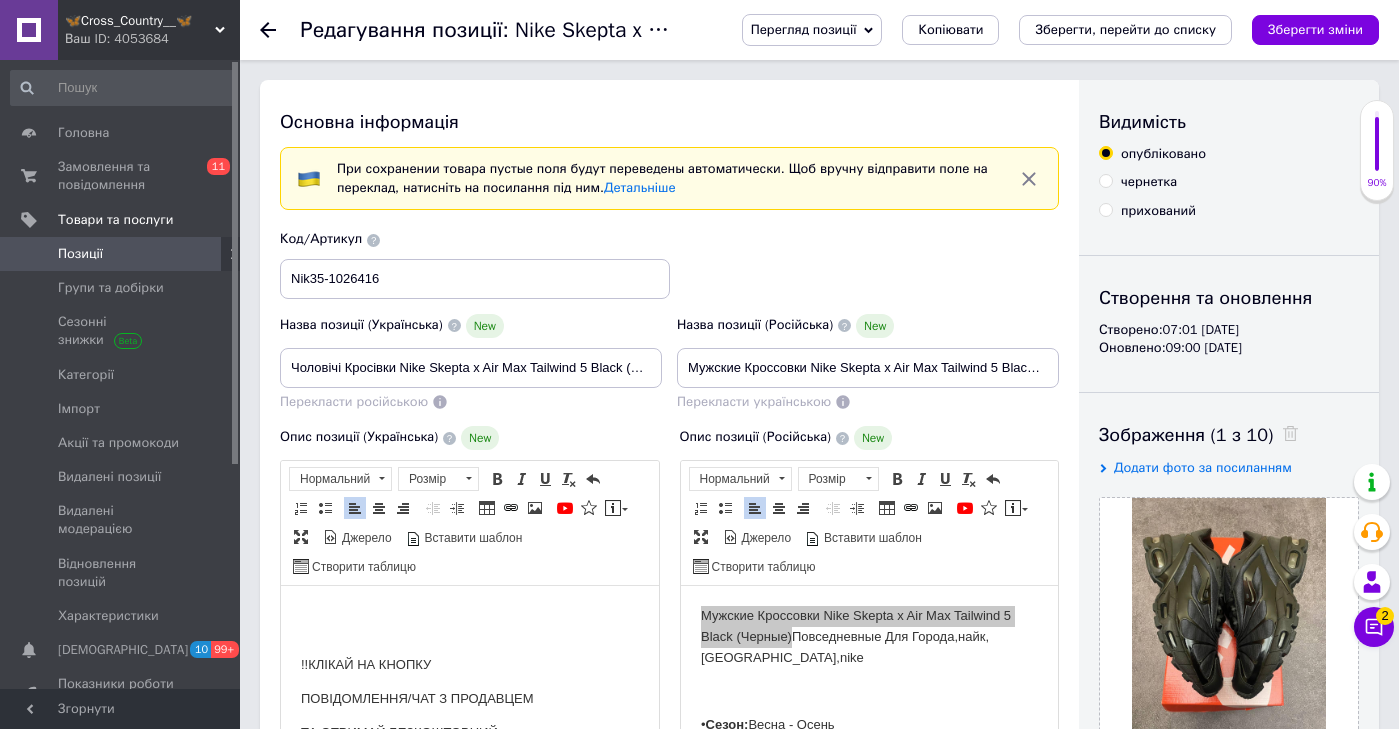 scroll, scrollTop: -1, scrollLeft: 0, axis: vertical 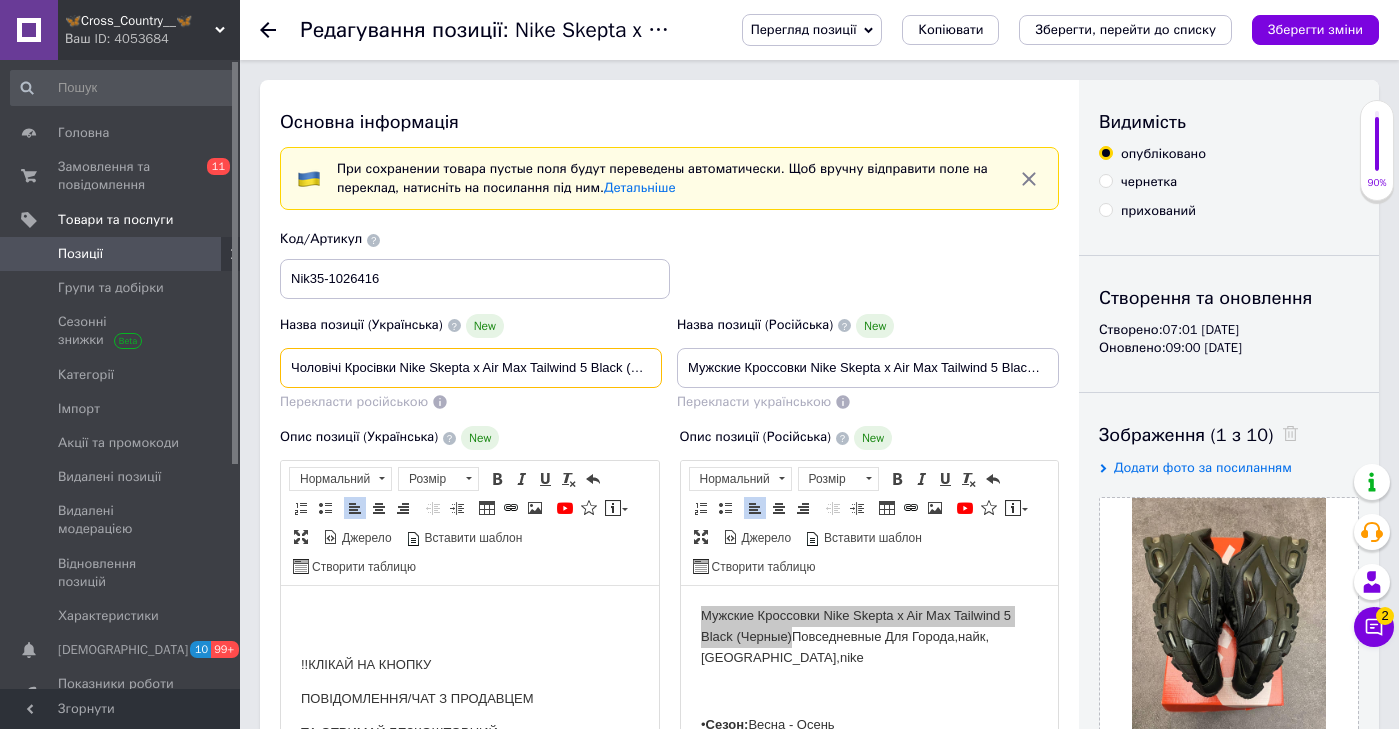 click on "Чоловічі Кросівки Nike Skepta x Air Max Tailwind 5 Black (Чорні) Повсякденні Для Міста,найк, Скета,nike" at bounding box center [471, 368] 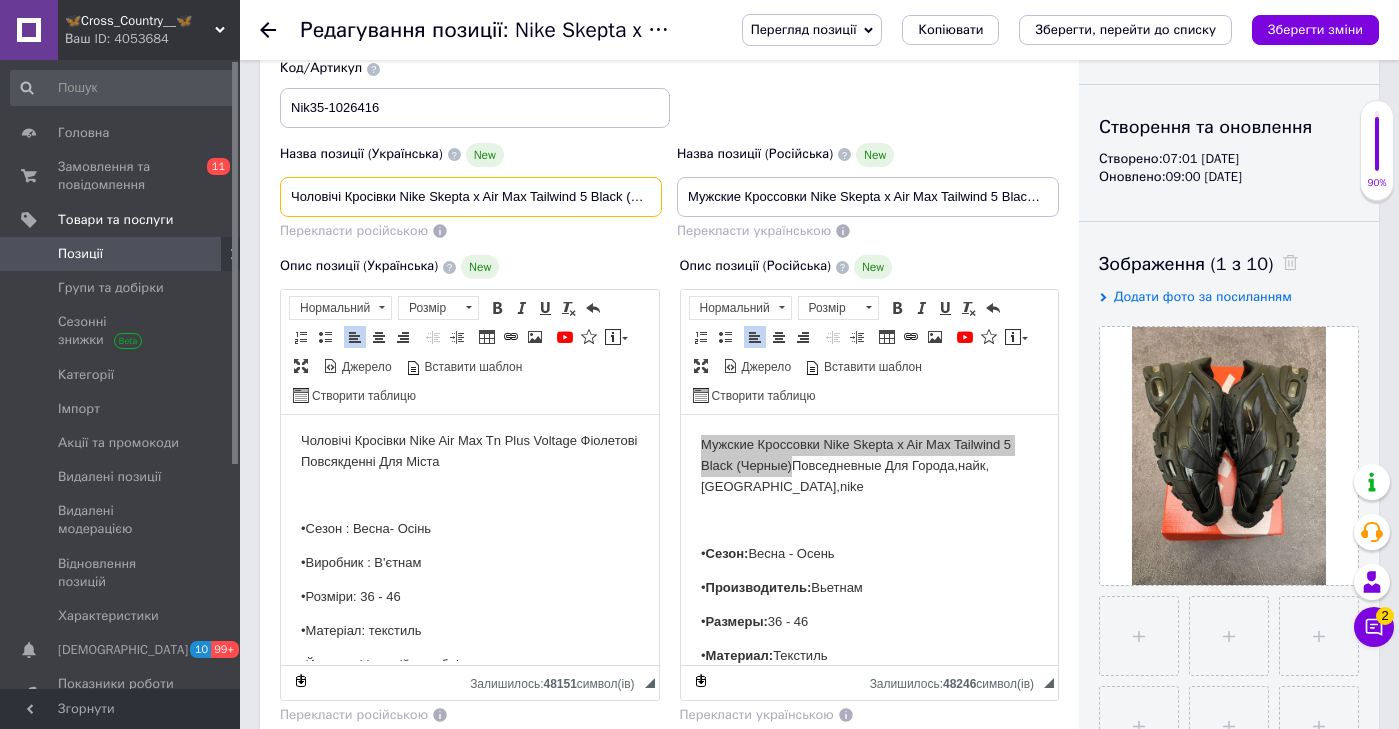 scroll, scrollTop: -2, scrollLeft: 0, axis: vertical 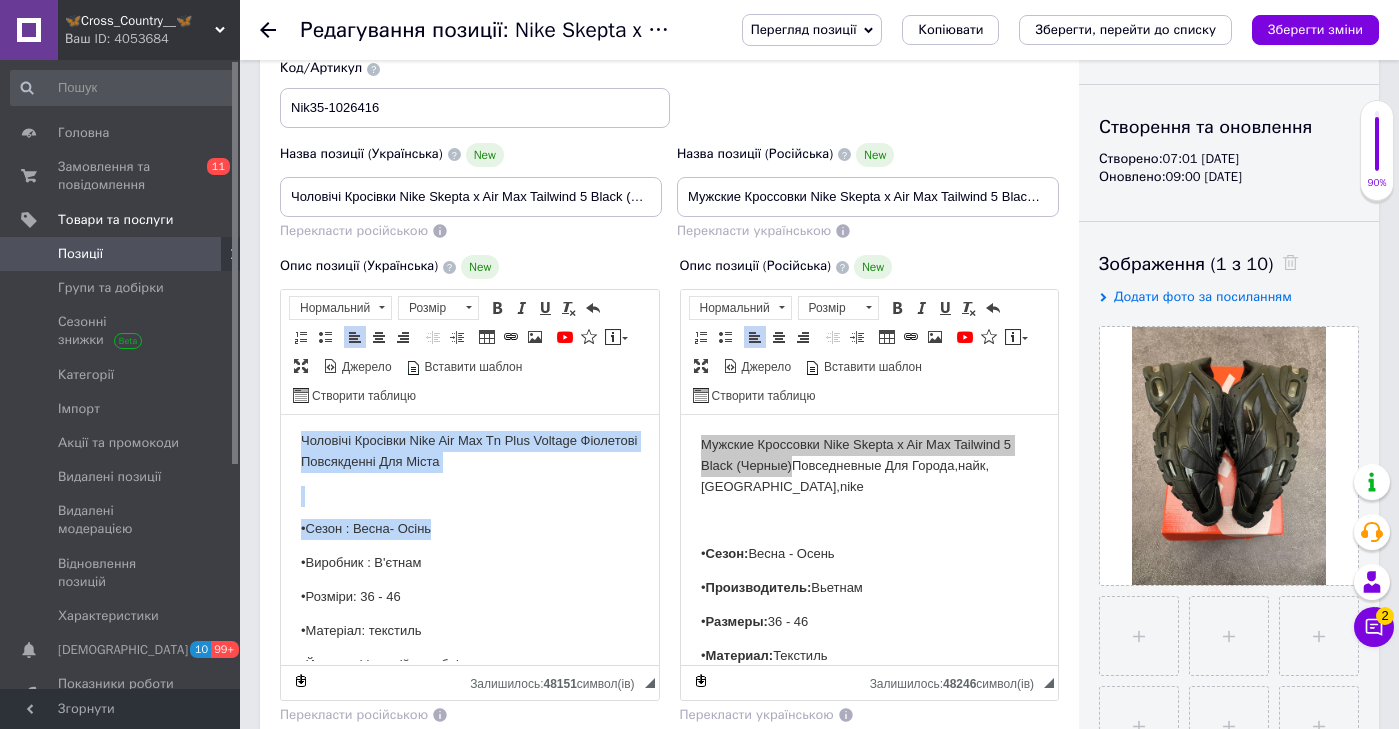 drag, startPoint x: 575, startPoint y: 479, endPoint x: 578, endPoint y: 414, distance: 65.06919 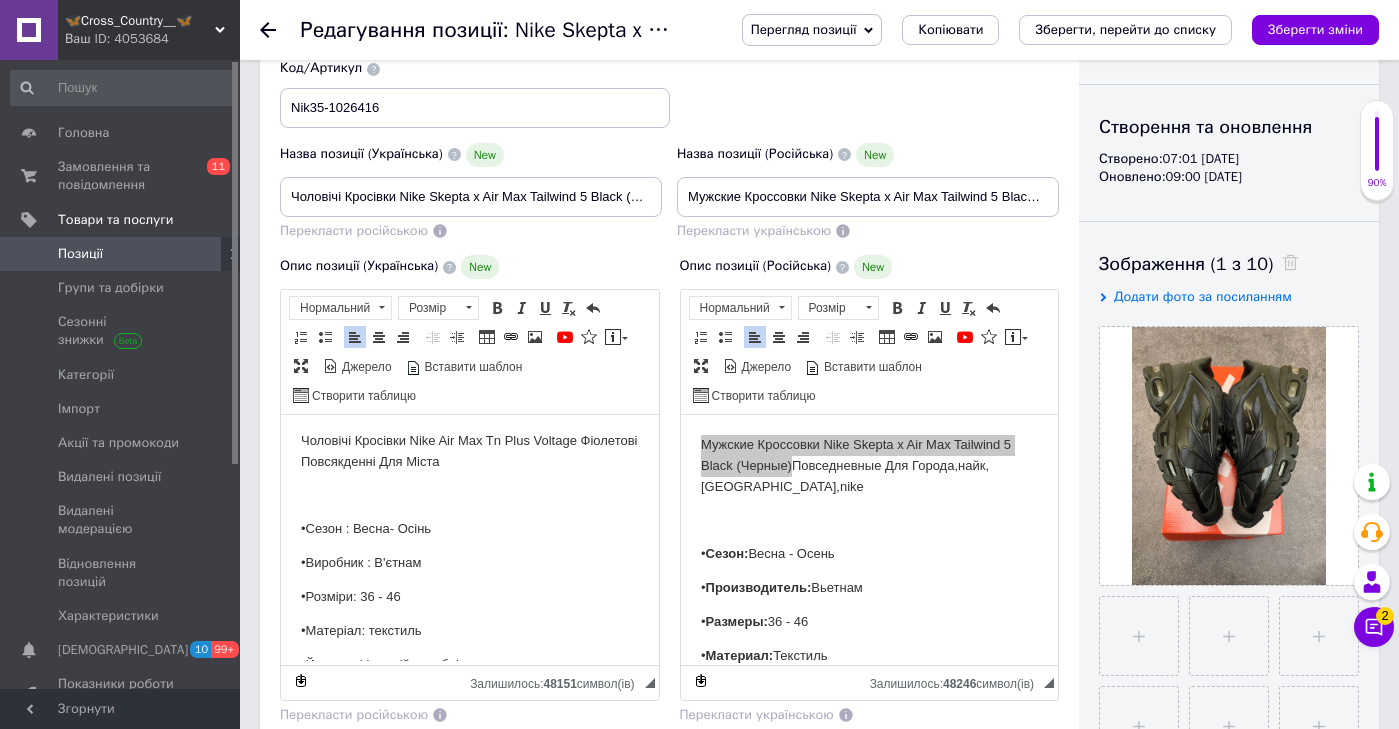click on "Чоловічі Кросівки Nike Air Max Tn Plus Voltage Фіолетові Повсякденні Для Міста •Сезон : Весна- Осінь •Виробник : В'єтнам •Розміри: 36 - 46 •Матеріал: текстиль •Йдуть в фірмовій коробці •Відправка в день замовлення ————————————————— Друзі,Мене звати [PERSON_NAME],та  саме я спробую зробити усе,щоб ви точно залишились задоволенні покупкою)) Фотографією нижче хотів показати що я відкритий до усіх комунікацій з вами, та хочу щоб кожен з вас знав,ЩО МИ ПРАЦЮЄМО НА КЛІЕНТА…Усі види відправок,усі види оплат,УСЕ,щоб вам було комфортно) (Фото) фото сетки Nike [PHONE_NUMBER]" at bounding box center [470, 1707] 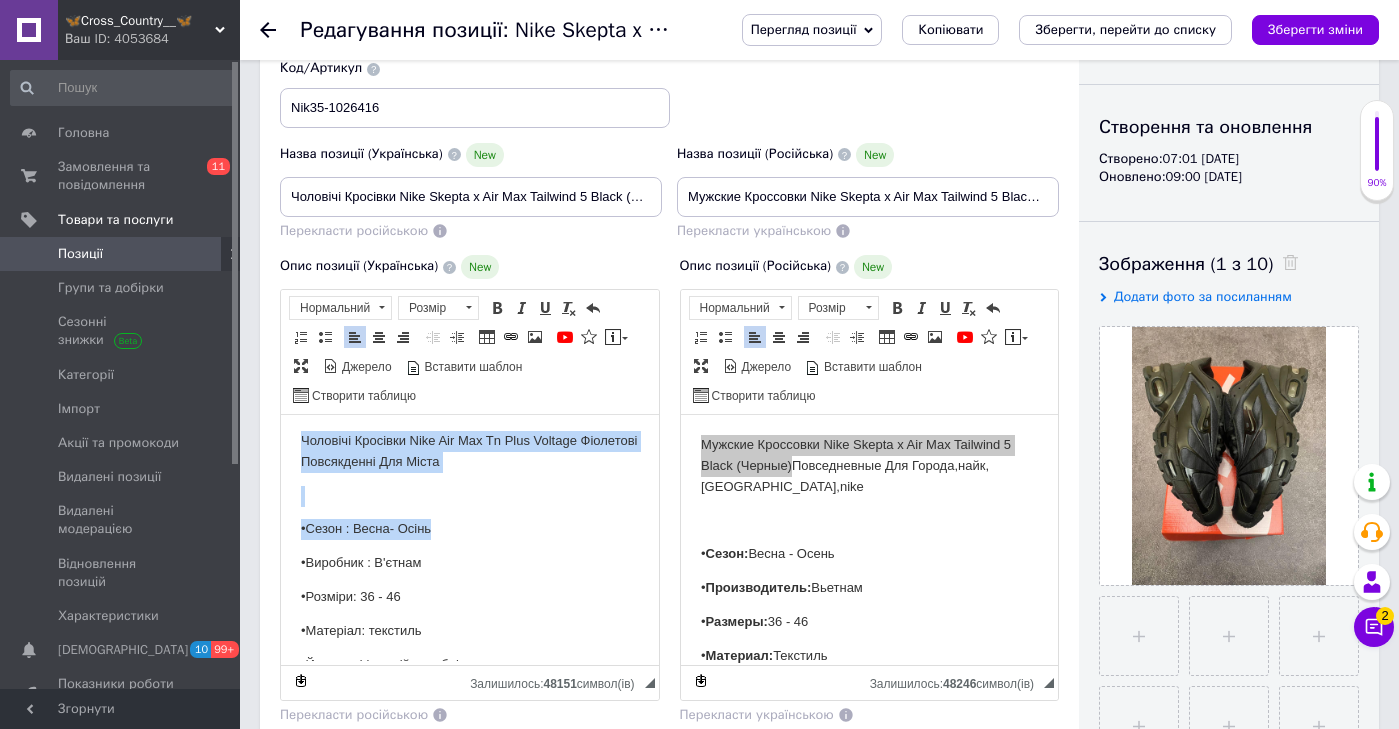 drag, startPoint x: 596, startPoint y: 533, endPoint x: 596, endPoint y: 425, distance: 108 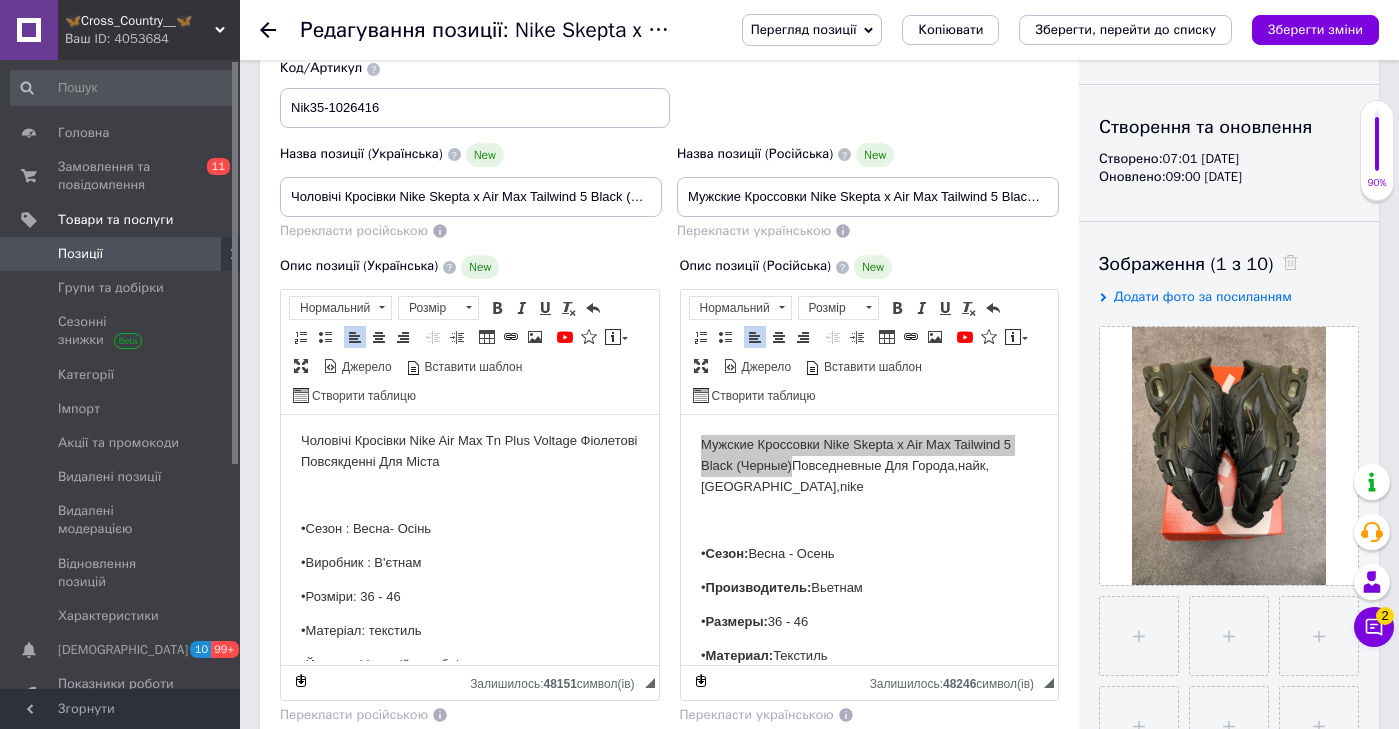 click on "Чоловічі Кросівки Nike Air Max Tn Plus Voltage Фіолетові Повсякденні Для Міста •Сезон : Весна- Осінь •Виробник : В'єтнам •Розміри: 36 - 46 •Матеріал: текстиль •Йдуть в фірмовій коробці •Відправка в день замовлення ————————————————— Друзі,Мене звати [PERSON_NAME],та  саме я спробую зробити усе,щоб ви точно залишились задоволенні покупкою)) Фотографією нижче хотів показати що я відкритий до усіх комунікацій з вами, та хочу щоб кожен з вас знав,ЩО МИ ПРАЦЮЄМО НА КЛІЕНТА…Усі види відправок,усі види оплат,УСЕ,щоб вам було комфортно) (Фото) фото сетки Nike [PHONE_NUMBER]" at bounding box center [470, 1707] 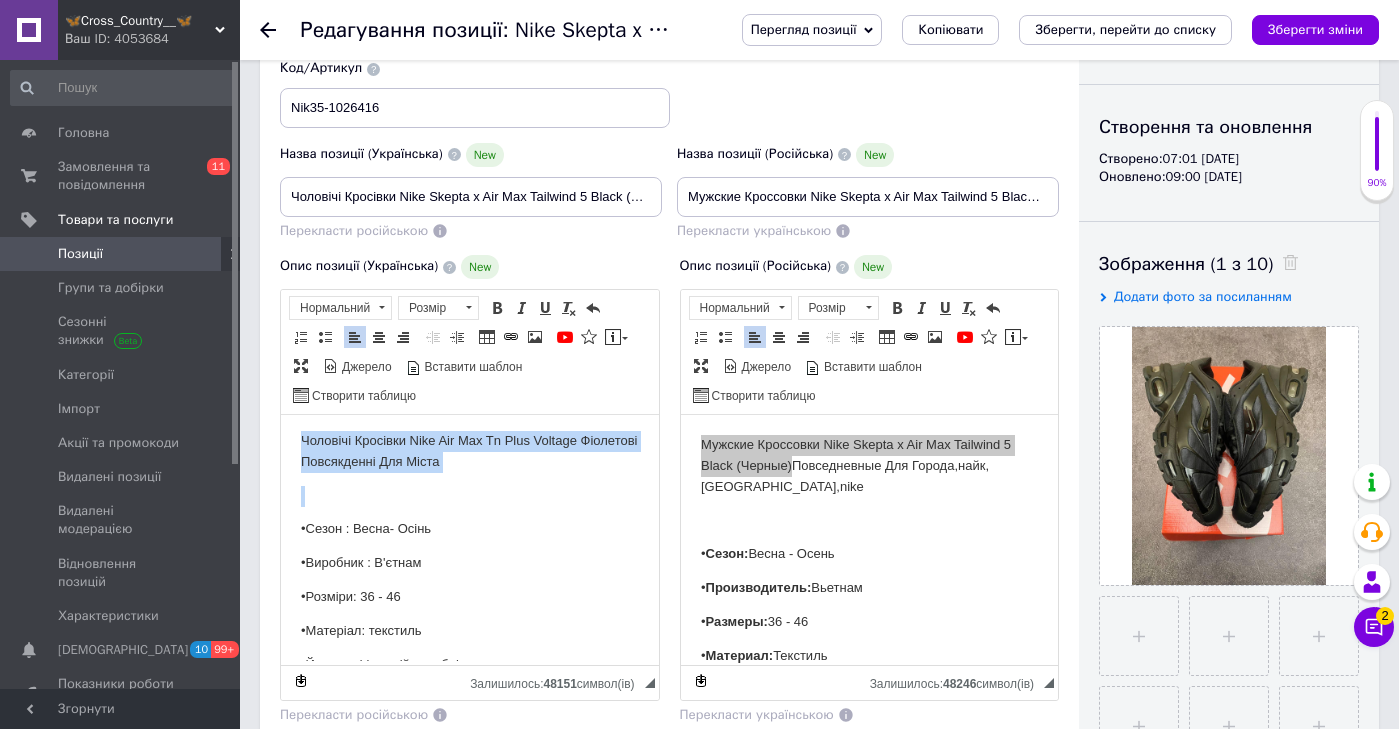 drag, startPoint x: 596, startPoint y: 475, endPoint x: 588, endPoint y: 360, distance: 115.27792 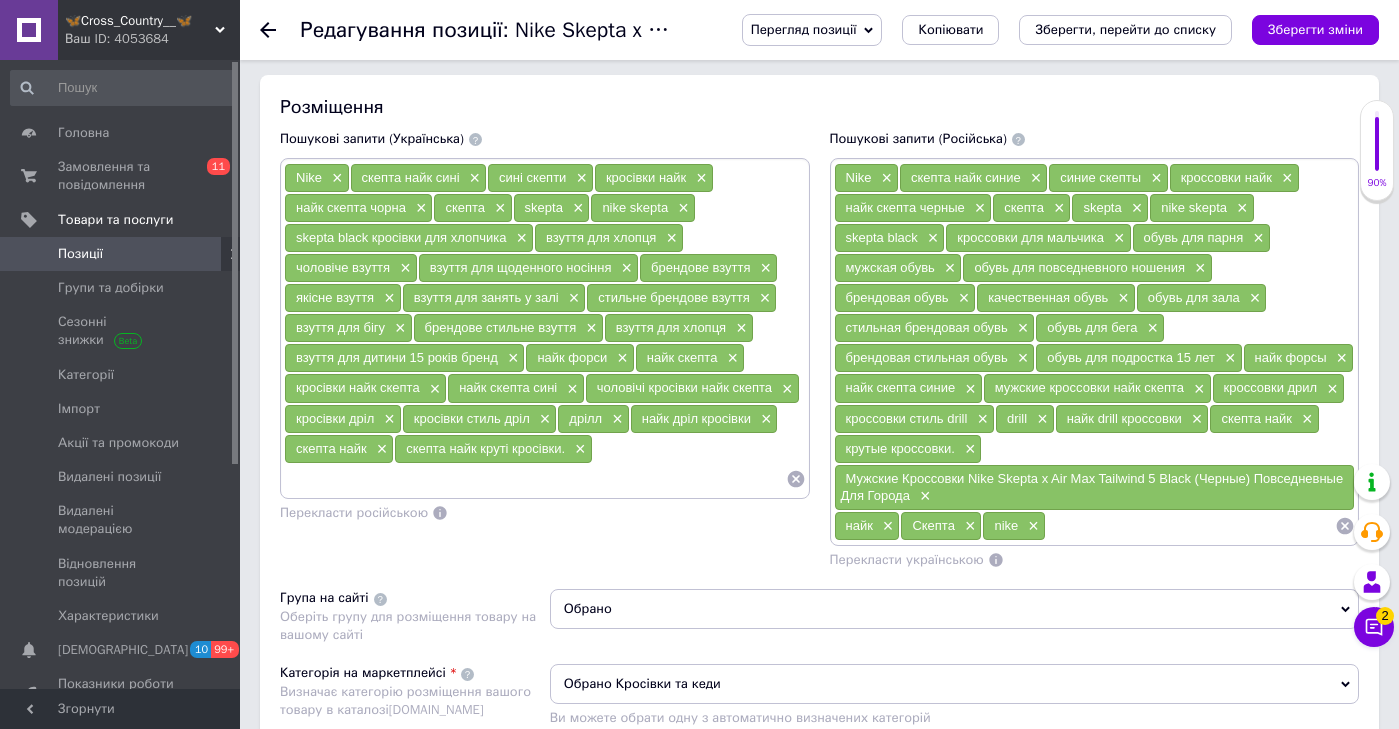 click at bounding box center [535, 479] 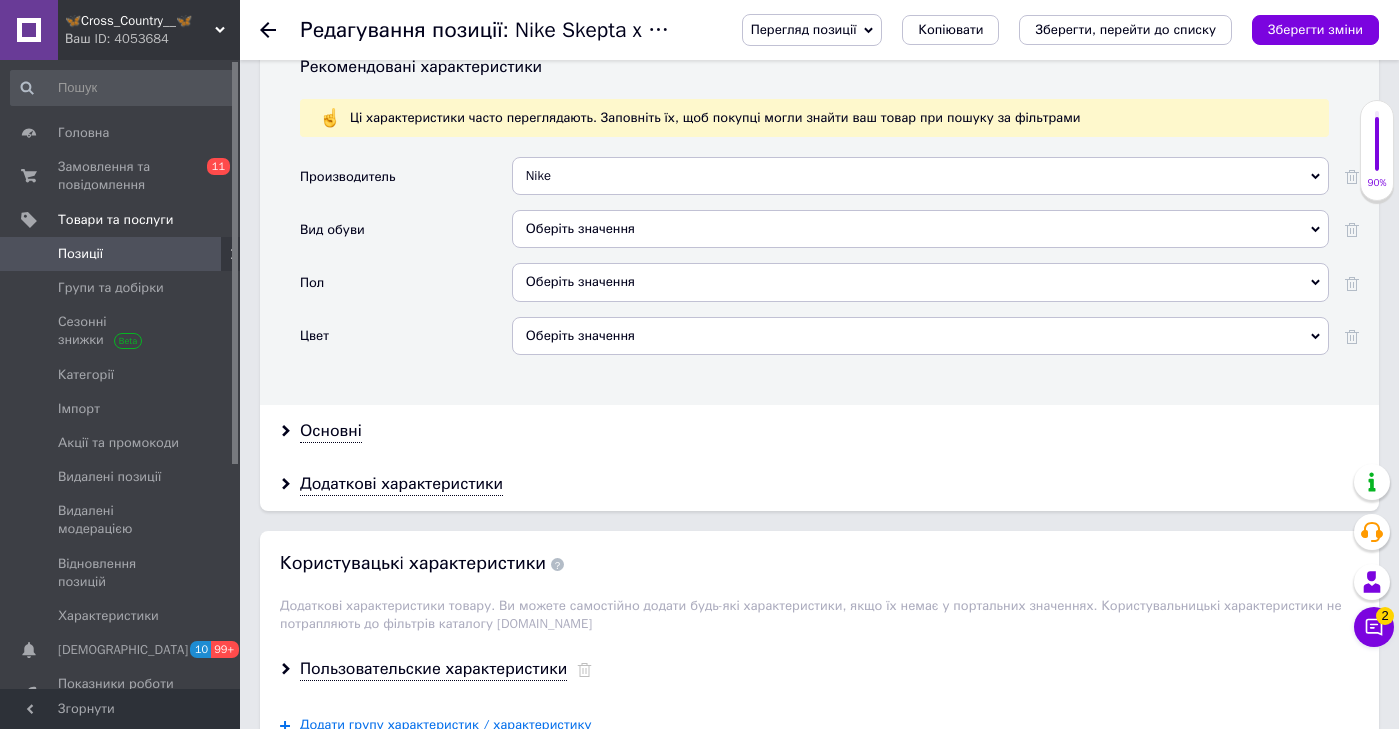 click on "Оберіть значення" at bounding box center (920, 229) 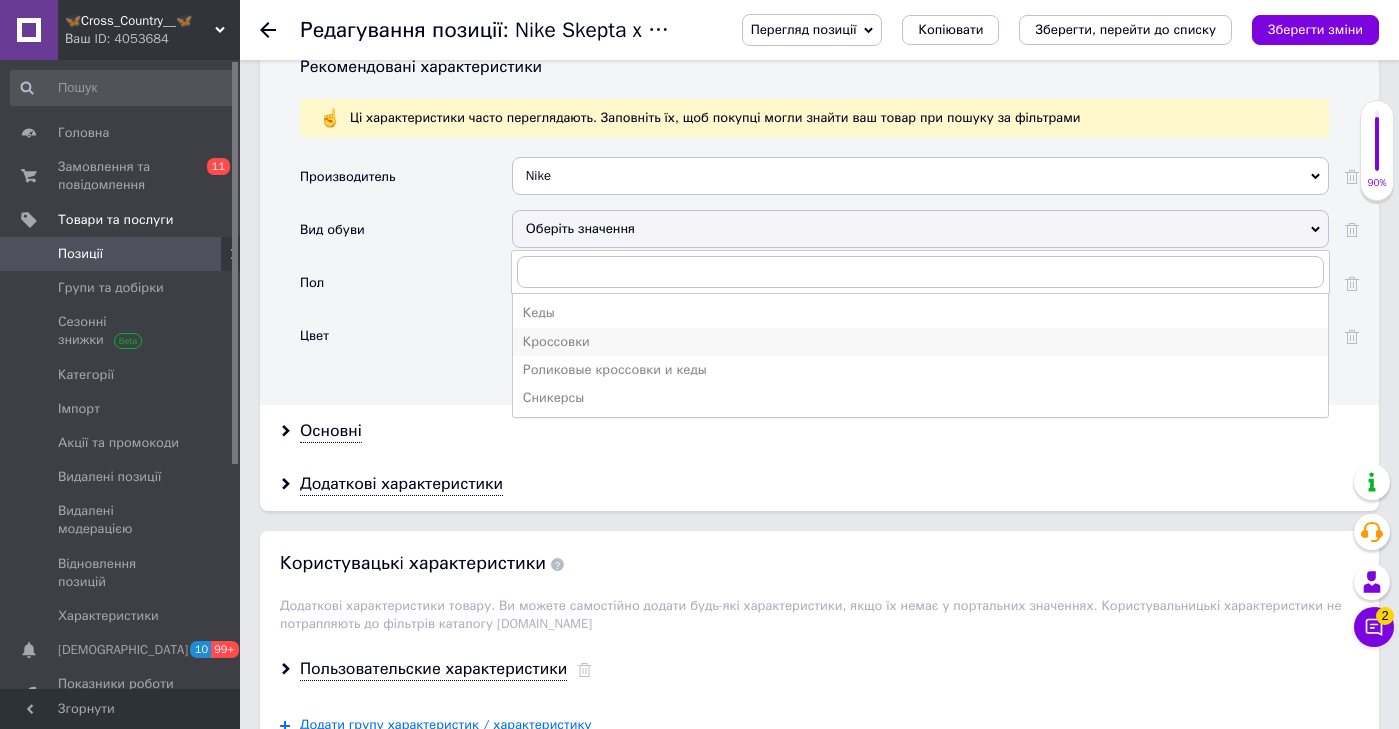 click on "Кроссовки" at bounding box center (920, 342) 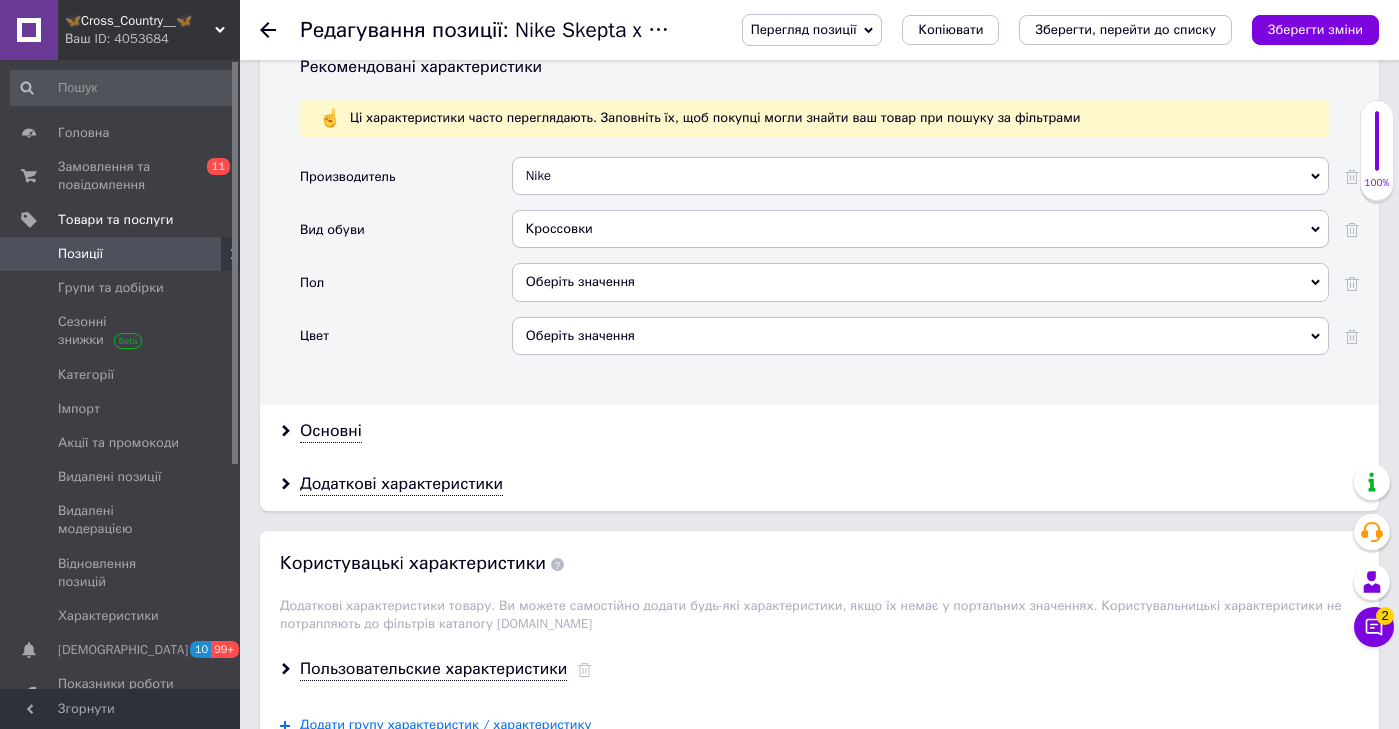 click on "Оберіть значення" at bounding box center (920, 282) 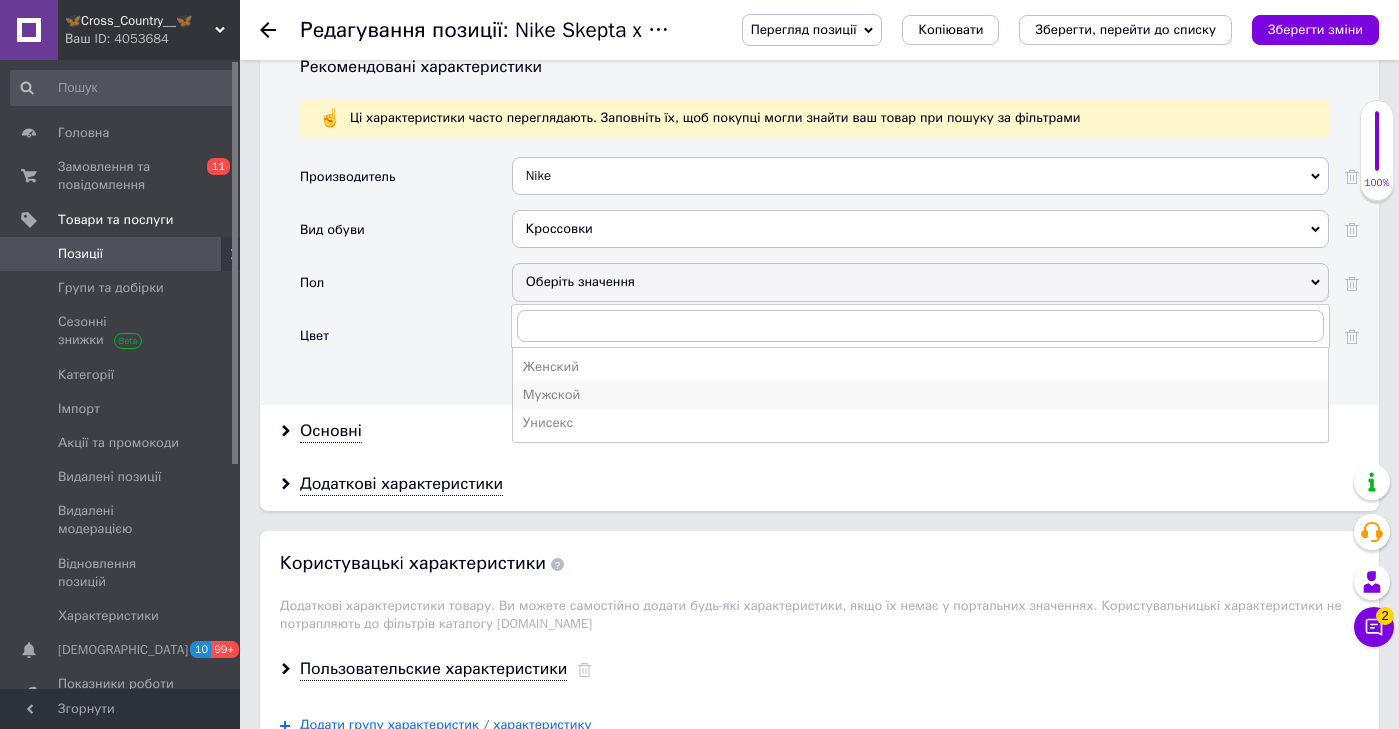 click on "Мужской" at bounding box center [920, 395] 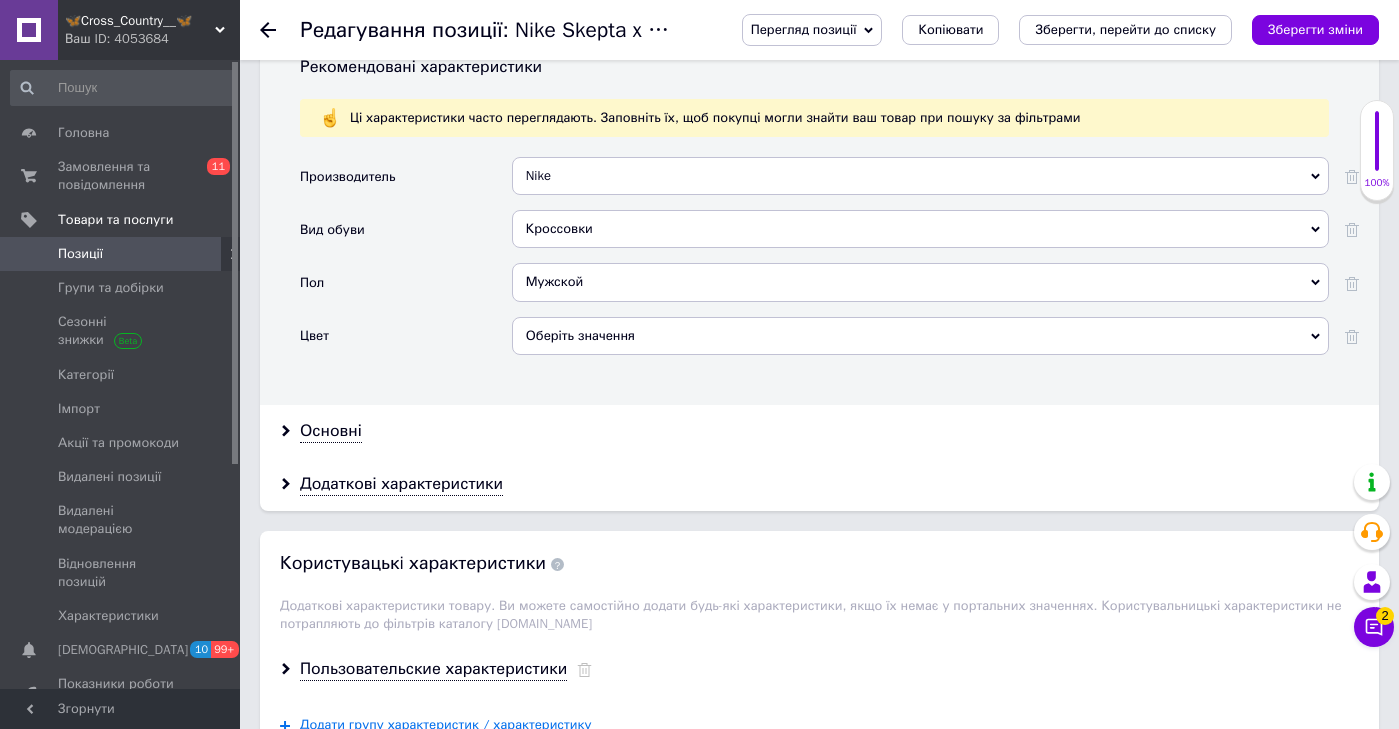 click on "Оберіть значення" at bounding box center (920, 336) 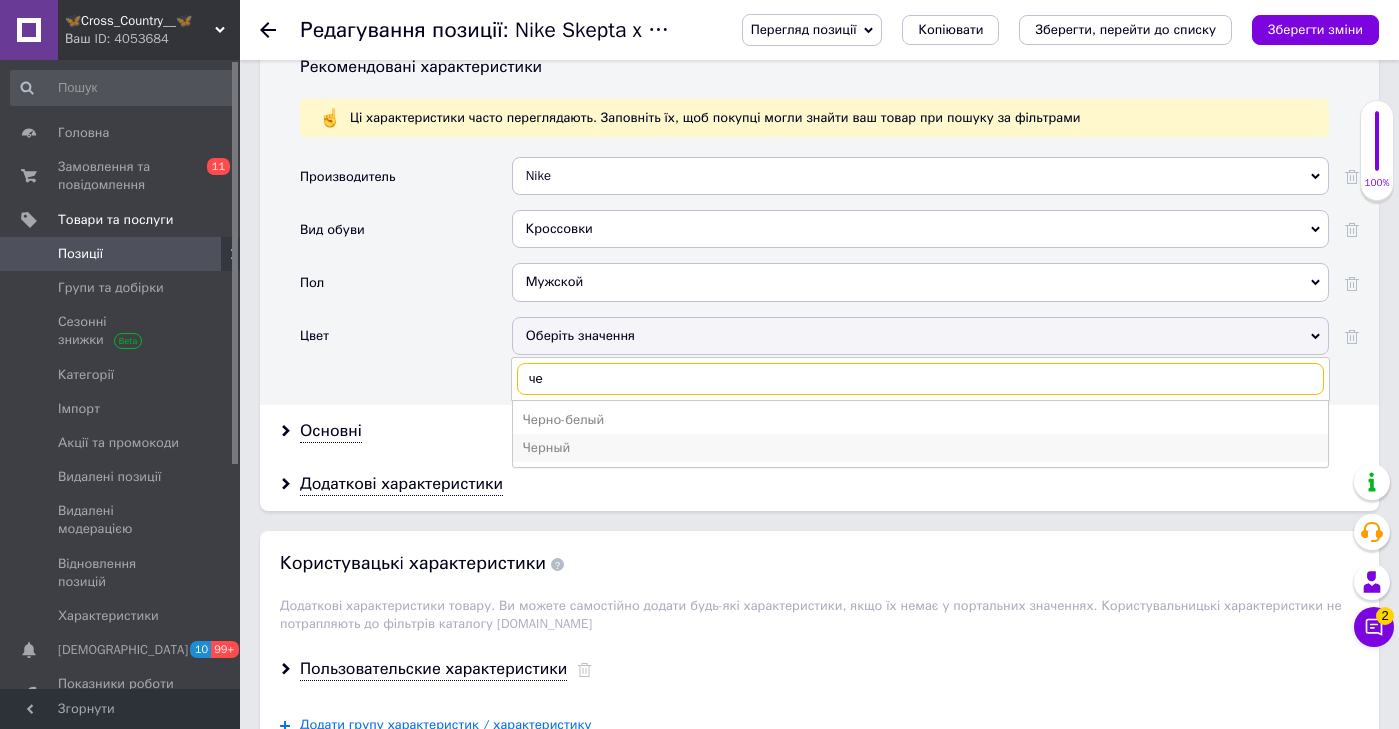 type on "че" 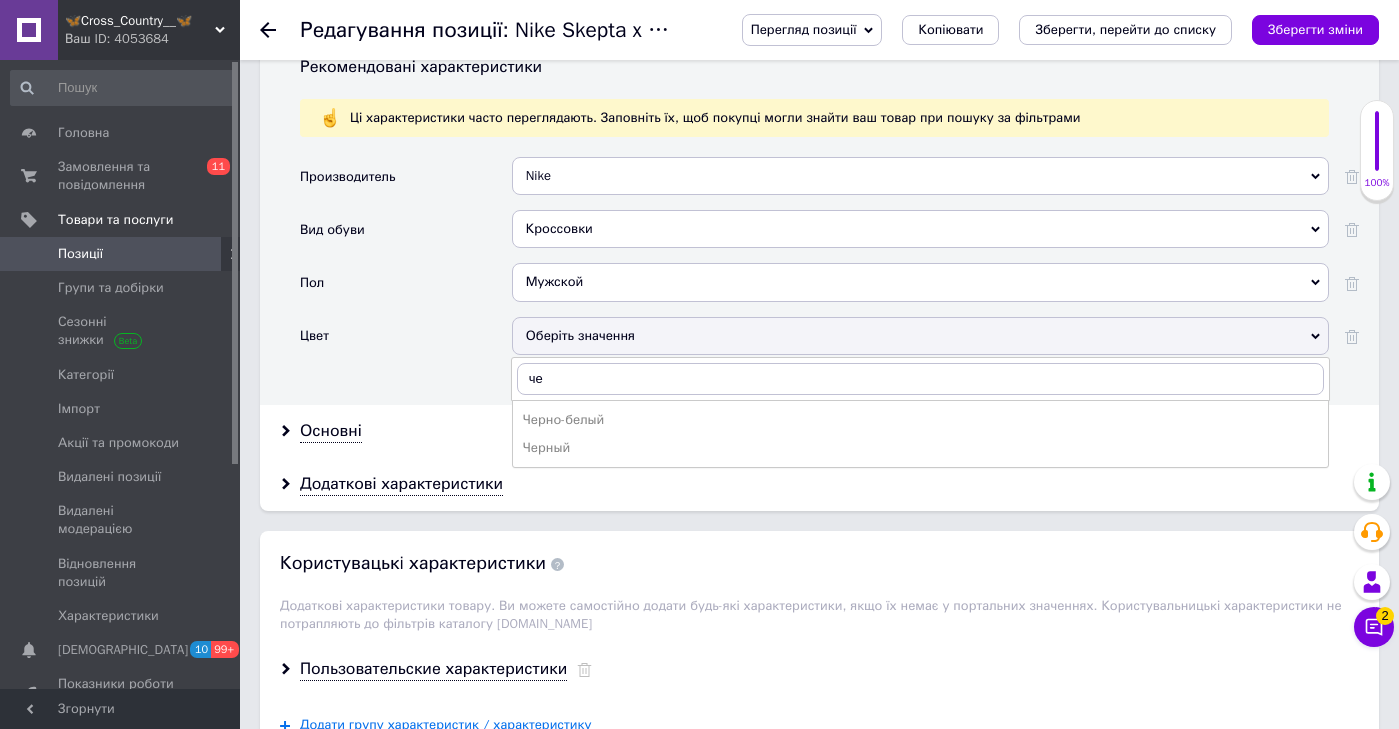 click on "Черный" at bounding box center [920, 448] 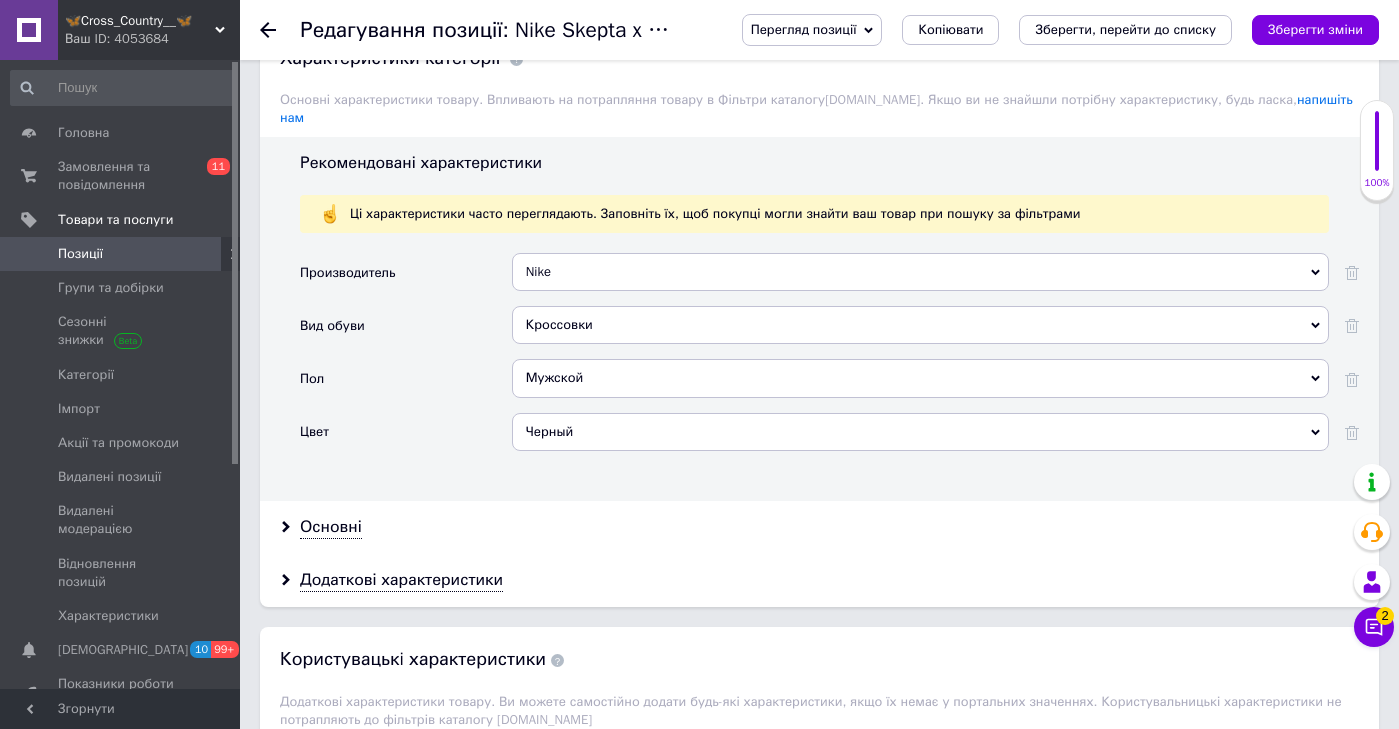 scroll, scrollTop: 2158, scrollLeft: 0, axis: vertical 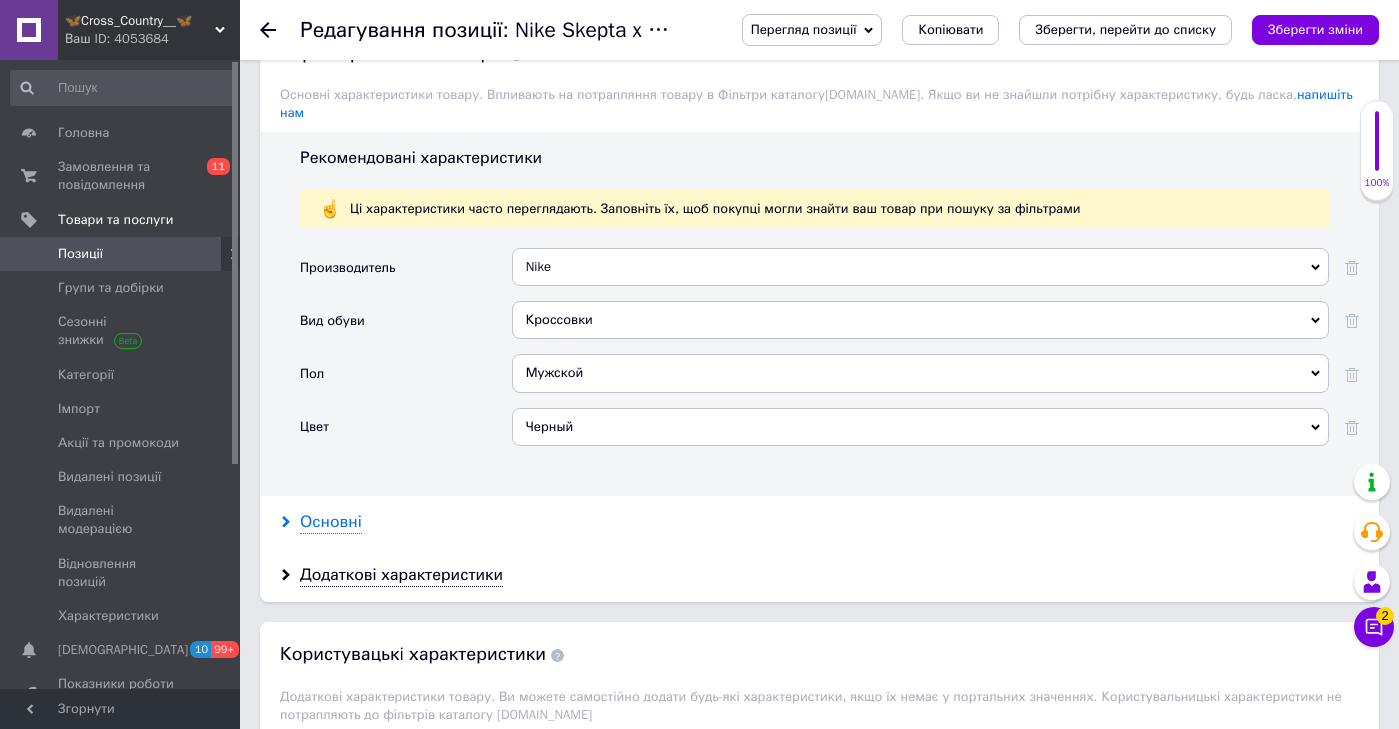 click on "Основні" at bounding box center [331, 522] 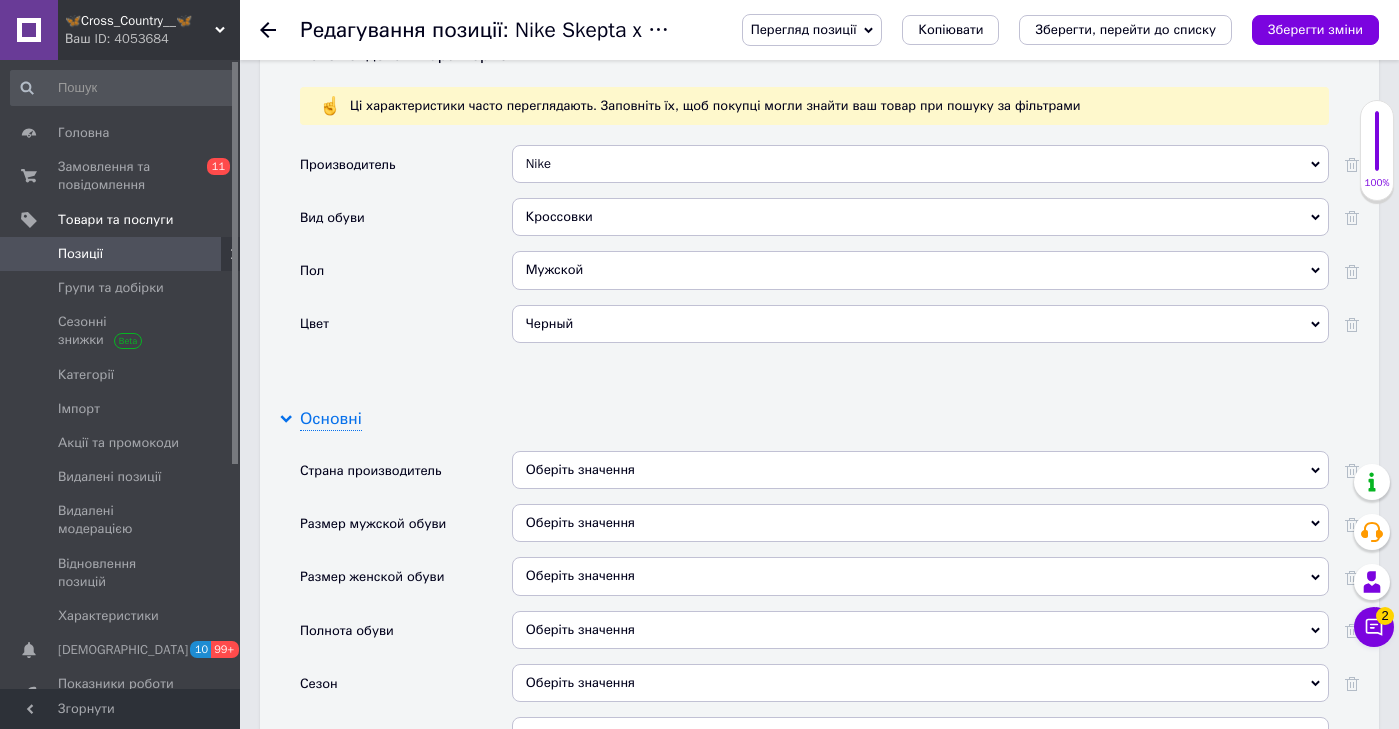 scroll, scrollTop: 2369, scrollLeft: 0, axis: vertical 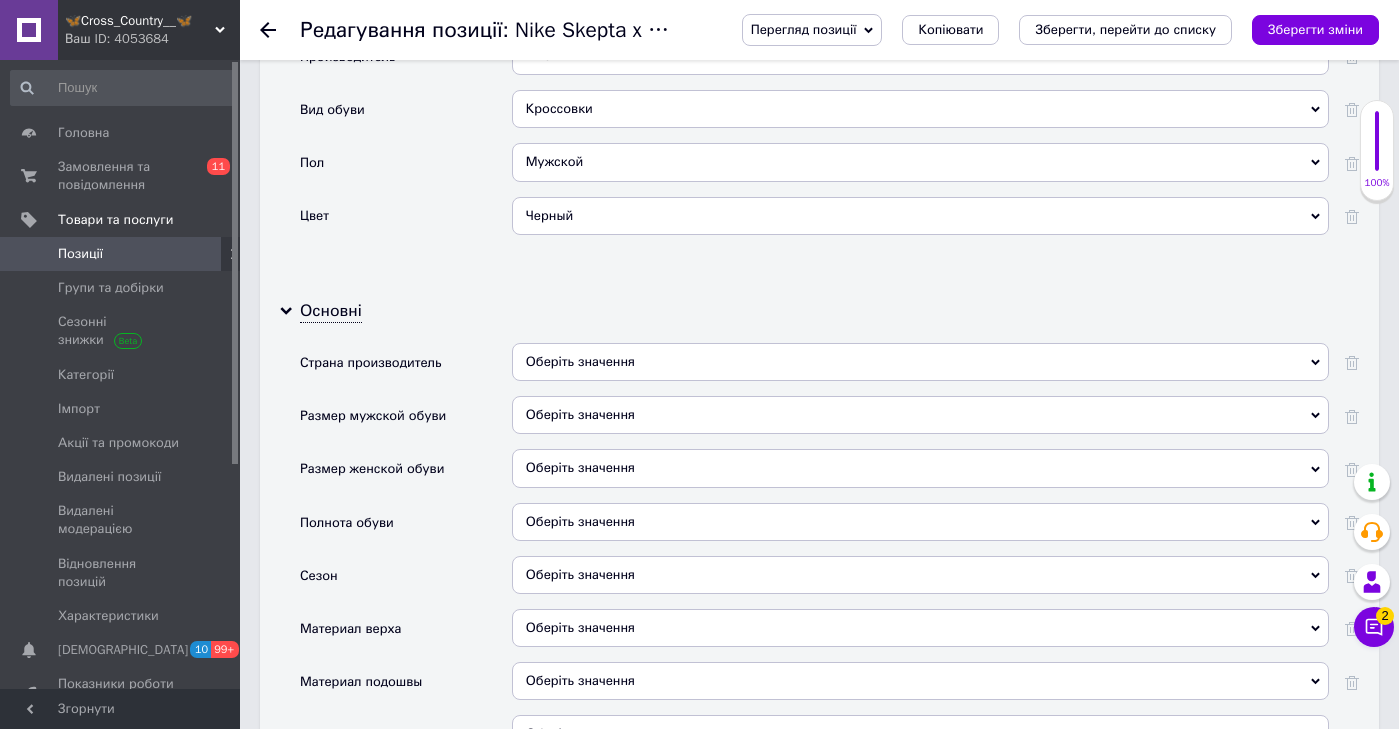 click on "Оберіть значення" at bounding box center [920, 575] 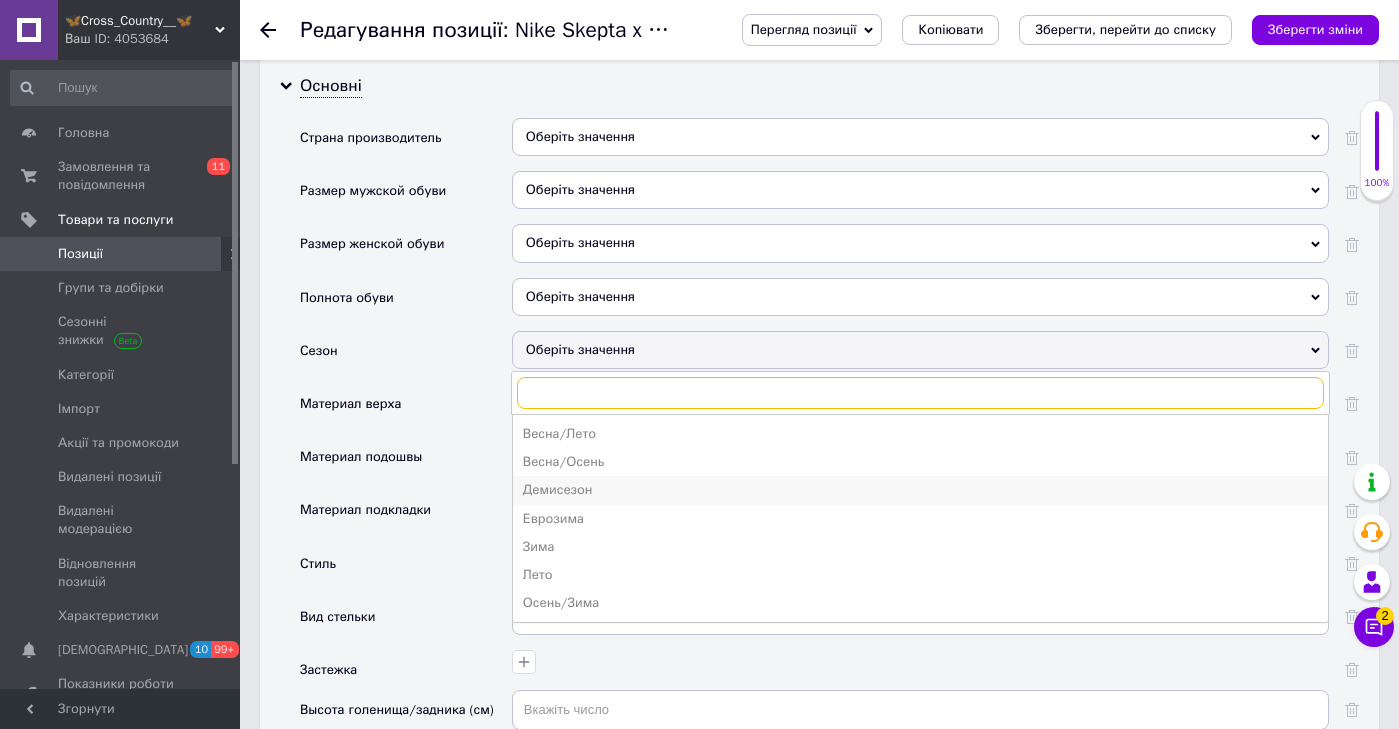 scroll, scrollTop: 2695, scrollLeft: 0, axis: vertical 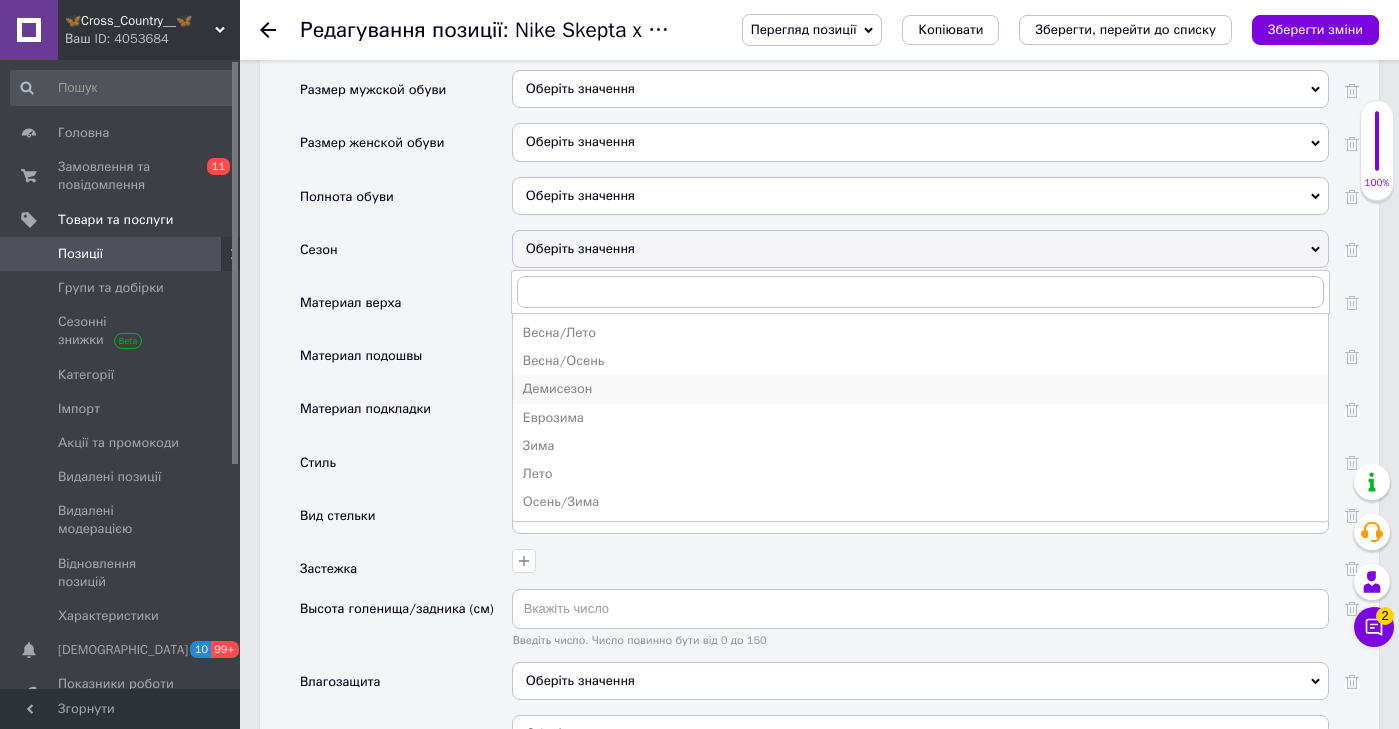 click on "Демисезон" at bounding box center (920, 389) 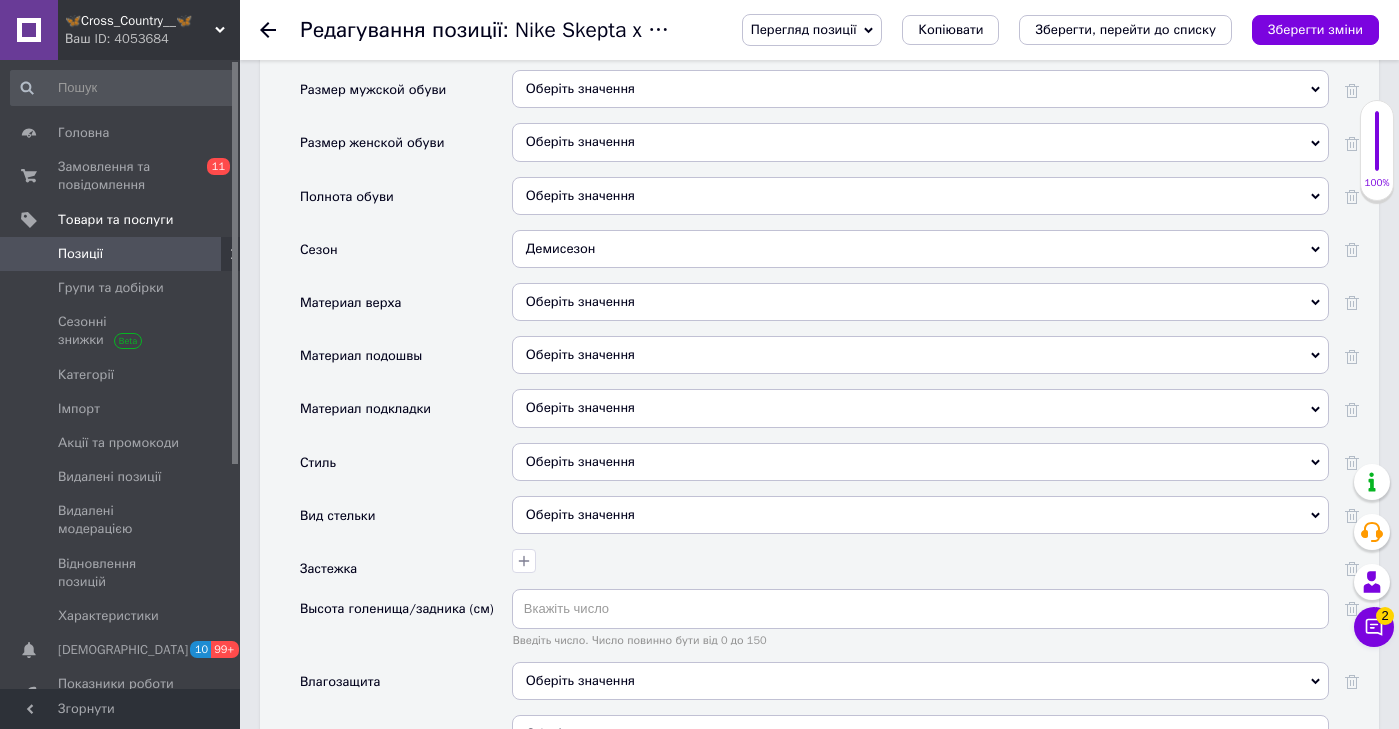 click on "Оберіть значення" at bounding box center [920, 302] 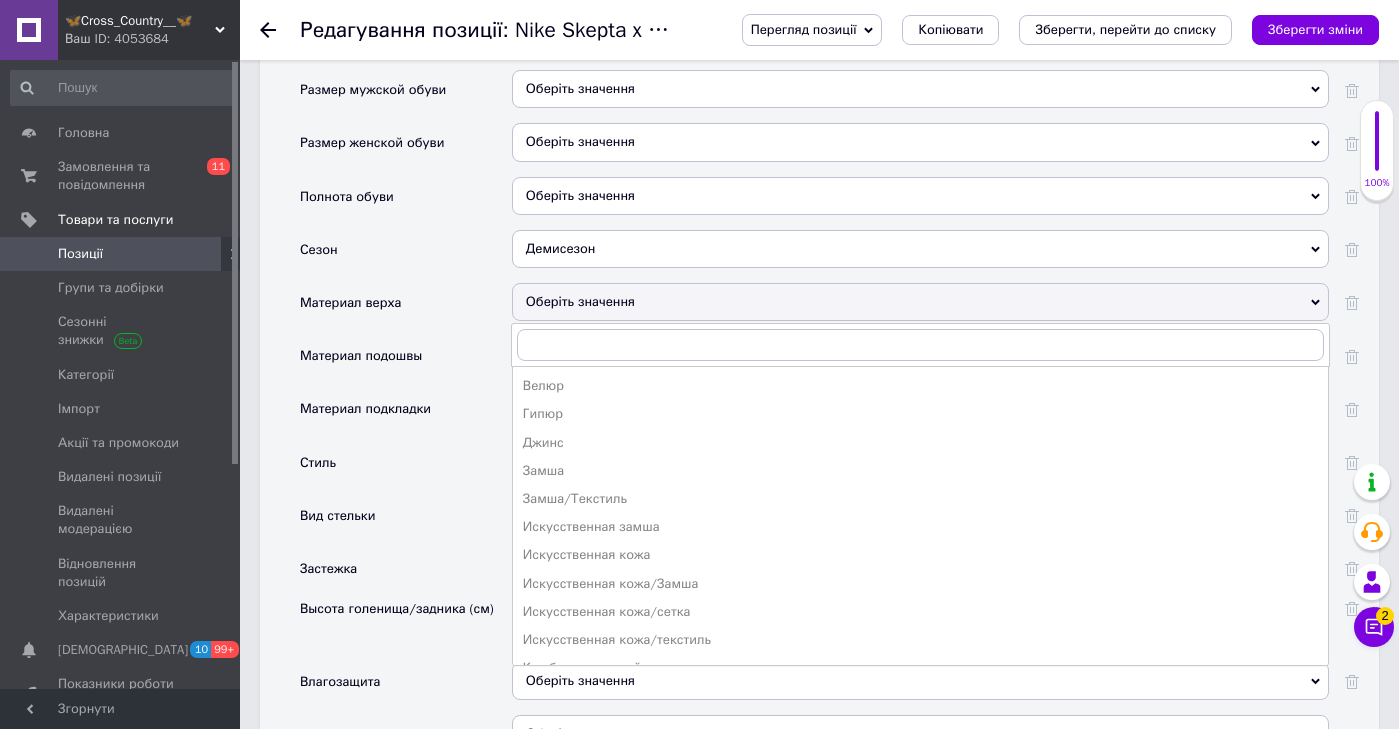 click on "Демисезон" at bounding box center (920, 249) 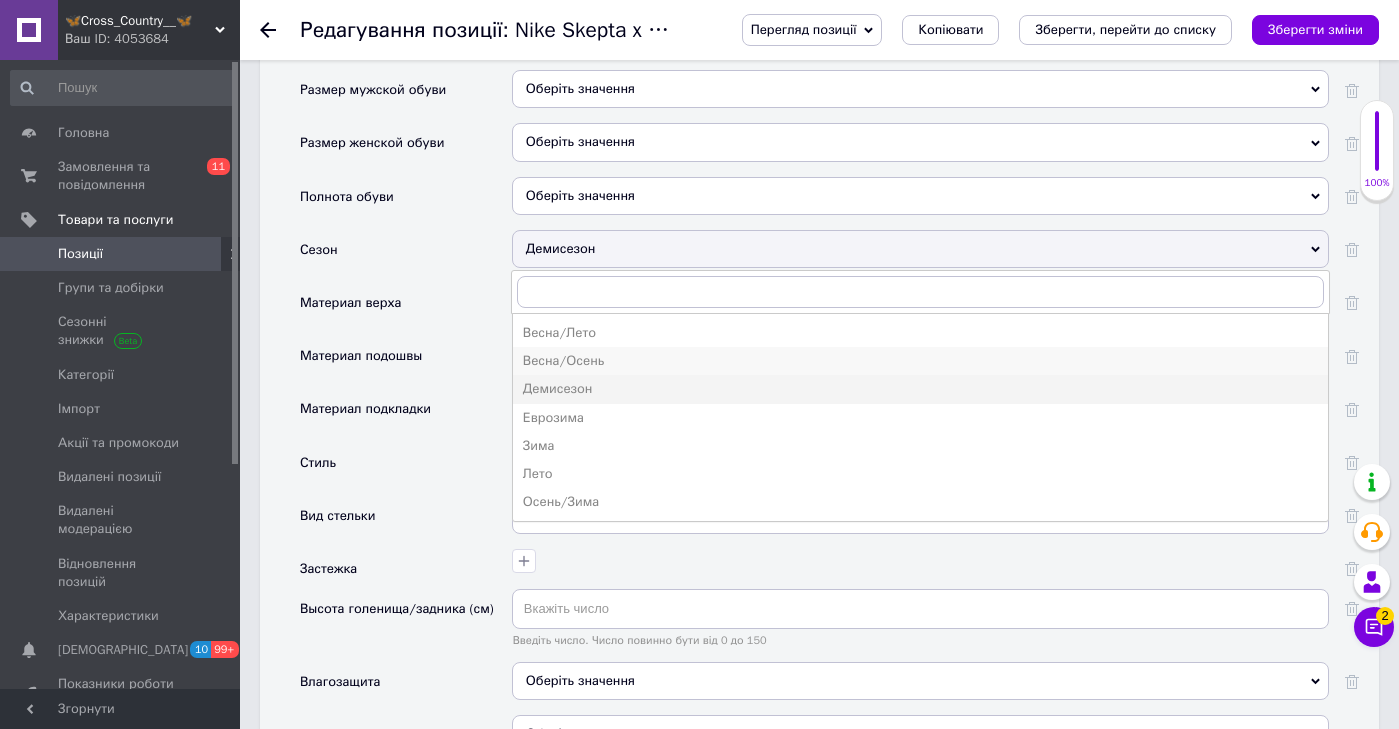 click on "Весна/Осень" at bounding box center [920, 361] 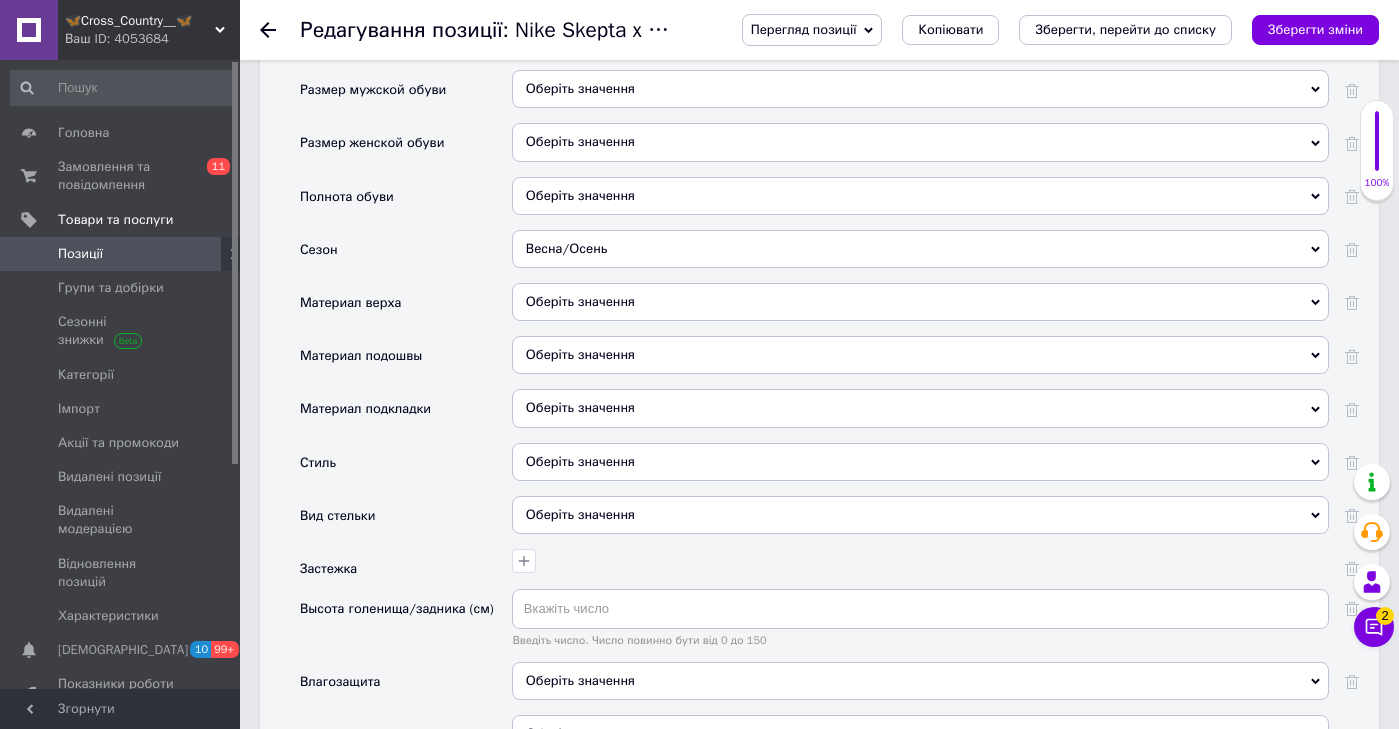click on "Оберіть значення" at bounding box center [920, 302] 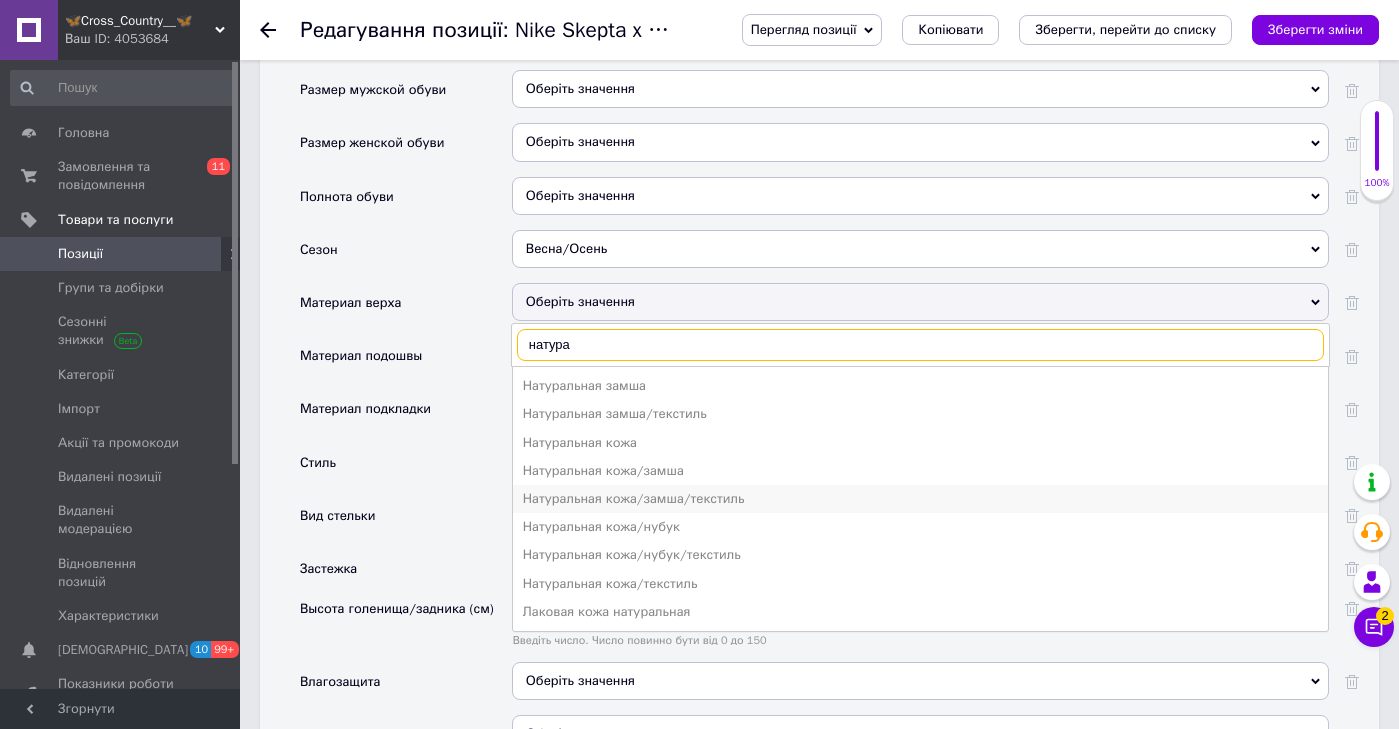 type on "натура" 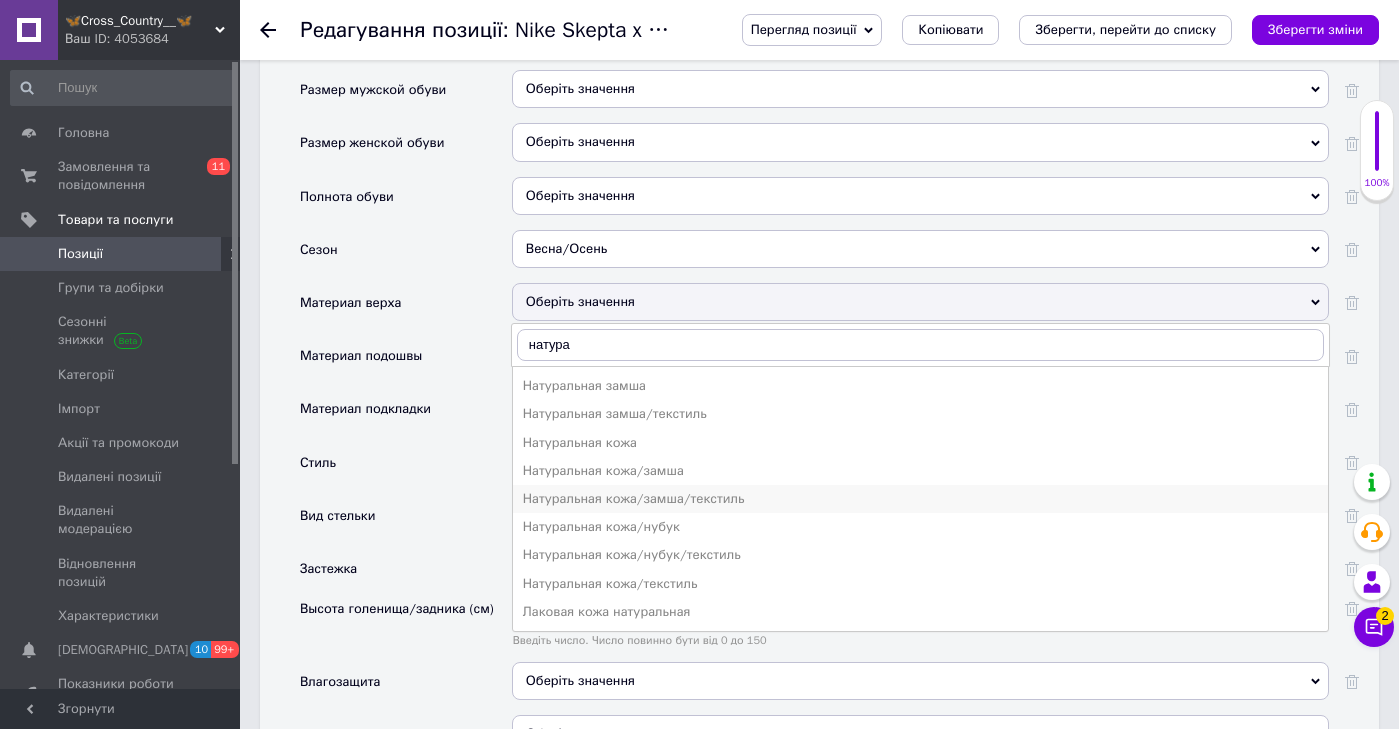 click on "Натуральная кожа/замша/текстиль" at bounding box center [920, 499] 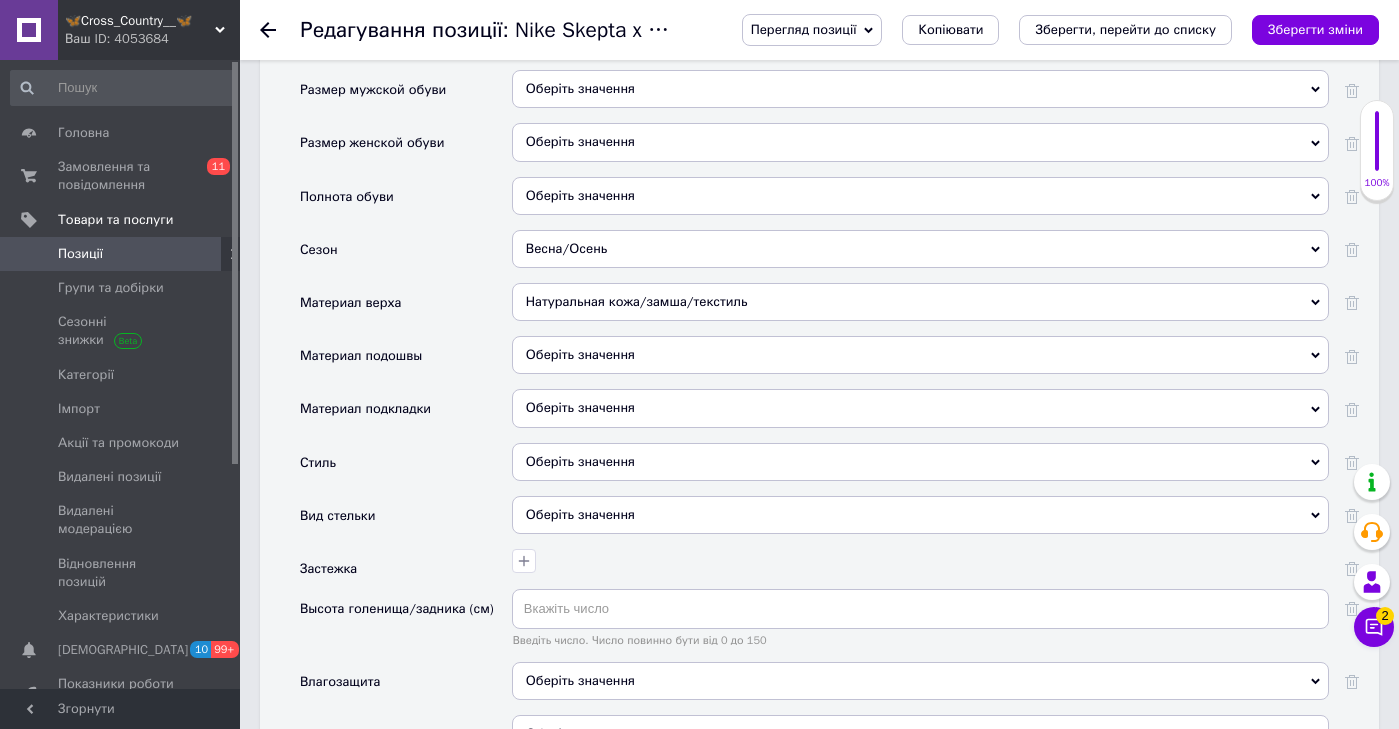 click on "Натуральная кожа/замша/текстиль [PERSON_NAME] Джинс Замша Замша/Текстиль Искусственная замша Искусственная кожа Искусственная кожа/Замша Искусственная кожа/сетка Искусственная кожа/текстиль Комбинированный Кордура Лак Лаковая кожа натуральная Микрофибра Натуральная замша Натуральная замша/текстиль Натуральная кожа Натуральная кожа/замша Натуральная кожа/замша/текстиль Натуральная кожа/нубук Натуральная кожа/нубук/текстиль Натуральная кожа/текстиль [PERSON_NAME] Нубук/текстиль Полиуретан Полиэстер Прессованная кожа Резина Сетка Сетка + Замша" at bounding box center [920, 309] 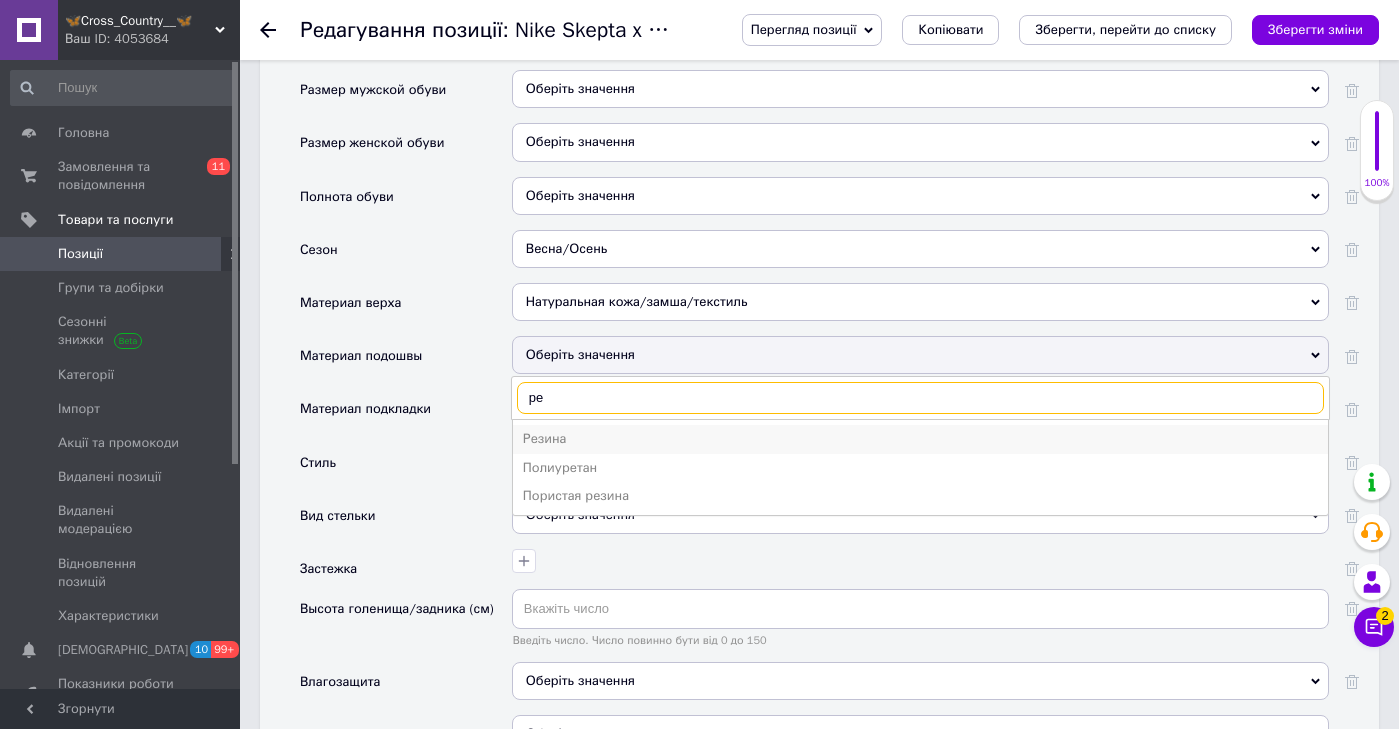 type on "ре" 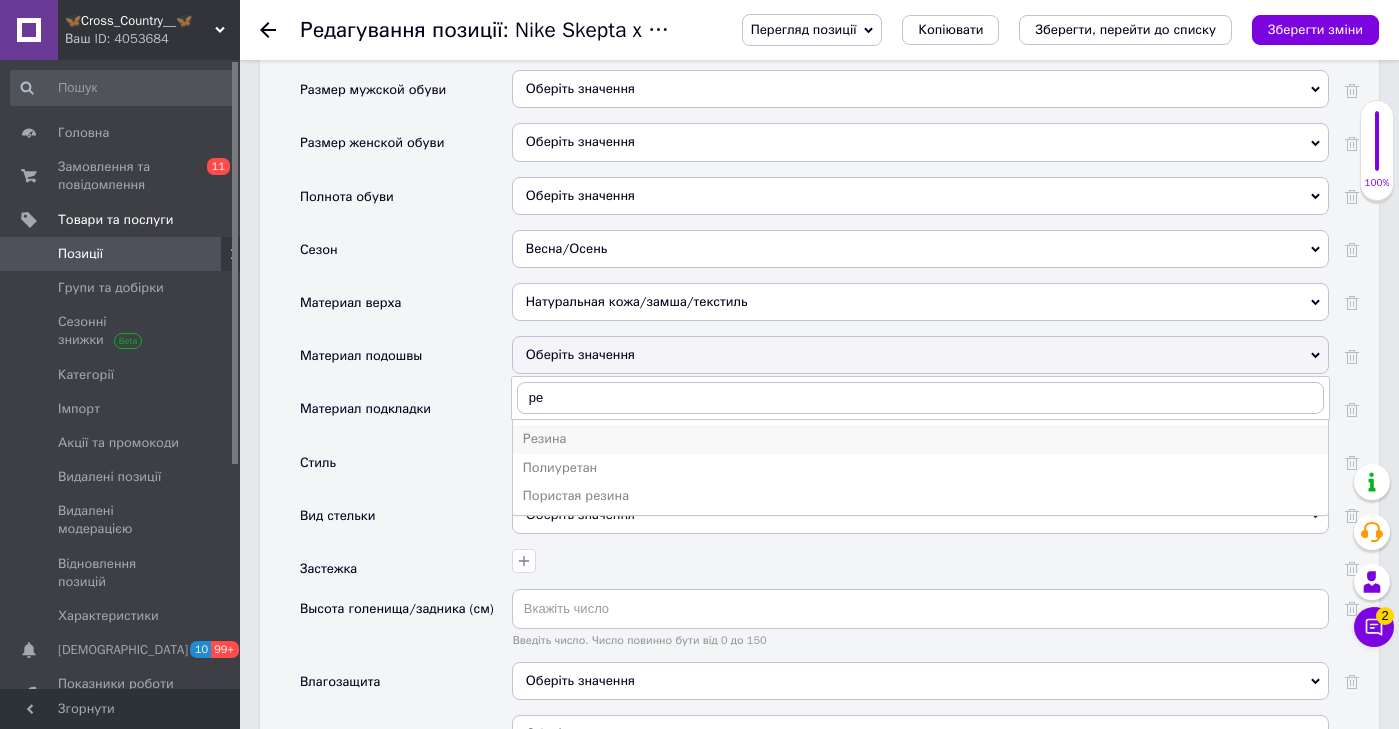 click on "Резина" at bounding box center [920, 439] 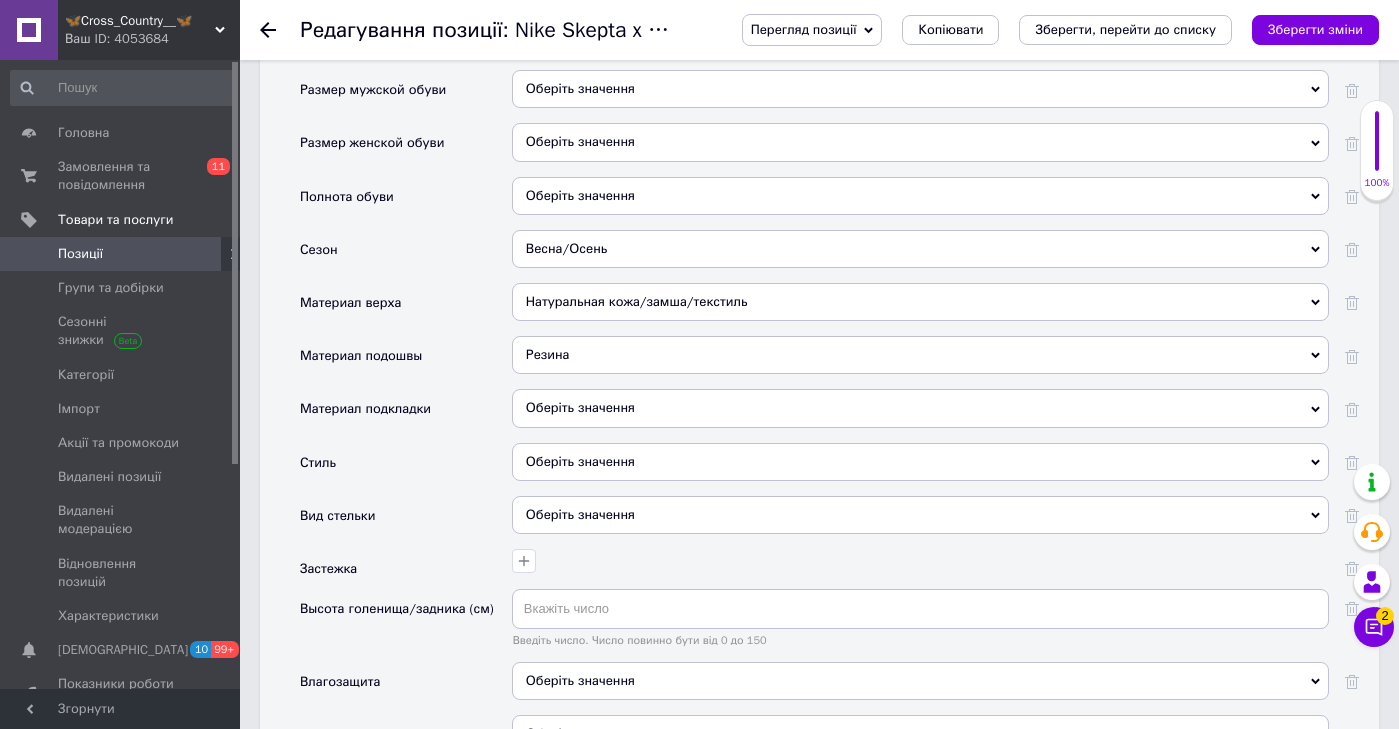 click on "Оберіть значення" at bounding box center (920, 415) 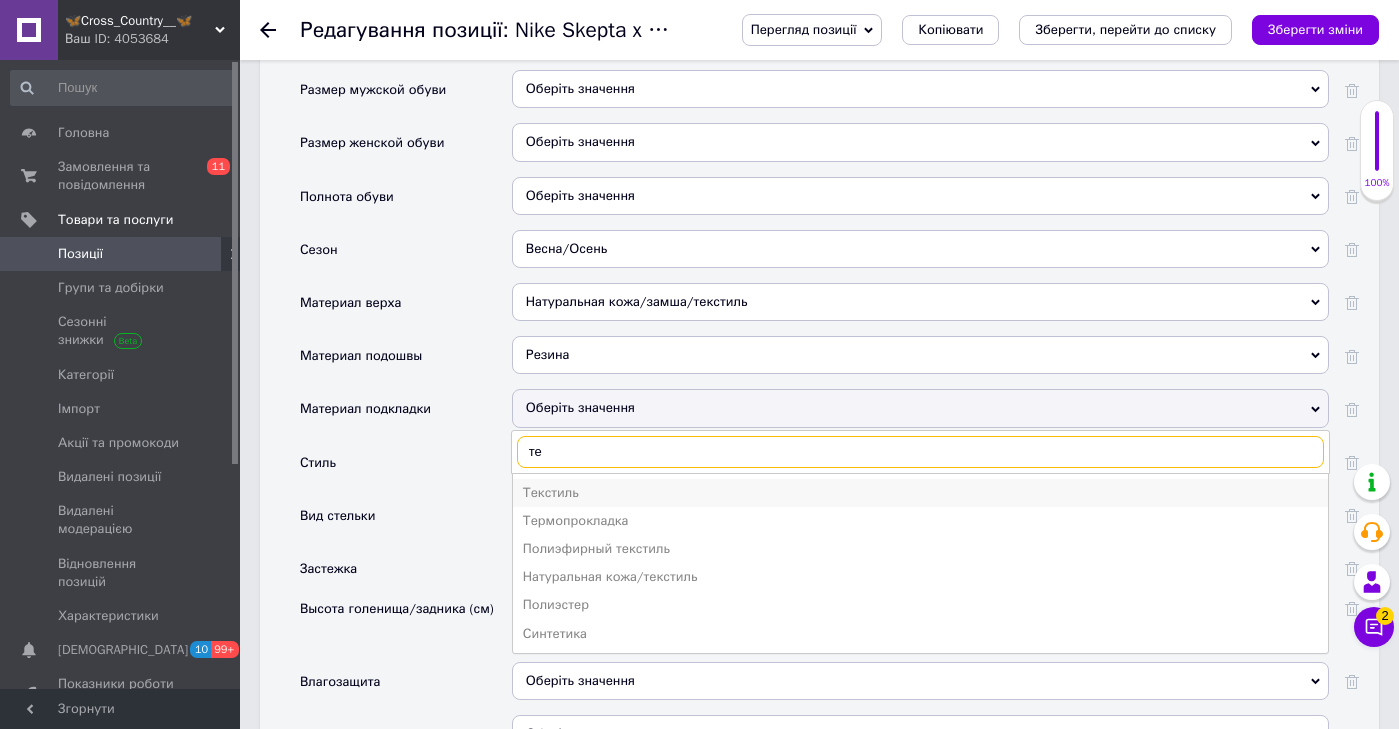 type on "те" 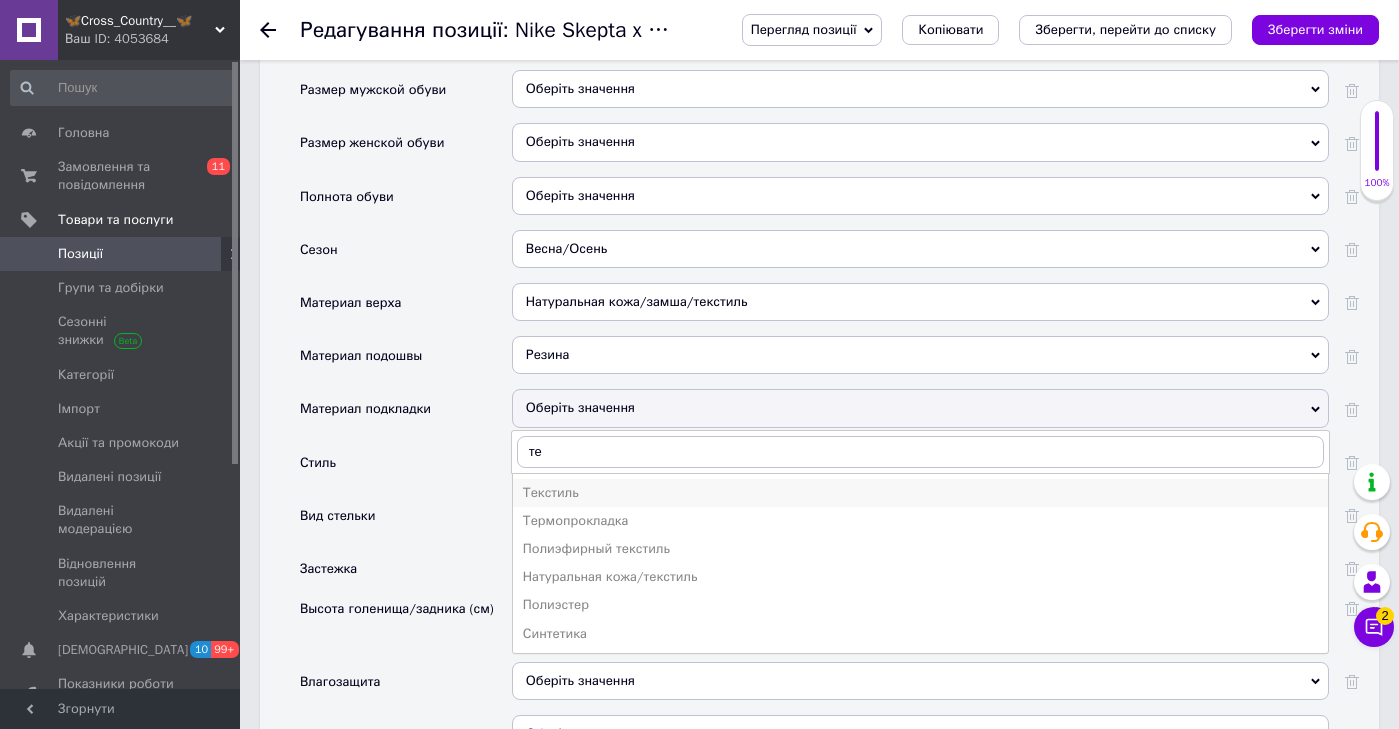 click on "Текстиль" at bounding box center [920, 493] 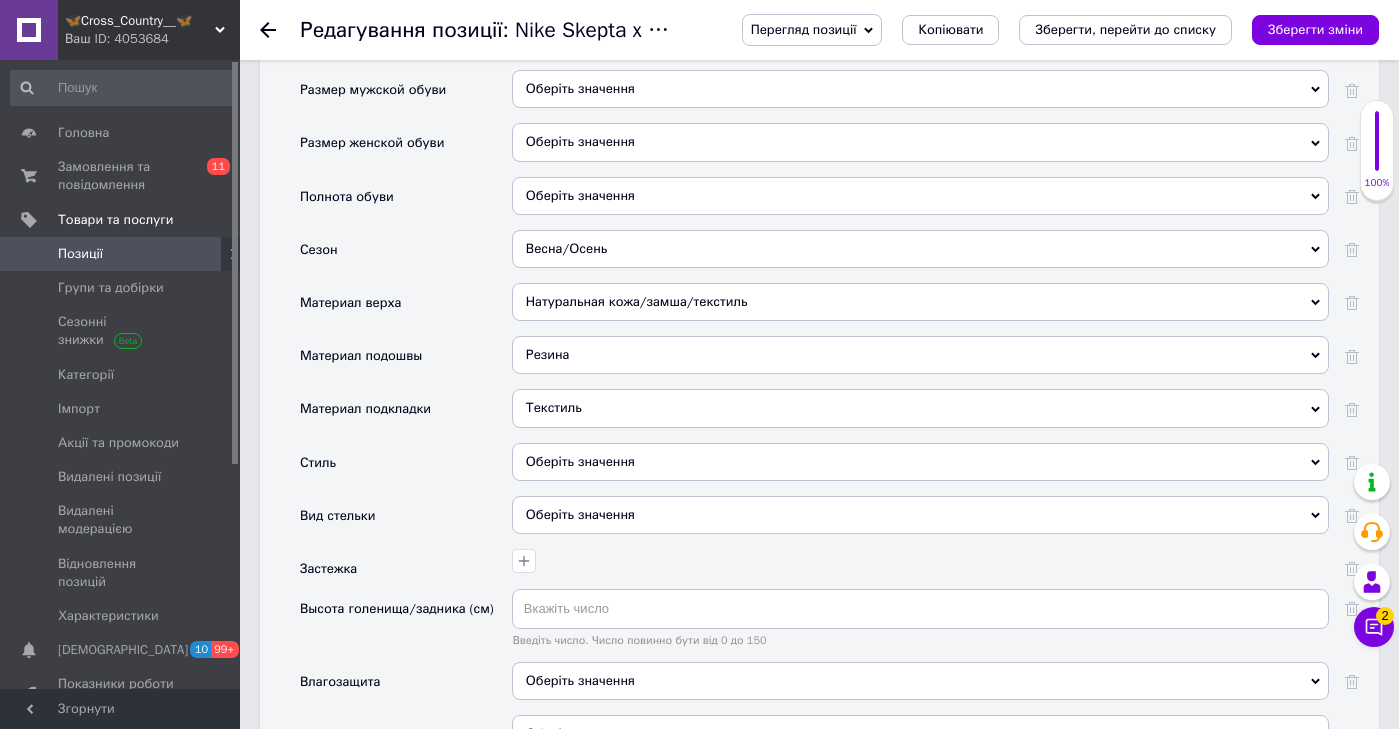 click on "Оберіть значення" at bounding box center [920, 462] 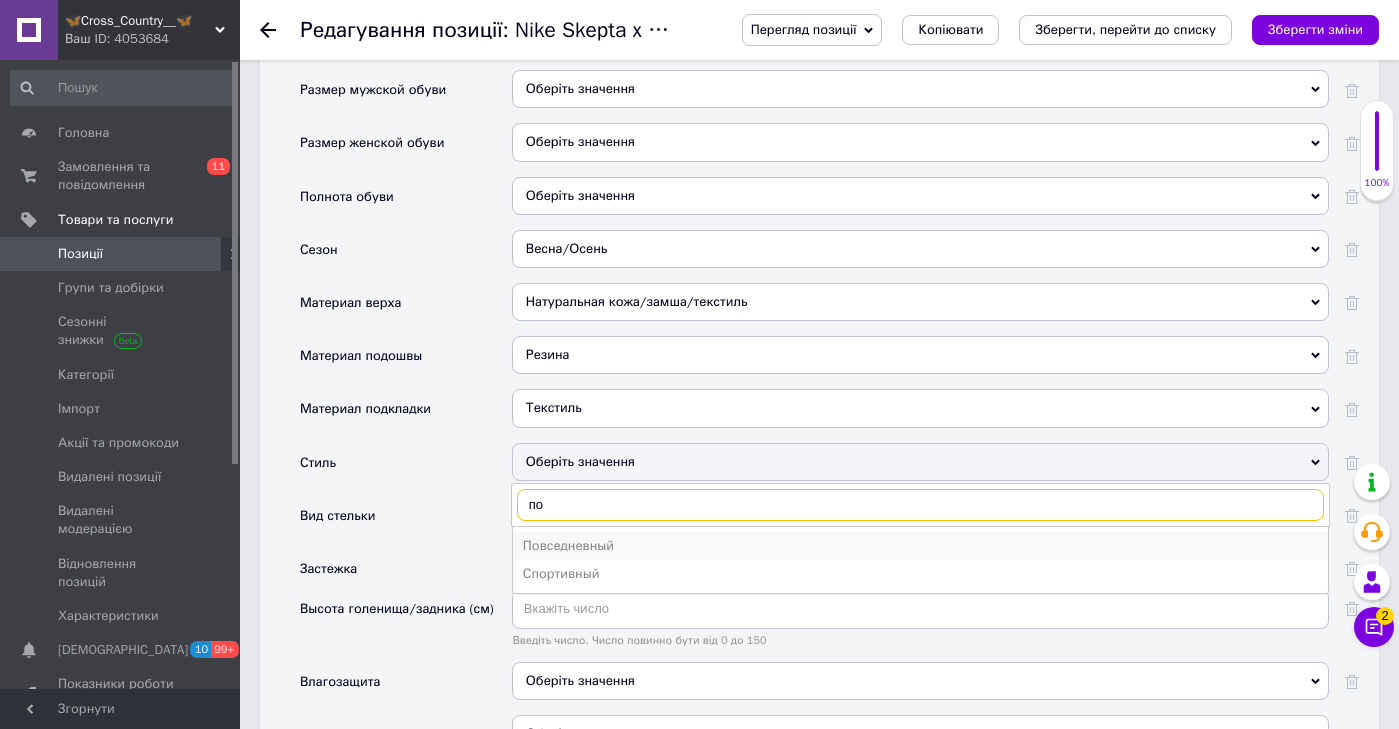 type on "по" 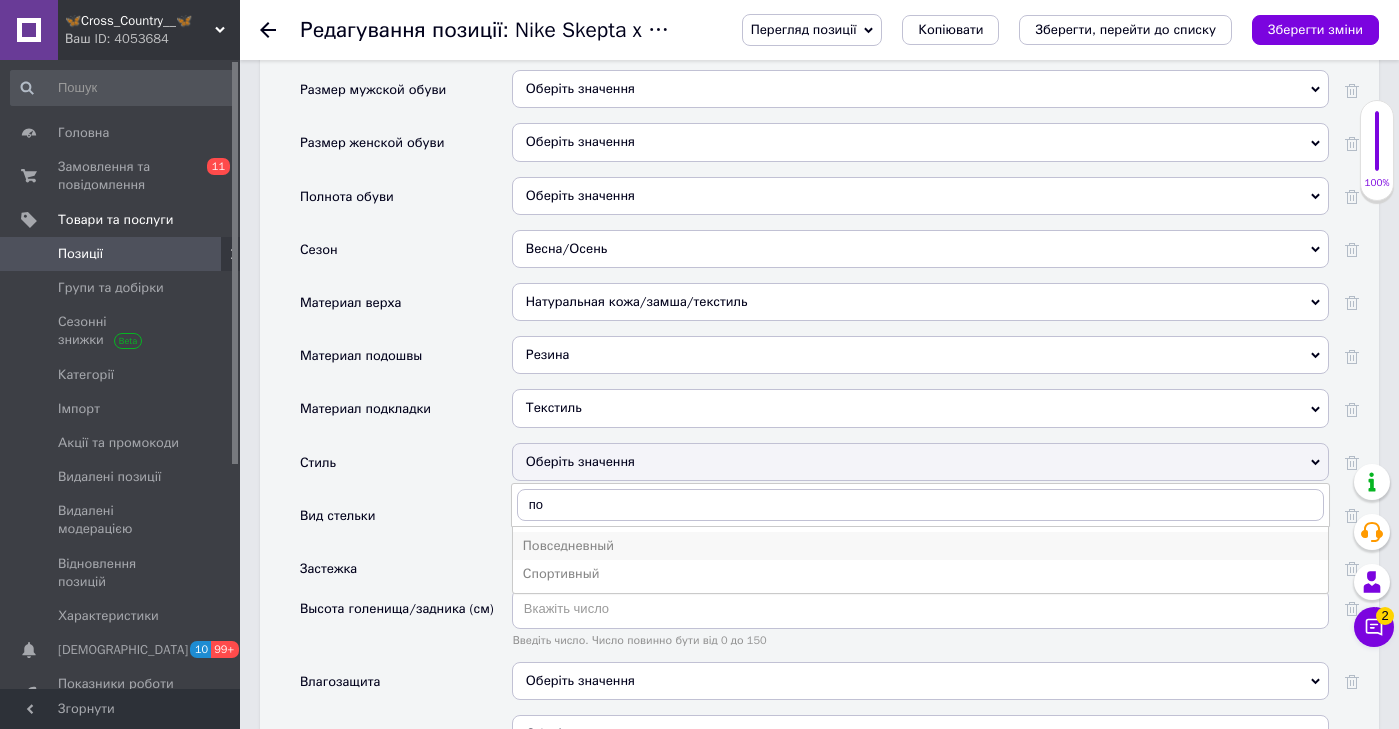 click on "Повседневный" at bounding box center [920, 546] 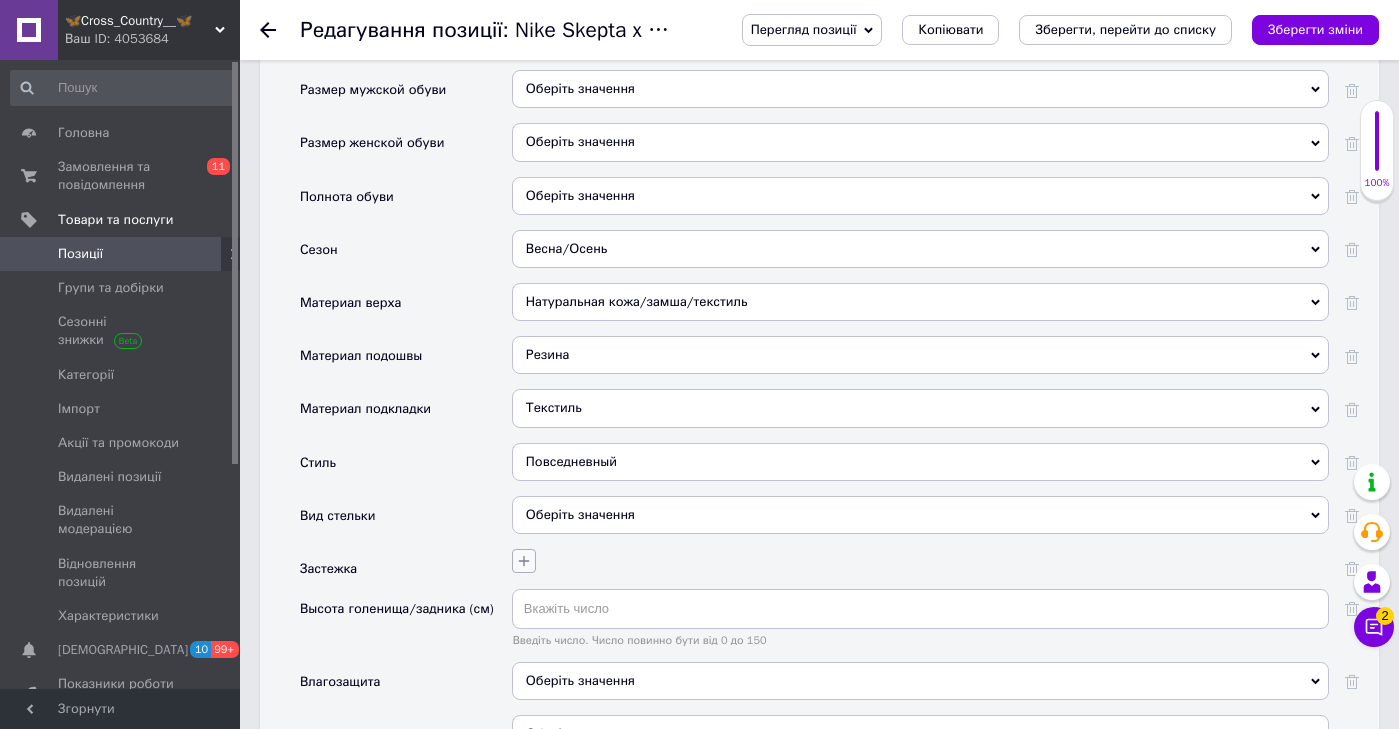 click 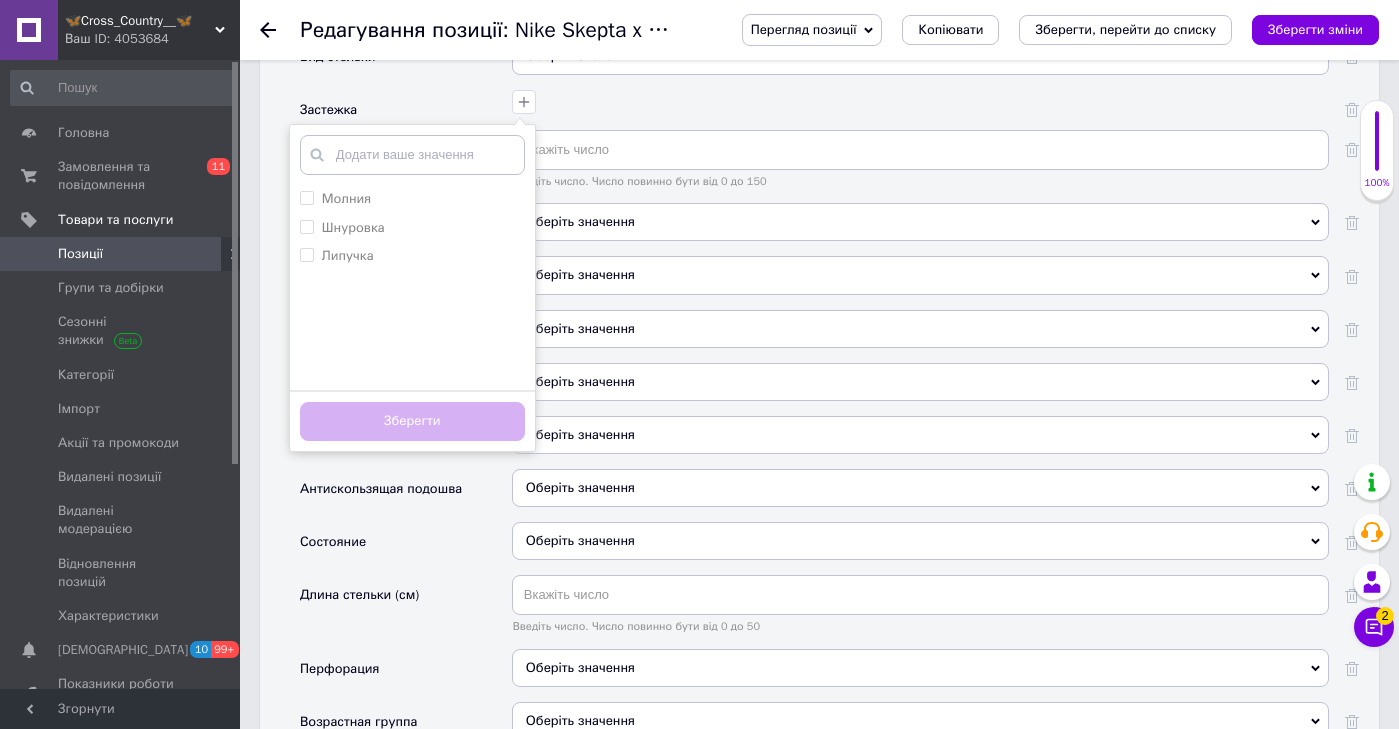 scroll, scrollTop: 3166, scrollLeft: 0, axis: vertical 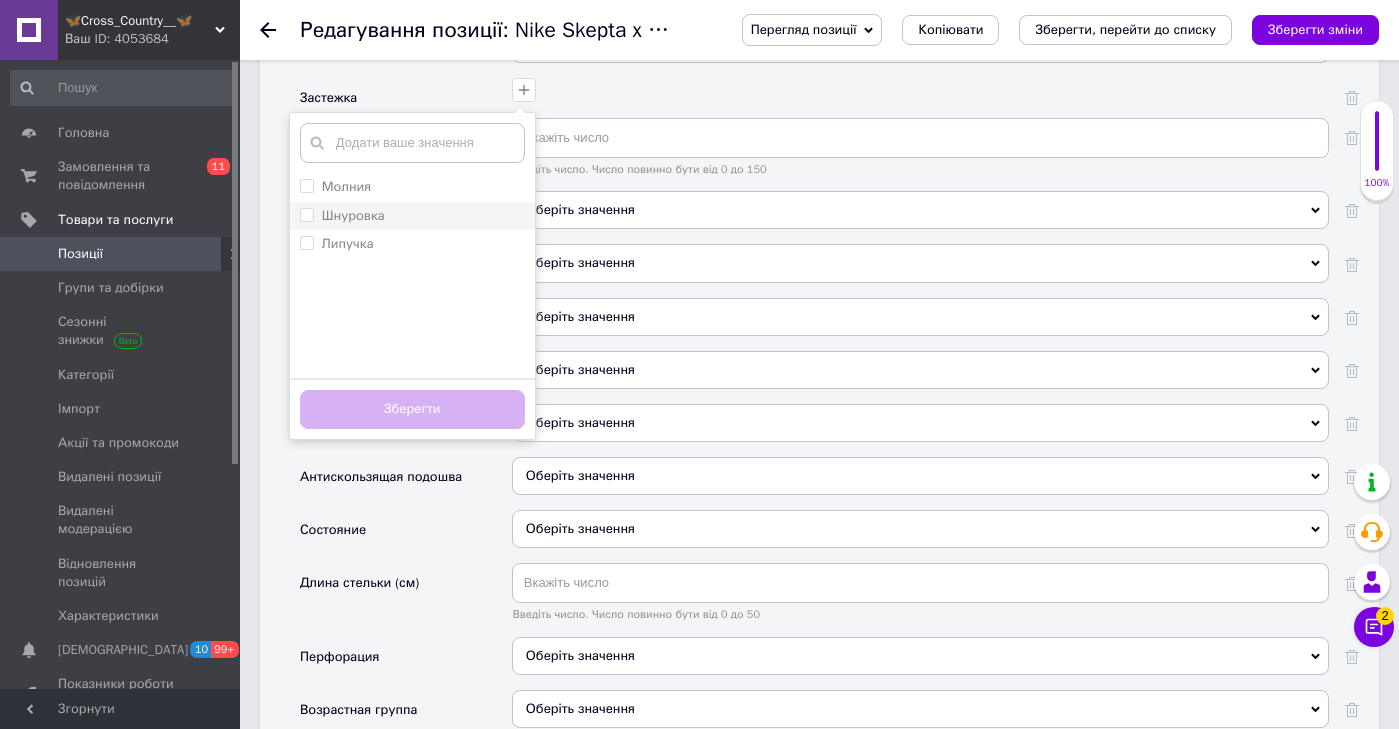 click on "Шнуровка" at bounding box center (412, 216) 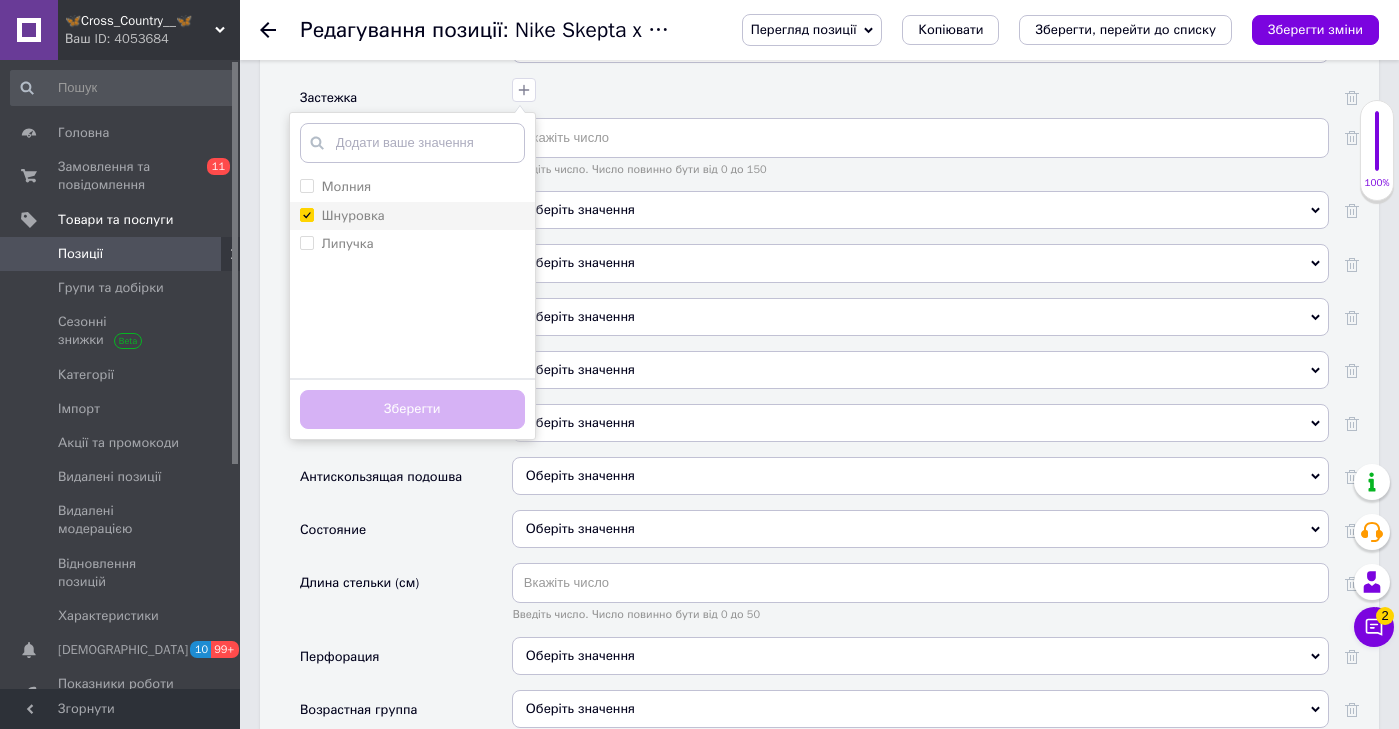 checkbox on "true" 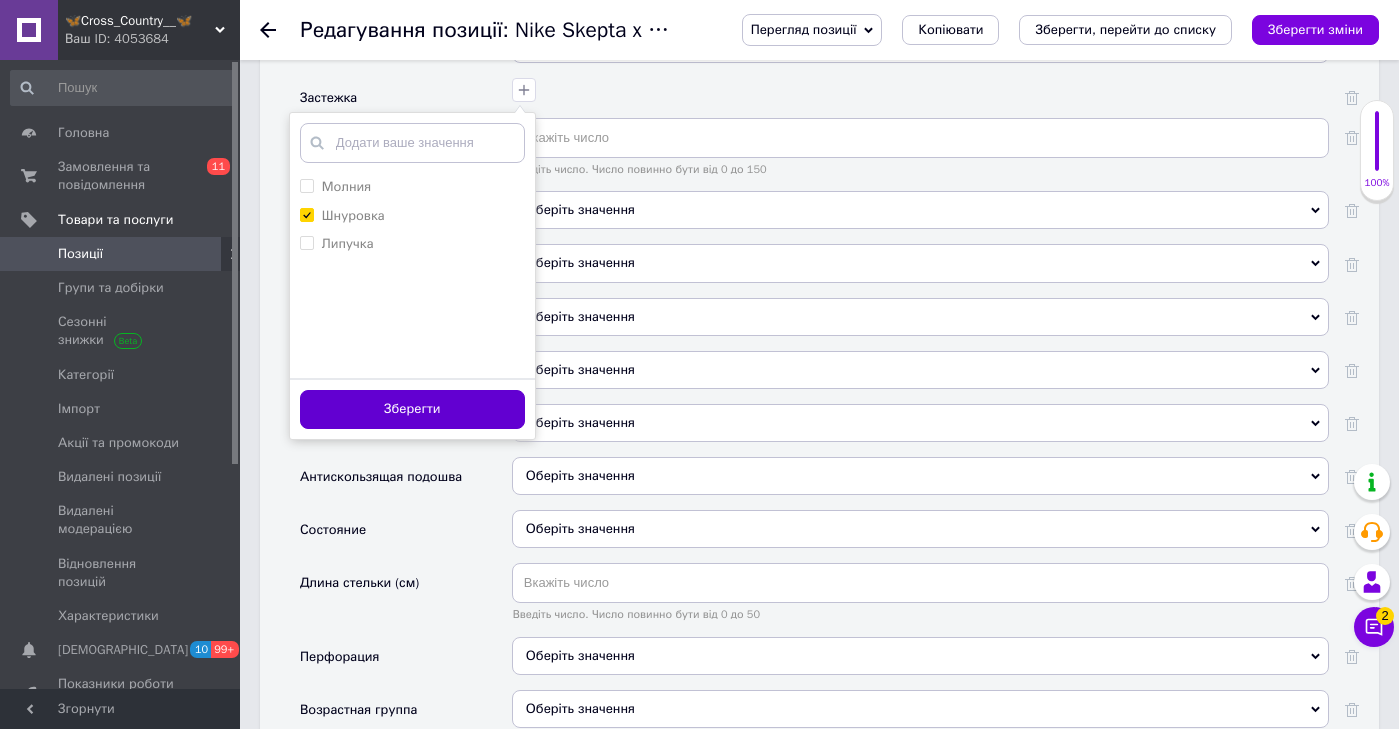 click on "Зберегти" at bounding box center [412, 409] 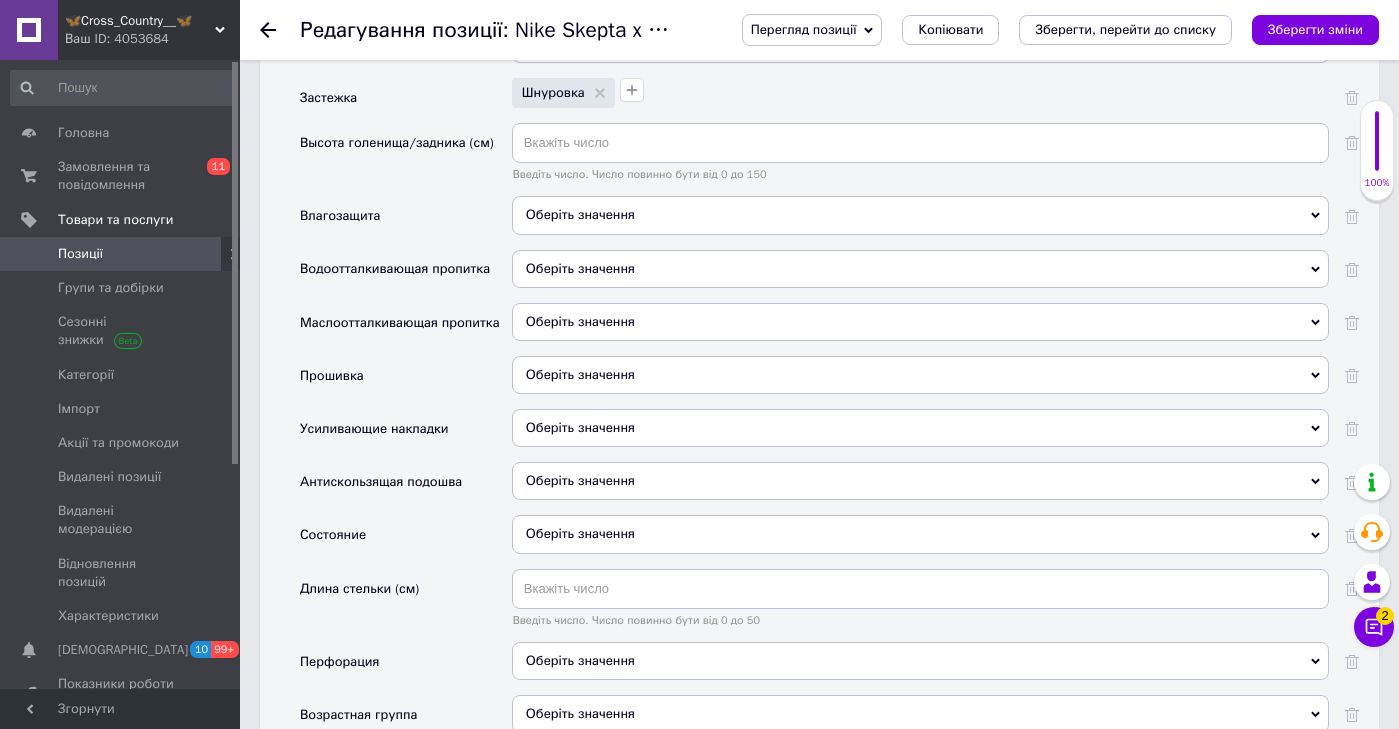 click on "Оберіть значення" at bounding box center (580, 214) 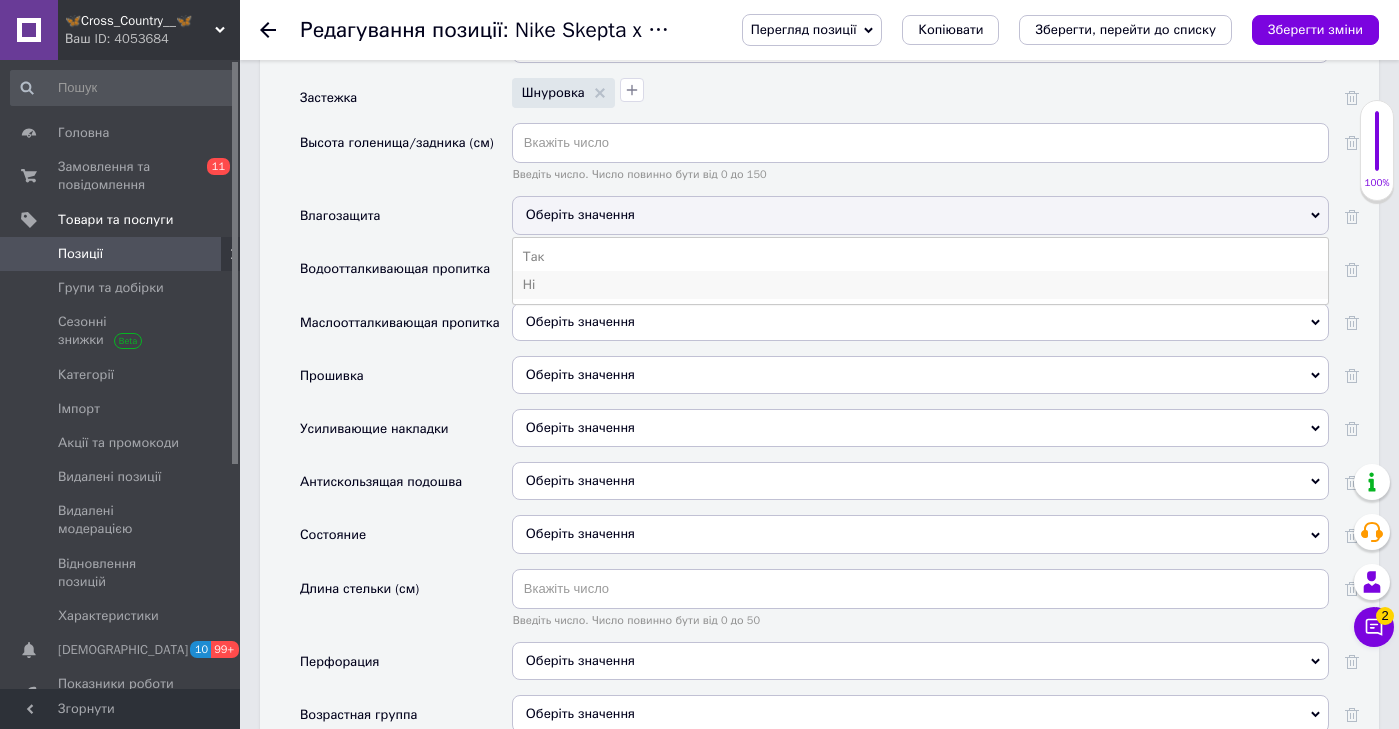 click on "Ні" at bounding box center [920, 285] 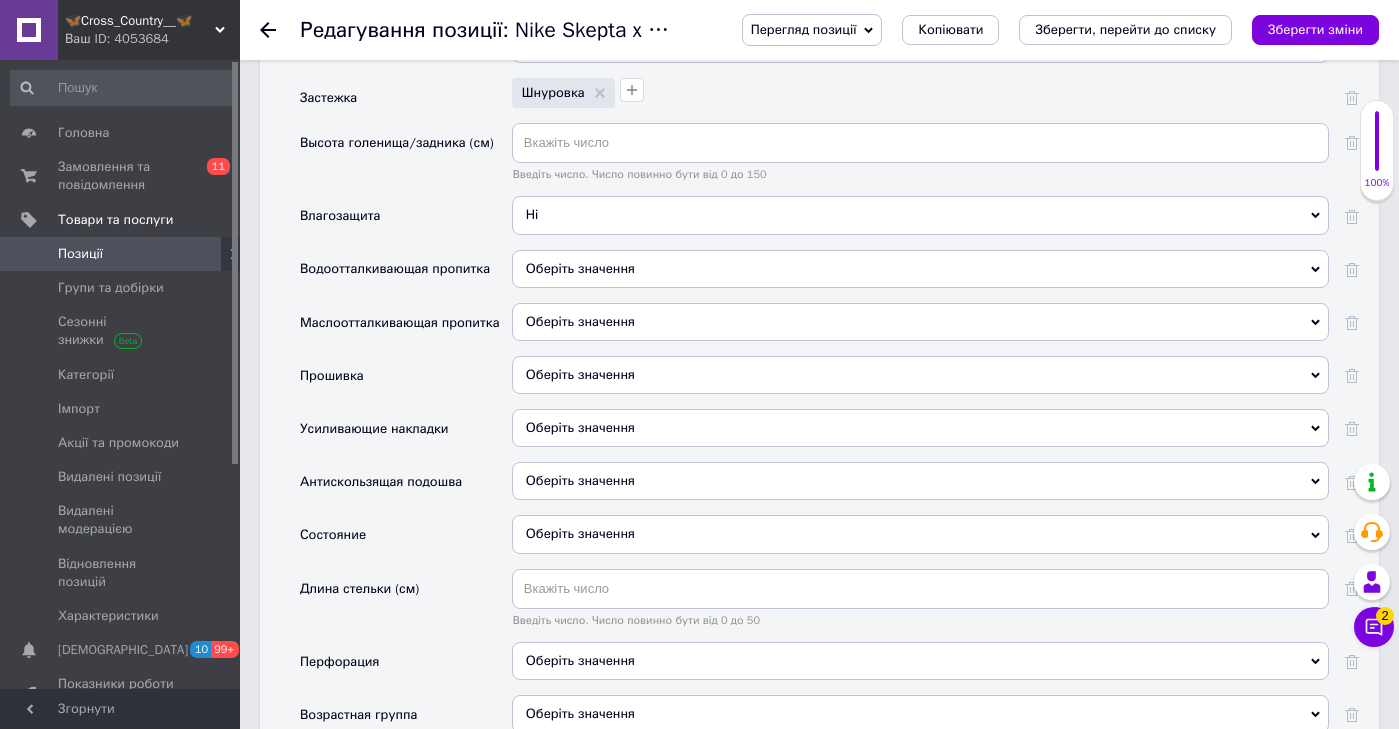 click on "Оберіть значення" at bounding box center [920, 269] 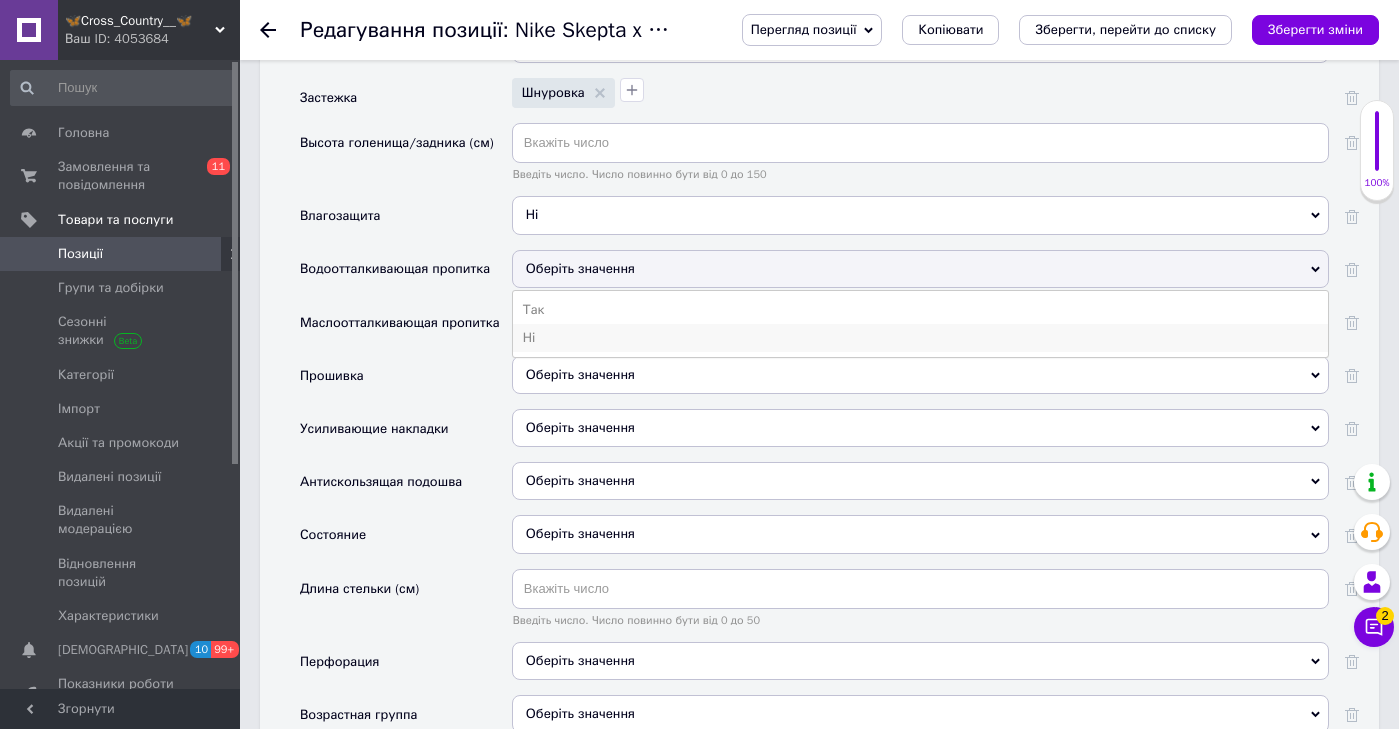 click on "Ні" at bounding box center (920, 338) 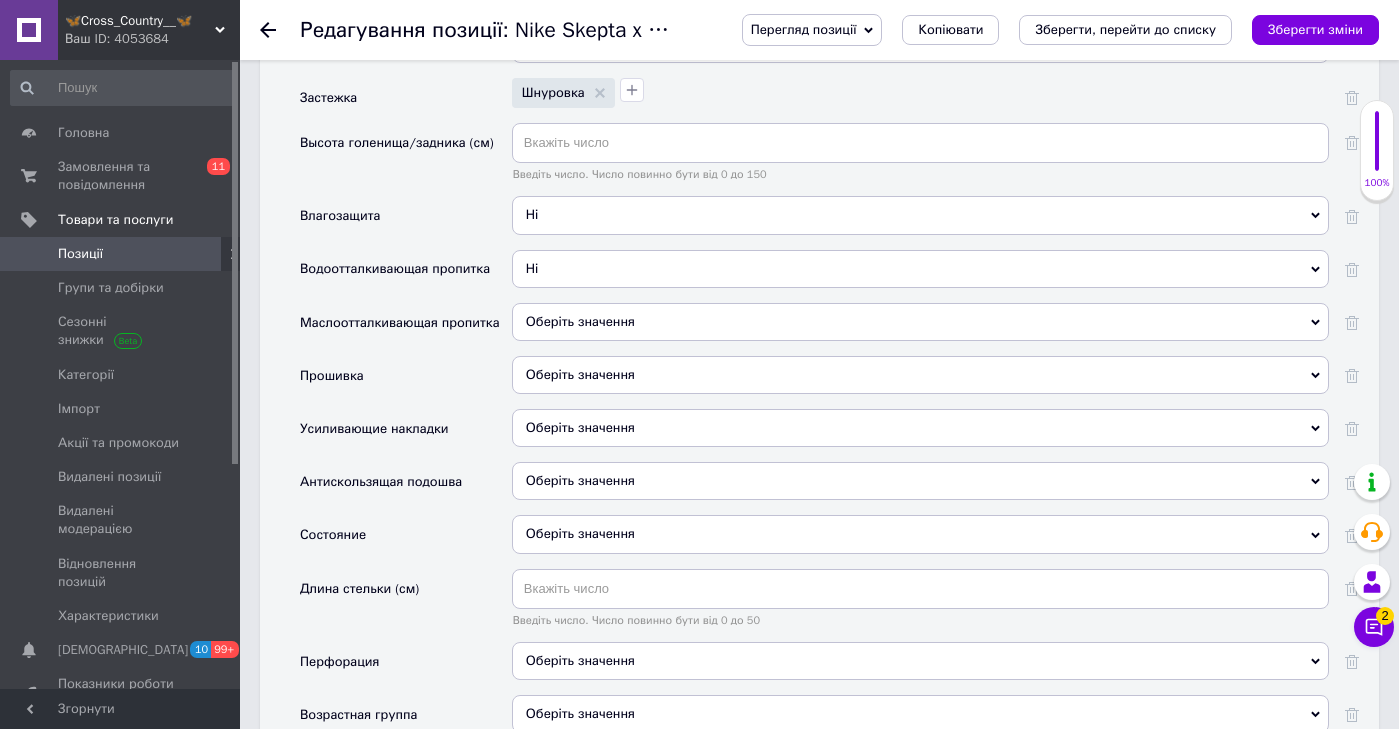 click on "Оберіть значення" at bounding box center [580, 321] 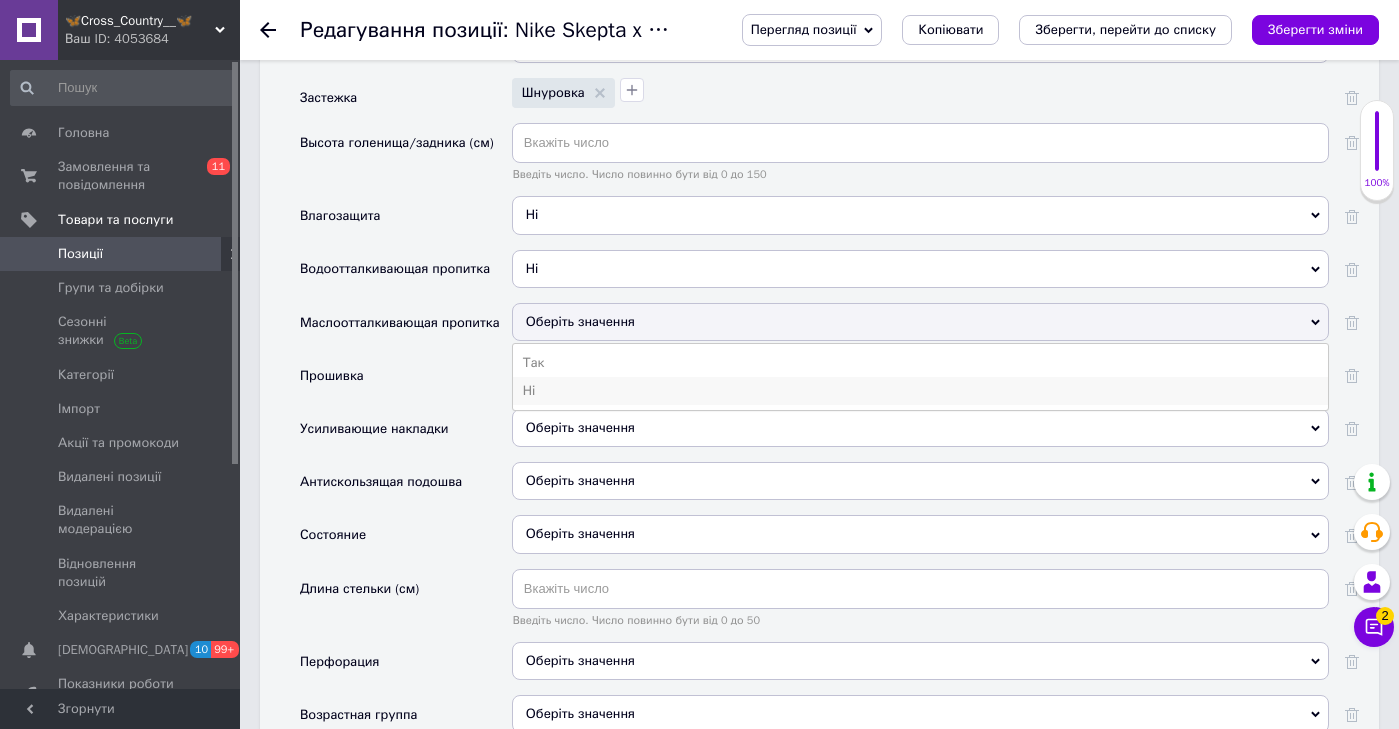 click on "Ні" at bounding box center (920, 391) 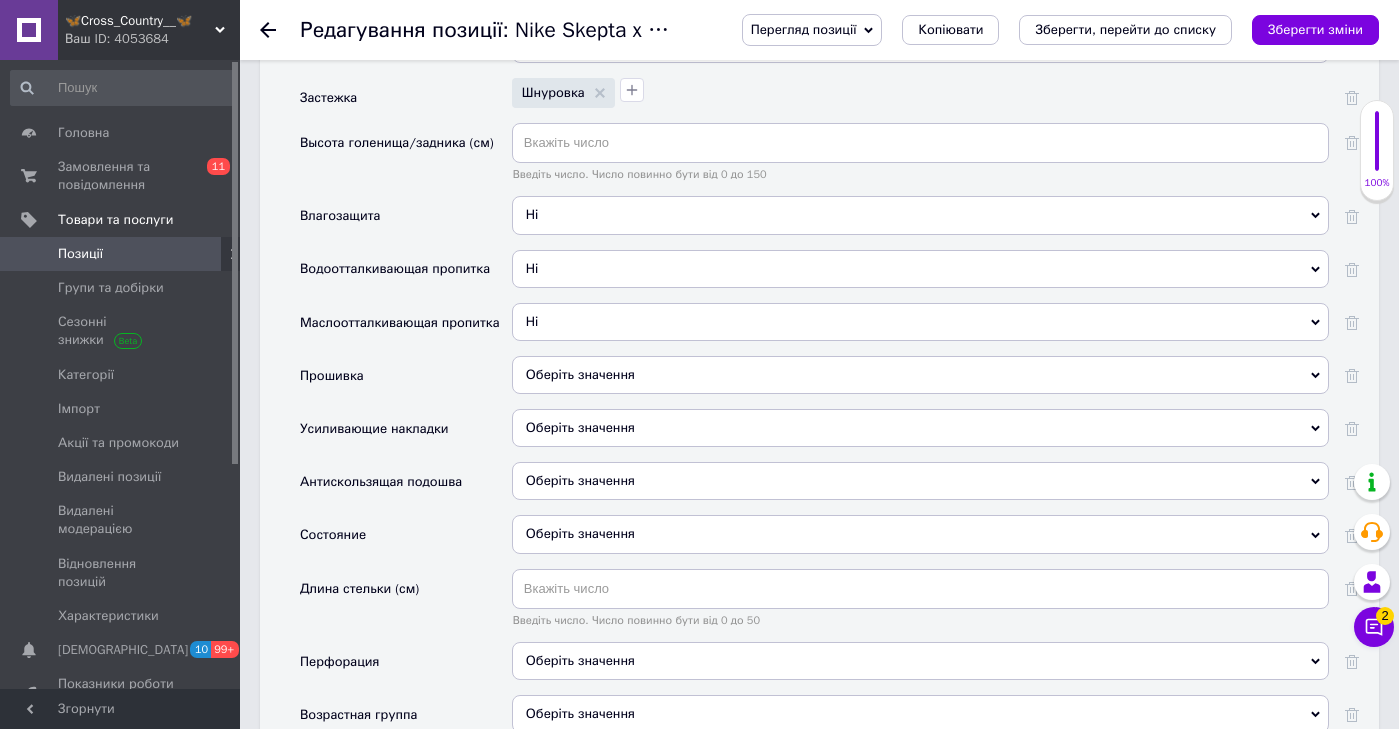 click on "Ні Оберіть значення Так Ні" at bounding box center [920, 329] 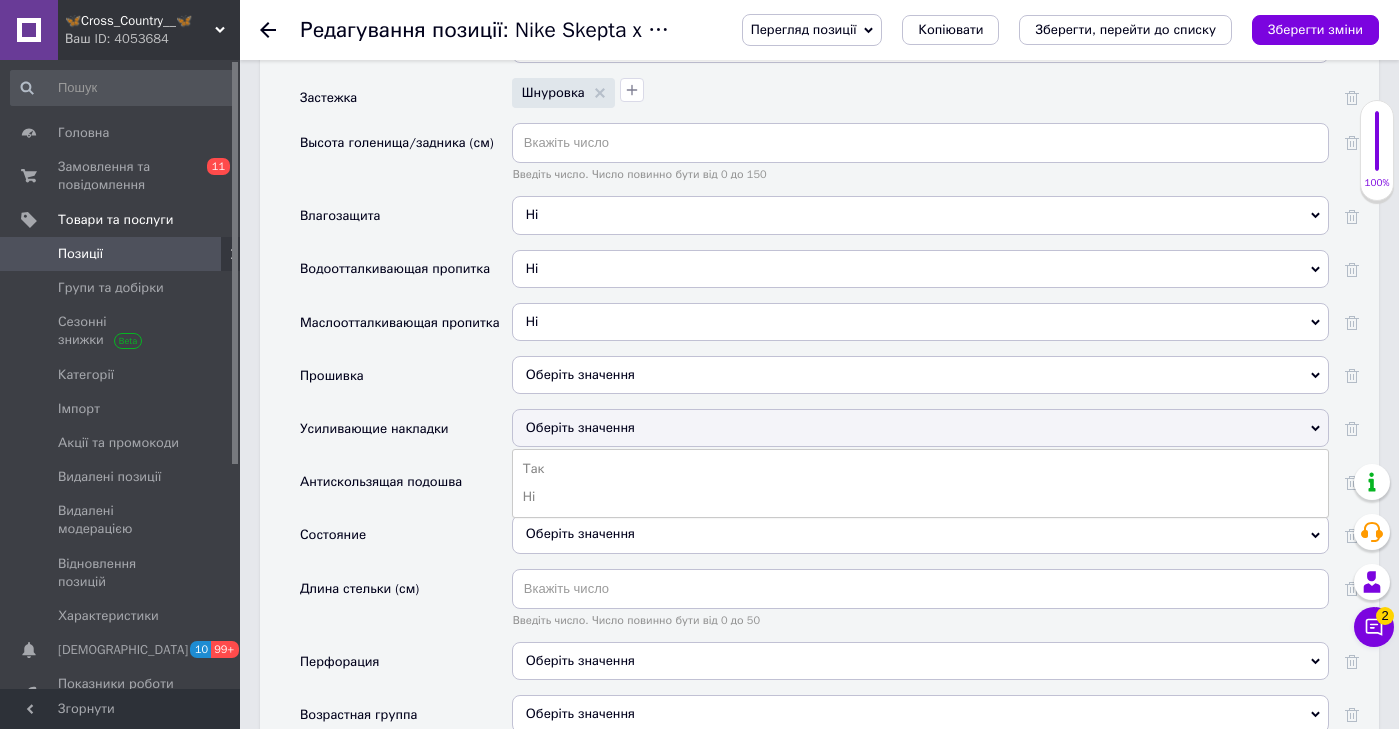 click on "Оберіть значення" at bounding box center (920, 375) 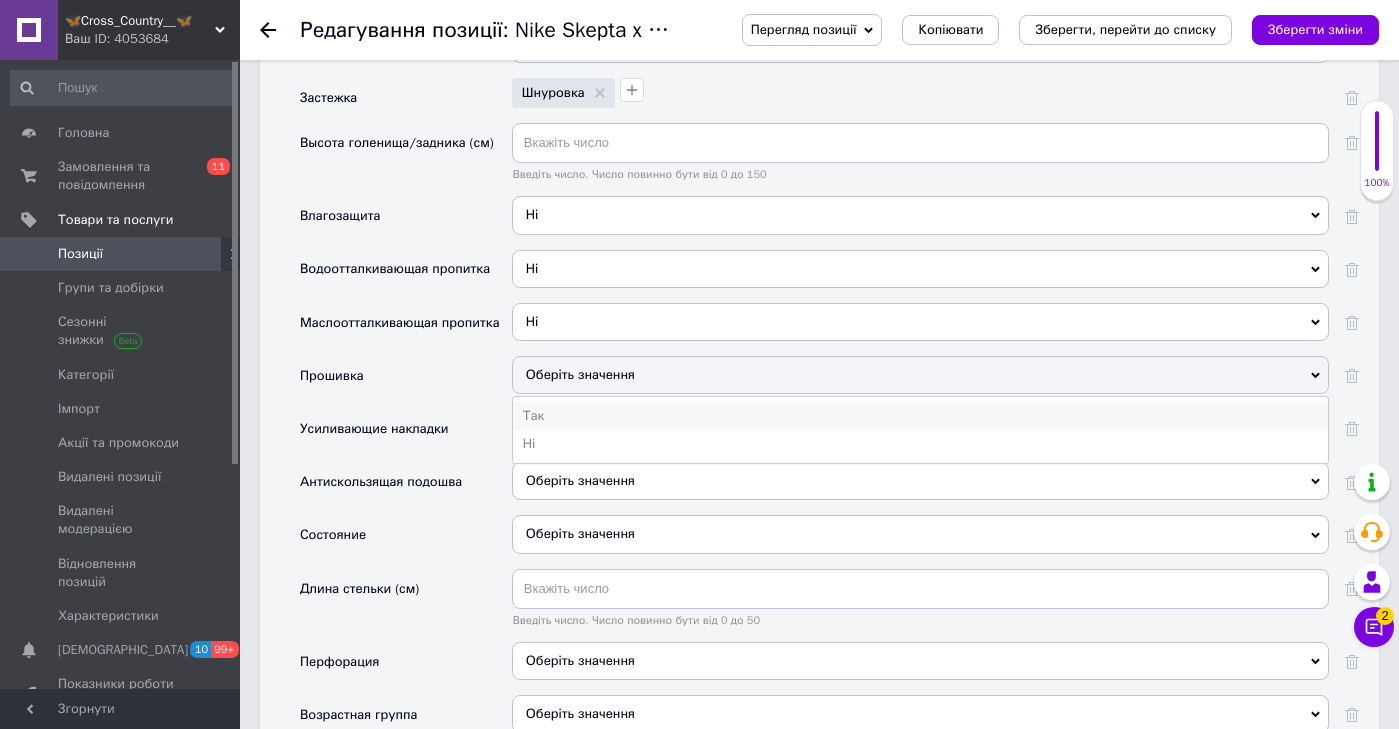 click on "Так" at bounding box center [920, 416] 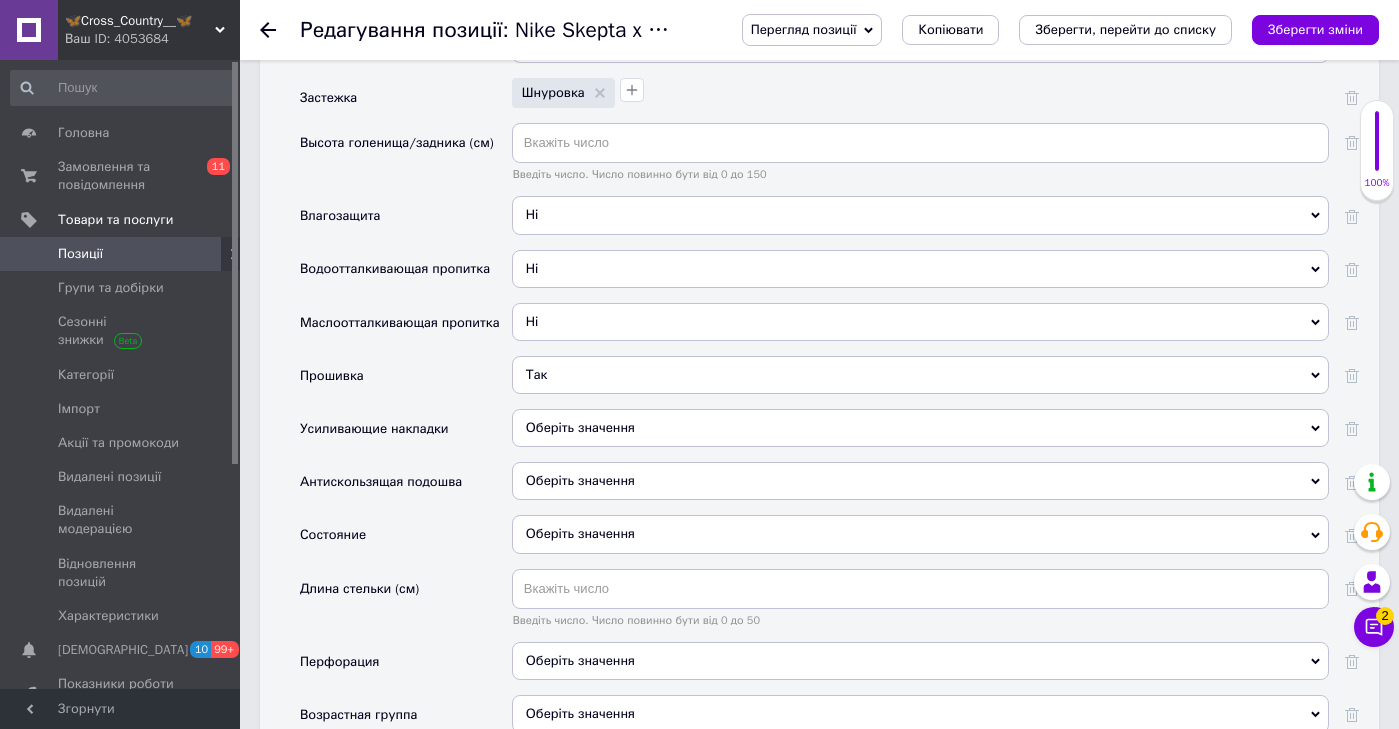 click on "Оберіть значення" at bounding box center [580, 427] 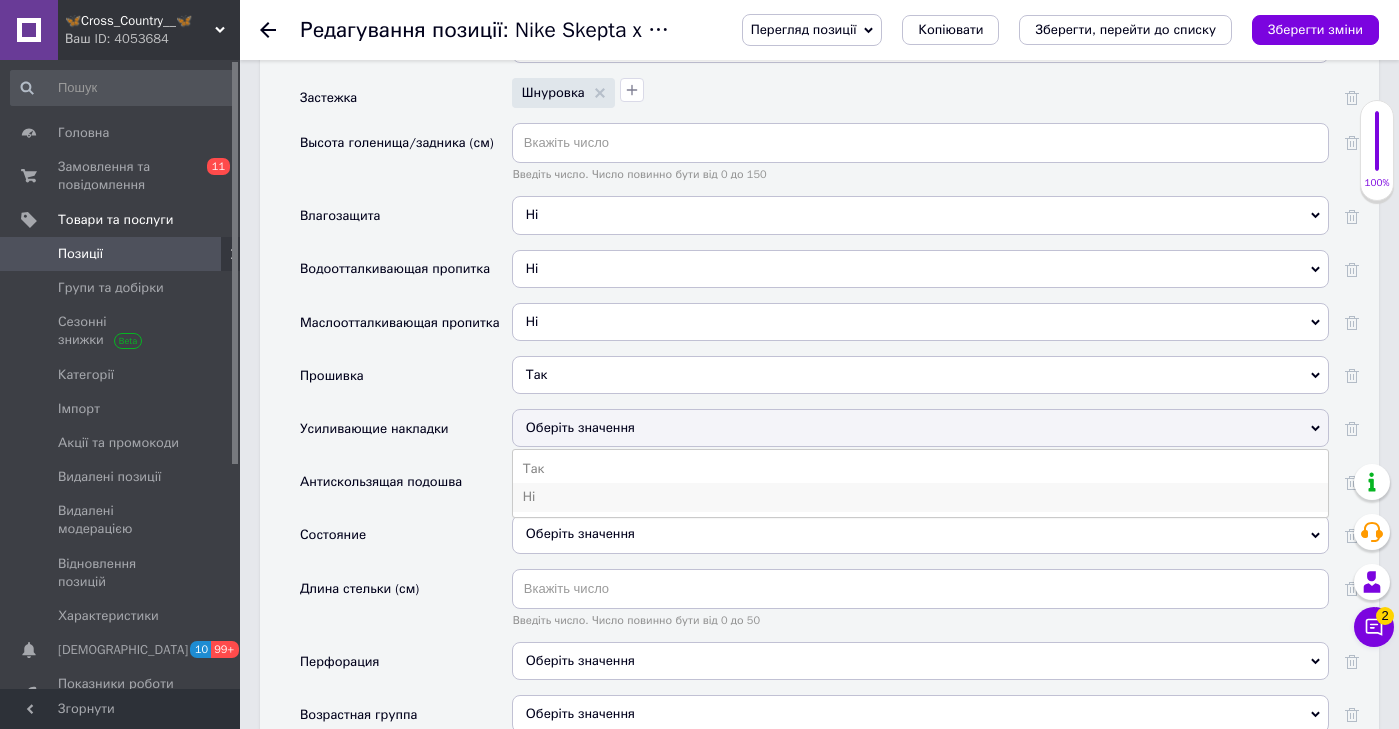 click on "Ні" at bounding box center [920, 497] 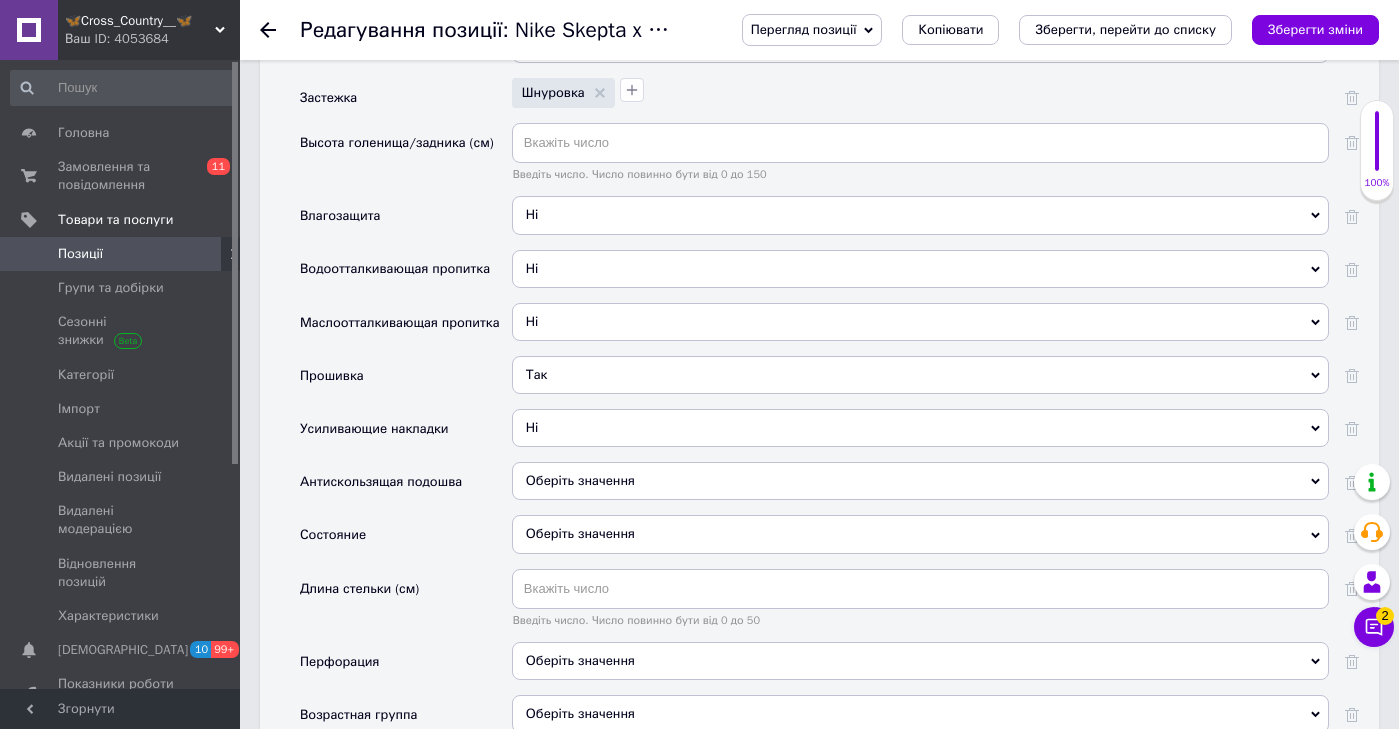 click on "Оберіть значення" at bounding box center [920, 481] 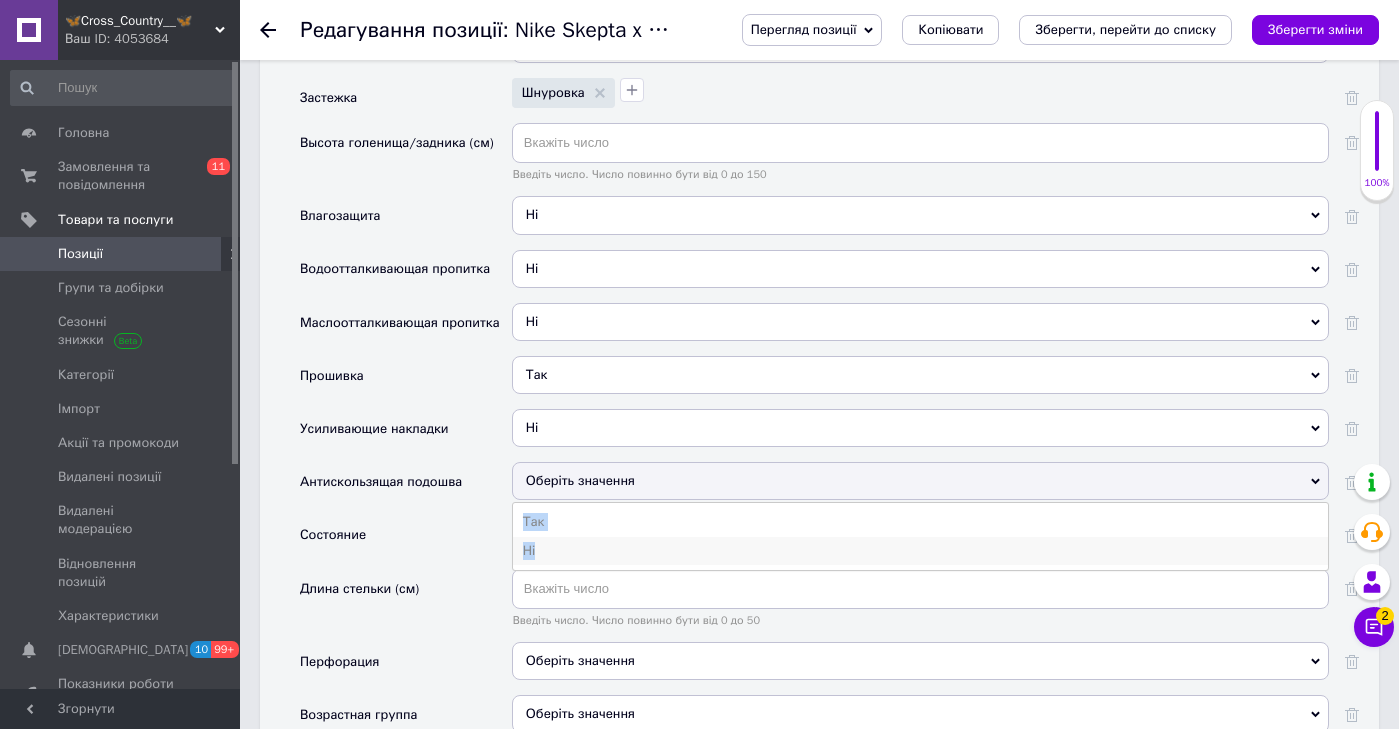 click on "Ні" at bounding box center (920, 551) 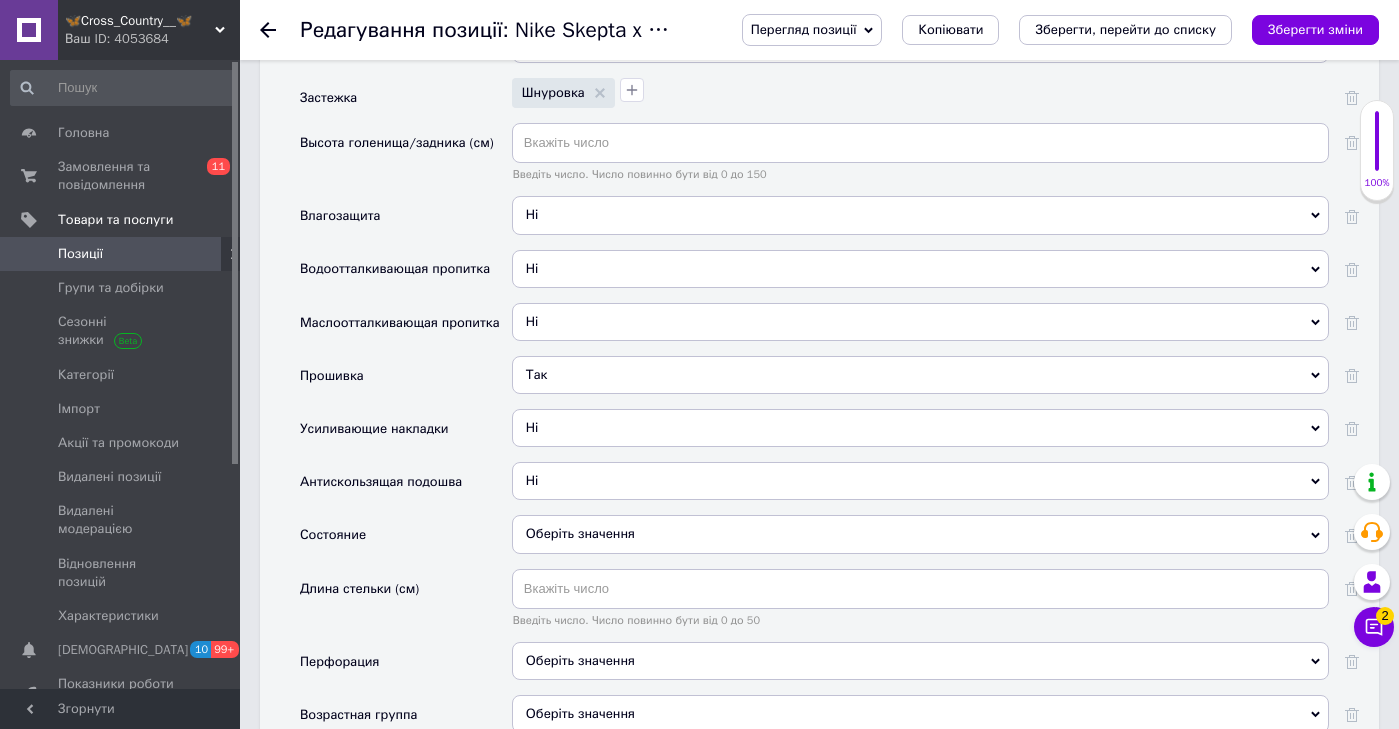 click on "Оберіть значення" at bounding box center [920, 534] 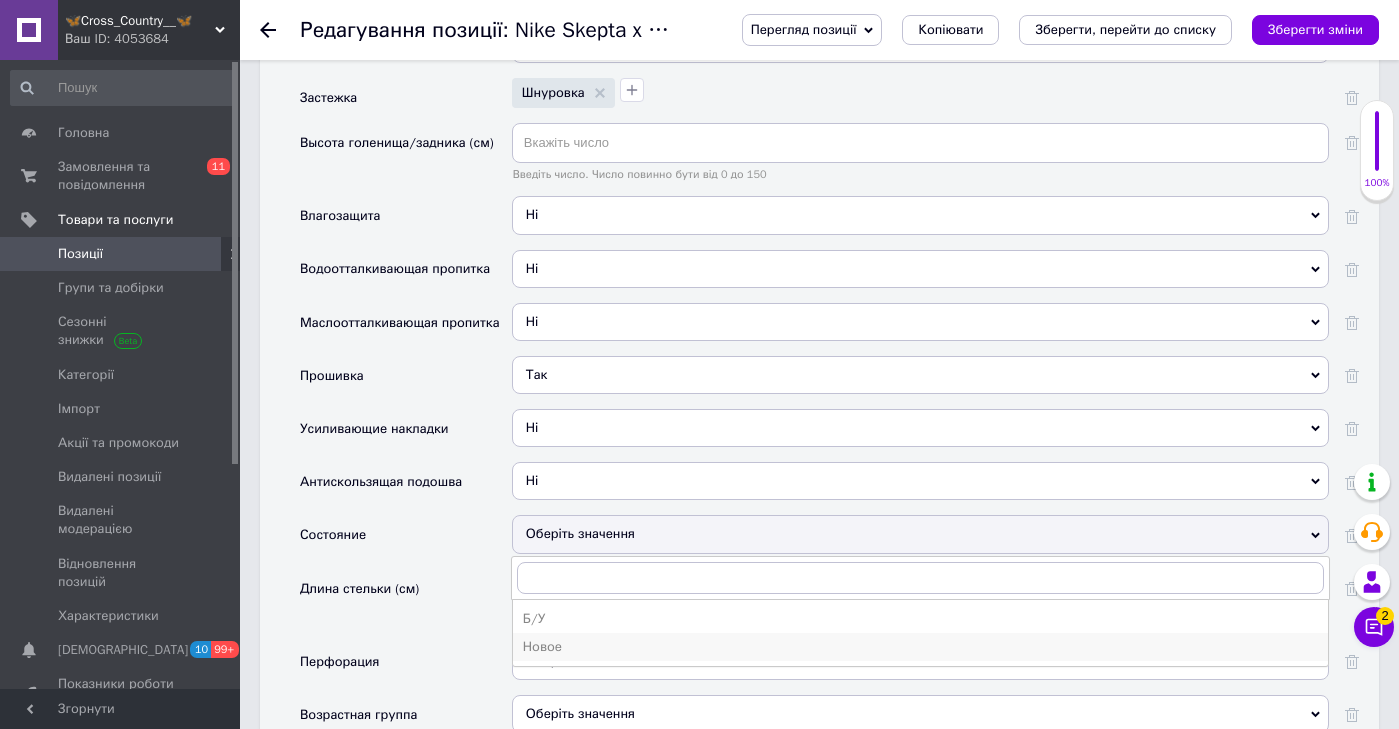 click on "Новое" at bounding box center (920, 647) 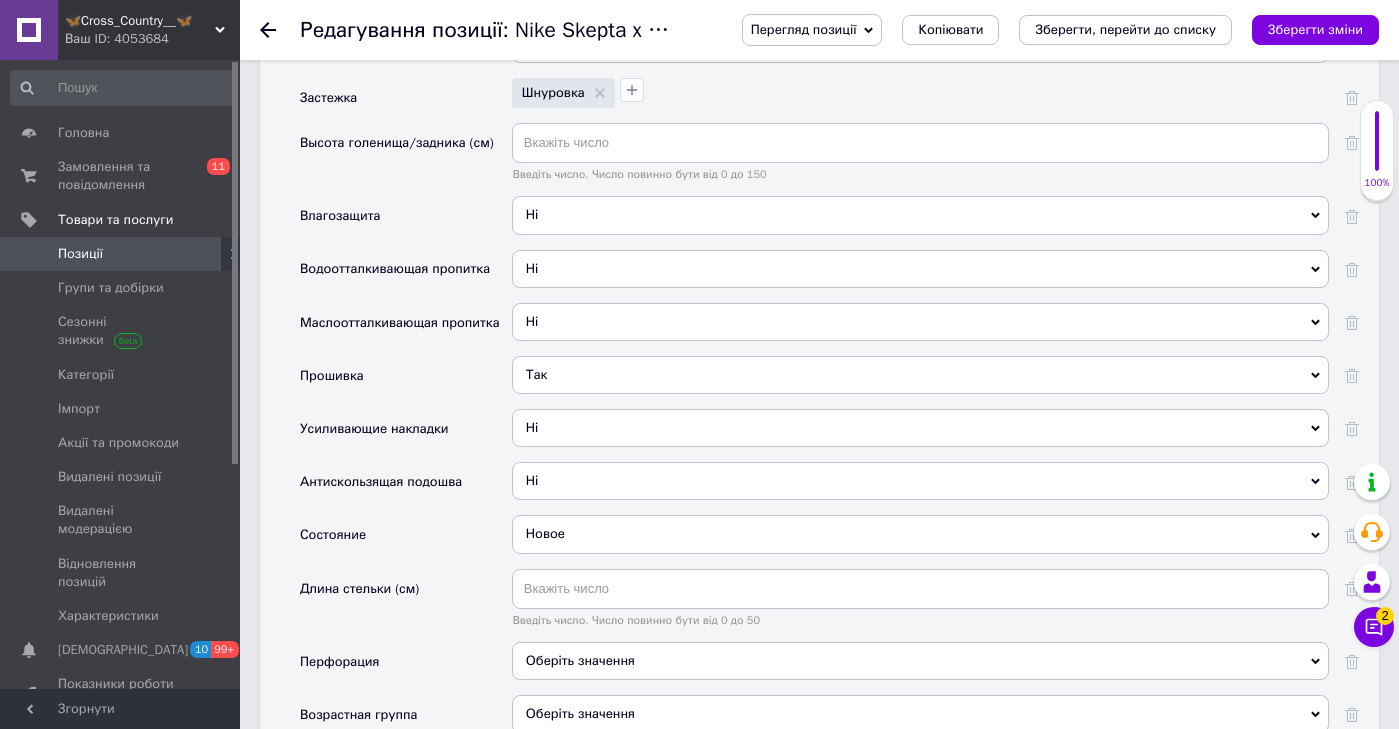 click on "Оберіть значення" at bounding box center [580, 660] 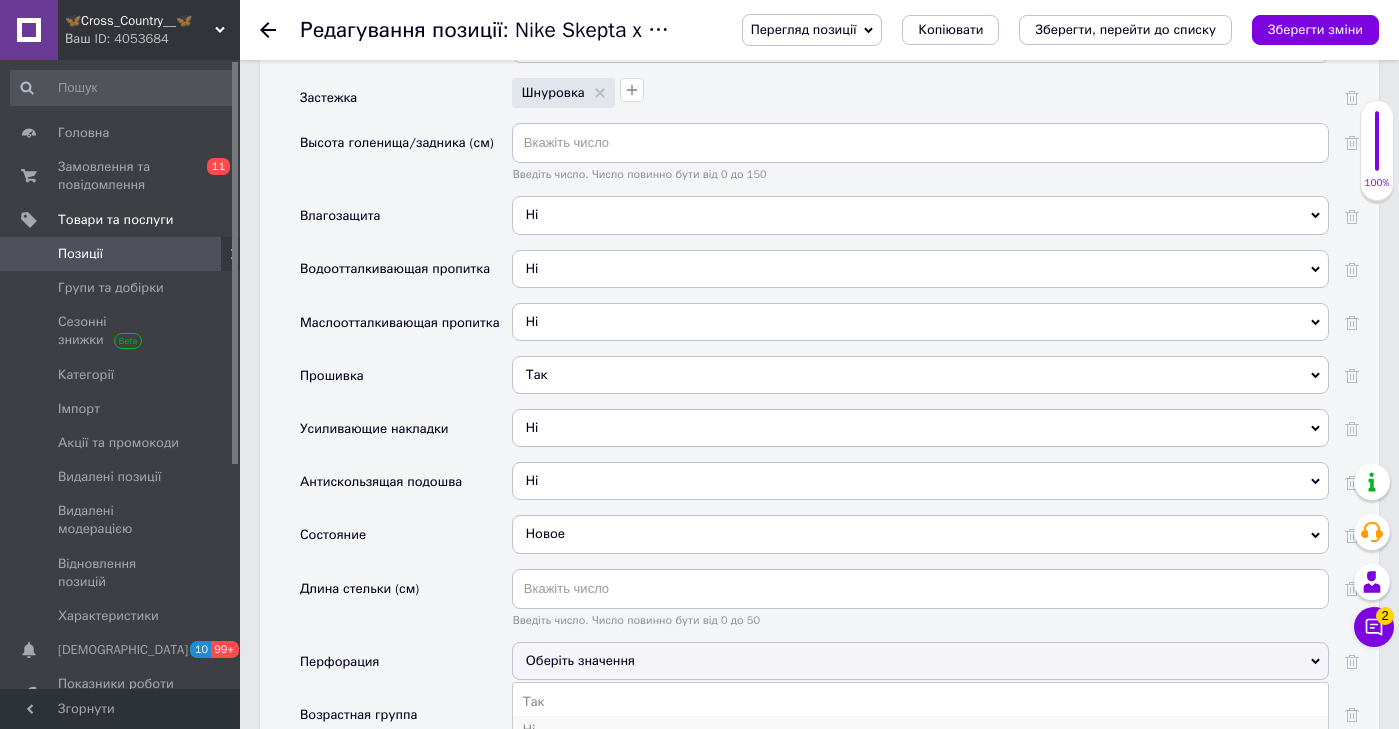 click on "Ні" at bounding box center [920, 730] 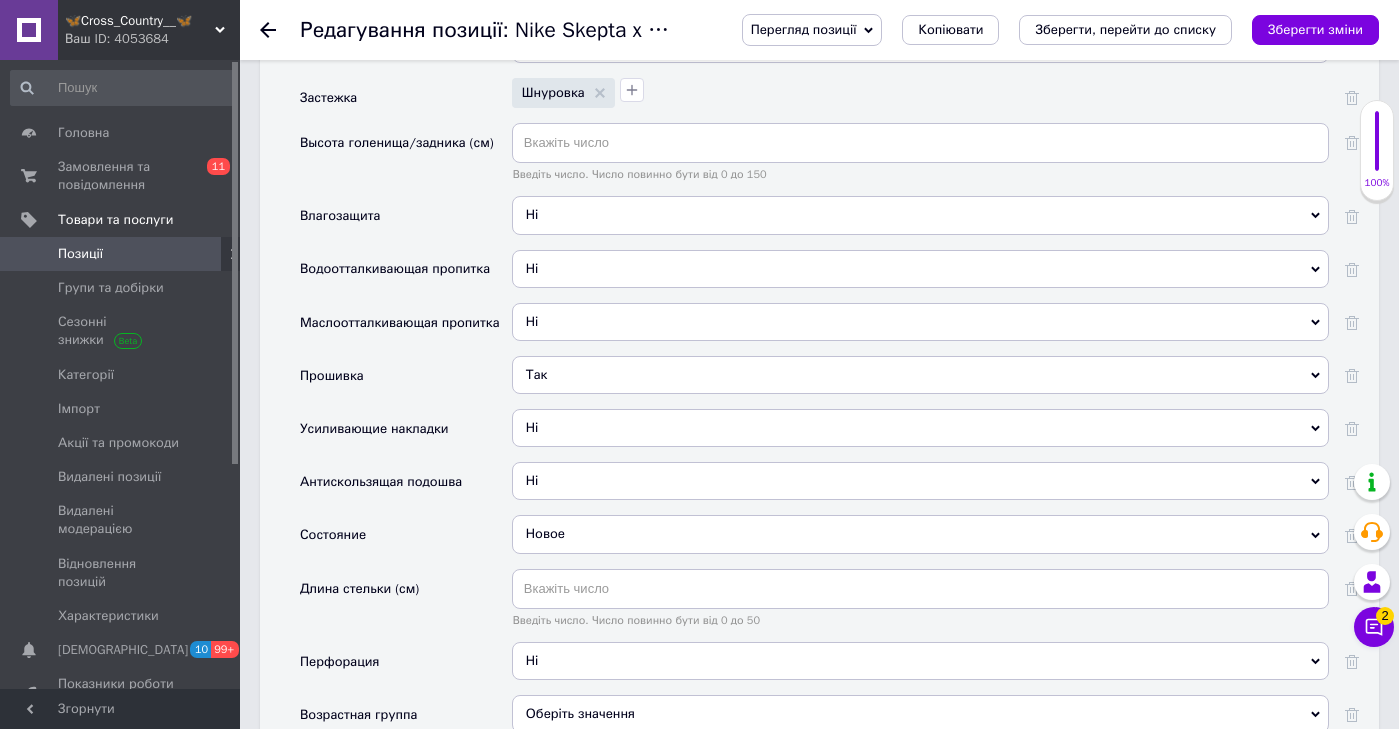 click on "Оберіть значення" at bounding box center (920, 714) 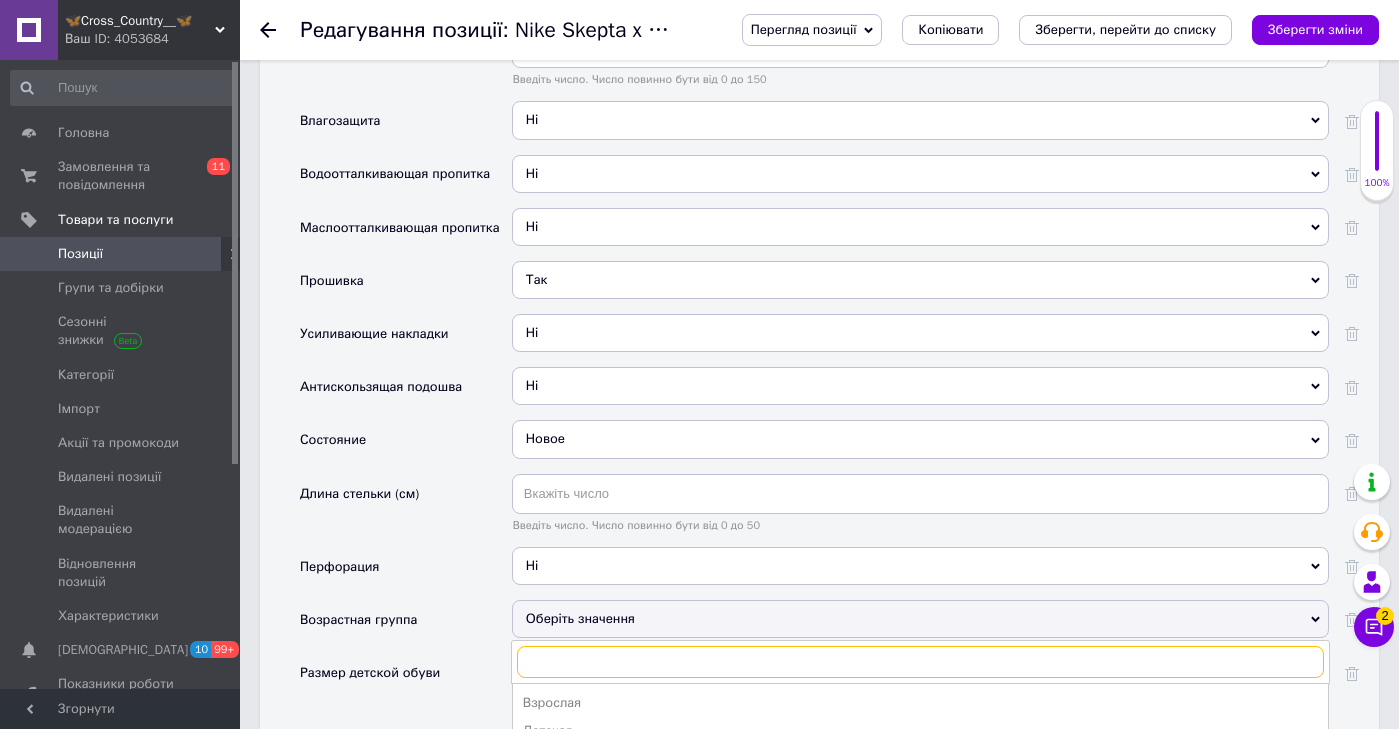 scroll, scrollTop: 3456, scrollLeft: 0, axis: vertical 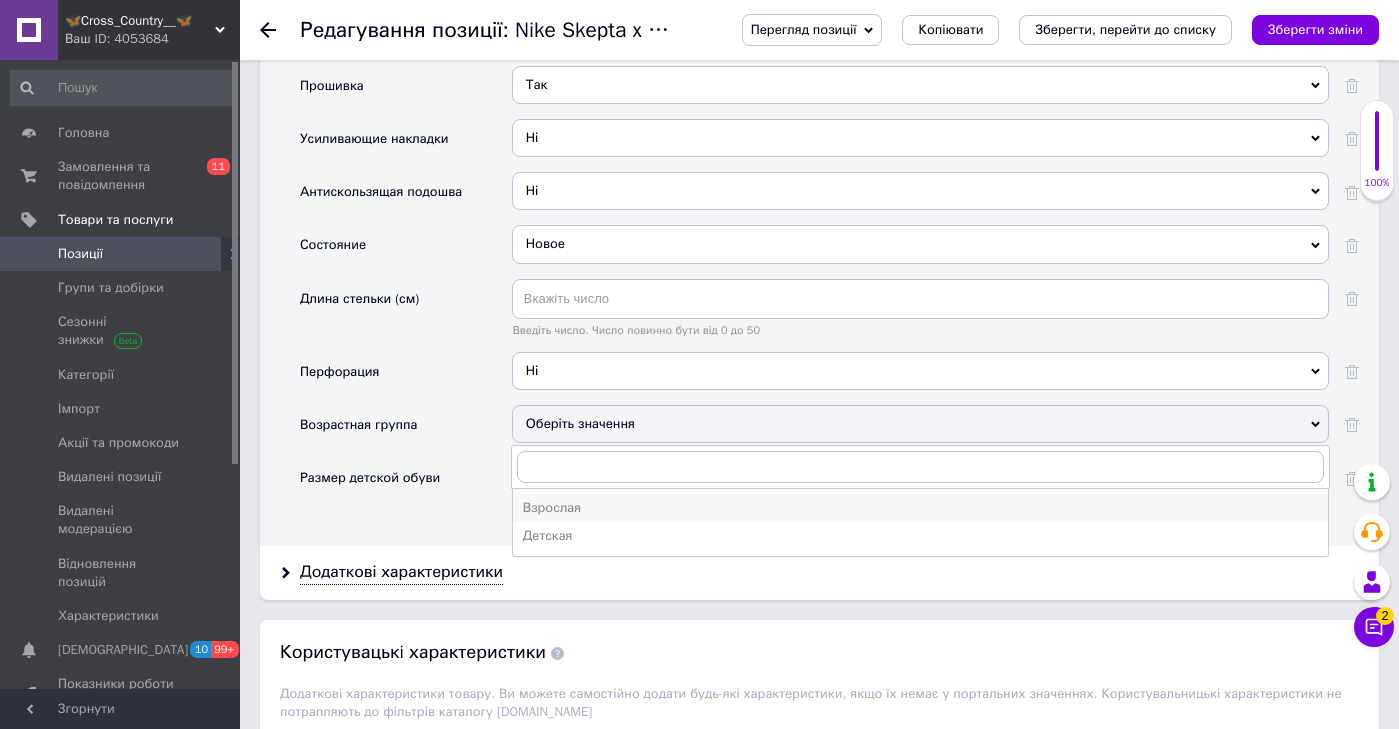 click on "Взрослая" at bounding box center [920, 508] 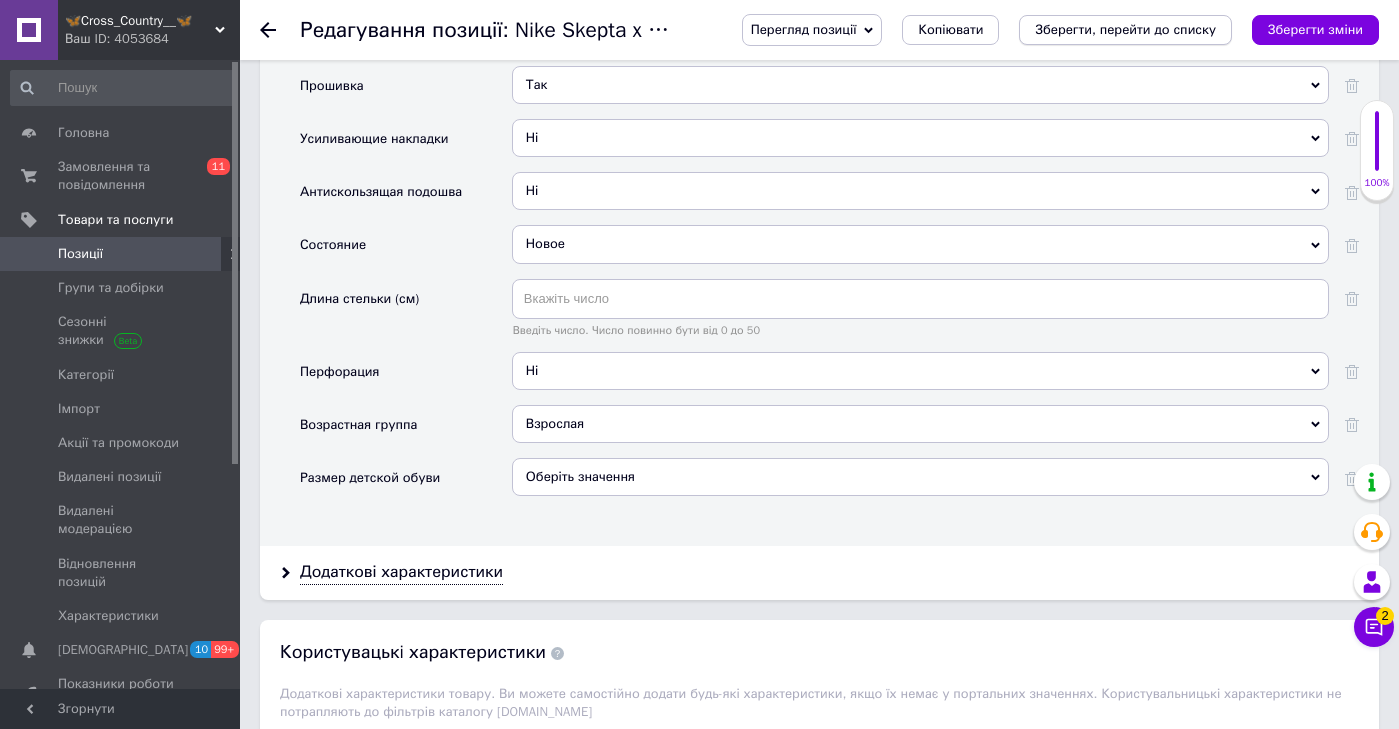 click on "Зберегти, перейти до списку" at bounding box center [1125, 29] 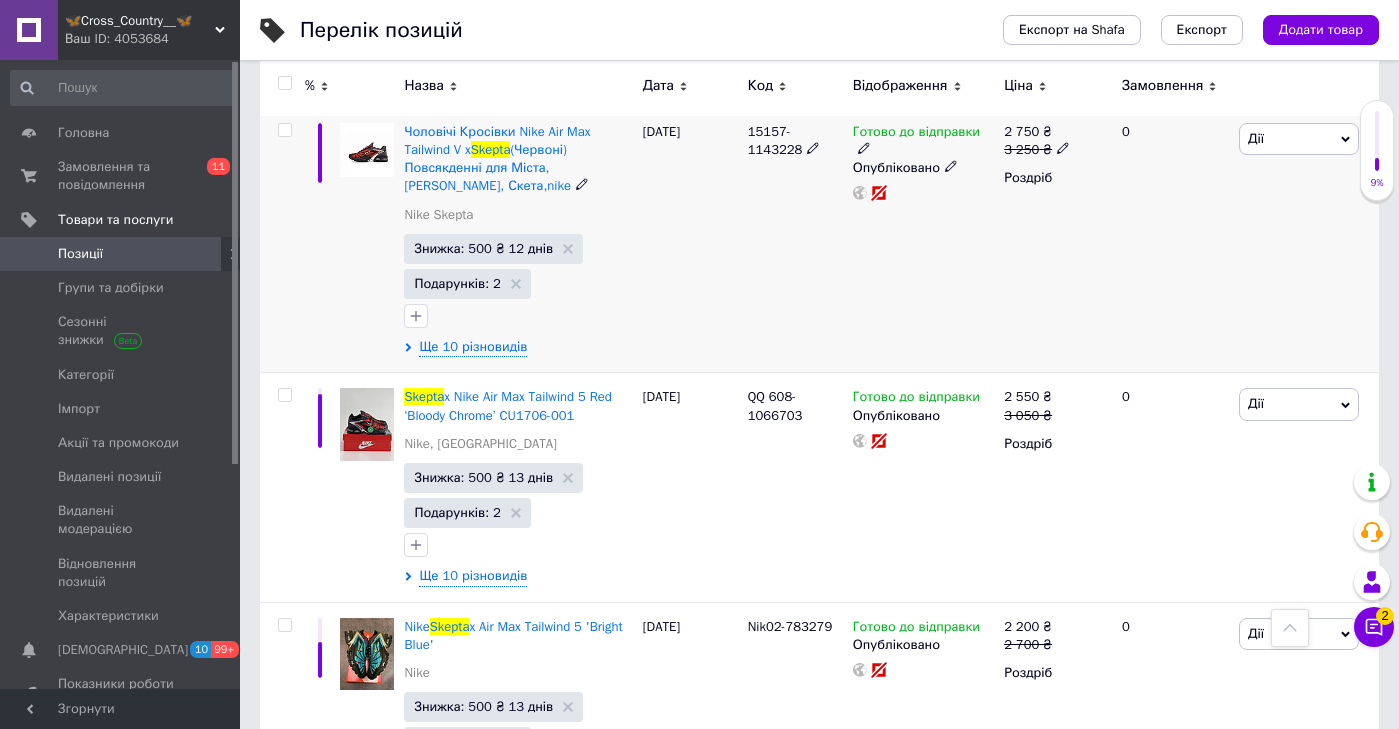 scroll, scrollTop: 1306, scrollLeft: 0, axis: vertical 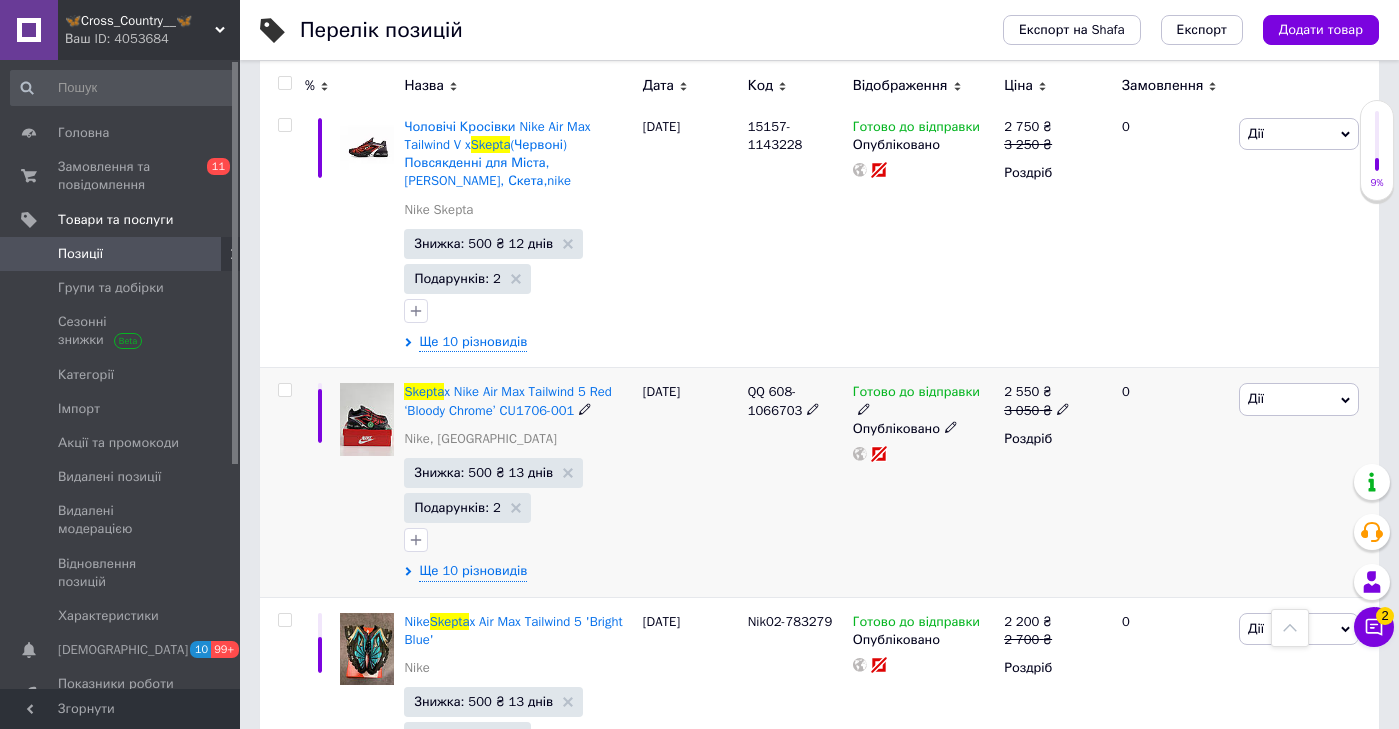 click at bounding box center (367, 419) 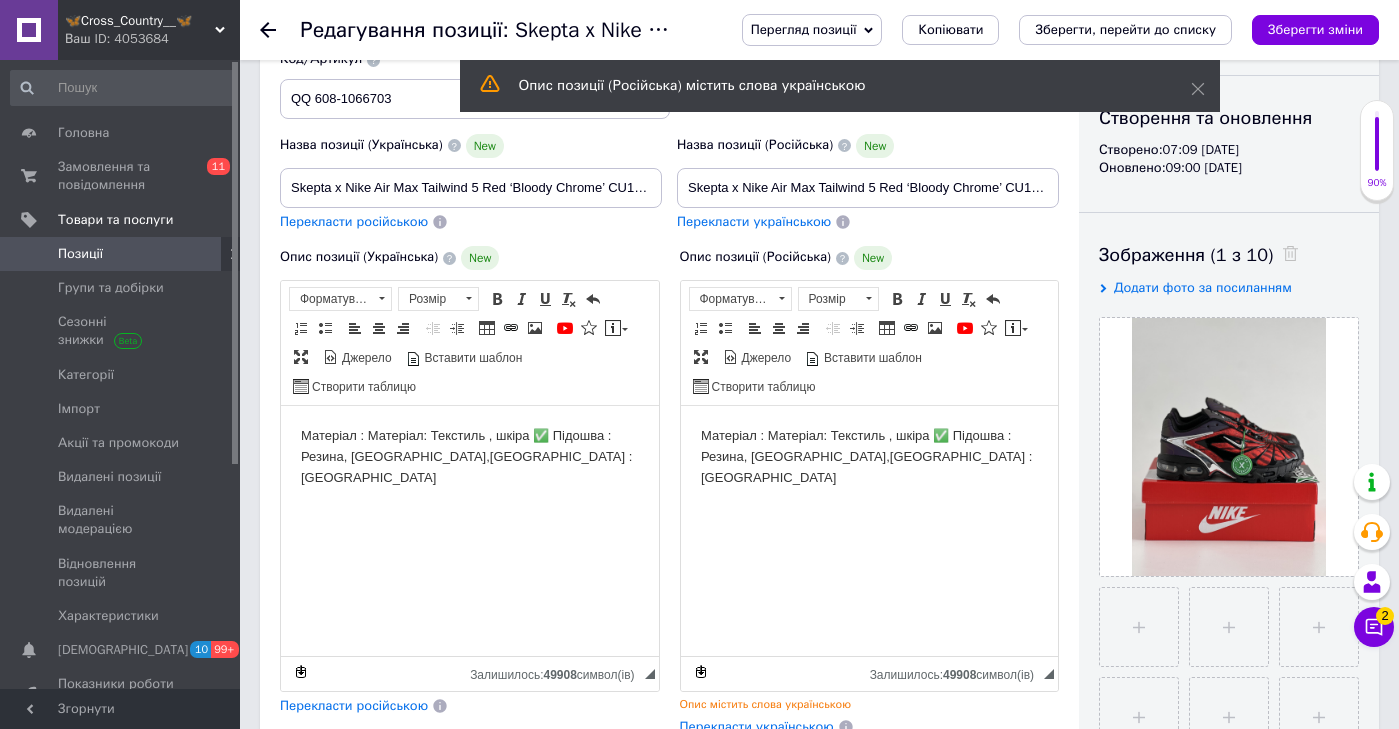 scroll, scrollTop: 286, scrollLeft: 0, axis: vertical 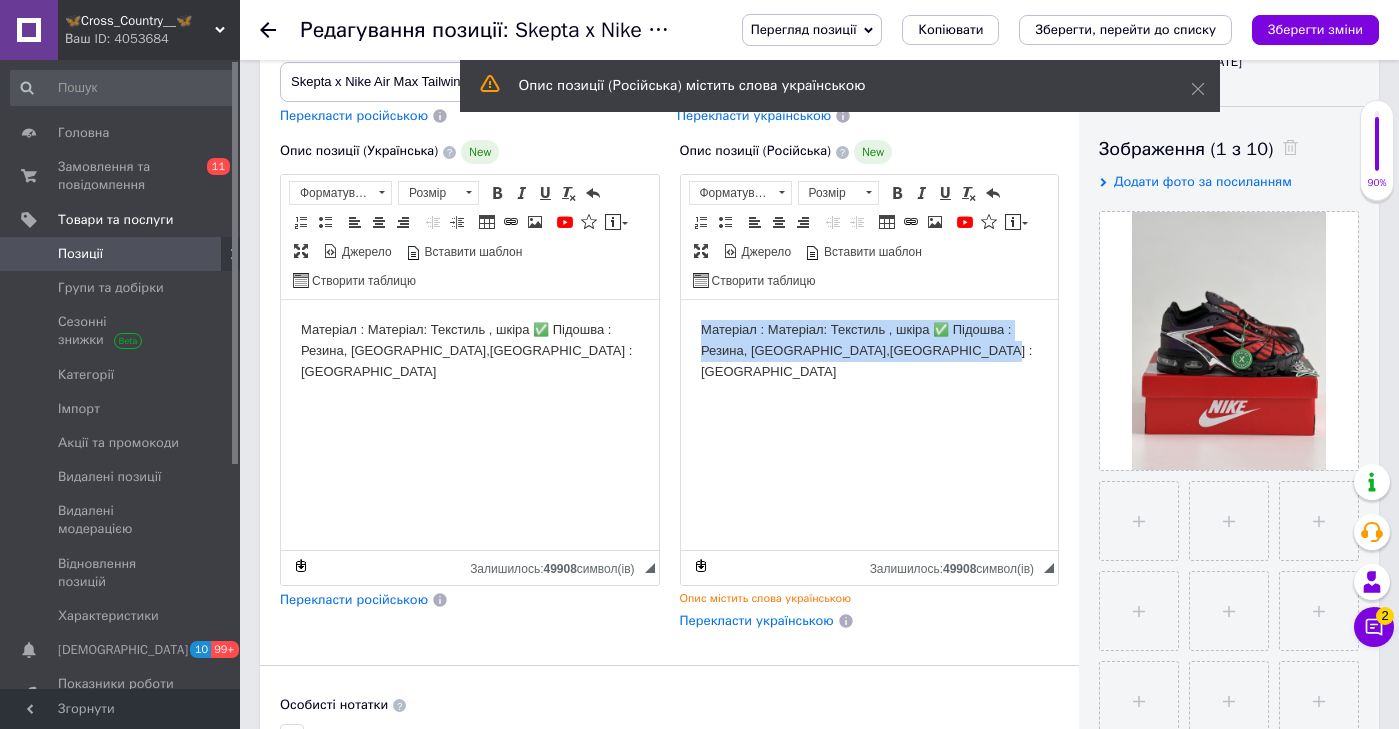 drag, startPoint x: 899, startPoint y: 549, endPoint x: 800, endPoint y: 210, distance: 353.16003 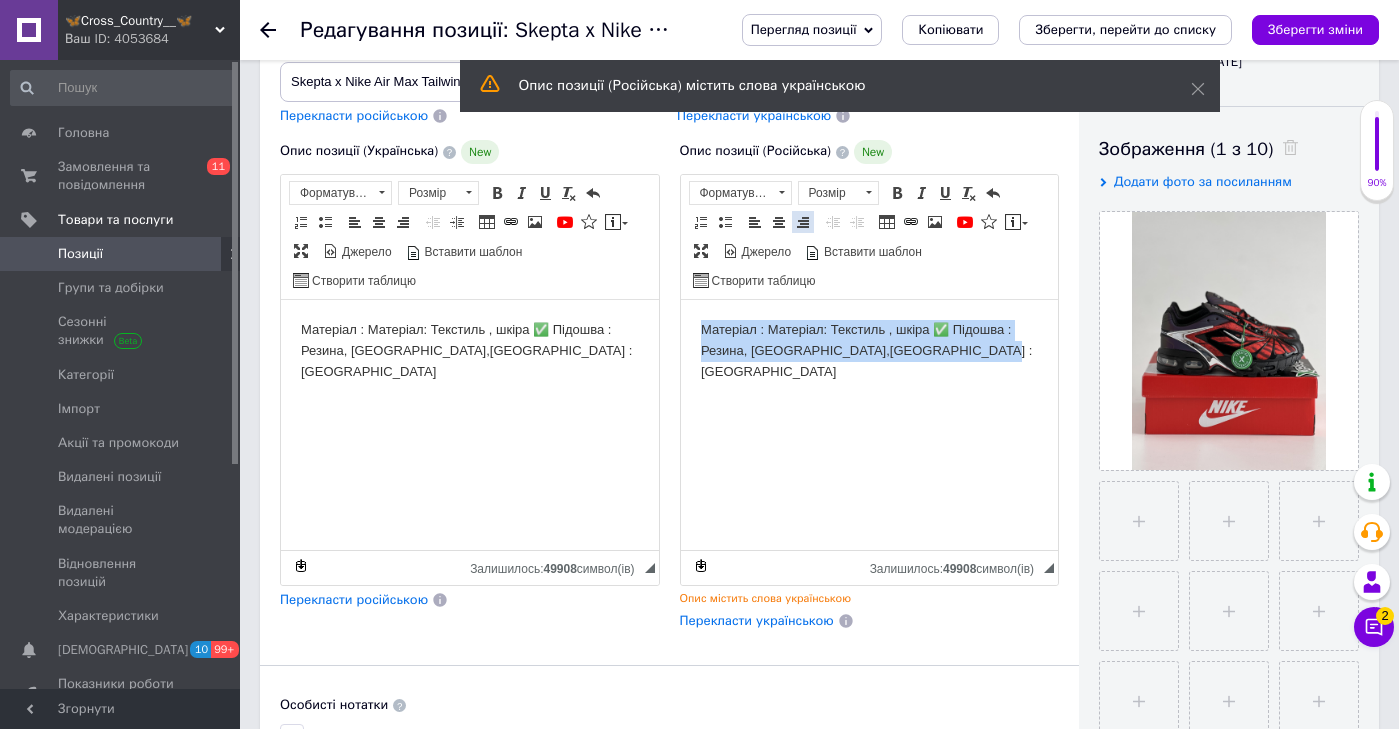 paste 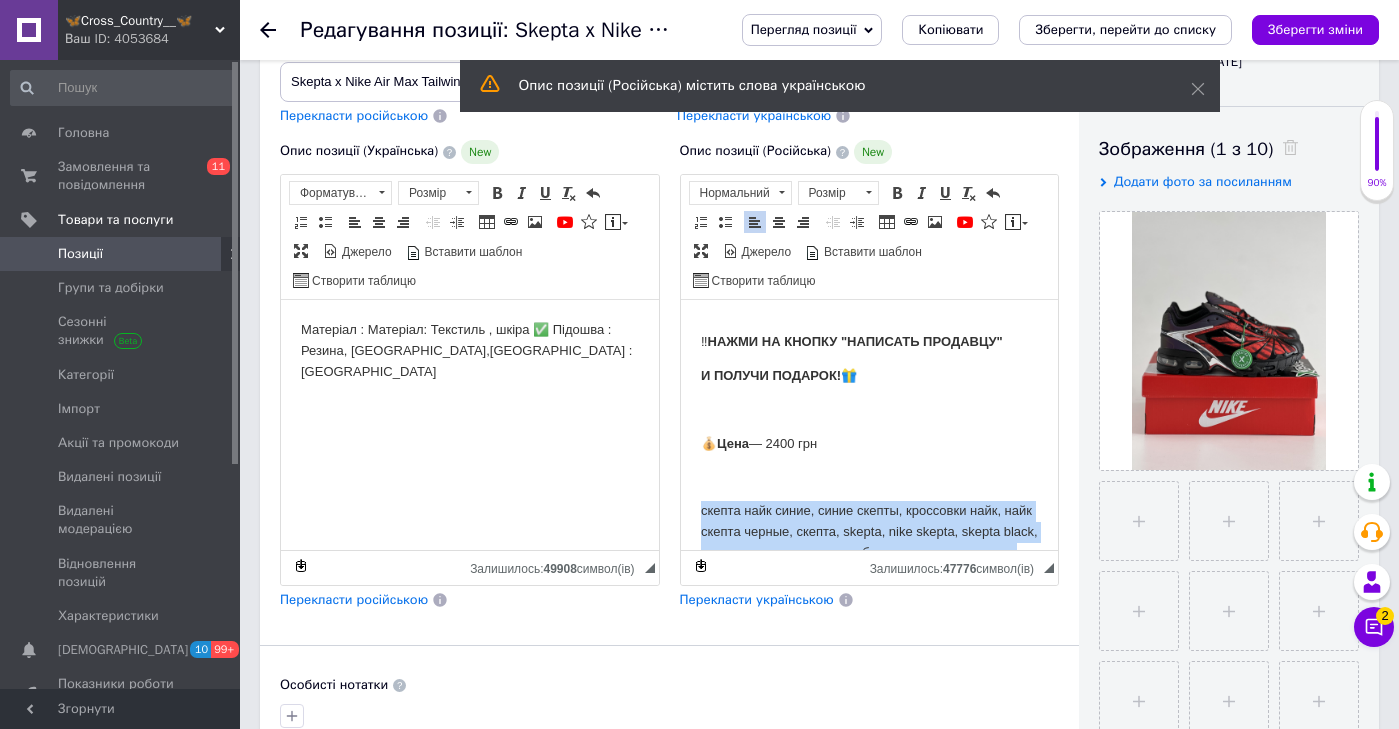 scroll, scrollTop: 2145, scrollLeft: 0, axis: vertical 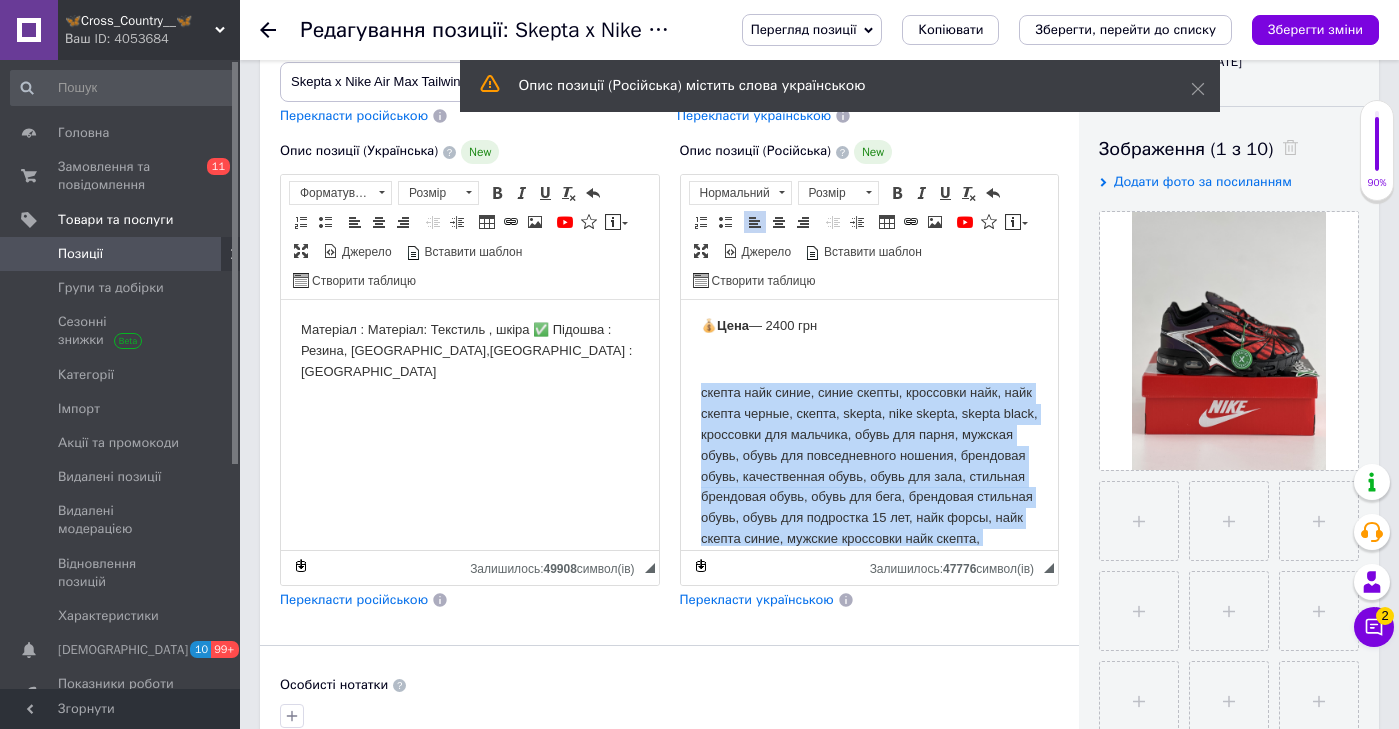 drag, startPoint x: 777, startPoint y: 436, endPoint x: 915, endPoint y: 723, distance: 318.45407 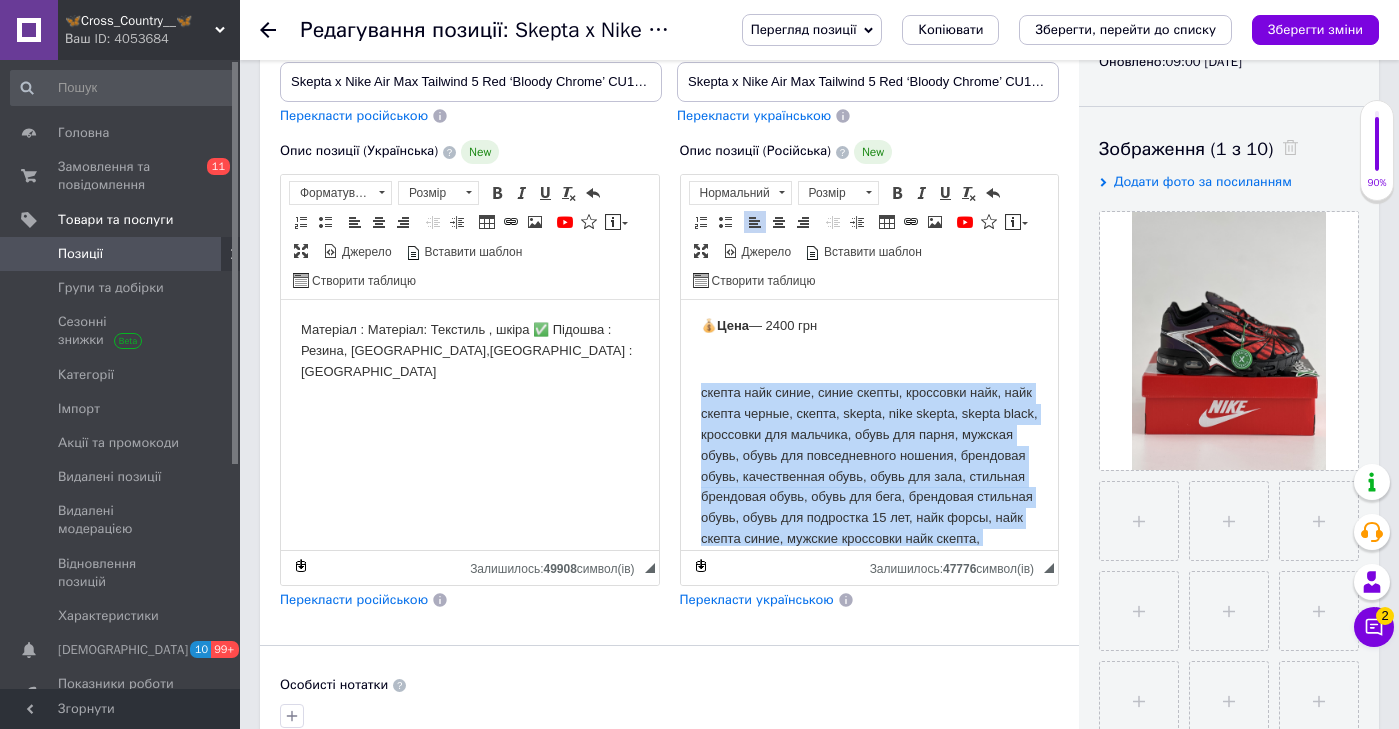 copy on "скепта найк синие, синие скепты, кроссовки найк, найк скепта черные, скепта, skepta, nike skepta, skepta black, кроссовки для мальчика, обувь для парня, мужская обувь, обувь для повседневного ношения, брендовая обувь, качественная обувь, обувь для зала, стильная брендовая обувь, обувь для бега, брендовая стильная обувь, обувь для подростка 15 лет, найк форсы, найк скепта синие, мужские кроссовки найк скепта, кроссовки дрил, кроссовки стиль drill, drill, найк drill кроссовки, скепта найк, крутые кроссовки." 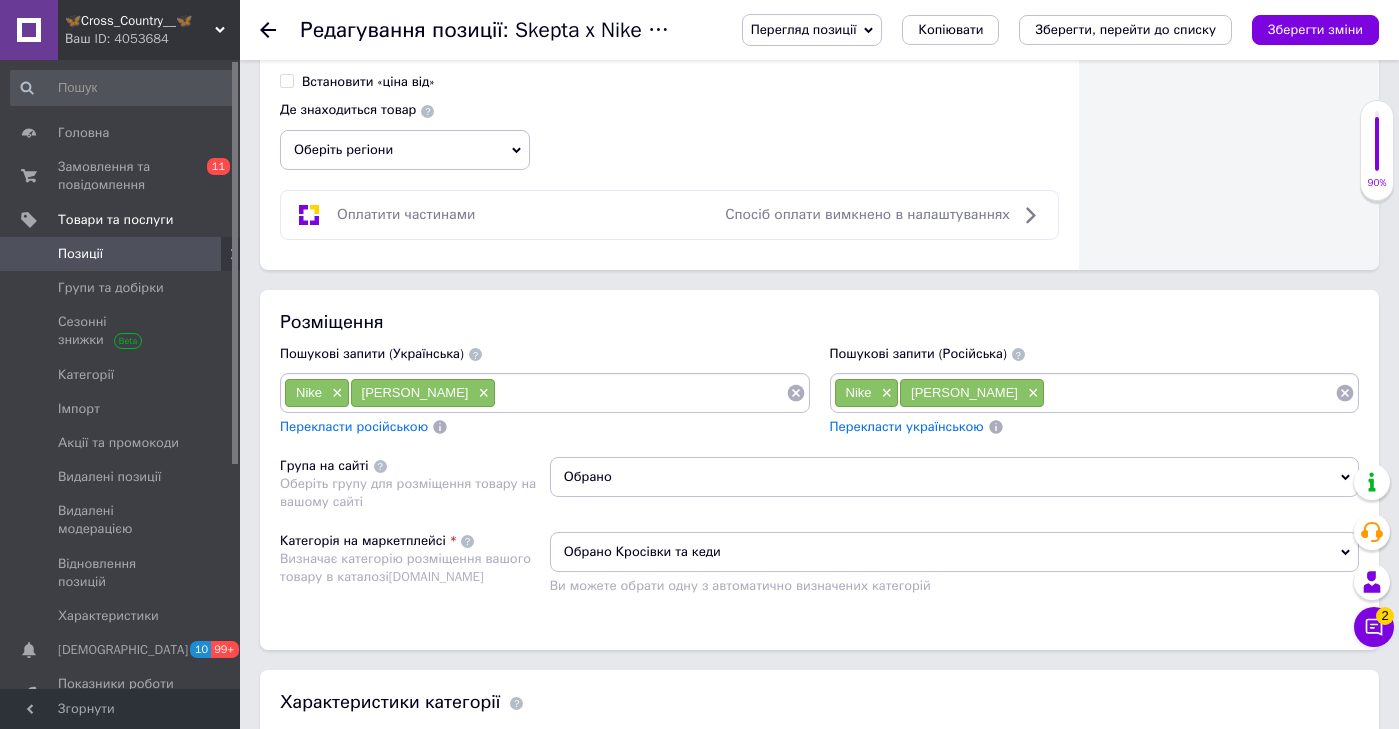 scroll, scrollTop: 1319, scrollLeft: 0, axis: vertical 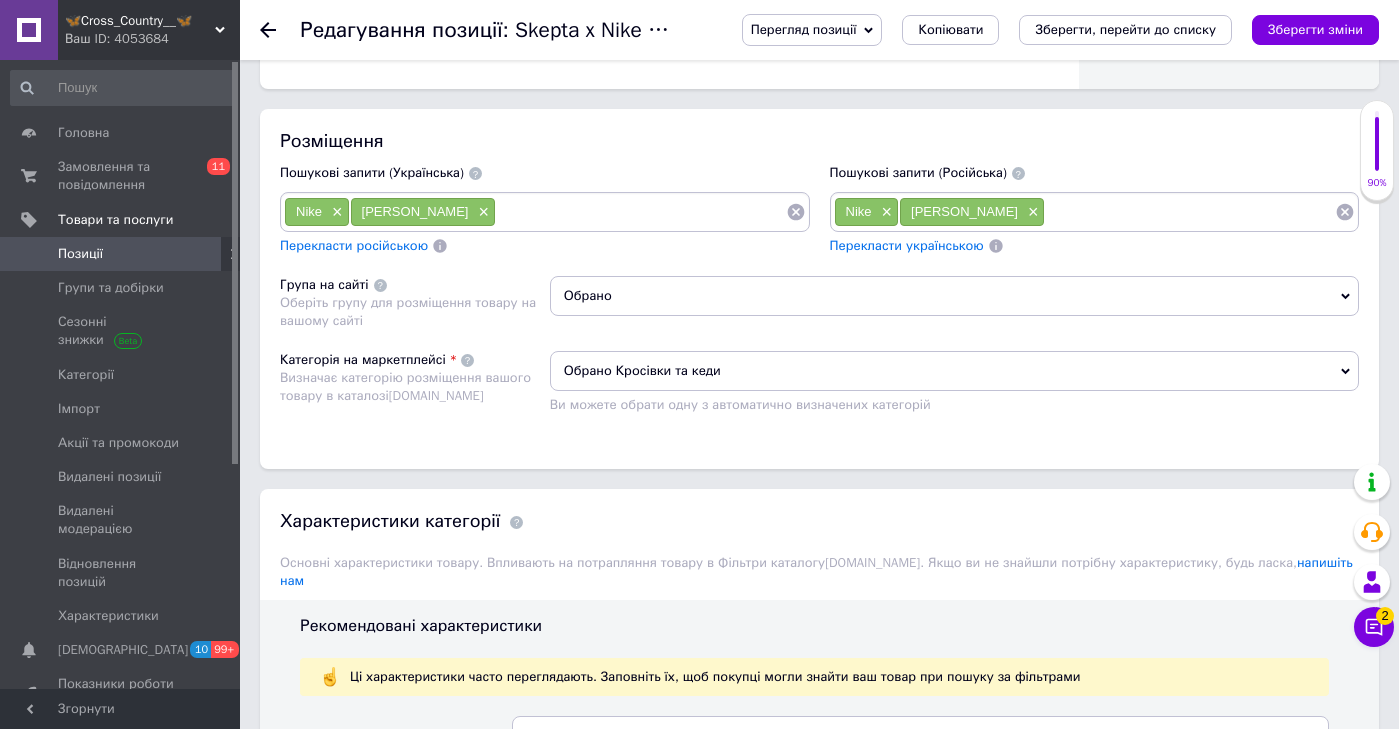 click on "Перекласти українською" at bounding box center (1095, 246) 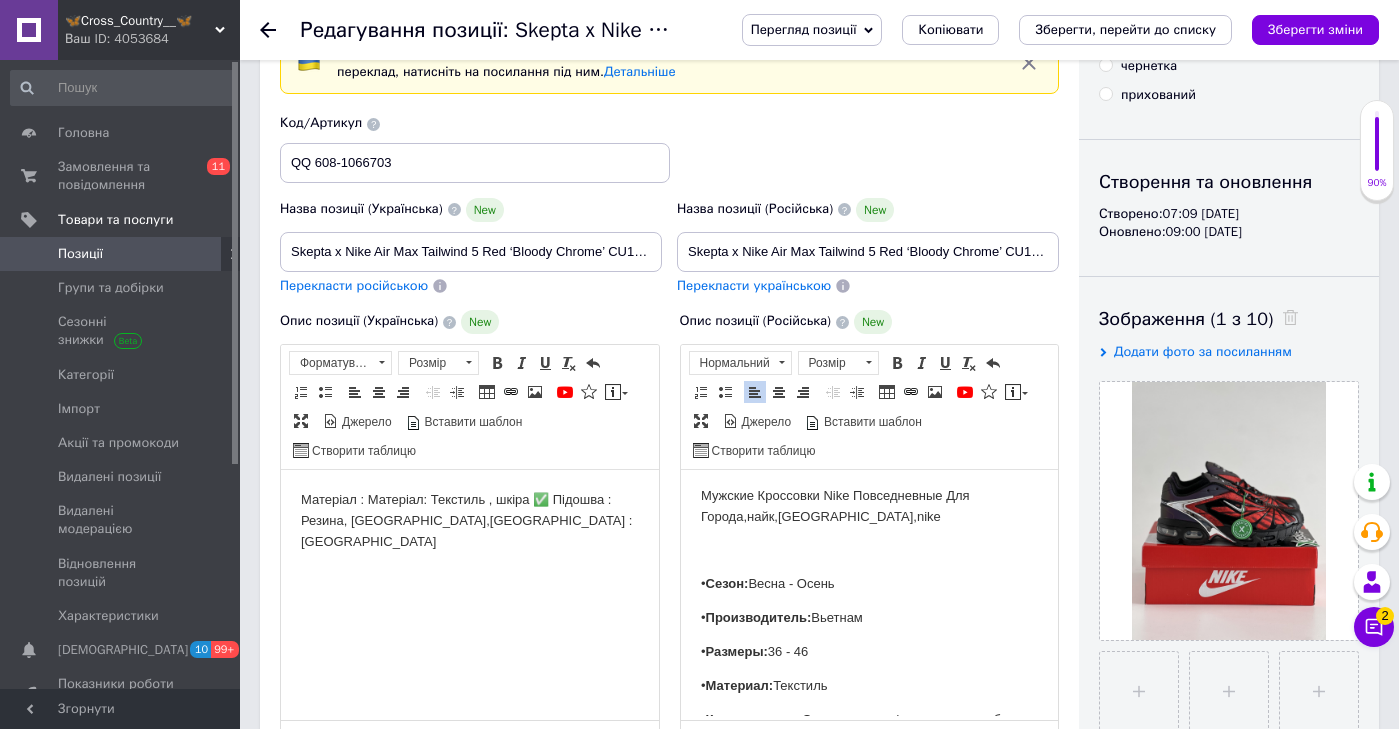 scroll, scrollTop: 31, scrollLeft: 0, axis: vertical 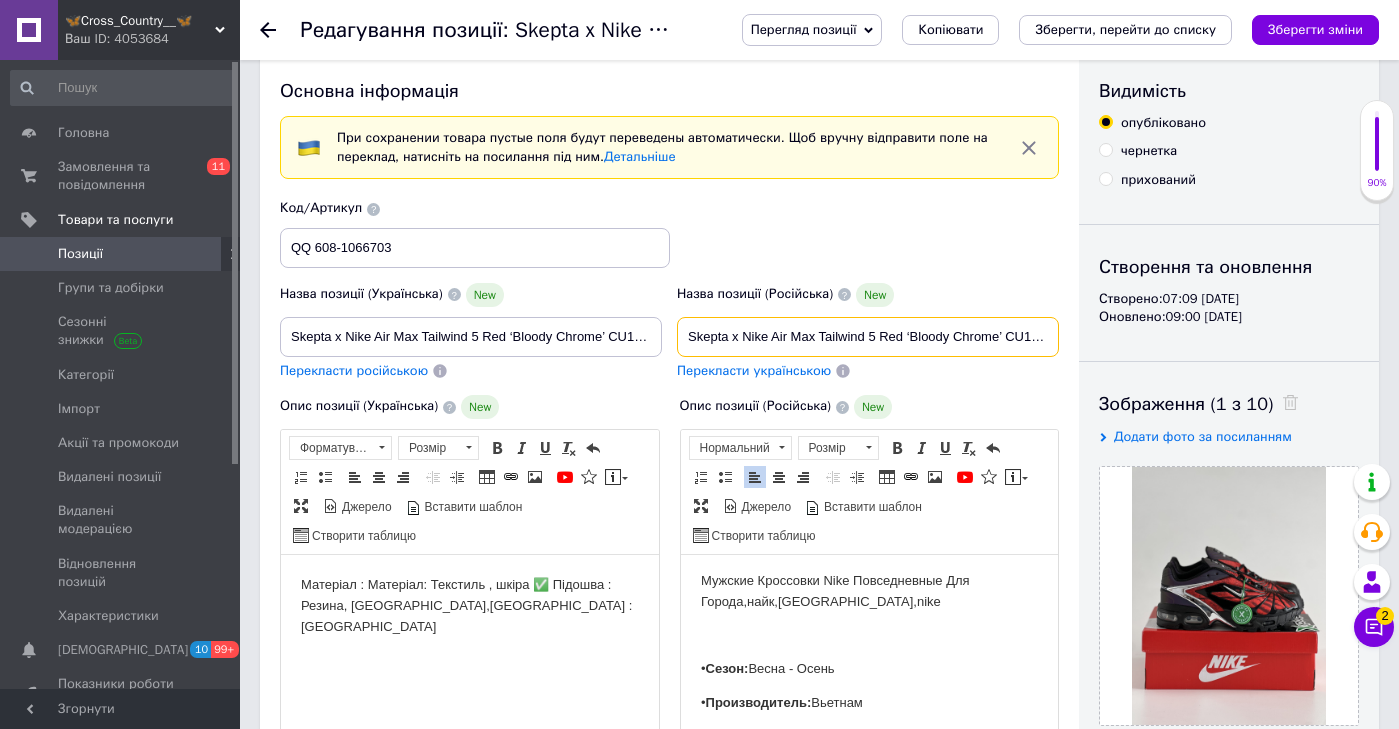 click on "Skepta x Nike Air Max Tailwind 5 Red ‘Bloody Chrome’ CU1706-001" at bounding box center [868, 337] 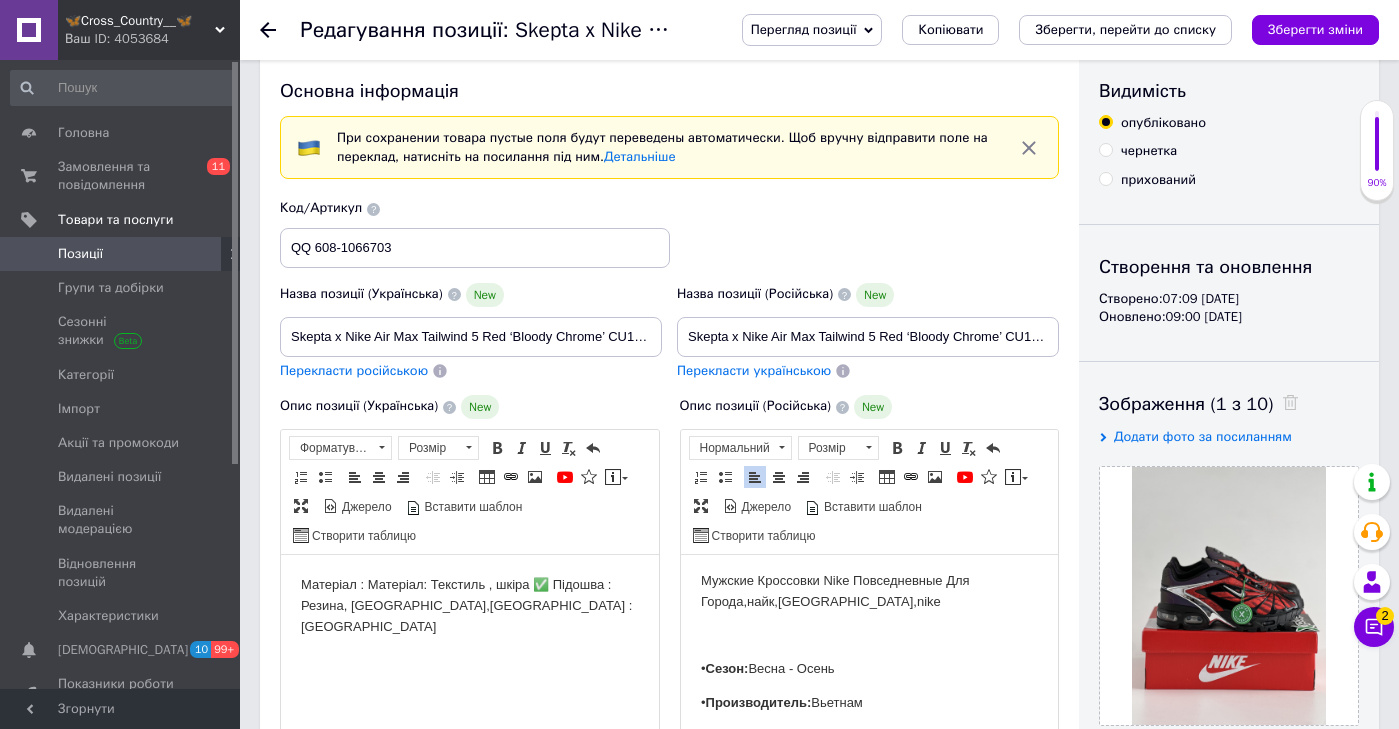 click on "Мужские Кроссовки Nike Повседневные Для Города,найк,[GEOGRAPHIC_DATA],nike" at bounding box center (869, 592) 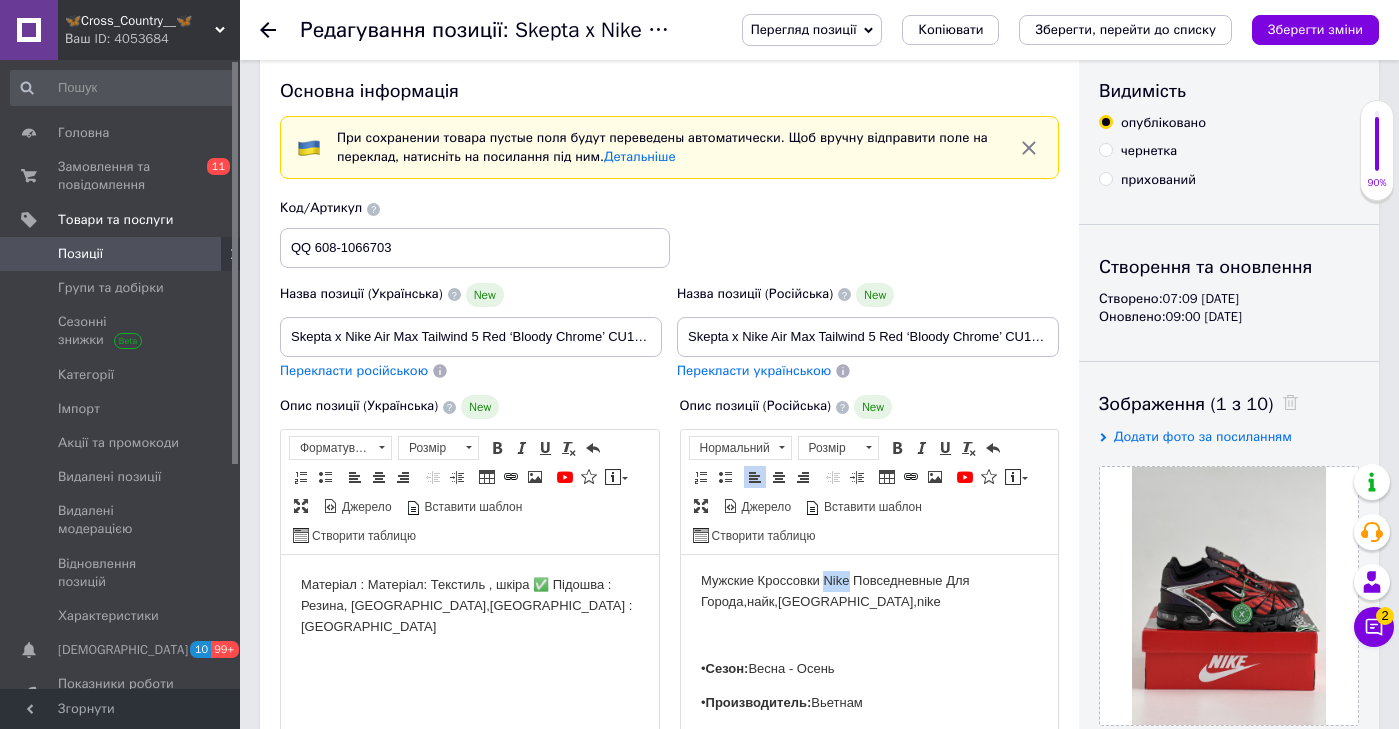 click on "Мужские Кроссовки Nike Повседневные Для Города,найк,[GEOGRAPHIC_DATA],nike" at bounding box center [869, 592] 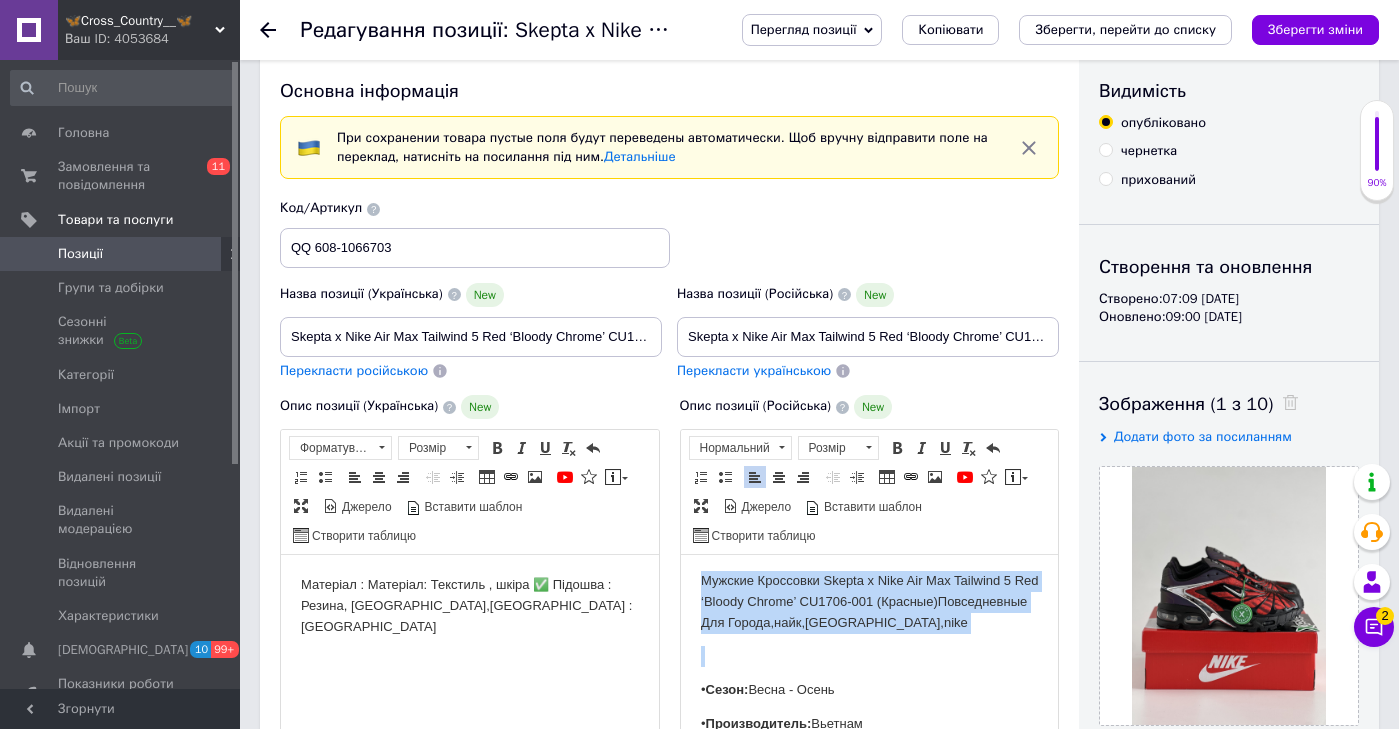 drag, startPoint x: 956, startPoint y: 671, endPoint x: 972, endPoint y: 474, distance: 197.64868 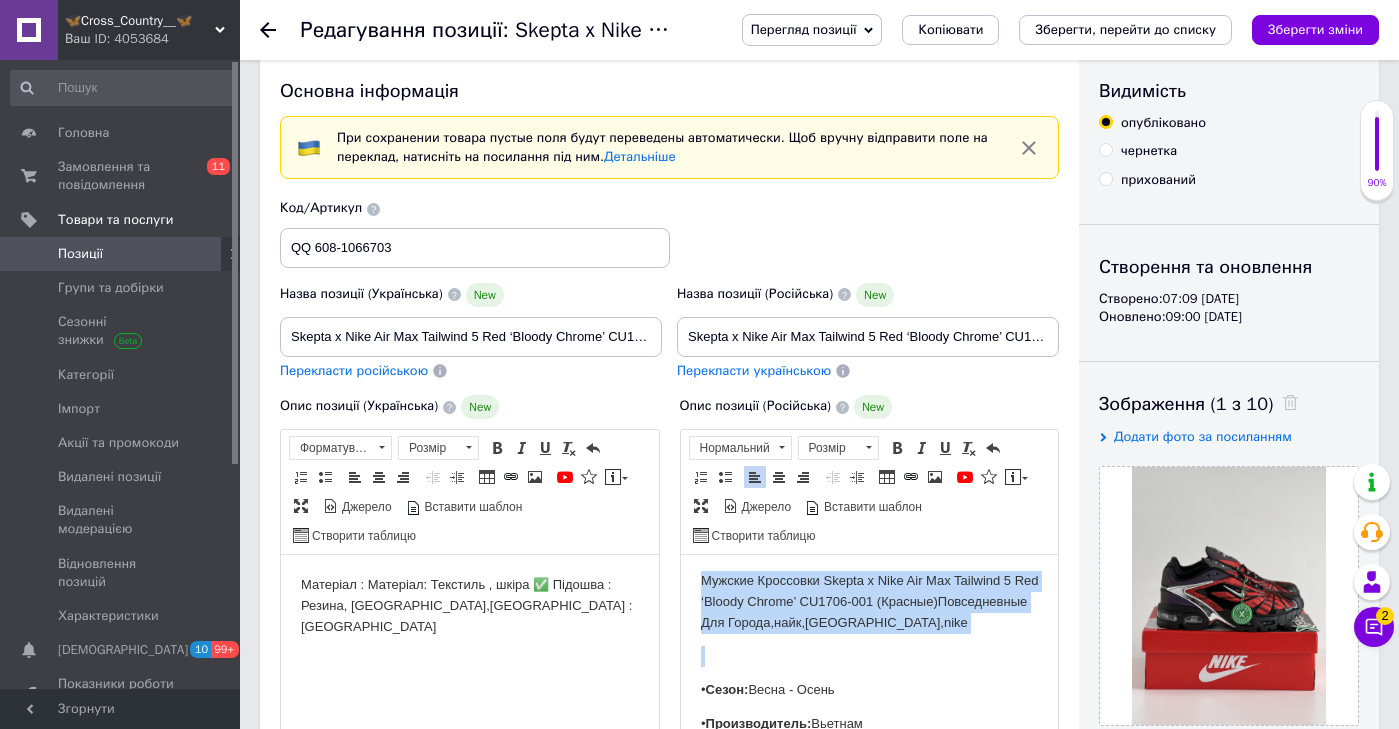 click on "Мужские Кроссовки Skepta x Nike Air Max Tailwind 5 Red ‘Bloody Chrome’ CU1706-001 (Красные)  Повседневные Для Города,найк,Скепта,nike •  Сезон:  Весна - Осень •  Производитель:  [GEOGRAPHIC_DATA] •  Размеры:  36 - 46 •  Материал:  Текстиль •  Комплектация:  Оригинальная фирменная коробка •  Отправка в день заказа  --- Друзья, меня зовут [PERSON_NAME],  и именно я постараюсь сделать все, чтобы вы остались довольны покупкой! На фото ниже я хотел показать, что  открыт к общению  и хочу, чтобы каждый знал —  мы работаем для клиента!  Любой вид доставки, любой способ оплаты —  всё, чтобы вам было удобно!  Так что, ---" at bounding box center (869, 1664) 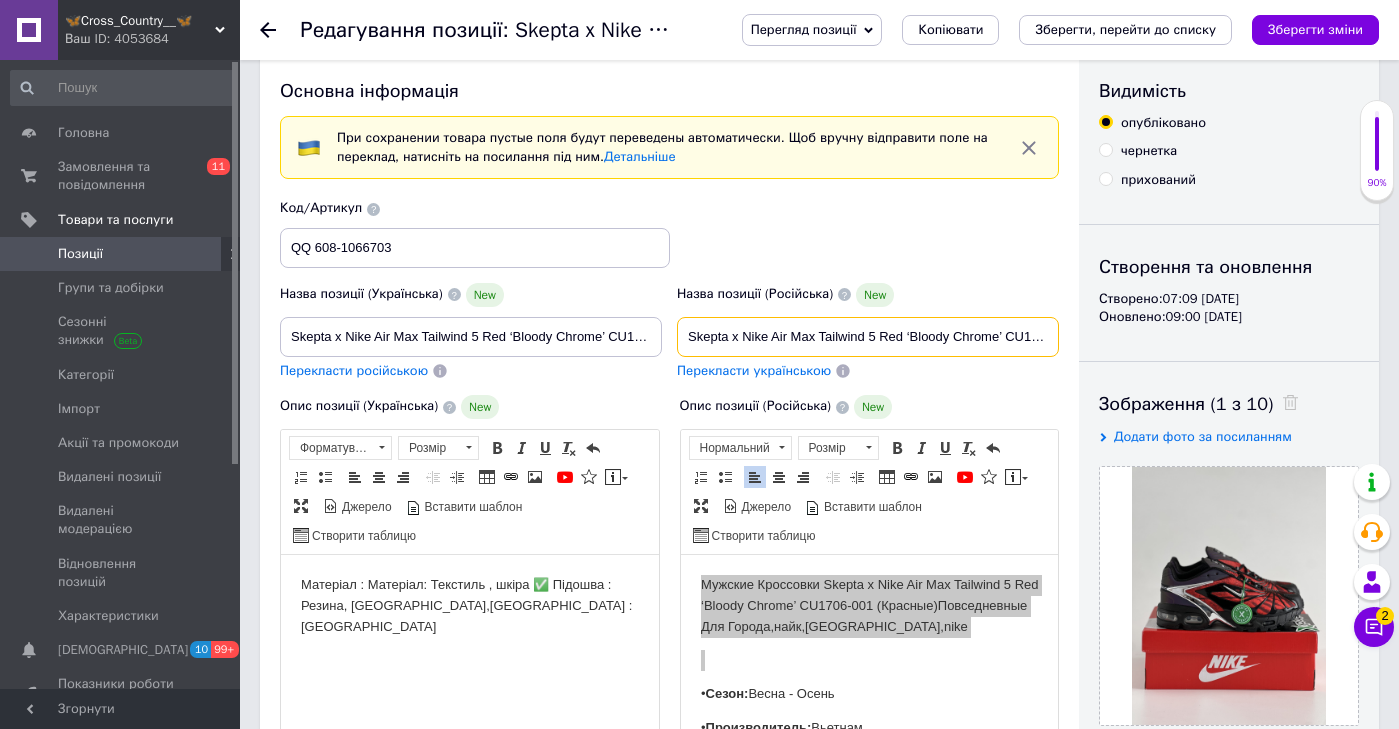 click on "Skepta x Nike Air Max Tailwind 5 Red ‘Bloody Chrome’ CU1706-001" at bounding box center [868, 337] 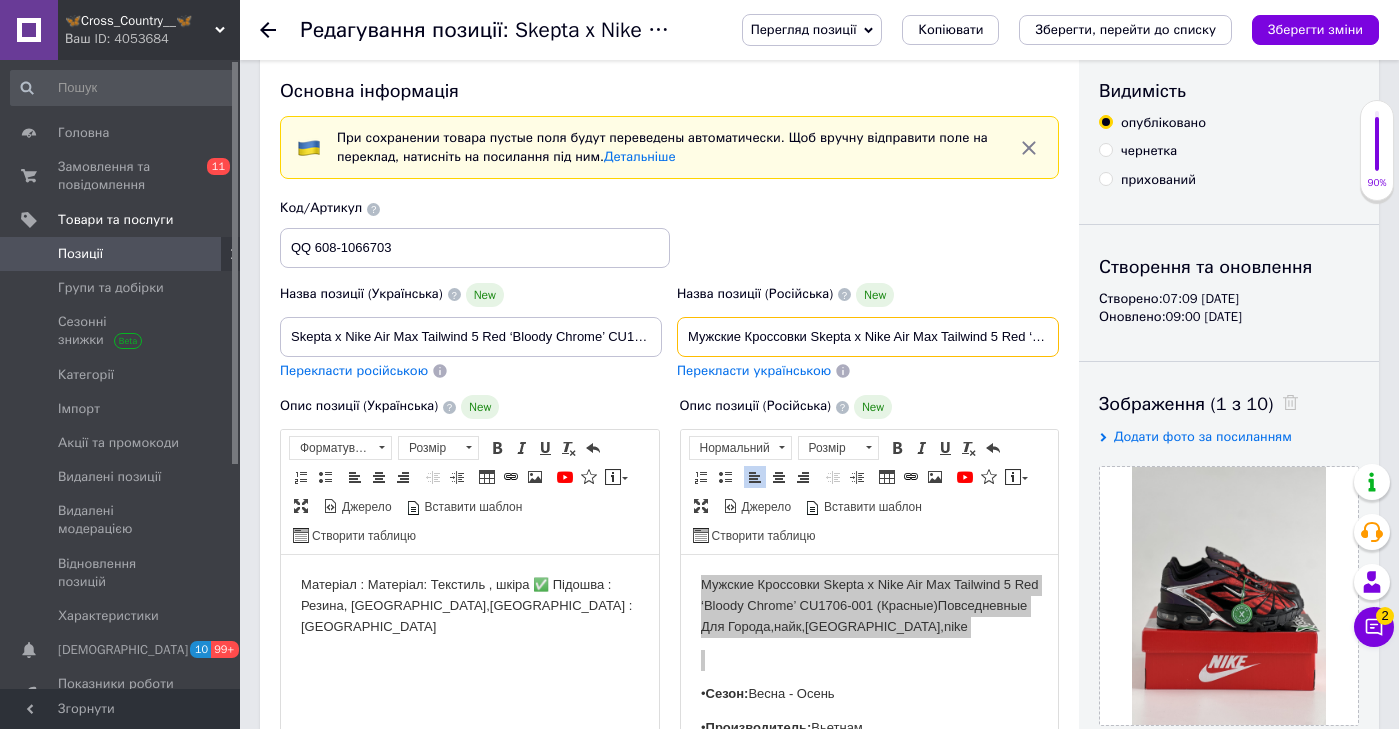 type on "Мужские Кроссовки Skepta x Nike Air Max Tailwind 5 Red ‘Bloody Chrome’ CU1706-001 (Красные) Повседневные Для Города,найк,Скепта,ni" 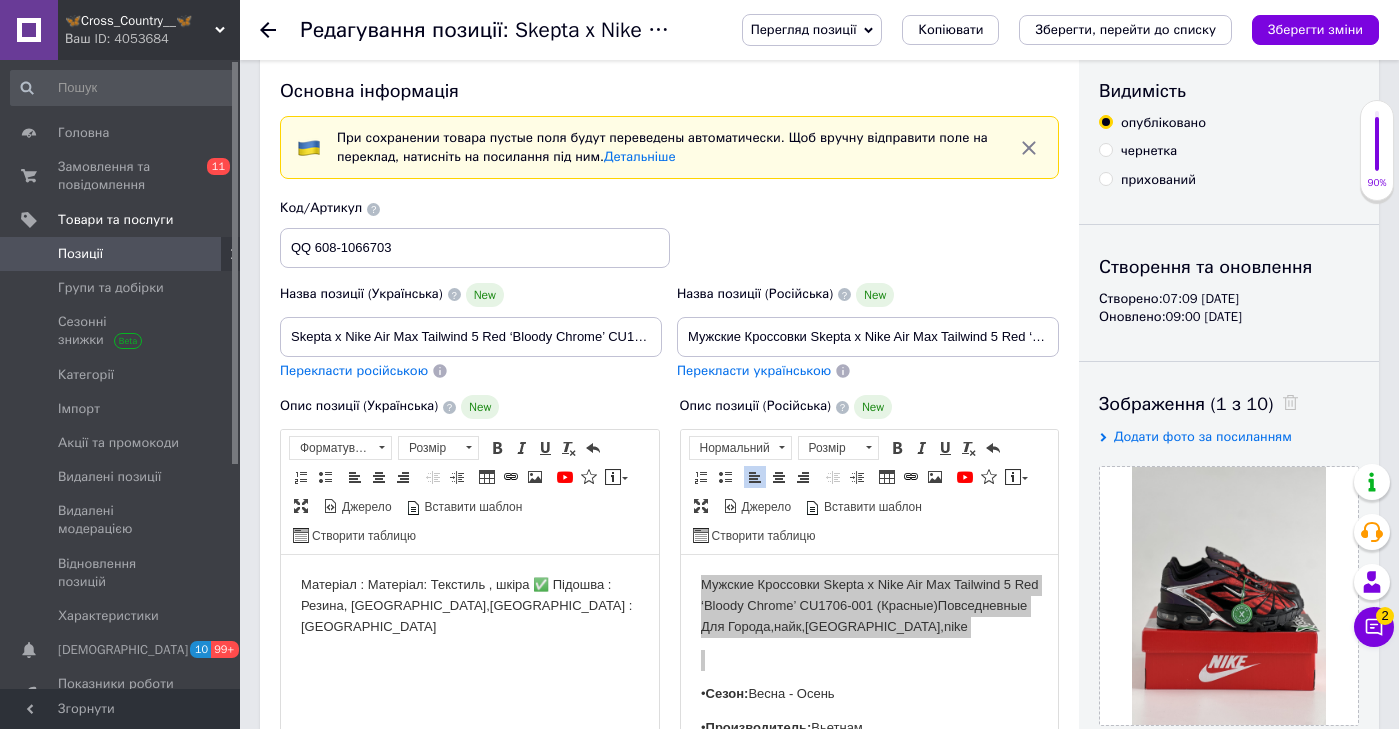 click on "Перекласти українською" at bounding box center (754, 370) 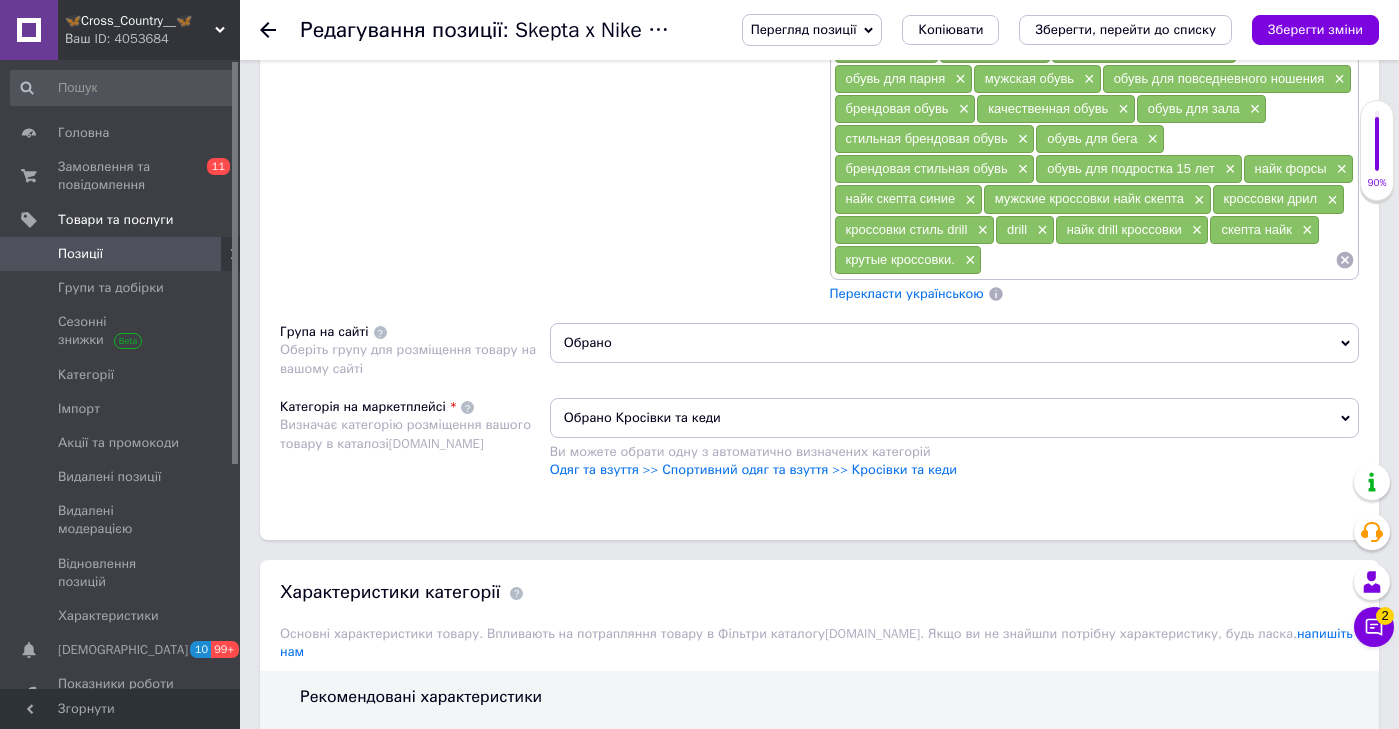 type on "Чоловічі Кросівки Skepta x Nike Air Max Tailwind 5 Red 'Bloody Chrome' CU1706-001 (Червоні) Повсякденні для Міста, майок, Скета,ni" 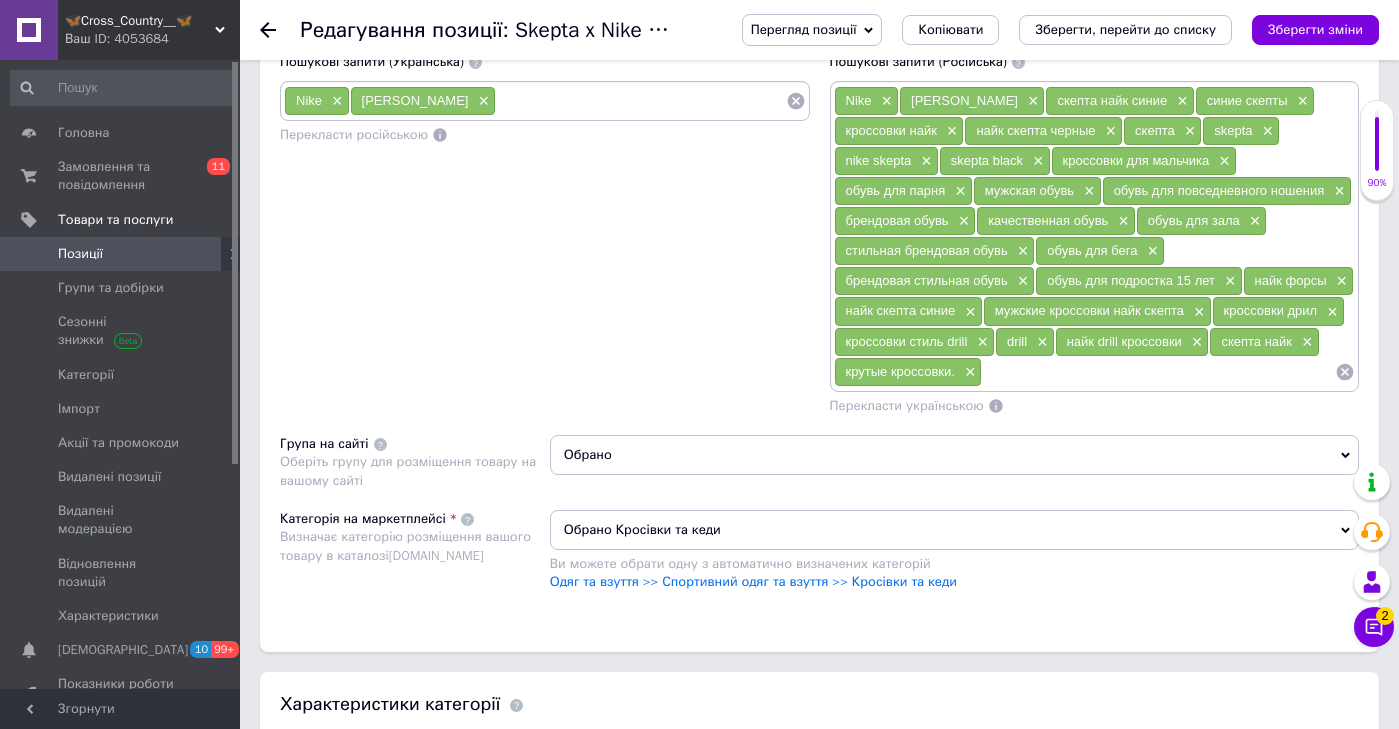scroll, scrollTop: 1426, scrollLeft: 0, axis: vertical 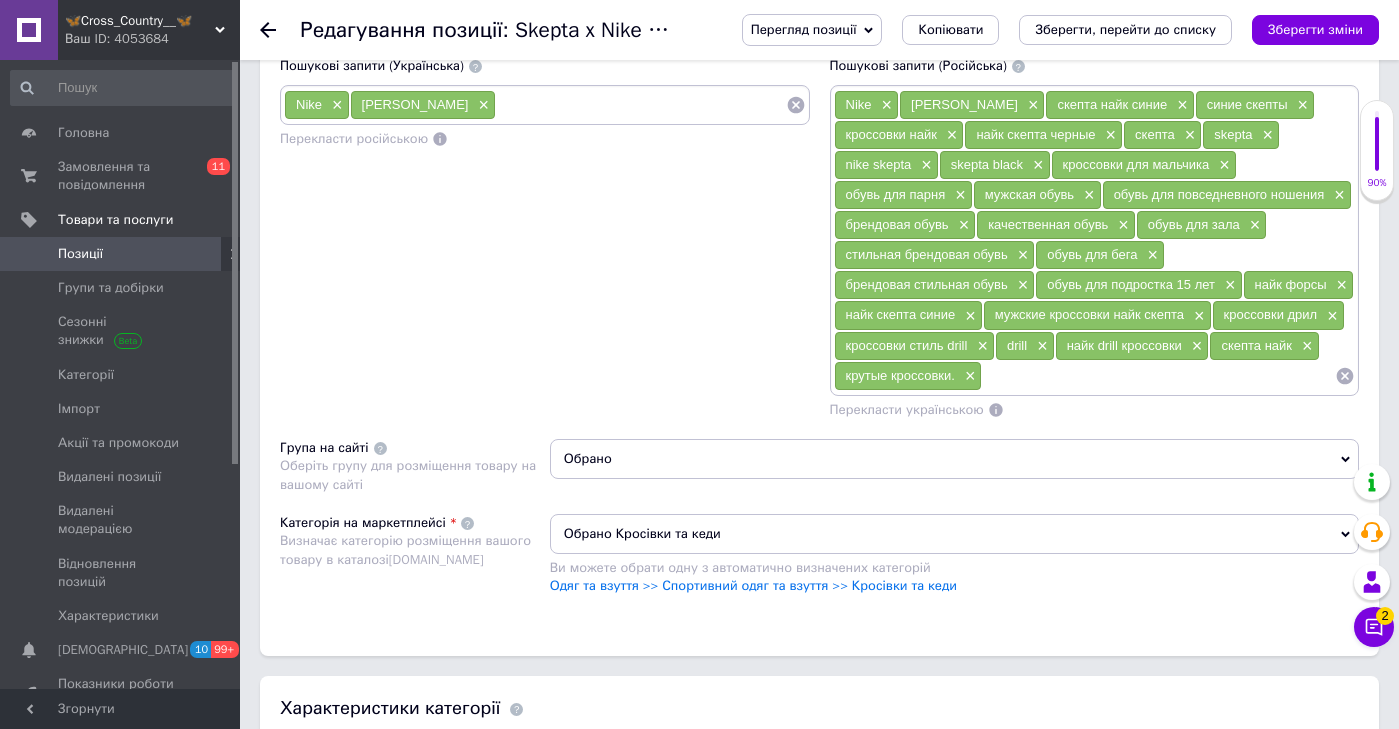 click at bounding box center (1158, 376) 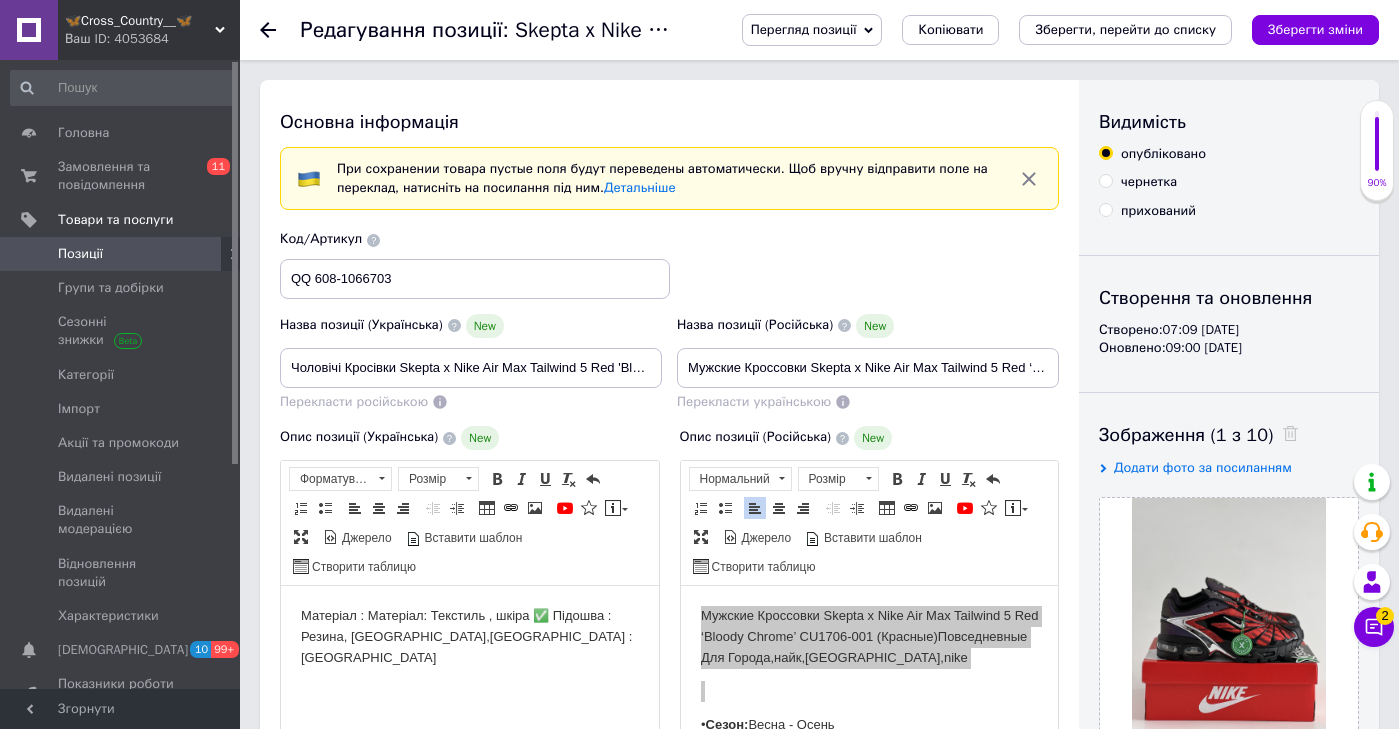 scroll, scrollTop: 0, scrollLeft: 0, axis: both 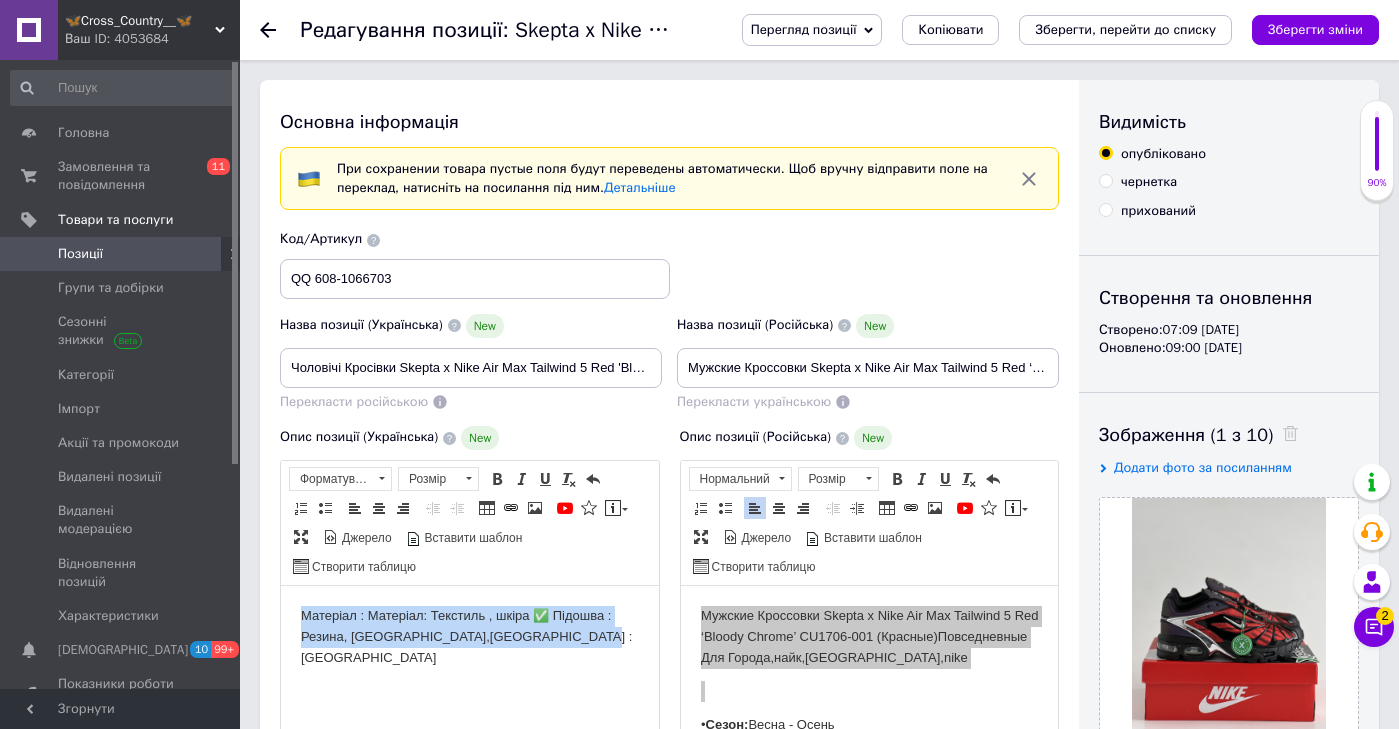 drag, startPoint x: 645, startPoint y: 670, endPoint x: 544, endPoint y: 584, distance: 132.65369 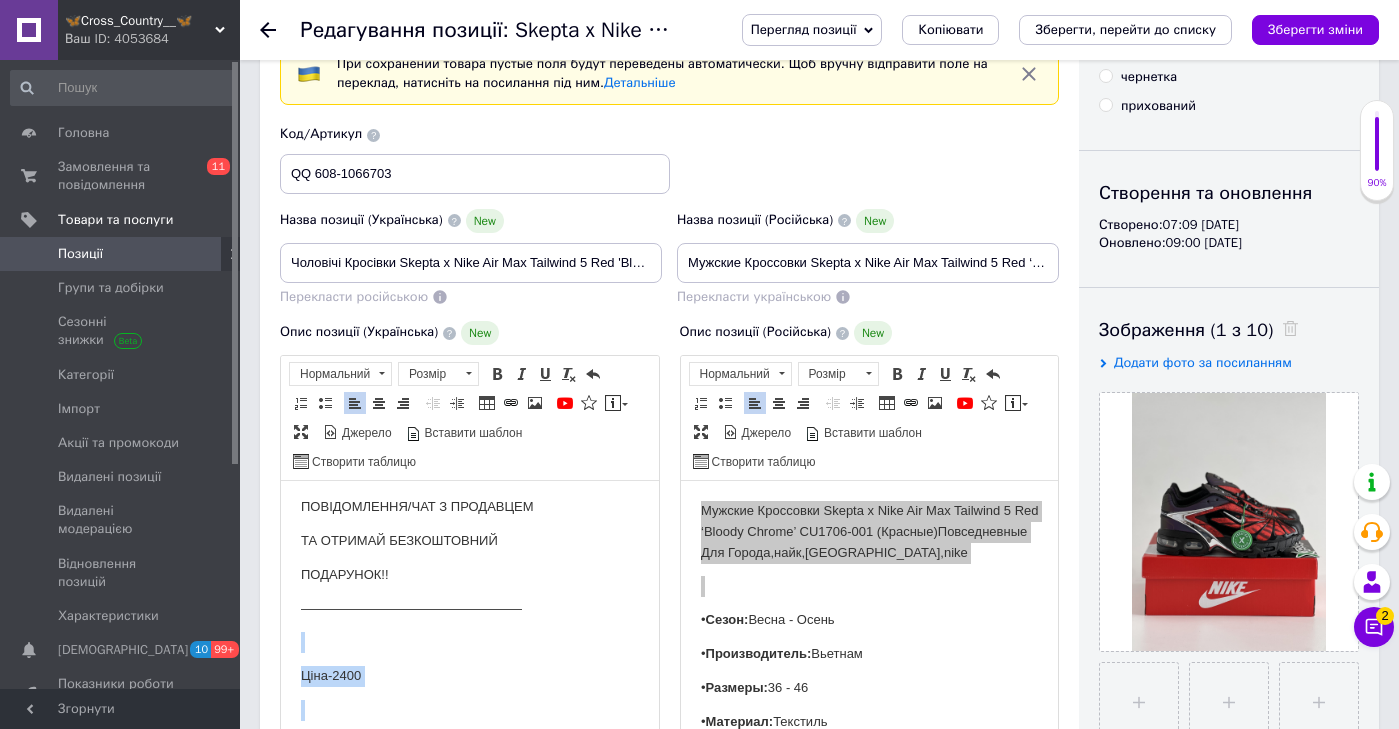 scroll, scrollTop: 2521, scrollLeft: 0, axis: vertical 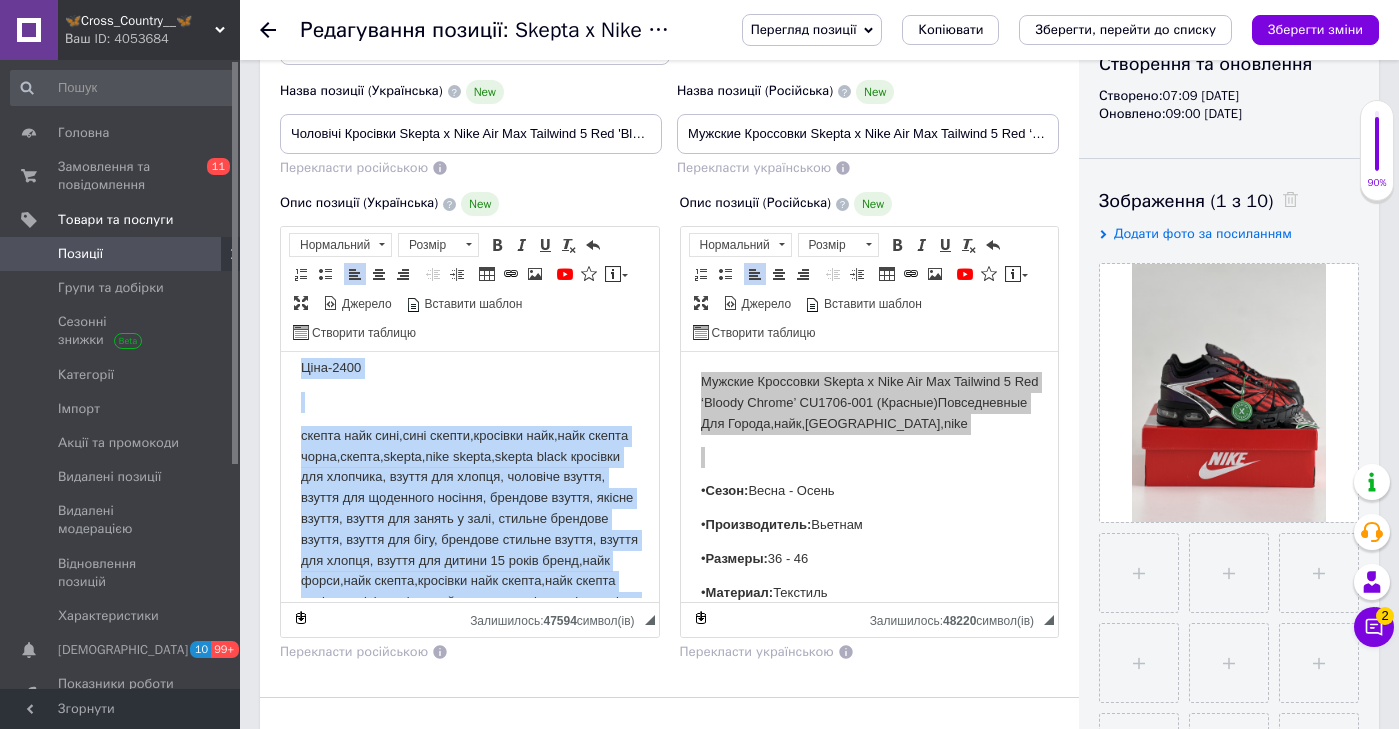 drag, startPoint x: 544, startPoint y: 451, endPoint x: 607, endPoint y: 788, distance: 342.83817 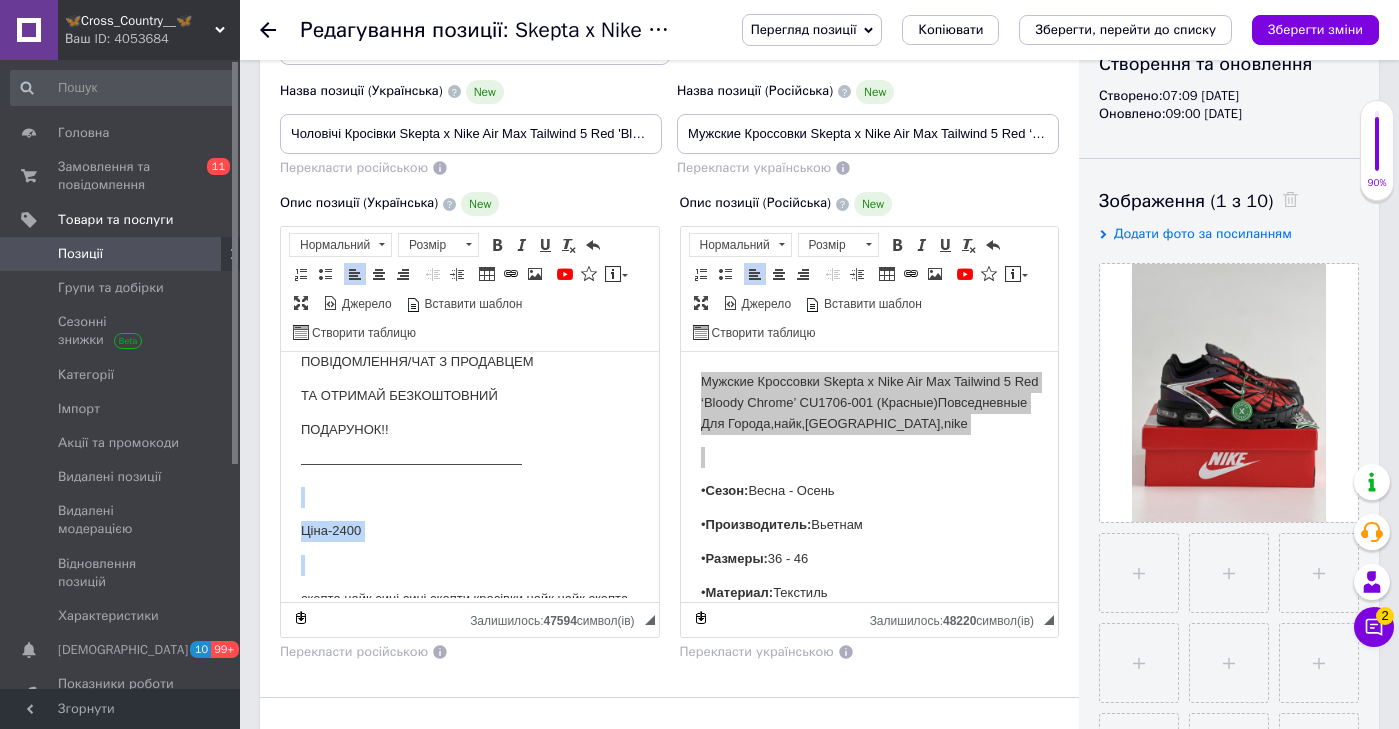 scroll, scrollTop: 2377, scrollLeft: 0, axis: vertical 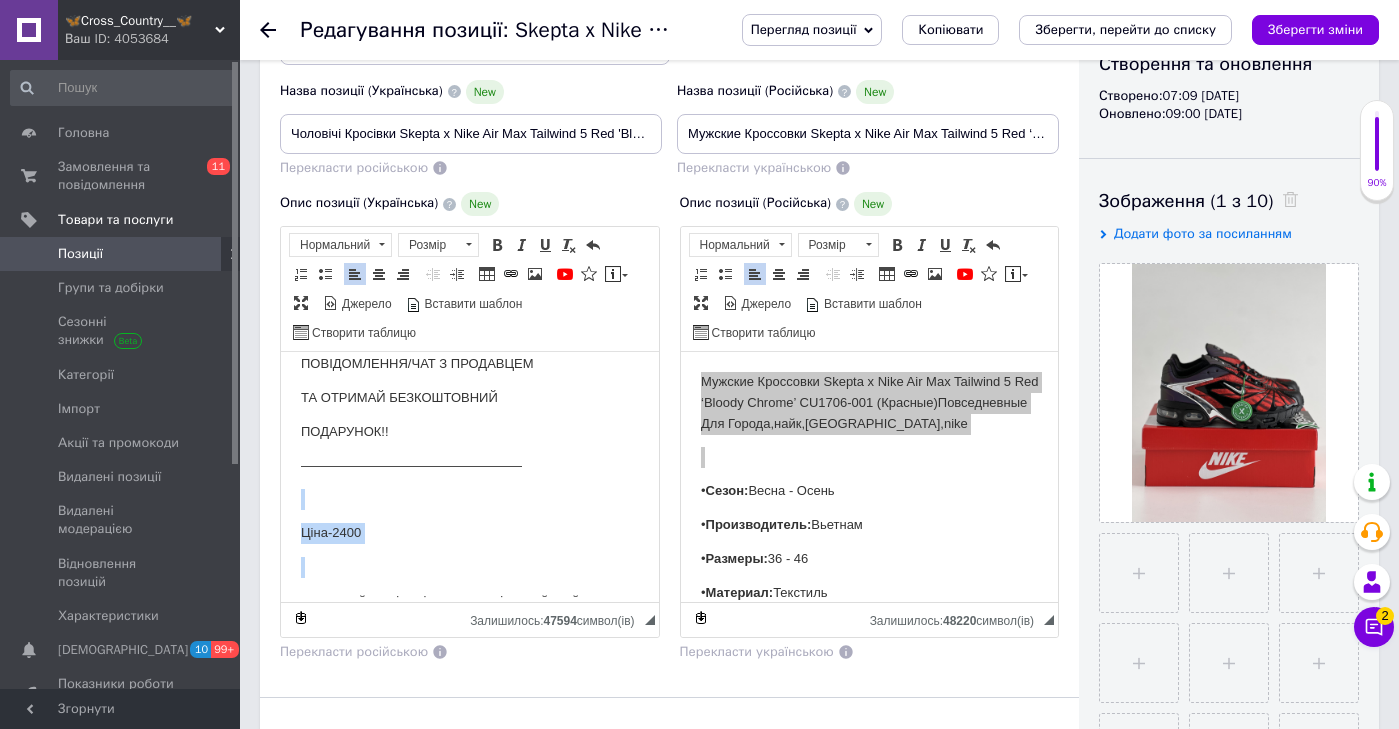 click on "скепта найк сині,сині скепти,кросівки найк,найк скепта чорна,скепта,skepta,nike skepta,skepta black кросівки для хлопчика, взуття для хлопця, чоловіче взуття, взуття для щоденного носіння, брендове взуття, якісне взуття, взуття для занять у залі, стильне брендове взуття, взуття для бігу, брендове стильне взуття, взуття для хлопця, взуття для дитини 15 років бренд,найк форси,найк скепта,кросівки найк скепта,найк скепта сині,чоловічі кросівки найк скепта,кросівки дріл,кросівки стиль дріл,дрілл,найк дріл кросівки,скепта найк,скепта найк круті кросівки." at bounding box center (470, 705) 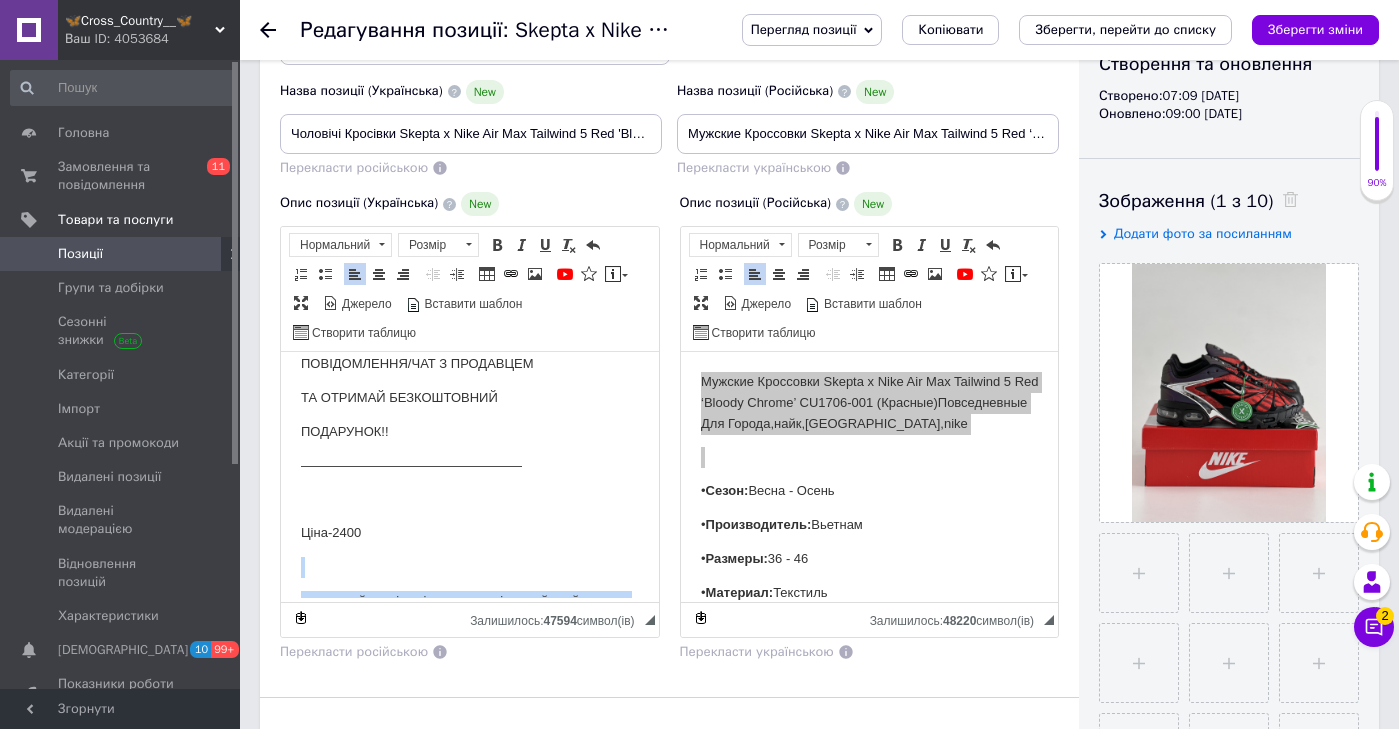 scroll, scrollTop: 2542, scrollLeft: 0, axis: vertical 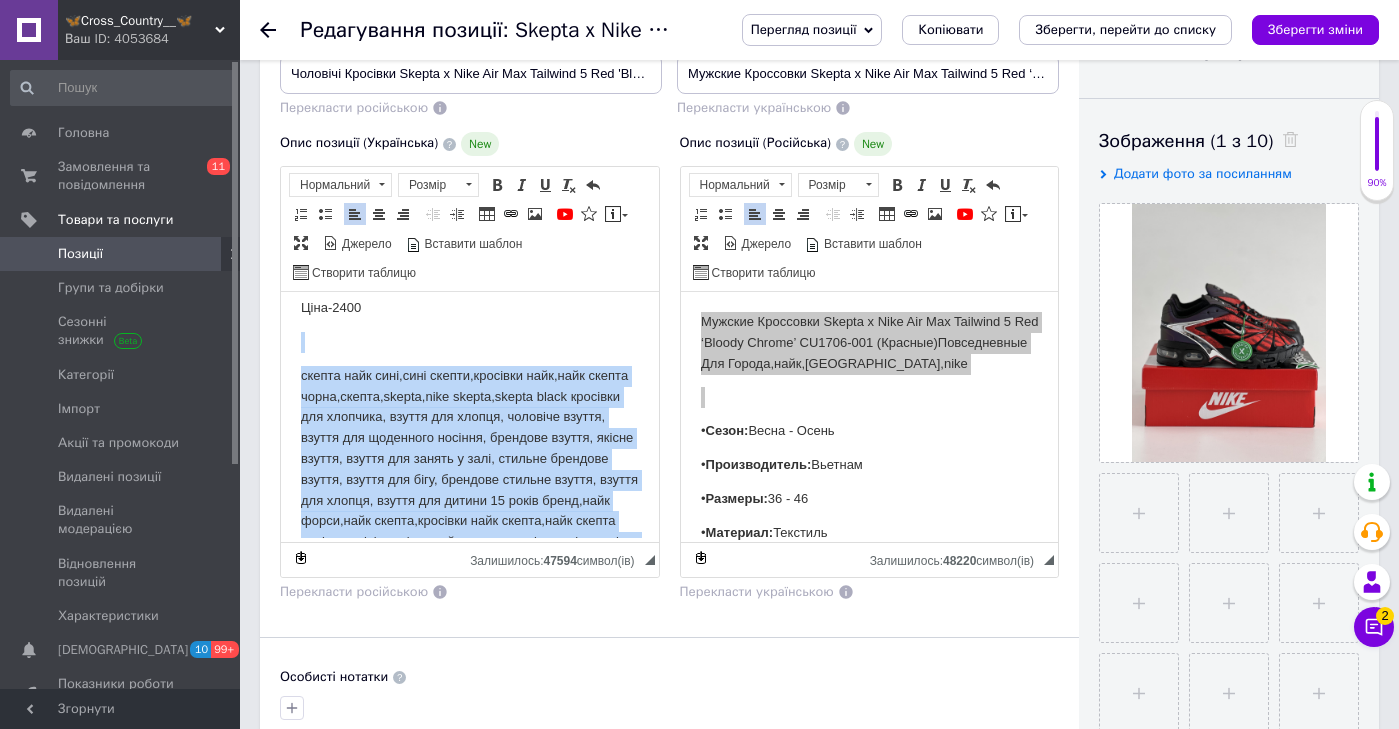 drag, startPoint x: 500, startPoint y: 422, endPoint x: 641, endPoint y: 812, distance: 414.70593 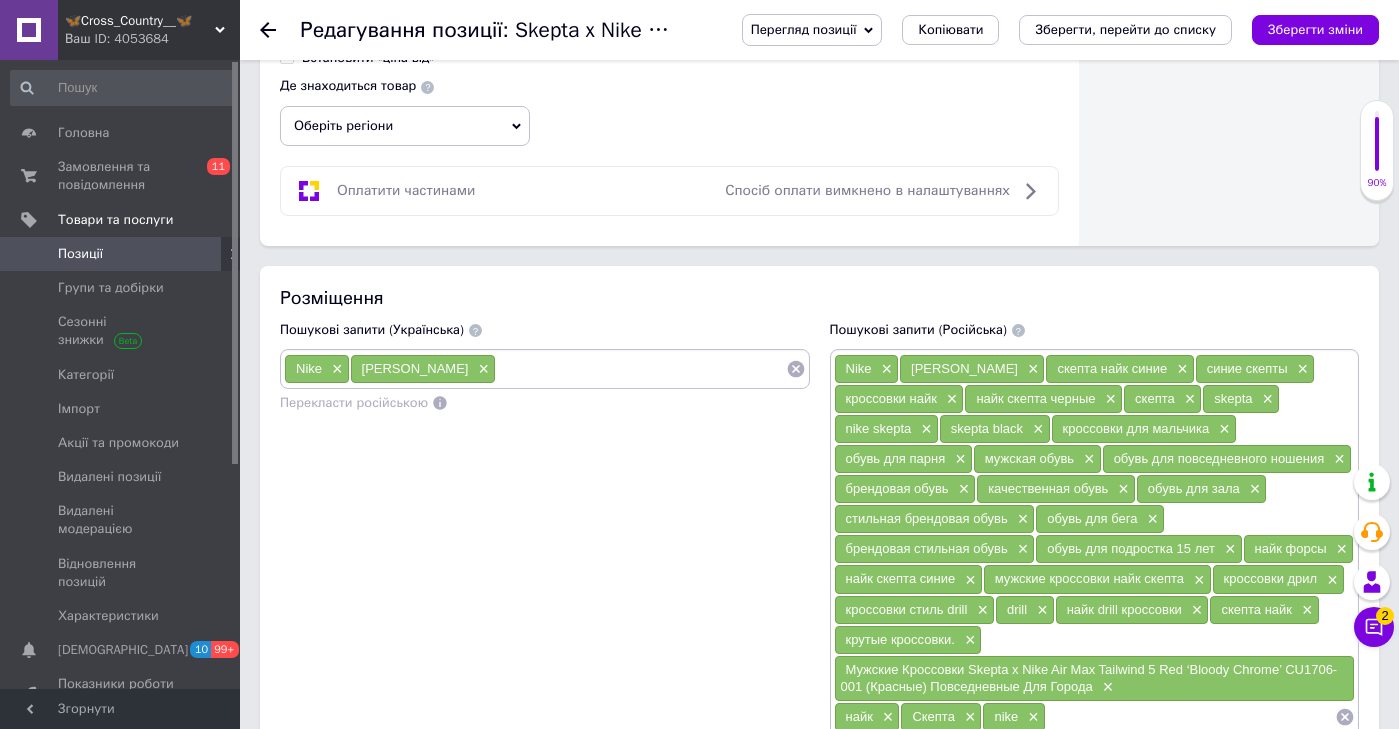 scroll, scrollTop: 1203, scrollLeft: 0, axis: vertical 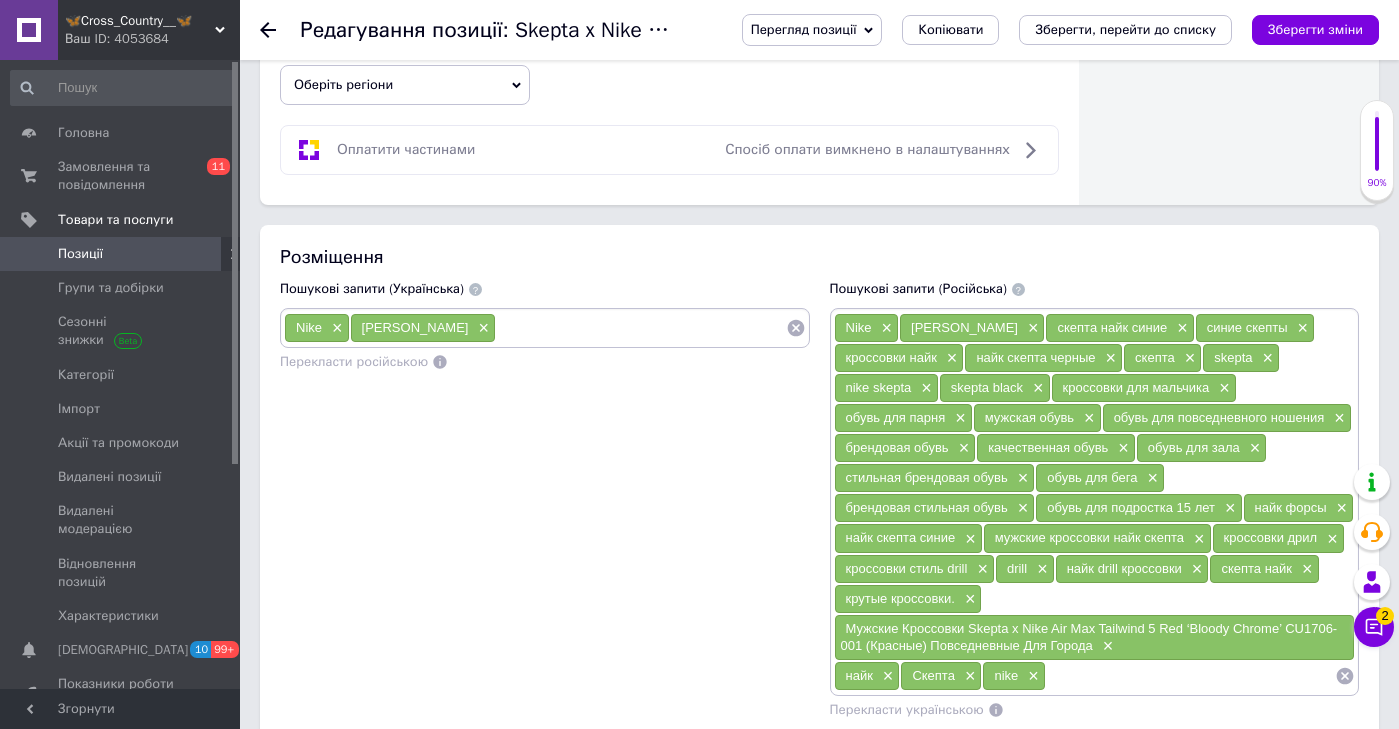 click at bounding box center [641, 328] 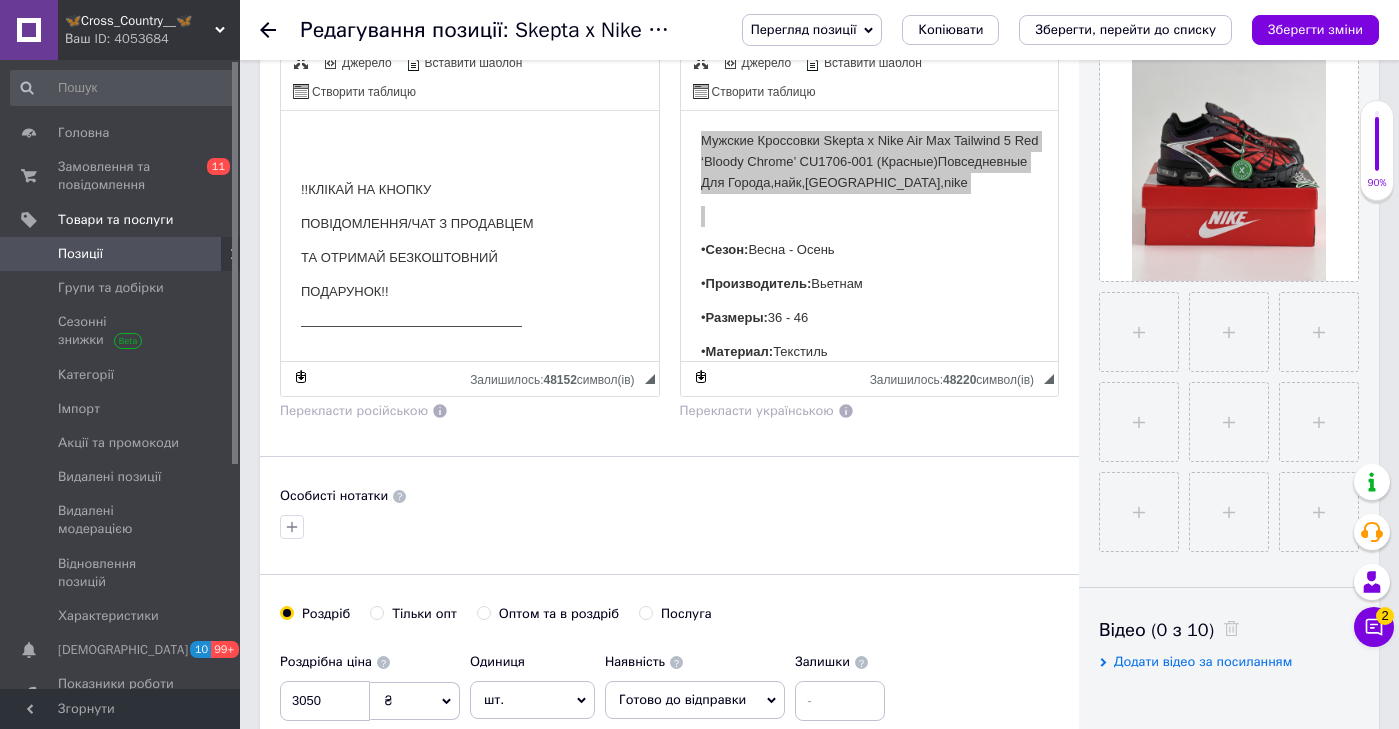 scroll, scrollTop: 421, scrollLeft: 0, axis: vertical 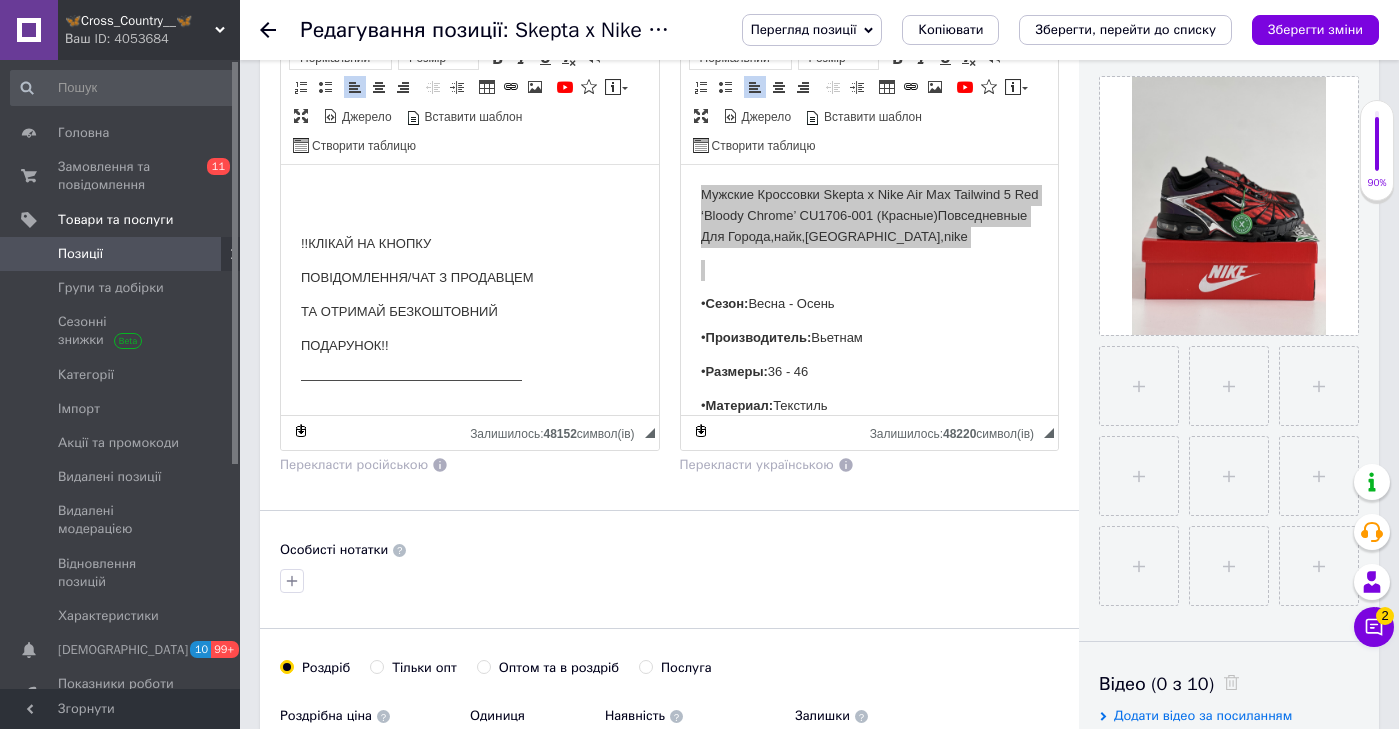 click on "Ціна-2400" at bounding box center (470, 447) 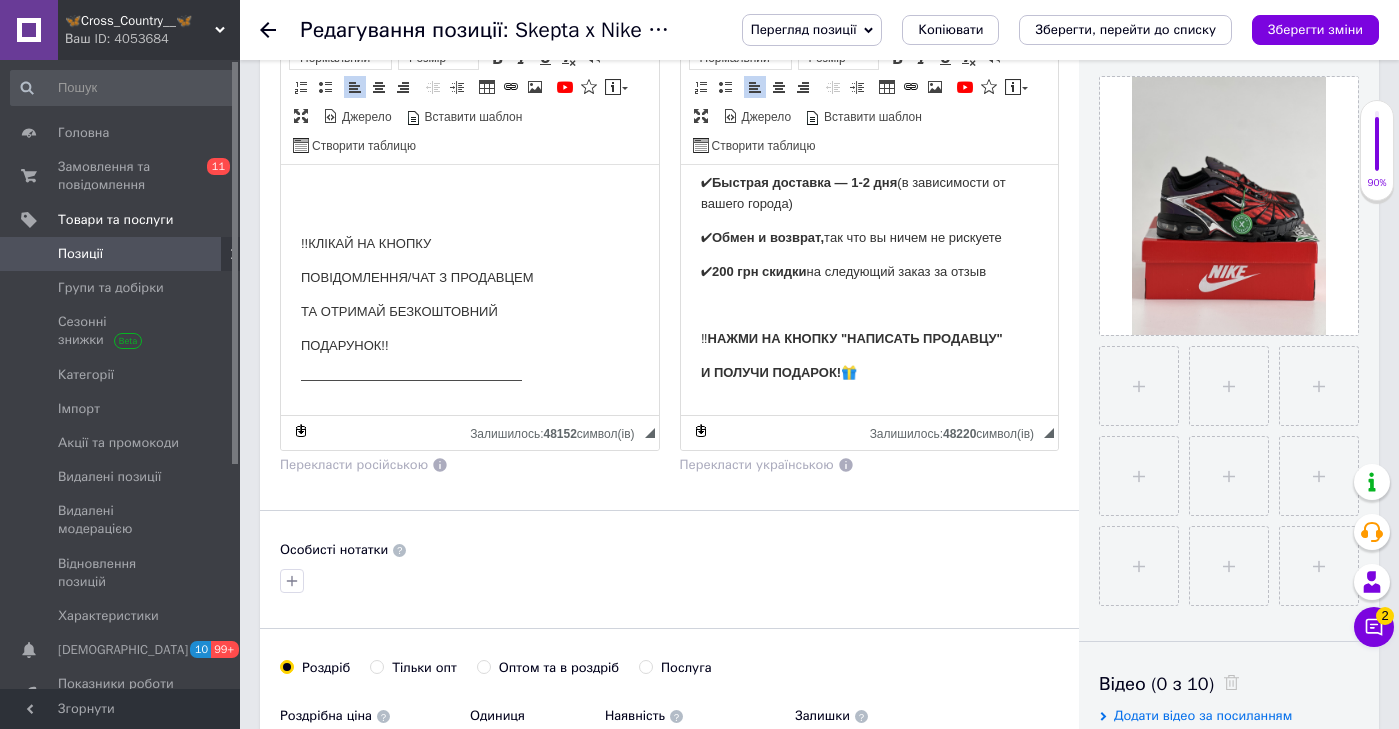scroll, scrollTop: 1919, scrollLeft: 0, axis: vertical 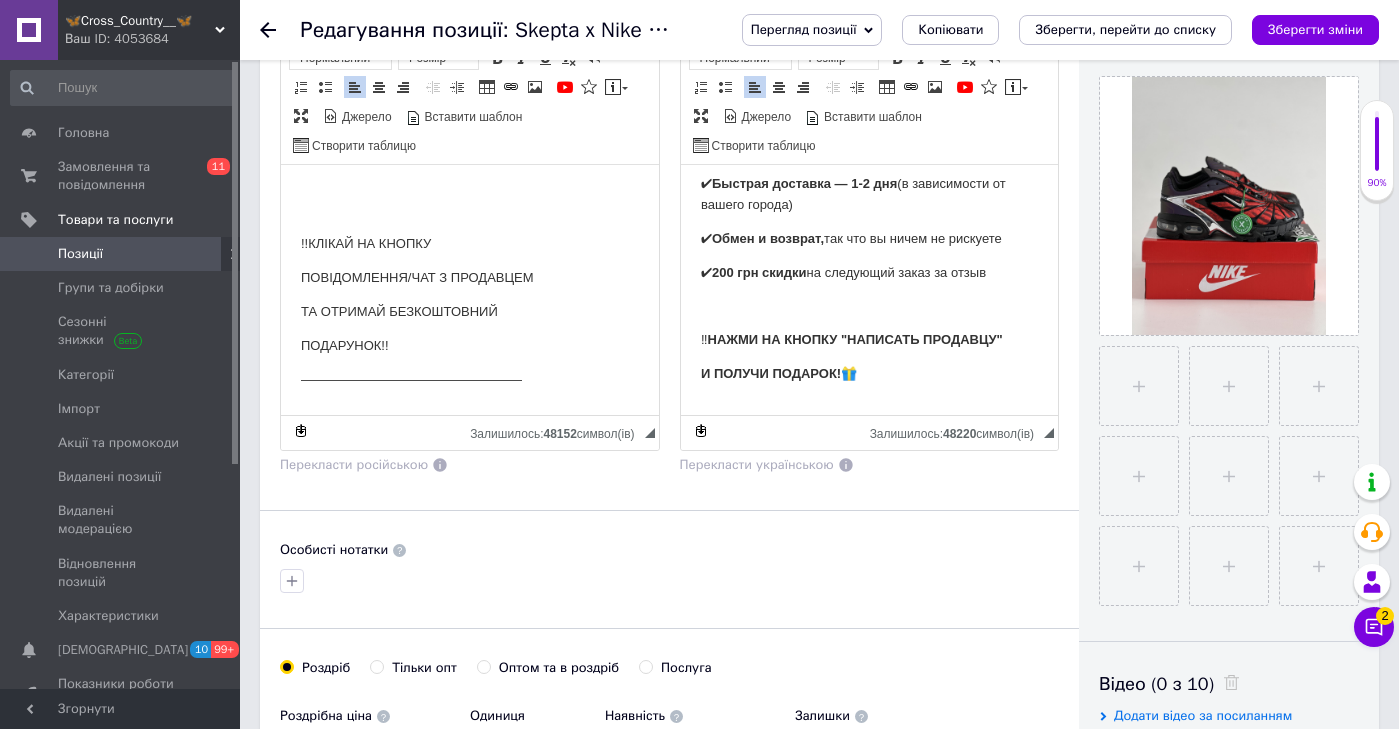 click on "💰  Цена  — 2400 грн" at bounding box center [869, 442] 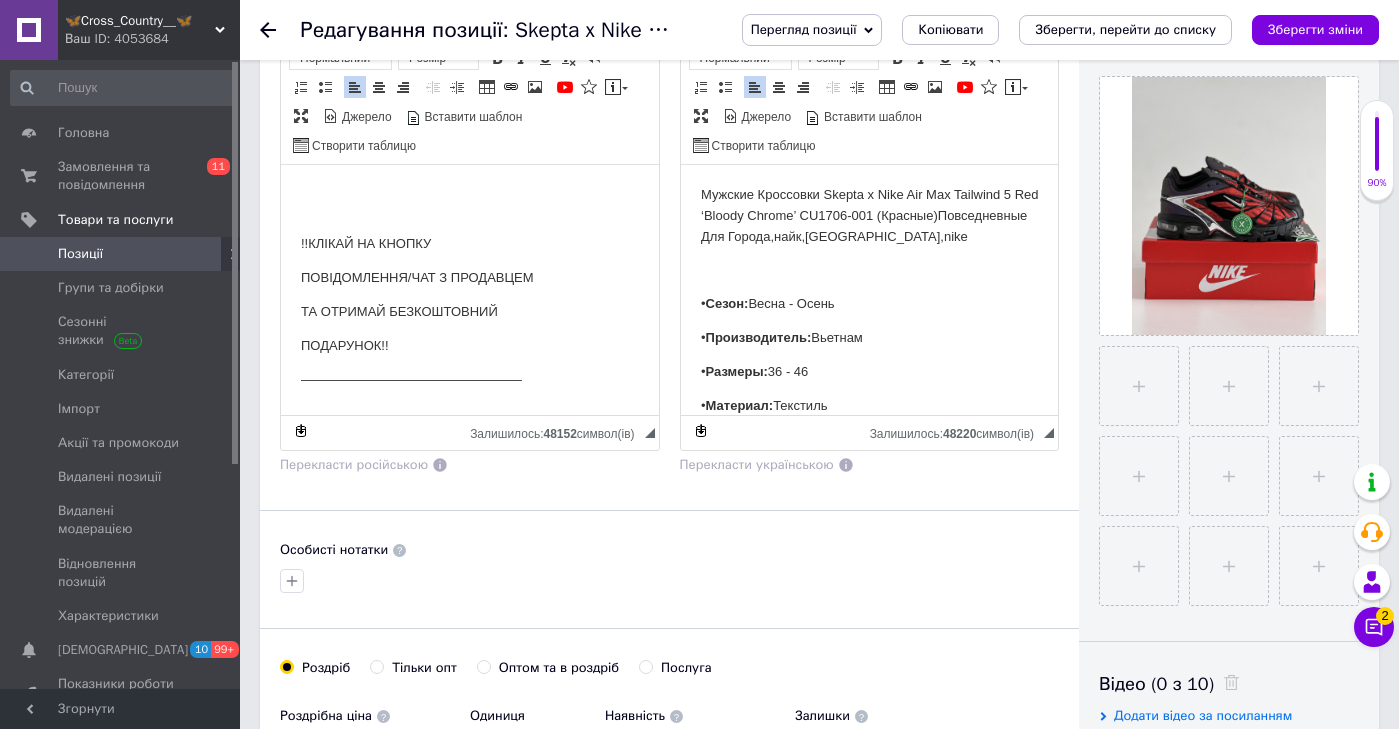 scroll, scrollTop: -38, scrollLeft: 0, axis: vertical 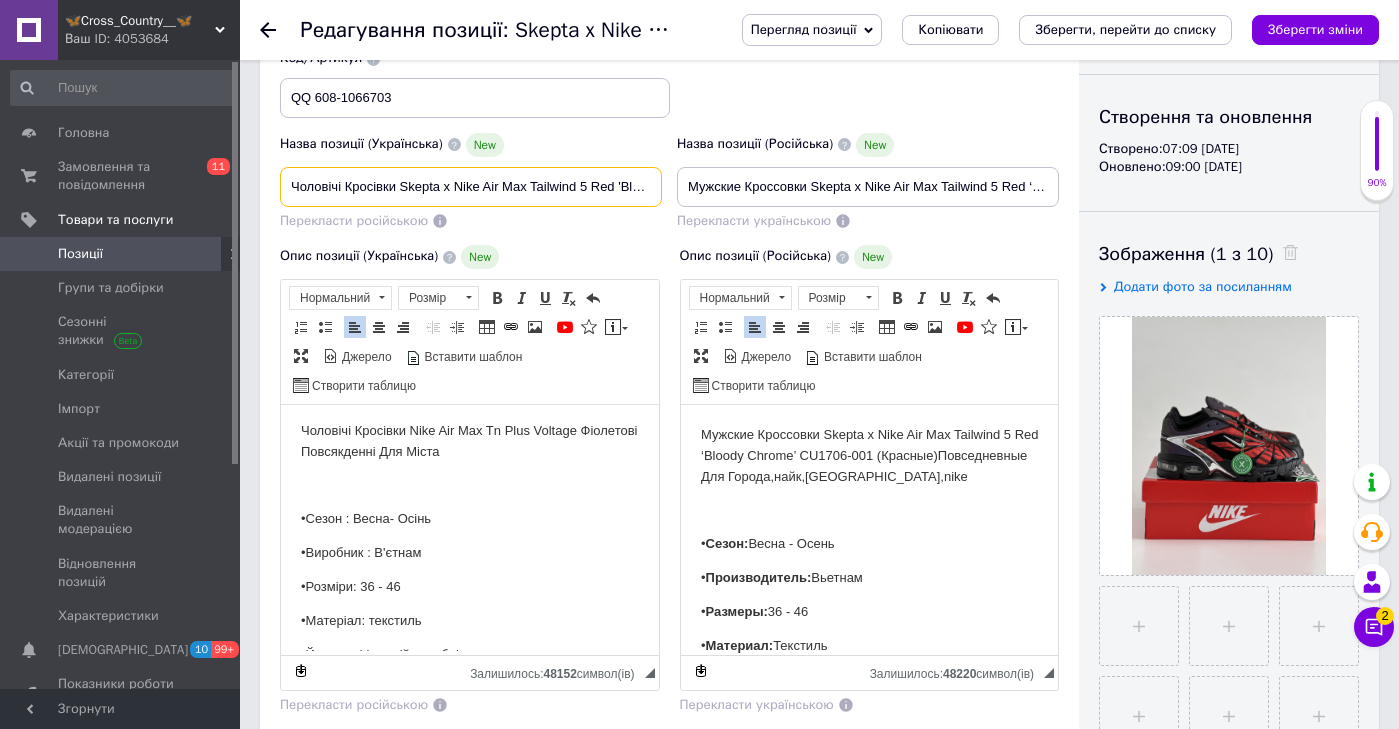 click on "Чоловічі Кросівки Skepta x Nike Air Max Tailwind 5 Red 'Bloody Chrome' CU1706-001 (Червоні) Повсякденні для Міста, майок, Скета,ni" at bounding box center (471, 187) 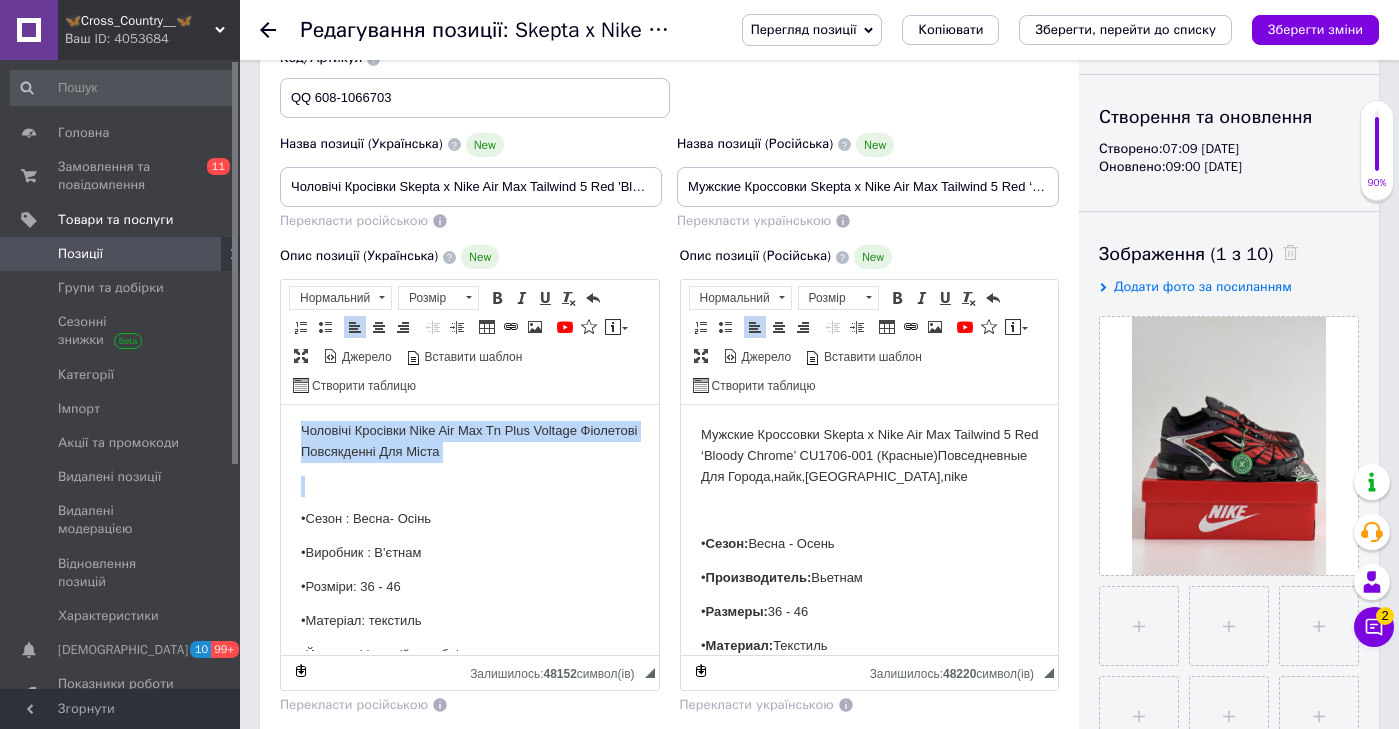 drag, startPoint x: 621, startPoint y: 464, endPoint x: 605, endPoint y: 381, distance: 84.5281 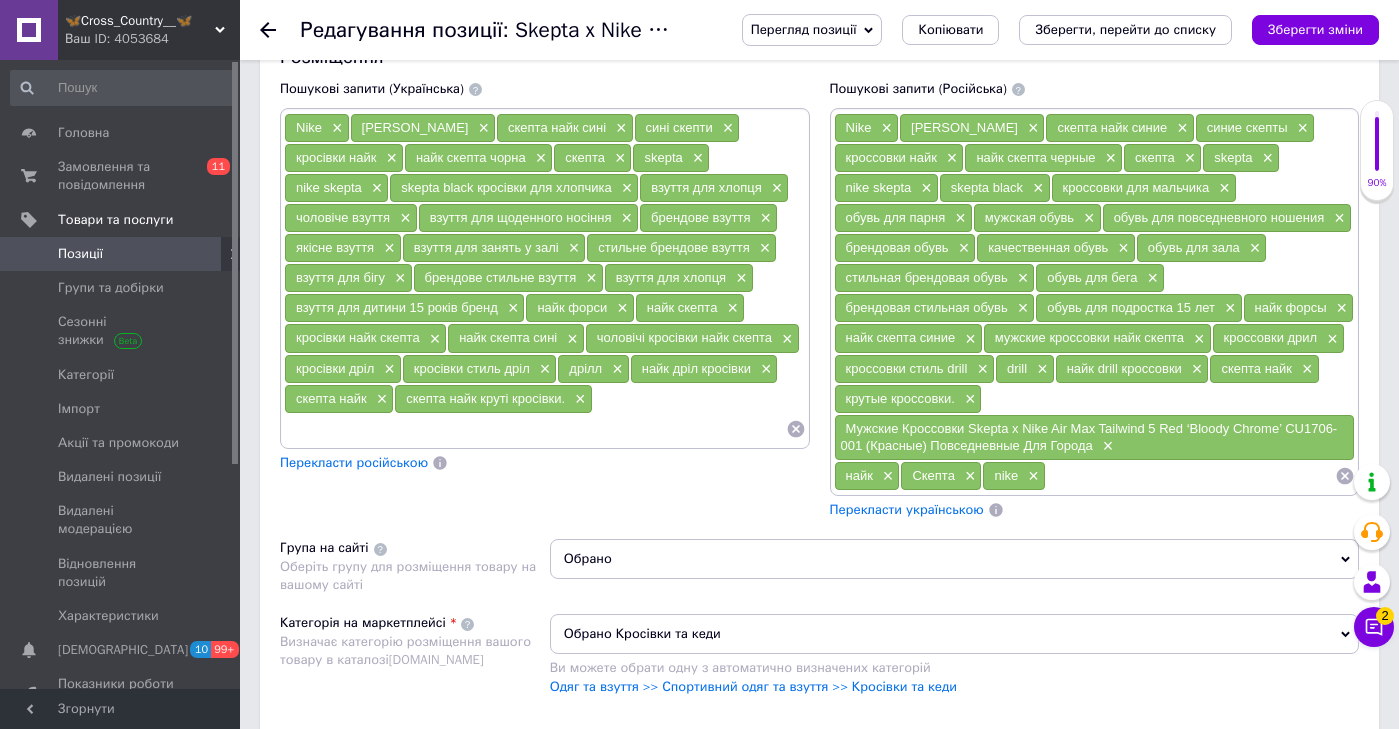 click on "Nike ×  [PERSON_NAME] × скепта найк сині × сині скепти × кросівки найк × найк скепта чорна × скепта × skepta × nike skepta × skepta black кросівки для хлопчика × взуття для хлопця × чоловіче взуття × взуття для щоденного носіння × брендове взуття × якісне взуття × взуття для занять у залі × стильне брендове взуття × взуття для бігу × брендове стильне взуття × взуття для хлопця × взуття для дитини 15 років бренд × найк форси × найк скепта × кросівки найк скепта × найк скепта сині × чоловічі кросівки найк скепта × кросівки дріл × кросівки стиль дріл × дрілл × найк дріл кросівки × × ×" at bounding box center (545, 278) 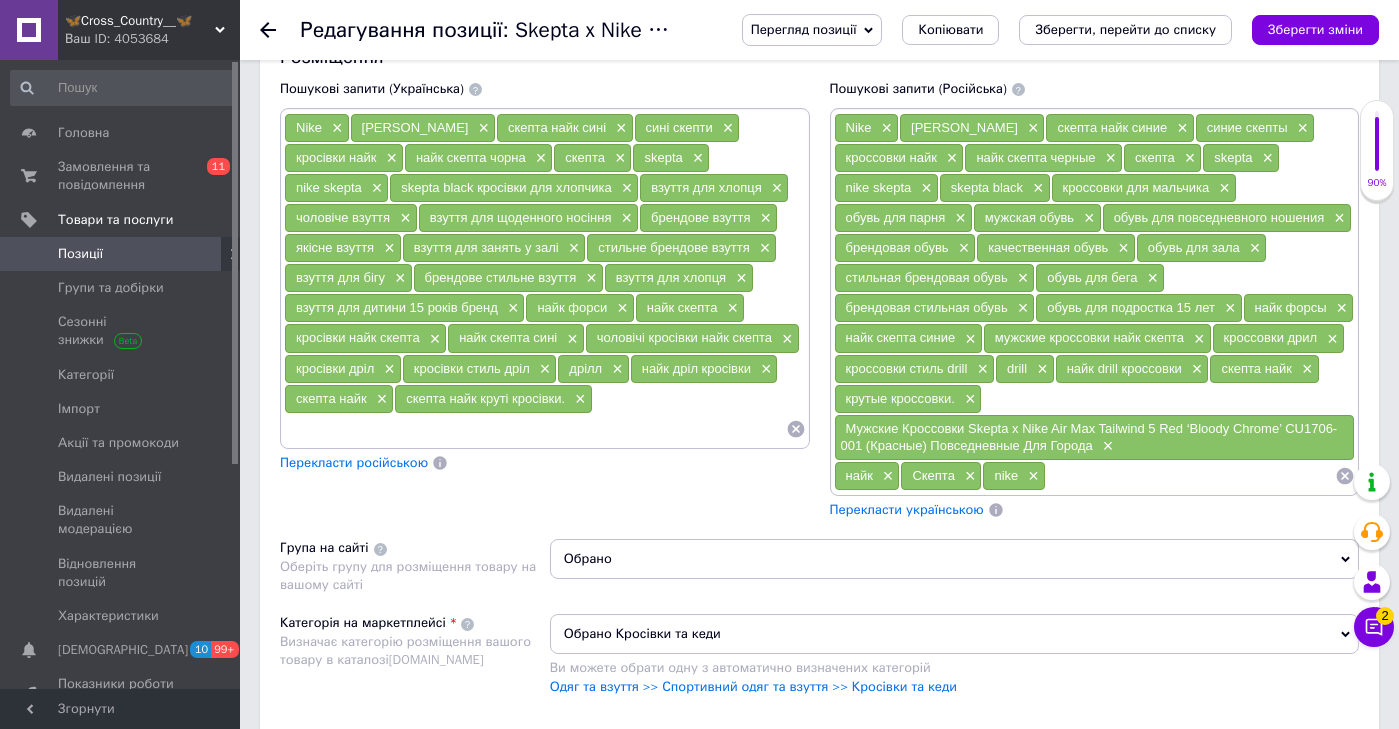 click on "Nike ×  [PERSON_NAME] × скепта найк сині × сині скепти × кросівки найк × найк скепта чорна × скепта × skepta × nike skepta × skepta black кросівки для хлопчика × взуття для хлопця × чоловіче взуття × взуття для щоденного носіння × брендове взуття × якісне взуття × взуття для занять у залі × стильне брендове взуття × взуття для бігу × брендове стильне взуття × взуття для хлопця × взуття для дитини 15 років бренд × найк форси × найк скепта × кросівки найк скепта × найк скепта сині × чоловічі кросівки найк скепта × кросівки дріл × кросівки стиль дріл × дрілл × найк дріл кросівки × × ×" at bounding box center [545, 278] 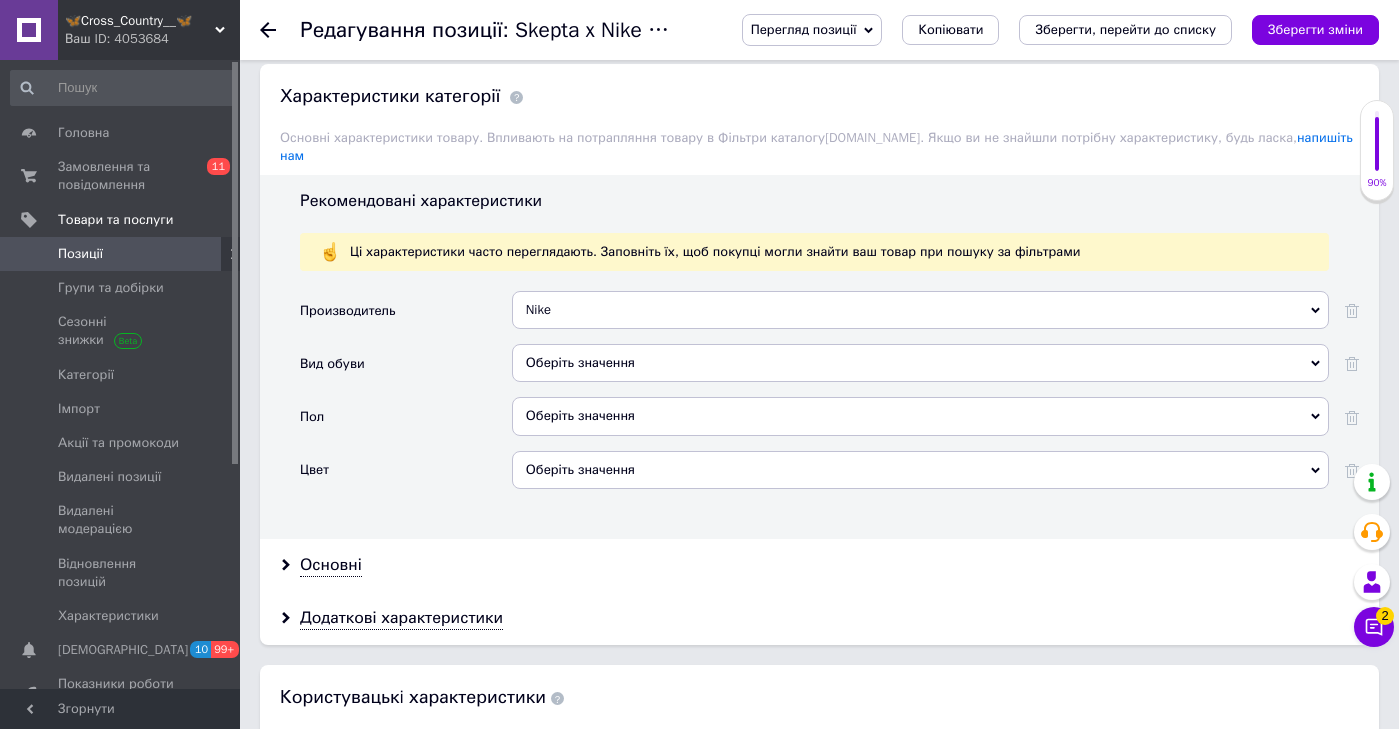 click on "Оберіть значення" at bounding box center (920, 363) 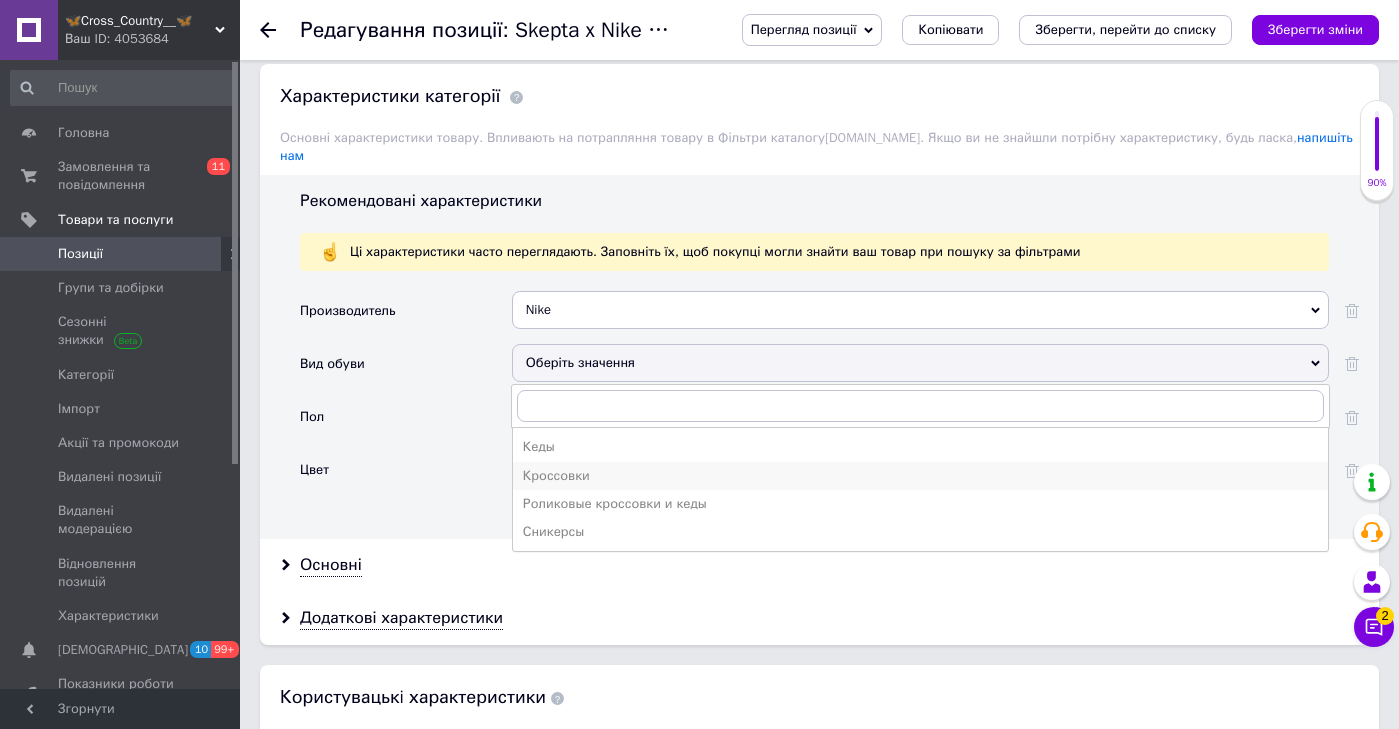 click on "Кроссовки" at bounding box center (920, 476) 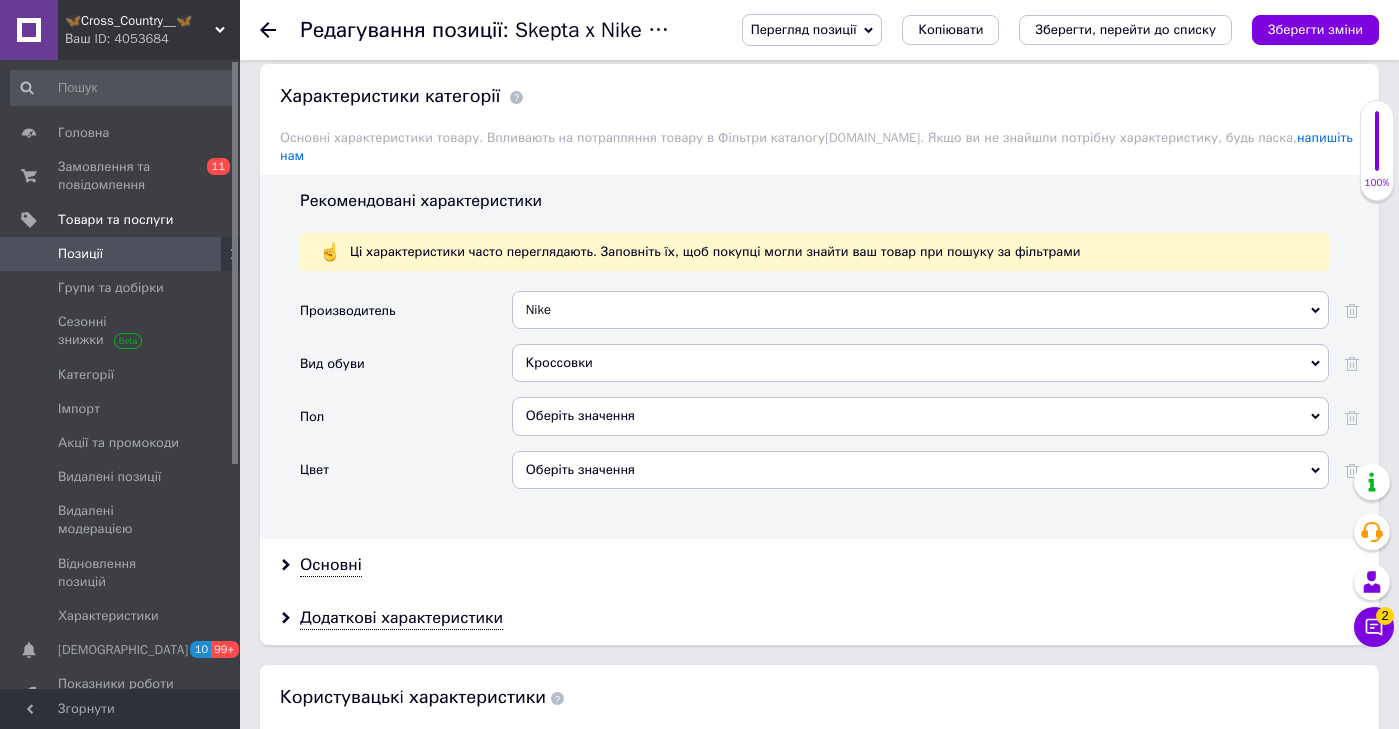 click on "Оберіть значення" at bounding box center [920, 416] 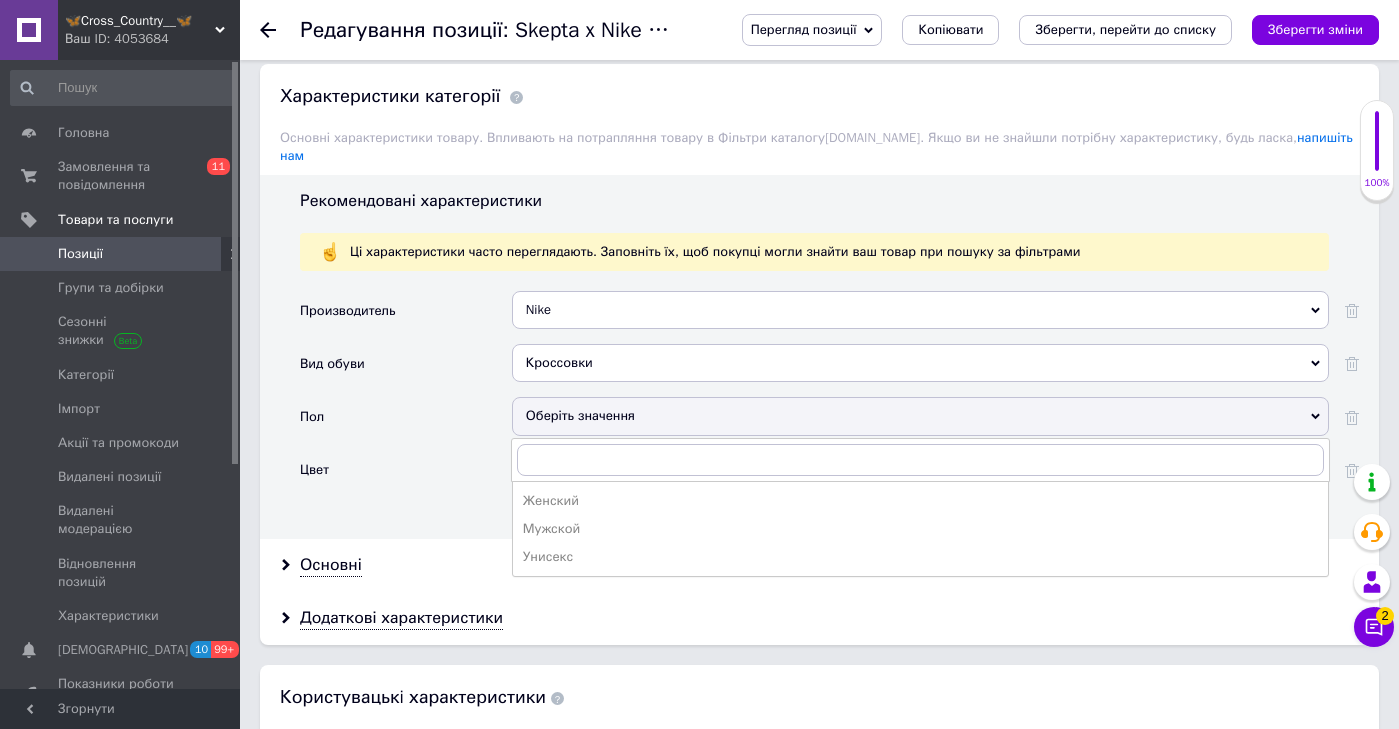 click on "Женский" at bounding box center [920, 501] 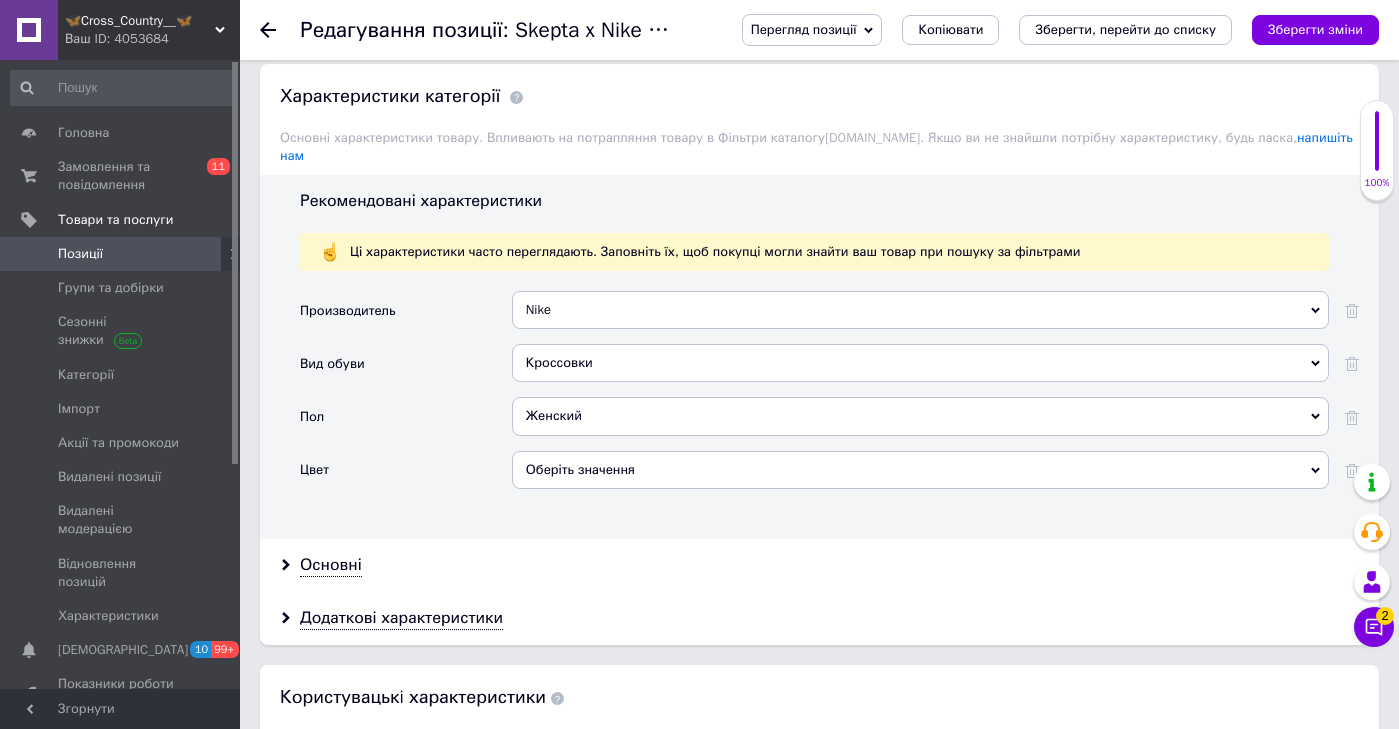 click on "Женский" at bounding box center [920, 416] 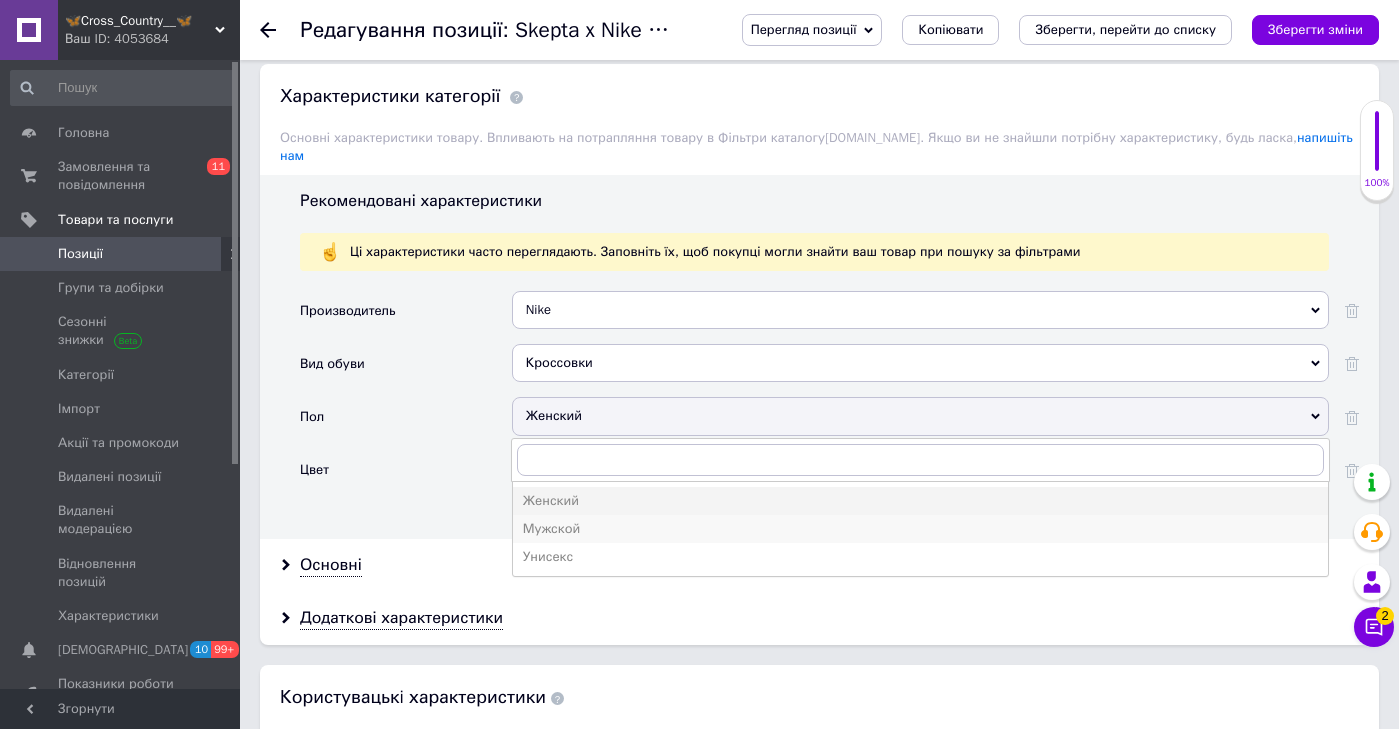 click on "Мужской" at bounding box center [920, 529] 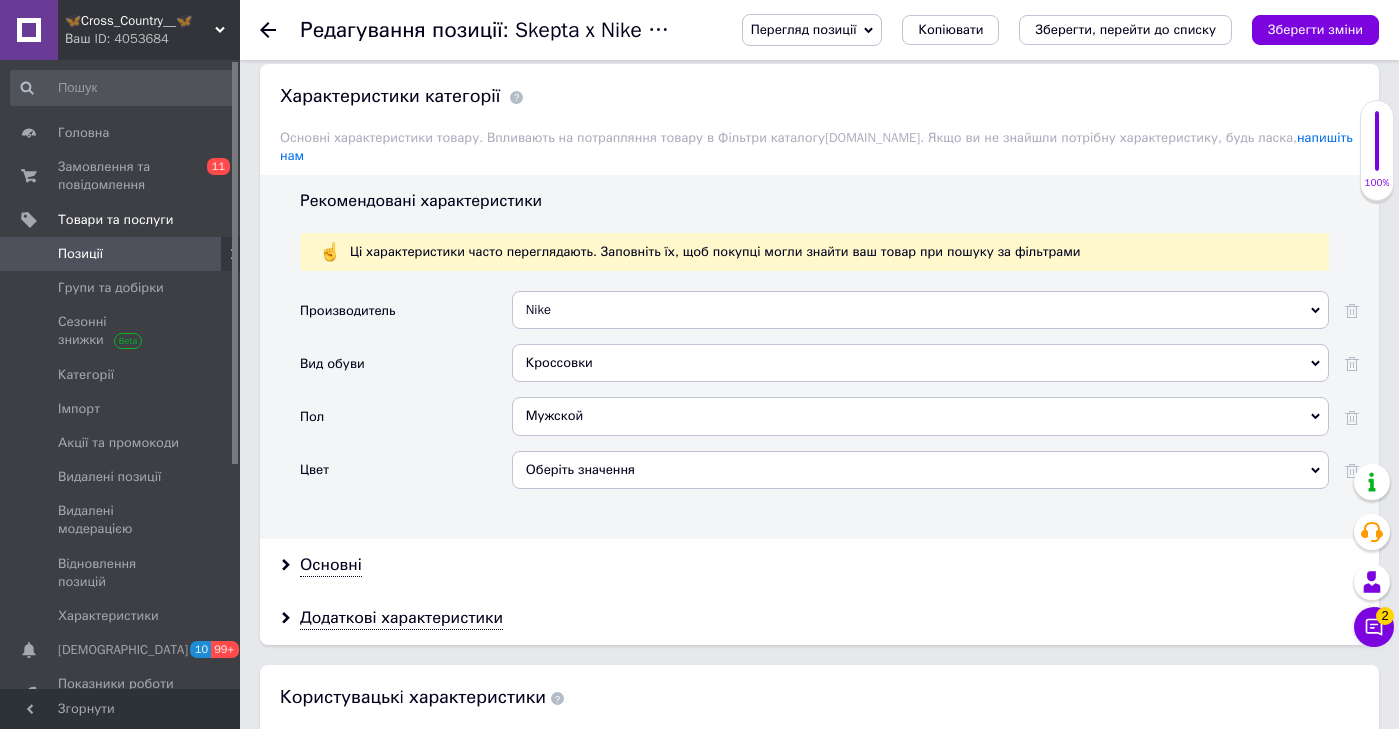 click on "Оберіть значення" at bounding box center [920, 470] 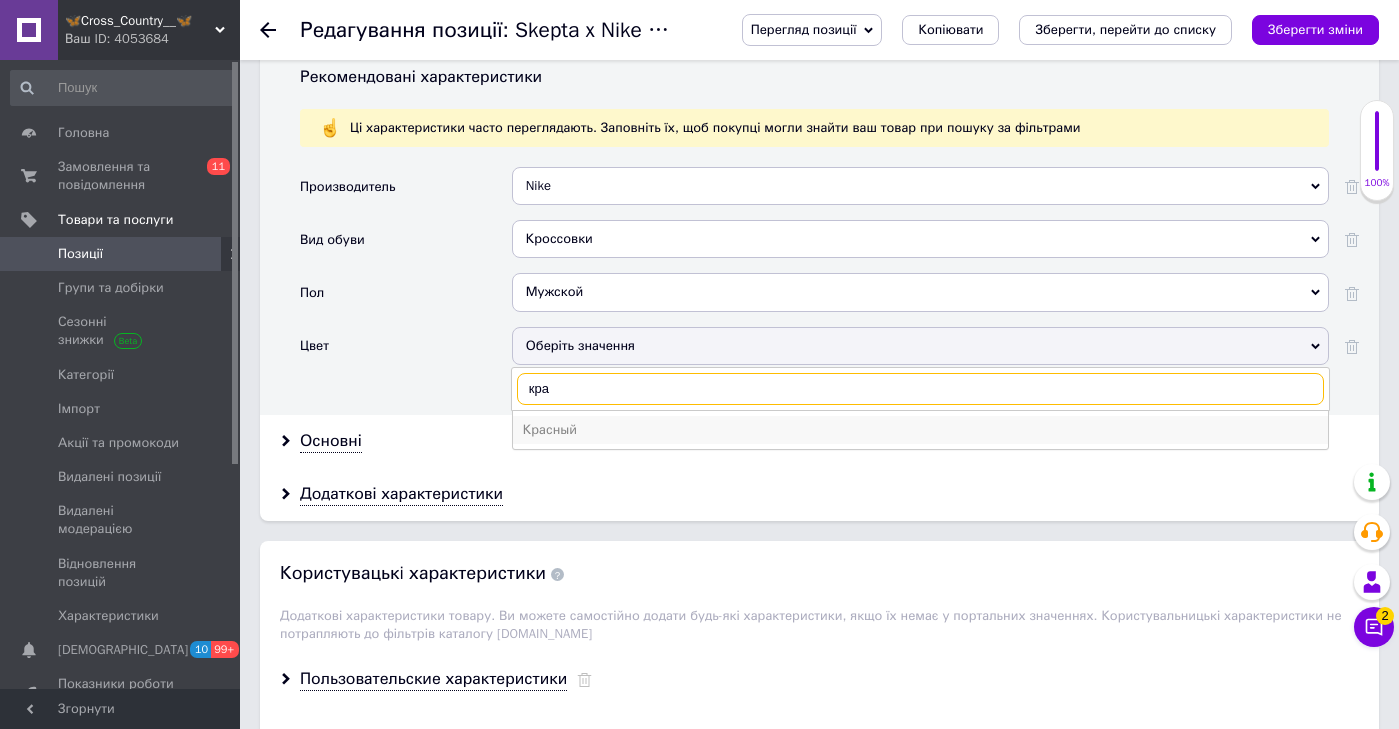 type on "кра" 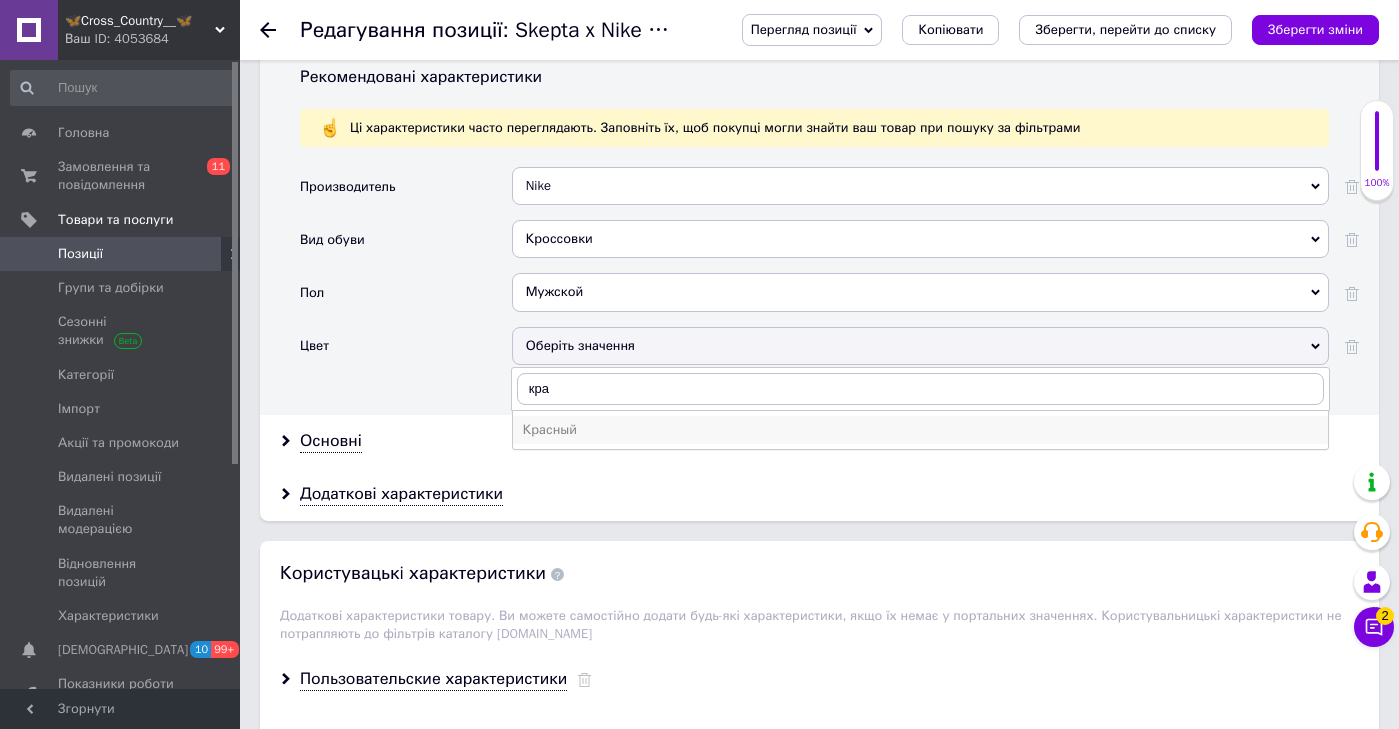 click on "Красный" at bounding box center (920, 430) 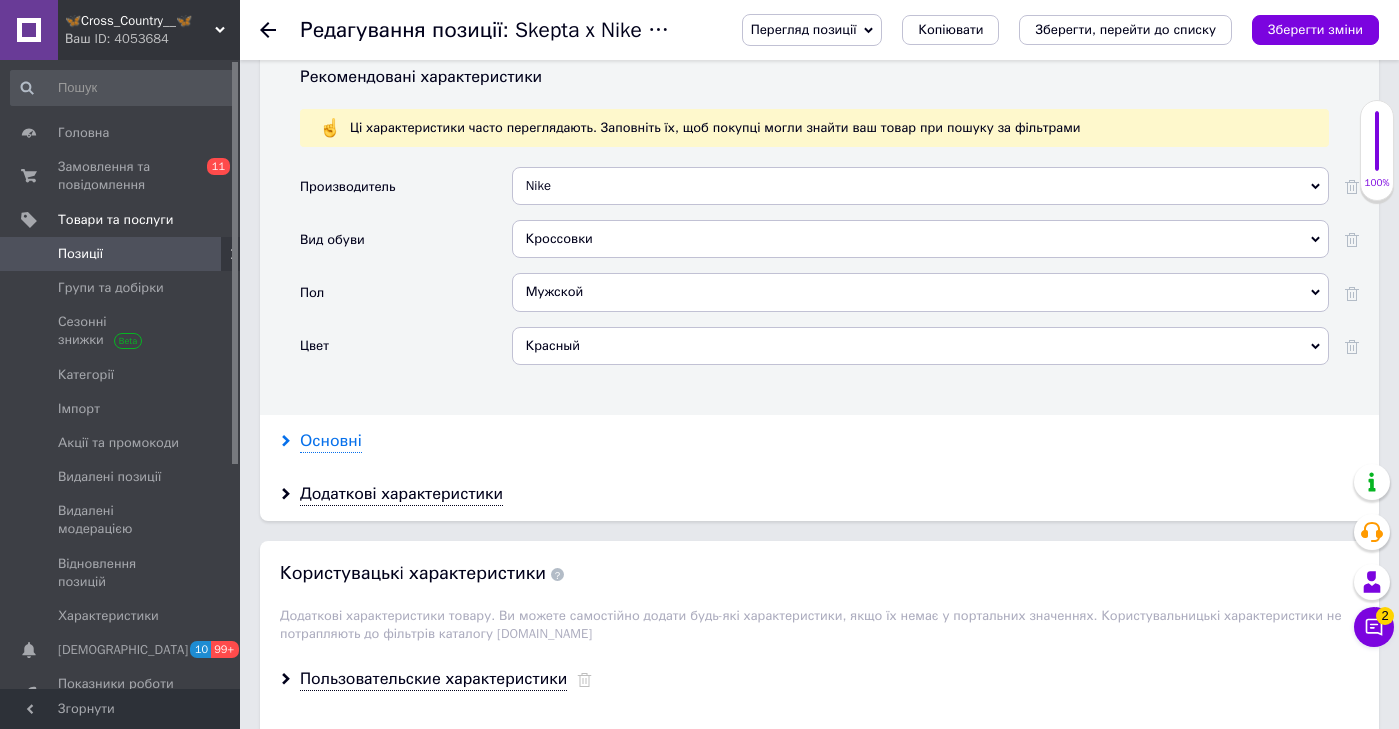 click on "Основні" at bounding box center (331, 441) 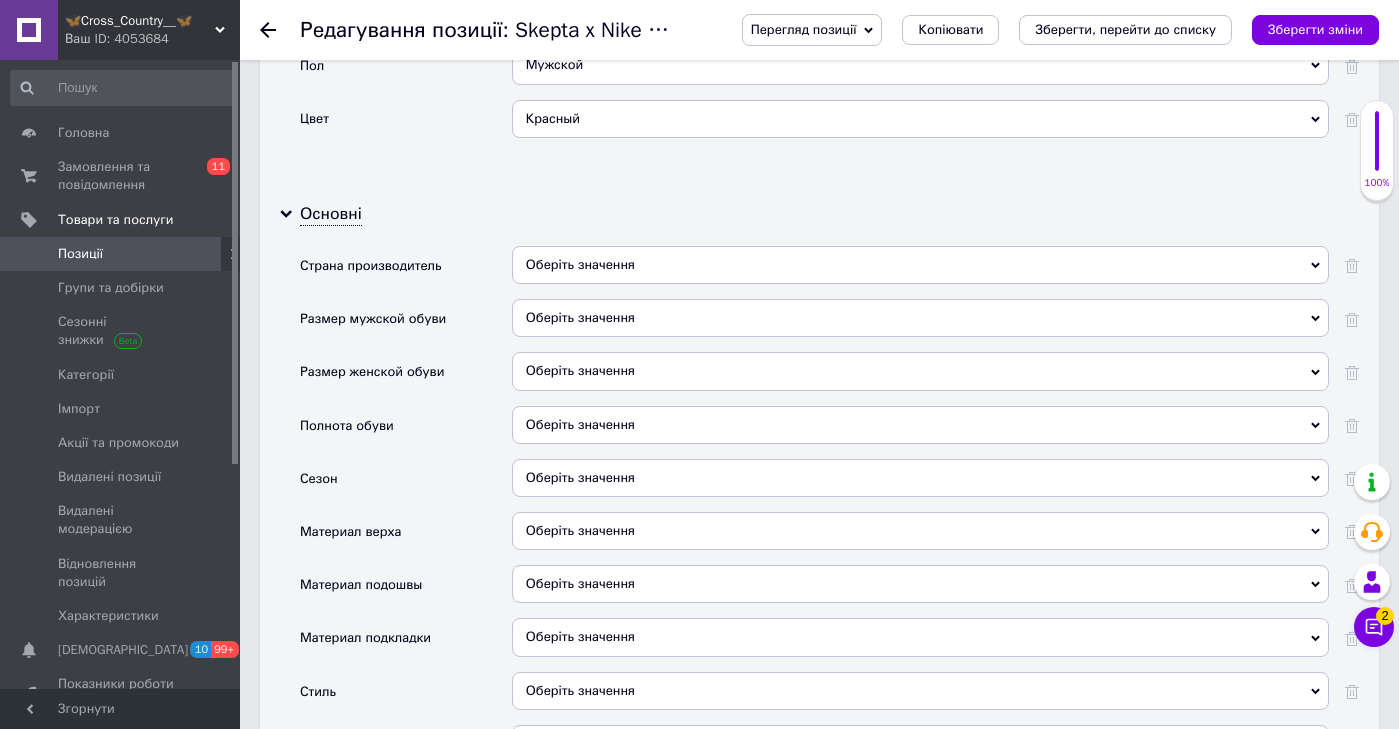 click on "Оберіть значення" at bounding box center (920, 478) 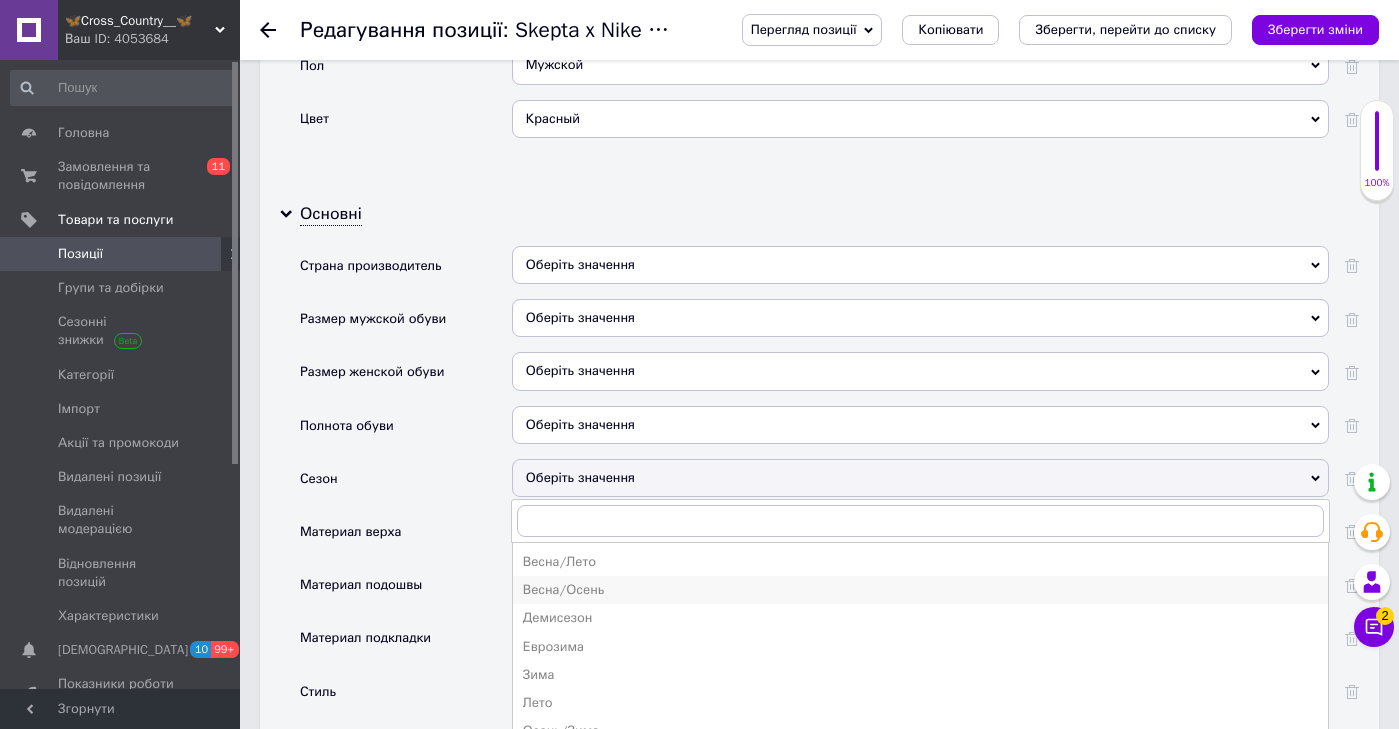 click on "Весна/Осень" at bounding box center (920, 590) 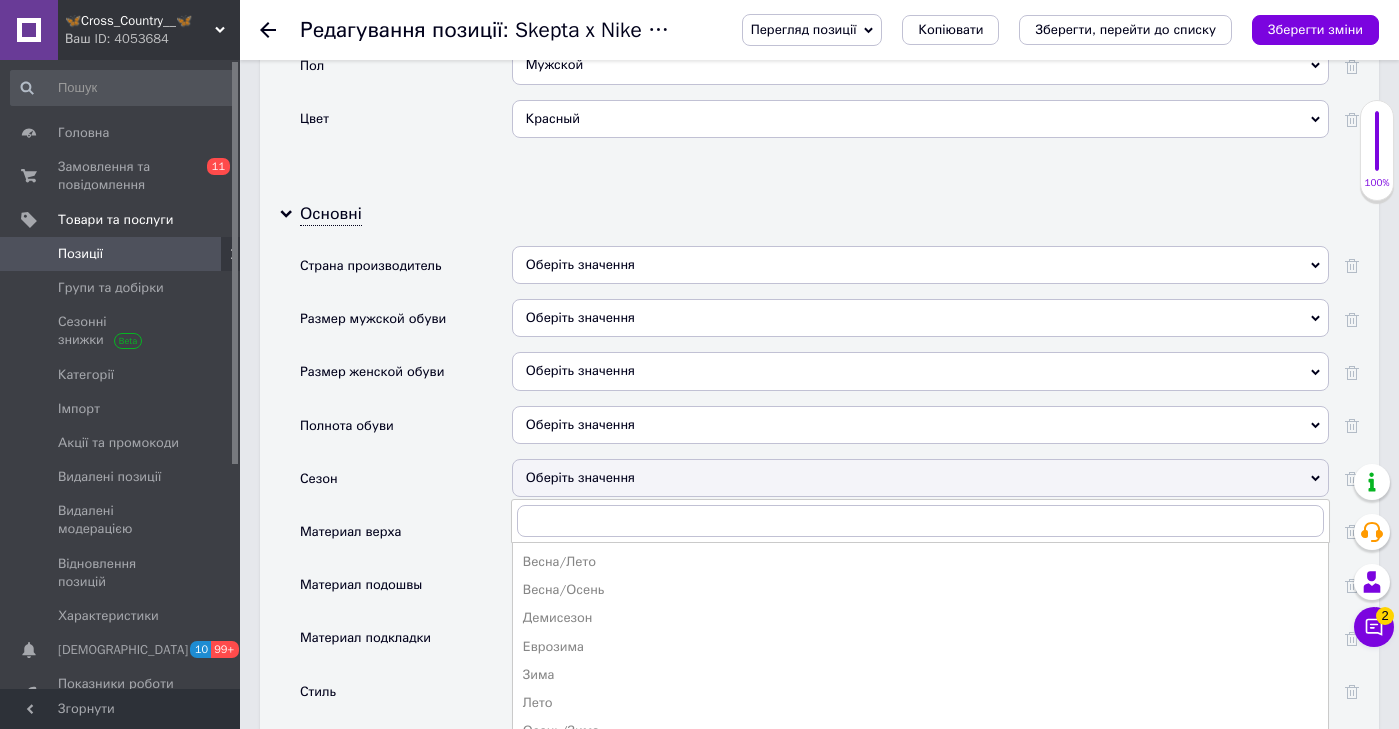 click on "Оберіть значення" at bounding box center [920, 538] 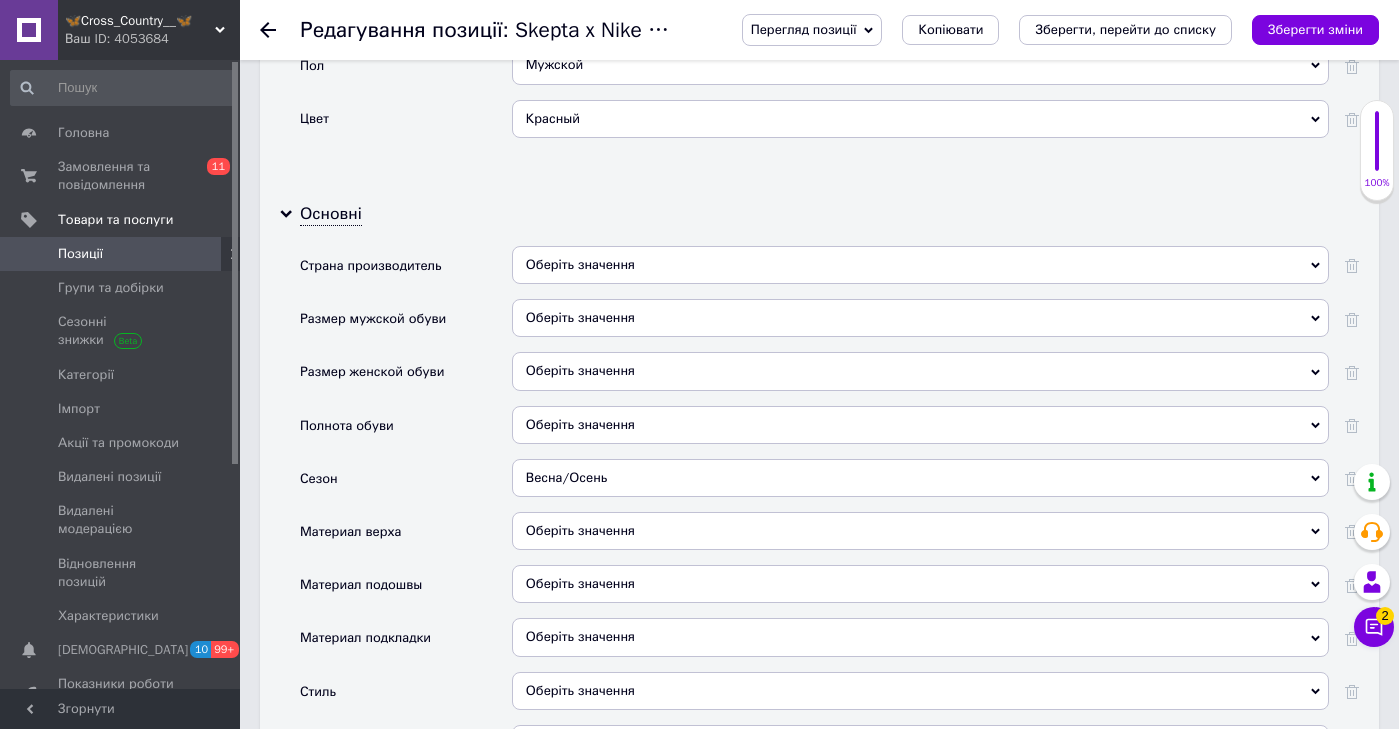 click on "Оберіть значення" at bounding box center [920, 531] 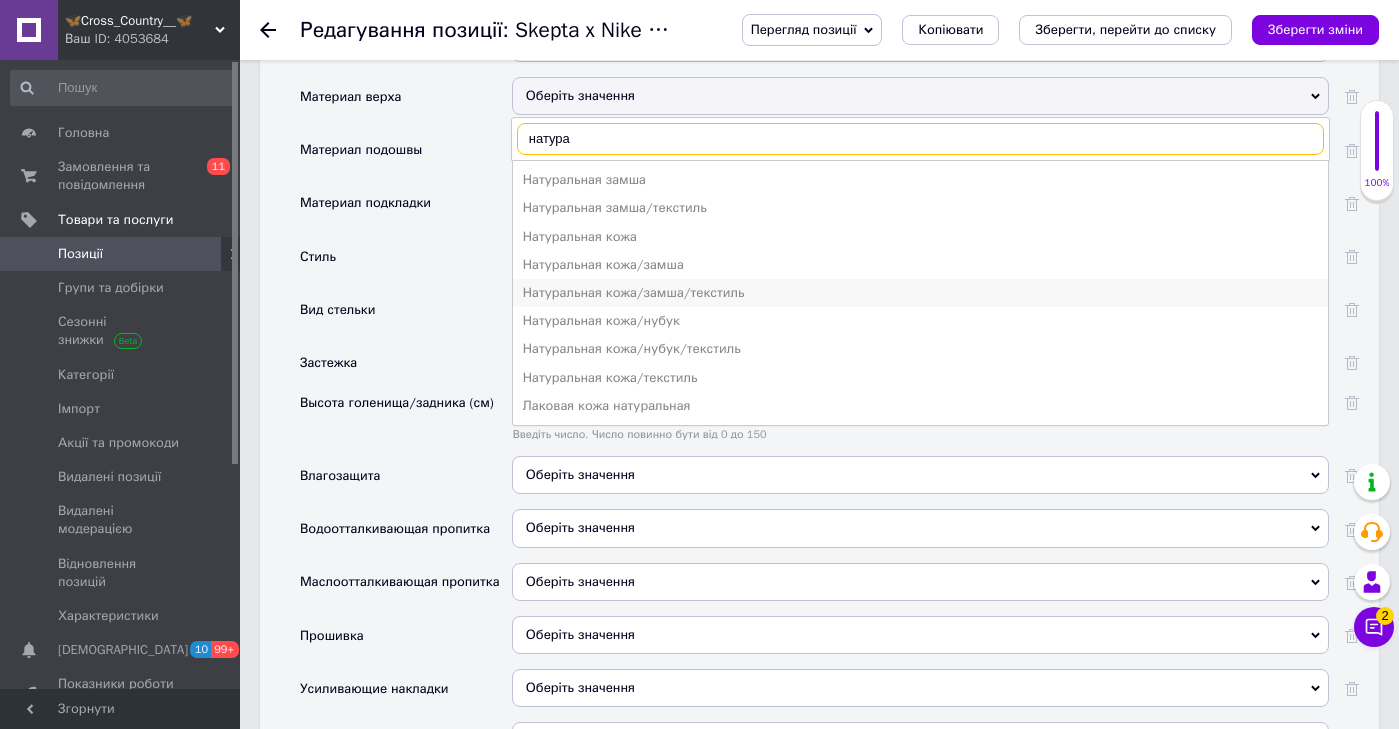 type on "натура" 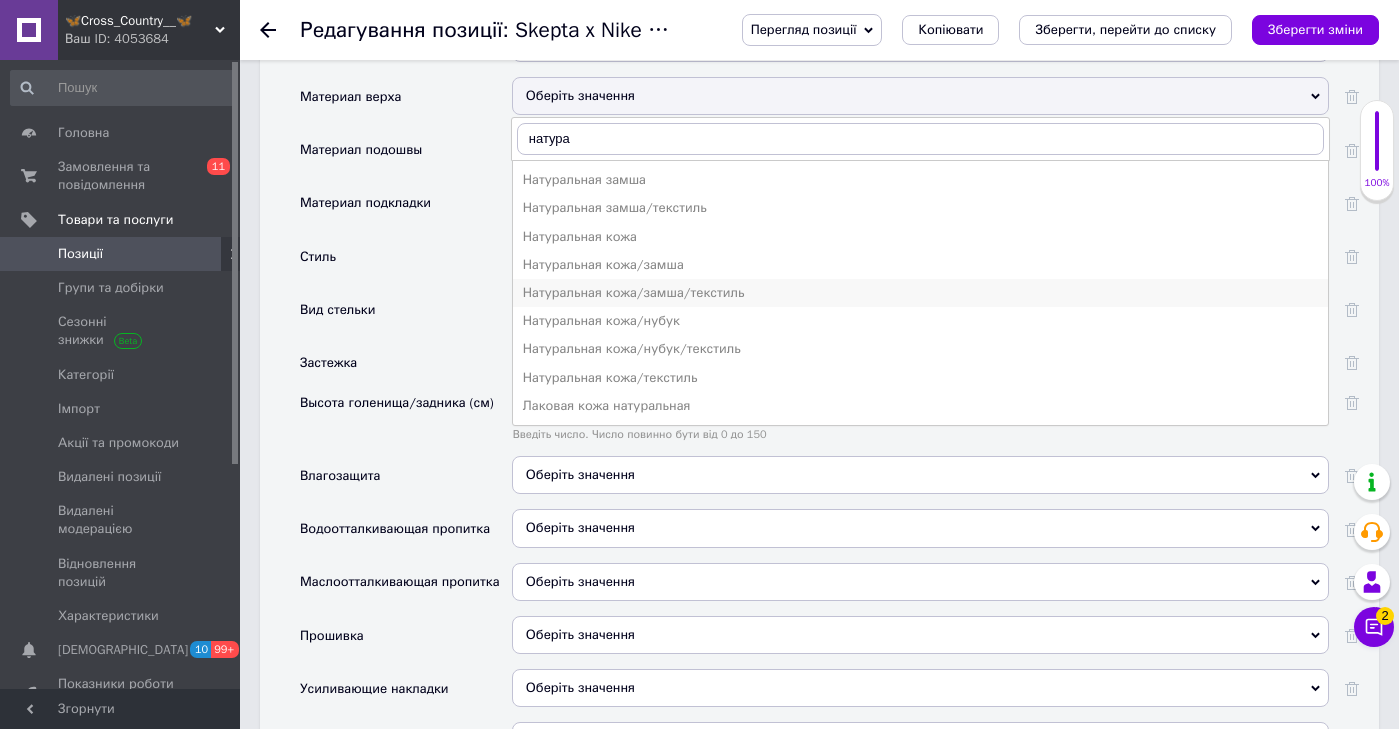 click on "Натуральная кожа/замша/текстиль" at bounding box center [920, 293] 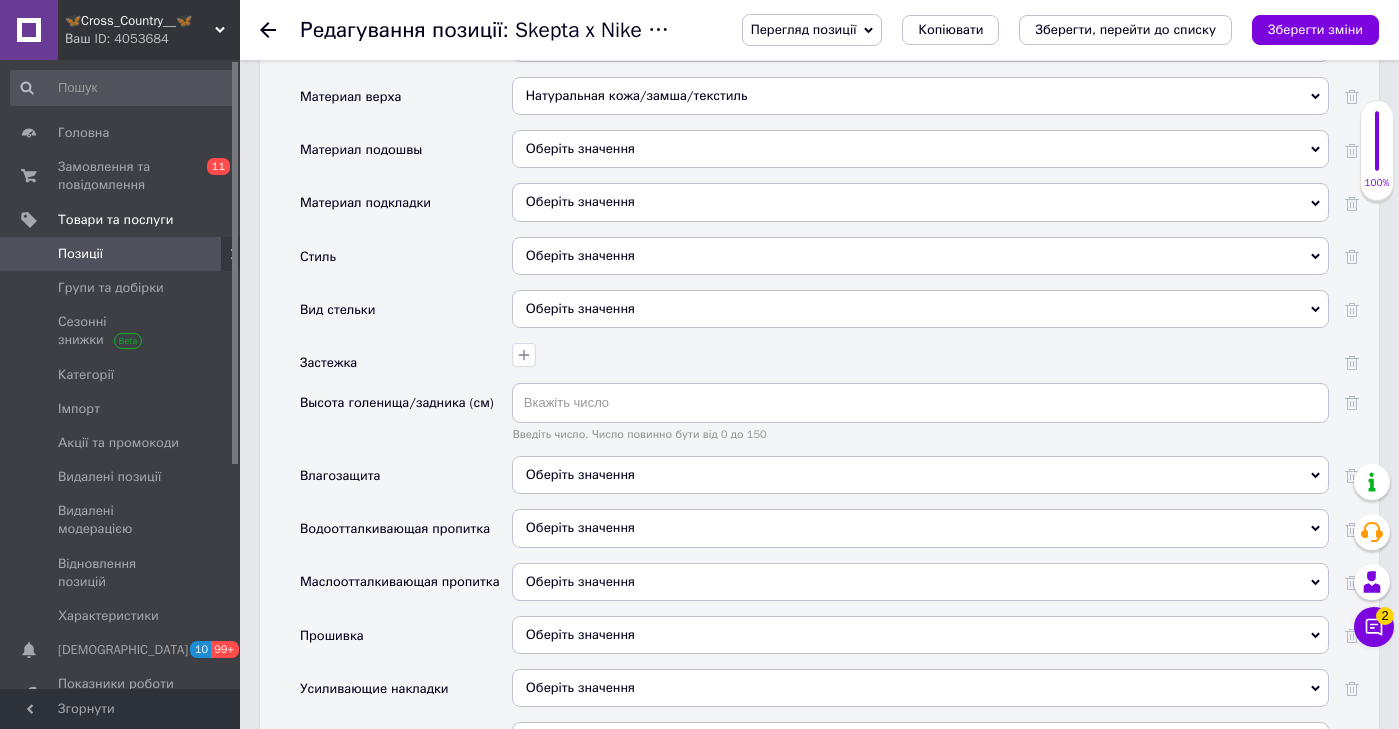 click on "Оберіть значення" at bounding box center [920, 156] 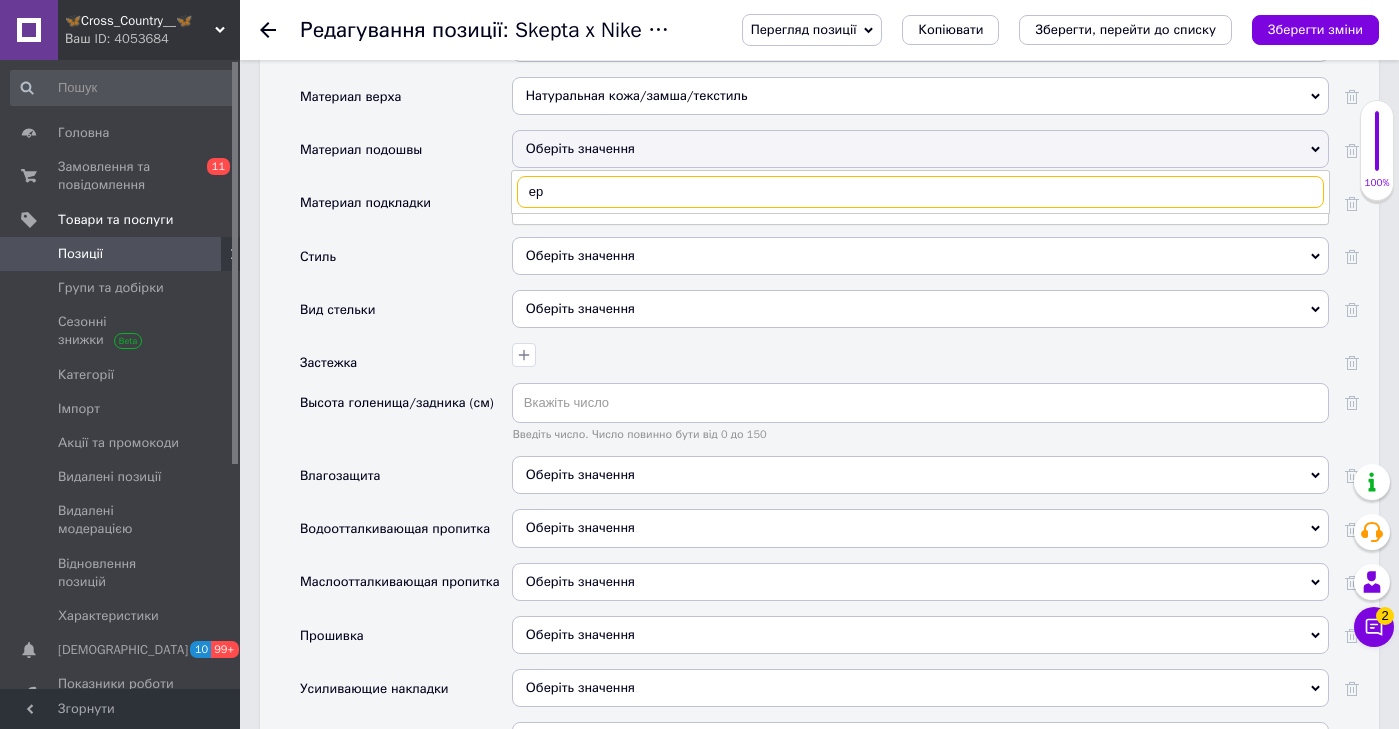 type on "е" 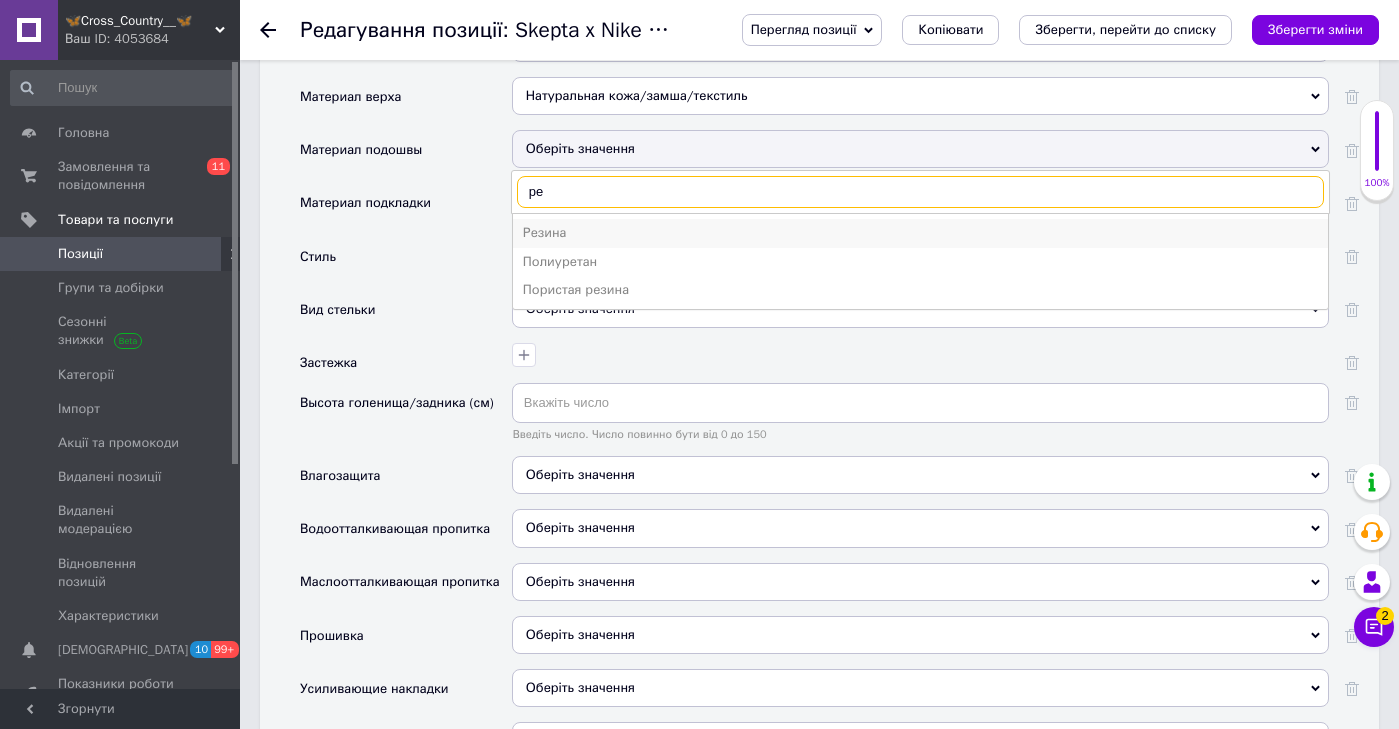 type on "ре" 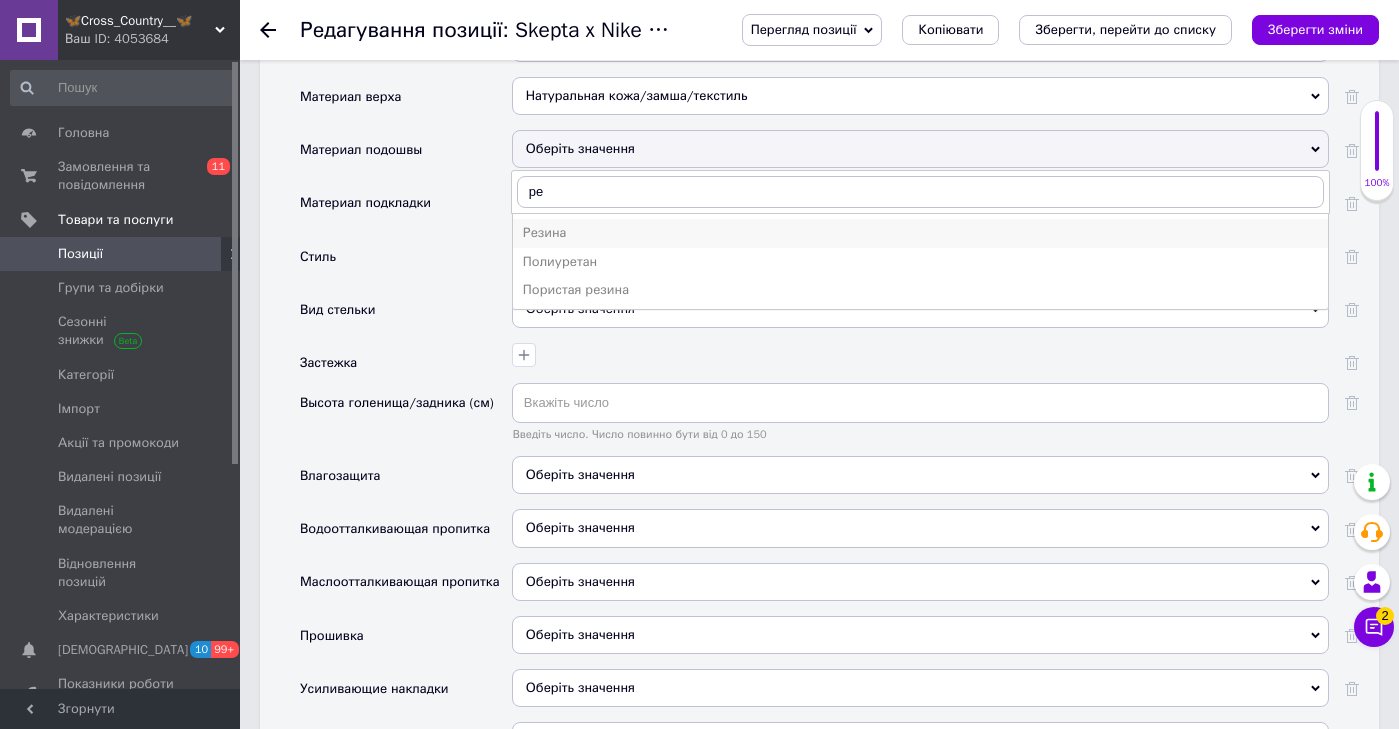 click on "Резина" at bounding box center [920, 233] 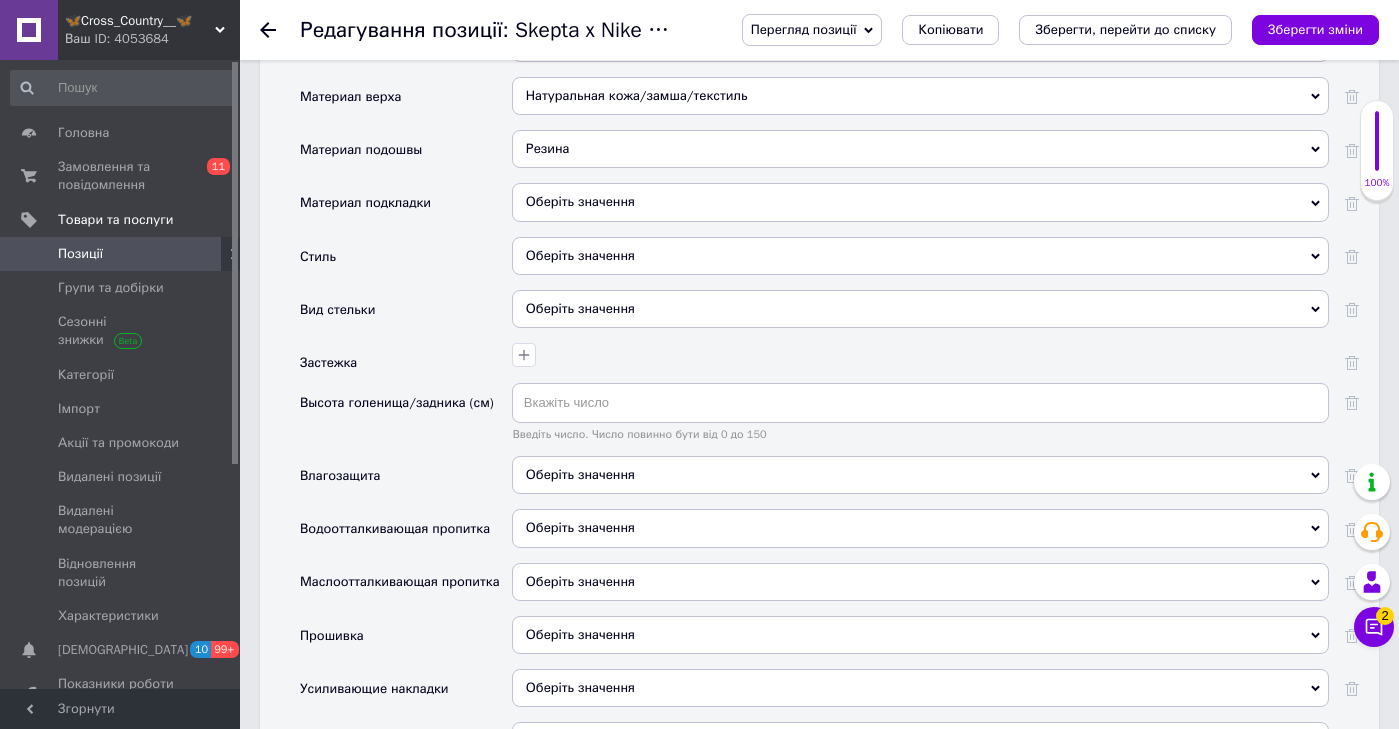 click on "Оберіть значення" at bounding box center [920, 202] 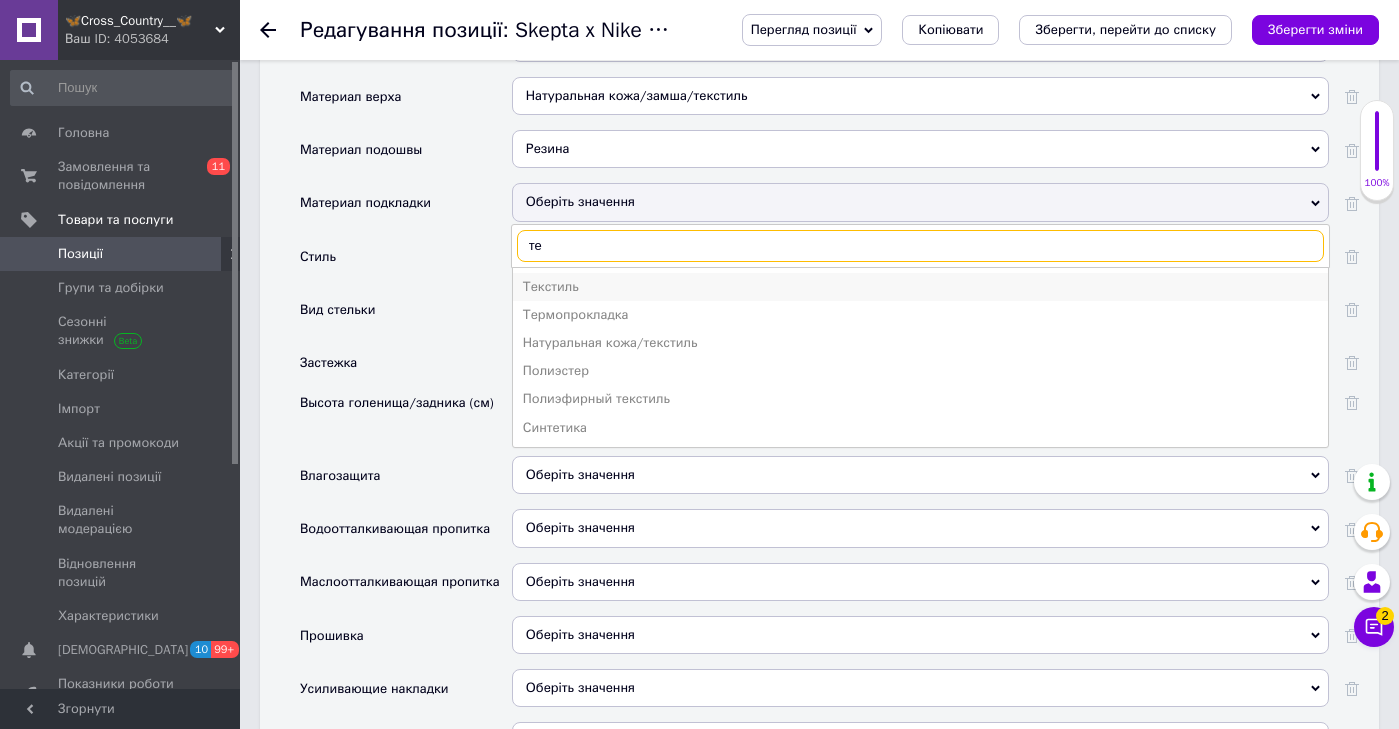 type on "те" 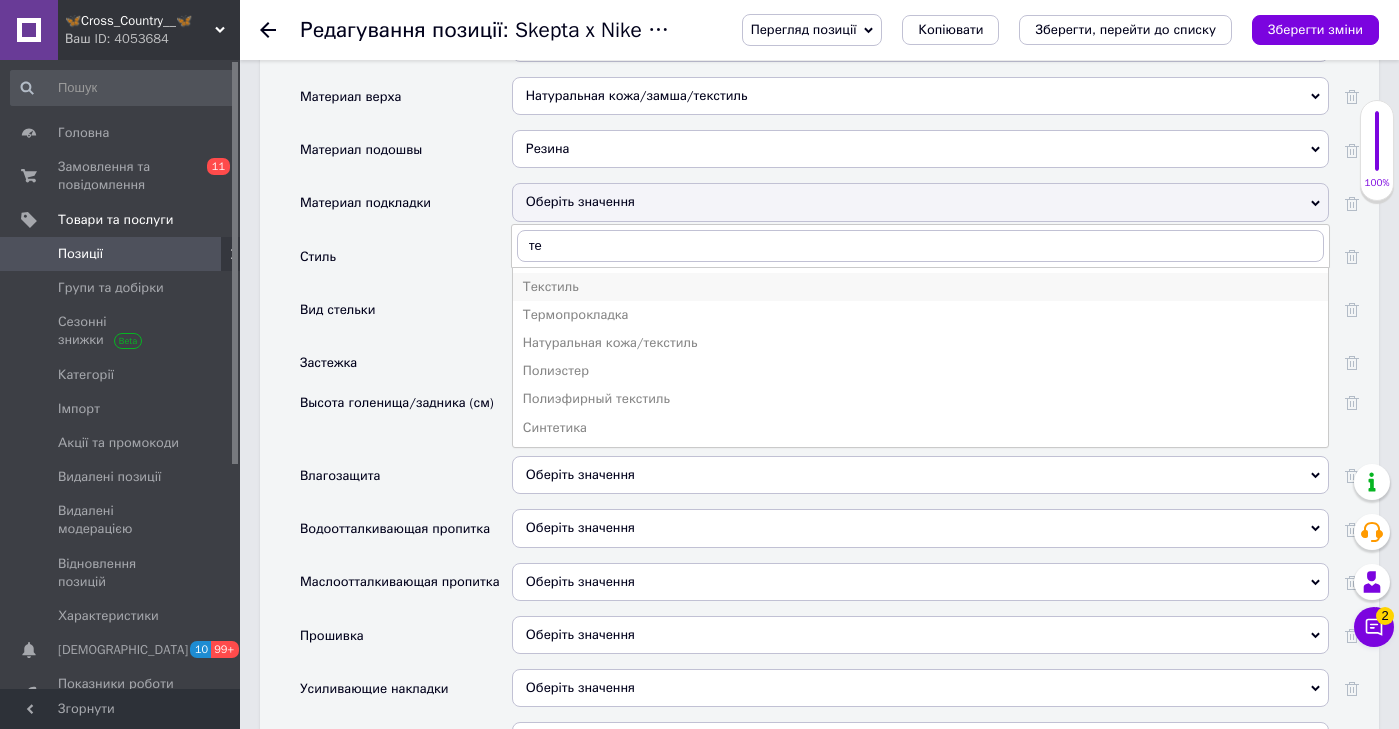 click on "Текстиль" at bounding box center [920, 287] 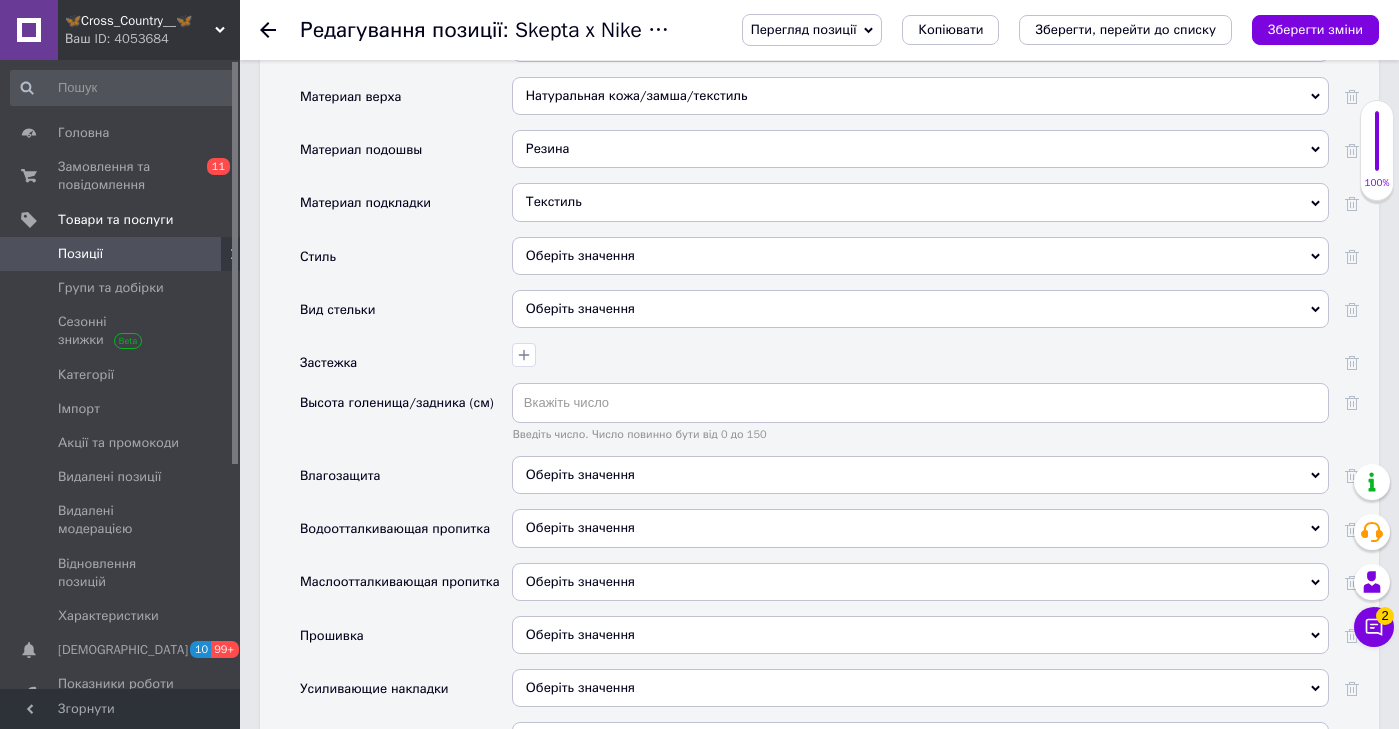 click on "Оберіть значення" at bounding box center [920, 256] 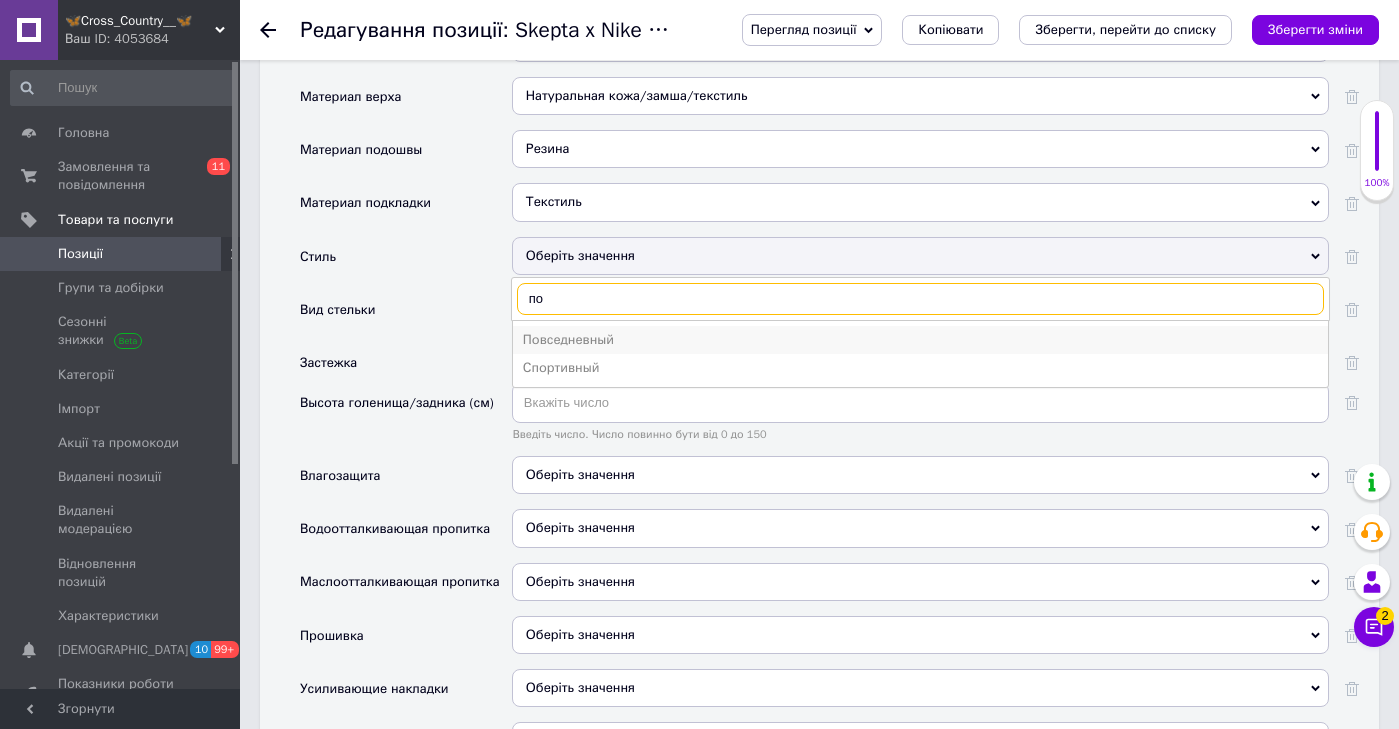 type on "по" 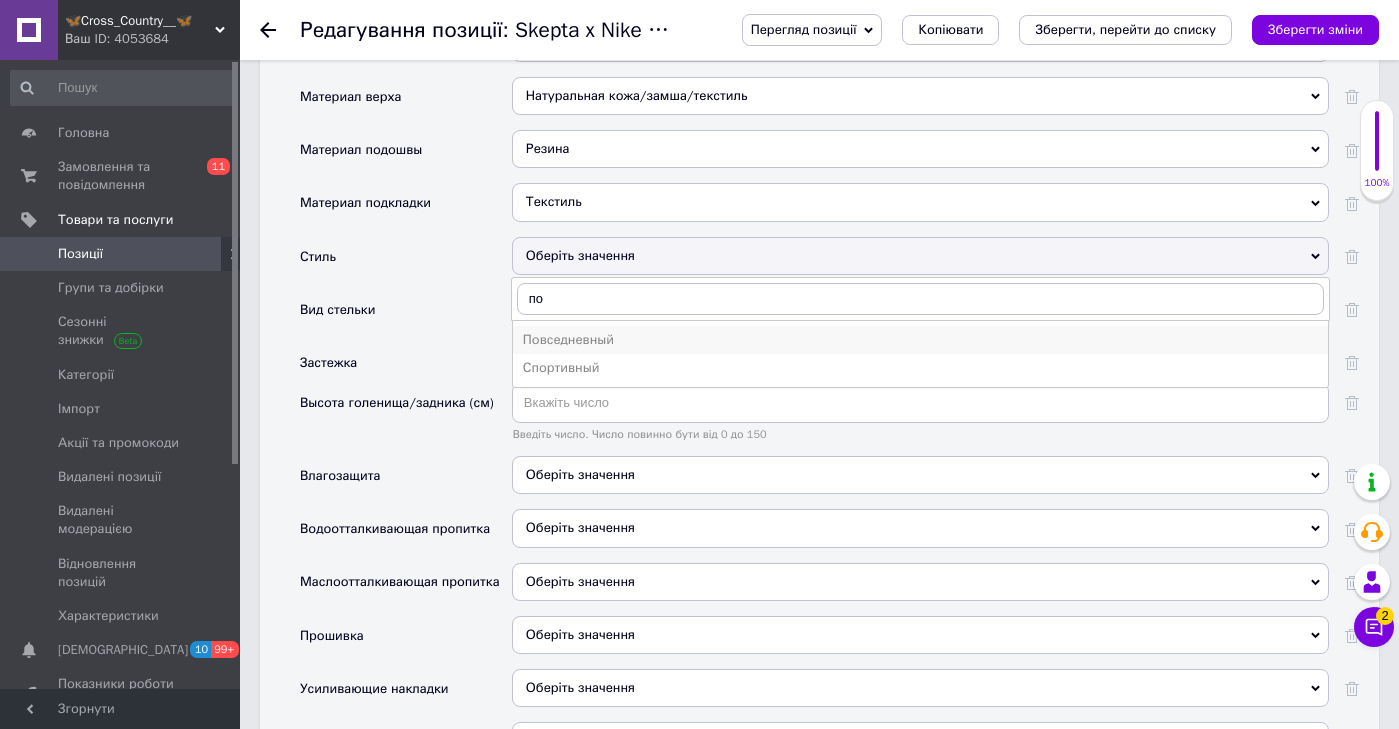 click on "Повседневный" at bounding box center (920, 340) 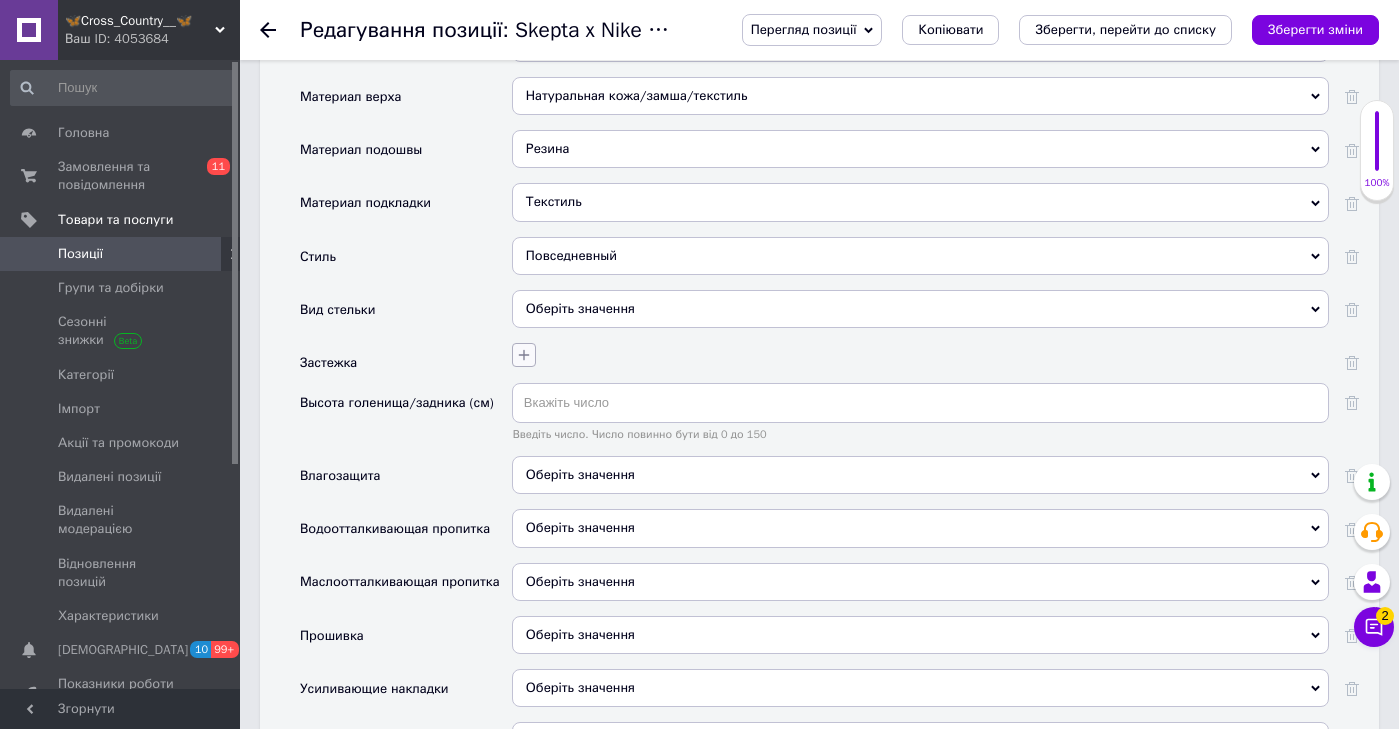 click 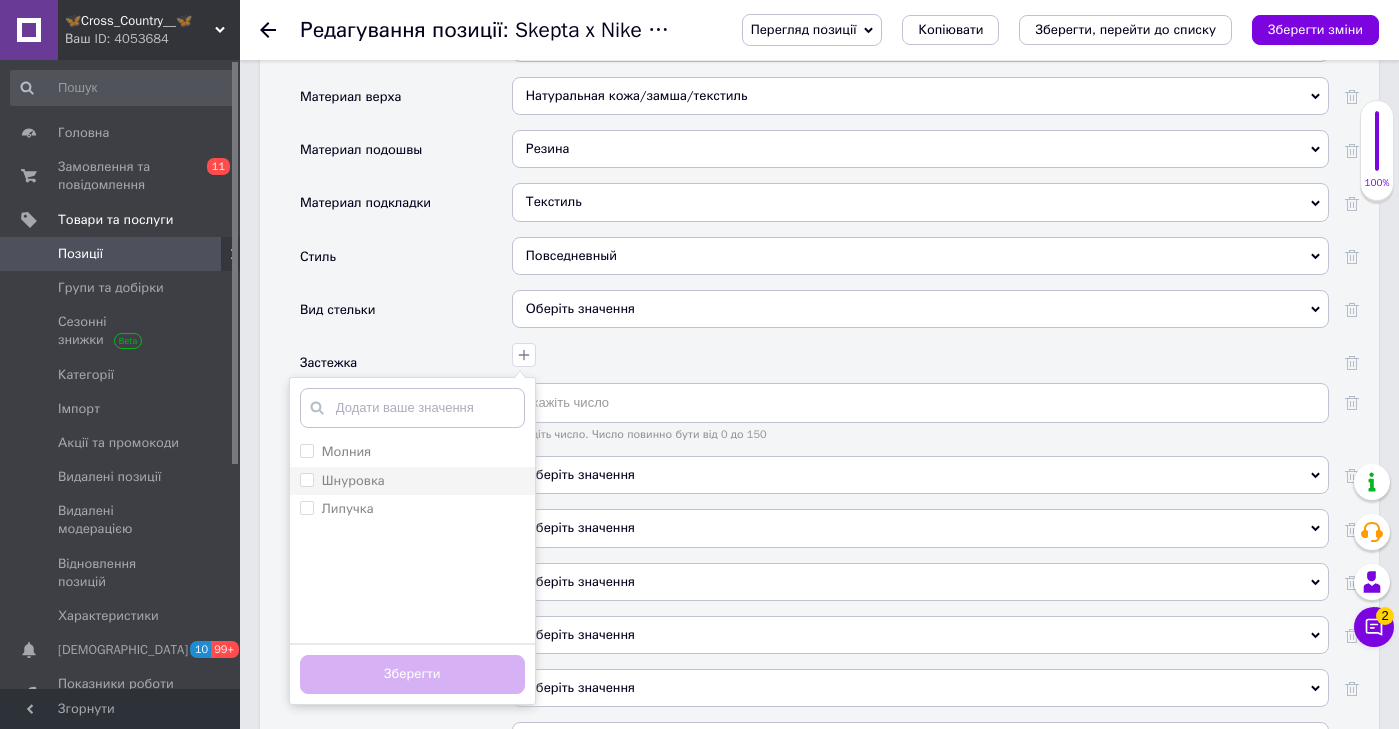 click on "Шнуровка" at bounding box center [412, 481] 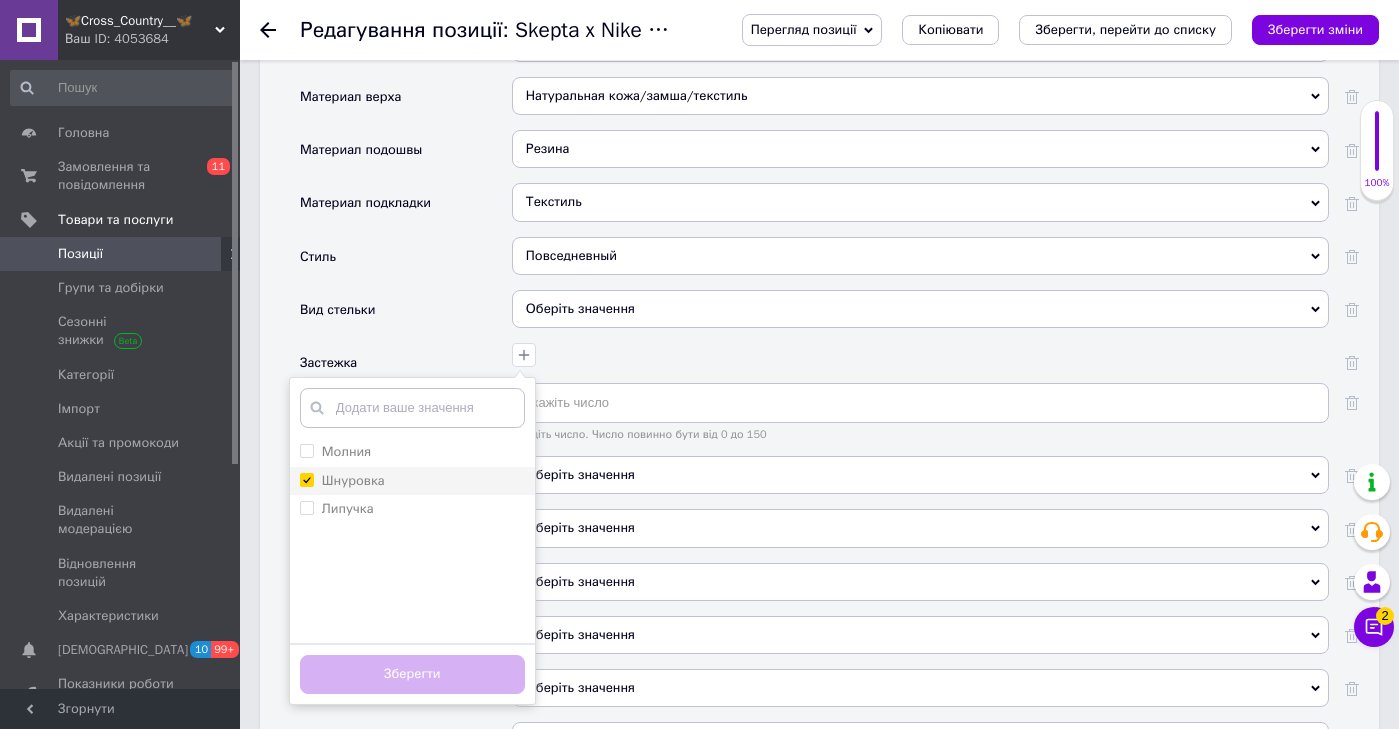 checkbox on "true" 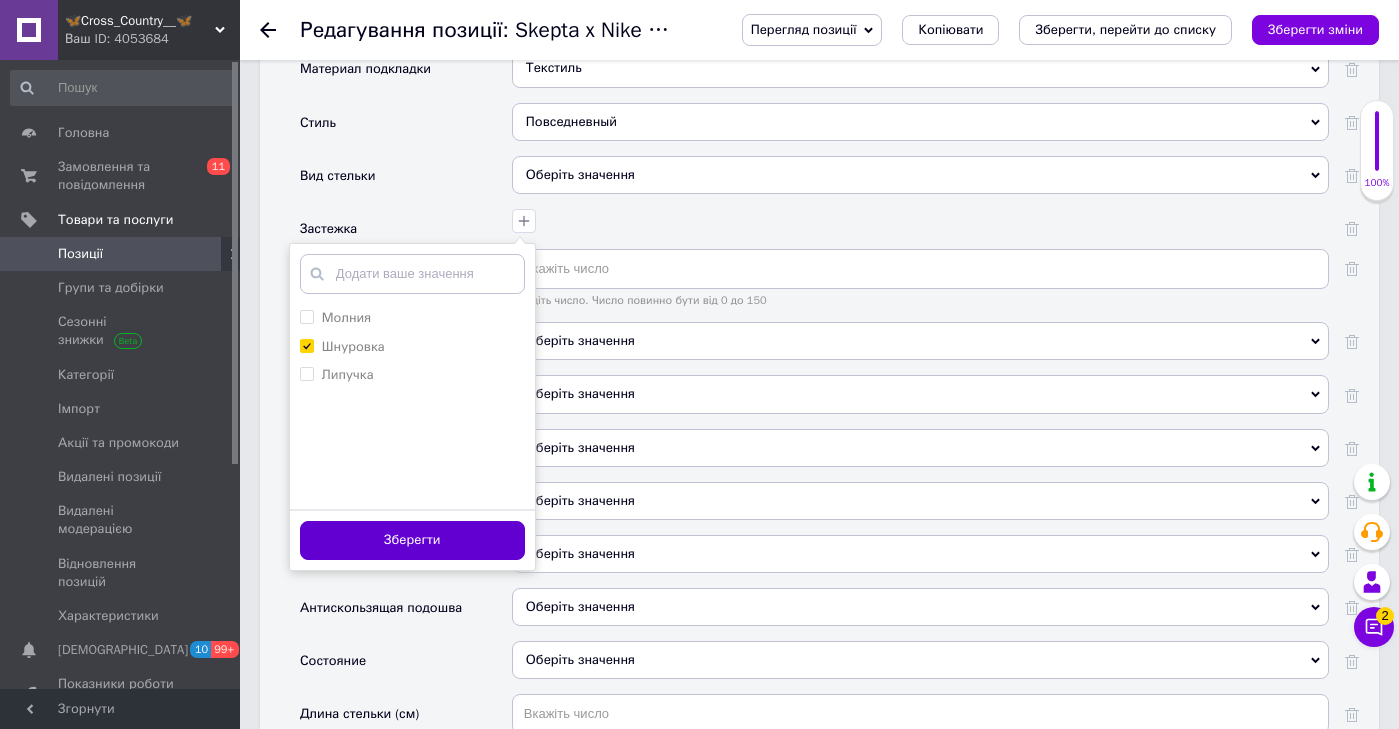 click on "Зберегти" at bounding box center (412, 540) 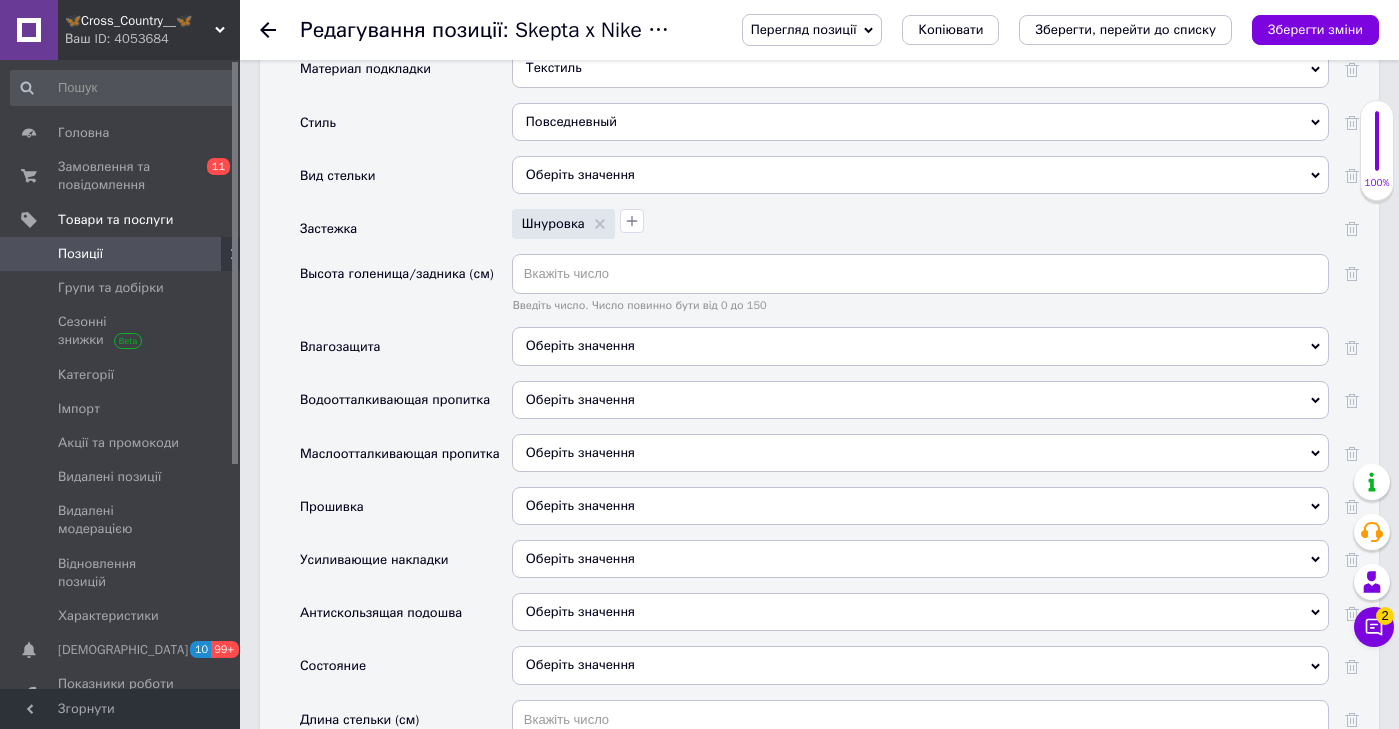 click on "Оберіть значення" at bounding box center (580, 345) 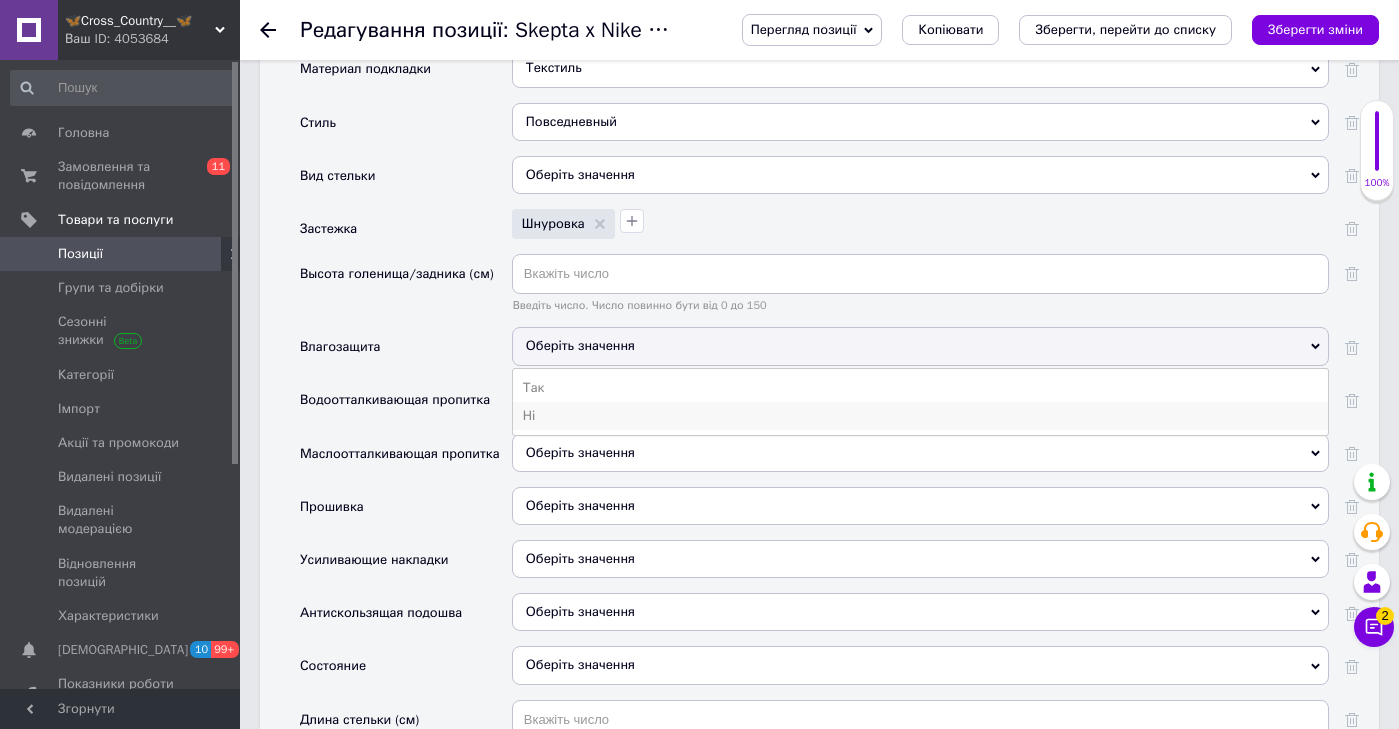 click on "Ні" at bounding box center (920, 416) 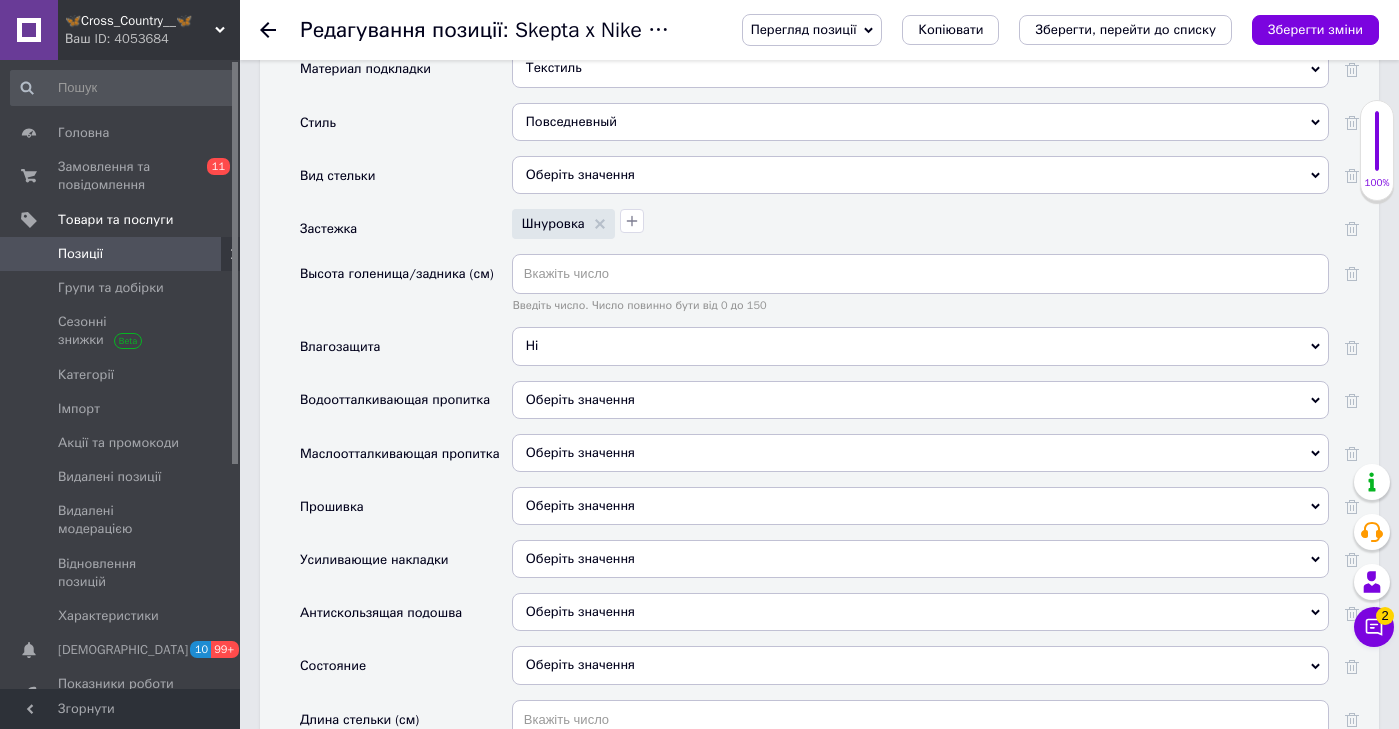 click on "Оберіть значення" at bounding box center [580, 399] 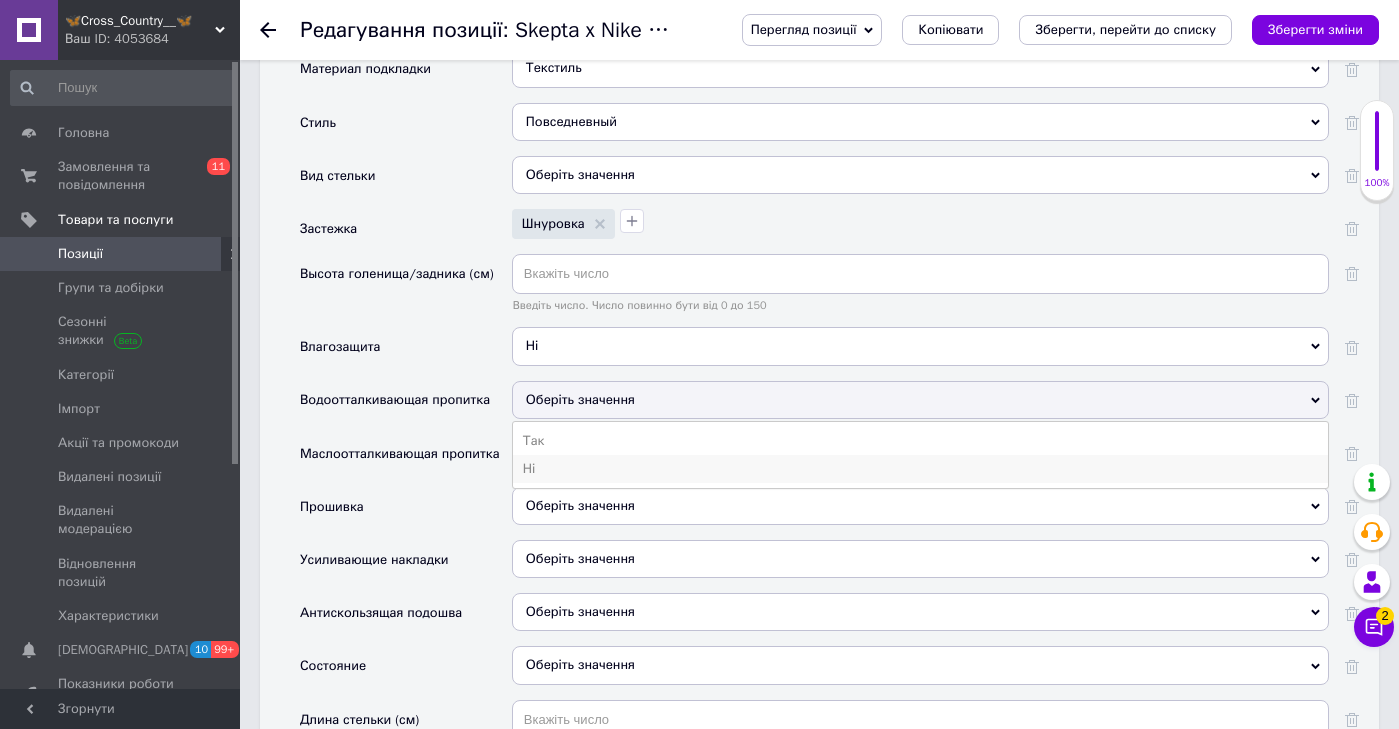 click on "Ні" at bounding box center [920, 469] 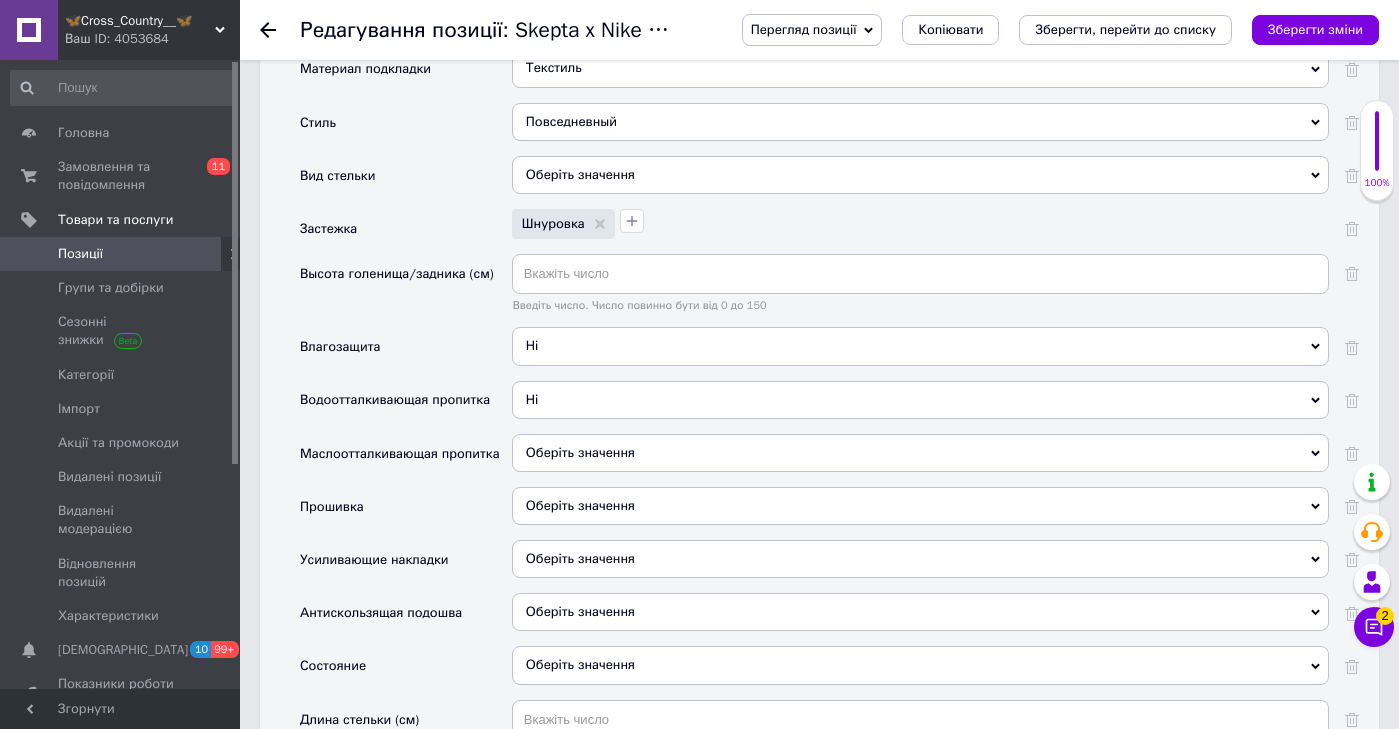 drag, startPoint x: 552, startPoint y: 416, endPoint x: 552, endPoint y: 471, distance: 55 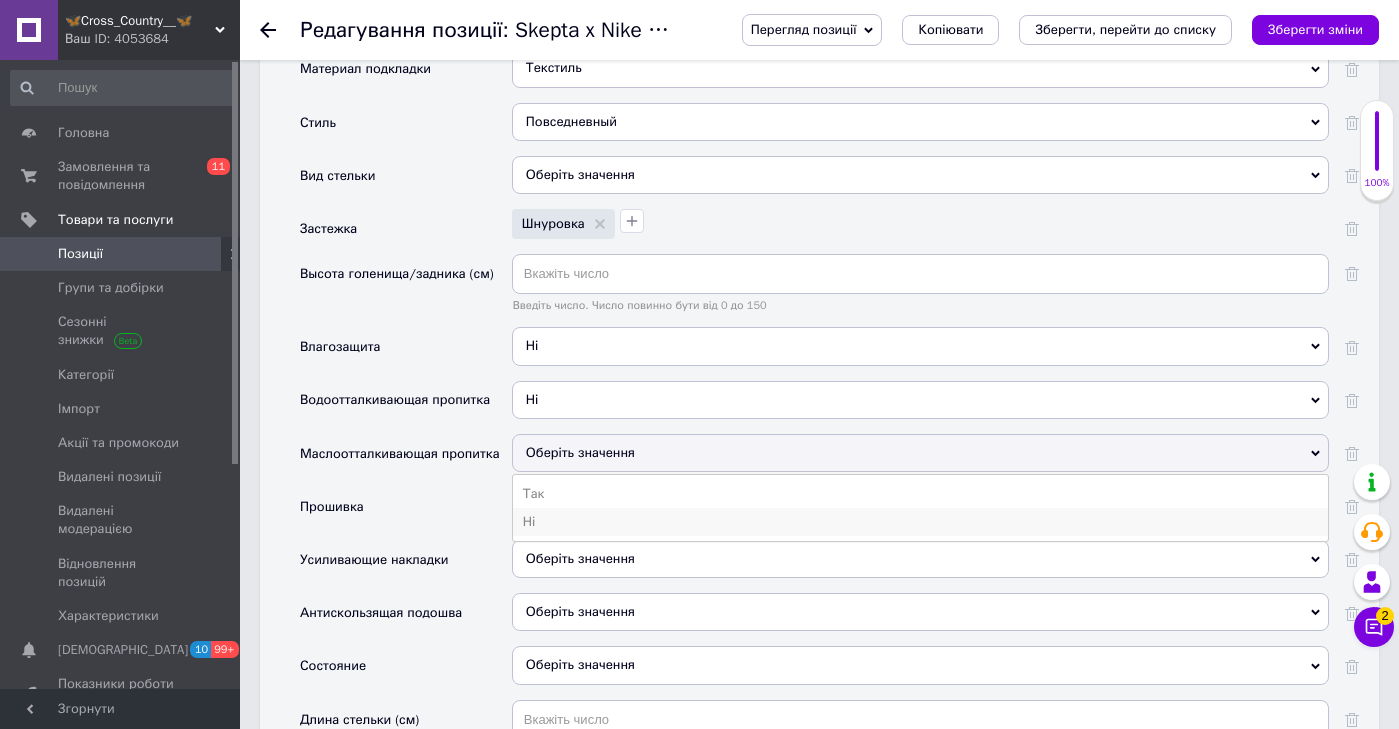 click on "Ні" at bounding box center [920, 522] 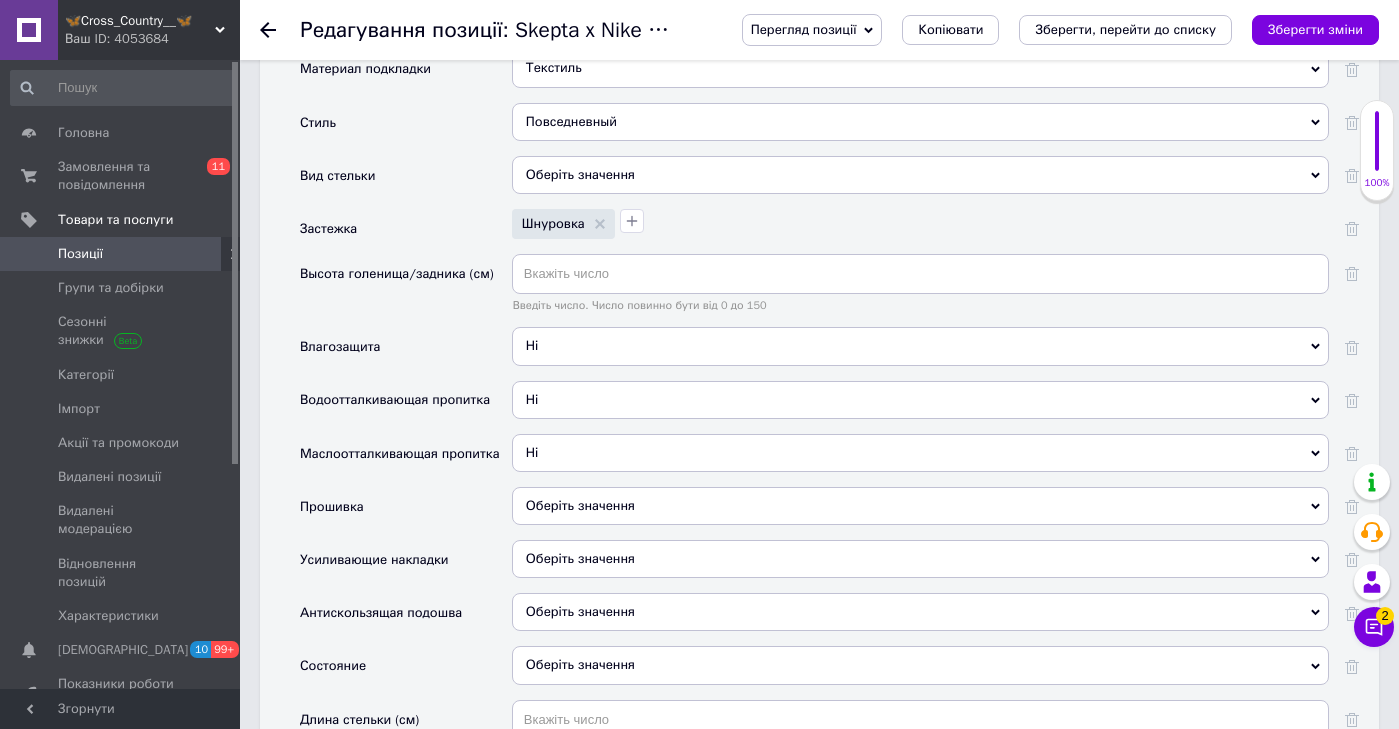 click on "Оберіть значення" at bounding box center [580, 505] 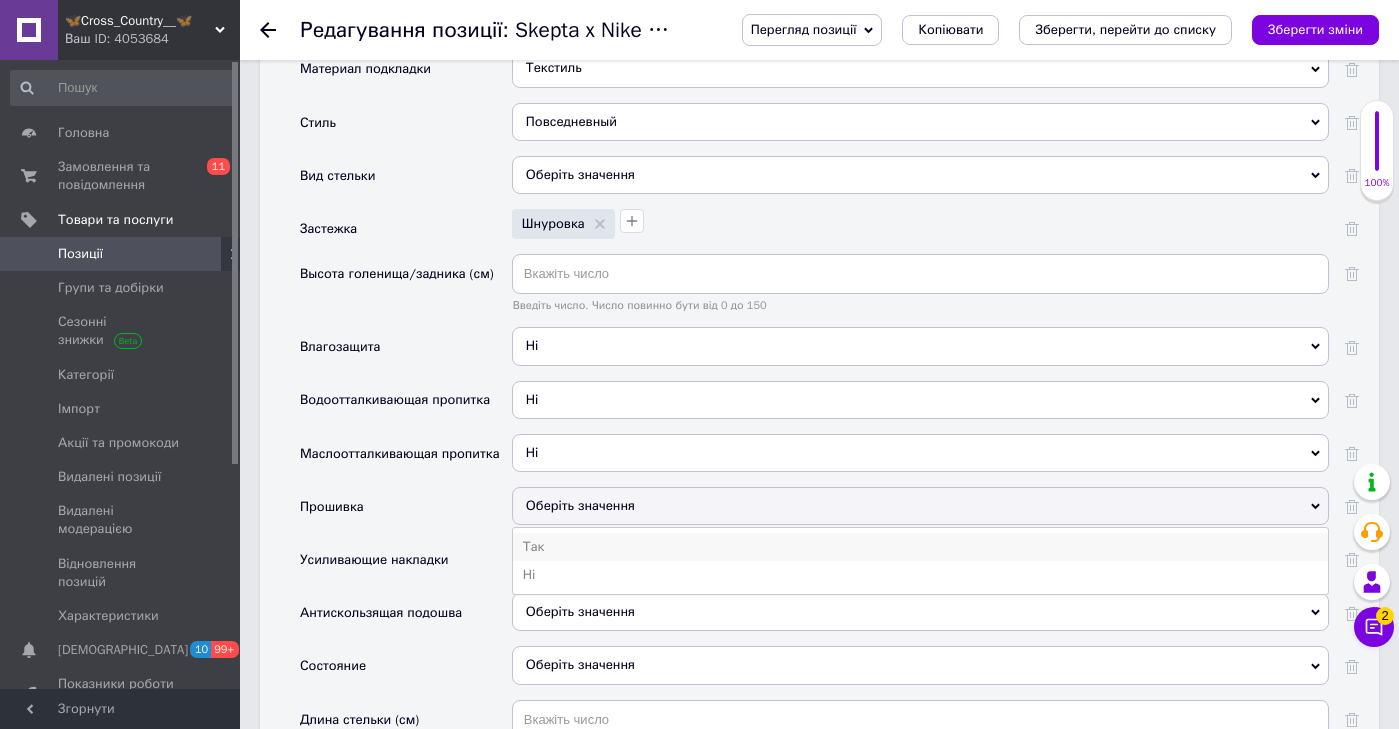 click on "Так" at bounding box center [920, 547] 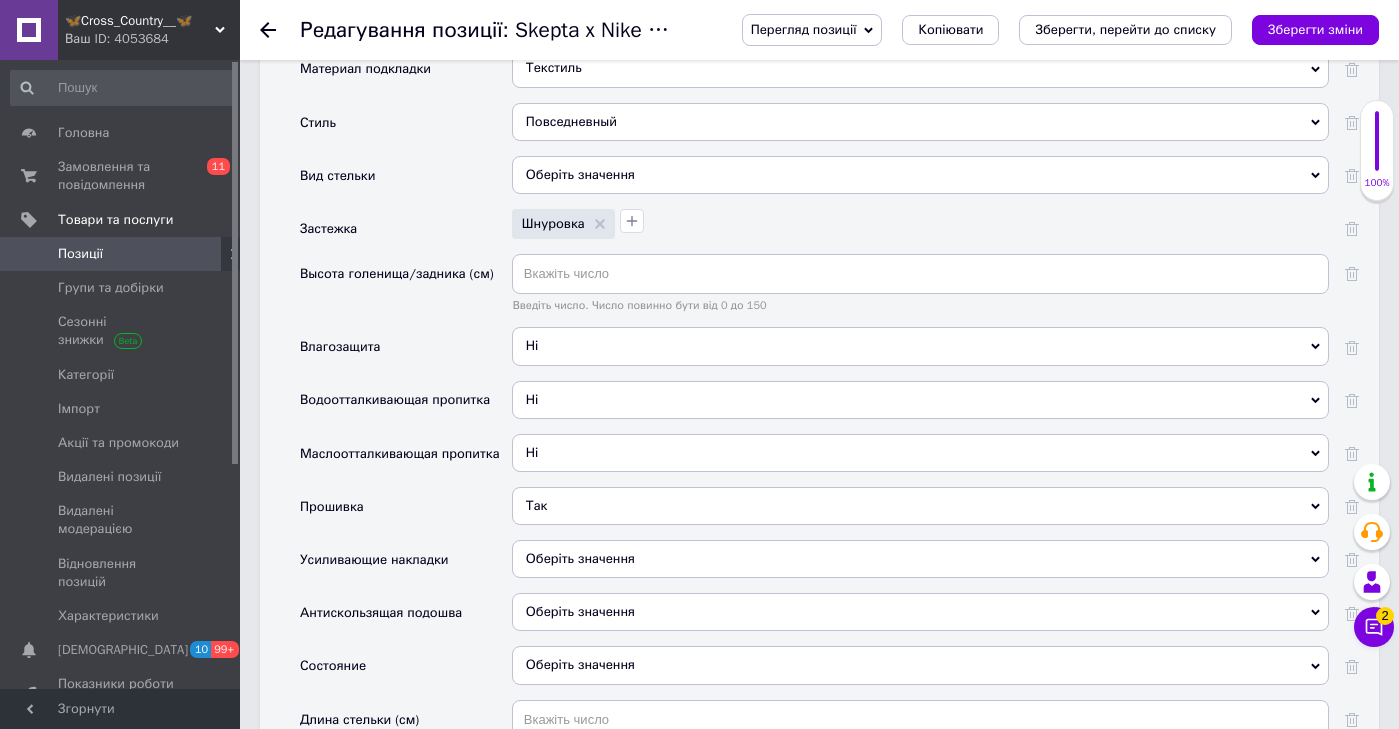 click on "Оберіть значення" at bounding box center (920, 559) 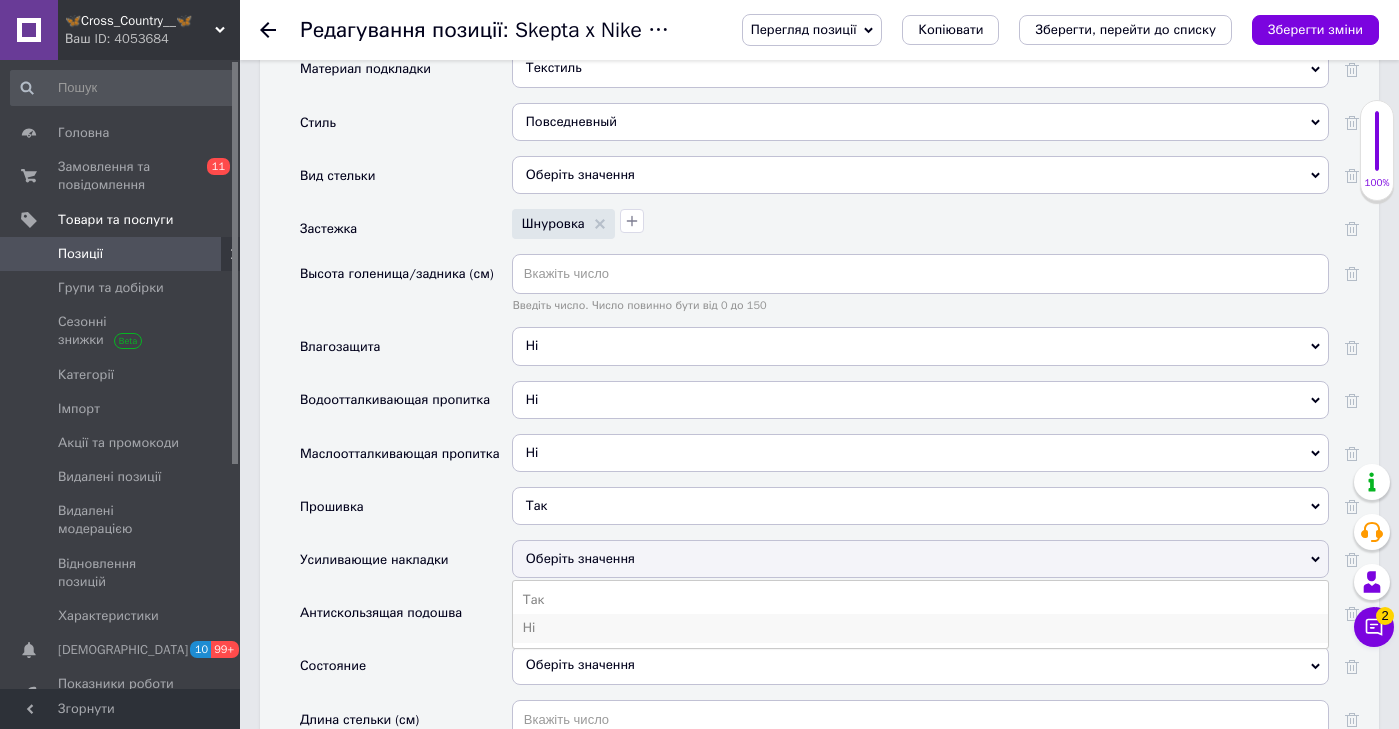click on "Ні" at bounding box center [920, 628] 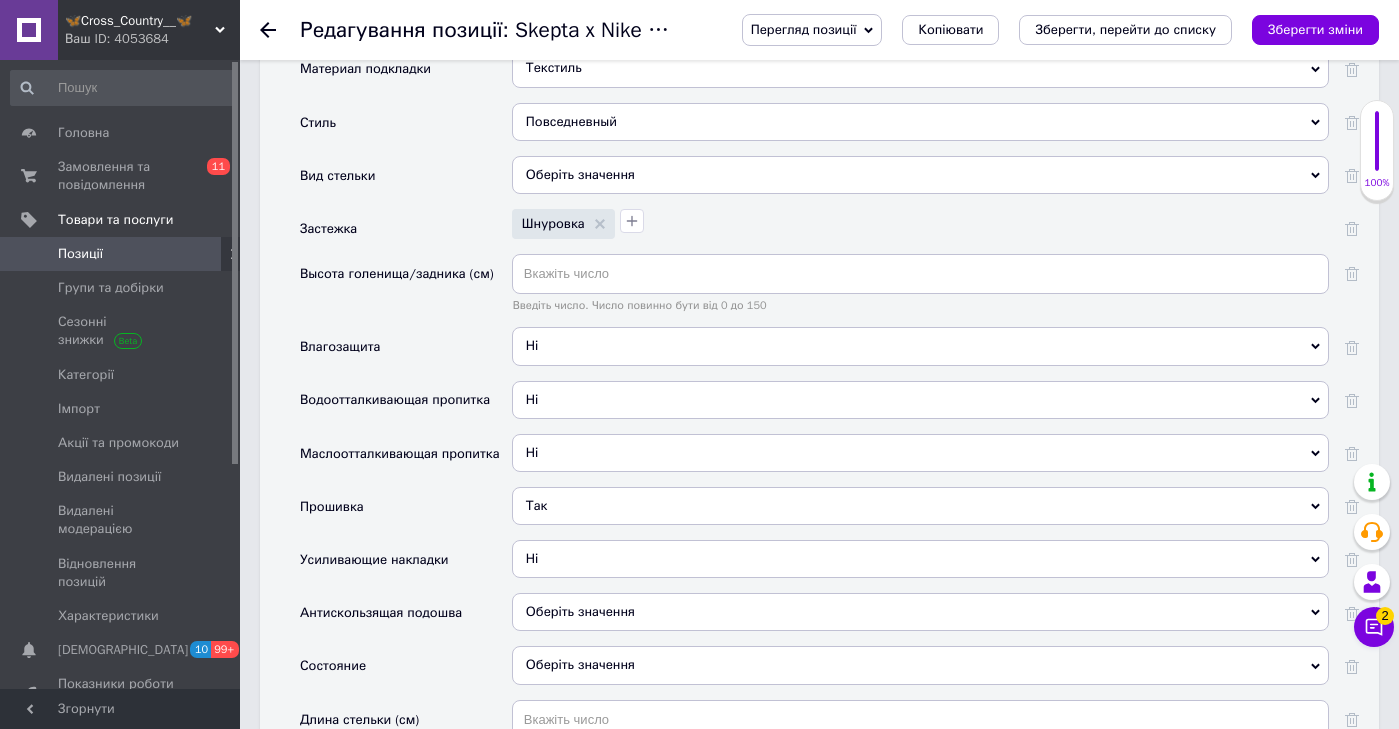 click on "Оберіть значення" at bounding box center [580, 611] 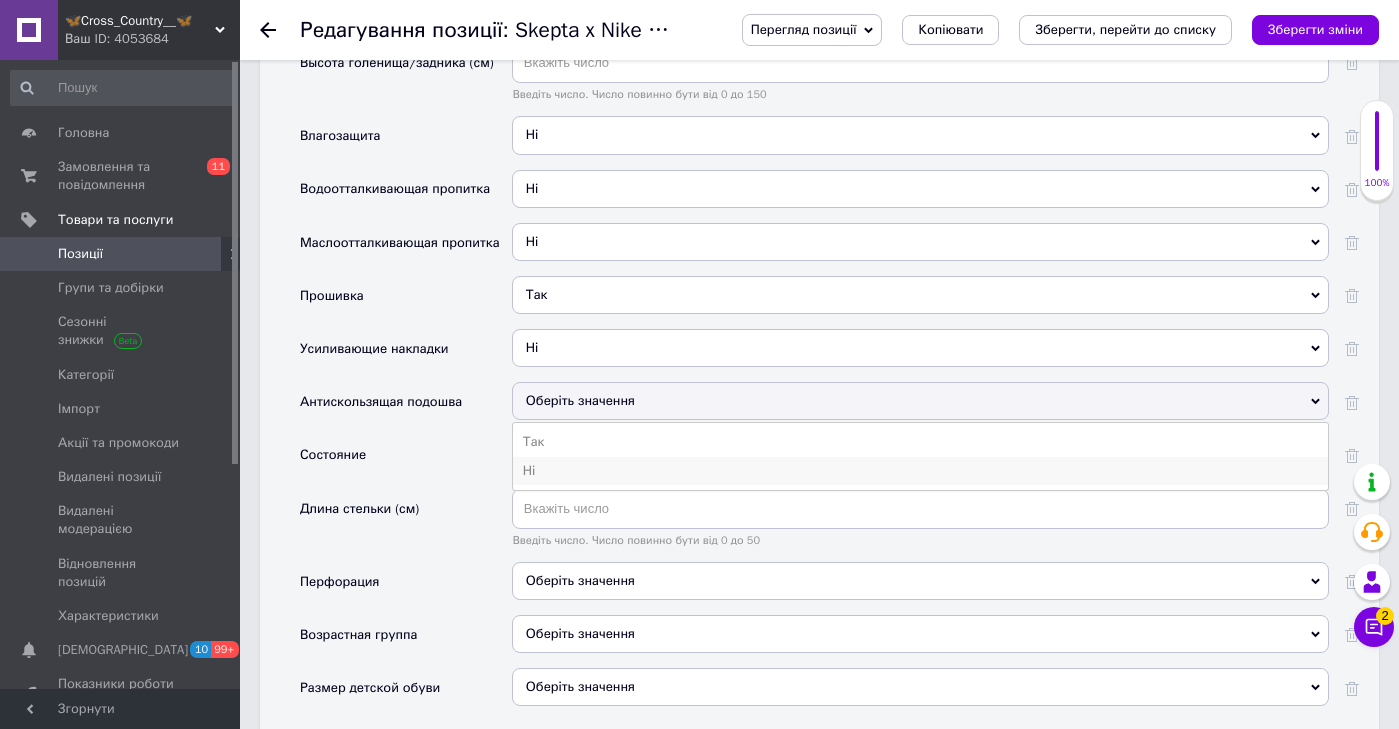 click on "Ні" at bounding box center (920, 471) 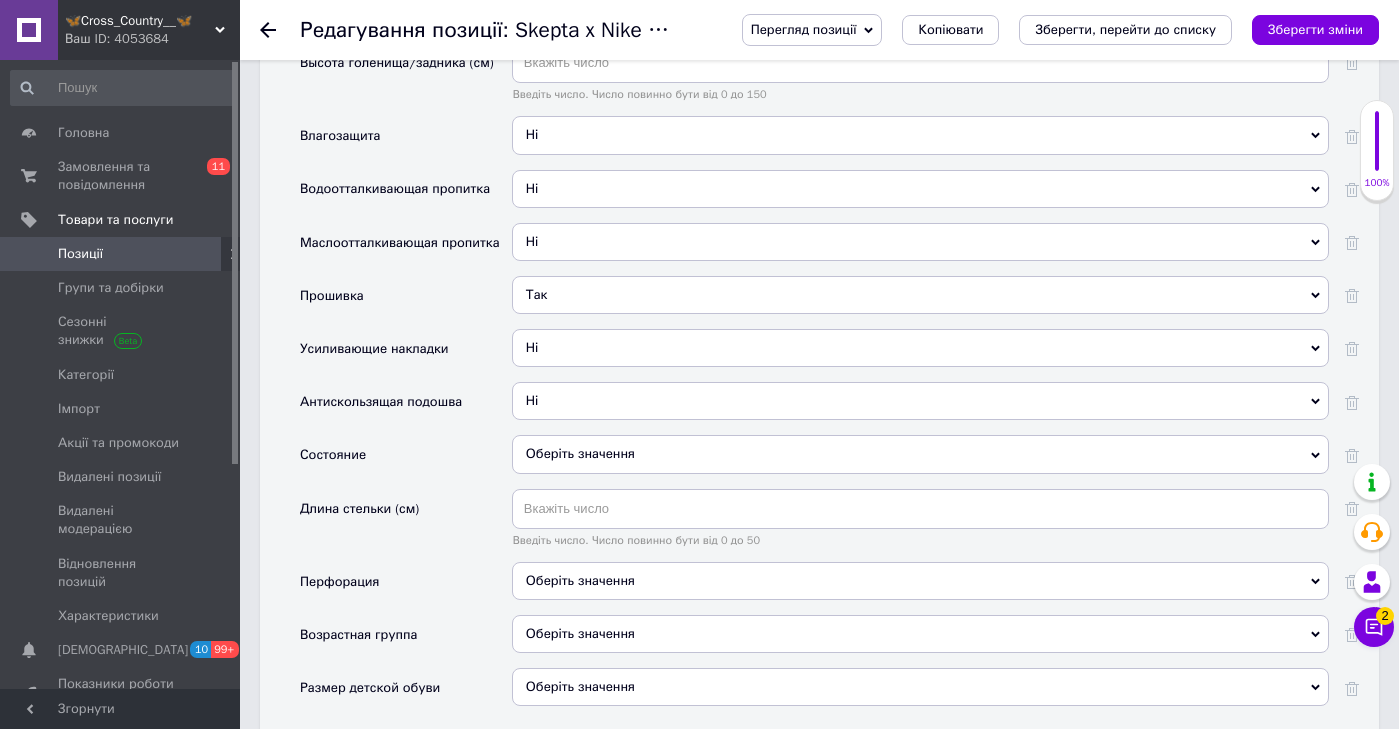 drag, startPoint x: 557, startPoint y: 433, endPoint x: 557, endPoint y: 450, distance: 17 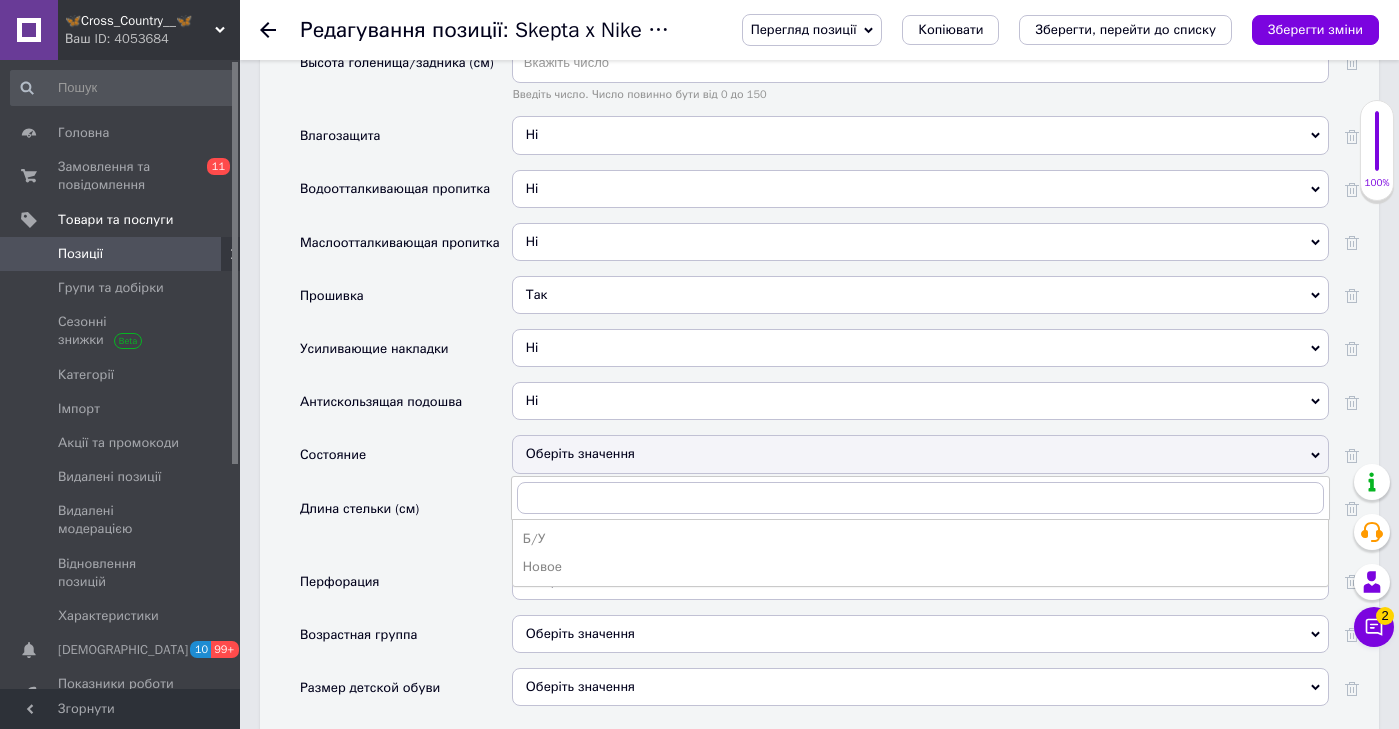 click on "Новое" at bounding box center (920, 567) 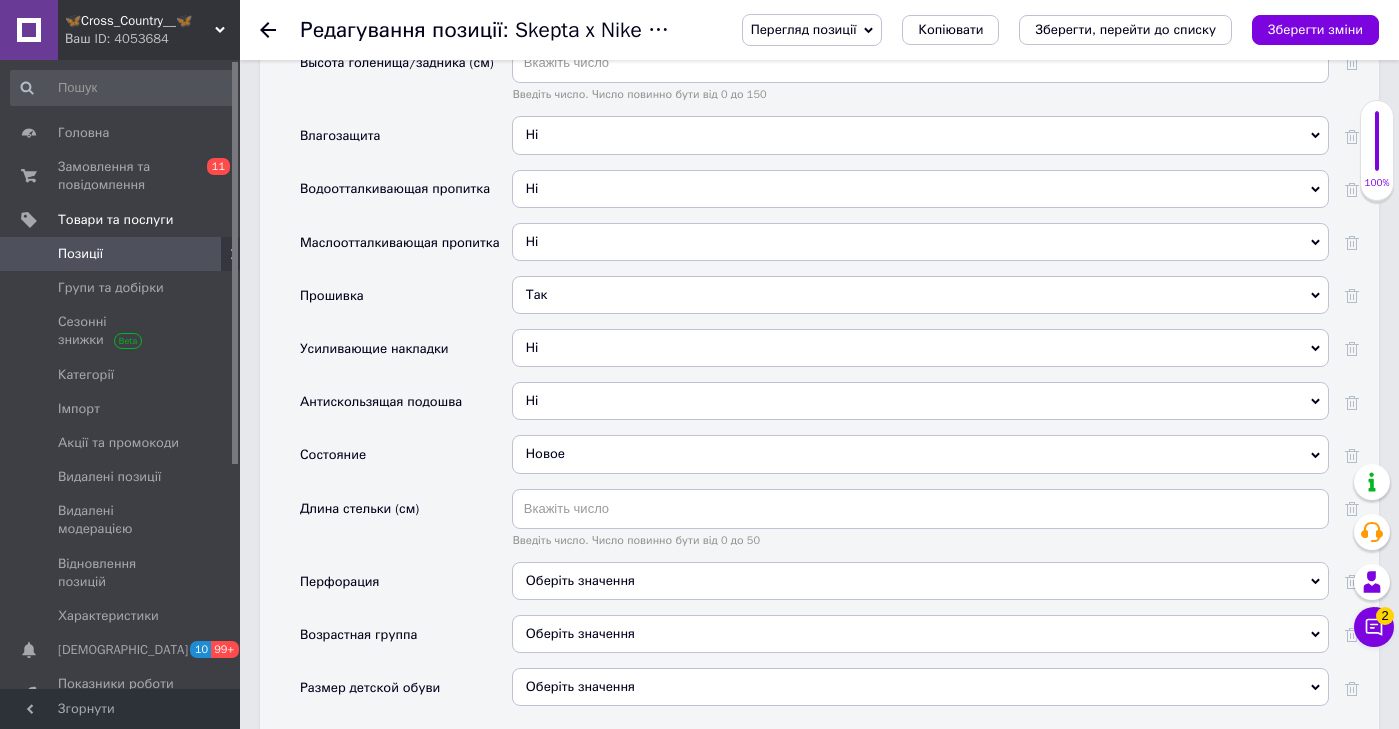 click on "Оберіть значення" at bounding box center [580, 580] 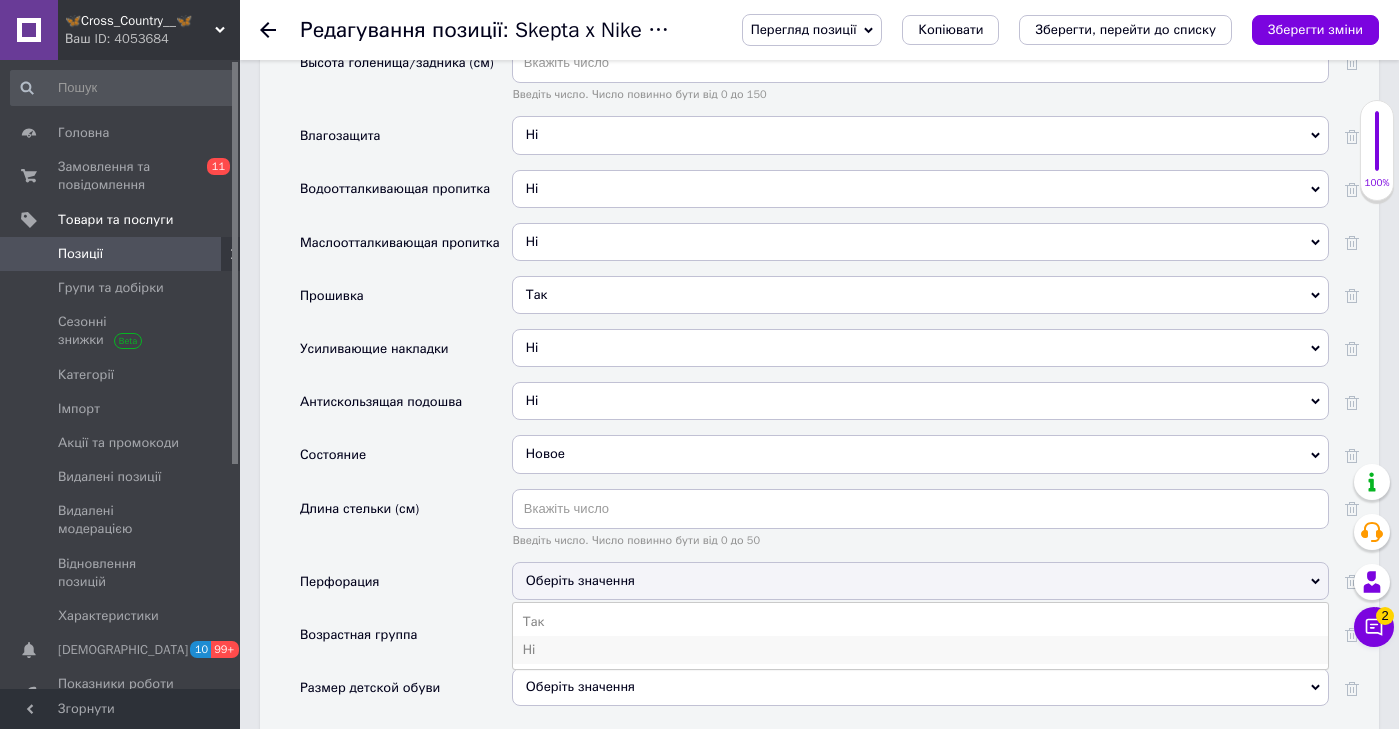 click on "Ні" at bounding box center [920, 650] 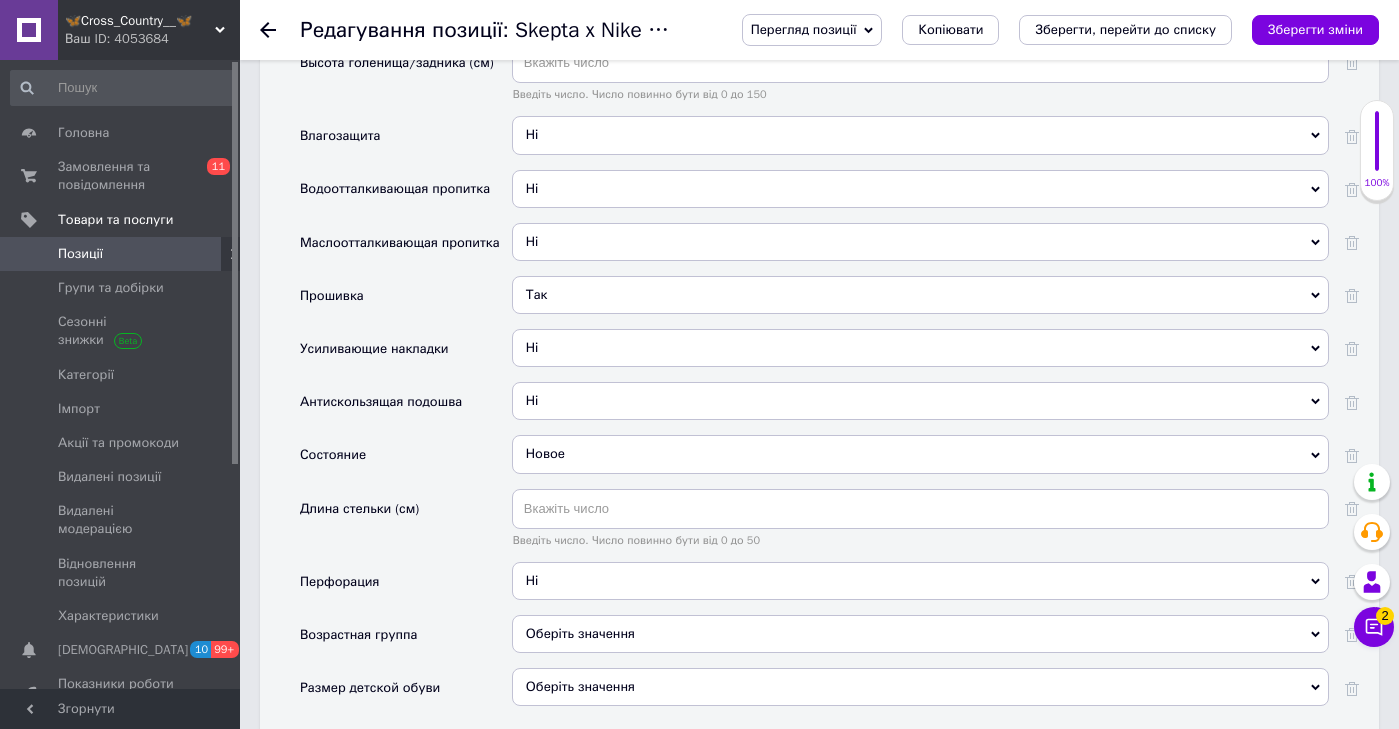 click on "Оберіть значення" at bounding box center (920, 634) 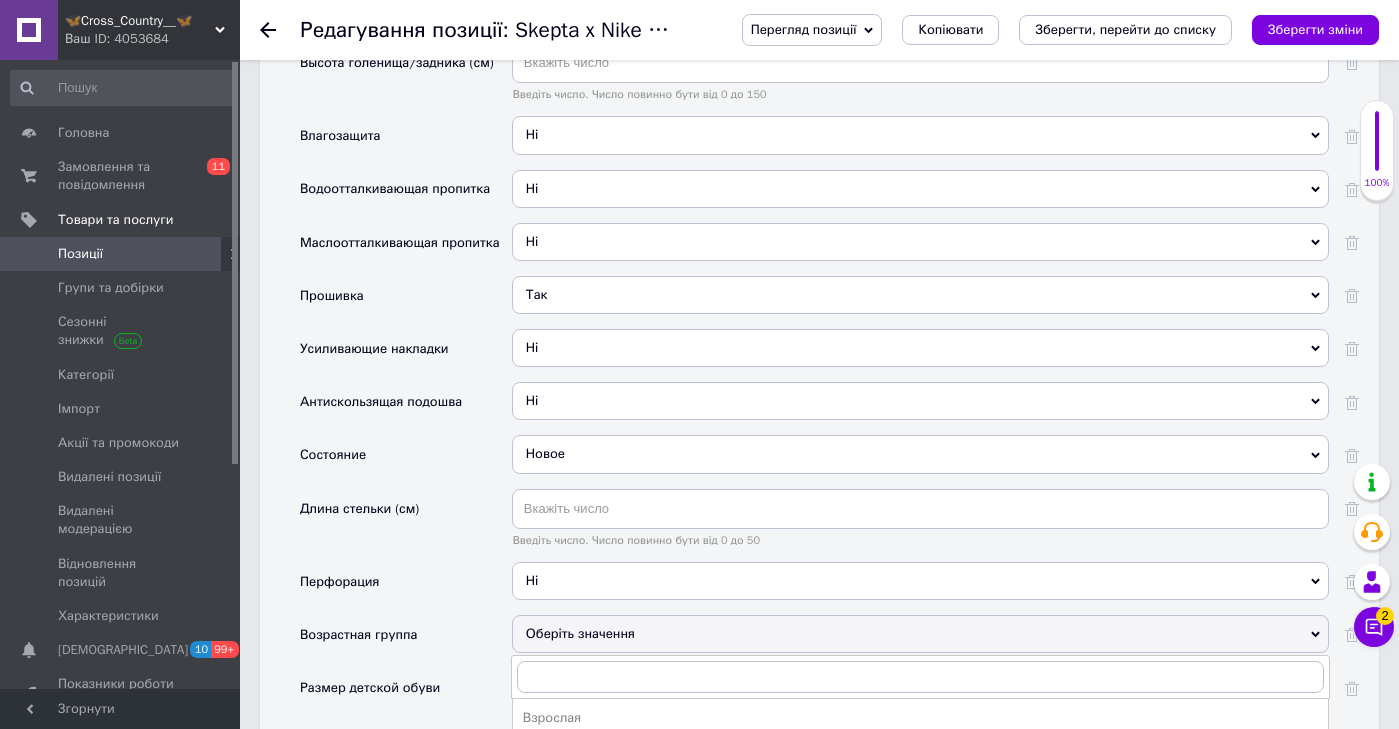 click on "Взрослая" at bounding box center [920, 718] 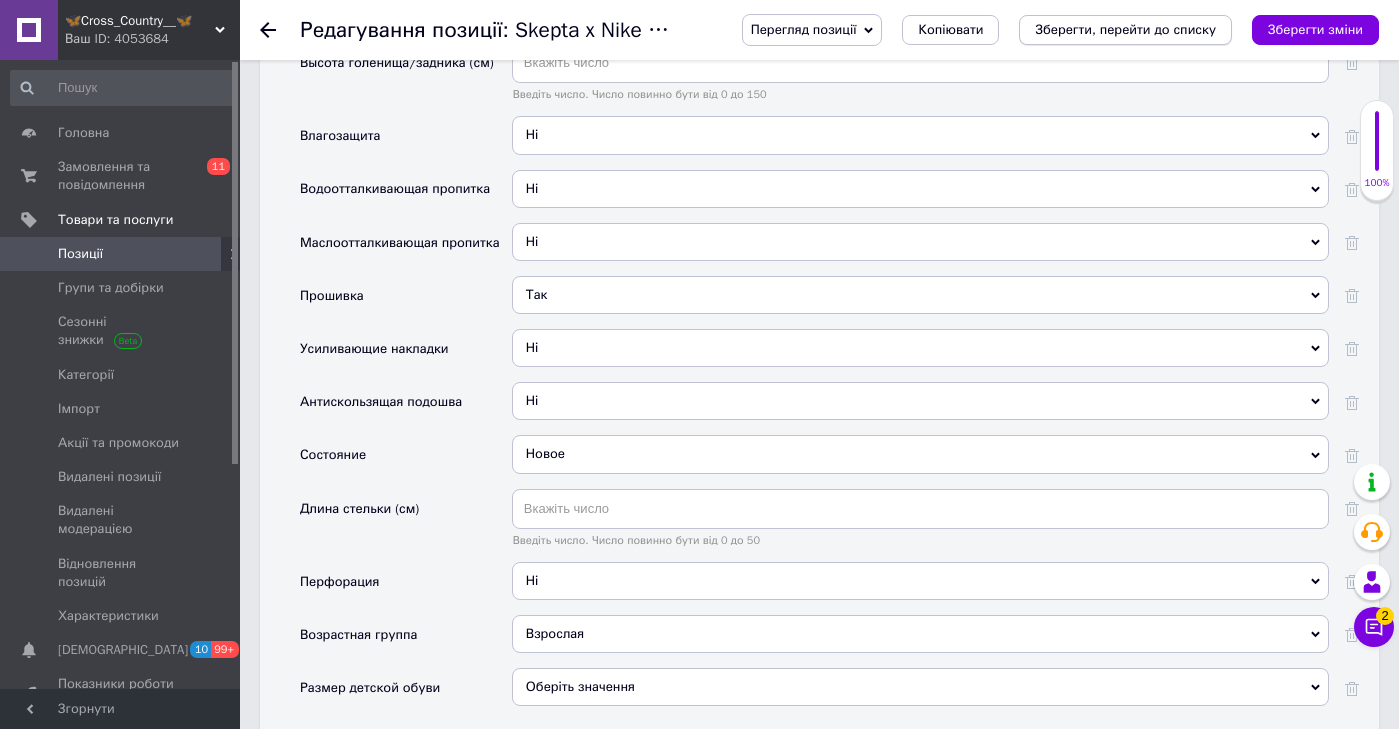 click on "Зберегти, перейти до списку" at bounding box center [1125, 29] 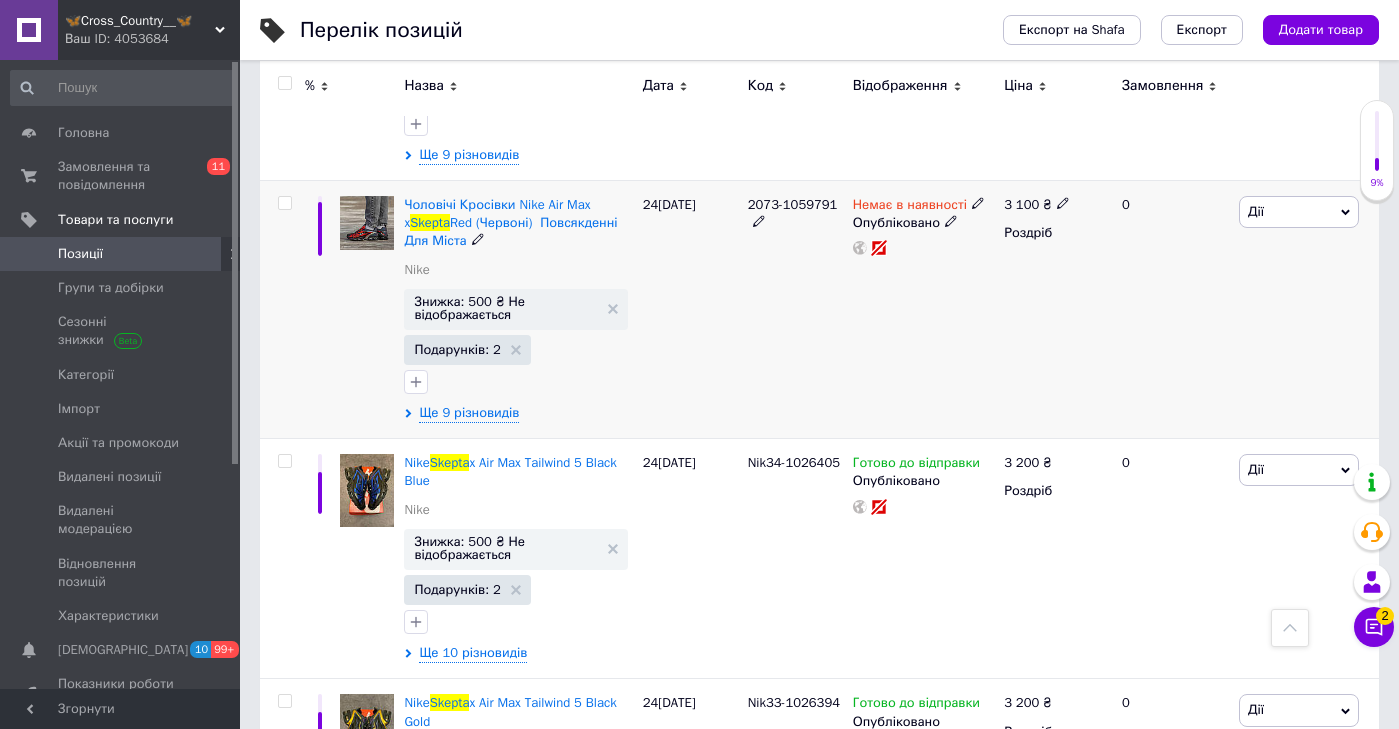 scroll, scrollTop: 522, scrollLeft: 0, axis: vertical 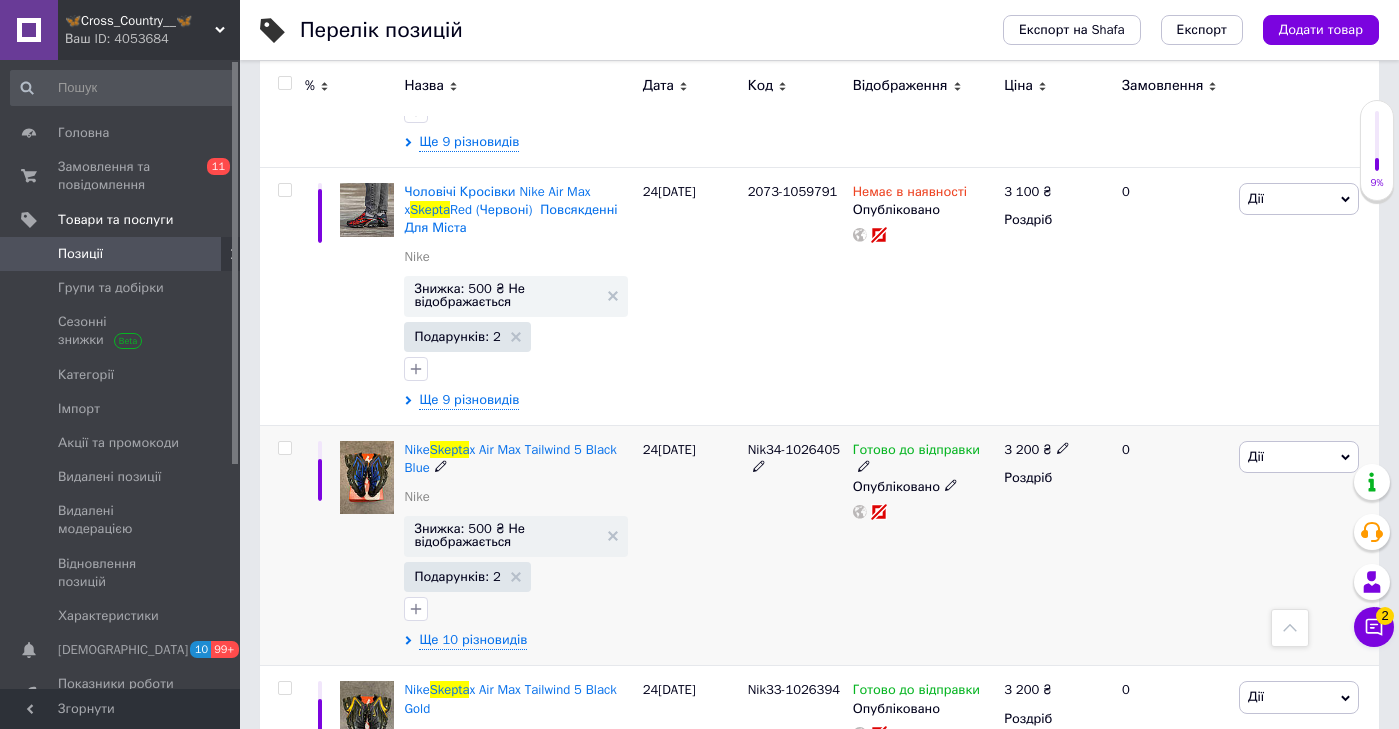 click at bounding box center [367, 477] 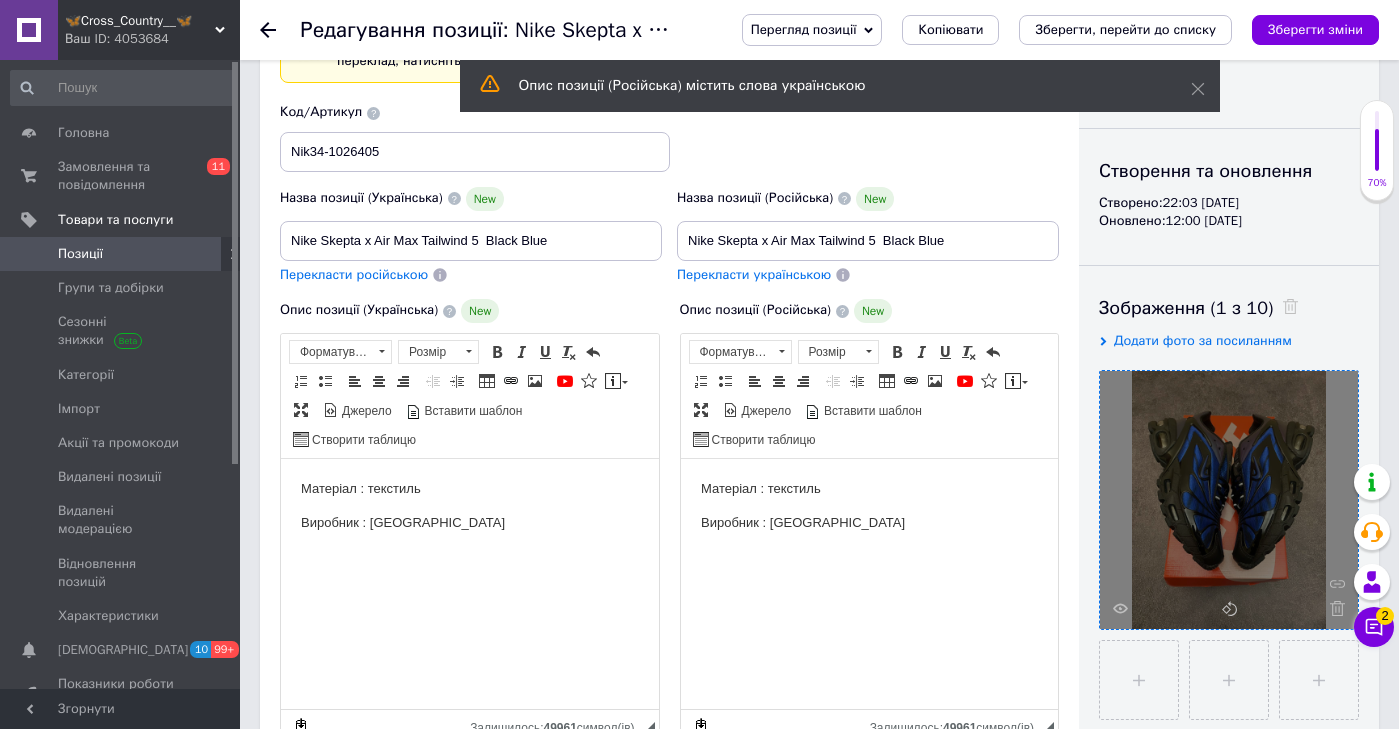 scroll, scrollTop: 187, scrollLeft: 0, axis: vertical 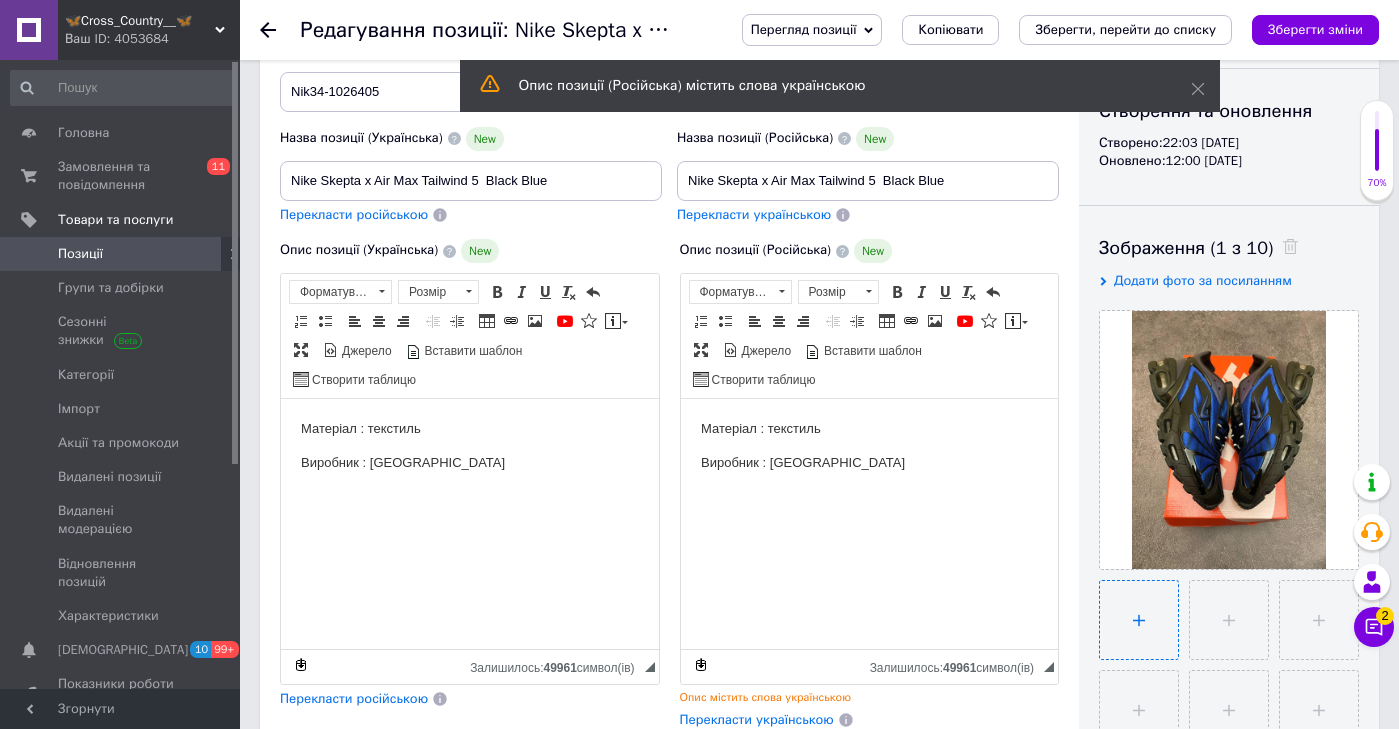click at bounding box center (1139, 620) 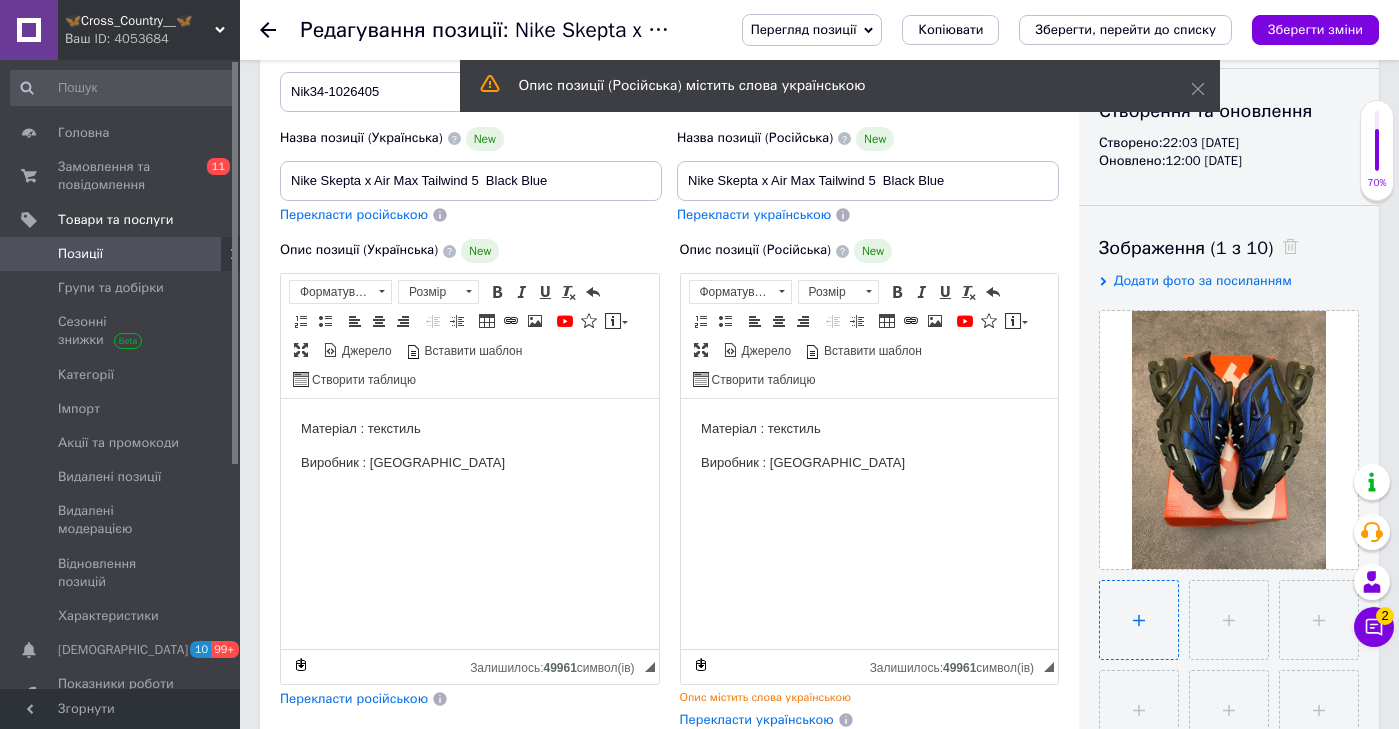 type on "C:\fakepath\IMG_4262.JPG" 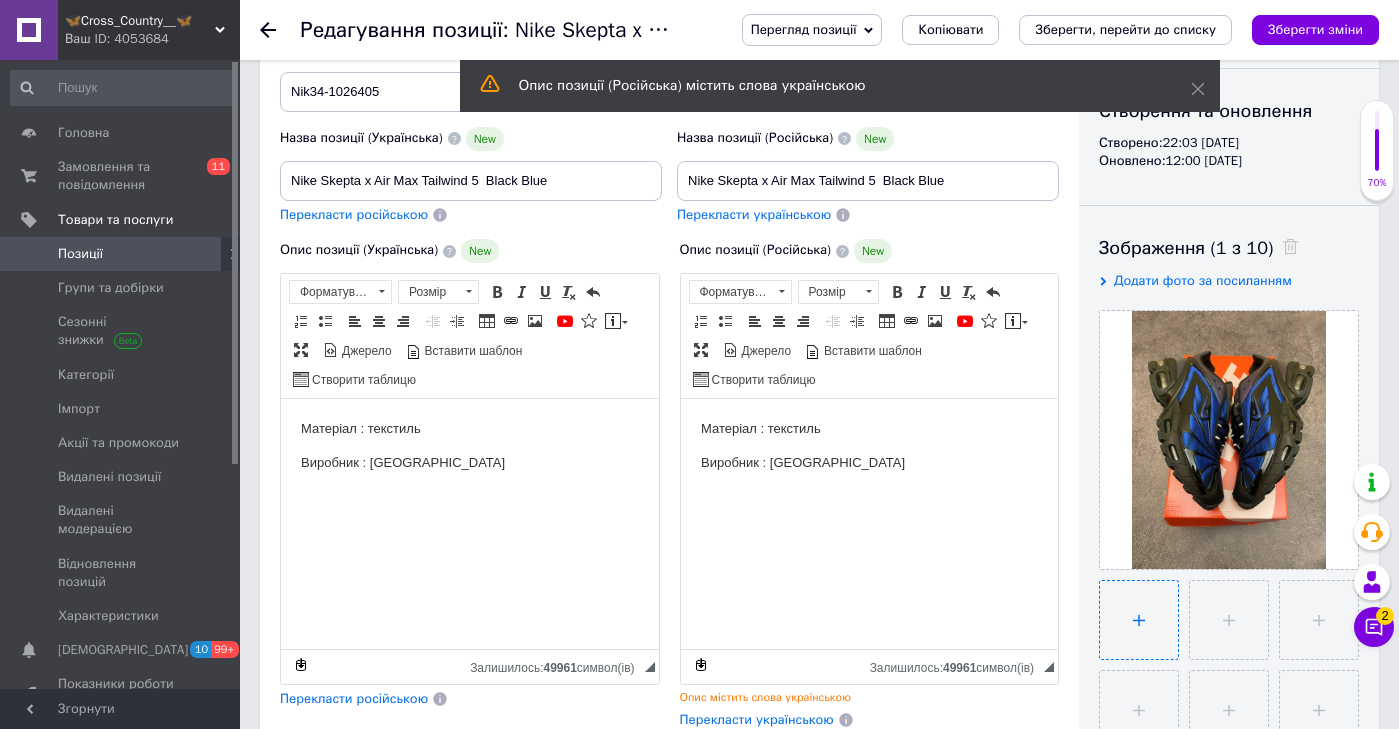 type 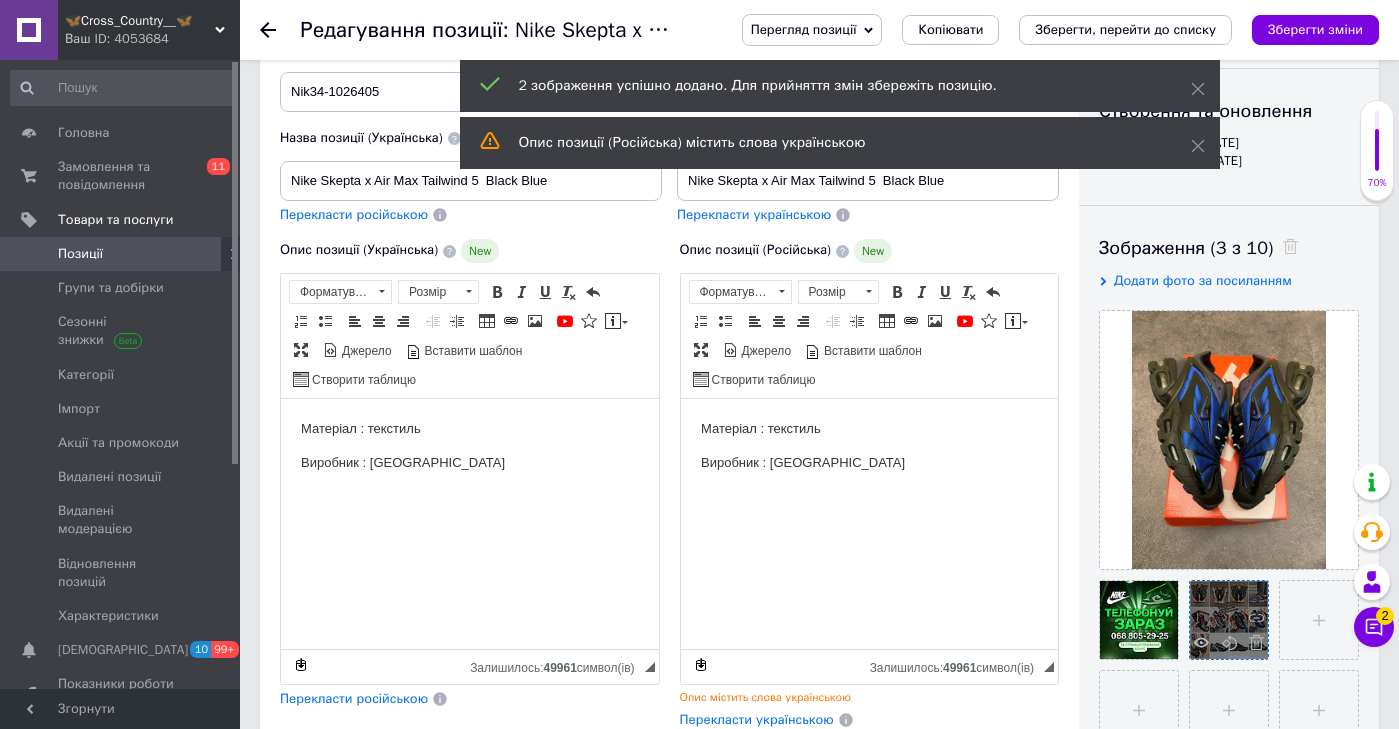 drag, startPoint x: 1199, startPoint y: 571, endPoint x: 1207, endPoint y: 580, distance: 12.0415945 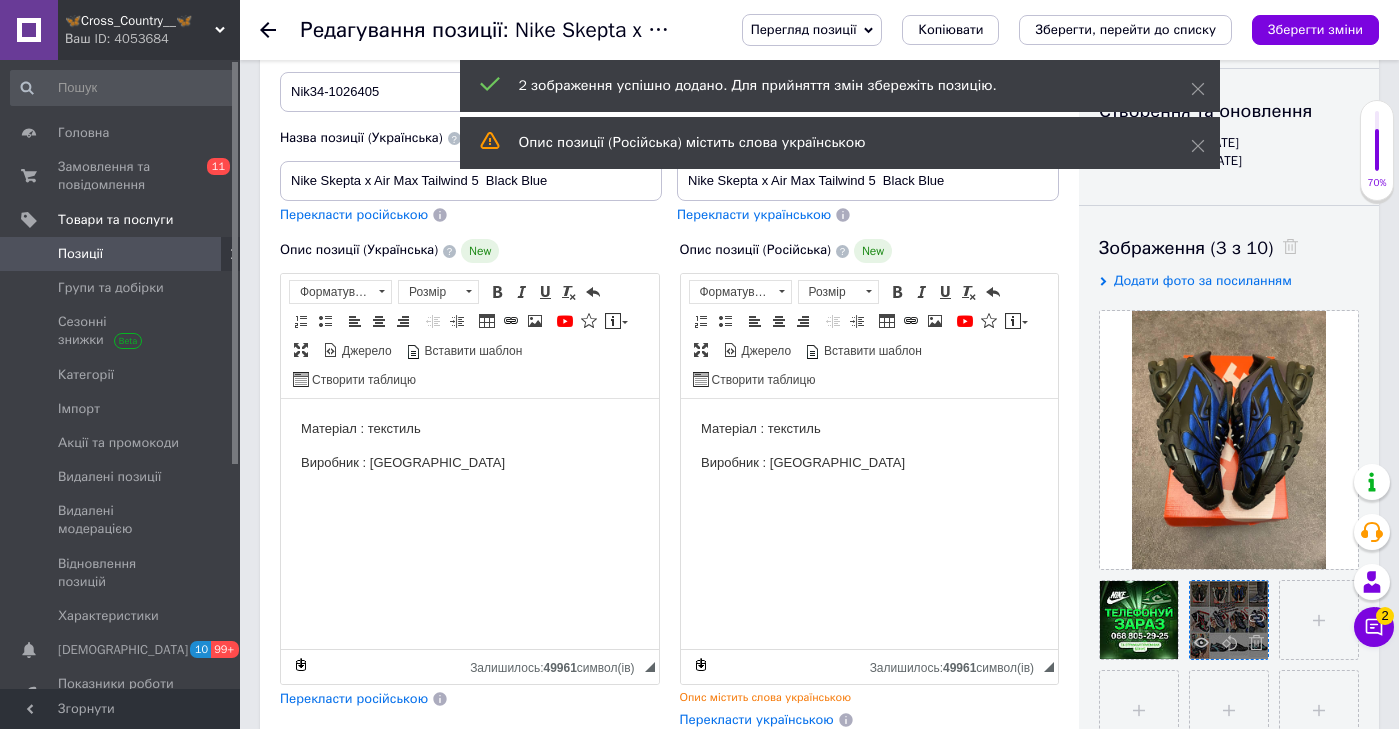 click at bounding box center (1224, 705) 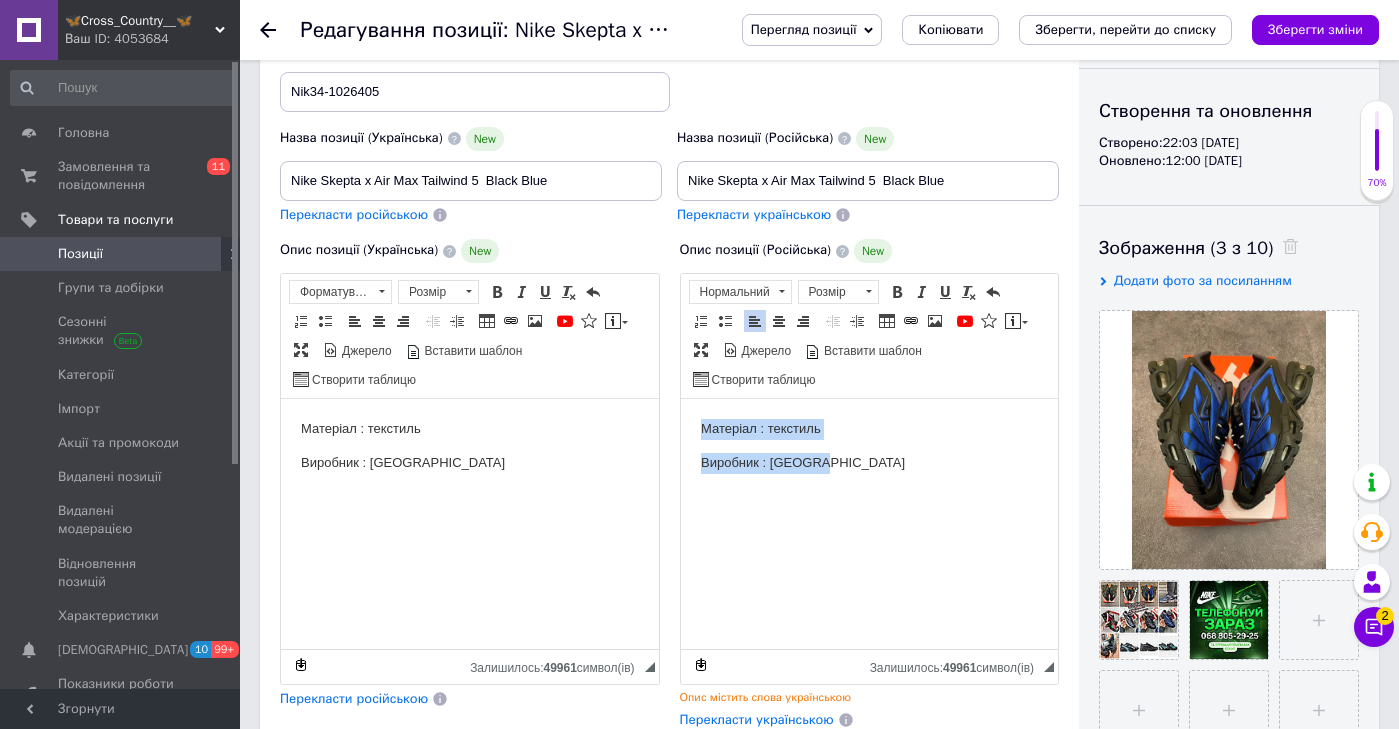 drag, startPoint x: 848, startPoint y: 571, endPoint x: 846, endPoint y: 359, distance: 212.00943 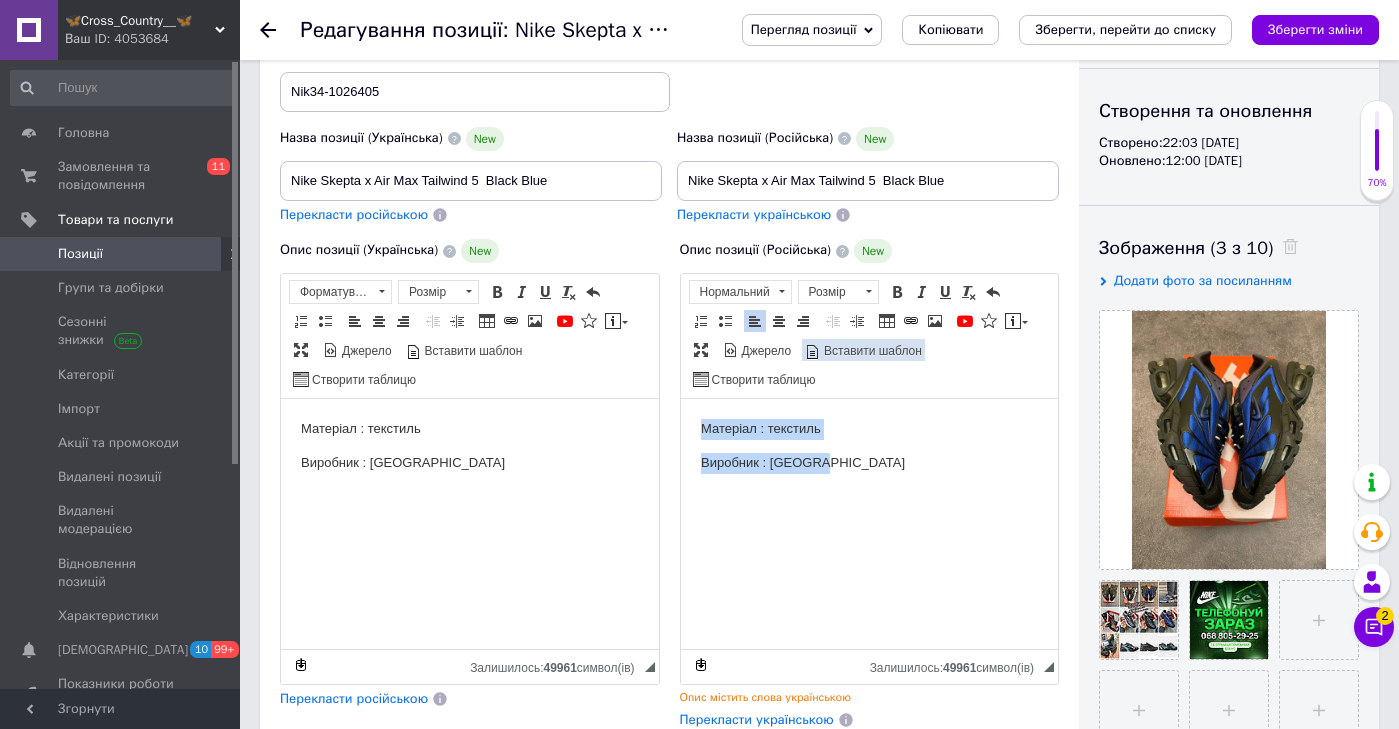 paste 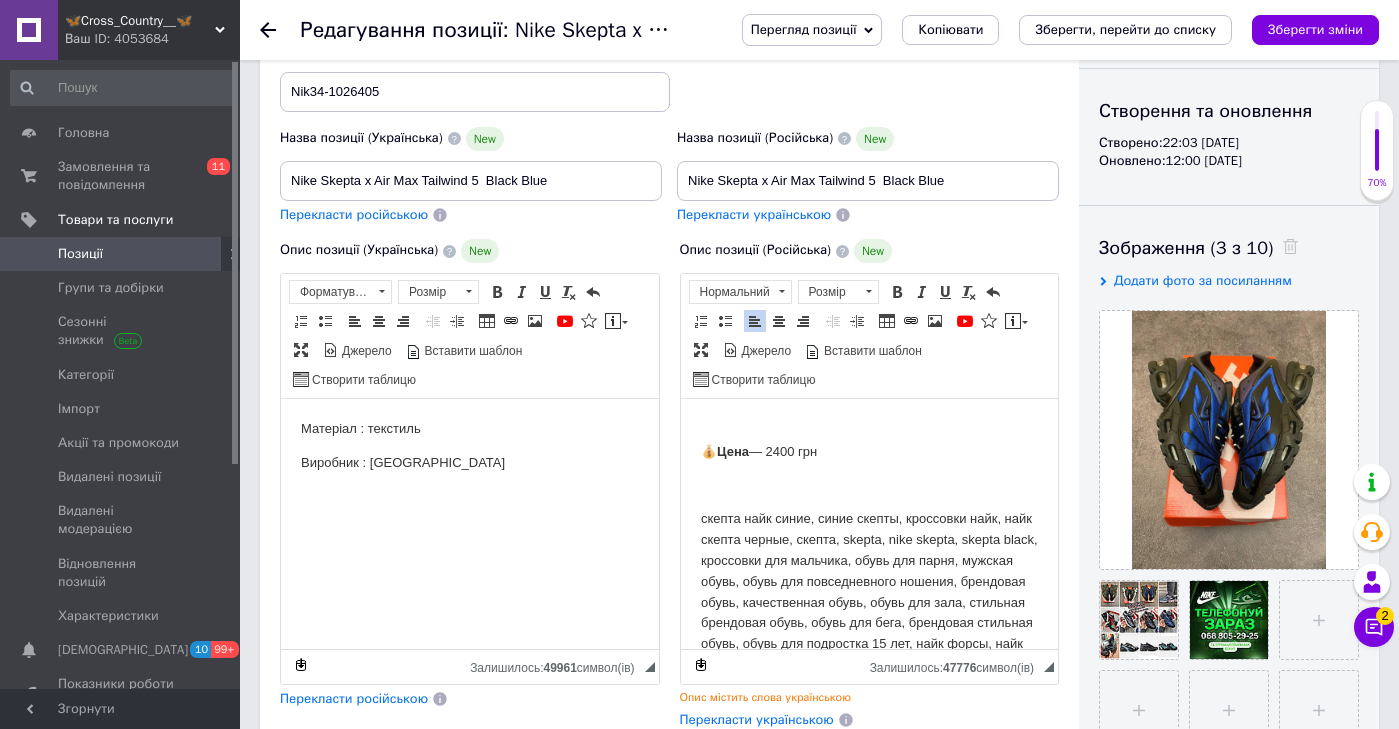 scroll, scrollTop: 2085, scrollLeft: 0, axis: vertical 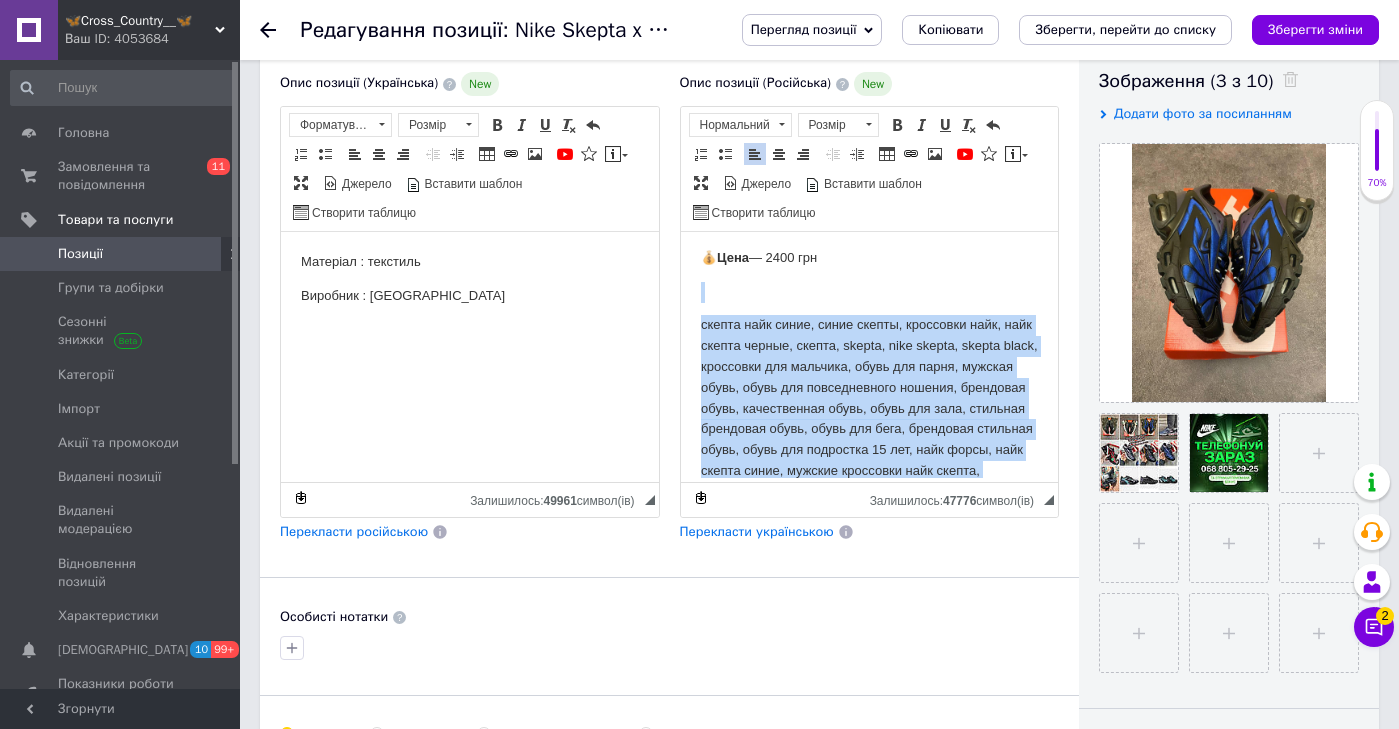 drag, startPoint x: 801, startPoint y: 299, endPoint x: 923, endPoint y: 711, distance: 429.6836 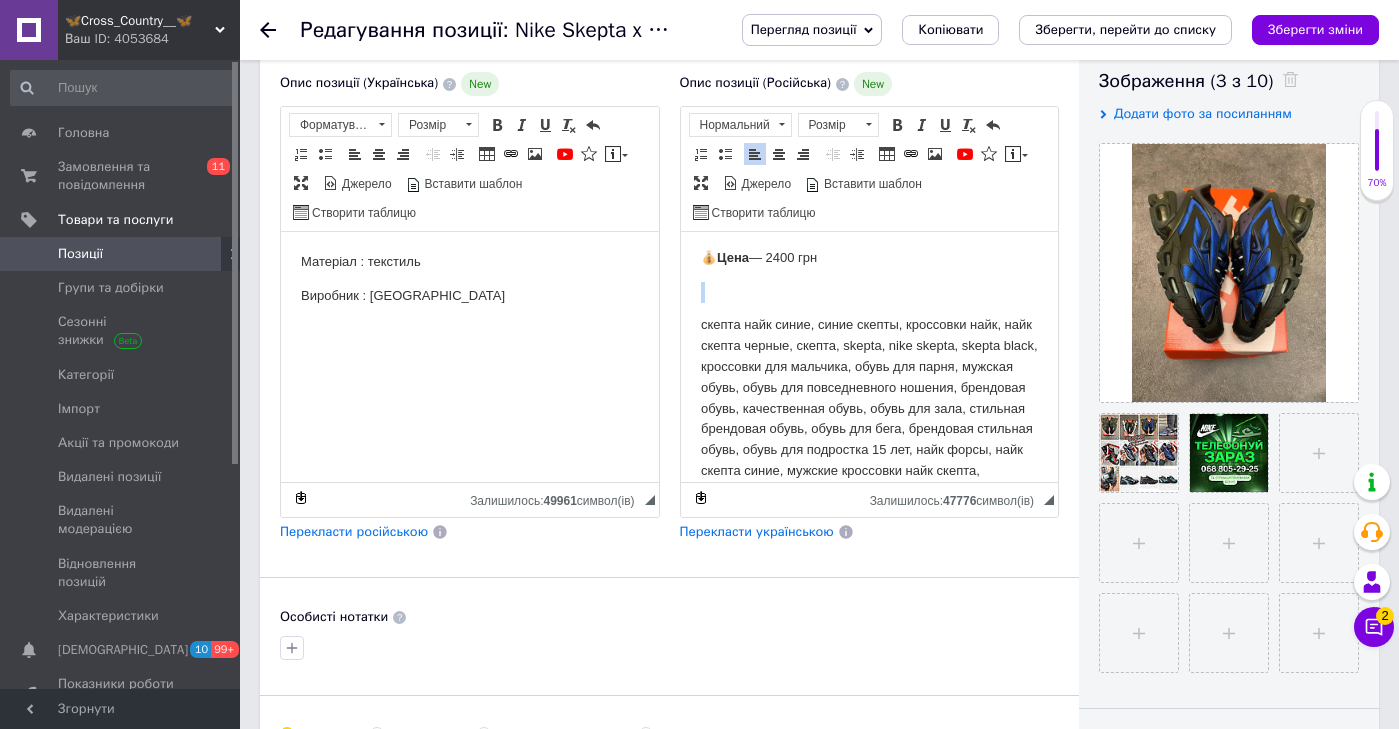 type 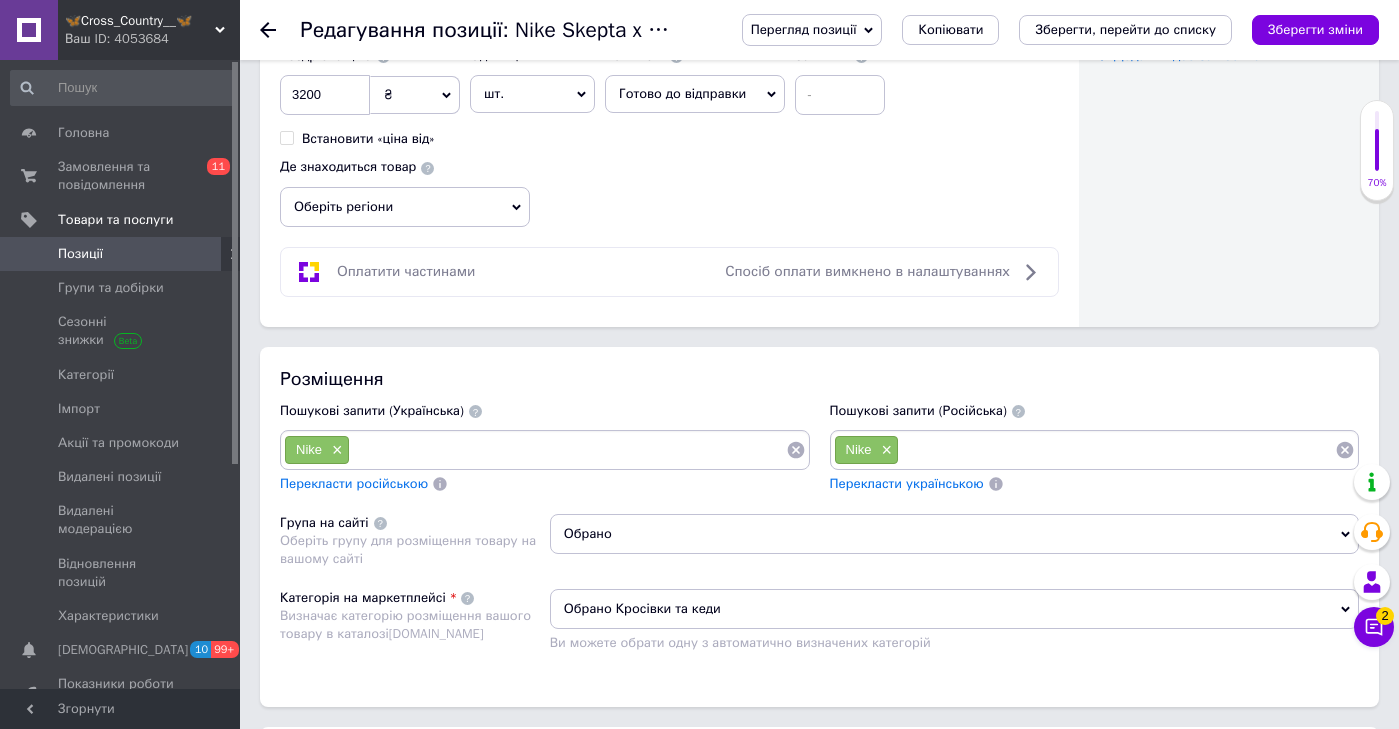 scroll, scrollTop: 1125, scrollLeft: 0, axis: vertical 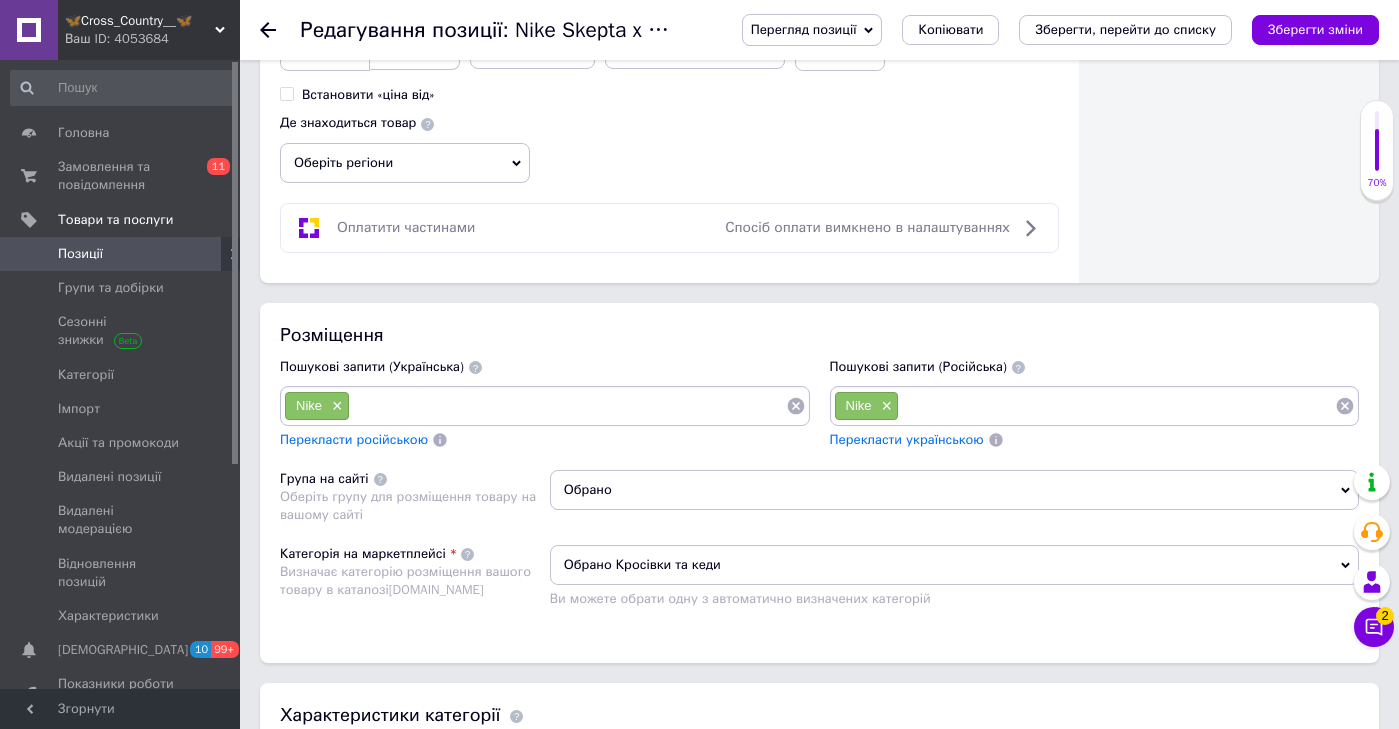 click at bounding box center (1117, 406) 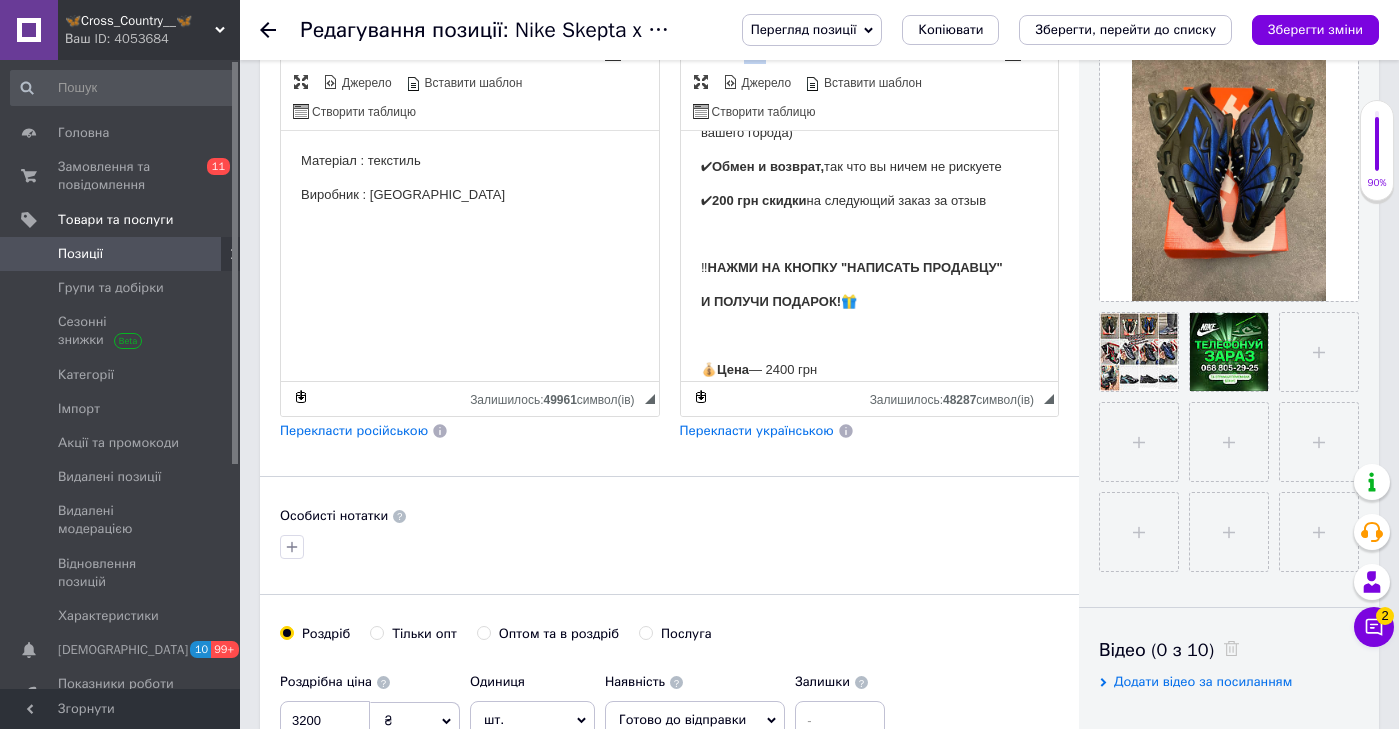 scroll, scrollTop: 371, scrollLeft: 0, axis: vertical 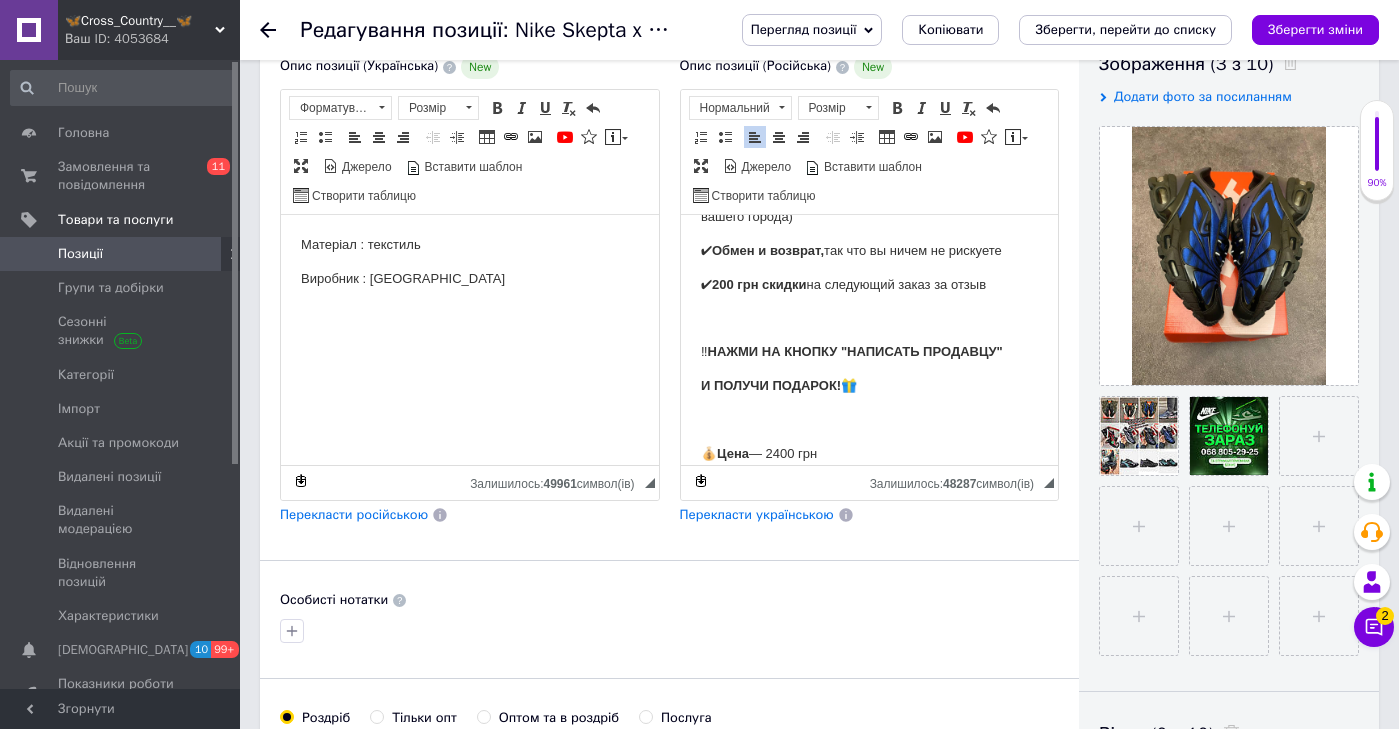 click on "💰  Цена  — 2400 грн" at bounding box center (869, 454) 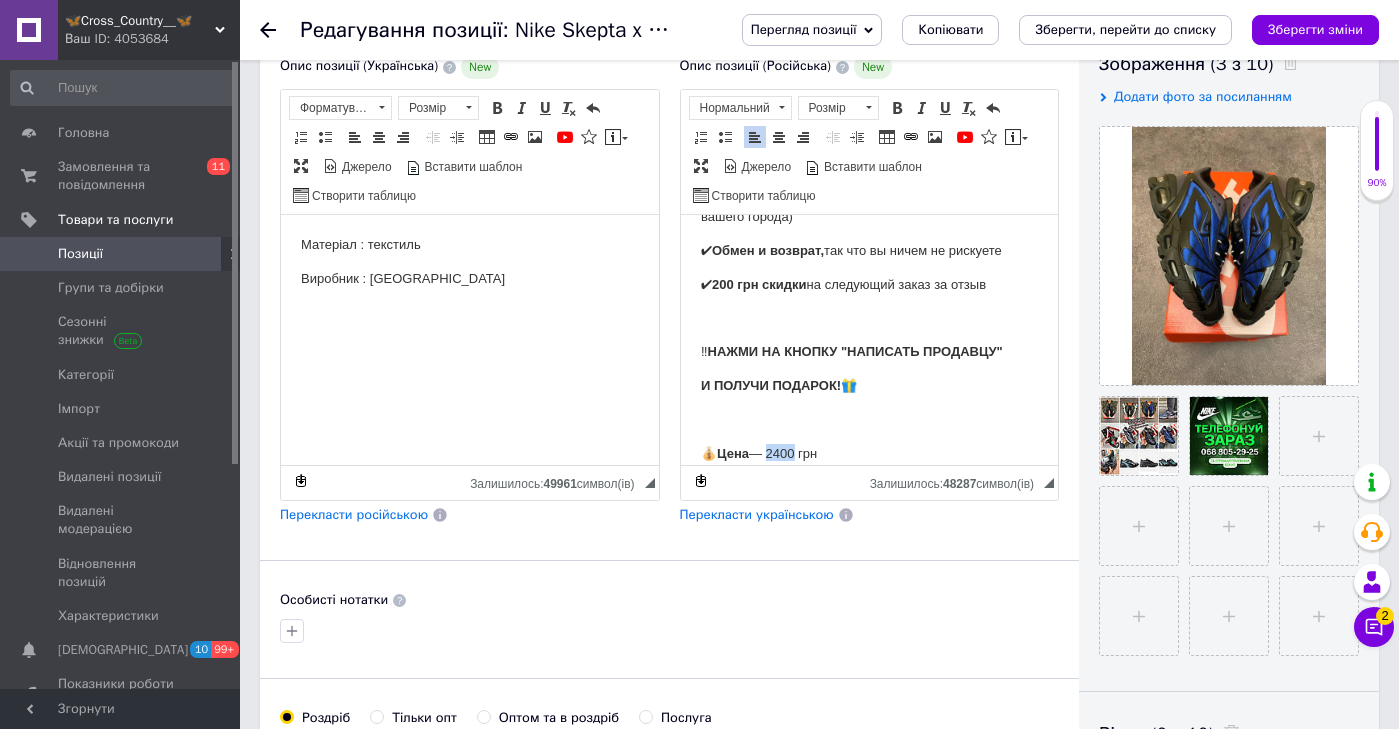 click on "💰  Цена  — 2400 грн" at bounding box center [869, 454] 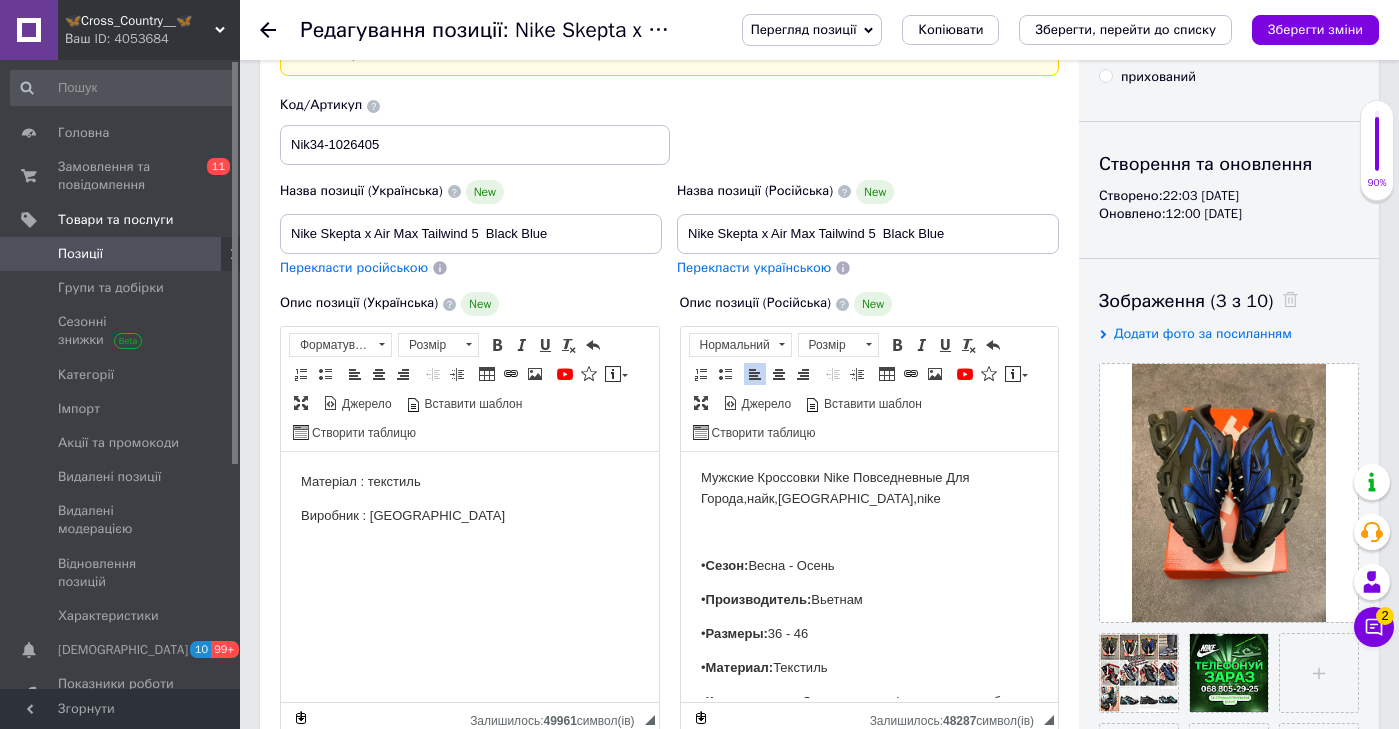 scroll, scrollTop: 75, scrollLeft: 0, axis: vertical 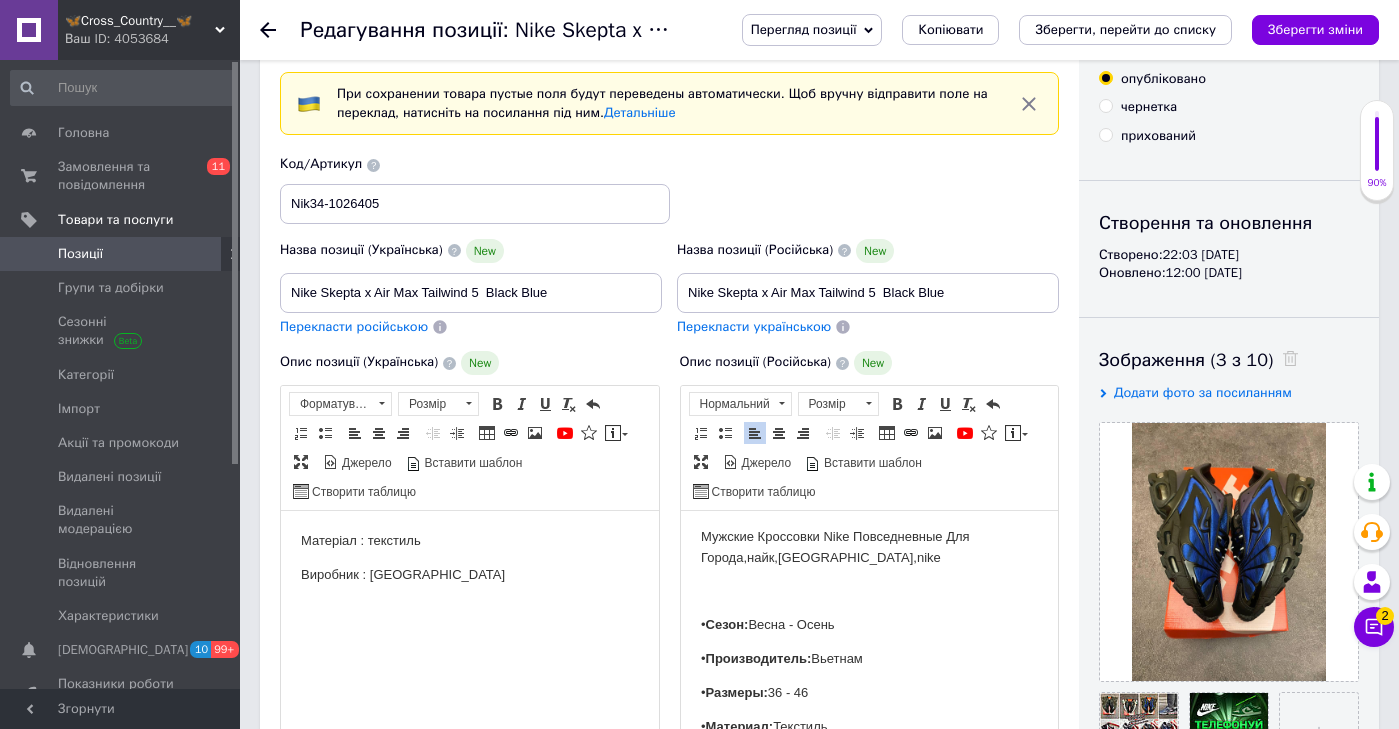 click on "Назва позиції (Російська) New Nike Skepta x Air Max Tailwind 5  Black Blue" at bounding box center (868, 276) 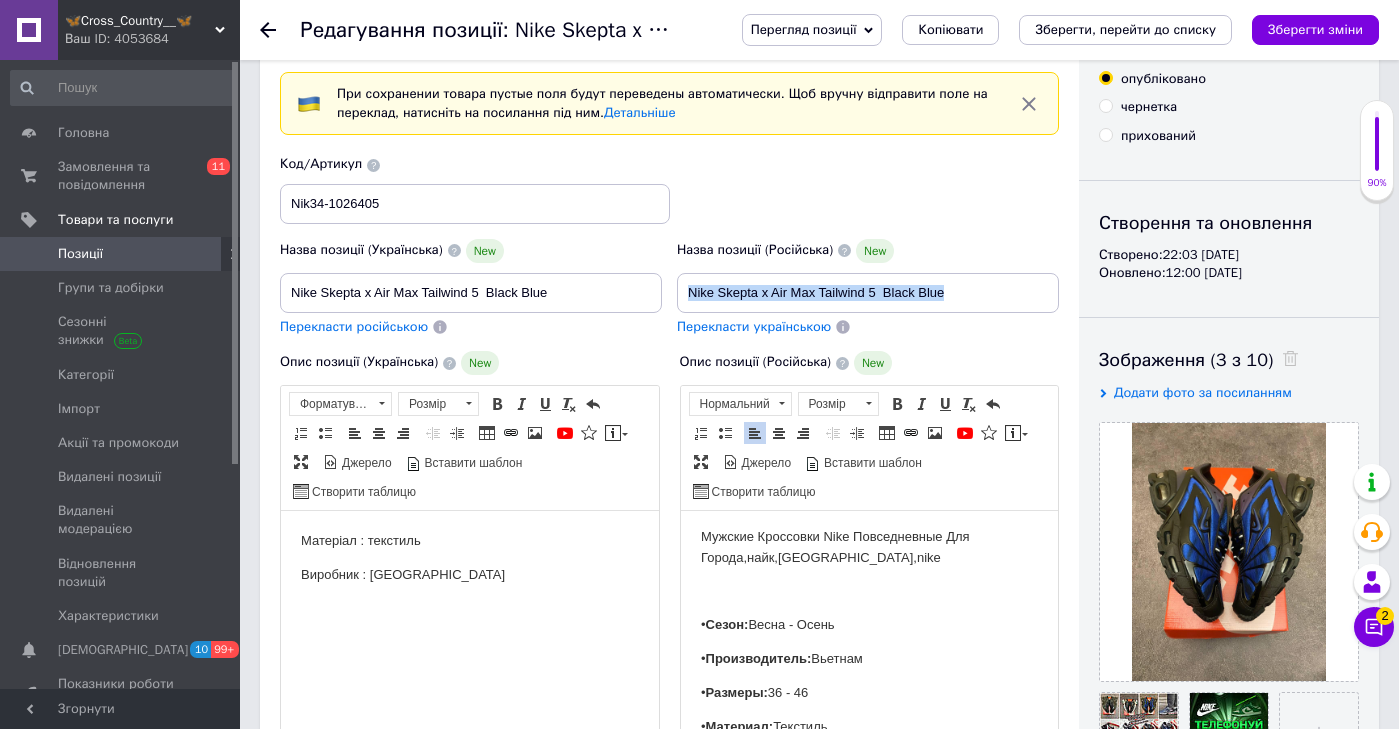 click on "Назва позиції (Російська) New Nike Skepta x Air Max Tailwind 5  Black Blue" at bounding box center (868, 276) 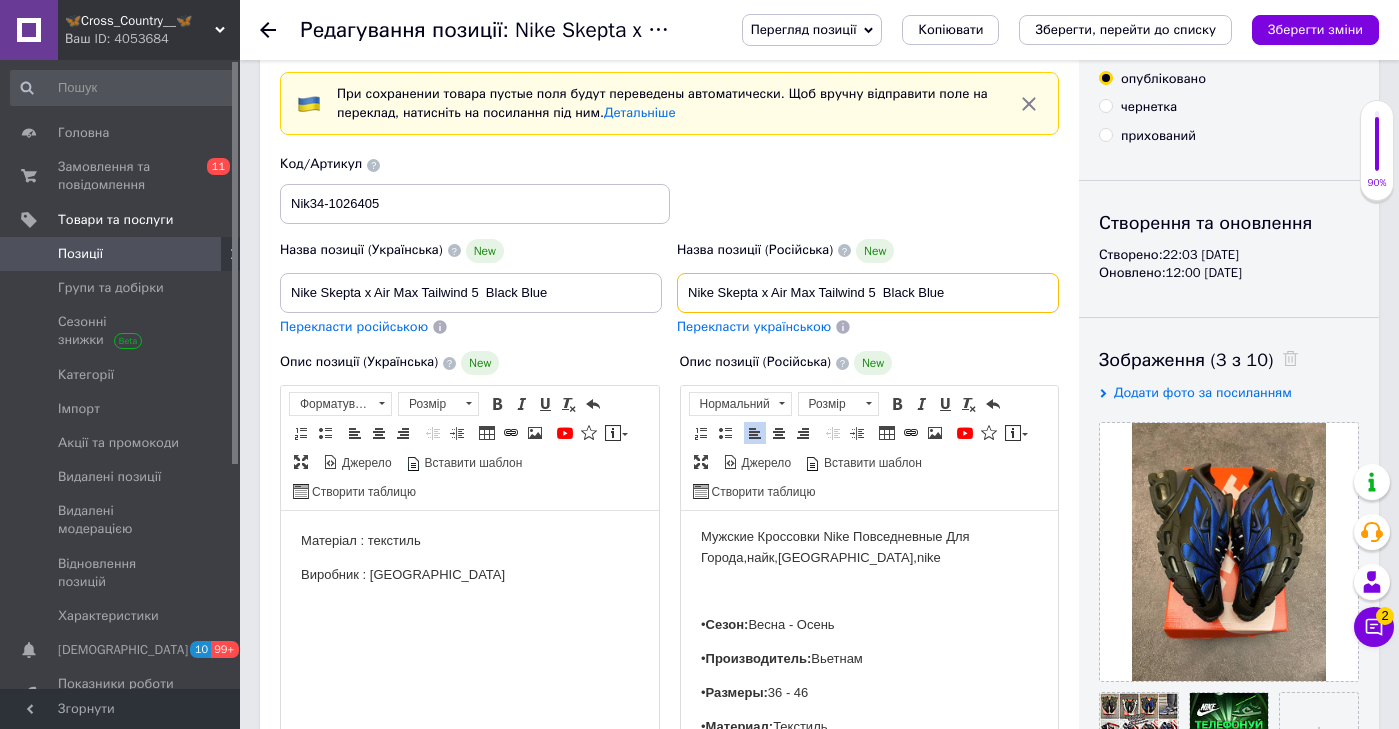 click on "Nike Skepta x Air Max Tailwind 5  Black Blue" at bounding box center (868, 293) 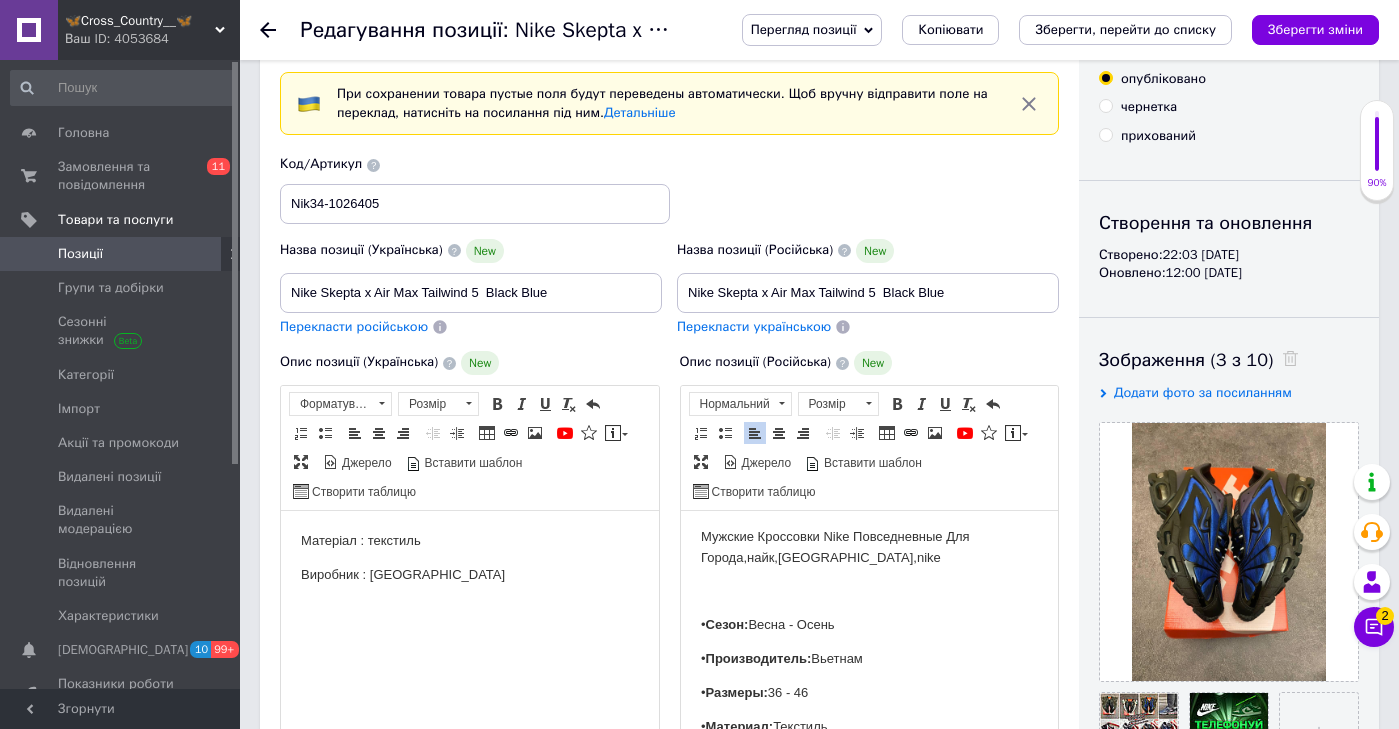 click on "Мужские Кроссовки Nike Повседневные Для Города,найк,[GEOGRAPHIC_DATA],nike" at bounding box center (869, 548) 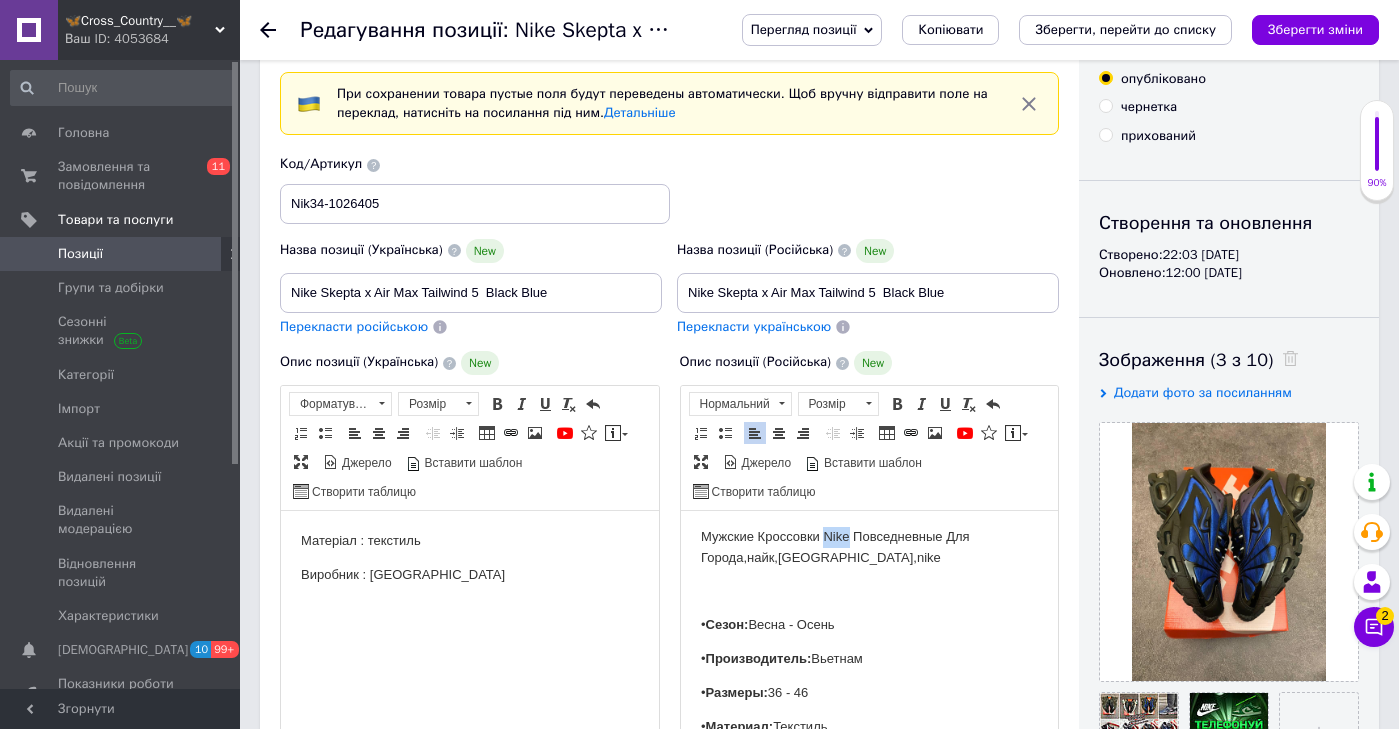 click on "Мужские Кроссовки Nike Повседневные Для Города,найк,[GEOGRAPHIC_DATA],nike" at bounding box center (869, 548) 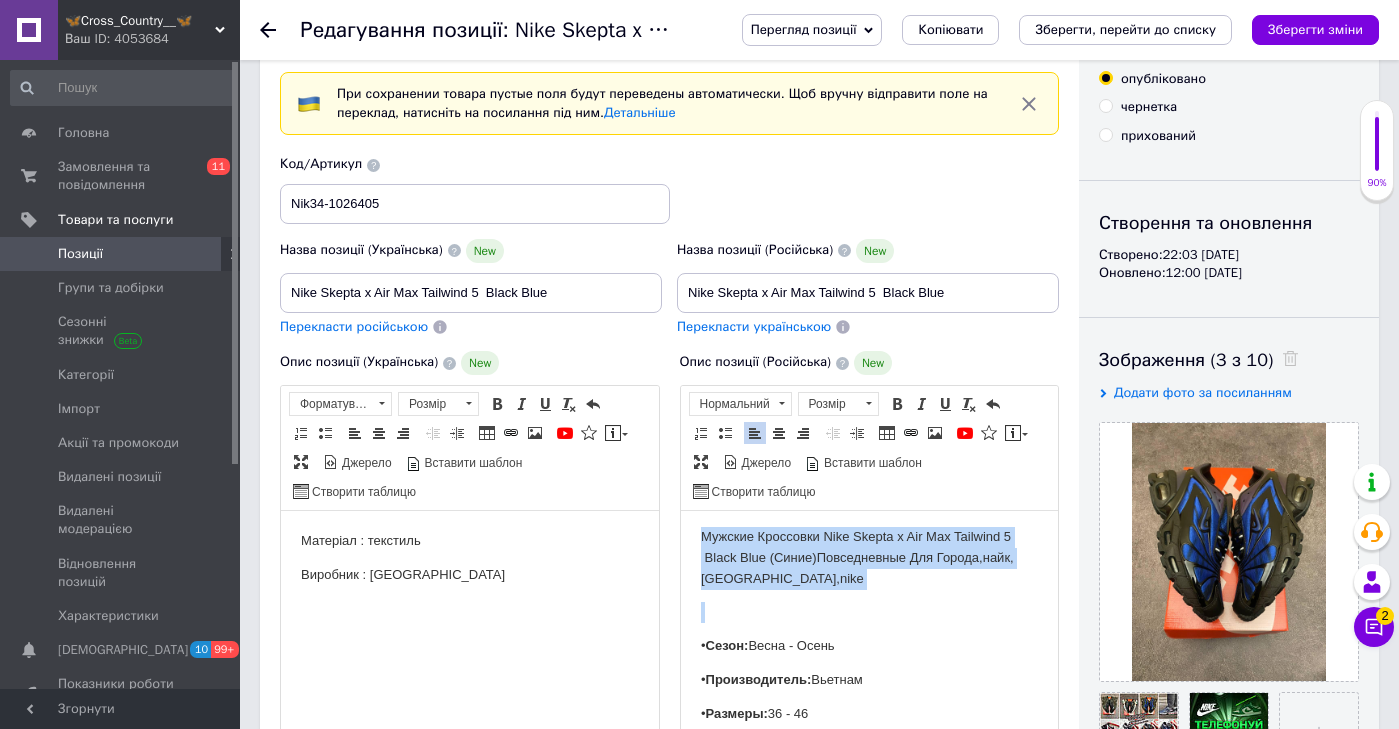 drag, startPoint x: 922, startPoint y: 621, endPoint x: 917, endPoint y: 369, distance: 252.04959 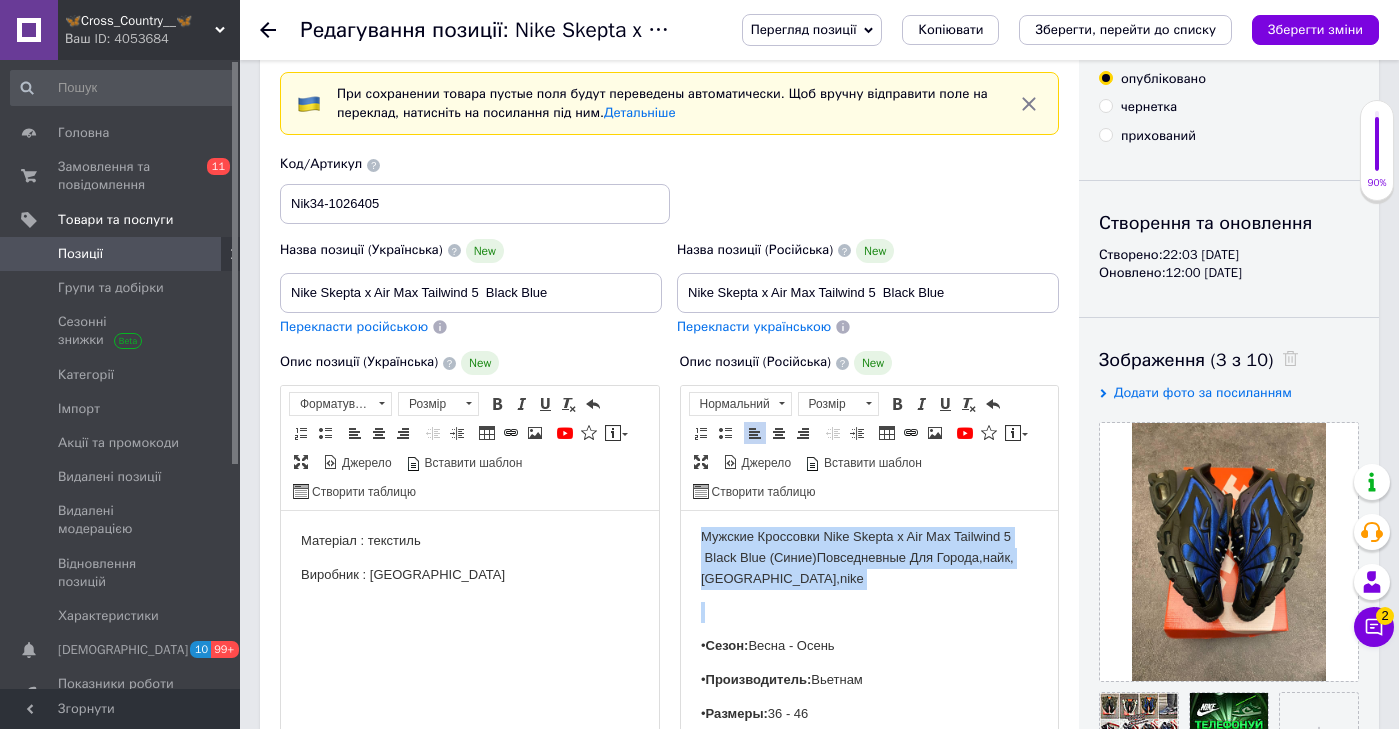 click on "Мужские Кроссовки Nike Skepta x Air Max Tailwind 5  Black Blue (Синие)  Повседневные Для Города,найк,Скепта,nike •  Сезон:  Весна - Осень •  Производитель:  [GEOGRAPHIC_DATA] •  Размеры:  36 - 46 •  Материал:  Текстиль •  Комплектация:  Оригинальная фирменная коробка •  Отправка в день заказа  --- Друзья, меня зовут [PERSON_NAME],  и именно я постараюсь сделать все, чтобы вы остались довольны покупкой! На фото ниже я хотел показать, что  открыт к общению  и хочу, чтобы каждый знал —  мы работаем для клиента!  Любой вид доставки, любой способ оплаты —  всё, чтобы вам было удобно!  Так что, ✅ За  3000 заказов" at bounding box center [869, 1637] 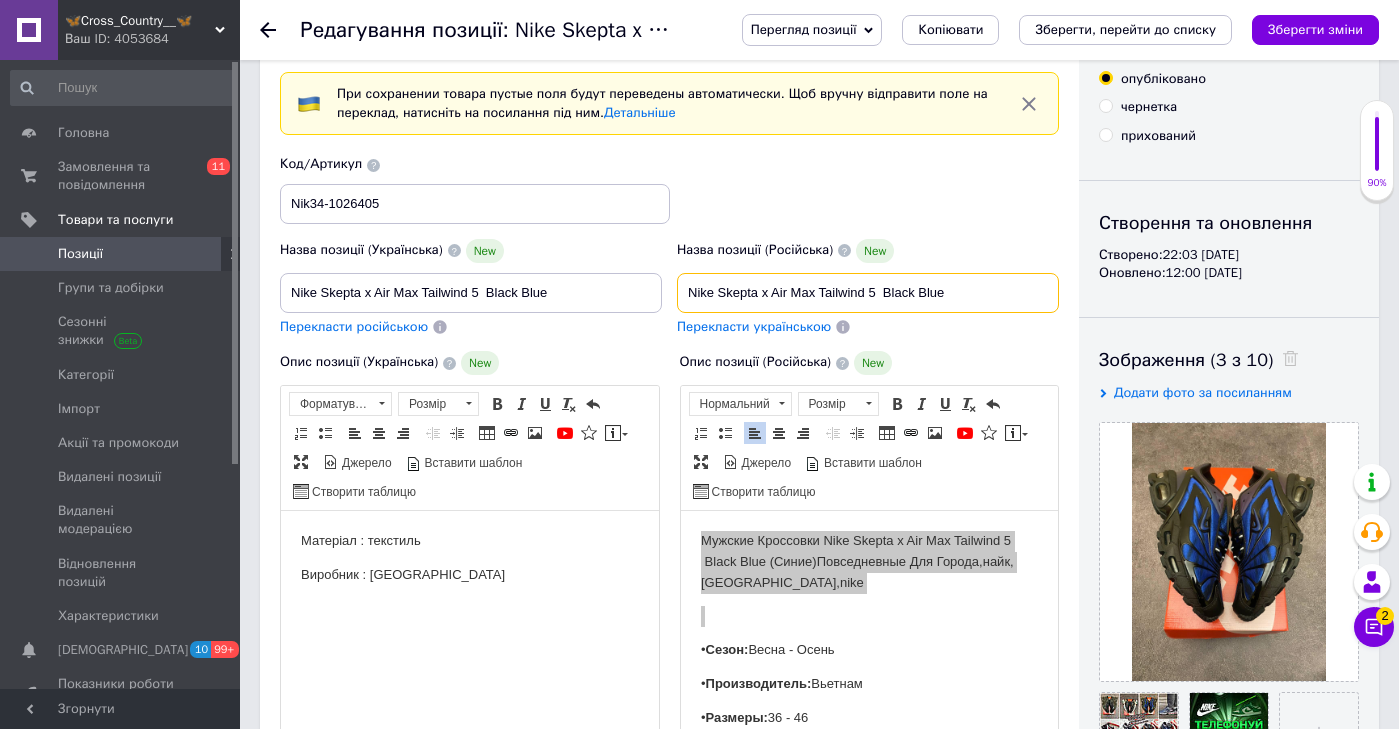 click on "Nike Skepta x Air Max Tailwind 5  Black Blue" at bounding box center (868, 293) 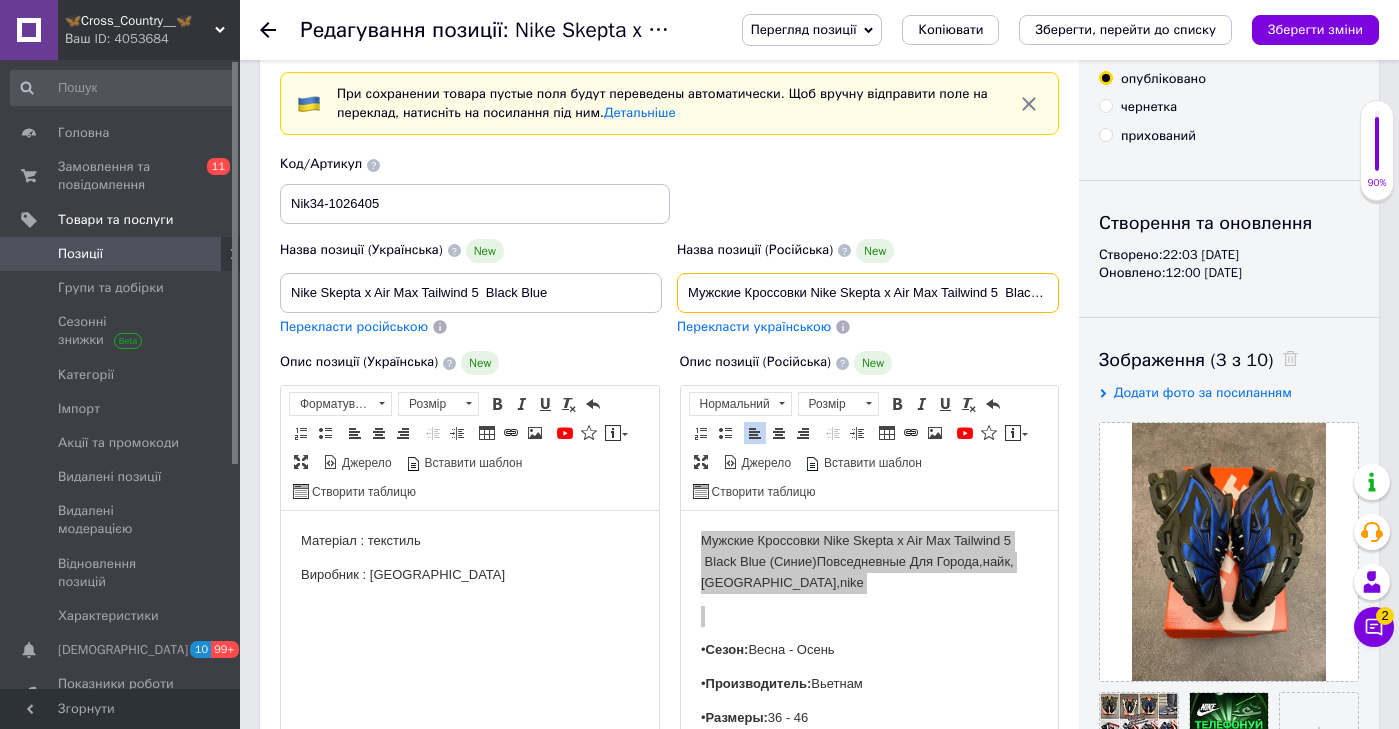 type on "Мужские Кроссовки Nike Skepta x Air Max Tailwind 5  Black Blue (Синие) Повседневные Для Города,найк,Скепта,nike" 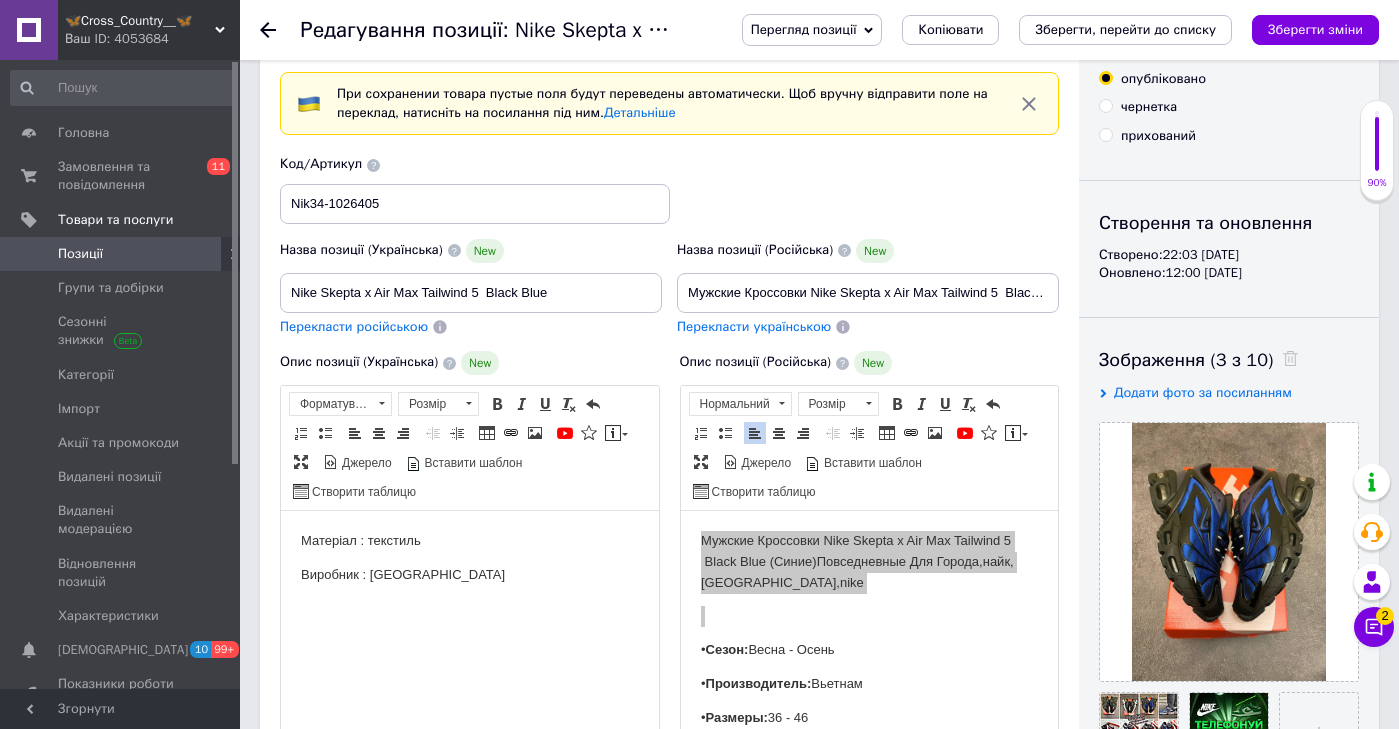 click on "Назва позиції (Російська) New Мужские Кроссовки Nike Skepta x Air Max Tailwind 5  Black Blue (Синие) Повседневные Для Города,найк,Скепта,nike Перекласти українською" at bounding box center [868, 287] 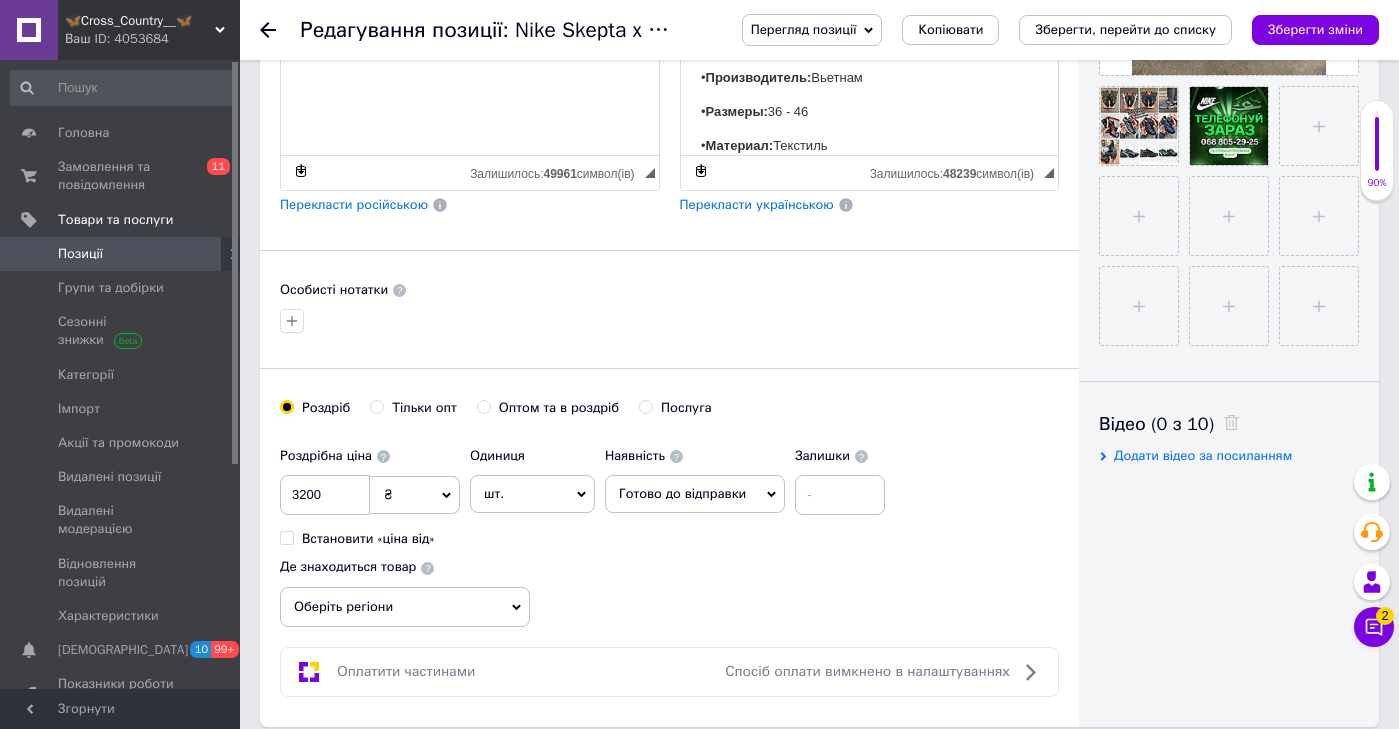 type on "Чоловічі Кросівки Nike Skepta x Air Max Tailwind 5  Black Blue (Сині) Повсякденні для Міста, майка, [PERSON_NAME],nike" 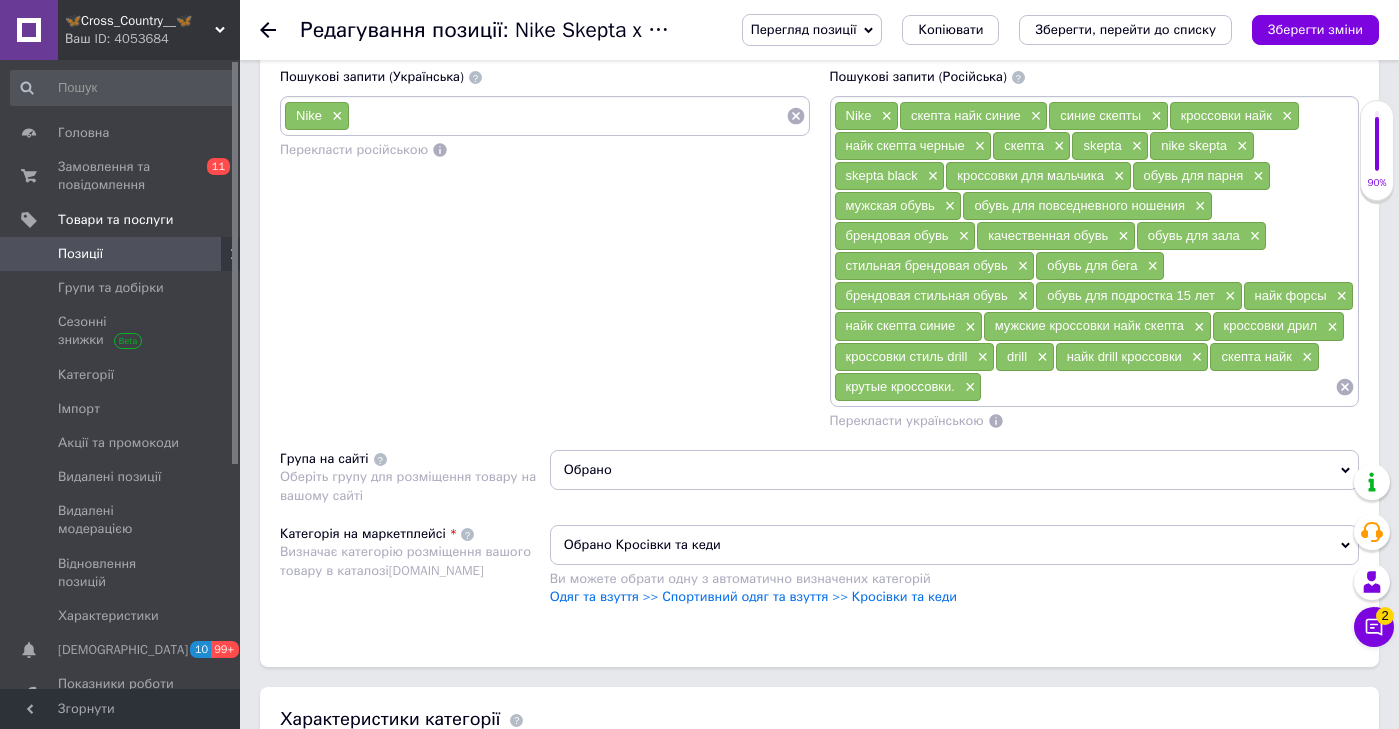 scroll, scrollTop: 1451, scrollLeft: 0, axis: vertical 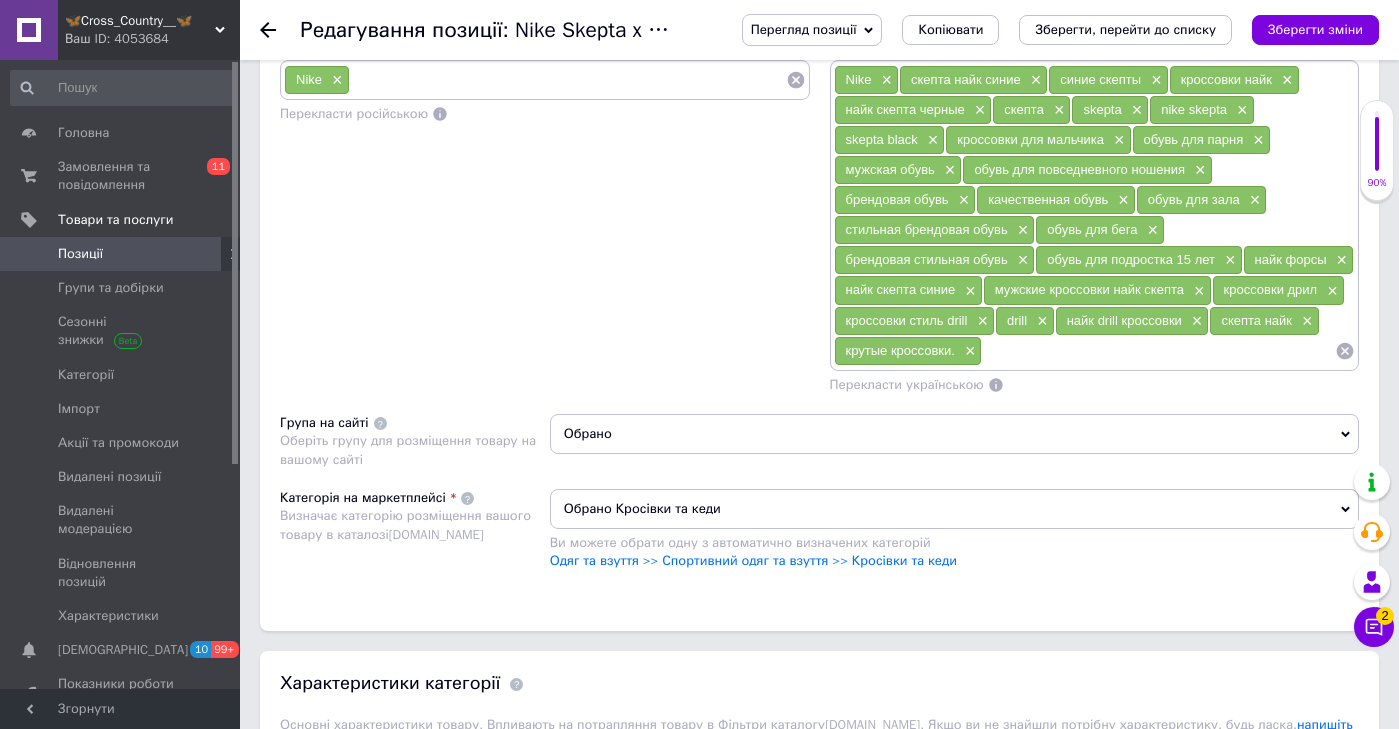 click on "Перекласти українською" at bounding box center (1095, 385) 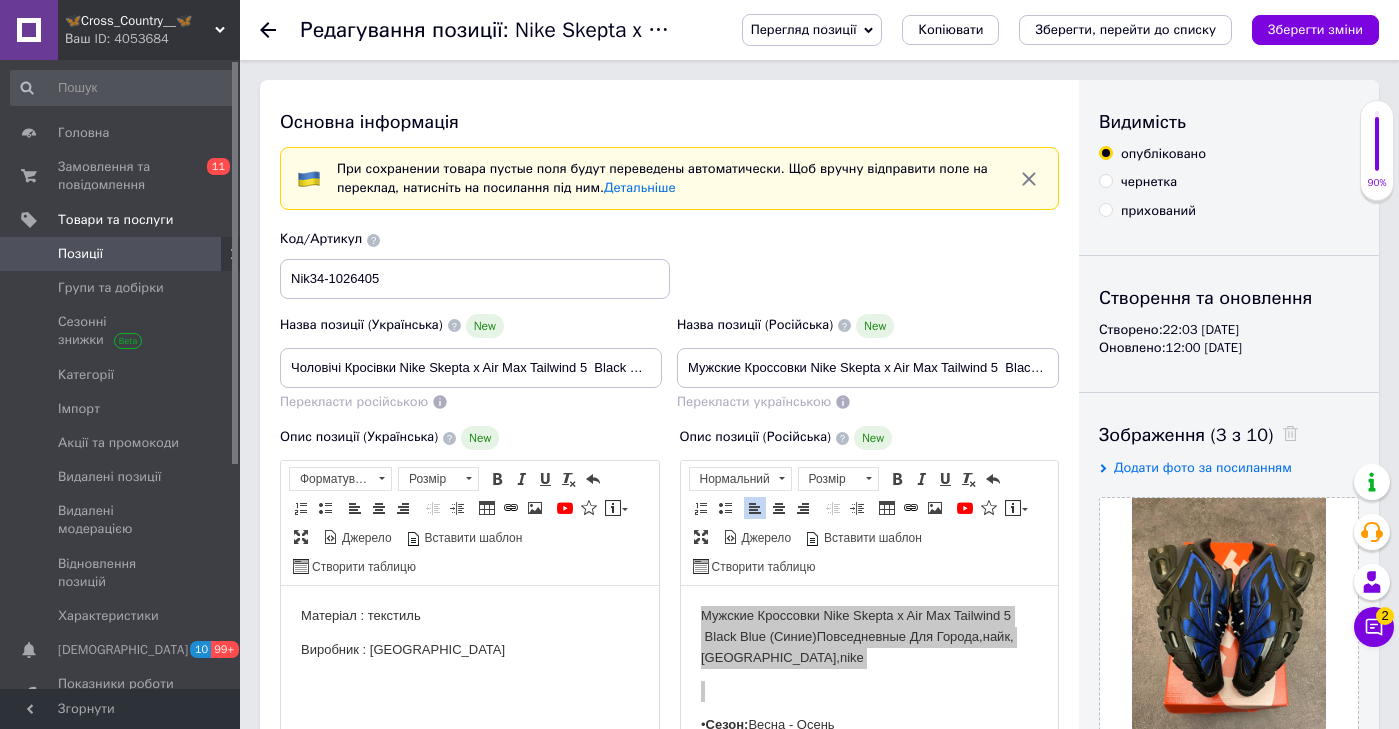 scroll, scrollTop: 0, scrollLeft: 0, axis: both 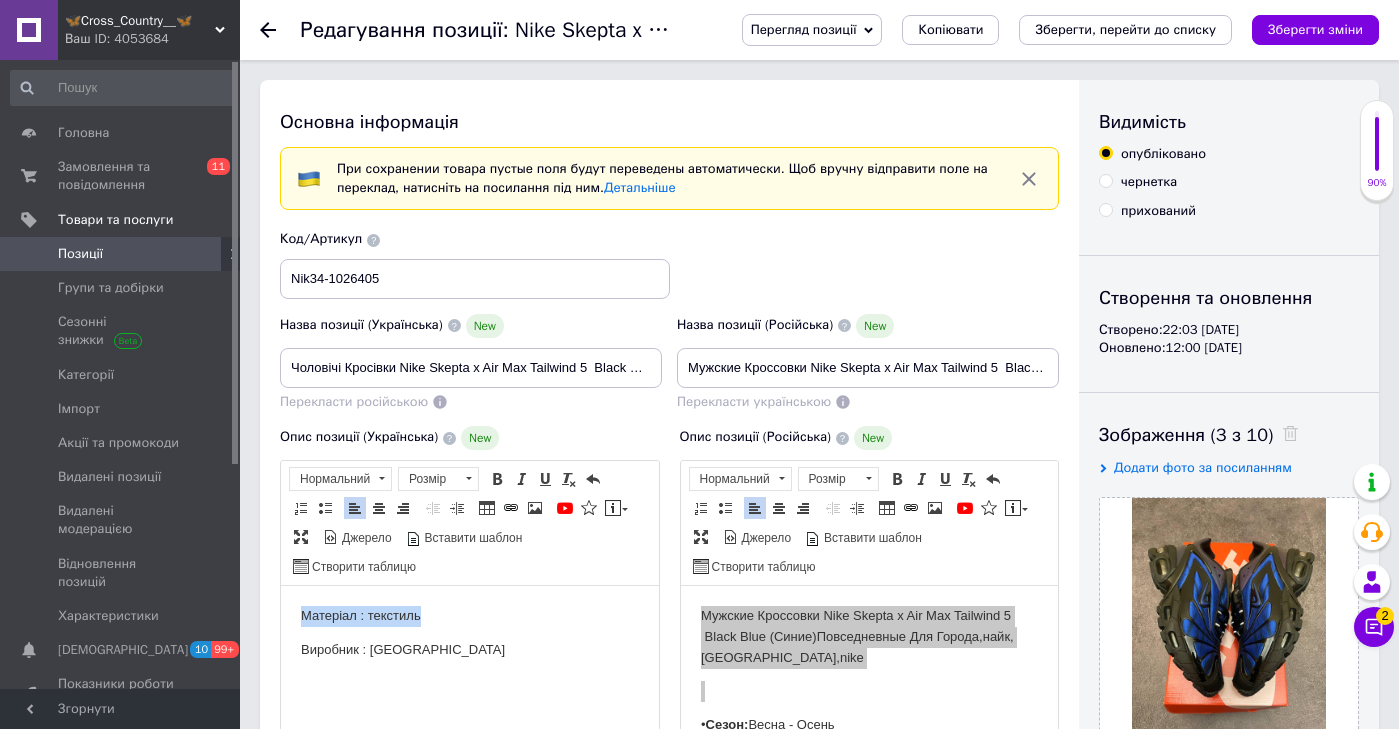 drag, startPoint x: 342, startPoint y: 720, endPoint x: 459, endPoint y: 581, distance: 181.68654 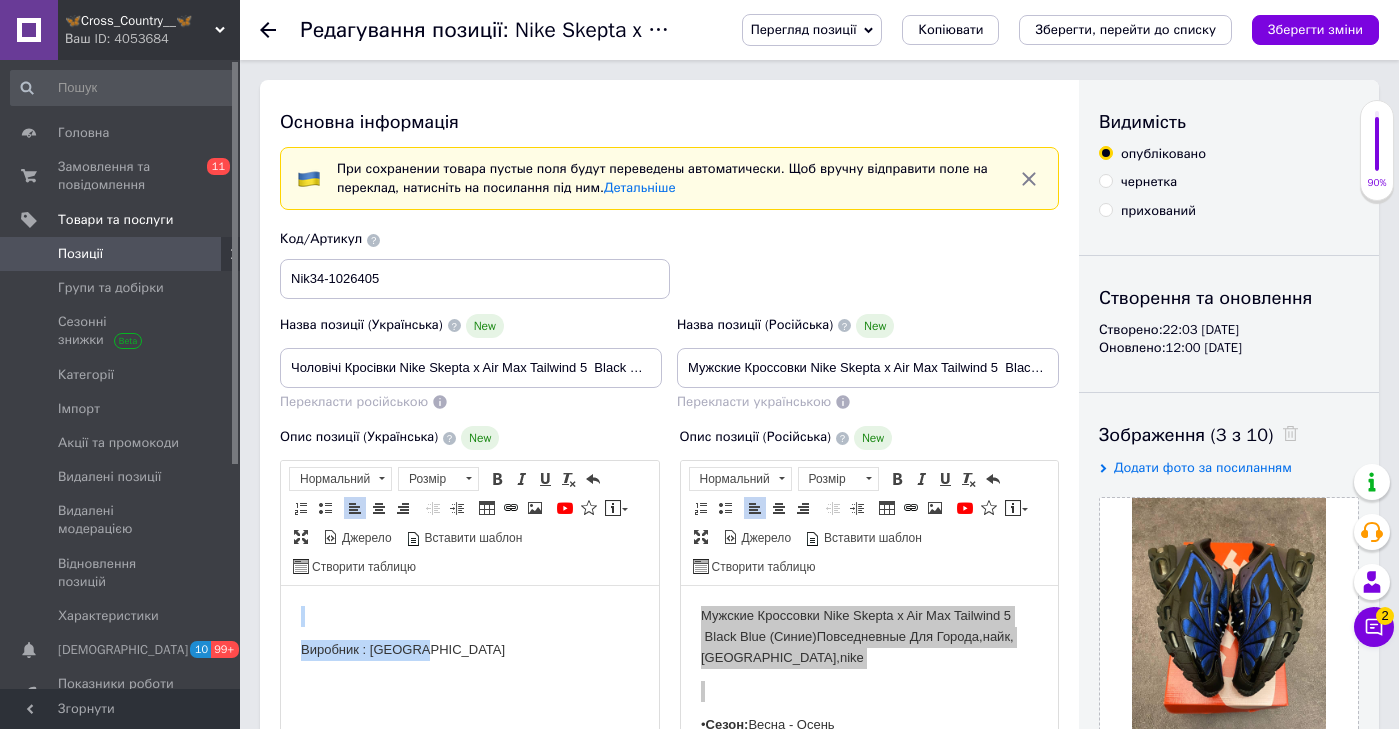 drag, startPoint x: 496, startPoint y: 668, endPoint x: 496, endPoint y: 590, distance: 78 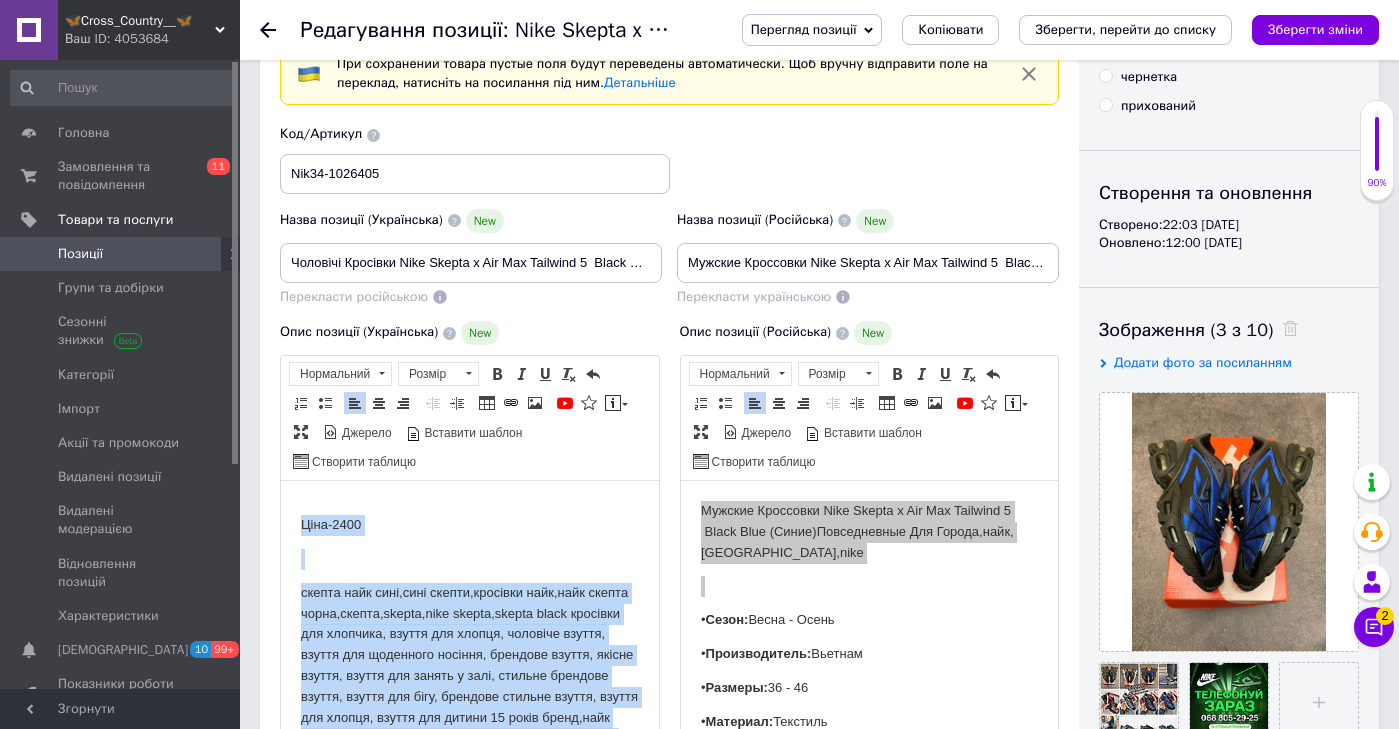 scroll, scrollTop: 231, scrollLeft: 0, axis: vertical 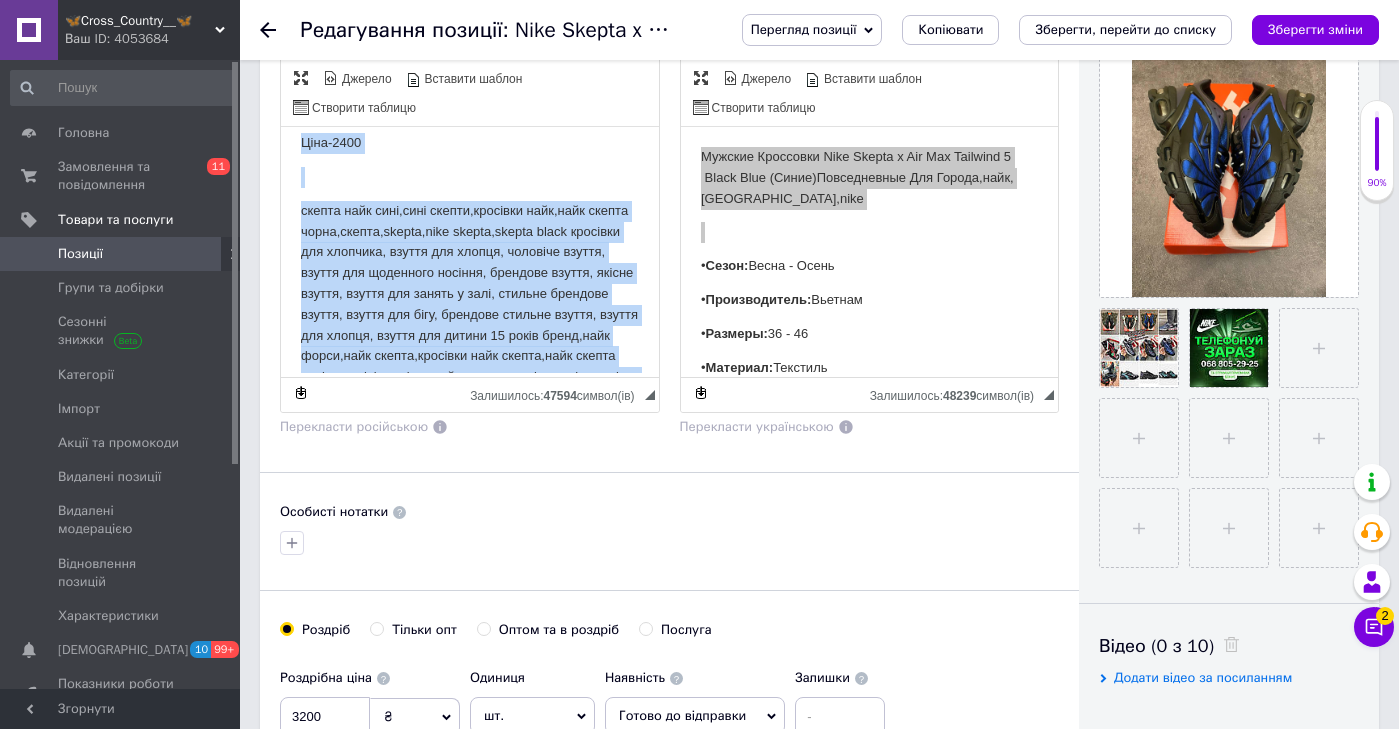 drag, startPoint x: 496, startPoint y: 242, endPoint x: 580, endPoint y: 784, distance: 548.4706 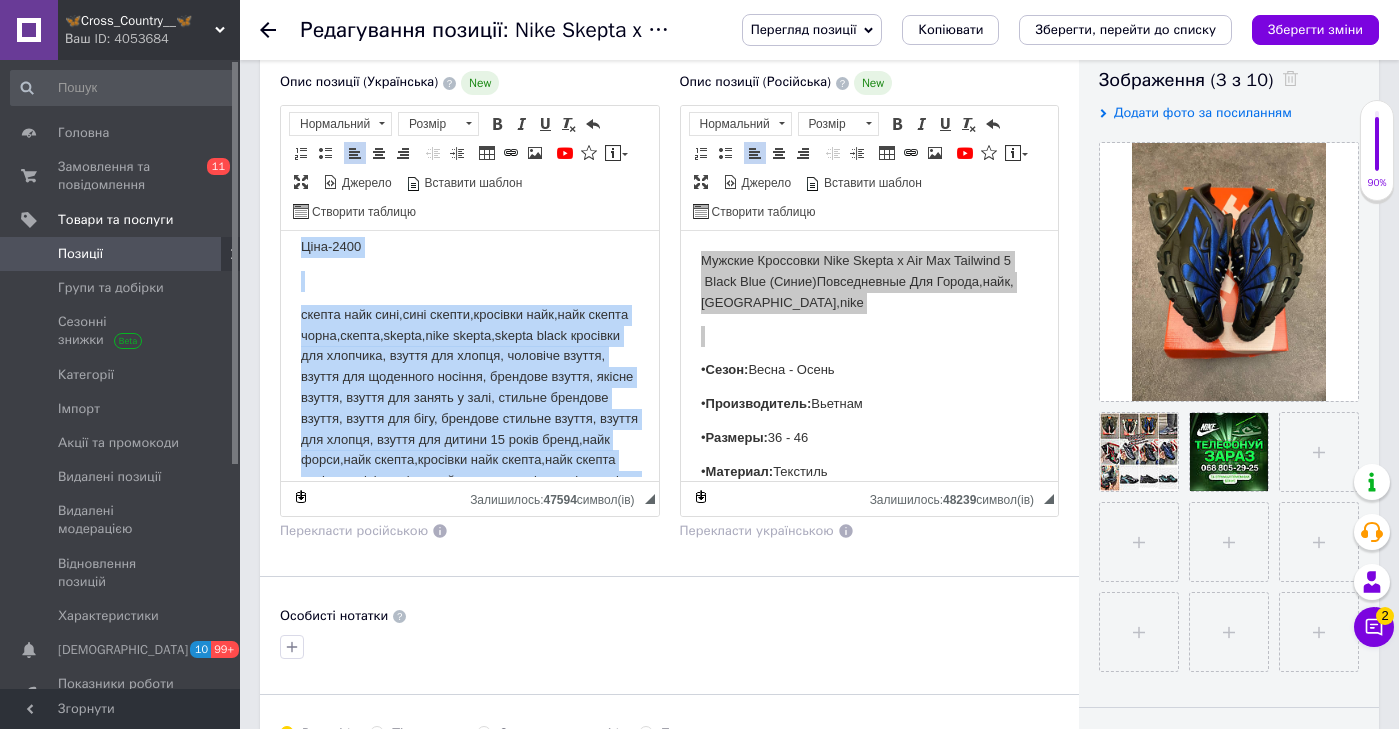 scroll, scrollTop: 290, scrollLeft: 0, axis: vertical 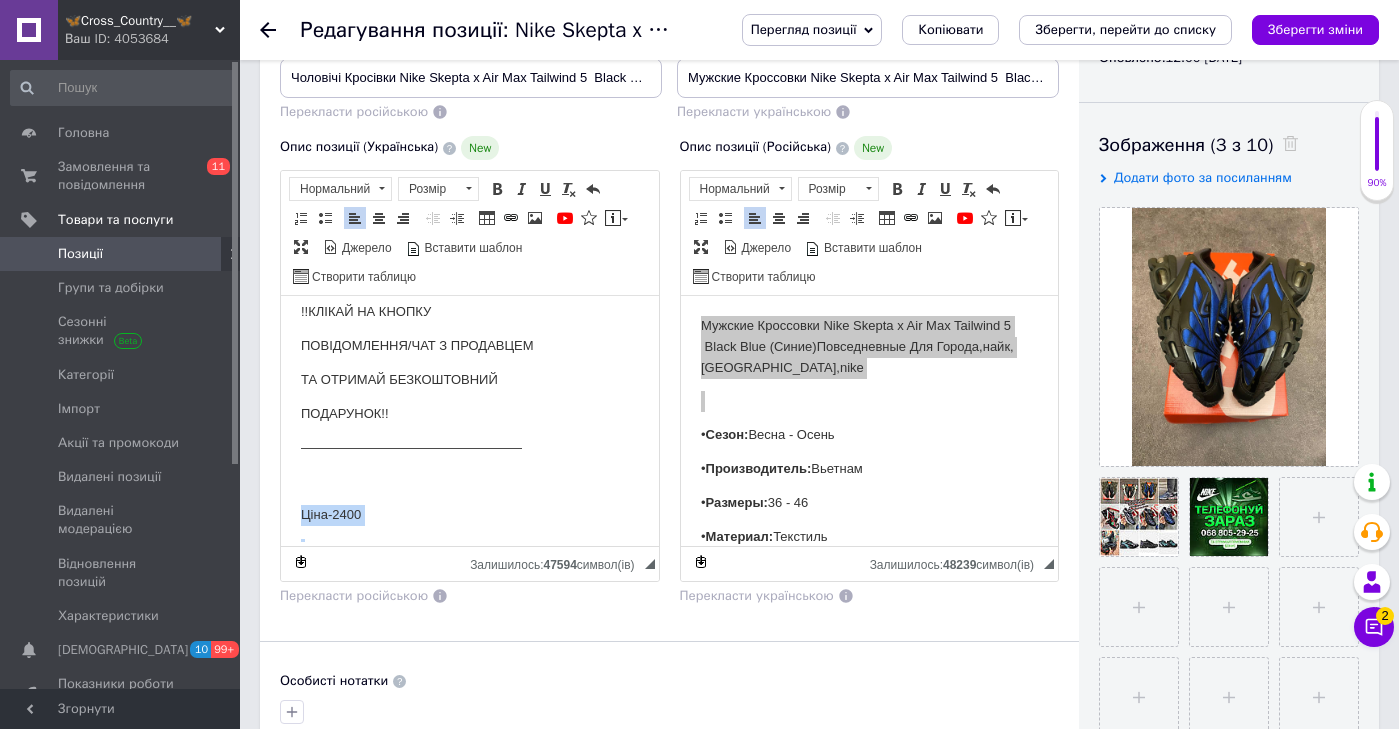 click on "Чоловічі Кросівки Nike Air Max Tn Plus Voltage Фіолетові Повсякденні Для Міста •Сезон : Весна- Осінь •Виробник : В'єтнам •Розміри: 36 - 46 •Матеріал: текстиль •Йдуть в фірмовій коробці •Відправка в день замовлення ————————————————— Друзі,Мене звати [PERSON_NAME],та  саме я спробую зробити усе,щоб ви точно залишились задоволенні покупкою)) Фотографією нижче хотів показати що я відкритий до усіх комунікацій з вами, та хочу щоб кожен з вас знав,ЩО МИ ПРАЦЮЄМО НА КЛІЕНТА…Усі види відправок,усі види оплат,УСЕ,щоб вам було комфортно) (Фото) фото сетки Nike [PHONE_NUMBER]" at bounding box center (470, -613) 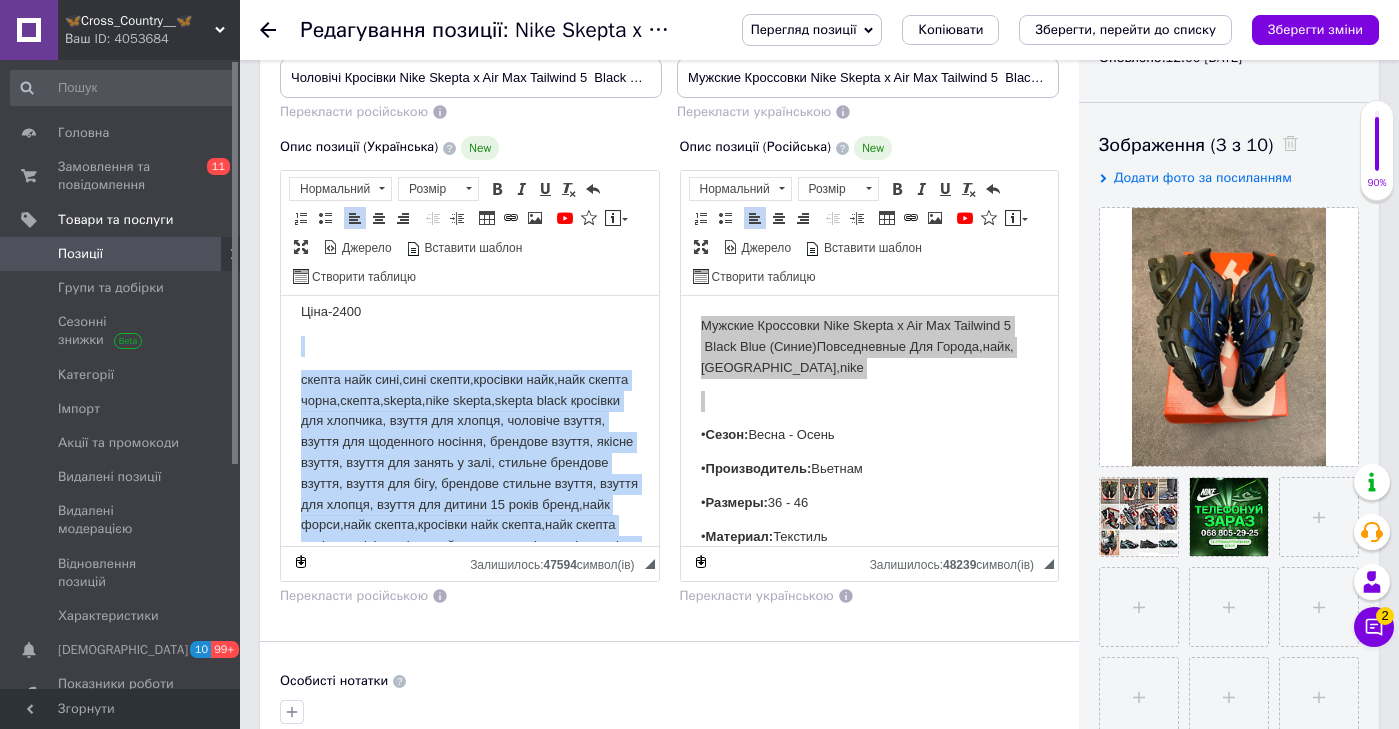 drag, startPoint x: 503, startPoint y: 464, endPoint x: 531, endPoint y: 678, distance: 215.824 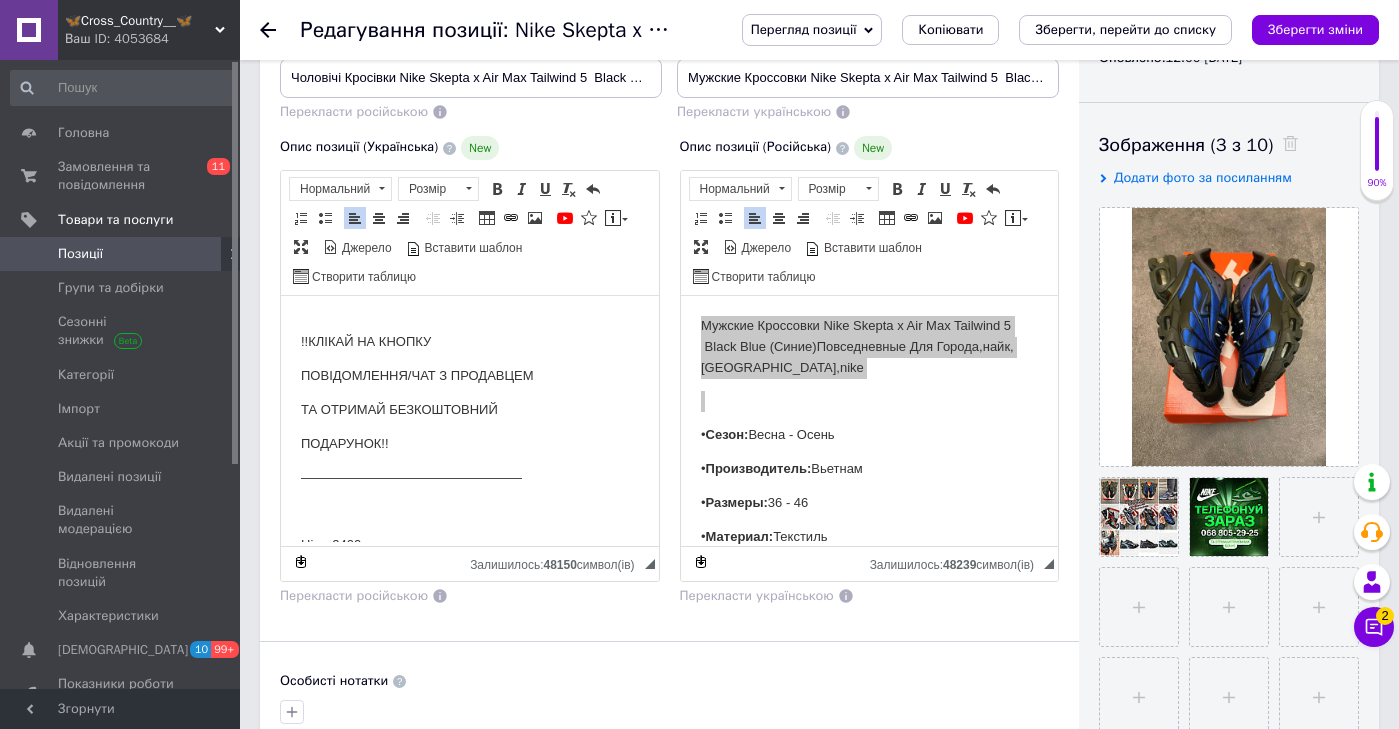 scroll, scrollTop: 2276, scrollLeft: 0, axis: vertical 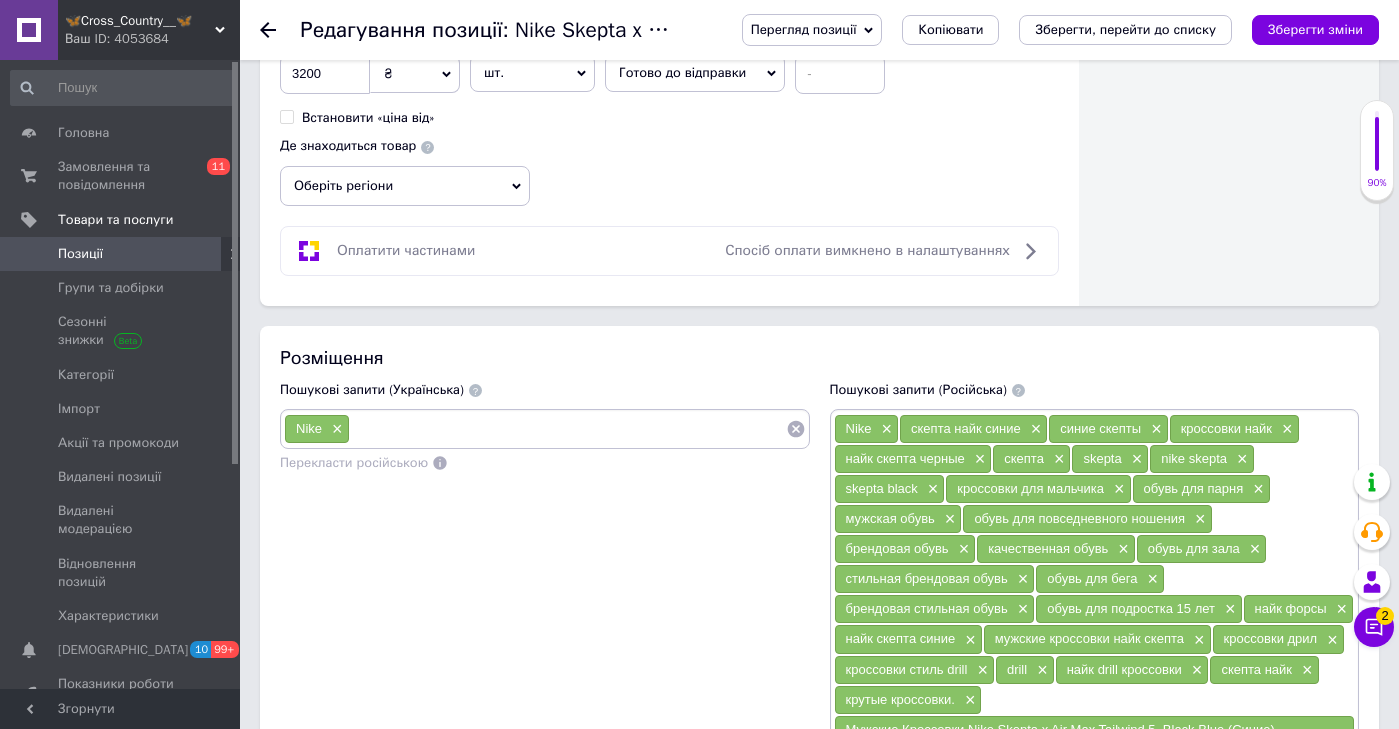 click at bounding box center (568, 429) 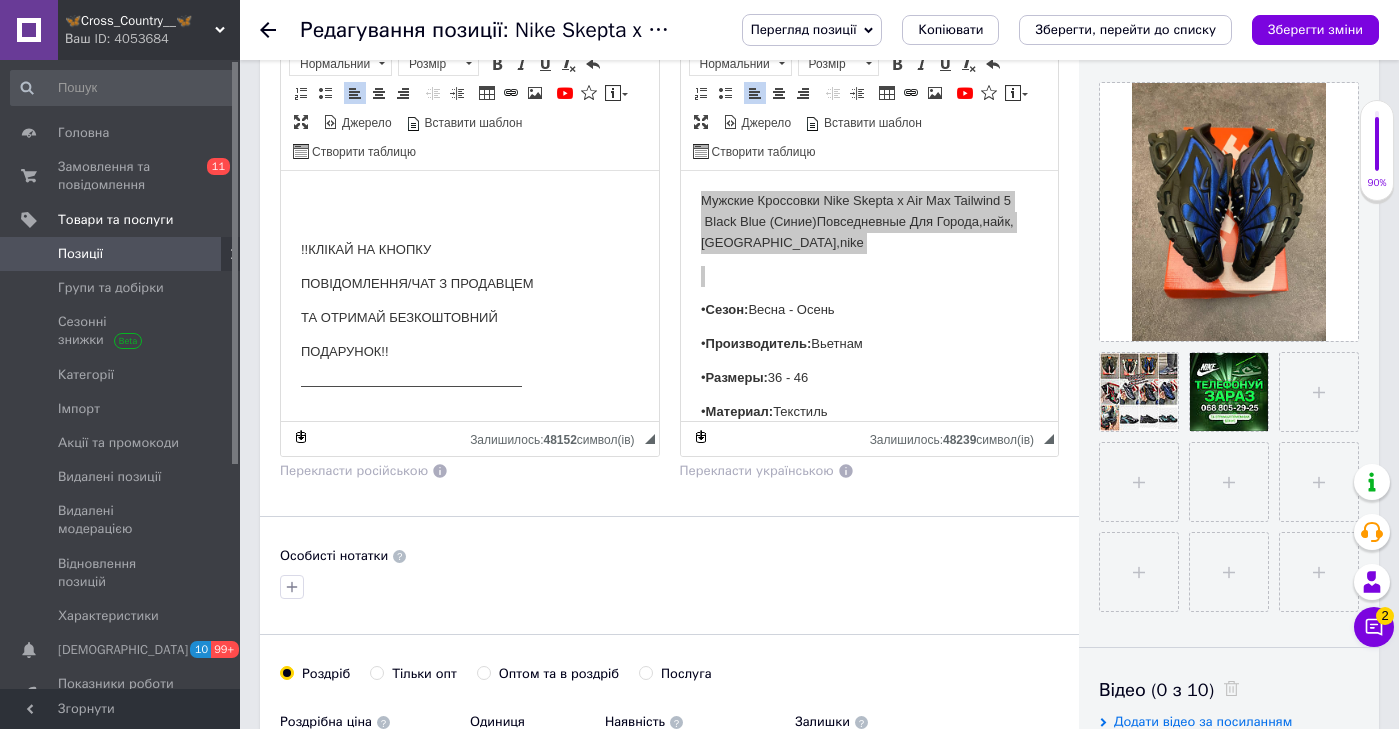 scroll, scrollTop: 369, scrollLeft: 0, axis: vertical 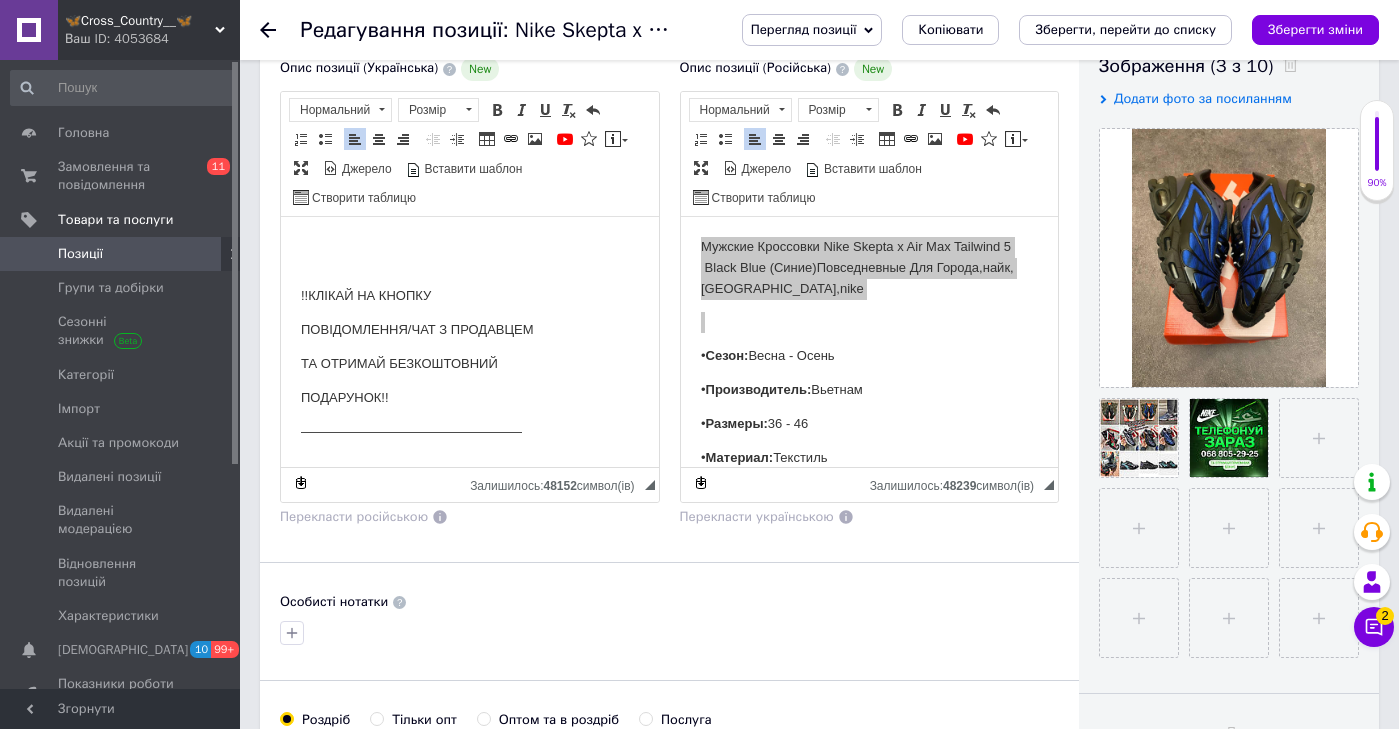 click on "Чоловічі Кросівки Nike Air Max Tn Plus Voltage Фіолетові Повсякденні Для Міста •Сезон : Весна- Осінь •Виробник : В'єтнам •Розміри: 36 - 46 •Матеріал: текстиль •Йдуть в фірмовій коробці •Відправка в день замовлення ————————————————— Друзі,Мене звати [PERSON_NAME],та  саме я спробую зробити усе,щоб ви точно залишились задоволенні покупкою)) Фотографією нижче хотів показати що я відкритий до усіх комунікацій з вами, та хочу щоб кожен з вас знав,ЩО МИ ПРАЦЮЄМО НА КЛІЕНТА…Усі види відправок,усі види оплат,УСЕ,щоб вам було комфортно) (Фото) фото сетки Nike [PHONE_NUMBER]" at bounding box center [470, -767] 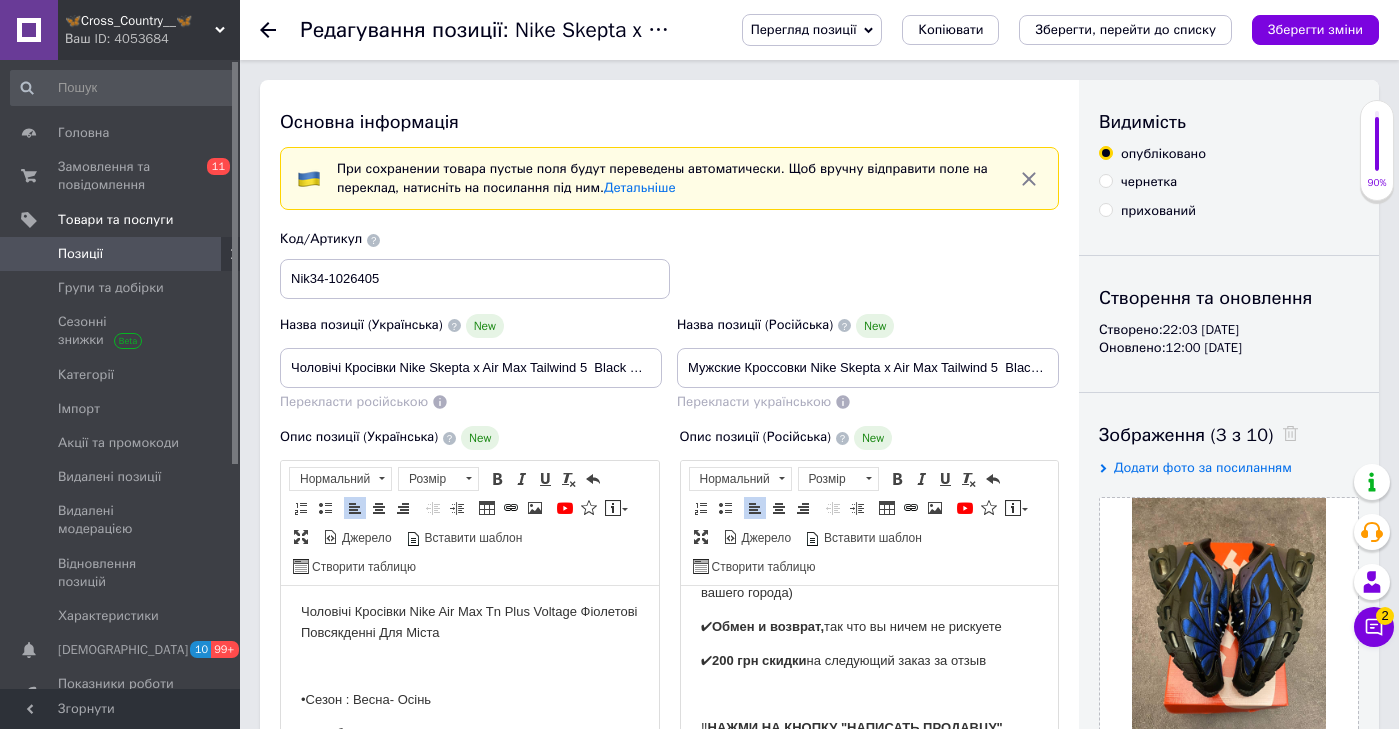 scroll, scrollTop: 0, scrollLeft: 0, axis: both 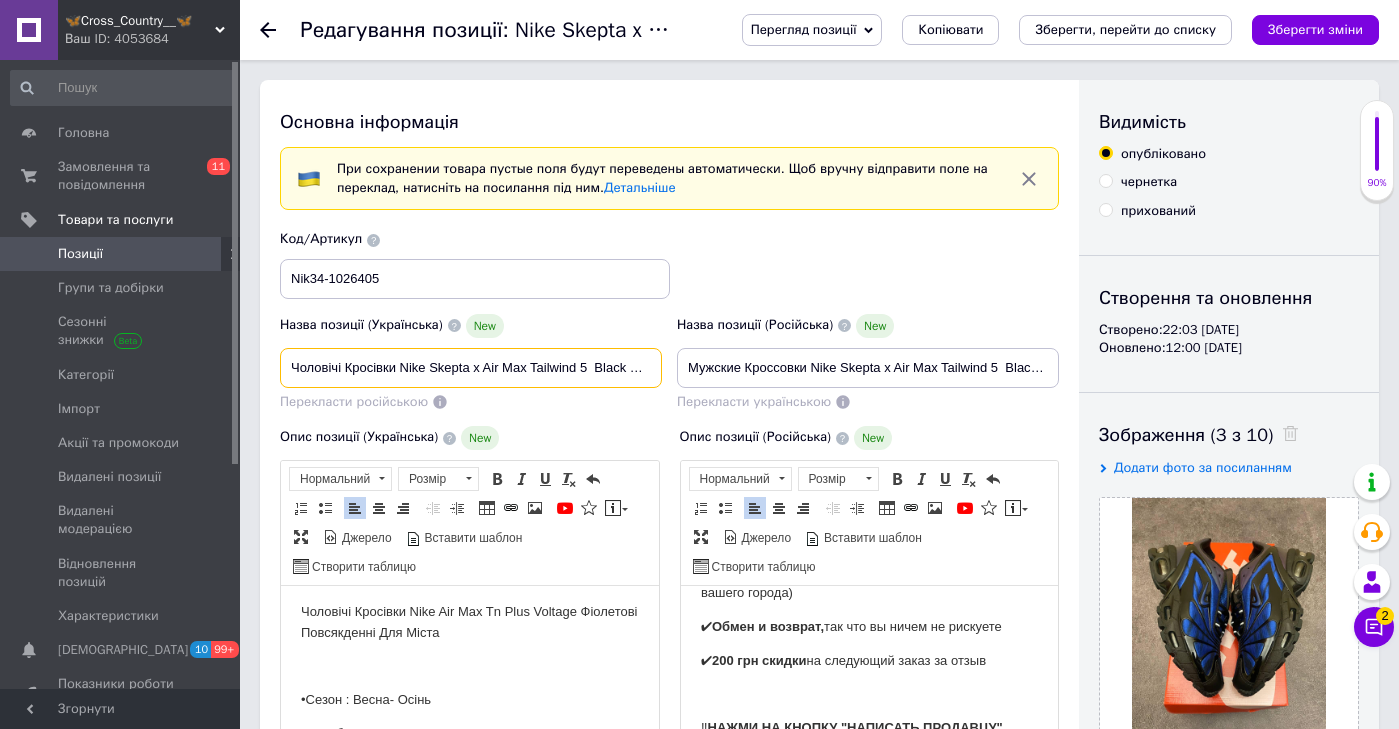 click on "Чоловічі Кросівки Nike Skepta x Air Max Tailwind 5  Black Blue (Сині) Повсякденні для Міста, майка, [PERSON_NAME],nike" at bounding box center (471, 368) 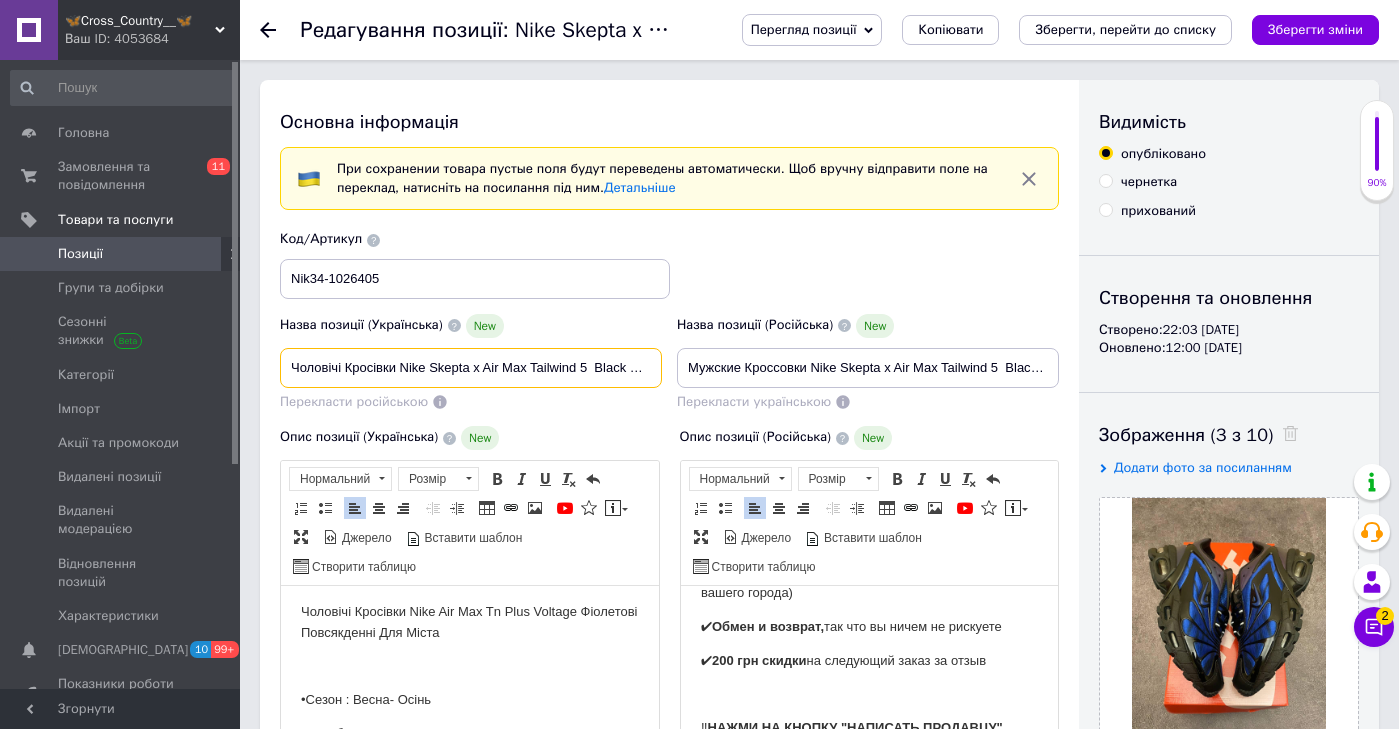 scroll, scrollTop: 223, scrollLeft: 0, axis: vertical 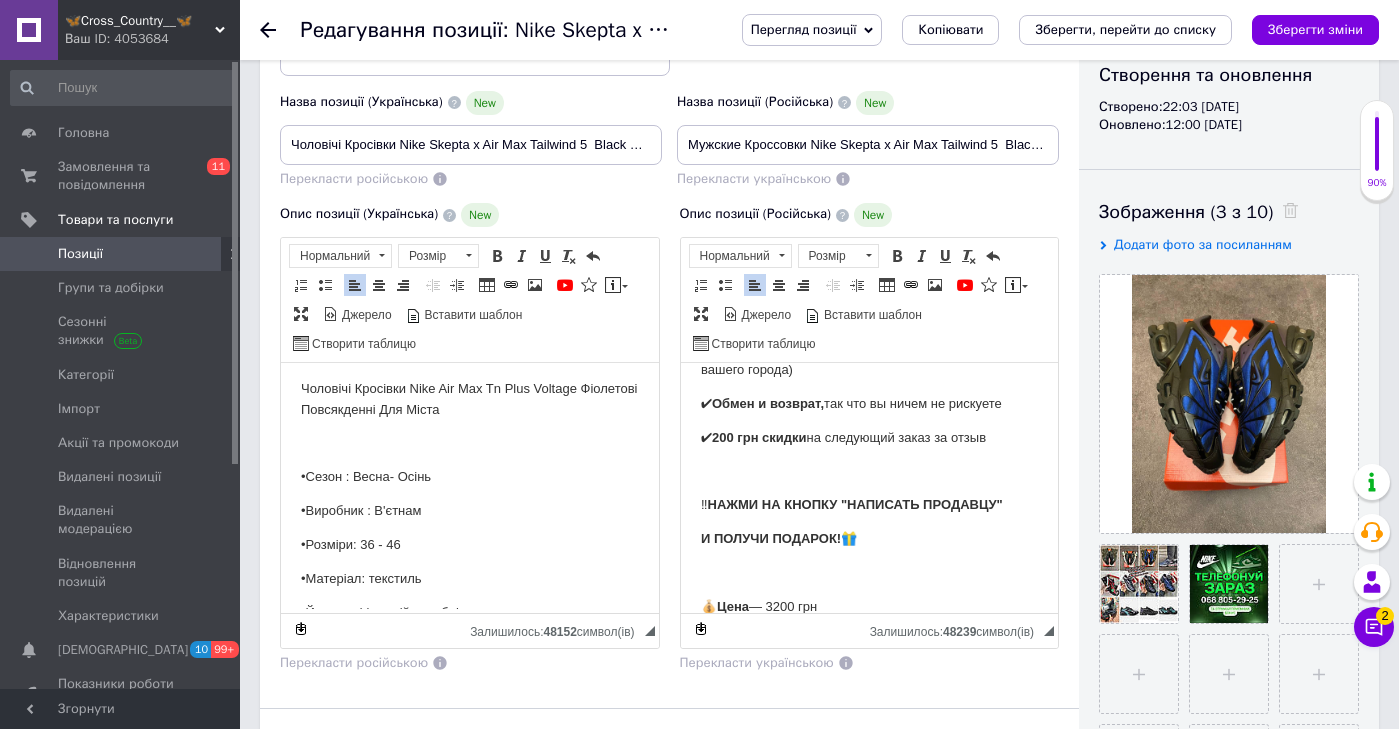 click on "Чоловічі Кросівки Nike Air Max Tn Plus Voltage Фіолетові Повсякденні Для Міста" at bounding box center [470, 400] 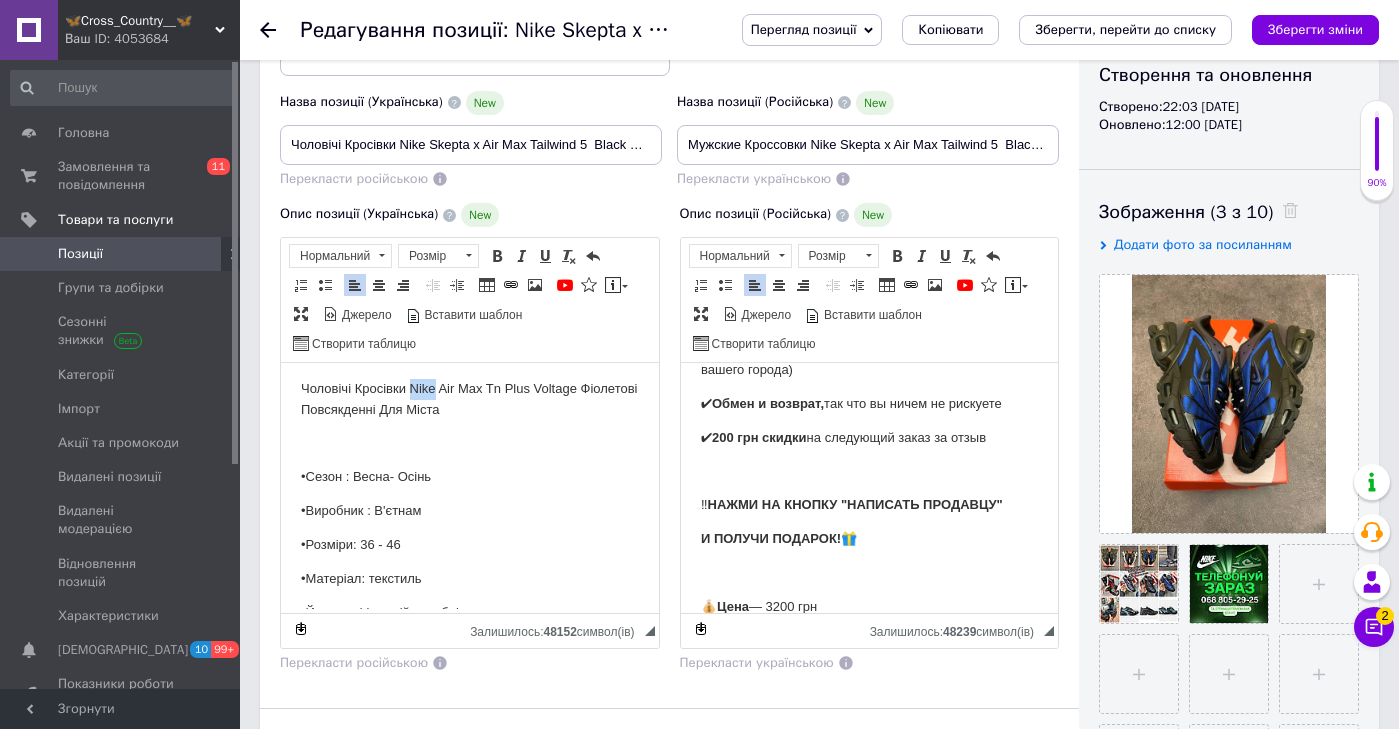 click on "Чоловічі Кросівки Nike Air Max Tn Plus Voltage Фіолетові Повсякденні Для Міста" at bounding box center (470, 400) 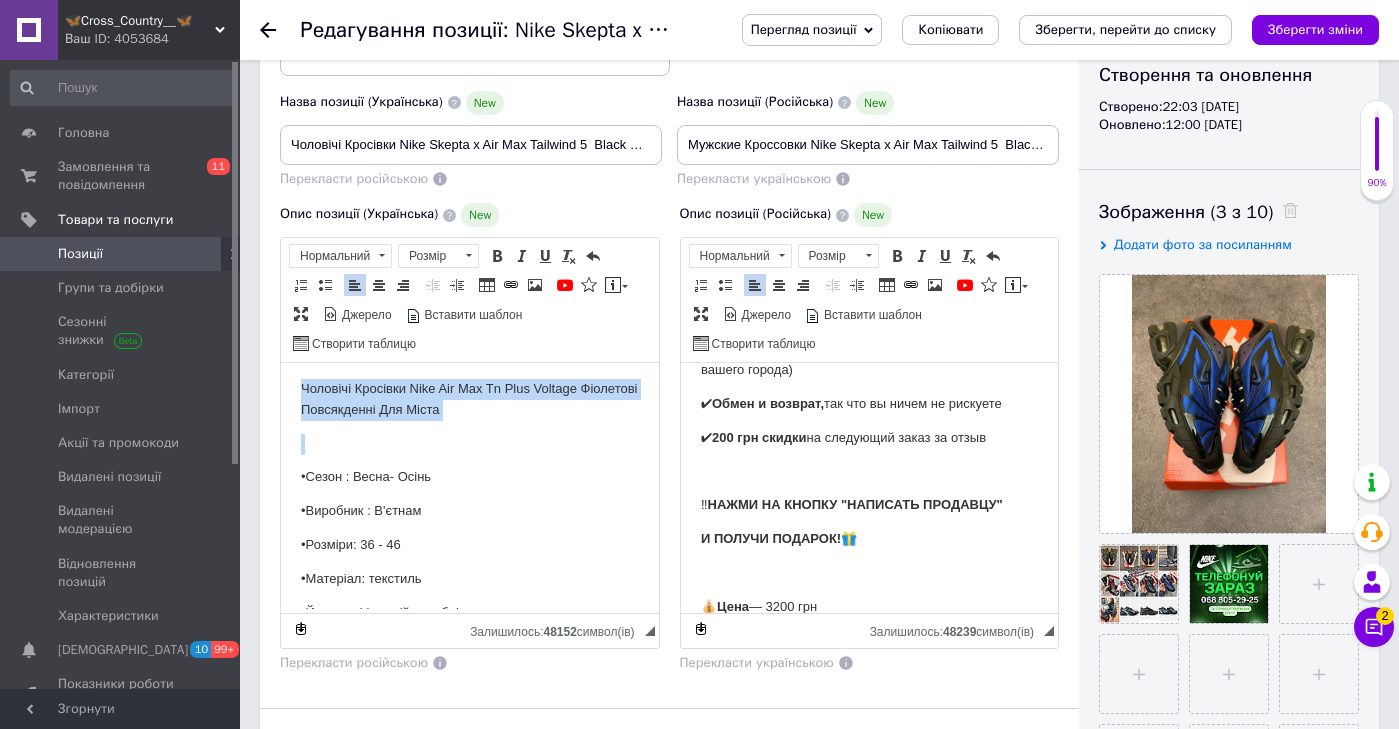 drag, startPoint x: 612, startPoint y: 422, endPoint x: 601, endPoint y: 362, distance: 61 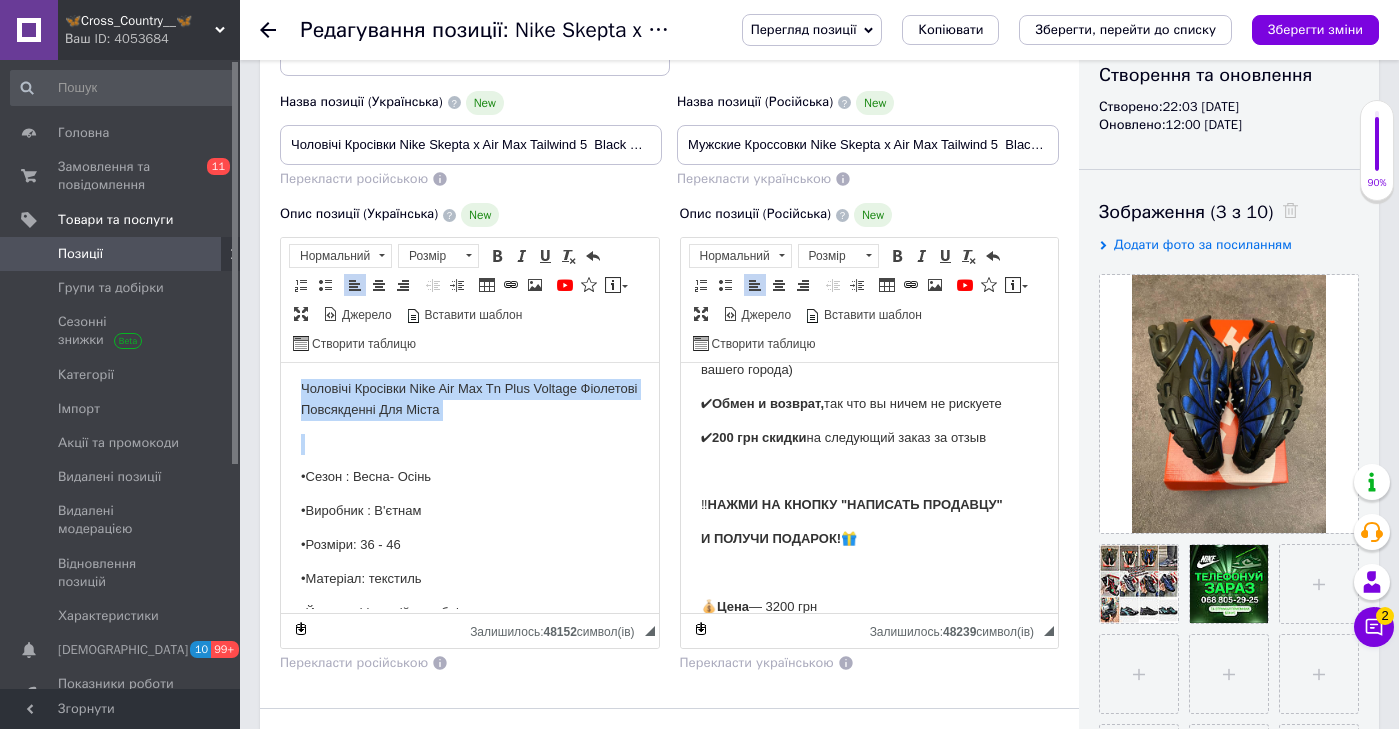 click on "Чоловічі Кросівки Nike Air Max Tn Plus Voltage Фіолетові Повсякденні Для Міста •Сезон : Весна- Осінь •Виробник : В'єтнам •Розміри: 36 - 46 •Матеріал: текстиль •Йдуть в фірмовій коробці •Відправка в день замовлення ————————————————— Друзі,Мене звати [PERSON_NAME],та  саме я спробую зробити усе,щоб ви точно залишились задоволенні покупкою)) Фотографією нижче хотів показати що я відкритий до усіх комунікацій з вами, та хочу щоб кожен з вас знав,ЩО МИ ПРАЦЮЄМО НА КЛІЕНТА…Усі види відправок,усі види оплат,УСЕ,щоб вам було комфортно) (Фото) фото сетки Nike [PHONE_NUMBER]" at bounding box center [470, 1655] 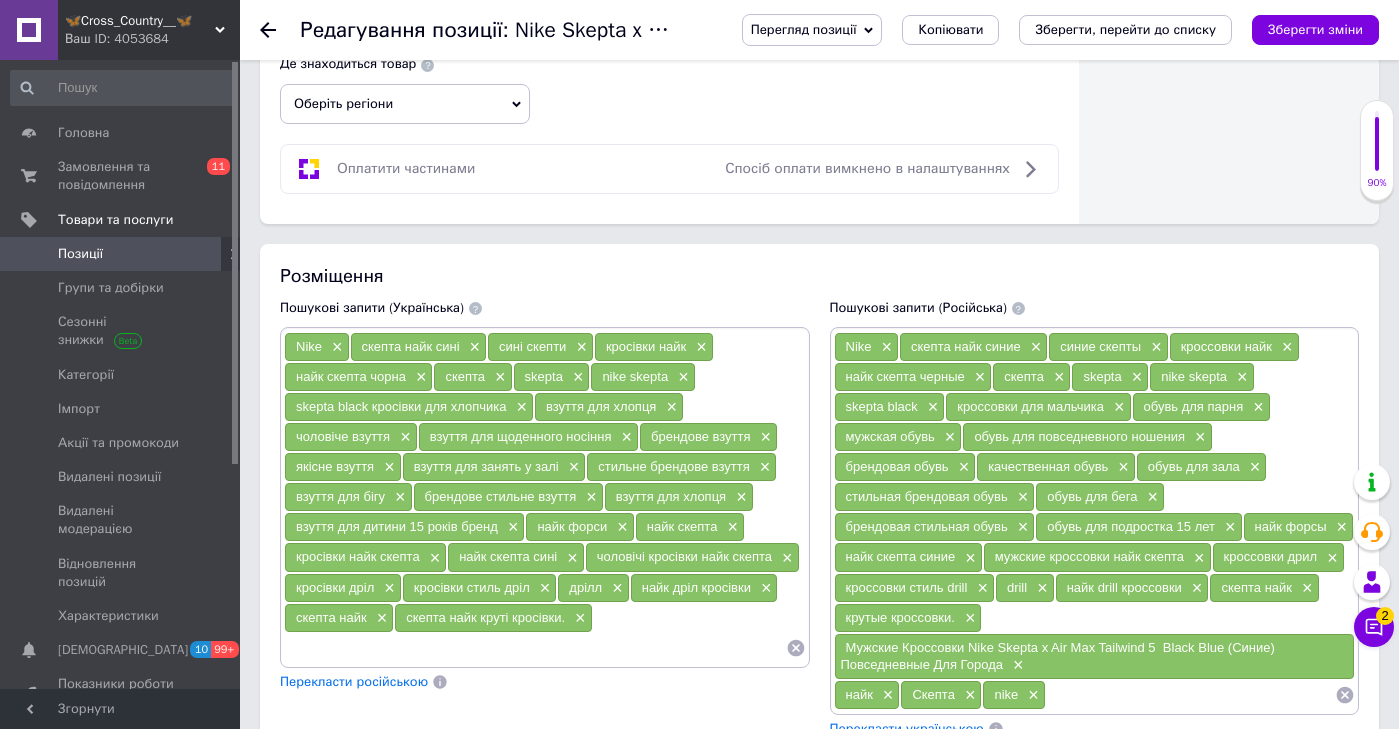 click on "Nike × скепта найк сині × сині скепти × кросівки найк × найк скепта чорна × скепта × skepta × nike skepta × skepta black кросівки для хлопчика × взуття для хлопця × чоловіче взуття × взуття для щоденного носіння × брендове взуття × якісне взуття × взуття для занять у залі × стильне брендове взуття × взуття для бігу × брендове стильне взуття × взуття для хлопця × взуття для дитини 15 років бренд × найк форси × найк скепта × кросівки найк скепта × найк скепта сині × чоловічі кросівки найк скепта × кросівки дріл × кросівки стиль дріл × дрілл × найк дріл кросівки × скепта найк × ×" at bounding box center (545, 497) 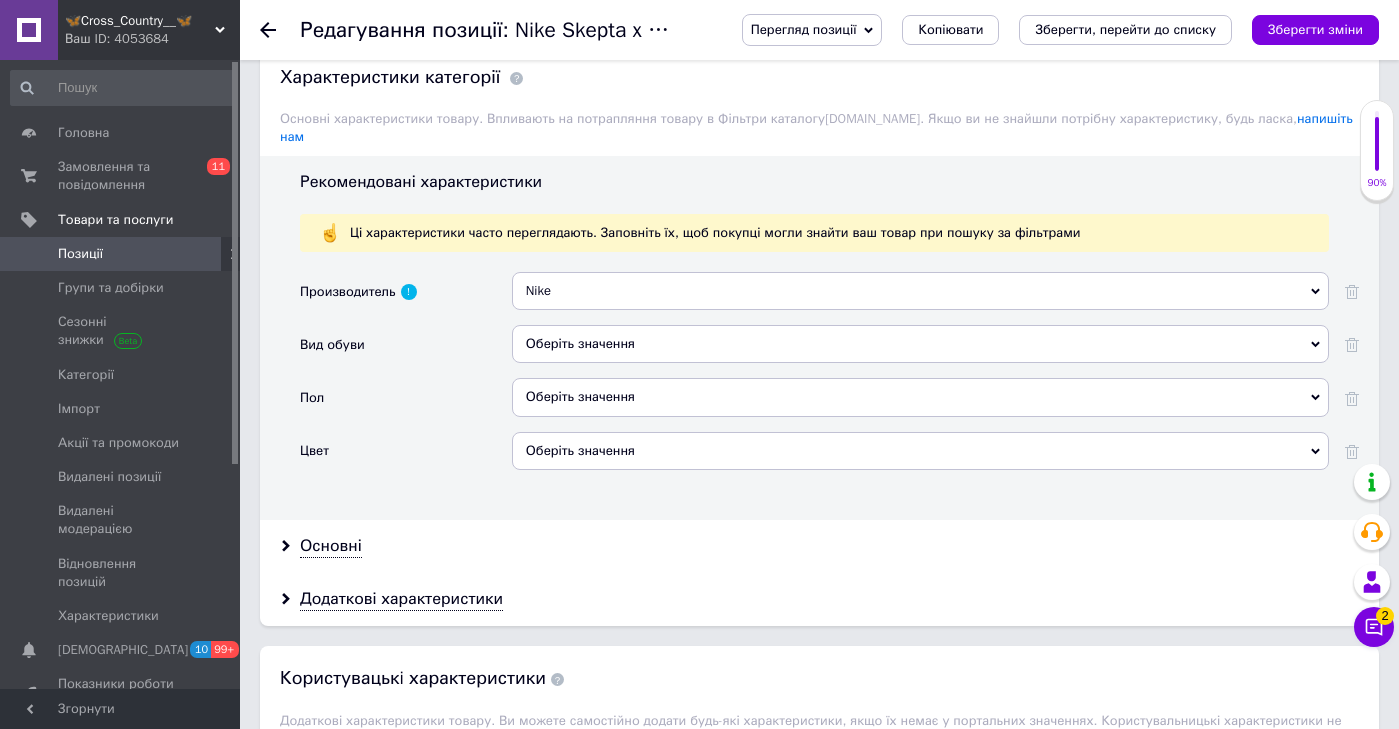 click on "Оберіть значення" at bounding box center (920, 344) 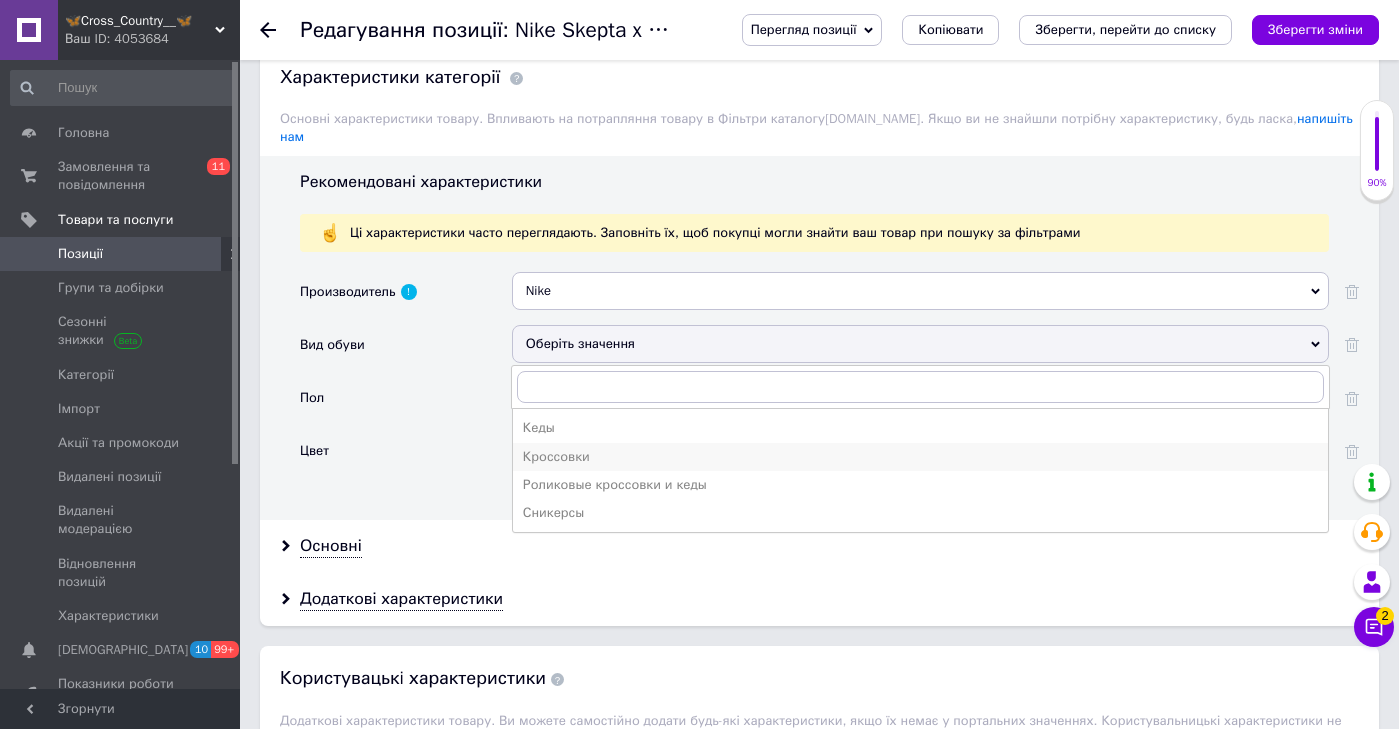 click on "Кроссовки" at bounding box center (920, 457) 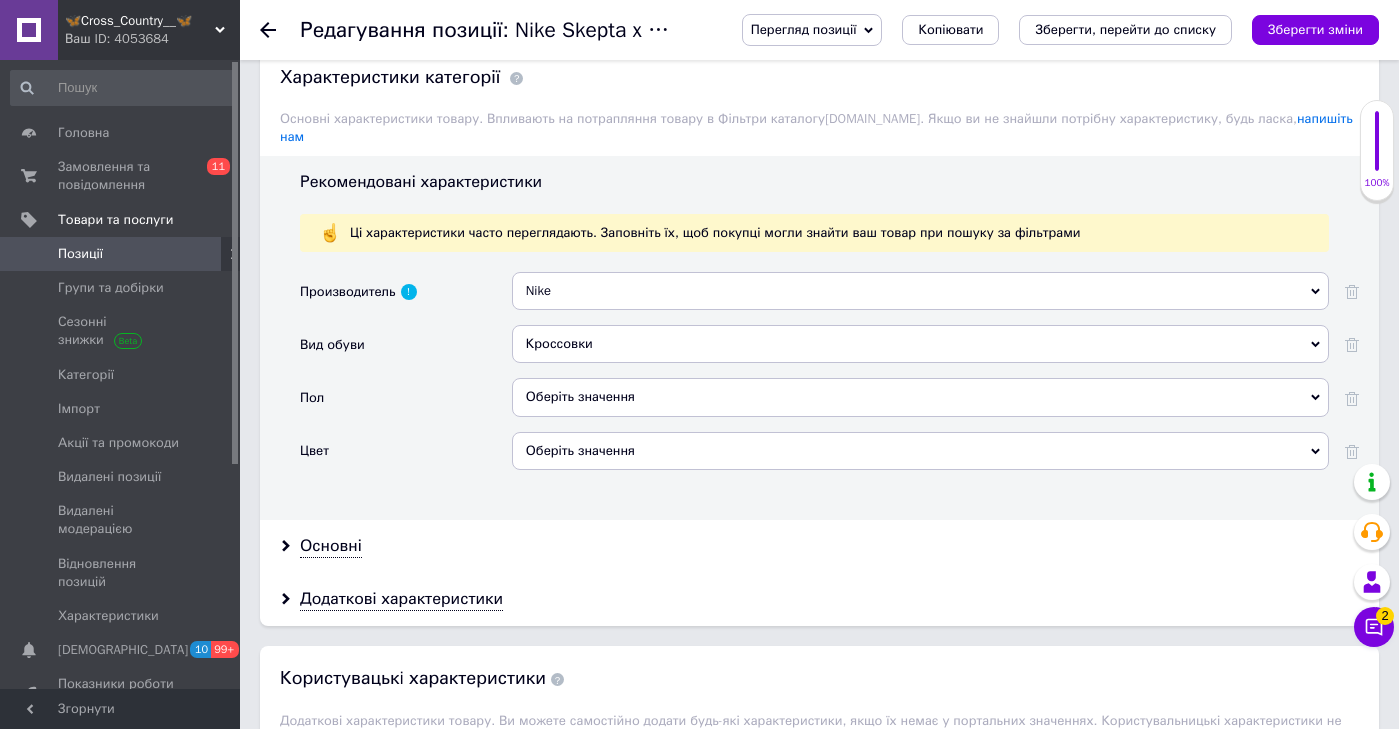 click on "Оберіть значення" at bounding box center (920, 397) 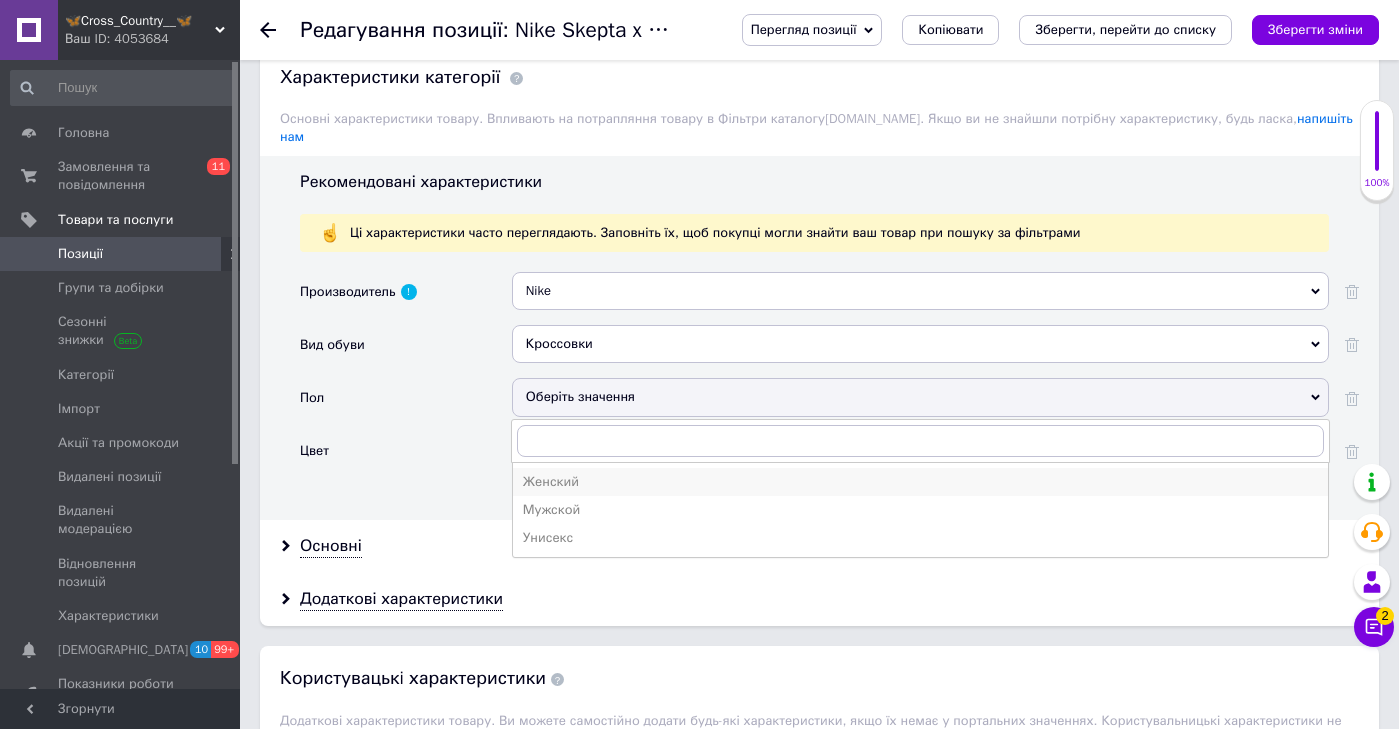 click on "Женский" at bounding box center (920, 482) 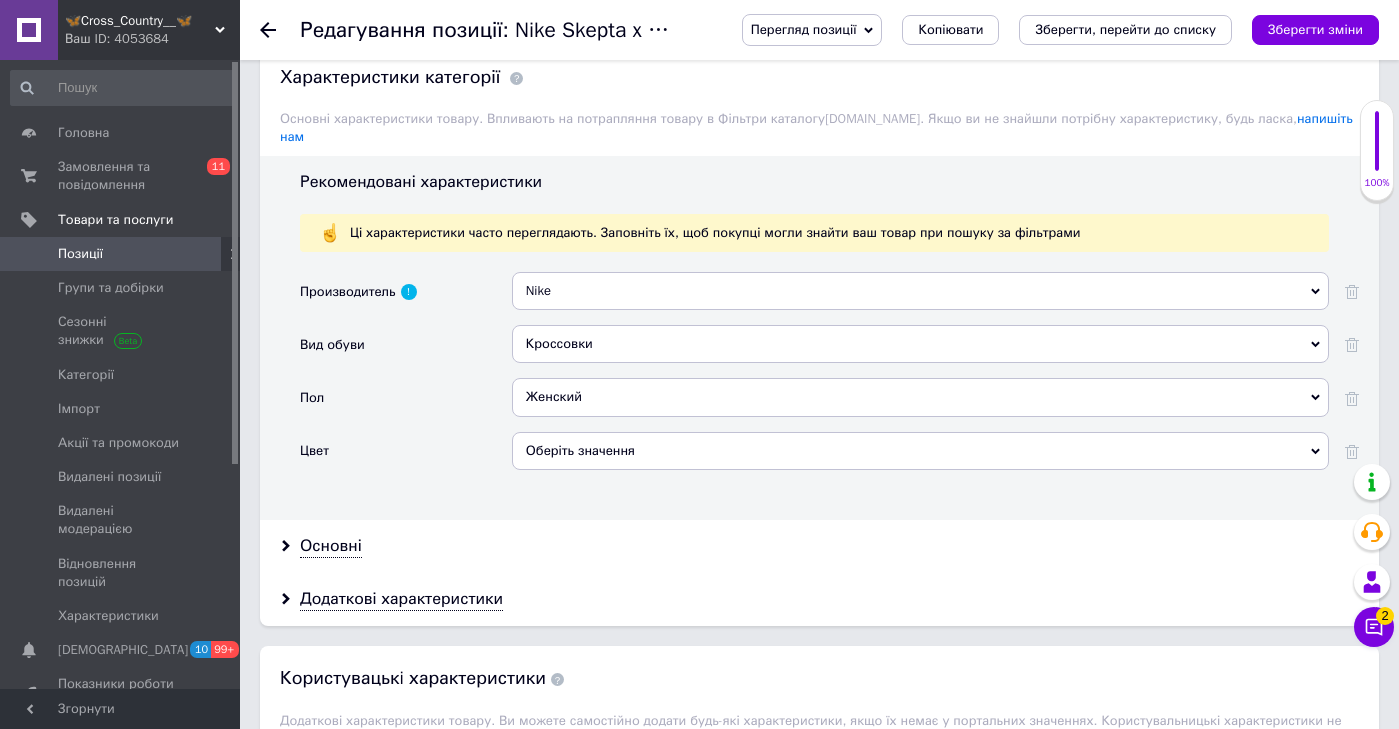 click on "Женский" at bounding box center [920, 397] 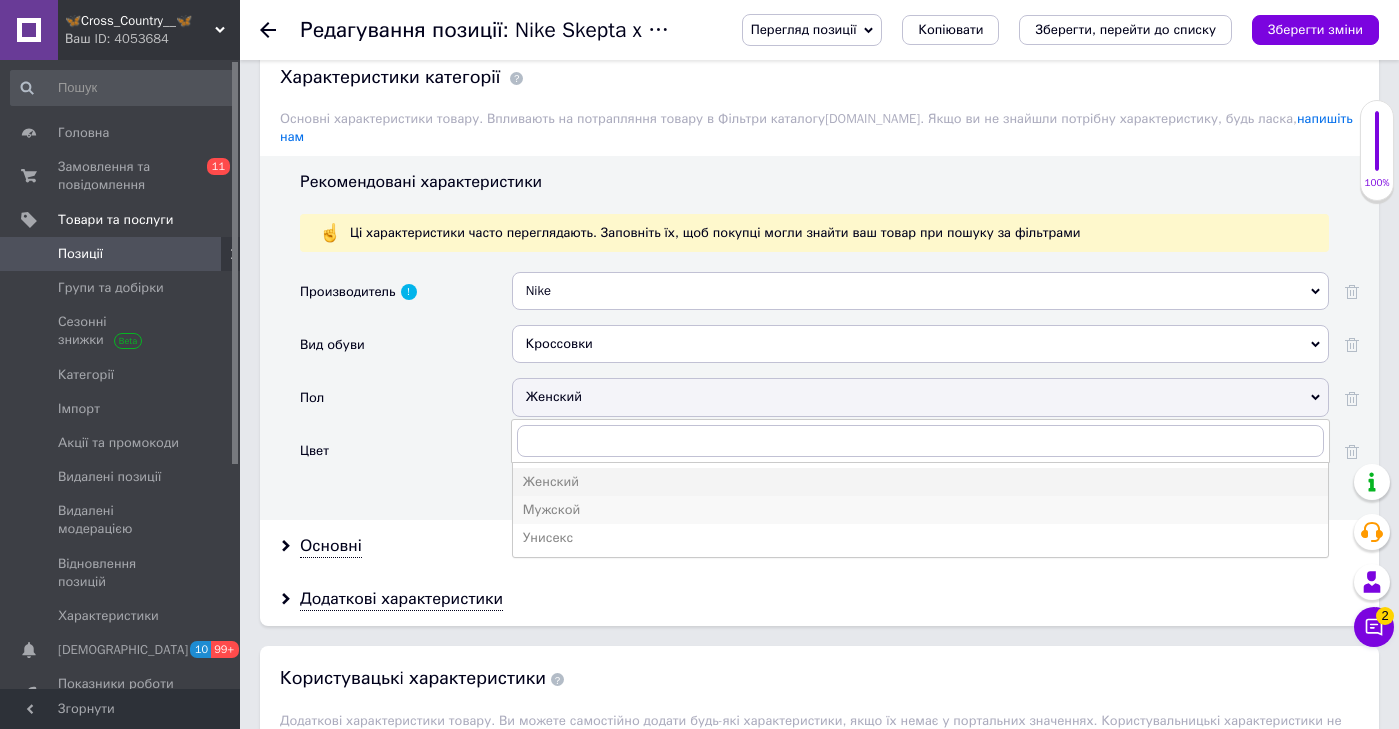 click on "Мужской" at bounding box center [920, 510] 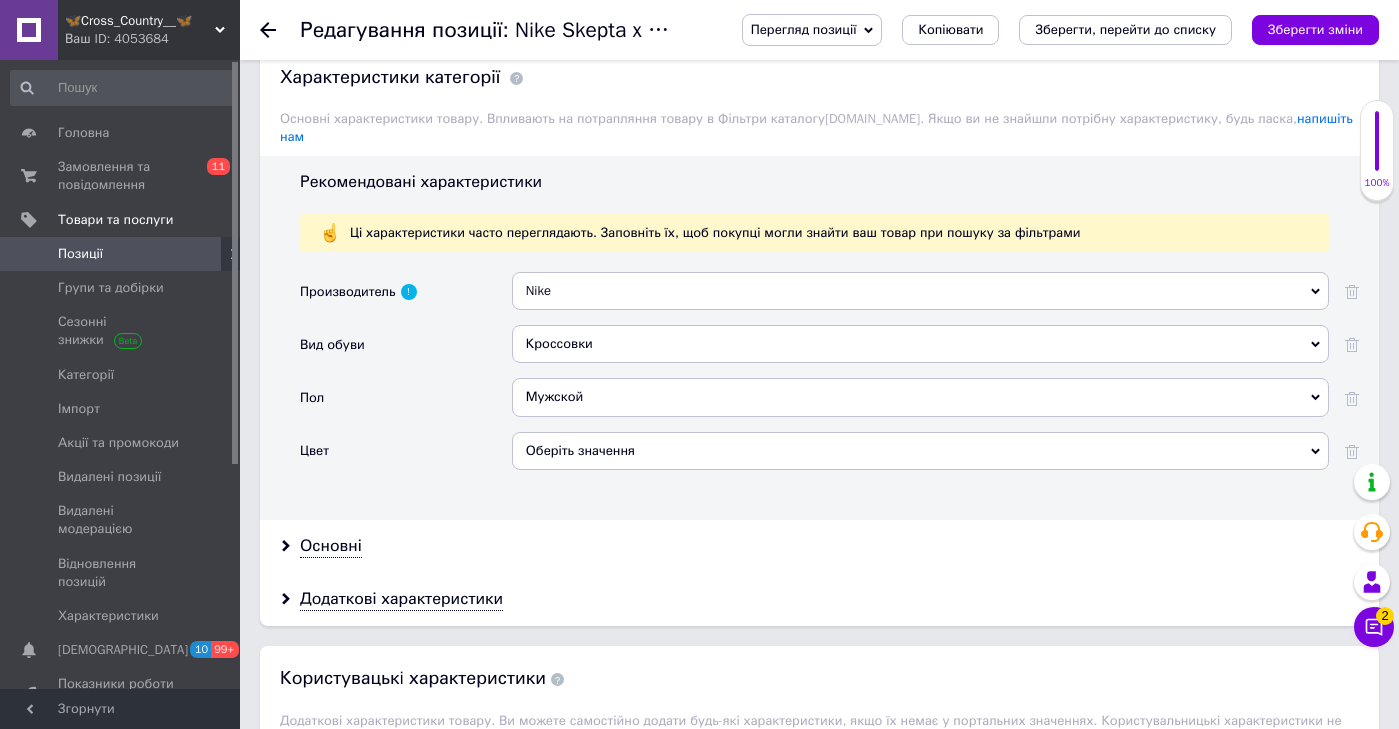 click on "Оберіть значення" at bounding box center [920, 451] 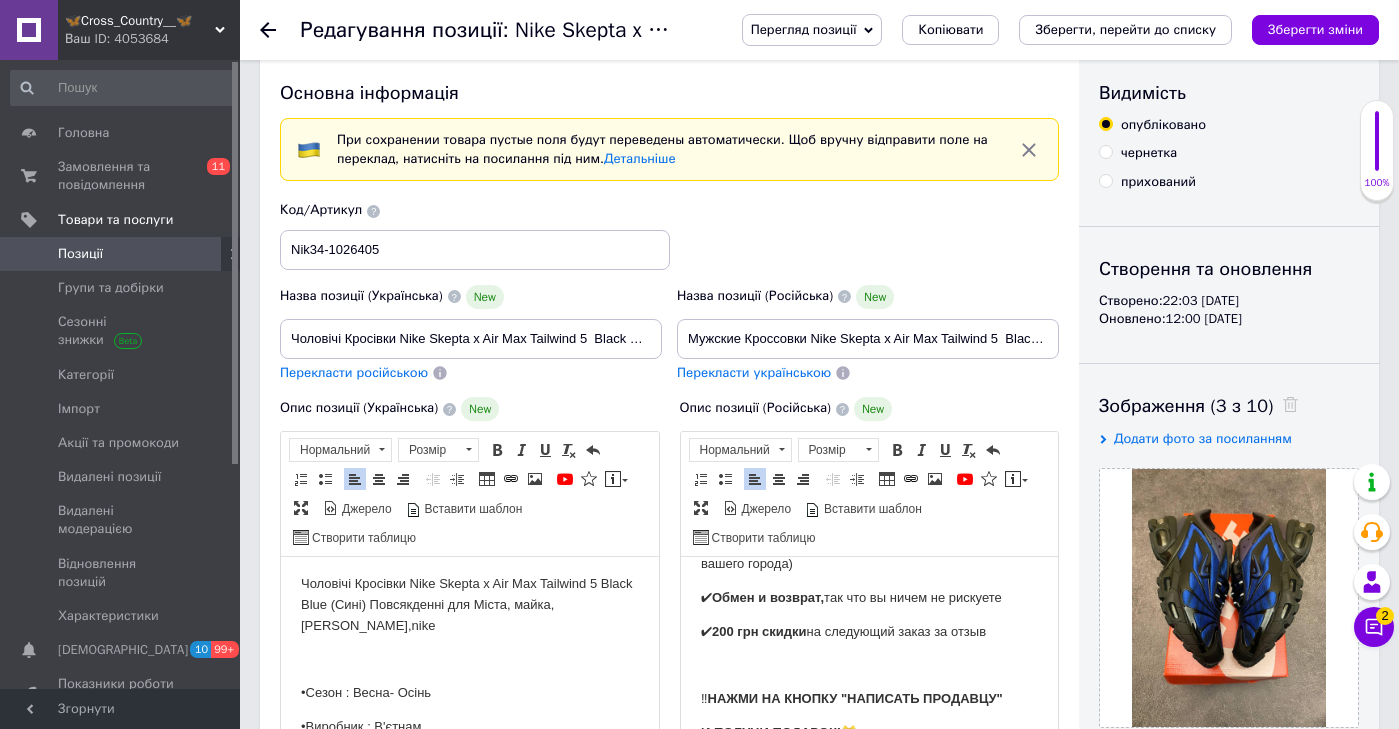 scroll, scrollTop: 2268, scrollLeft: 0, axis: vertical 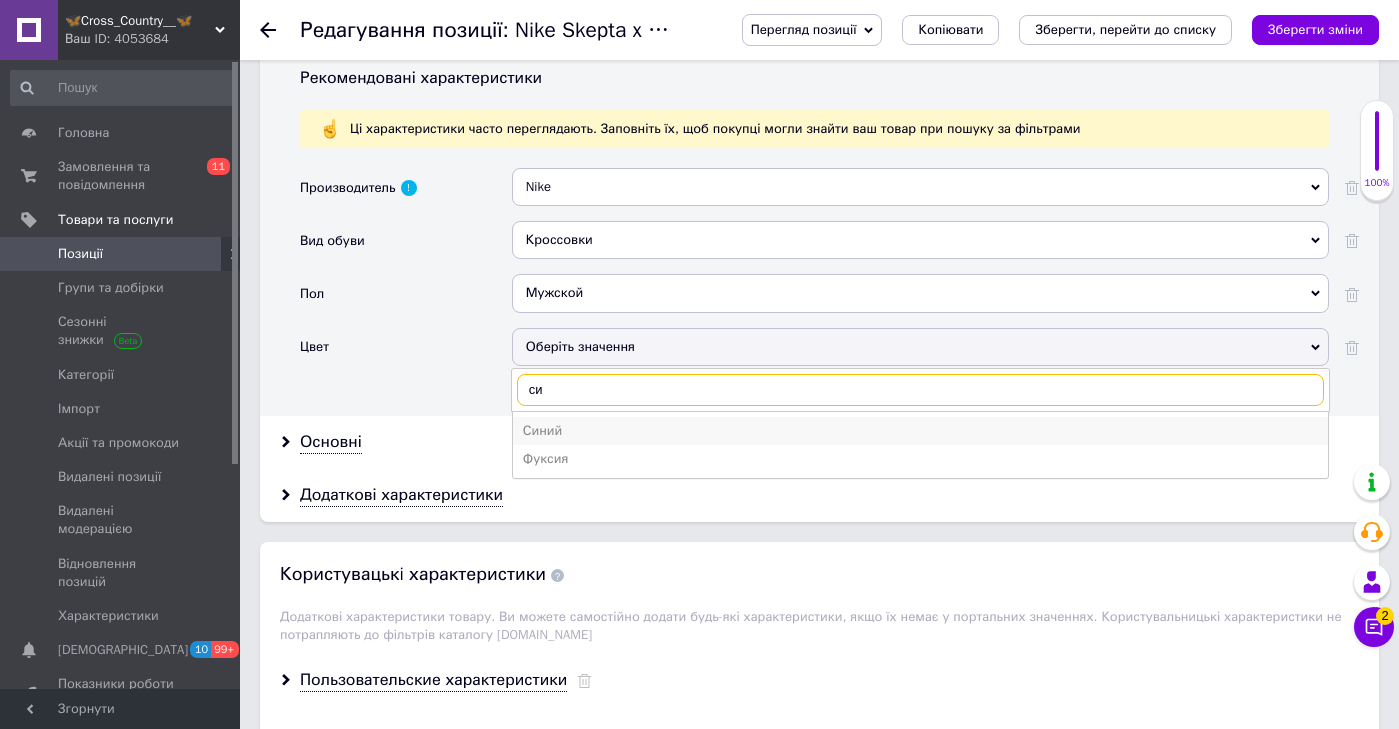 type on "си" 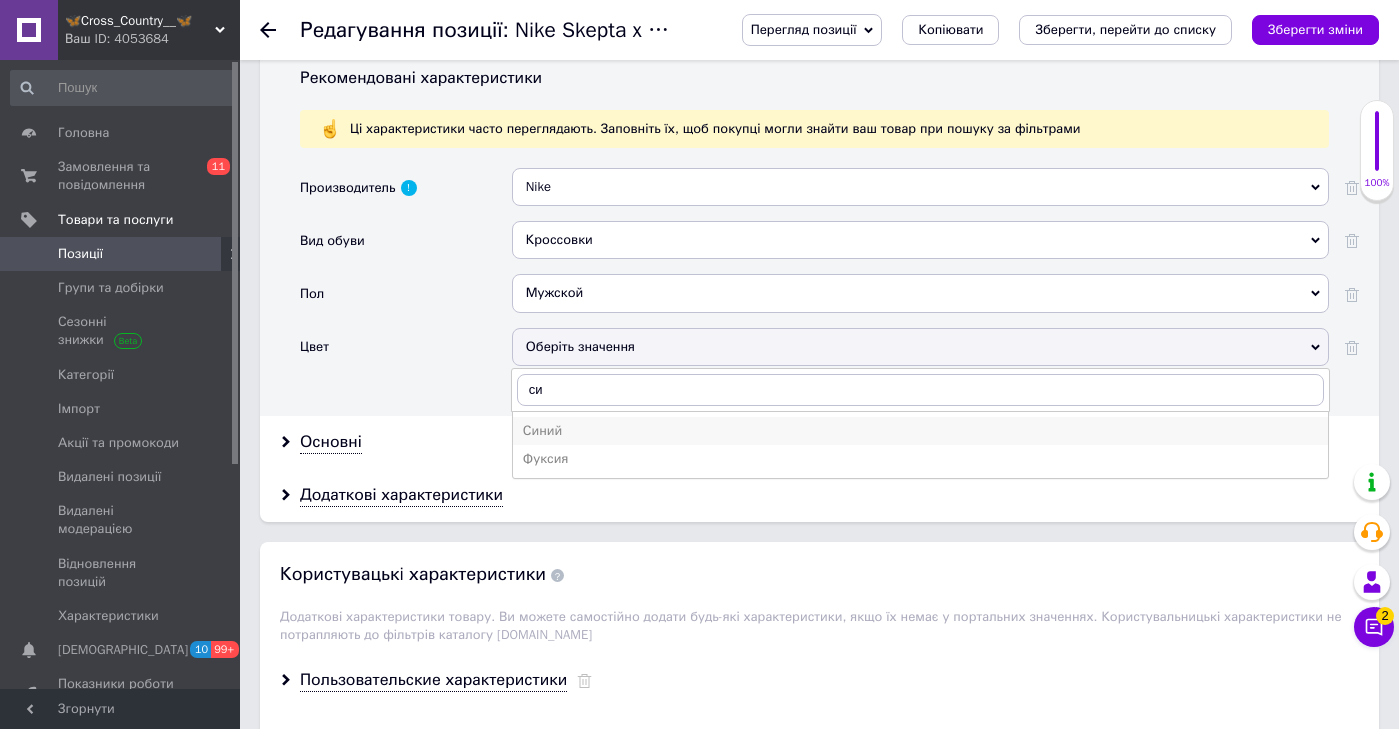 click on "Синий" at bounding box center (920, 431) 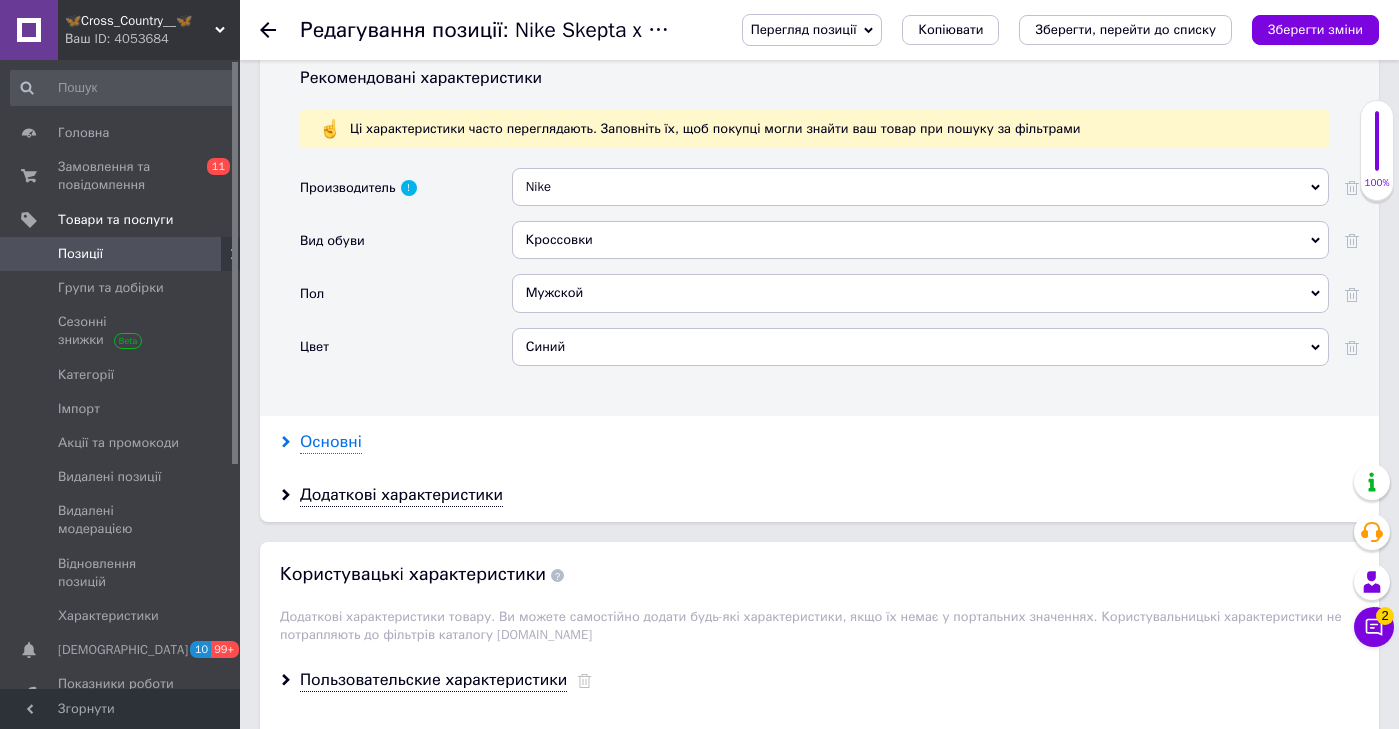 click on "Основні" at bounding box center [331, 442] 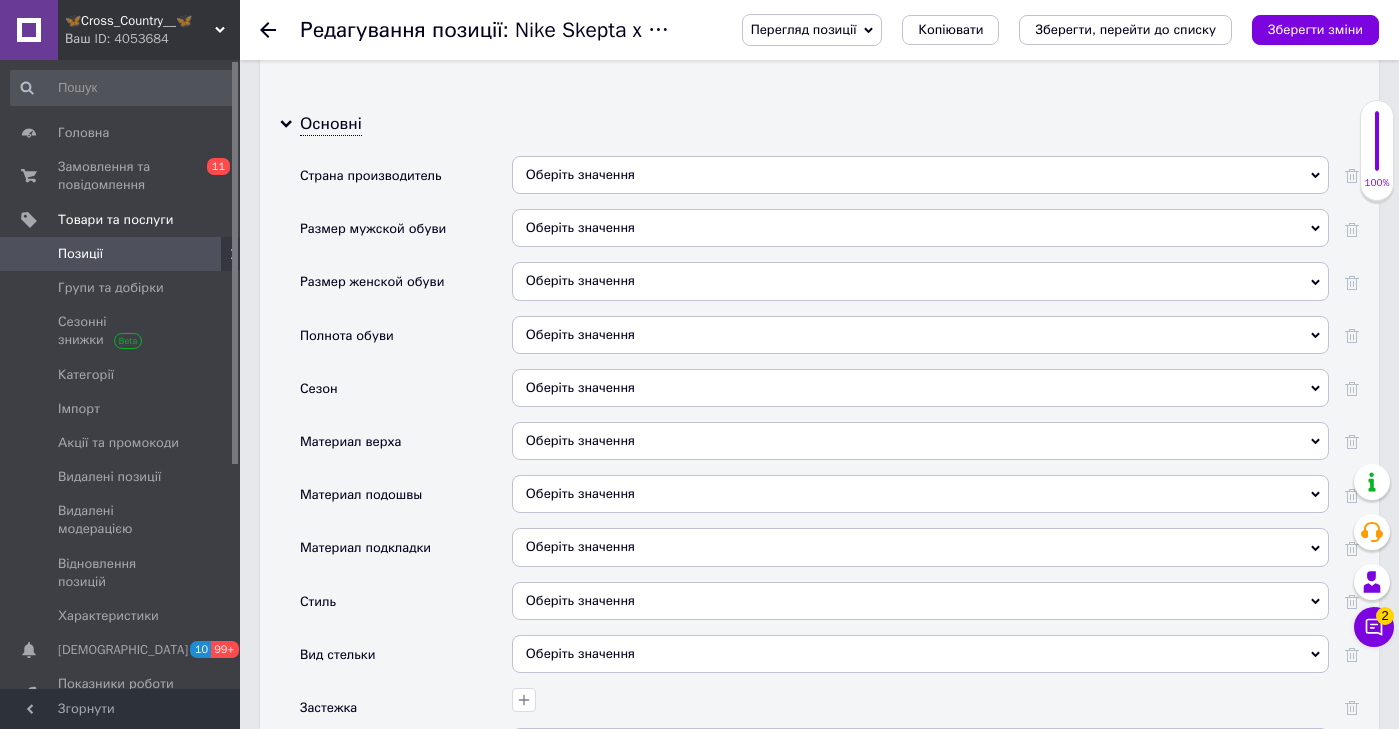 scroll, scrollTop: 2600, scrollLeft: 0, axis: vertical 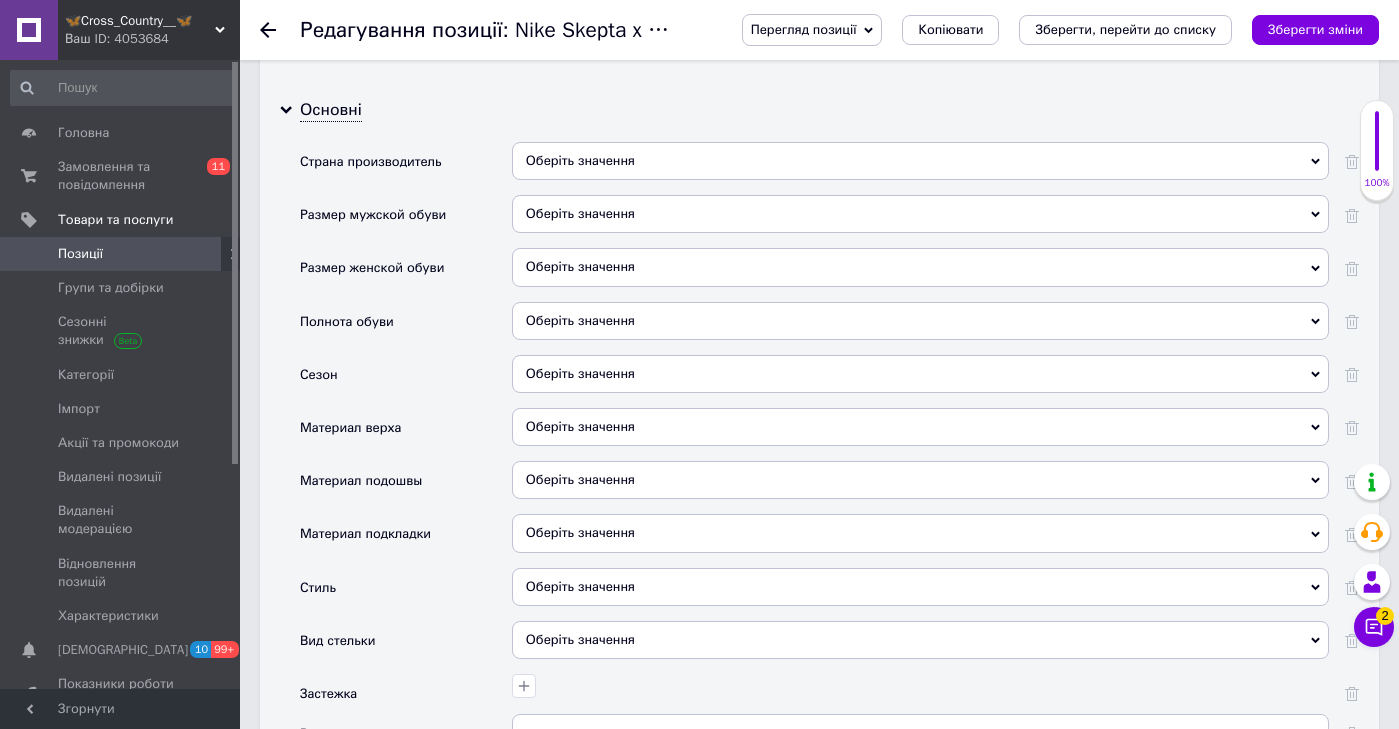 click on "Оберіть значення" at bounding box center [920, 374] 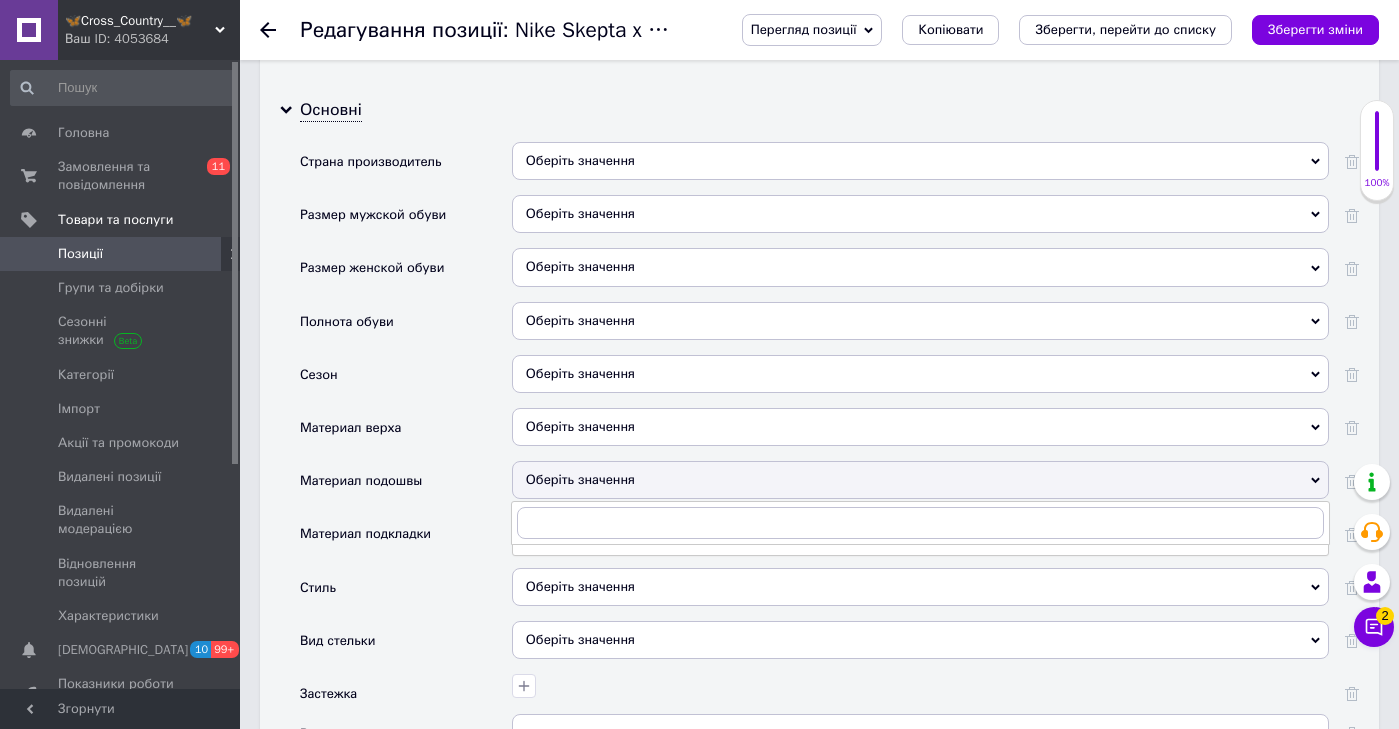 click on "Оберіть значення Весна/[PERSON_NAME]/[PERSON_NAME] Еврозима [PERSON_NAME]/Зима" at bounding box center [920, 381] 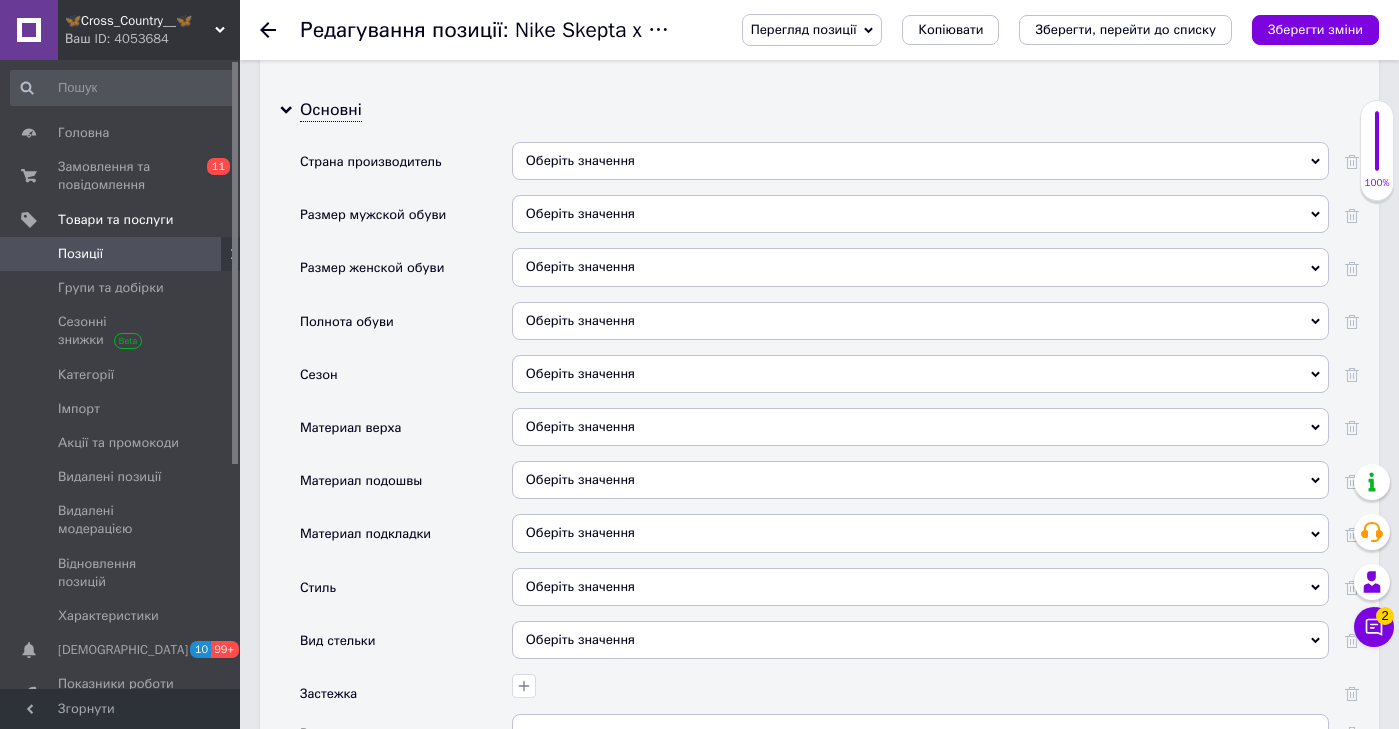 click on "Оберіть значення" at bounding box center [920, 374] 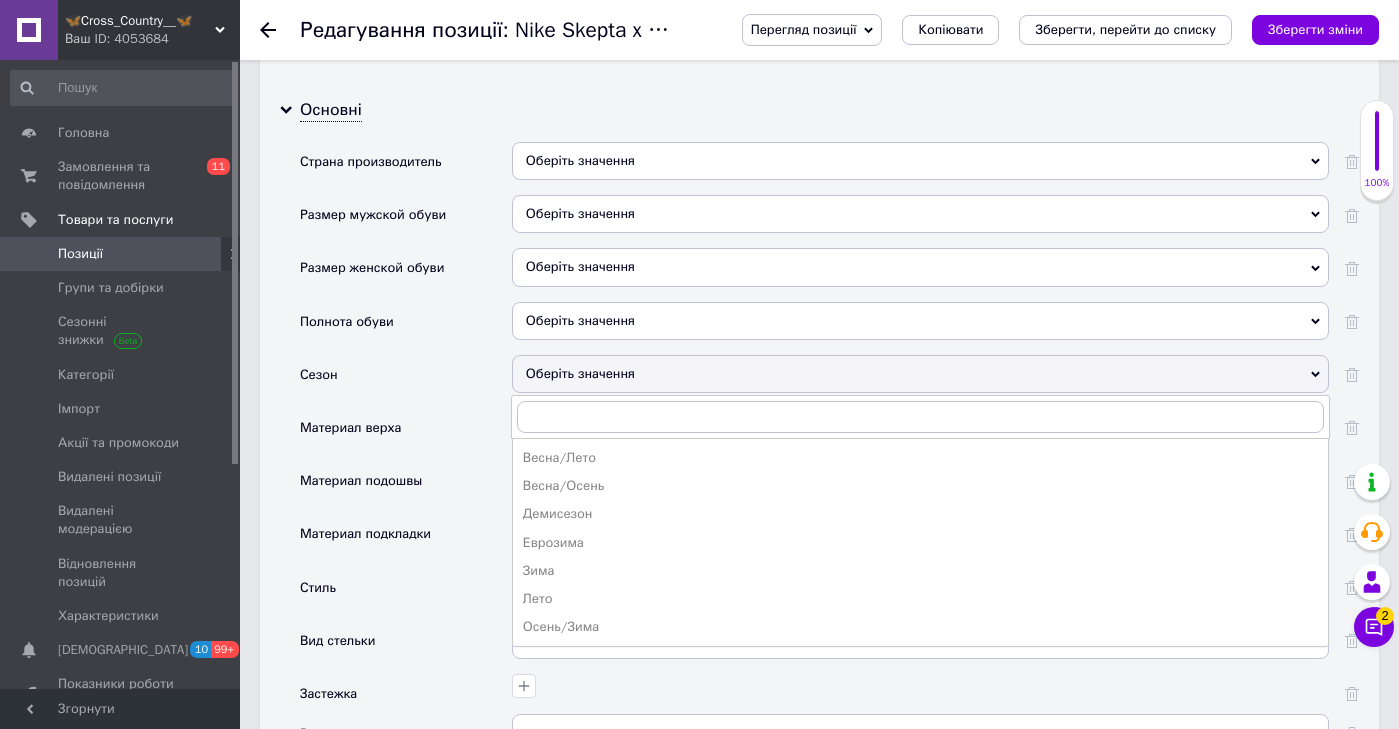 click on "Весна/Осень" at bounding box center (920, 486) 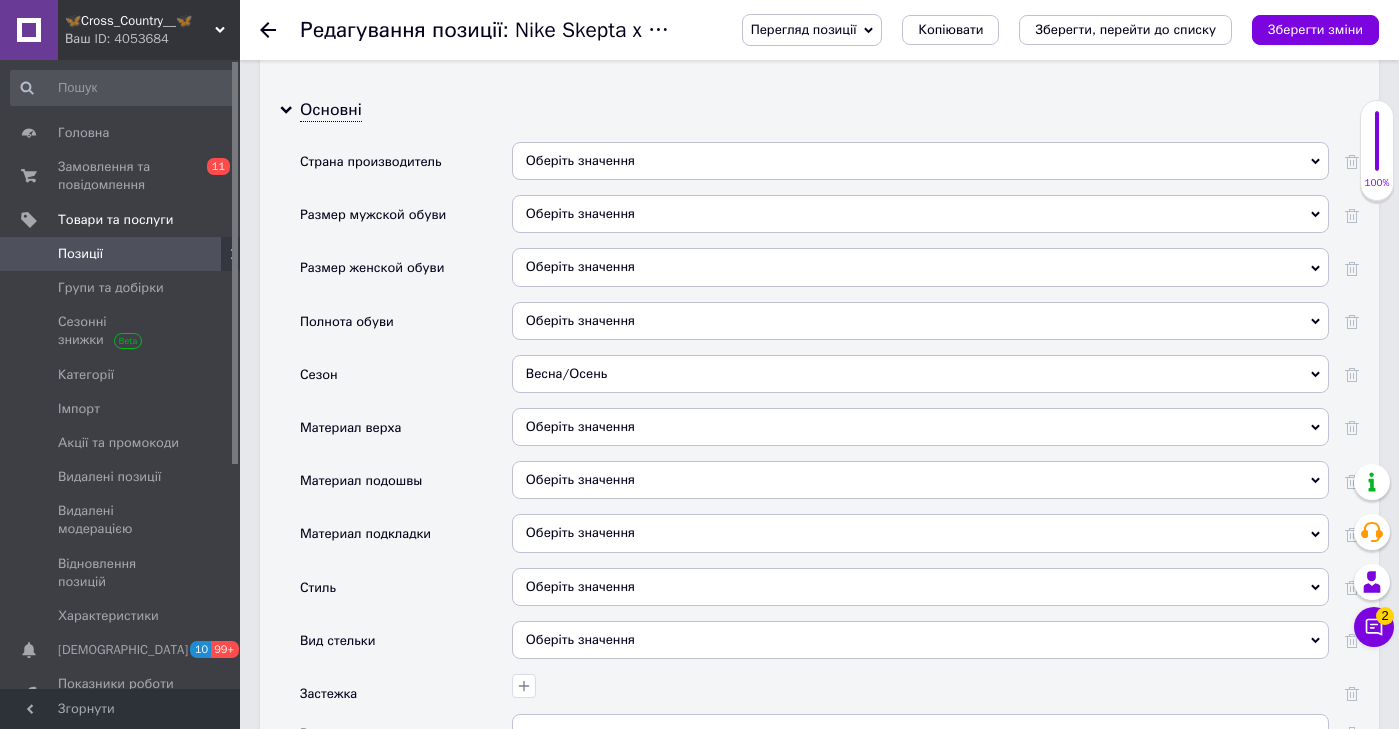 click on "Оберіть значення" at bounding box center [920, 434] 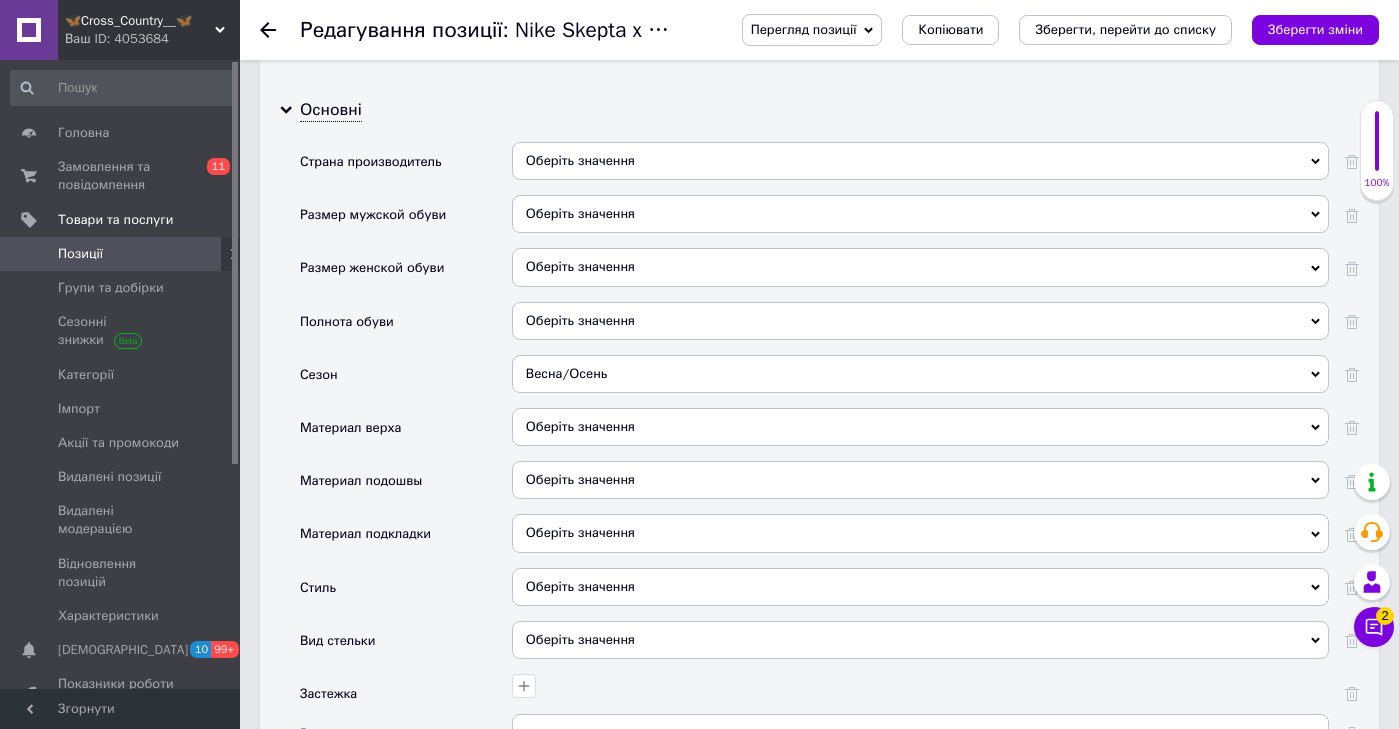 click on "Оберіть значення" at bounding box center [920, 434] 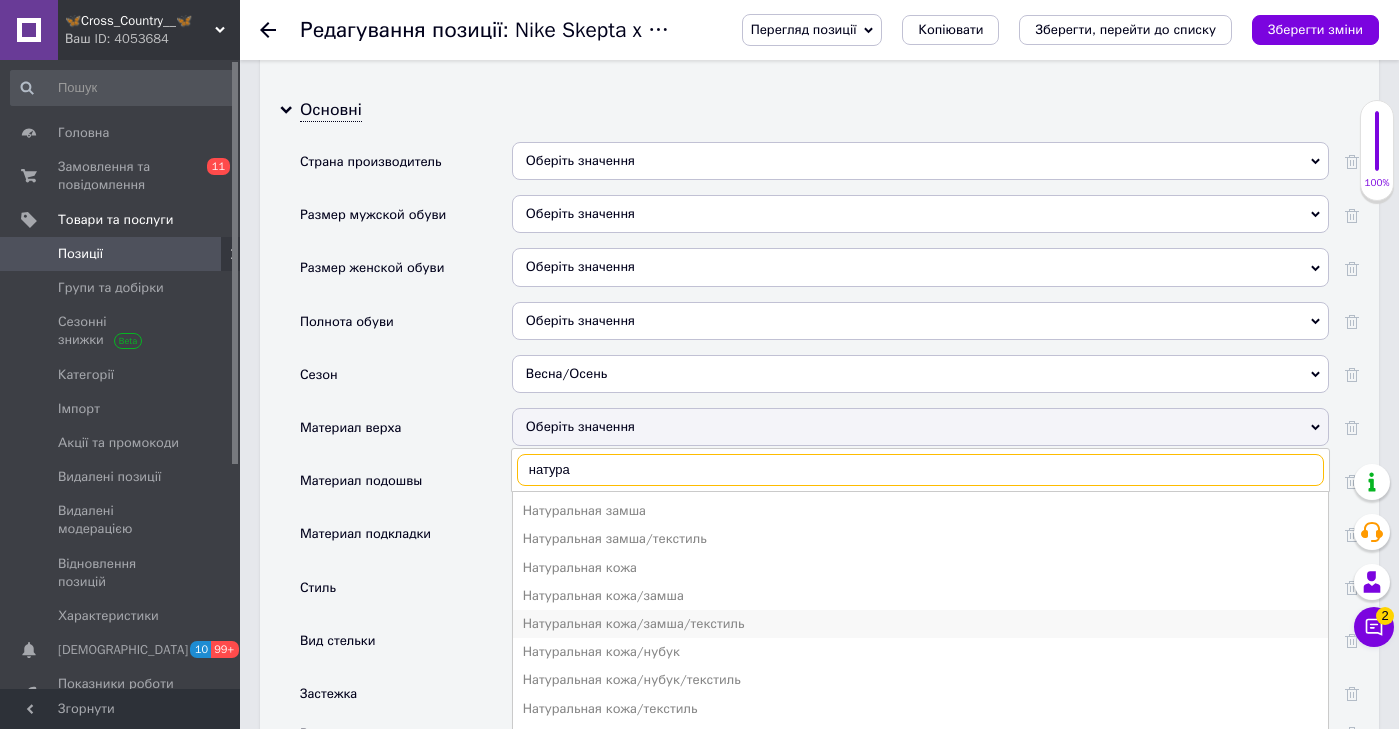 type on "натура" 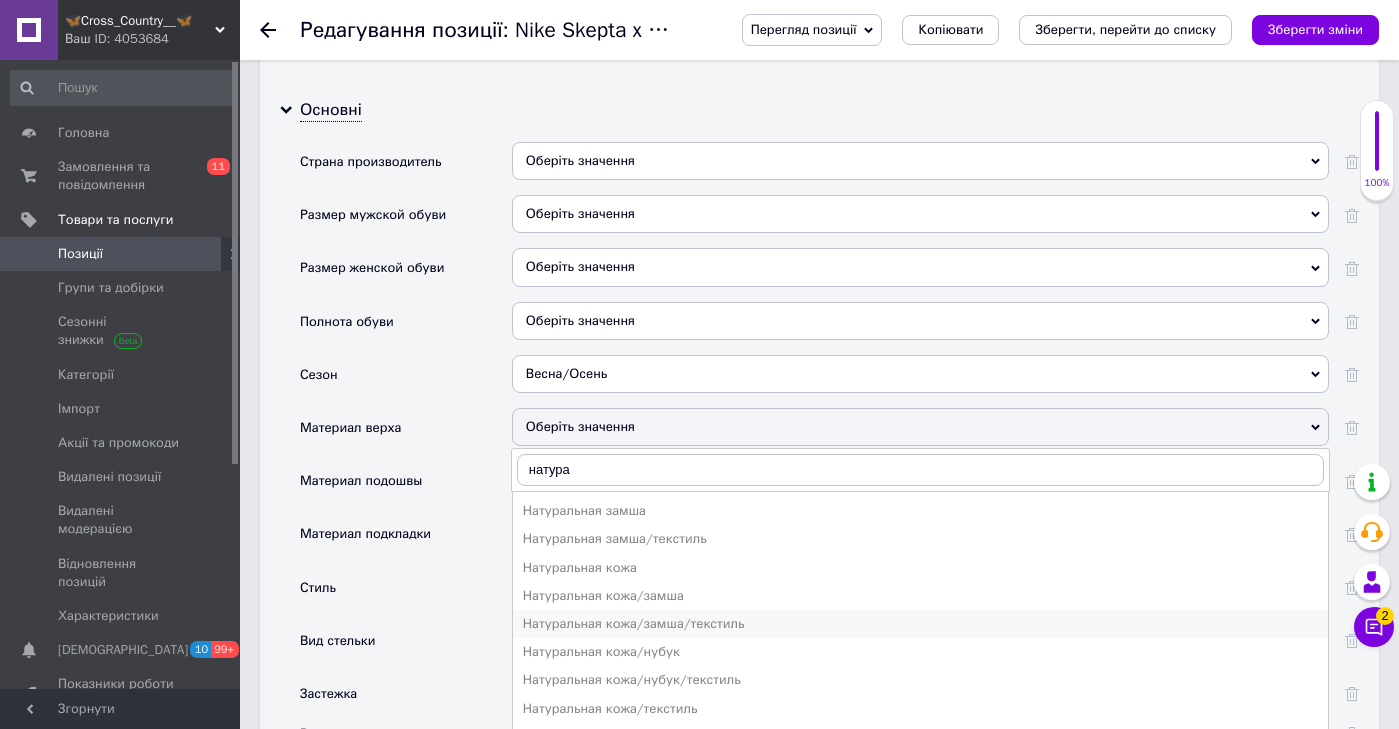 click on "Натуральная кожа/замша/текстиль" at bounding box center (920, 624) 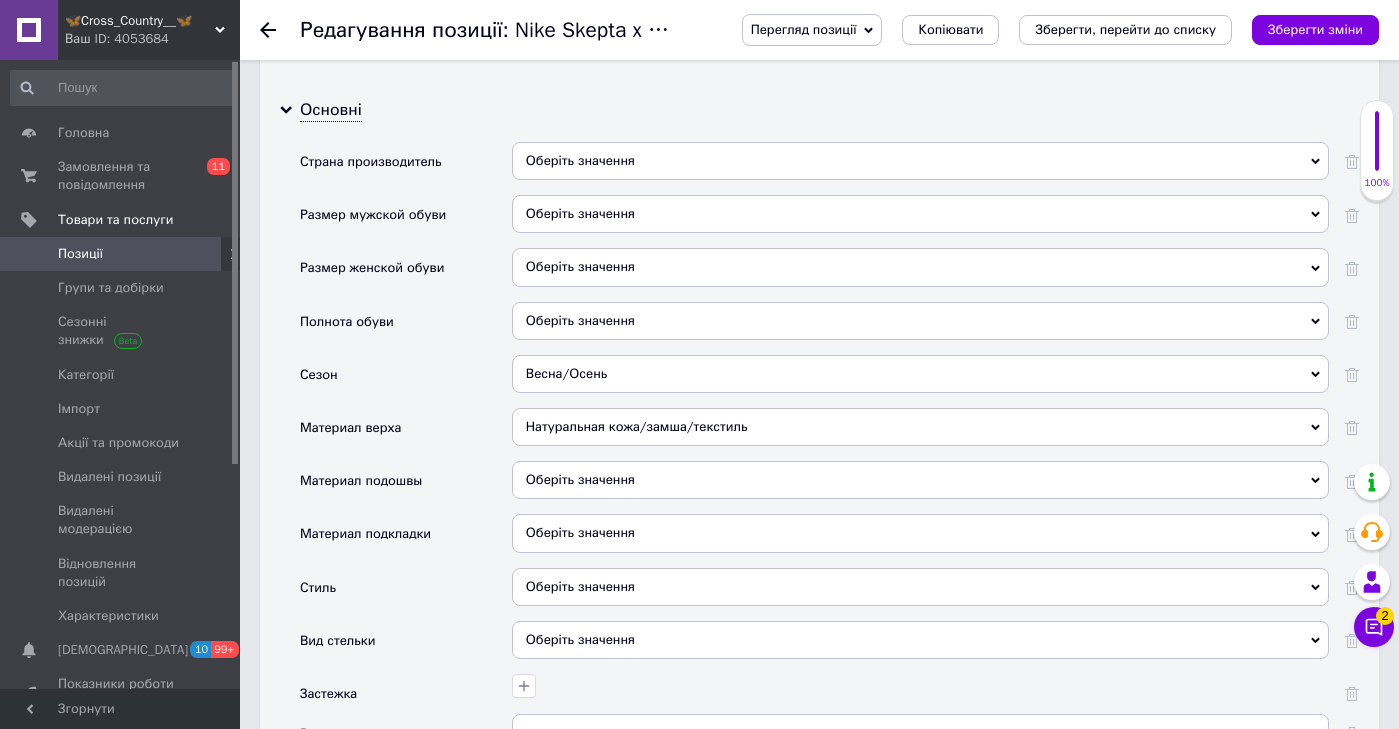 click on "Оберіть значення" at bounding box center (920, 480) 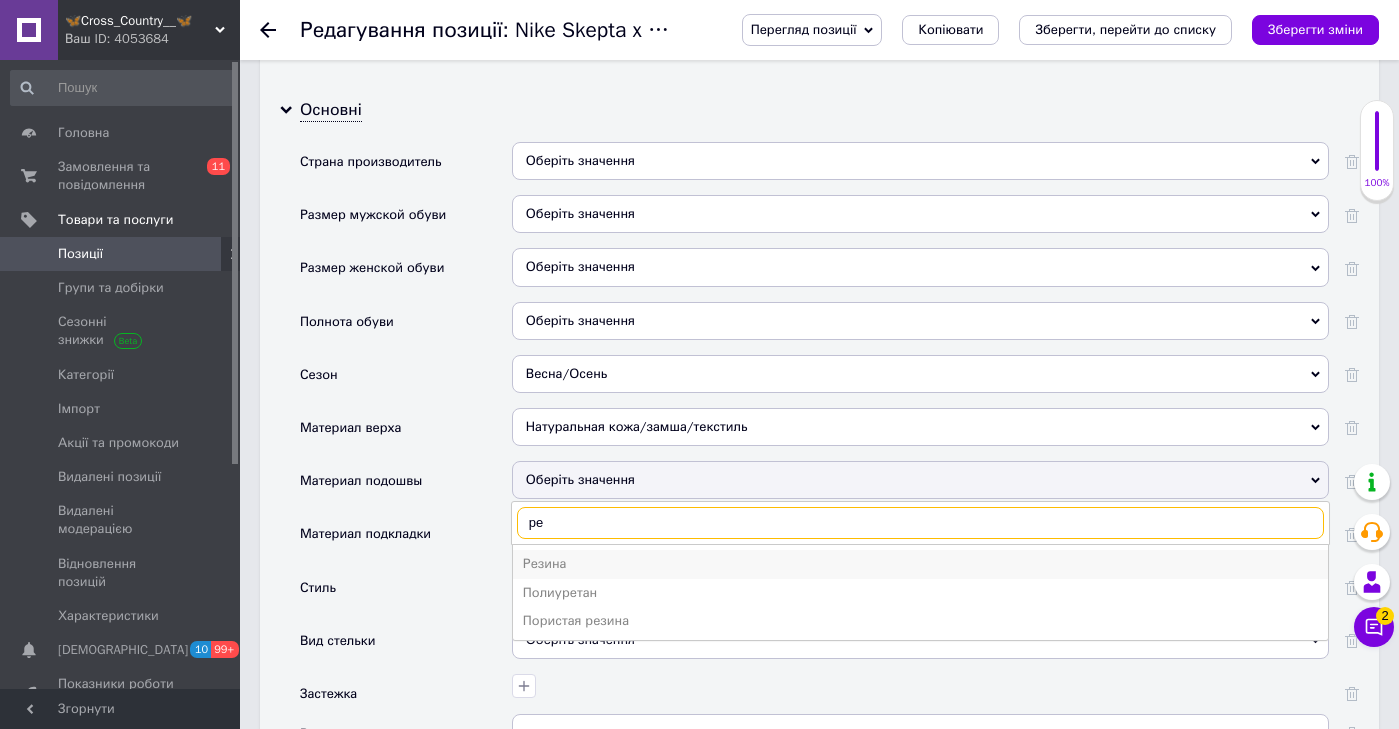 type on "ре" 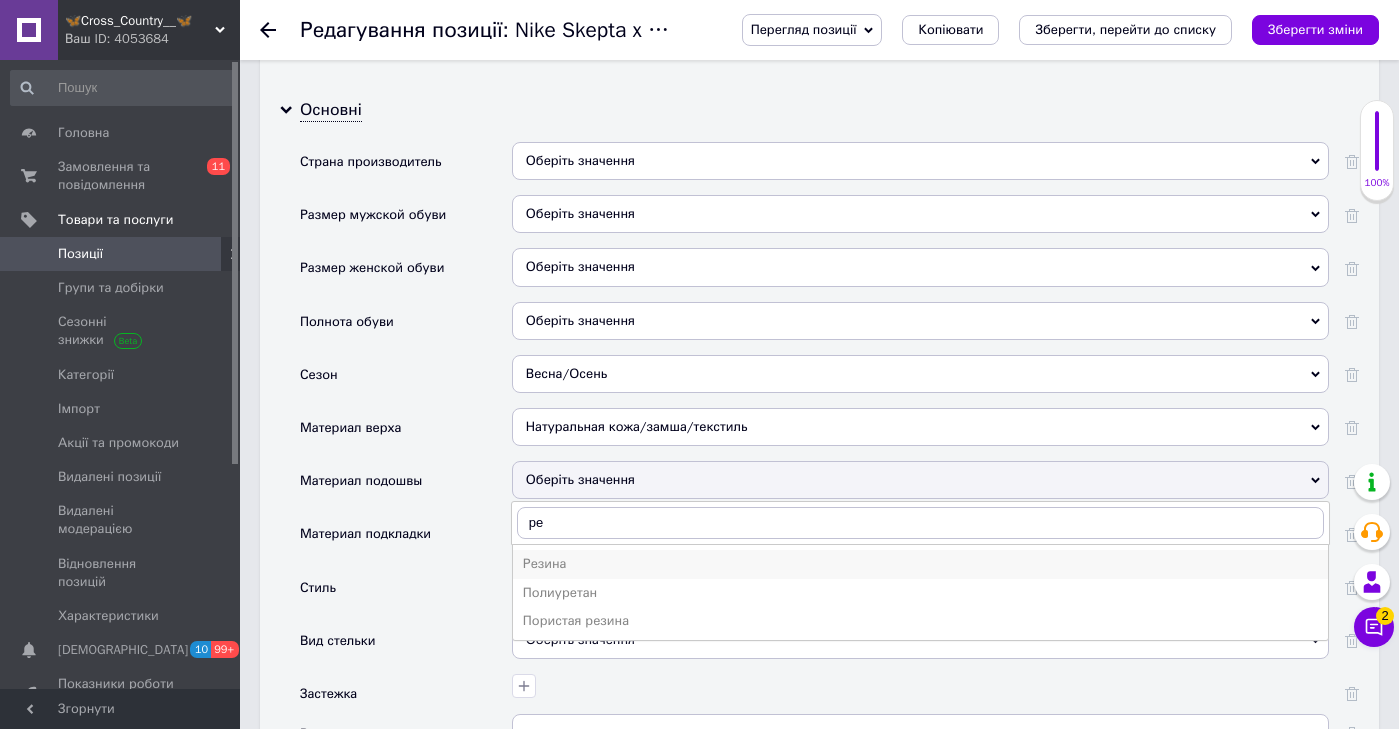 click on "Резина" at bounding box center (920, 564) 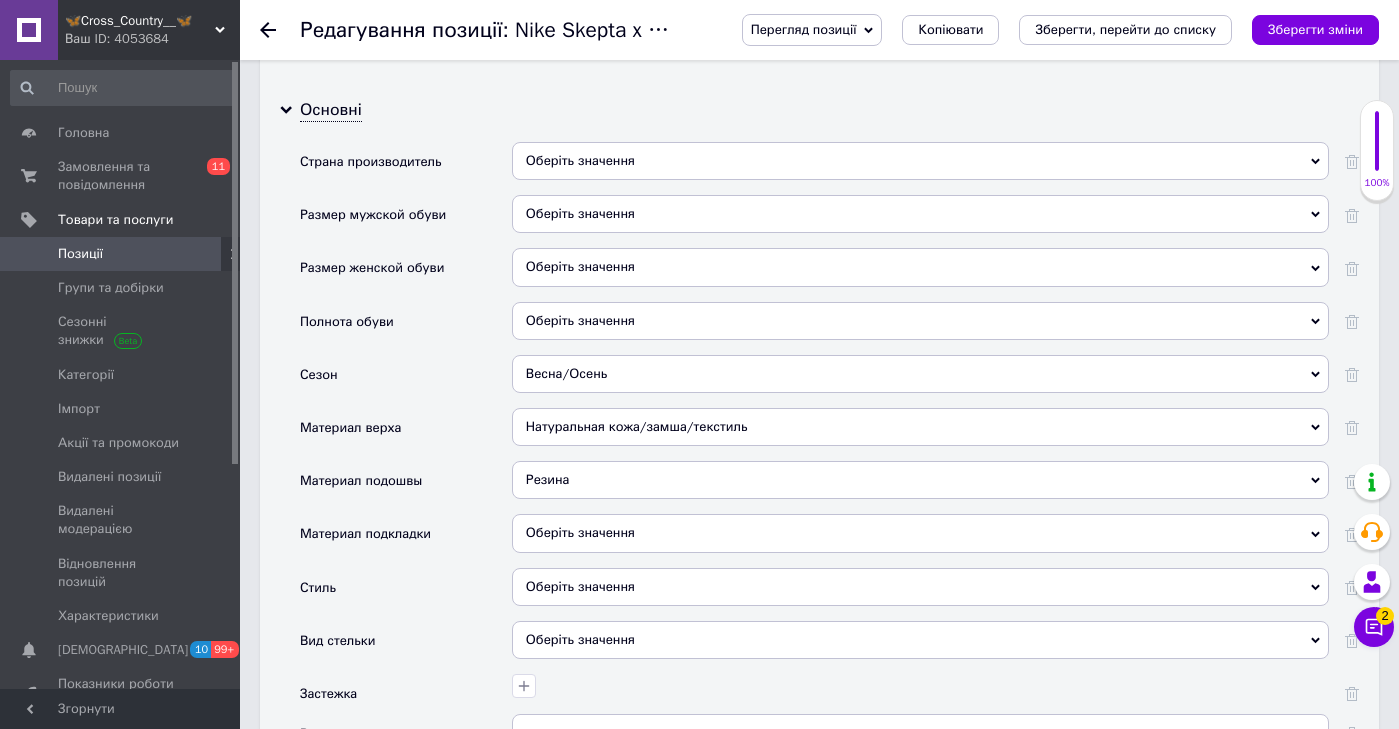 click on "Оберіть значення" at bounding box center (920, 533) 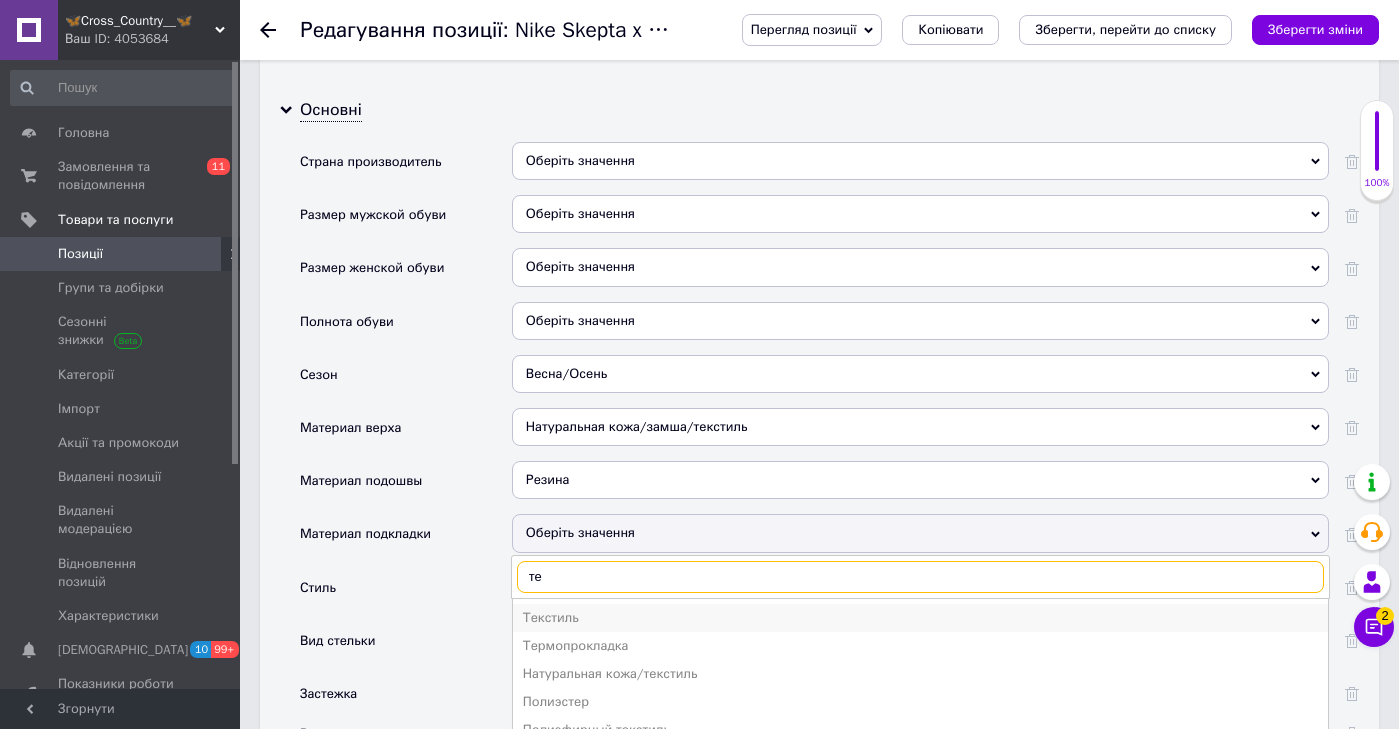 type on "те" 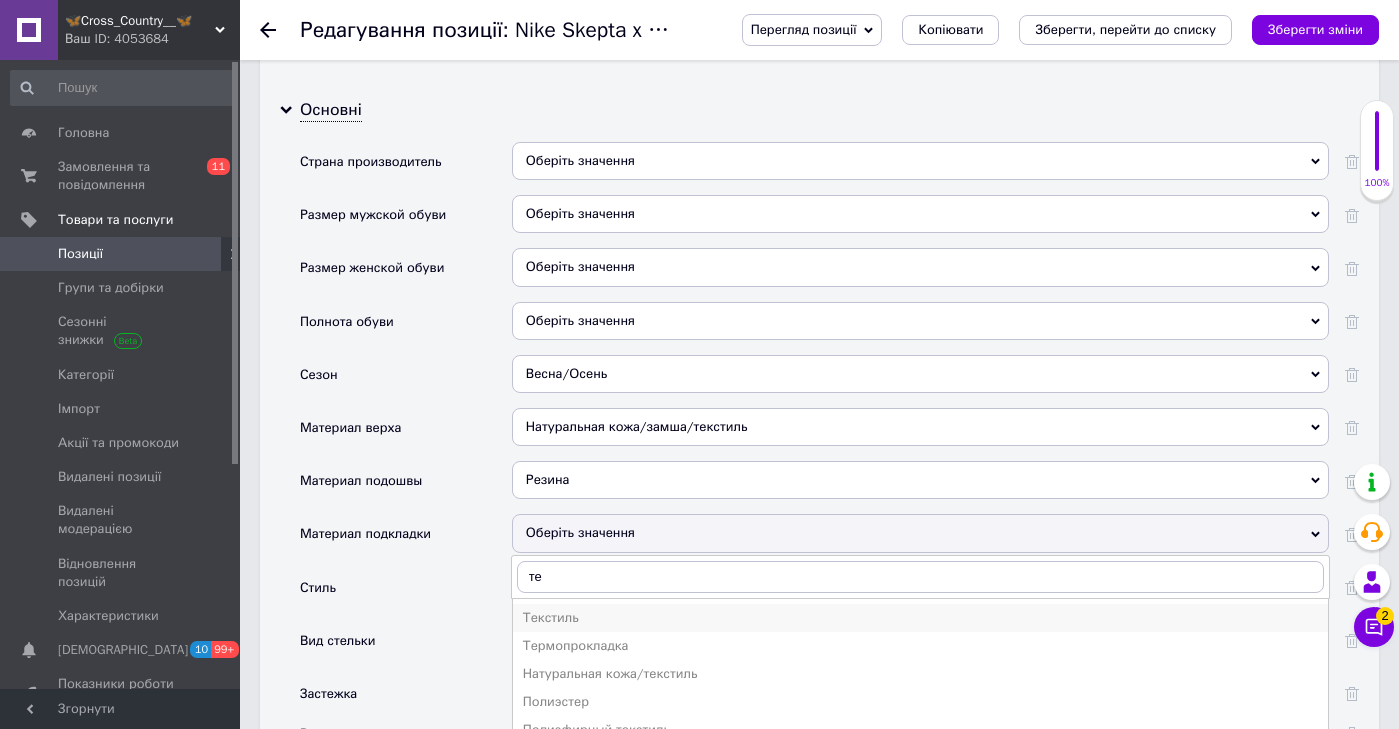 click on "Текстиль" at bounding box center [920, 618] 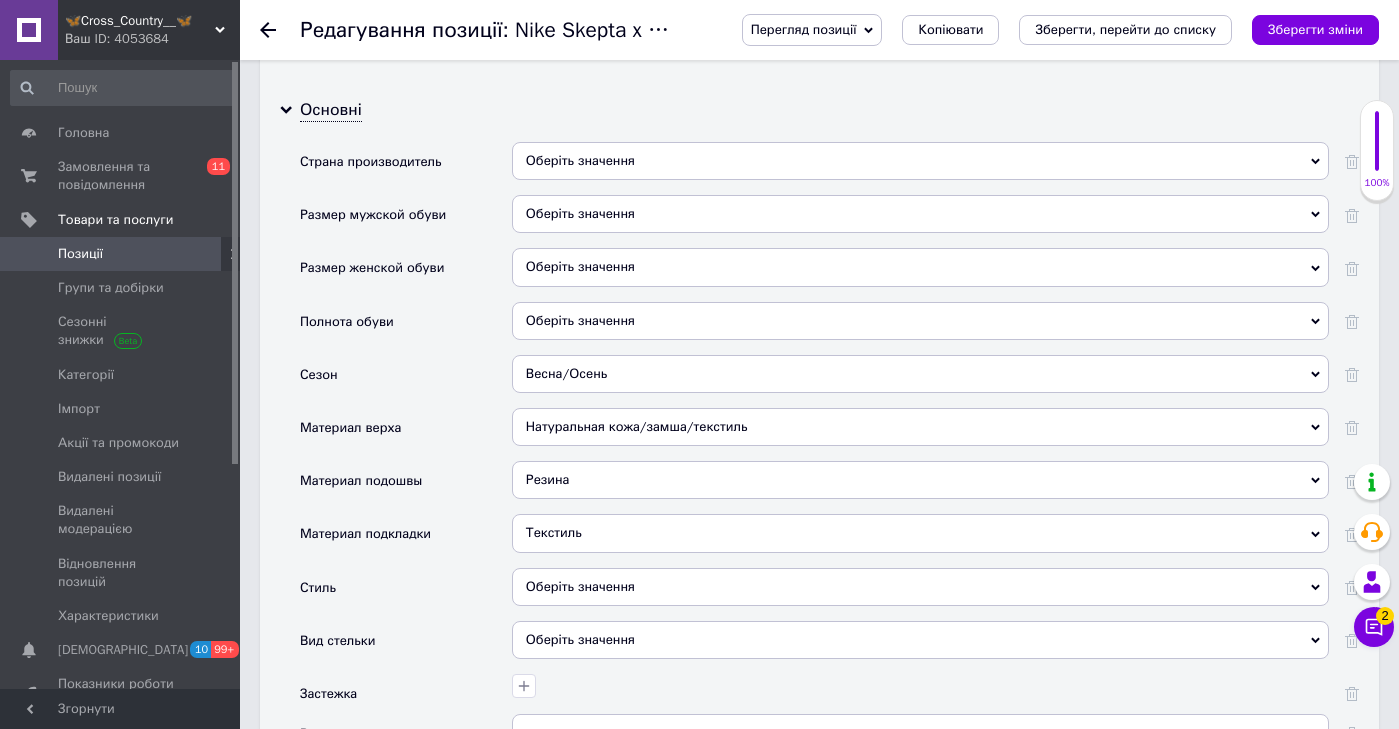 click on "Оберіть значення" at bounding box center [920, 587] 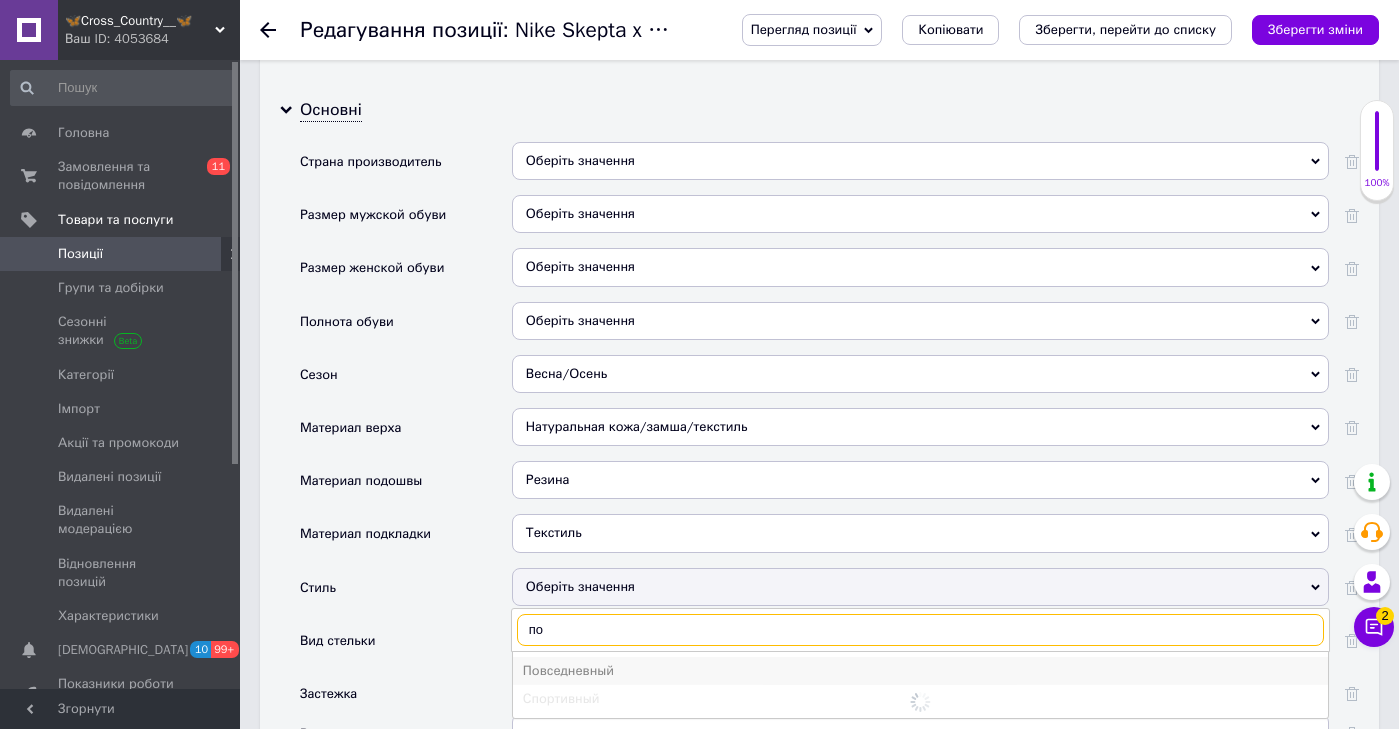type on "по" 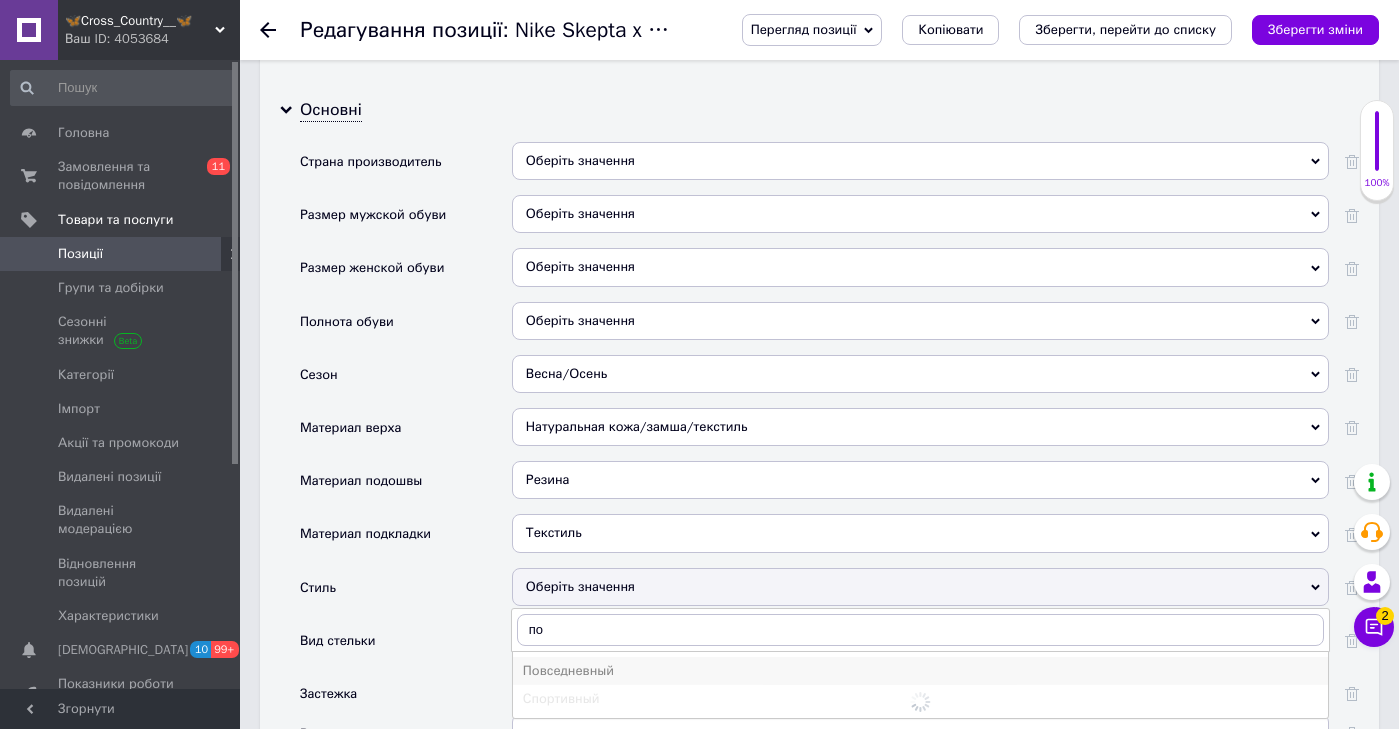 click on "Повседневный" at bounding box center (920, 671) 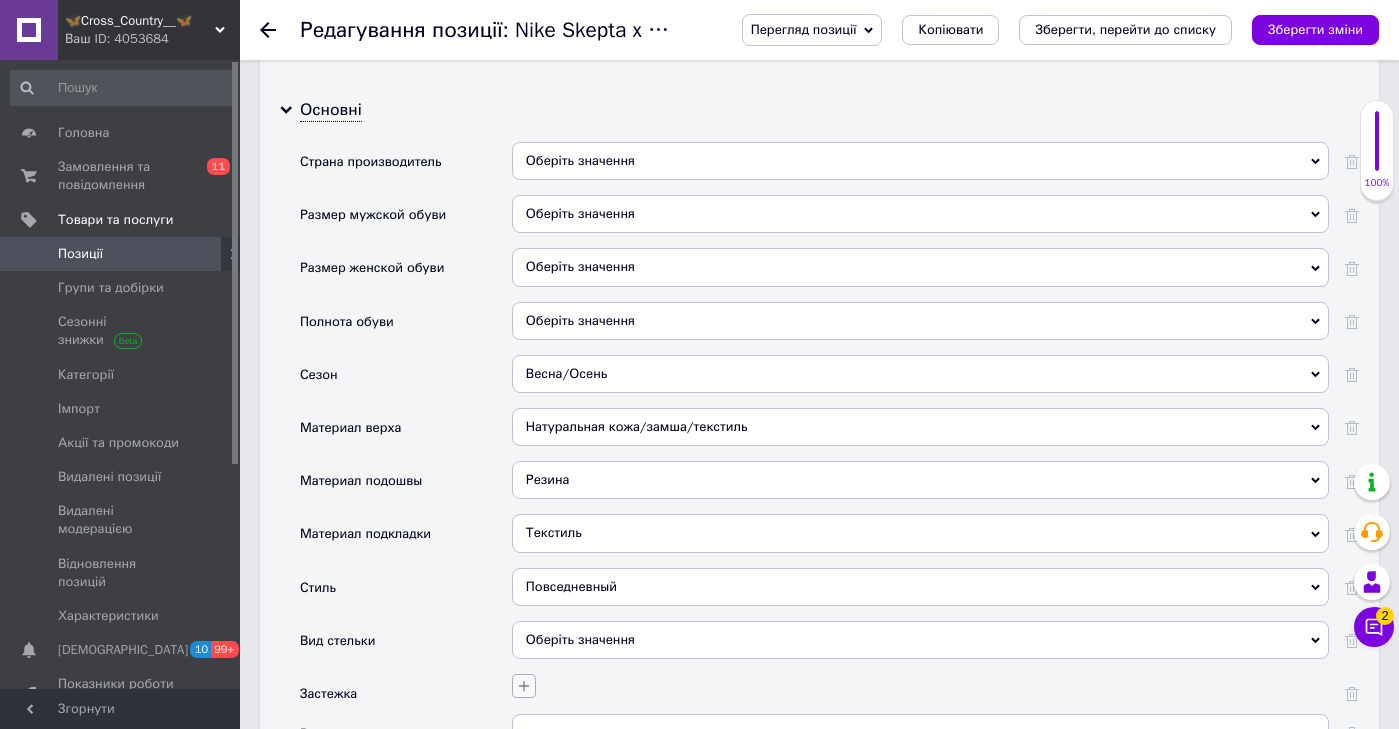 click 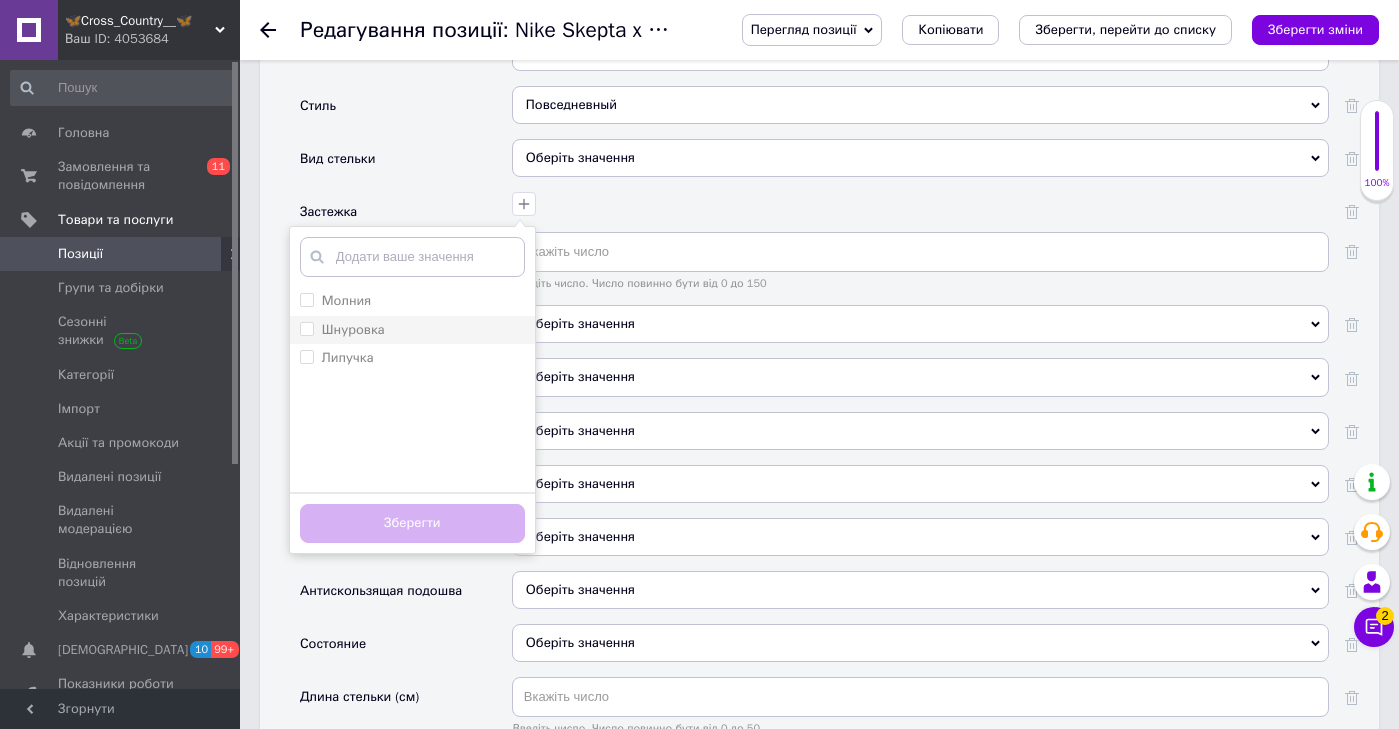 scroll, scrollTop: 3131, scrollLeft: 0, axis: vertical 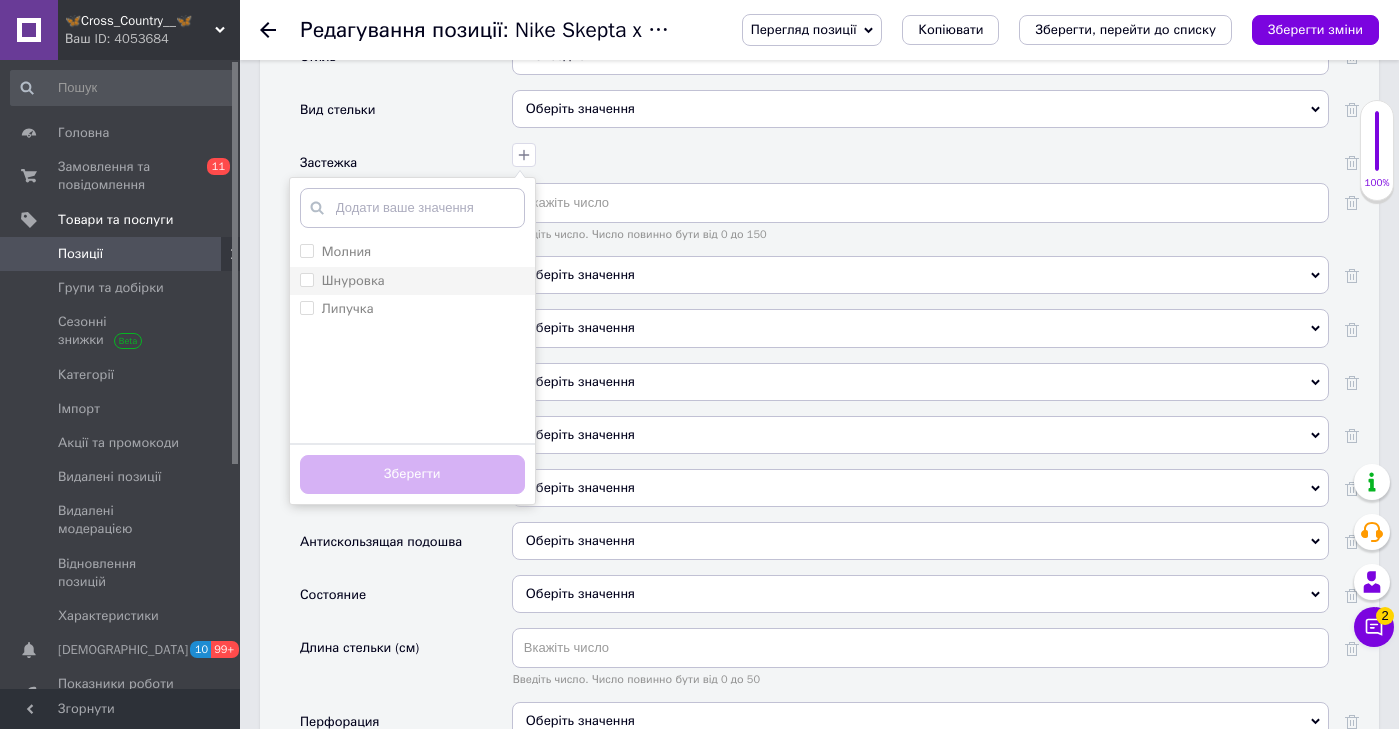 click on "Шнуровка" at bounding box center (412, 281) 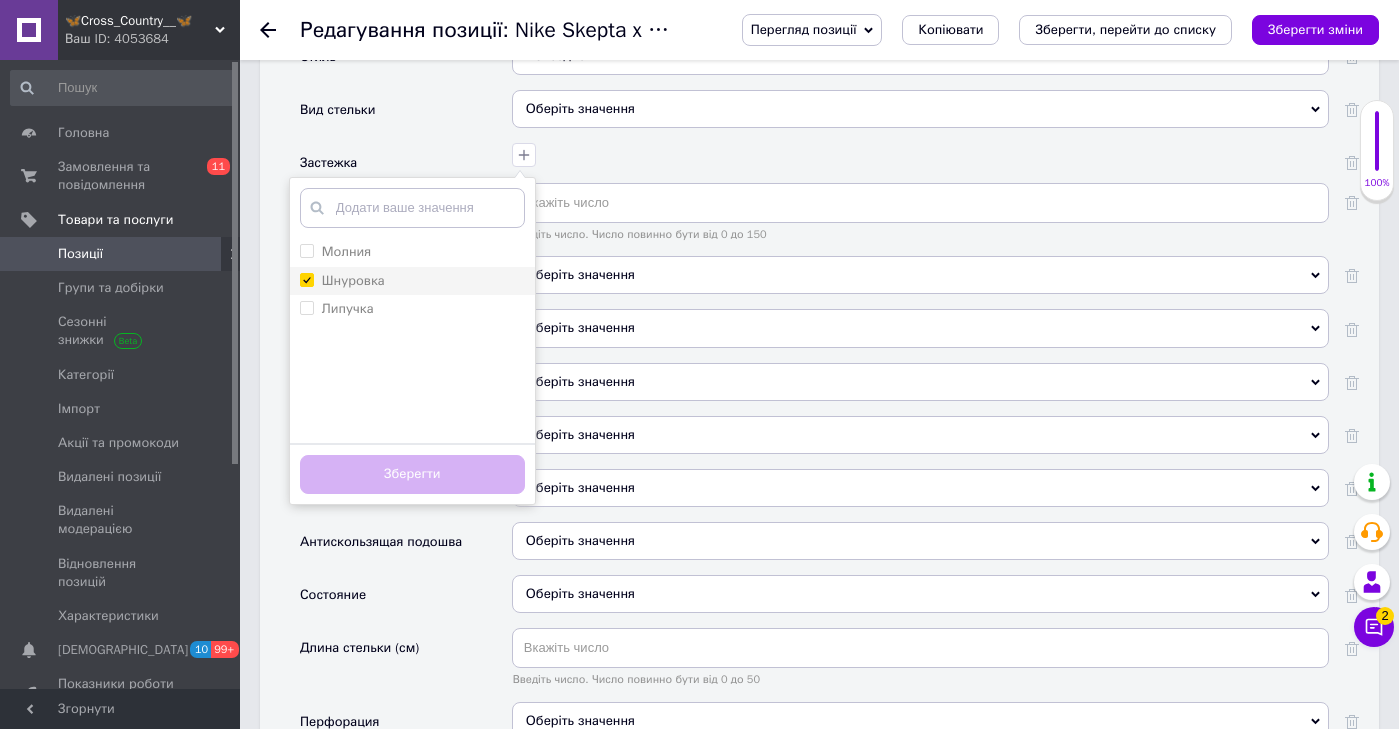 checkbox on "true" 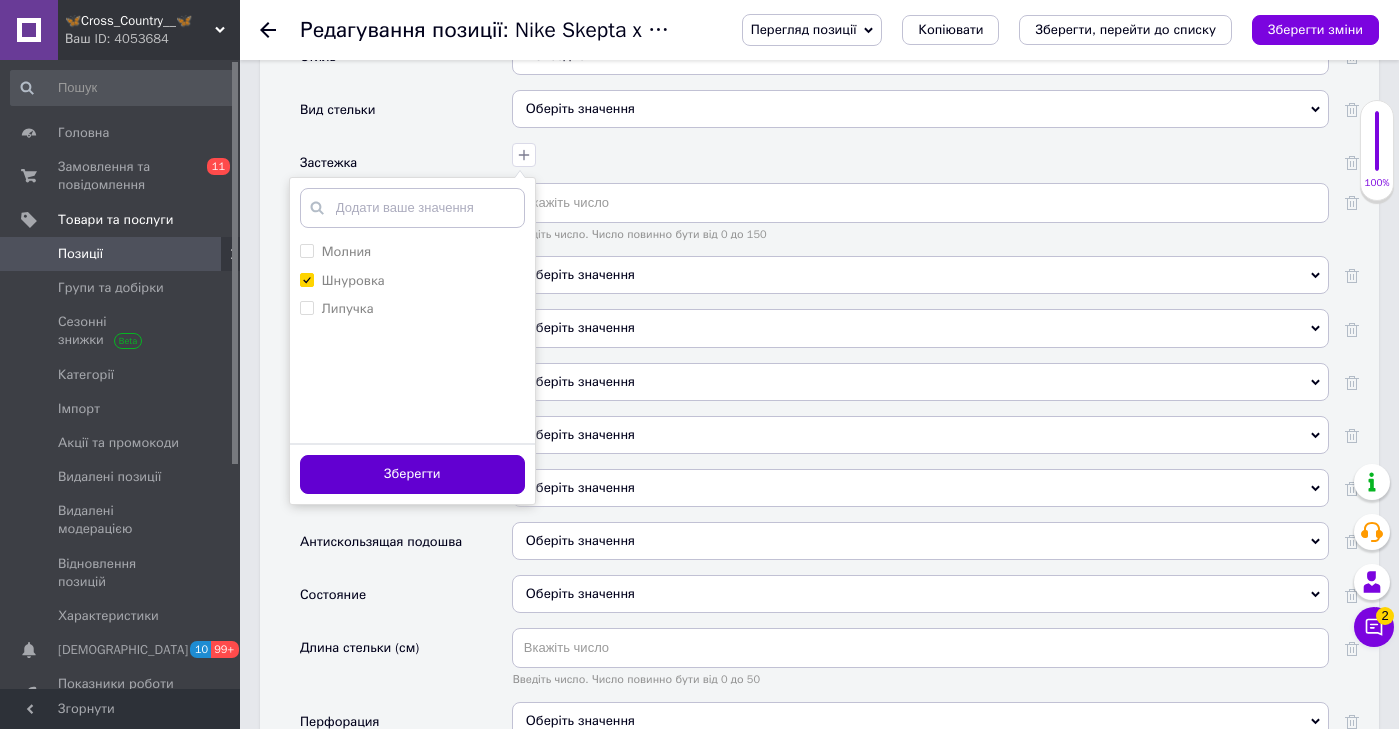 click on "Зберегти" at bounding box center [412, 474] 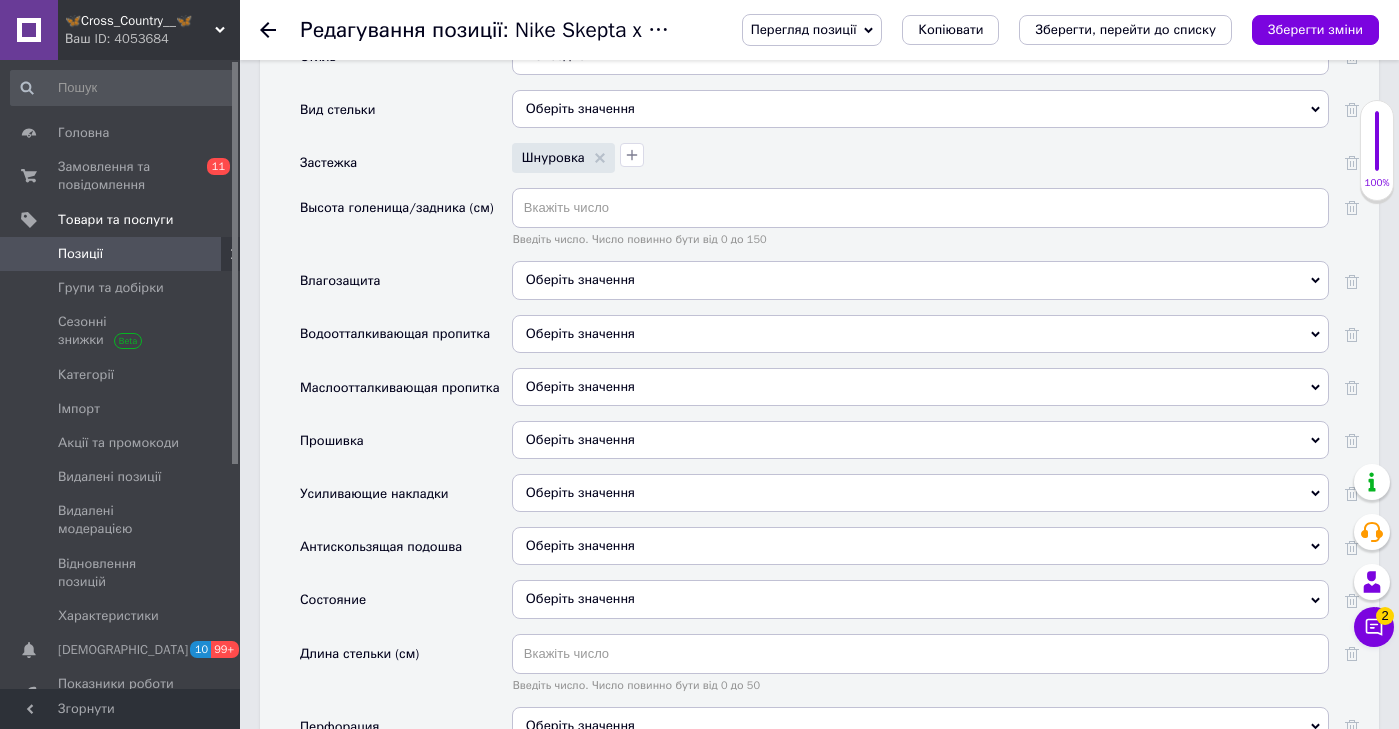 click on "Оберіть значення" at bounding box center [580, 279] 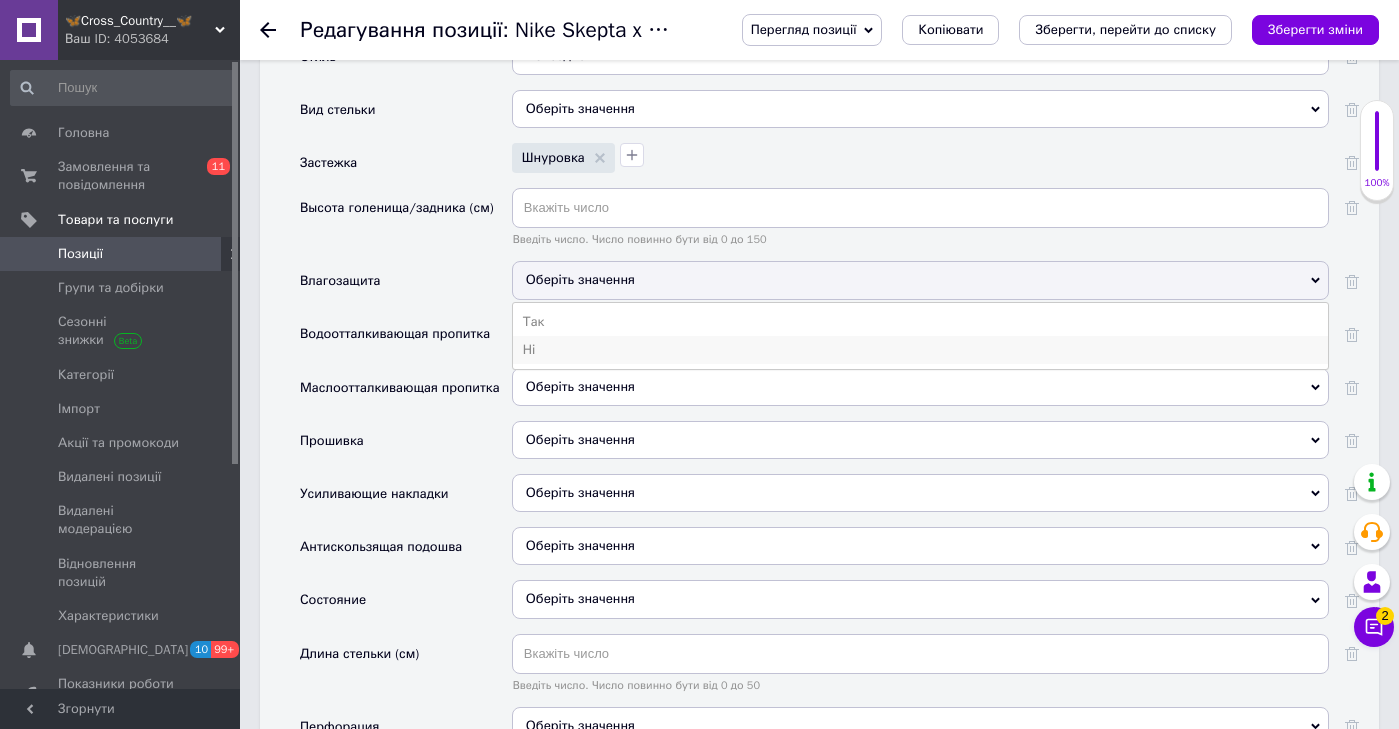 click on "Ні" at bounding box center (920, 350) 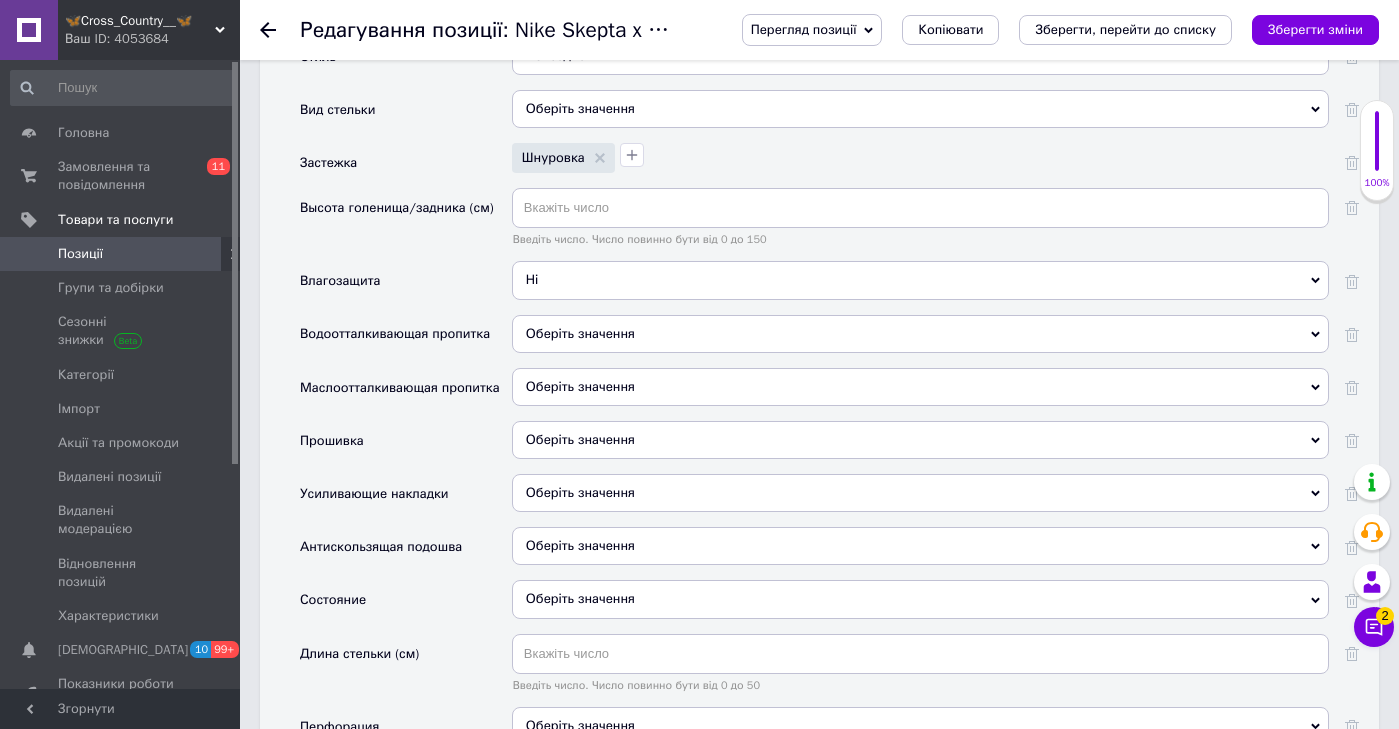 click on "Оберіть значення" at bounding box center (580, 333) 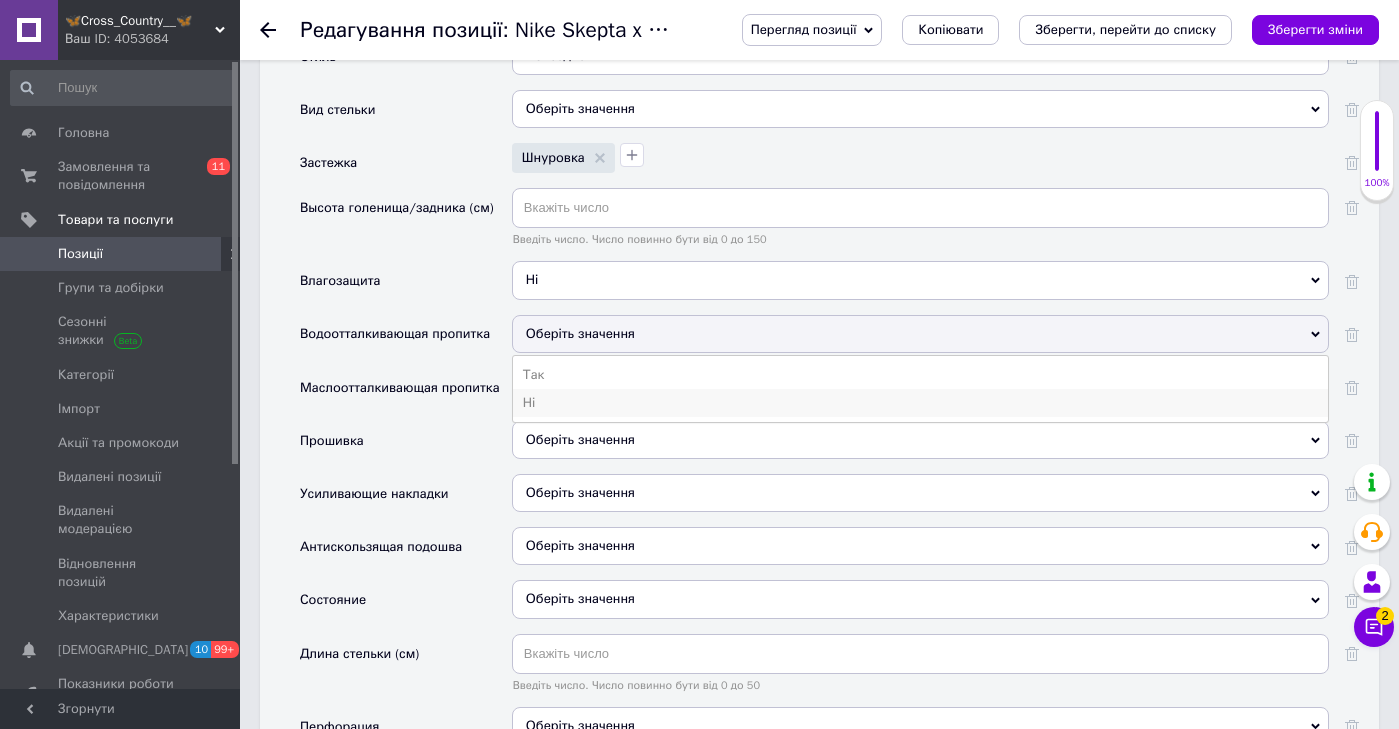 click on "Ні" at bounding box center (920, 403) 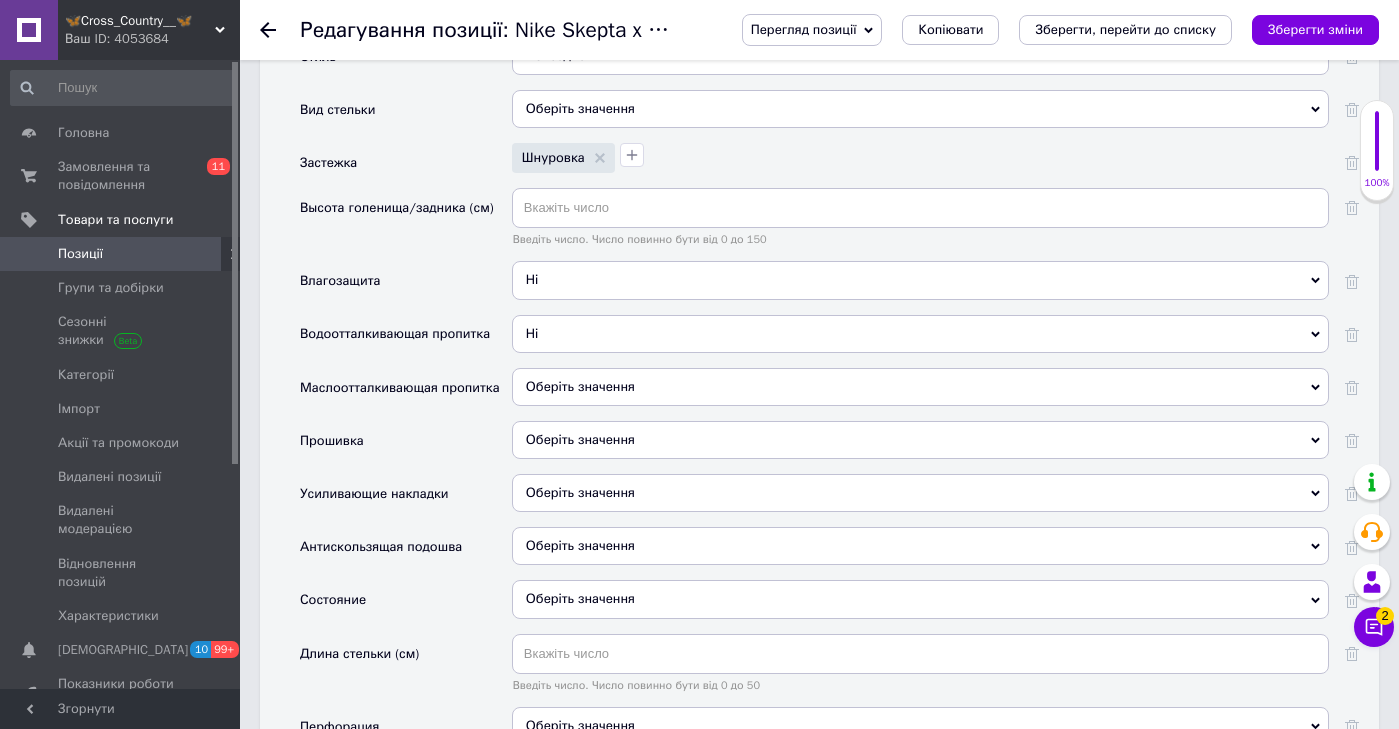 click on "Оберіть значення" at bounding box center (920, 387) 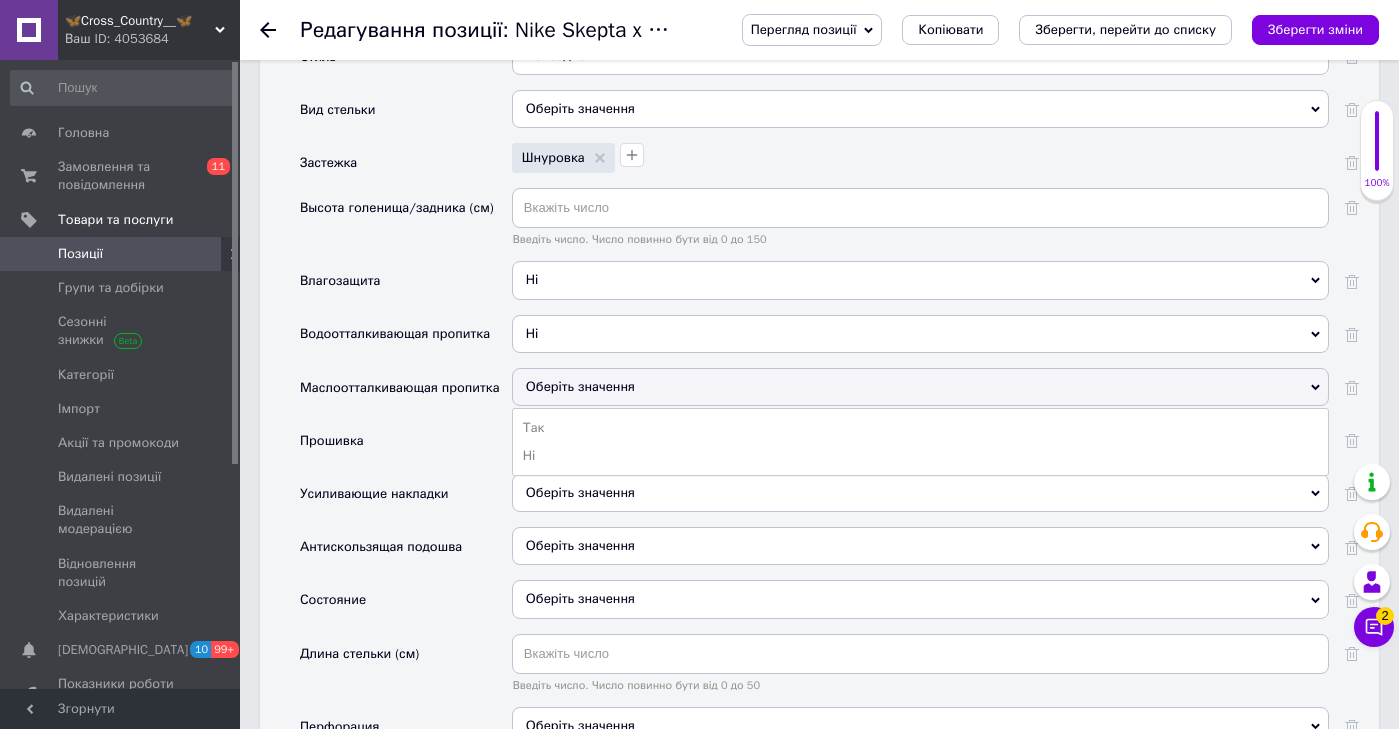 click on "Ні" at bounding box center (920, 456) 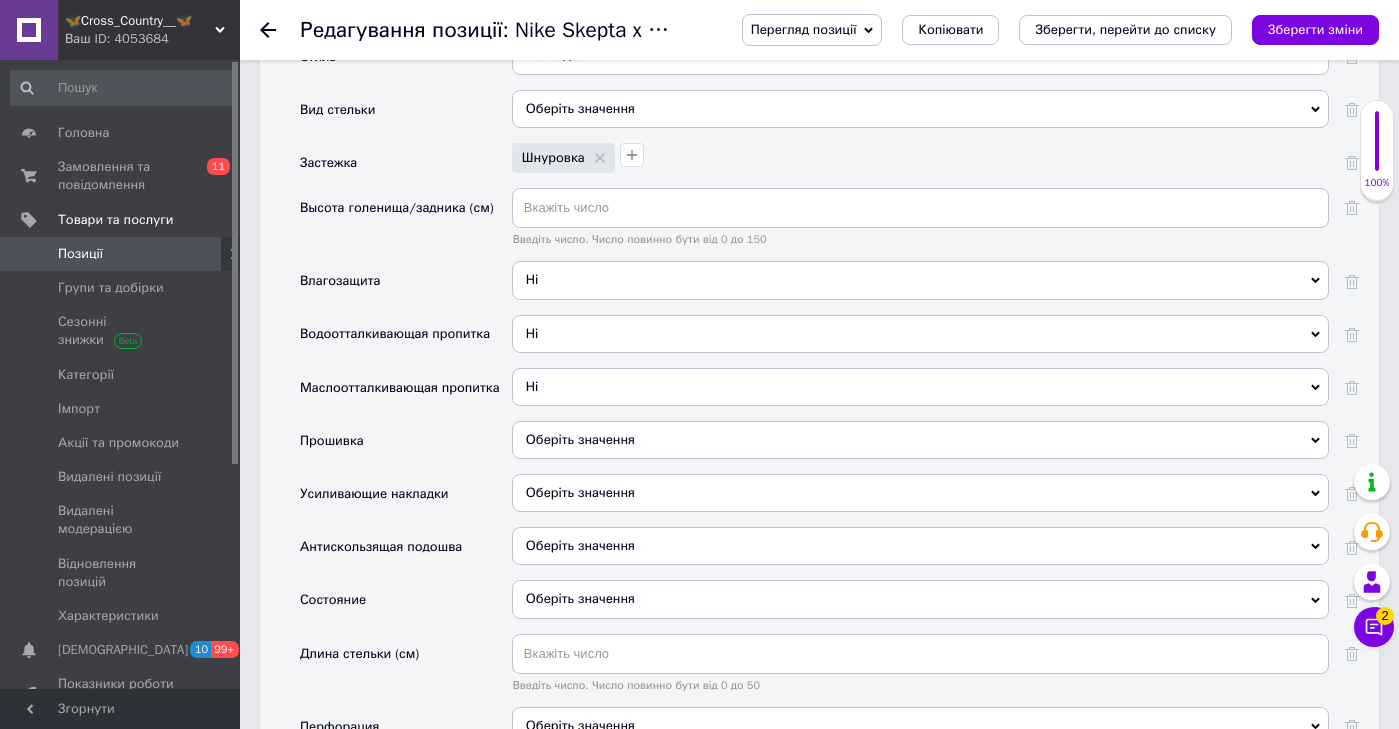 click on "Оберіть значення" at bounding box center [920, 440] 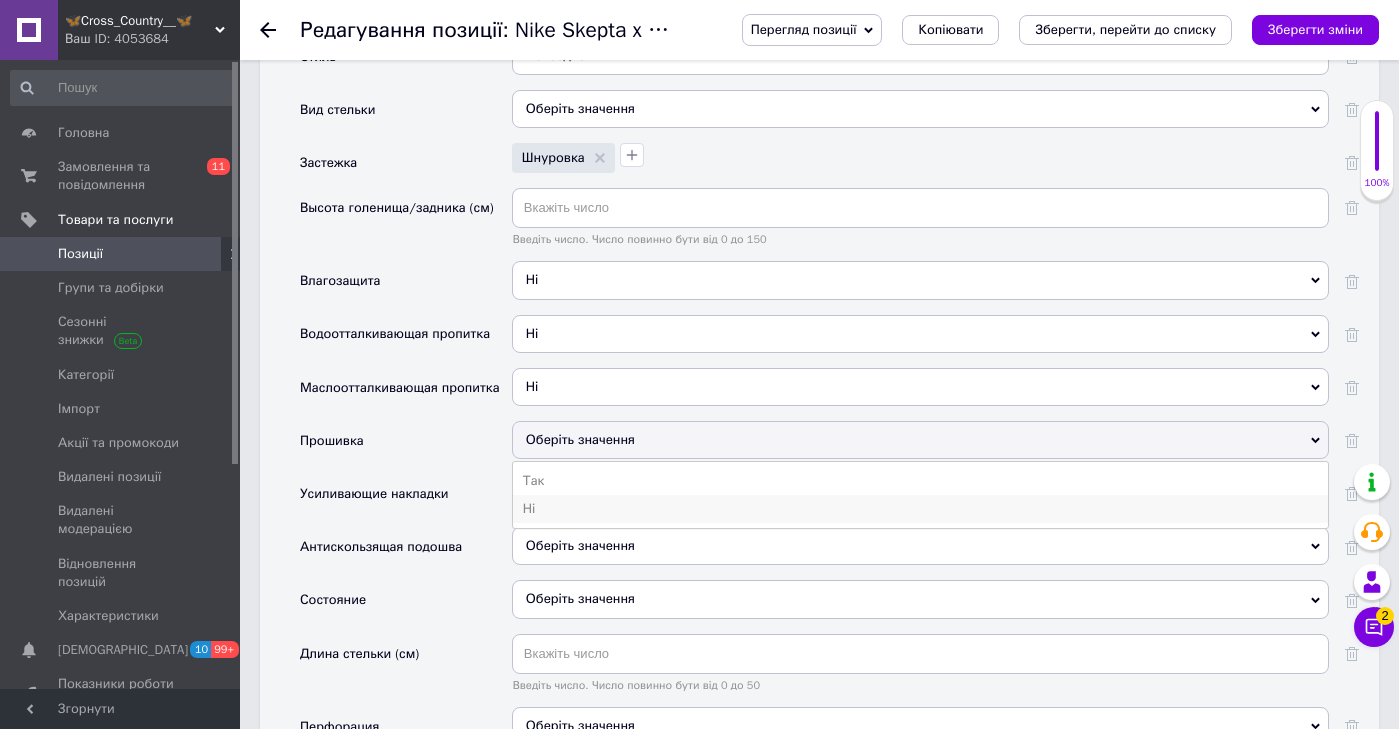click on "Ні" at bounding box center (920, 509) 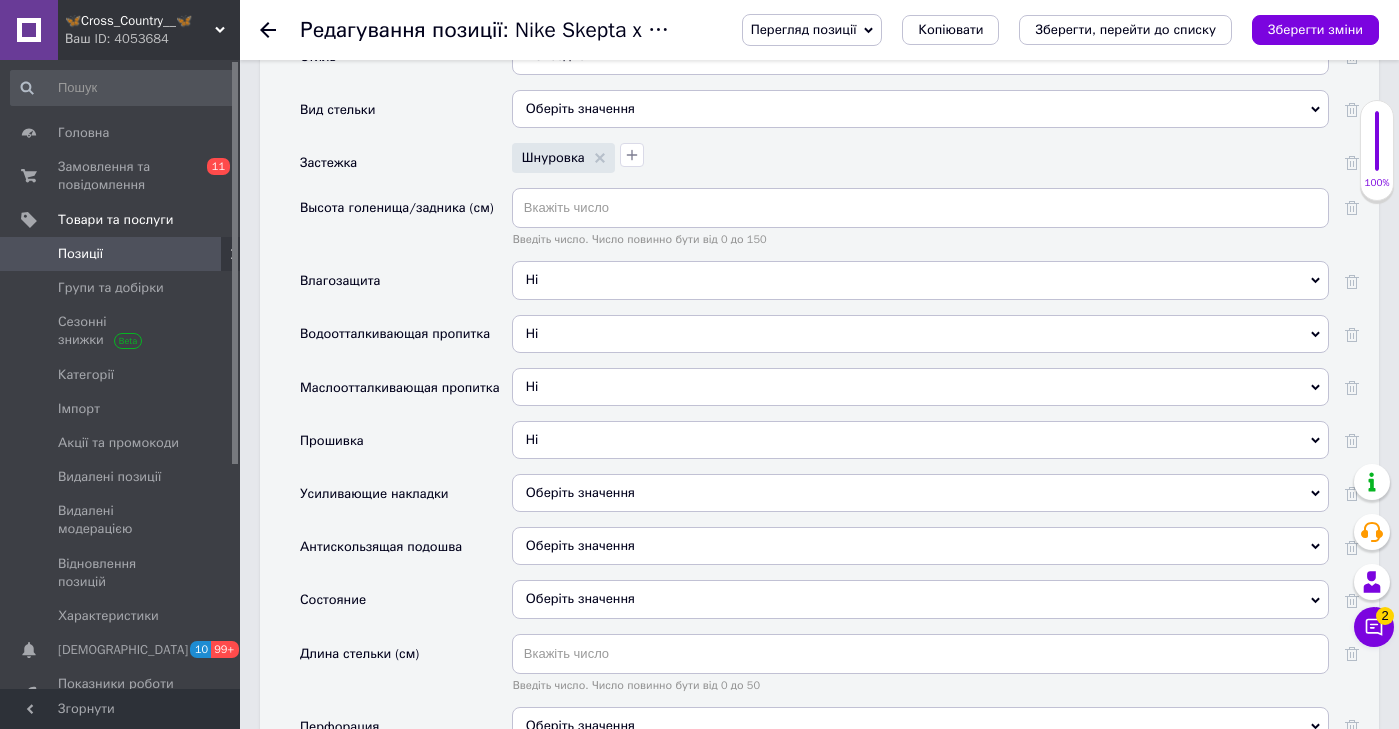 click on "Ні Оберіть значення Так Ні" at bounding box center [920, 447] 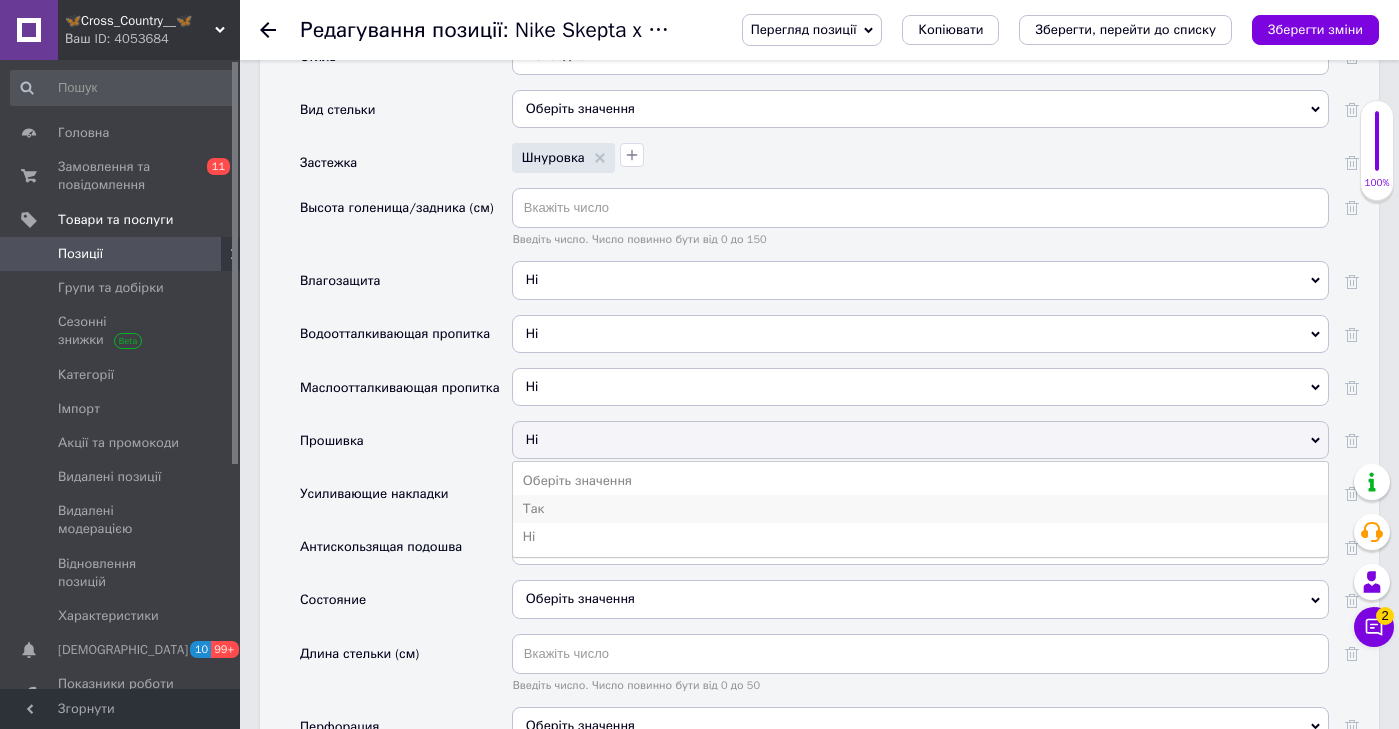 click on "Так" at bounding box center (920, 509) 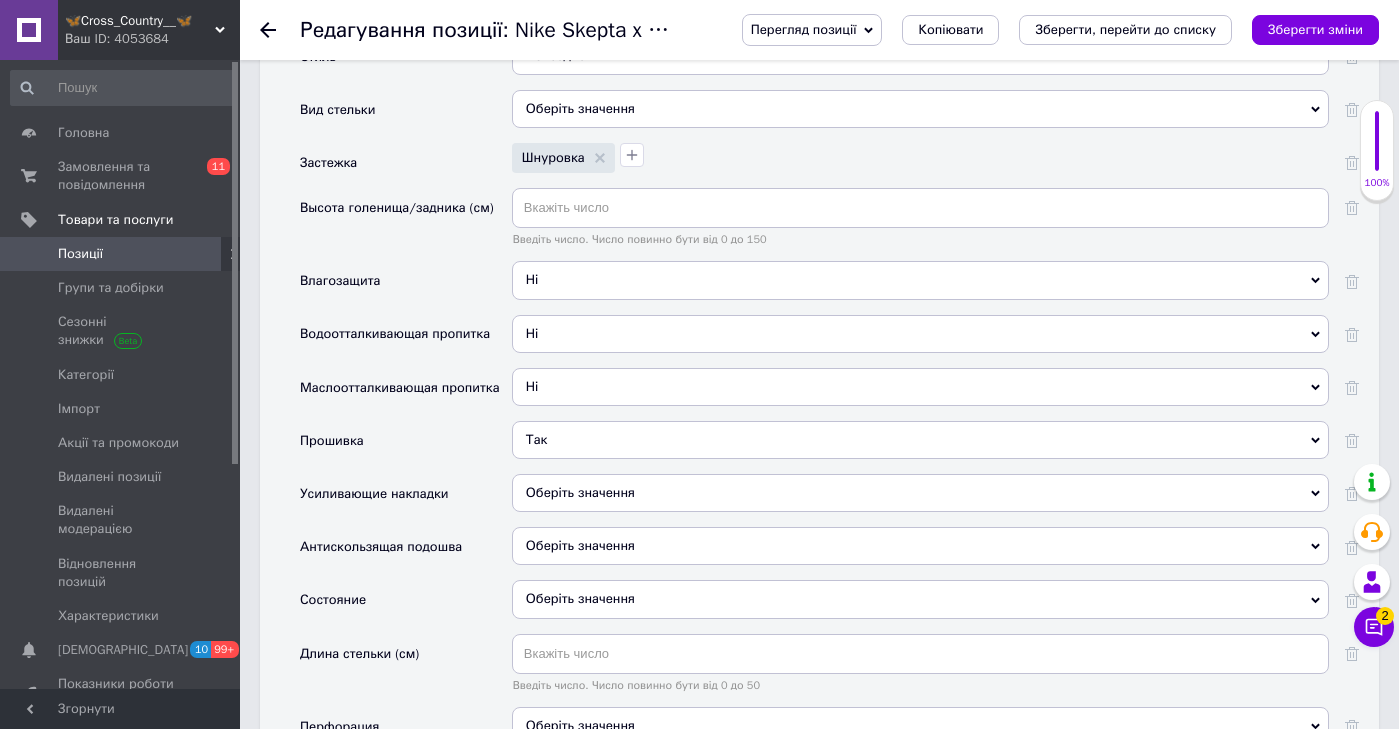 click on "Оберіть значення" at bounding box center [920, 493] 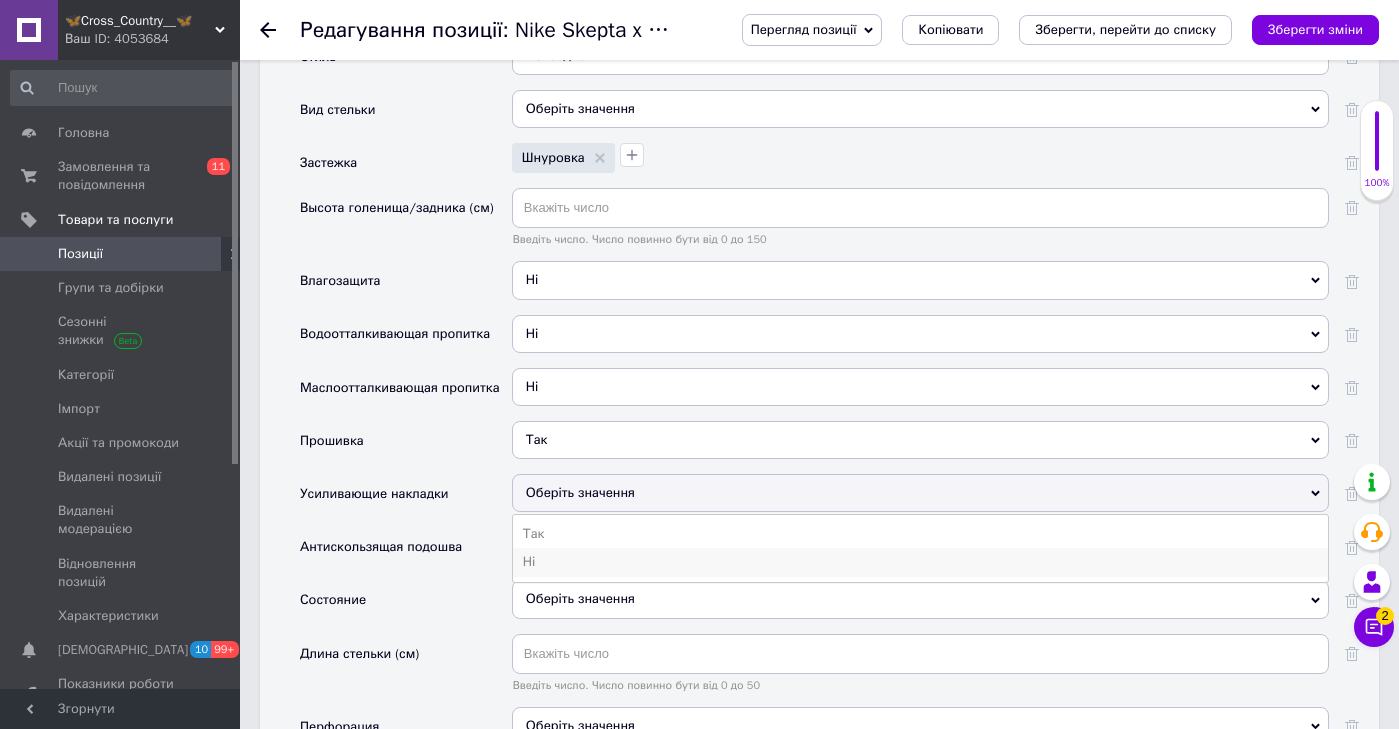 click on "Ні" at bounding box center [920, 562] 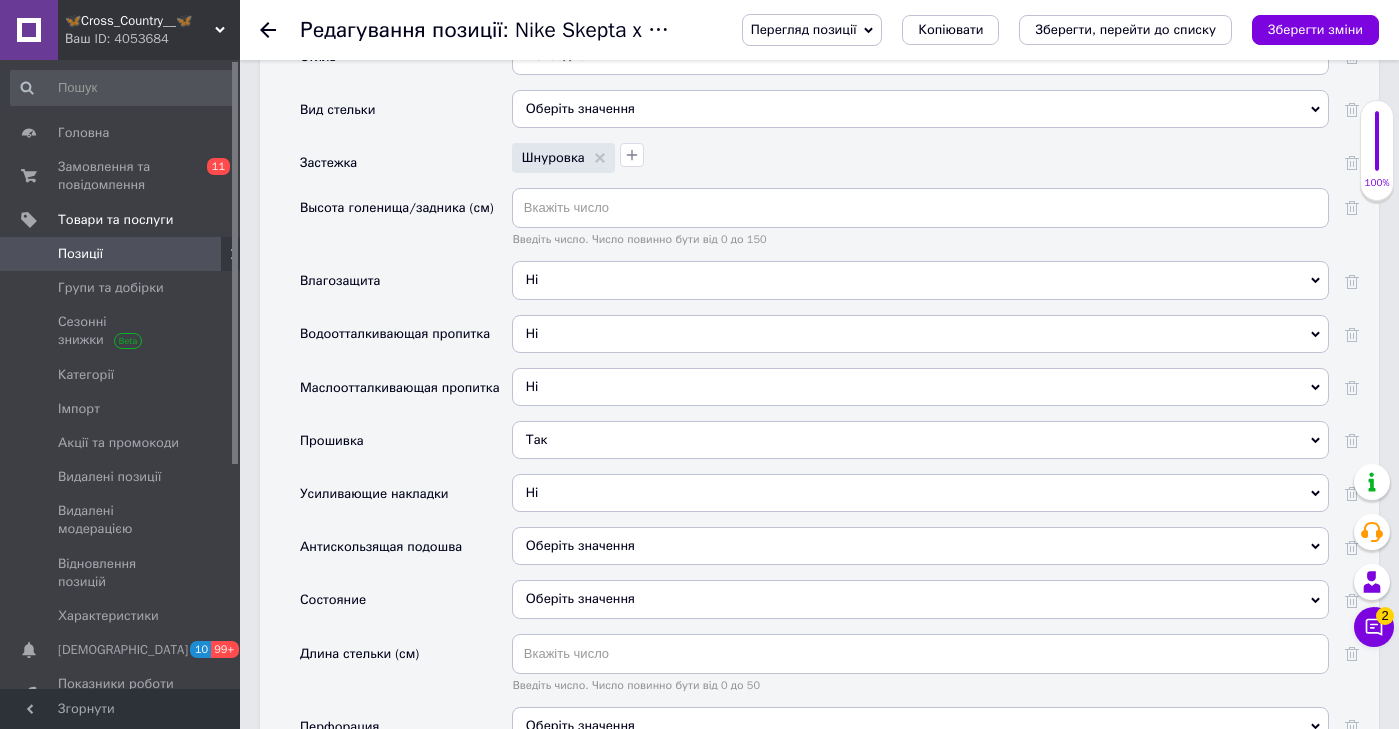 click on "Оберіть значення" at bounding box center (920, 546) 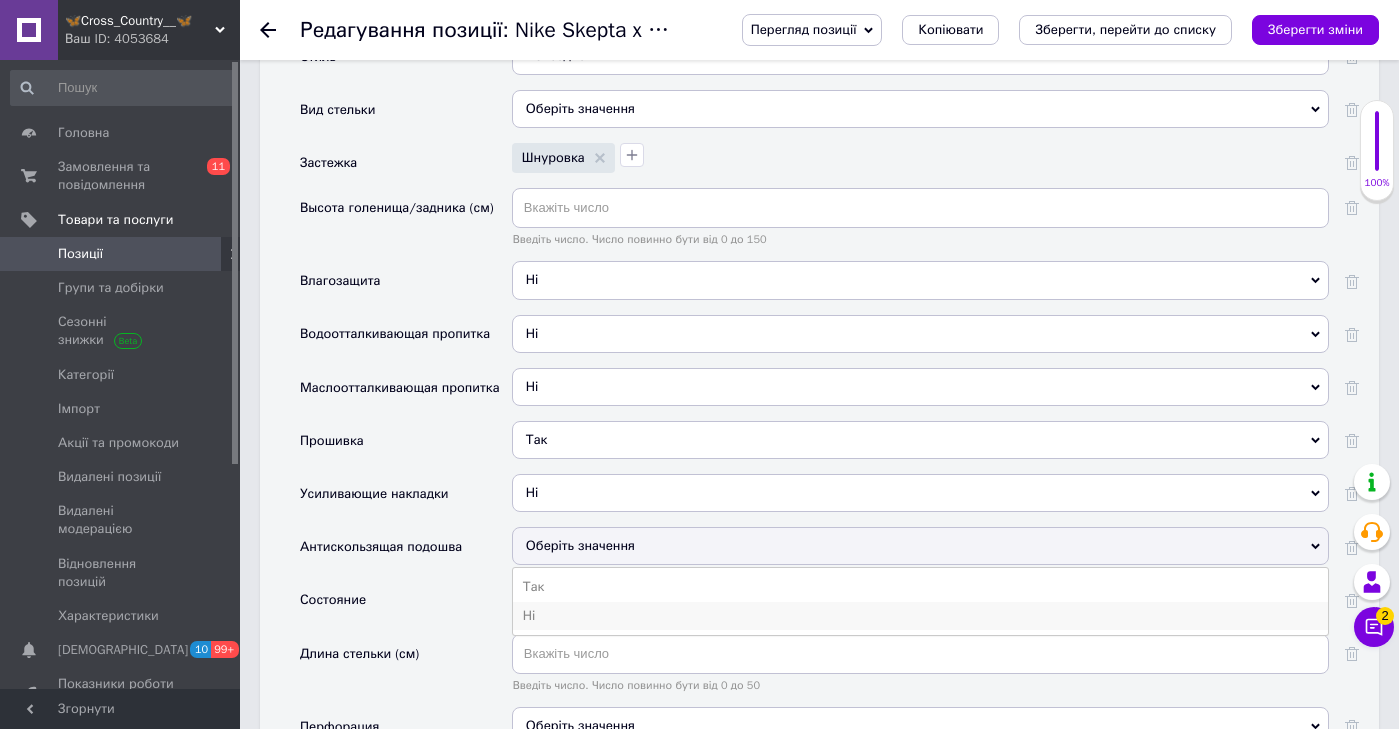 click on "Ні" at bounding box center [920, 616] 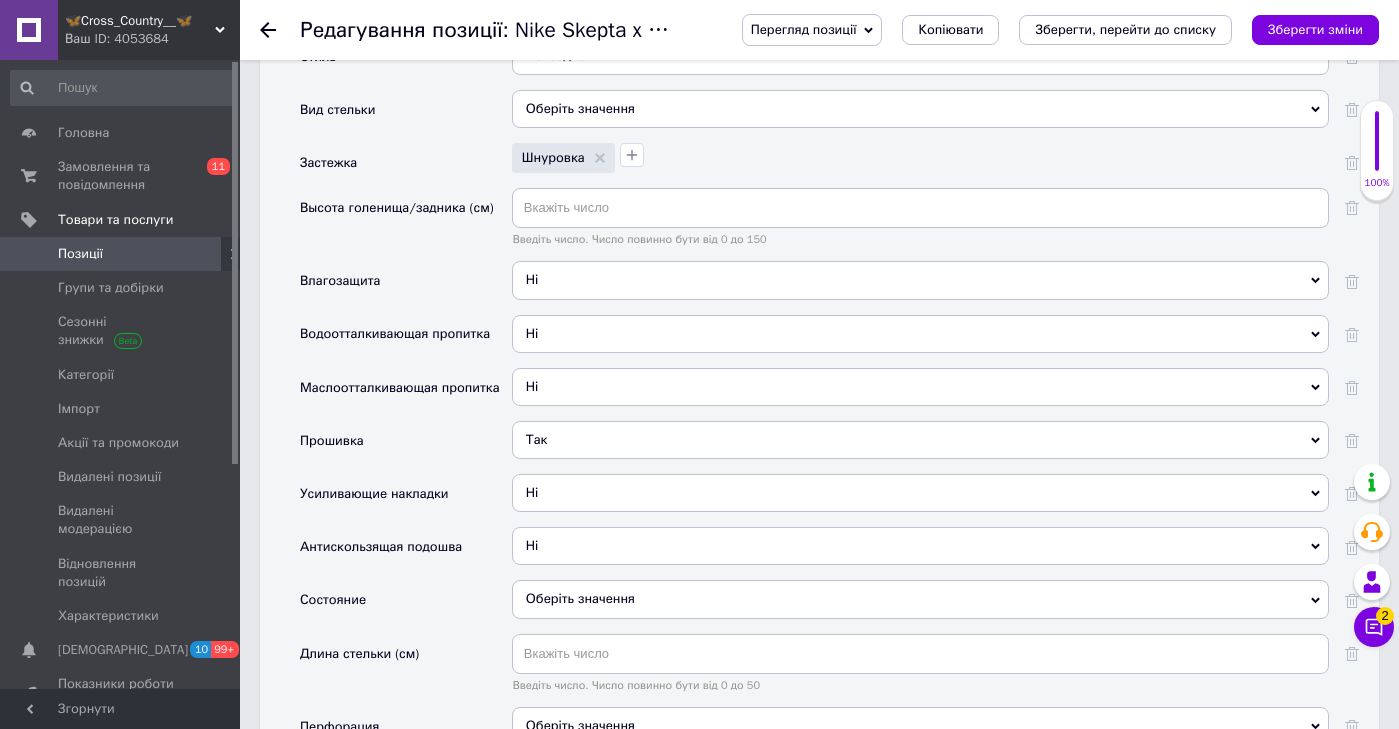 drag, startPoint x: 599, startPoint y: 567, endPoint x: 600, endPoint y: 628, distance: 61.008198 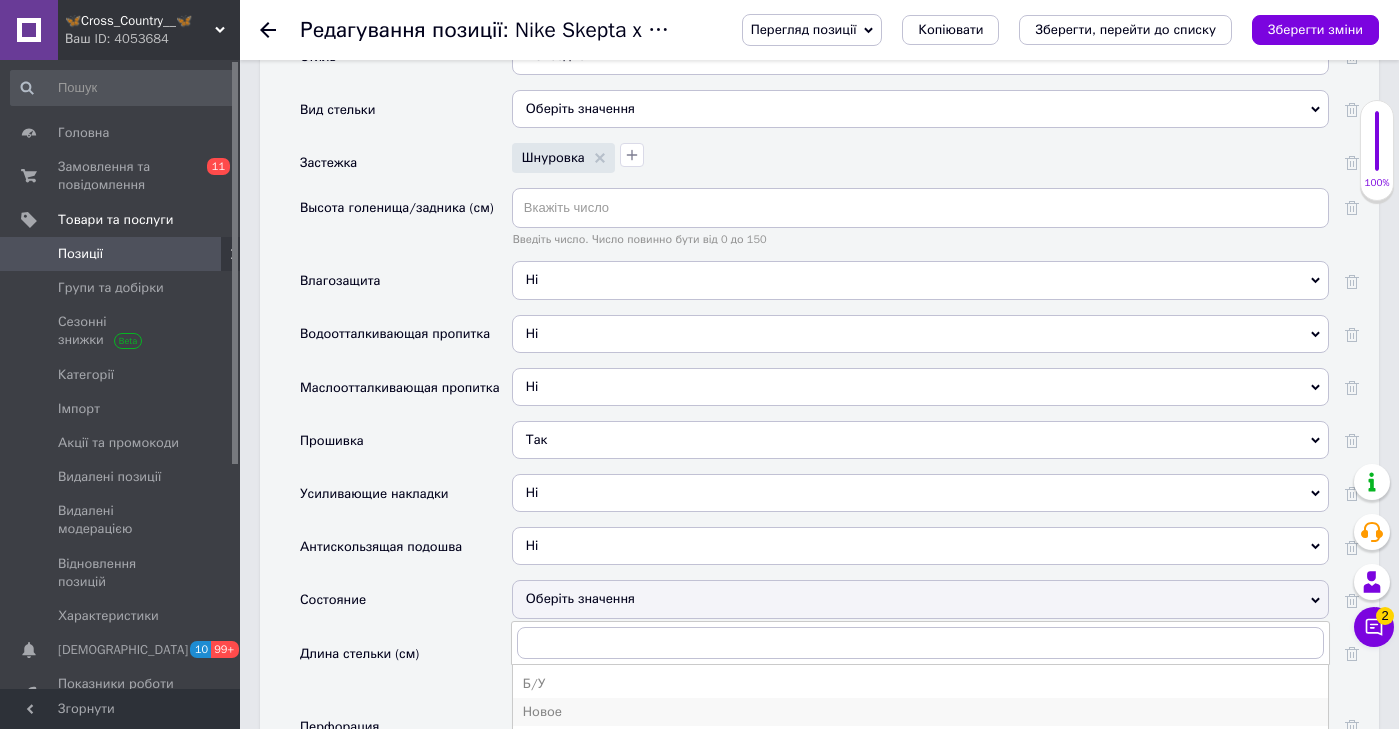 click on "Новое" at bounding box center (920, 712) 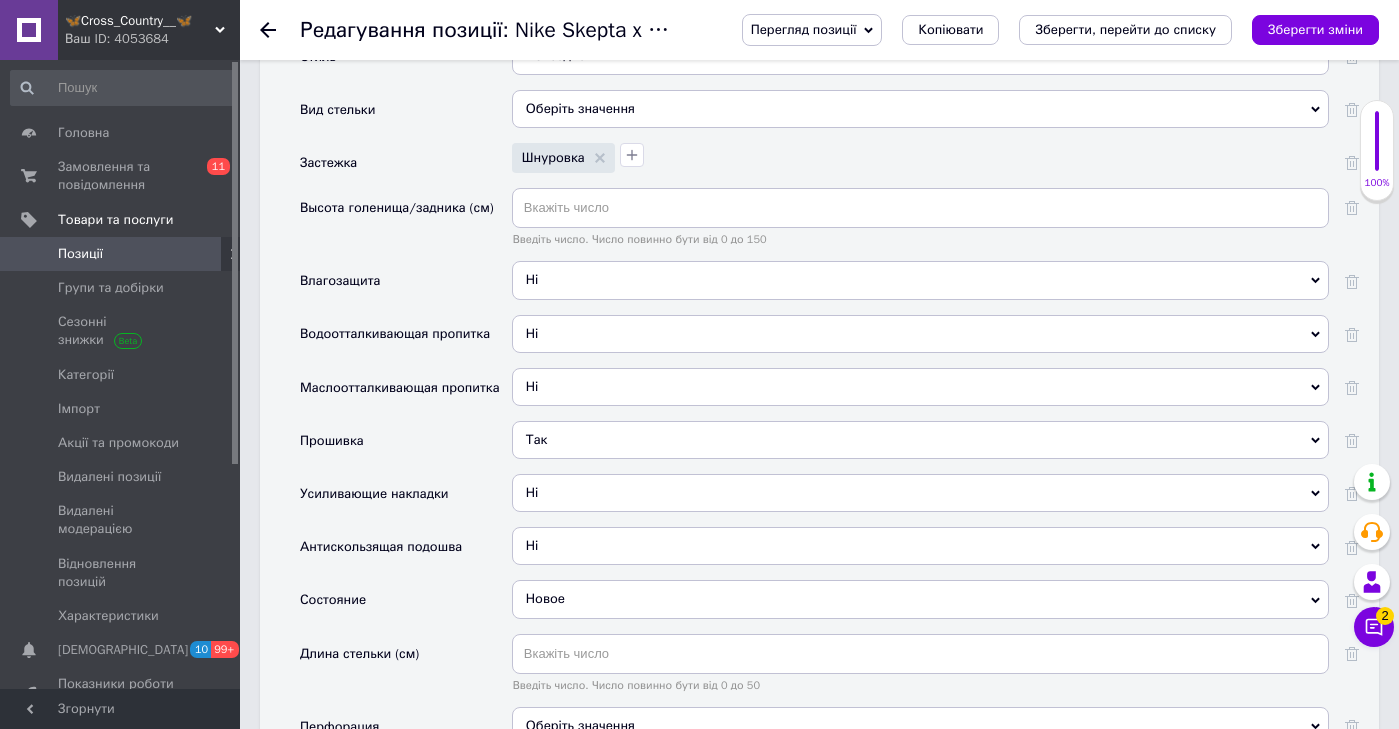 click on "Оберіть значення" at bounding box center (920, 726) 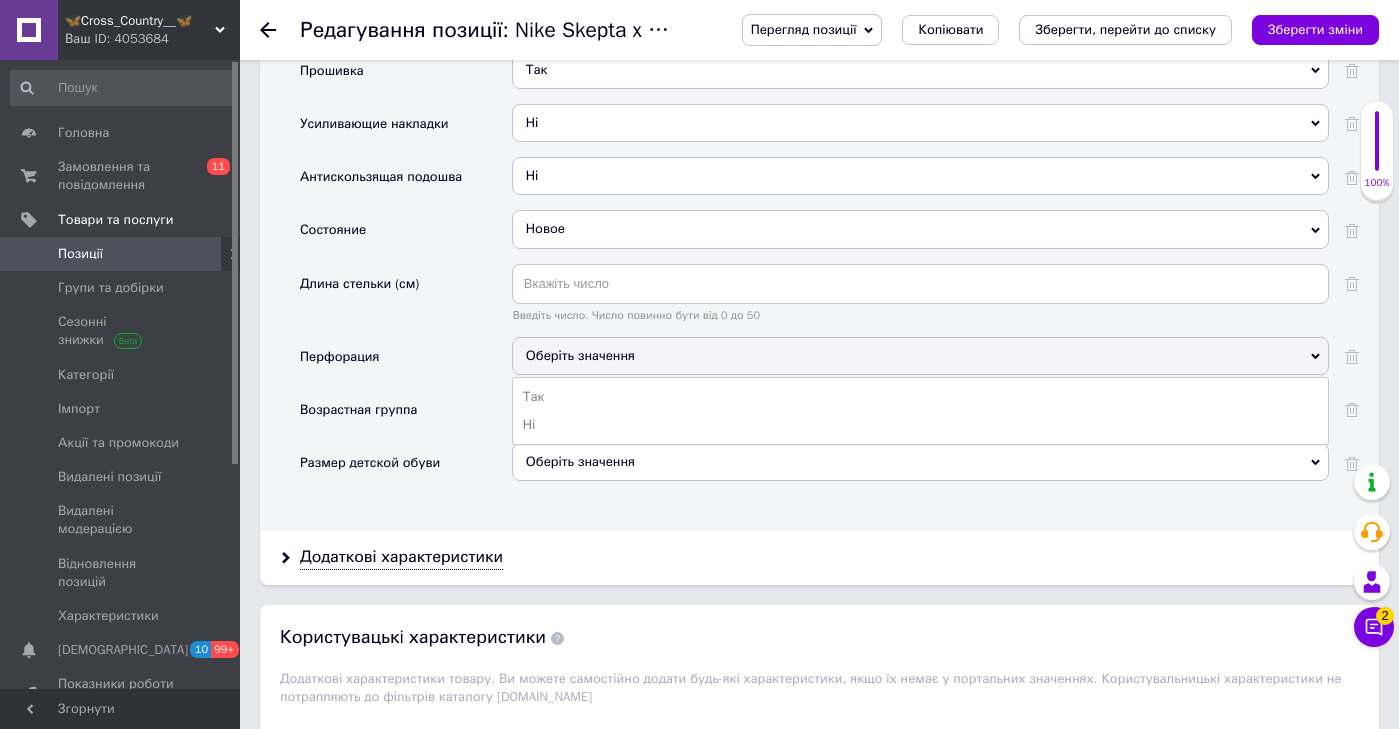 scroll, scrollTop: 3574, scrollLeft: 0, axis: vertical 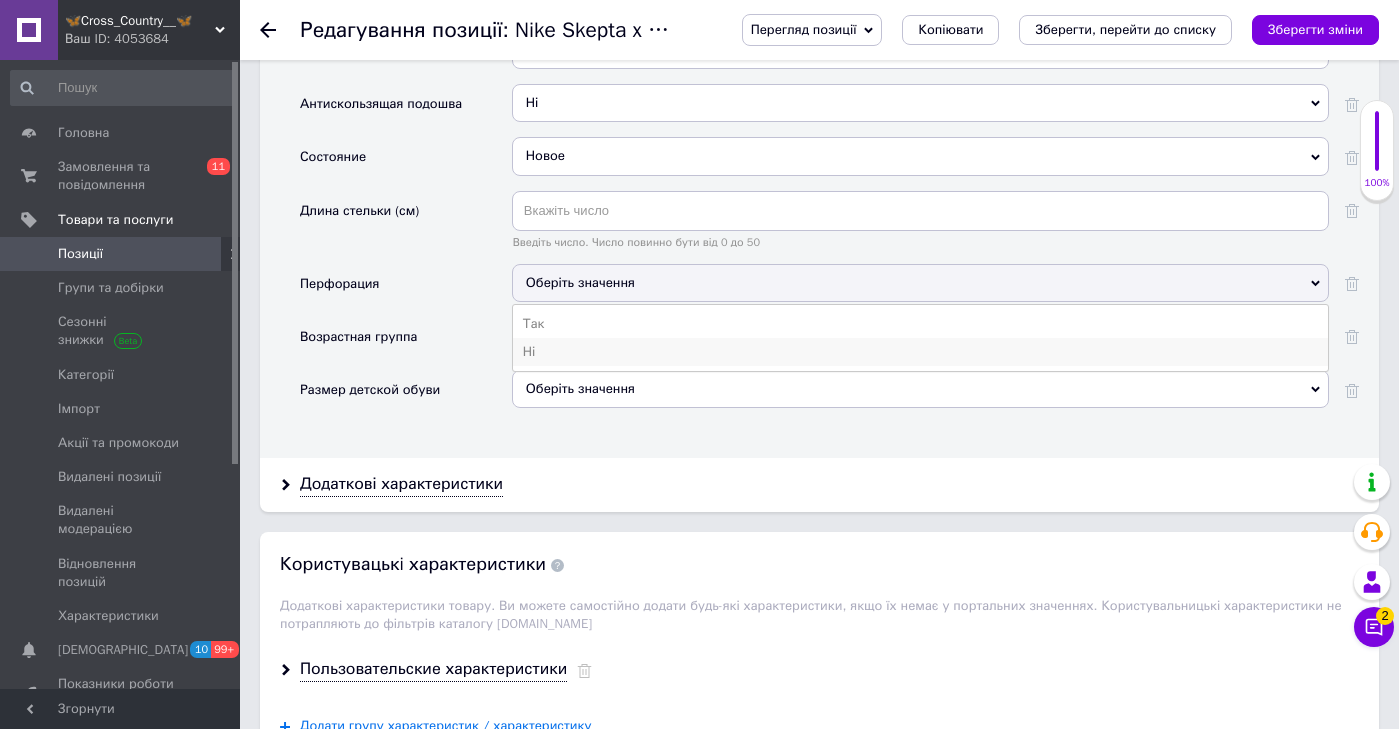 click on "Ні" at bounding box center [920, 352] 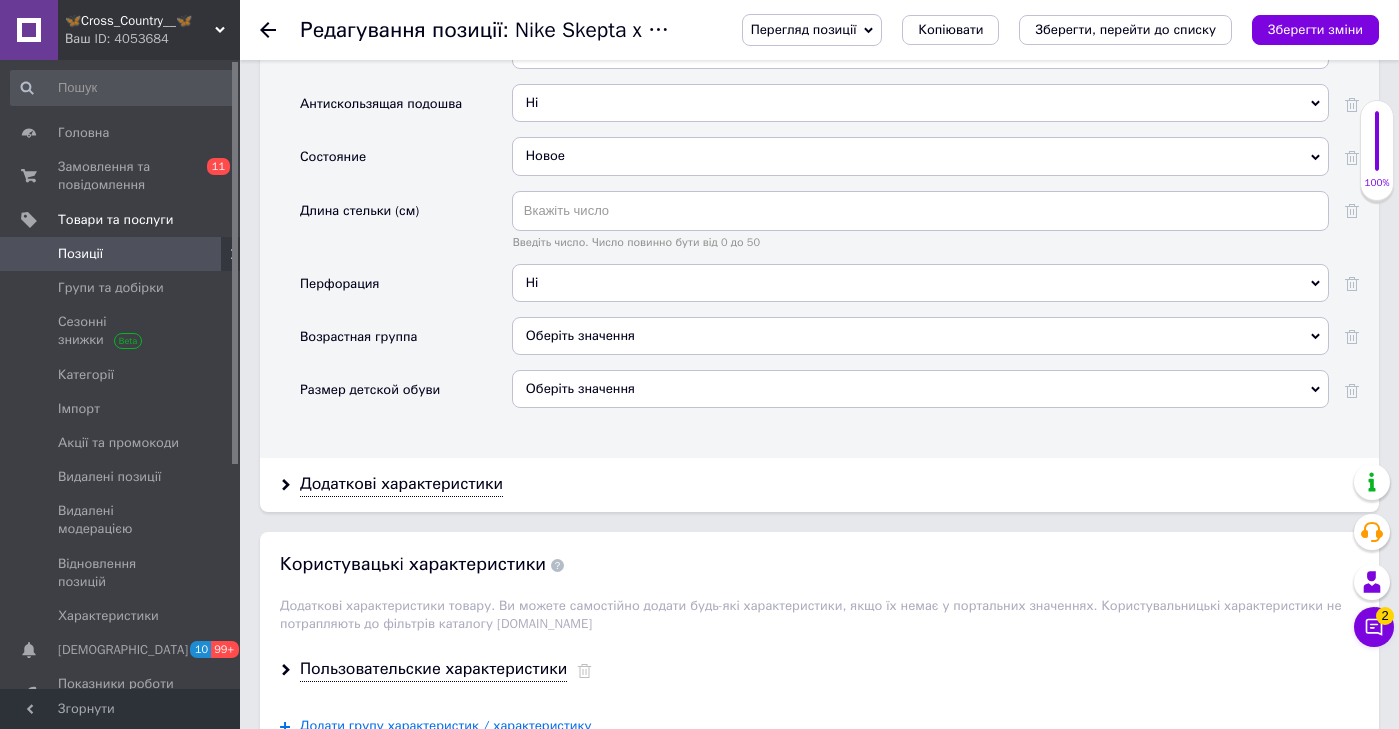 click on "Оберіть значення" at bounding box center [920, 336] 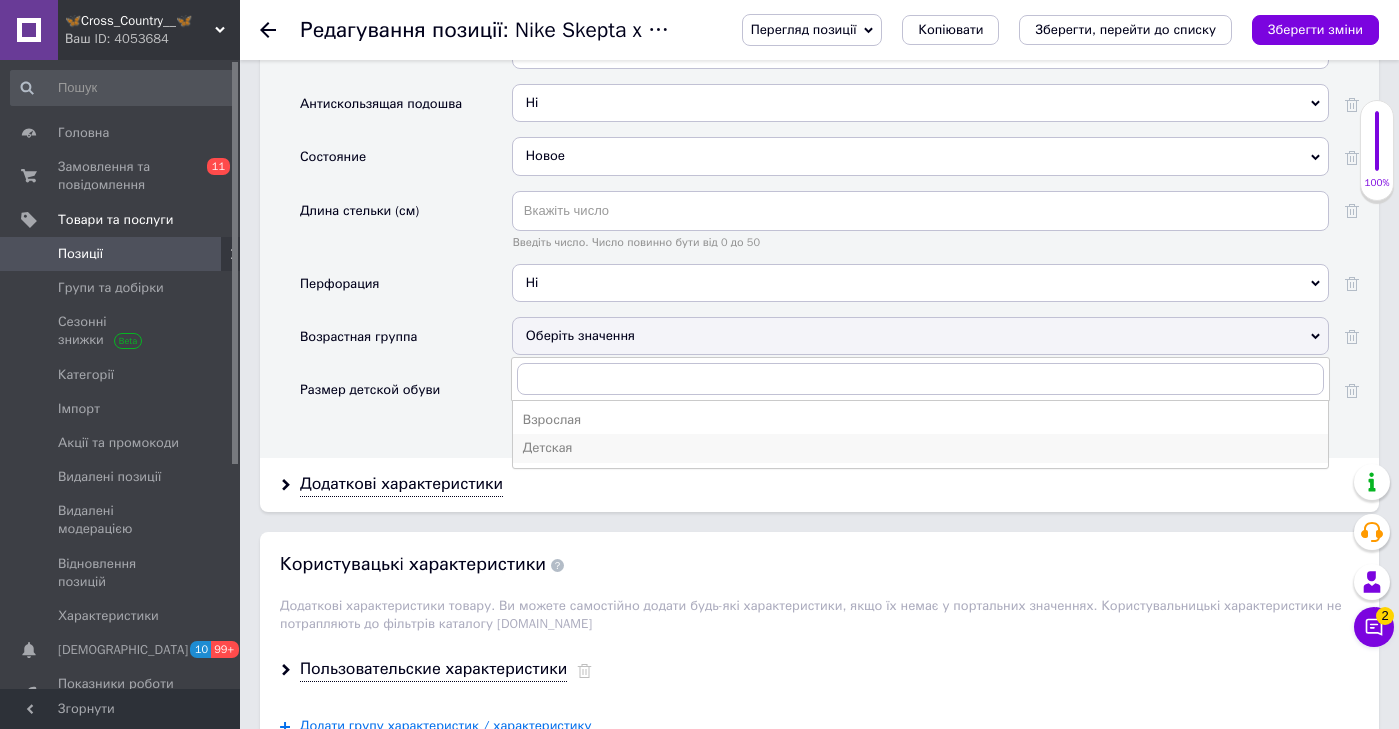 click on "Детская" at bounding box center (920, 448) 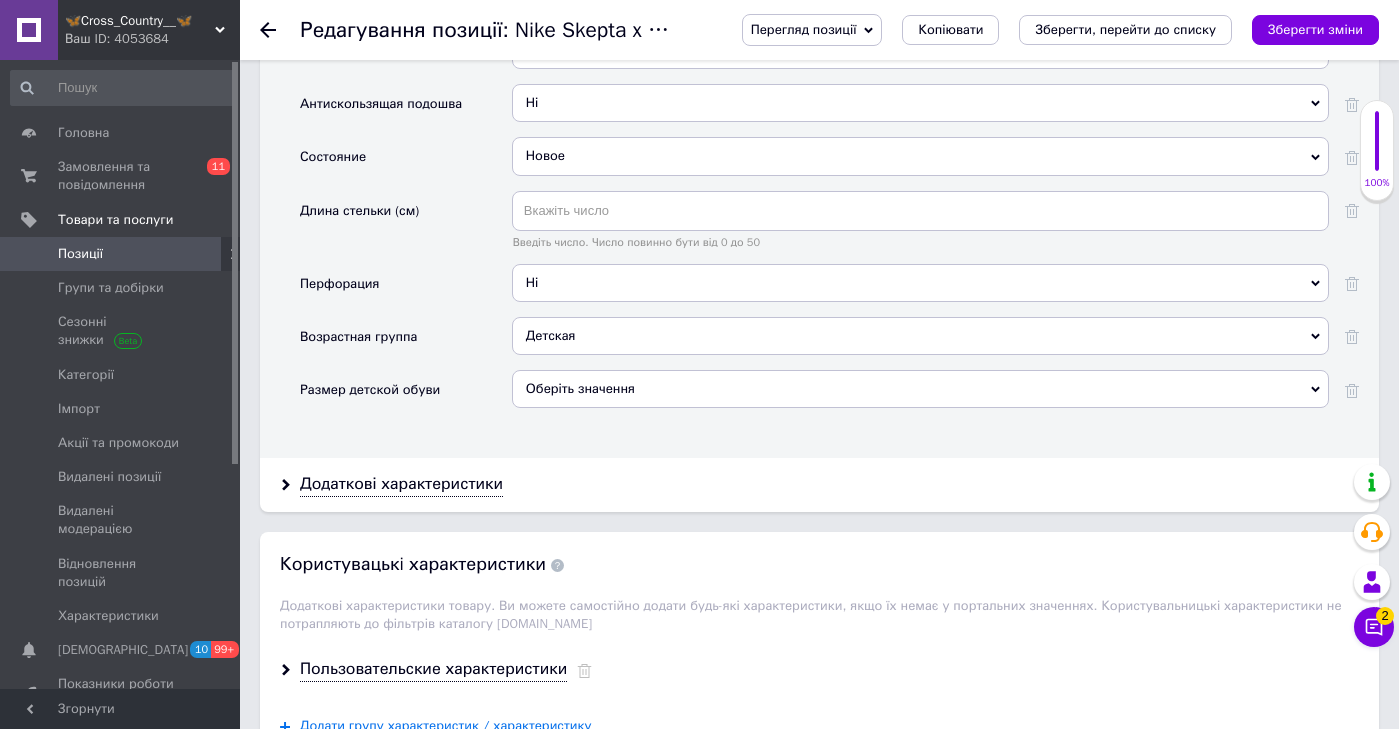 click on "Оберіть значення" at bounding box center (920, 389) 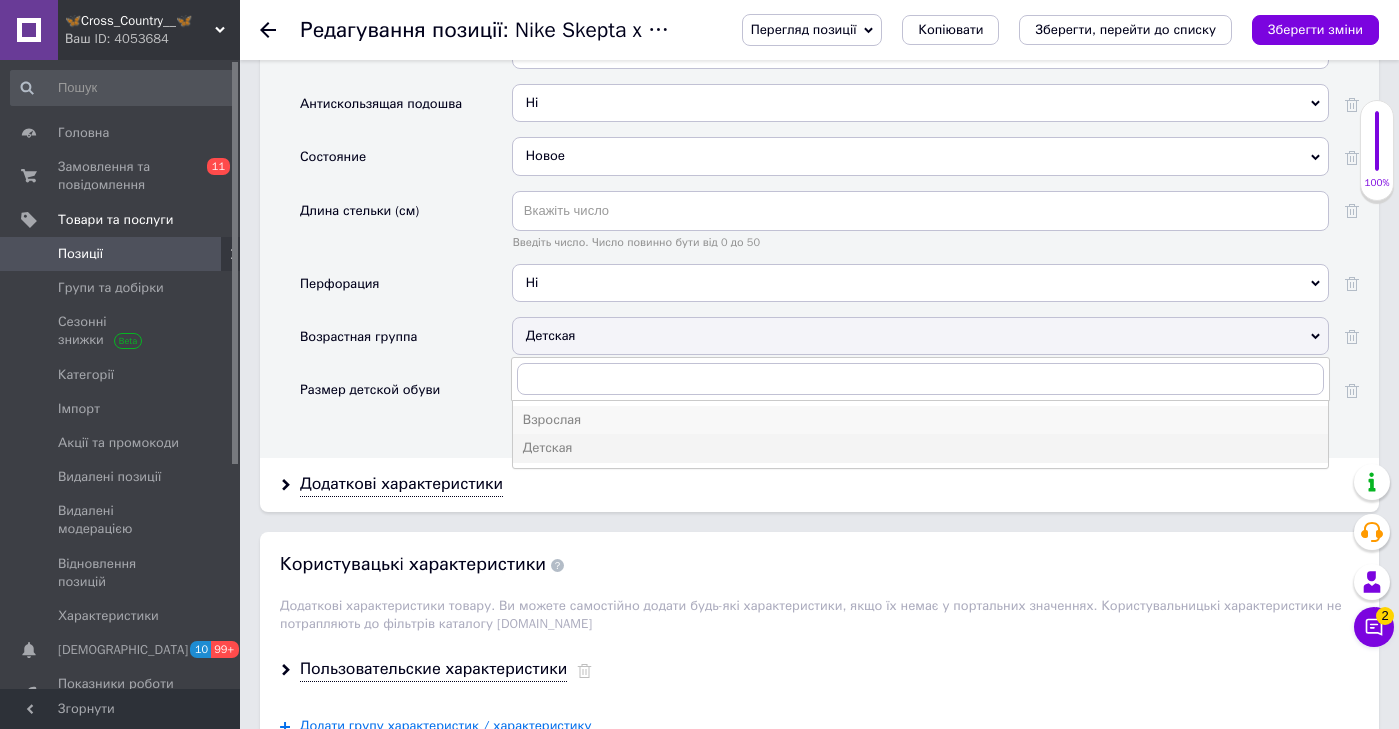 click on "Взрослая" at bounding box center (920, 420) 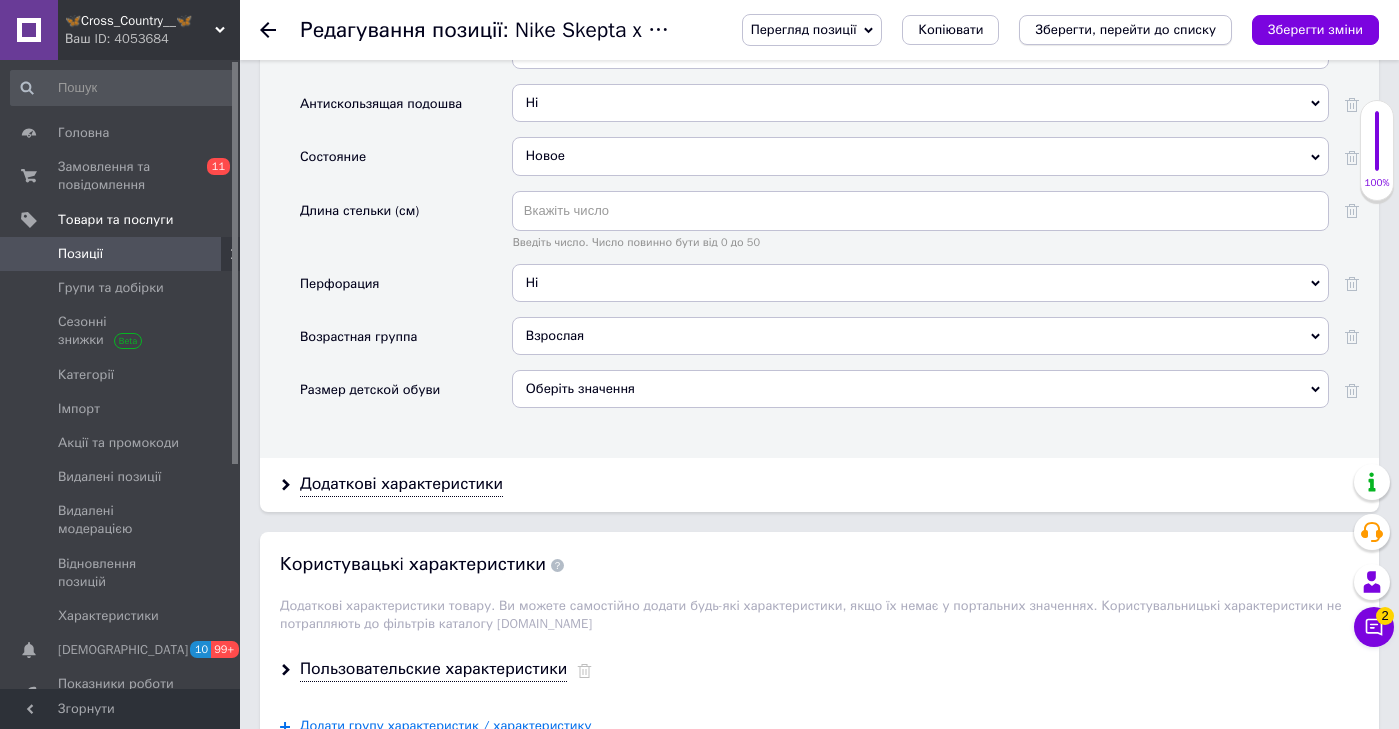 click on "Зберегти, перейти до списку" at bounding box center (1125, 30) 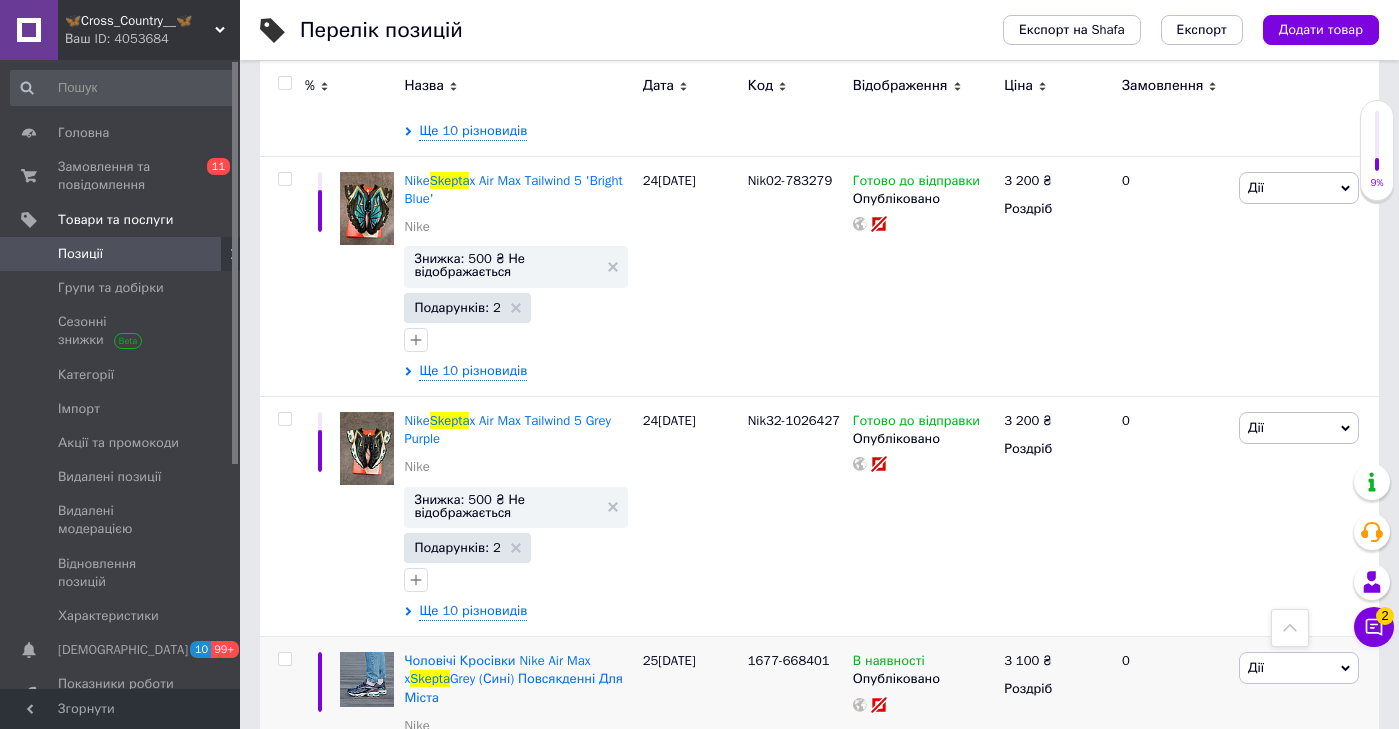 scroll, scrollTop: 1304, scrollLeft: 0, axis: vertical 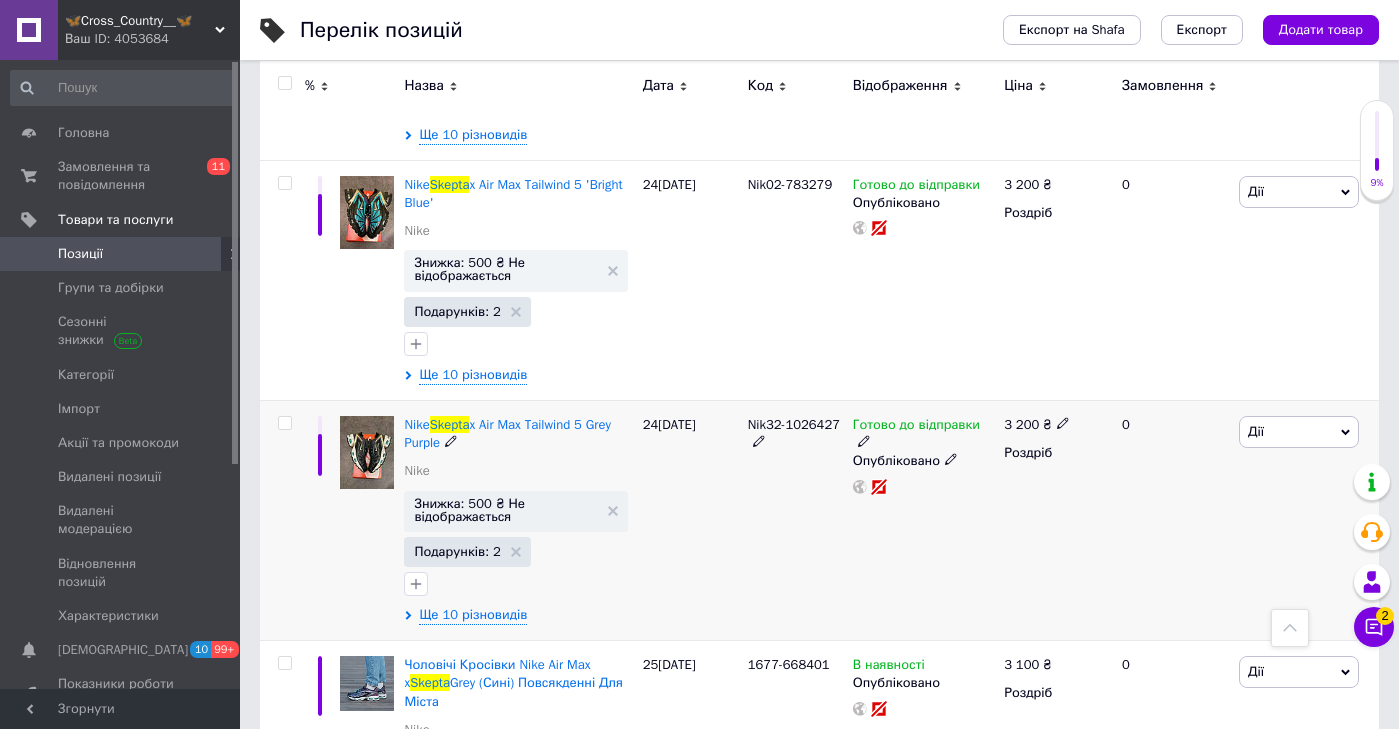 click at bounding box center (367, 452) 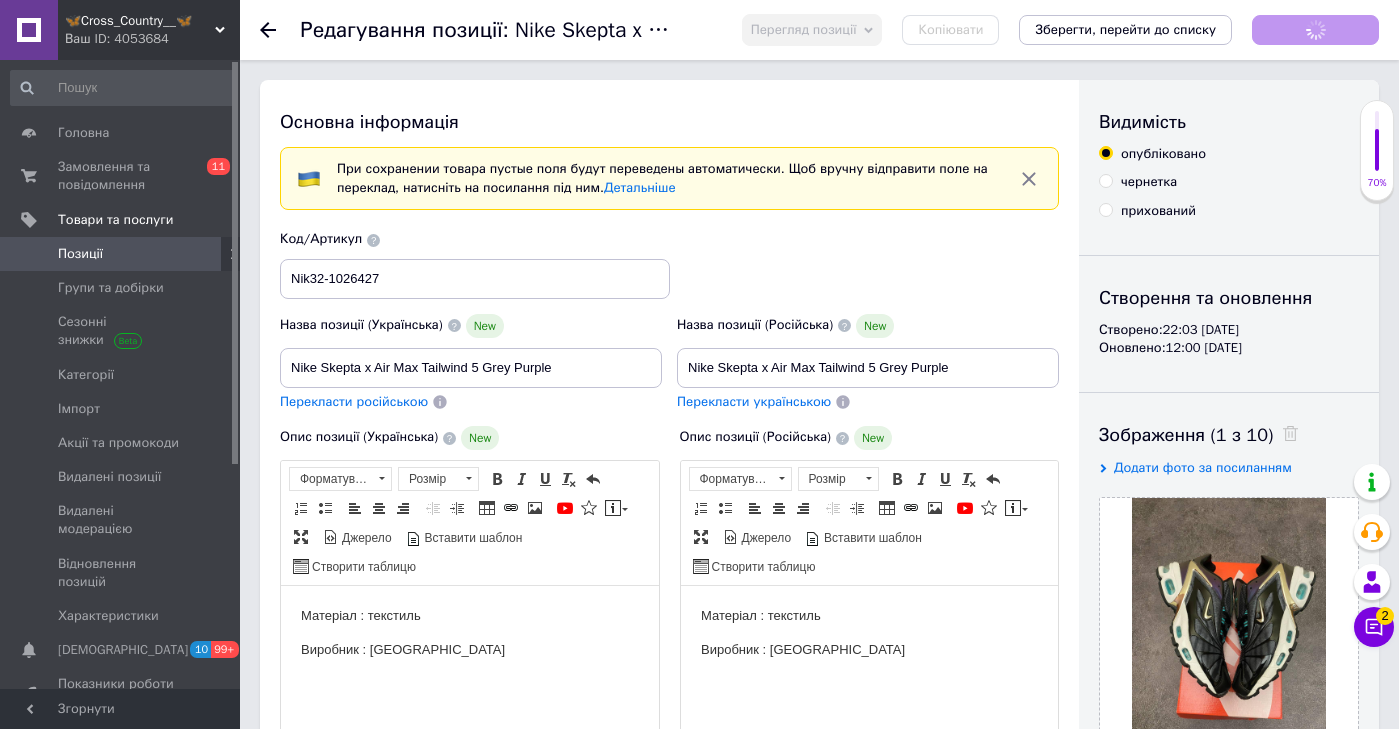 scroll, scrollTop: 0, scrollLeft: 0, axis: both 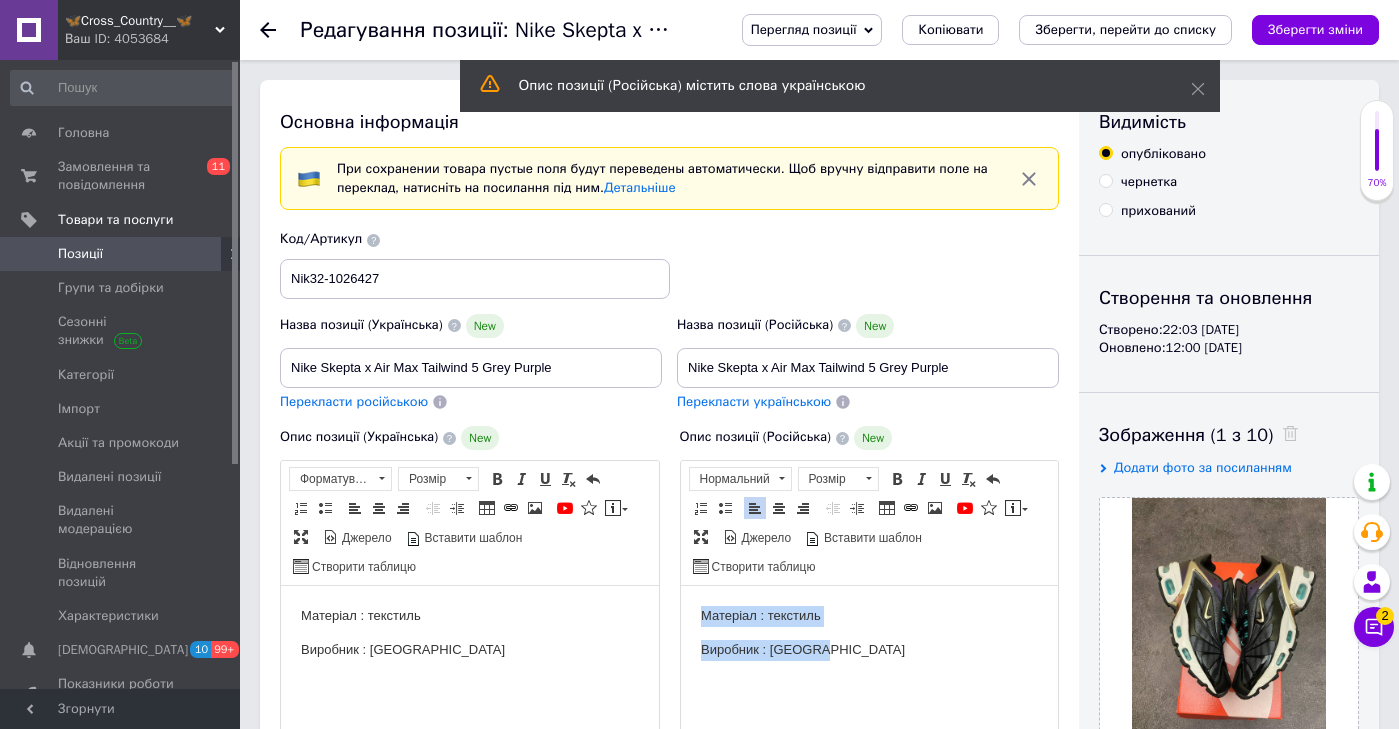 drag, startPoint x: 896, startPoint y: 646, endPoint x: 896, endPoint y: 567, distance: 79 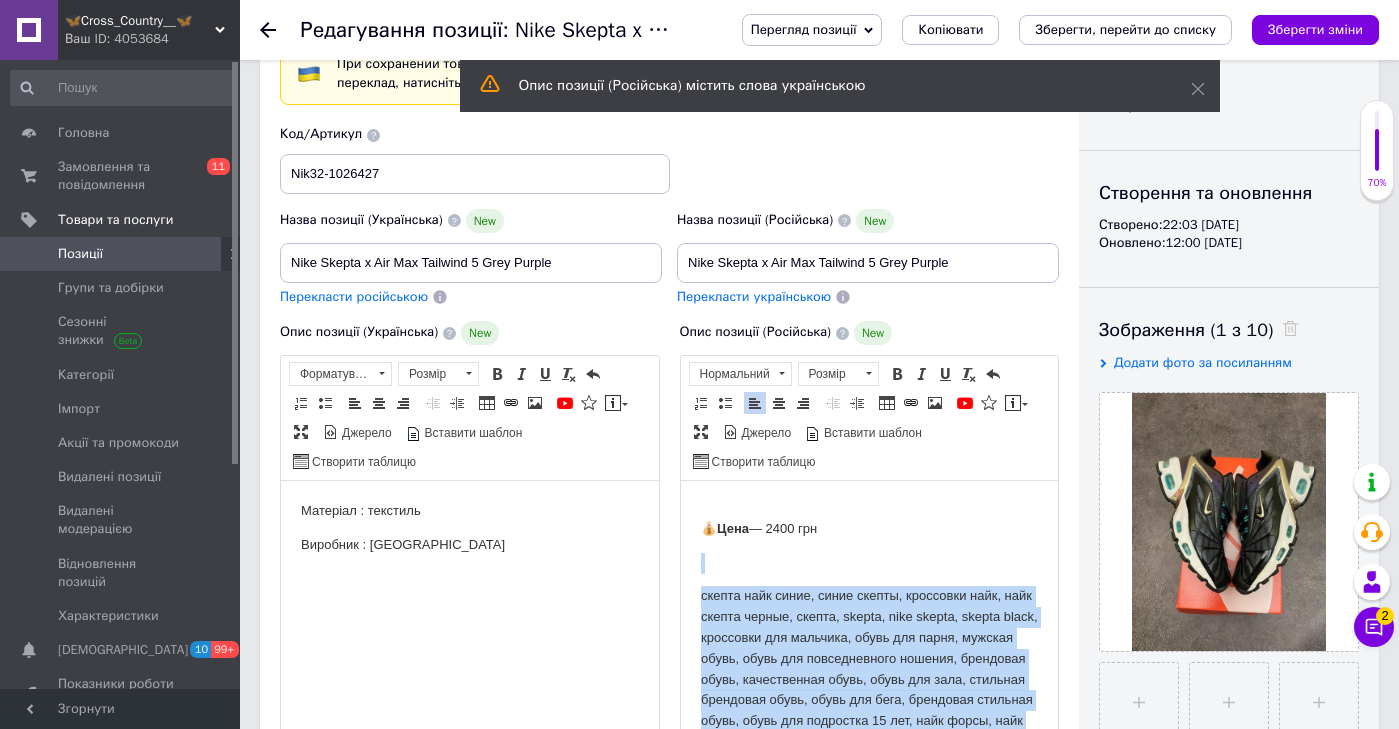 scroll, scrollTop: 2145, scrollLeft: 0, axis: vertical 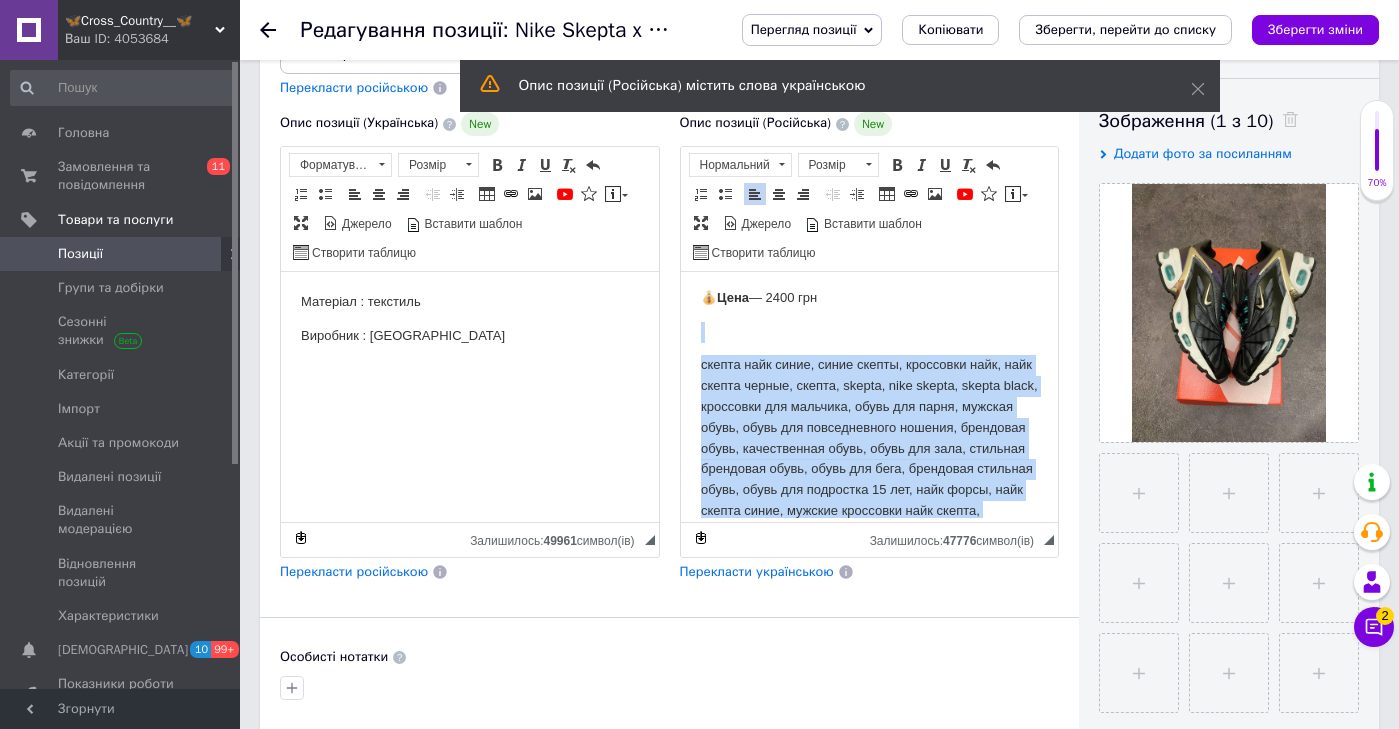 drag, startPoint x: 886, startPoint y: 435, endPoint x: 946, endPoint y: 788, distance: 358.06284 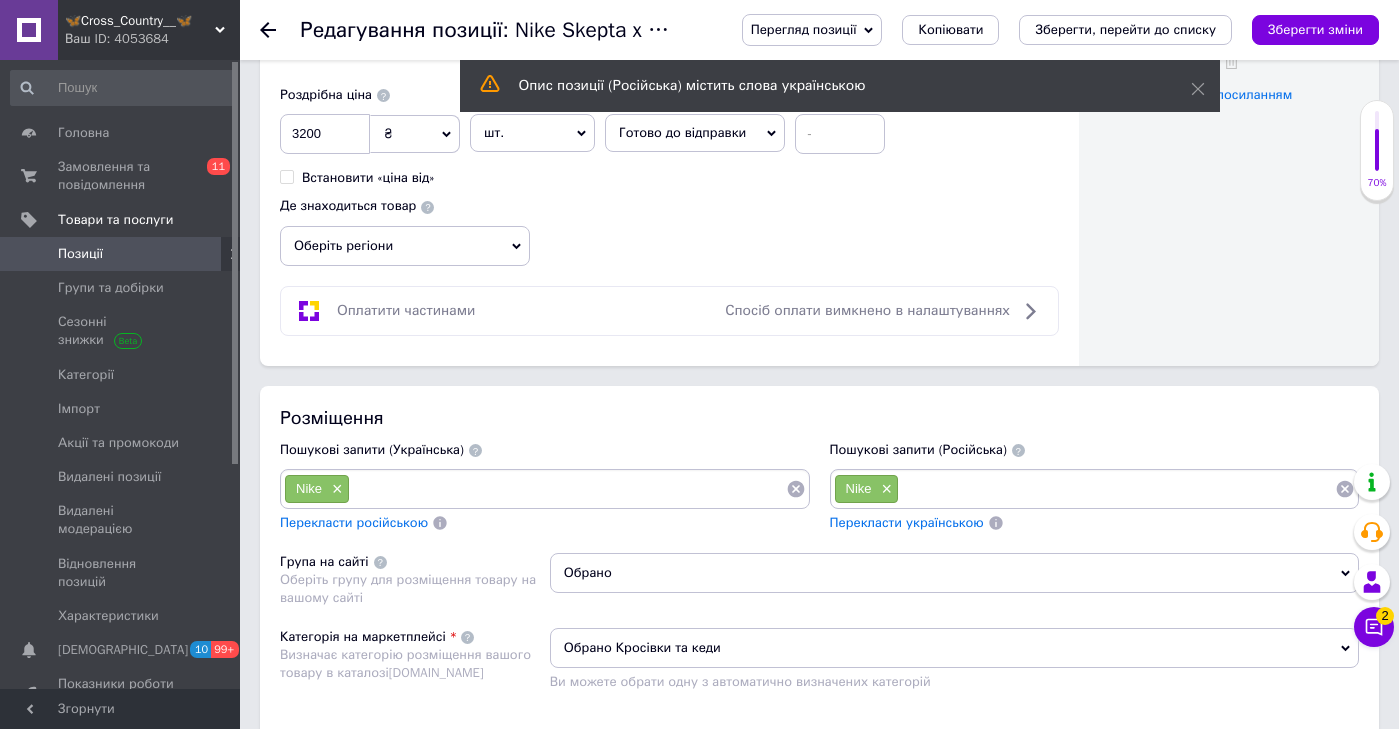 scroll, scrollTop: 1104, scrollLeft: 0, axis: vertical 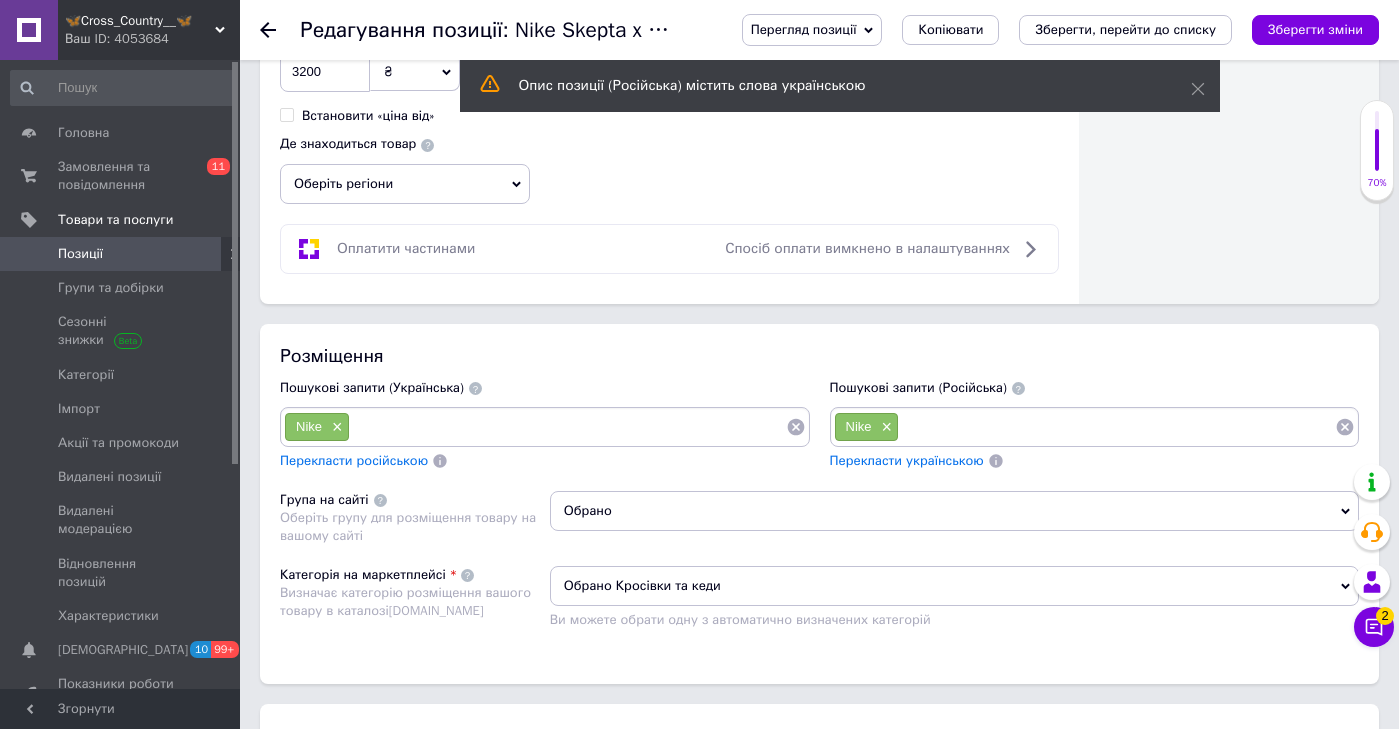 click at bounding box center (1117, 427) 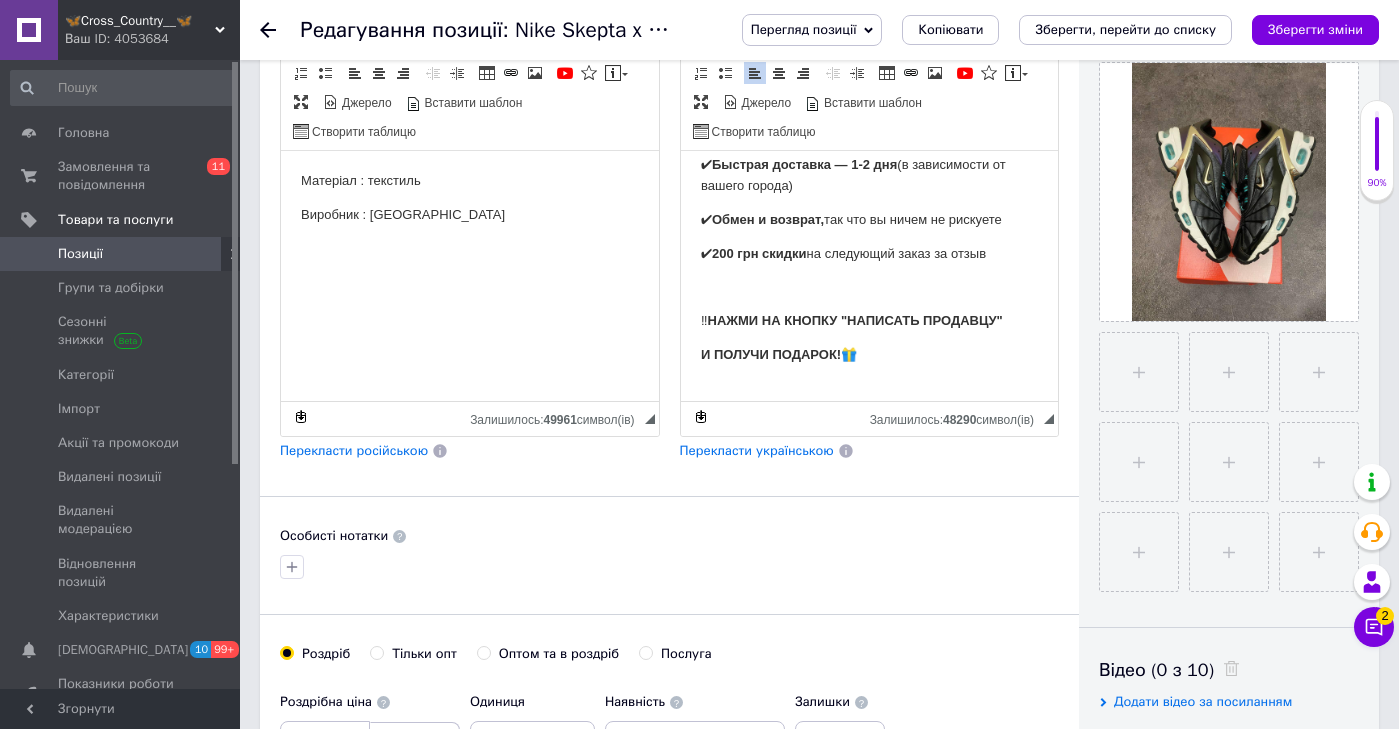 scroll, scrollTop: 258, scrollLeft: 0, axis: vertical 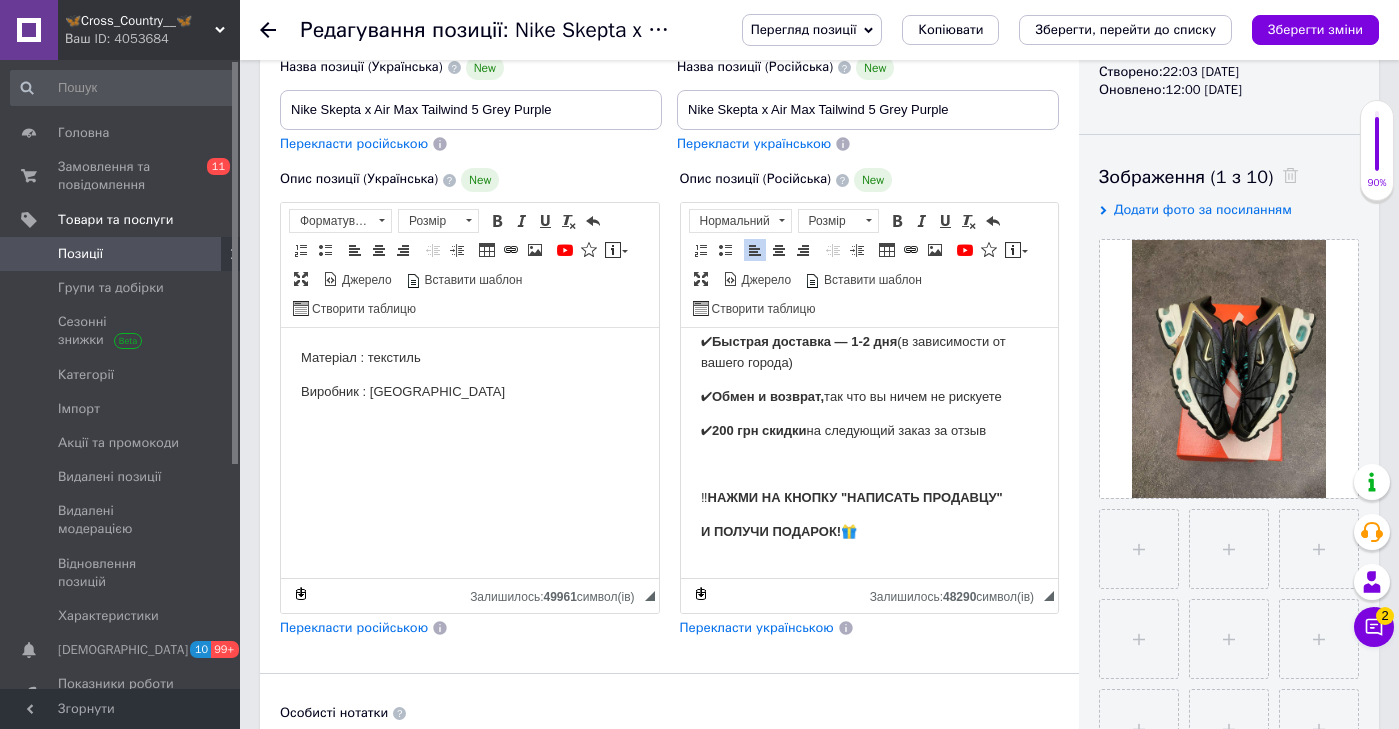 click on "Панель інструментів редактора Форматування Форматування Розмір Розмір   Жирний  Сполучення клавіш Command+B   Курсив  Сполучення клавіш Command+I   Підкреслений  Сполучення клавіш Command+U   Видалити форматування   Повернути  Сполучення клавіш Command+Z   Вставити/видалити нумерований список   Вставити/видалити маркований список   По лівому краю   По центру   По правому краю   Зменшити відступ   Збільшити відступ   Таблиця   Вставити/Редагувати посилання  Сполучення клавіш Command+L   Зображення   YouTube   {label}   Вставити повідомлення   Максимізувати   [PERSON_NAME]" at bounding box center (470, 265) 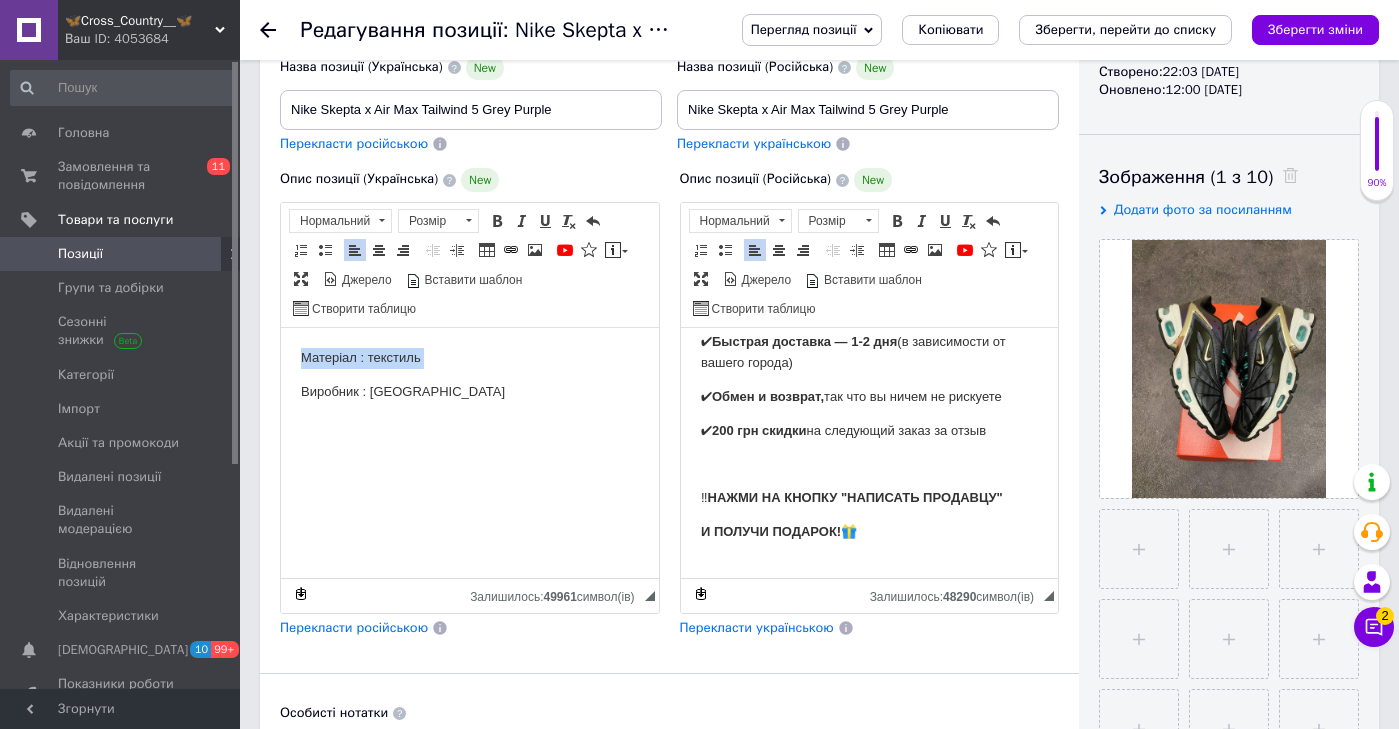 drag, startPoint x: 607, startPoint y: 377, endPoint x: 603, endPoint y: 314, distance: 63.126858 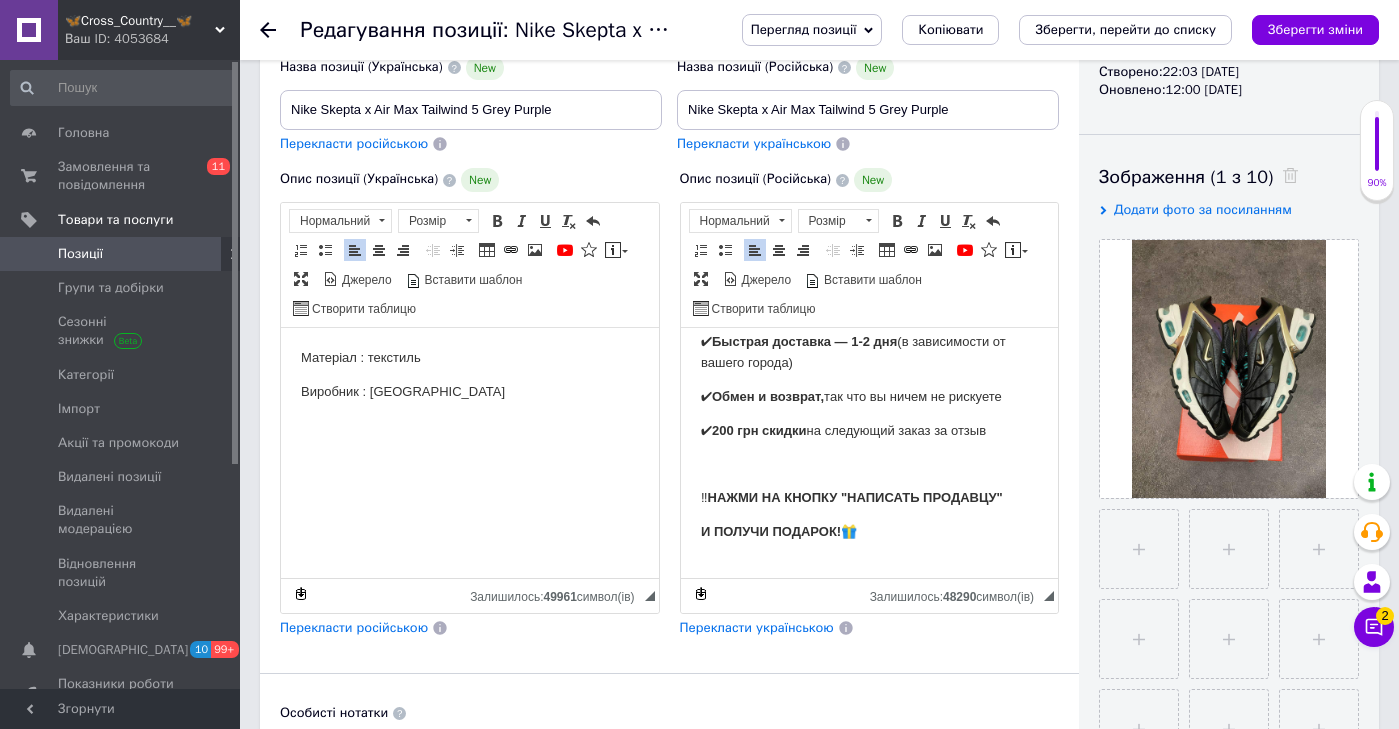 type 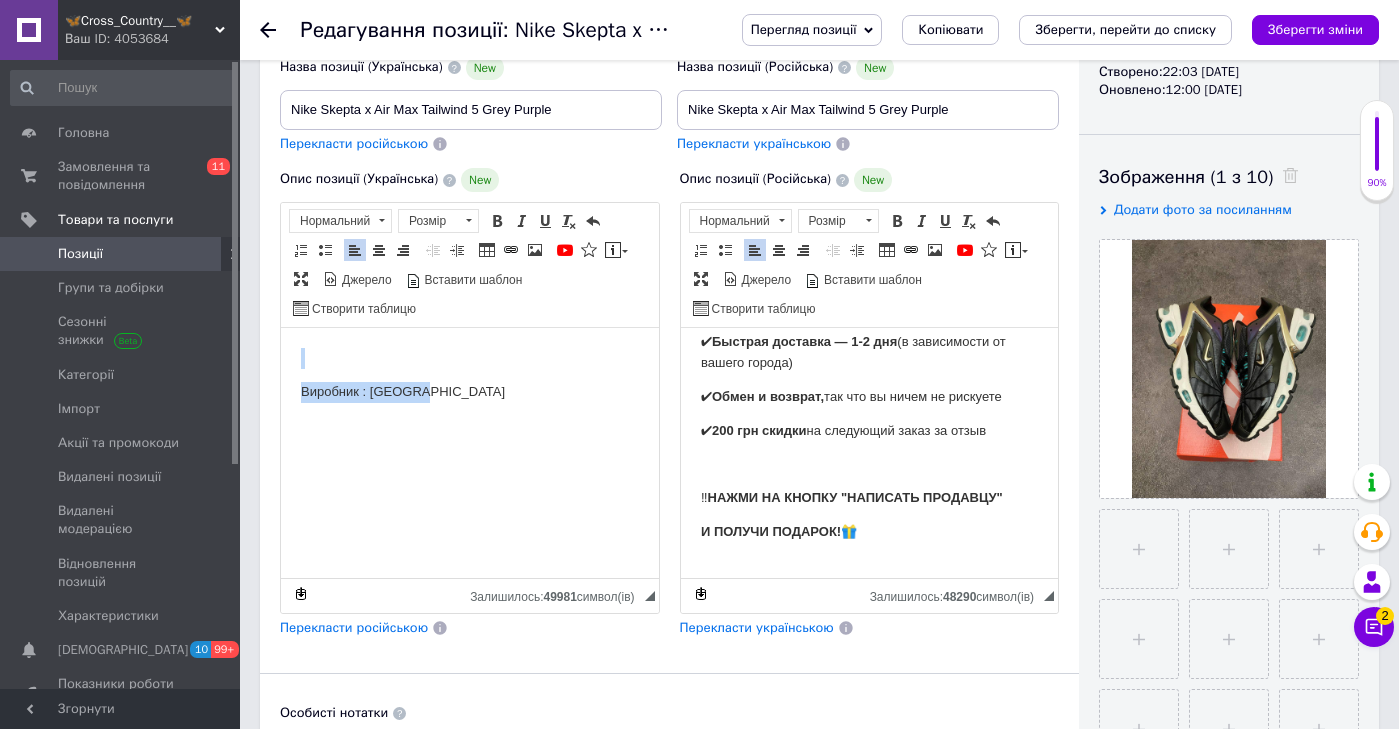 drag, startPoint x: 587, startPoint y: 451, endPoint x: 587, endPoint y: 335, distance: 116 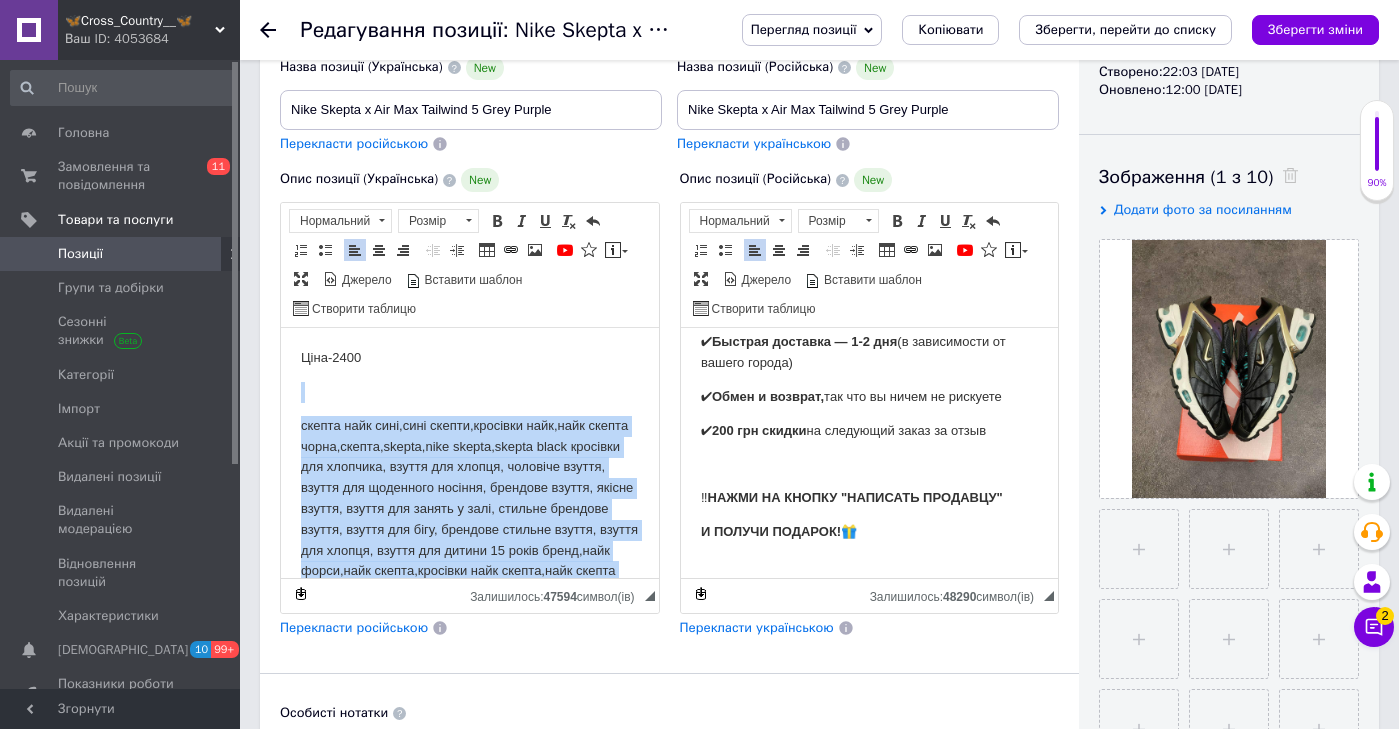 scroll, scrollTop: 2542, scrollLeft: 0, axis: vertical 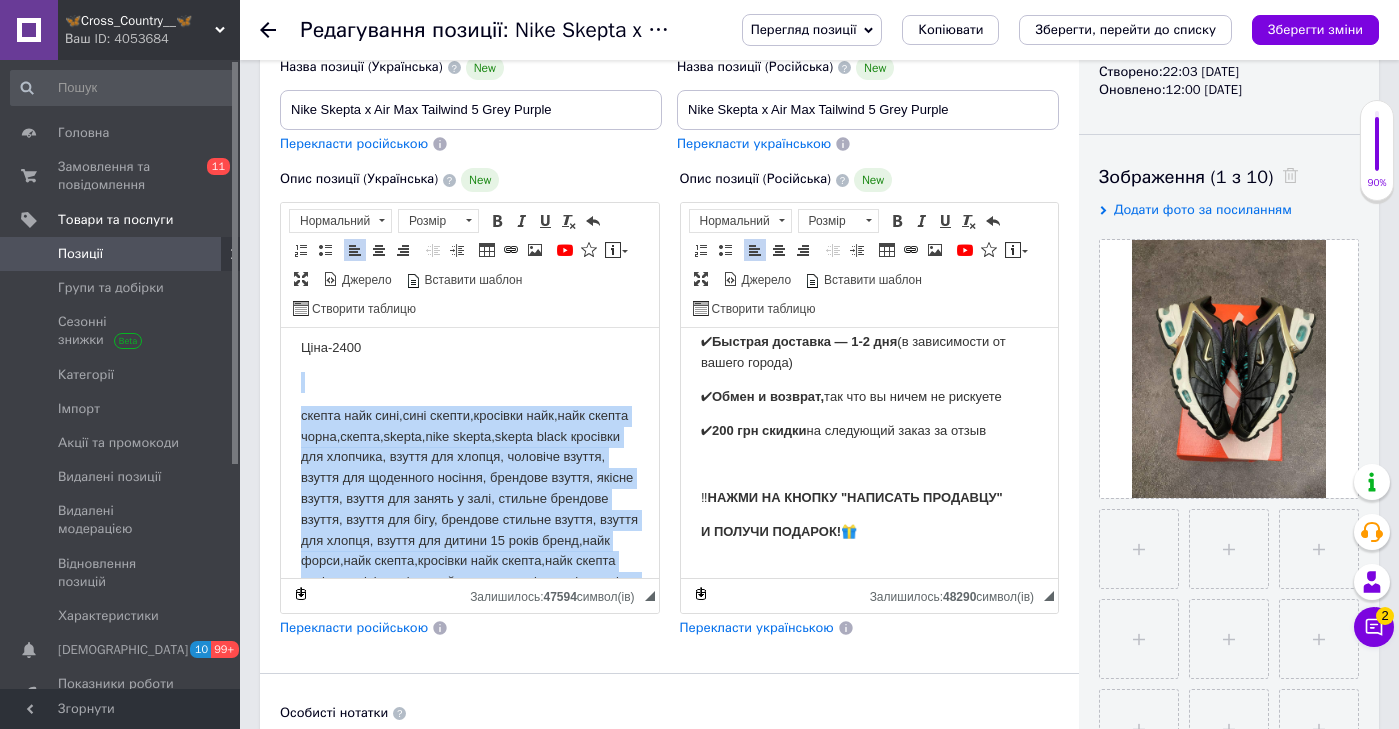 drag, startPoint x: 523, startPoint y: 440, endPoint x: 587, endPoint y: 704, distance: 271.64682 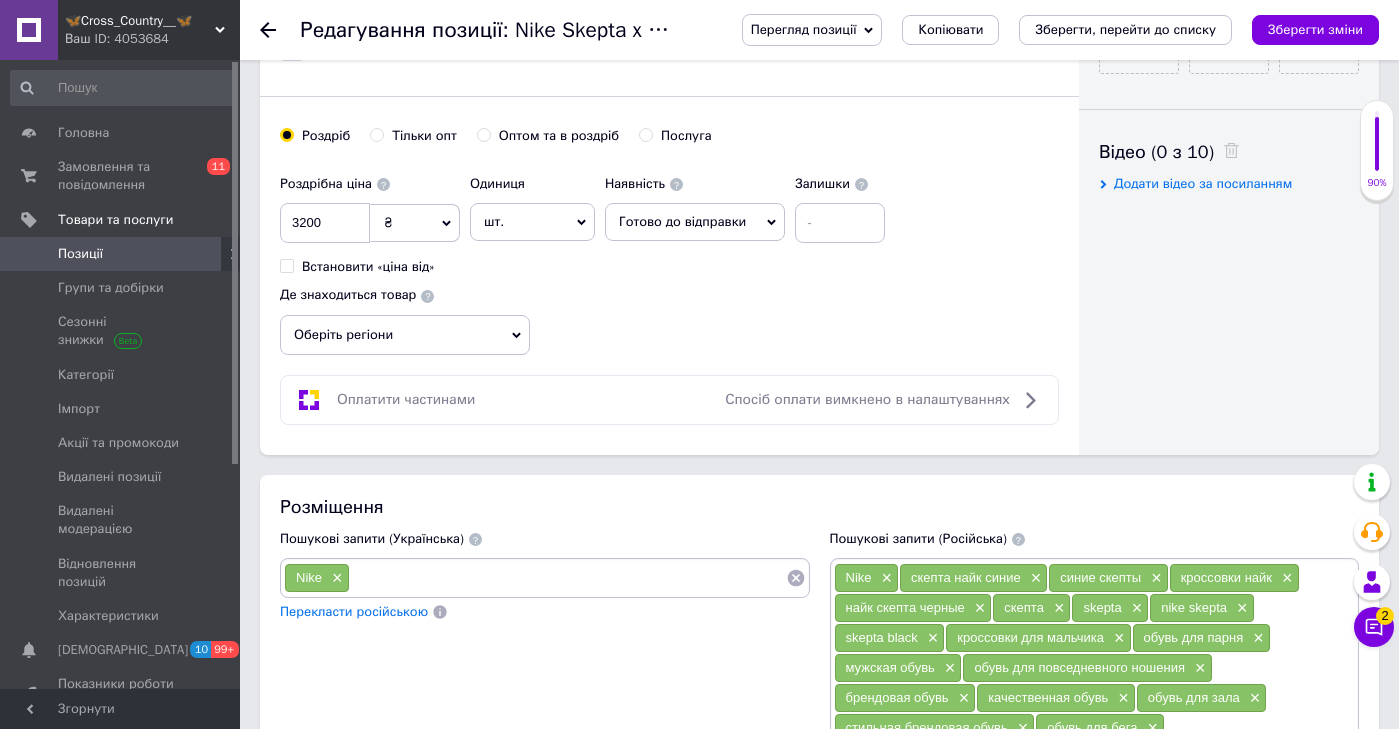 scroll, scrollTop: 1086, scrollLeft: 0, axis: vertical 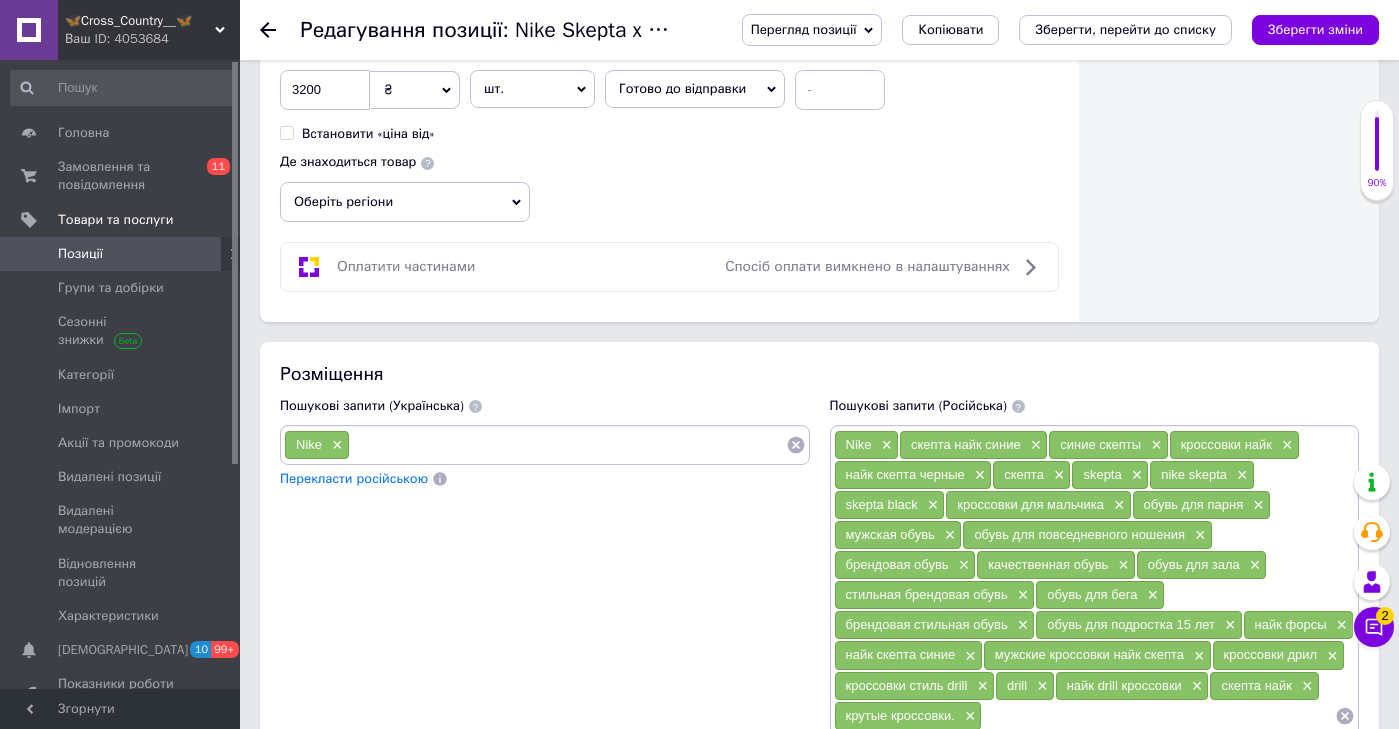 click at bounding box center (568, 445) 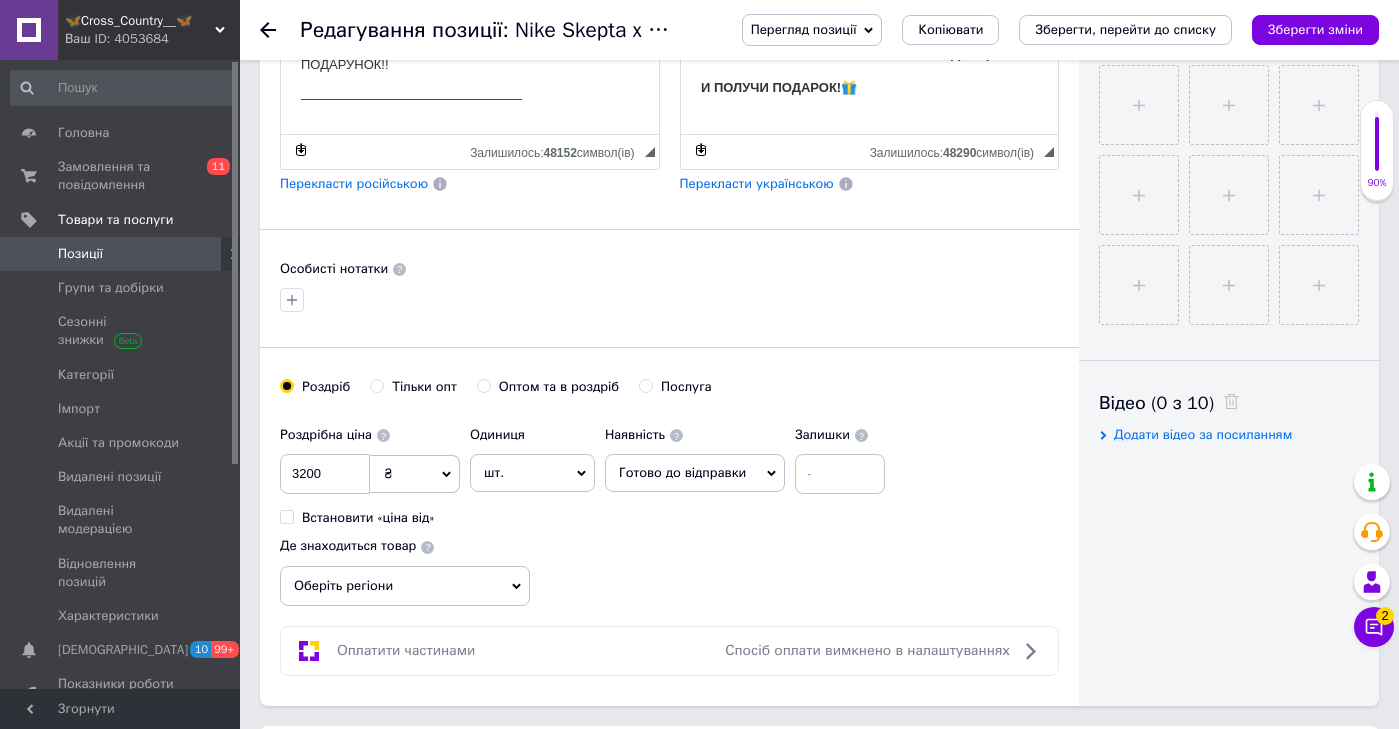 scroll, scrollTop: 293, scrollLeft: 0, axis: vertical 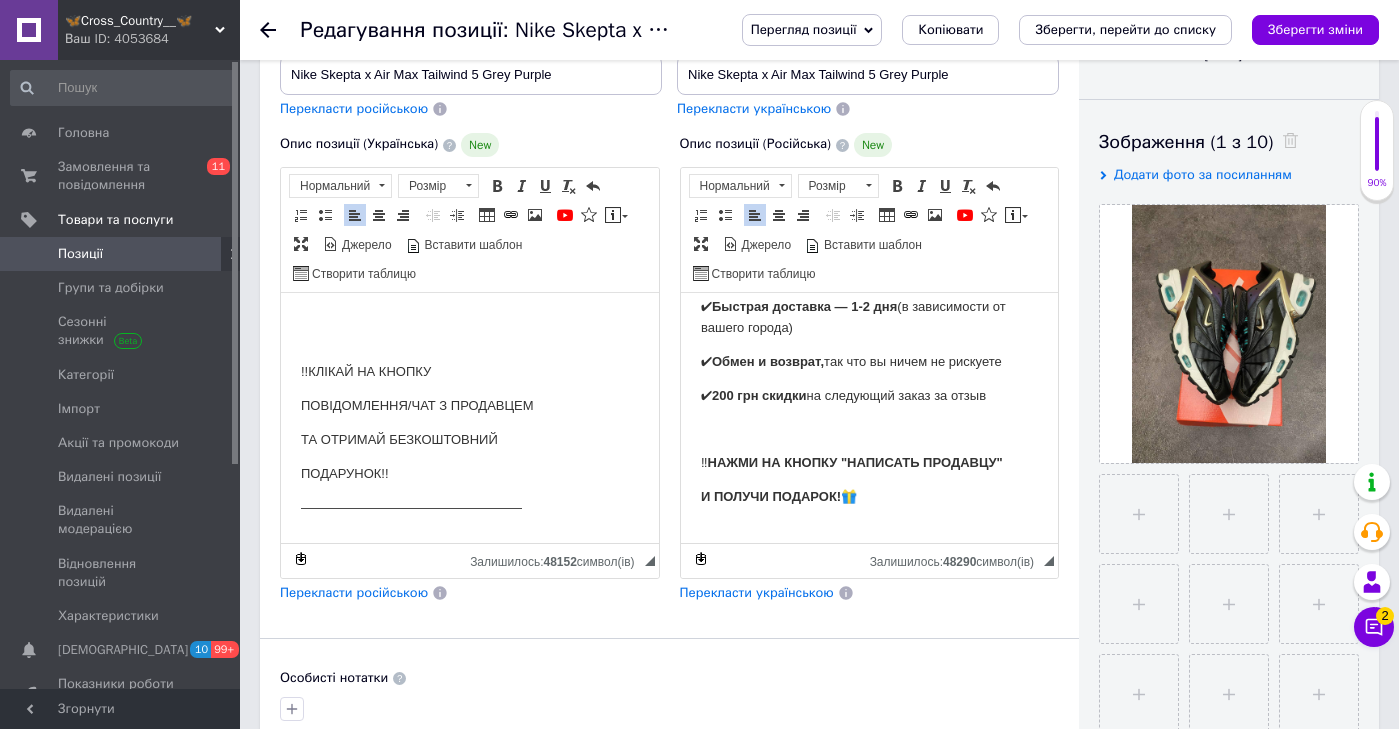 click on "💰  Цена  — 2400 грн" at bounding box center (869, 565) 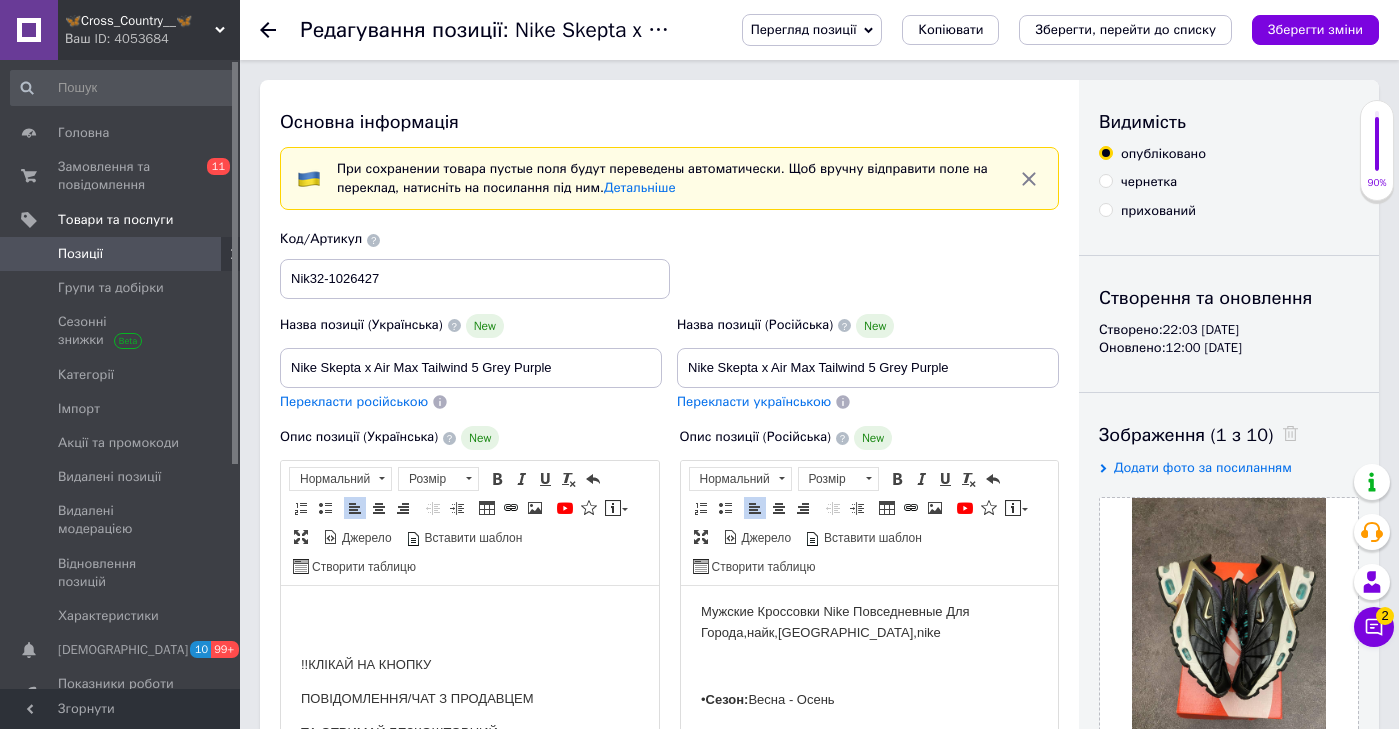 scroll, scrollTop: -1, scrollLeft: 0, axis: vertical 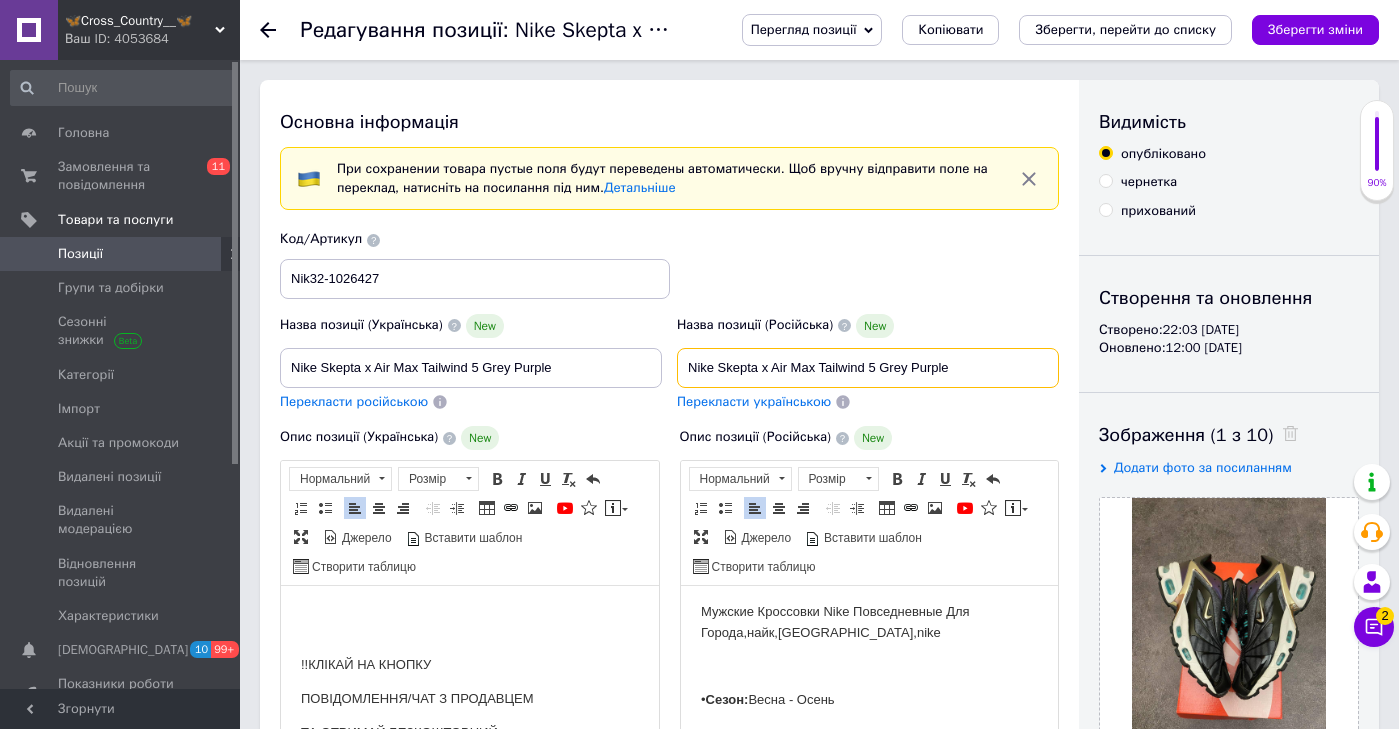 click on "Nike Skepta x Air Max Tailwind 5 Grey Purple" at bounding box center (868, 368) 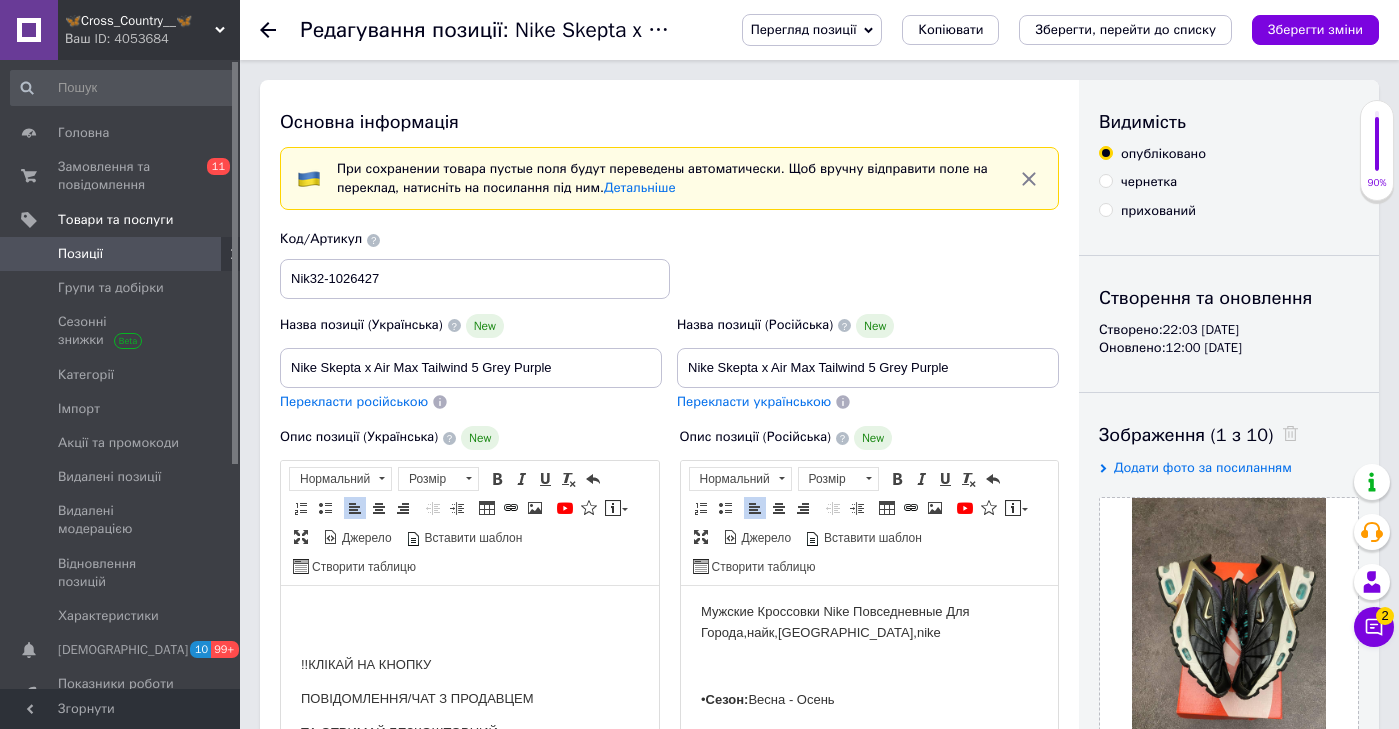 click on "Мужские Кроссовки Nike Повседневные Для Города,найк,[GEOGRAPHIC_DATA],nike" at bounding box center (869, 623) 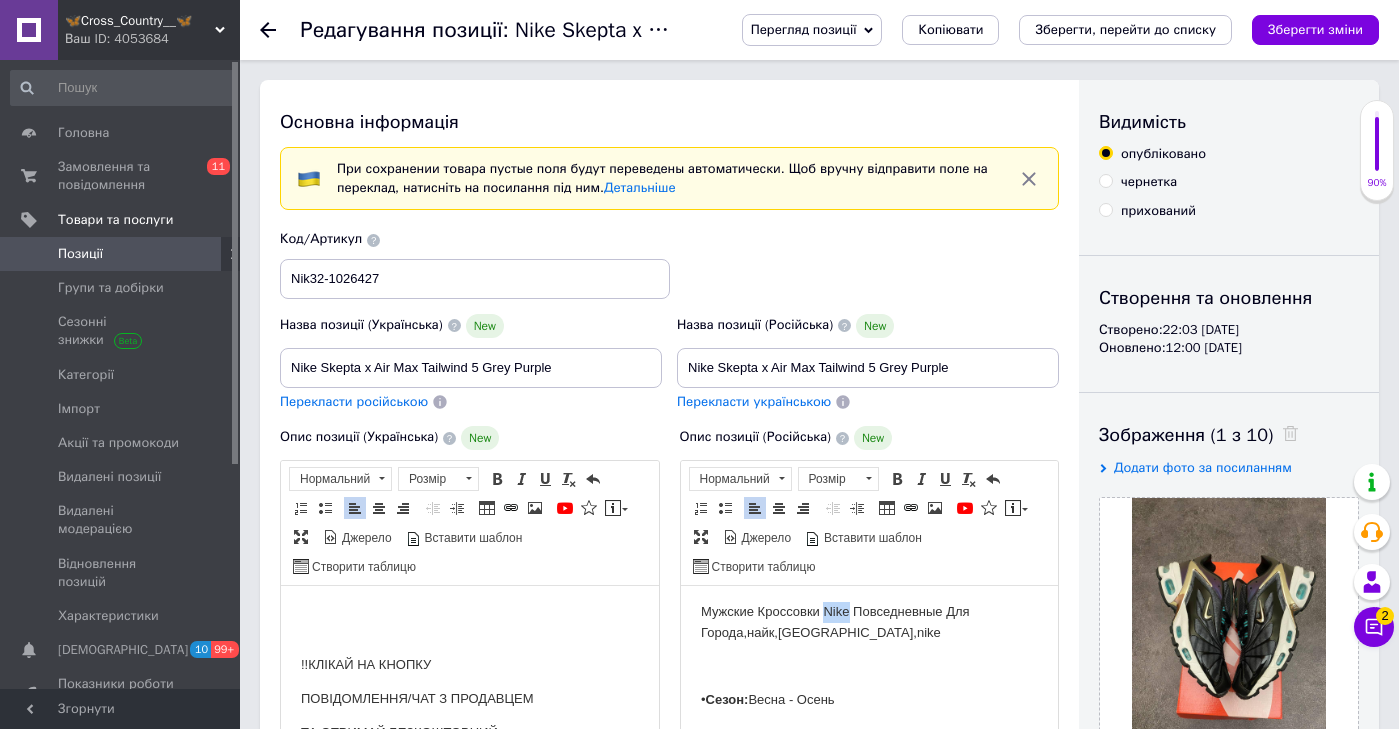 click on "Мужские Кроссовки Nike Повседневные Для Города,найк,[GEOGRAPHIC_DATA],nike" at bounding box center (869, 623) 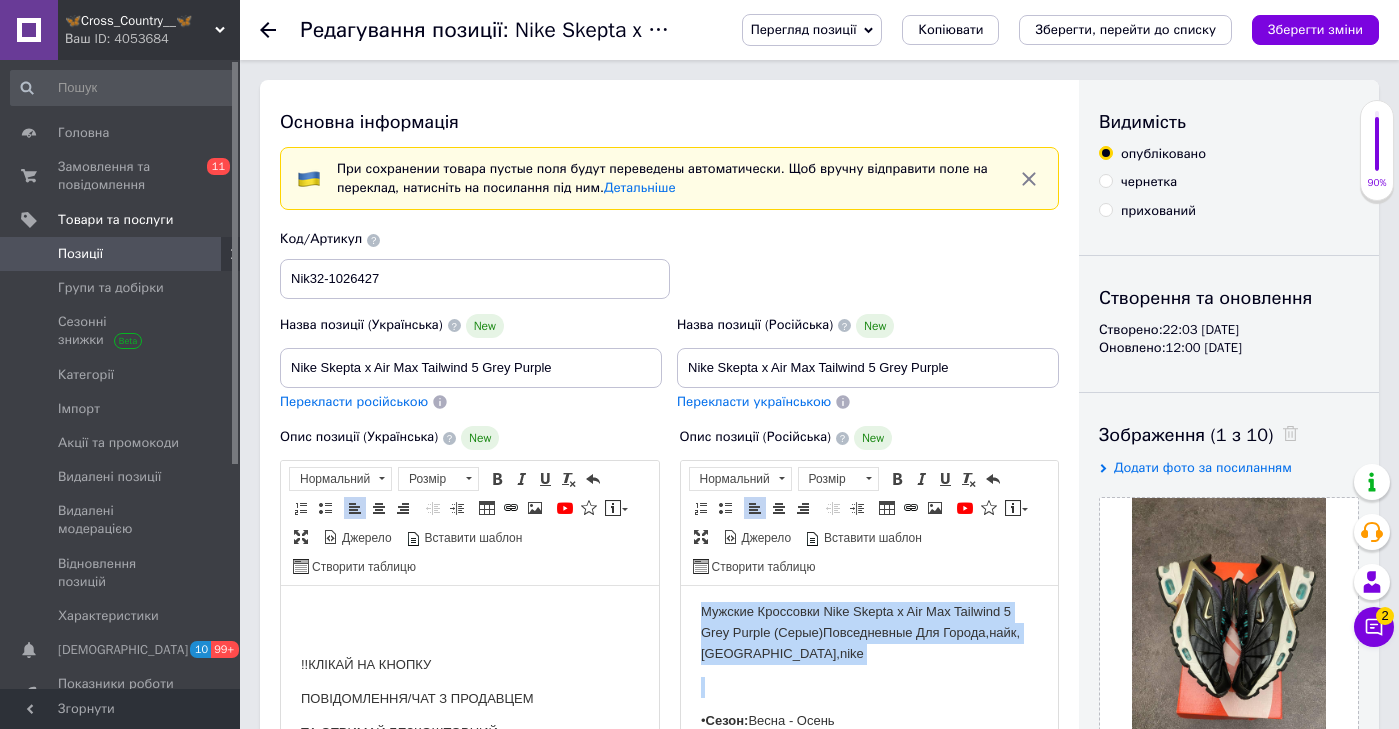 drag, startPoint x: 900, startPoint y: 665, endPoint x: 898, endPoint y: 548, distance: 117.01709 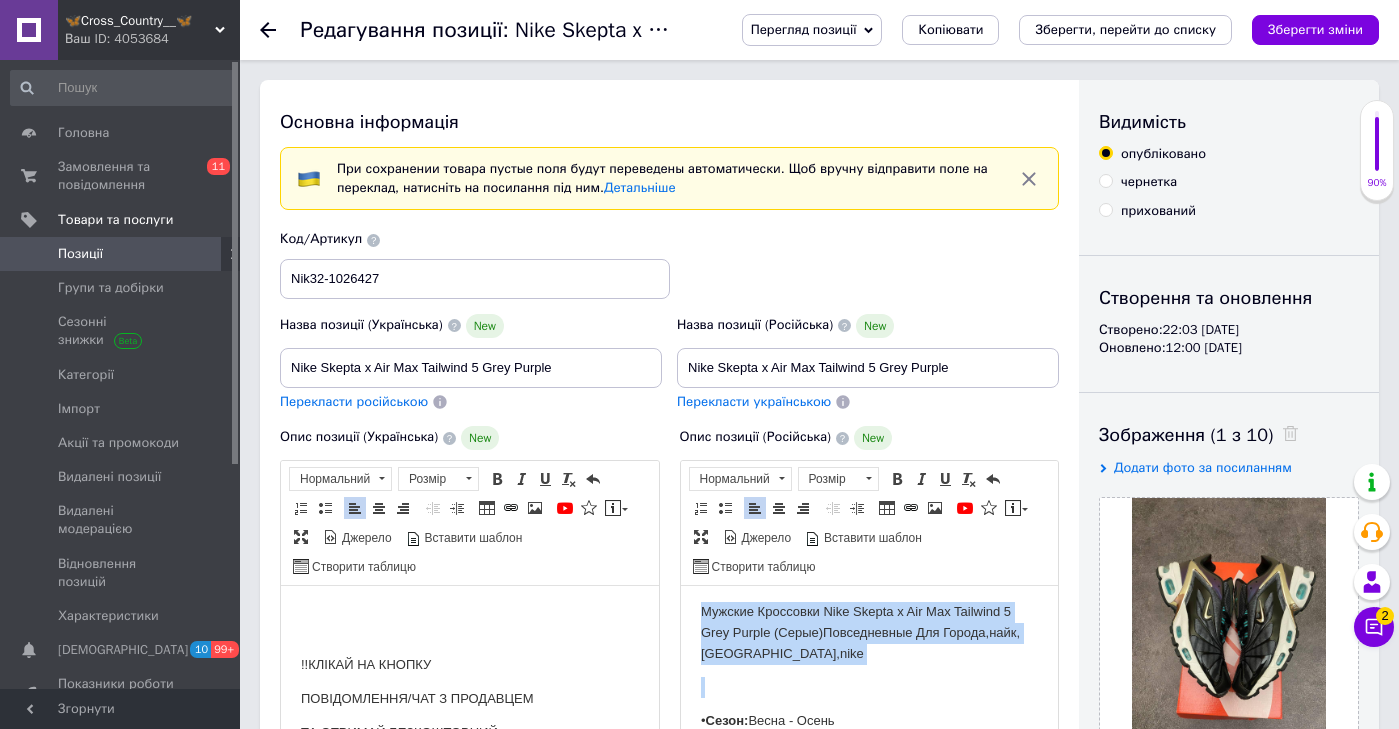 click on "Мужские Кроссовки Nike Skepta x Air Max Tailwind 5 Grey Purple (Серые)  Повседневные Для Города,найк,Скепта,nike •  Сезон:  Весна - Осень •  Производитель:  [GEOGRAPHIC_DATA] •  Размеры:  36 - 46 •  Материал:  Текстиль •  Комплектация:  Оригинальная фирменная коробка •  Отправка в день заказа  --- Друзья, меня зовут [PERSON_NAME],  и именно я постараюсь сделать все, чтобы вы остались довольны покупкой! На фото ниже я хотел показать, что  открыт к общению  и хочу, чтобы каждый знал —  мы работаем для клиента!  Любой вид доставки, любой способ оплаты —  всё, чтобы вам было удобно!  Так что, ✅ За  3000 заказов" at bounding box center (869, 1695) 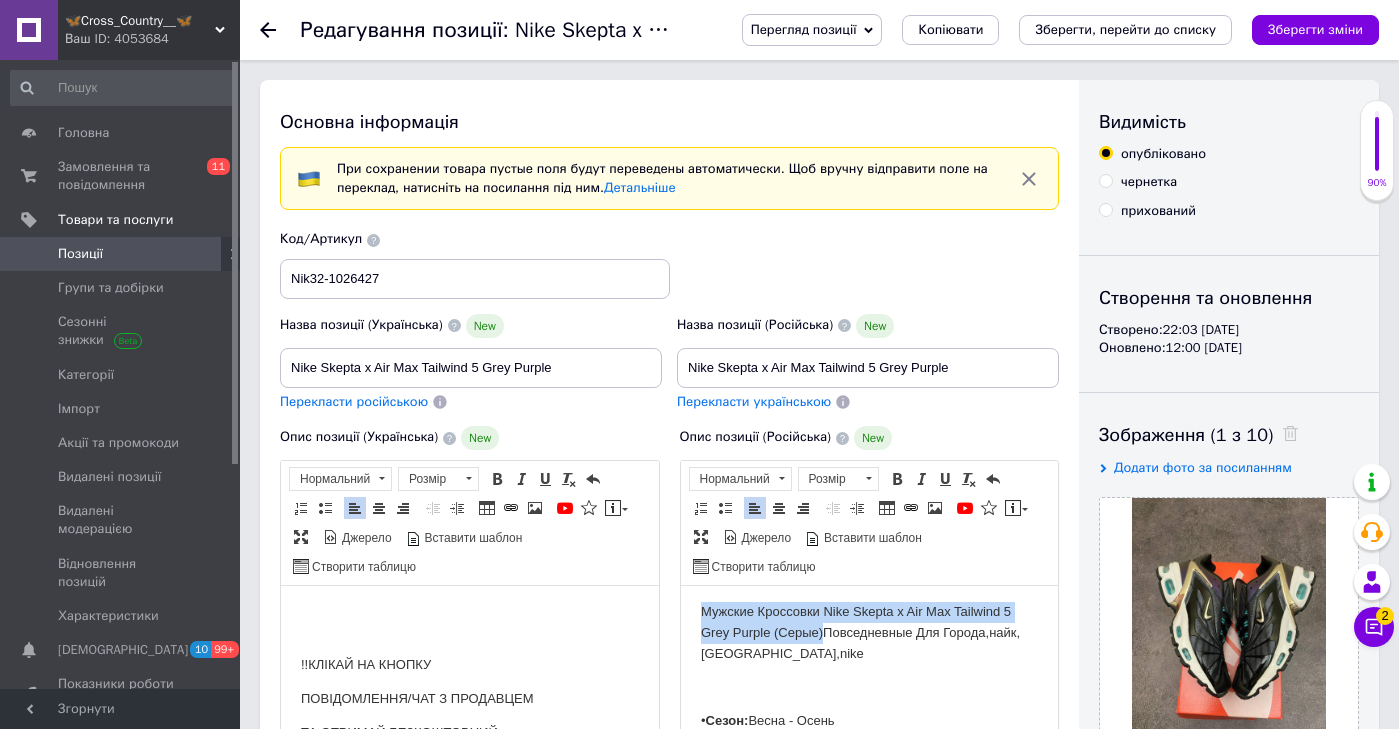 scroll, scrollTop: 0, scrollLeft: 0, axis: both 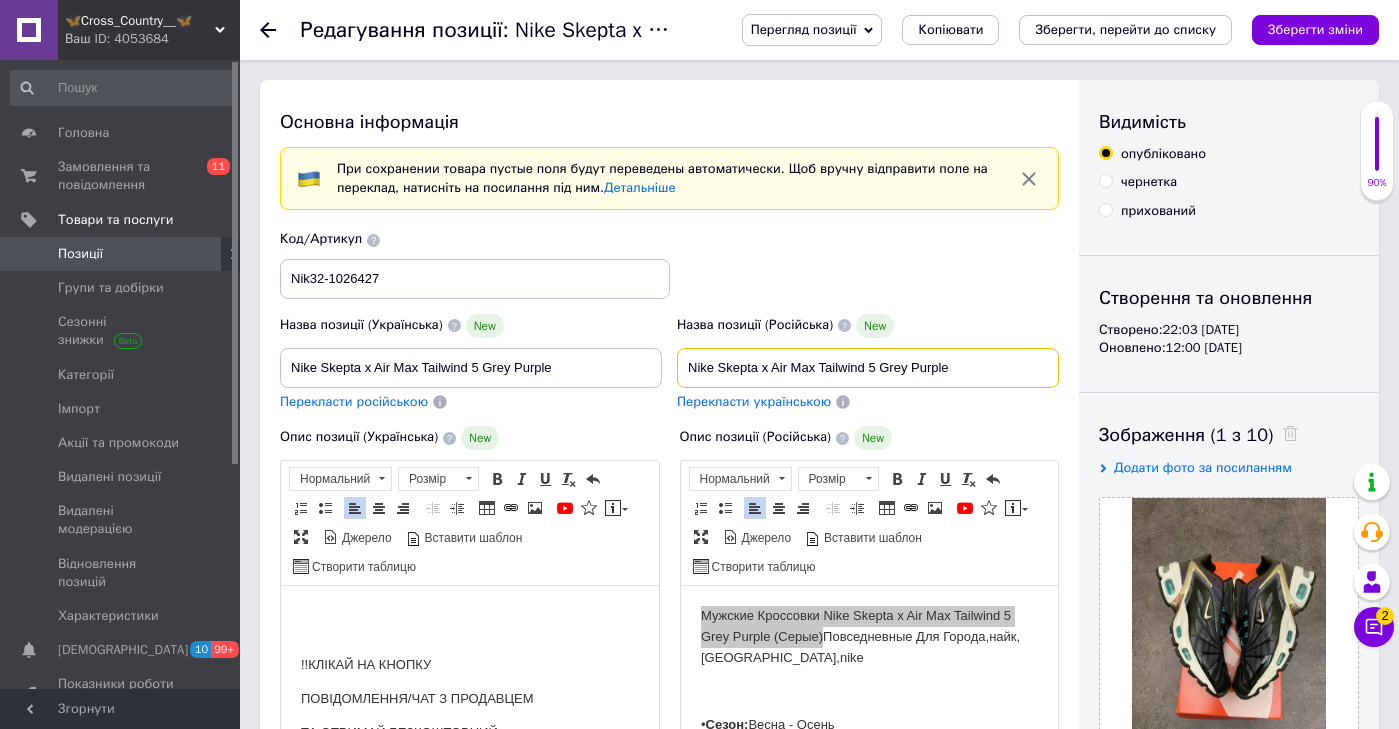 click on "Nike Skepta x Air Max Tailwind 5 Grey Purple" at bounding box center (868, 368) 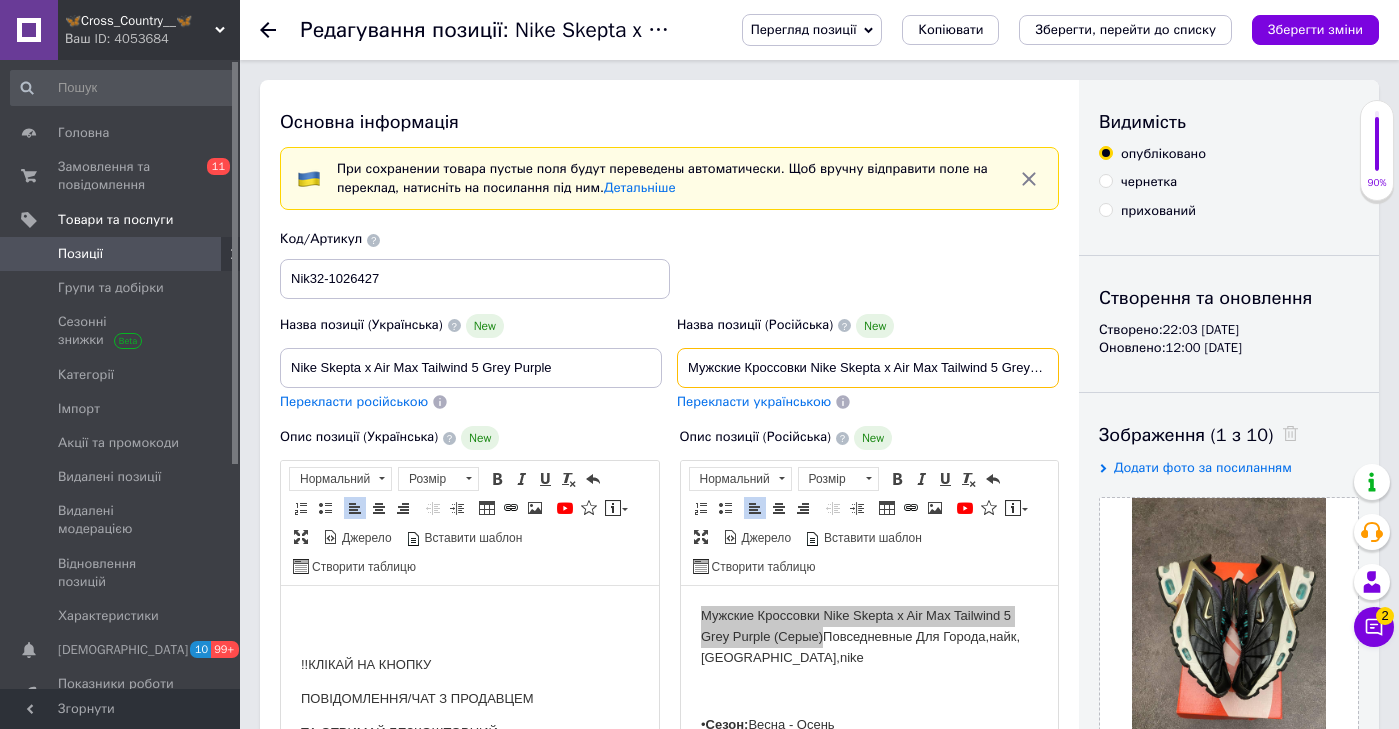 drag, startPoint x: 798, startPoint y: 366, endPoint x: 798, endPoint y: 379, distance: 13 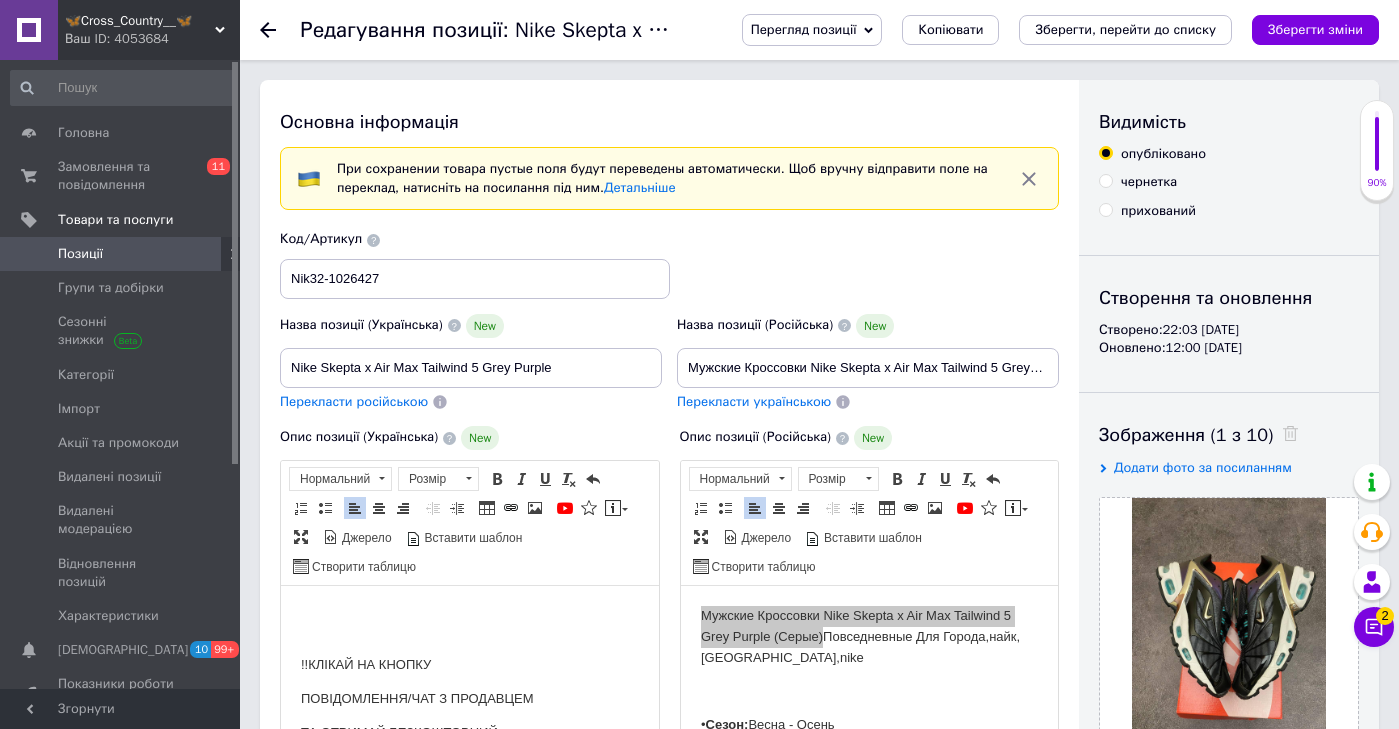 click on "Перекласти українською" at bounding box center (754, 401) 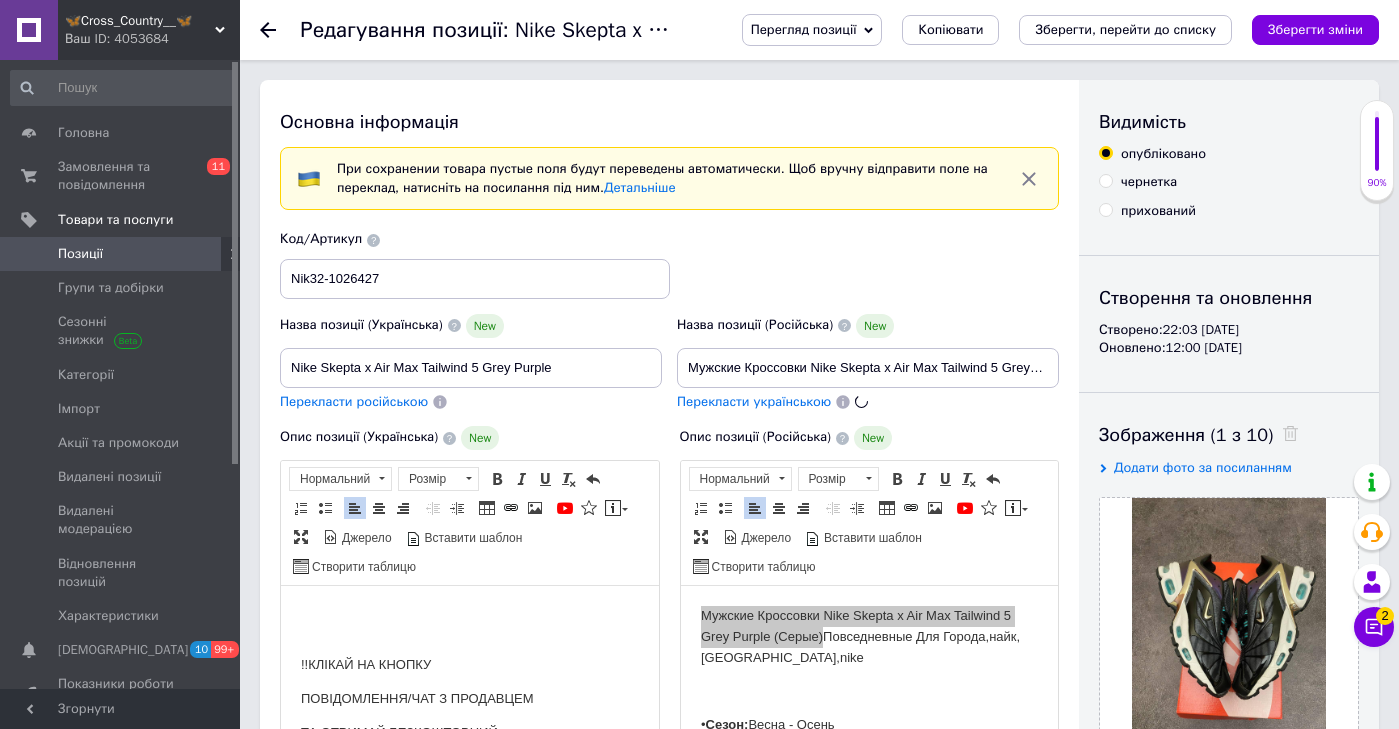 type on "Чоловічі Кросівки Nike Skepta x Air Max Tailwind 5 Grey Purple (Сірі) Повсякденні для Міста, [PERSON_NAME], Скета,nike" 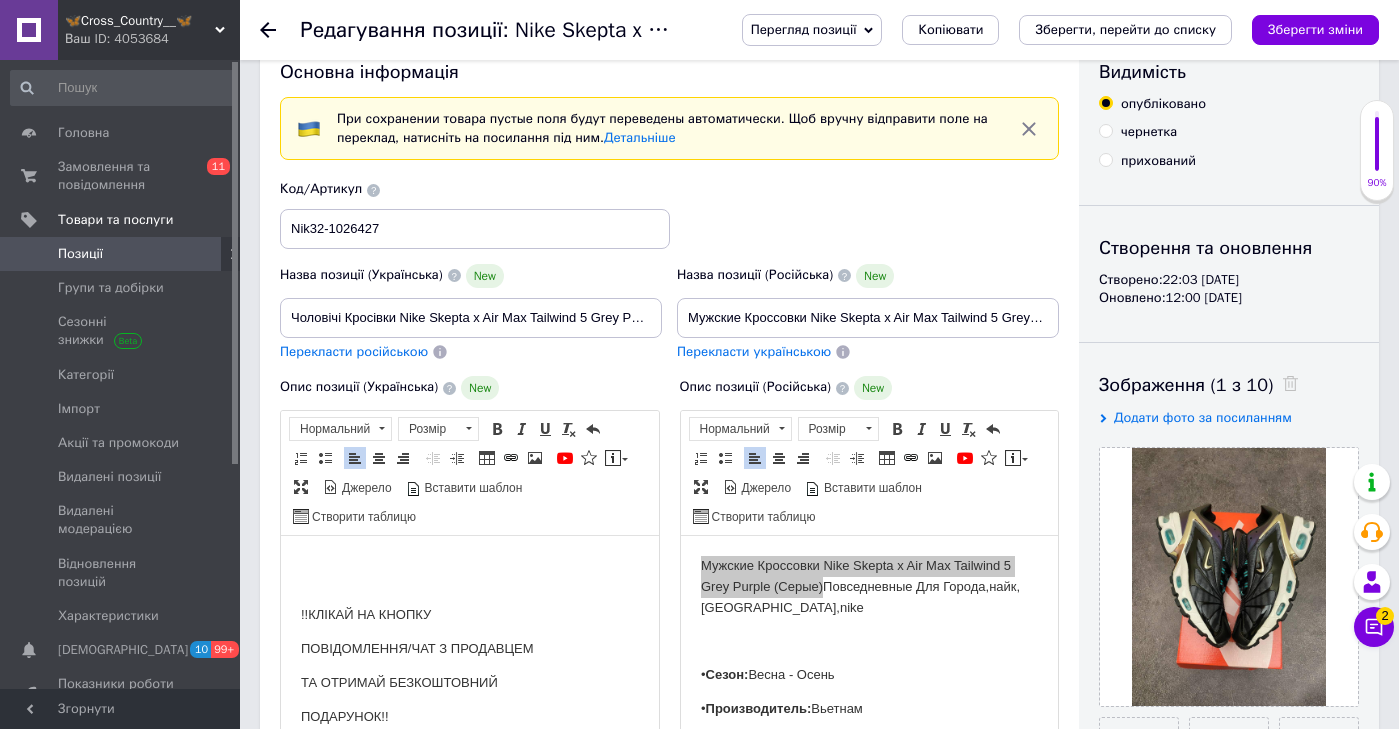 scroll, scrollTop: 63, scrollLeft: 0, axis: vertical 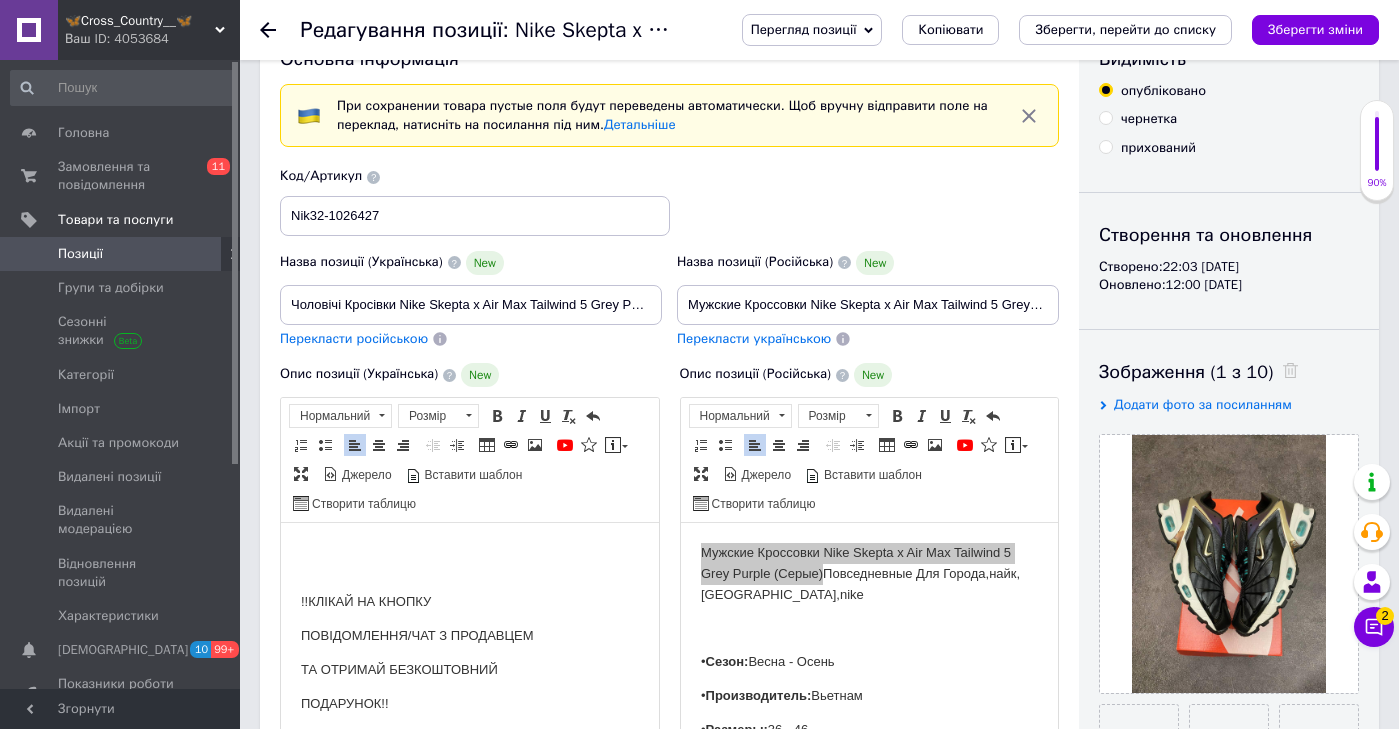click on "Перекласти українською" at bounding box center (754, 339) 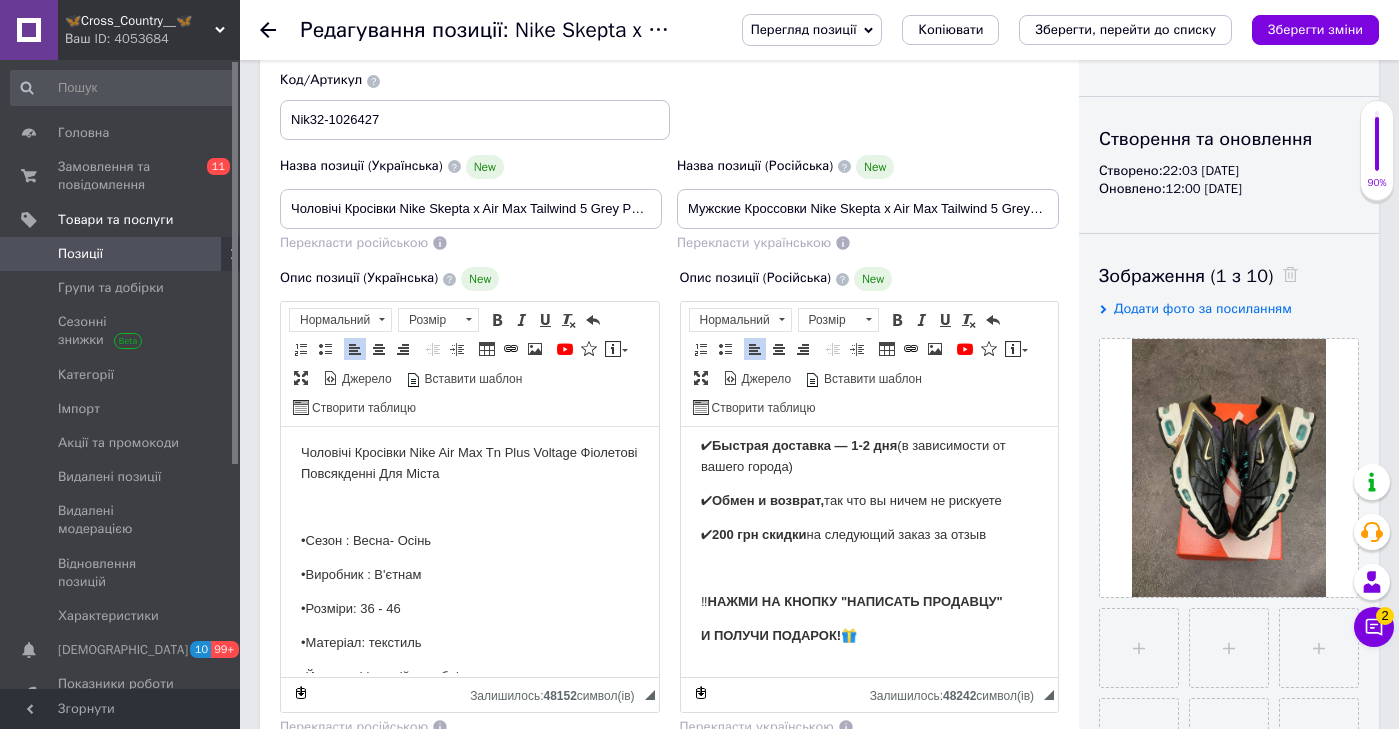 scroll, scrollTop: 65, scrollLeft: 0, axis: vertical 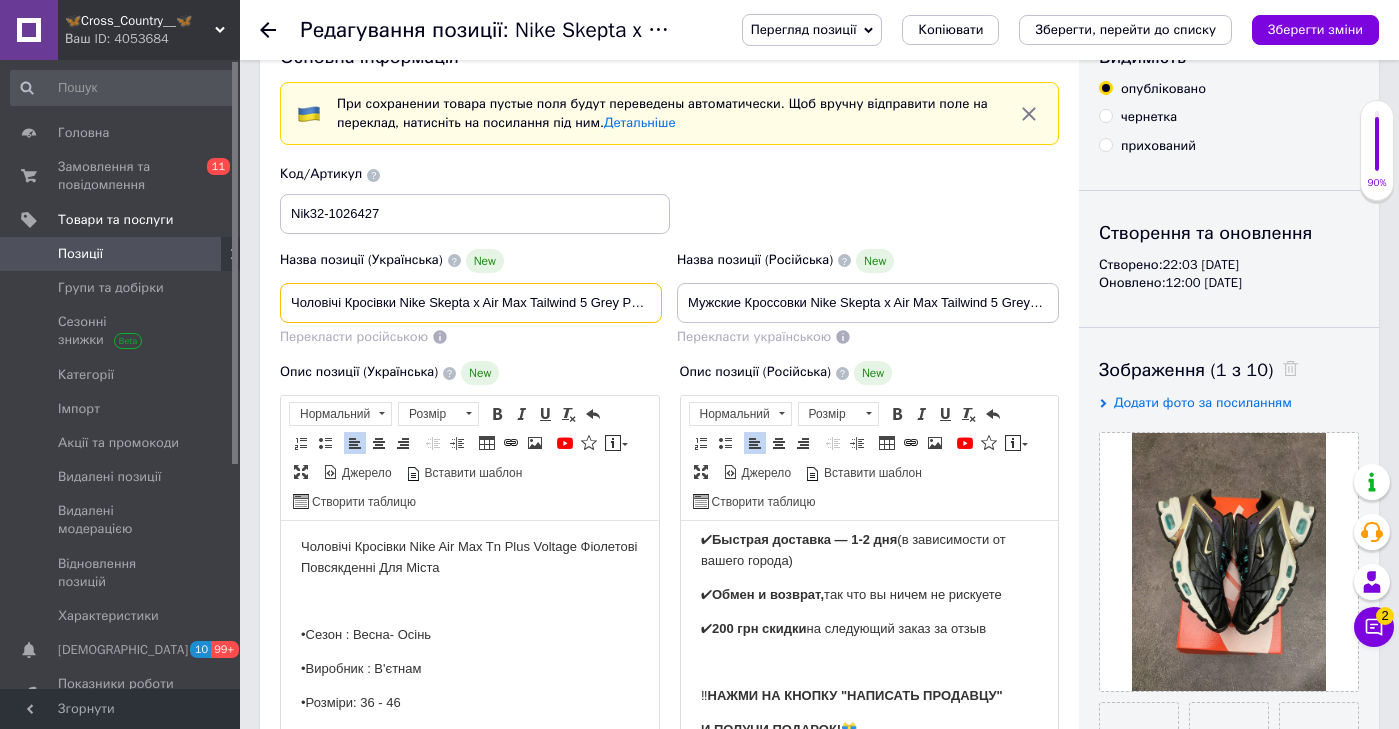 click on "Чоловічі Кросівки Nike Skepta x Air Max Tailwind 5 Grey Purple (Сірі) Повсякденні для Міста, [PERSON_NAME], Скета,nike" at bounding box center (471, 303) 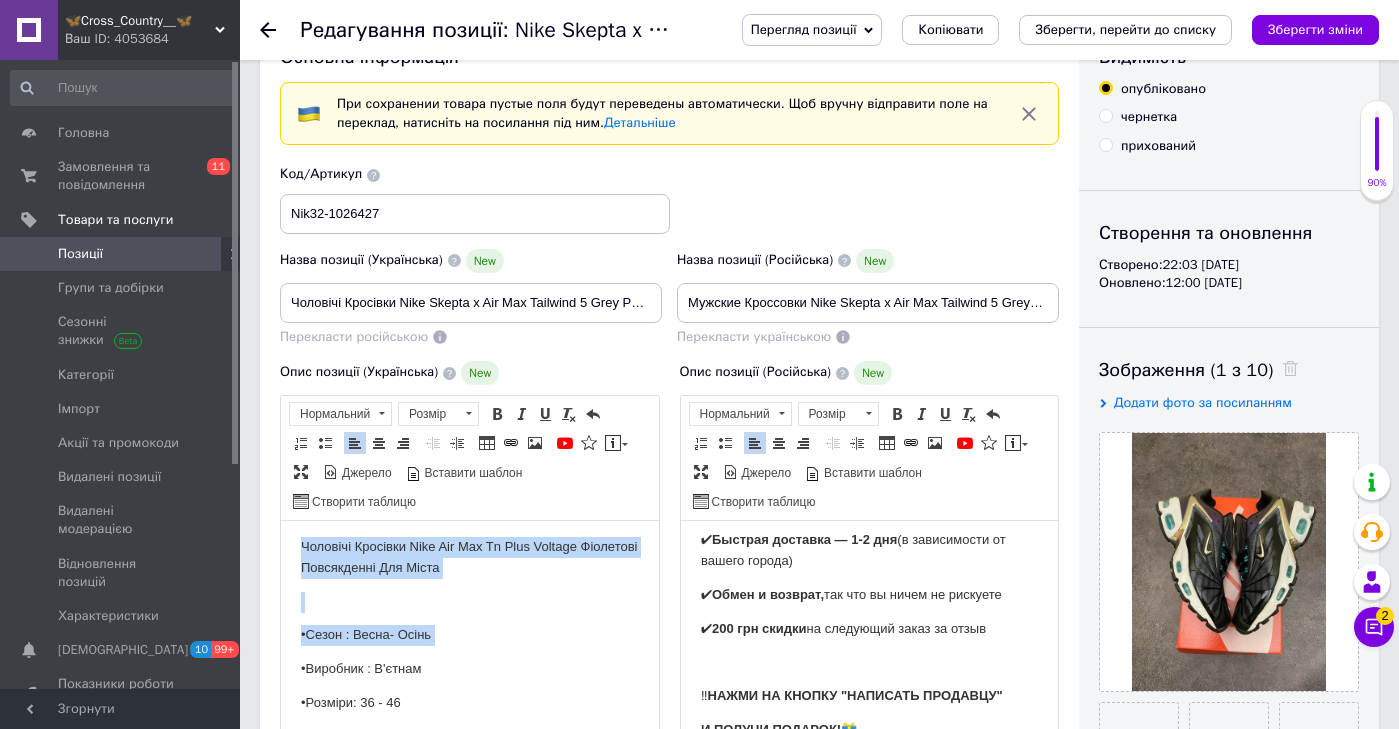 drag, startPoint x: 565, startPoint y: 643, endPoint x: 562, endPoint y: 518, distance: 125.035995 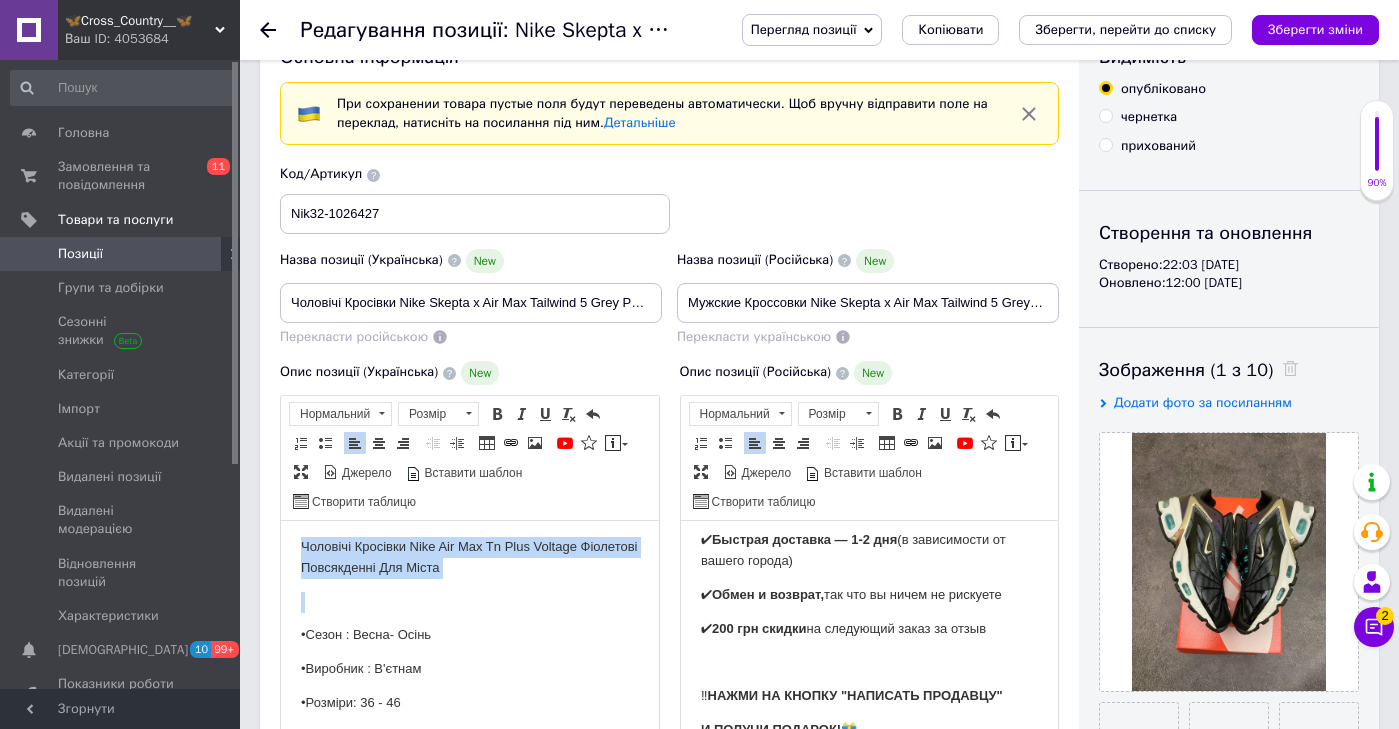 scroll, scrollTop: 1, scrollLeft: 0, axis: vertical 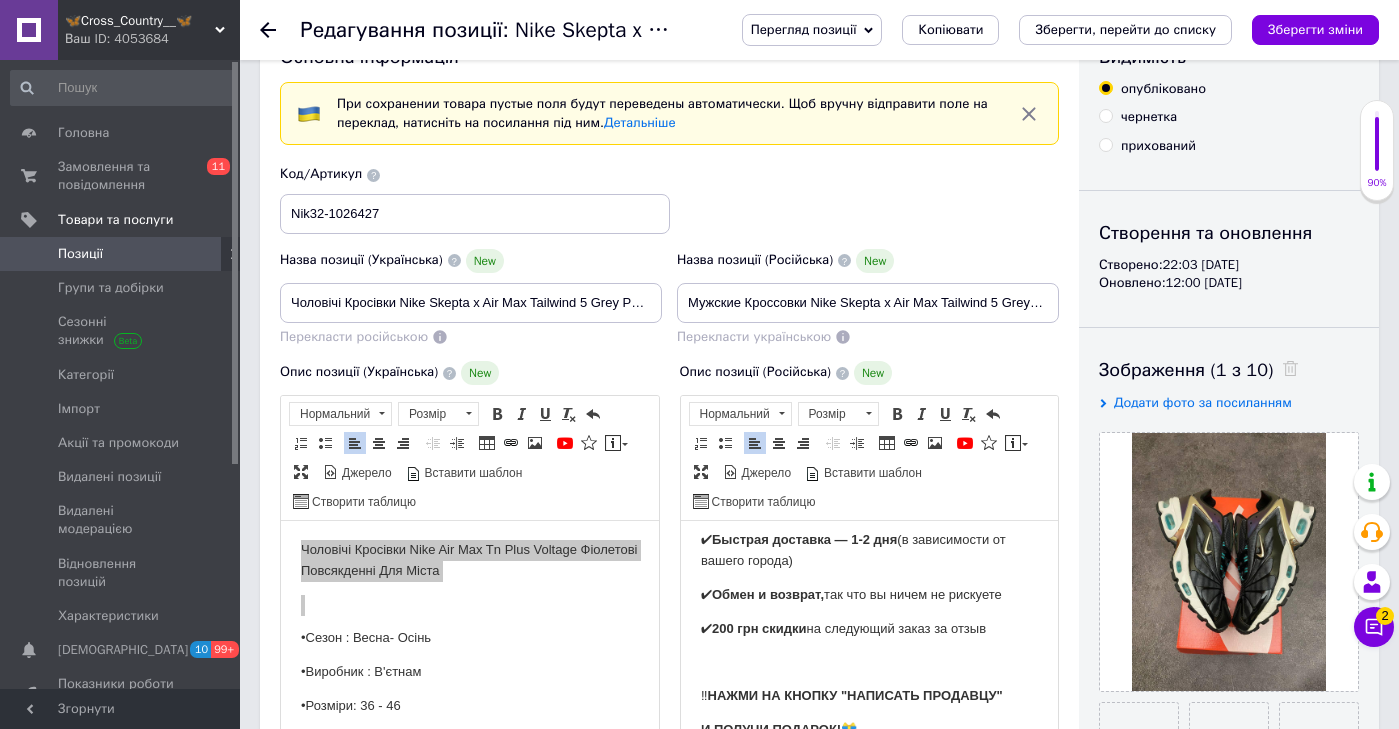 click on "Панель інструментів редактора Форматування Нормальний Розмір Розмір   Жирний  Сполучення клавіш Command+B   Курсив  Сполучення клавіш Command+I   Підкреслений  Сполучення клавіш Command+U   Видалити форматування   Повернути  Сполучення клавіш Command+Z   Вставити/видалити нумерований список   Вставити/видалити маркований список   По лівому краю   По центру   По правому краю   Зменшити відступ   Збільшити відступ   Таблиця   Вставити/Редагувати посилання  Сполучення клавіш Command+L   Зображення   YouTube   {label}   Вставити повідомлення   Максимізувати   [PERSON_NAME]" at bounding box center (470, 458) 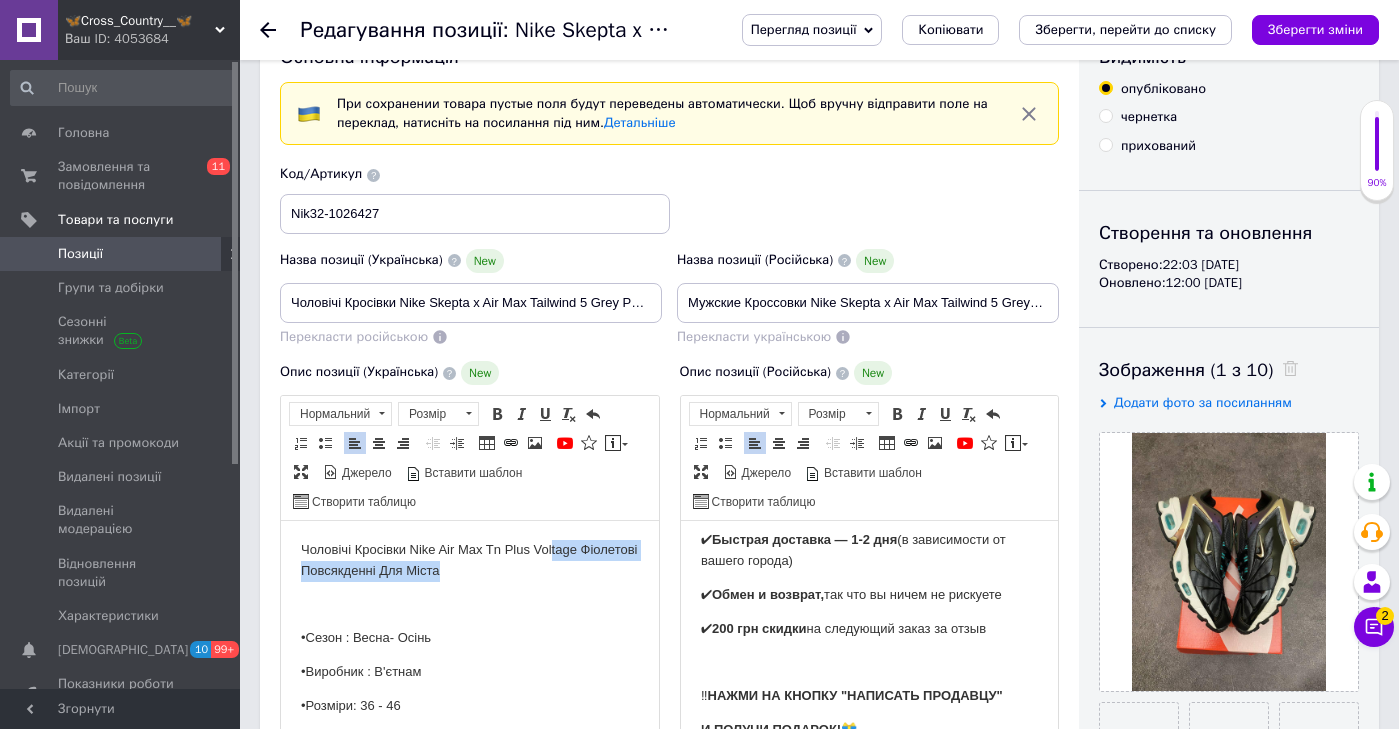 drag, startPoint x: 561, startPoint y: 568, endPoint x: 555, endPoint y: 534, distance: 34.525352 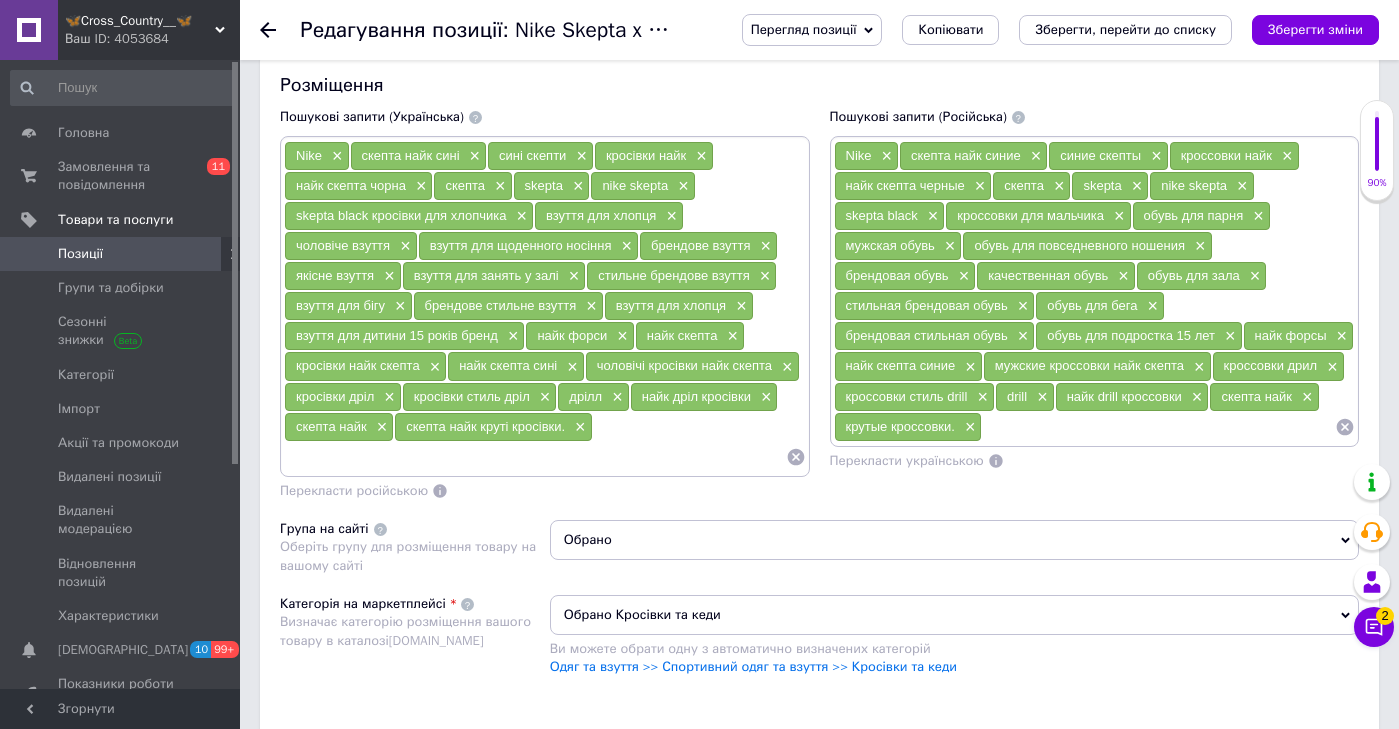scroll, scrollTop: 1388, scrollLeft: 0, axis: vertical 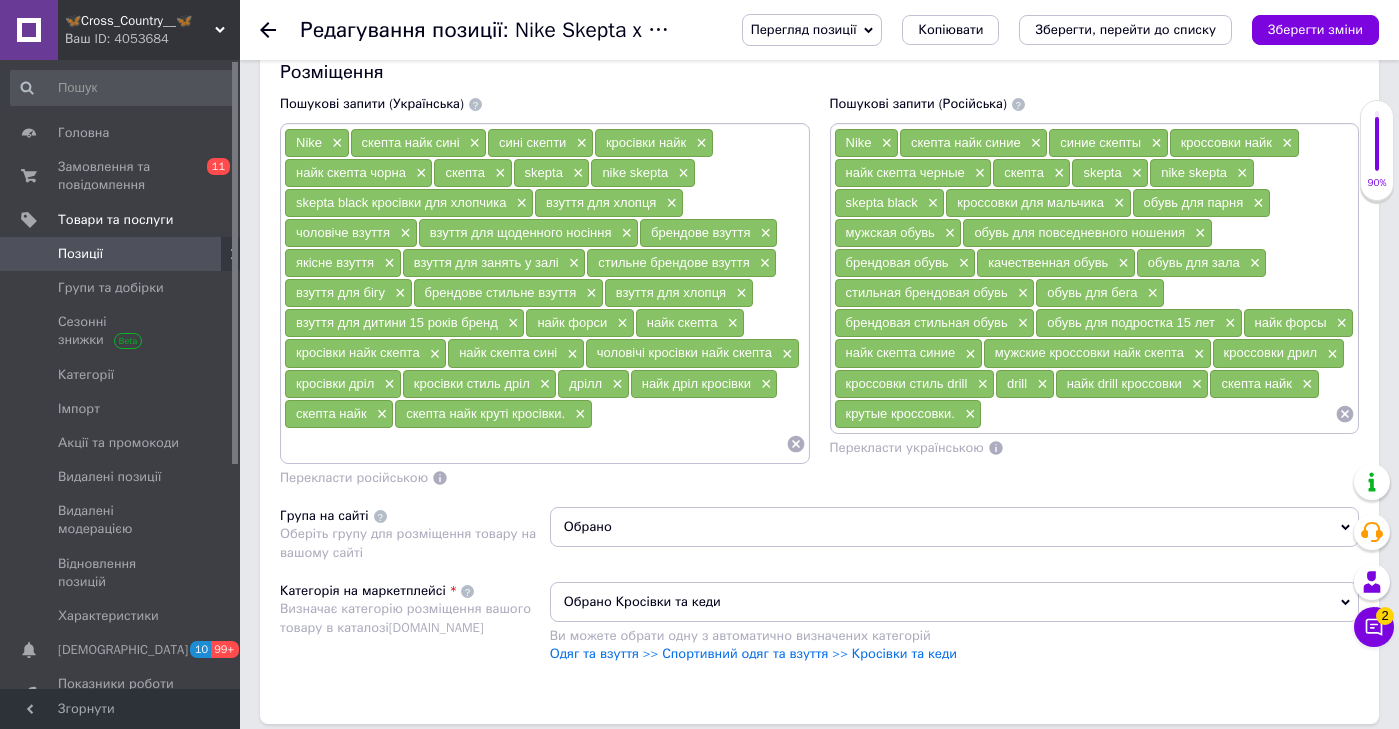 click at bounding box center [535, 444] 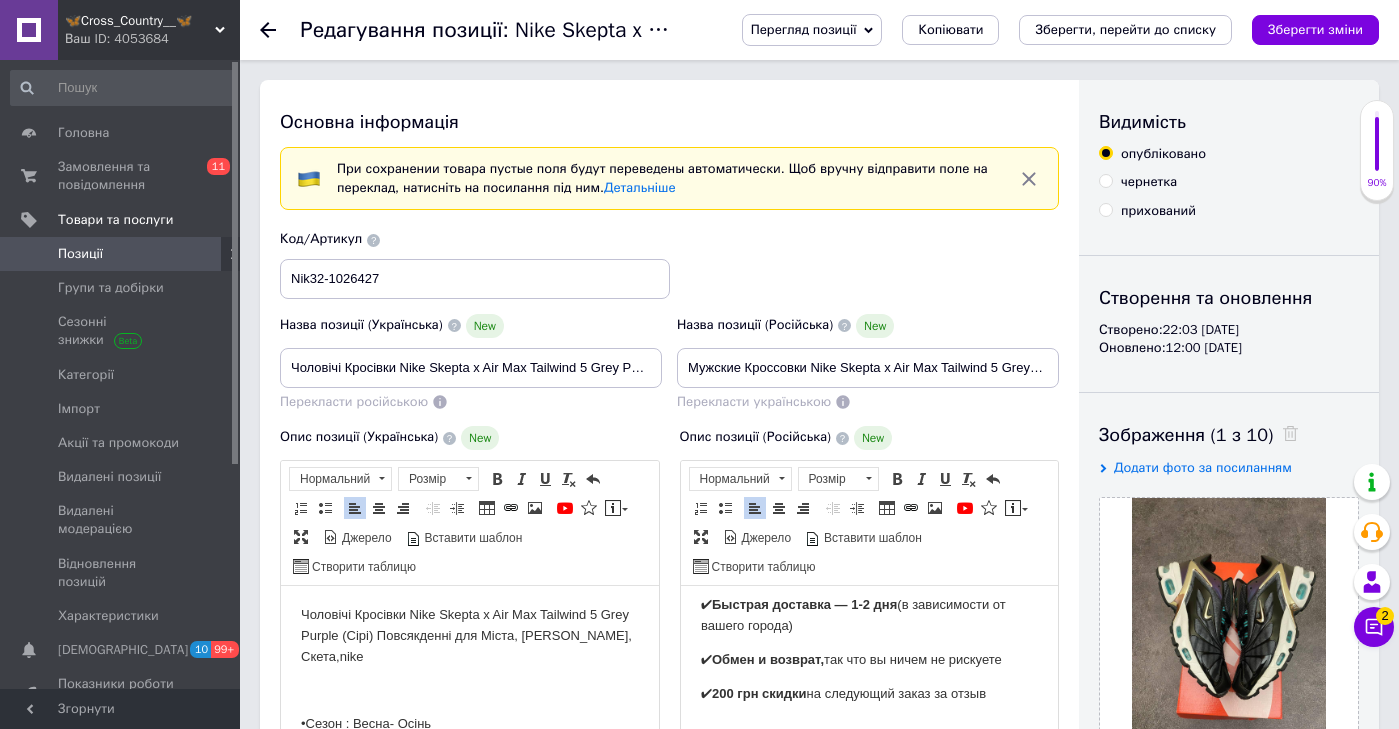 scroll, scrollTop: 0, scrollLeft: 0, axis: both 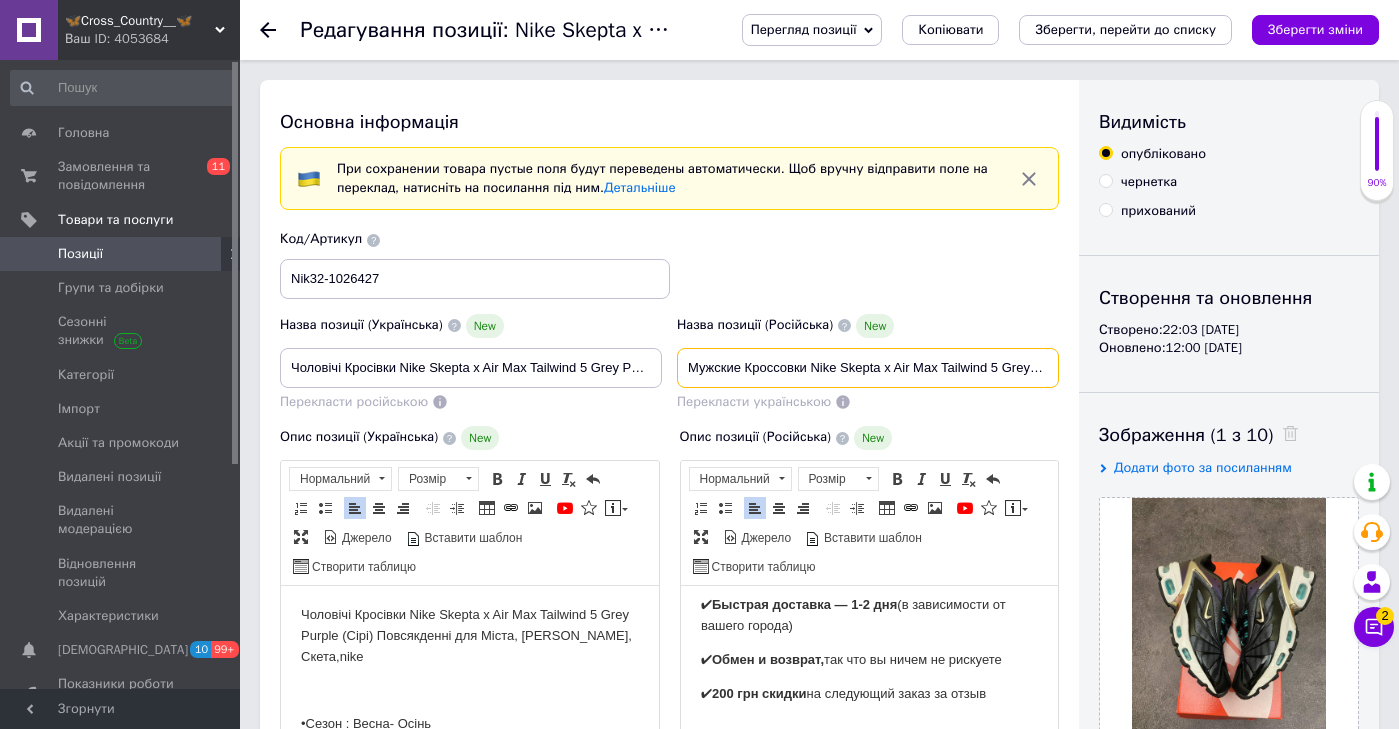 click on "Мужские Кроссовки Nike Skepta x Air Max Tailwind 5 Grey Purple (Серые) Повседневные Для Города,найк,Скепта,nike" at bounding box center (868, 368) 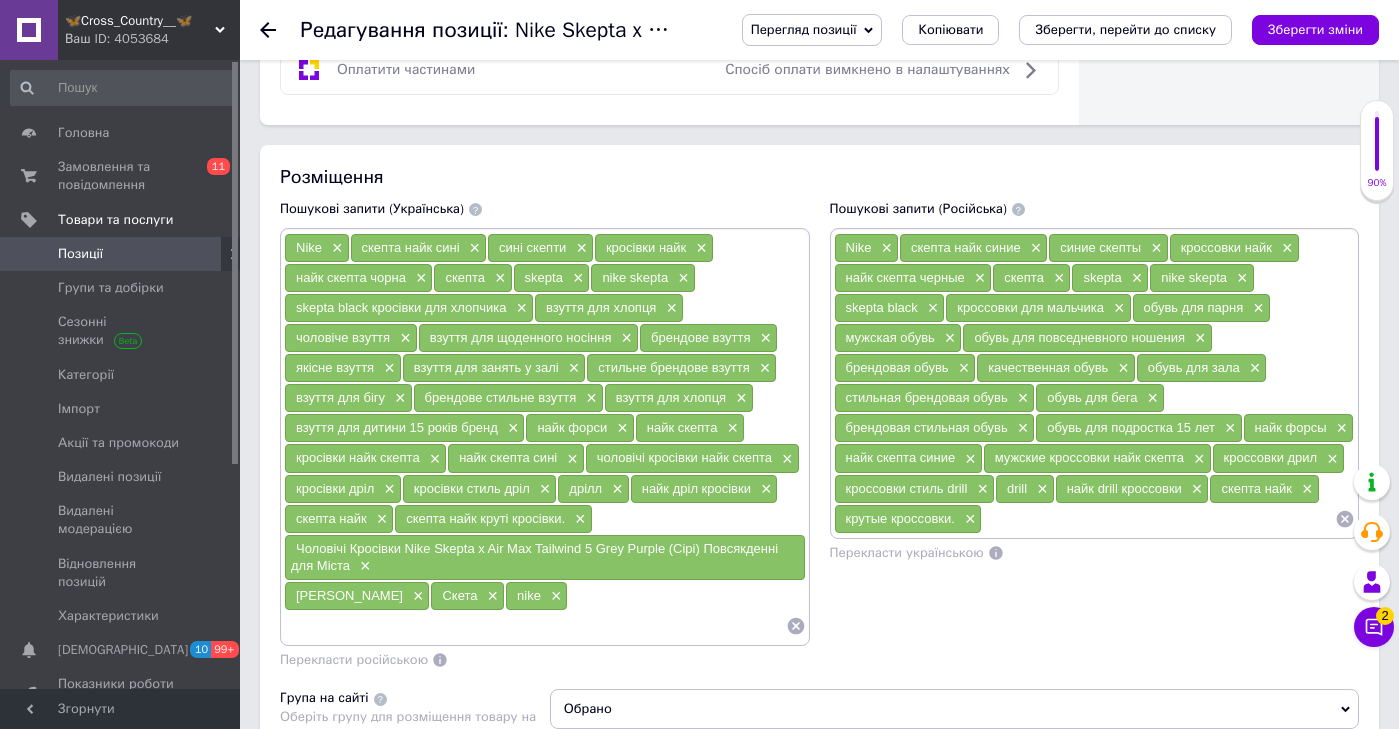 scroll, scrollTop: 1300, scrollLeft: 0, axis: vertical 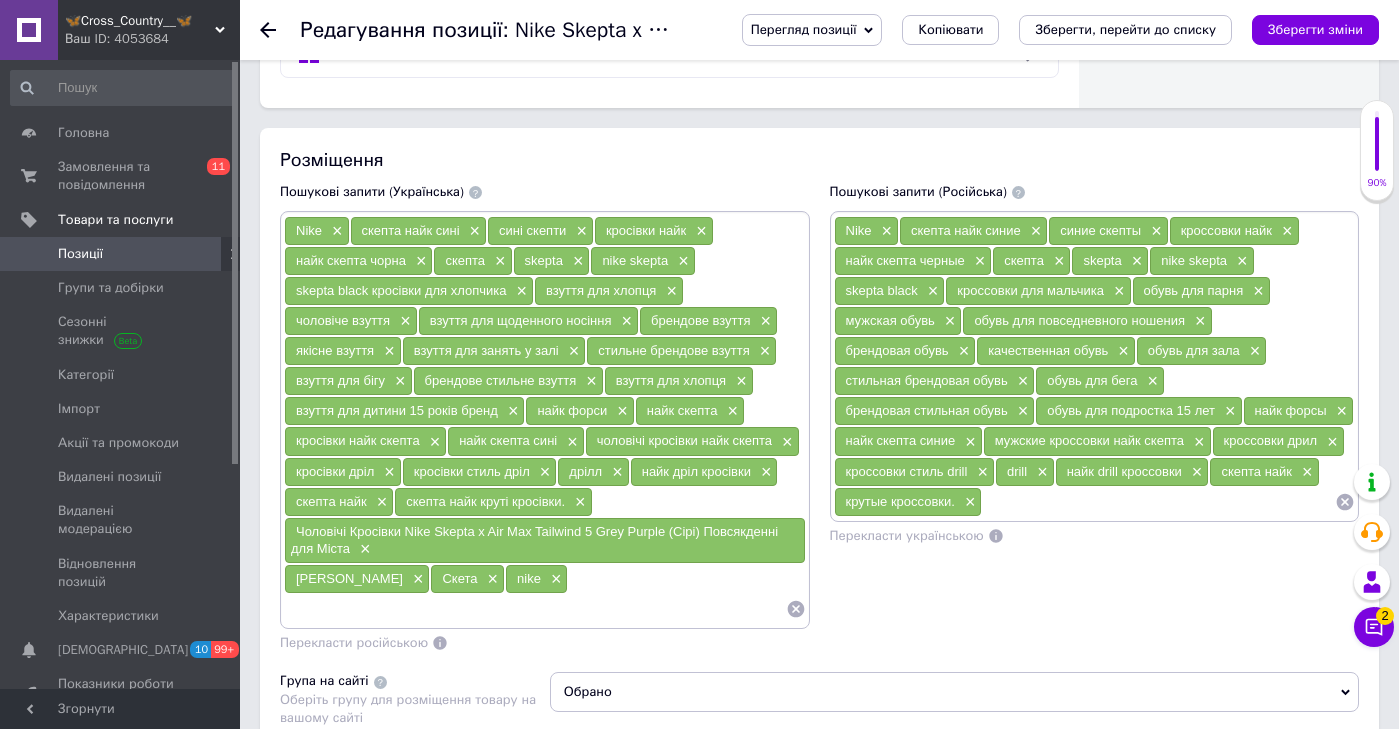 click at bounding box center [1158, 502] 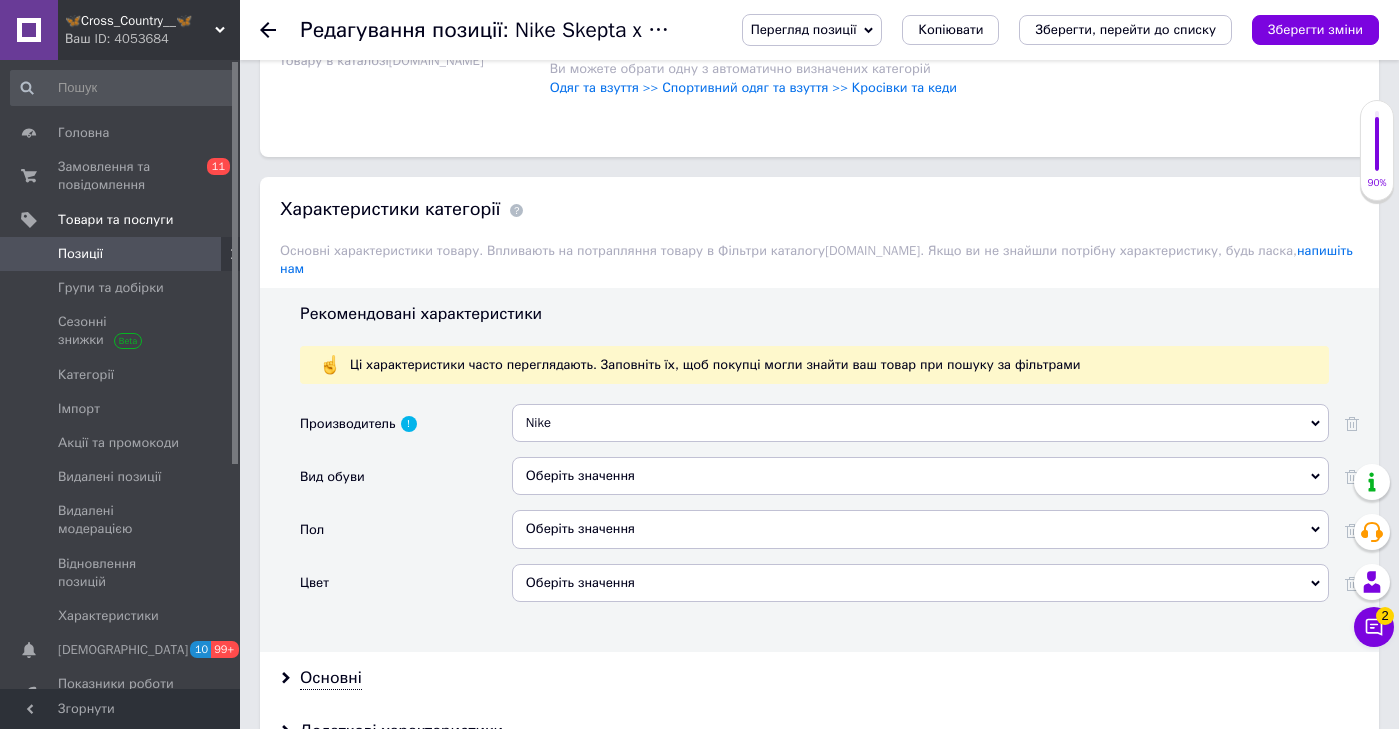 scroll, scrollTop: 2085, scrollLeft: 0, axis: vertical 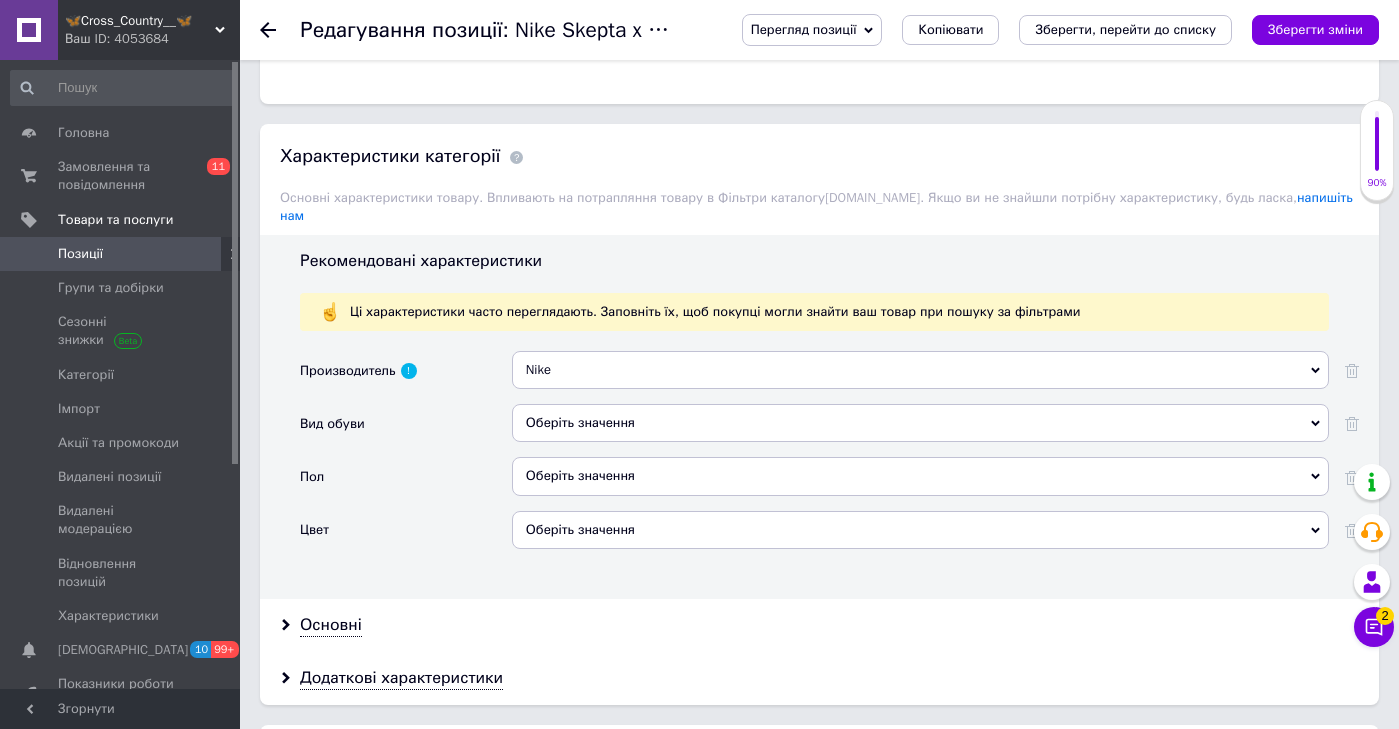 click on "Оберіть значення" at bounding box center (920, 423) 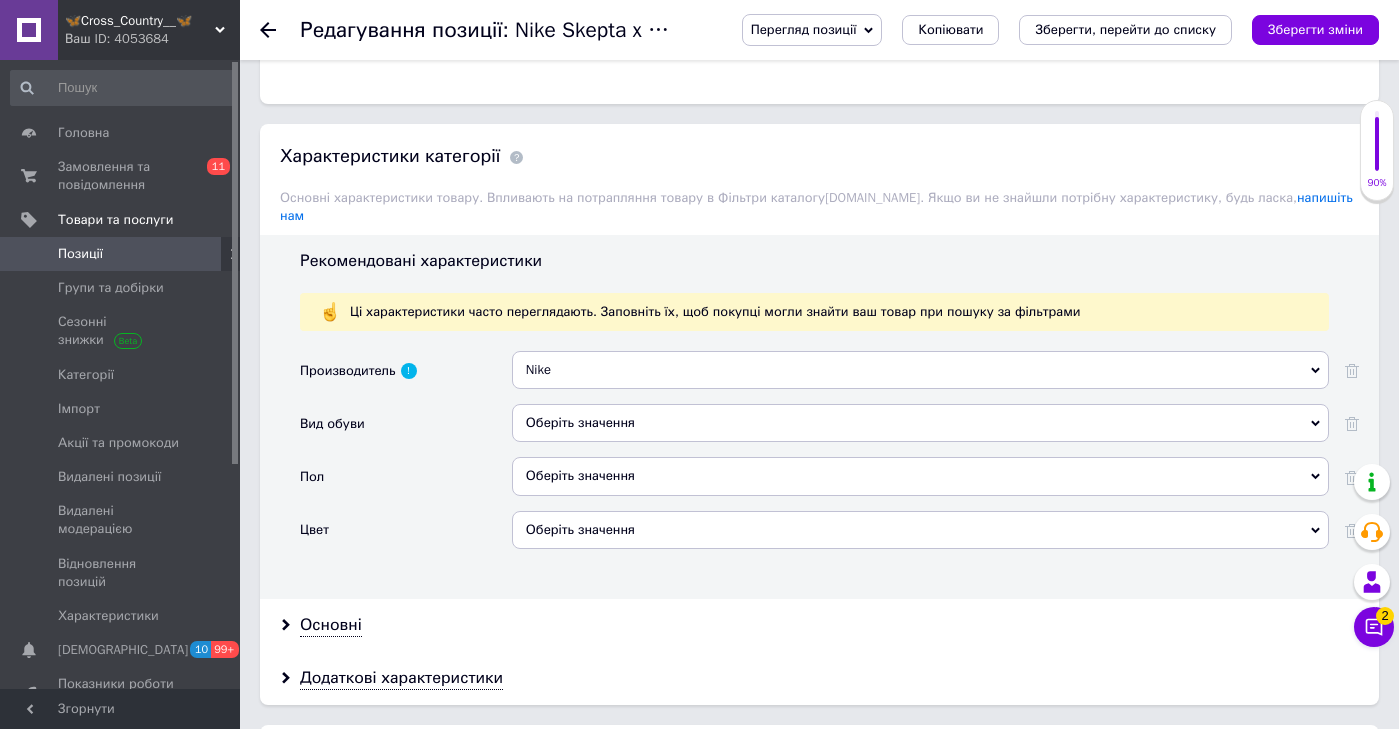 click on "Оберіть значення" at bounding box center [920, 530] 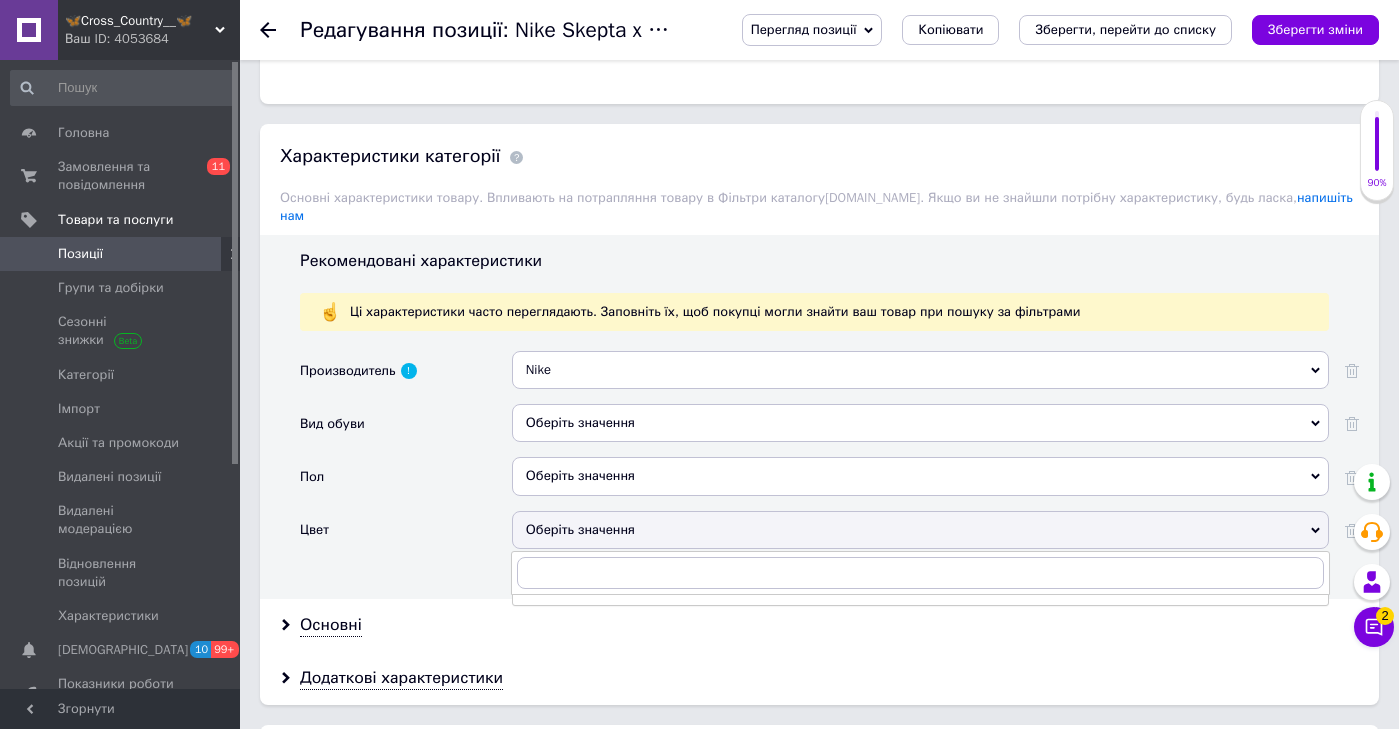 click on "Оберіть значення" at bounding box center [920, 476] 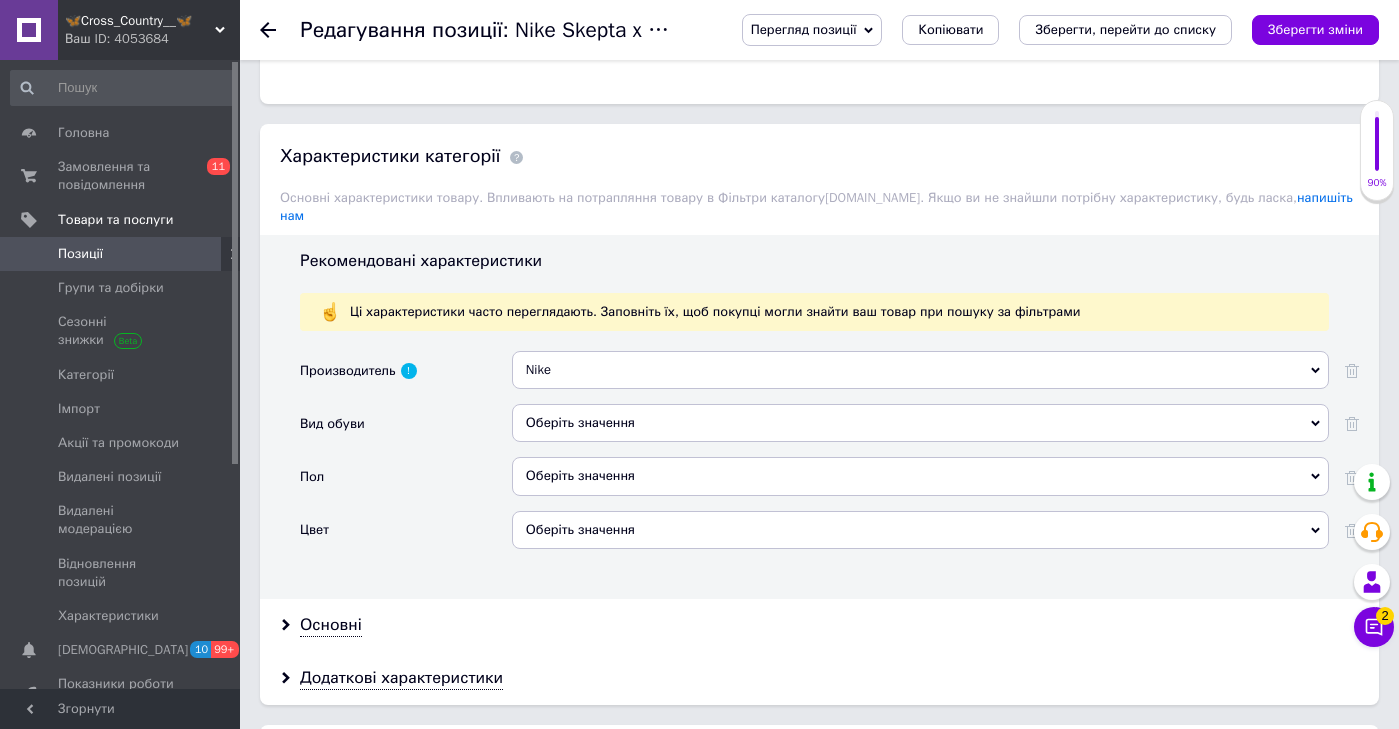 click on "Оберіть значення" at bounding box center [920, 423] 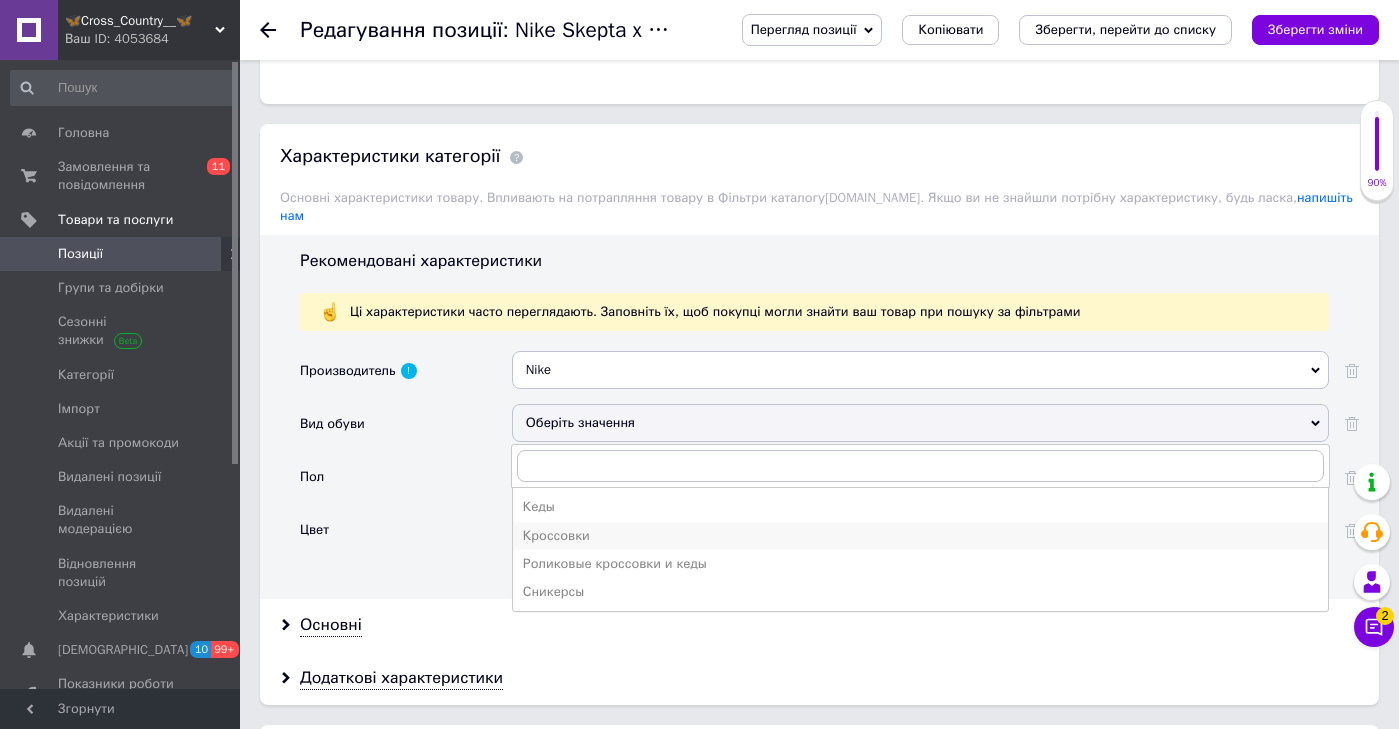 click on "Кроссовки" at bounding box center [920, 536] 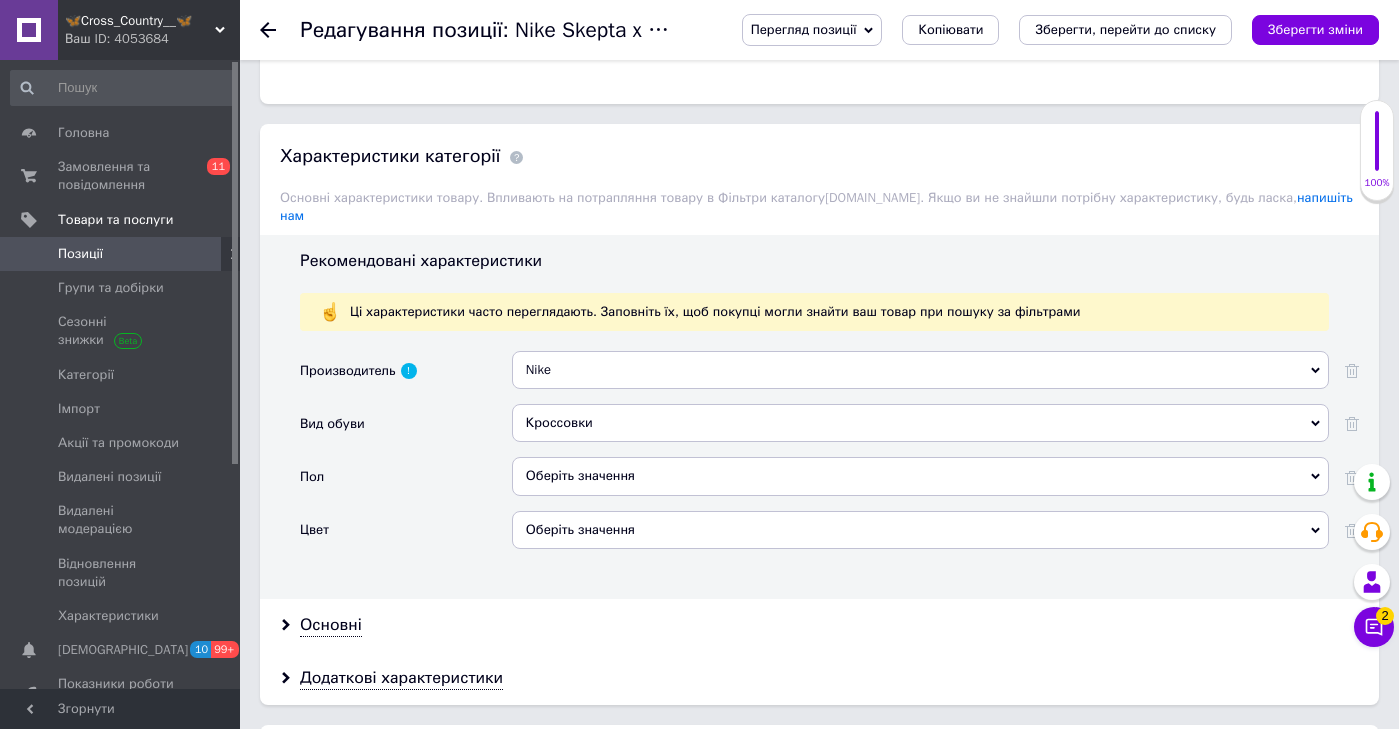 click on "Оберіть значення" at bounding box center (920, 476) 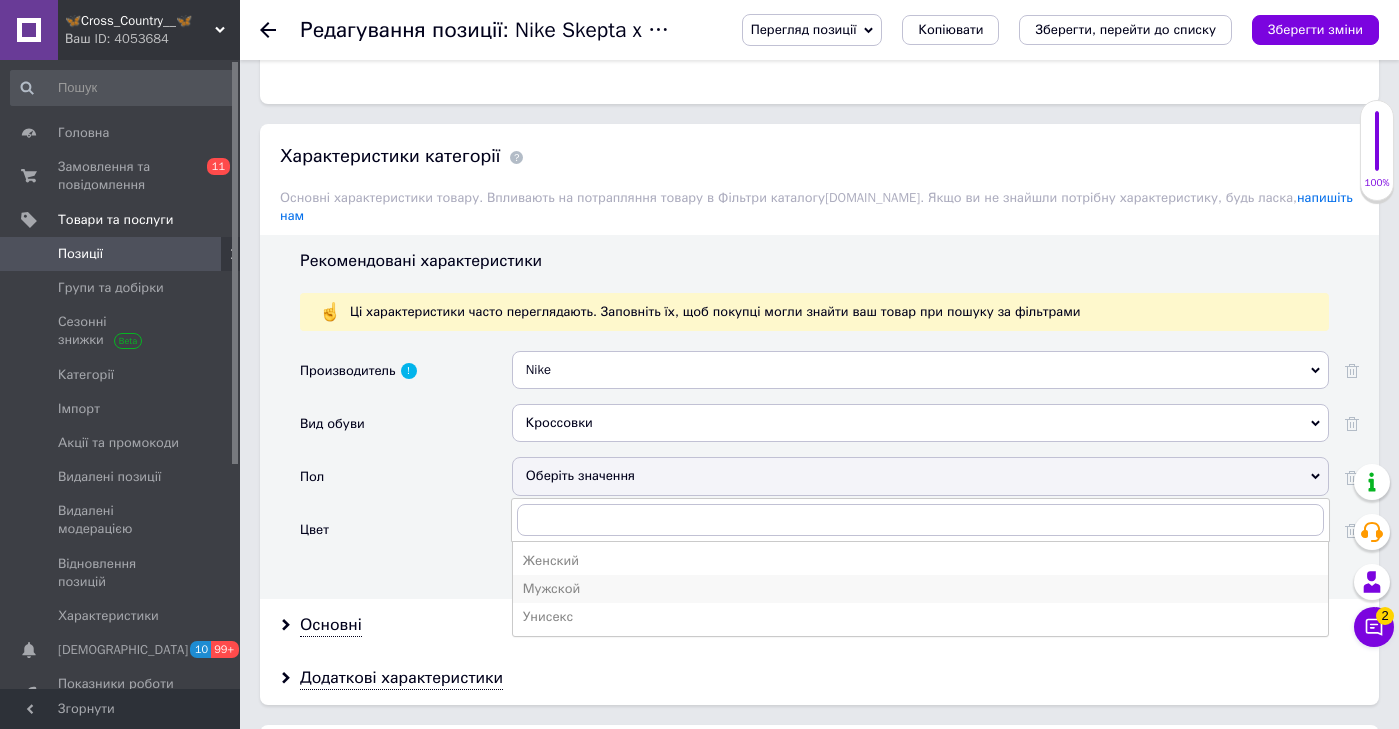 click on "Мужской" at bounding box center [920, 589] 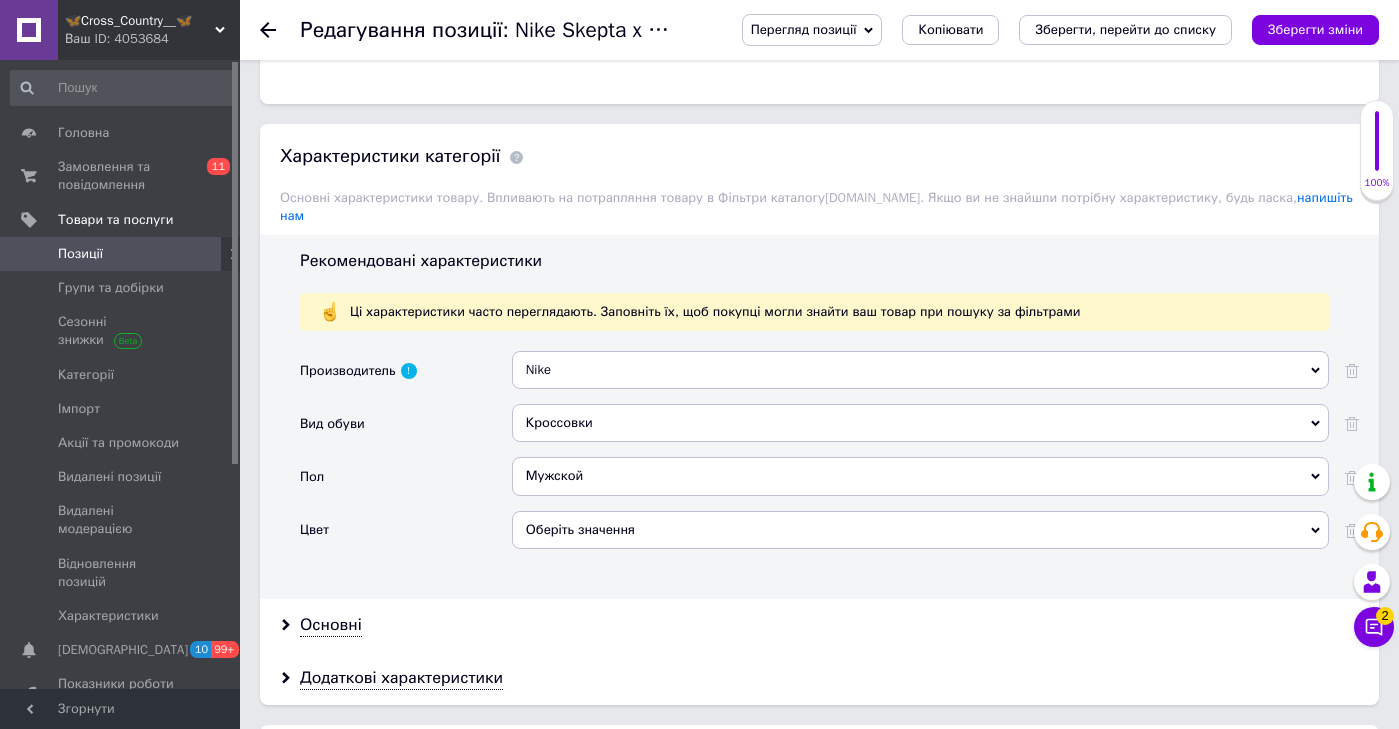 click on "Оберіть значення" at bounding box center [920, 530] 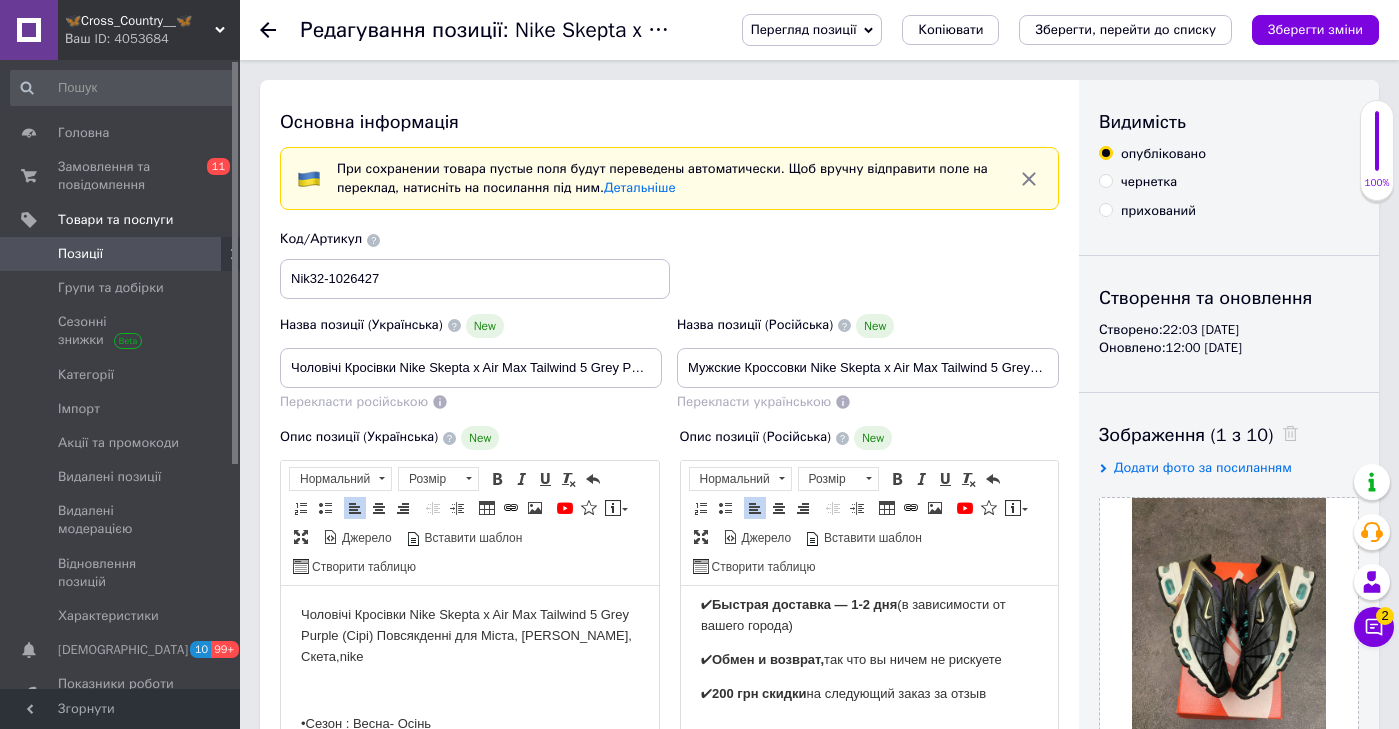 scroll, scrollTop: 2239, scrollLeft: 0, axis: vertical 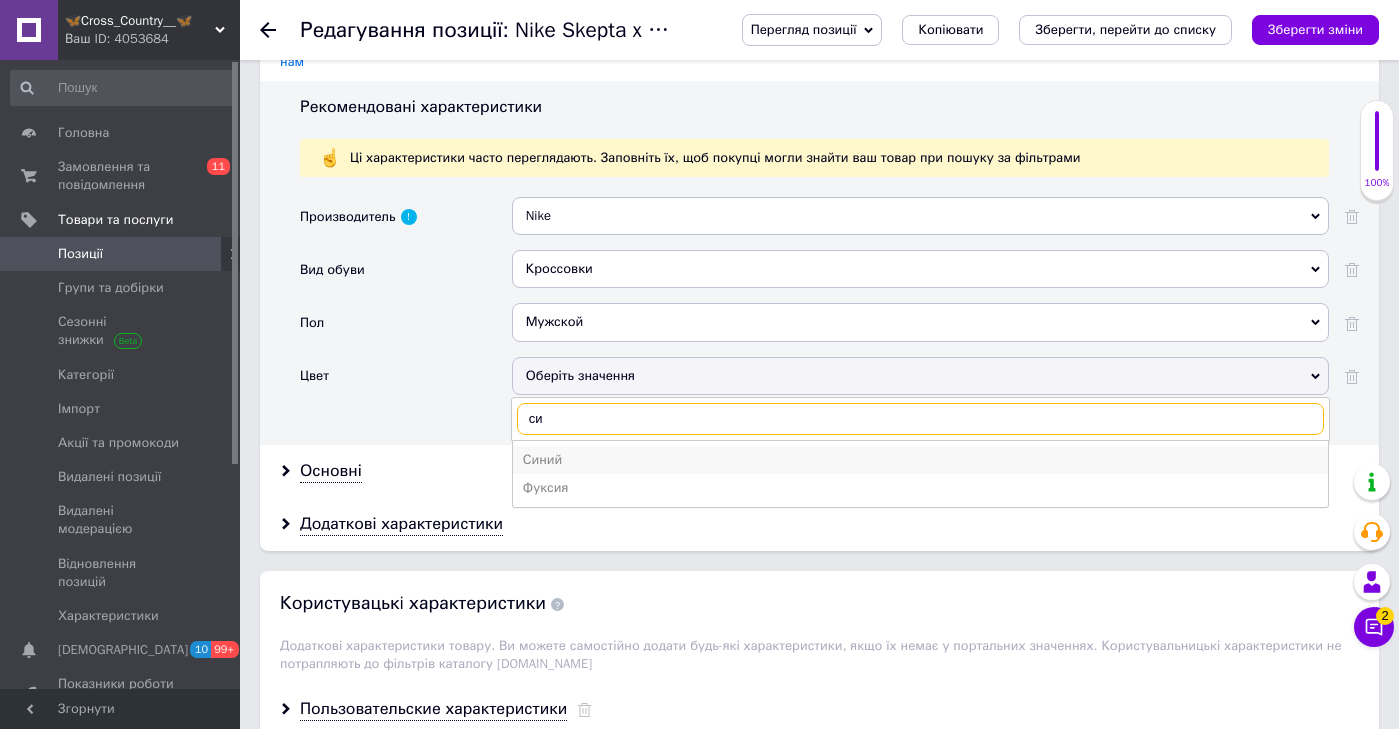type on "си" 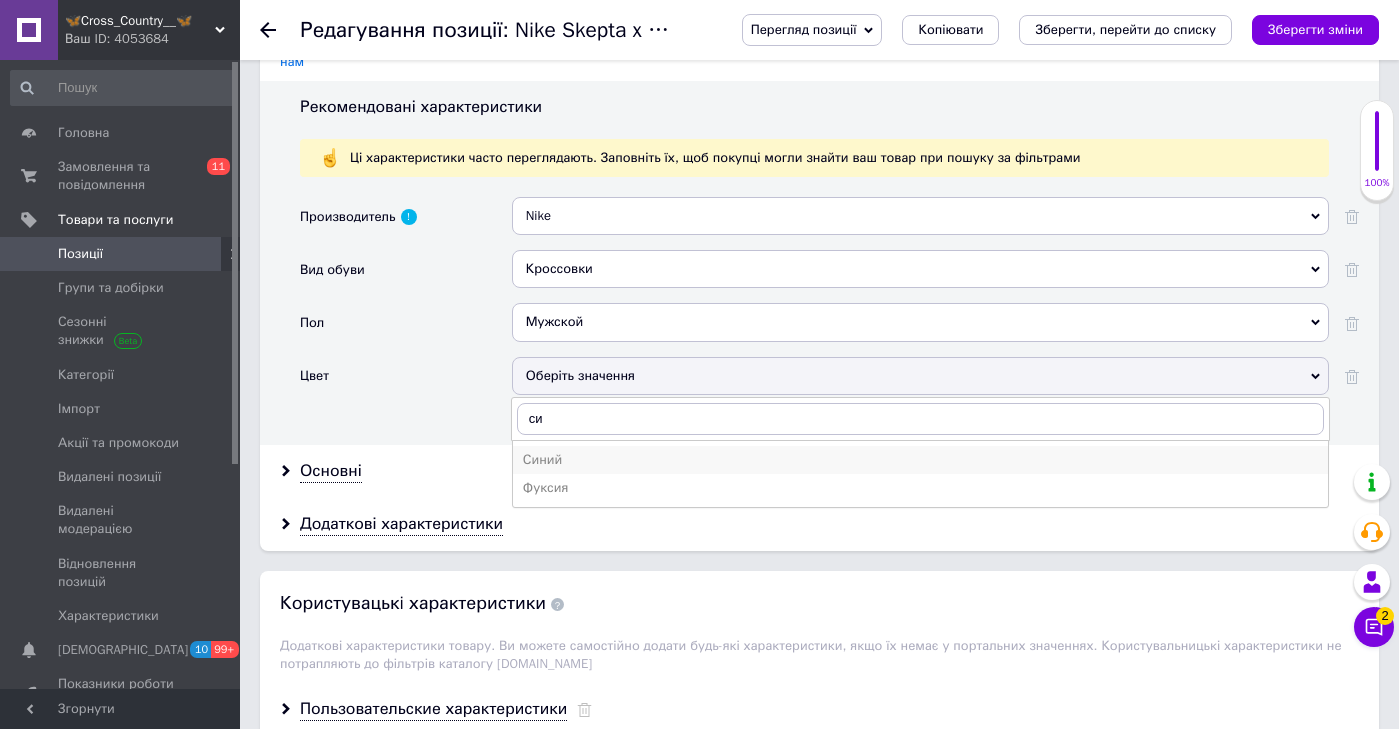 click on "Синий" at bounding box center [920, 460] 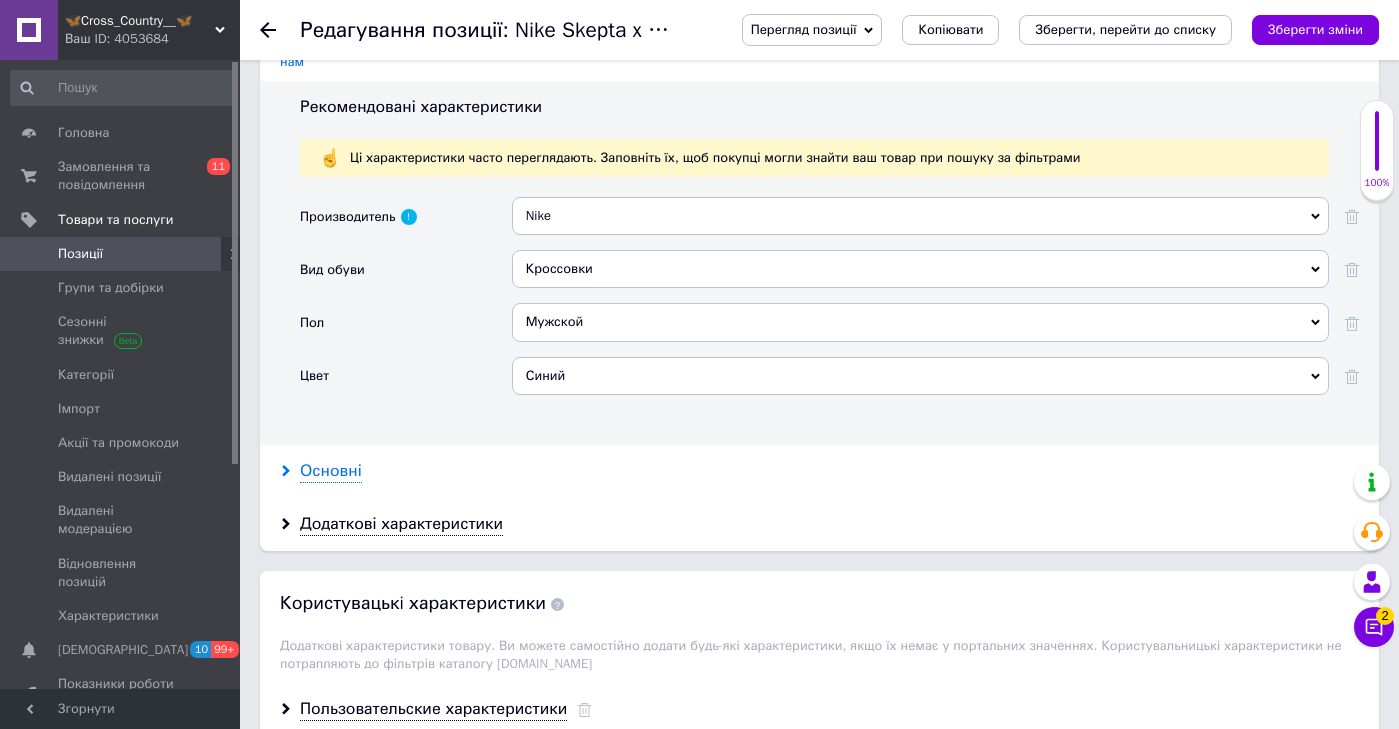 click on "Основні" at bounding box center (331, 471) 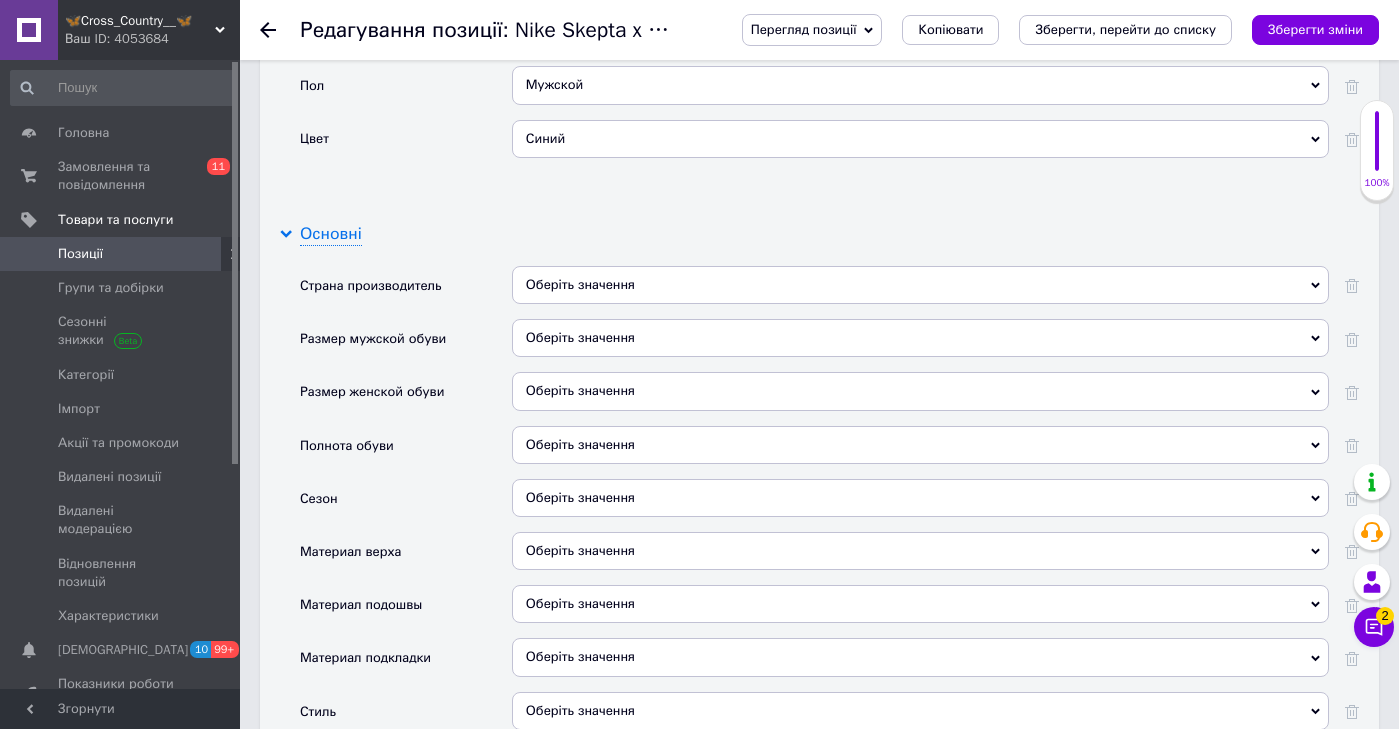 scroll, scrollTop: 2513, scrollLeft: 0, axis: vertical 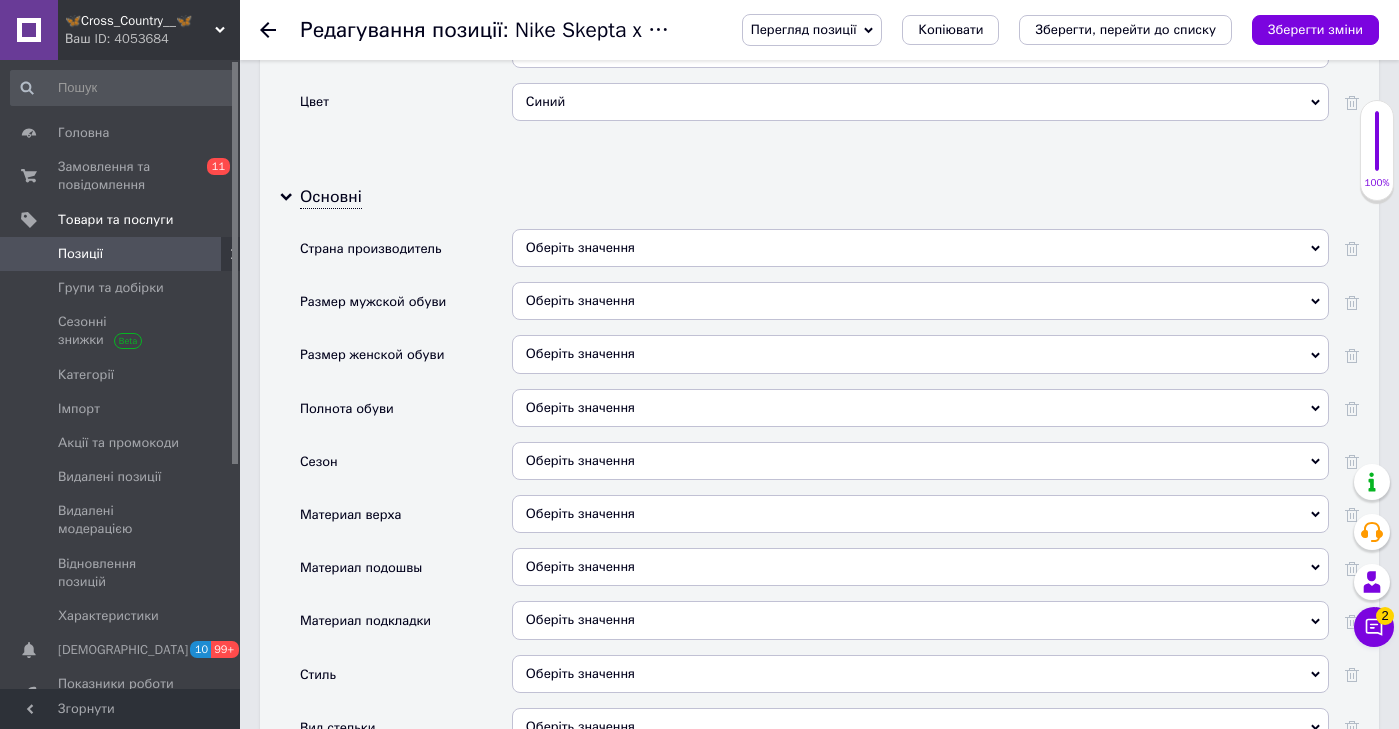 click on "Оберіть значення" at bounding box center (920, 461) 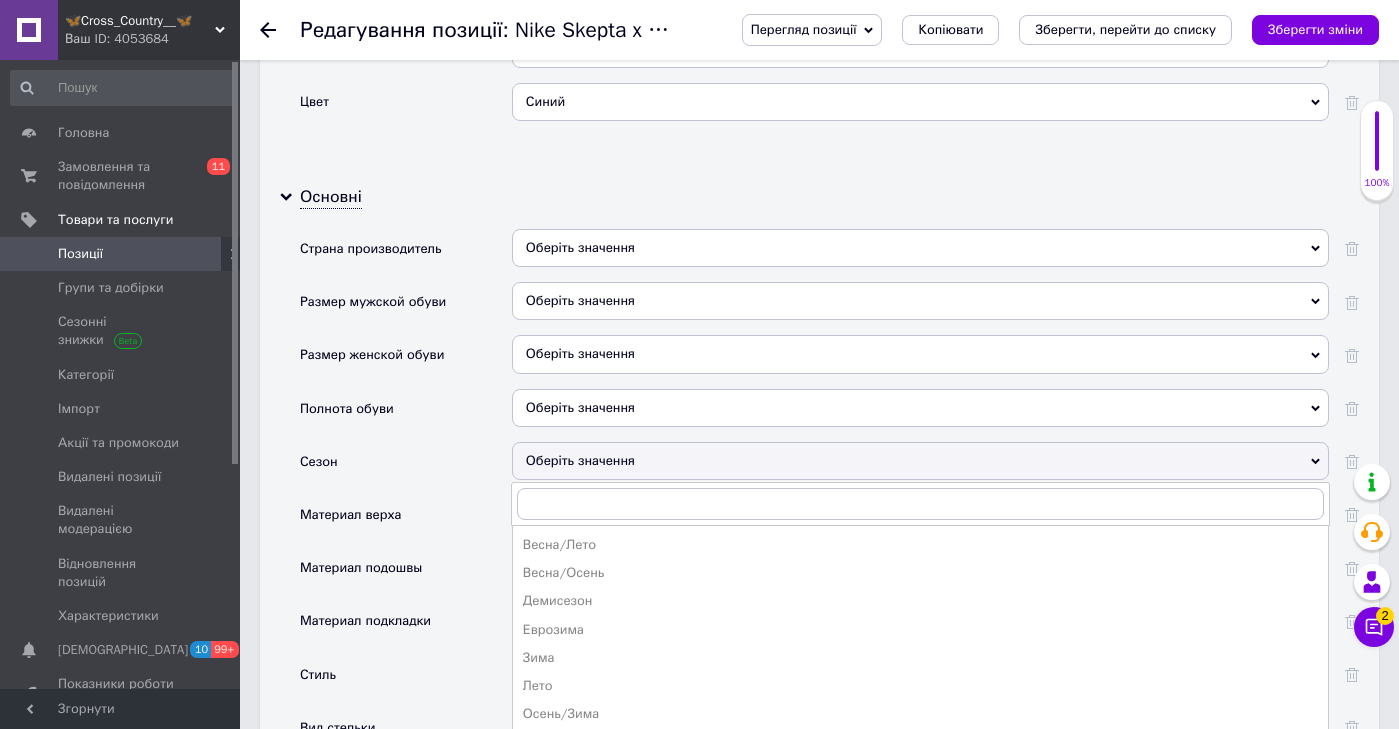 click on "Весна/Осень" at bounding box center [920, 573] 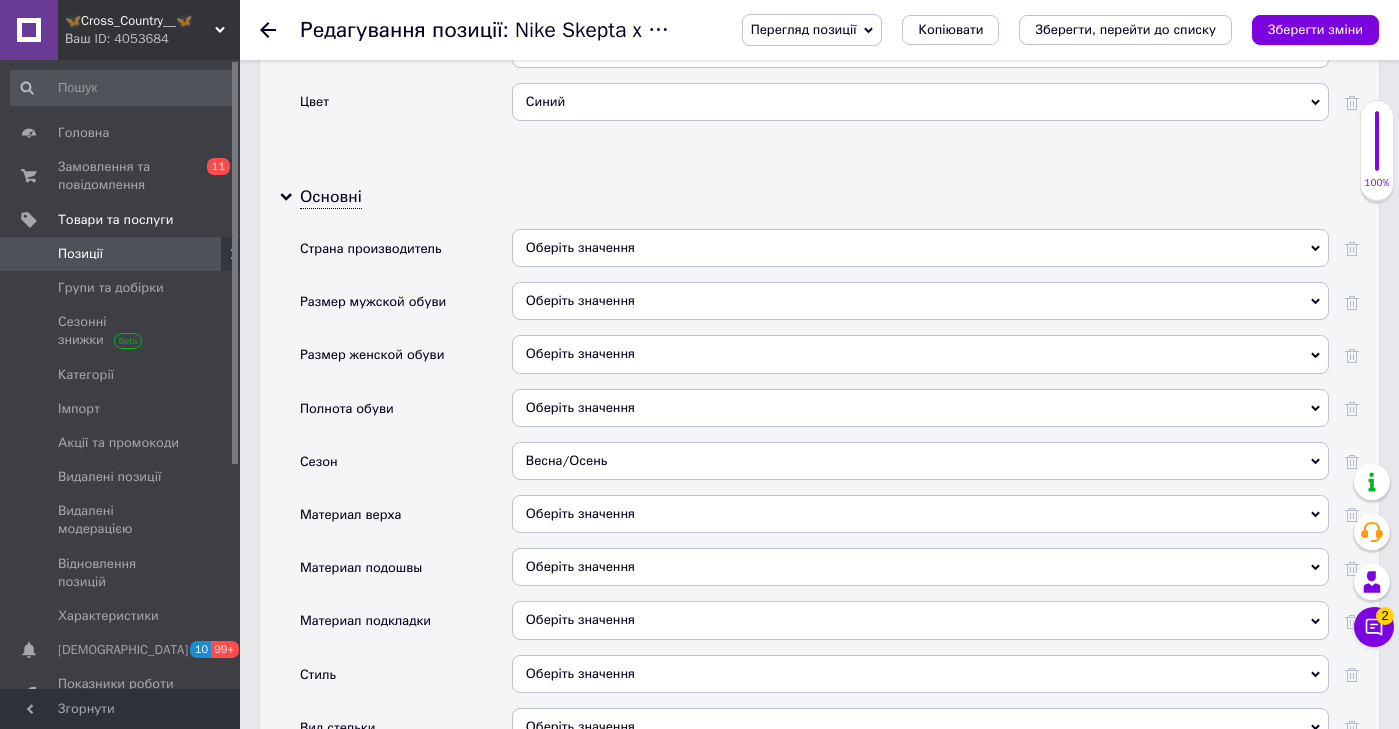 click on "Оберіть значення" at bounding box center (920, 514) 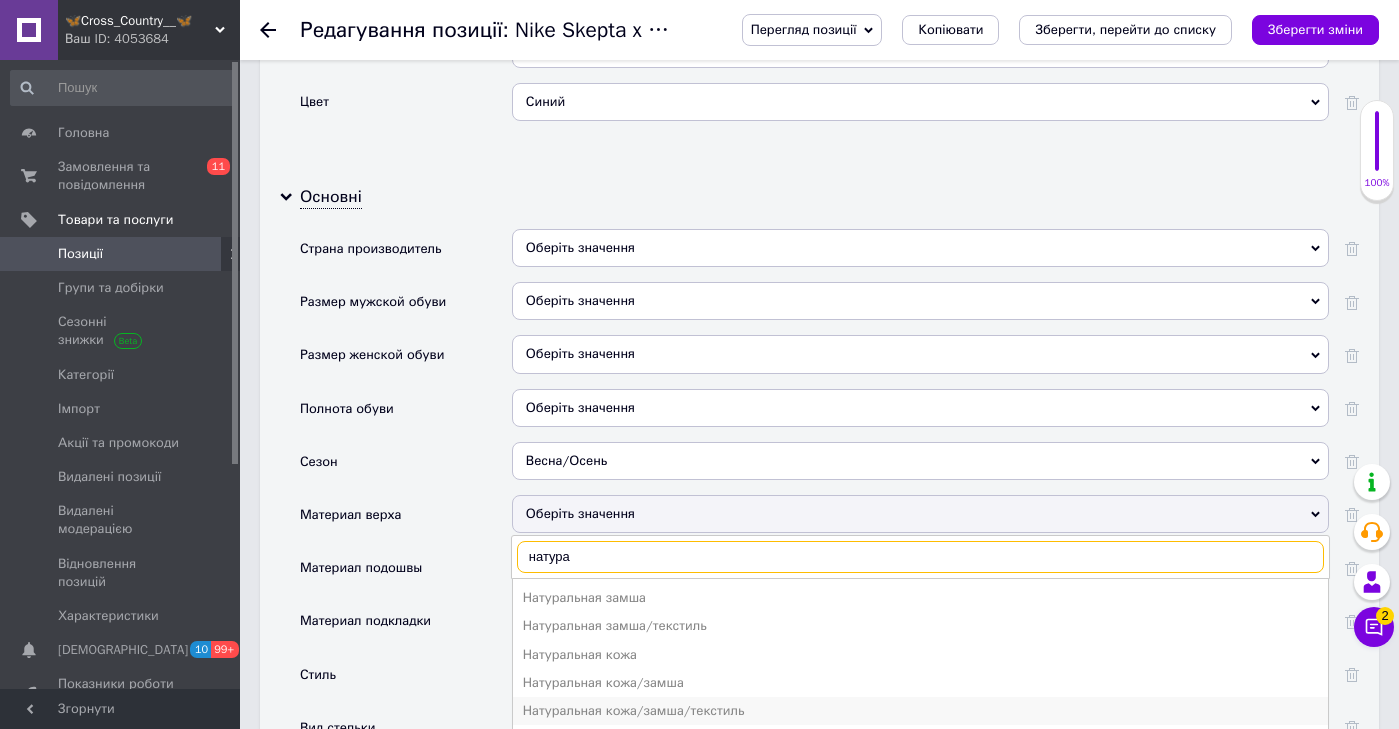 type on "натура" 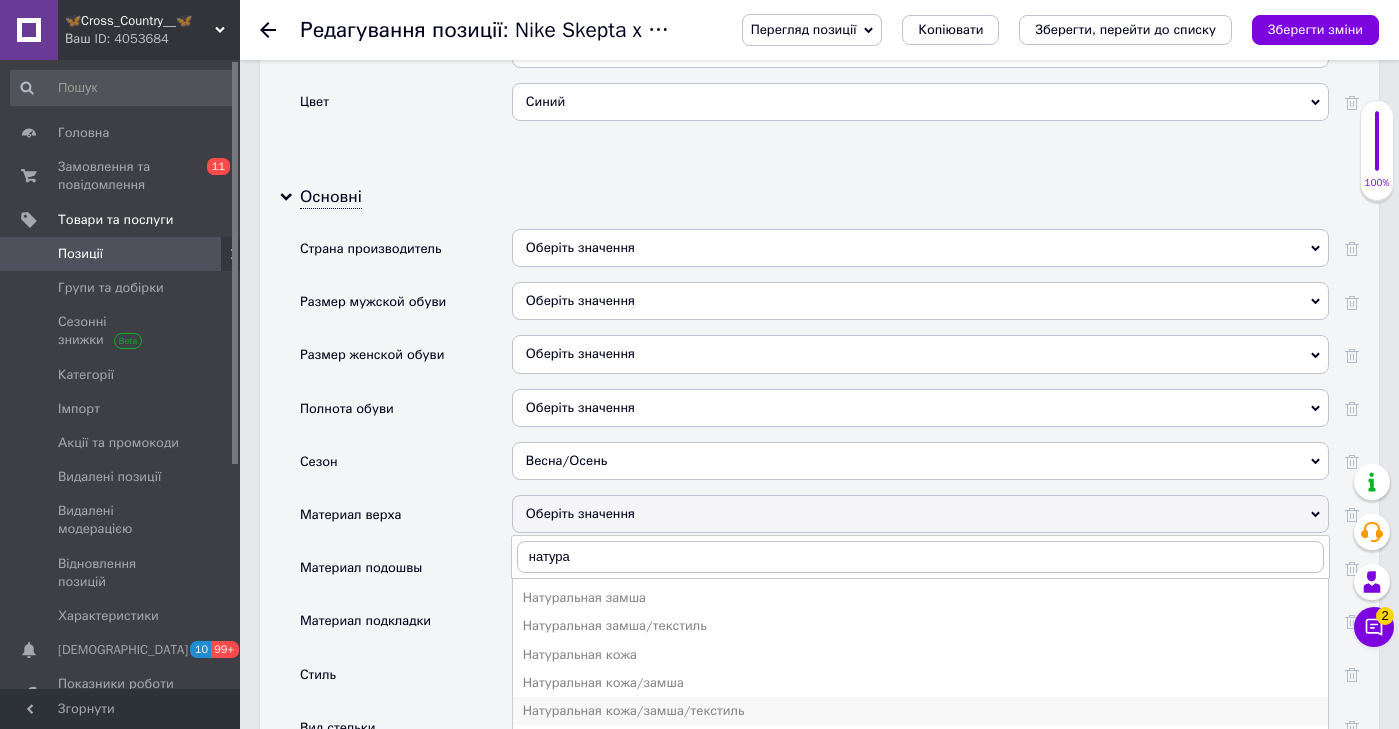click on "Натуральная кожа/замша/текстиль" at bounding box center [920, 711] 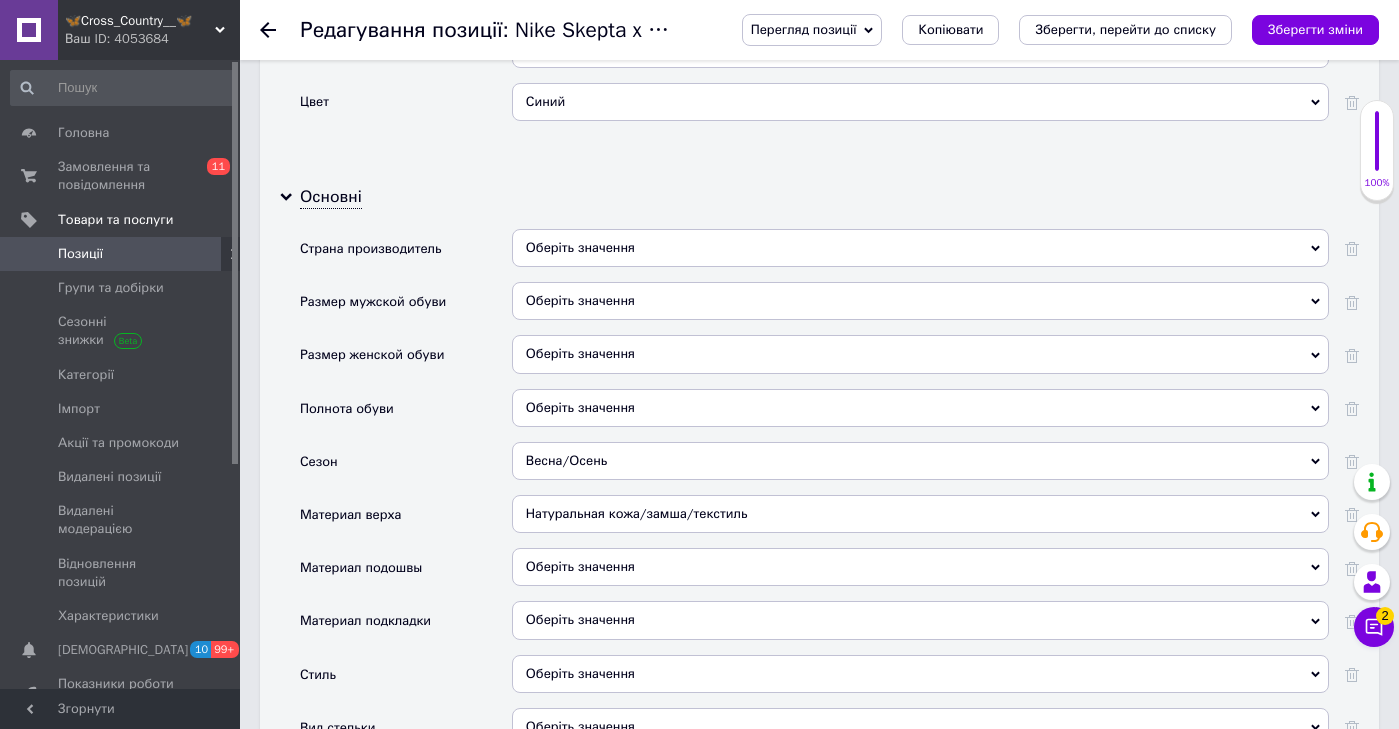 click on "Натуральная кожа/замша/текстиль [PERSON_NAME] Джинс Замша Замша/Текстиль Искусственная замша Искусственная кожа Искусственная кожа/Замша Искусственная кожа/сетка Искусственная кожа/текстиль Комбинированный Кордура Лак Лаковая кожа натуральная Микрофибра Натуральная замша Натуральная замша/текстиль Натуральная кожа Натуральная кожа/замша Натуральная кожа/замша/текстиль Натуральная кожа/нубук Натуральная кожа/нубук/текстиль Натуральная кожа/текстиль [PERSON_NAME] Нубук/текстиль Полиуретан Полиэстер Прессованная кожа Резина Сетка Сетка + Замша" at bounding box center [920, 521] 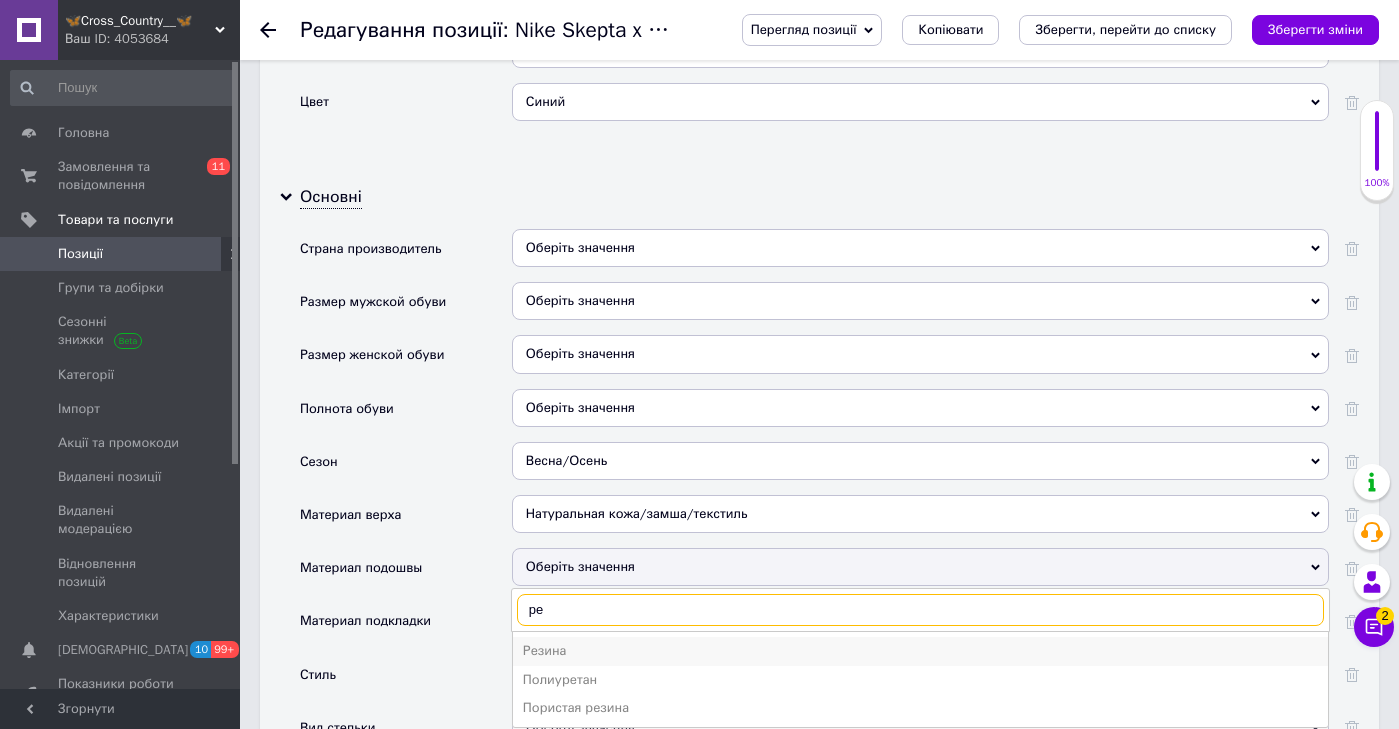 type on "ре" 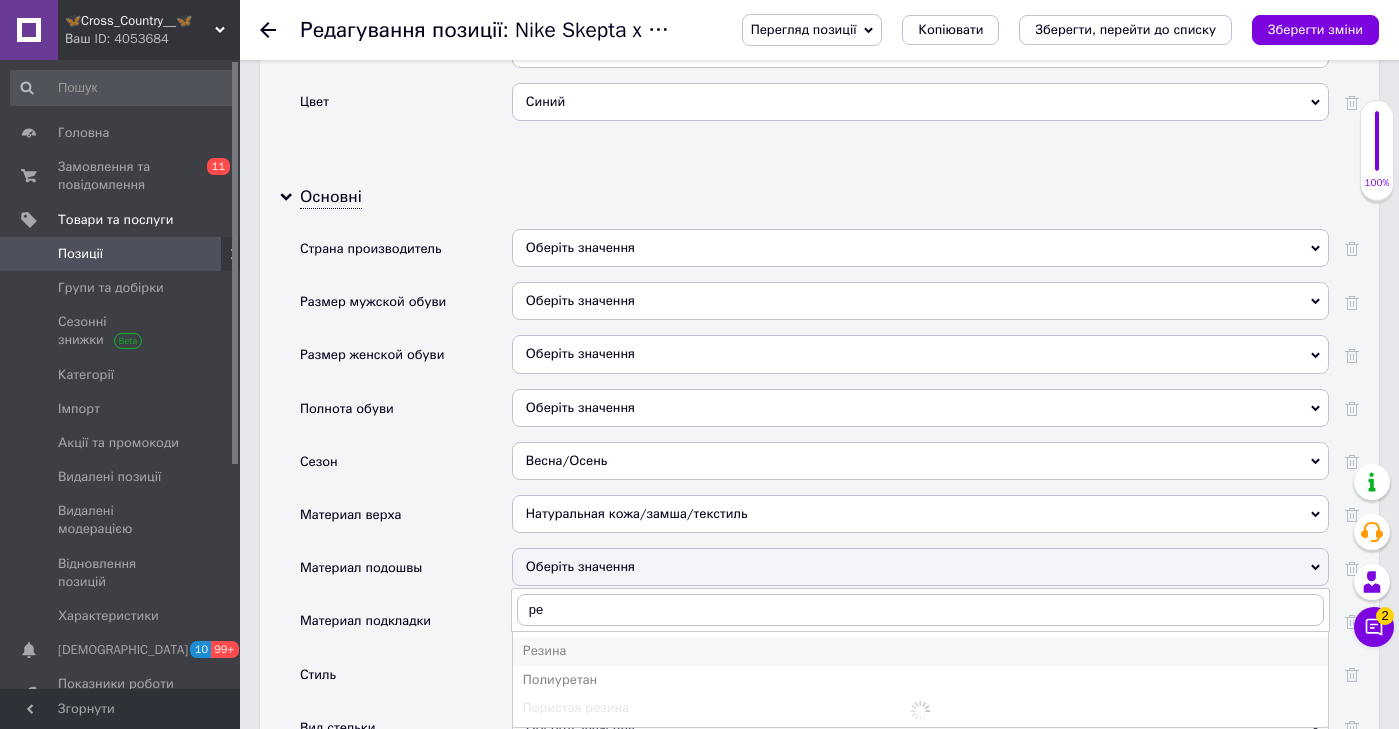 click on "Резина" at bounding box center [920, 651] 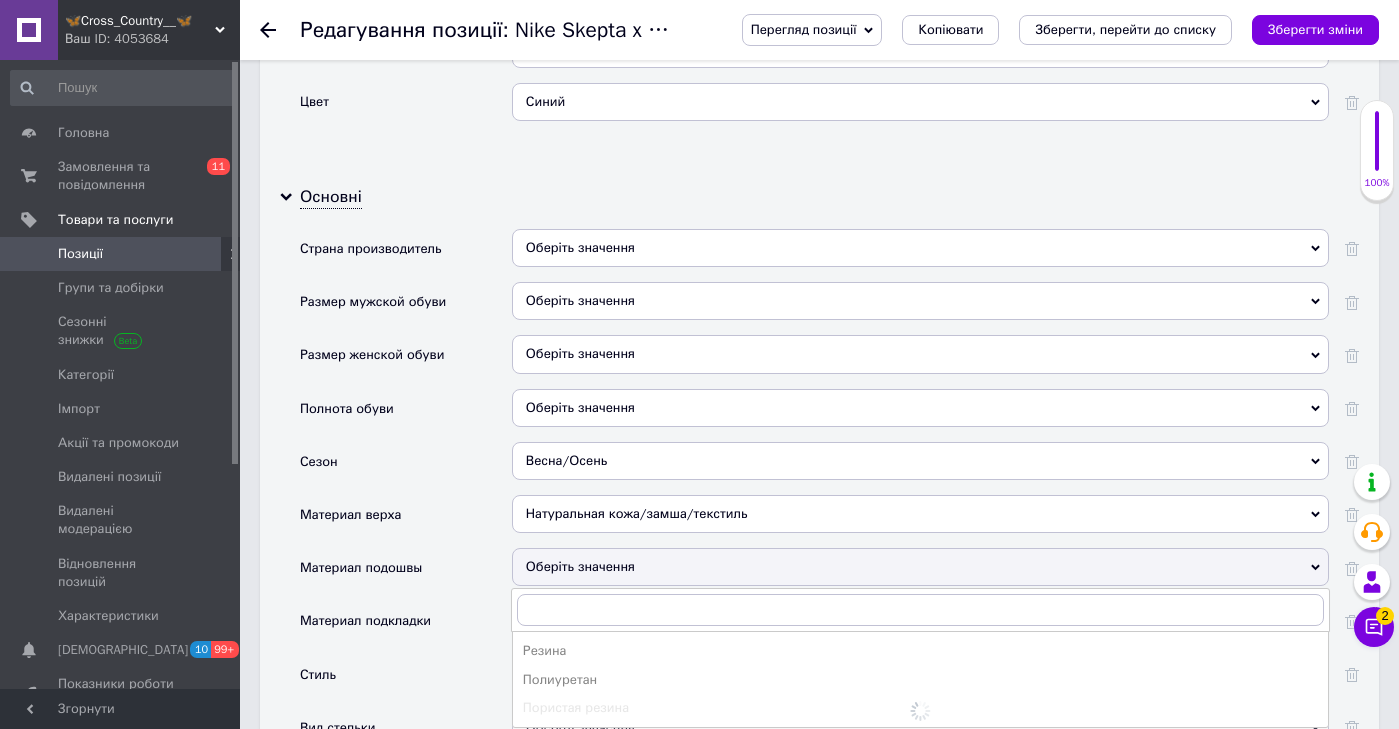 click on "Оберіть значення" at bounding box center (920, 620) 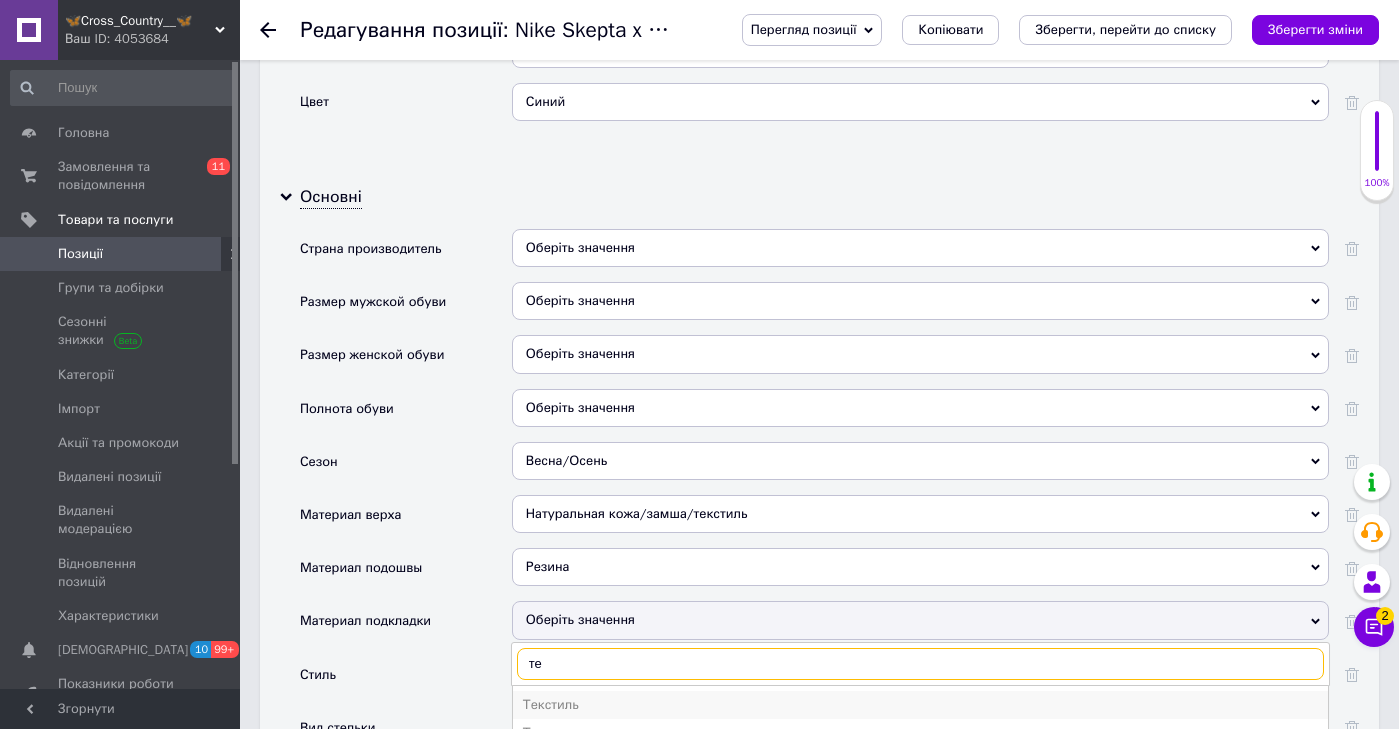 type on "те" 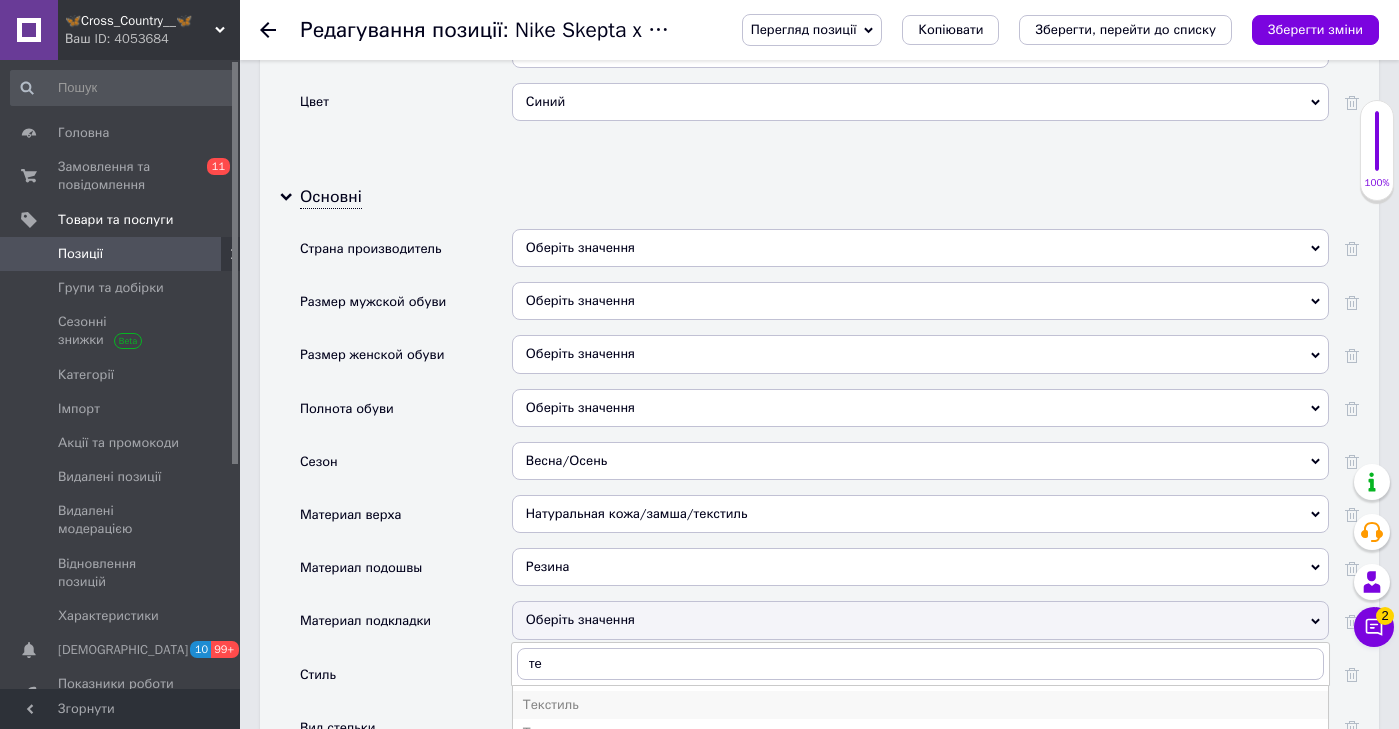 click on "Текстиль" at bounding box center [920, 705] 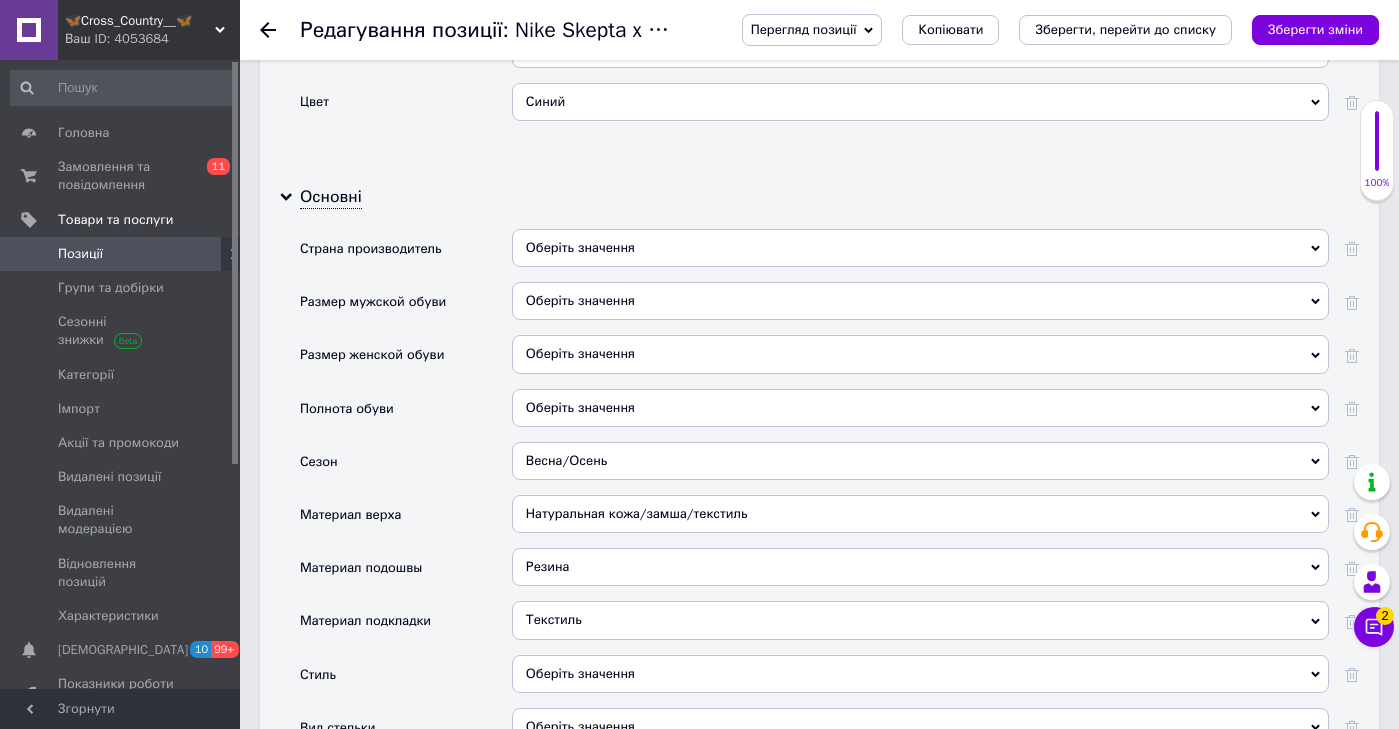 click on "Оберіть значення" at bounding box center (920, 674) 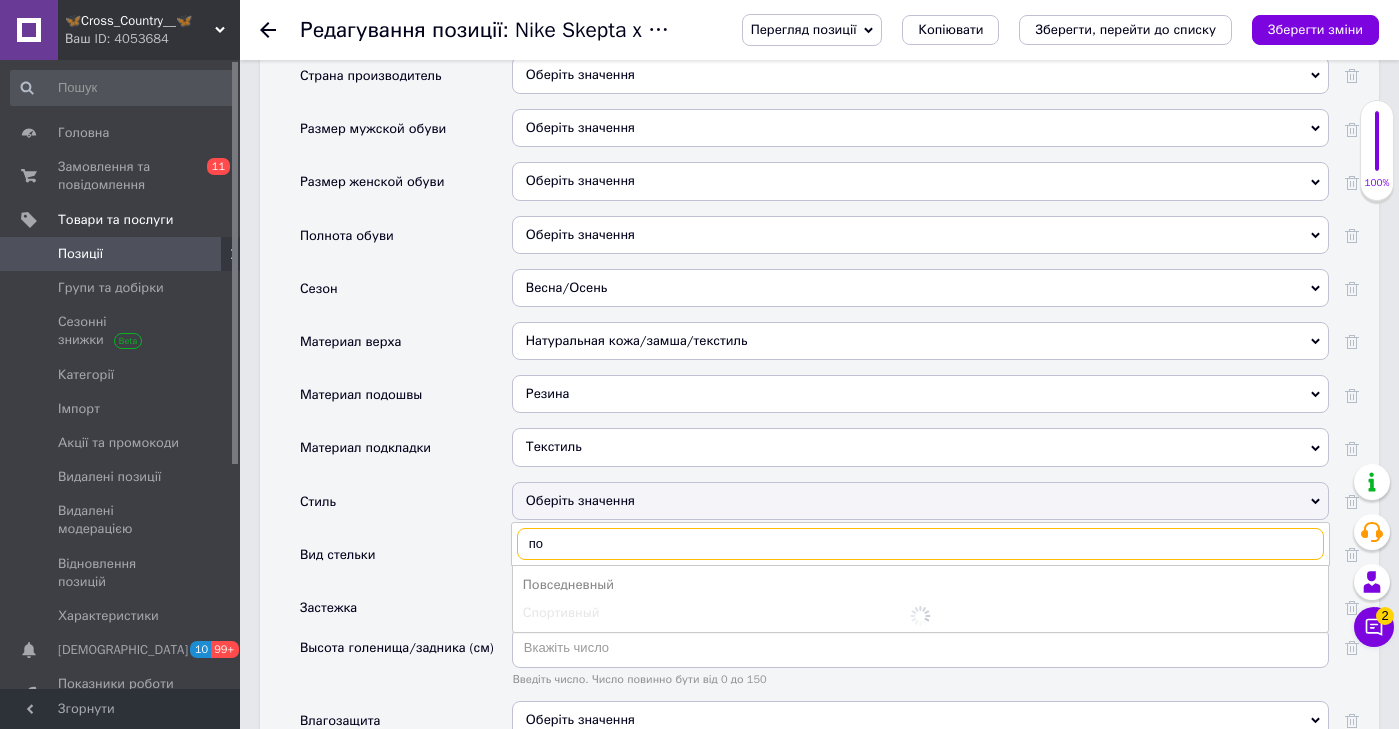scroll, scrollTop: 2801, scrollLeft: 0, axis: vertical 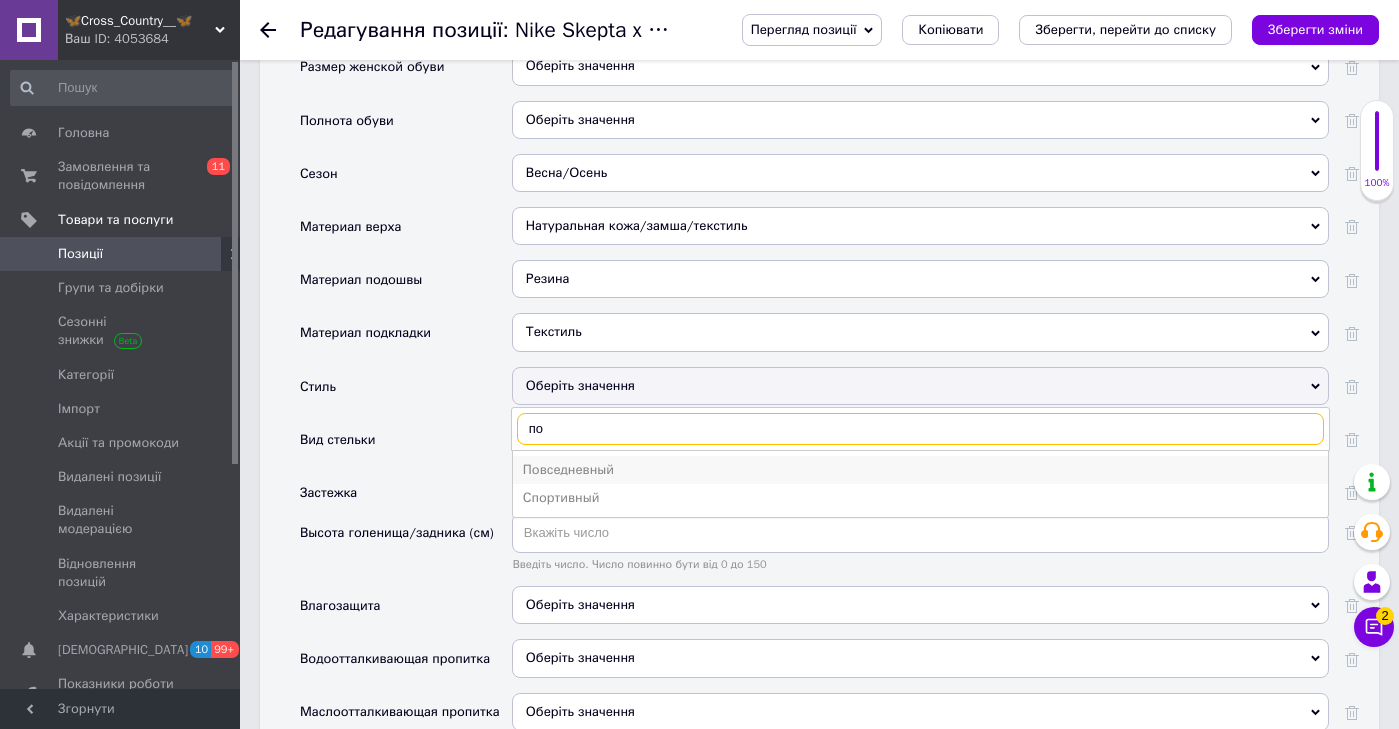 type on "по" 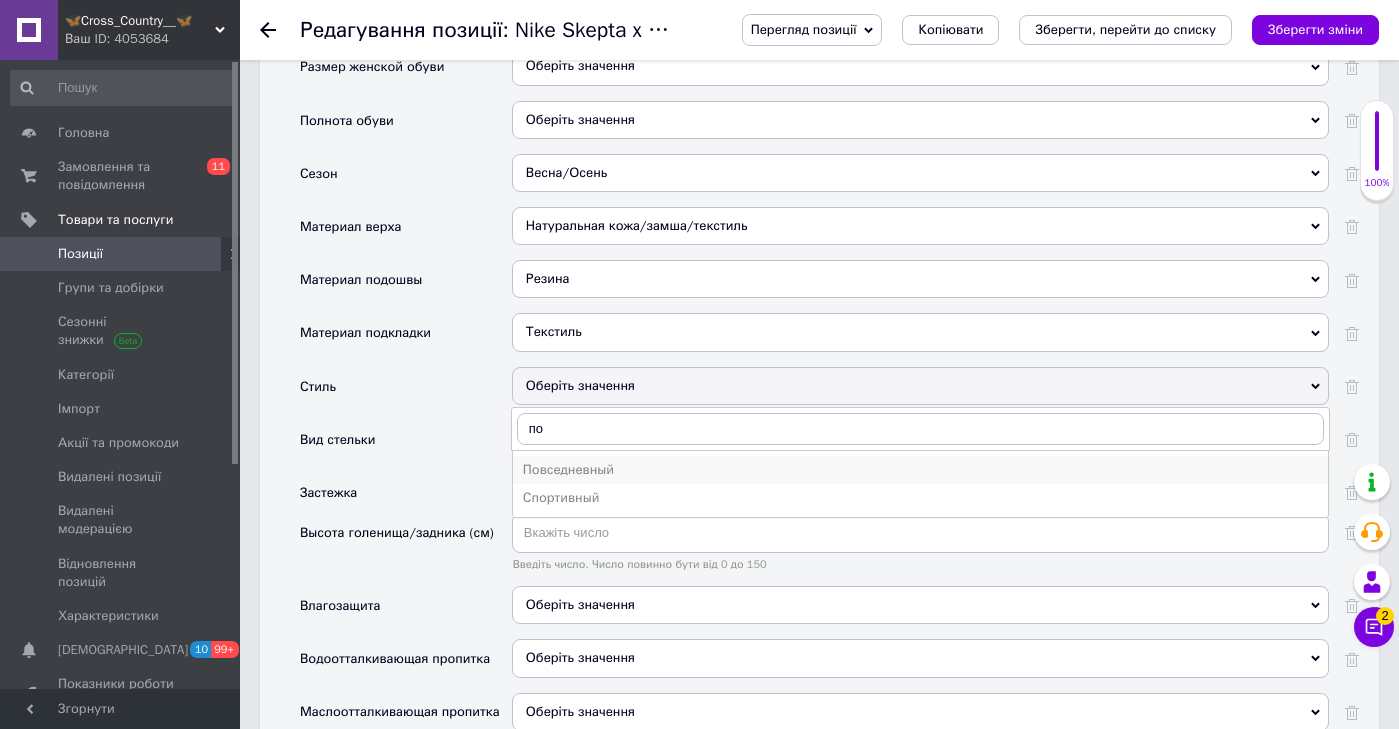 click on "Повседневный" at bounding box center [920, 470] 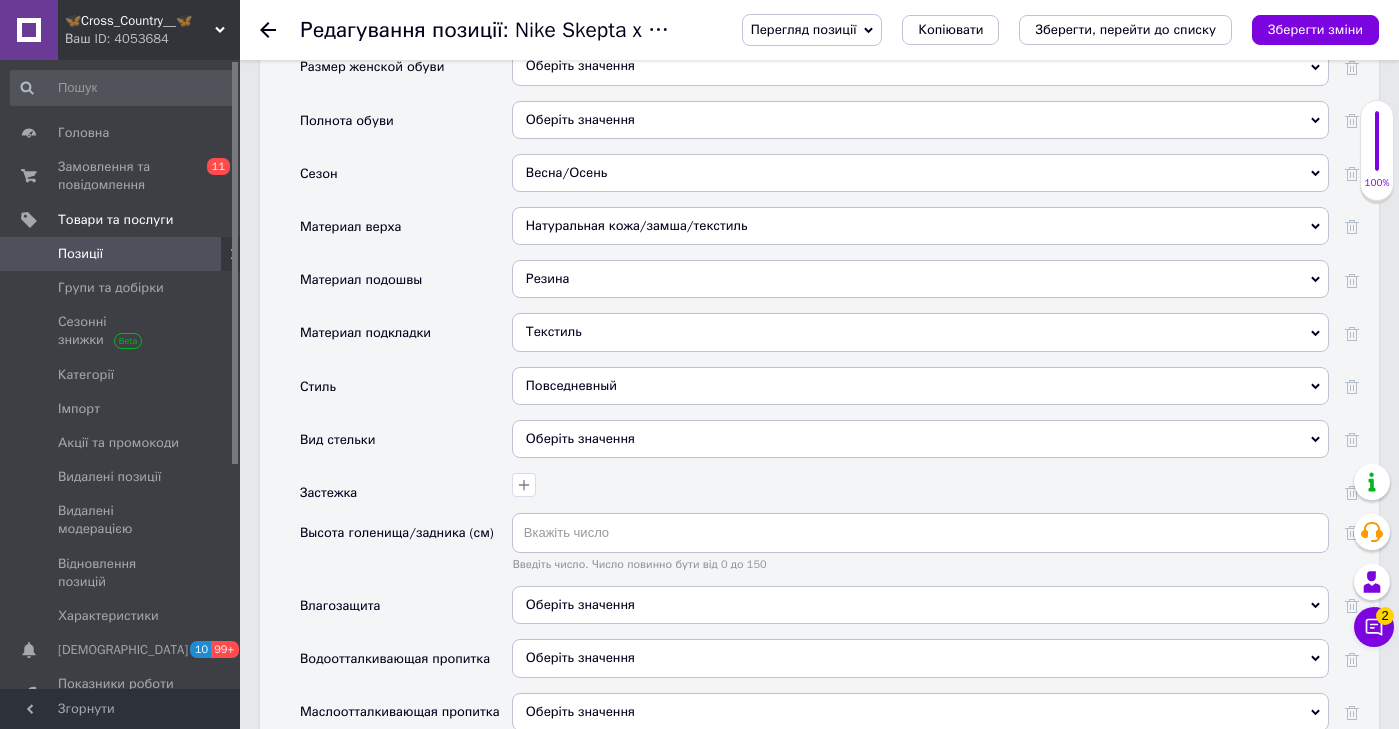 click at bounding box center [918, 482] 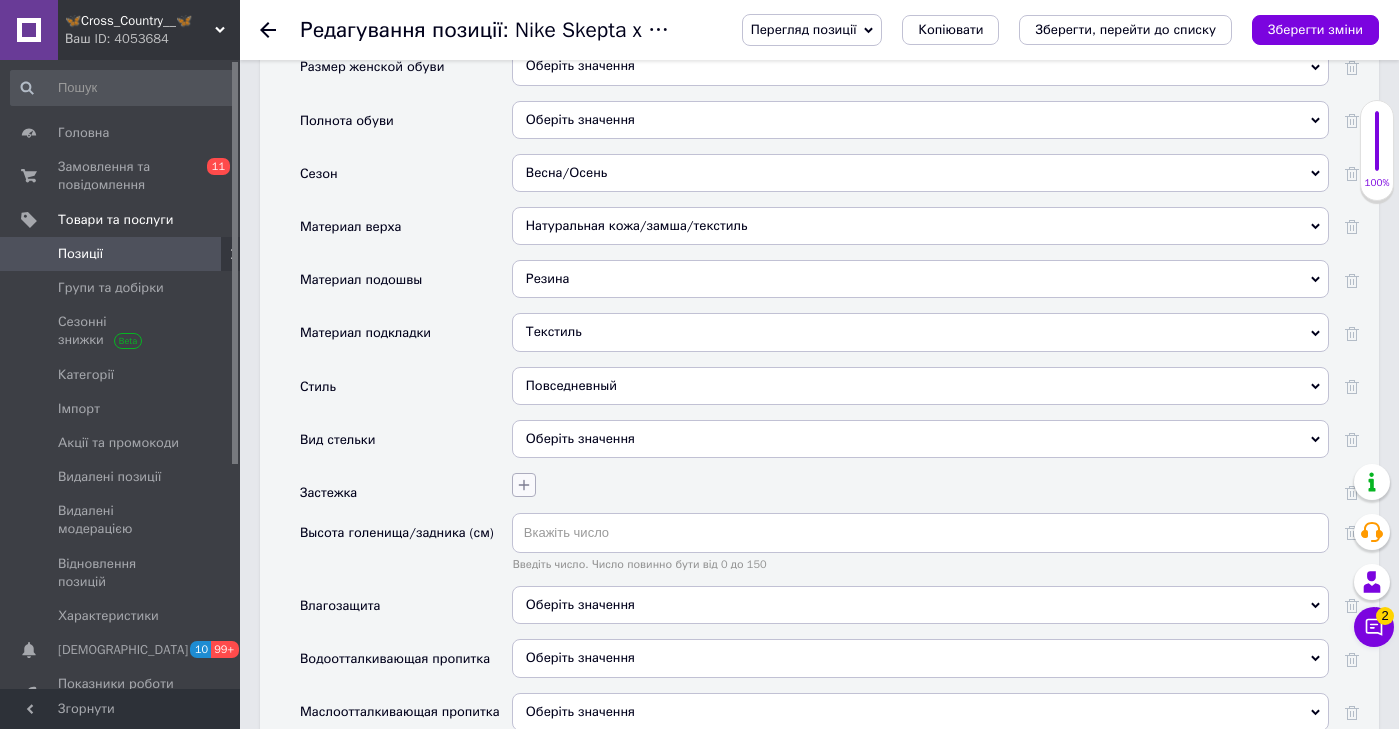 click 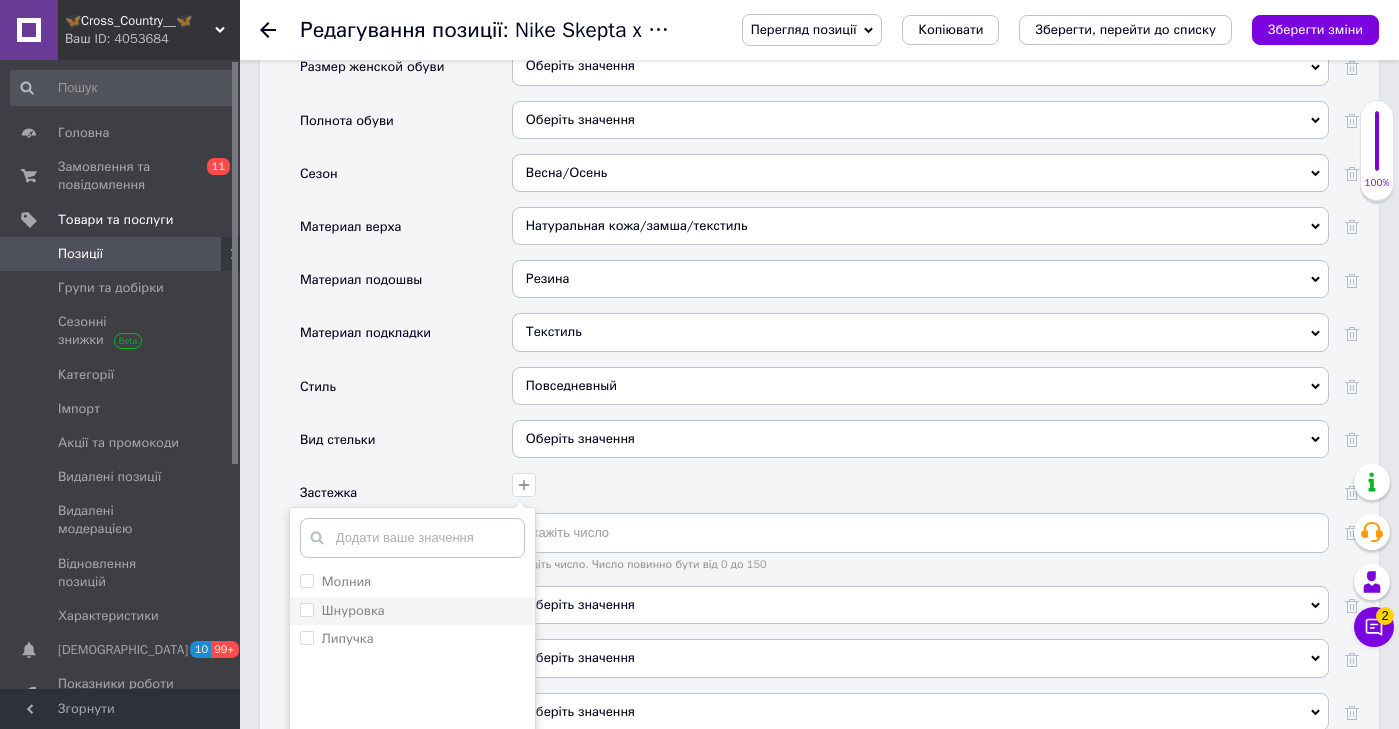 click on "Шнуровка" at bounding box center (412, 611) 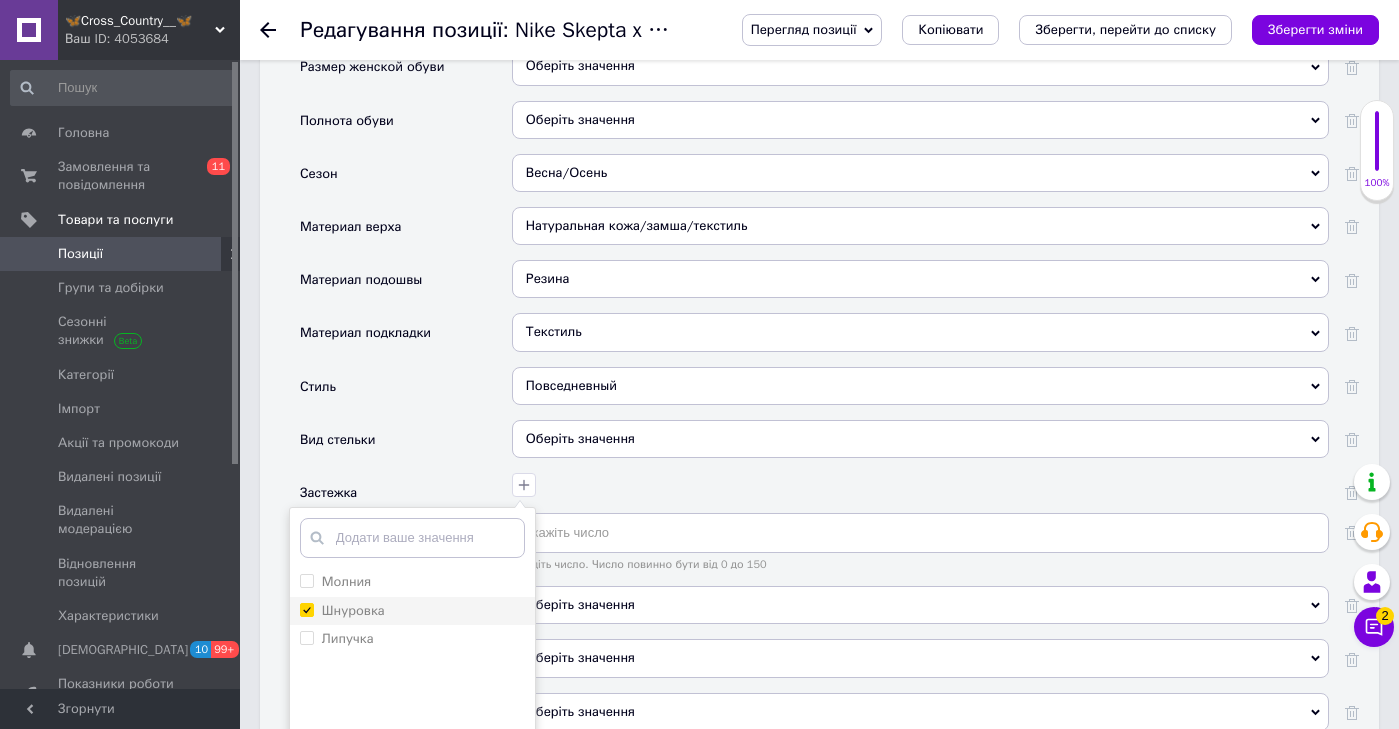 checkbox on "true" 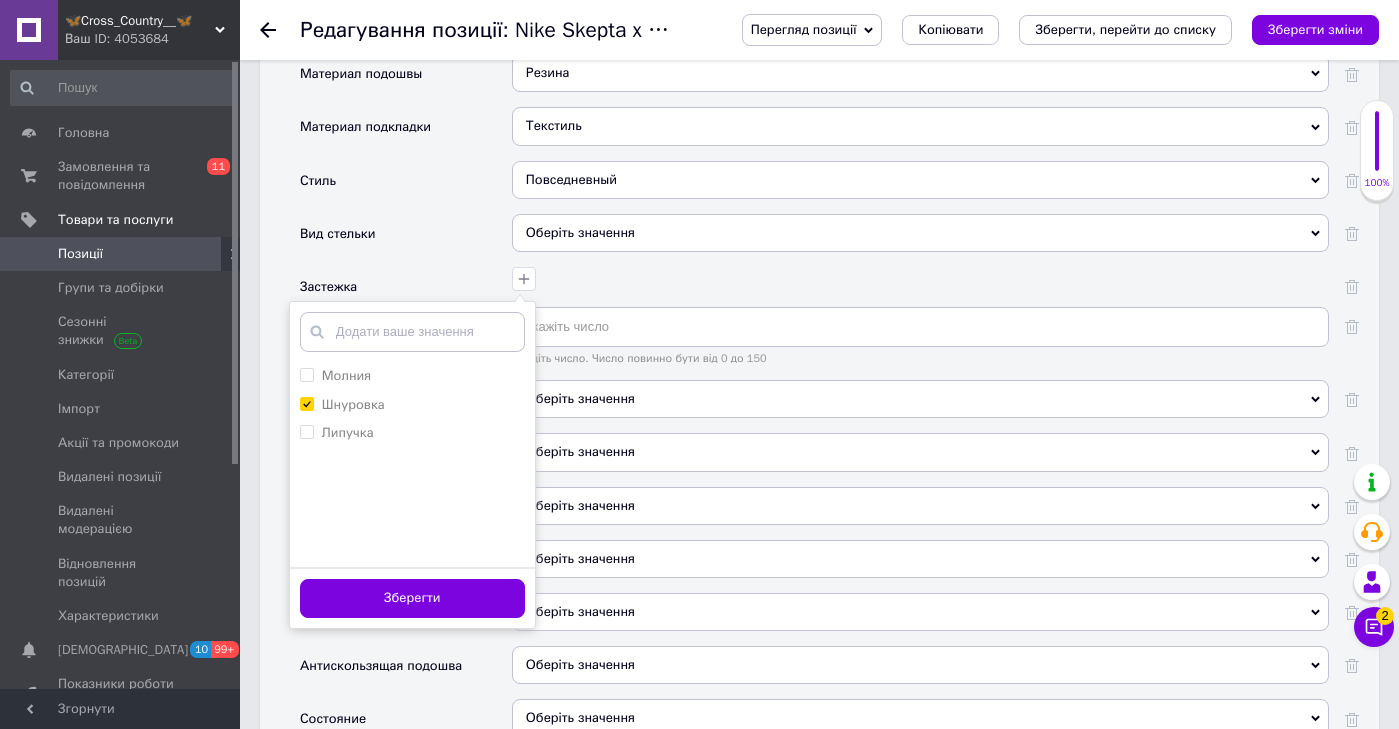 scroll, scrollTop: 3152, scrollLeft: 0, axis: vertical 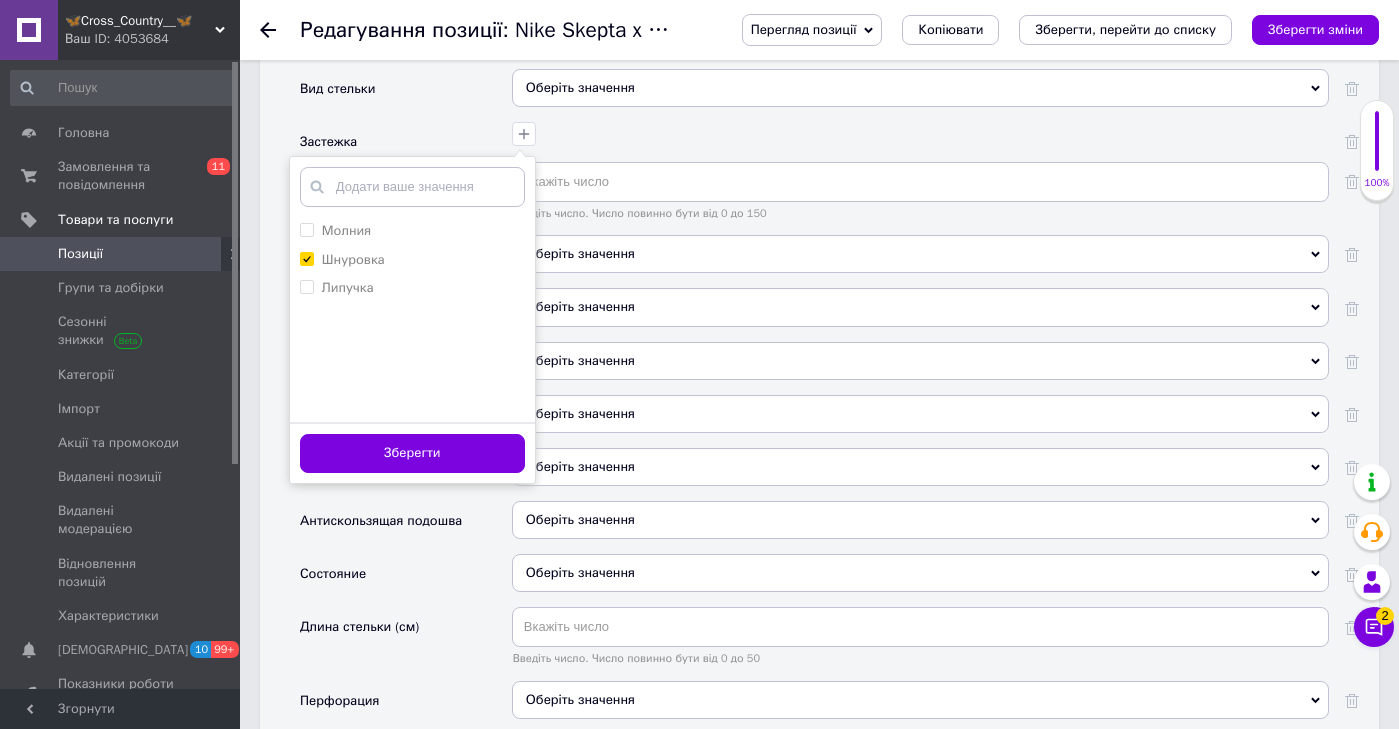 click on "Зберегти" at bounding box center (412, 452) 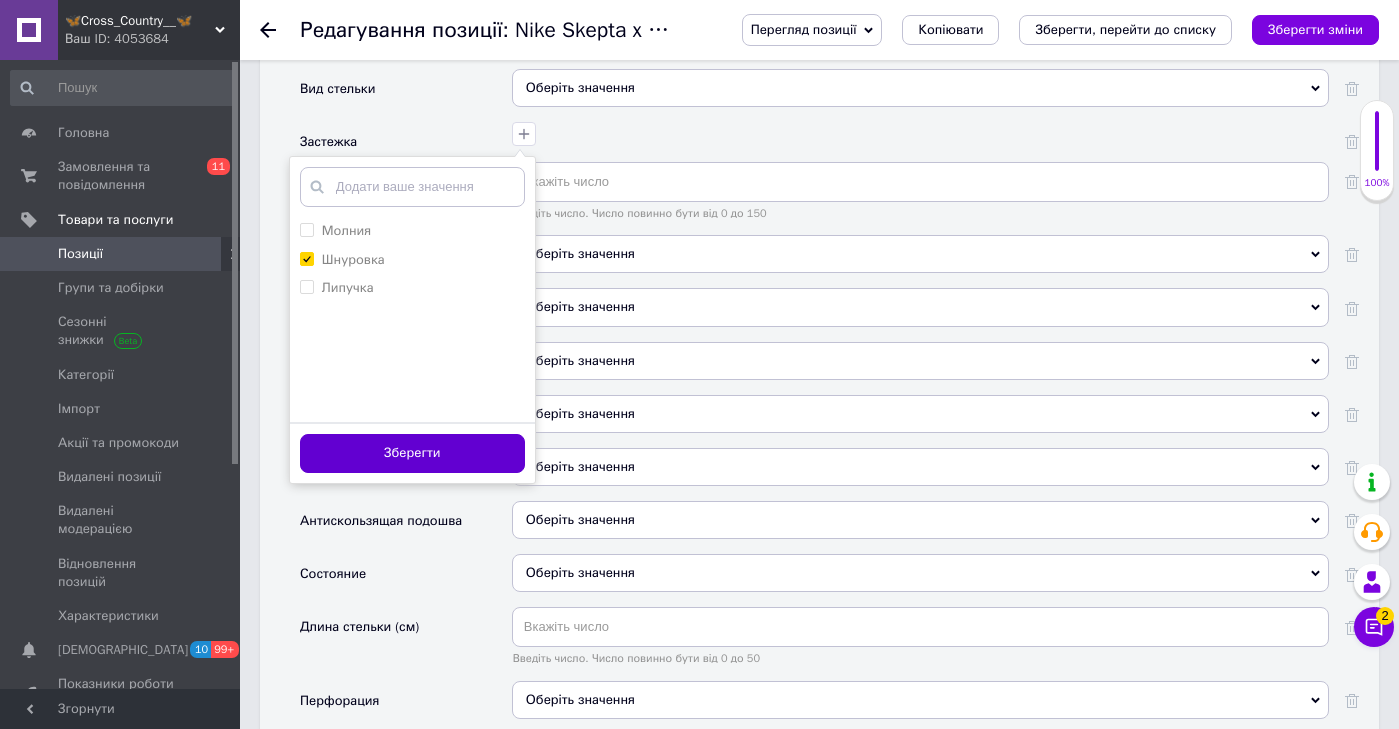 click on "Зберегти" at bounding box center [412, 453] 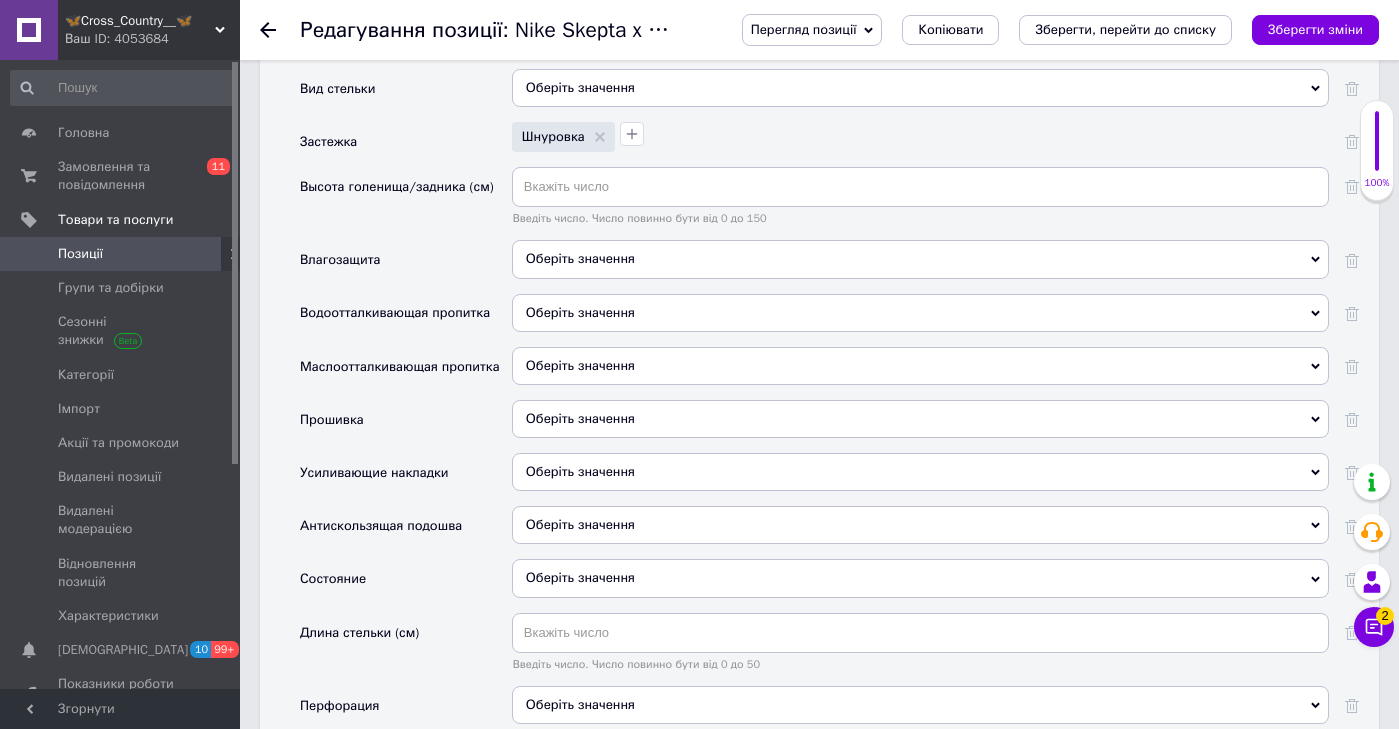click on "Оберіть значення" at bounding box center [920, 259] 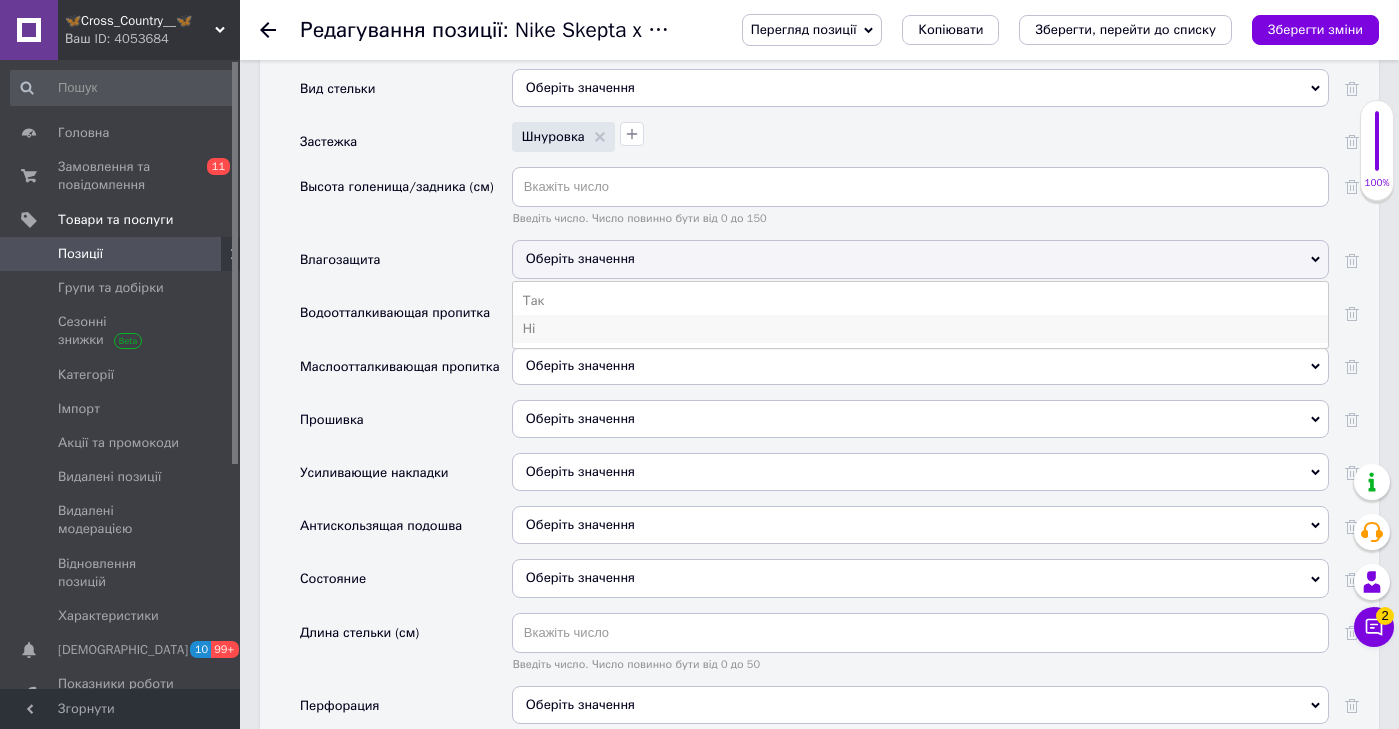 click on "Ні" at bounding box center [920, 329] 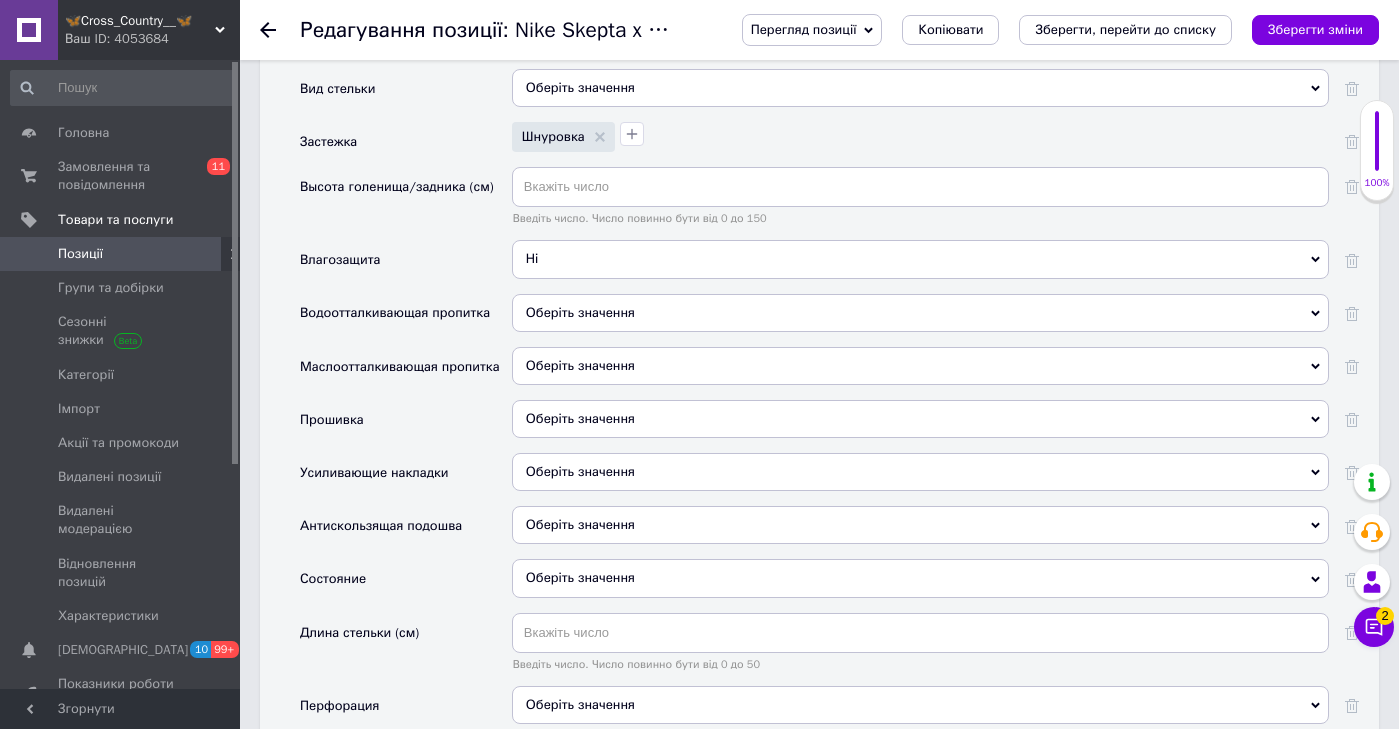click on "Оберіть значення" at bounding box center [580, 312] 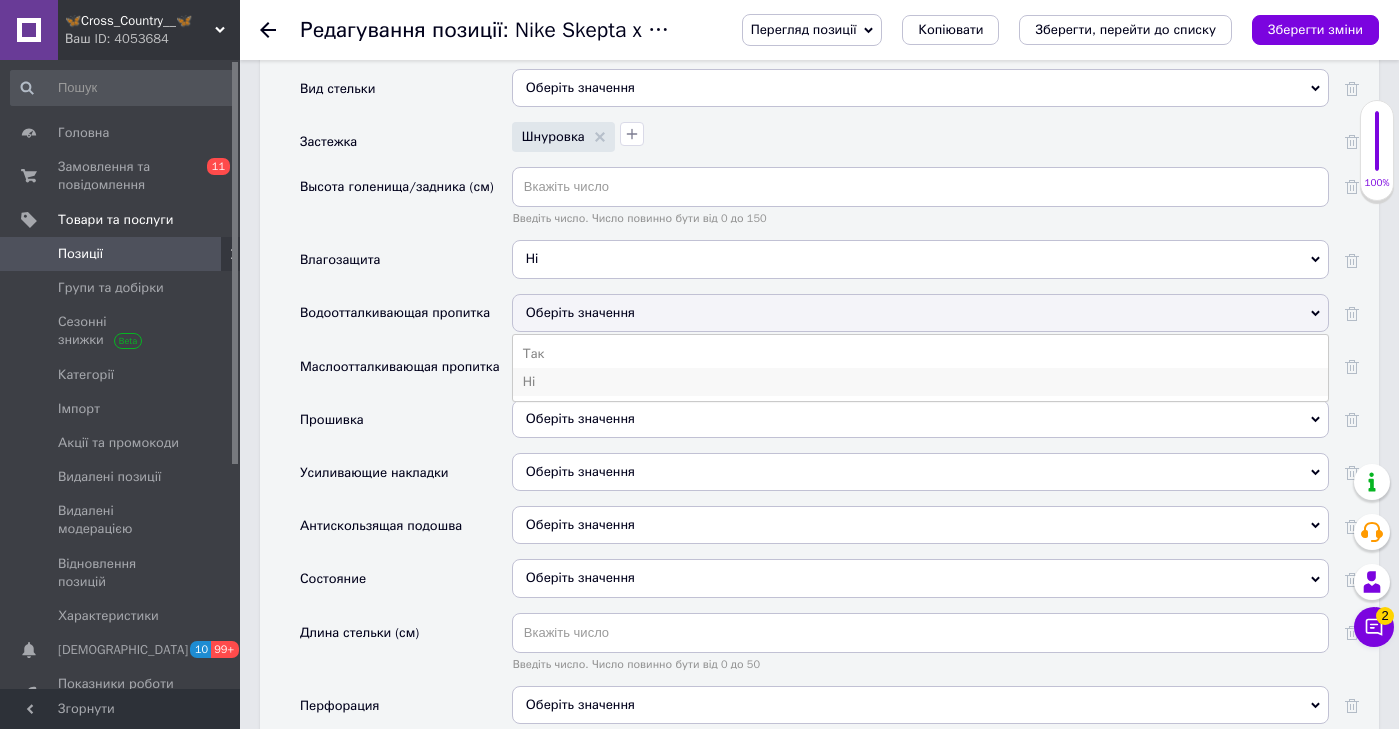 click on "Ні" at bounding box center (920, 382) 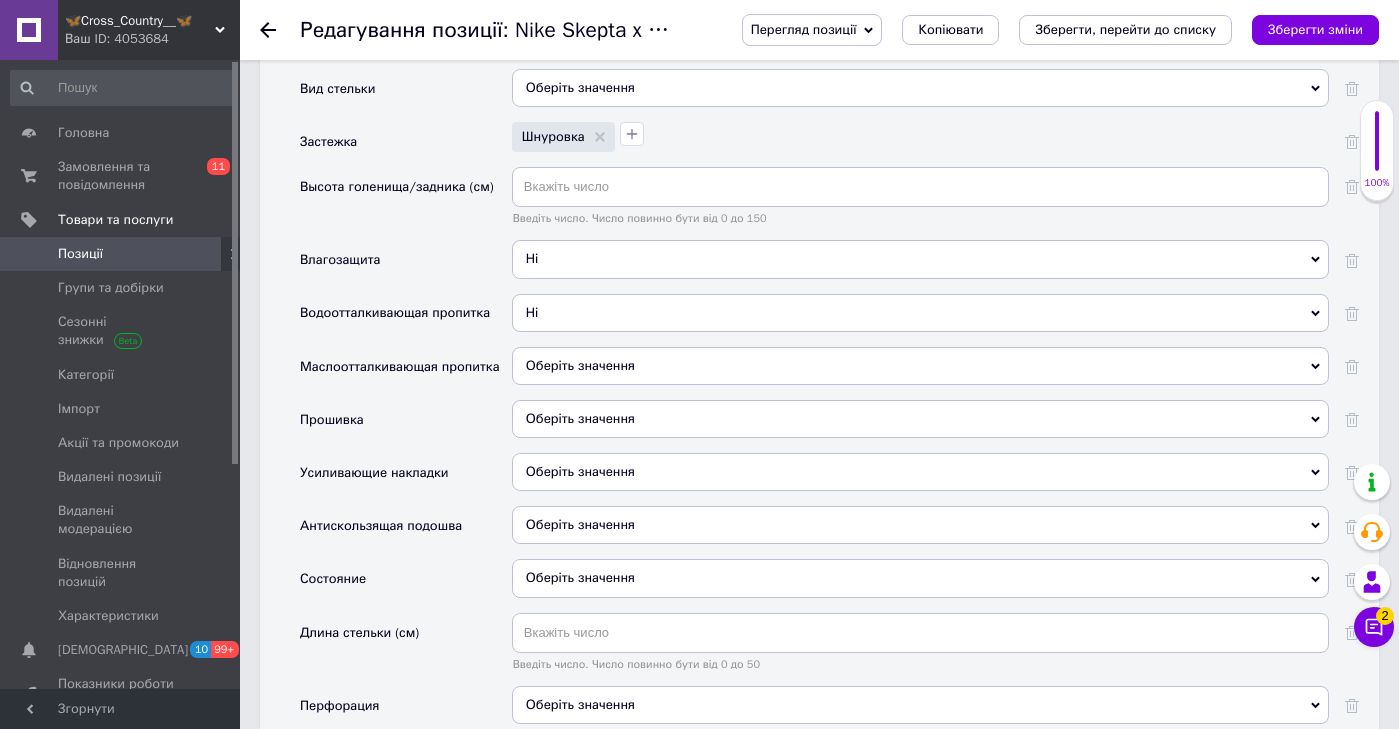 click on "Оберіть значення" at bounding box center (580, 365) 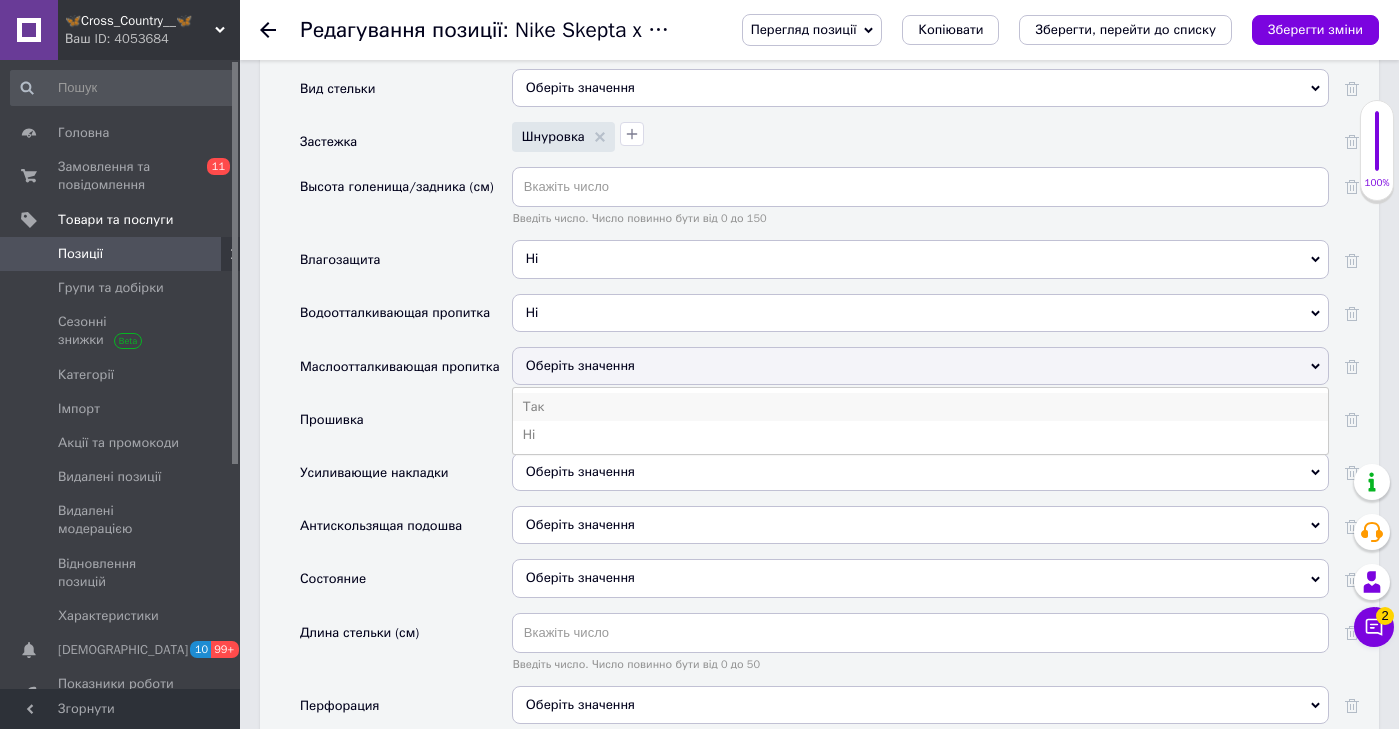 click on "Так" at bounding box center (920, 407) 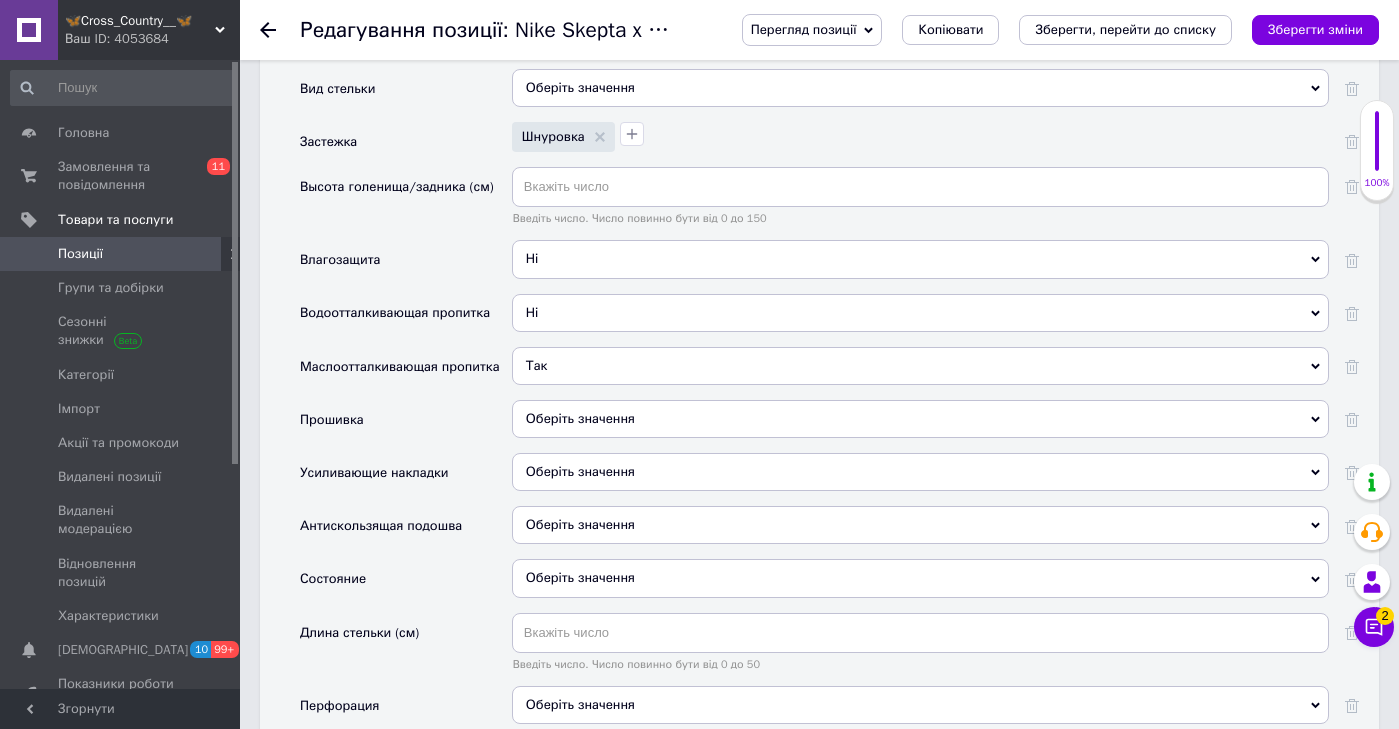 click on "Оберіть значення" at bounding box center [580, 418] 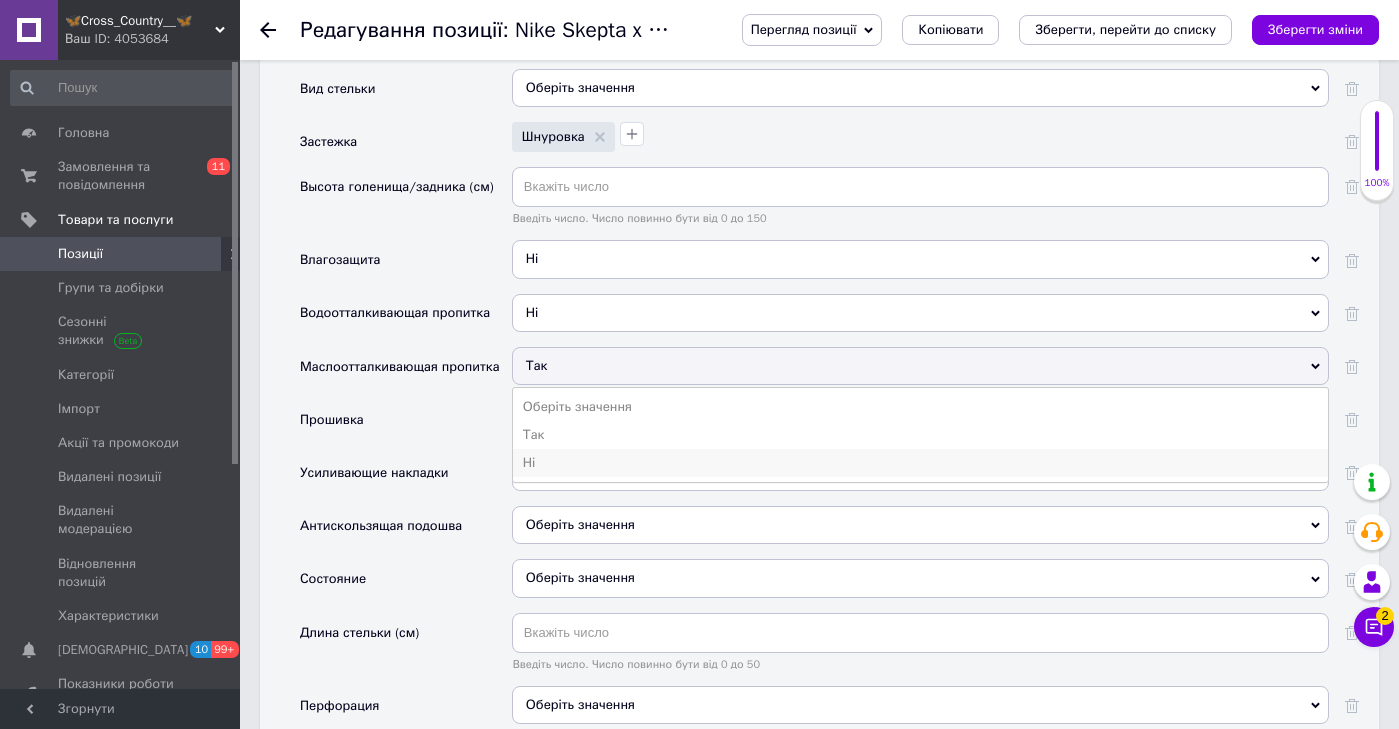 click on "Ні" at bounding box center [920, 463] 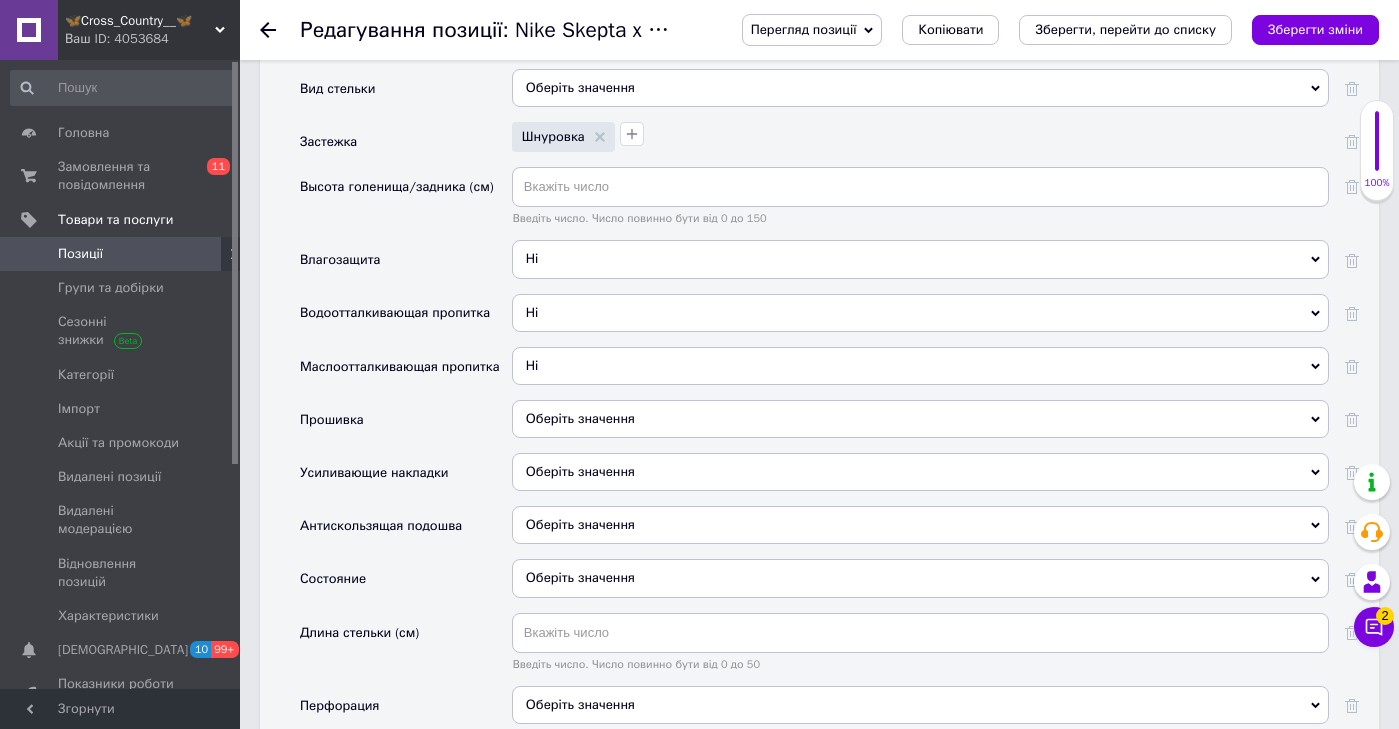 click on "Оберіть значення" at bounding box center (580, 418) 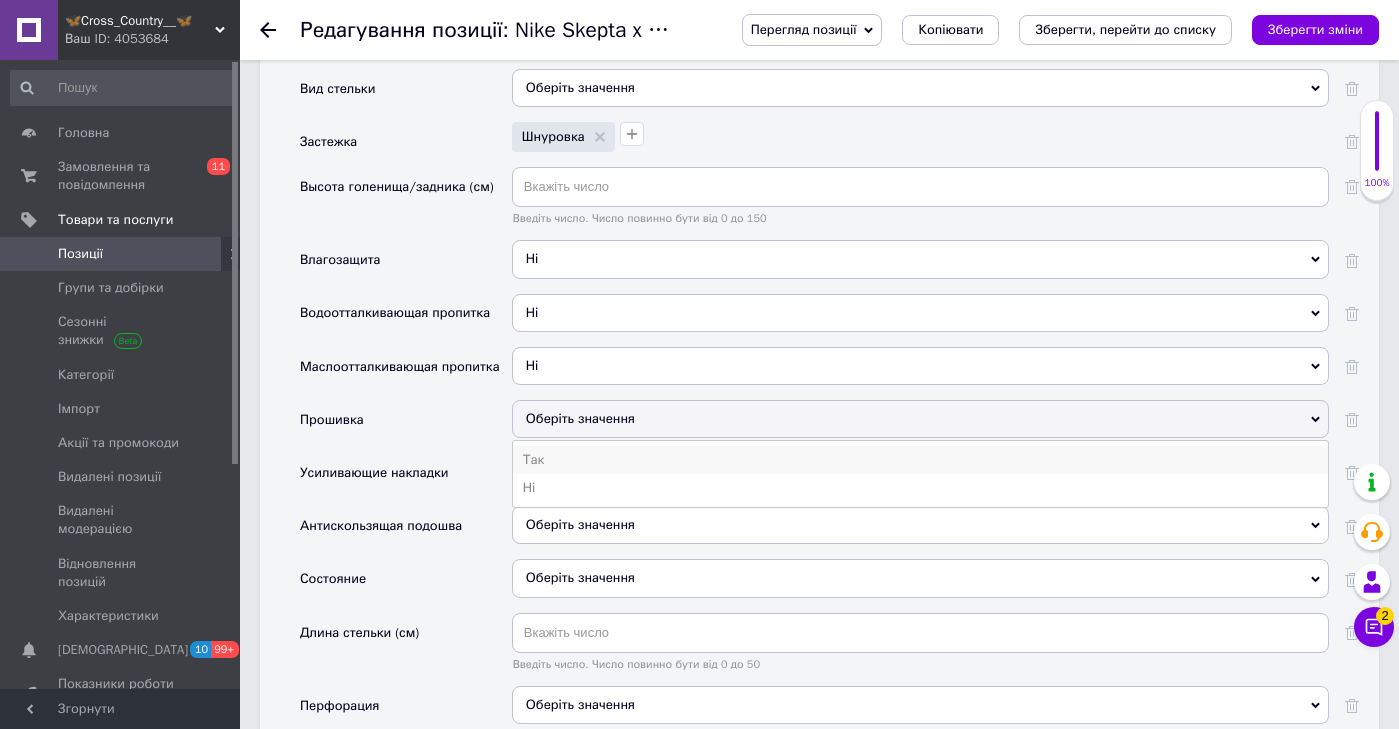 click on "Так" at bounding box center [920, 460] 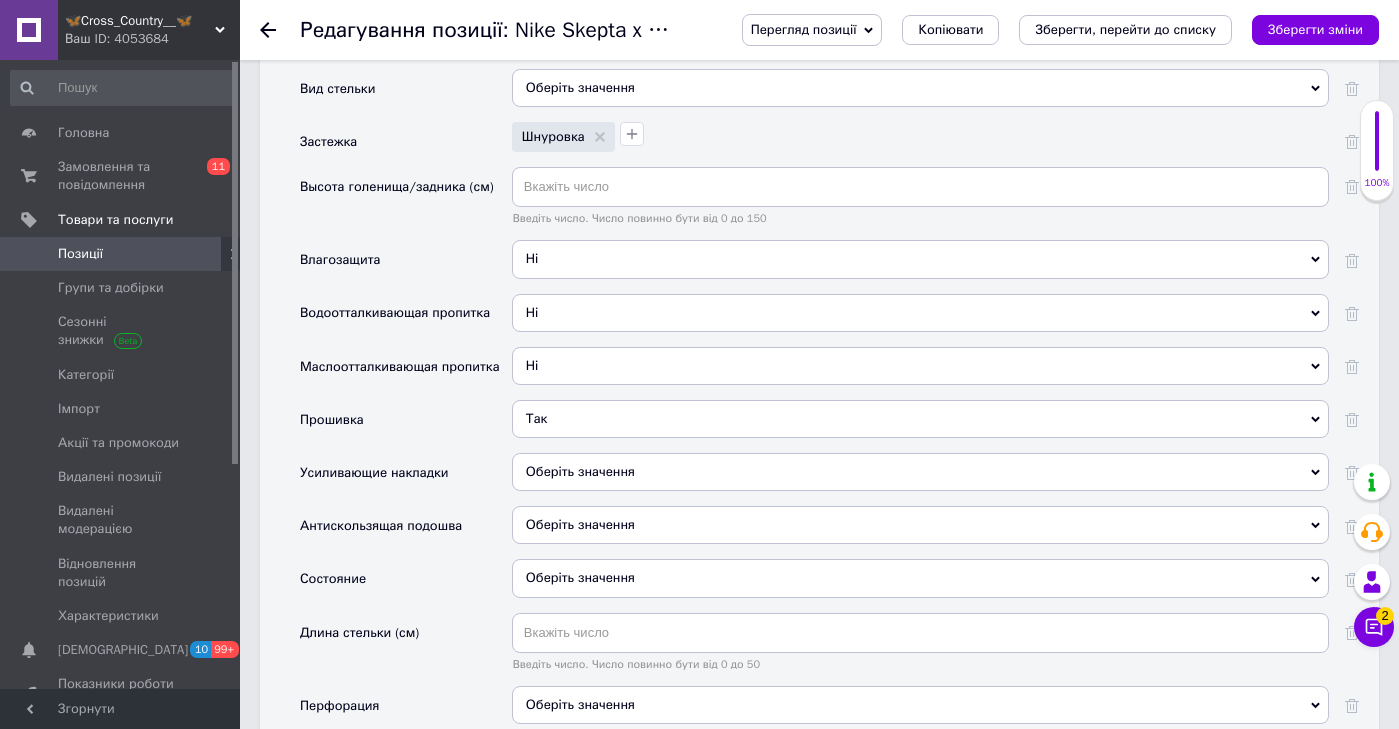 click on "Оберіть значення" at bounding box center (580, 471) 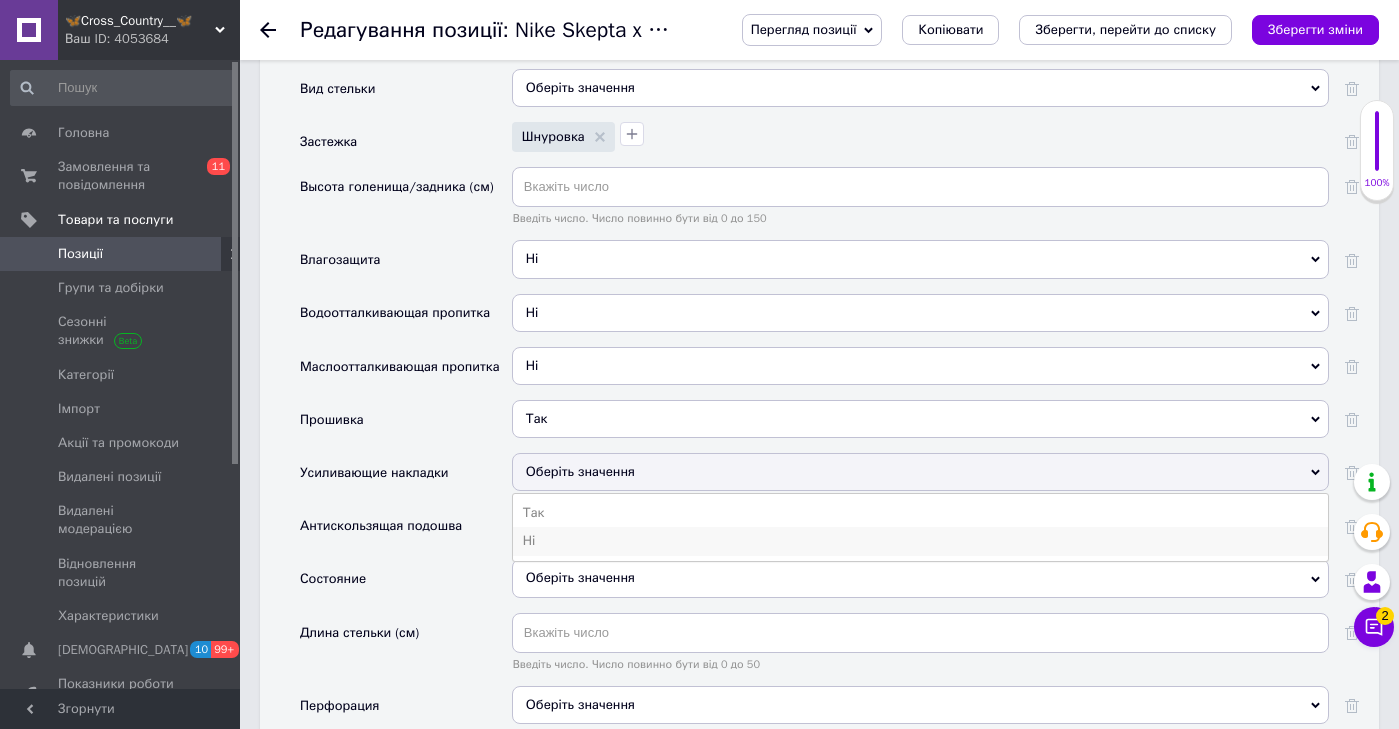 click on "Ні" at bounding box center (920, 541) 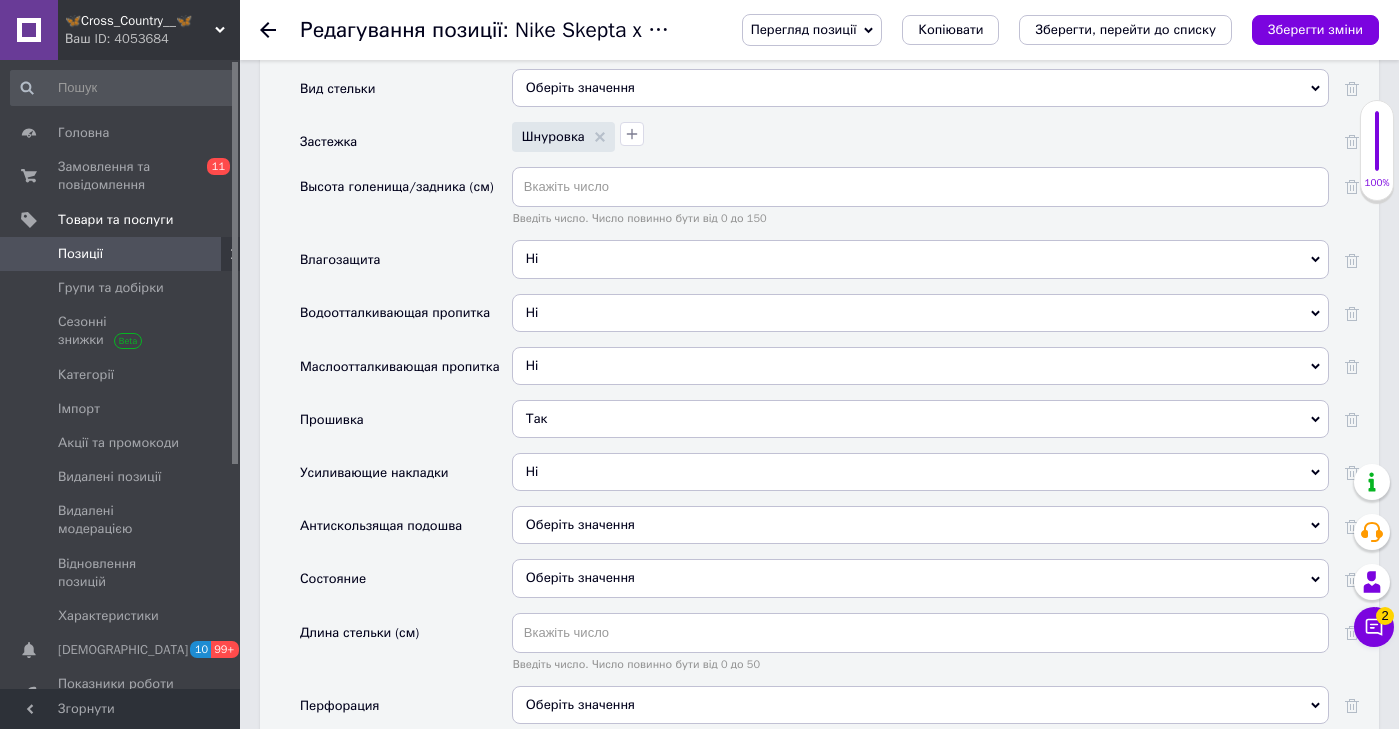 click on "Оберіть значення" at bounding box center [580, 524] 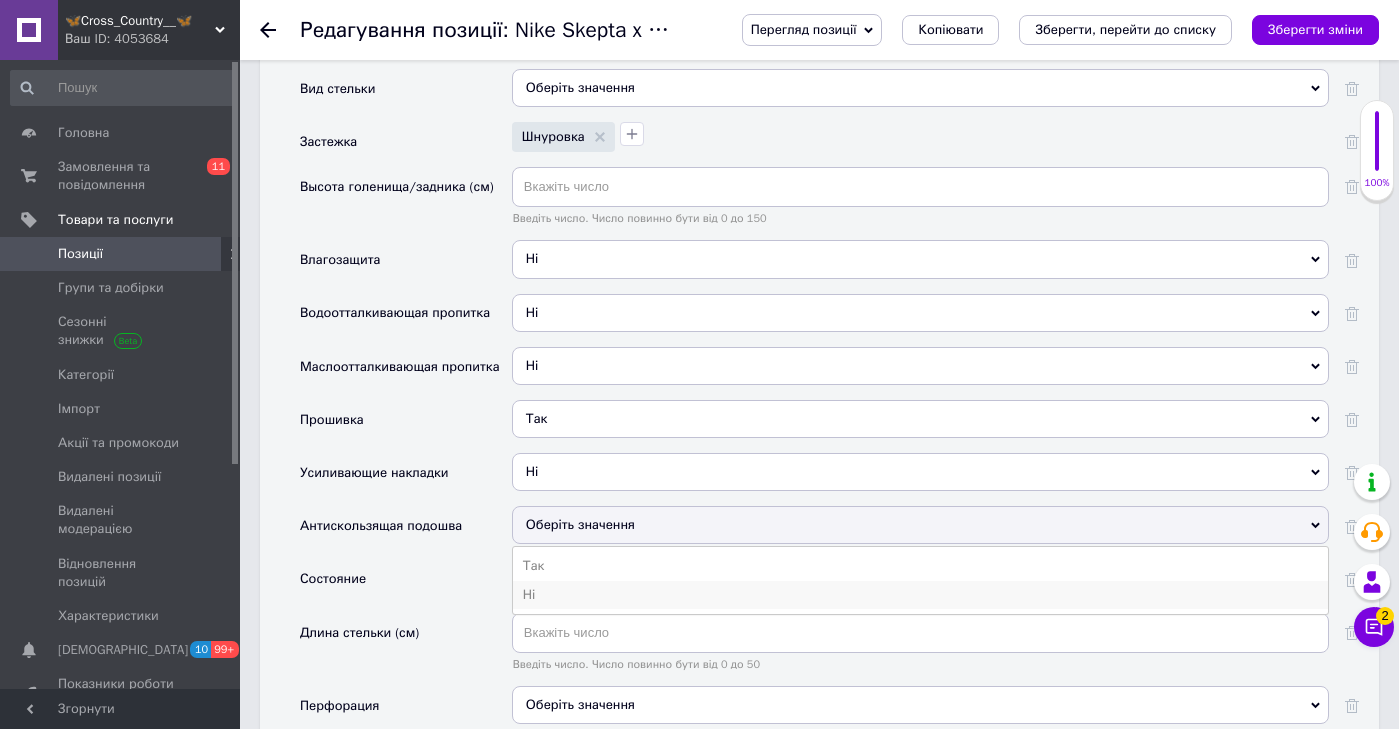click on "Ні" at bounding box center [920, 595] 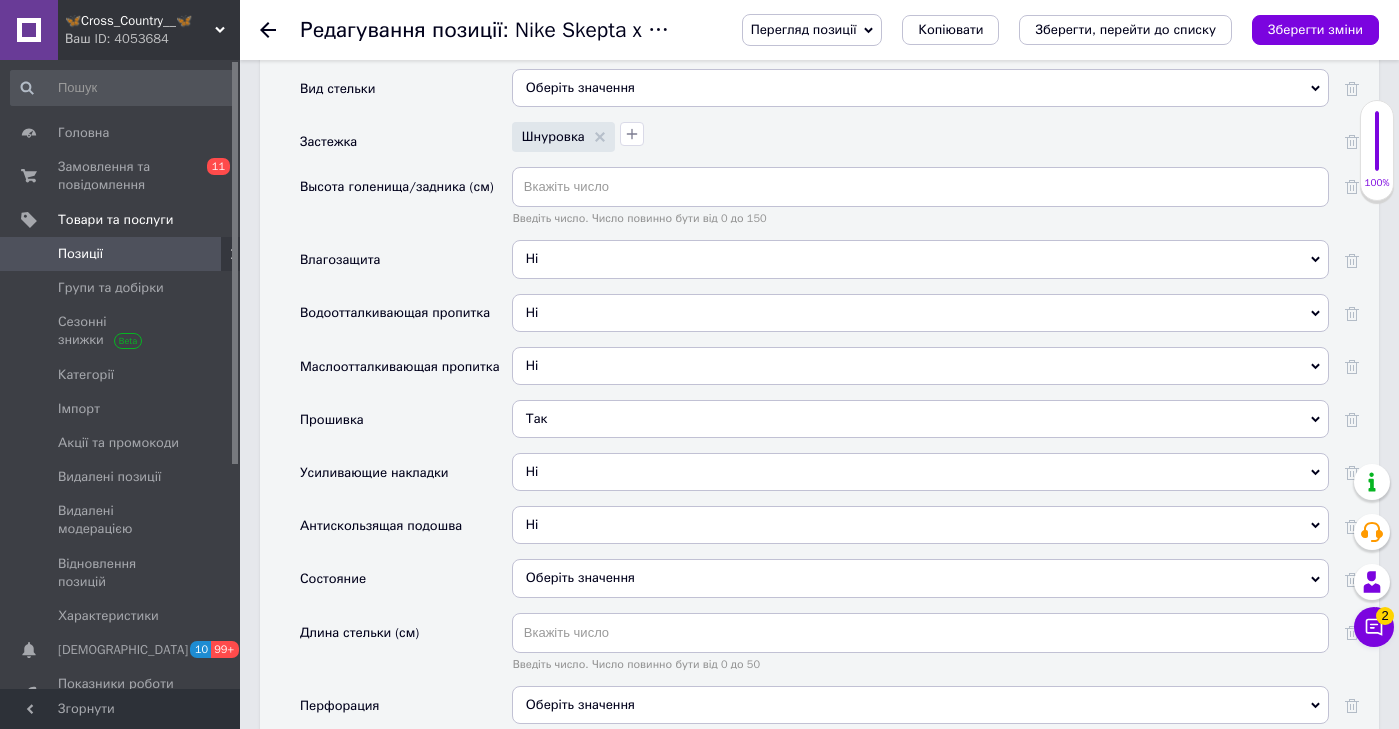 click on "Оберіть значення" at bounding box center (920, 578) 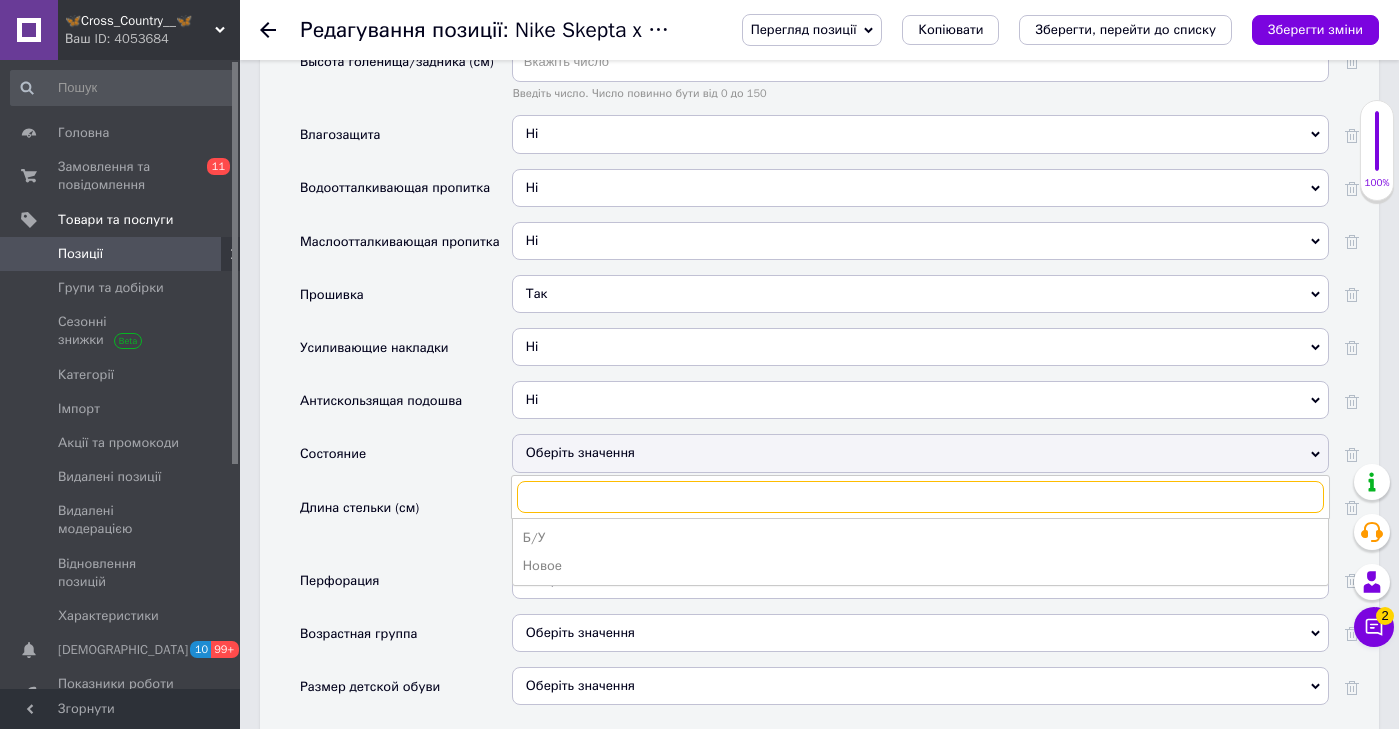 scroll, scrollTop: 3334, scrollLeft: 0, axis: vertical 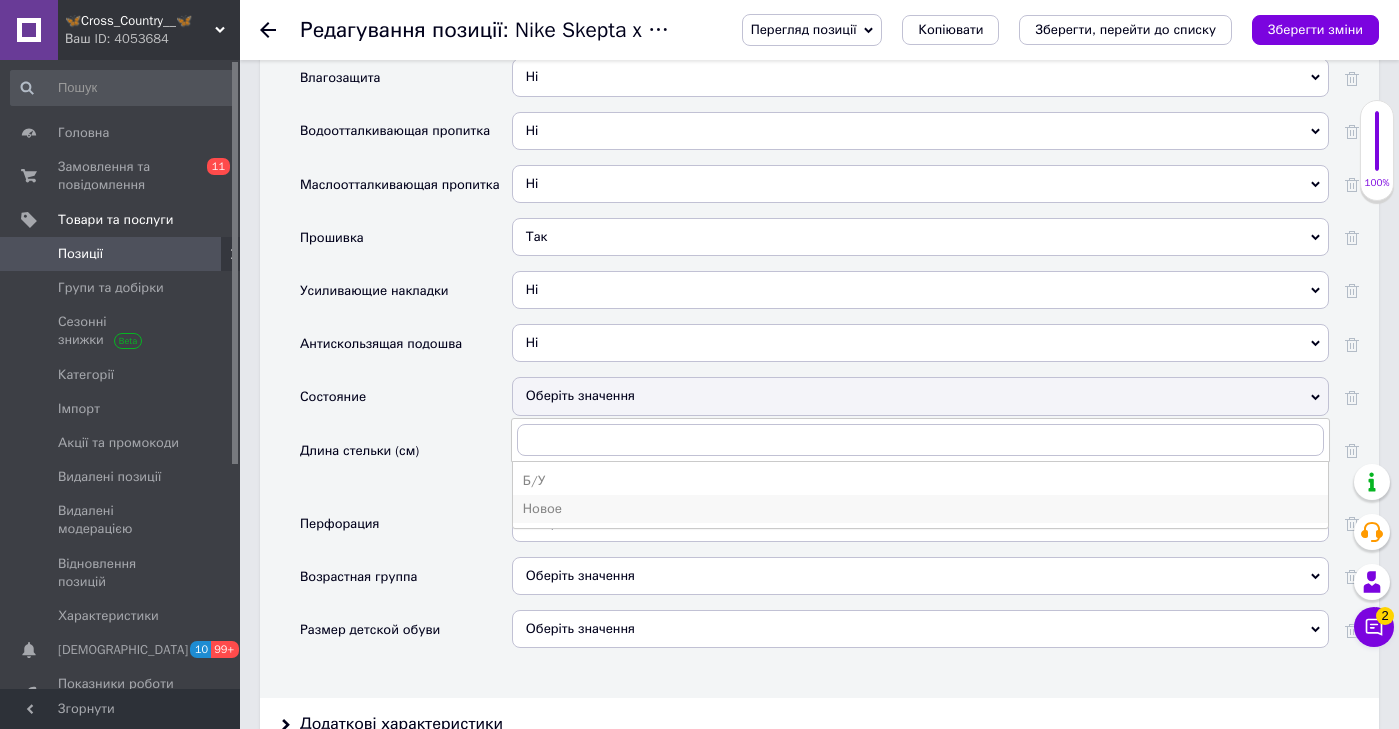 click on "Новое" at bounding box center (920, 509) 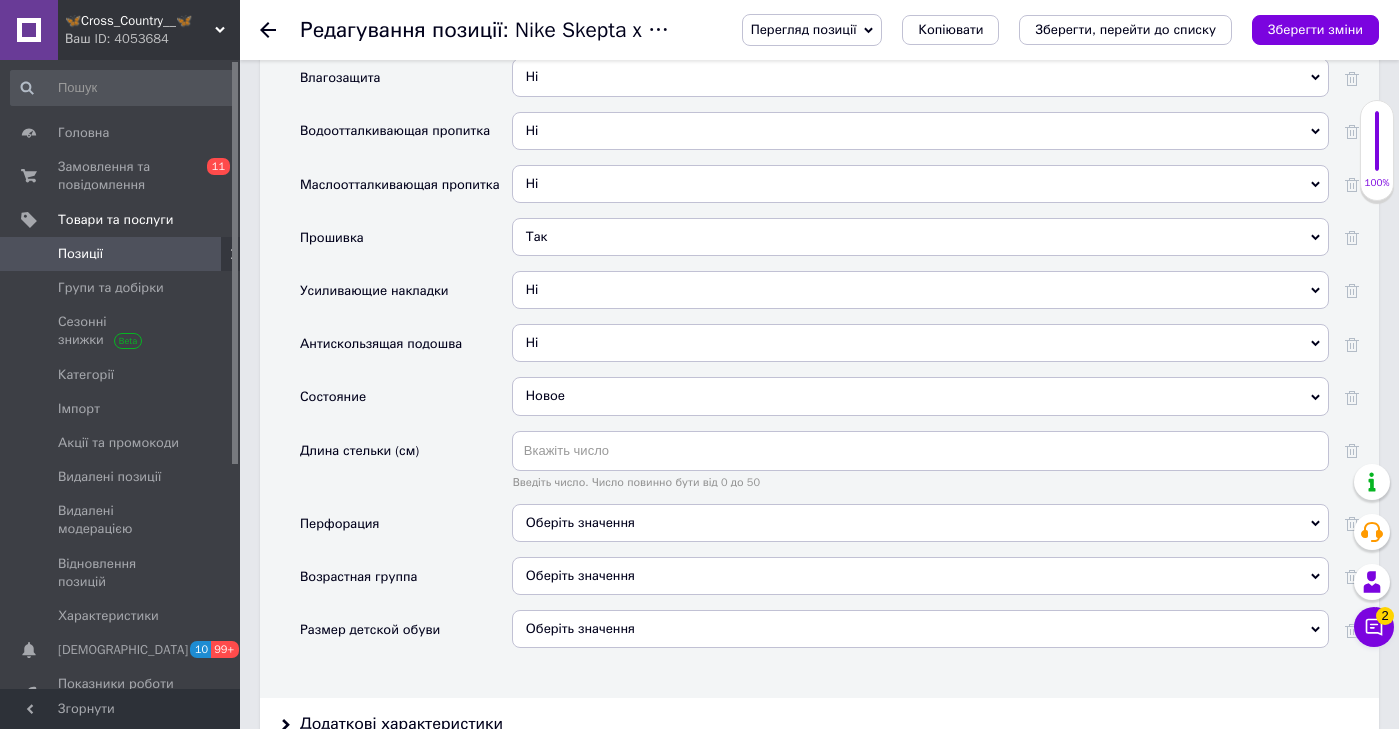 click on "Введіть число. Число повинно бути від 0 до 50" at bounding box center (920, 467) 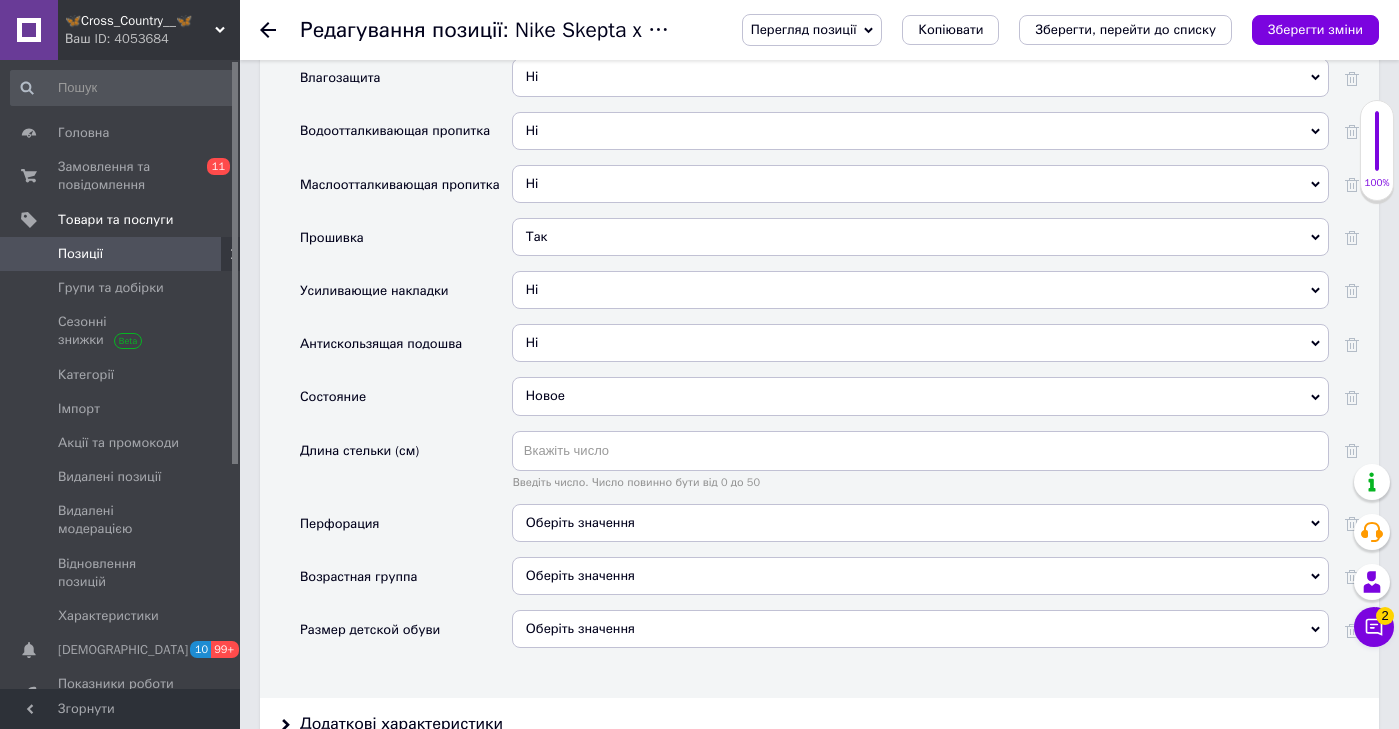 click on "Оберіть значення" at bounding box center [580, 522] 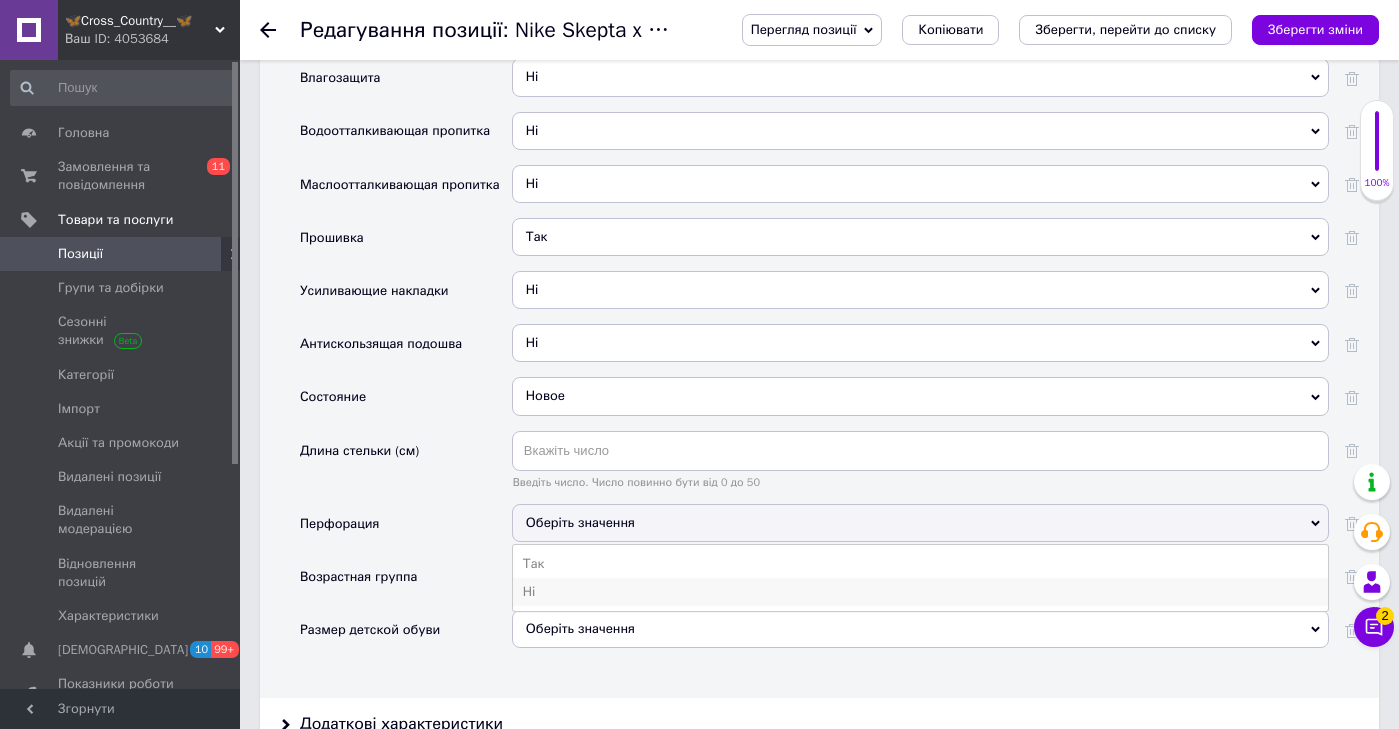click on "Ні" at bounding box center [920, 592] 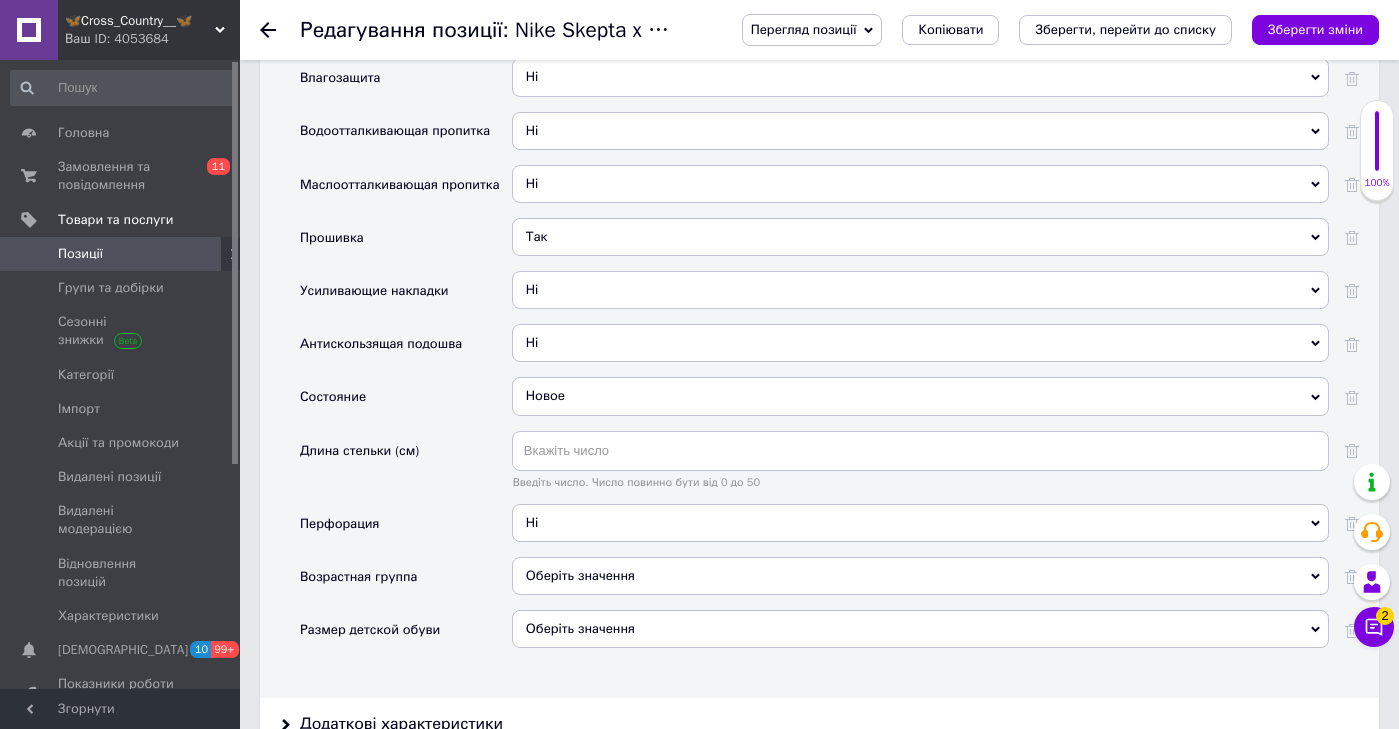 click on "Оберіть значення" at bounding box center (920, 583) 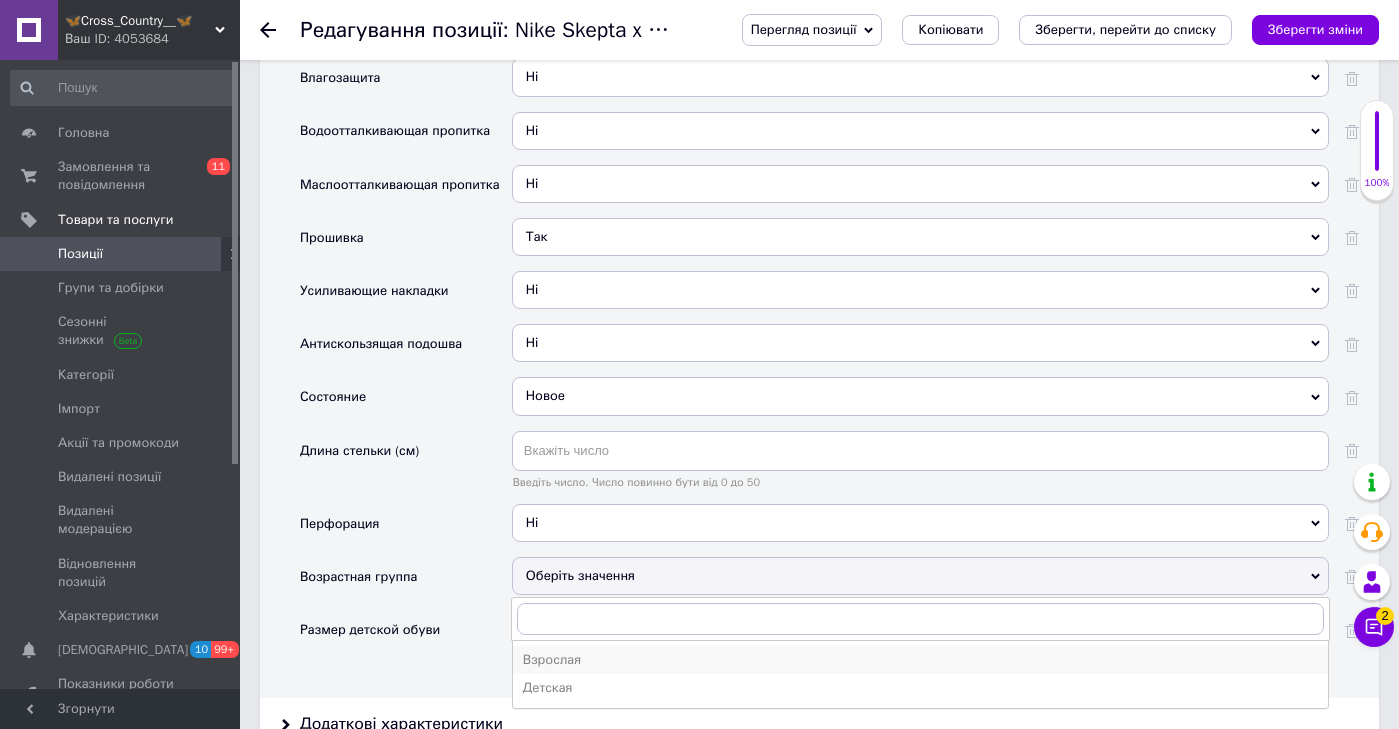 click on "Взрослая" at bounding box center (920, 660) 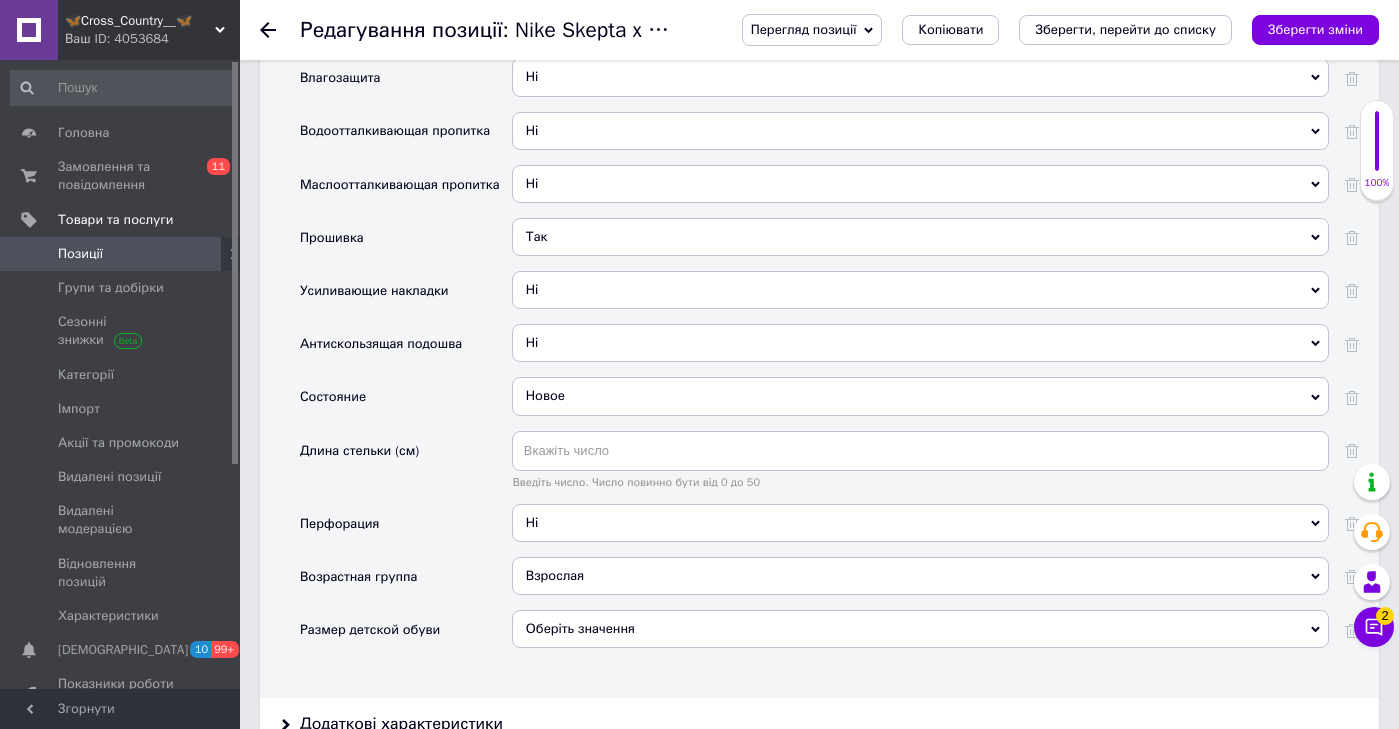 click on "Перегляд позиції Зберегти та переглянути на сайті Зберегти та переглянути на маркетплейсі Копіювати Зберегти, перейти до списку Зберегти зміни" at bounding box center [1040, 30] 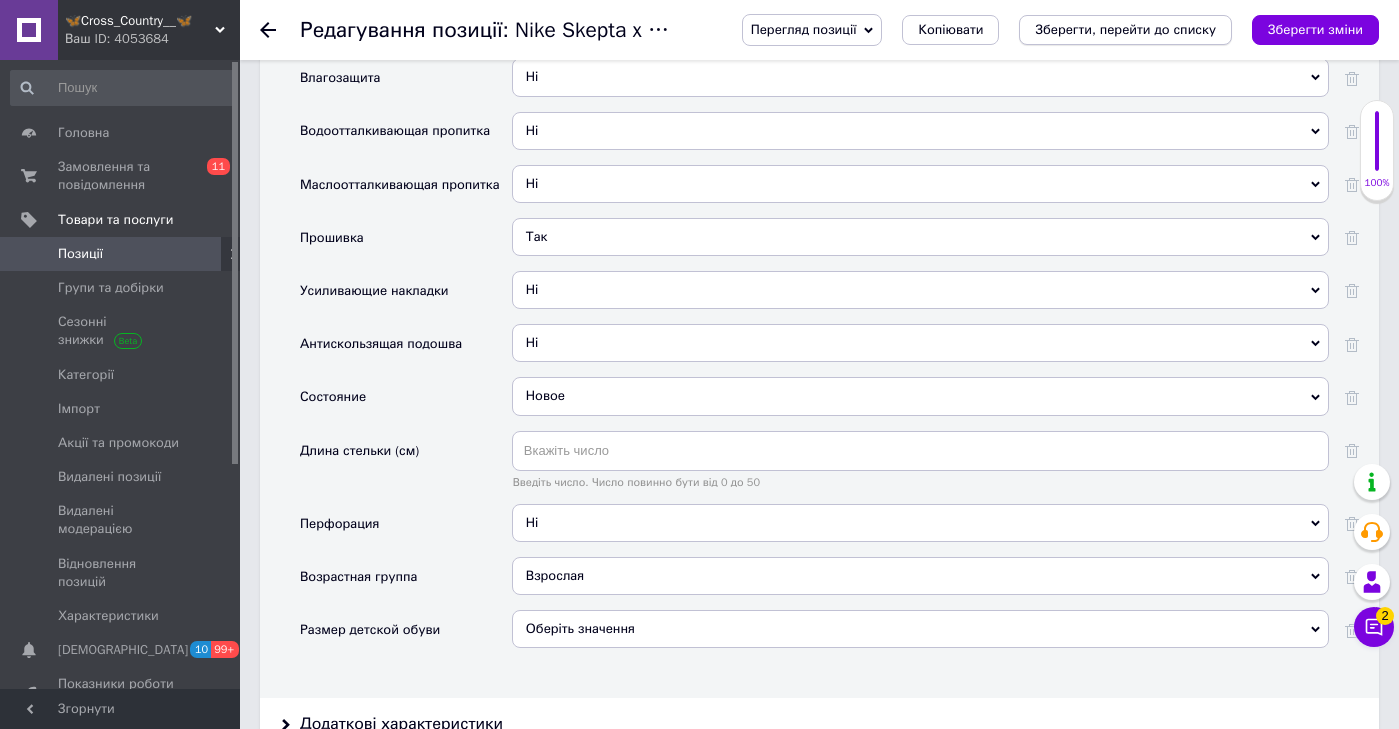 click on "Зберегти, перейти до списку" at bounding box center (1125, 29) 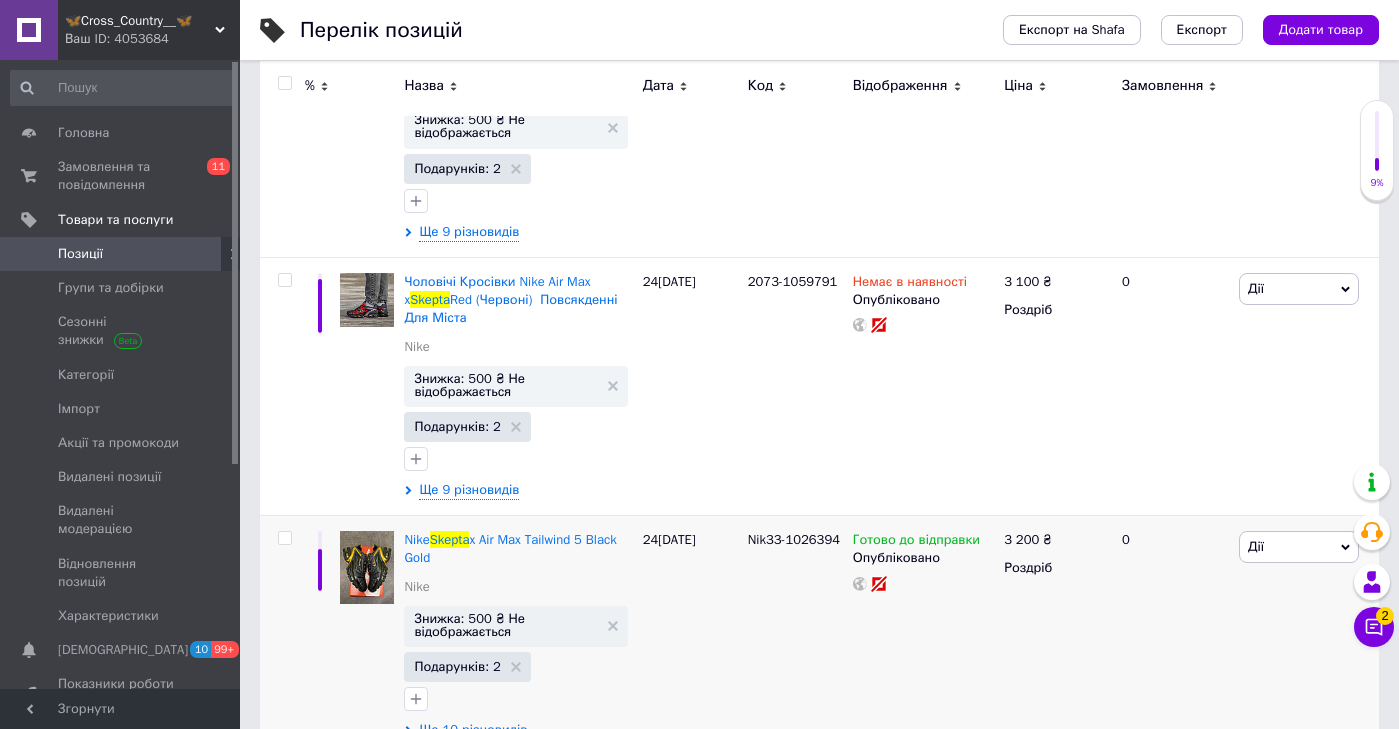scroll, scrollTop: 434, scrollLeft: 0, axis: vertical 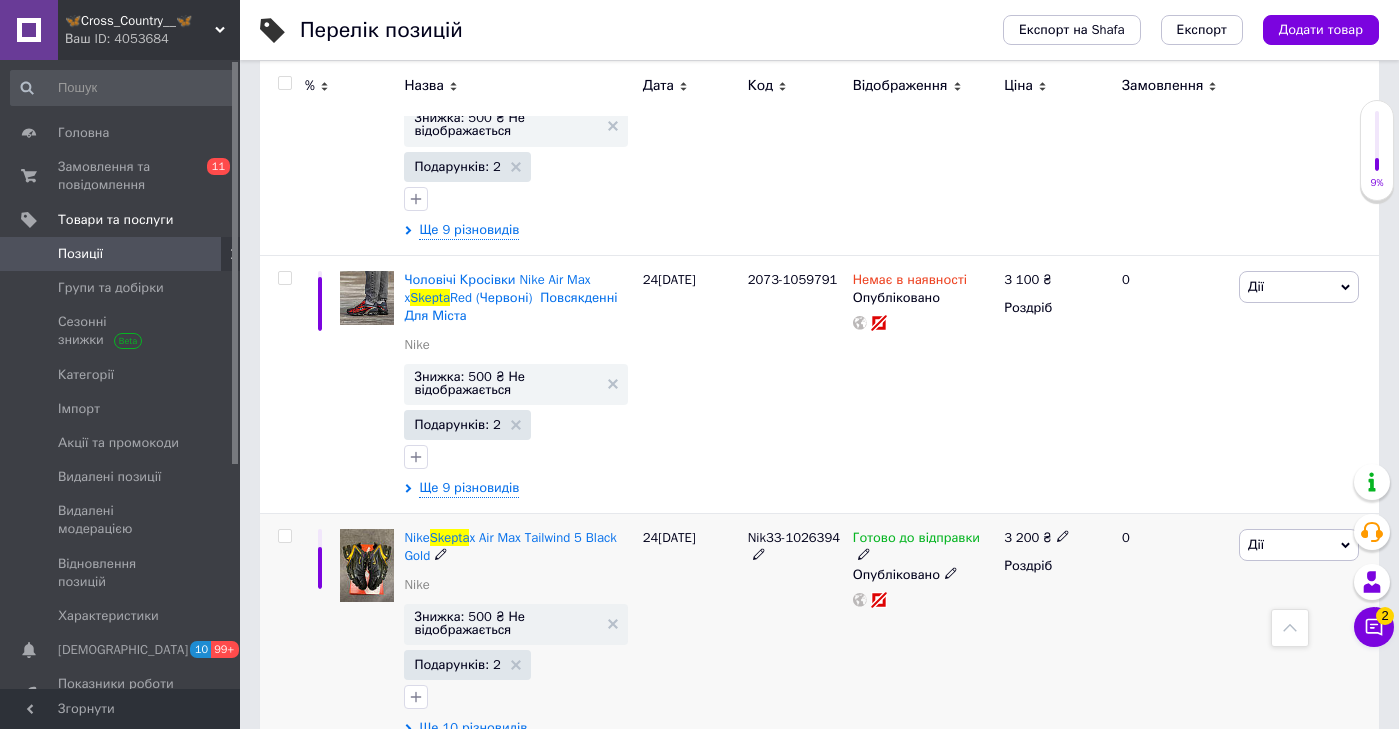 click at bounding box center (367, 565) 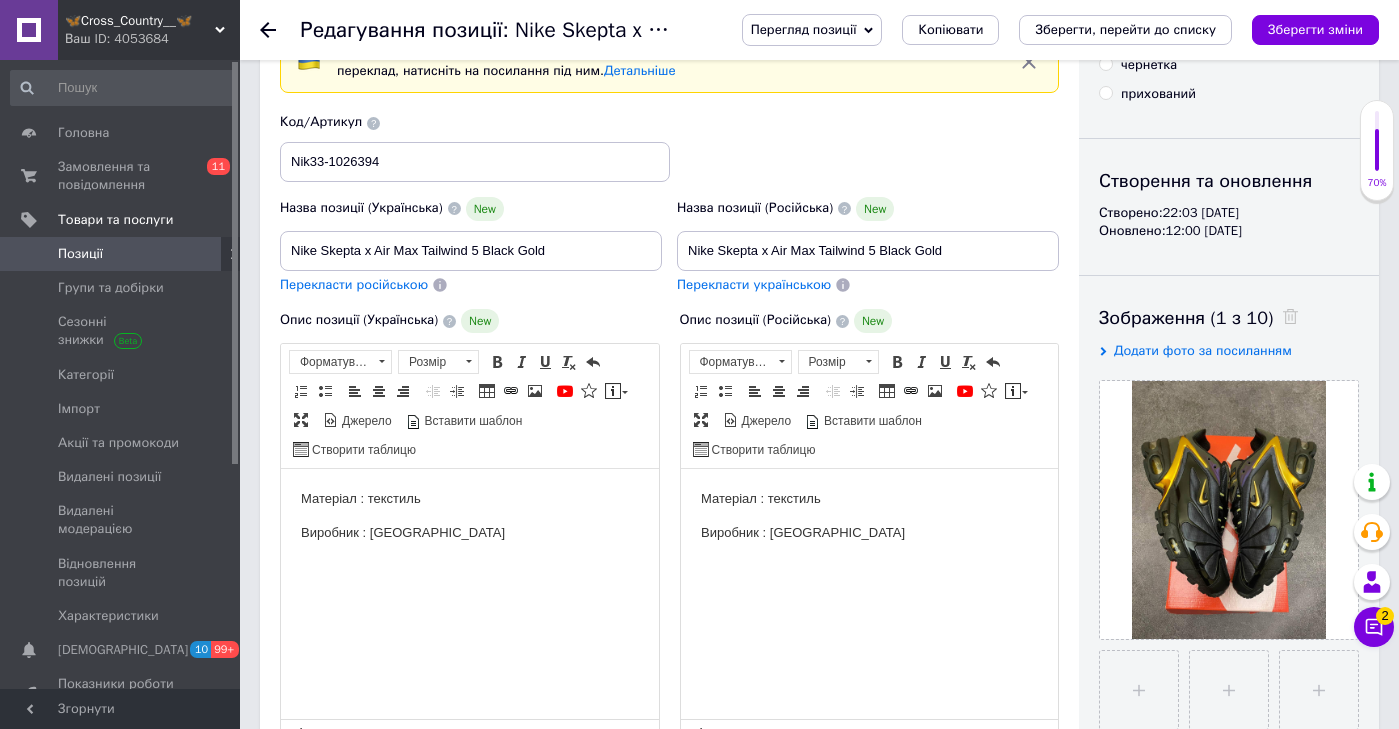 scroll, scrollTop: 176, scrollLeft: 0, axis: vertical 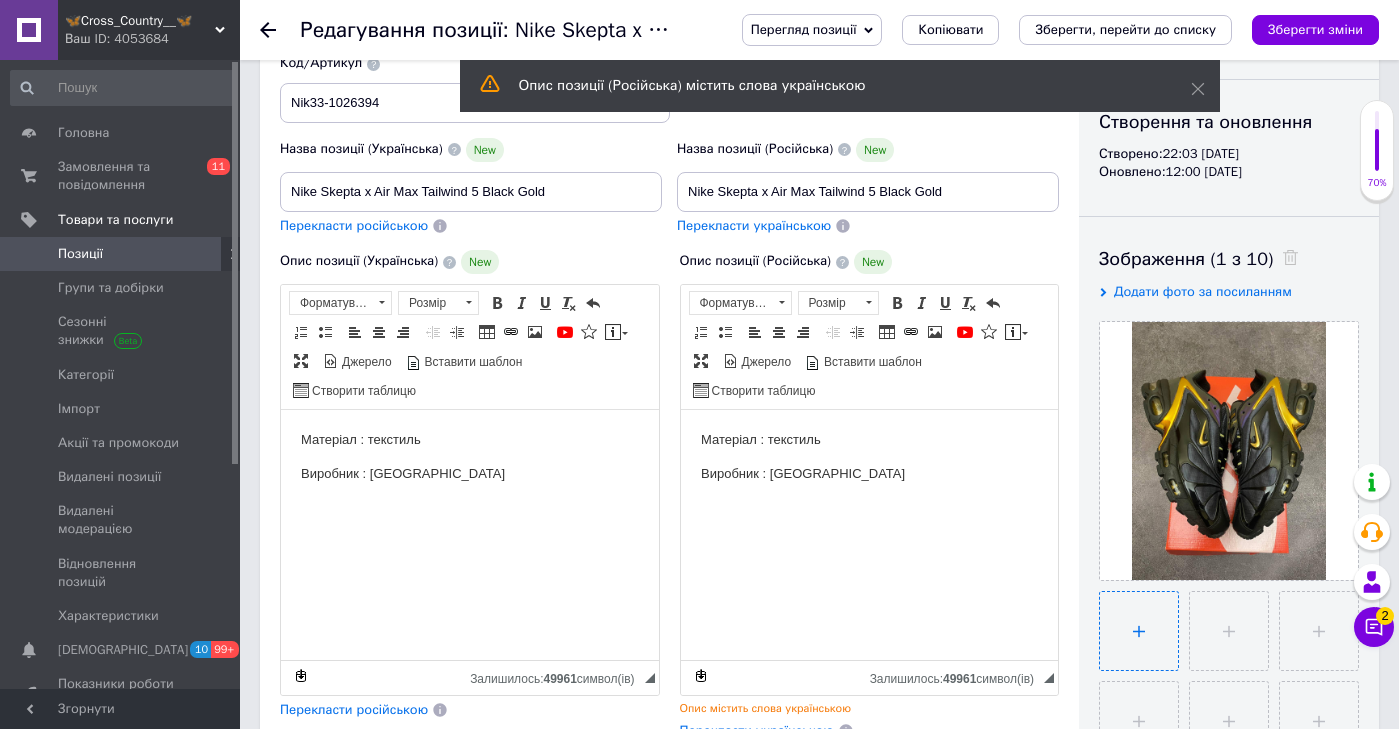 click at bounding box center (1139, 631) 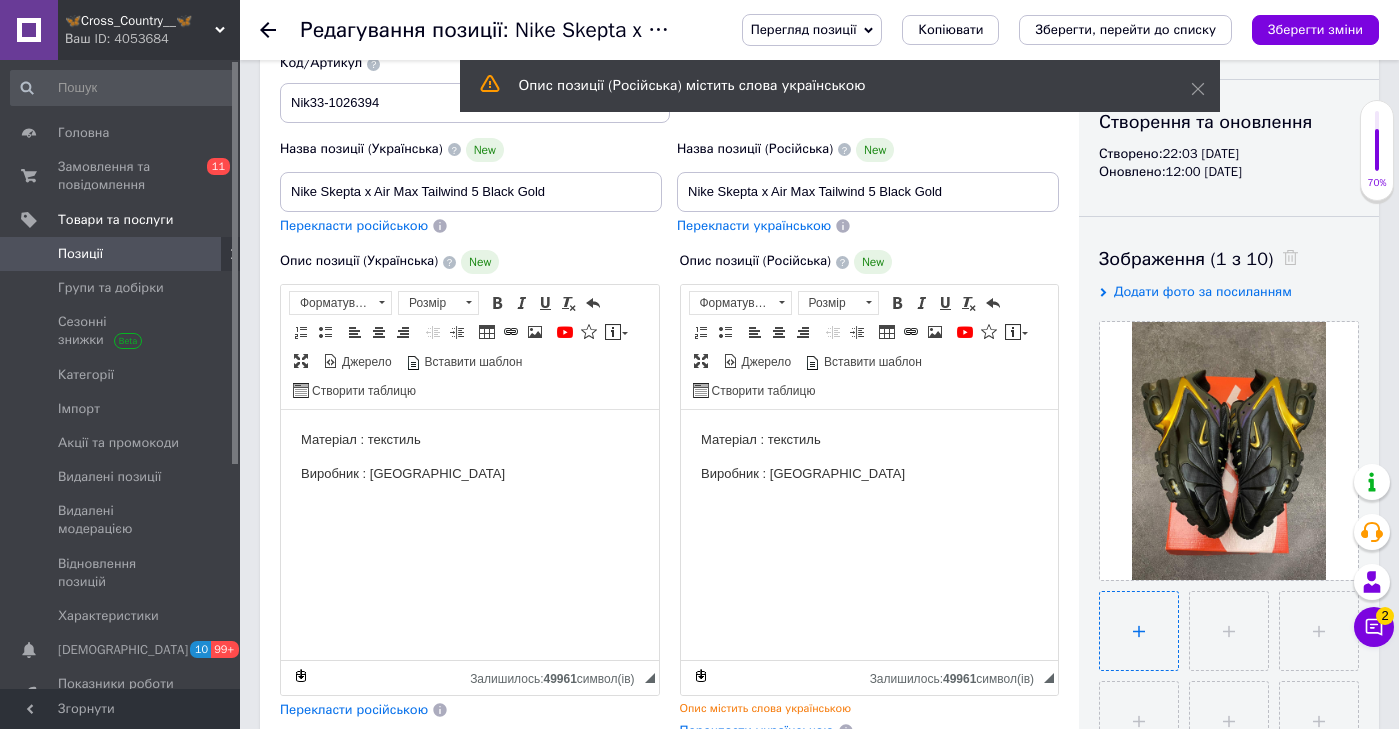 type on "C:\fakepath\IMG_4262.JPG" 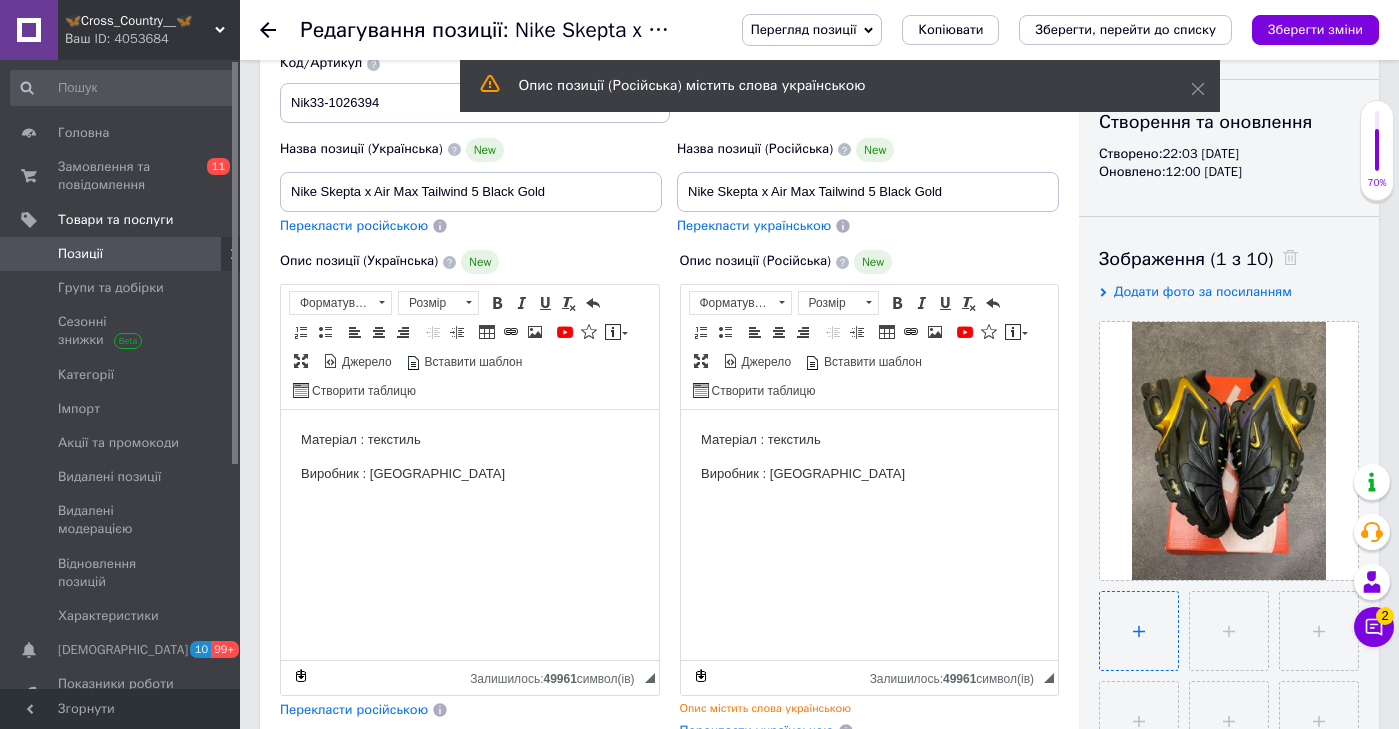 type 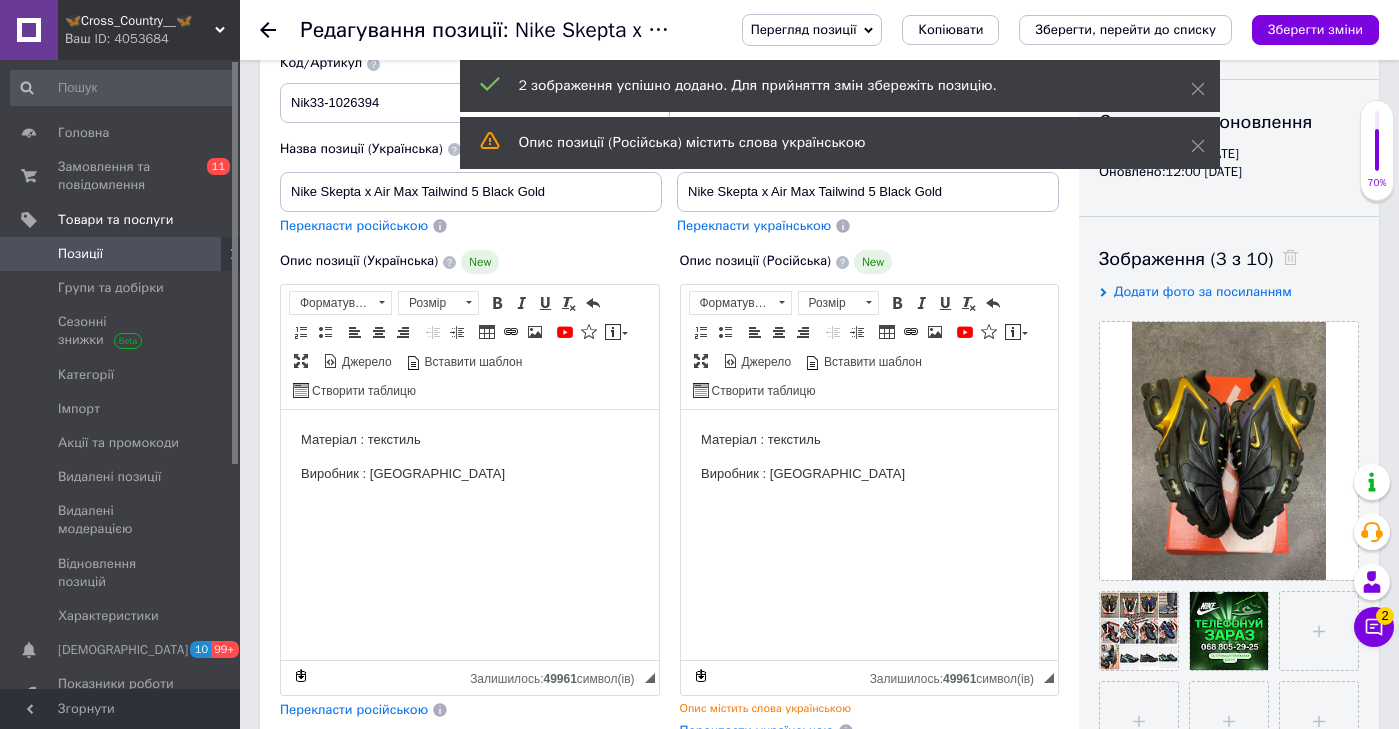 click on "Виробник : [GEOGRAPHIC_DATA]" at bounding box center [869, 474] 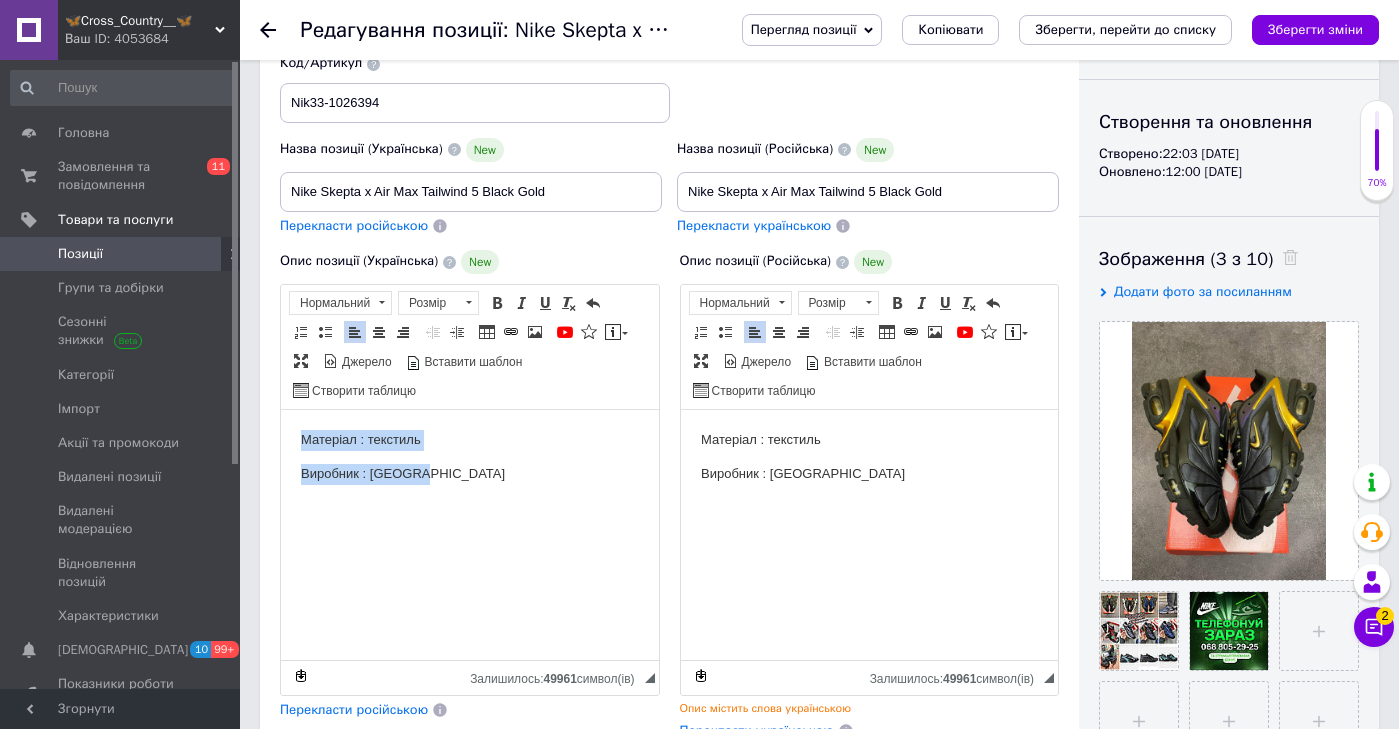 drag, startPoint x: 602, startPoint y: 571, endPoint x: 579, endPoint y: 418, distance: 154.7191 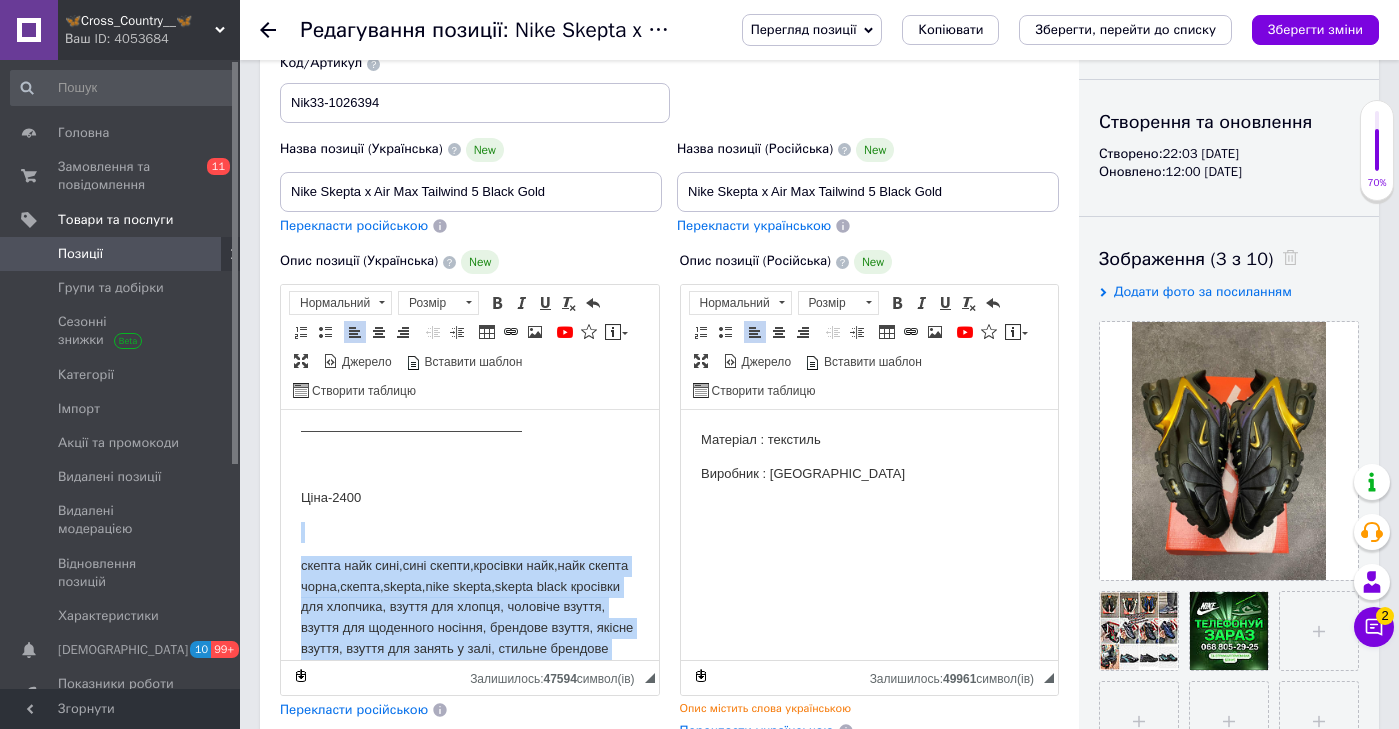scroll, scrollTop: 2542, scrollLeft: 0, axis: vertical 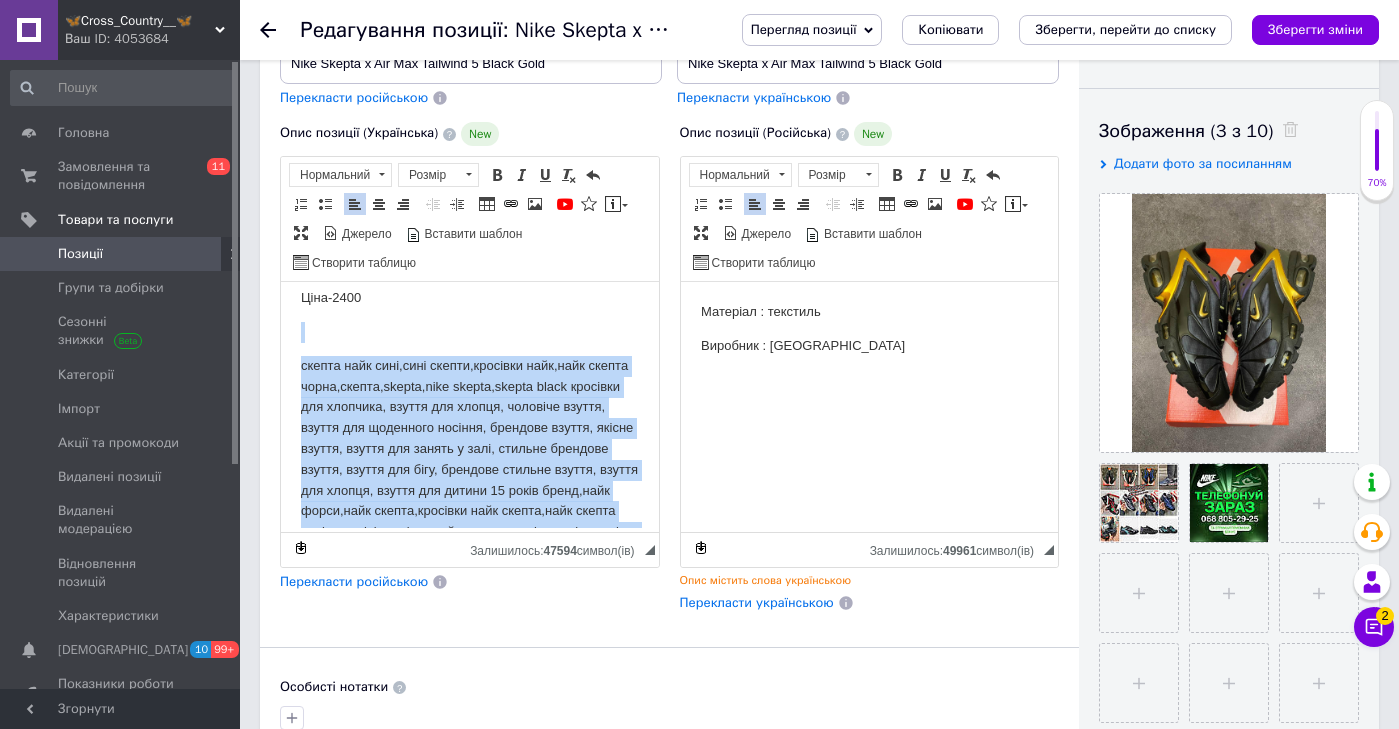 drag, startPoint x: 561, startPoint y: 389, endPoint x: 643, endPoint y: 819, distance: 437.74878 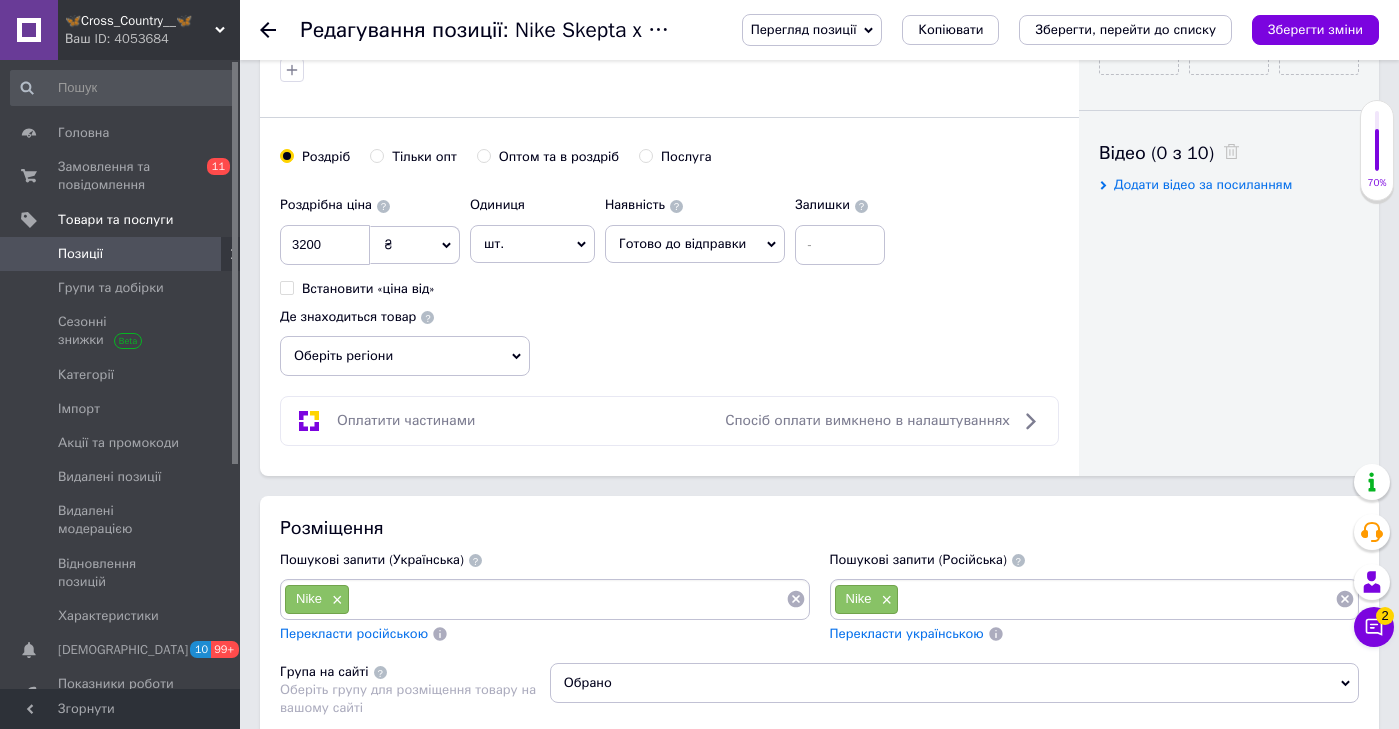 scroll, scrollTop: 1165, scrollLeft: 0, axis: vertical 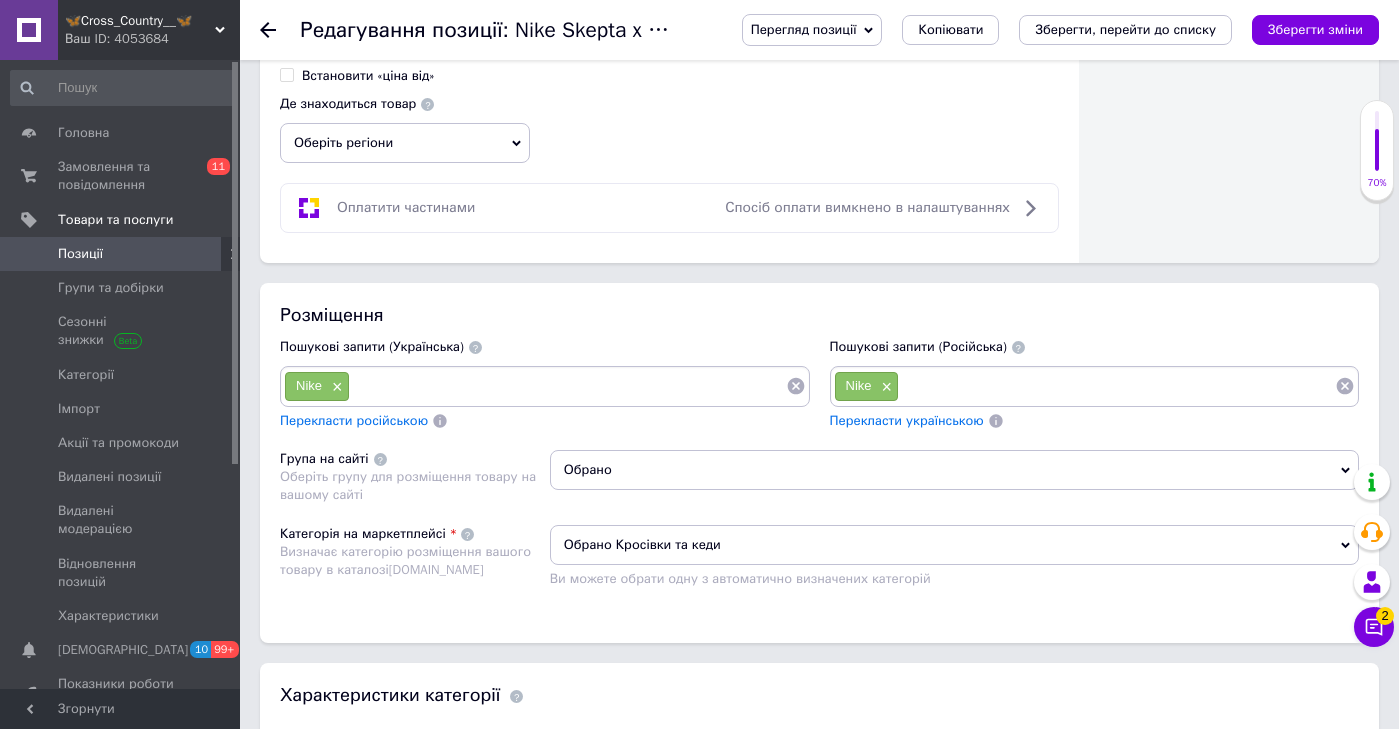 click on "Nike ×" at bounding box center (545, 386) 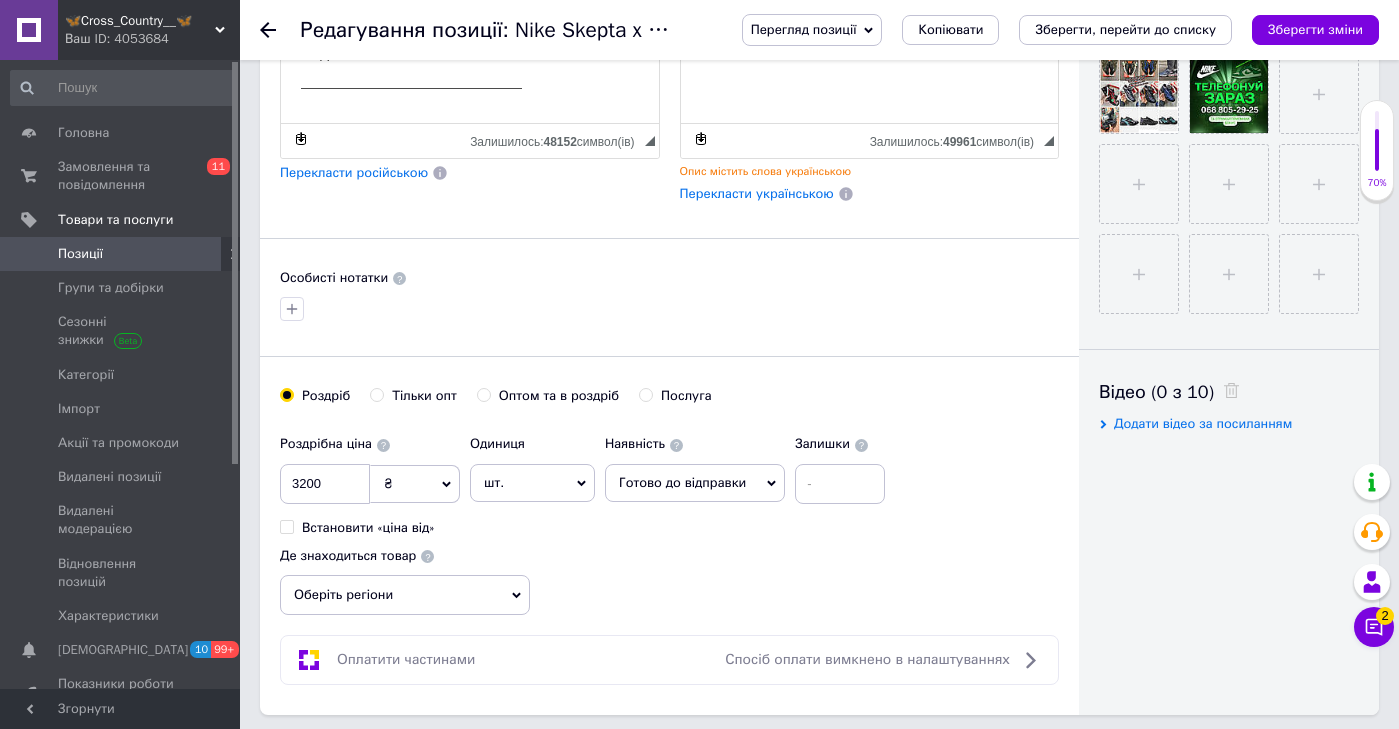 scroll, scrollTop: 443, scrollLeft: 0, axis: vertical 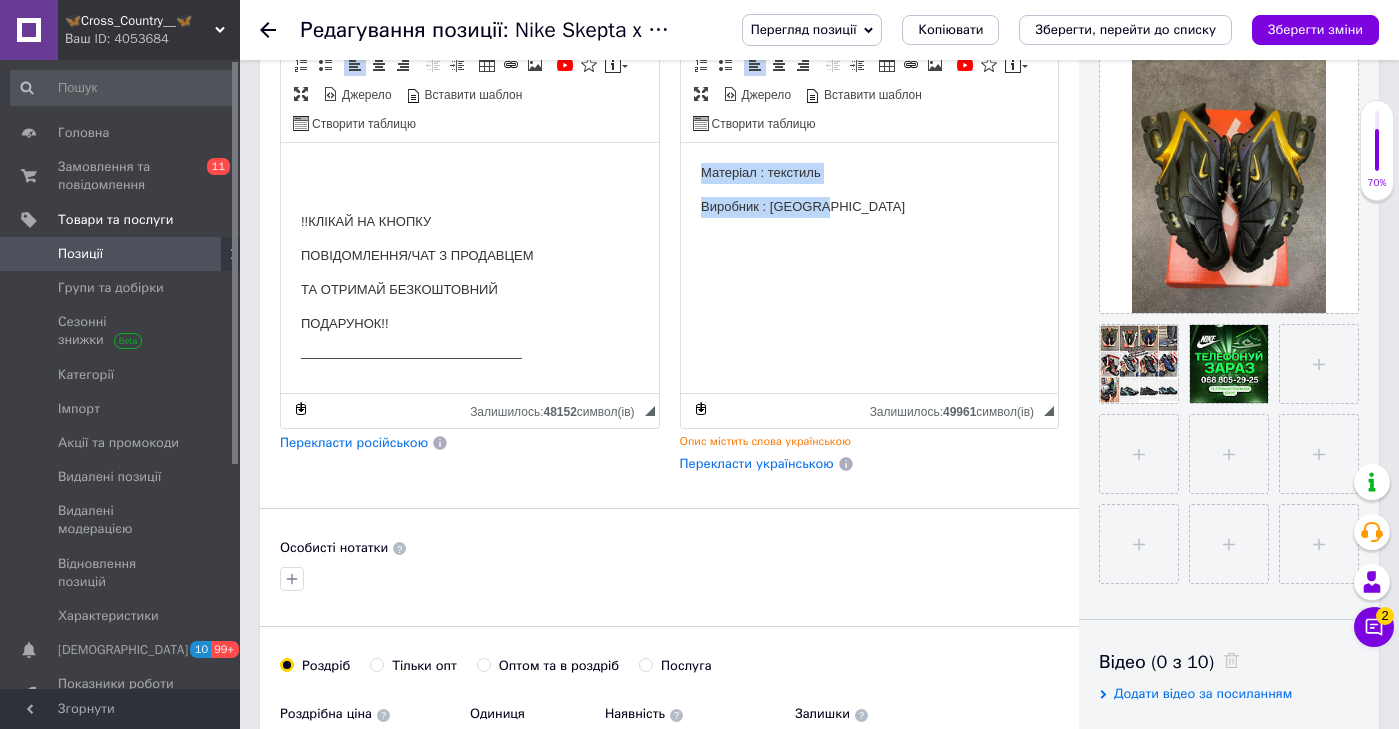 drag, startPoint x: 794, startPoint y: 263, endPoint x: 793, endPoint y: 145, distance: 118.004234 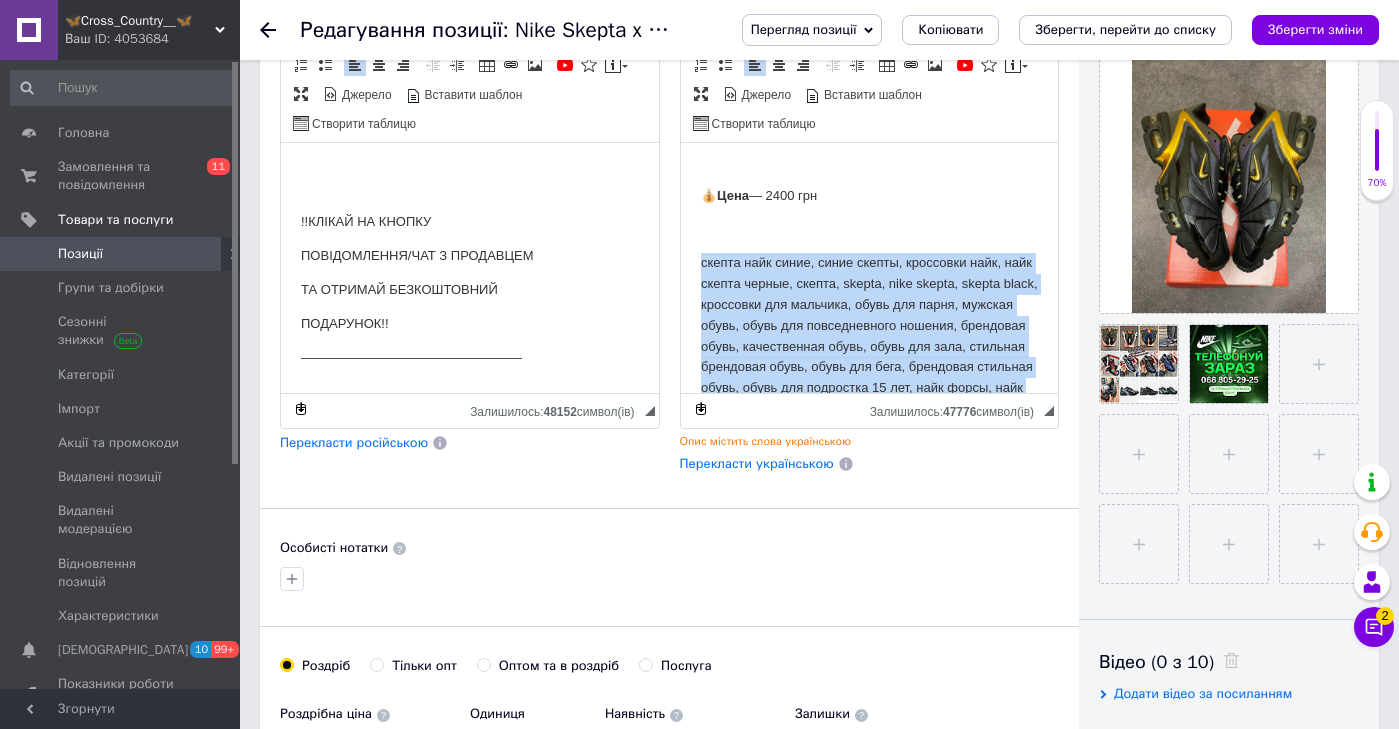 scroll, scrollTop: 2145, scrollLeft: 0, axis: vertical 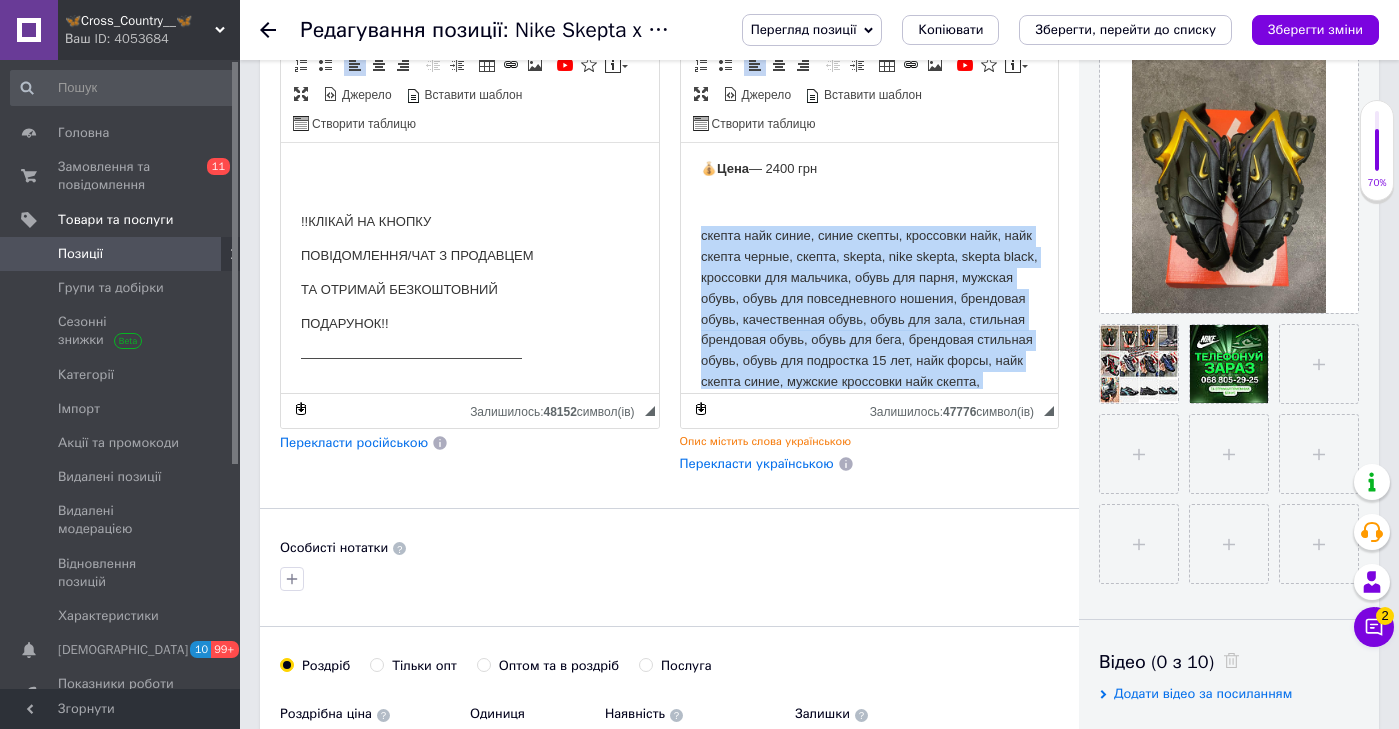 drag, startPoint x: 786, startPoint y: 186, endPoint x: 923, endPoint y: 561, distance: 399.2418 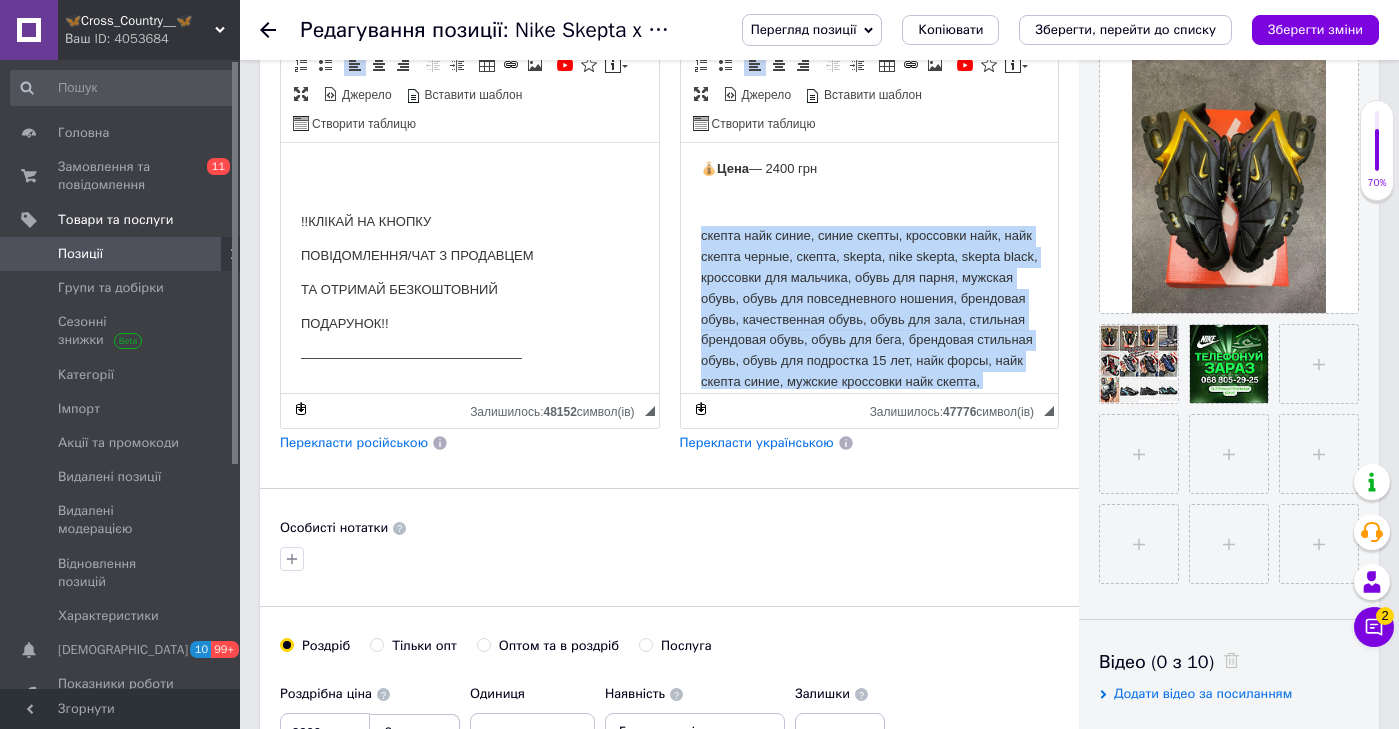 type 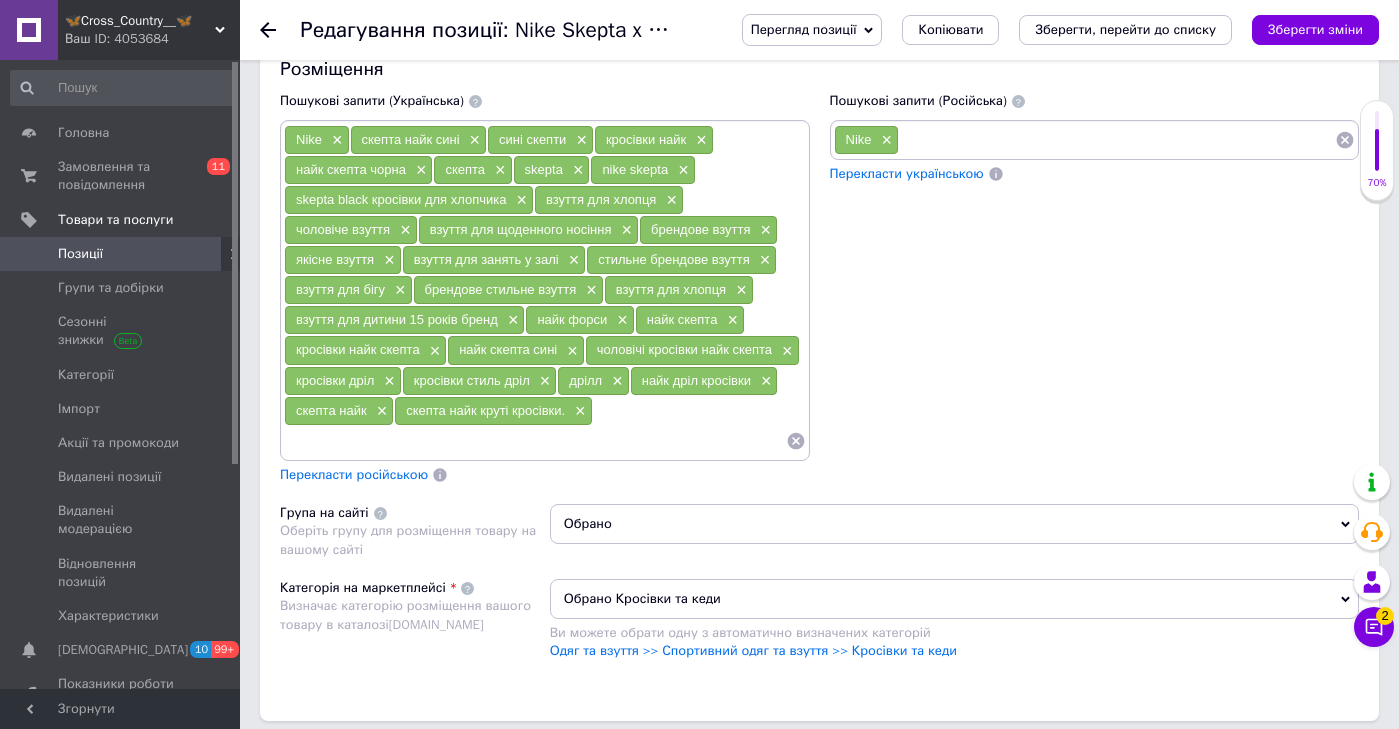 scroll, scrollTop: 1361, scrollLeft: 0, axis: vertical 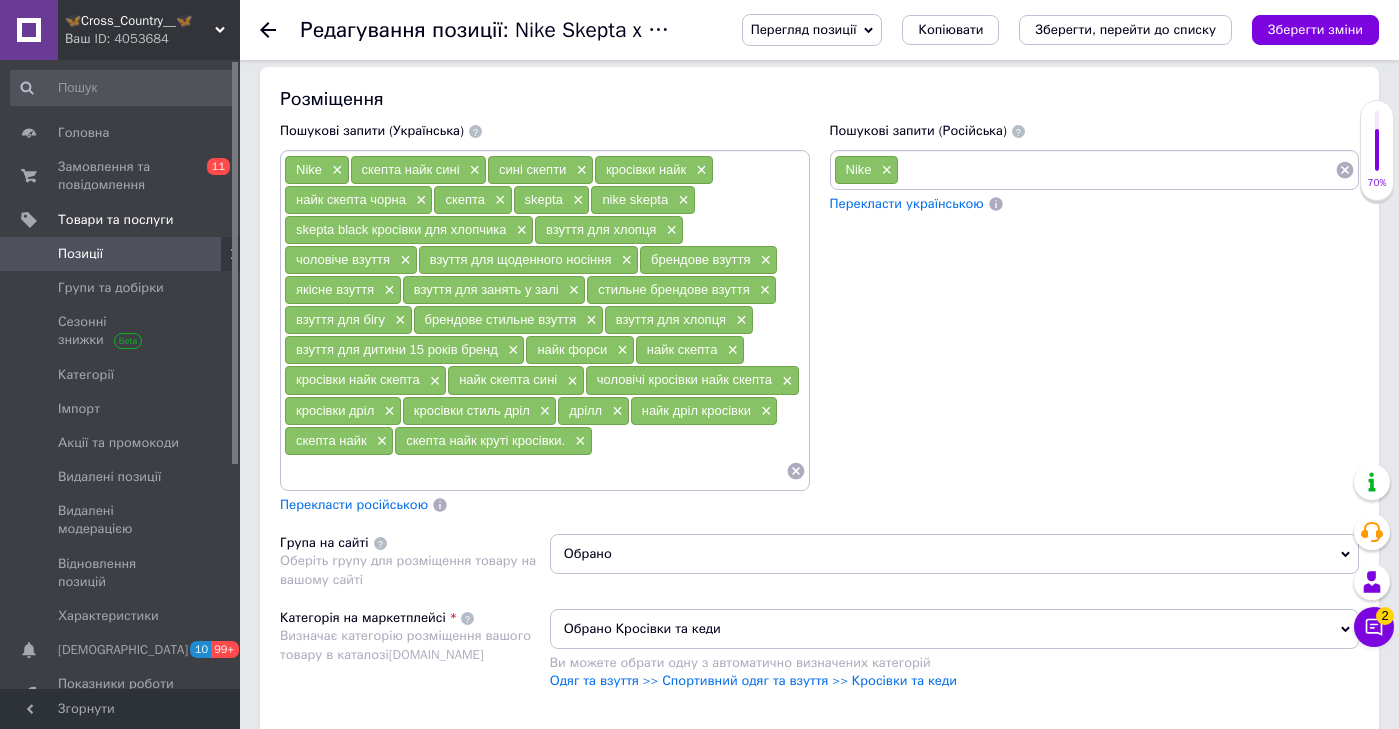 click at bounding box center (1117, 170) 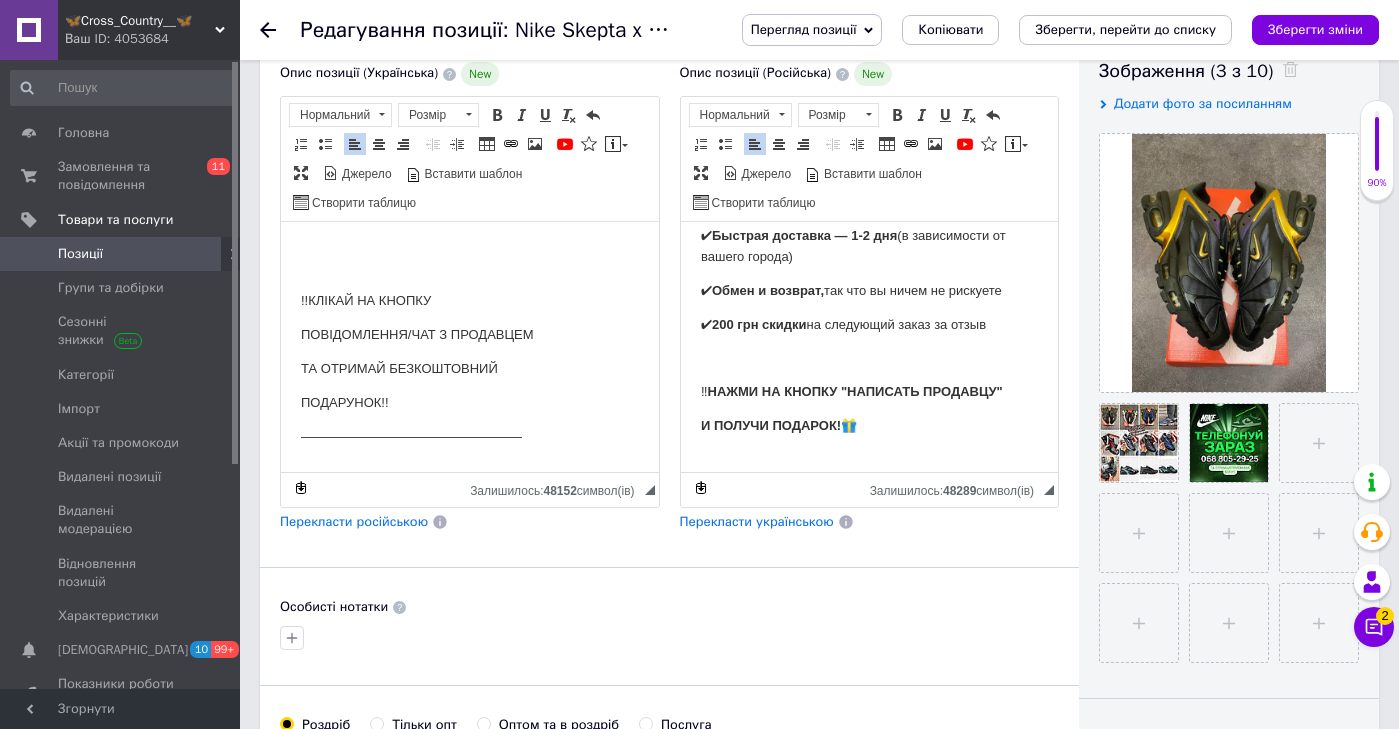 scroll, scrollTop: 259, scrollLeft: 0, axis: vertical 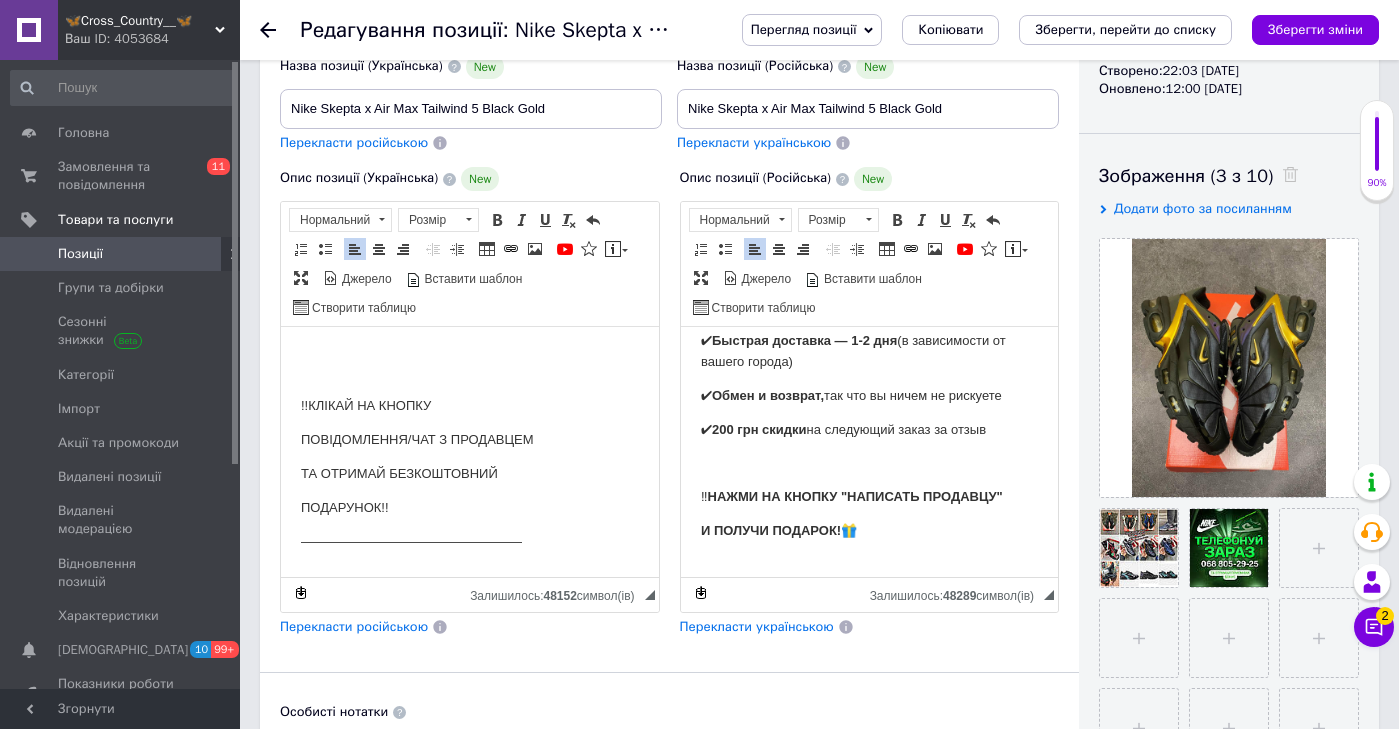 click on "💰  Цена  — 2400 грн" at bounding box center (869, 599) 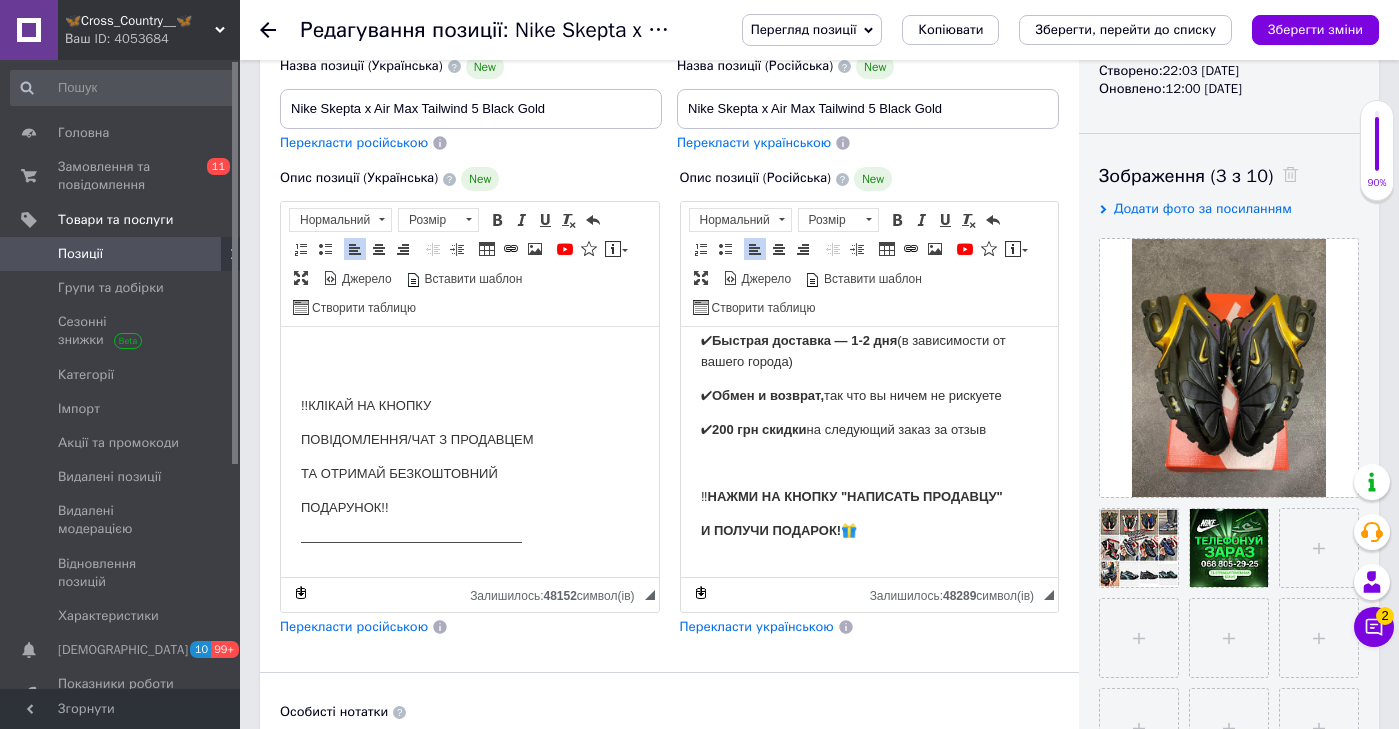 click on "Ціна-2400" at bounding box center (470, 609) 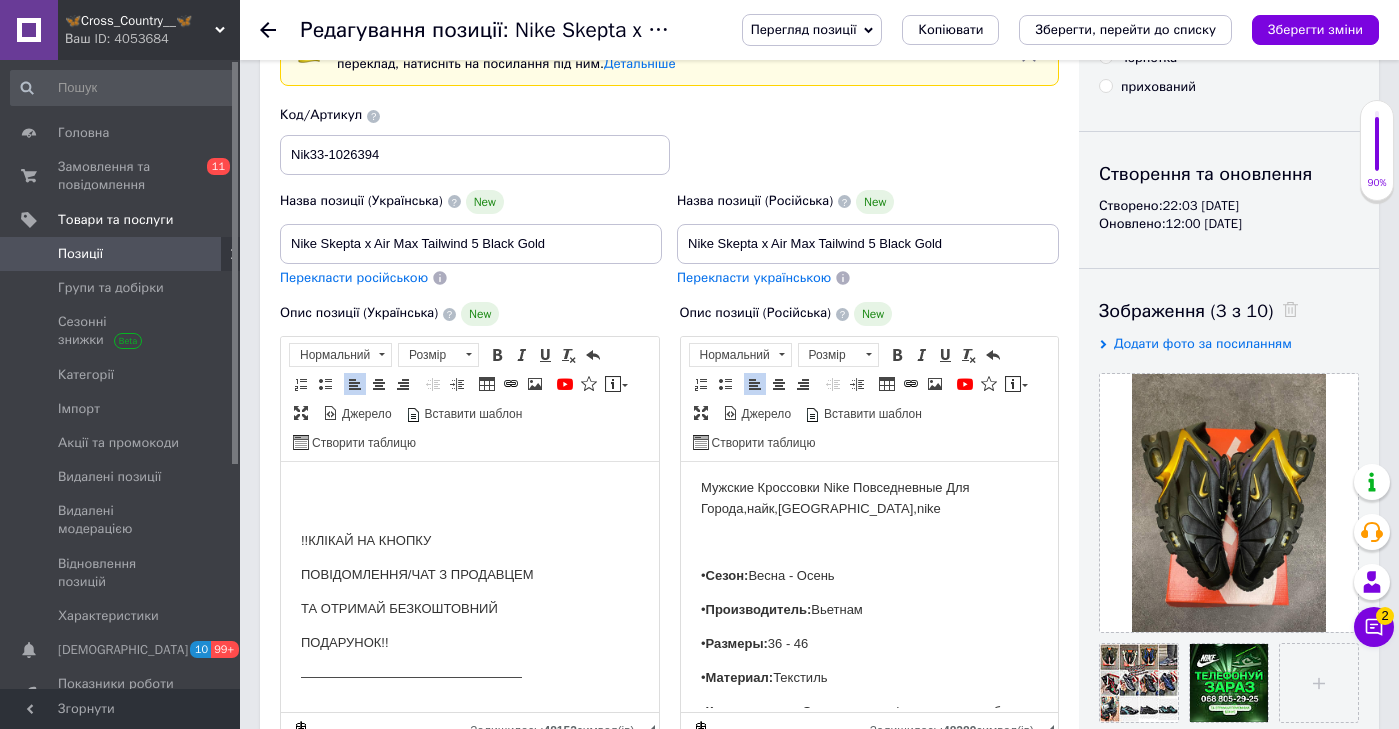 scroll, scrollTop: 30, scrollLeft: 0, axis: vertical 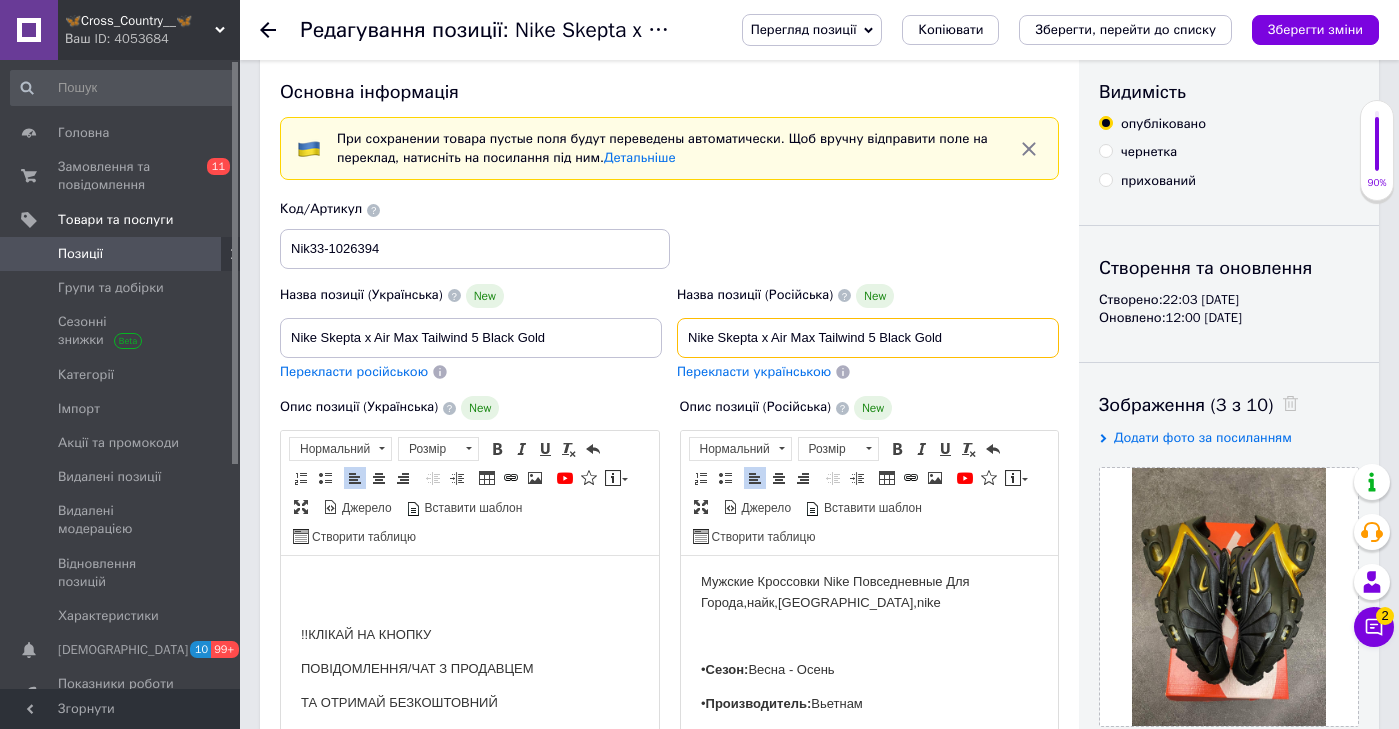 click on "Nike Skepta x Air Max Tailwind 5 Black Gold" at bounding box center [868, 338] 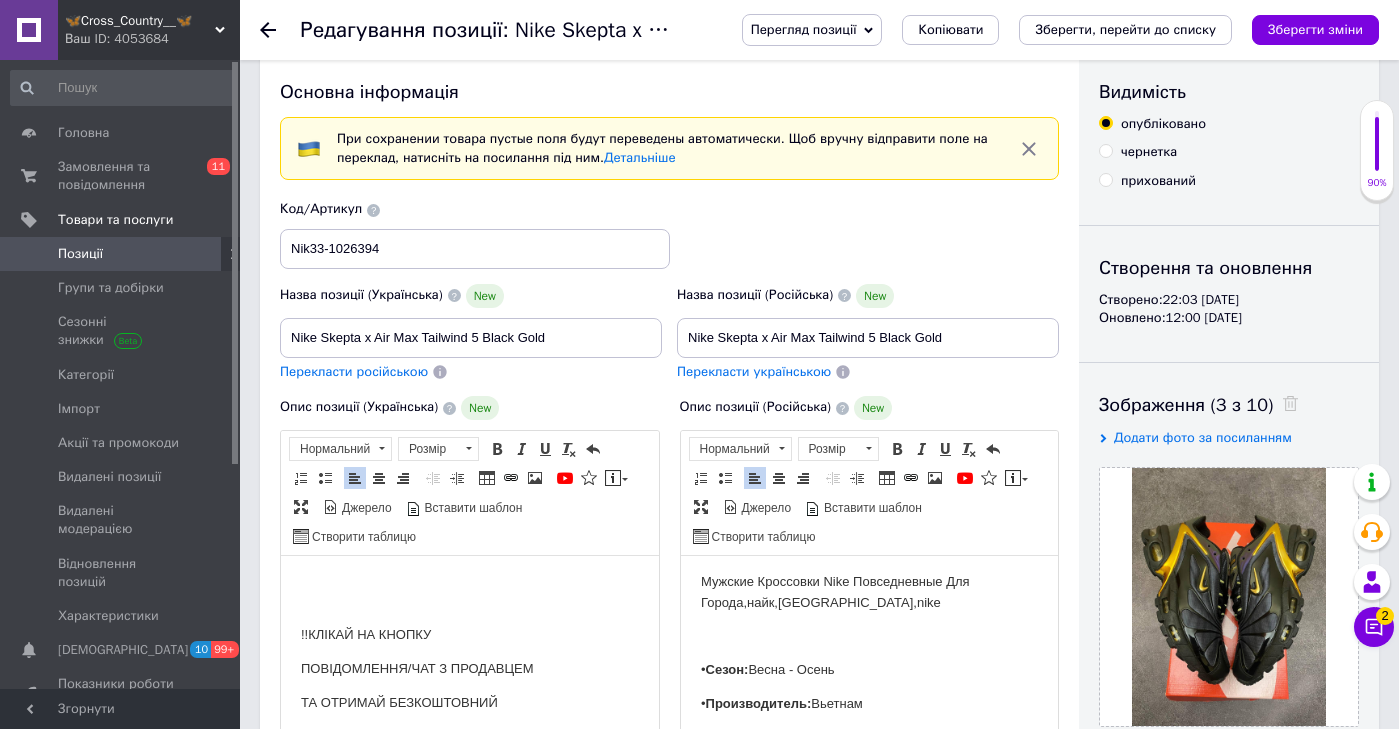 click on "Мужские Кроссовки Nike Повседневные Для Города,найк,[GEOGRAPHIC_DATA],nike" at bounding box center (869, 593) 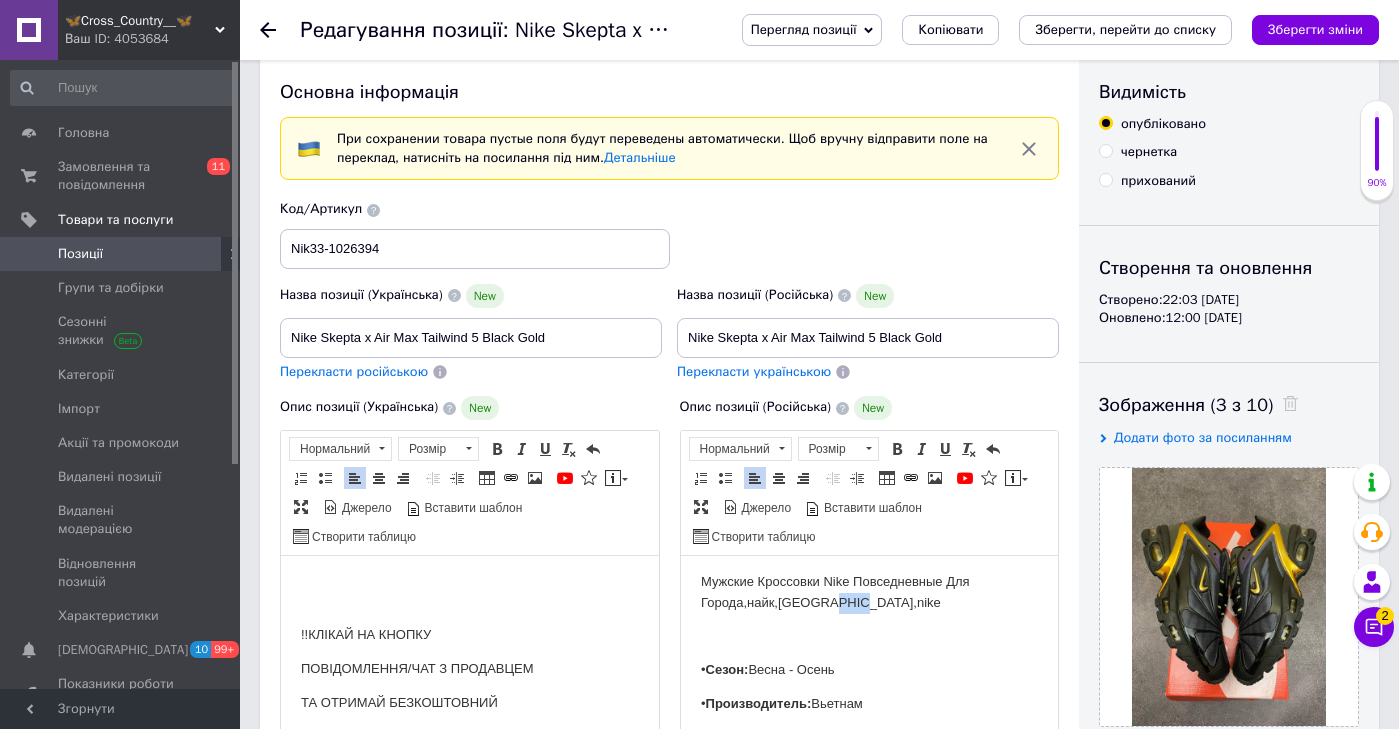 click on "Мужские Кроссовки Nike Повседневные Для Города,найк,[GEOGRAPHIC_DATA],nike" at bounding box center [869, 593] 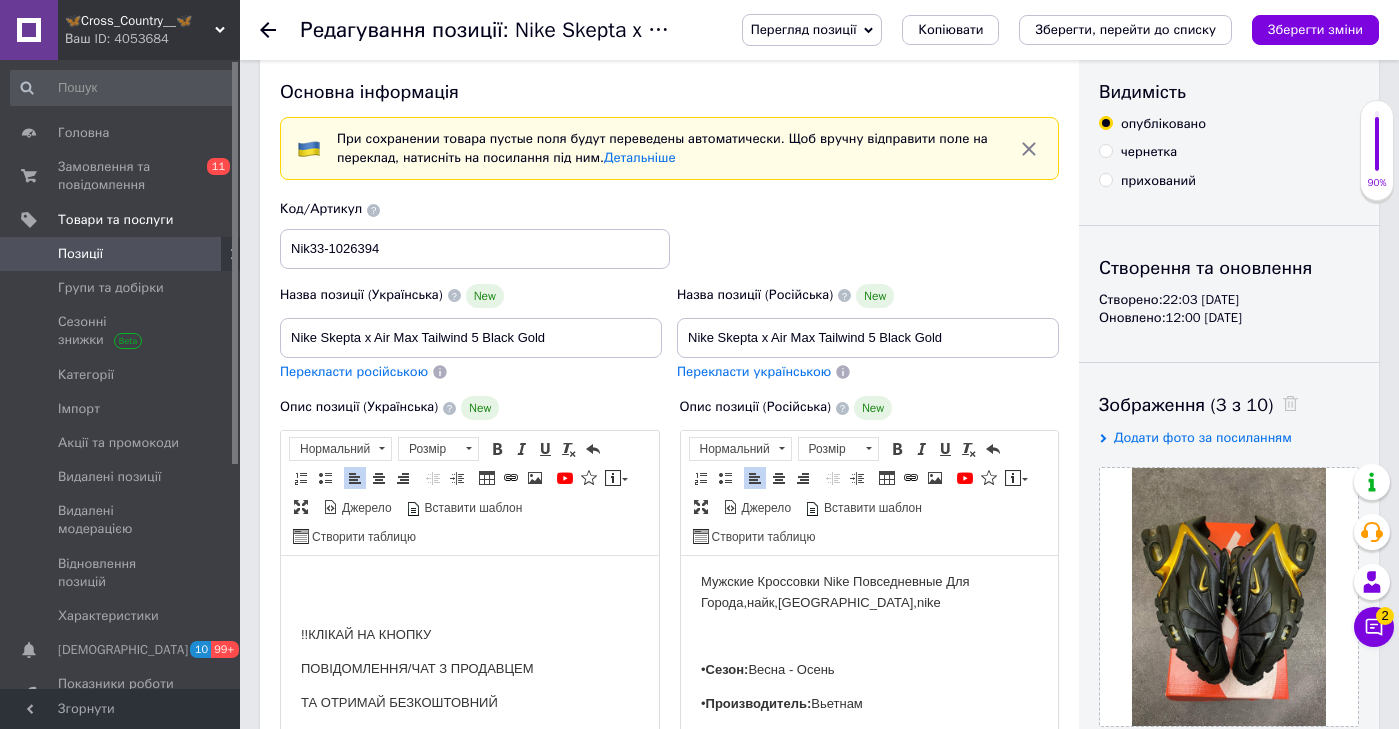 click on "Мужские Кроссовки Nike Повседневные Для Города,найк,[GEOGRAPHIC_DATA],nike" at bounding box center [869, 593] 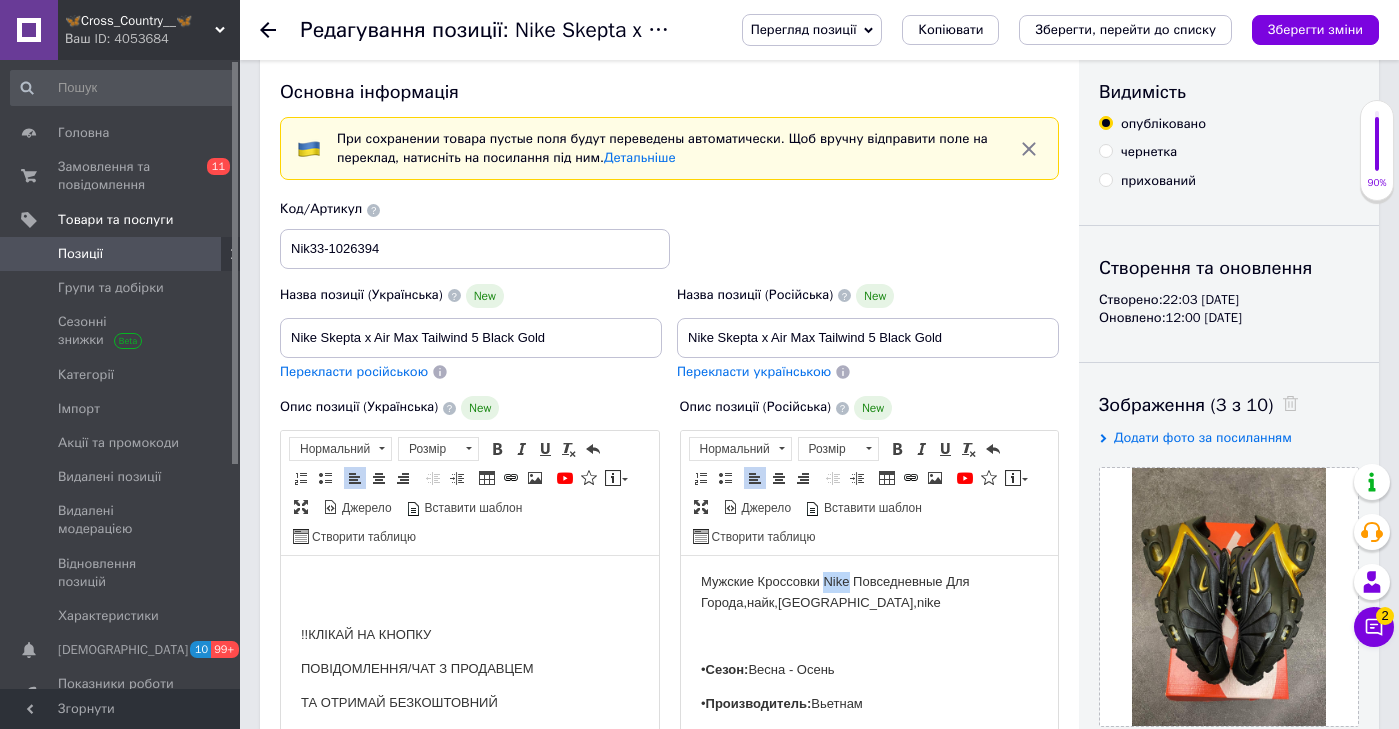 click on "Мужские Кроссовки Nike Повседневные Для Города,найк,[GEOGRAPHIC_DATA],nike" at bounding box center (869, 593) 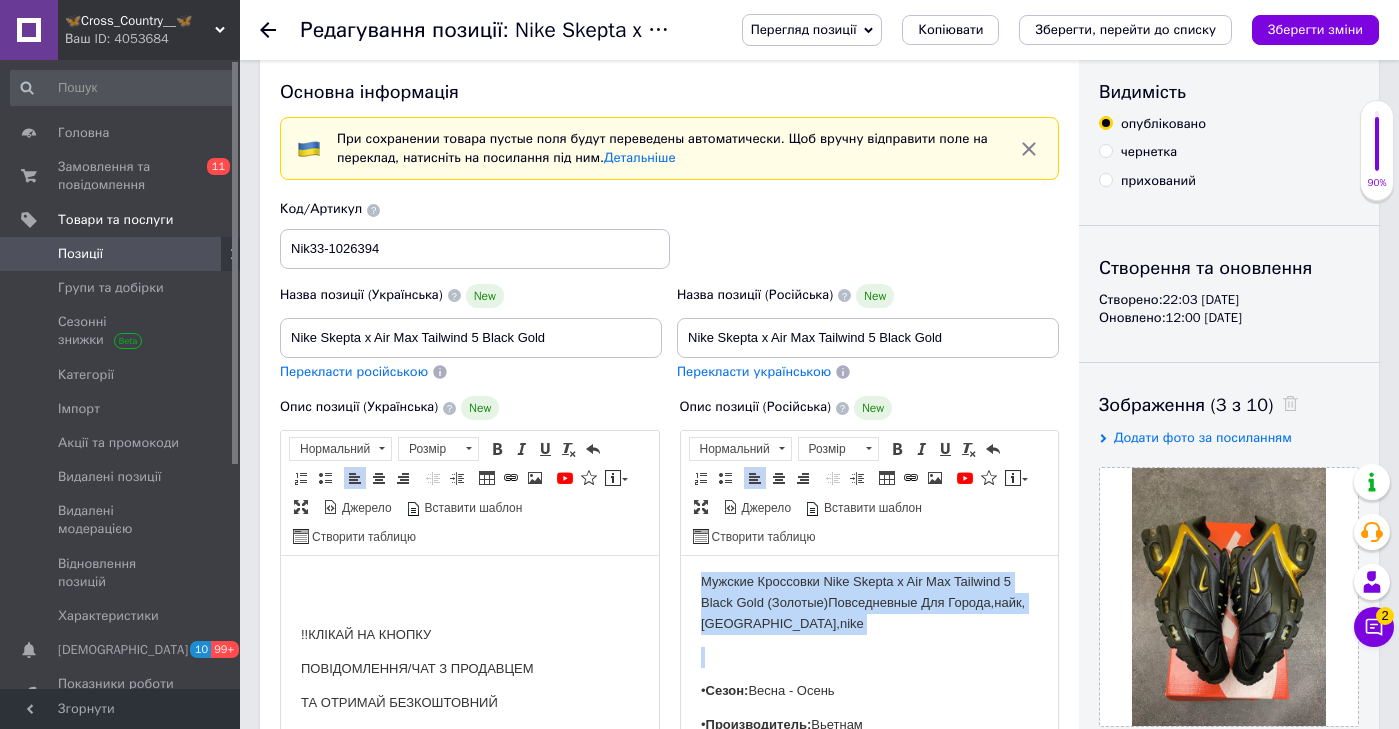 drag, startPoint x: 903, startPoint y: 664, endPoint x: 903, endPoint y: 496, distance: 168 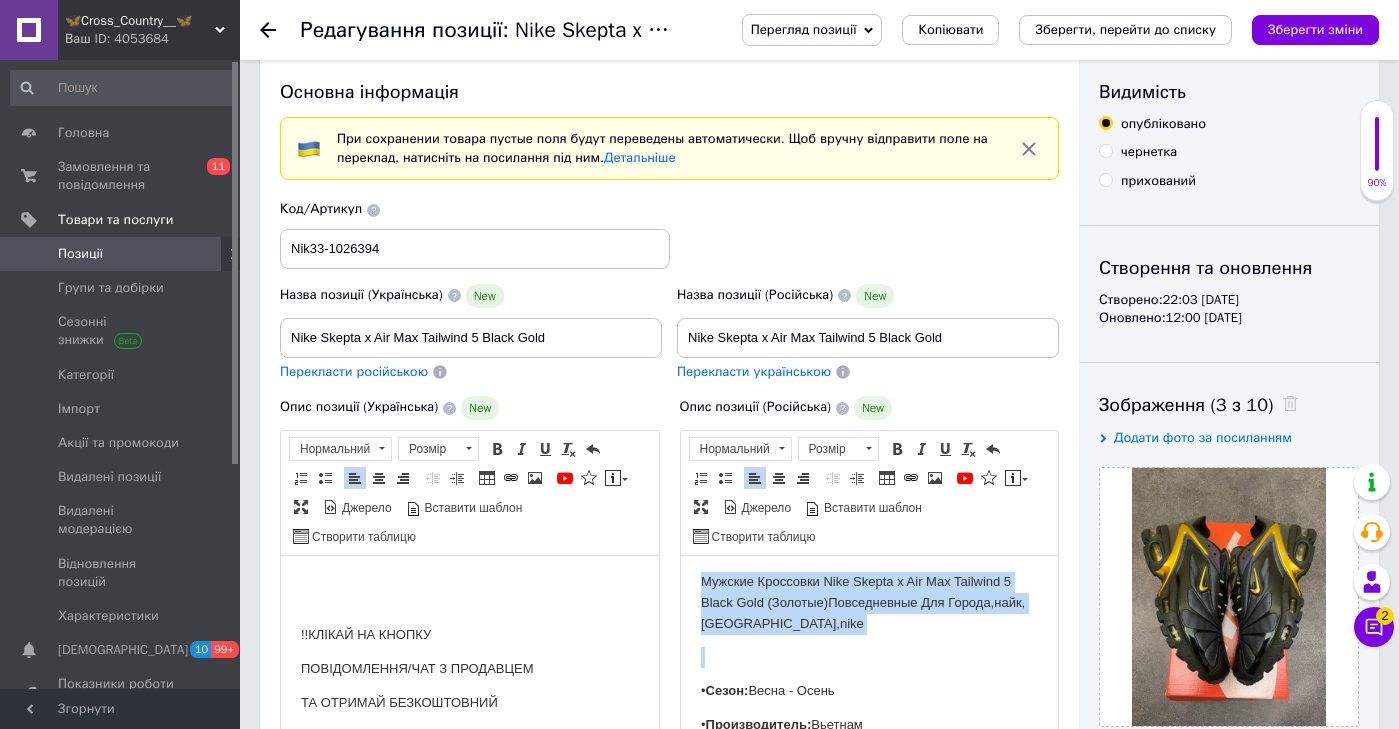 click on "Мужские Кроссовки Nike Skepta x Air Max Tailwind 5 Black Gold (Золотые)  Повседневные Для Города,найк,Скепта,nike •  Сезон:  Весна - Осень •  Производитель:  [GEOGRAPHIC_DATA] •  Размеры:  36 - 46 •  Материал:  Текстиль •  Комплектация:  Оригинальная фирменная коробка •  Отправка в день заказа  --- Друзья, меня зовут [PERSON_NAME],  и именно я постараюсь сделать все, чтобы вы остались довольны покупкой! На фото ниже я хотел показать, что  открыт к общению  и хочу, чтобы каждый знал —  мы работаем для клиента!  Любой вид доставки, любой способ оплаты —  всё, чтобы вам было удобно!  Так что, ✅ За ✅ Более ---" at bounding box center [869, 1665] 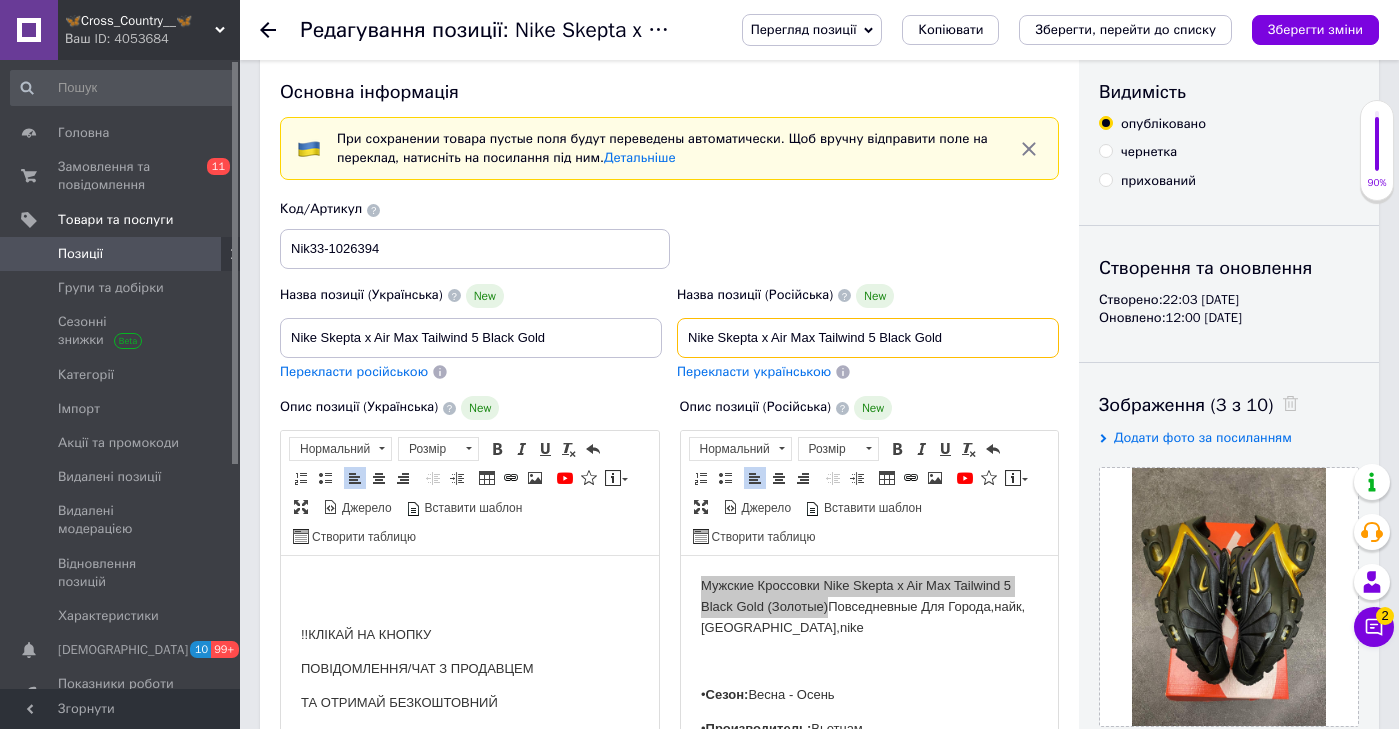 click on "Nike Skepta x Air Max Tailwind 5 Black Gold" at bounding box center (868, 338) 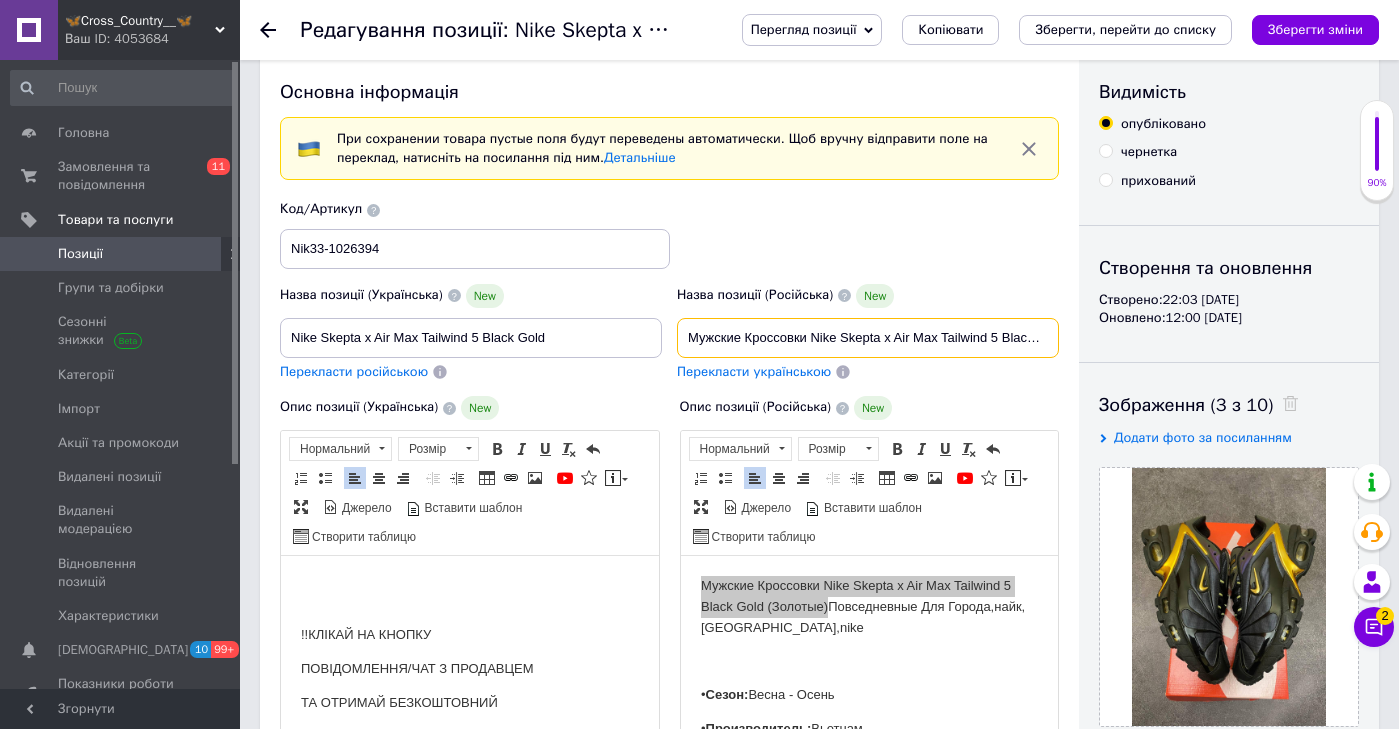type on "Мужские Кроссовки Nike Skepta x Air Max Tailwind 5 Black Gold (Золотые) Повседневные Для Города,найк,Скепта,nike" 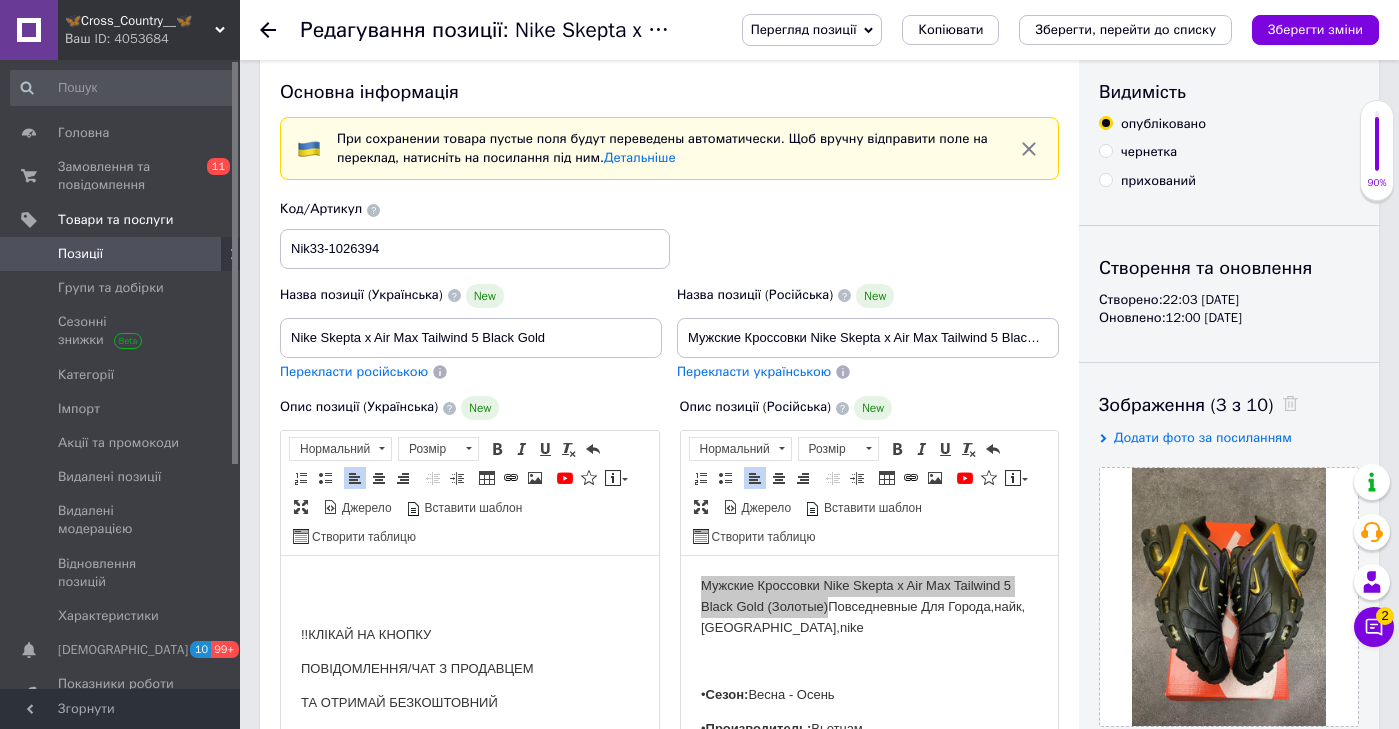 click on "Перекласти українською" at bounding box center (754, 371) 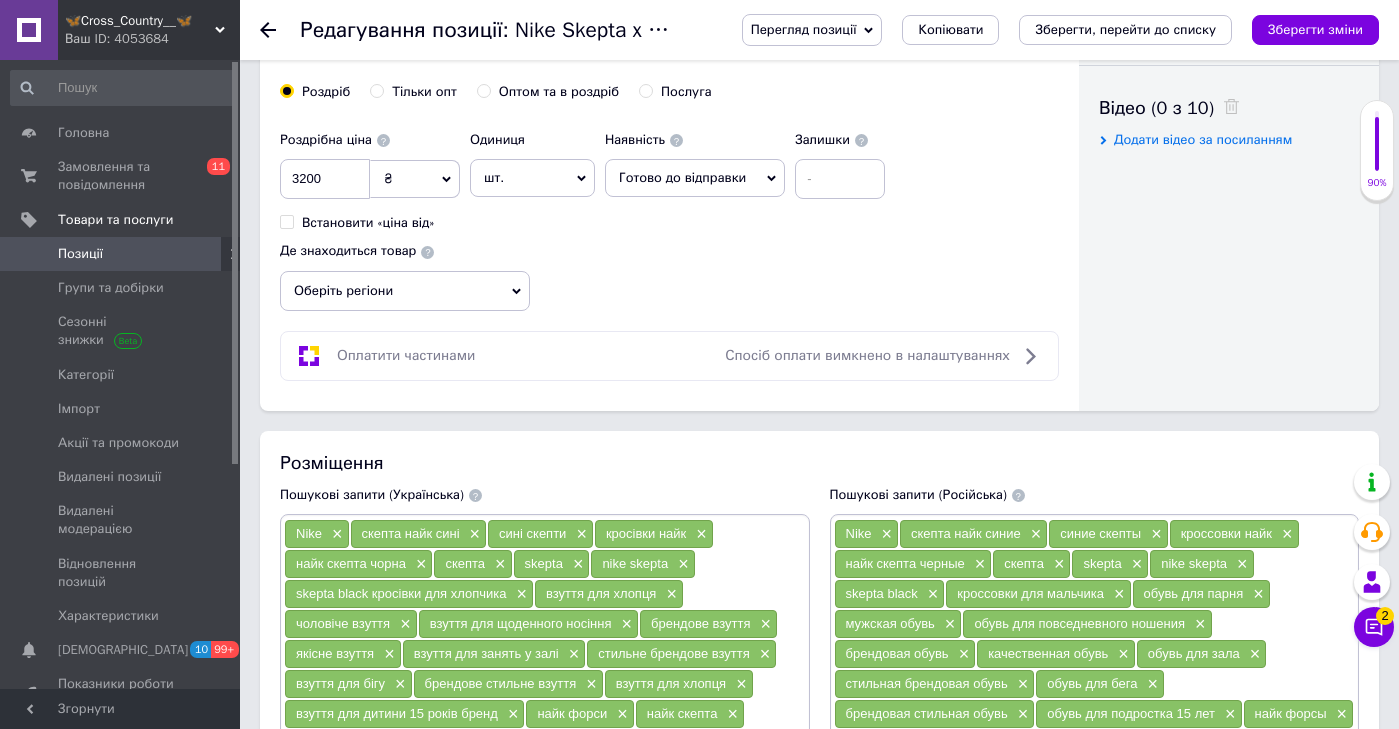 type on "Чоловічі Кросівки Nike Skepta x Air Max Tailwind 5 Black Gold (Золоті) Повсякденні для Міста, [PERSON_NAME], Скета,nike" 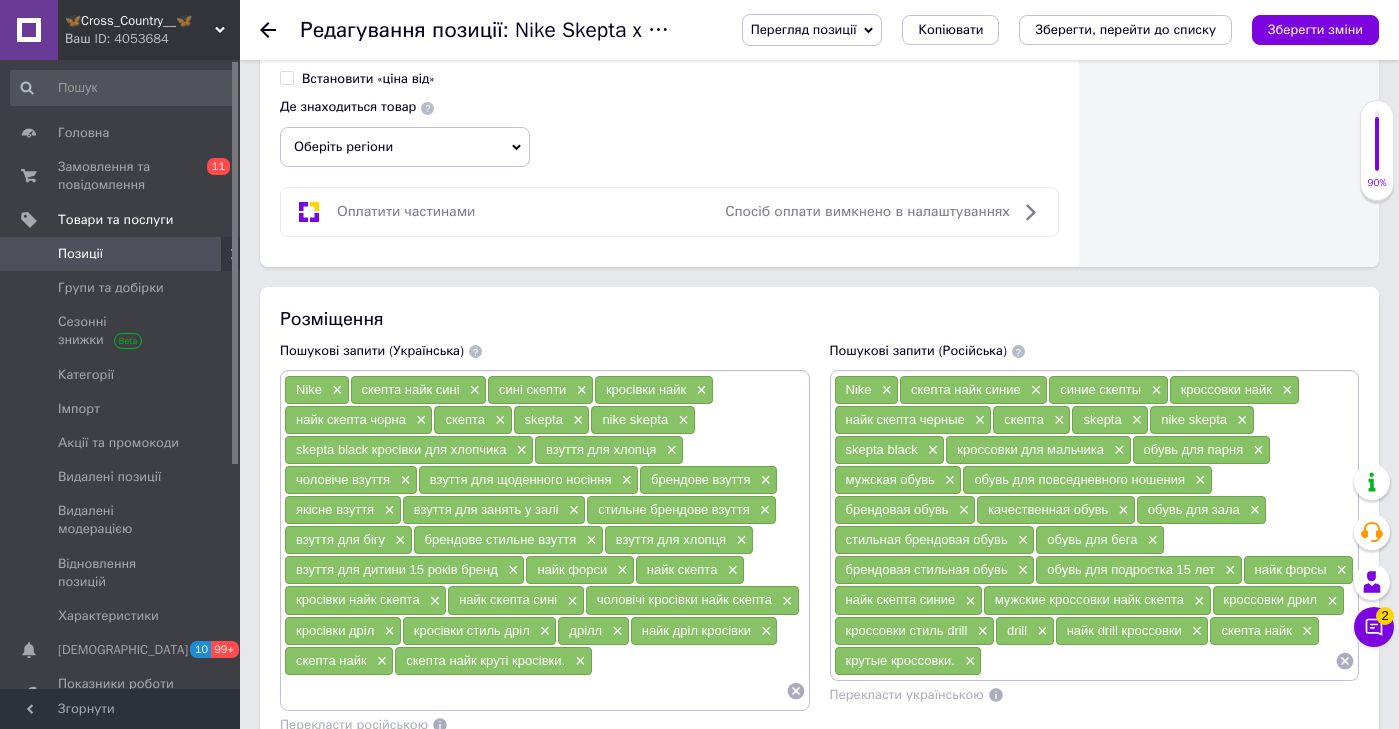 scroll, scrollTop: 1159, scrollLeft: 0, axis: vertical 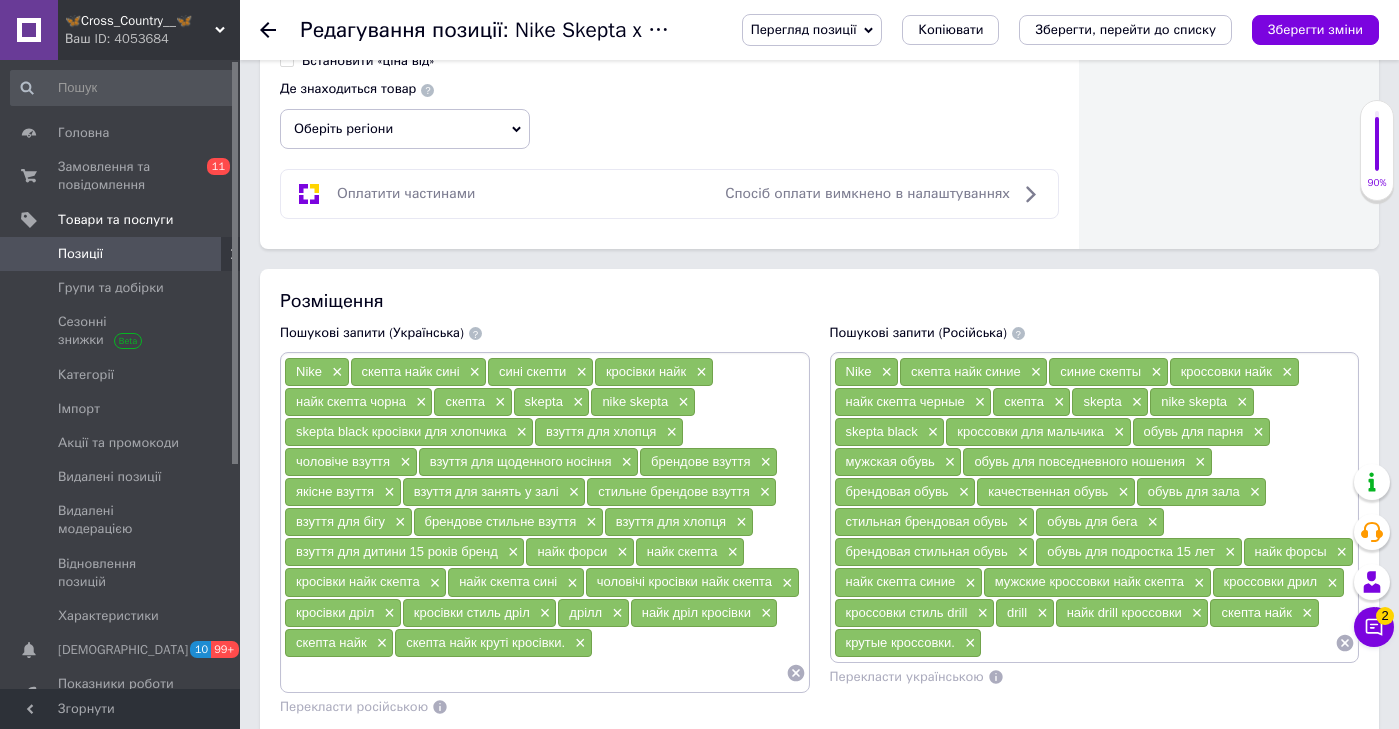 click at bounding box center (1158, 643) 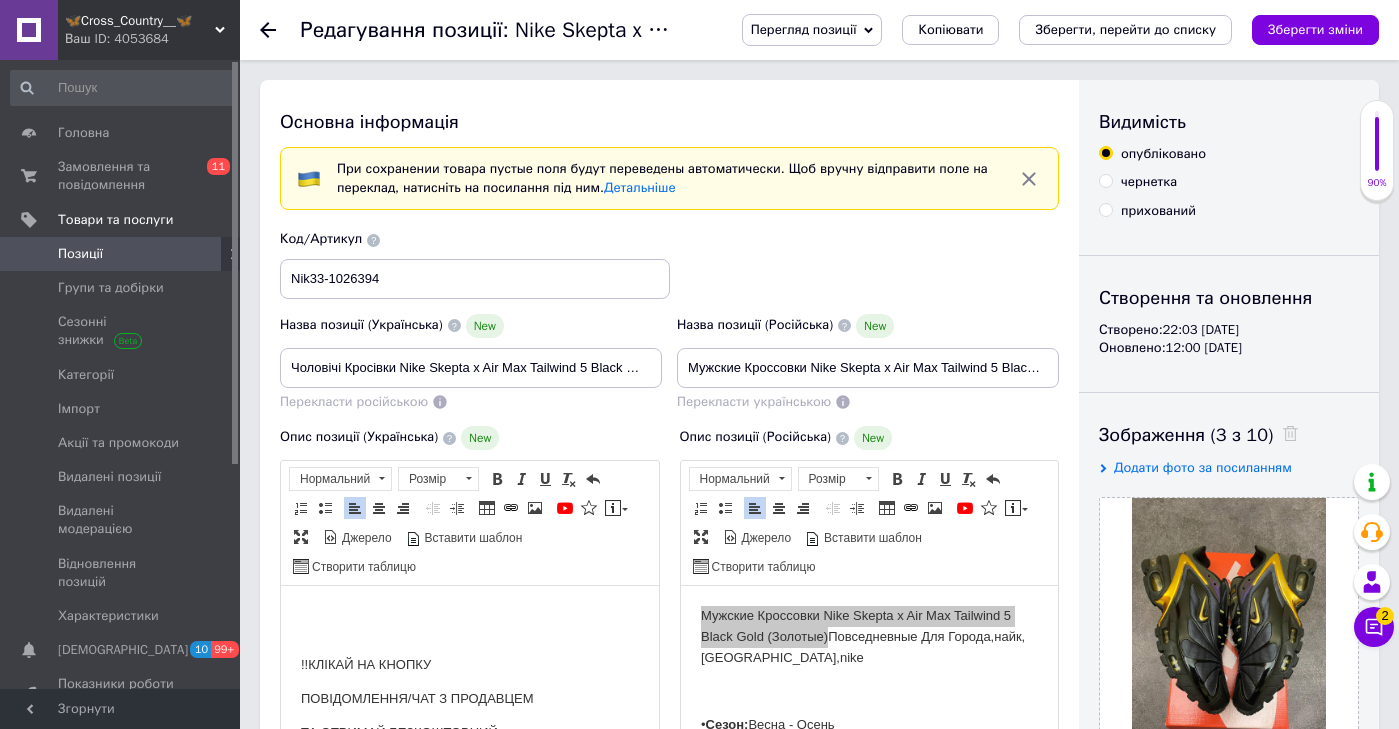 scroll, scrollTop: 0, scrollLeft: 0, axis: both 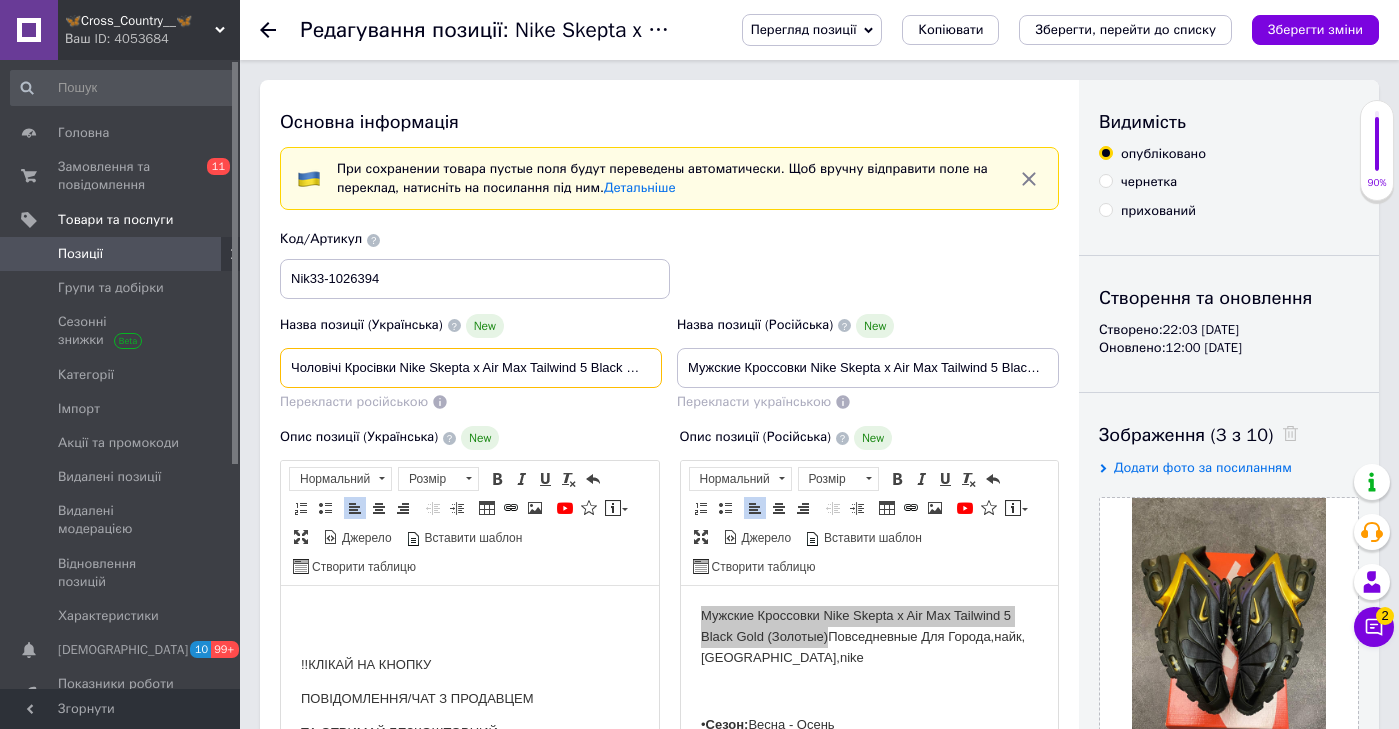 click on "Чоловічі Кросівки Nike Skepta x Air Max Tailwind 5 Black Gold (Золоті) Повсякденні для Міста, [PERSON_NAME], Скета,nike" at bounding box center [471, 368] 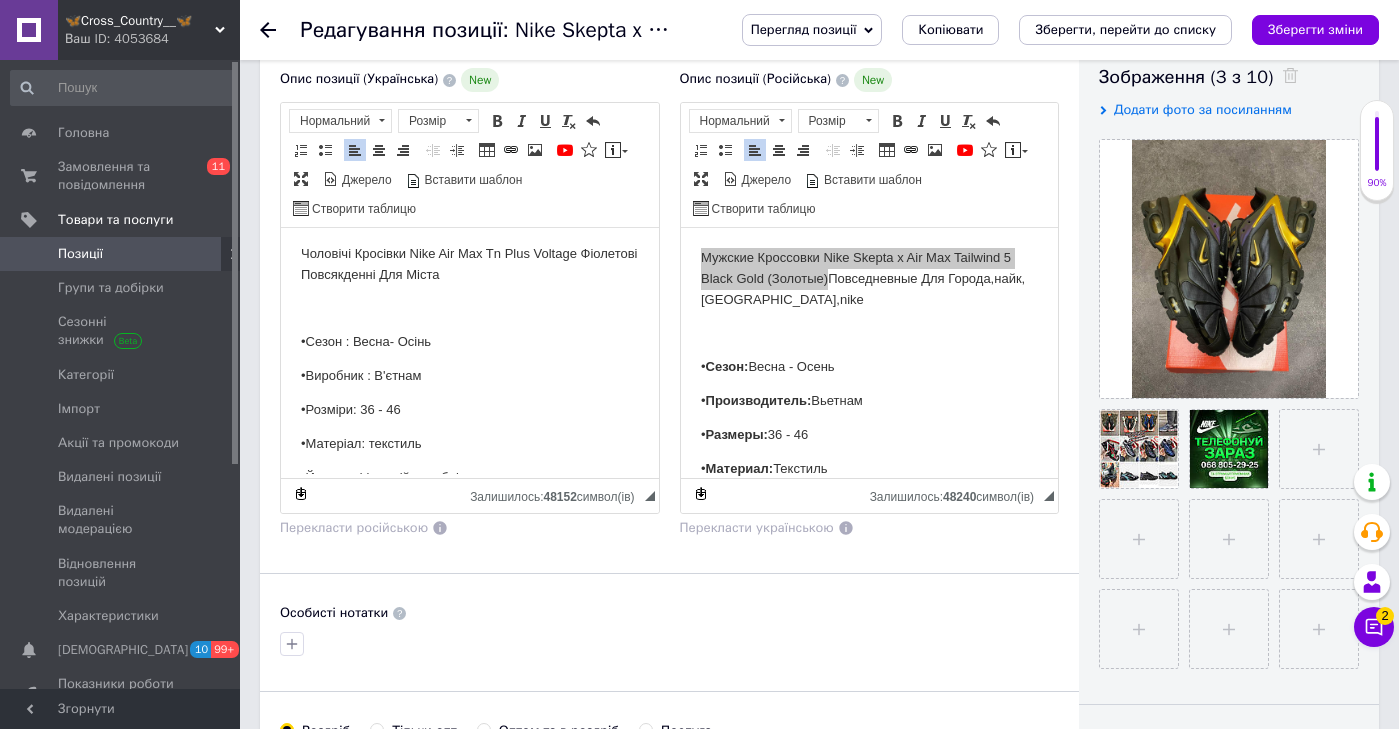 scroll, scrollTop: -1, scrollLeft: 0, axis: vertical 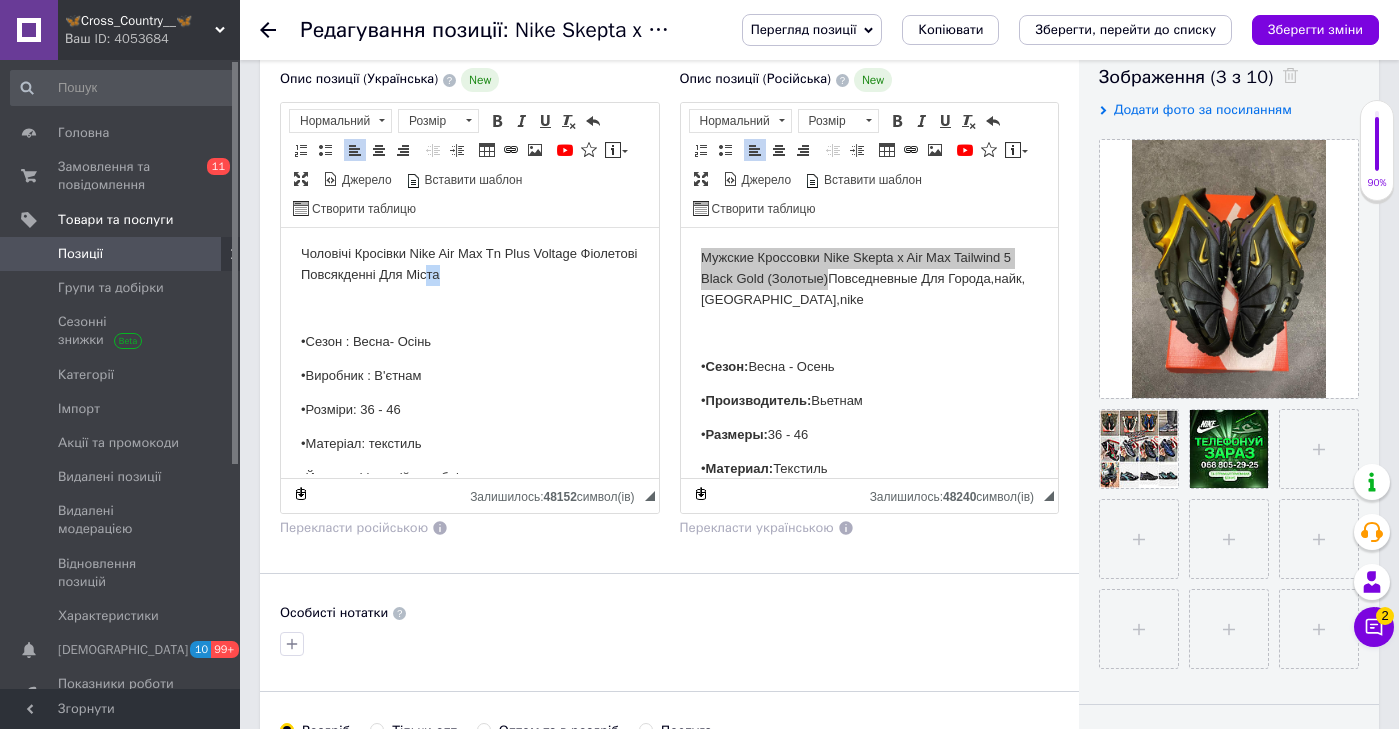 drag, startPoint x: 493, startPoint y: 283, endPoint x: 493, endPoint y: 252, distance: 31 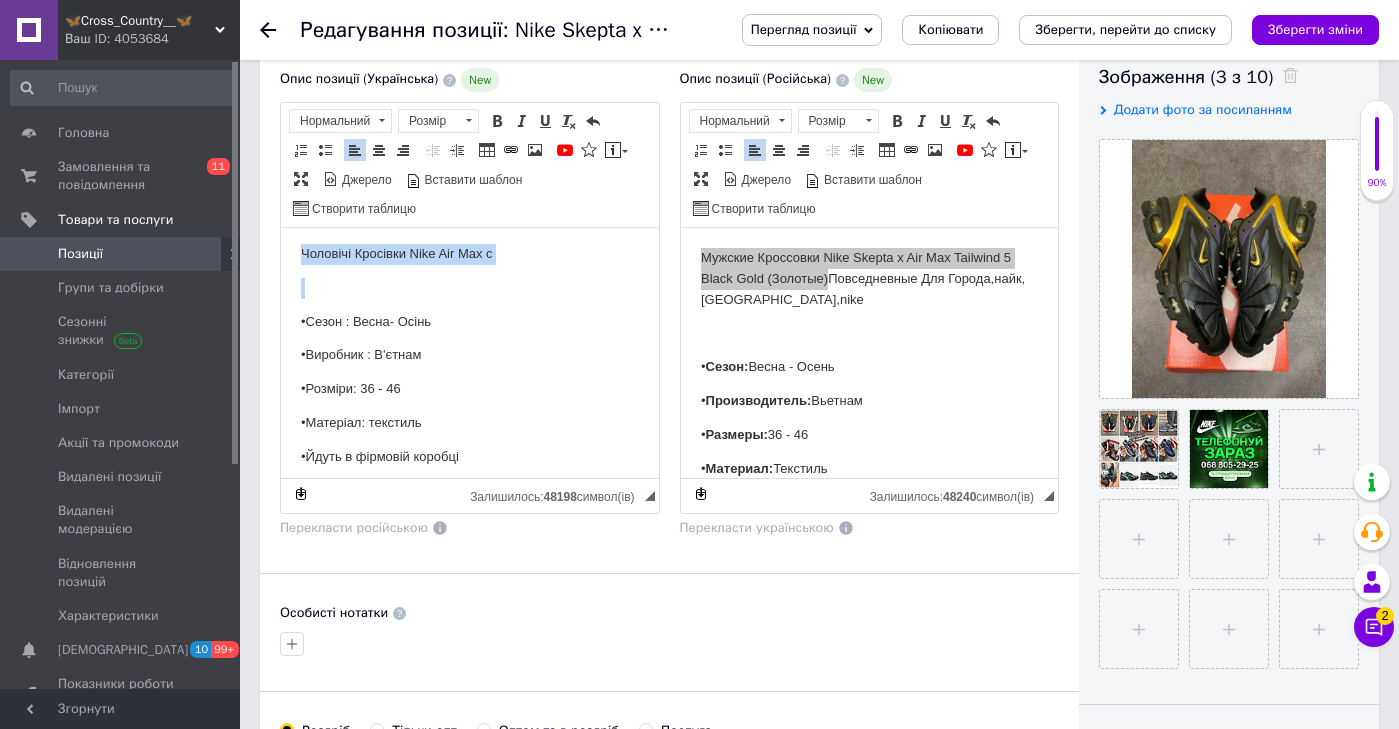 drag, startPoint x: 508, startPoint y: 280, endPoint x: 508, endPoint y: 193, distance: 87 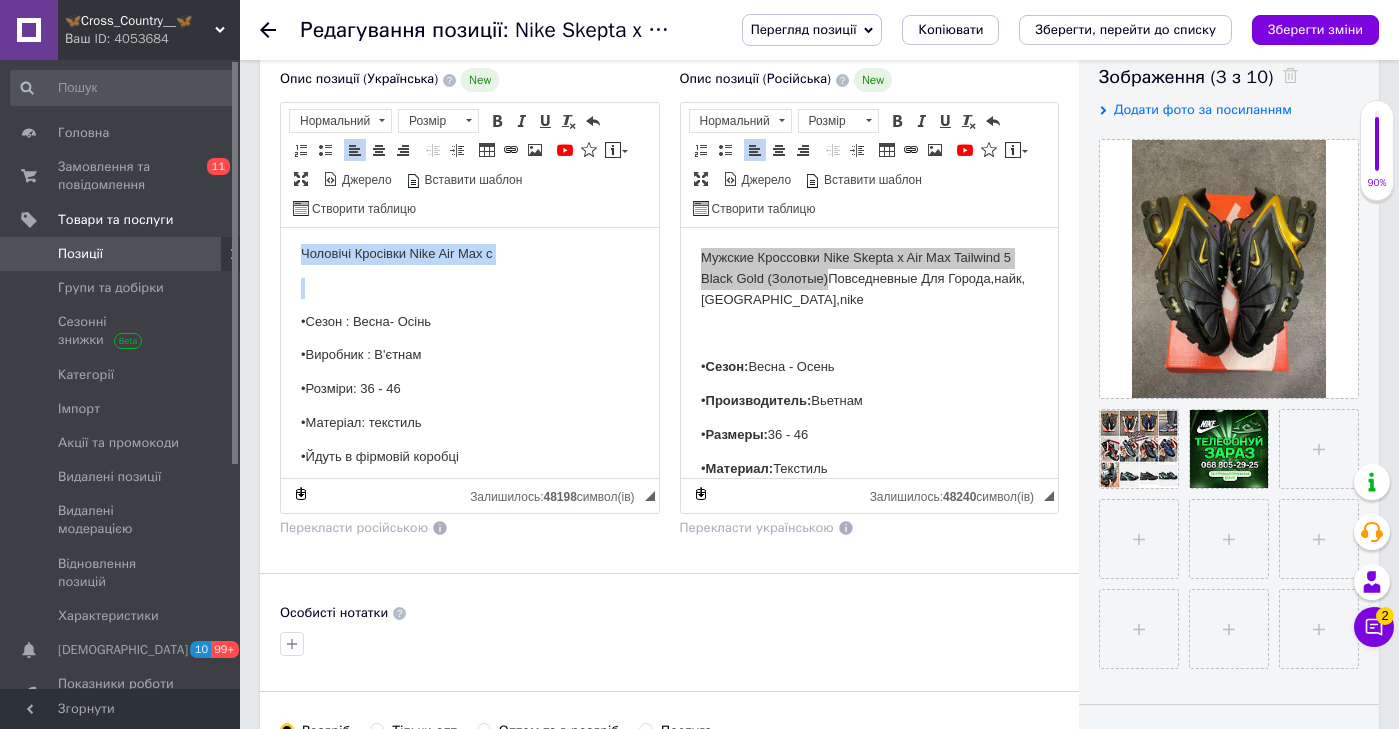 click on "Чоловічі Кросівки Nike Air Max с •Сезон : Весна- Осінь •Виробник : В'єтнам •Розміри: 36 - 46 •Матеріал: текстиль •Йдуть в фірмовій коробці •Відправка в день замовлення ————————————————— Друзі,Мене звати [PERSON_NAME],та  саме я спробую зробити усе,щоб ви точно залишились задоволенні покупкою)) Фотографією нижче хотів показати що я відкритий до усіх комунікацій з вами, та хочу щоб кожен з вас знав,ЩО МИ ПРАЦЮЄМО НА КЛІЕНТА…Усі види відправок,усі види оплат,УСЕ,щоб вам було комфортно) Тому любий друг,ми дуже очікуємо твого повідомлення☺️ (Фото) фото сетки" at bounding box center (470, 1510) 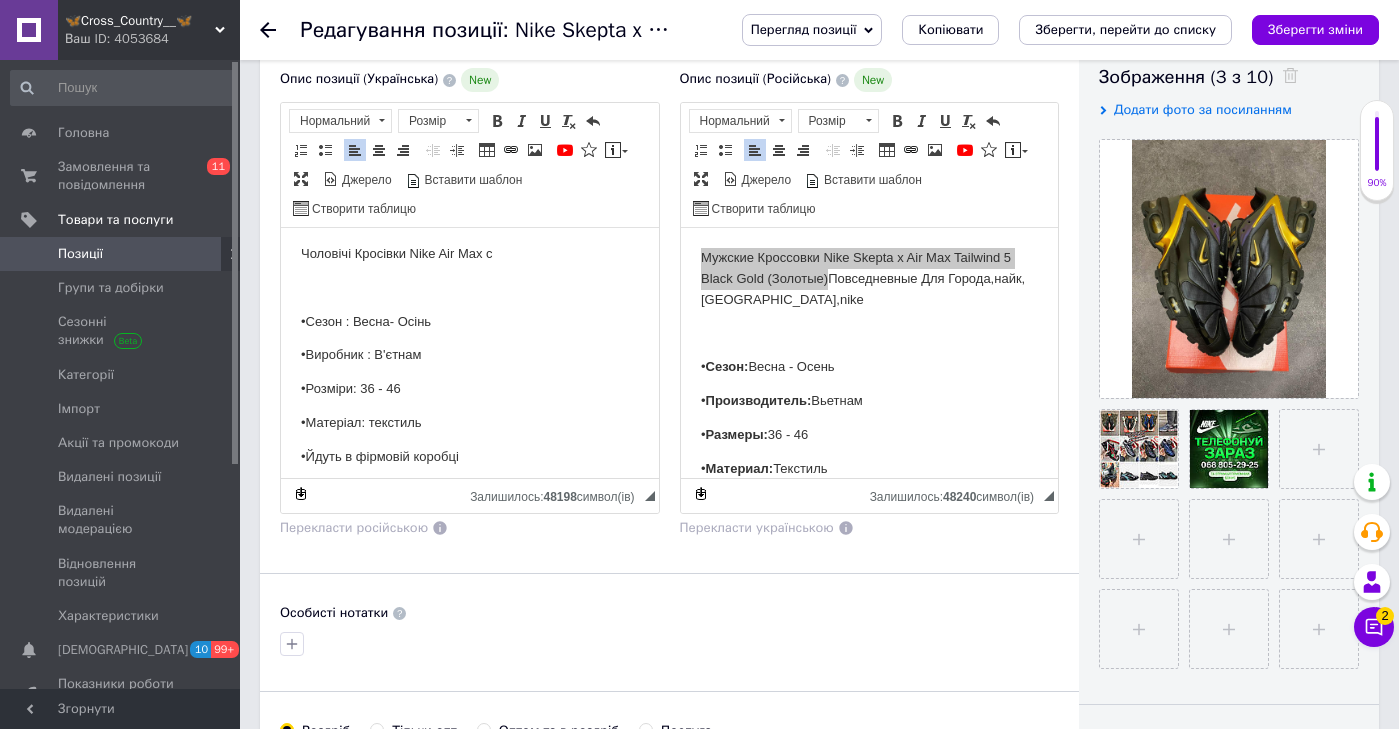 scroll, scrollTop: 0, scrollLeft: 0, axis: both 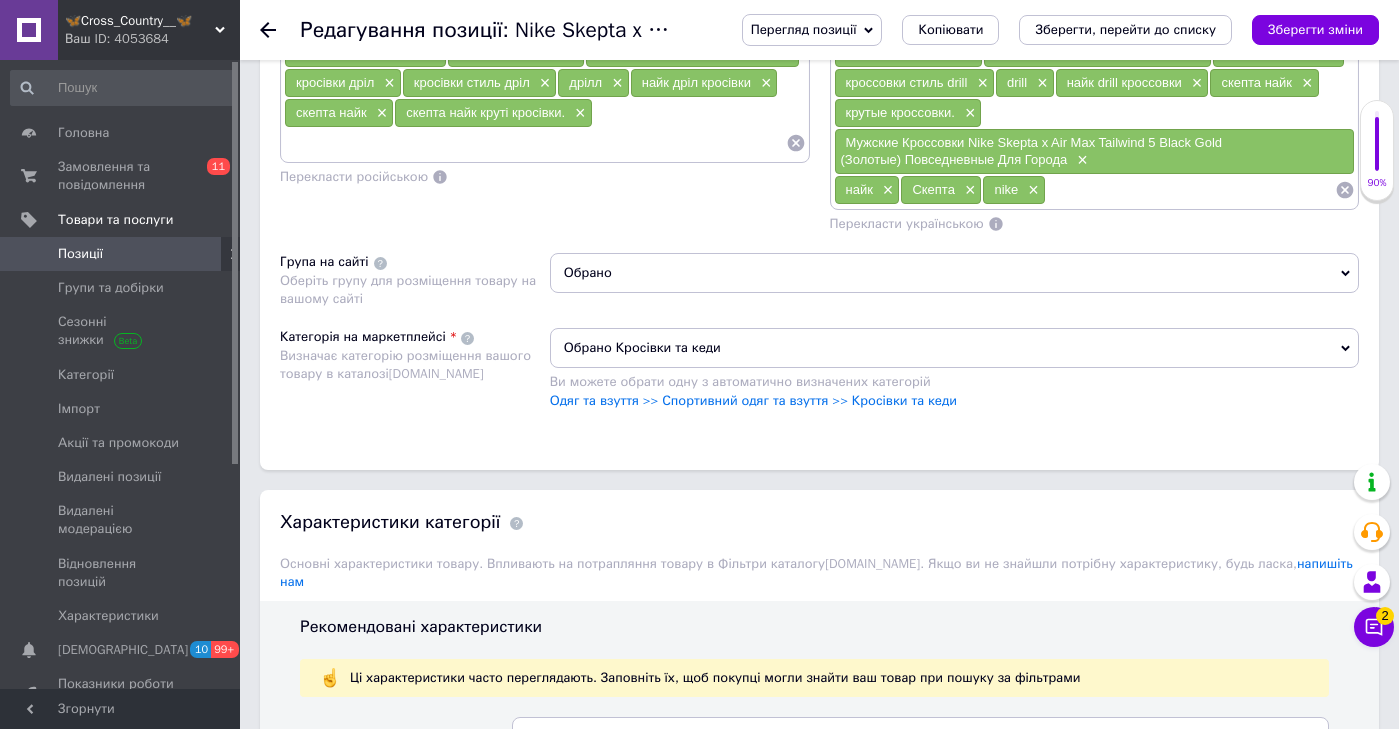 click on "Nike × скепта найк сині × сині скепти × кросівки найк × найк скепта чорна × скепта × skepta × nike skepta × skepta black кросівки для хлопчика × взуття для хлопця × чоловіче взуття × взуття для щоденного носіння × брендове взуття × якісне взуття × взуття для занять у залі × стильне брендове взуття × взуття для бігу × брендове стильне взуття × взуття для хлопця × взуття для дитини 15 років бренд × найк форси × найк скепта × кросівки найк скепта × найк скепта сині × чоловічі кросівки найк скепта × кросівки дріл × кросівки стиль дріл × дрілл × найк дріл кросівки × скепта найк × ×" at bounding box center (545, -8) 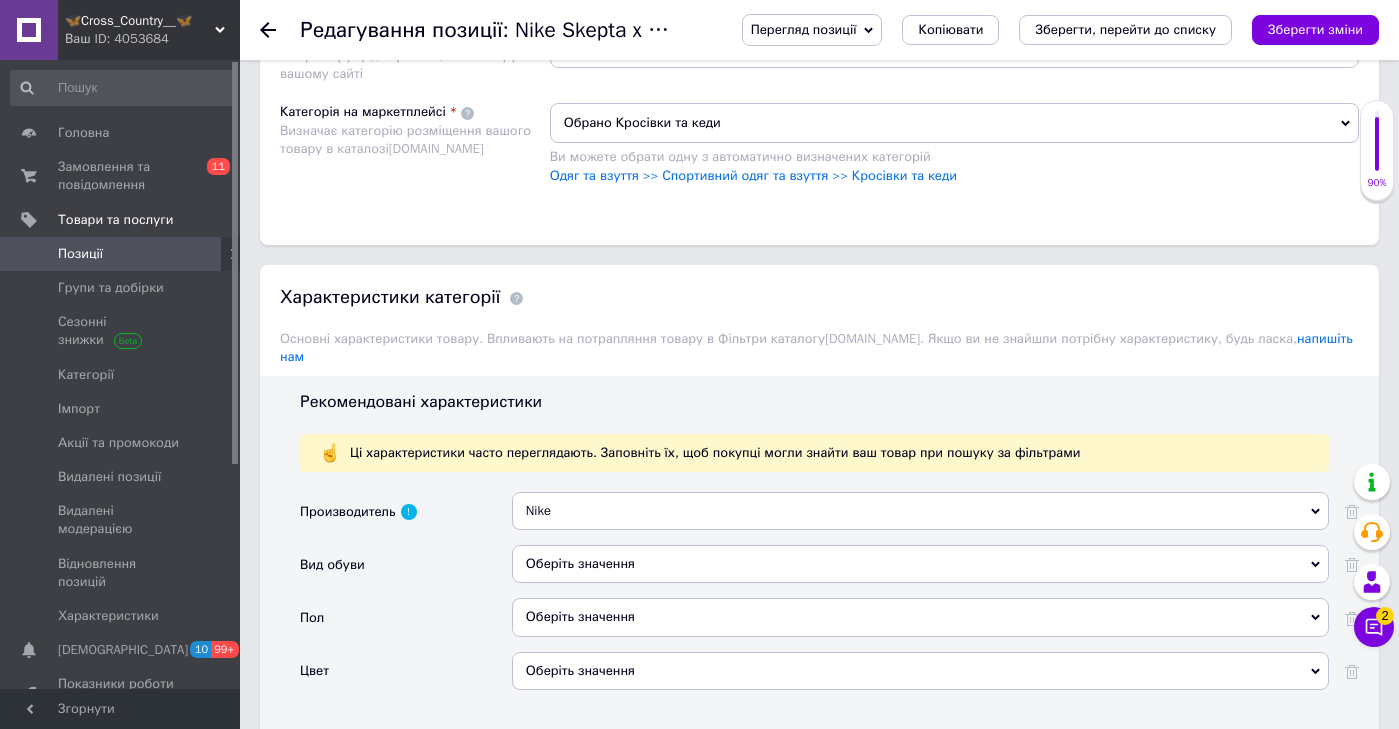 scroll, scrollTop: 1996, scrollLeft: 0, axis: vertical 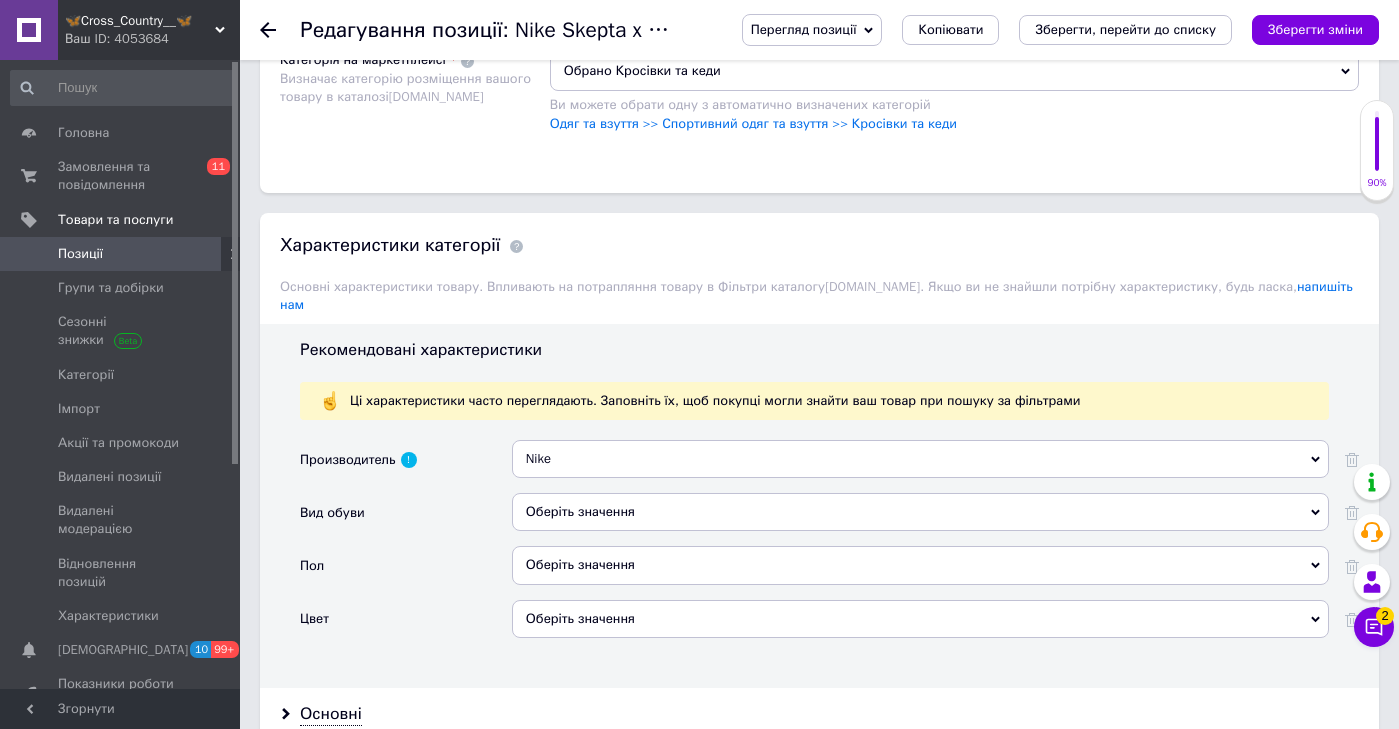 click on "Оберіть значення" at bounding box center [920, 512] 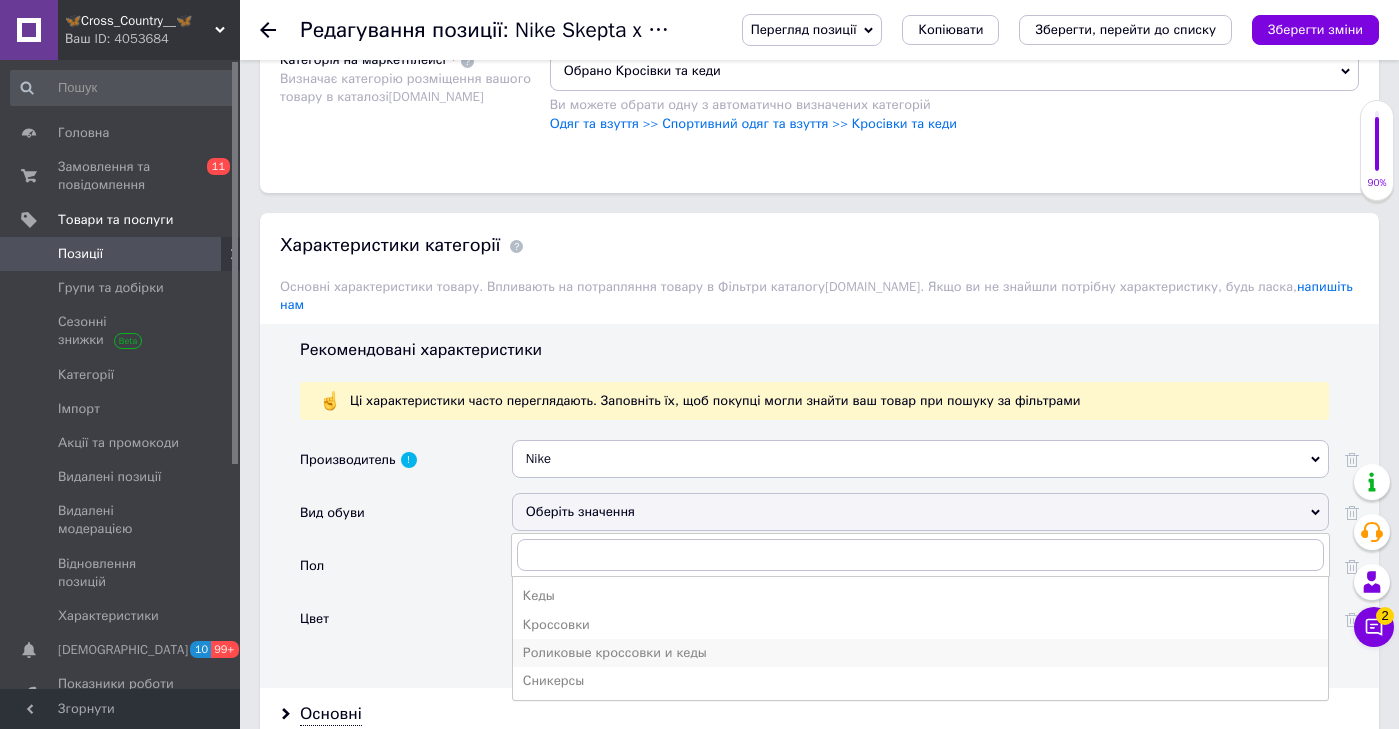 click on "Роликовые кроссовки и кеды" at bounding box center [920, 653] 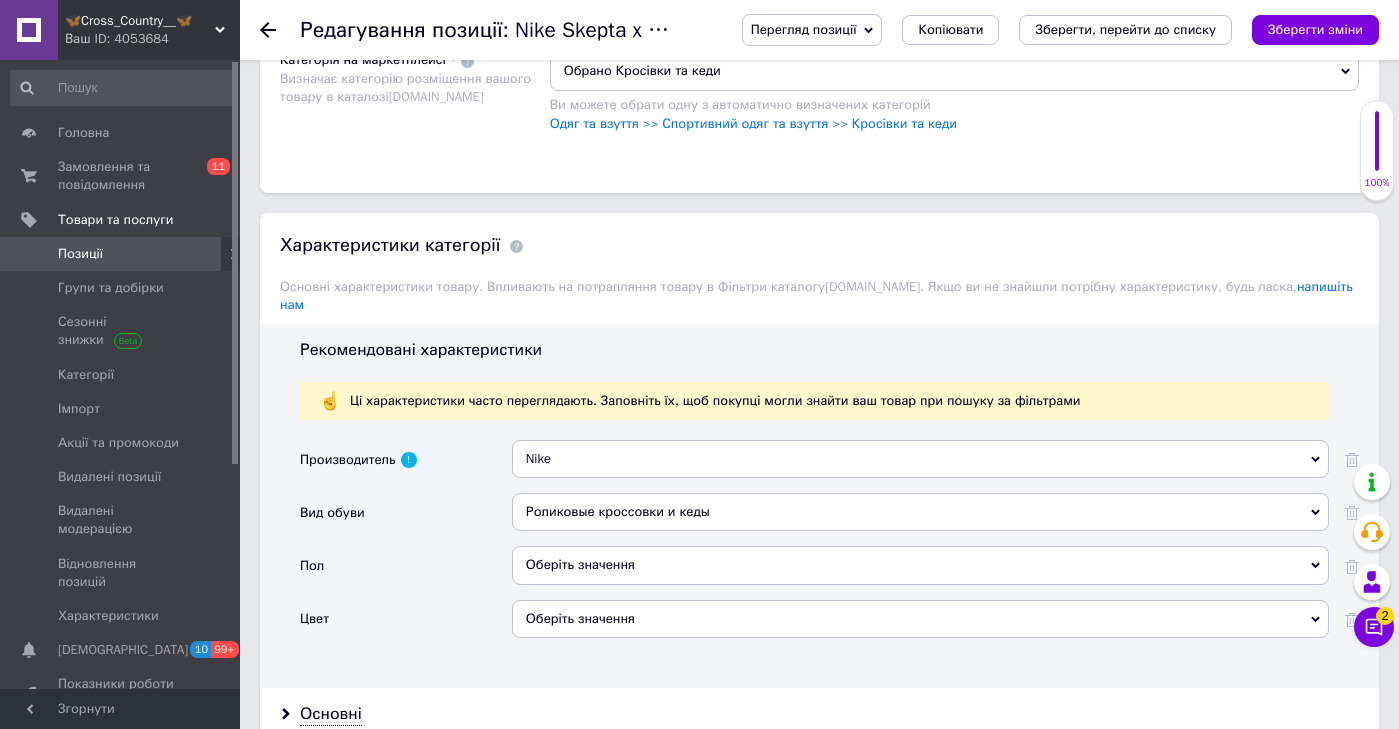 click on "Роликовые кроссовки и кеды" at bounding box center [920, 512] 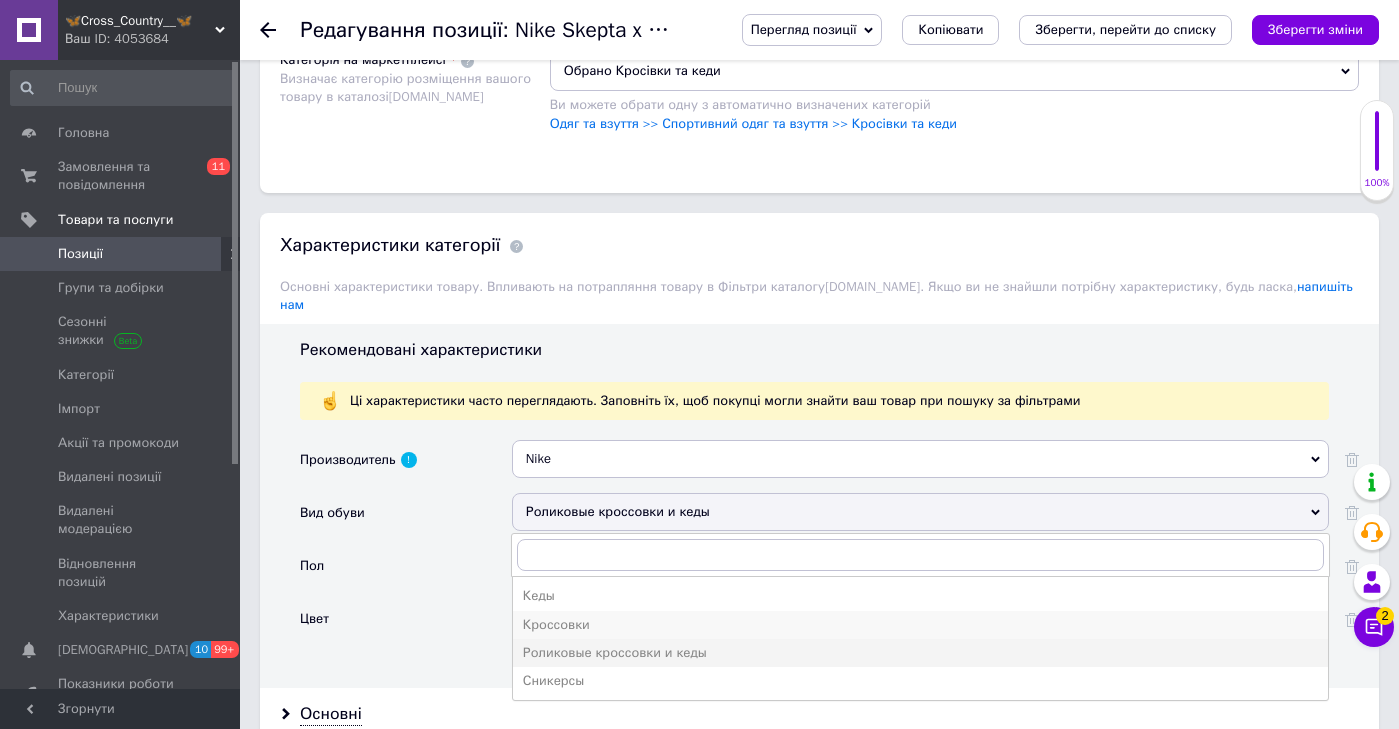 click on "Кроссовки" at bounding box center [920, 625] 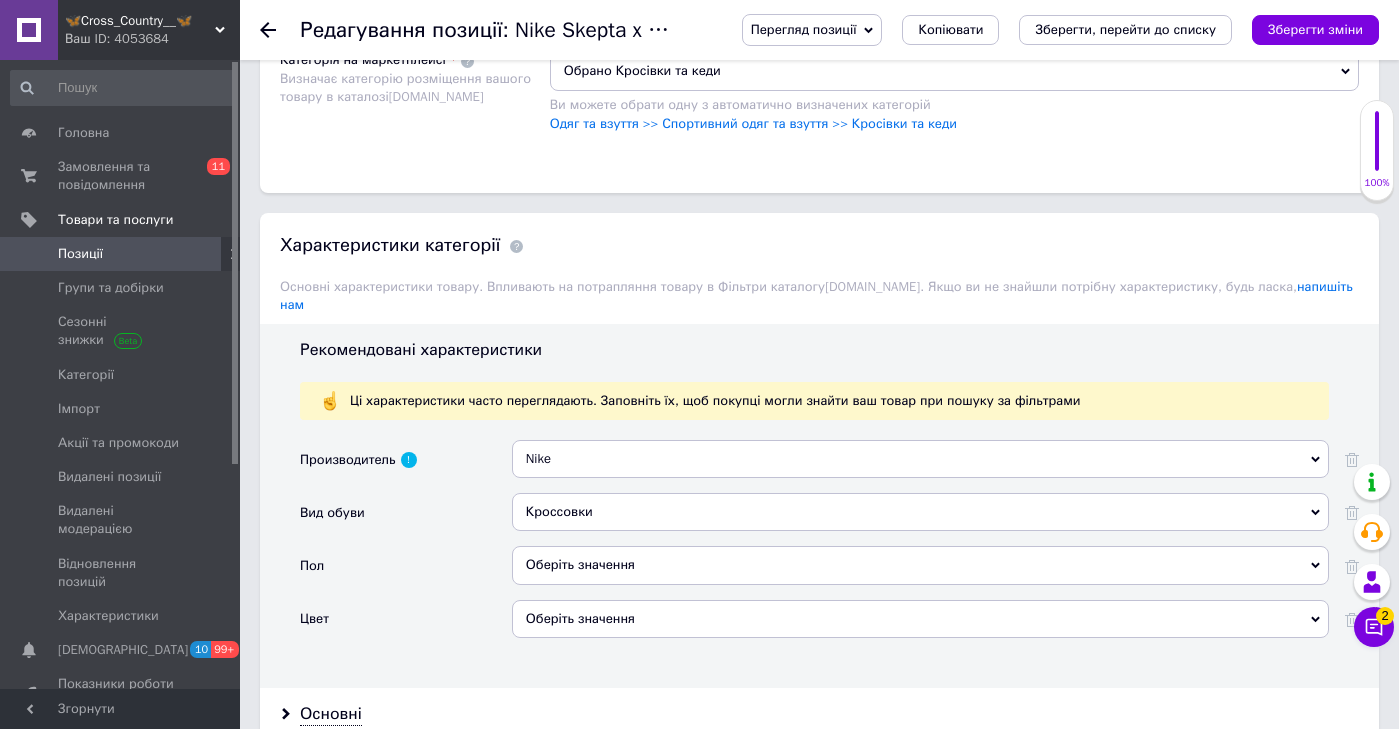 click on "Оберіть значення" at bounding box center [920, 565] 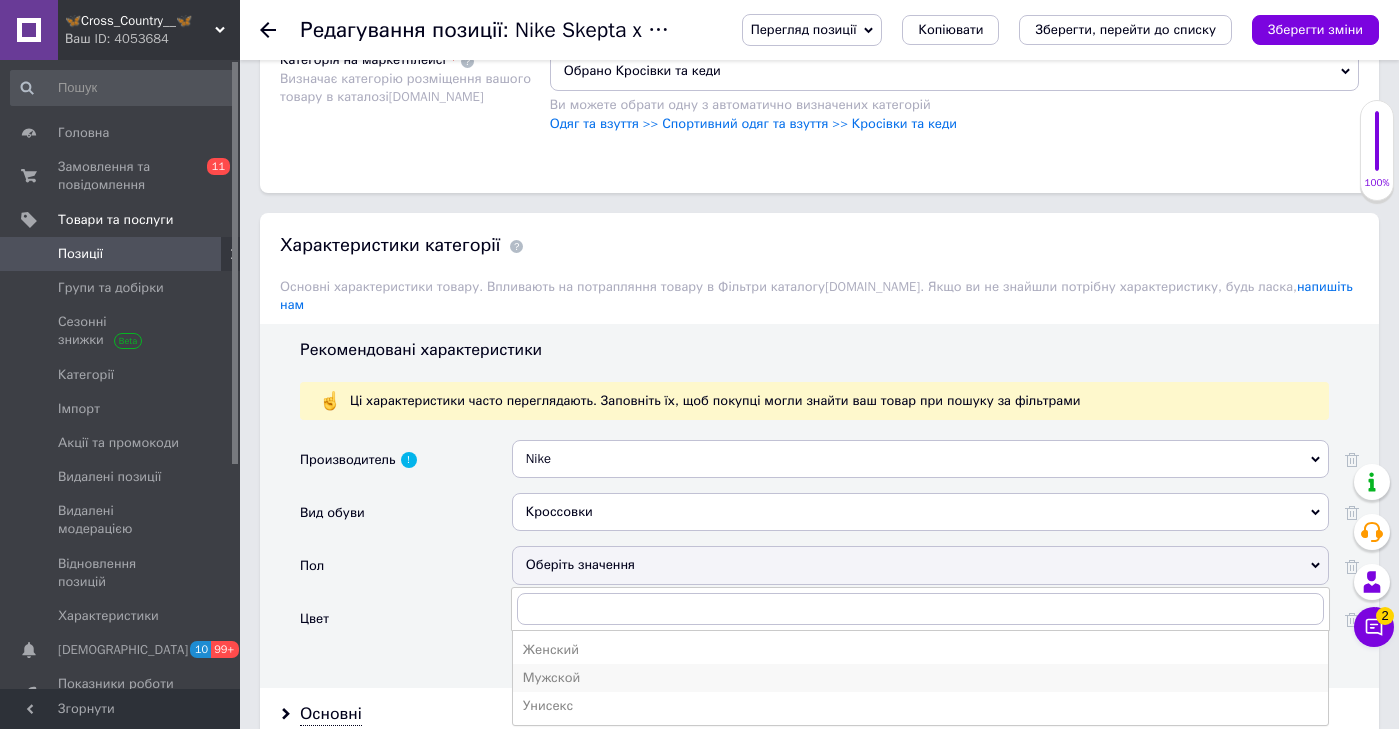 click on "Мужской" at bounding box center [920, 678] 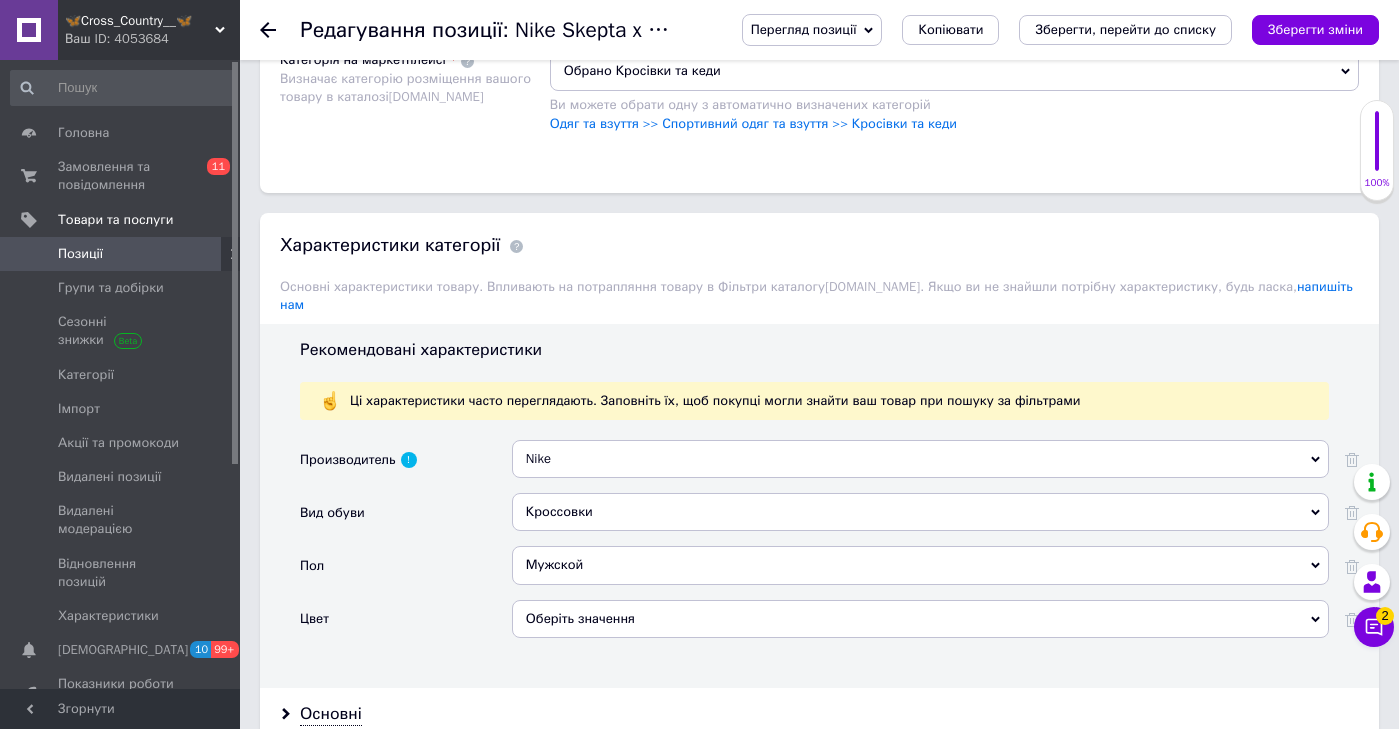 click on "Оберіть значення" at bounding box center [920, 626] 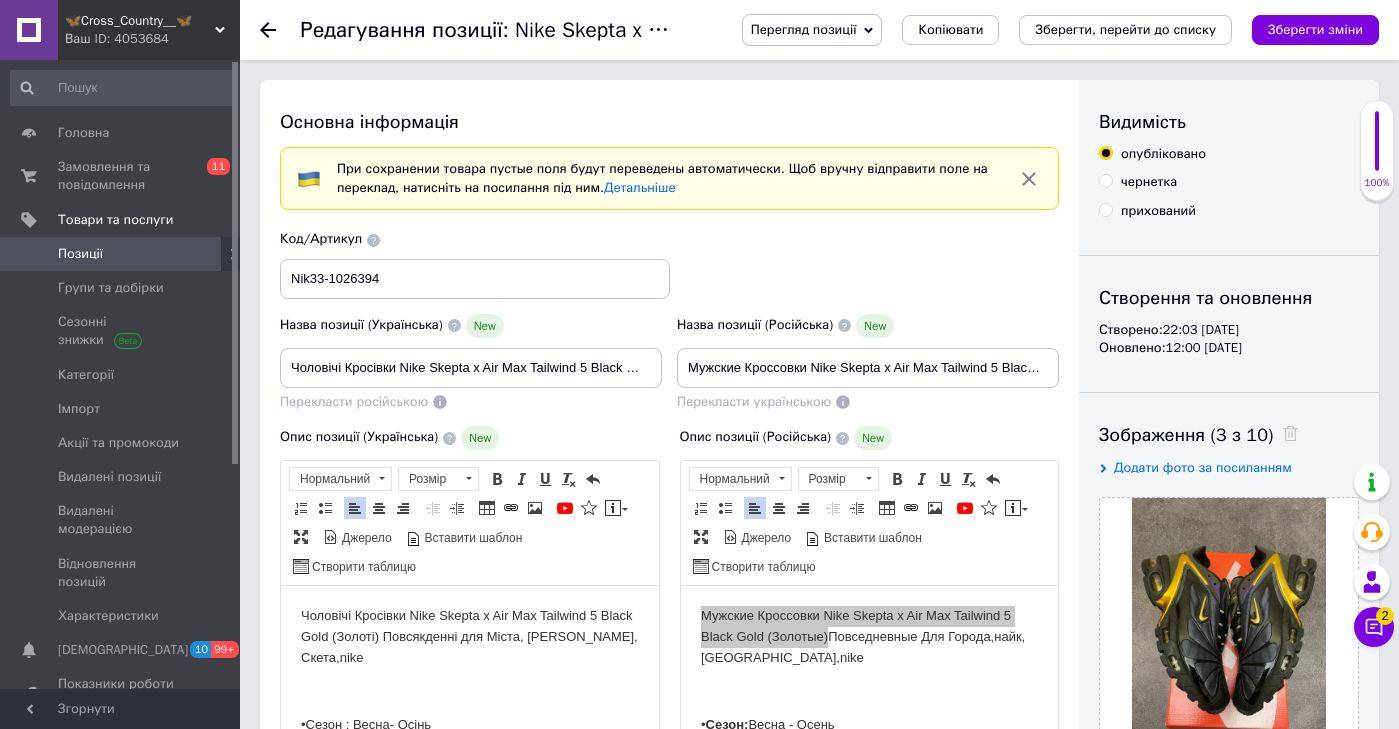 scroll, scrollTop: 2239, scrollLeft: 0, axis: vertical 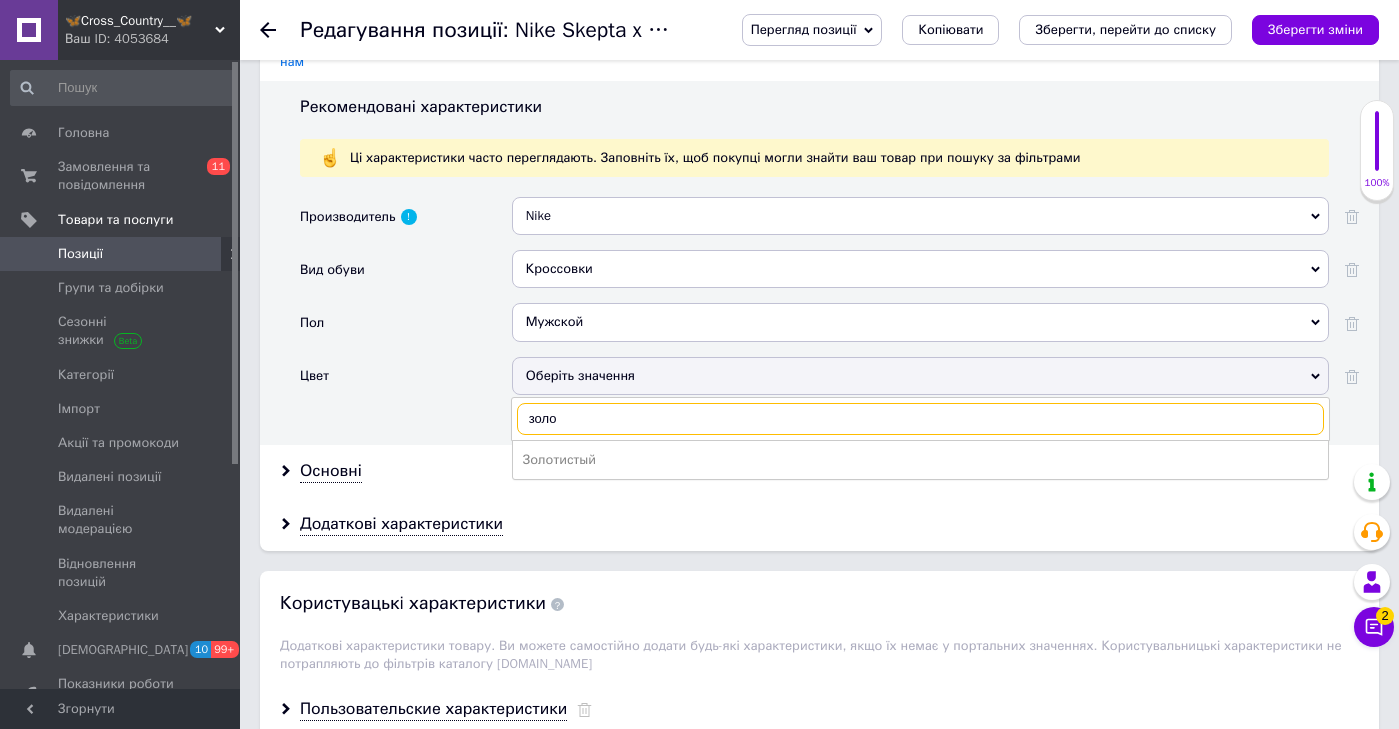 type on "золо" 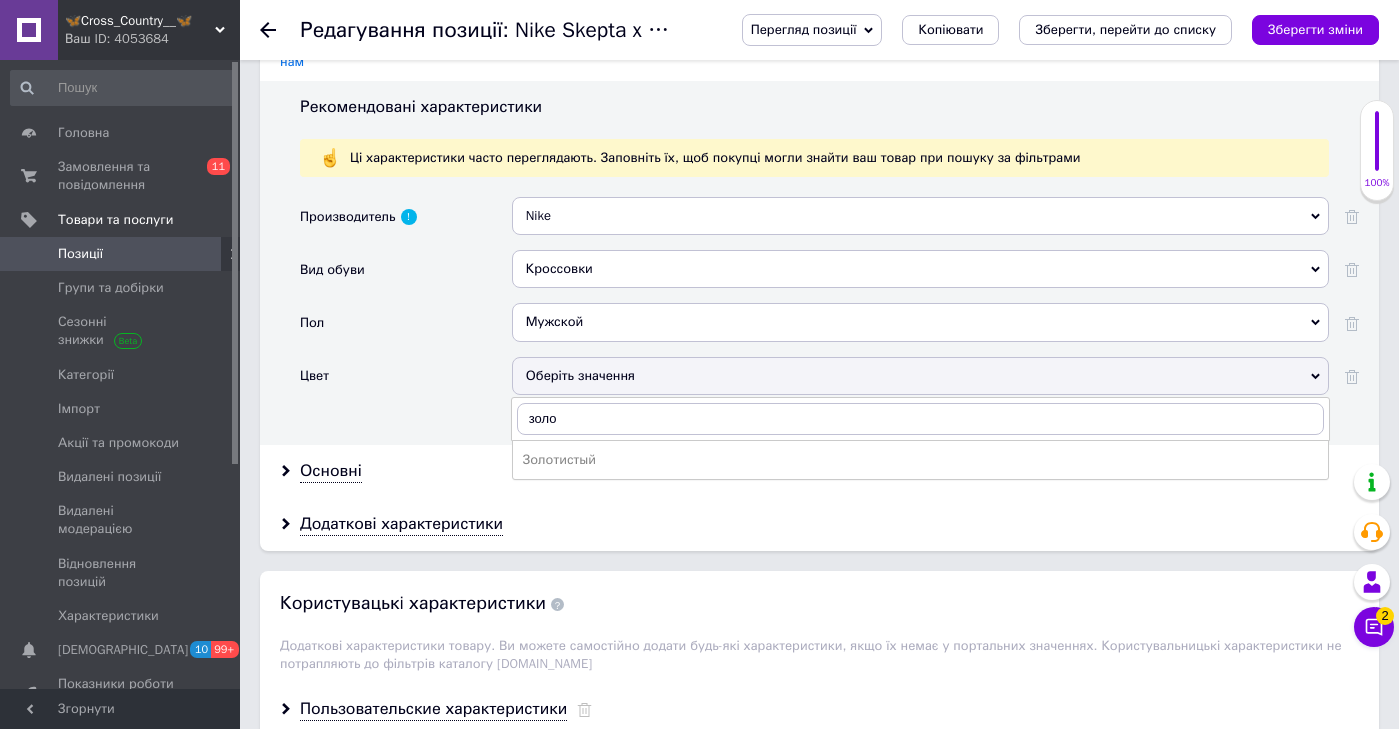 click on "Золотистый" at bounding box center [920, 460] 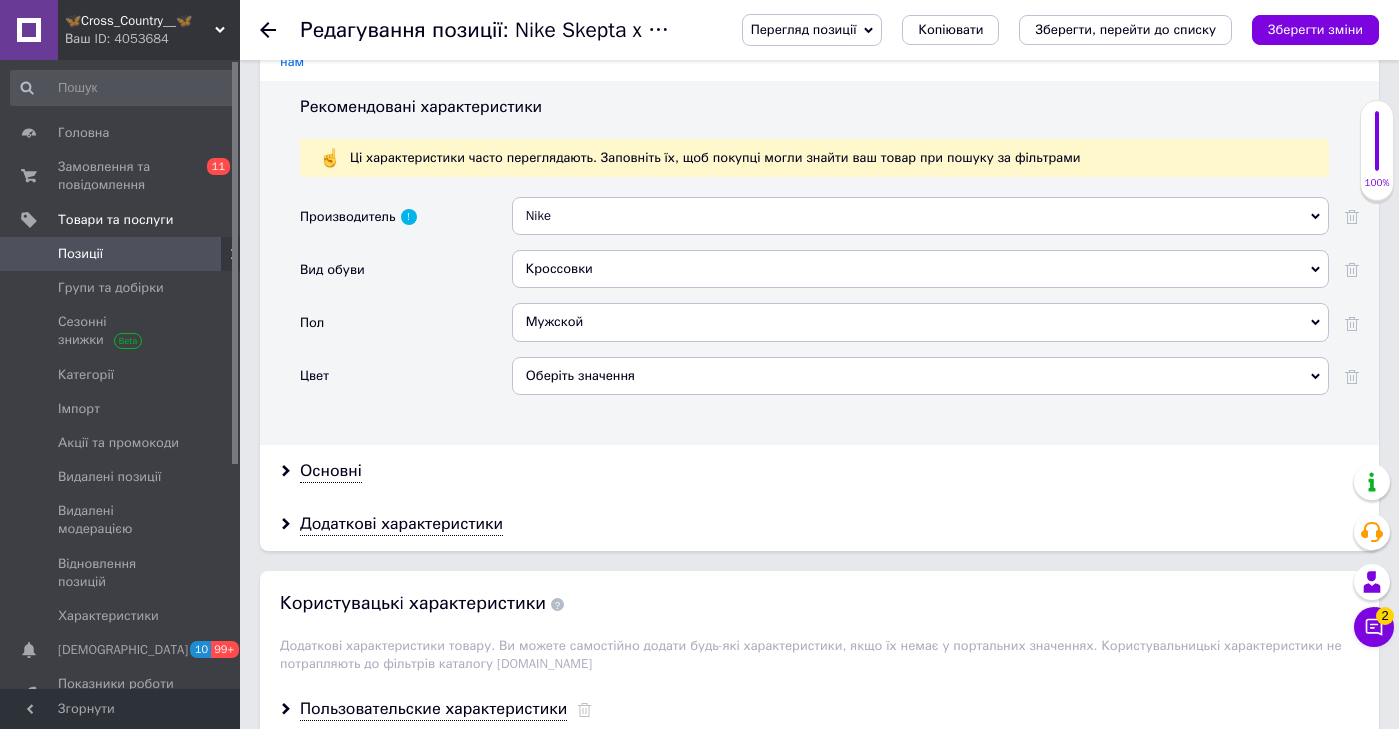 click on "Оберіть значення" at bounding box center (920, 376) 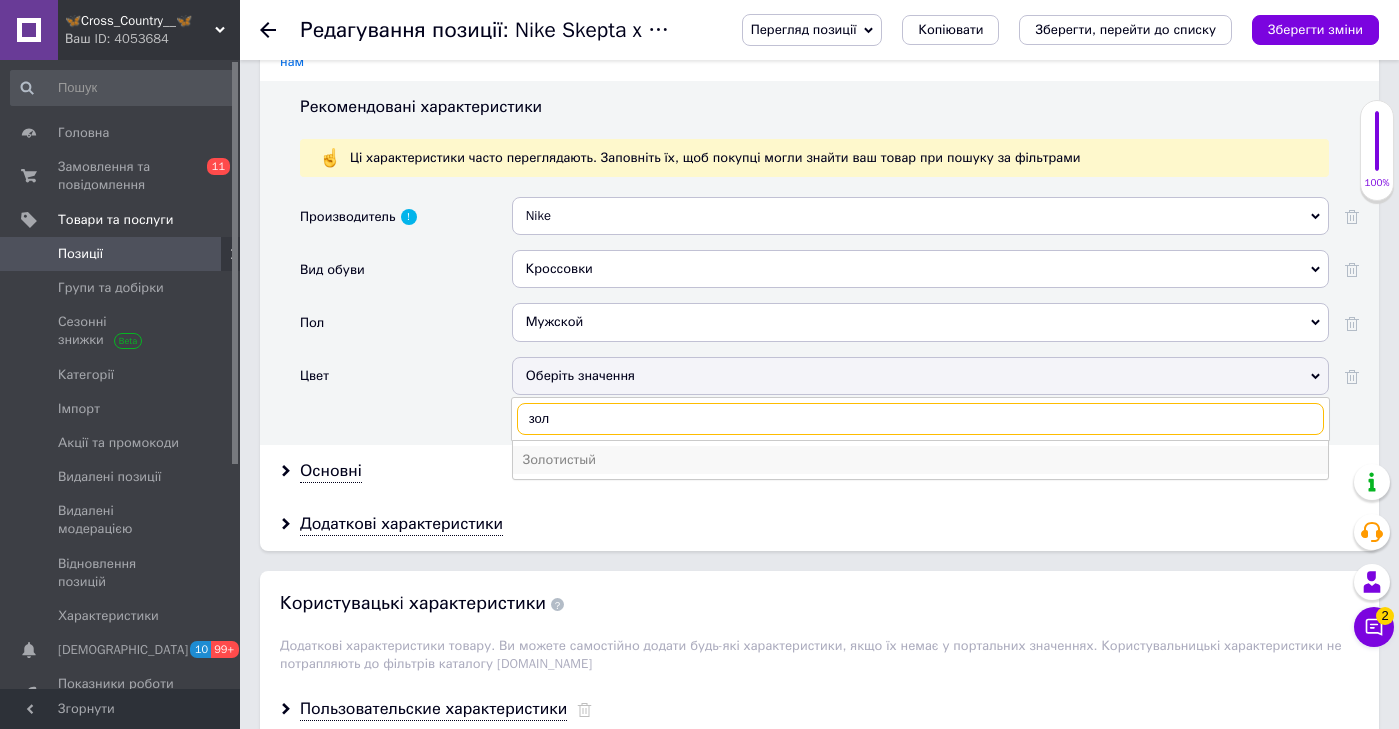type on "зол" 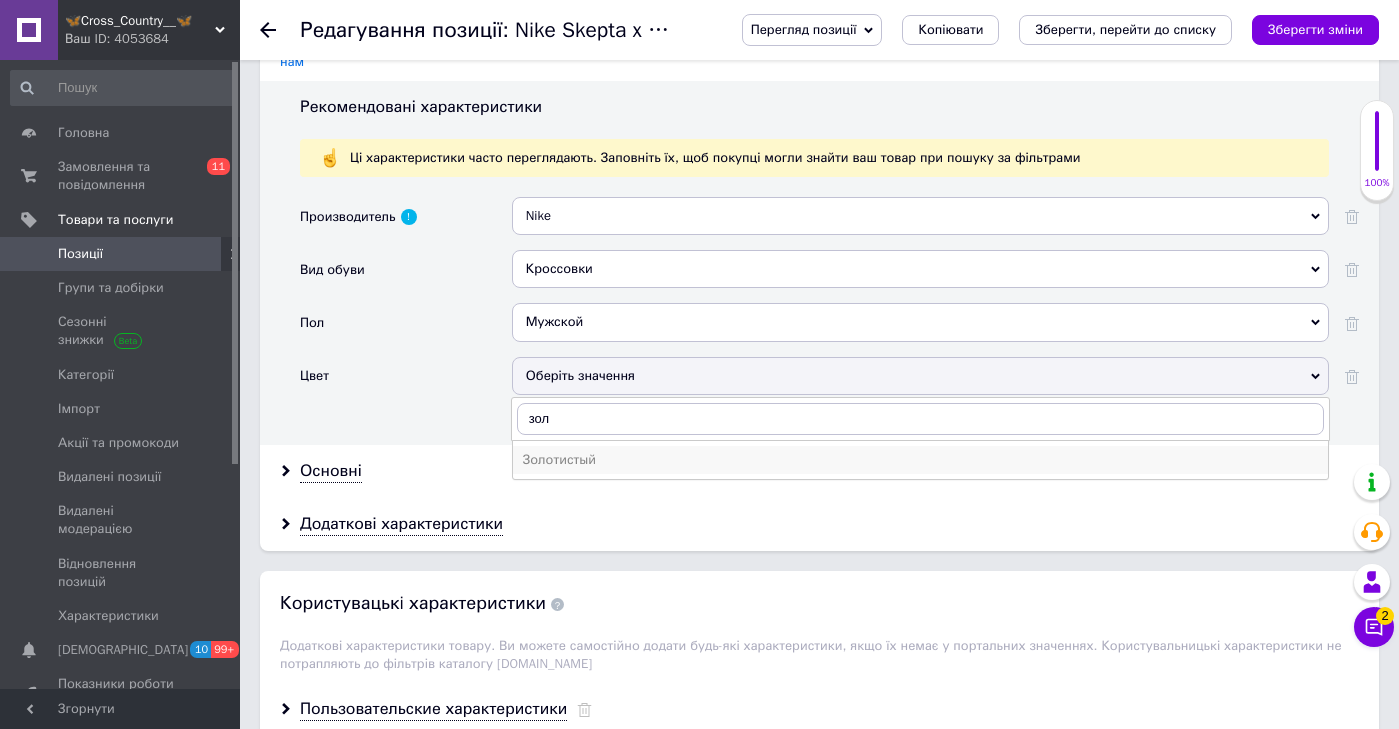 click on "Золотистый" at bounding box center [920, 460] 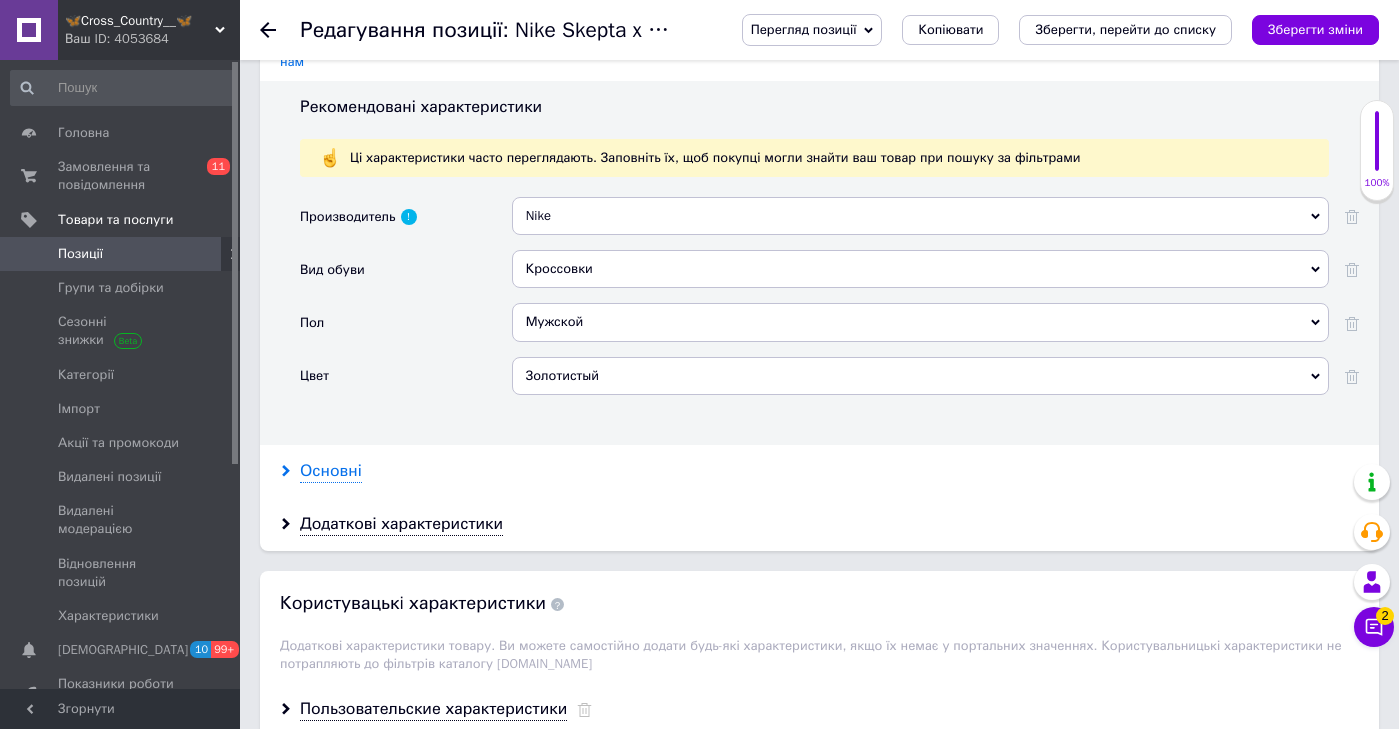 click on "Основні" at bounding box center [331, 471] 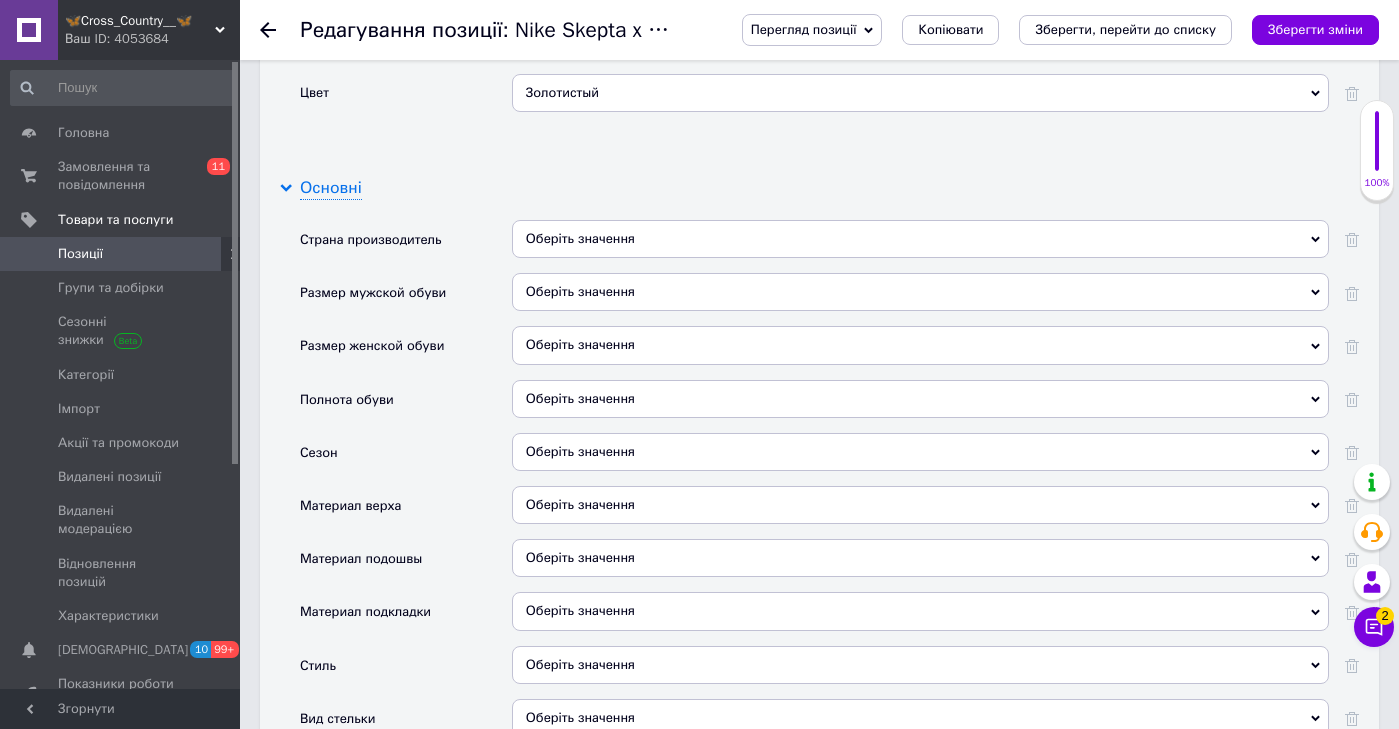 scroll, scrollTop: 2851, scrollLeft: 0, axis: vertical 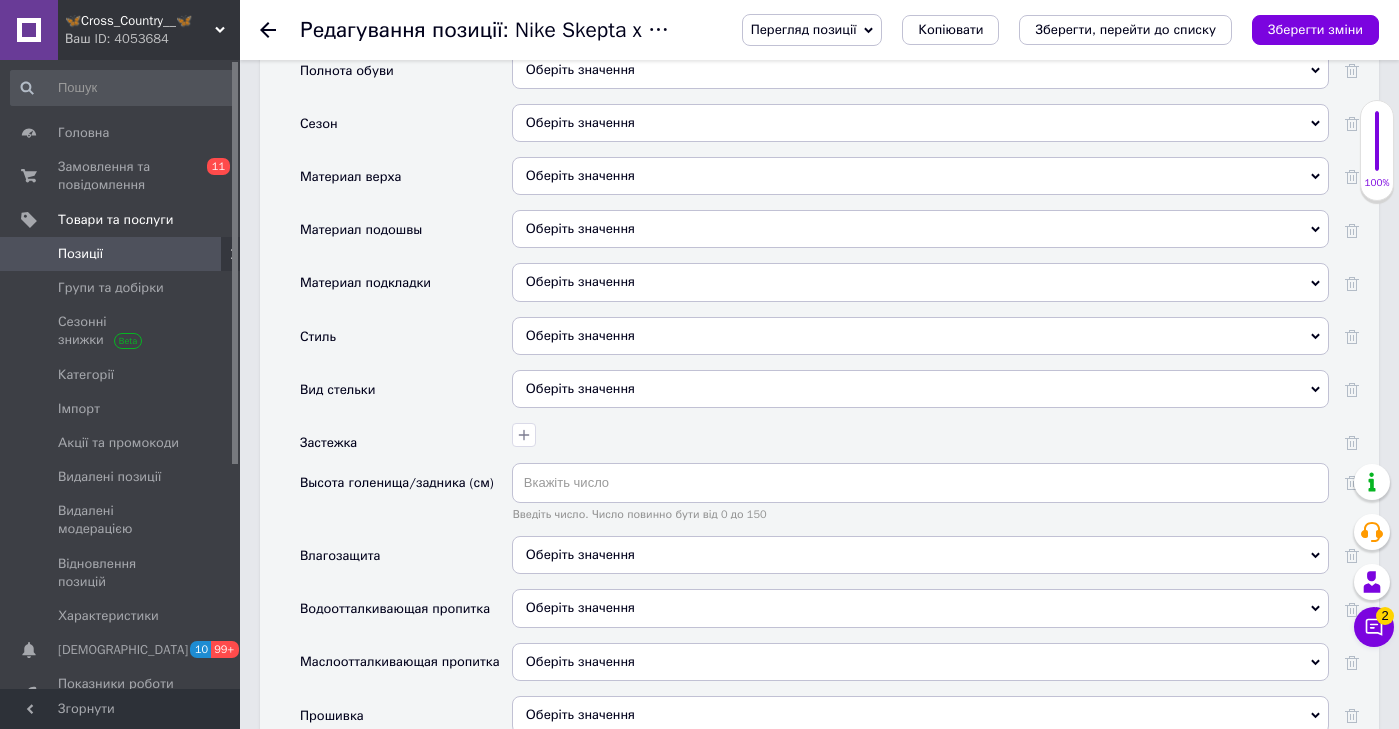 click on "Оберіть значення" at bounding box center (920, 336) 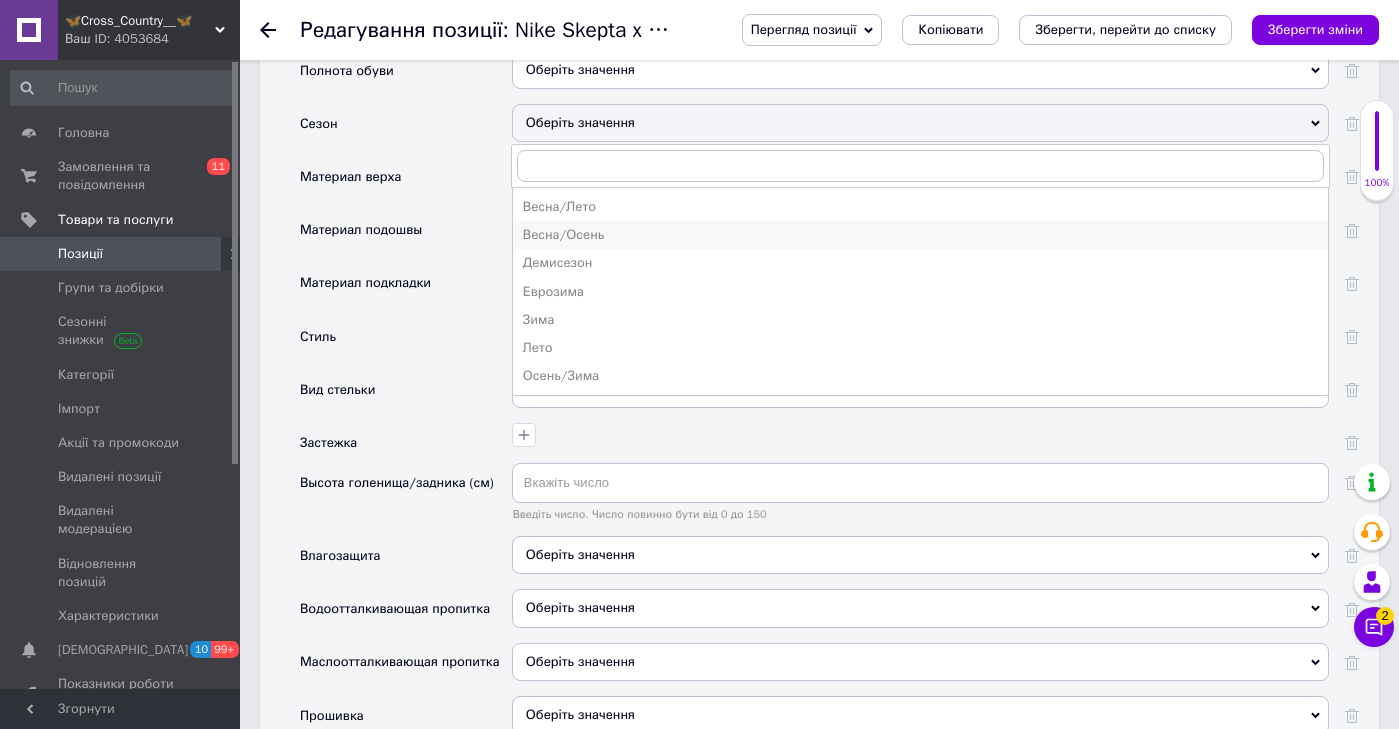 click on "Весна/Осень" at bounding box center (920, 235) 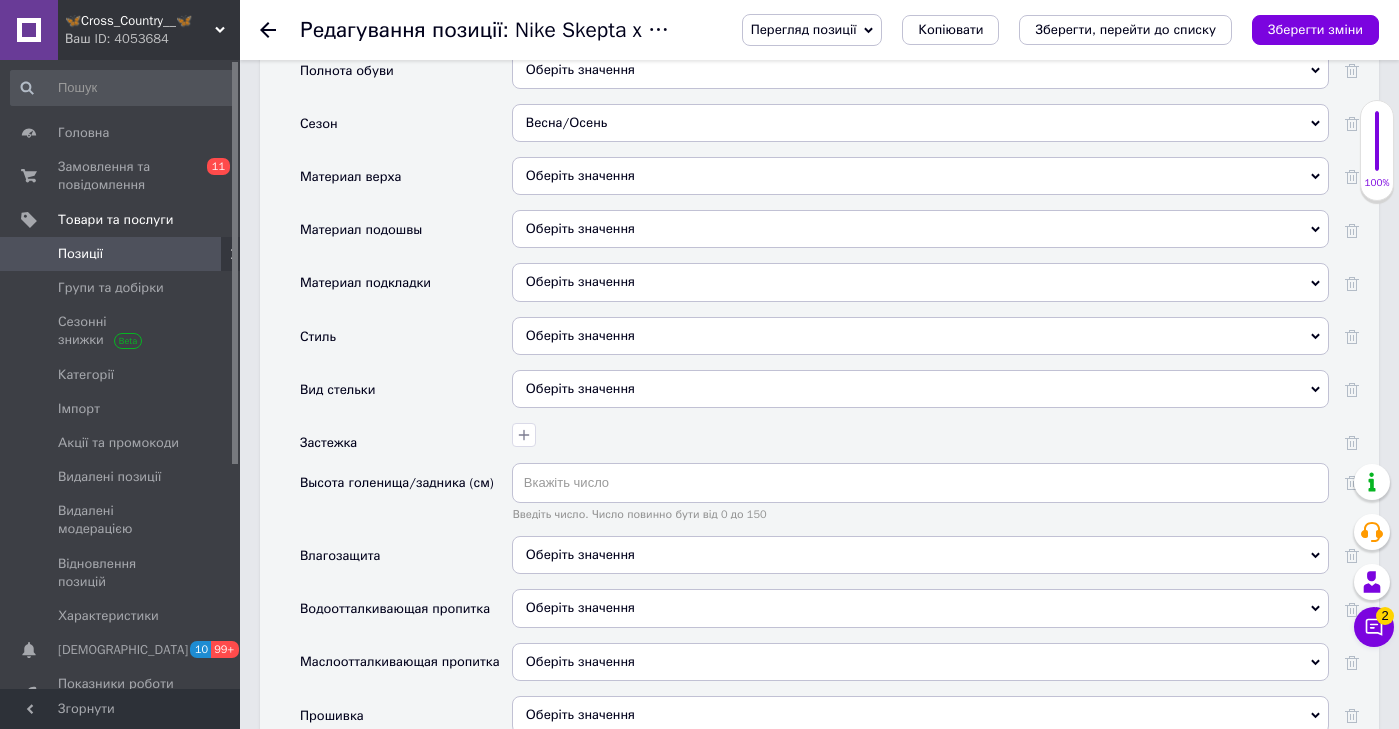 click on "Оберіть значення" at bounding box center [920, 183] 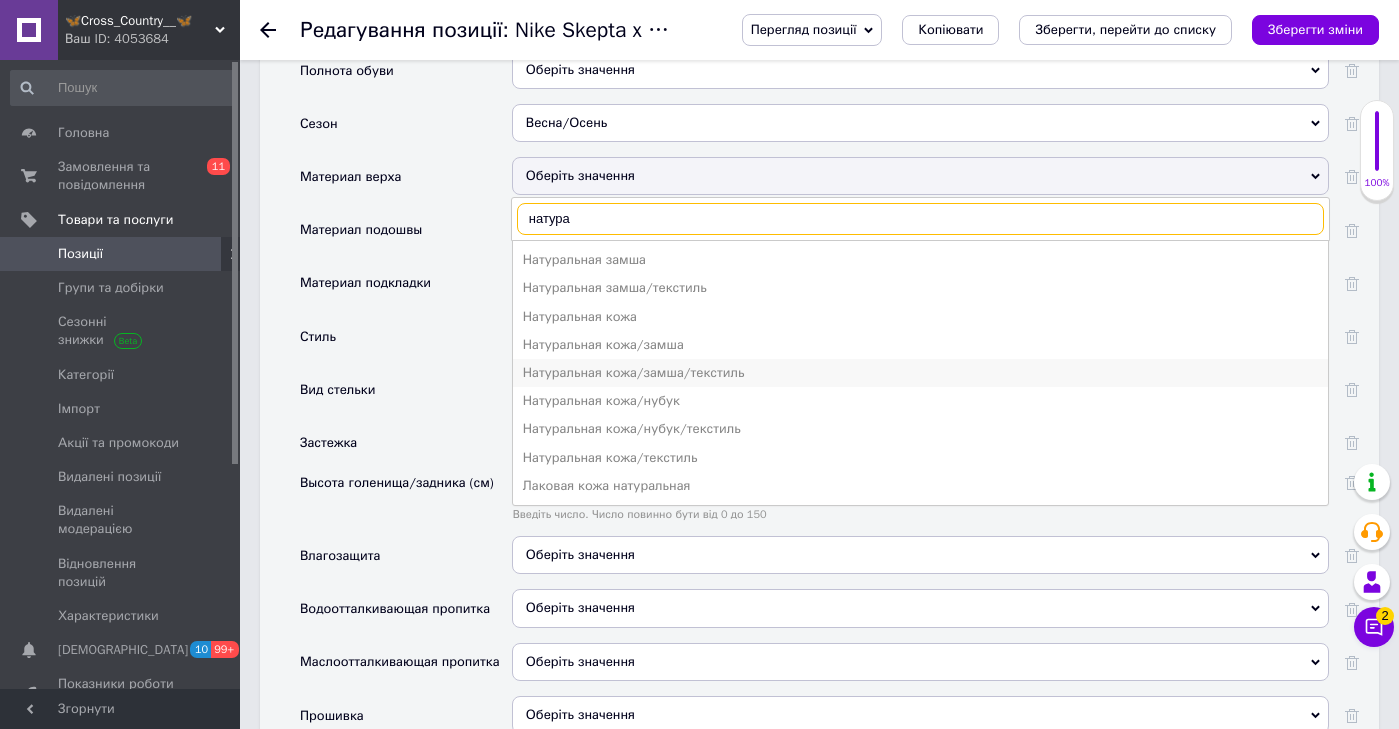 type on "натура" 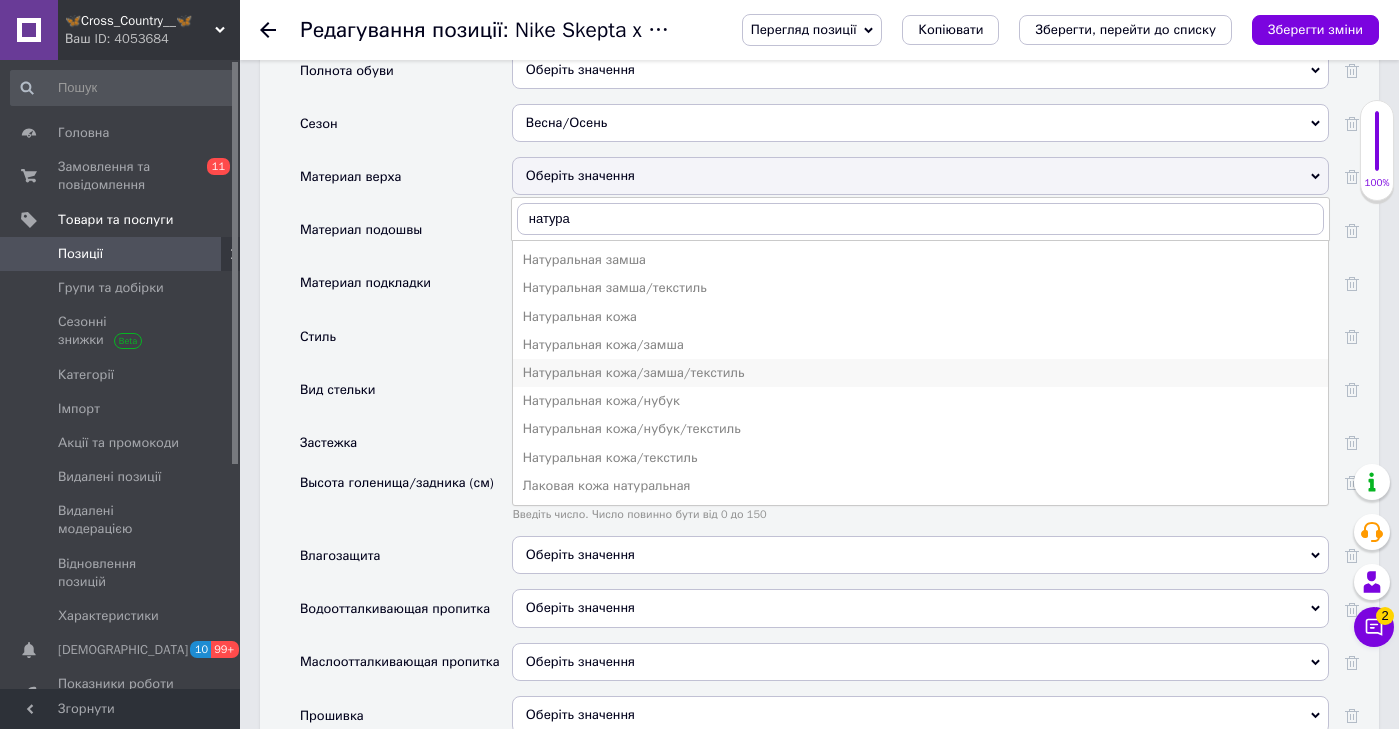 click on "Натуральная кожа/замша/текстиль" at bounding box center [920, 373] 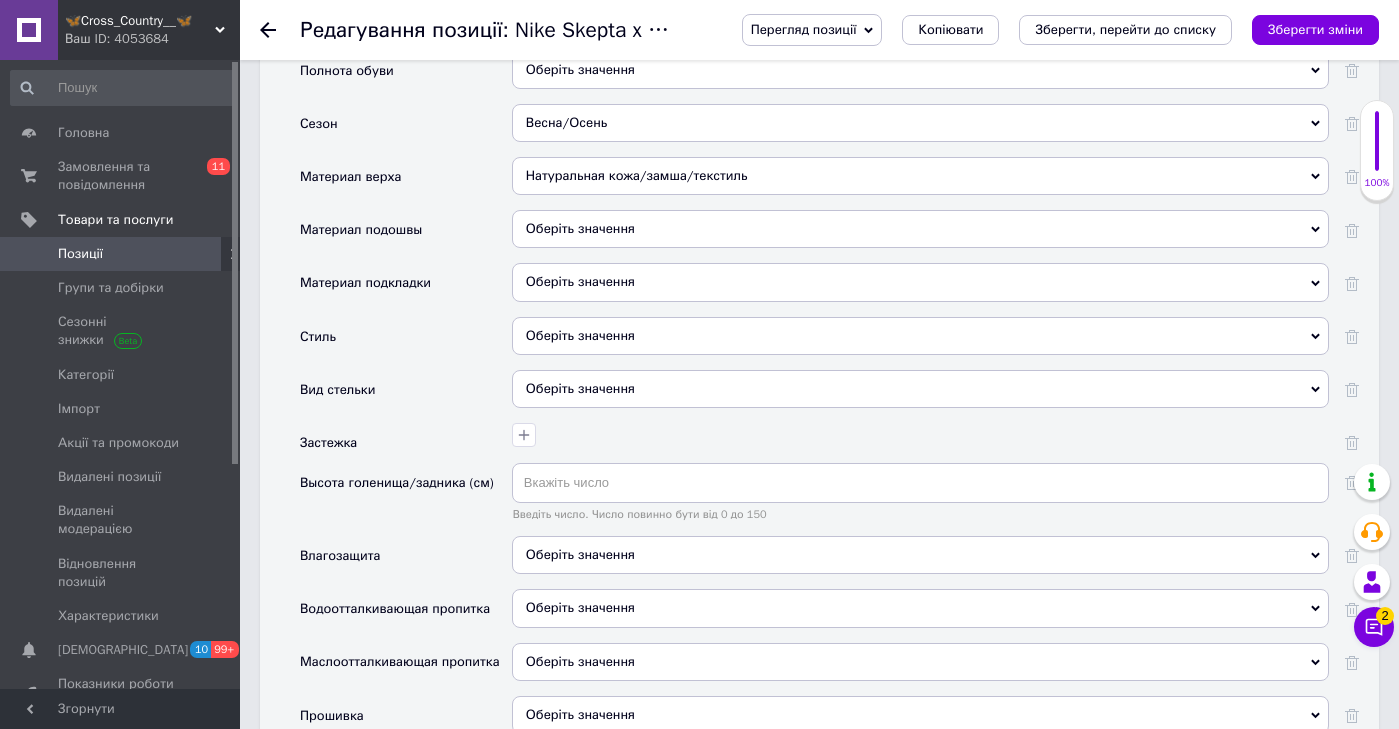 click on "Оберіть значення" at bounding box center (920, 236) 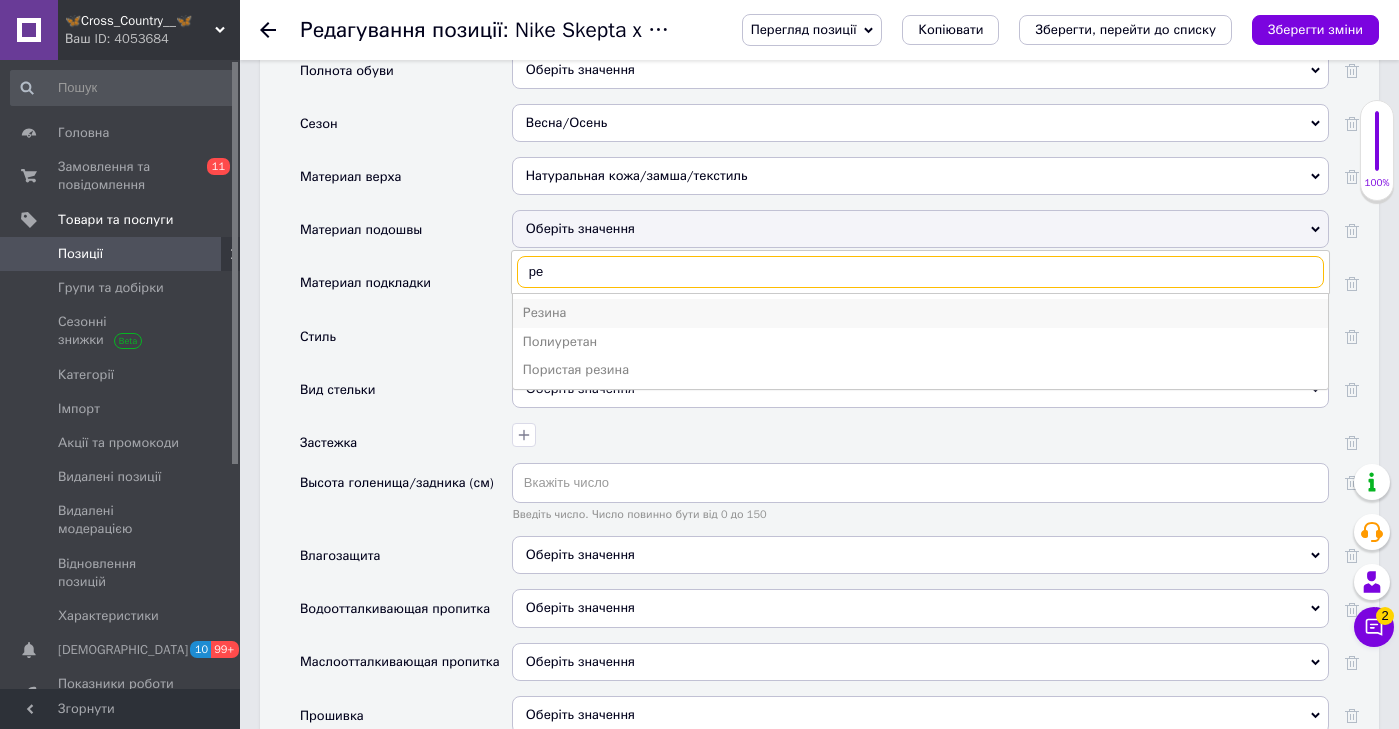type on "ре" 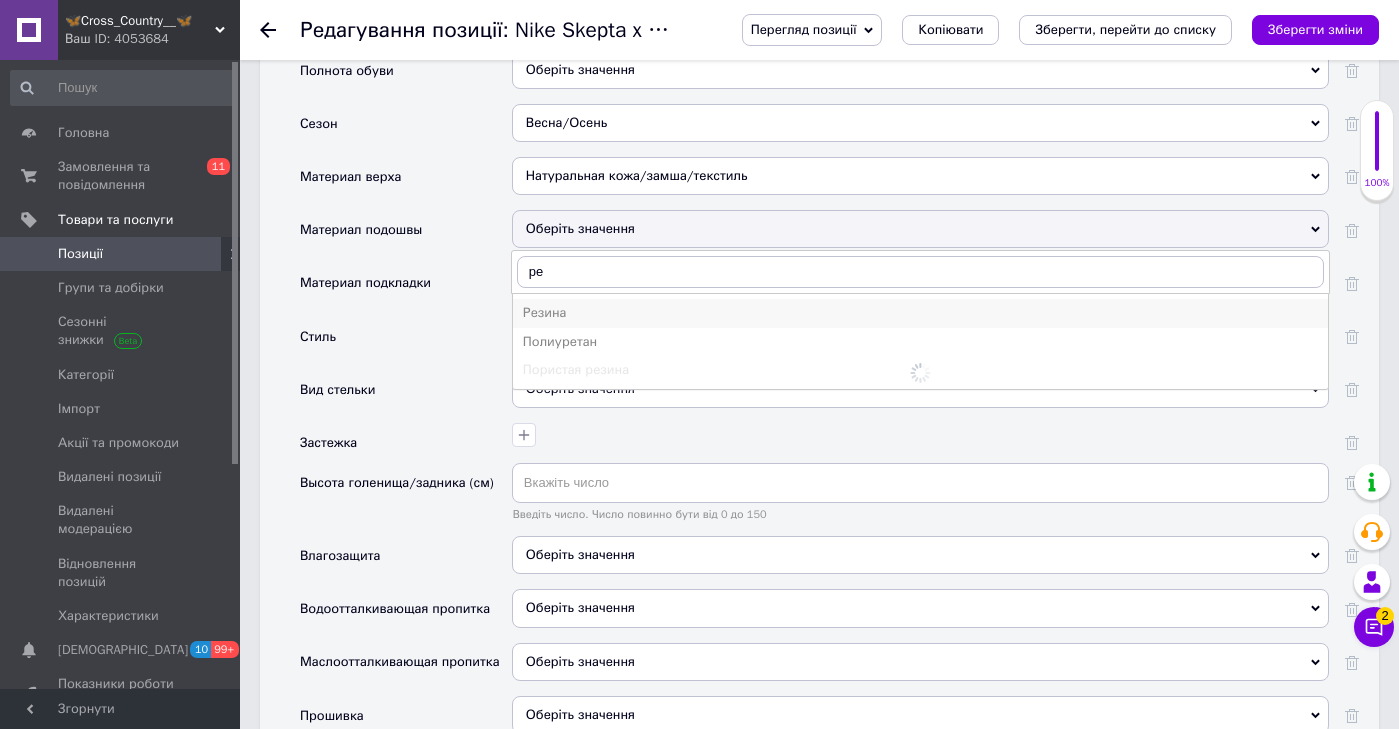 click on "Резина" at bounding box center [920, 313] 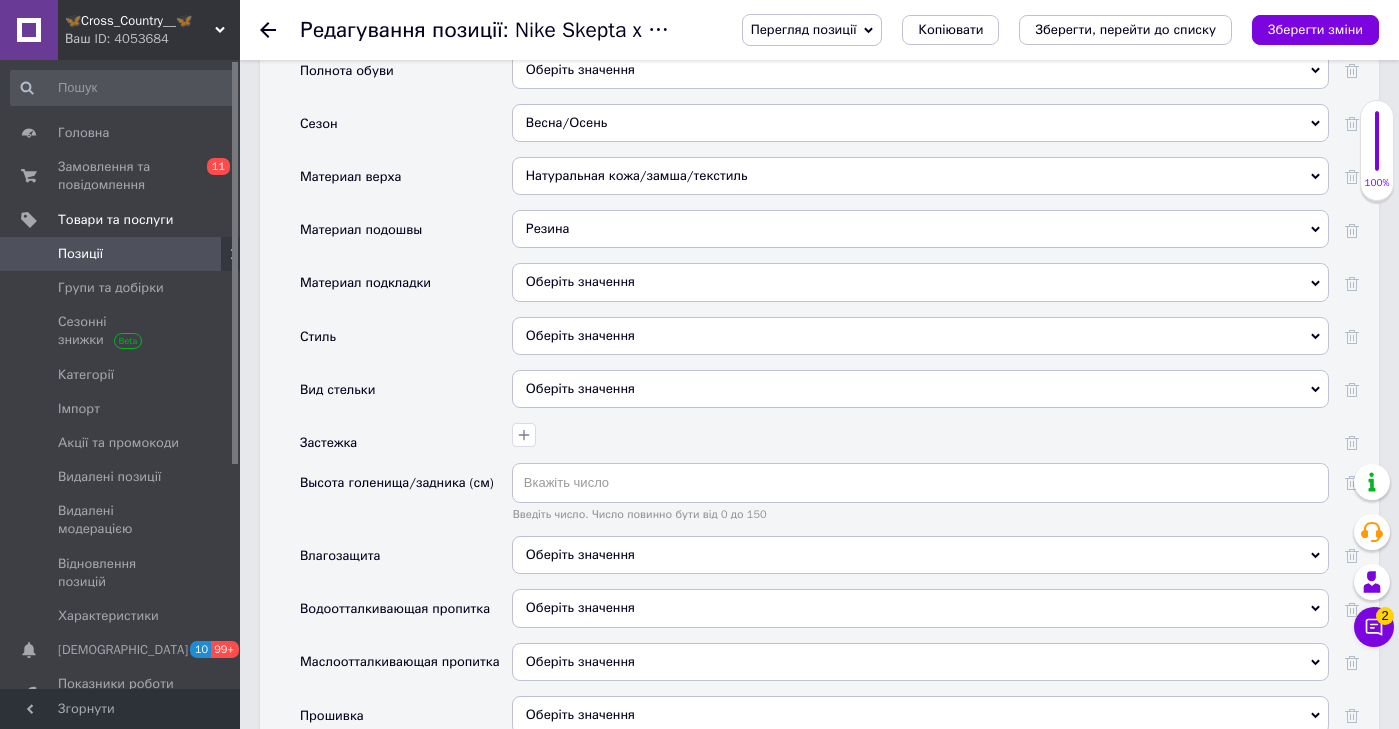 click on "Оберіть значення" at bounding box center (920, 282) 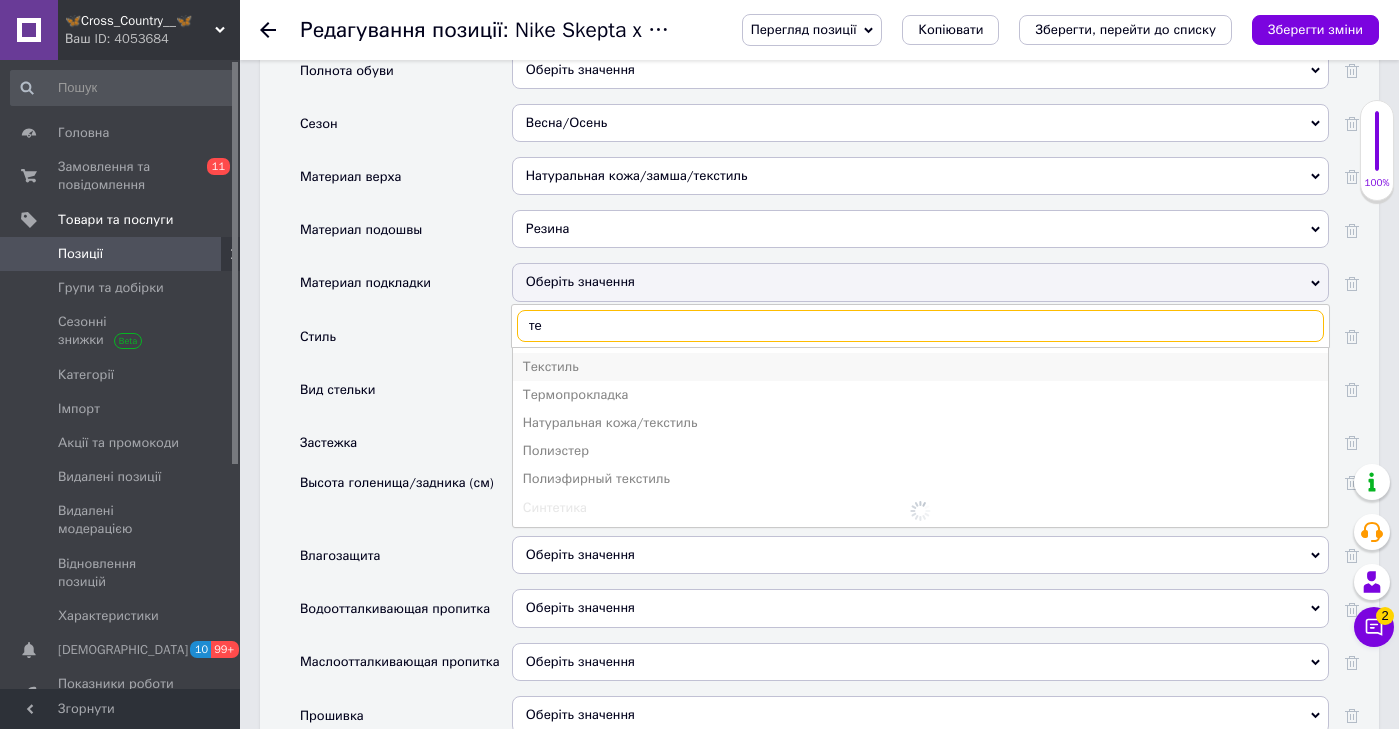 type on "те" 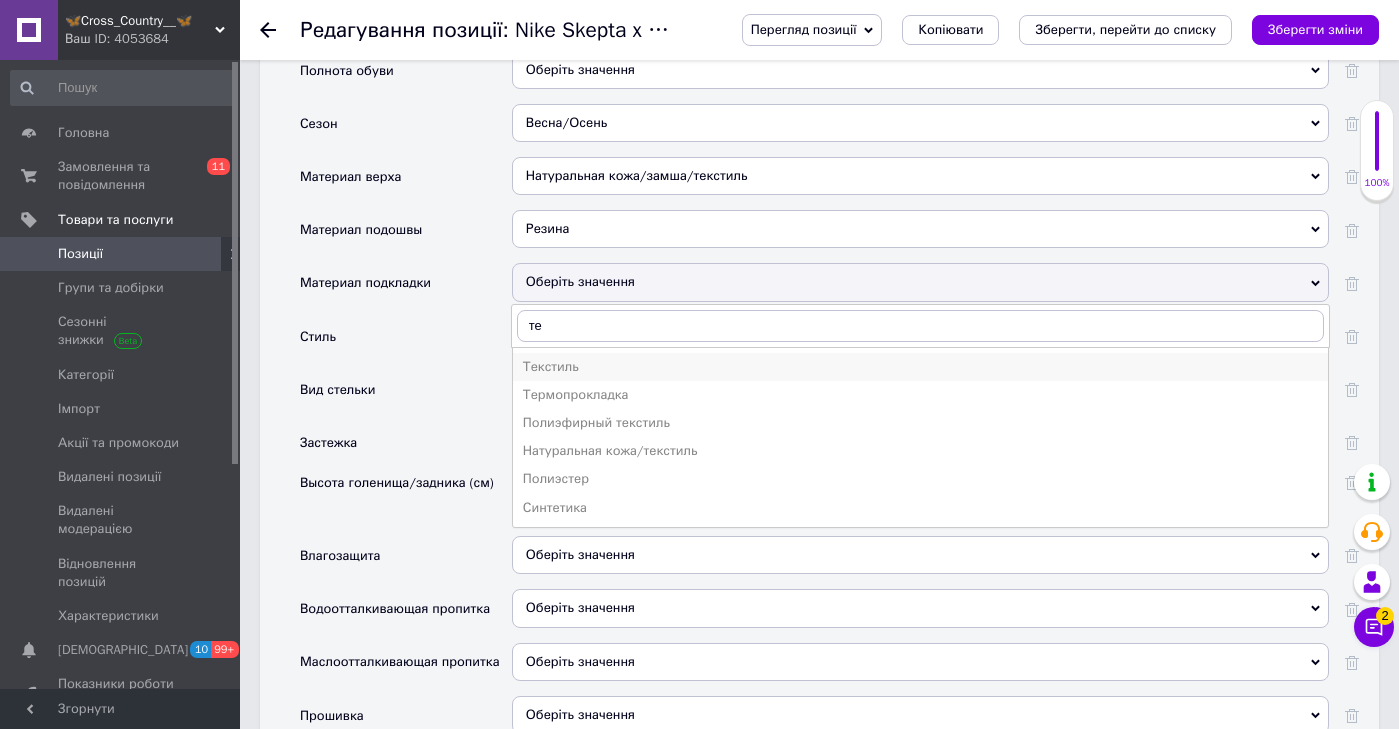 click on "Текстиль" at bounding box center (920, 367) 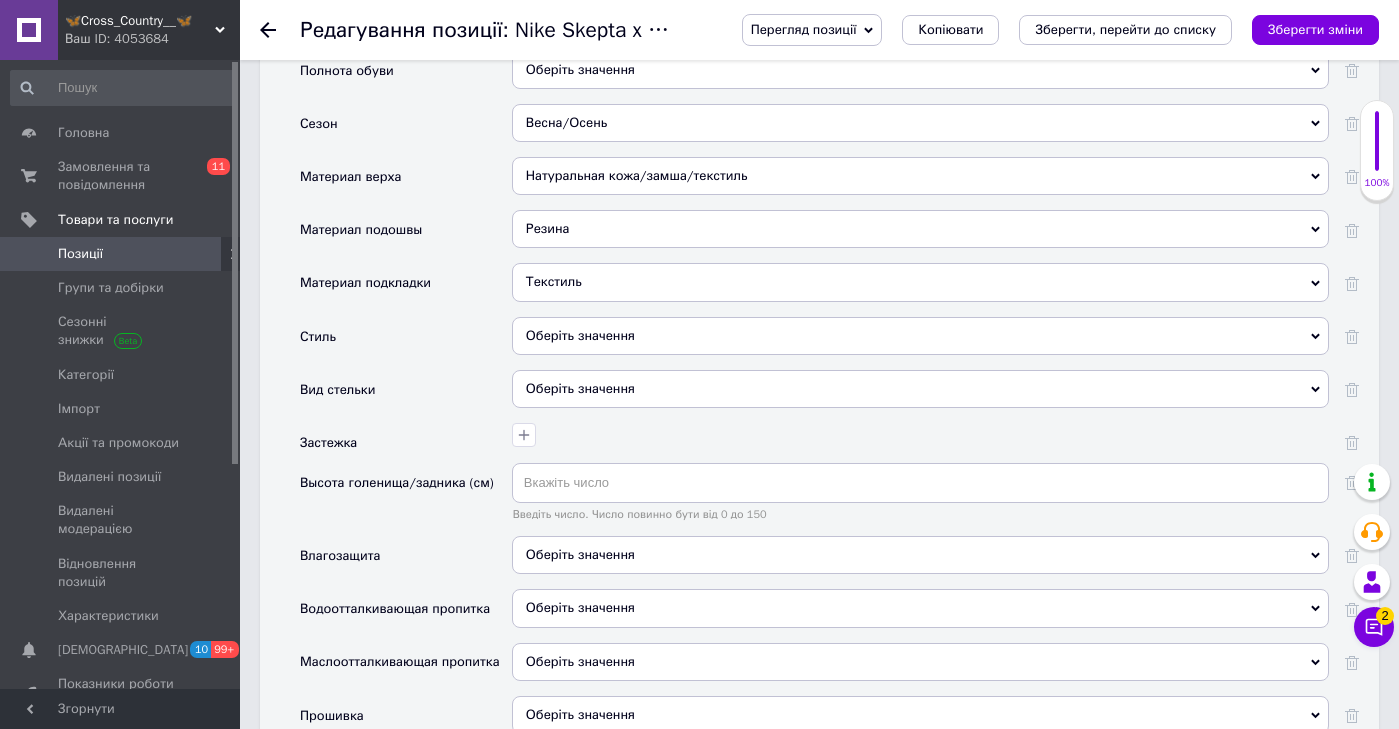 click on "Оберіть значення Классический Повседневный Спортивный" at bounding box center (920, 343) 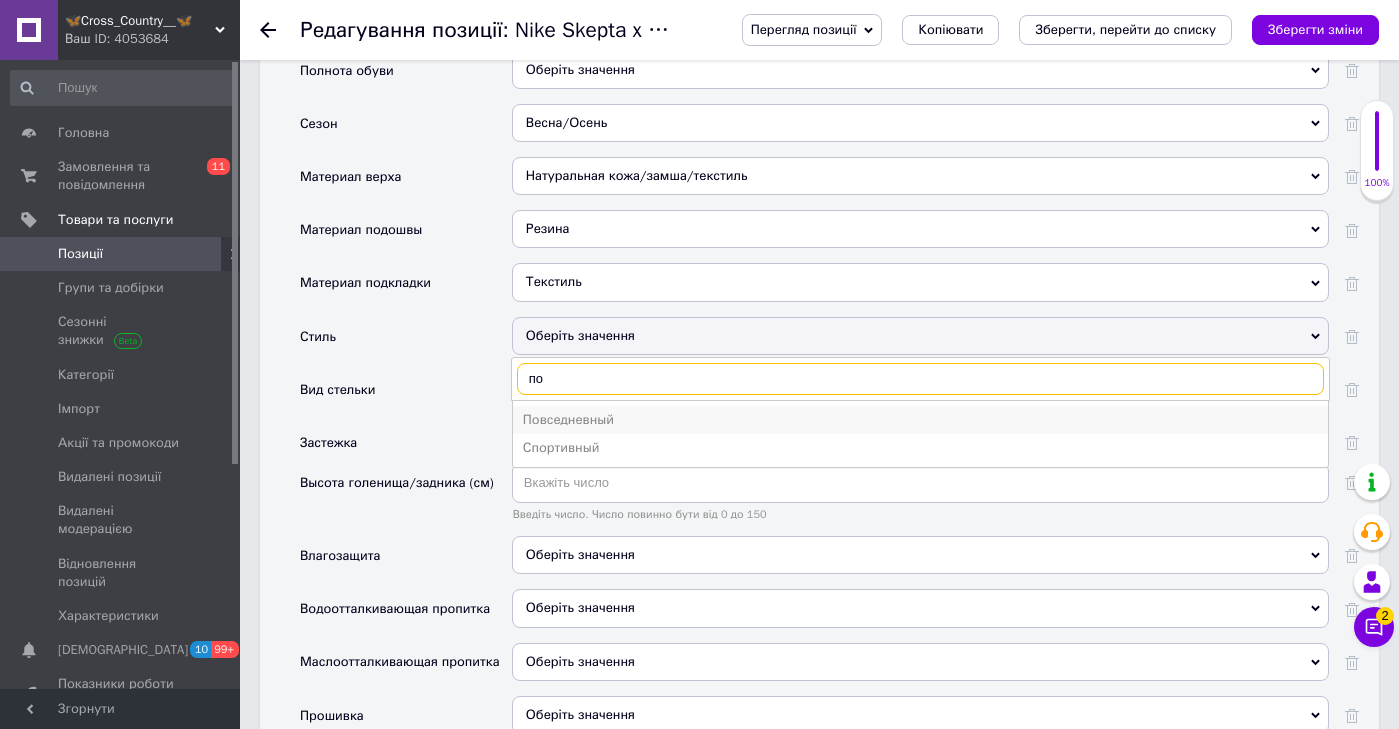 type on "по" 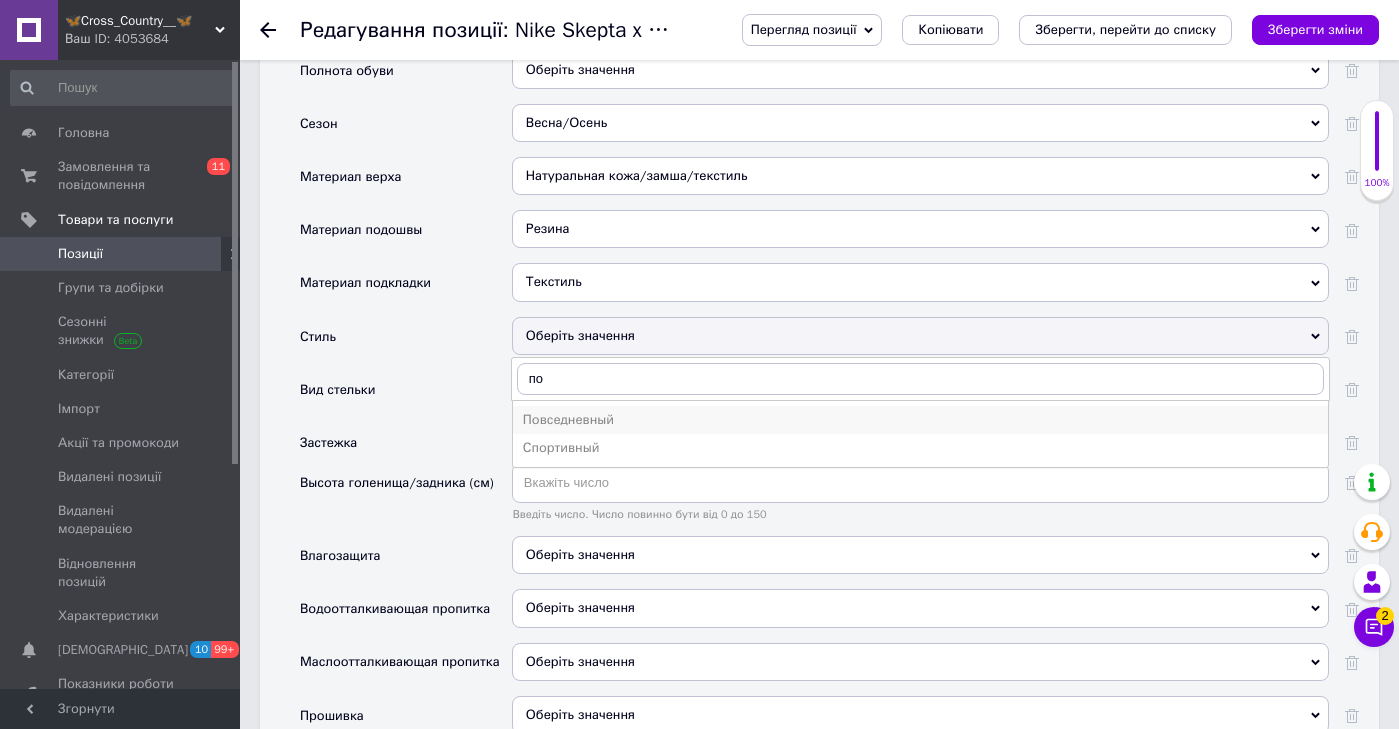 click on "Повседневный" at bounding box center (920, 420) 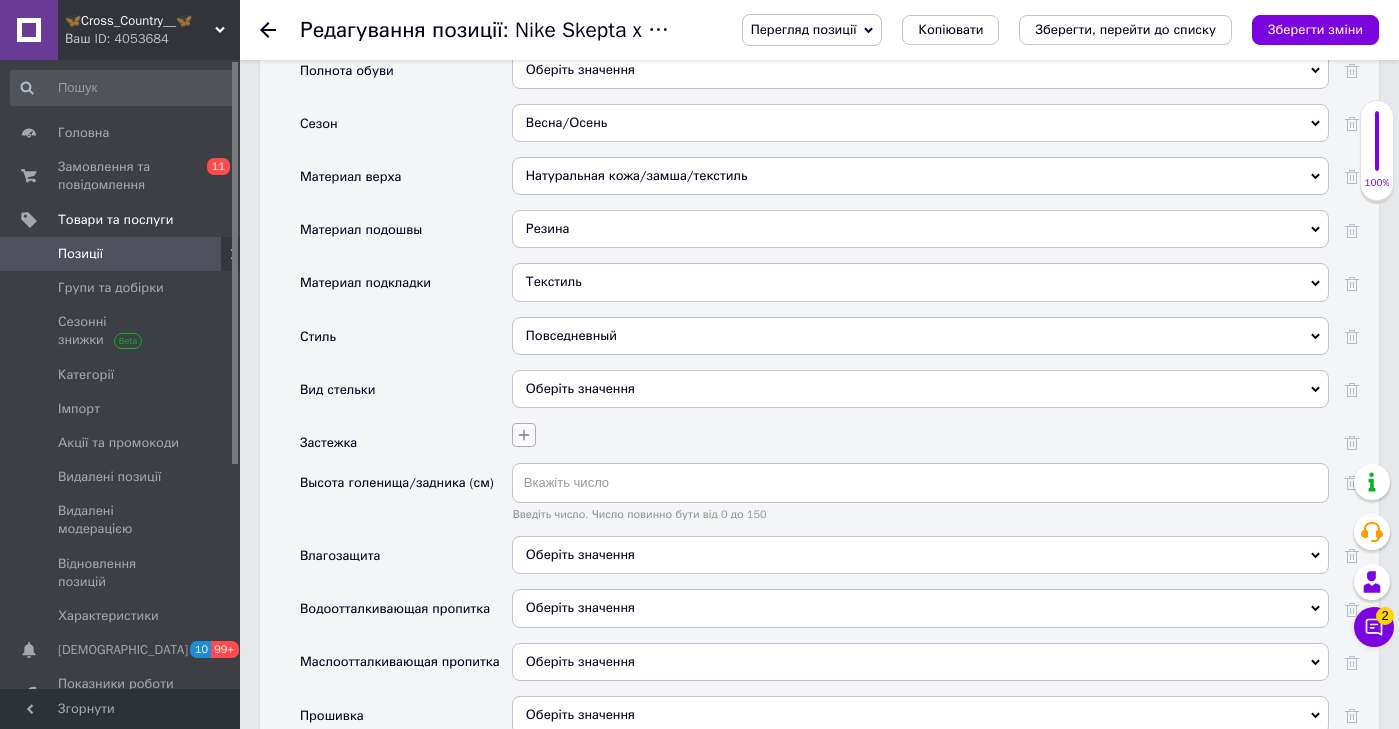 click 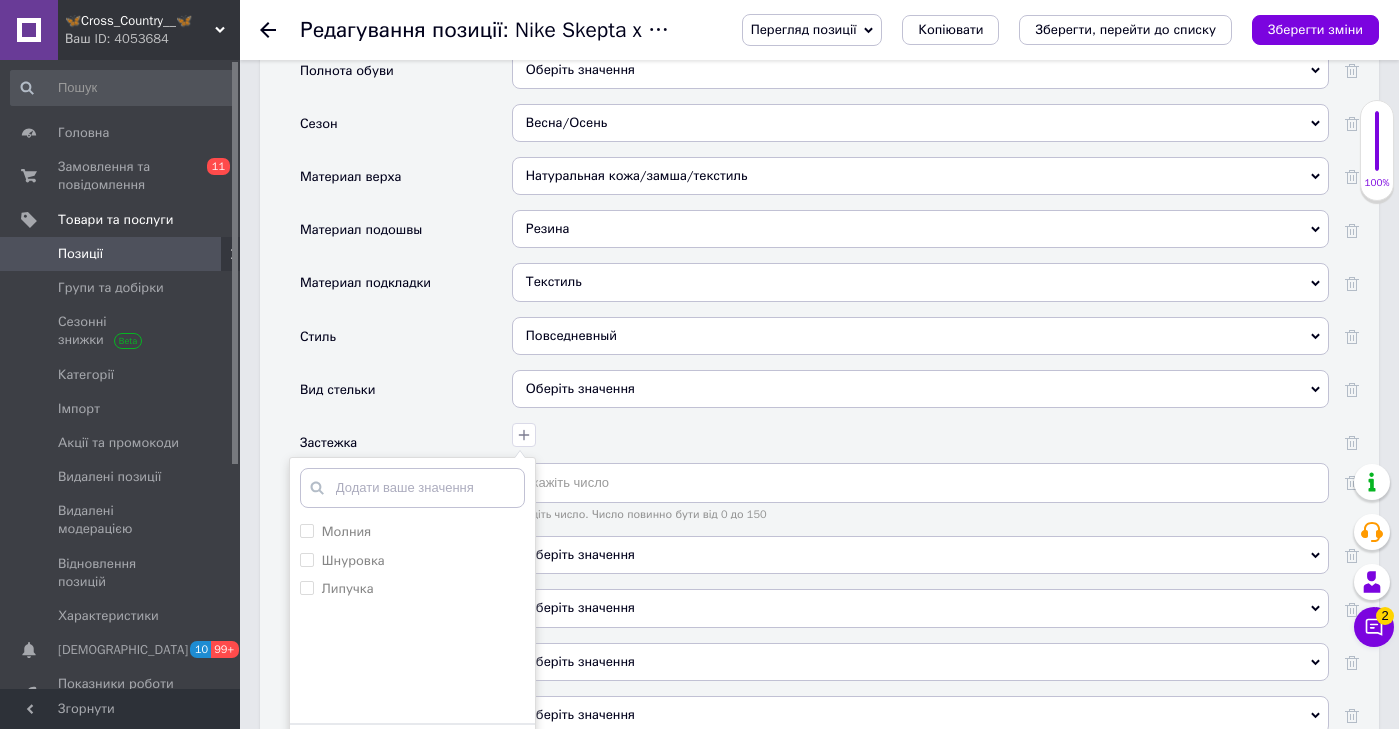 click on "Молния" at bounding box center (412, 532) 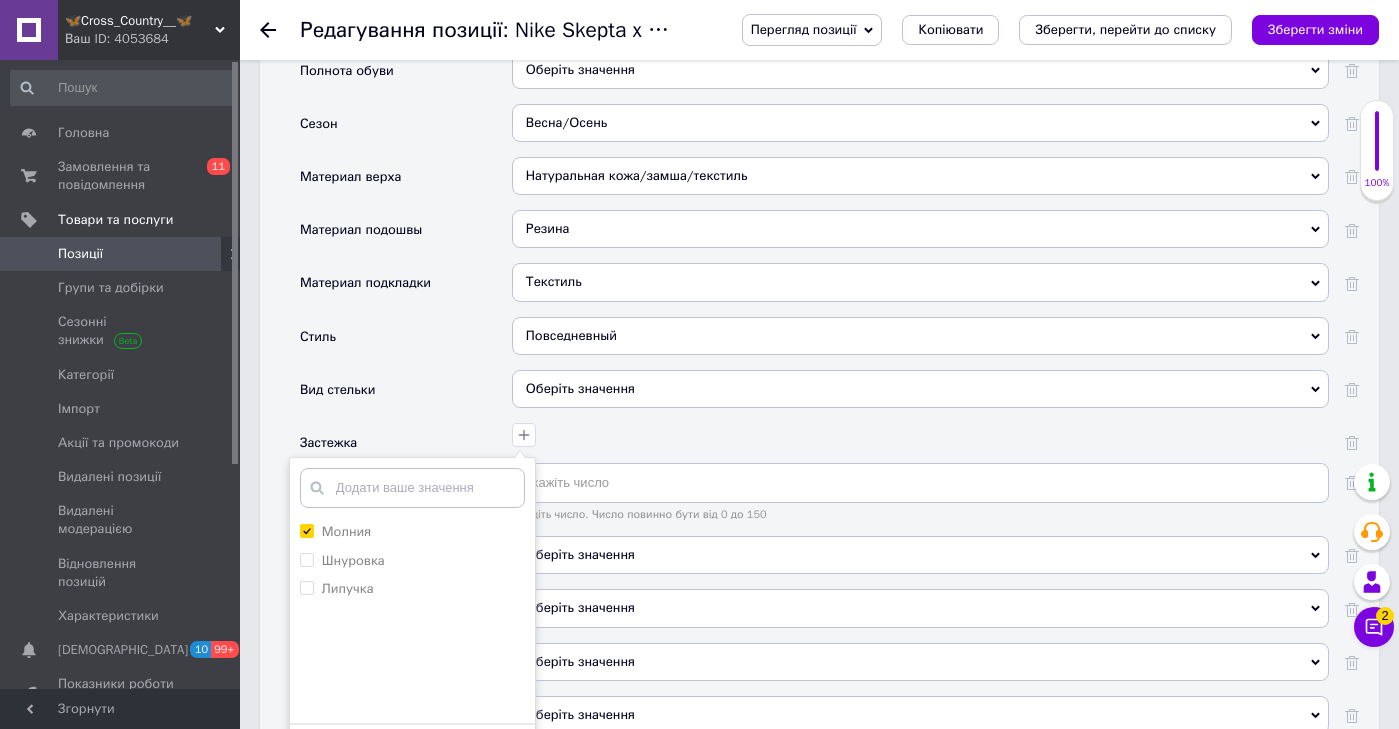 checkbox on "true" 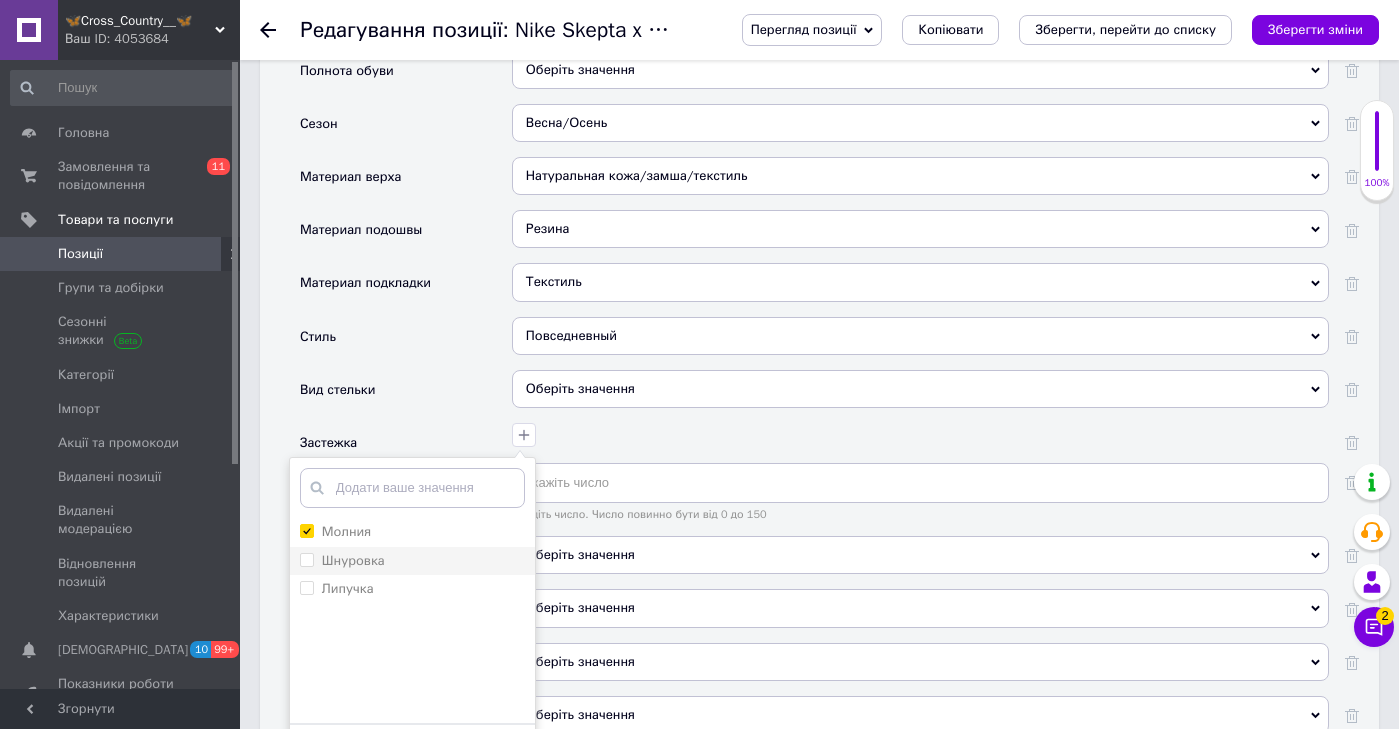click on "Шнуровка" at bounding box center [412, 561] 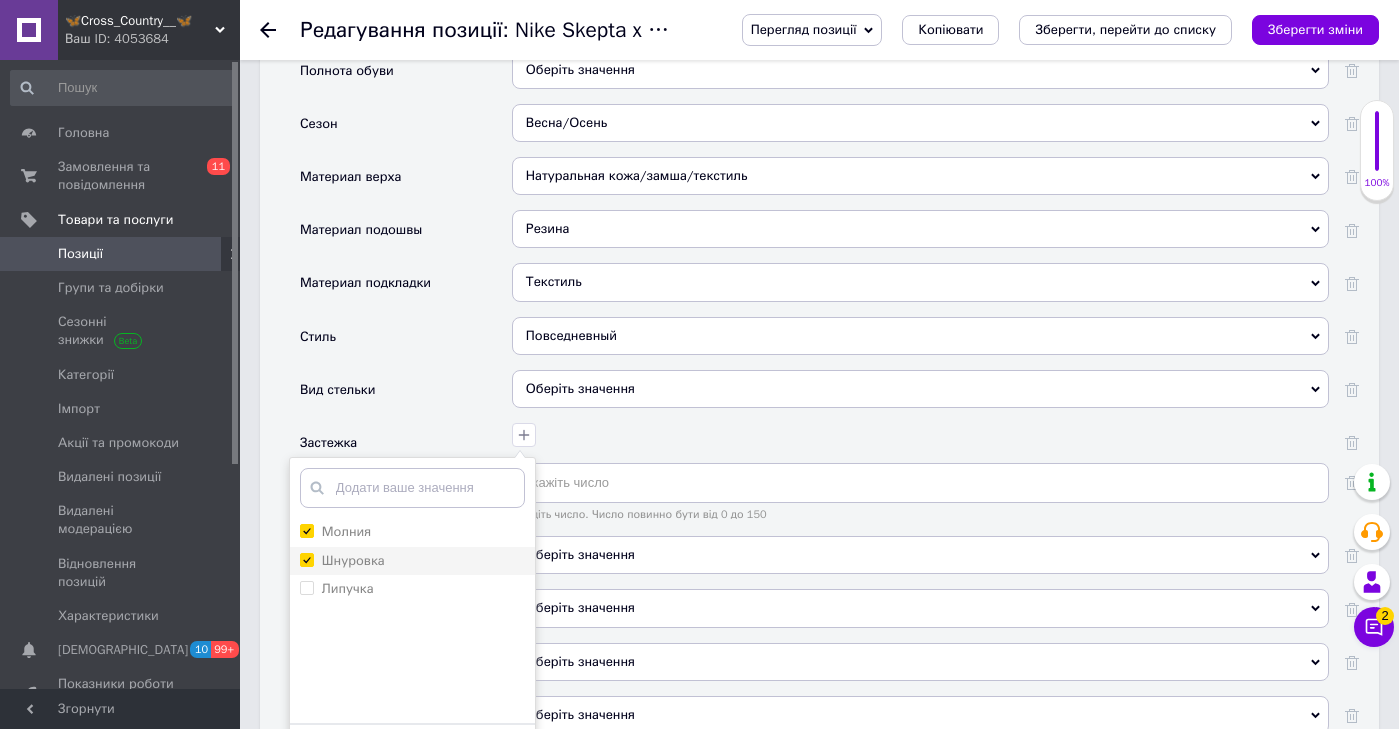 checkbox on "true" 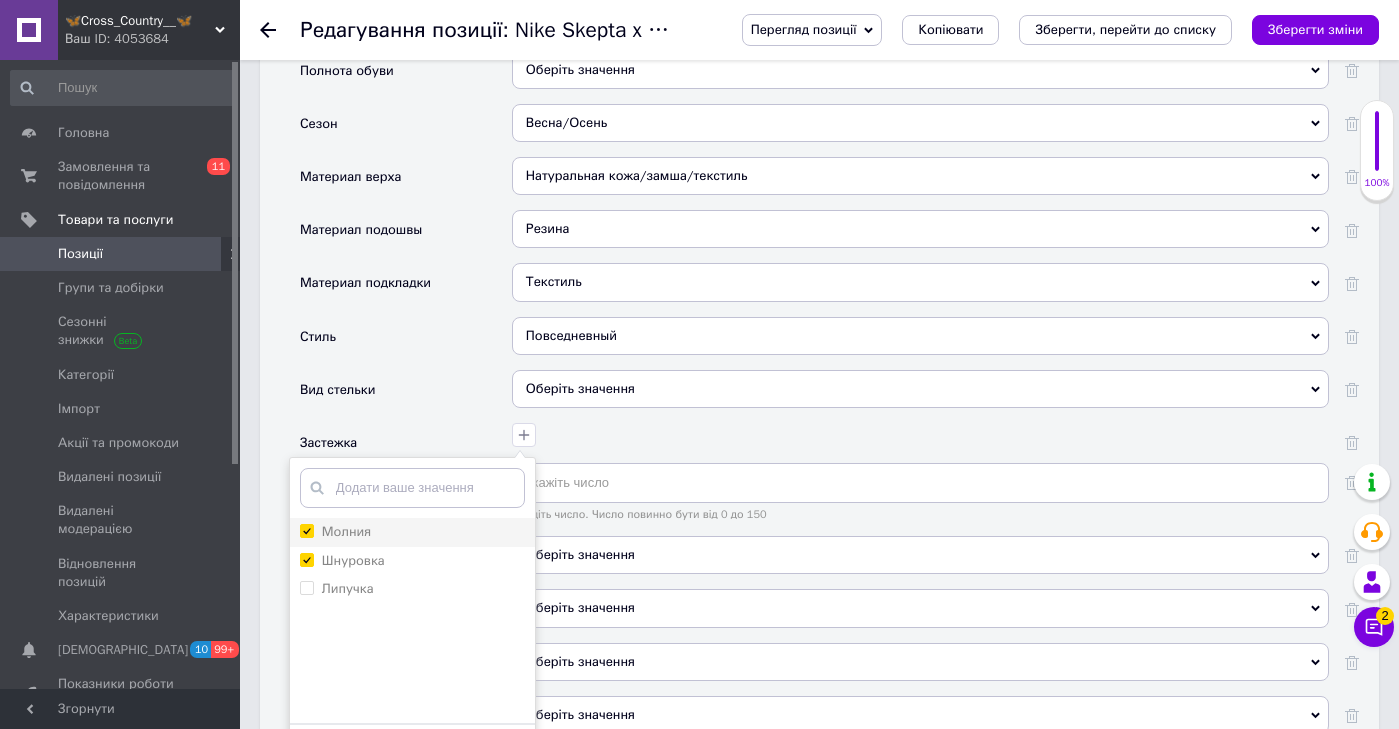 click on "Молния" at bounding box center [412, 532] 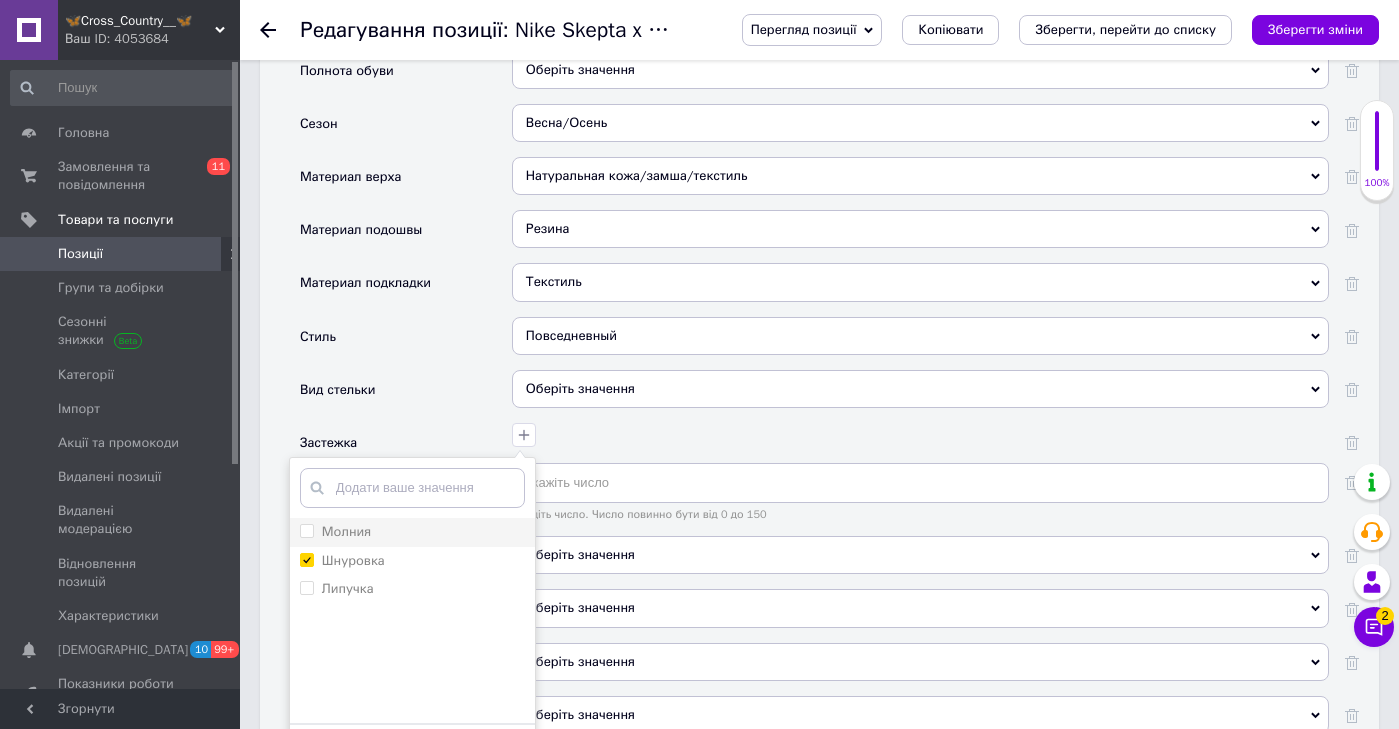 checkbox on "false" 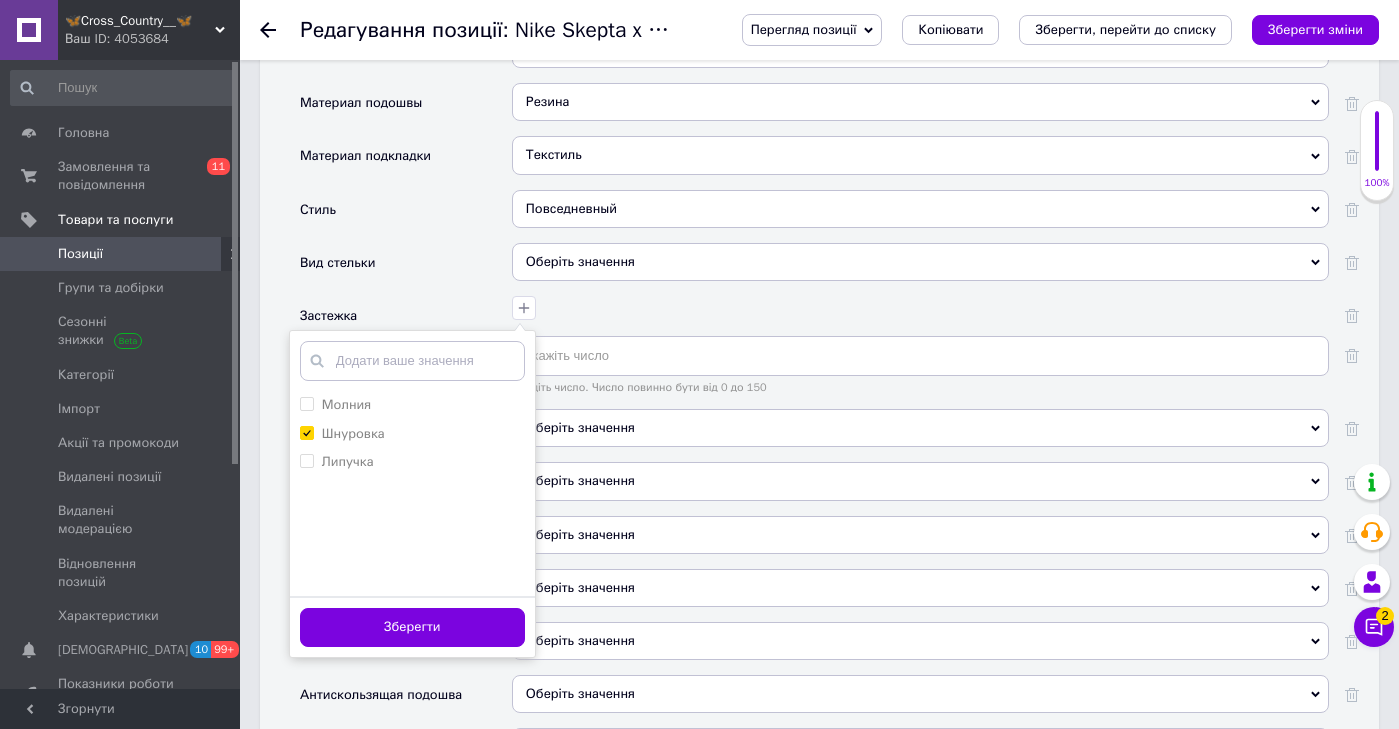 scroll, scrollTop: 3015, scrollLeft: 0, axis: vertical 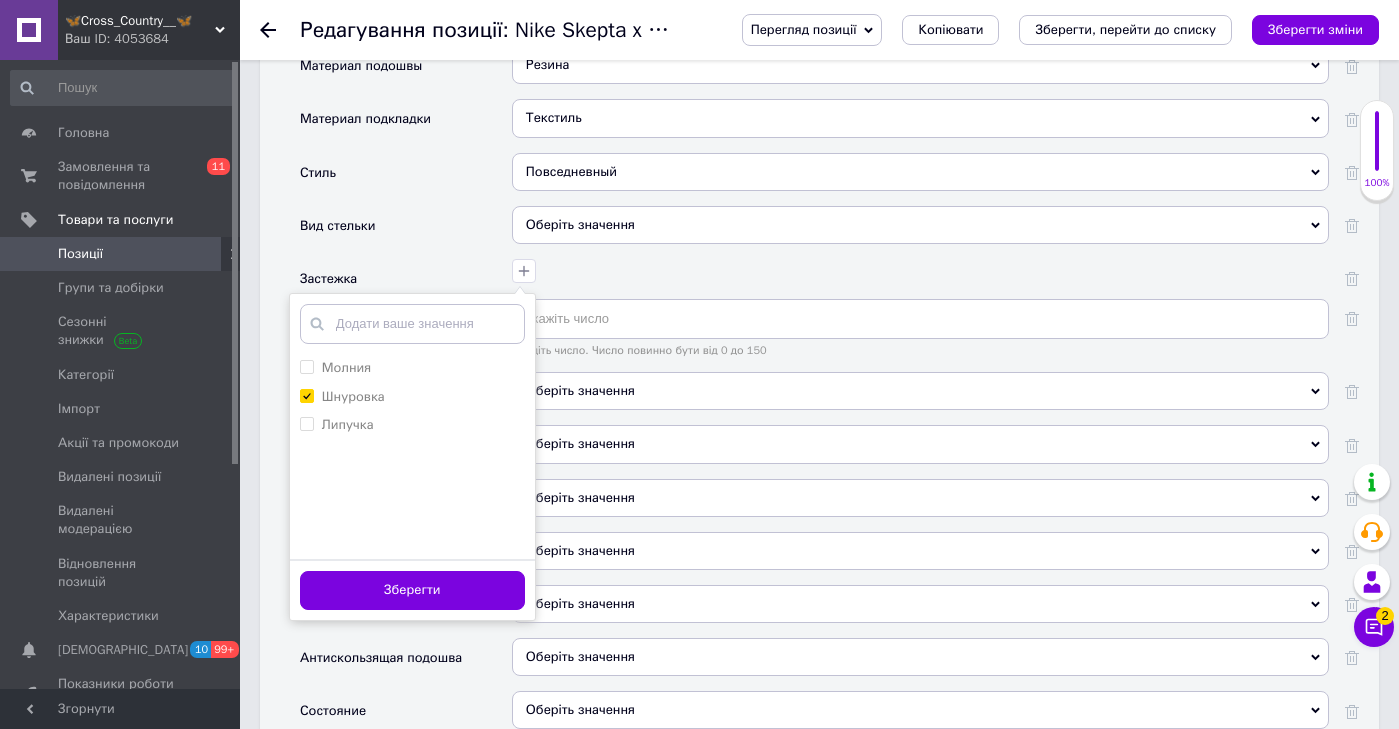 click on "Зберегти" at bounding box center (412, 589) 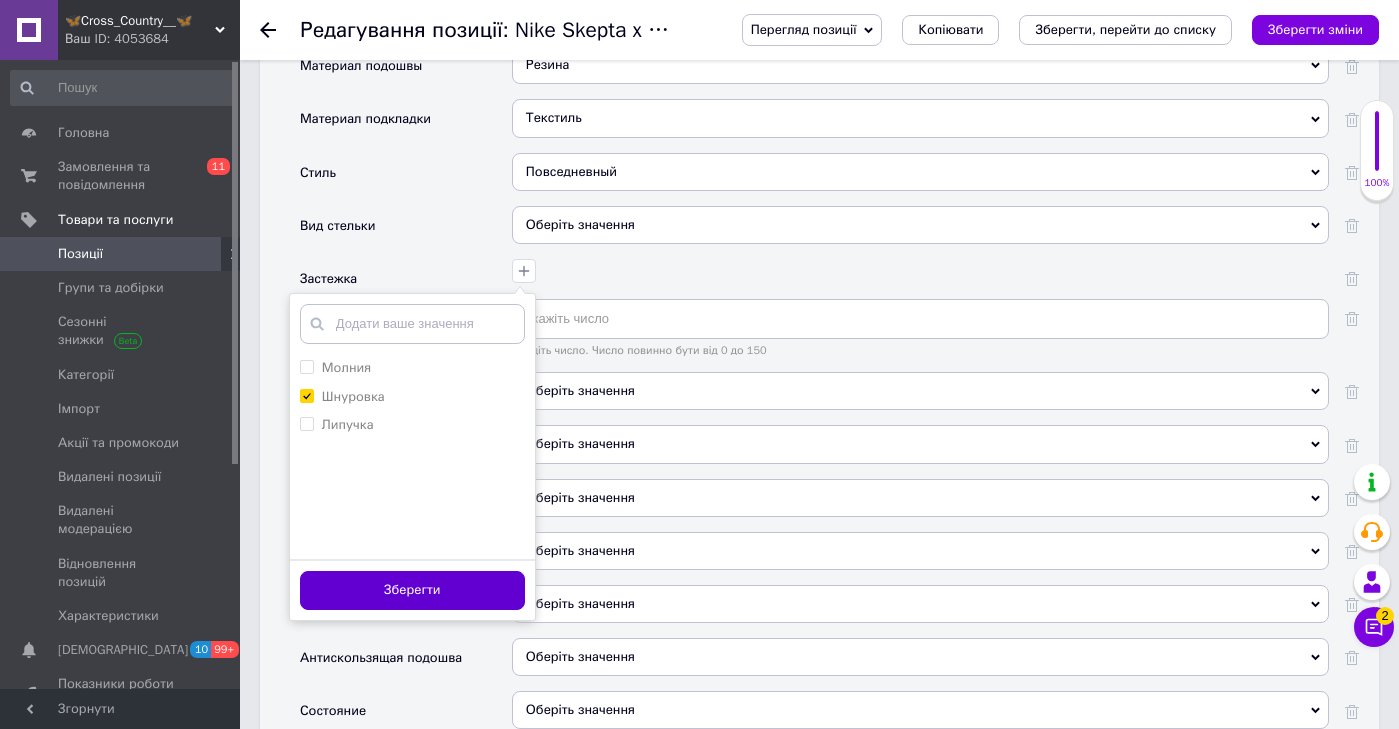 click on "Зберегти" at bounding box center [412, 590] 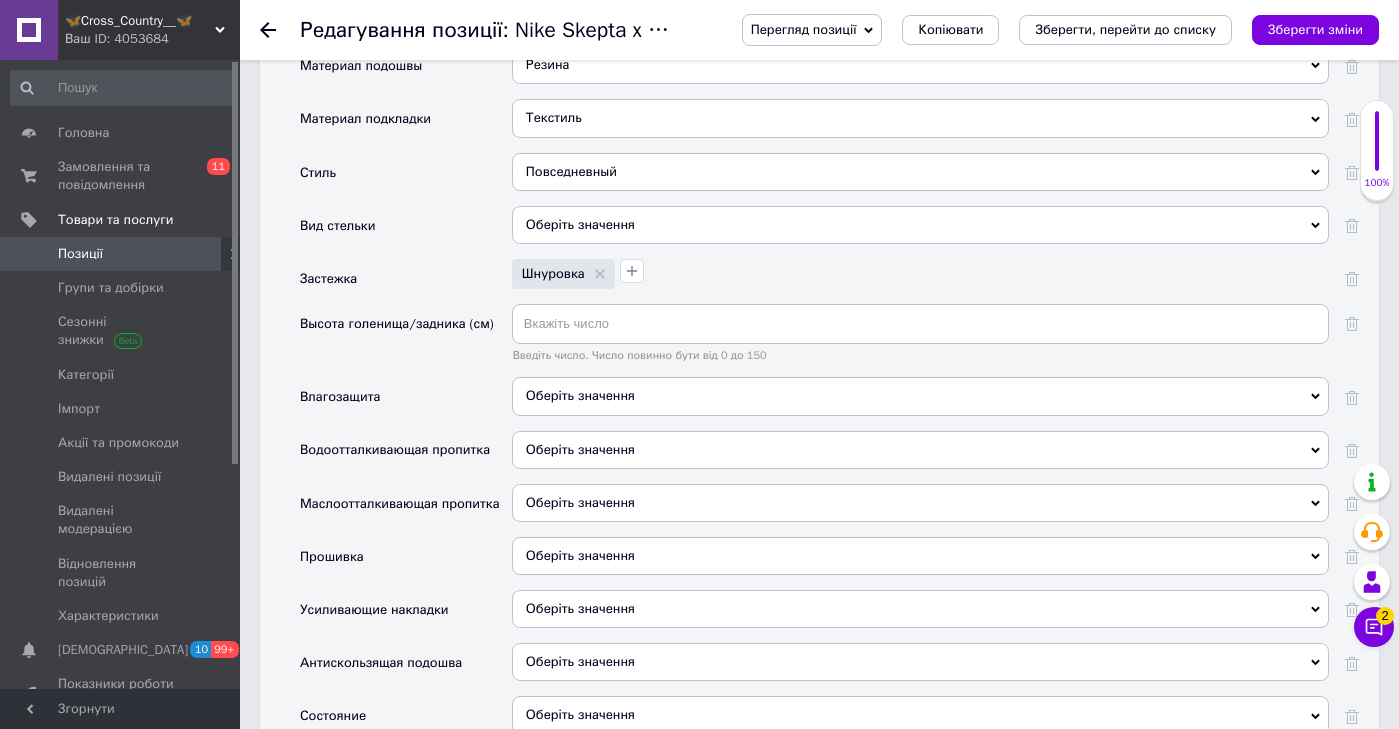 click on "Оберіть значення" at bounding box center [920, 396] 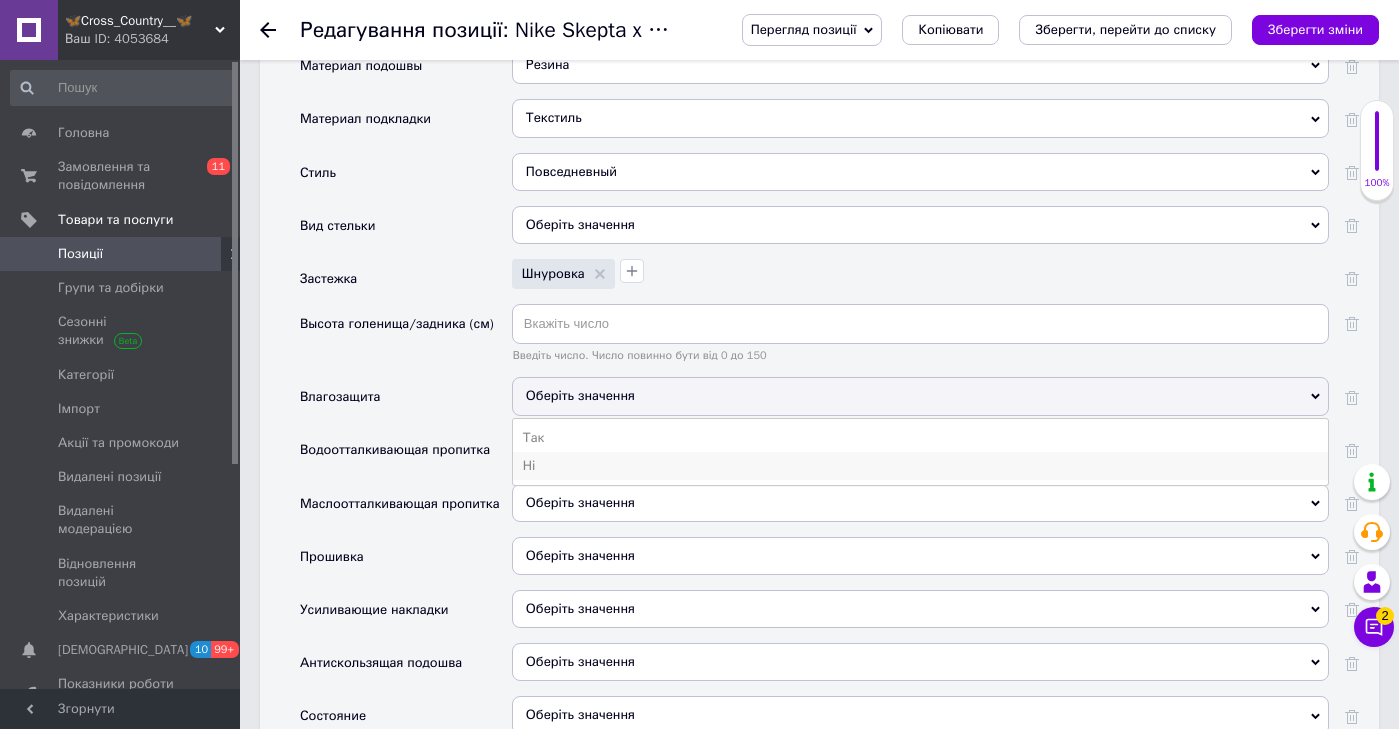click on "Ні" at bounding box center (920, 466) 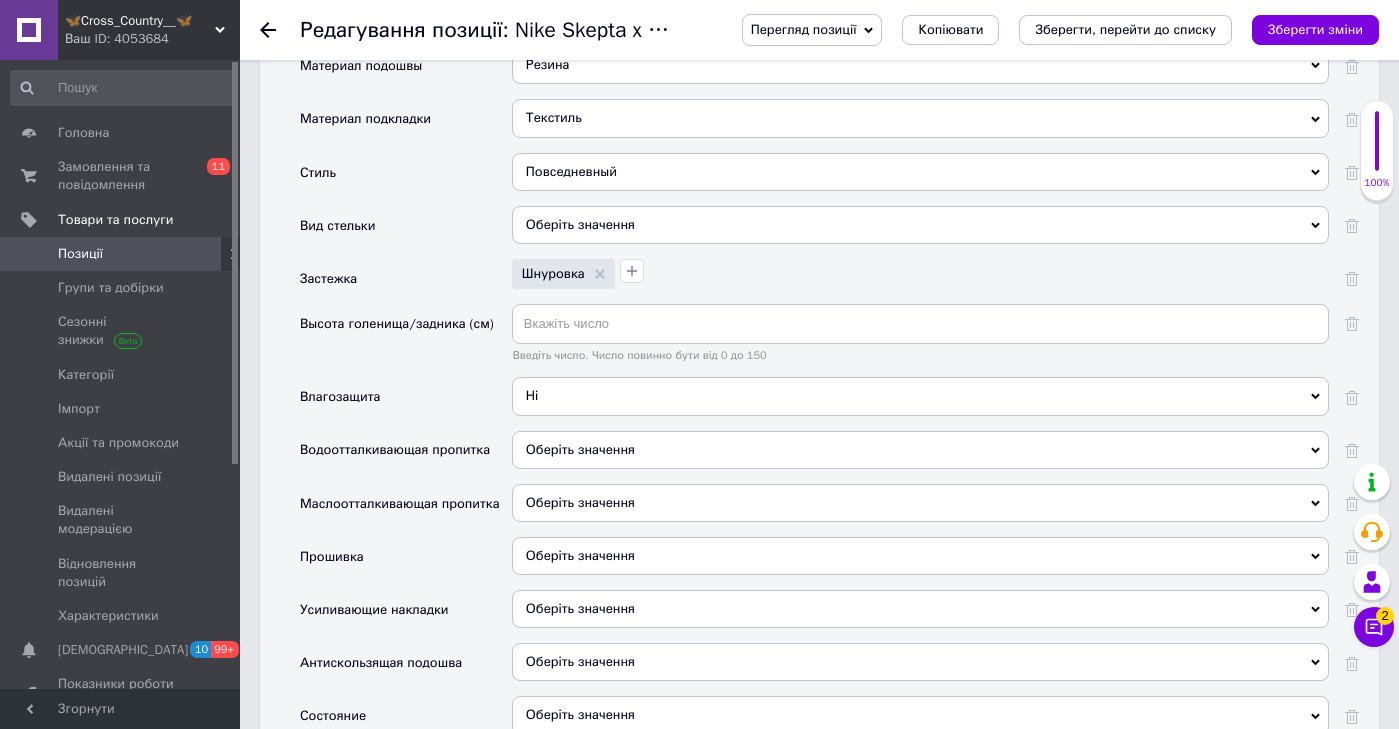 drag, startPoint x: 551, startPoint y: 400, endPoint x: 551, endPoint y: 446, distance: 46 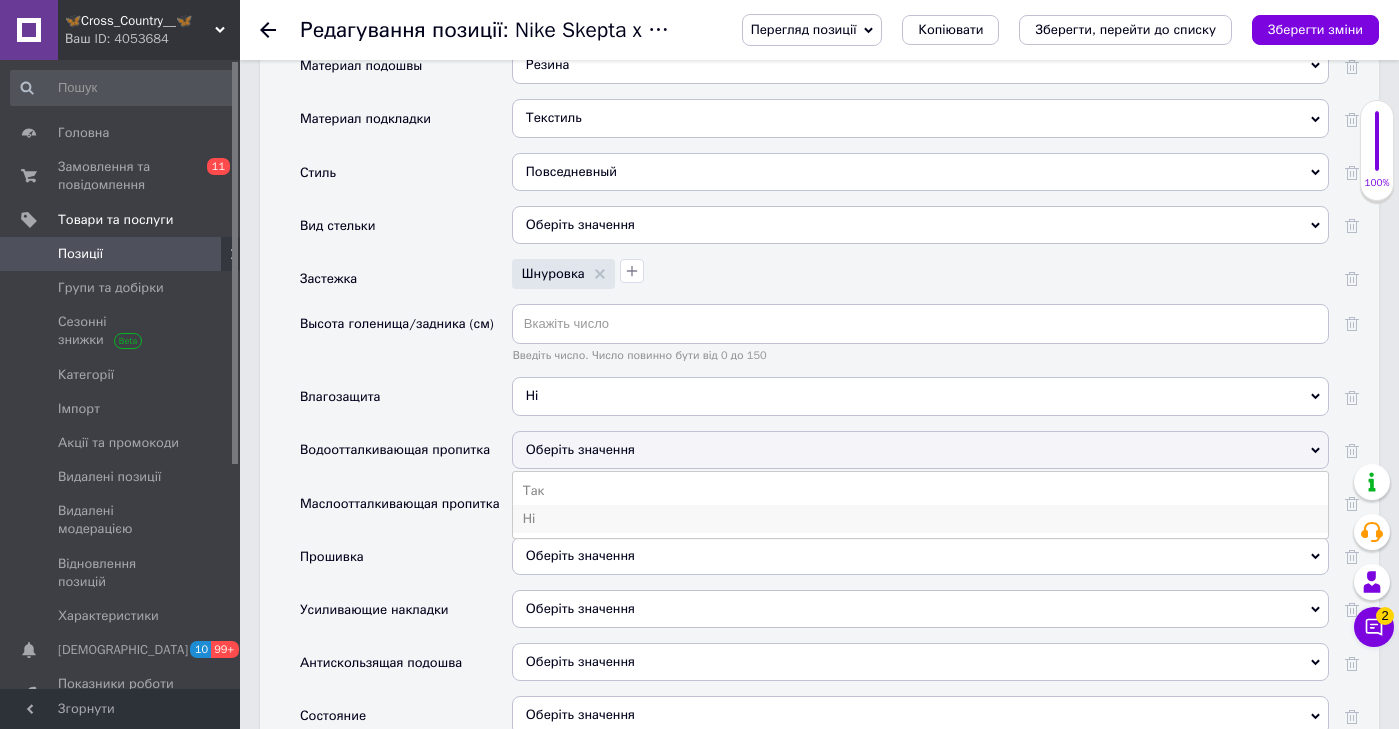 click on "Ні" at bounding box center [920, 519] 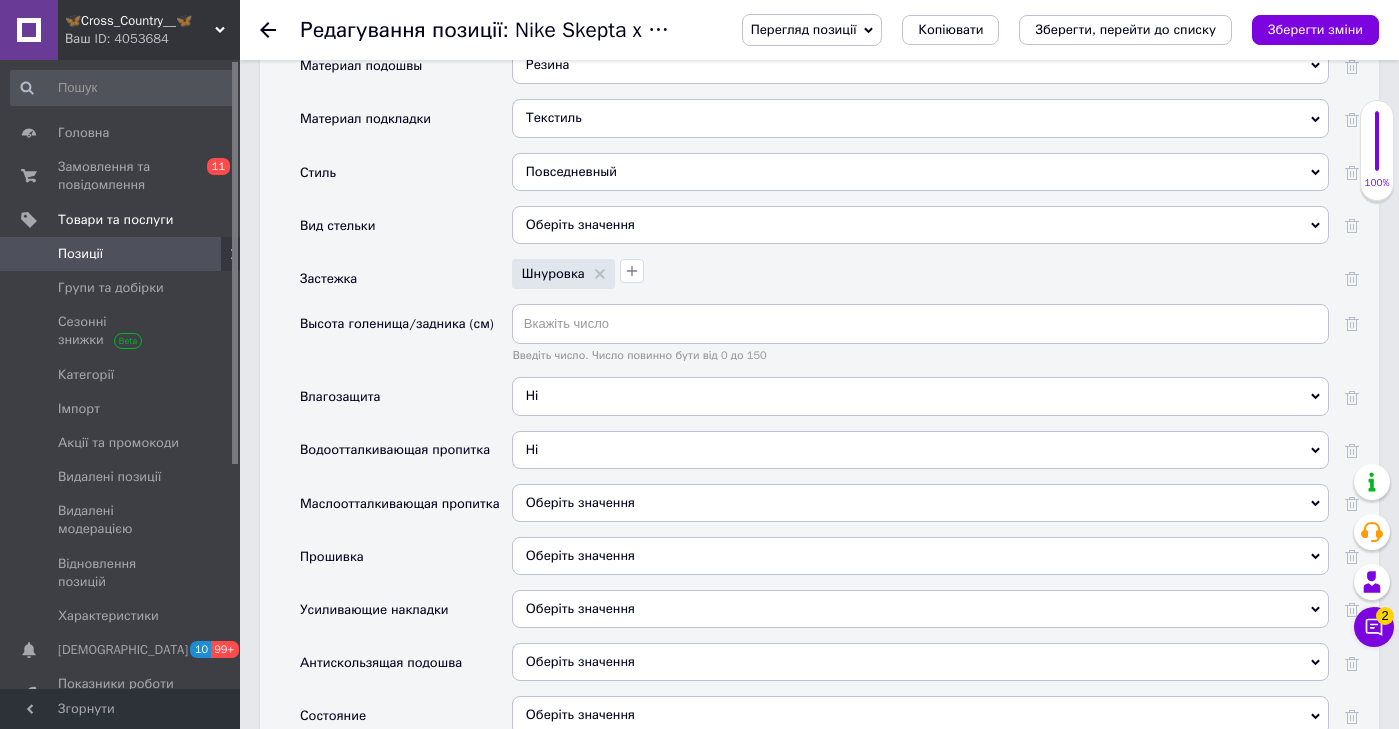 click on "Оберіть значення" at bounding box center [580, 502] 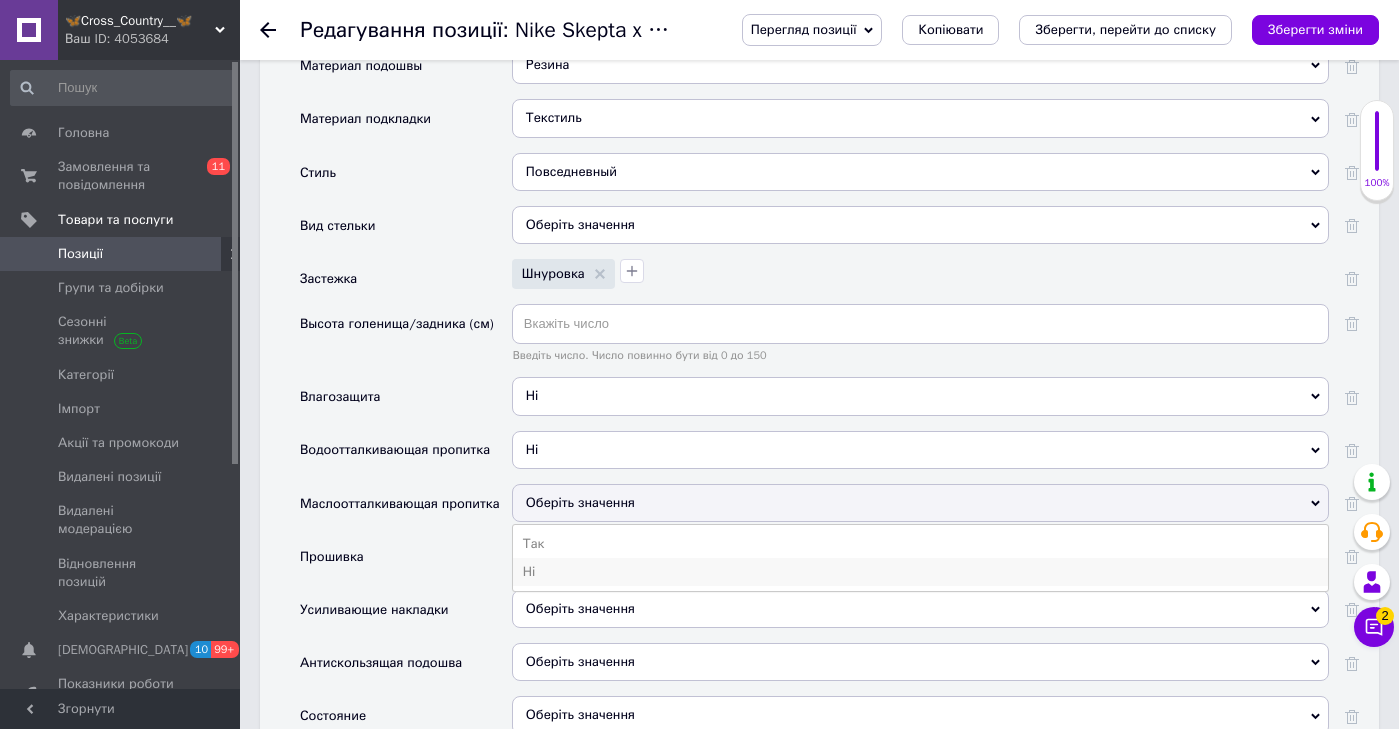 click on "Ні" at bounding box center [920, 572] 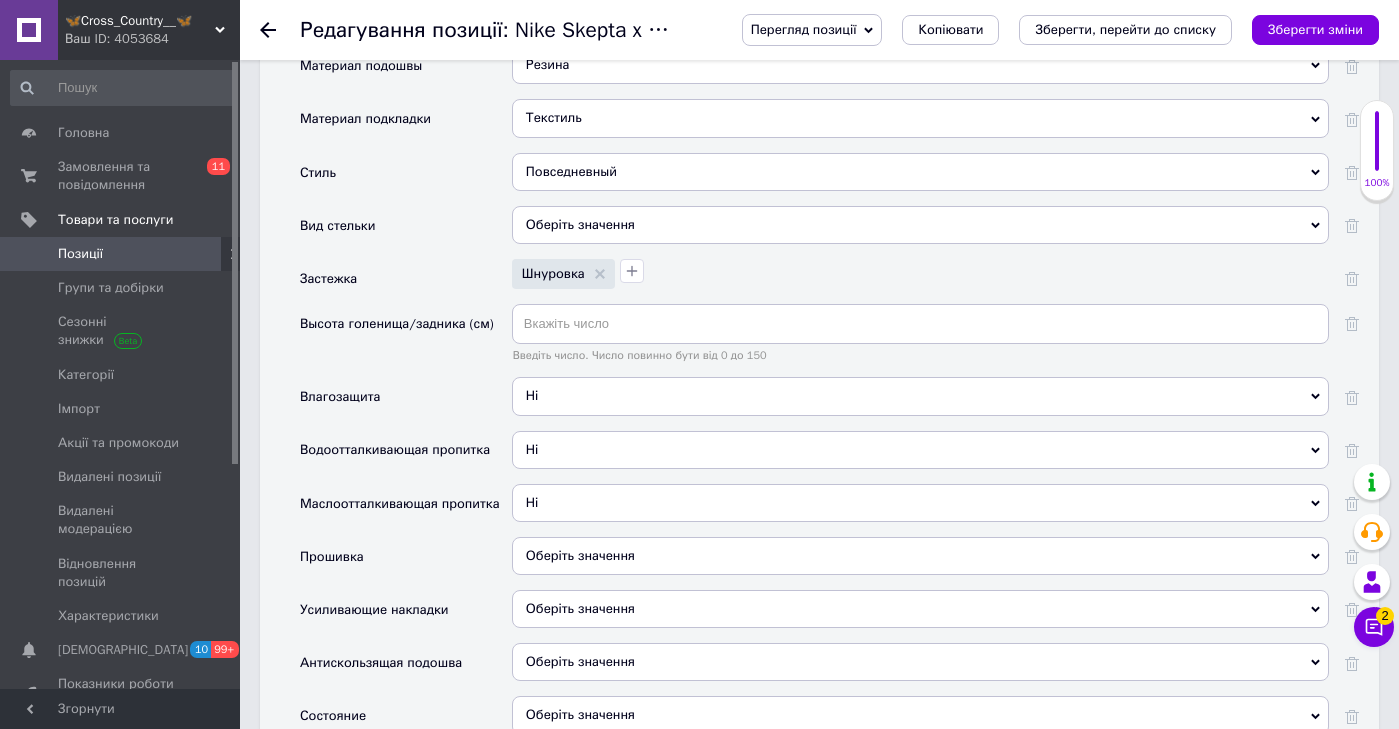 click on "Оберіть значення" at bounding box center (580, 555) 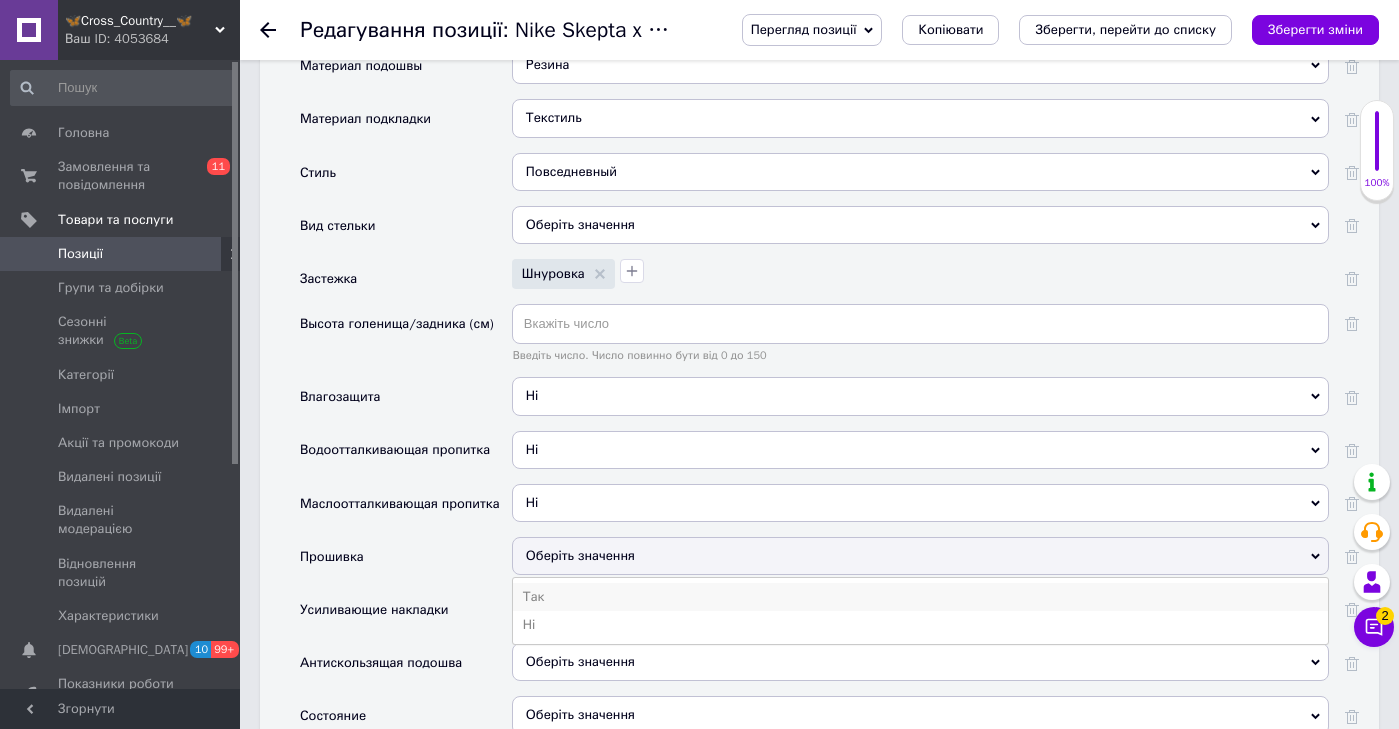 click on "Так" at bounding box center [920, 597] 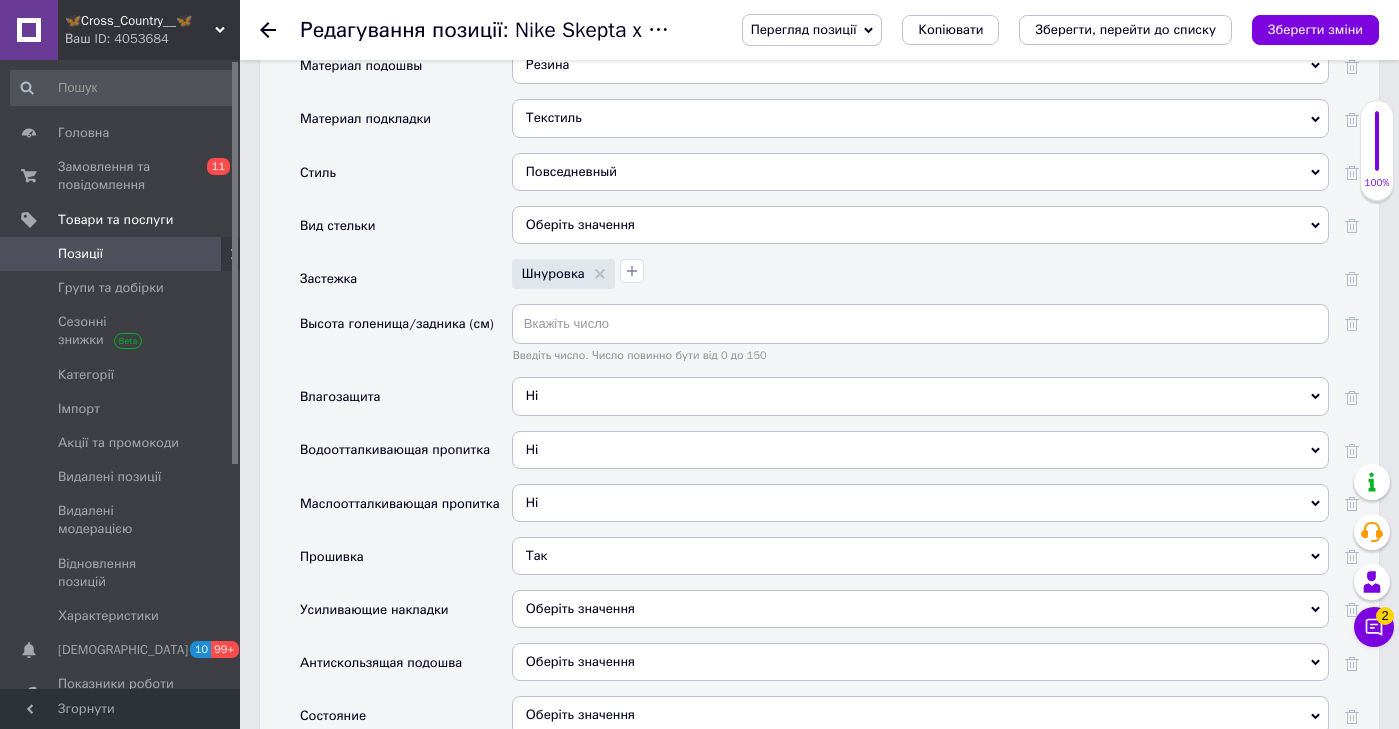 drag, startPoint x: 550, startPoint y: 546, endPoint x: 550, endPoint y: 608, distance: 62 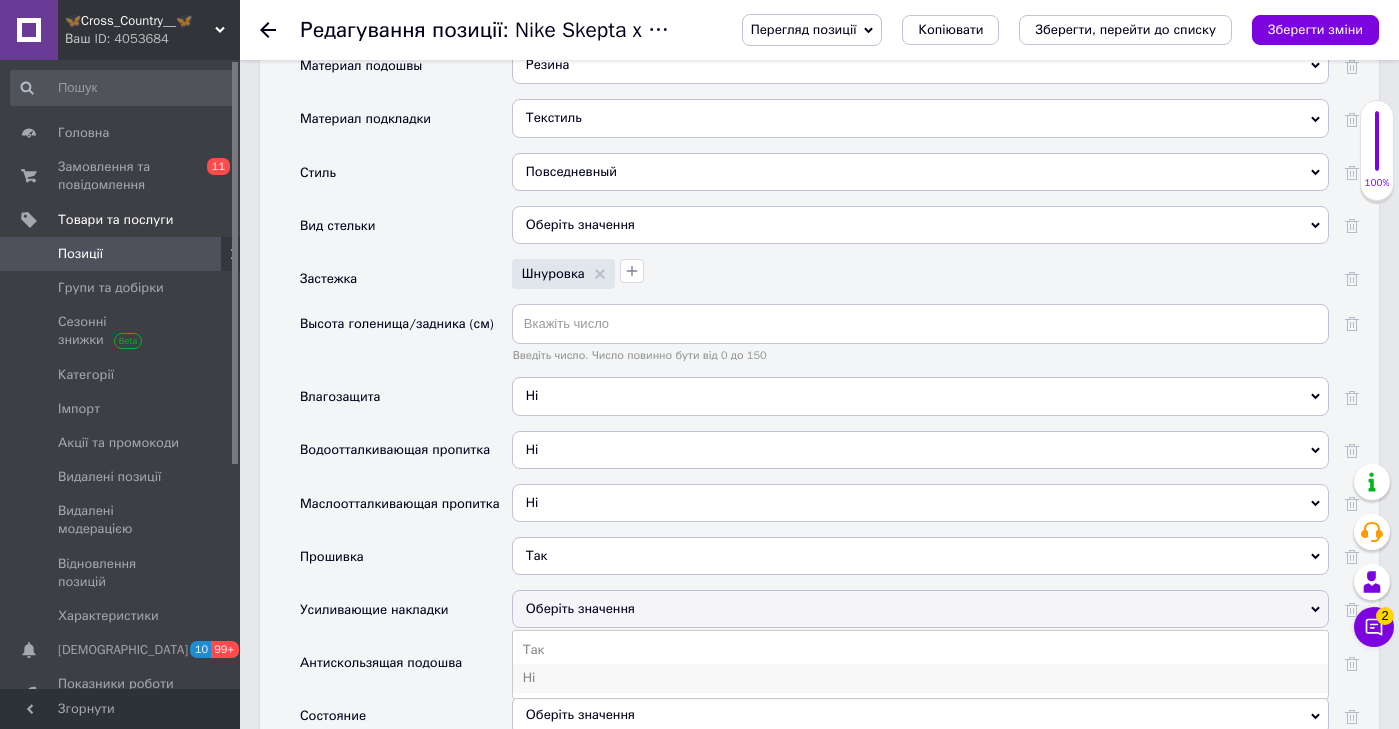 click on "Ні" at bounding box center (920, 678) 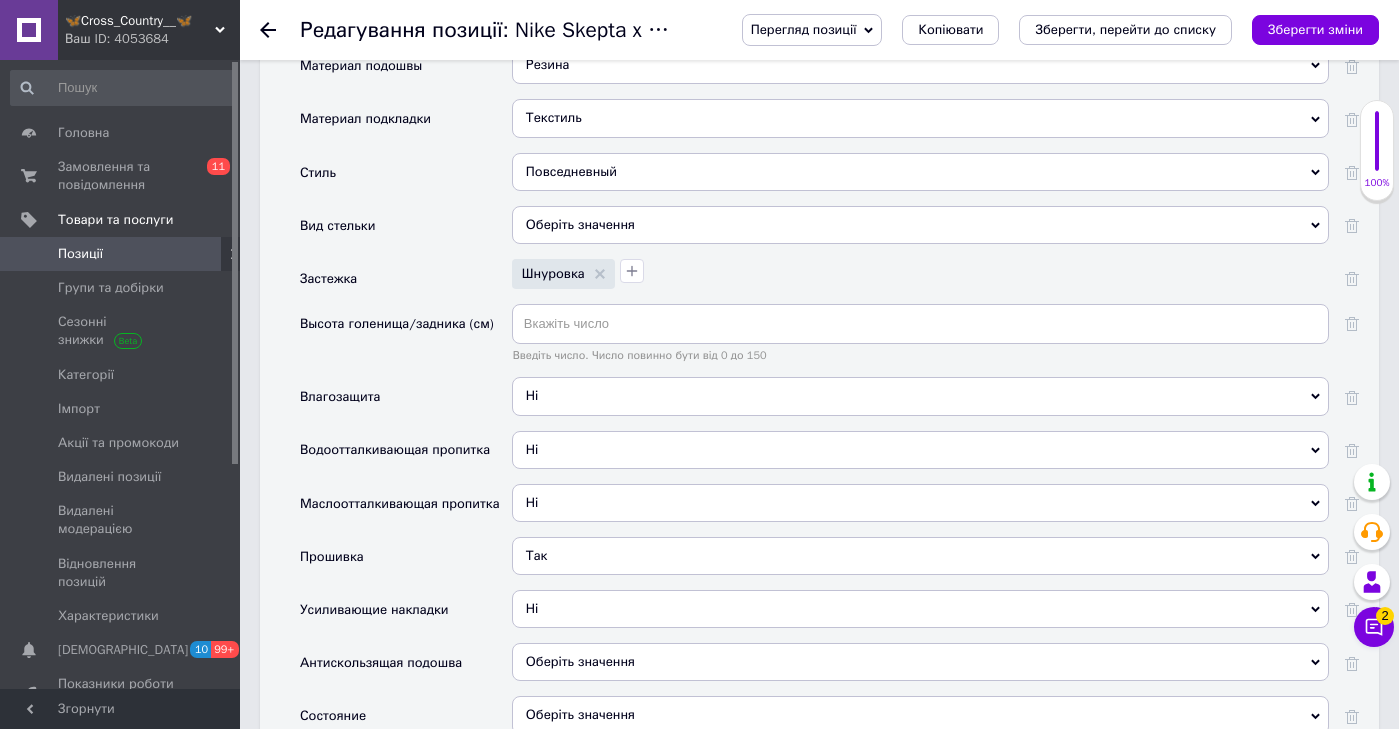 drag, startPoint x: 550, startPoint y: 602, endPoint x: 550, endPoint y: 663, distance: 61 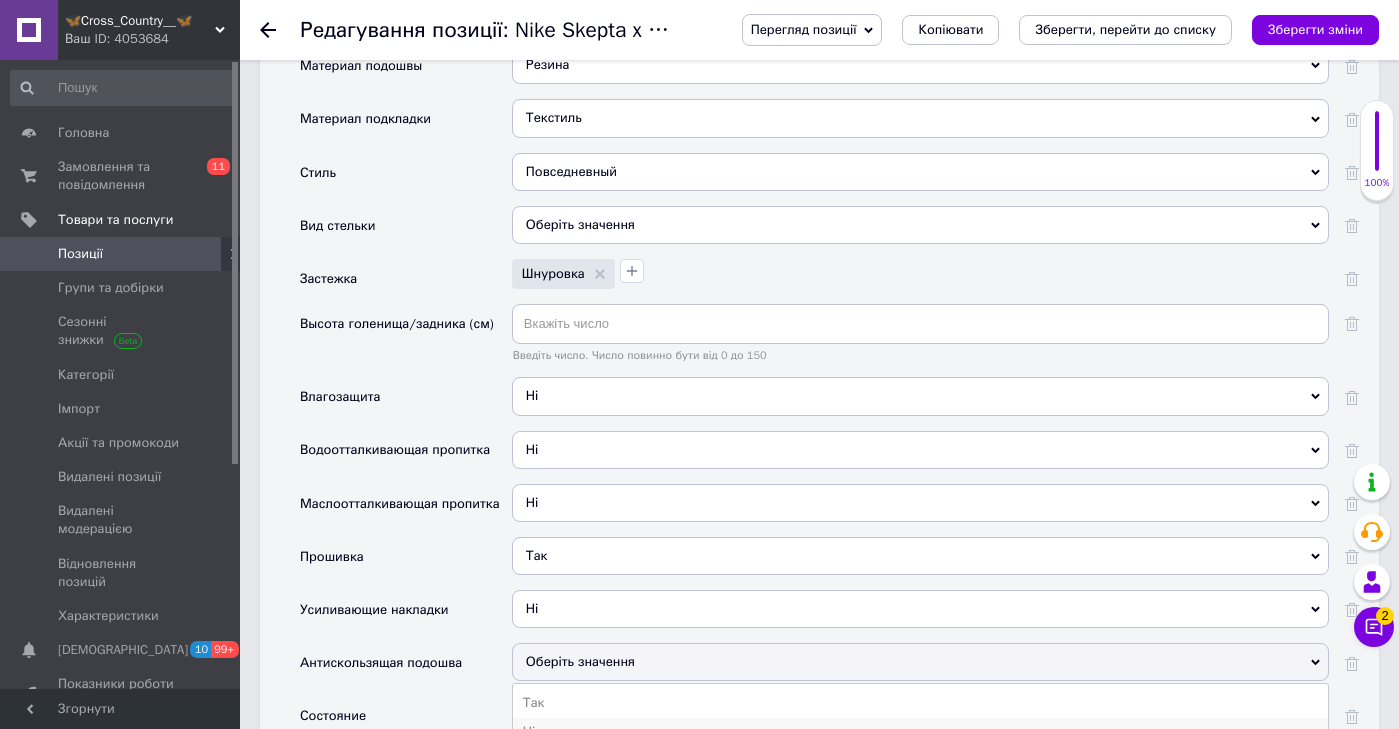 click on "Ні" at bounding box center (920, 732) 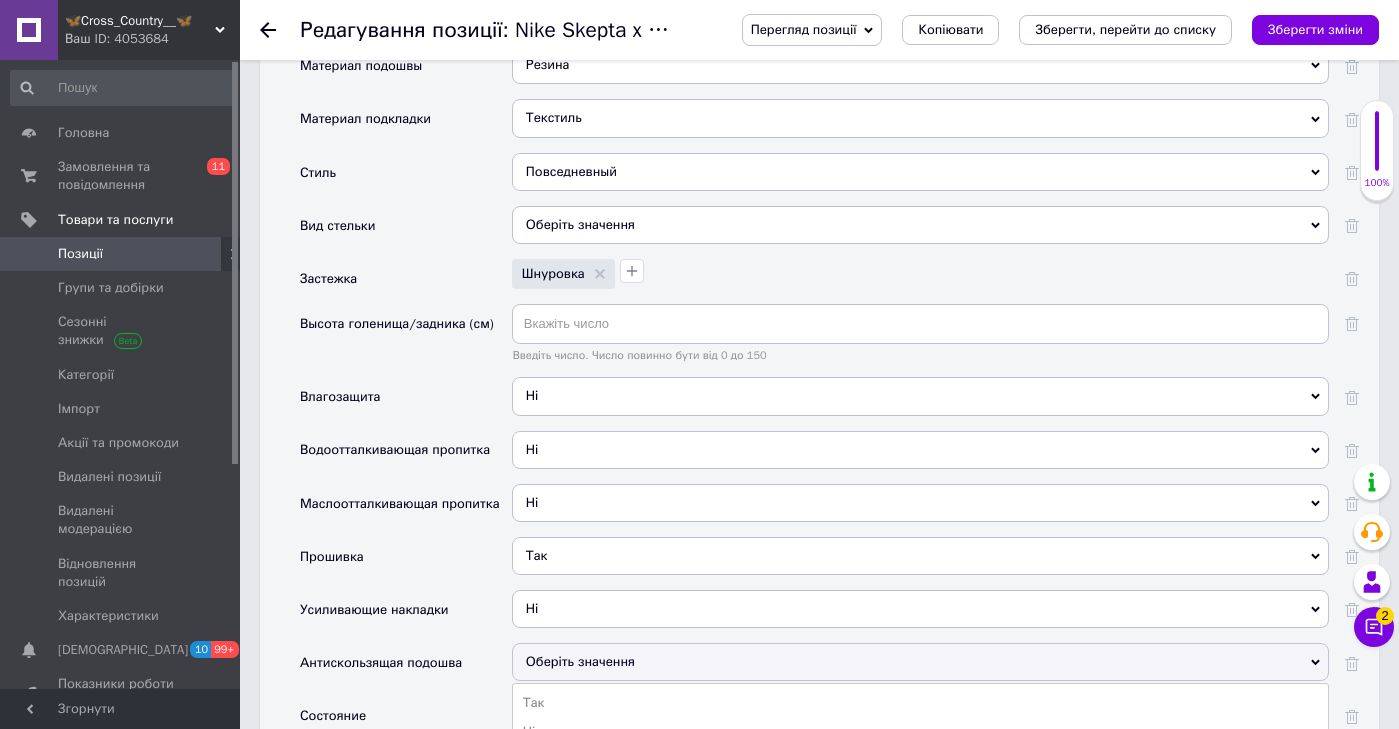 click on "Оберіть значення" at bounding box center (920, 715) 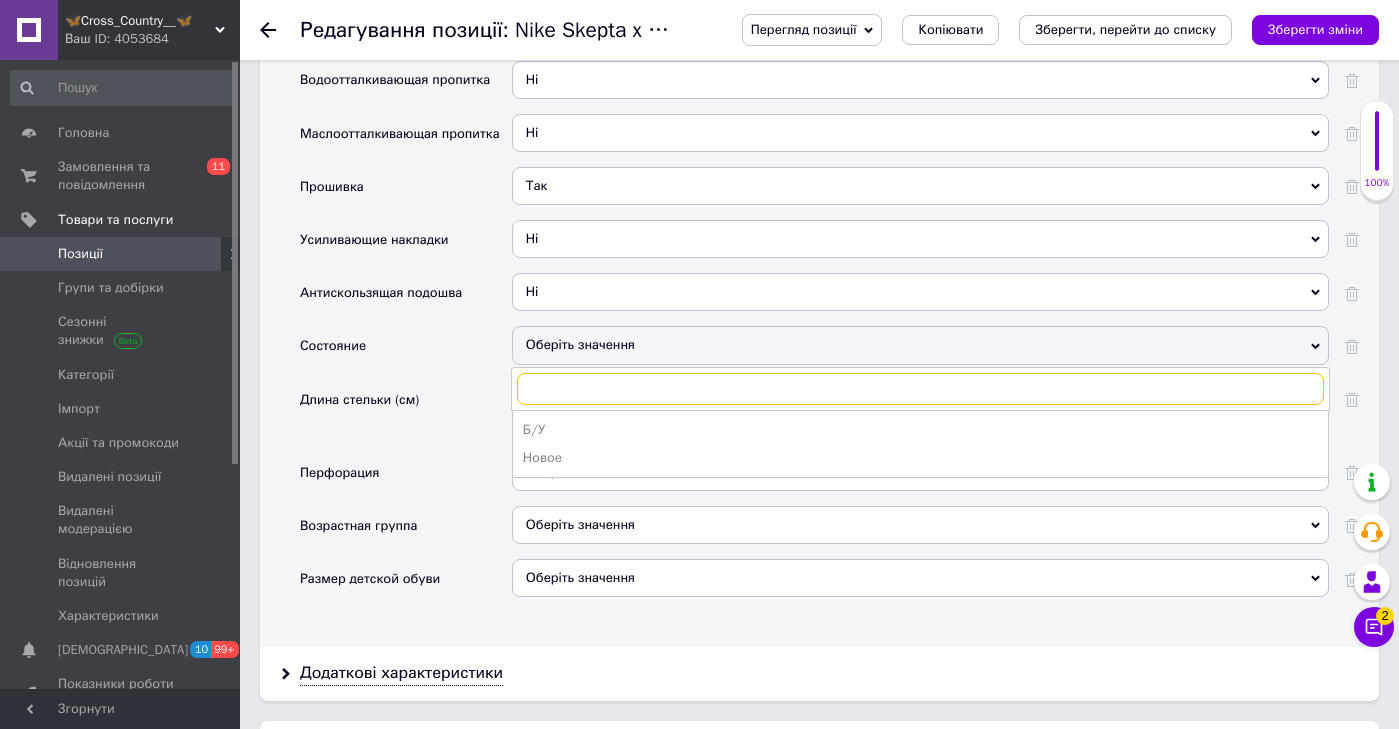 scroll, scrollTop: 3430, scrollLeft: 0, axis: vertical 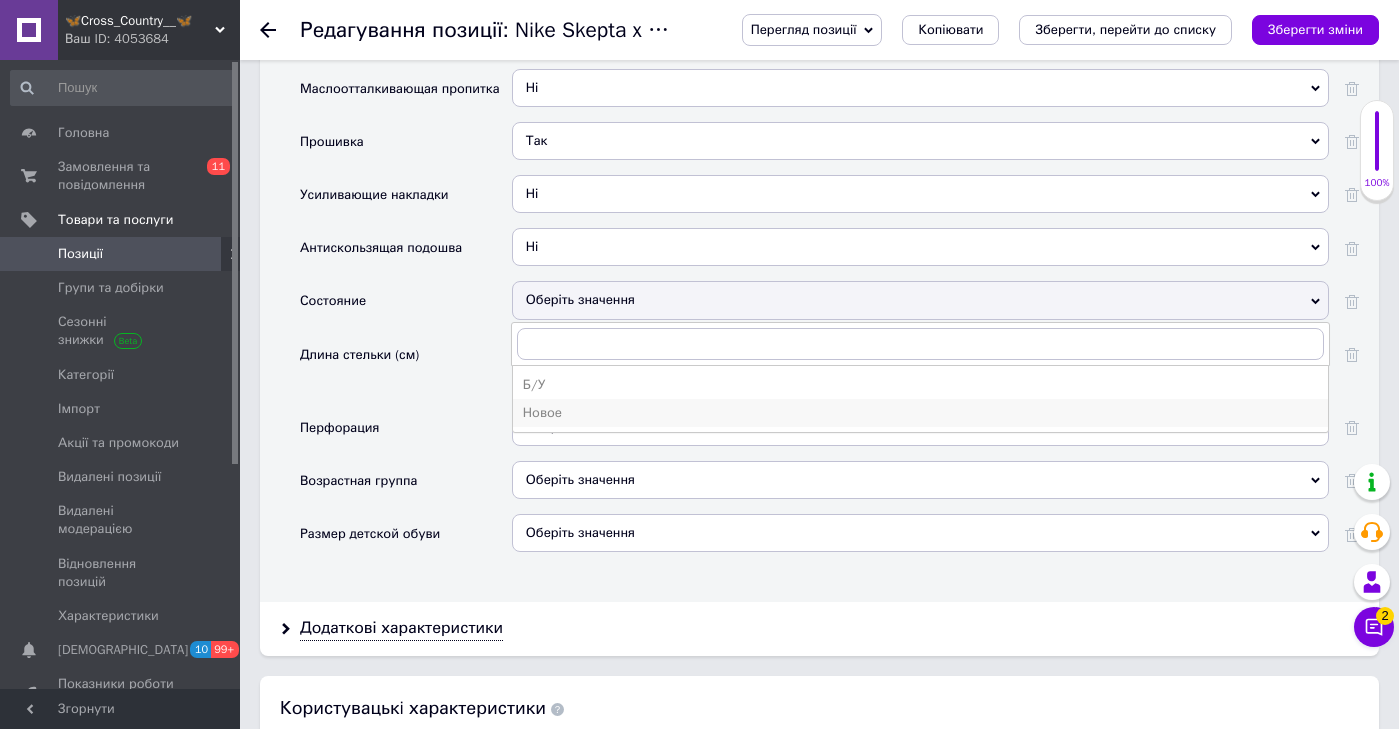 click on "Новое" at bounding box center [920, 413] 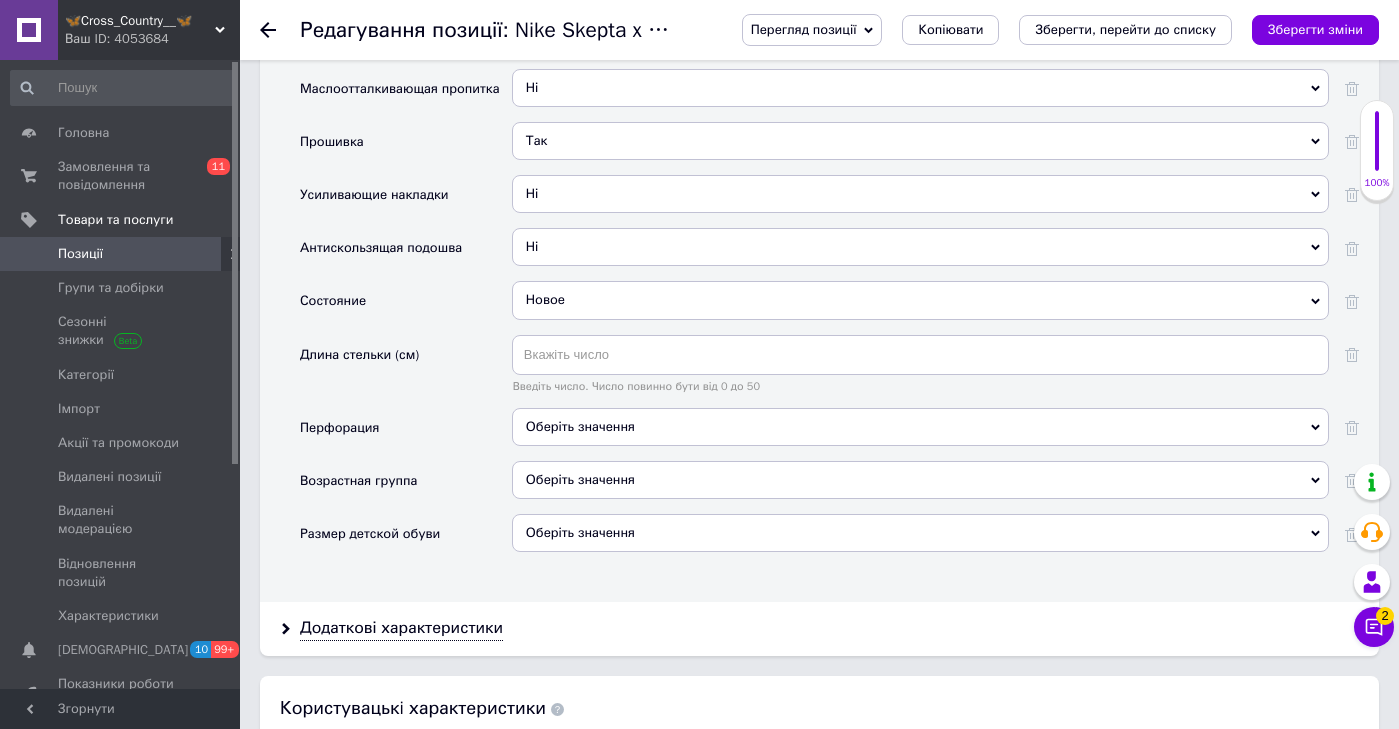 click on "Оберіть значення" at bounding box center (920, 427) 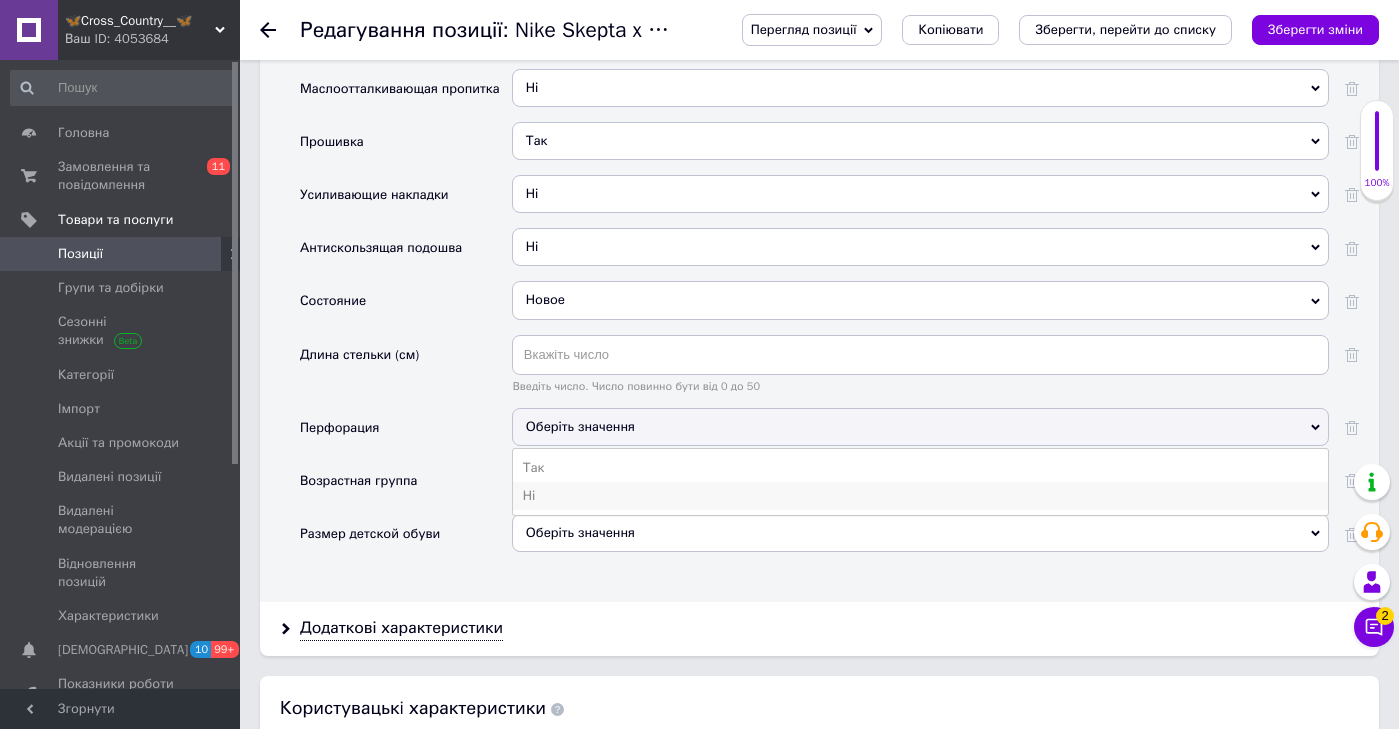 click on "Ні" at bounding box center [920, 496] 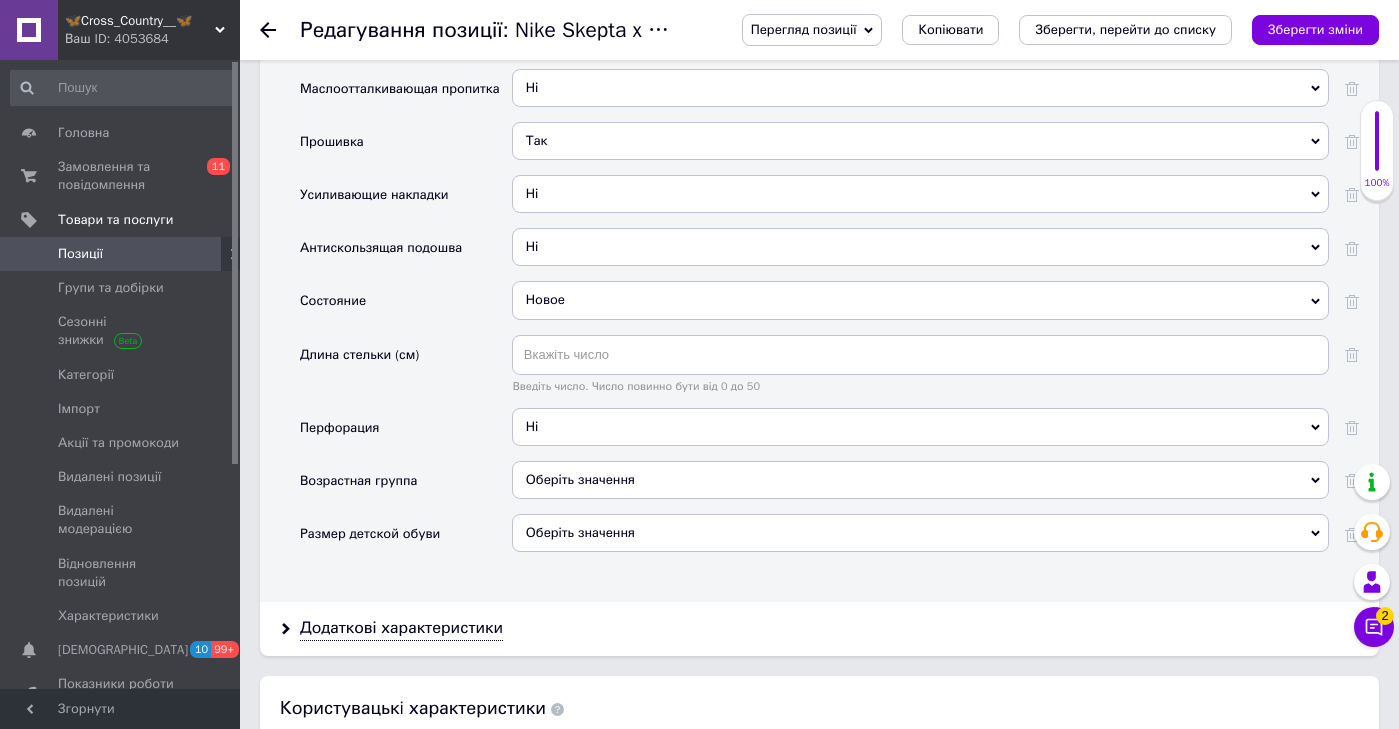 click on "Оберіть значення" at bounding box center (920, 480) 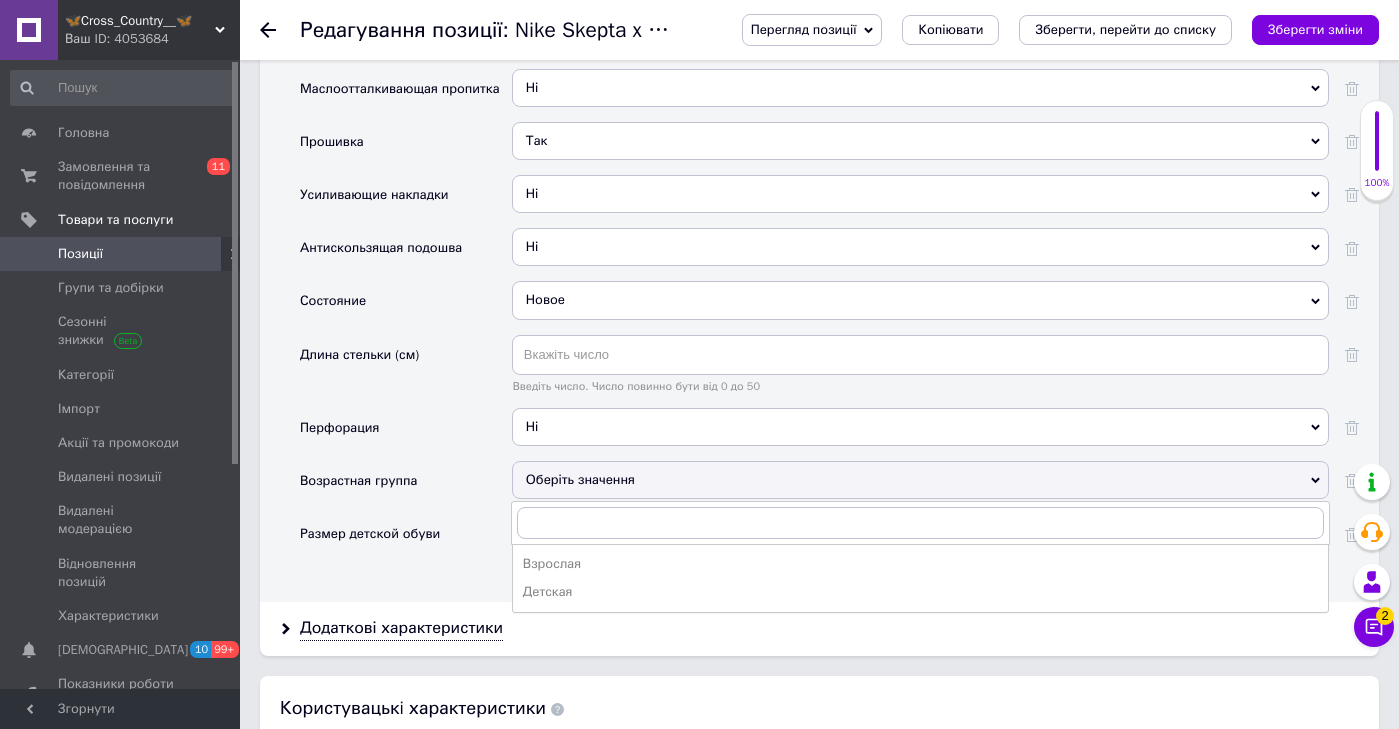 click on "Взрослая" at bounding box center [920, 564] 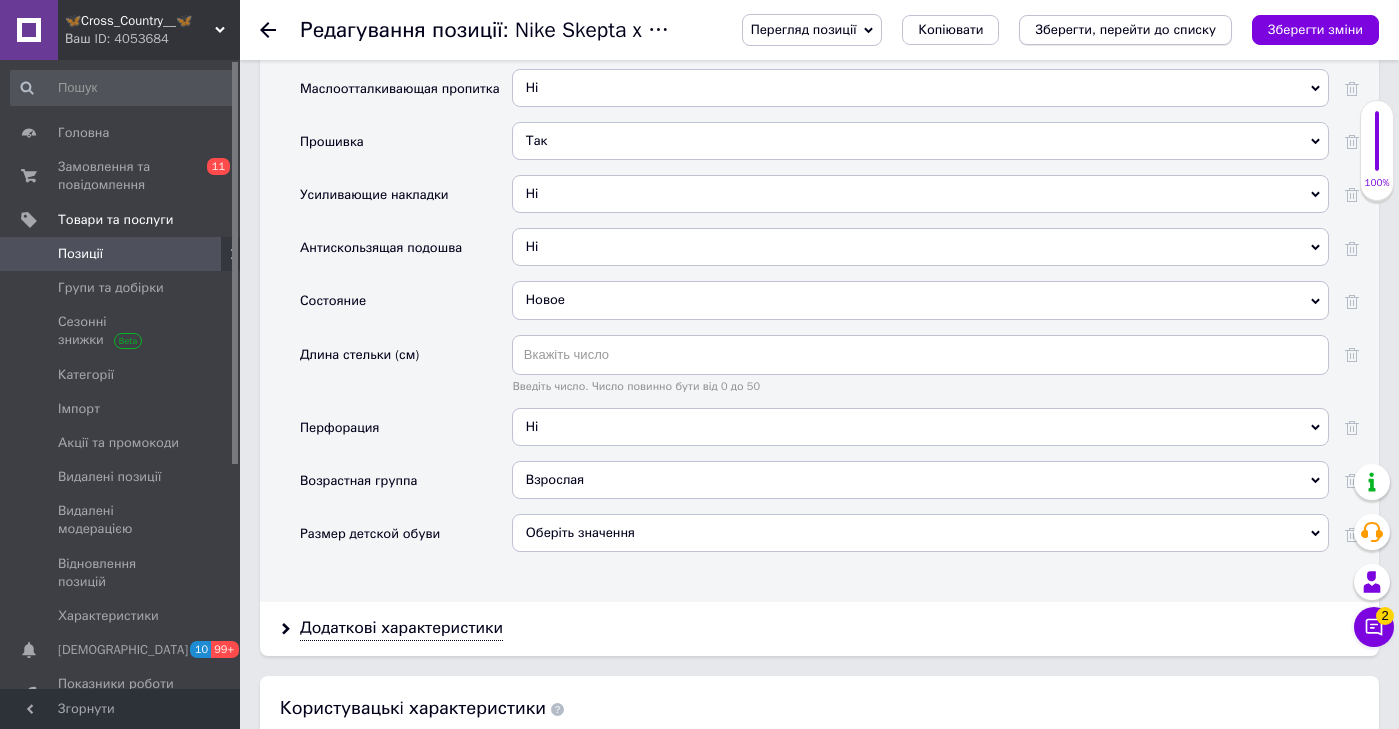 click on "Зберегти, перейти до списку" at bounding box center [1125, 29] 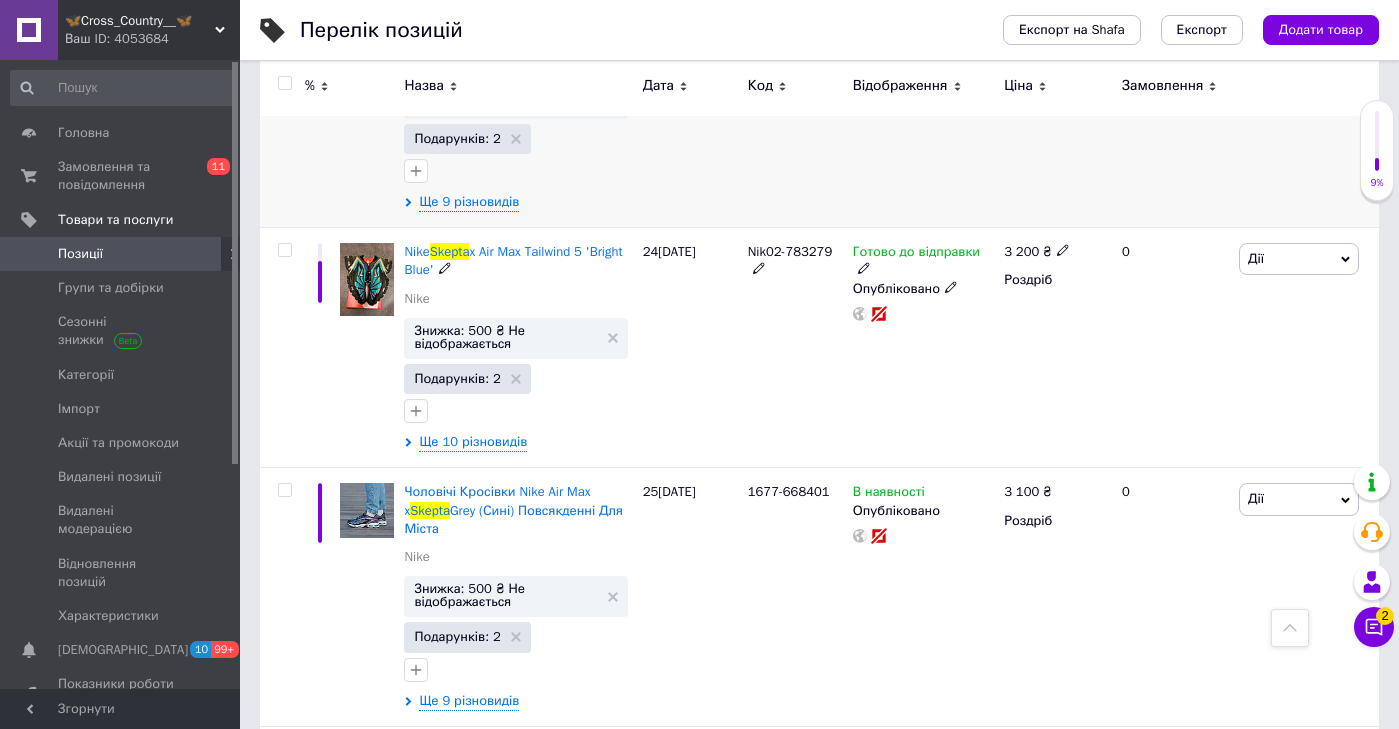 scroll, scrollTop: 692, scrollLeft: 0, axis: vertical 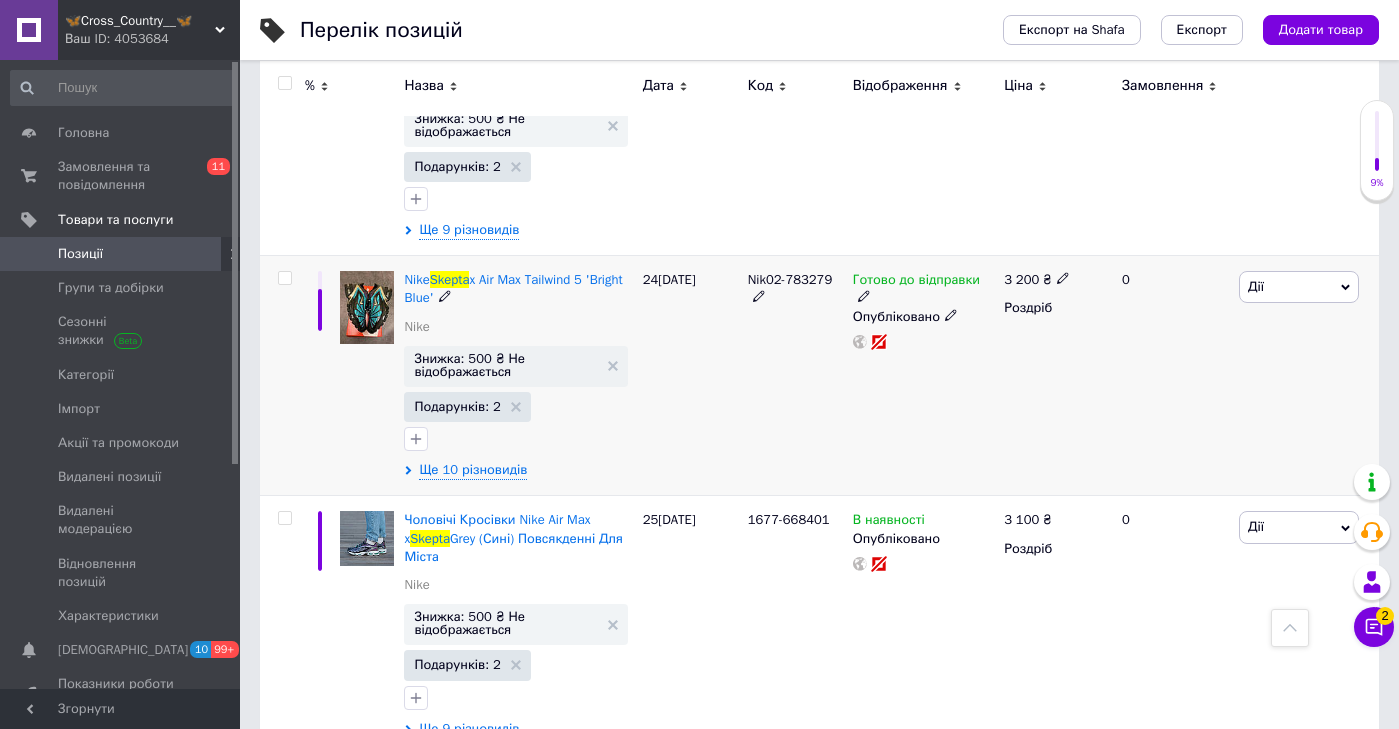 click at bounding box center (367, 307) 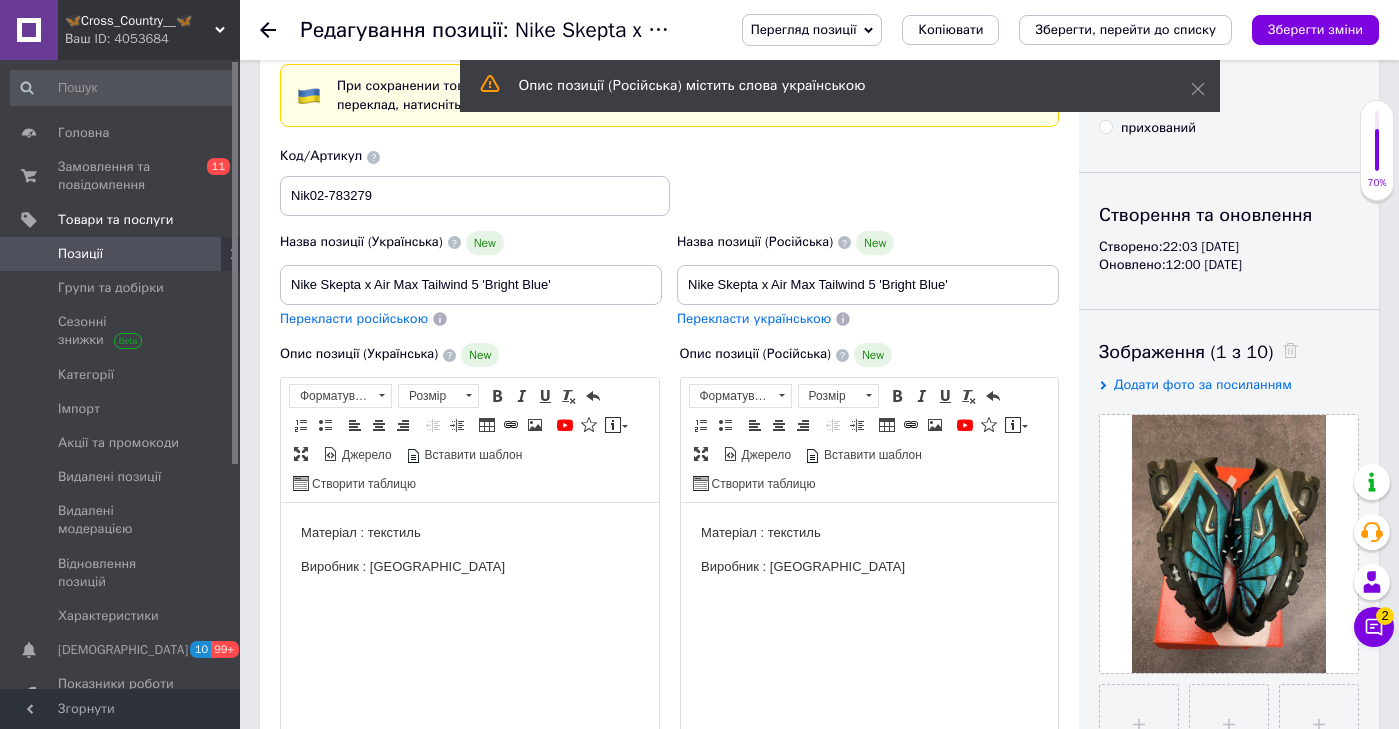scroll, scrollTop: 213, scrollLeft: 0, axis: vertical 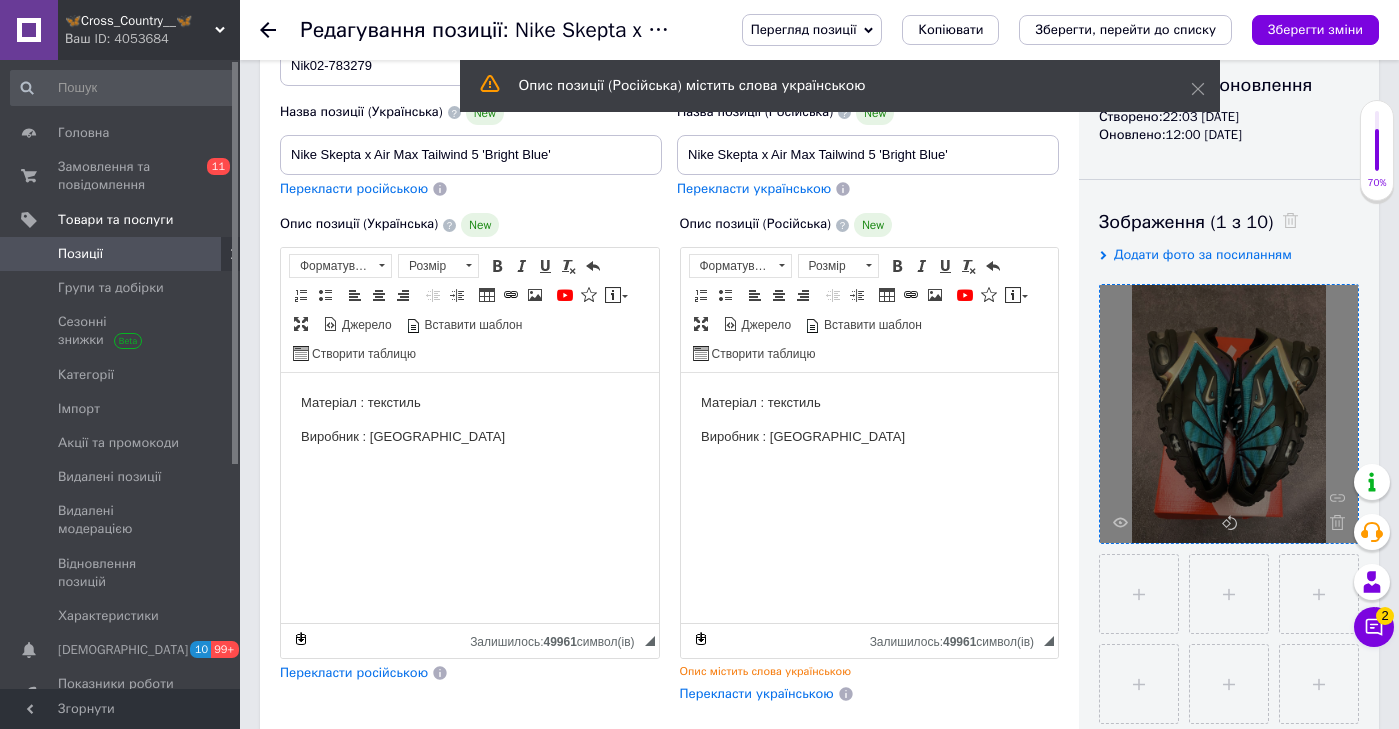 click at bounding box center [1229, 414] 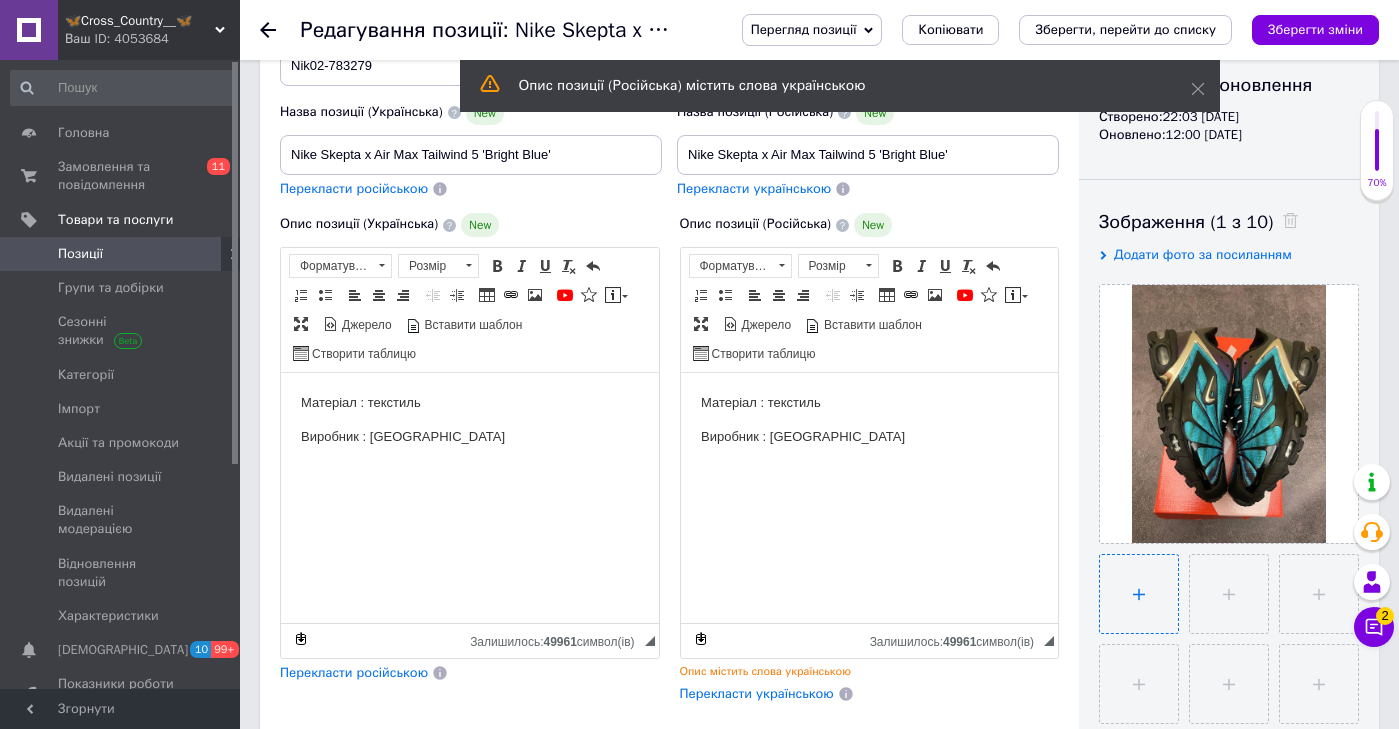 click at bounding box center [1139, 594] 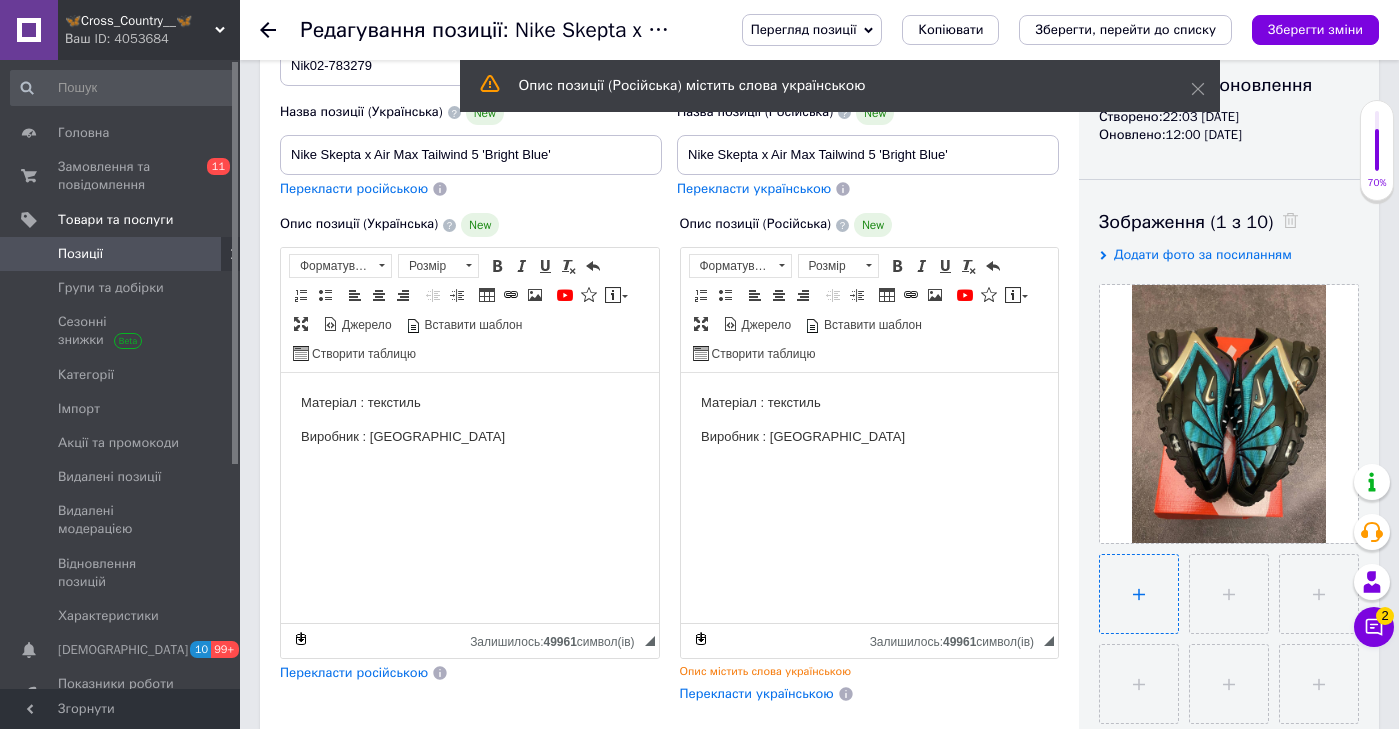 type on "C:\fakepath\IMG_4262.JPG" 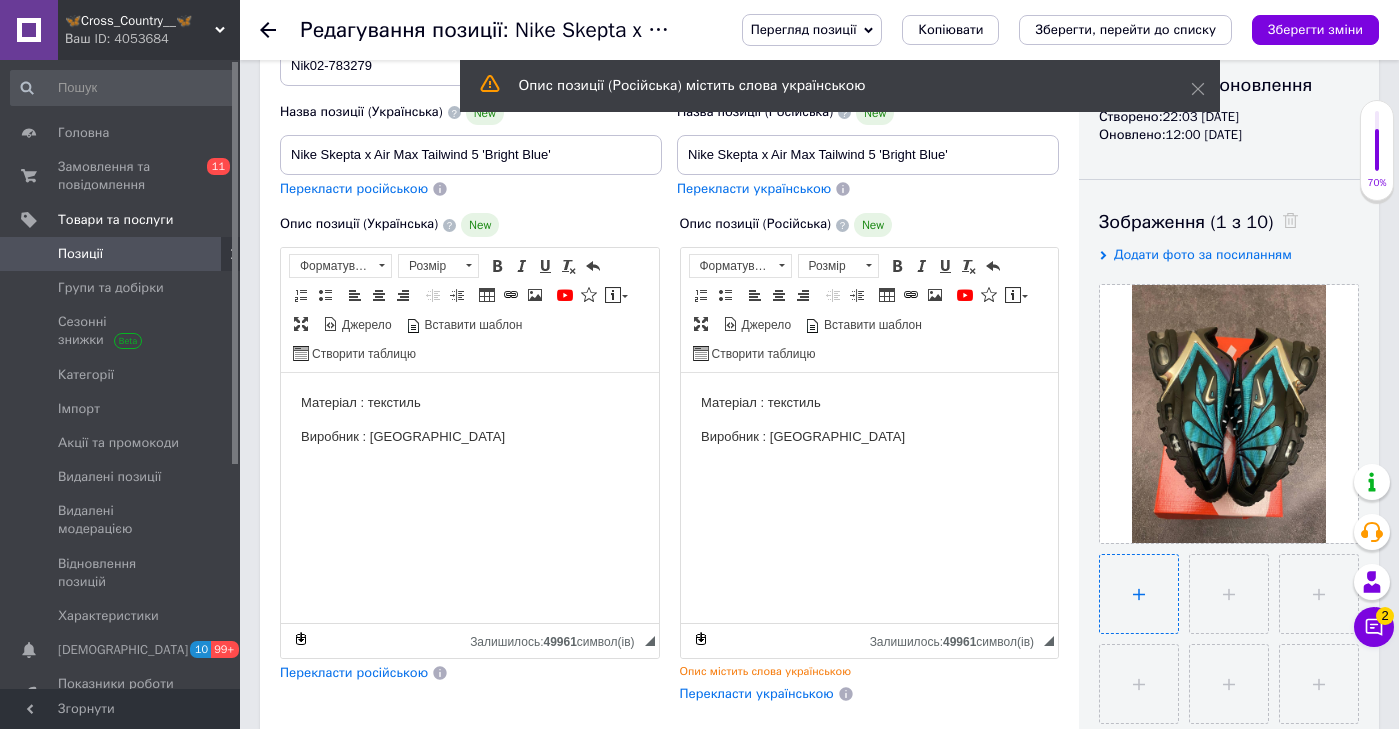 type 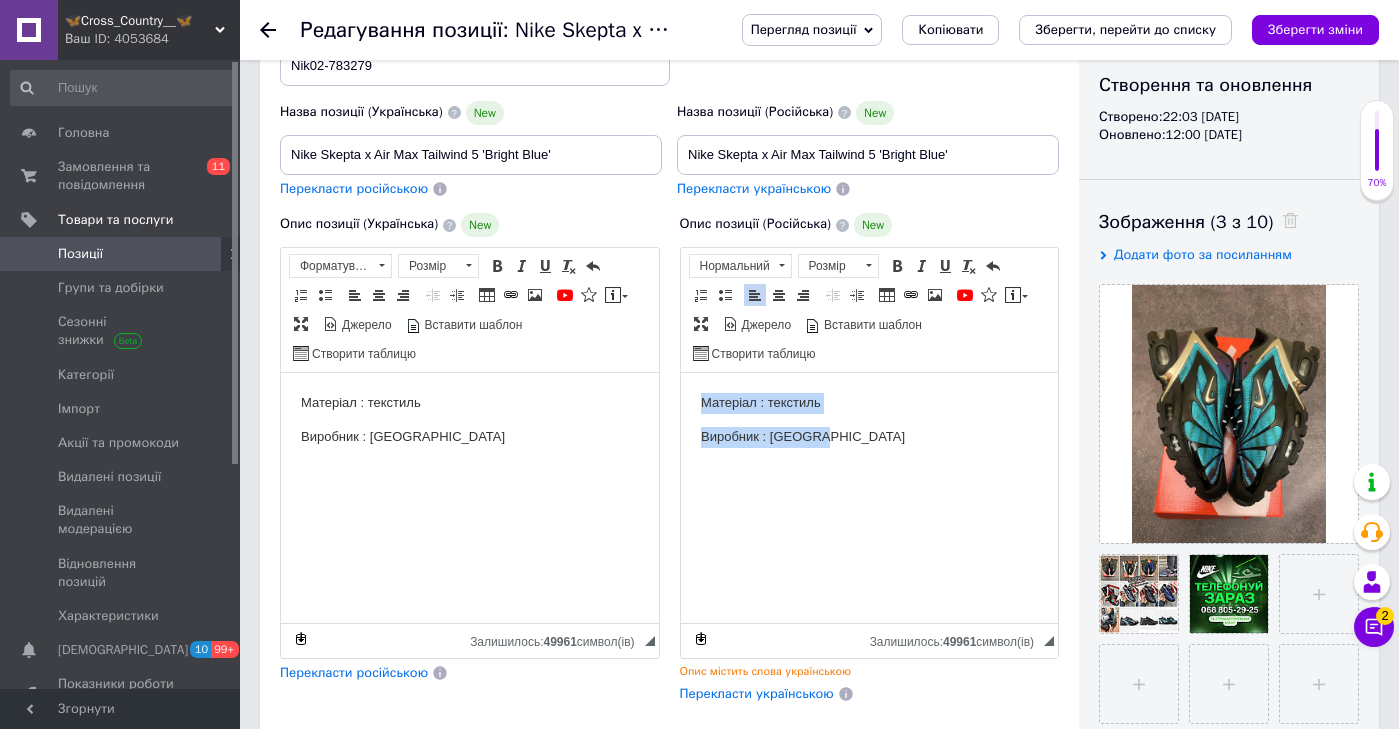 drag, startPoint x: 878, startPoint y: 439, endPoint x: 875, endPoint y: 266, distance: 173.02602 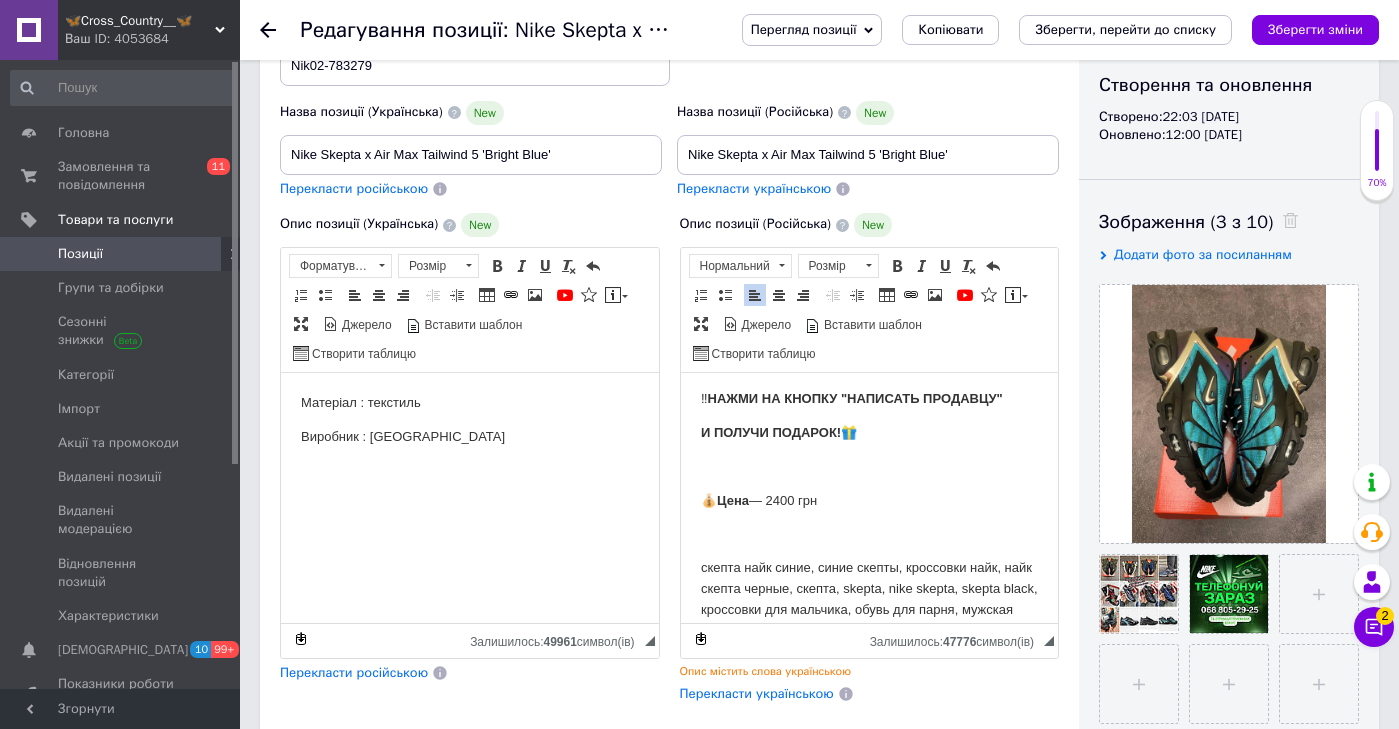 scroll, scrollTop: 2016, scrollLeft: 0, axis: vertical 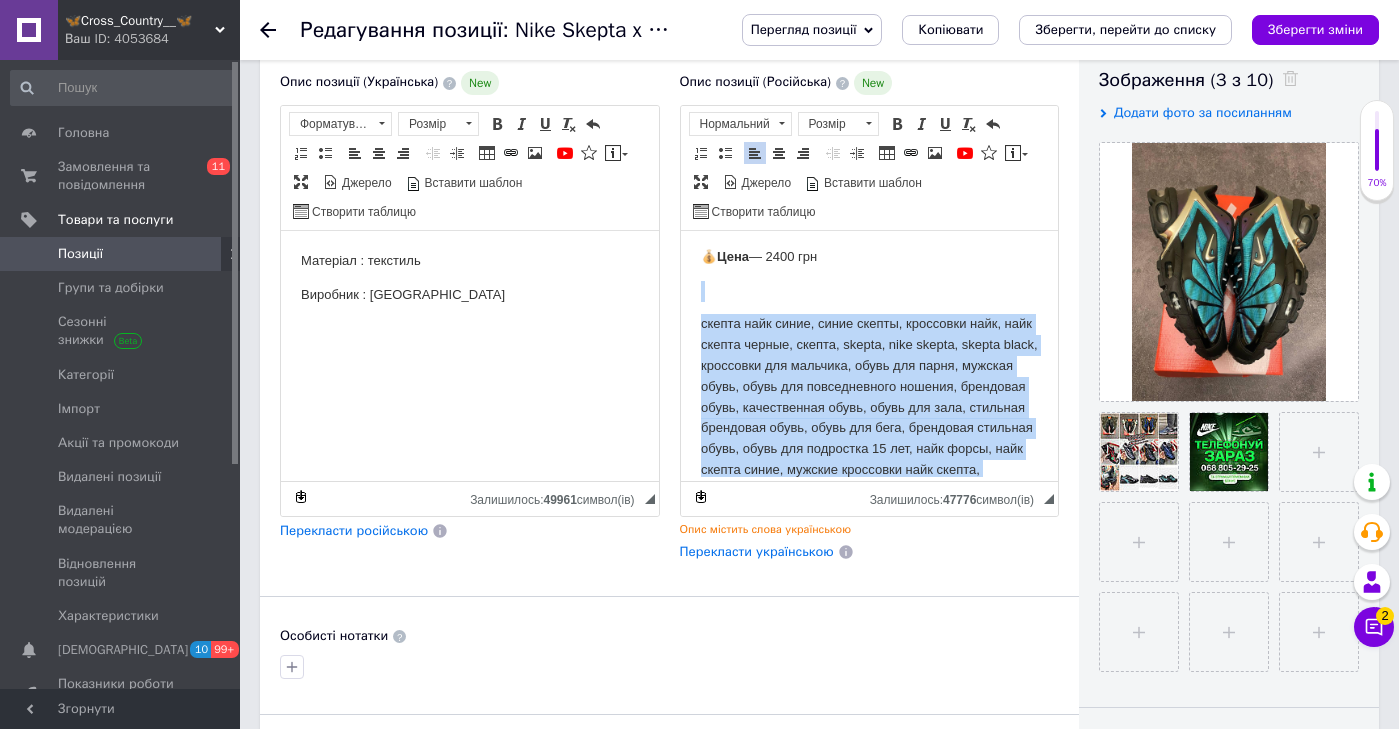 drag, startPoint x: 848, startPoint y: 365, endPoint x: 999, endPoint y: 865, distance: 522.3035 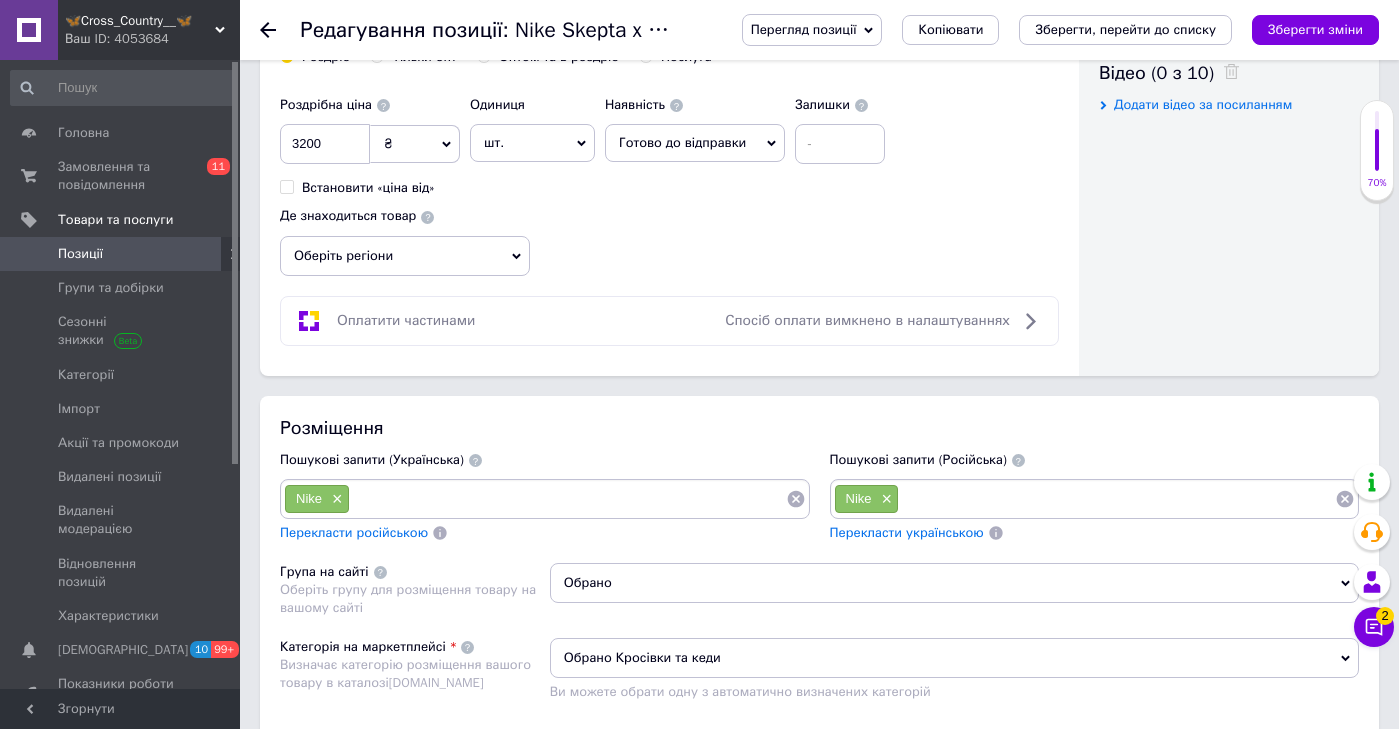 scroll, scrollTop: 1152, scrollLeft: 0, axis: vertical 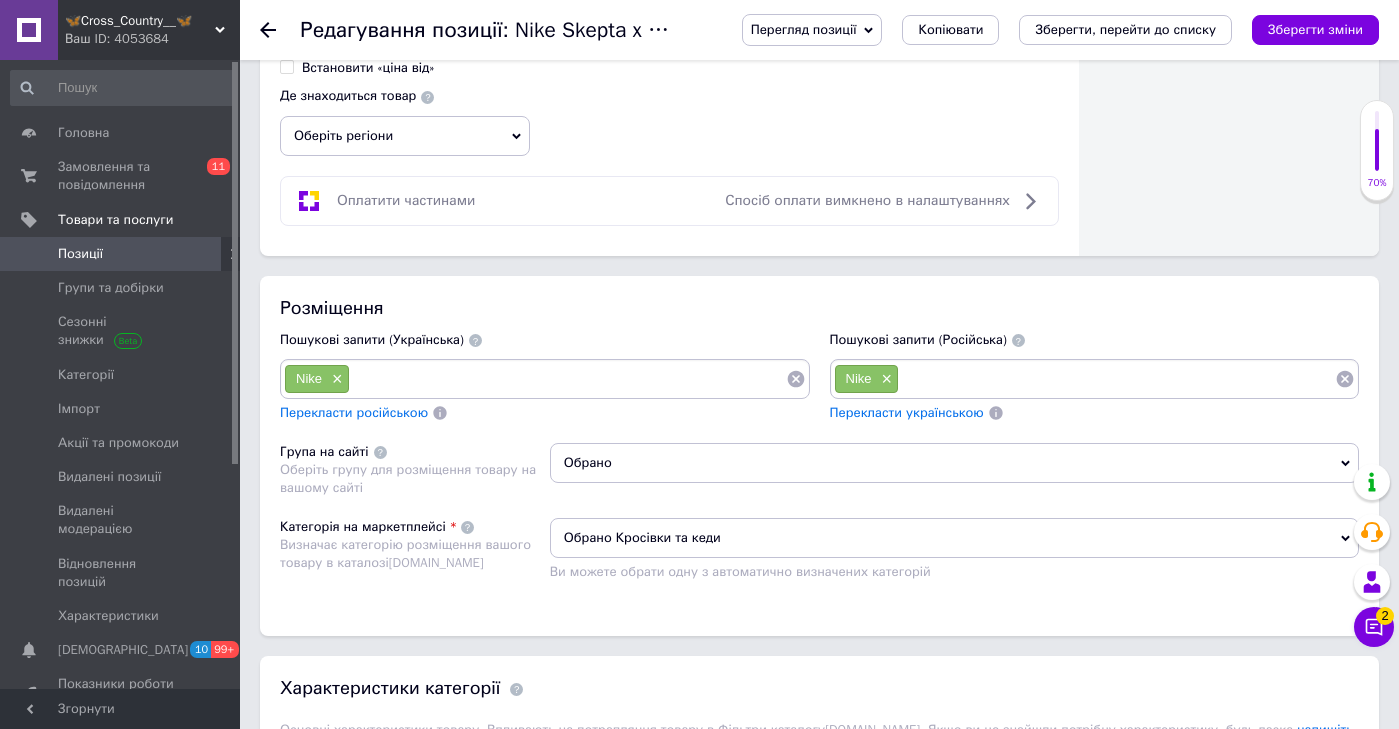 click at bounding box center (1117, 379) 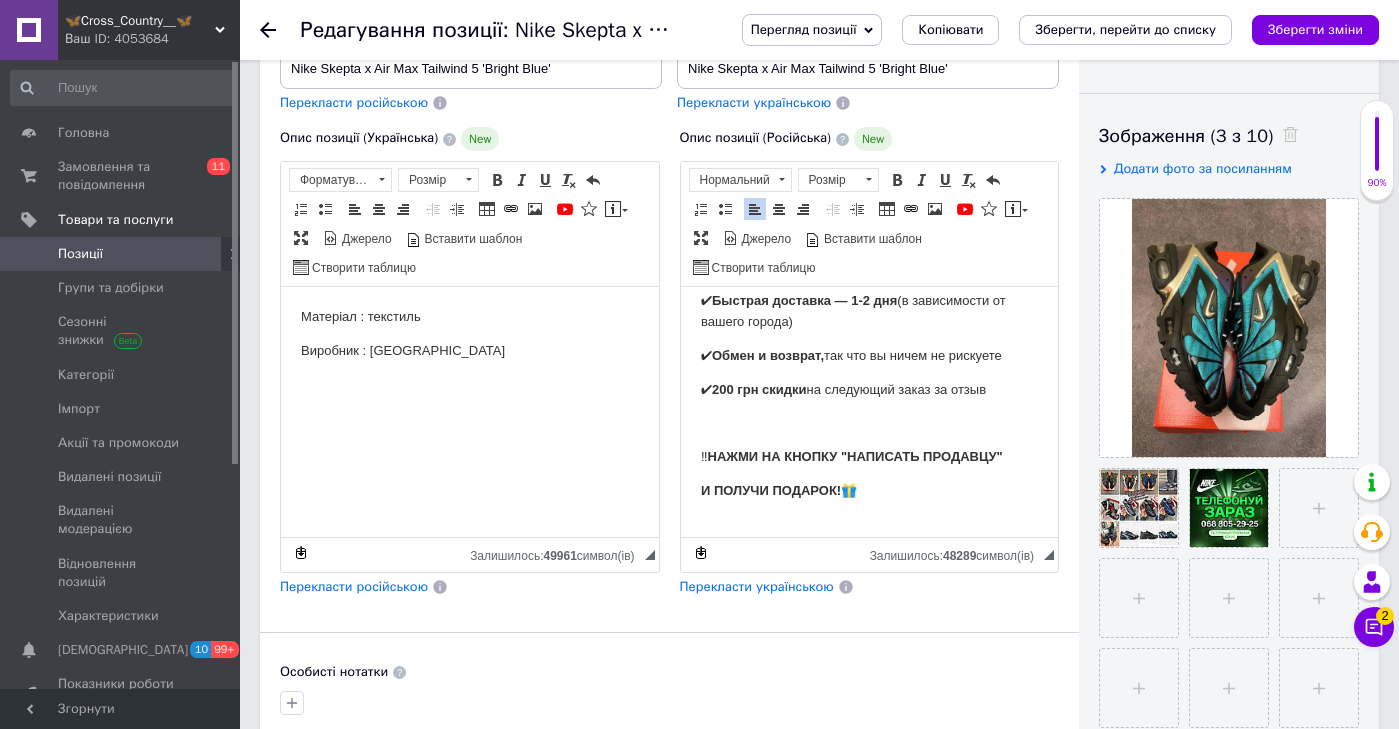 scroll, scrollTop: 195, scrollLeft: 0, axis: vertical 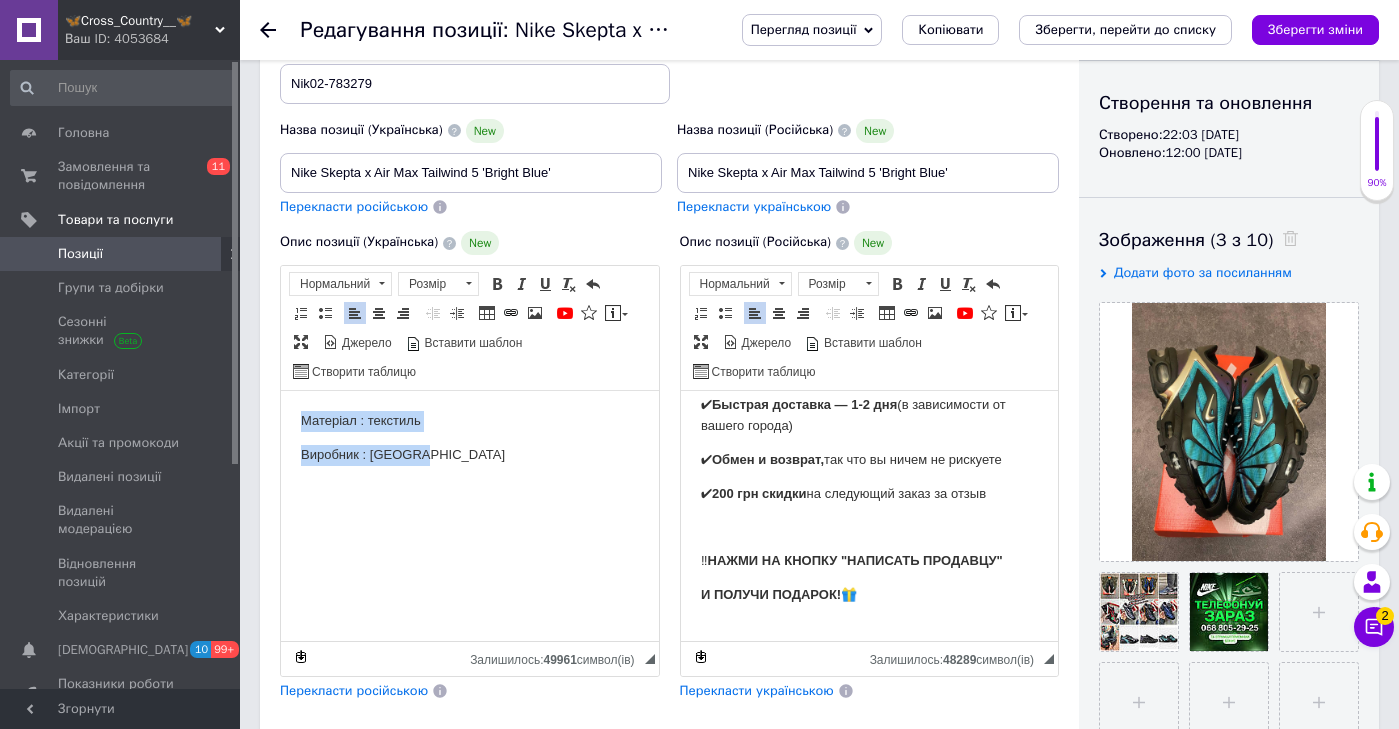 drag, startPoint x: 571, startPoint y: 462, endPoint x: 561, endPoint y: 394, distance: 68.73136 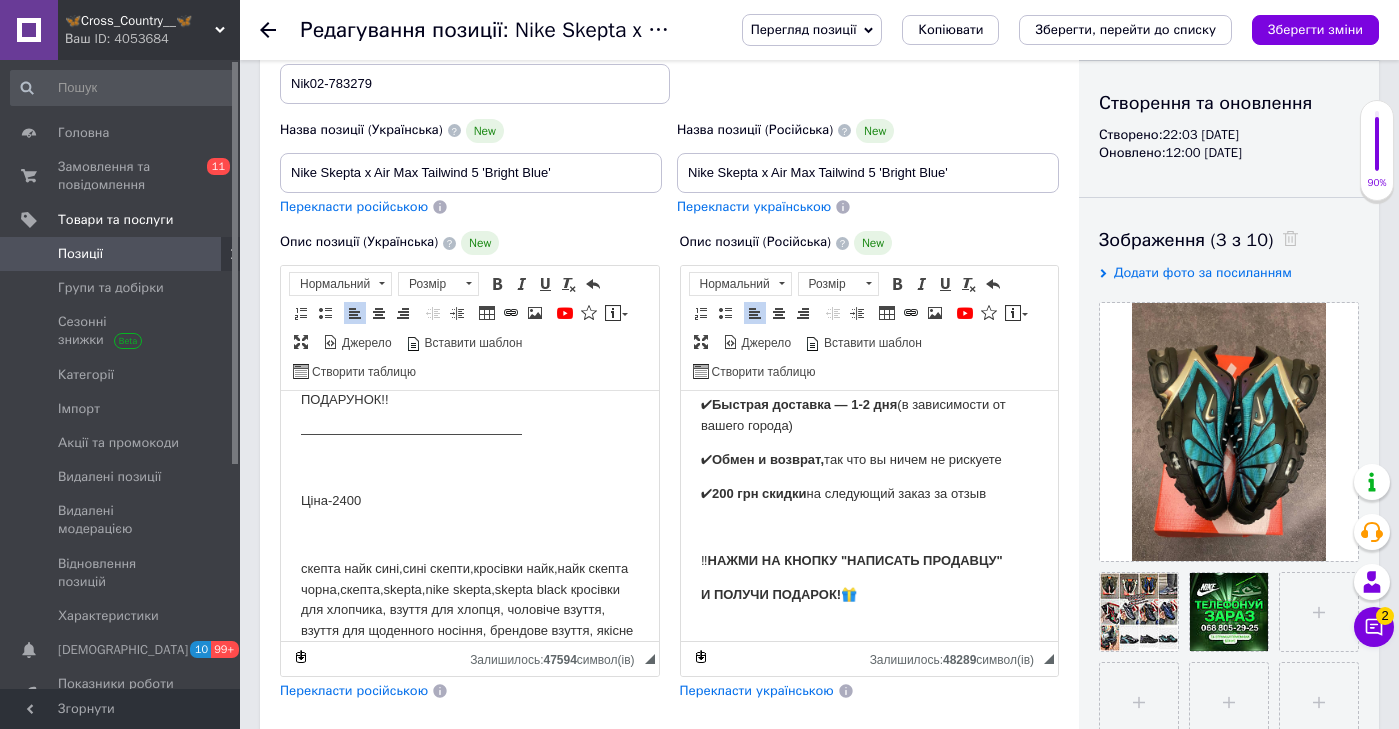 scroll, scrollTop: 2451, scrollLeft: 0, axis: vertical 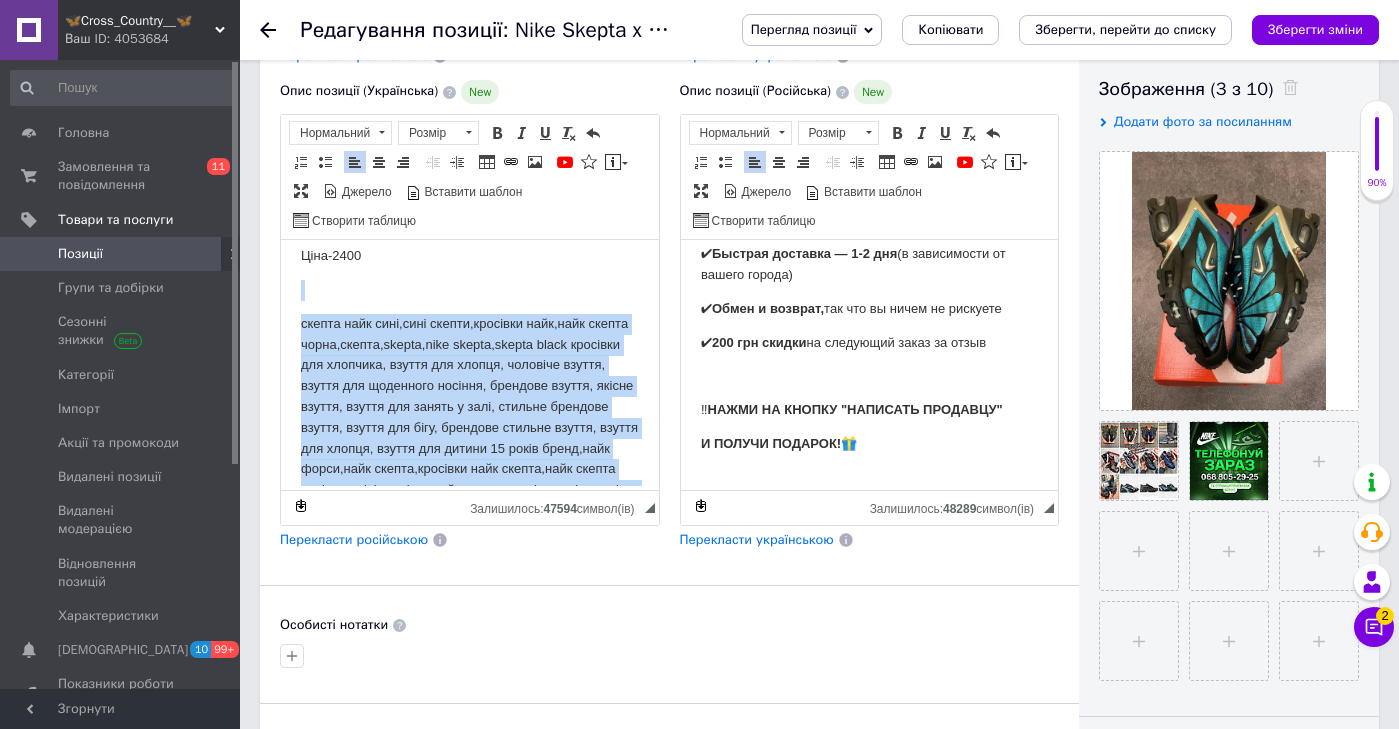 drag, startPoint x: 505, startPoint y: 310, endPoint x: 594, endPoint y: 865, distance: 562.09076 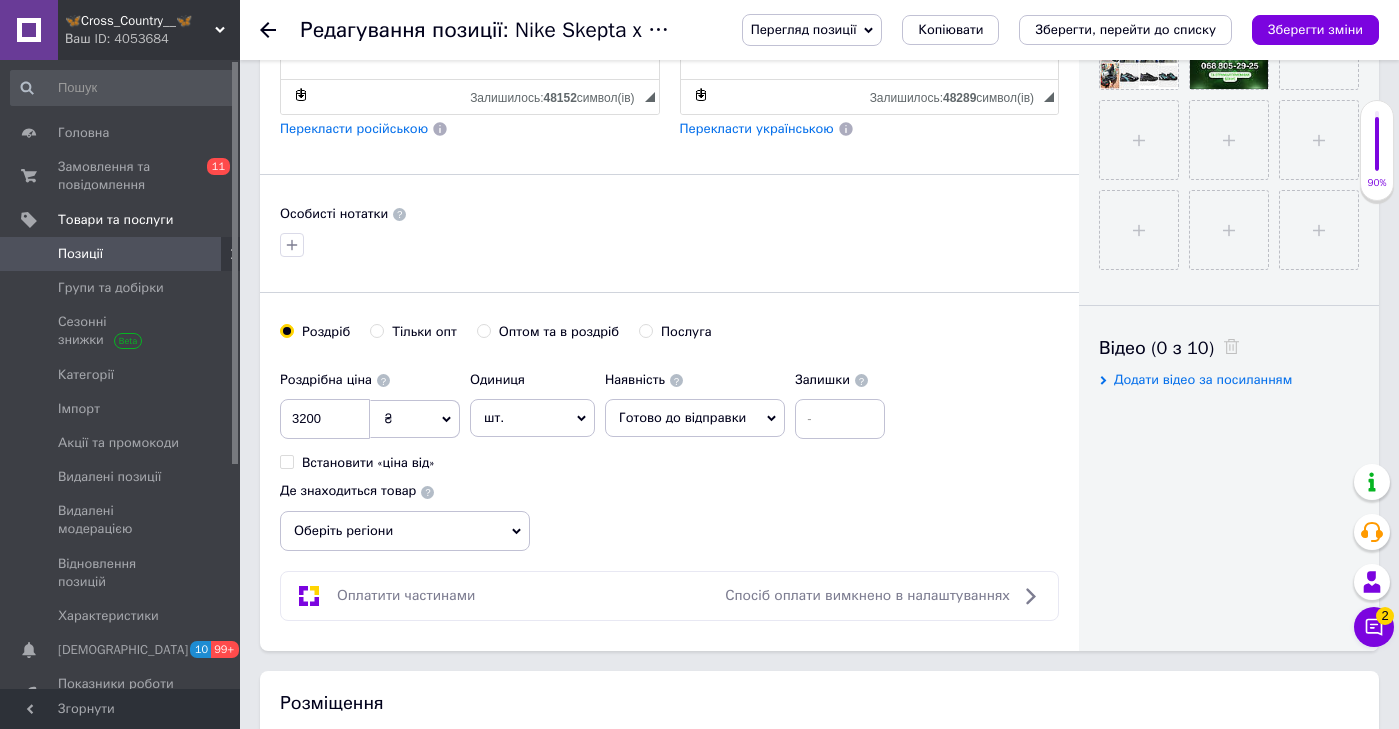 scroll, scrollTop: 1220, scrollLeft: 0, axis: vertical 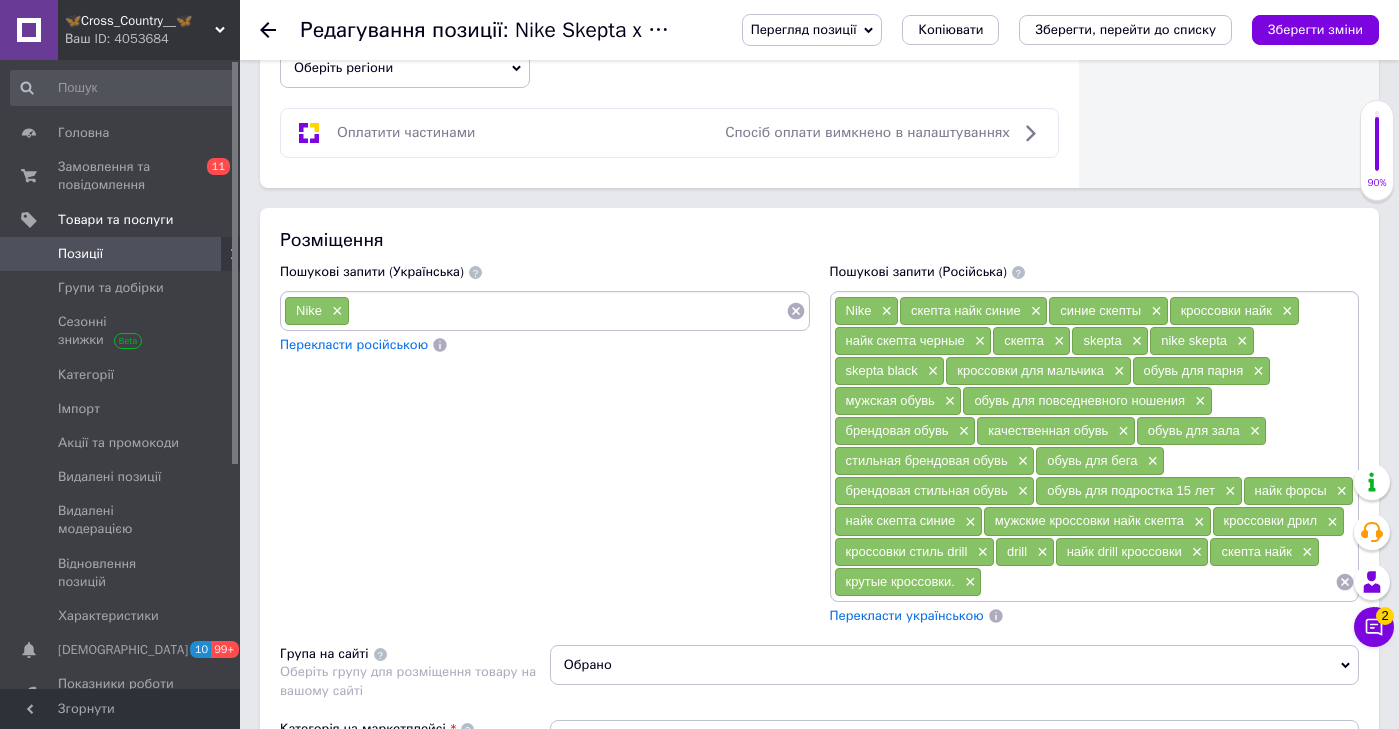 click at bounding box center [568, 311] 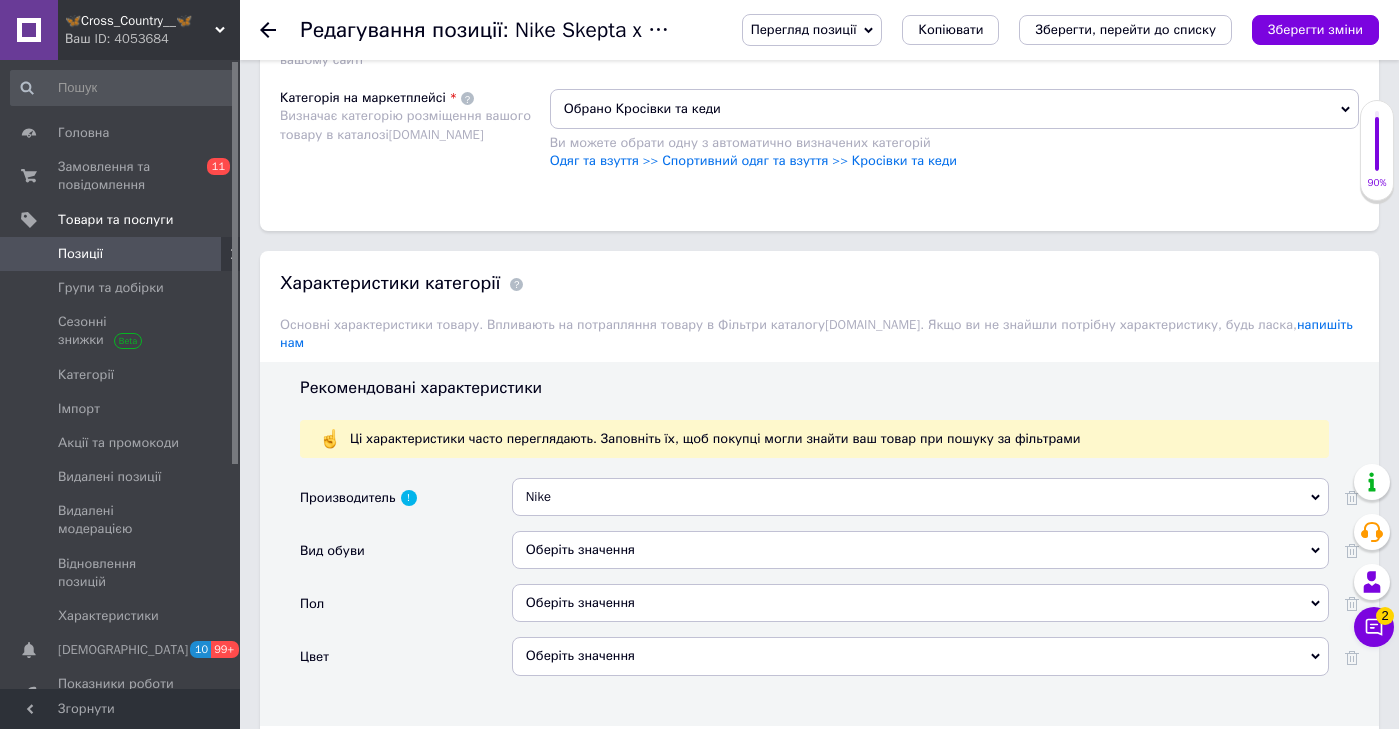 scroll, scrollTop: 1966, scrollLeft: 0, axis: vertical 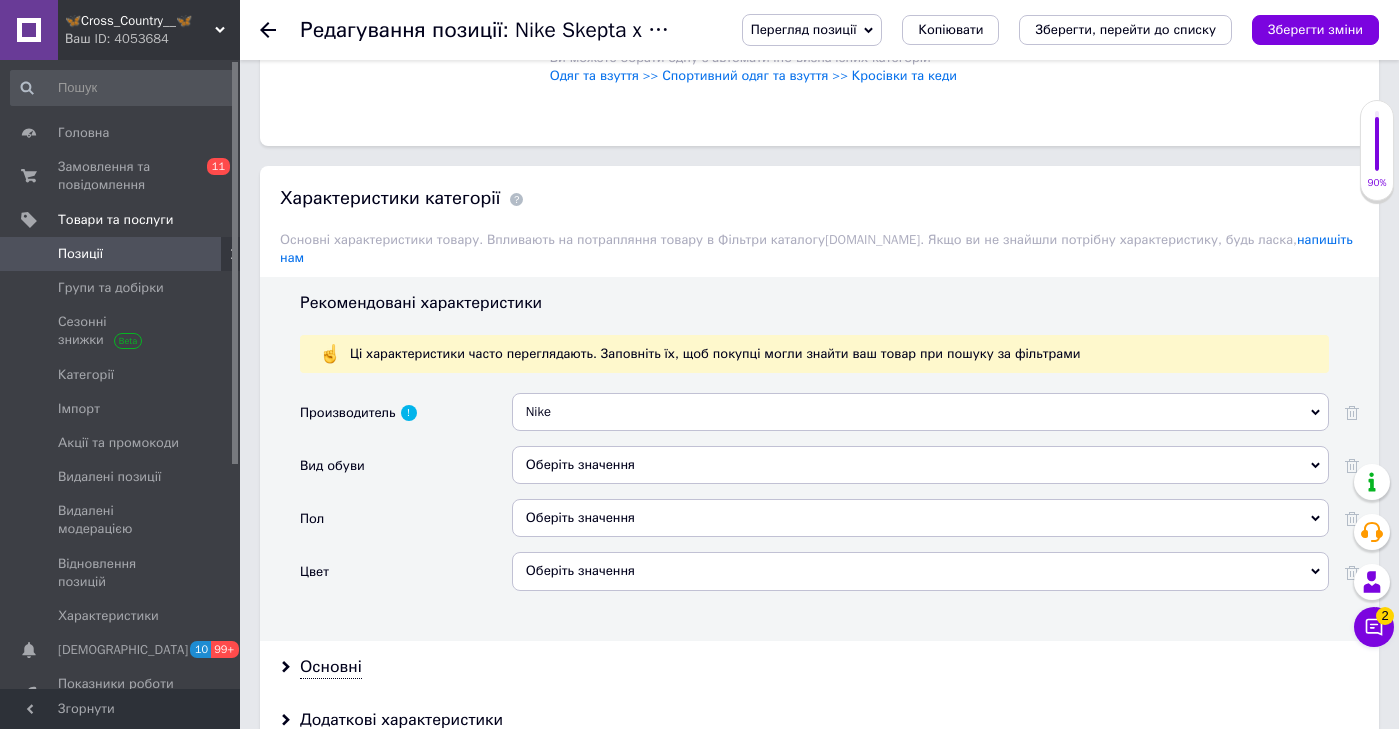 click on "Nike Nike" at bounding box center [920, 419] 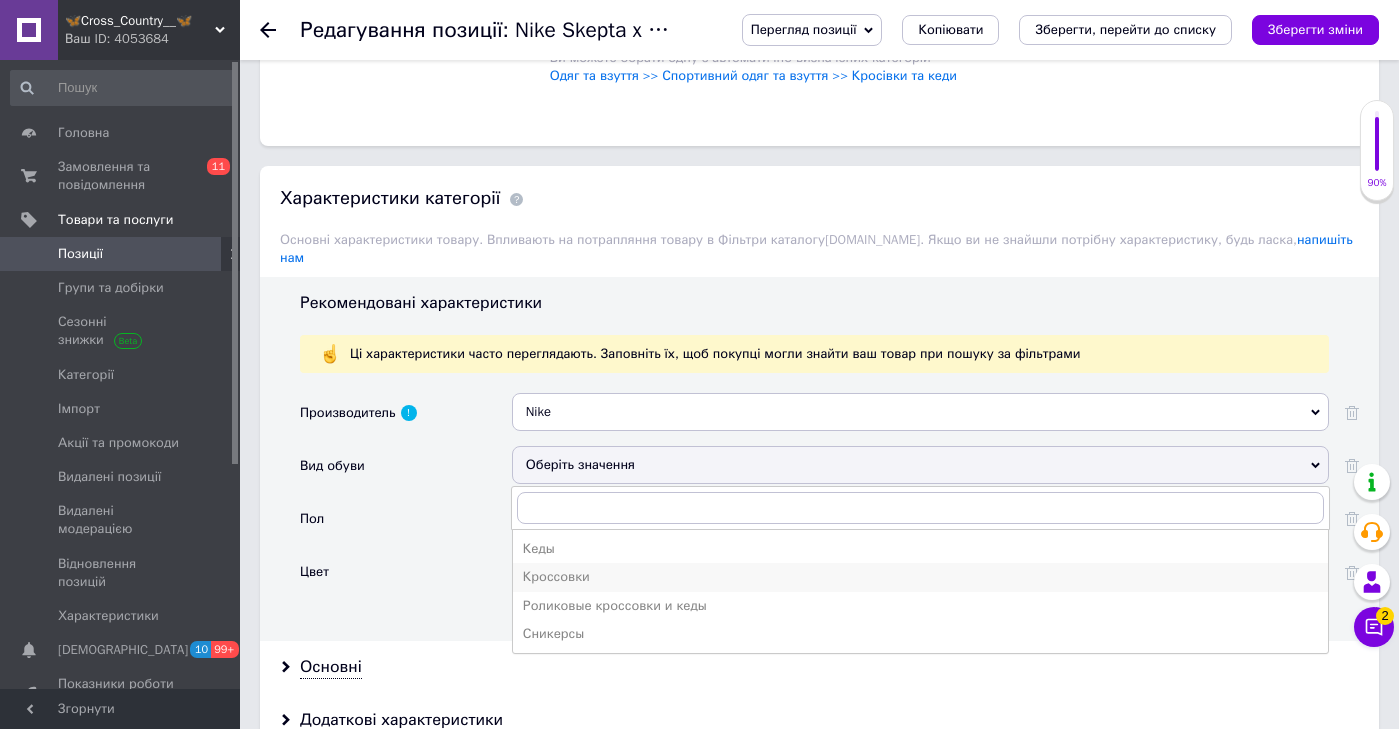 click on "Кроссовки" at bounding box center [920, 577] 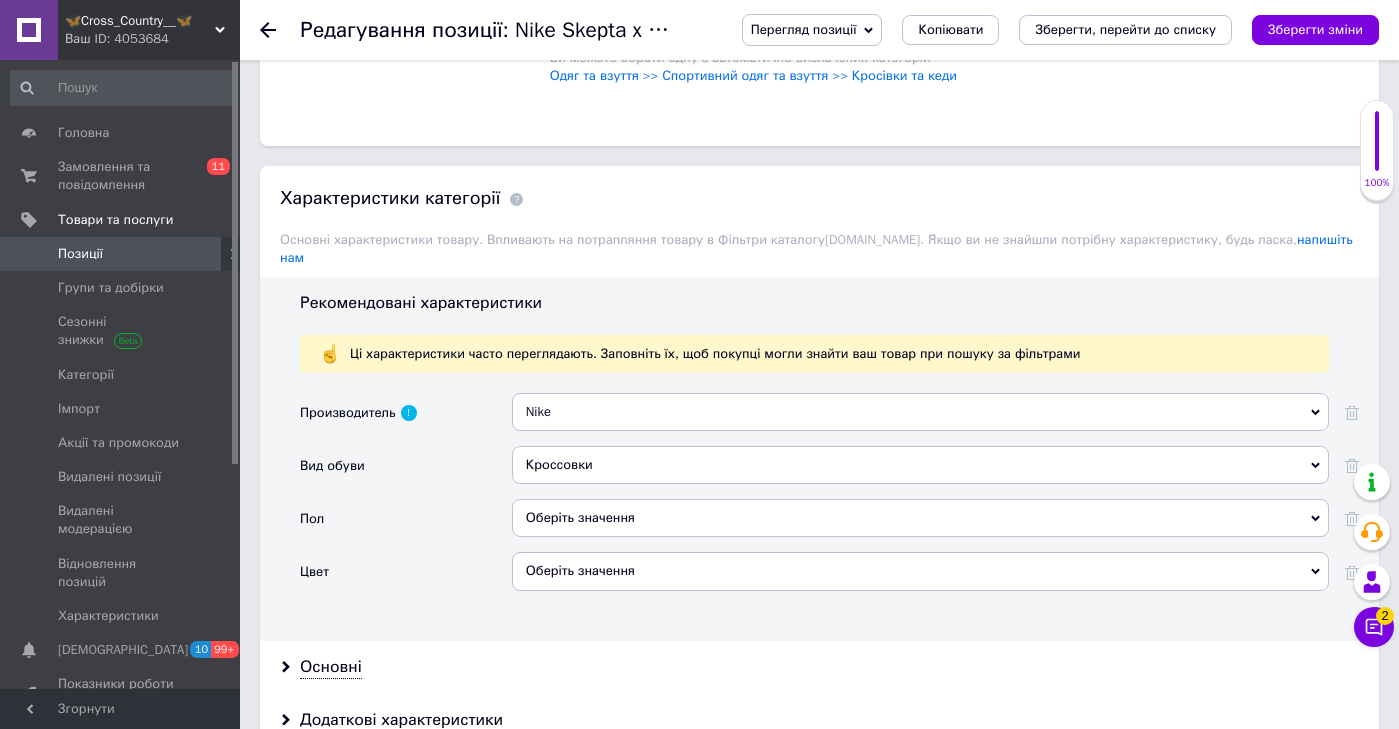 click on "Оберіть значення" at bounding box center (920, 518) 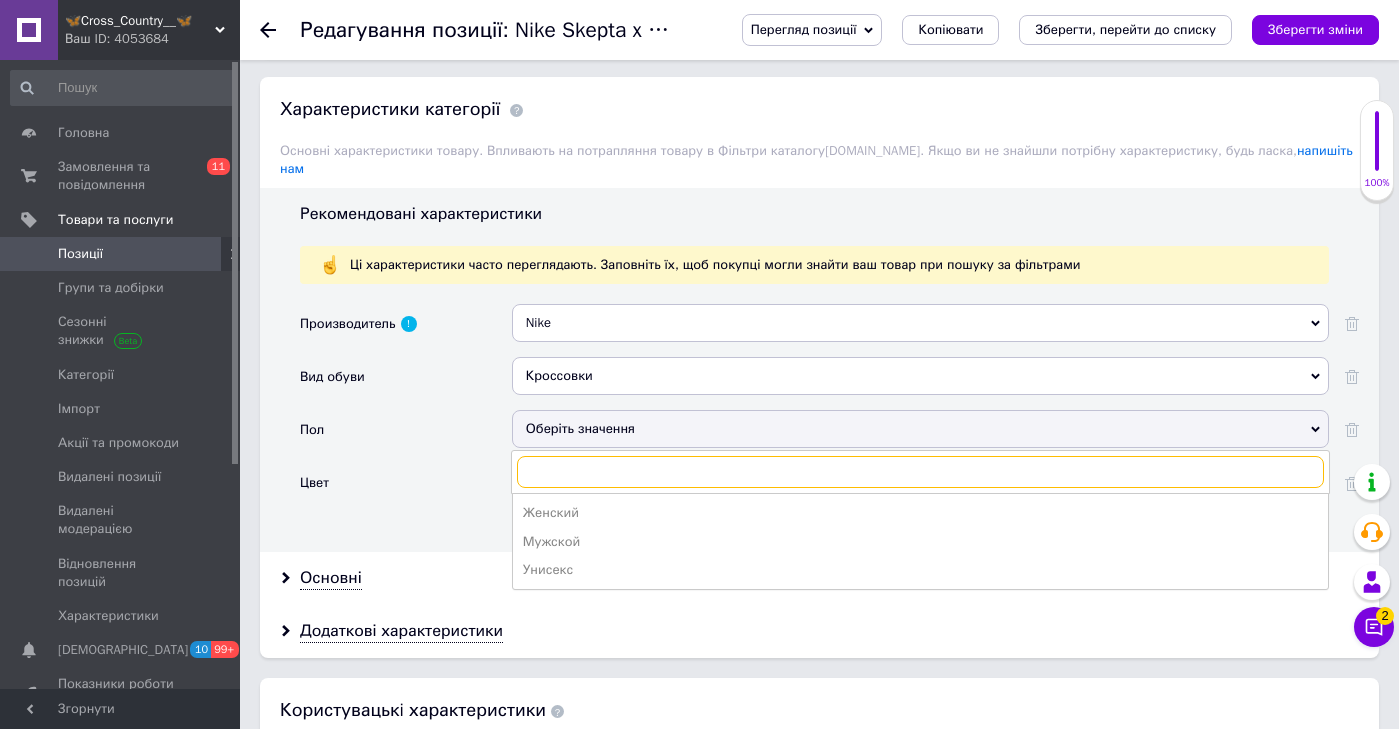 scroll, scrollTop: 2133, scrollLeft: 0, axis: vertical 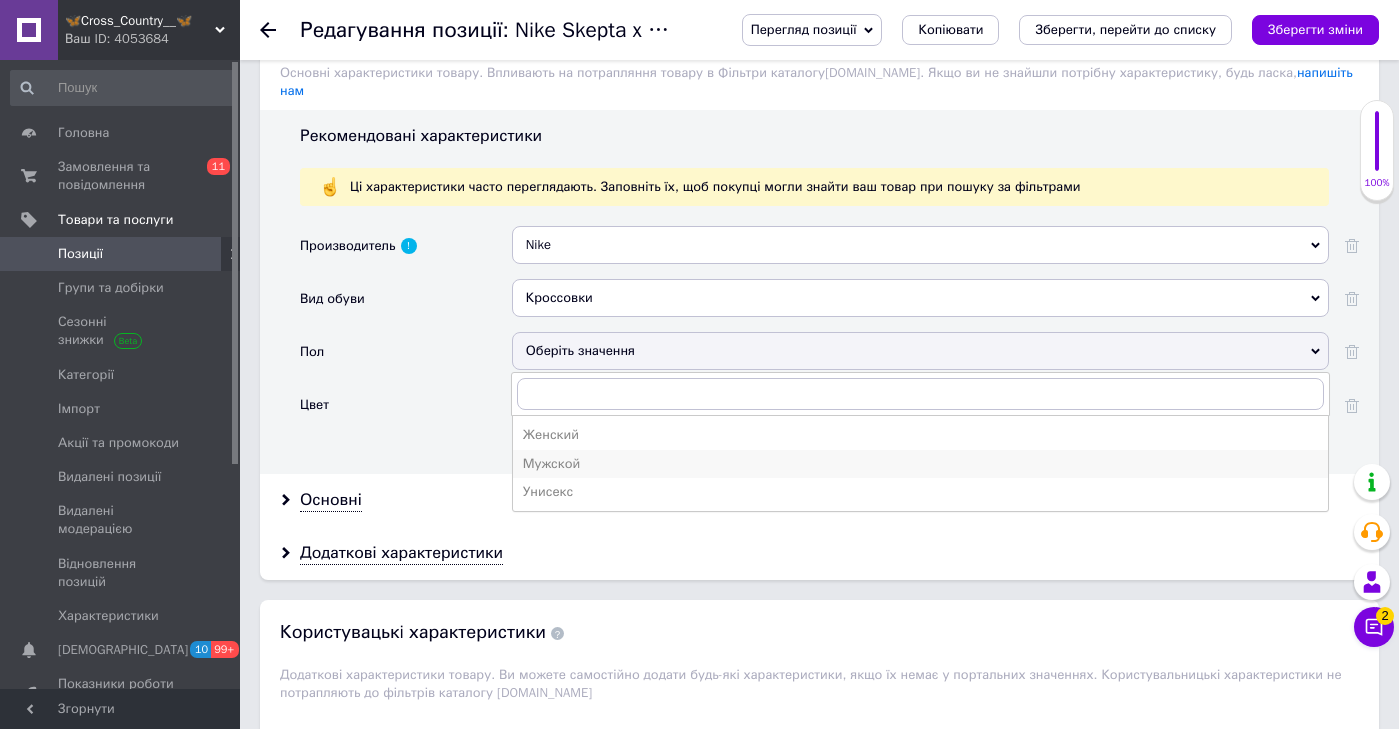 click on "Мужской" at bounding box center [920, 464] 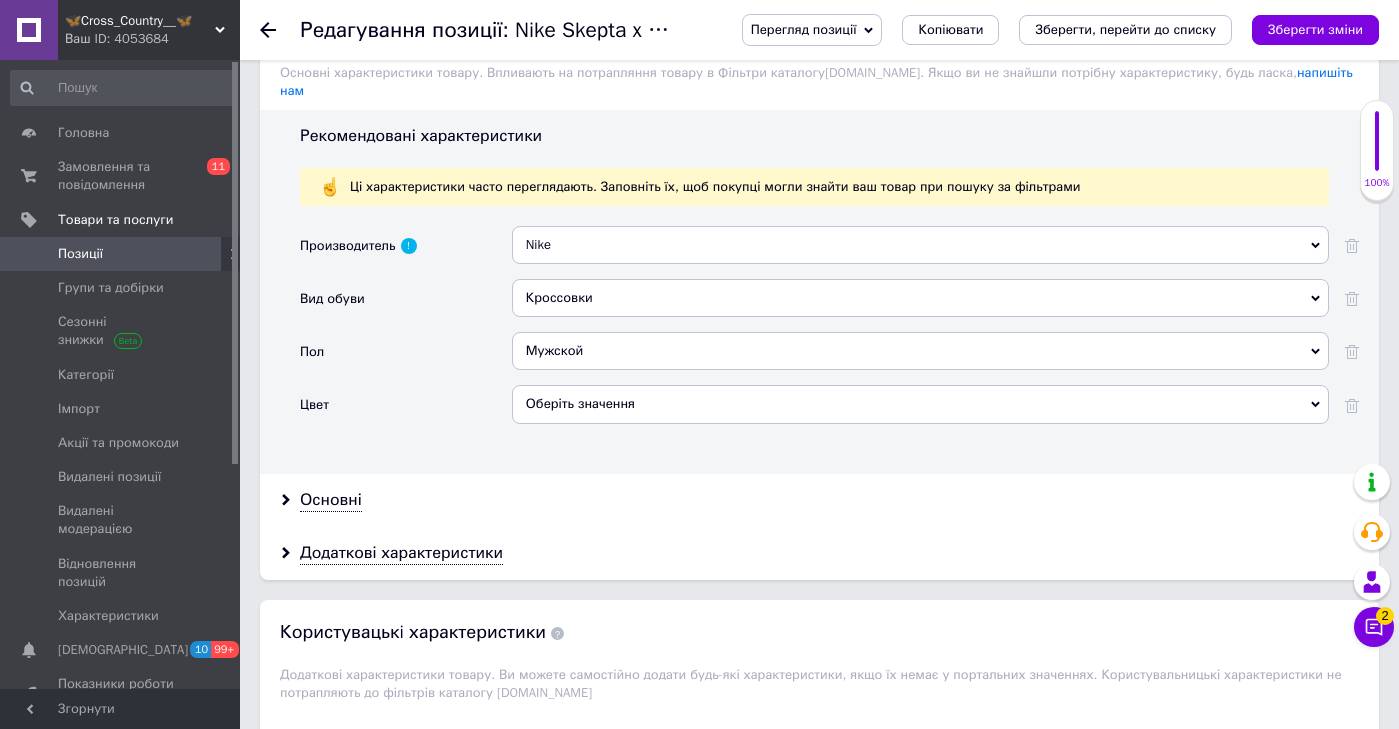 click on "Оберіть значення" at bounding box center [920, 404] 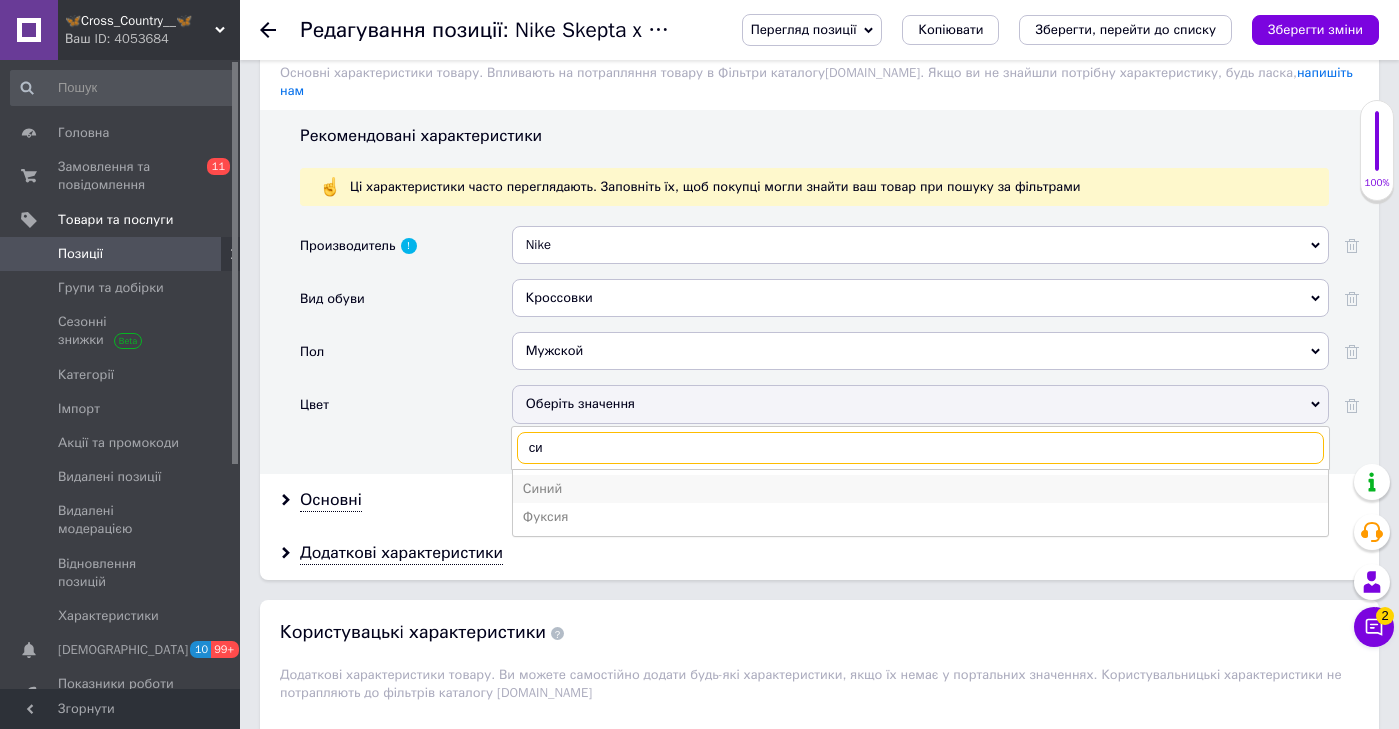 type on "си" 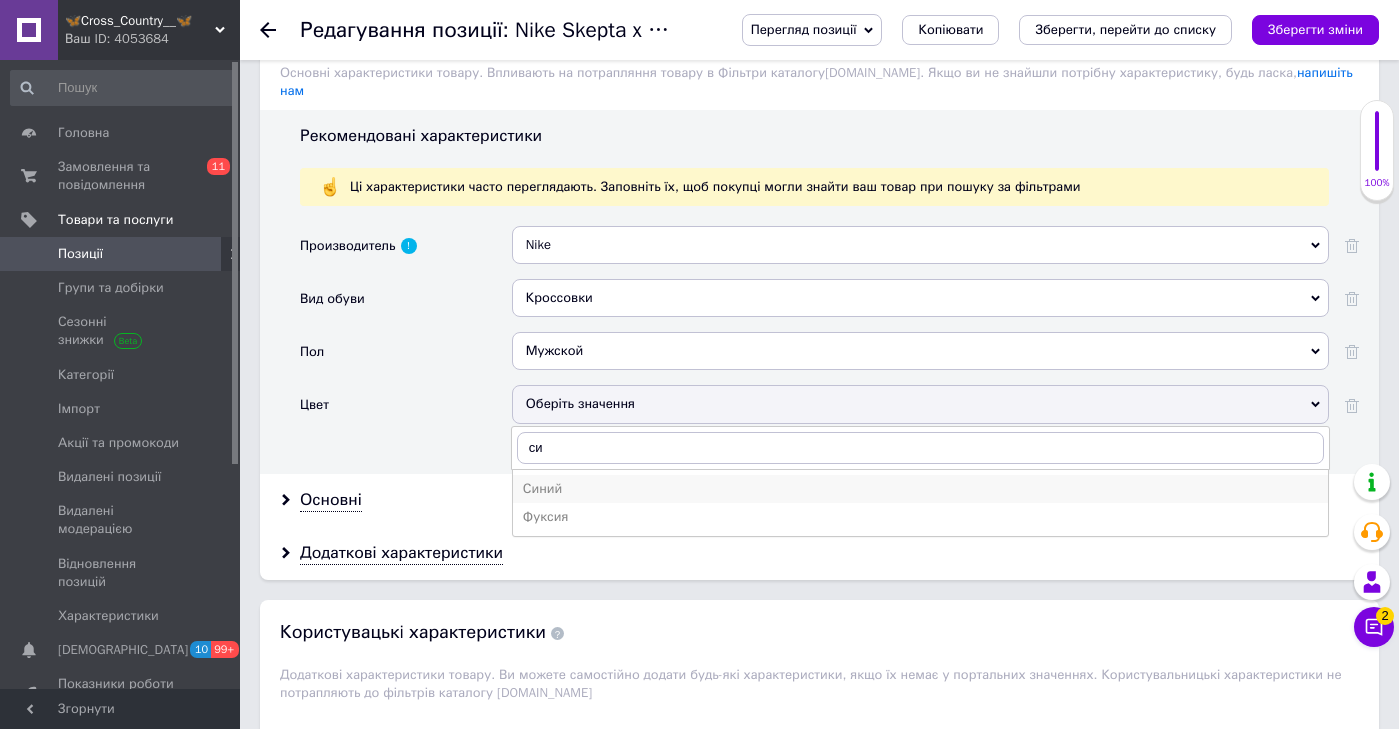 click on "Синий" at bounding box center [920, 489] 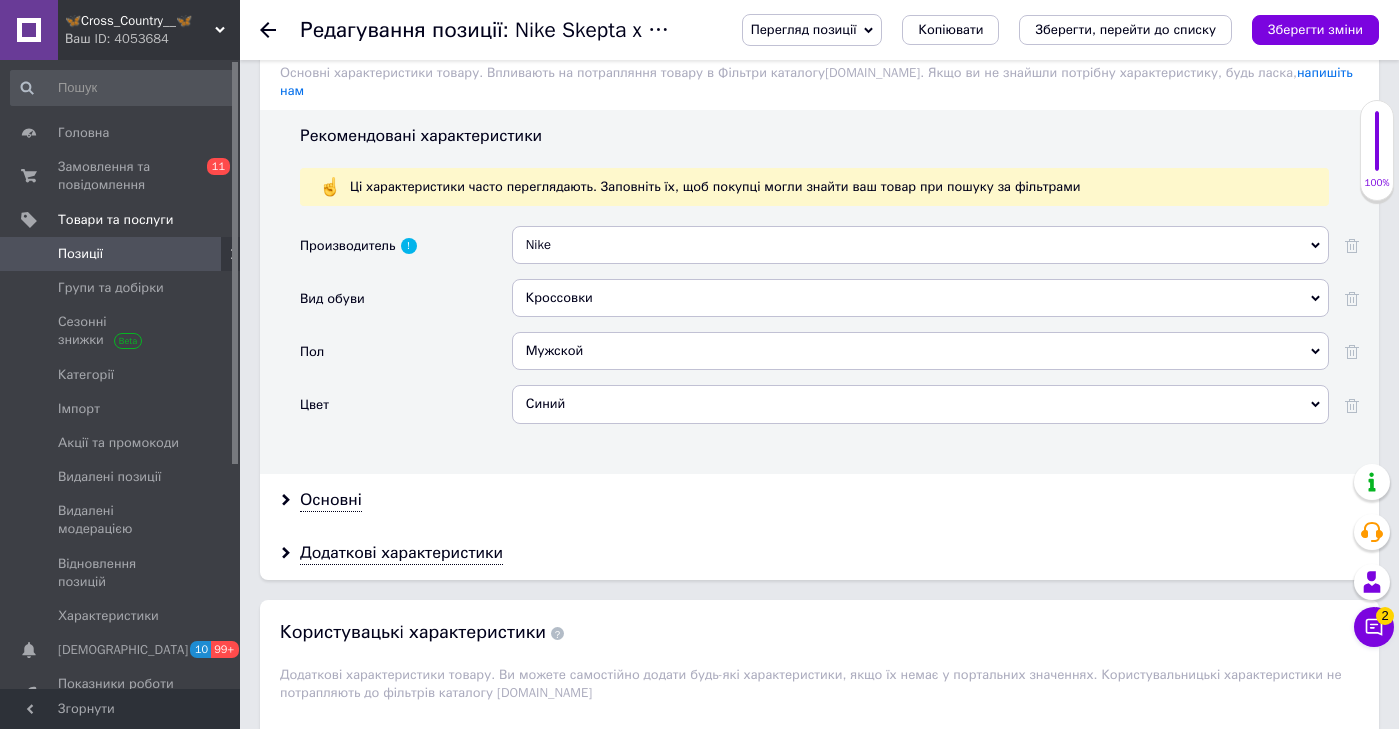 click on "Основні" at bounding box center (819, 500) 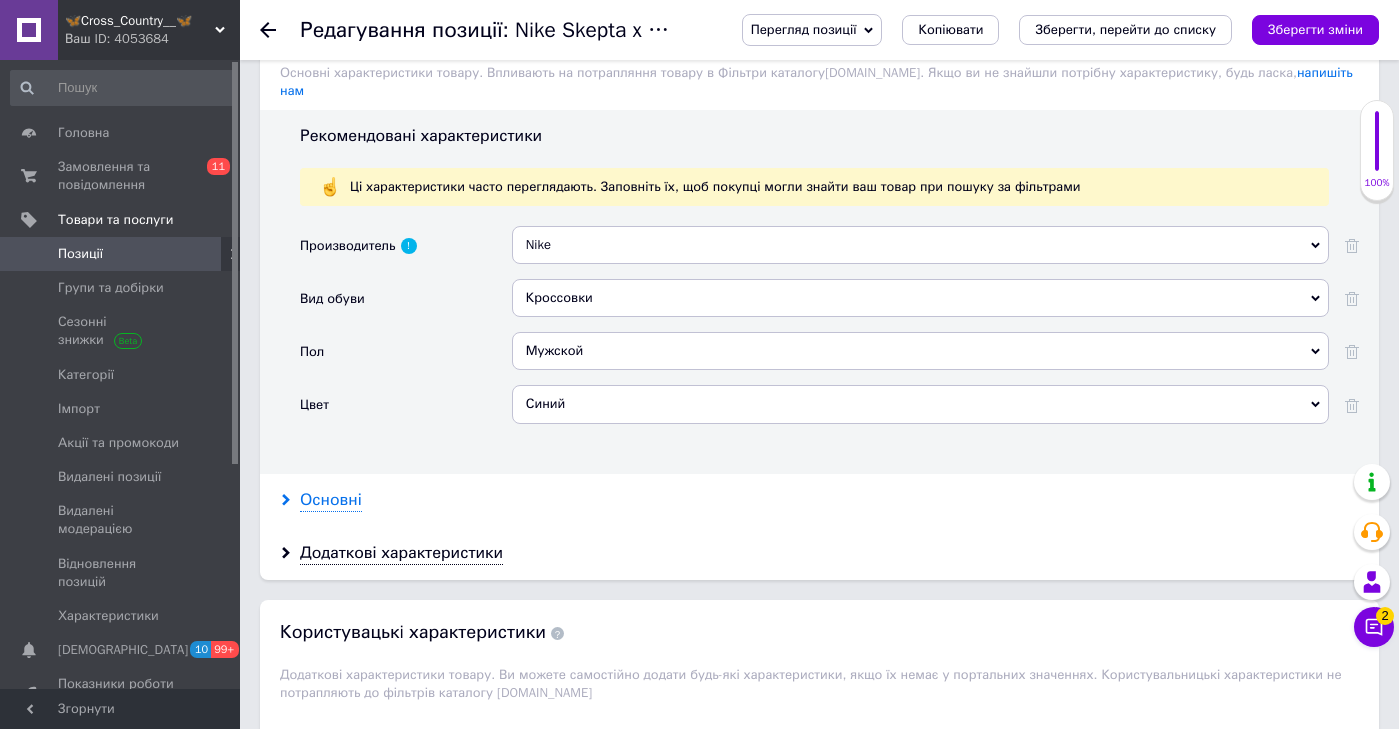 click on "Основні" at bounding box center (331, 500) 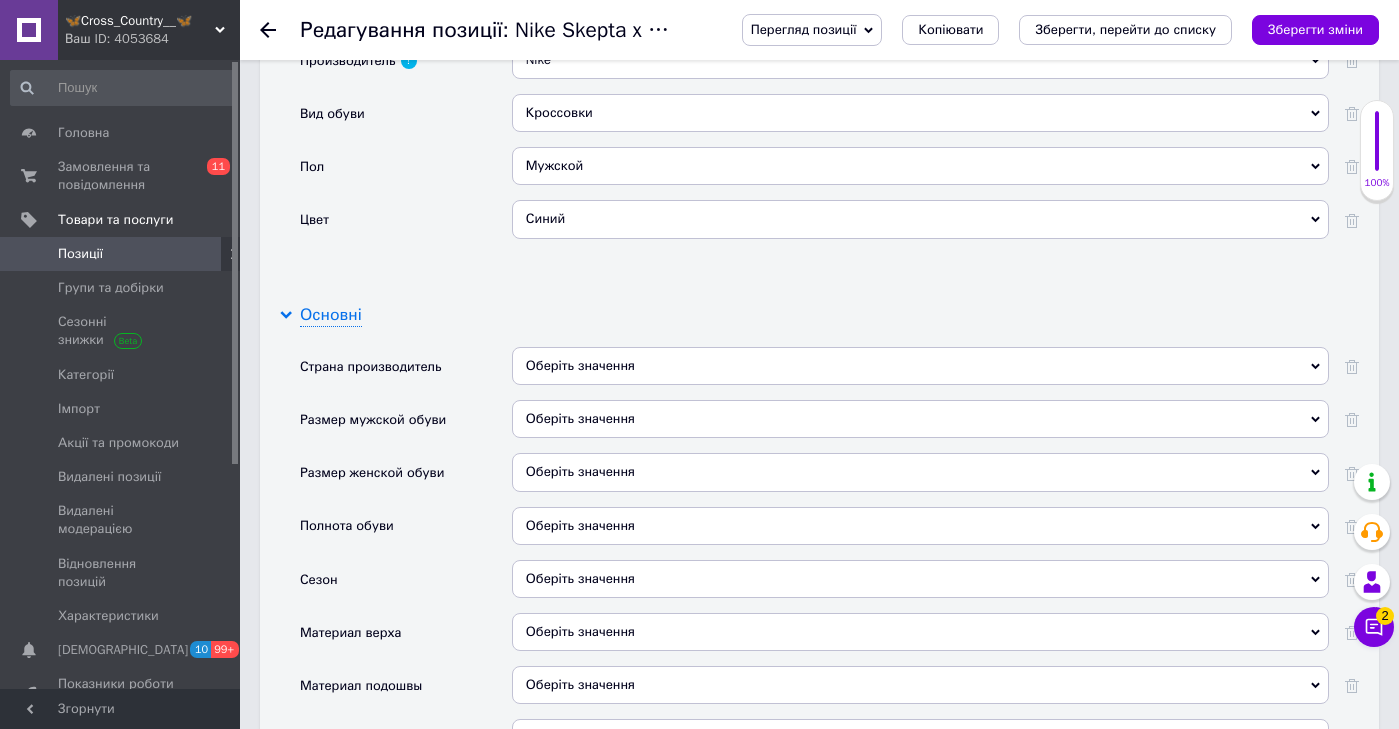 scroll, scrollTop: 2406, scrollLeft: 0, axis: vertical 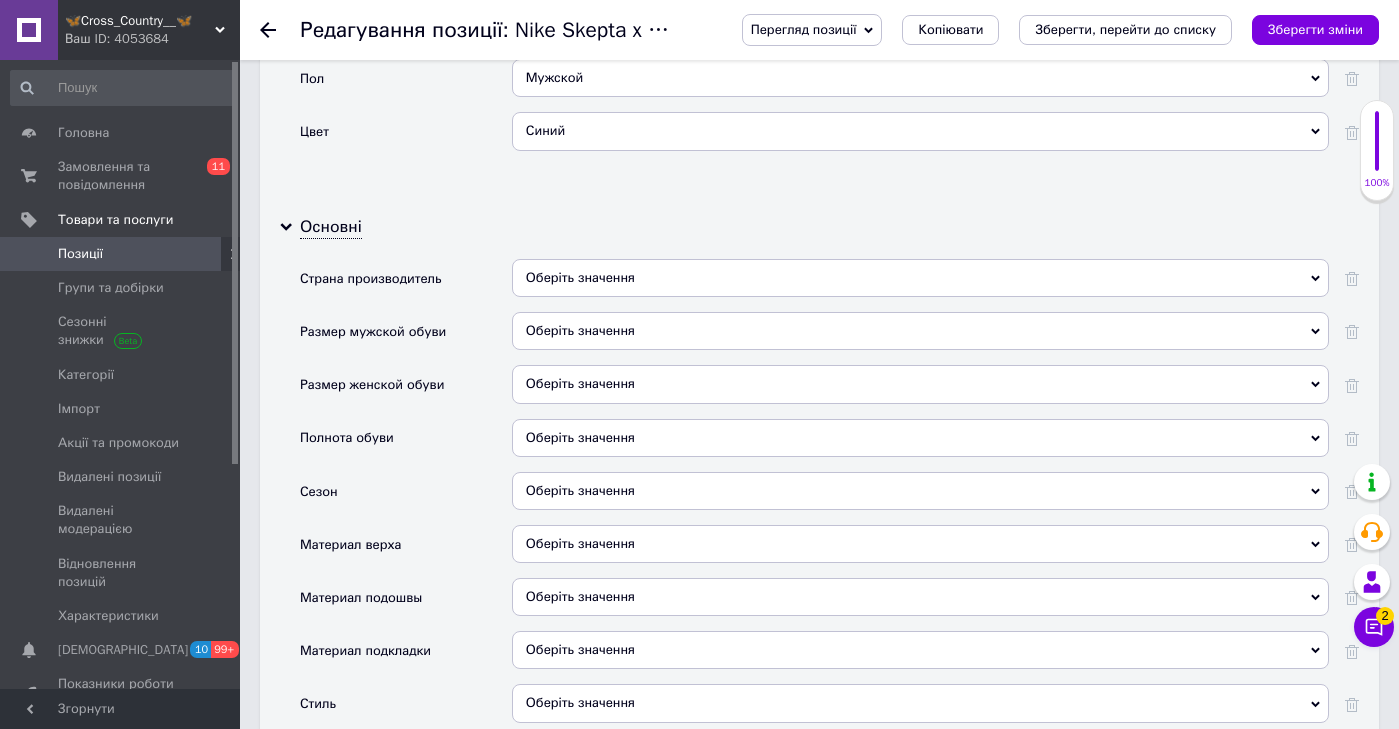 click on "Оберіть значення" at bounding box center [920, 491] 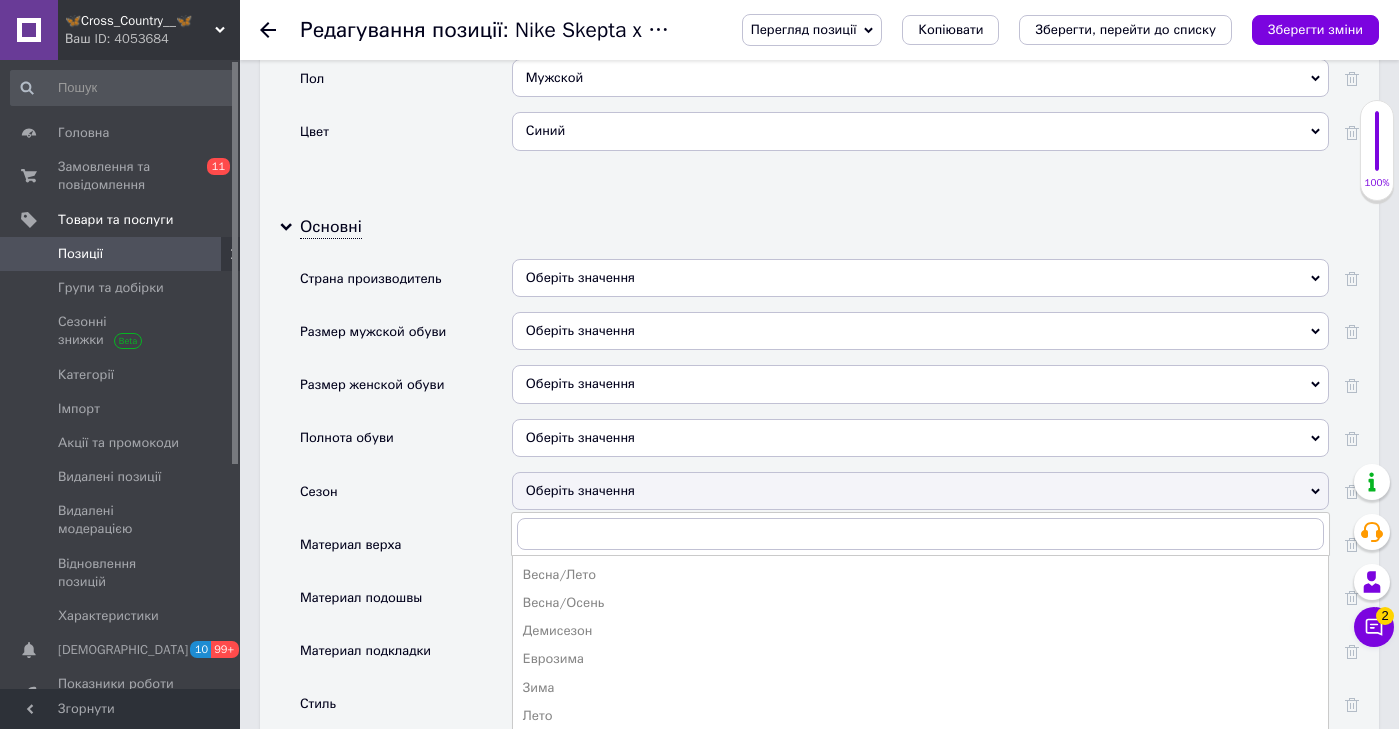 click on "Весна/Осень" at bounding box center [920, 603] 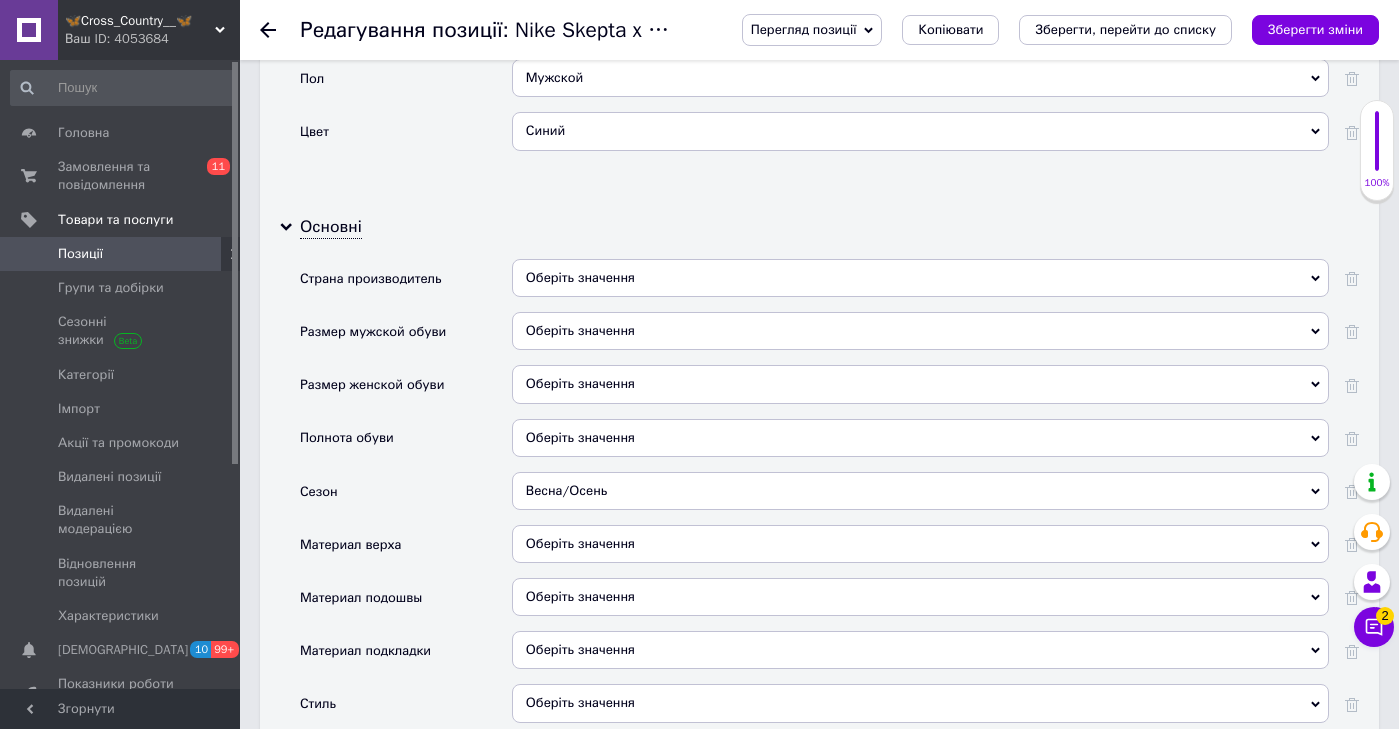 click on "Оберіть значення" at bounding box center (920, 544) 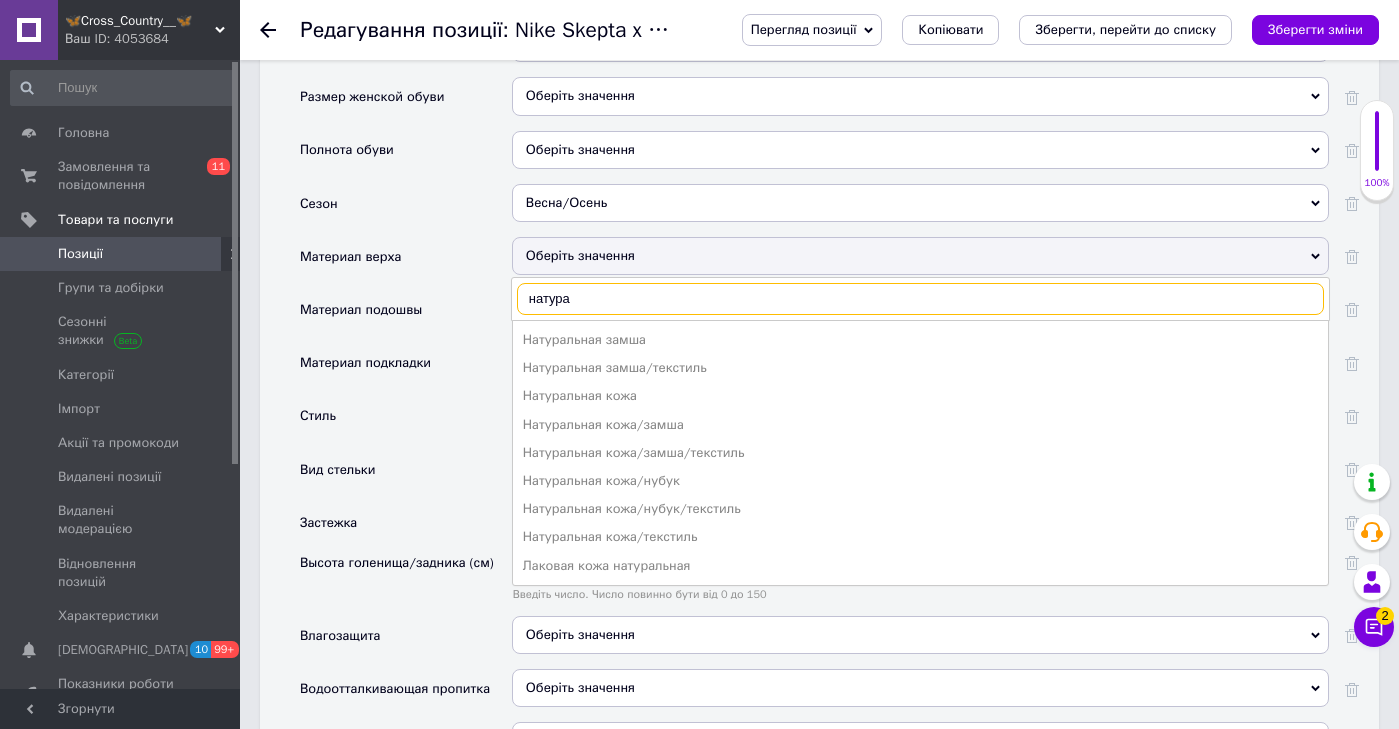 scroll, scrollTop: 2784, scrollLeft: 0, axis: vertical 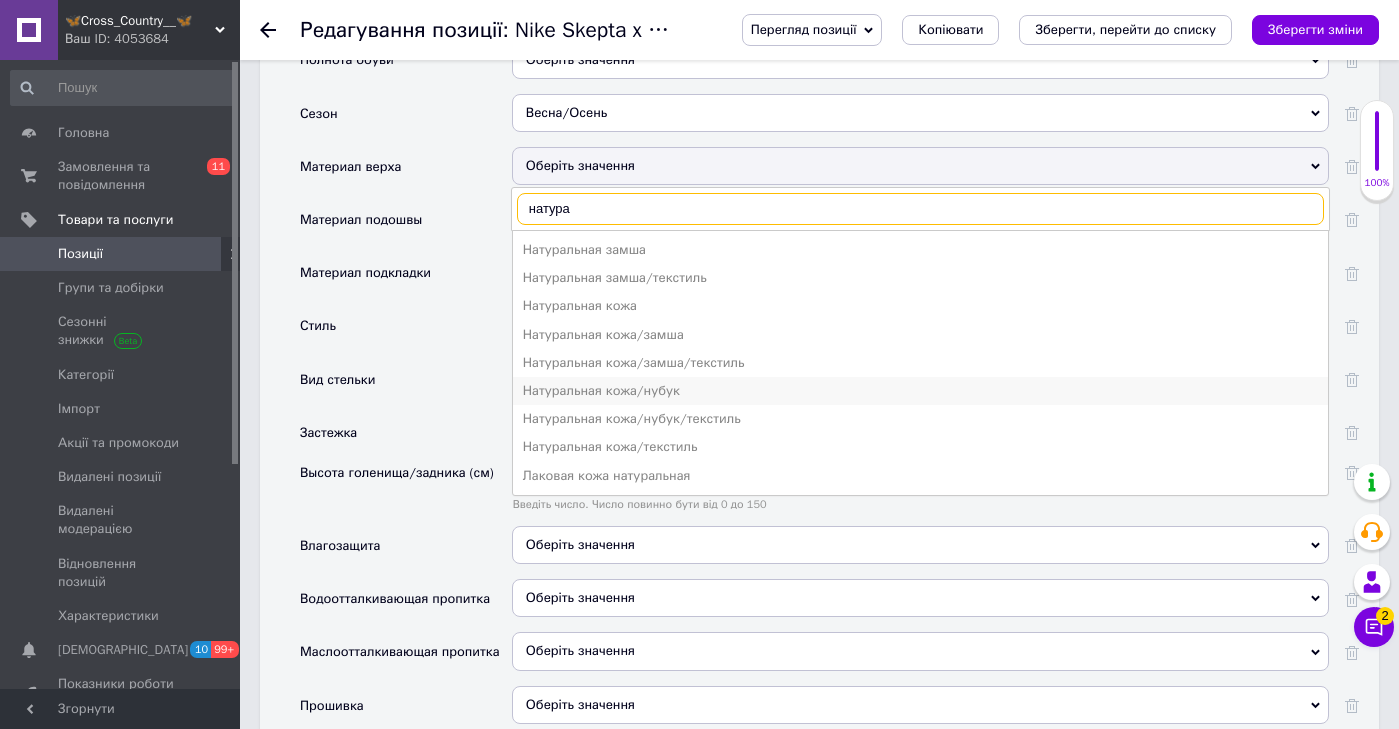 type on "натура" 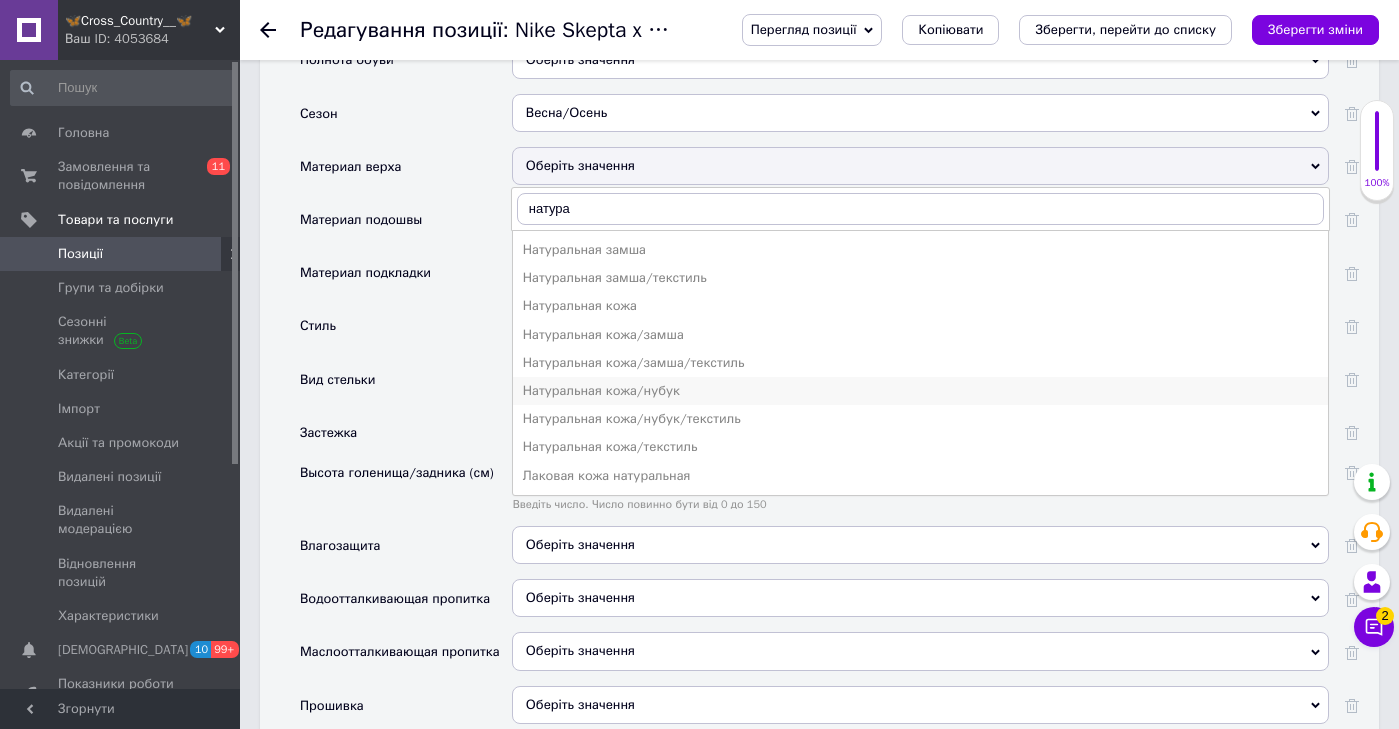 click on "Натуральная кожа/нубук" at bounding box center (920, 391) 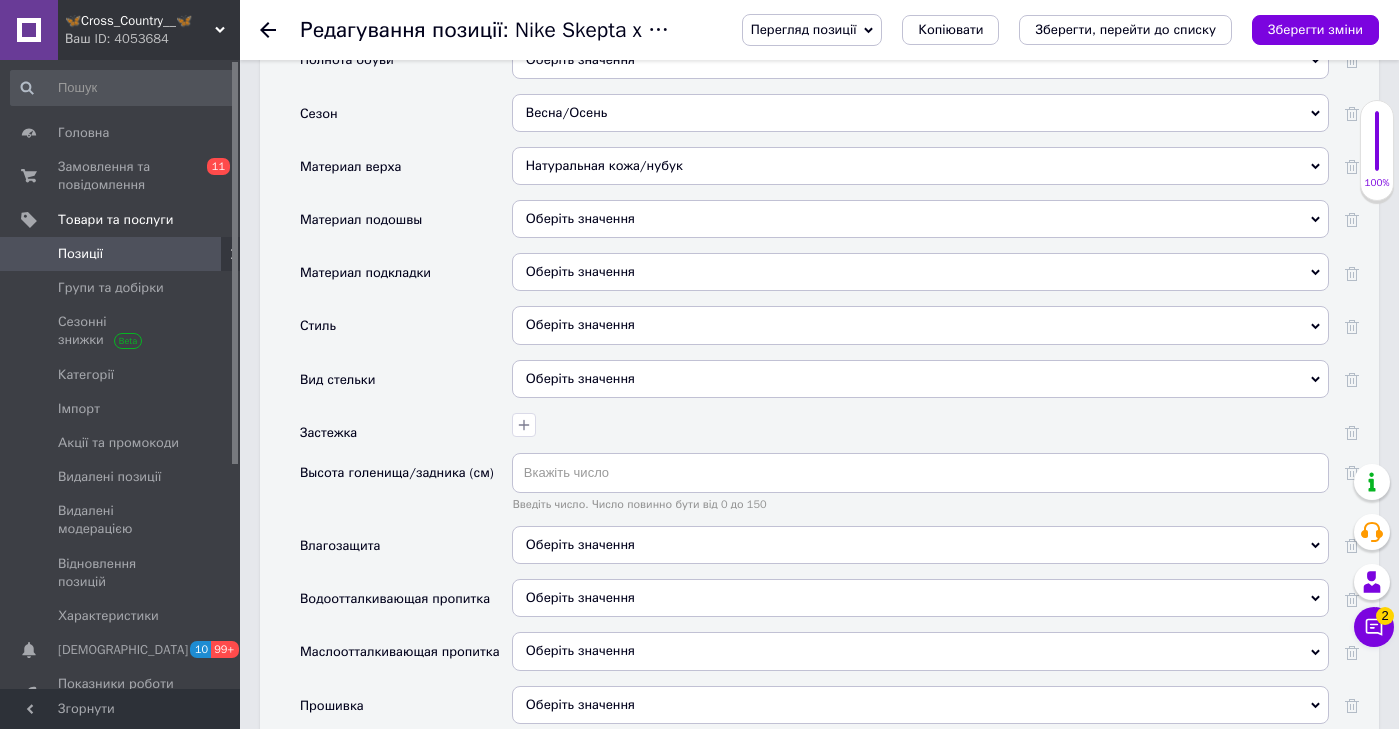 click on "Оберіть значення" at bounding box center [920, 272] 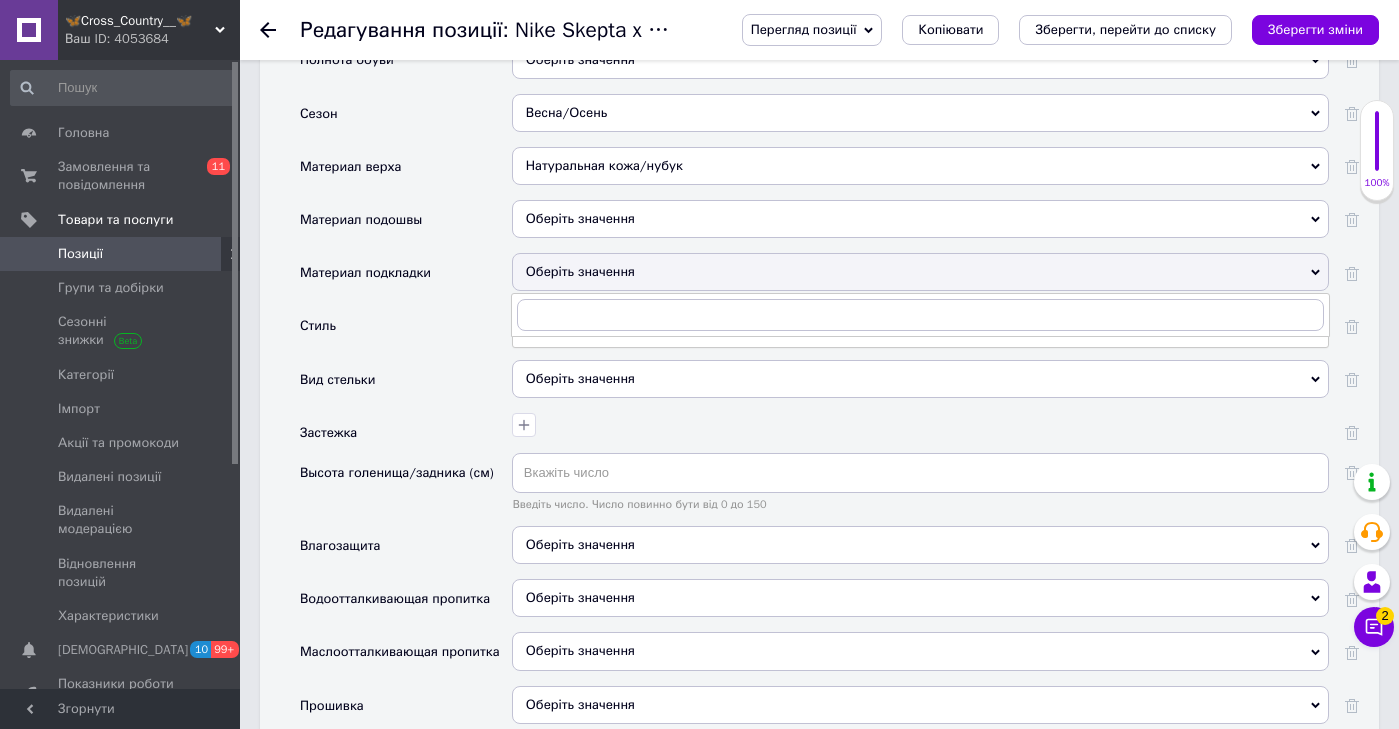 click on "Оберіть значення" at bounding box center [920, 219] 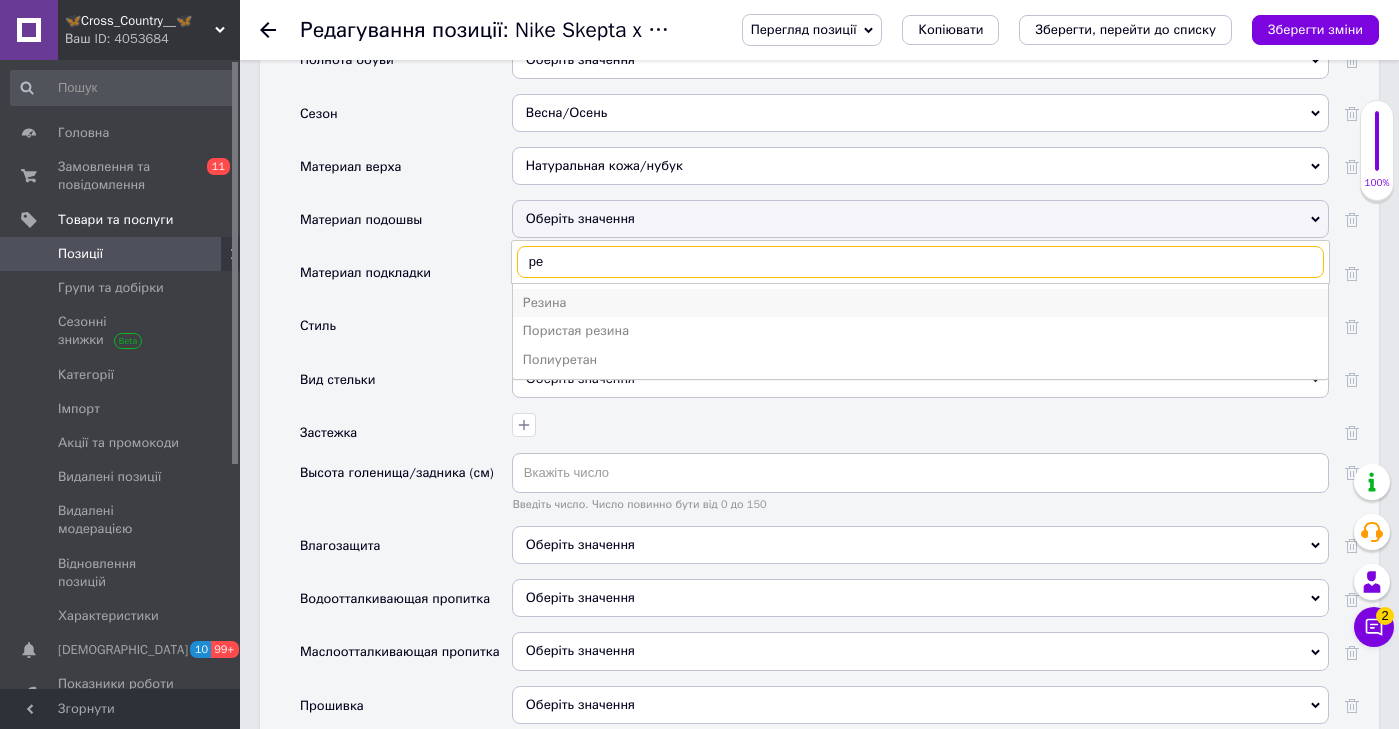 type on "ре" 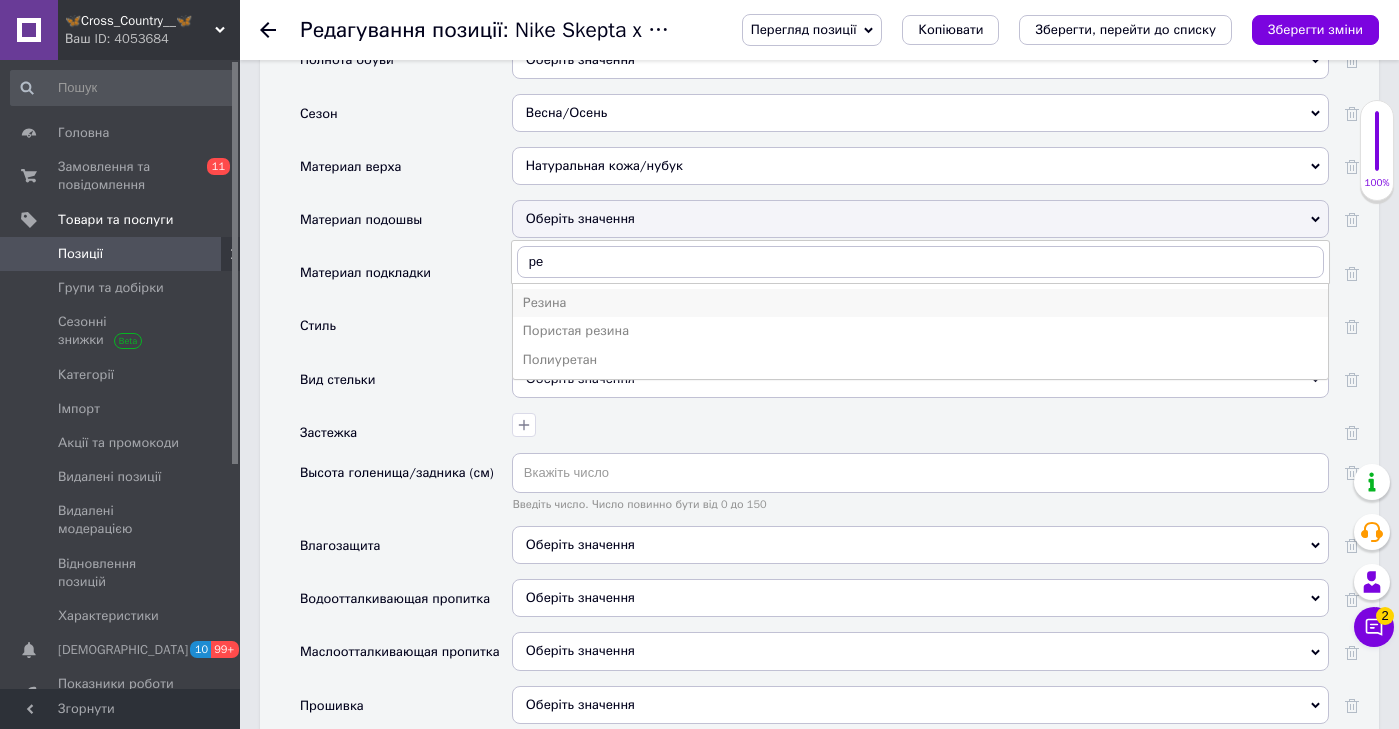 click on "Резина" at bounding box center (920, 303) 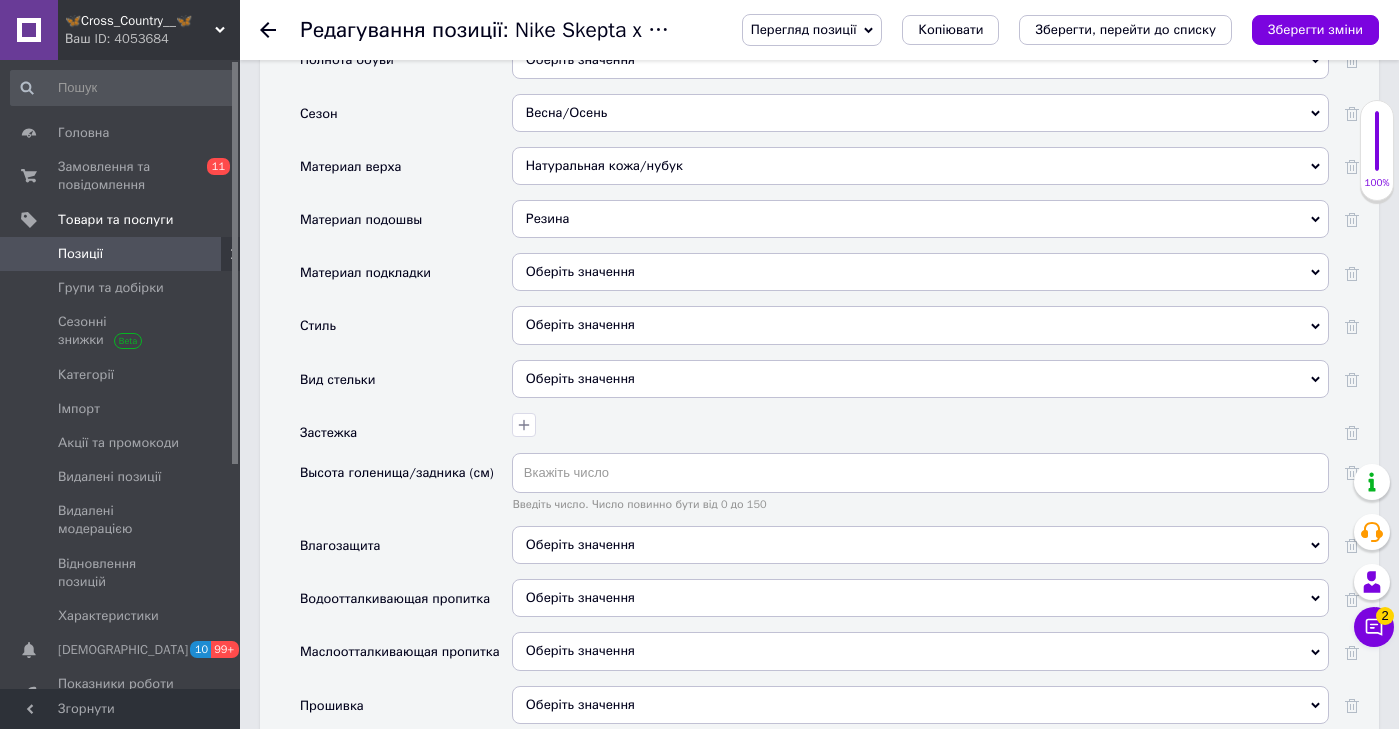 click on "Оберіть значення" at bounding box center [920, 272] 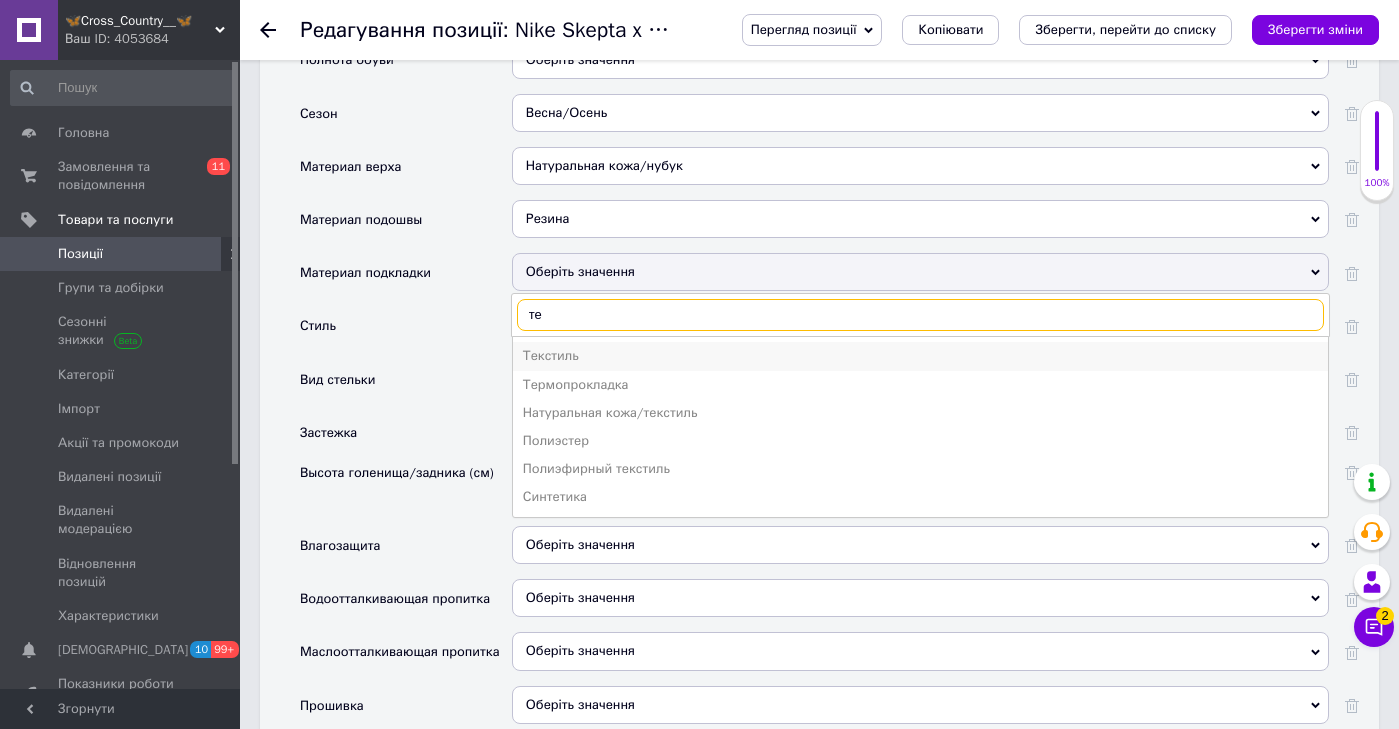 type on "те" 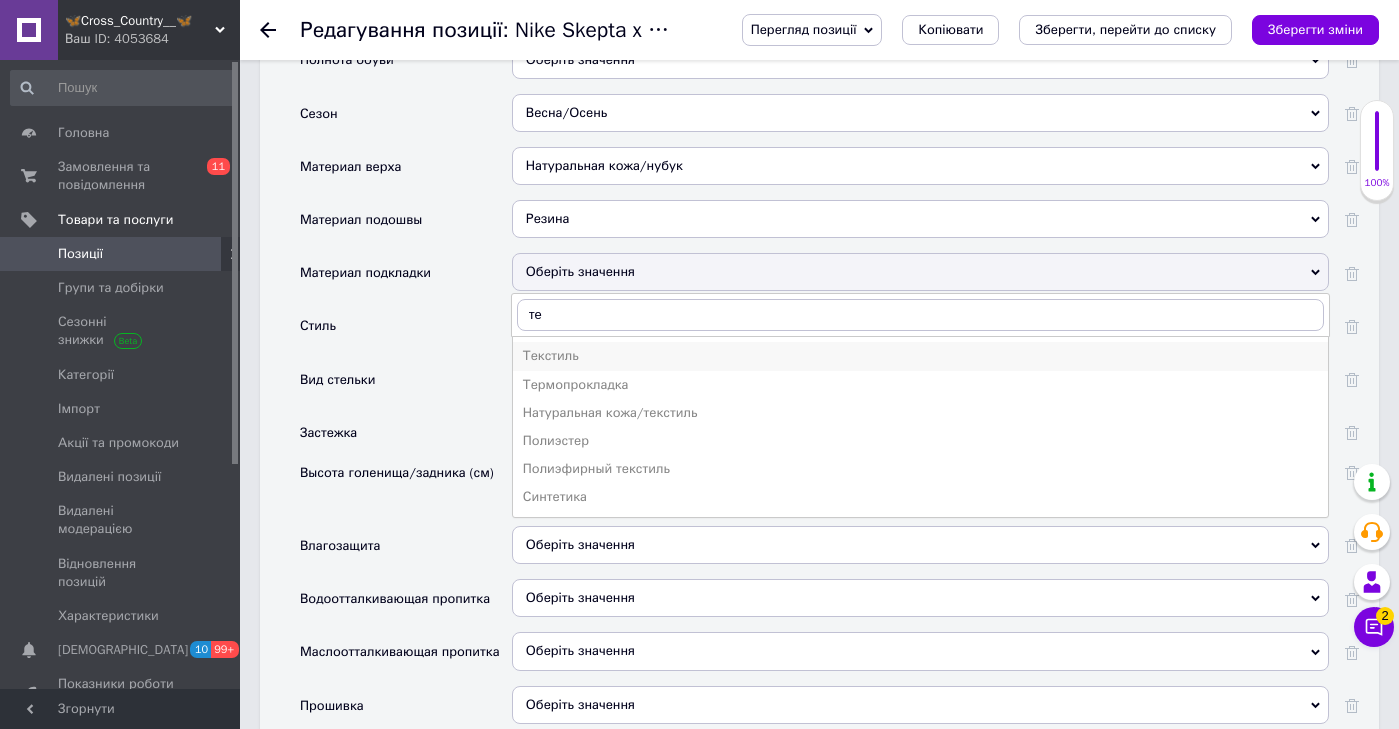 click on "Текстиль" at bounding box center (920, 356) 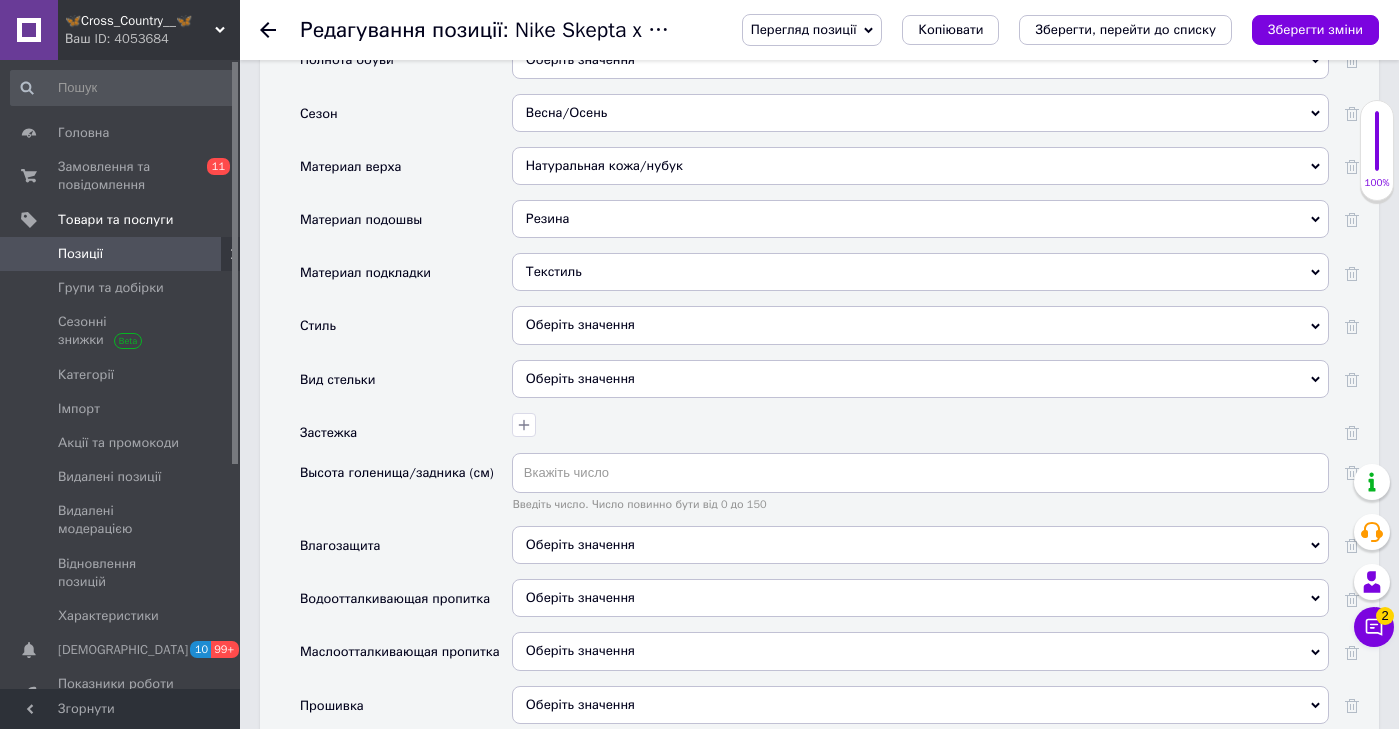 click on "Оберіть значення" at bounding box center [920, 325] 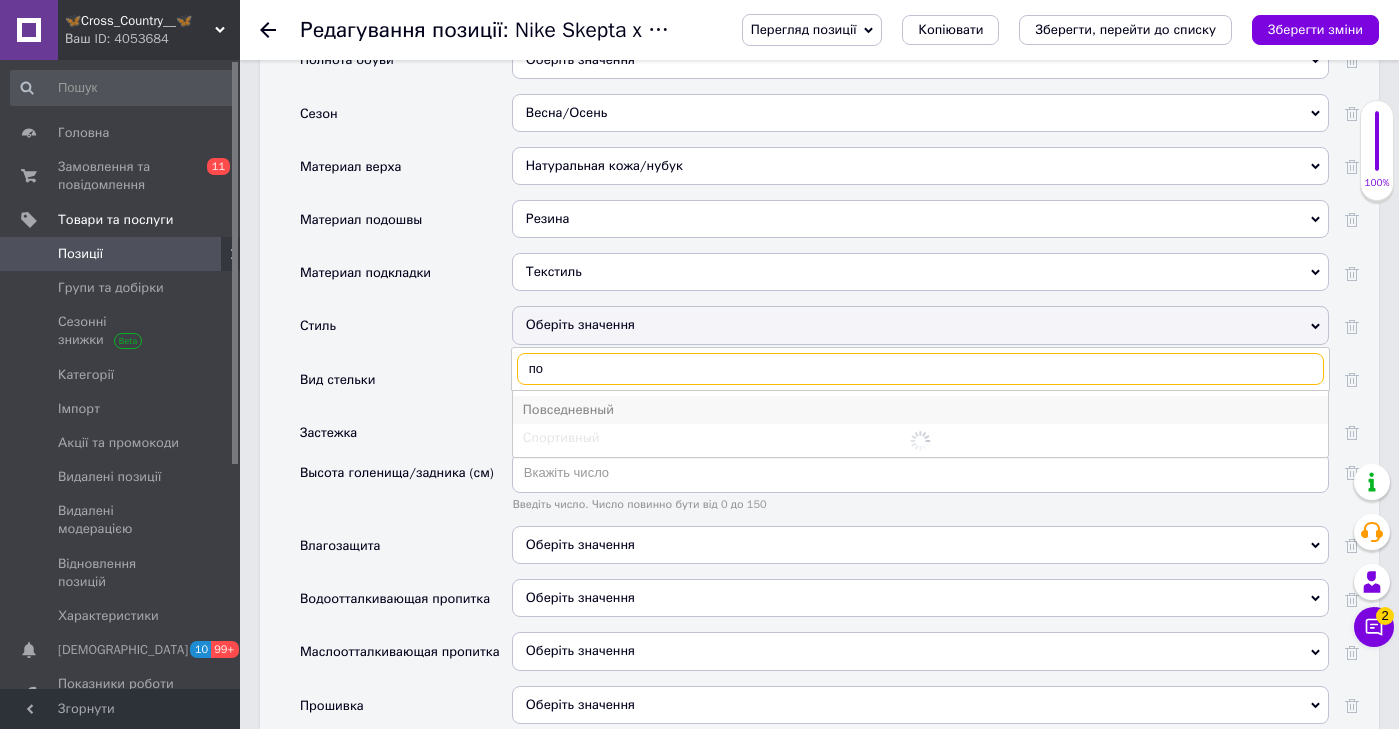 type on "по" 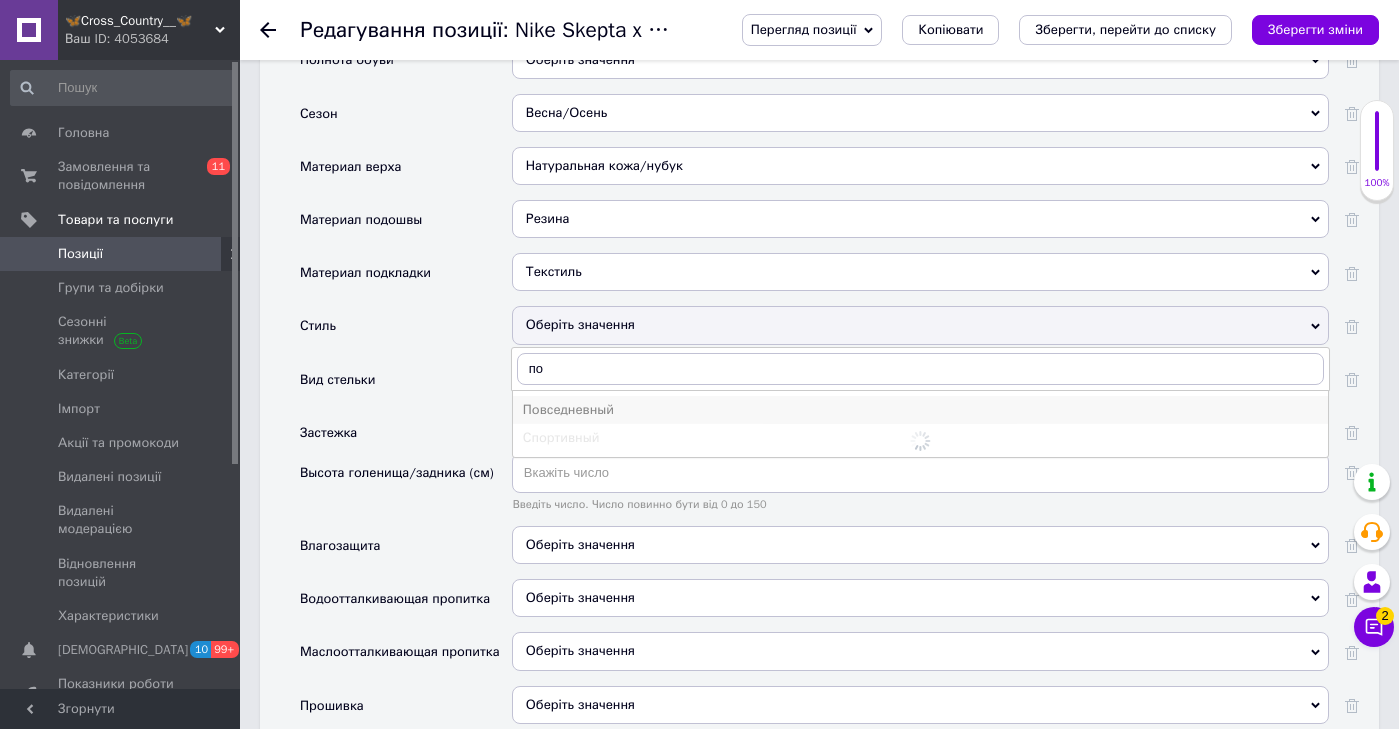 click on "Повседневный" at bounding box center [920, 410] 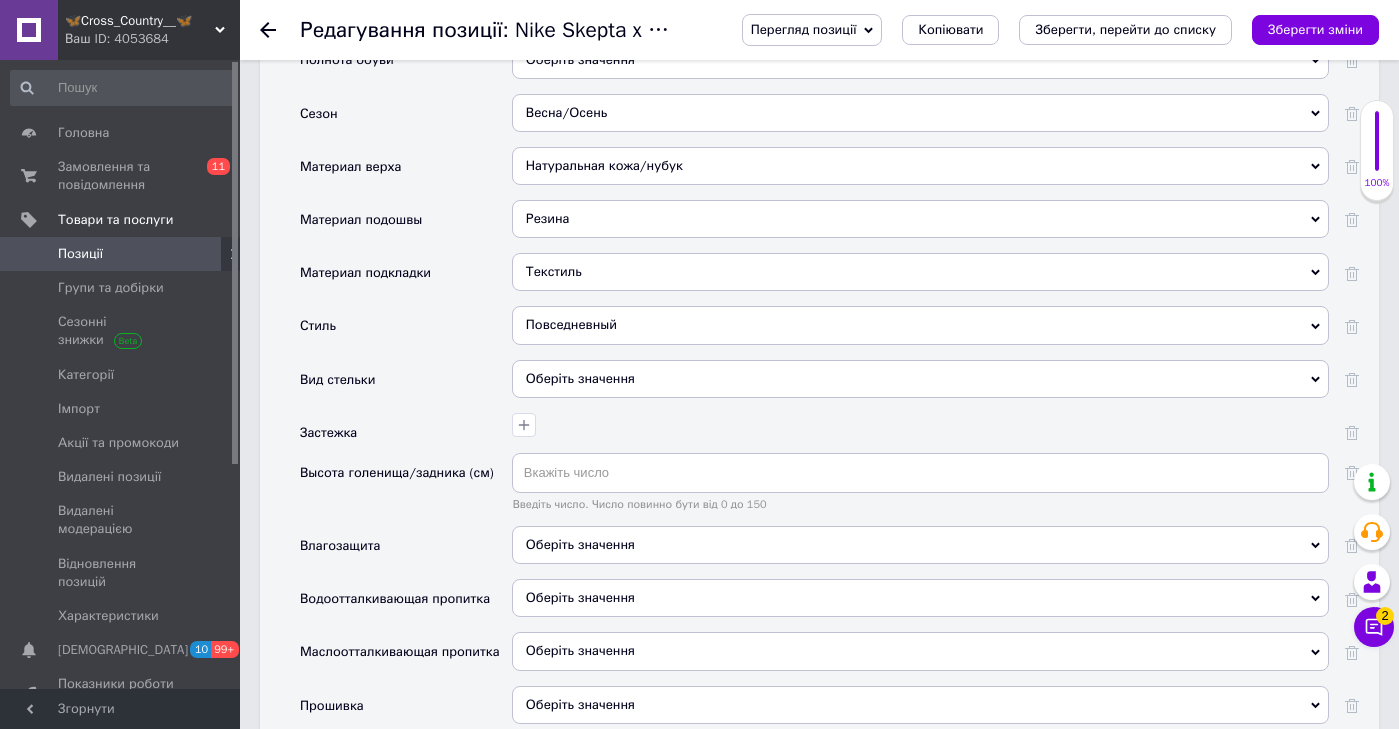 click at bounding box center (920, 433) 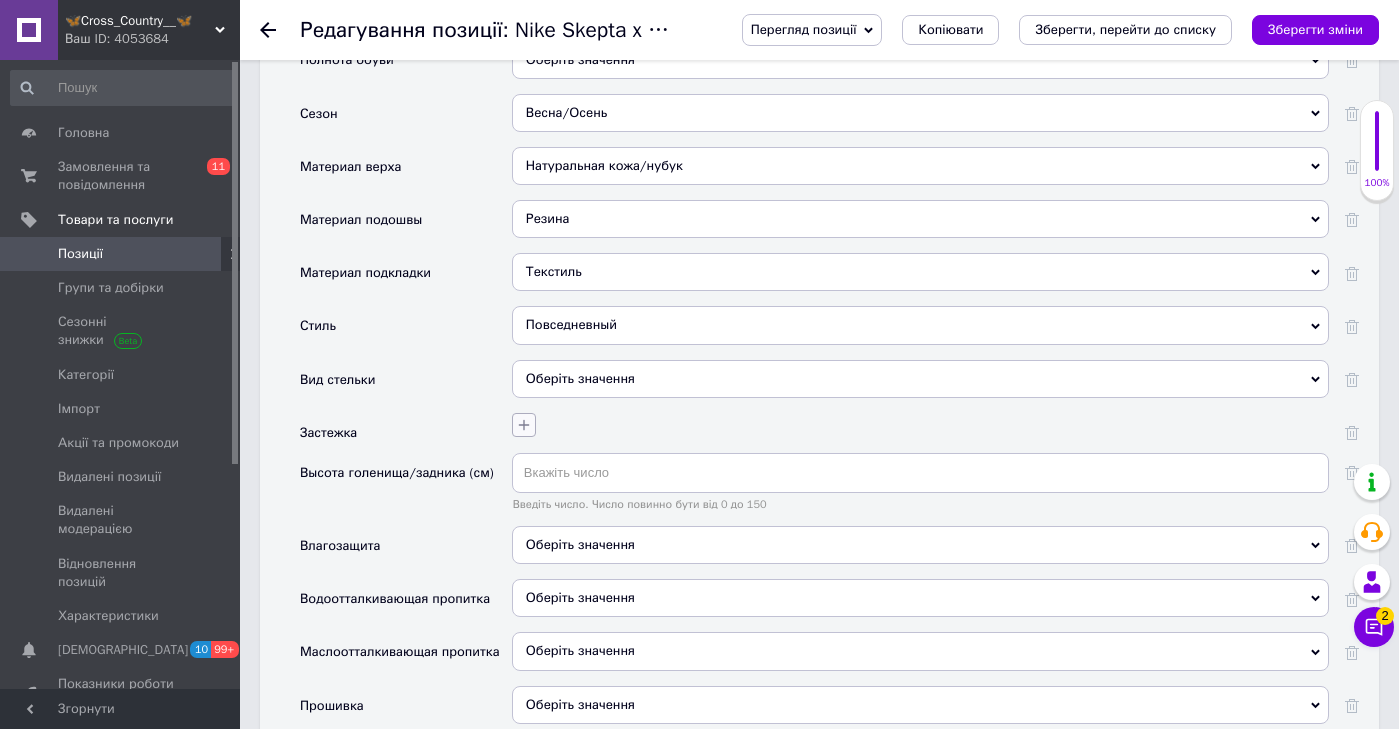 click 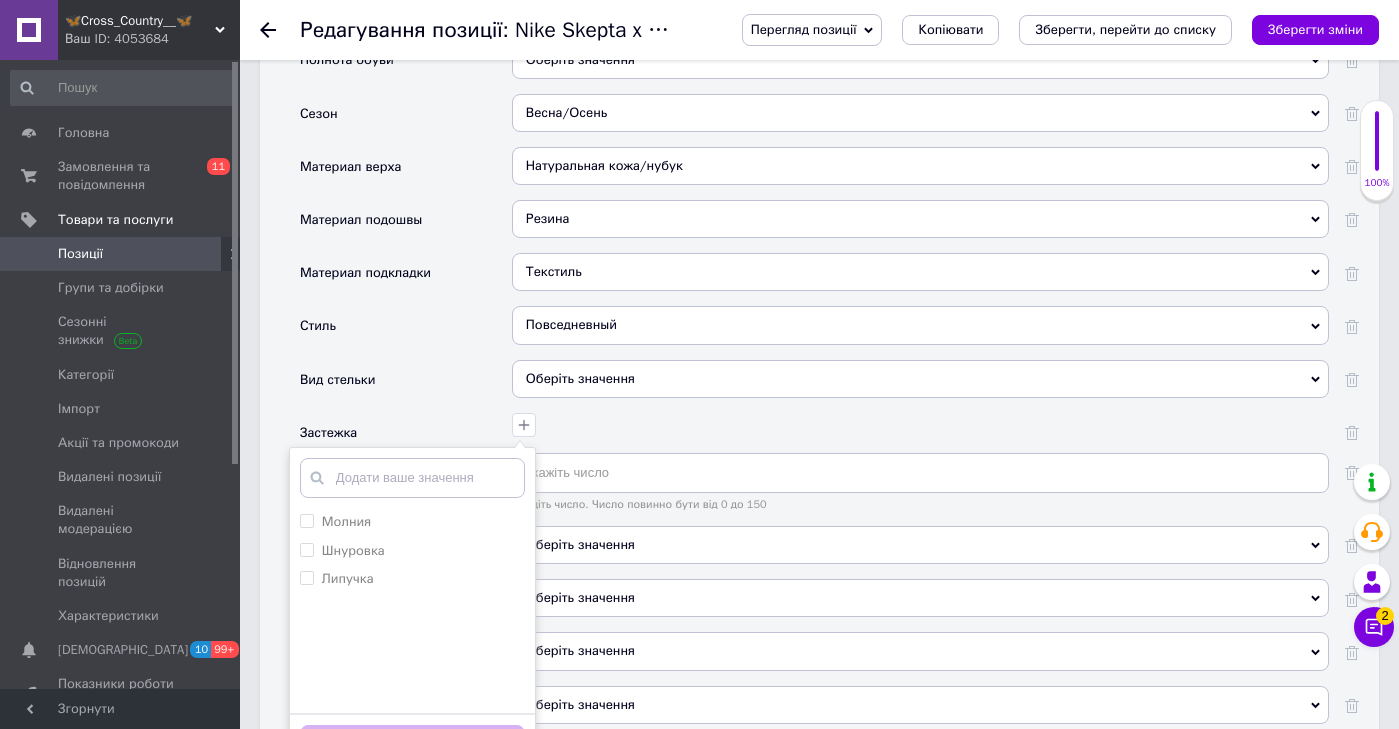 click on "Шнуровка" at bounding box center (412, 551) 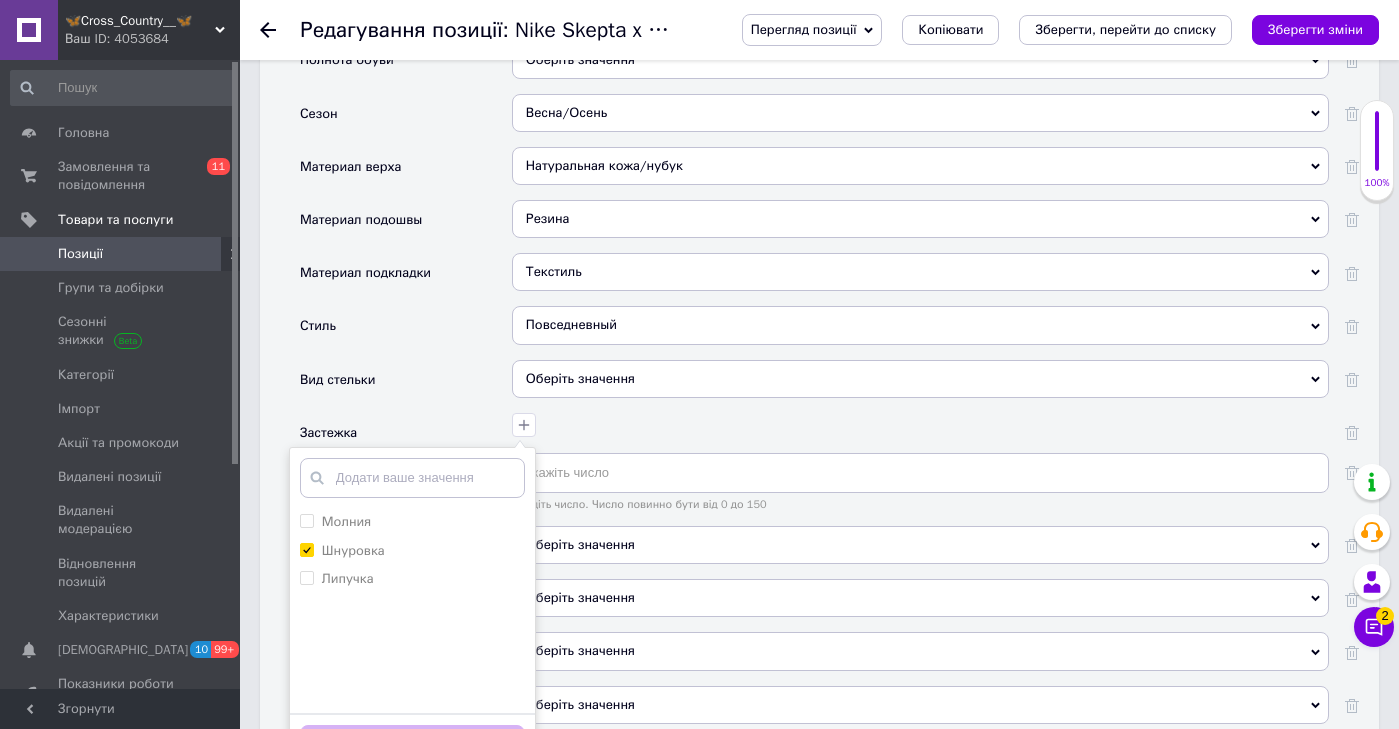 checkbox on "true" 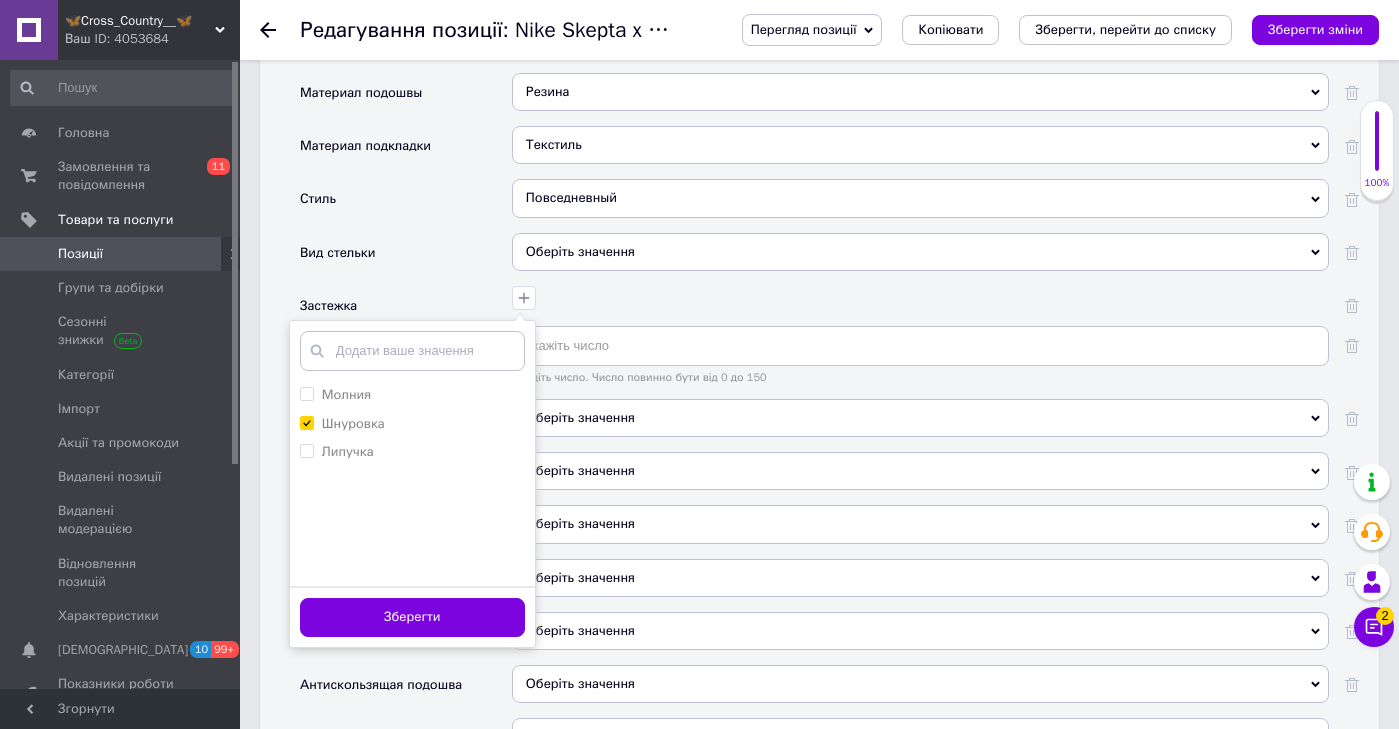 scroll, scrollTop: 2981, scrollLeft: 0, axis: vertical 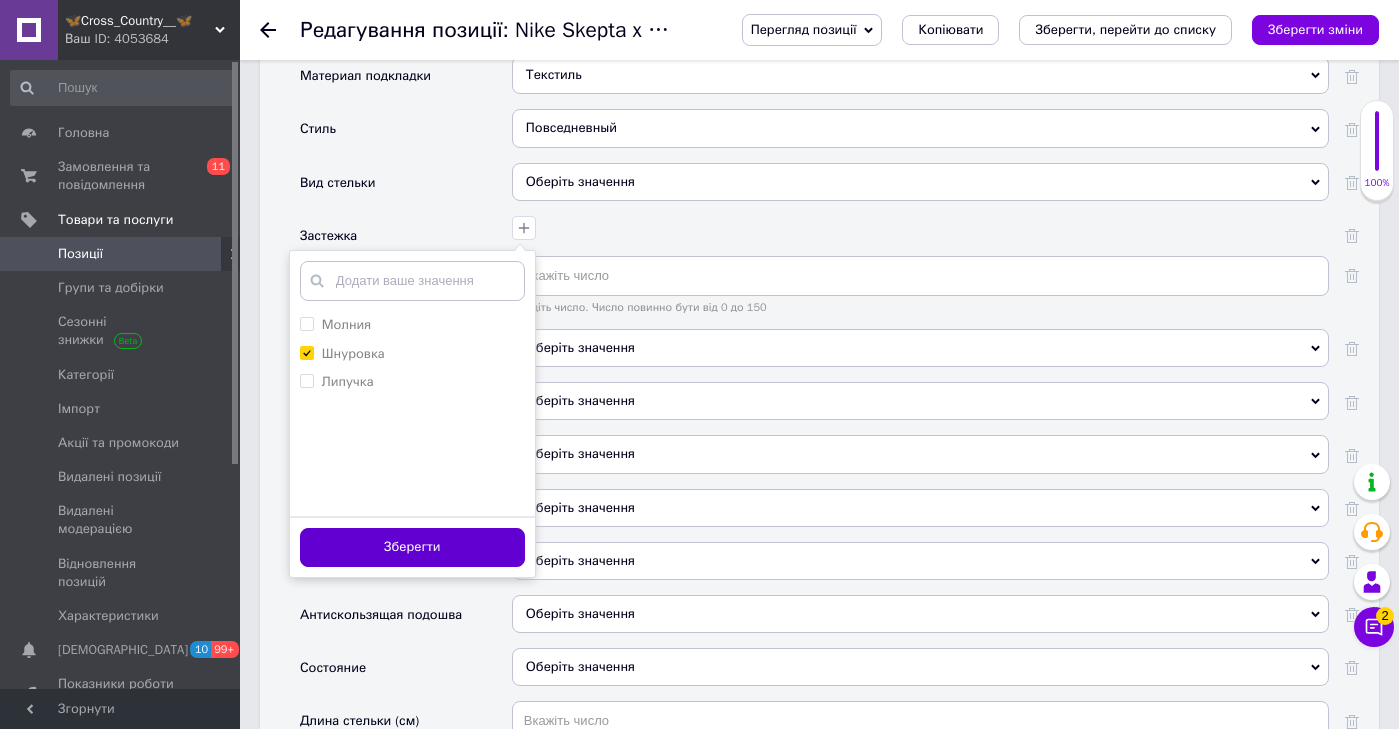 click on "Зберегти" at bounding box center (412, 547) 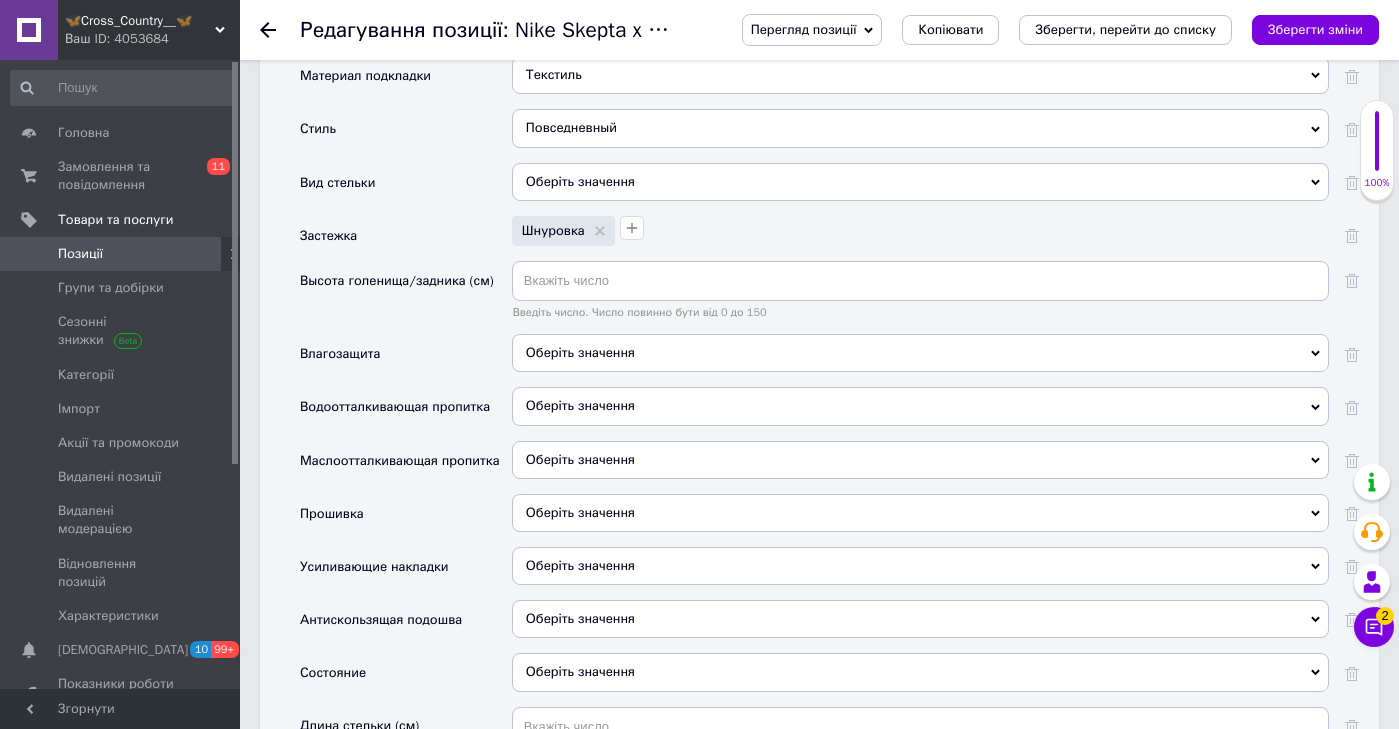 click on "Прошивка" at bounding box center [406, 520] 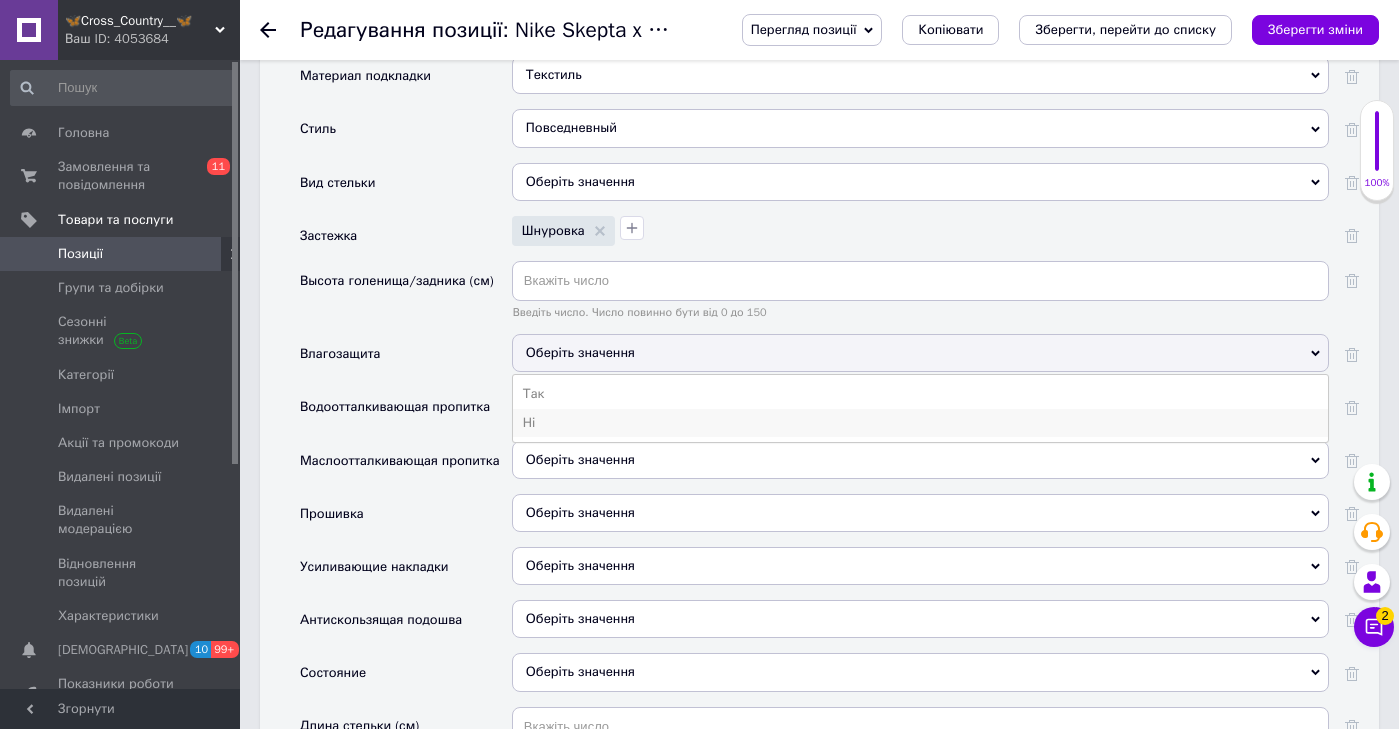 click on "Ні" at bounding box center (920, 423) 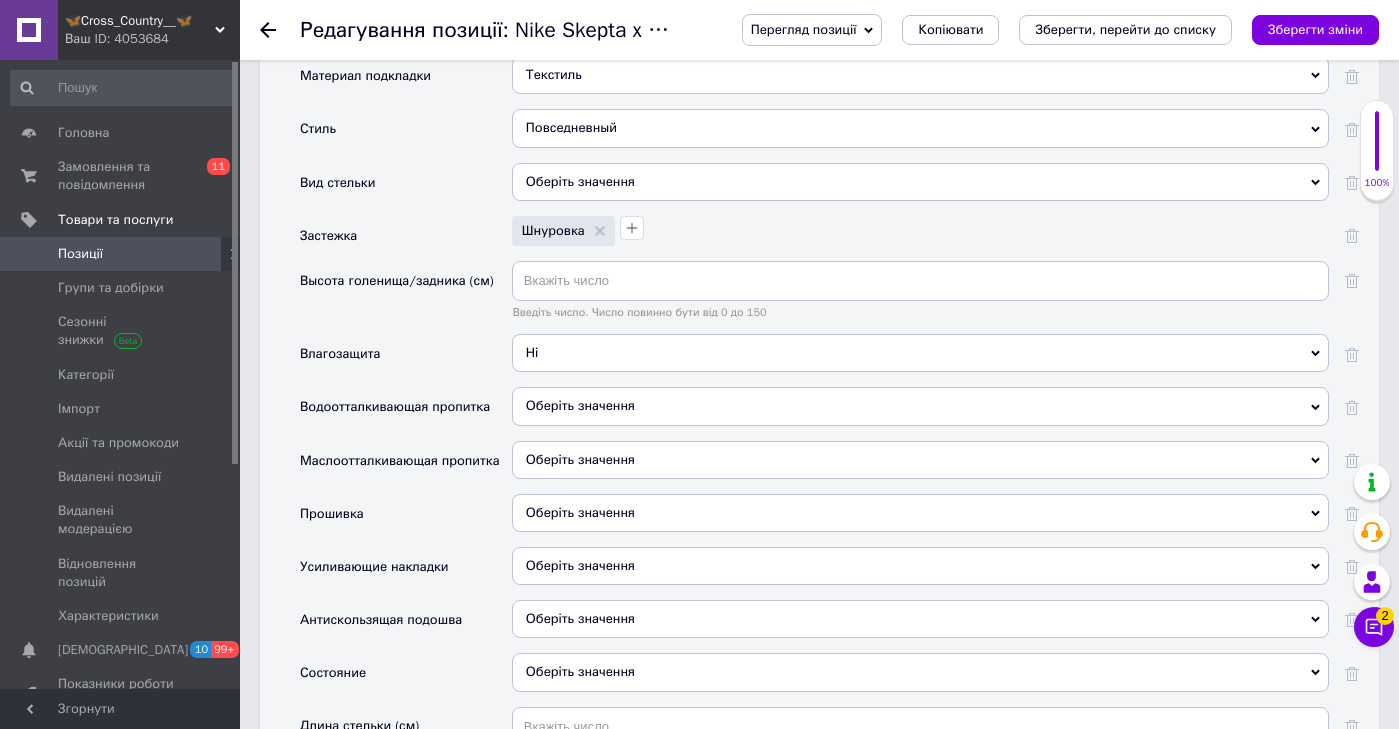 drag, startPoint x: 567, startPoint y: 378, endPoint x: 567, endPoint y: 434, distance: 56 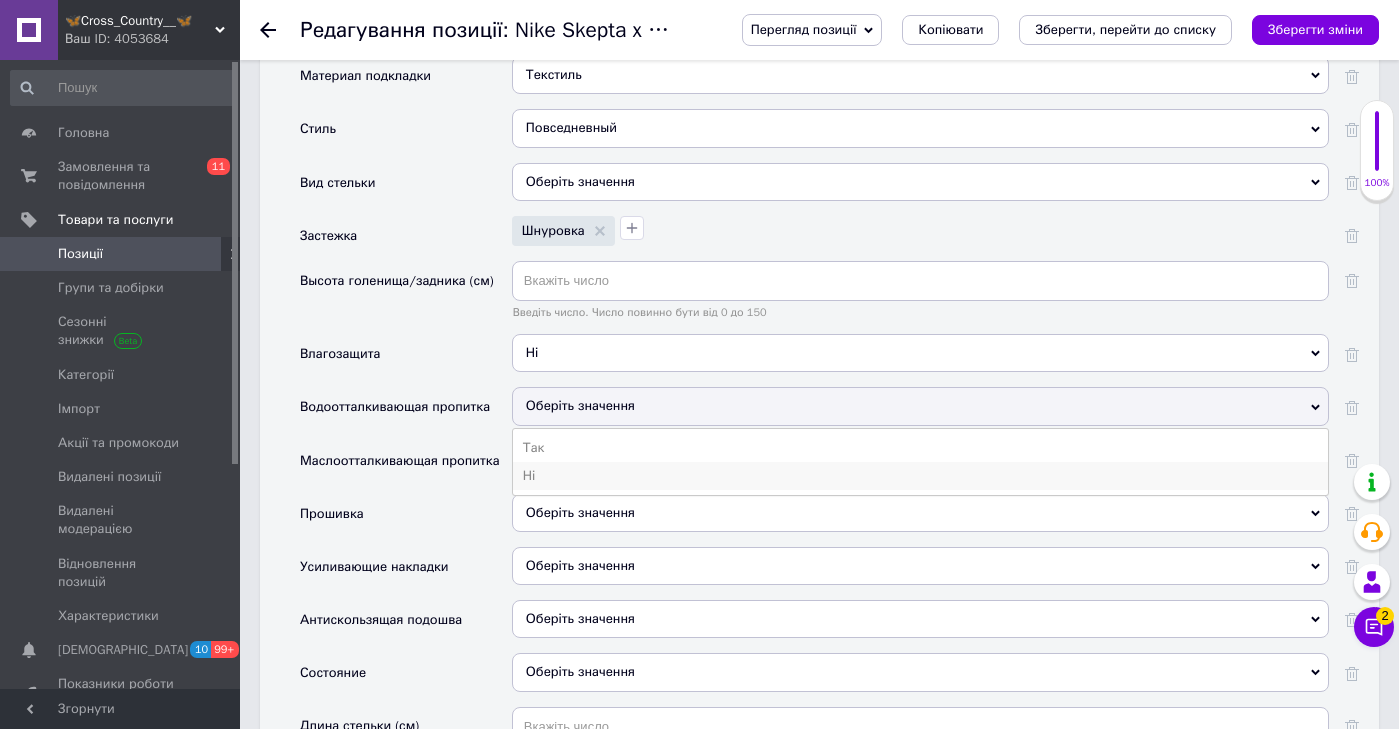 click on "Ні" at bounding box center [920, 476] 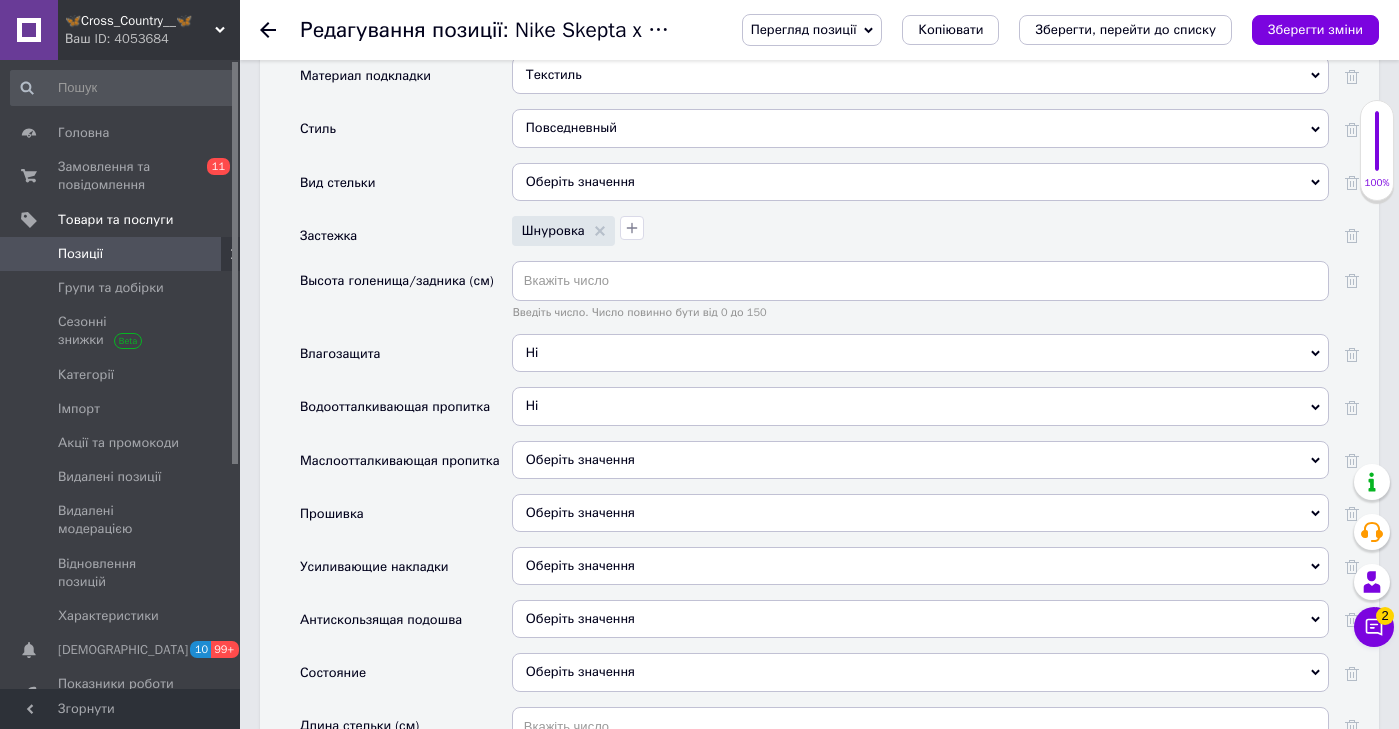 click on "Ні Оберіть значення Так Ні" at bounding box center [920, 413] 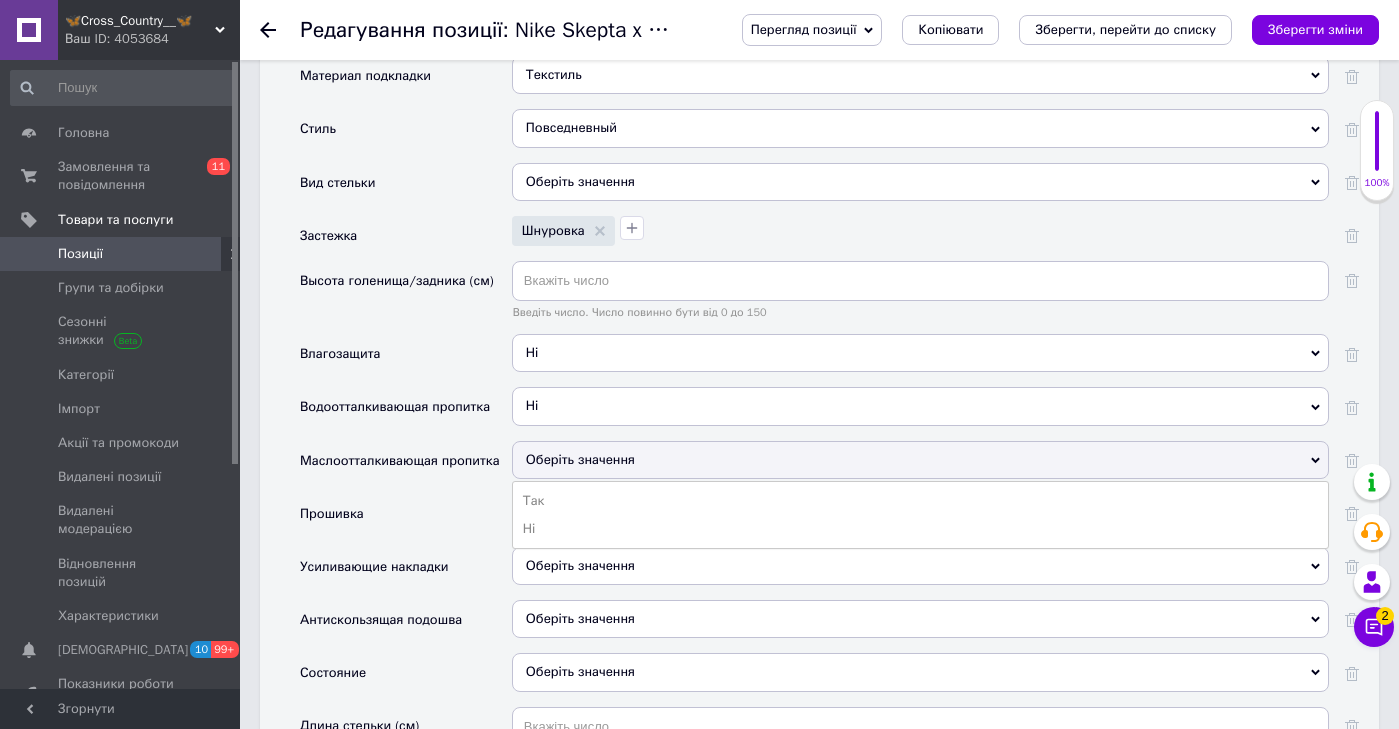 click on "Оберіть значення" at bounding box center [920, 566] 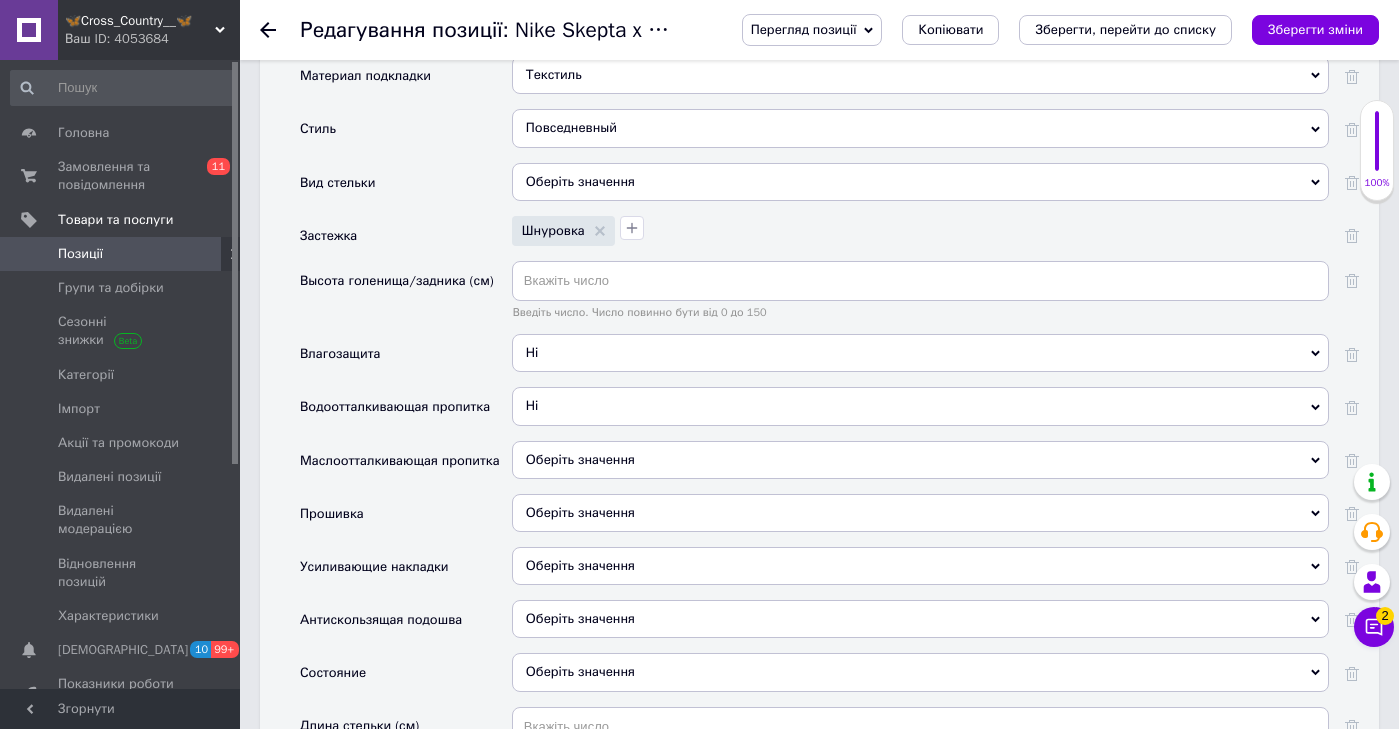 click on "Оберіть значення Так Ні" at bounding box center (920, 467) 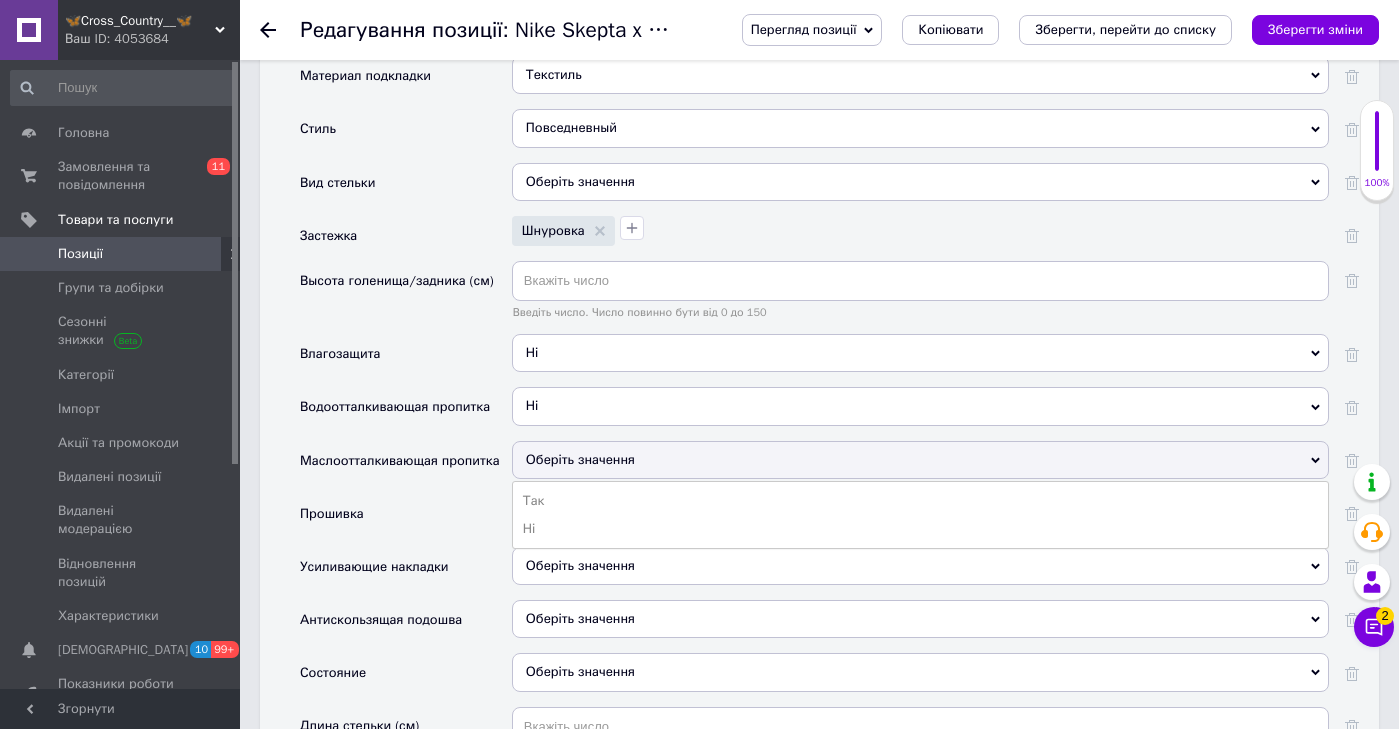 click on "Ні" at bounding box center [920, 529] 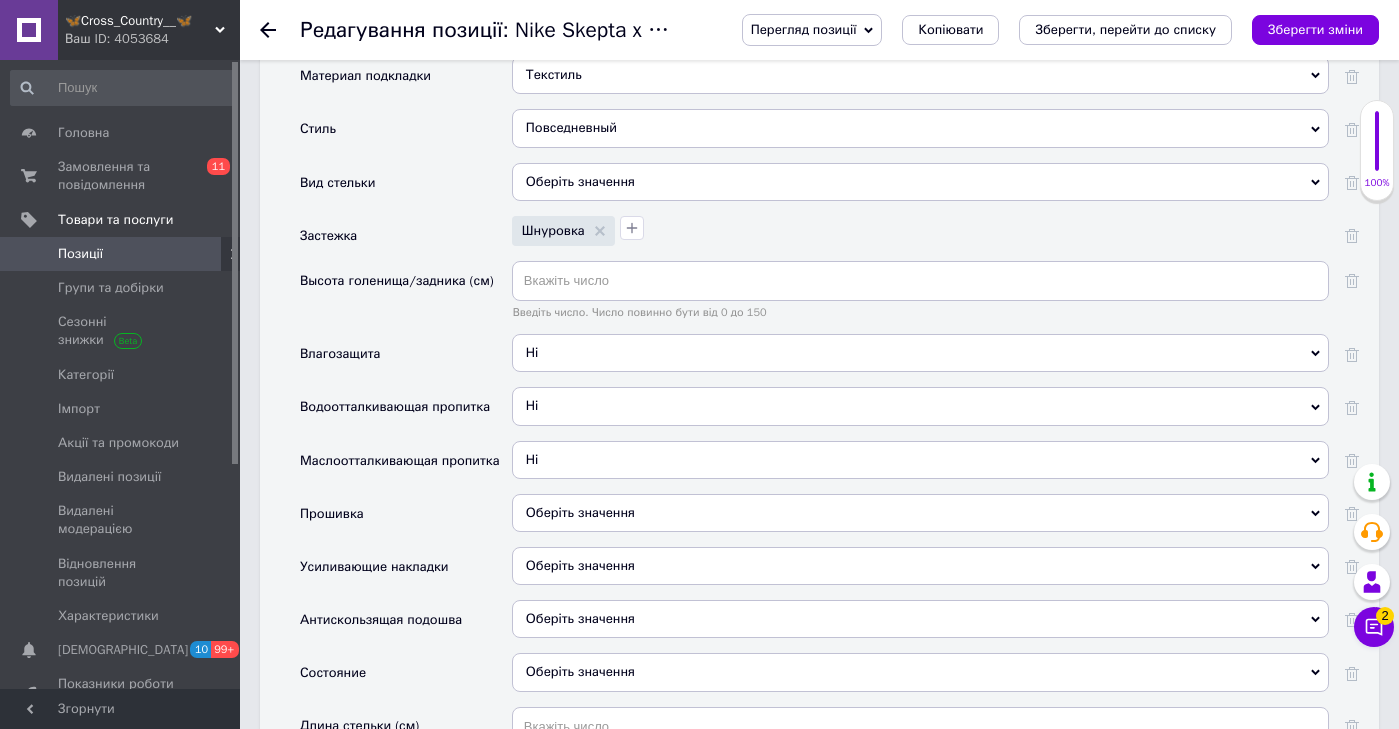 click on "Оберіть значення" at bounding box center (580, 512) 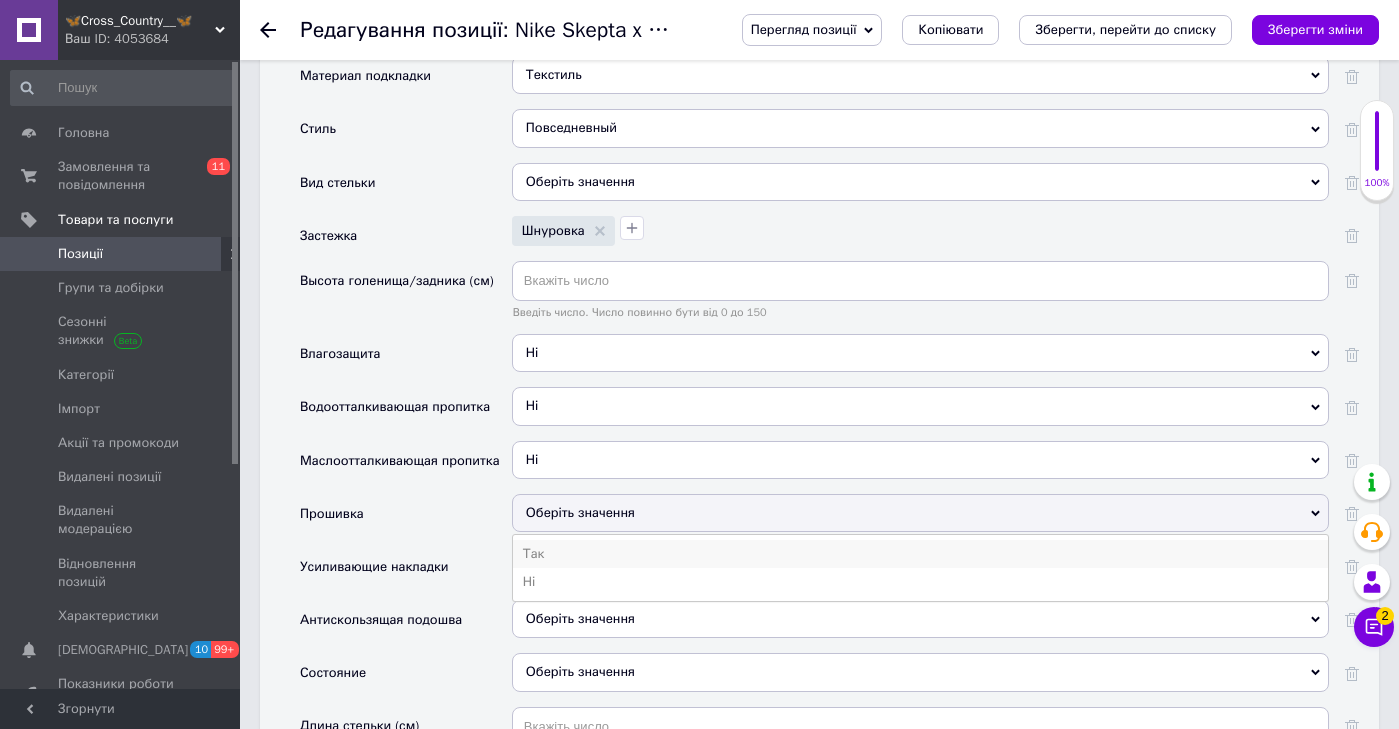 click on "Так" at bounding box center [920, 554] 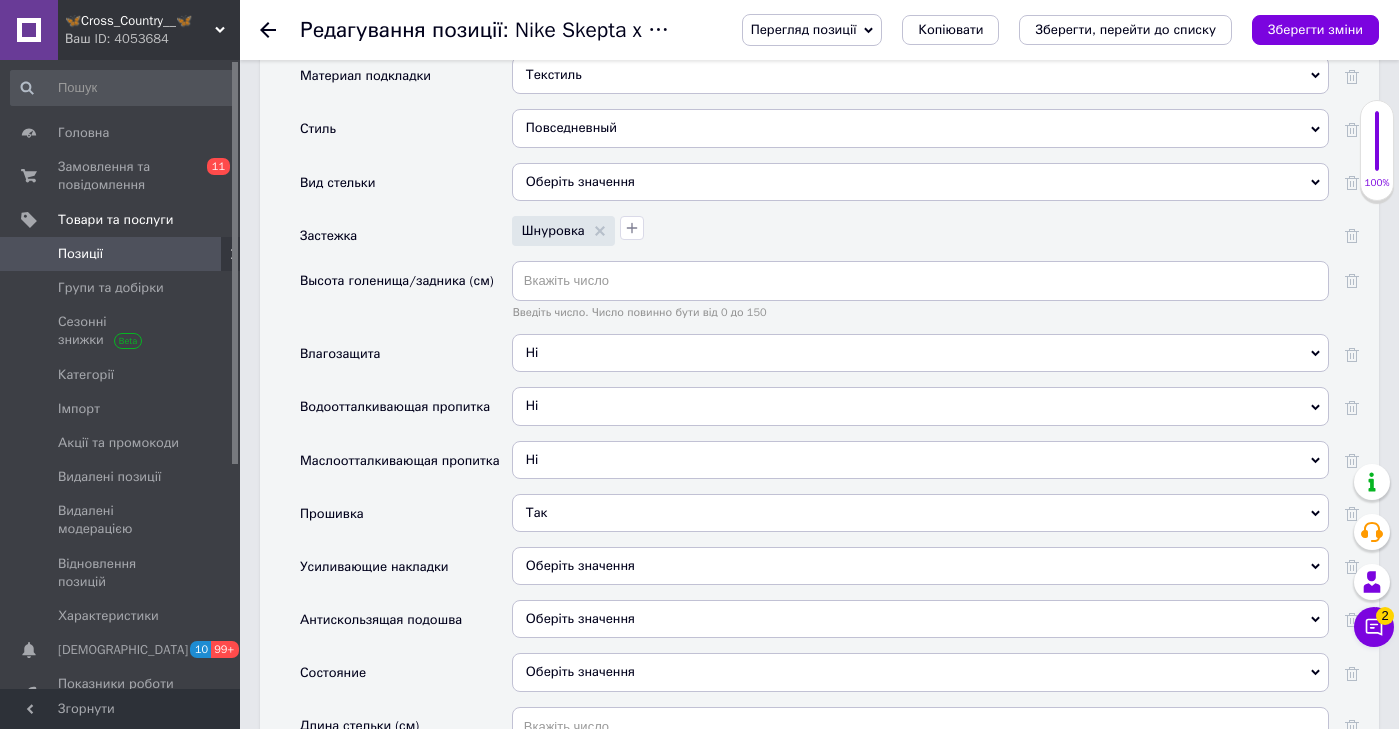 click on "Оберіть значення" at bounding box center (920, 566) 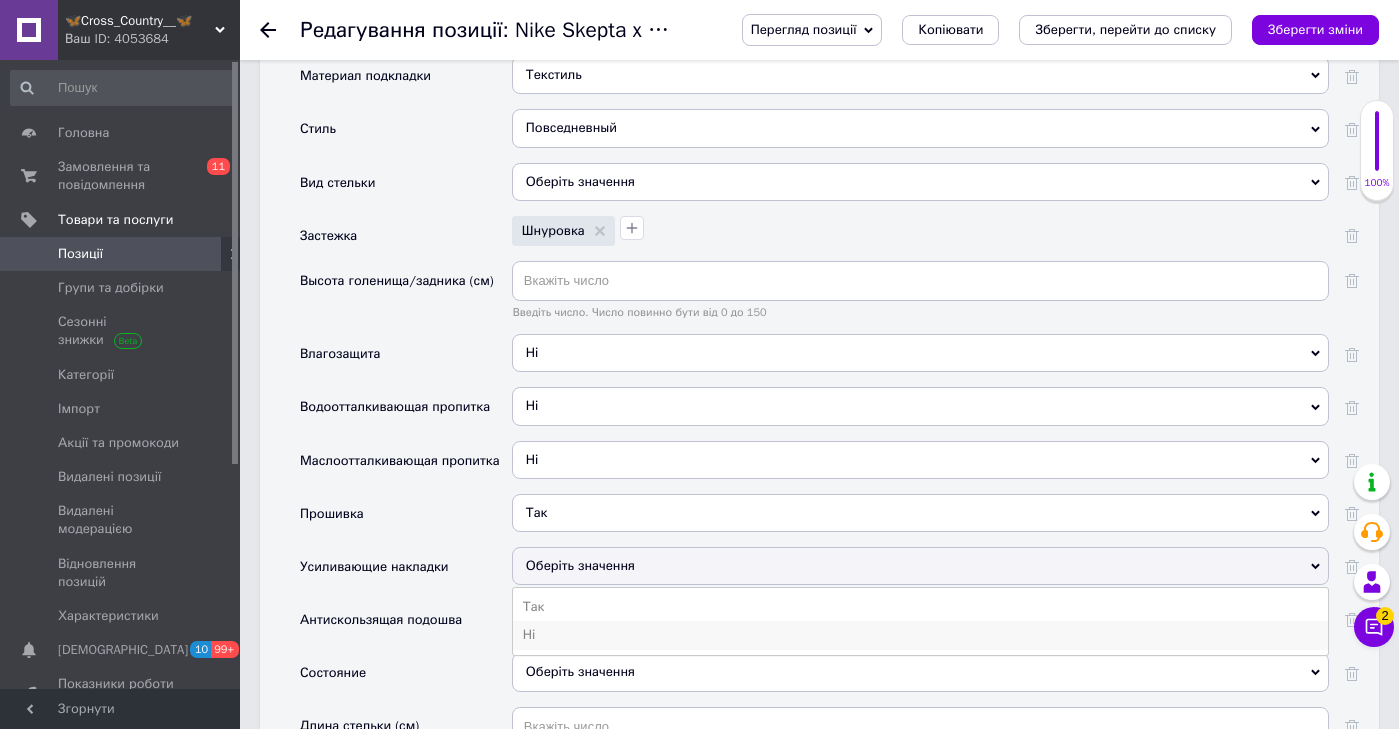 click on "Ні" at bounding box center [920, 635] 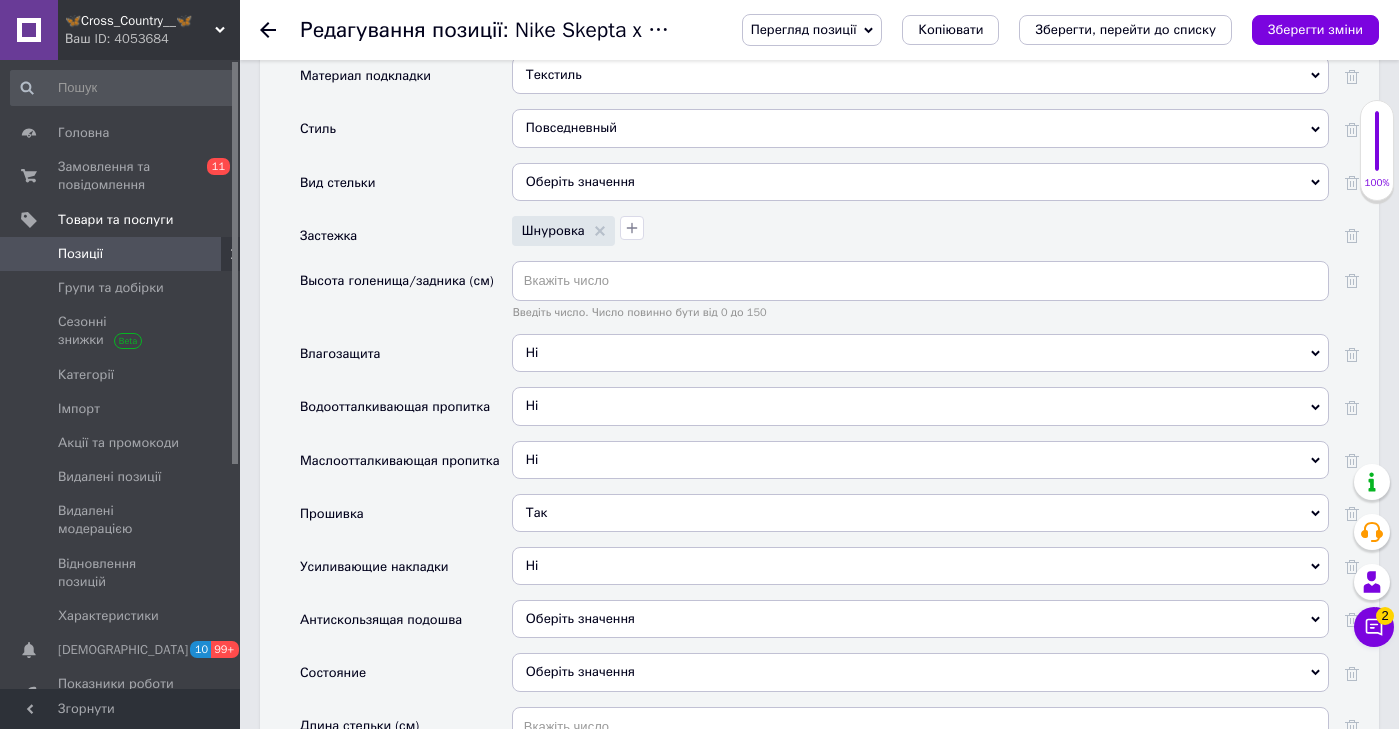 click on "Оберіть значення" at bounding box center [580, 618] 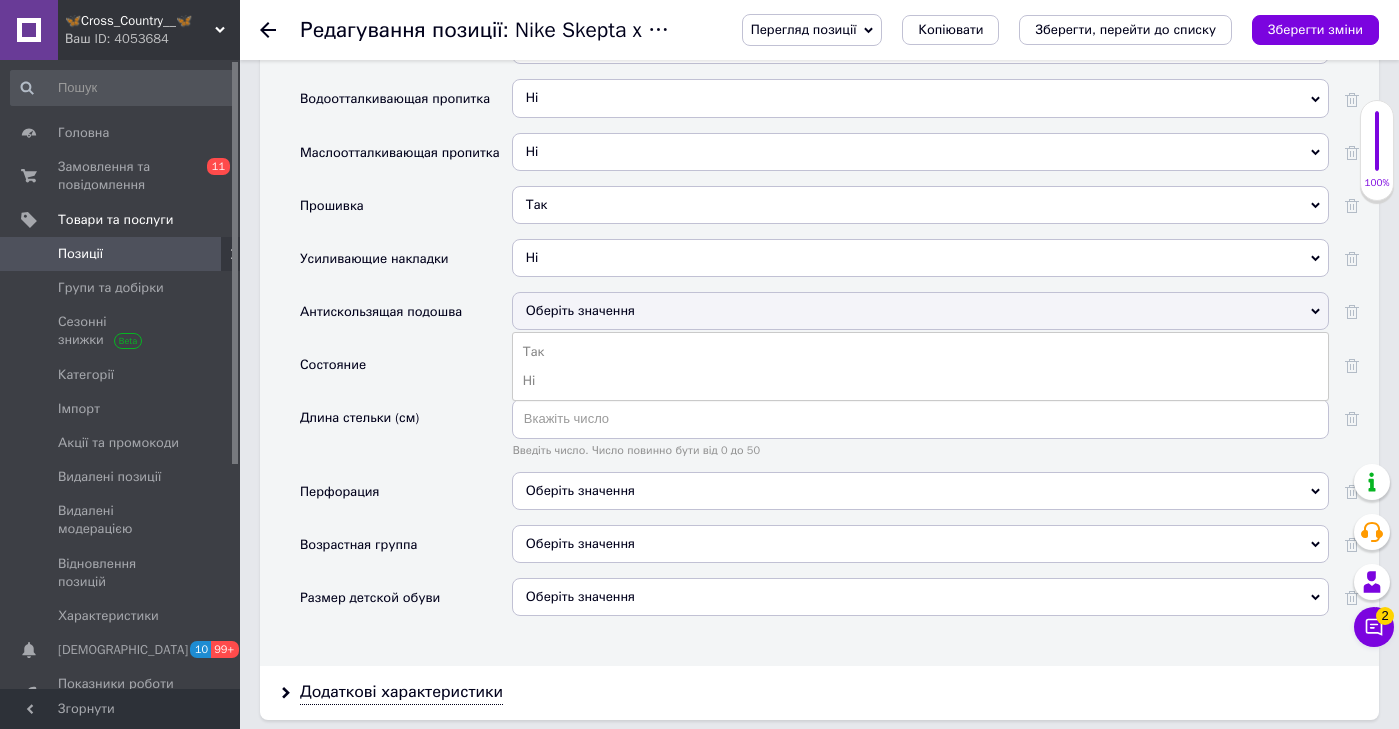 scroll, scrollTop: 3361, scrollLeft: 0, axis: vertical 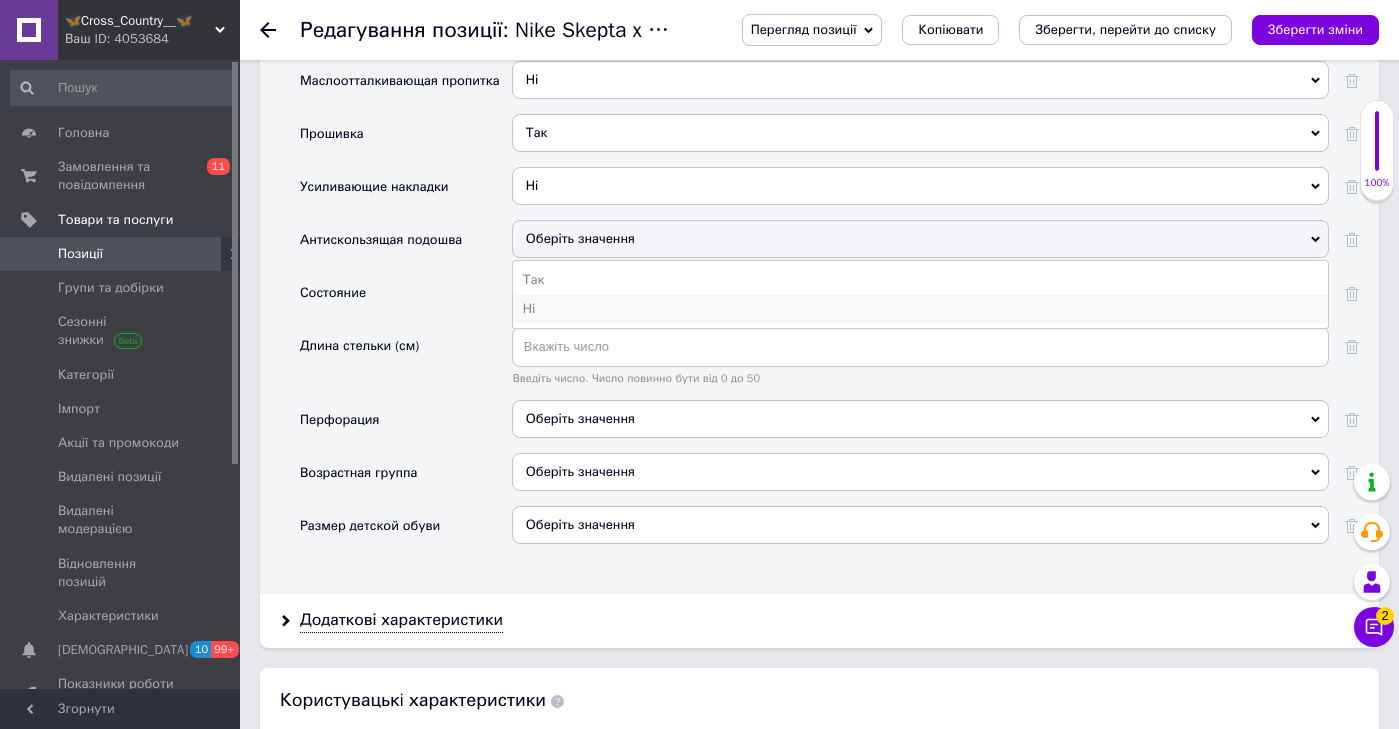 click on "Ні" at bounding box center [920, 309] 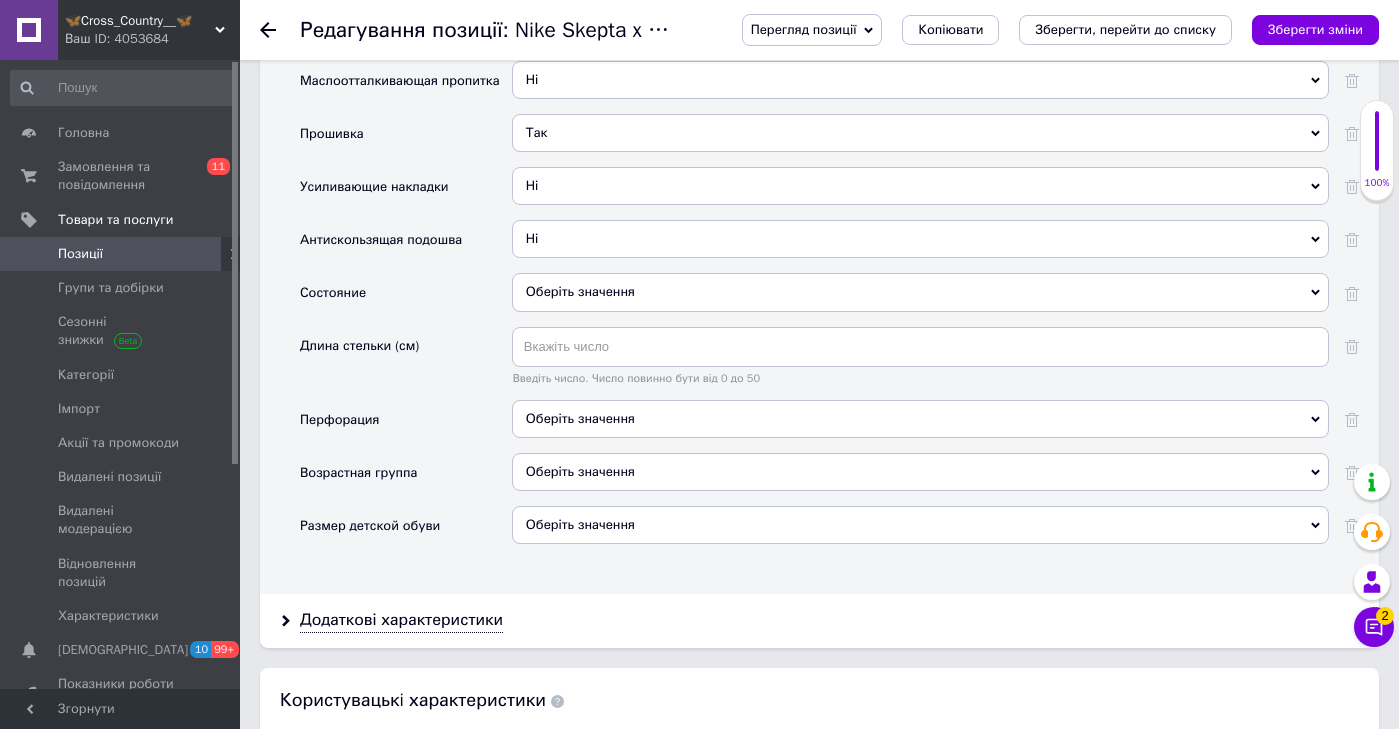 click on "Оберіть значення" at bounding box center (920, 292) 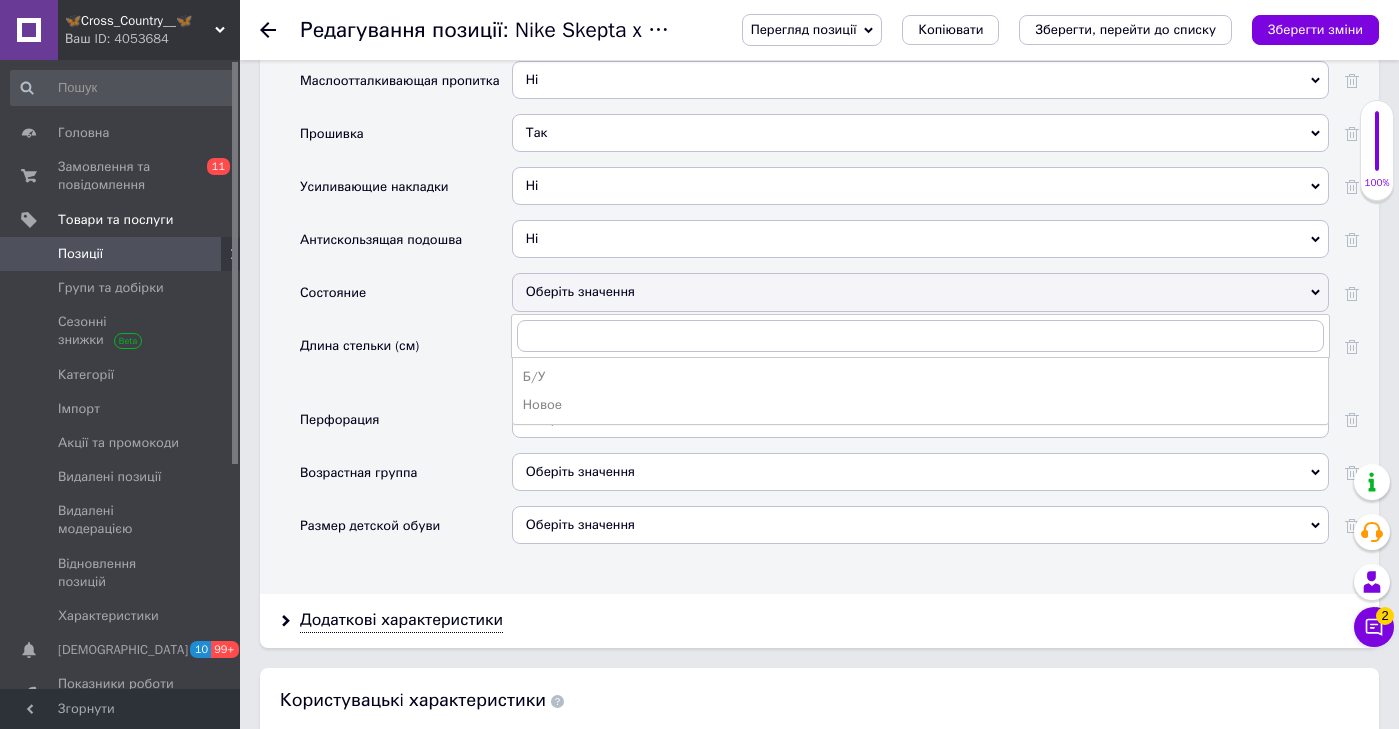 click on "Оберіть значення" at bounding box center (920, 419) 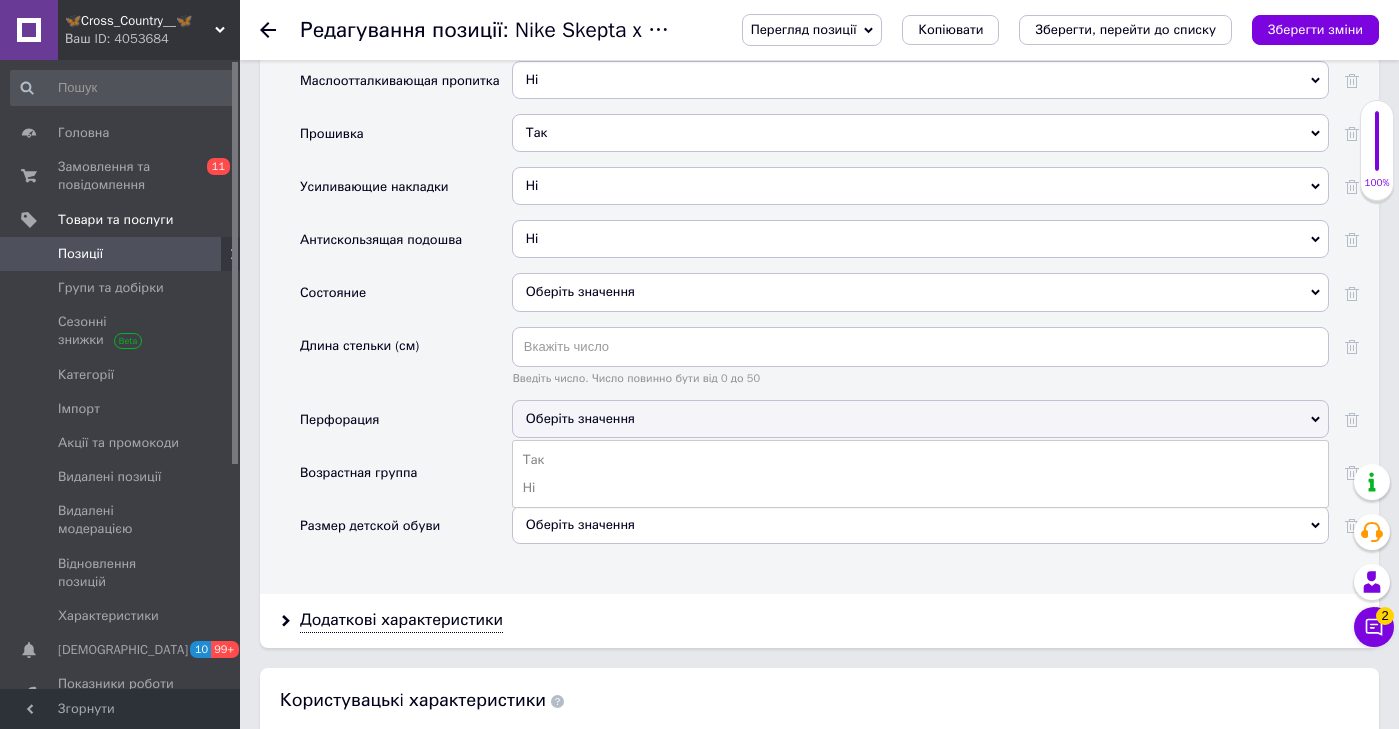 click on "Оберіть значення" at bounding box center [920, 292] 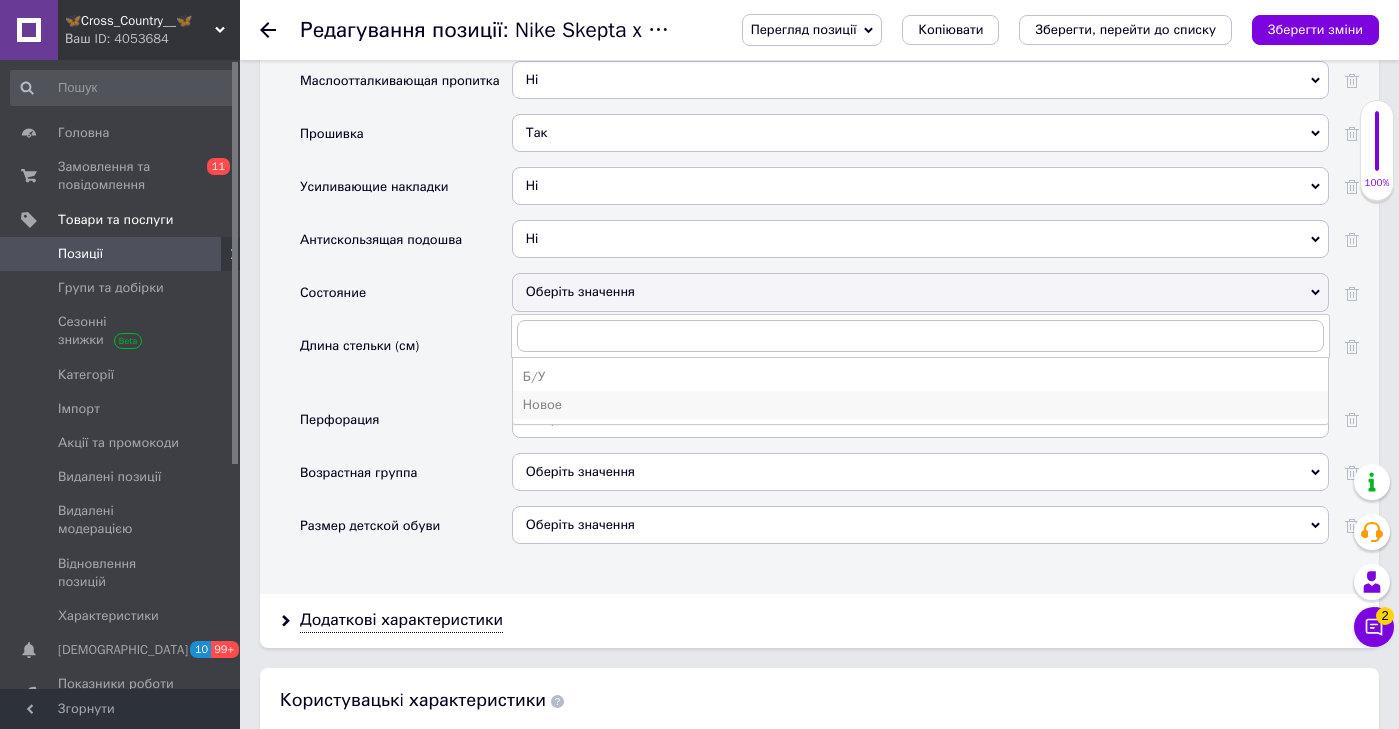 click on "Новое" at bounding box center (920, 405) 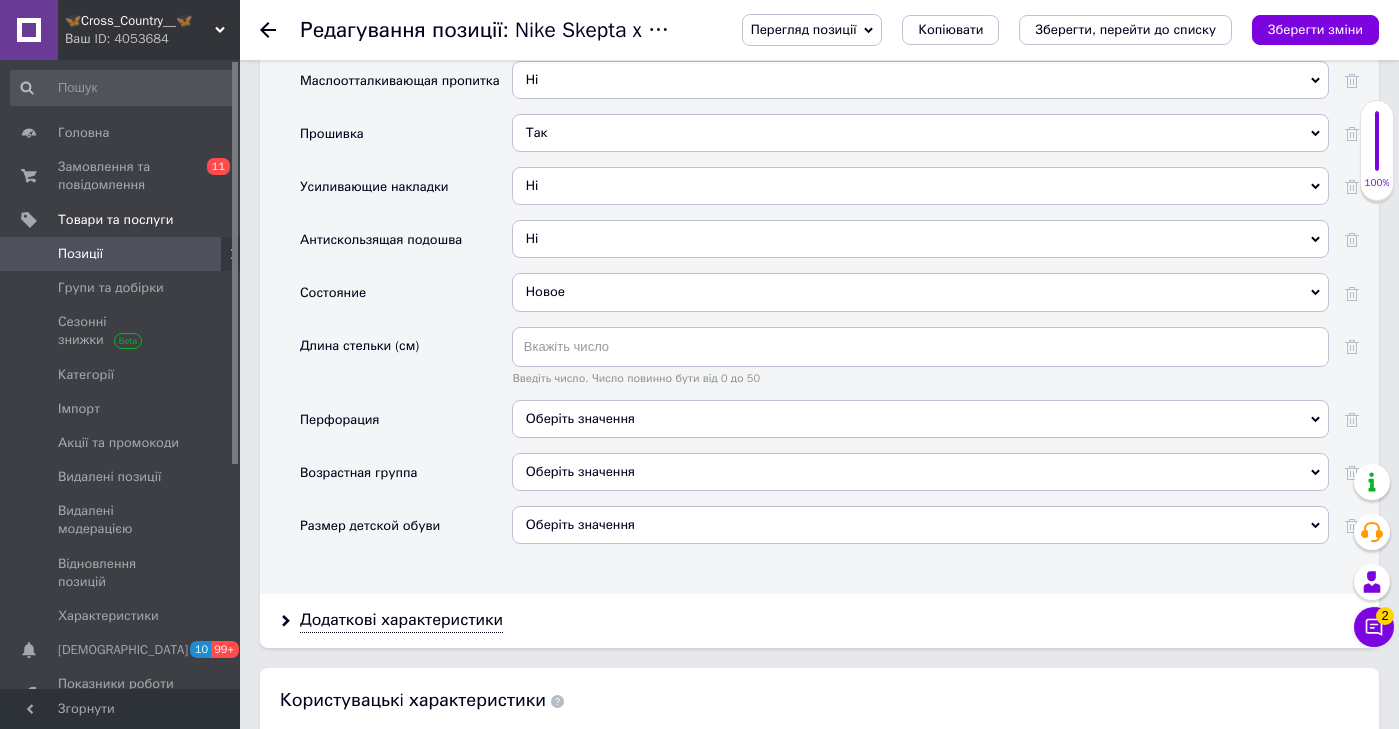 drag, startPoint x: 555, startPoint y: 373, endPoint x: 555, endPoint y: 427, distance: 54 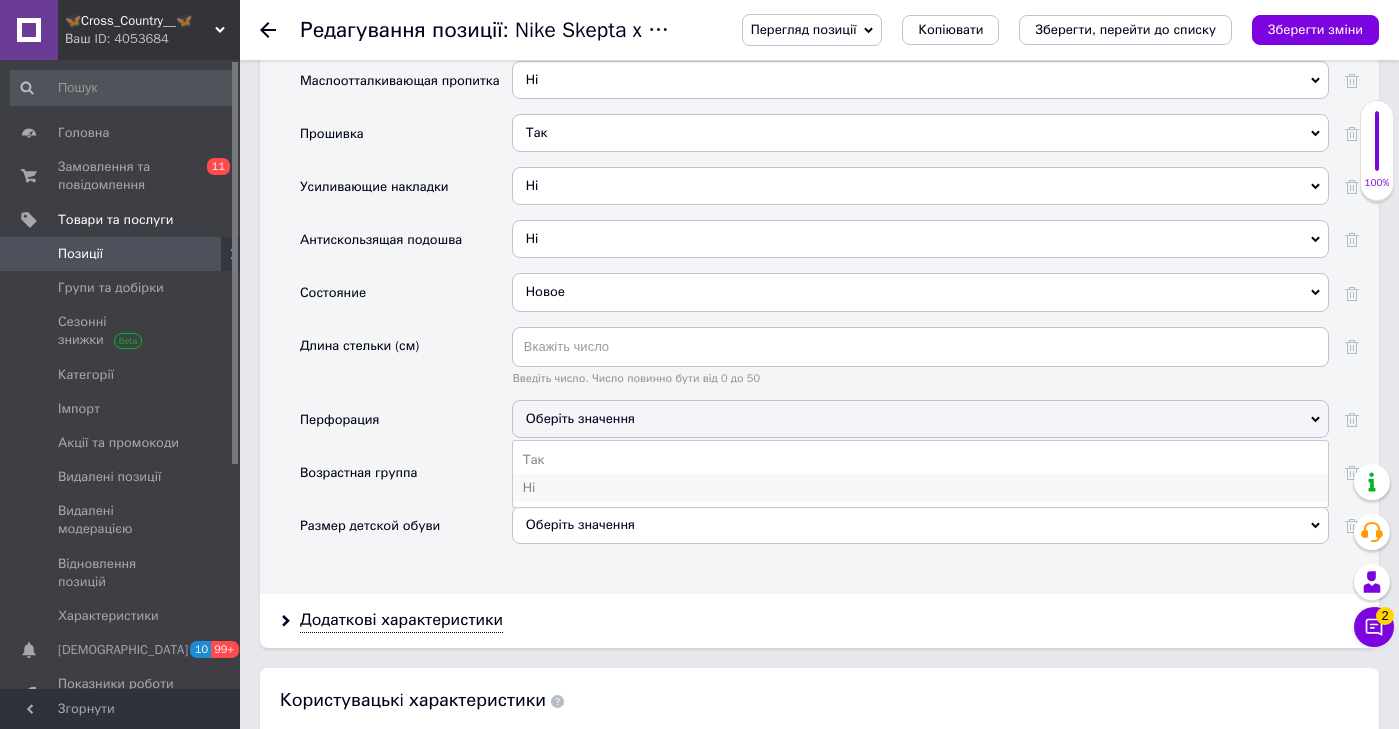 click on "Ні" at bounding box center [920, 488] 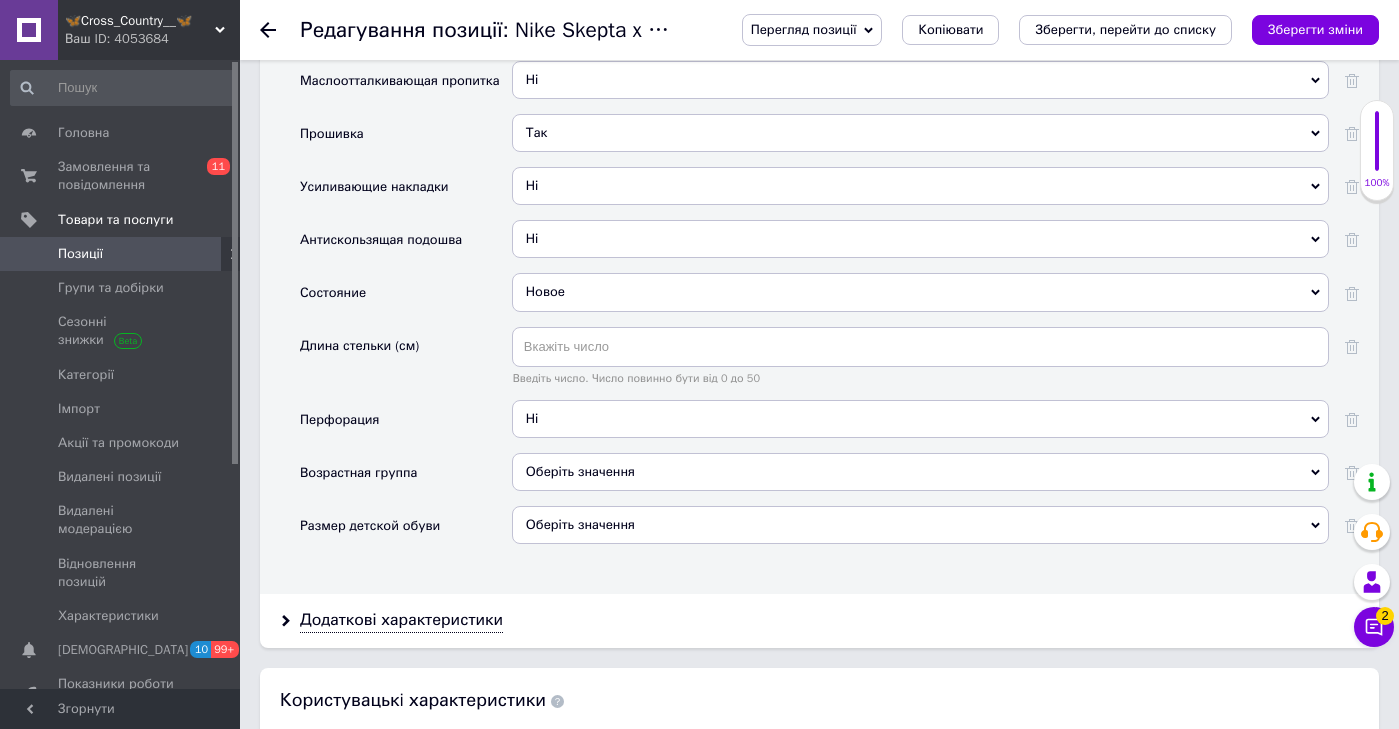 click on "Оберіть значення" at bounding box center (920, 472) 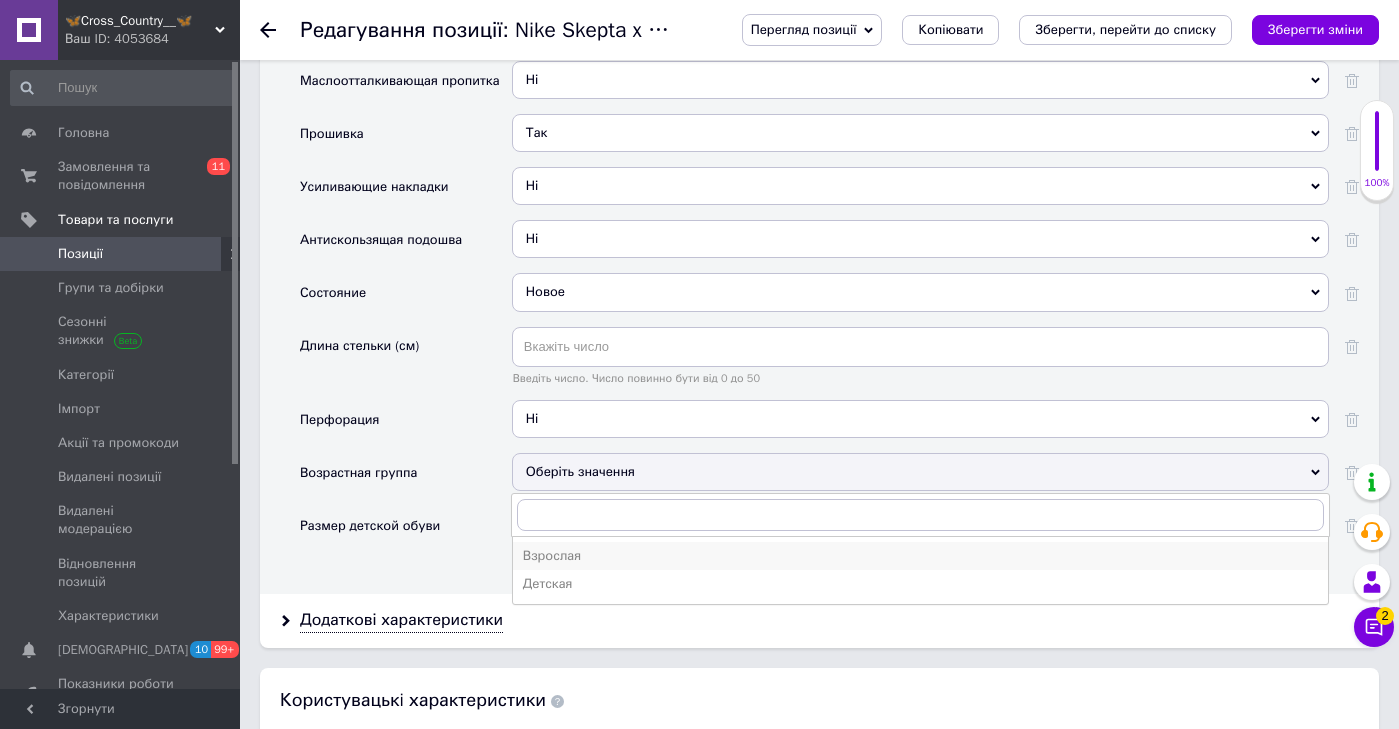 click on "Взрослая" at bounding box center (920, 556) 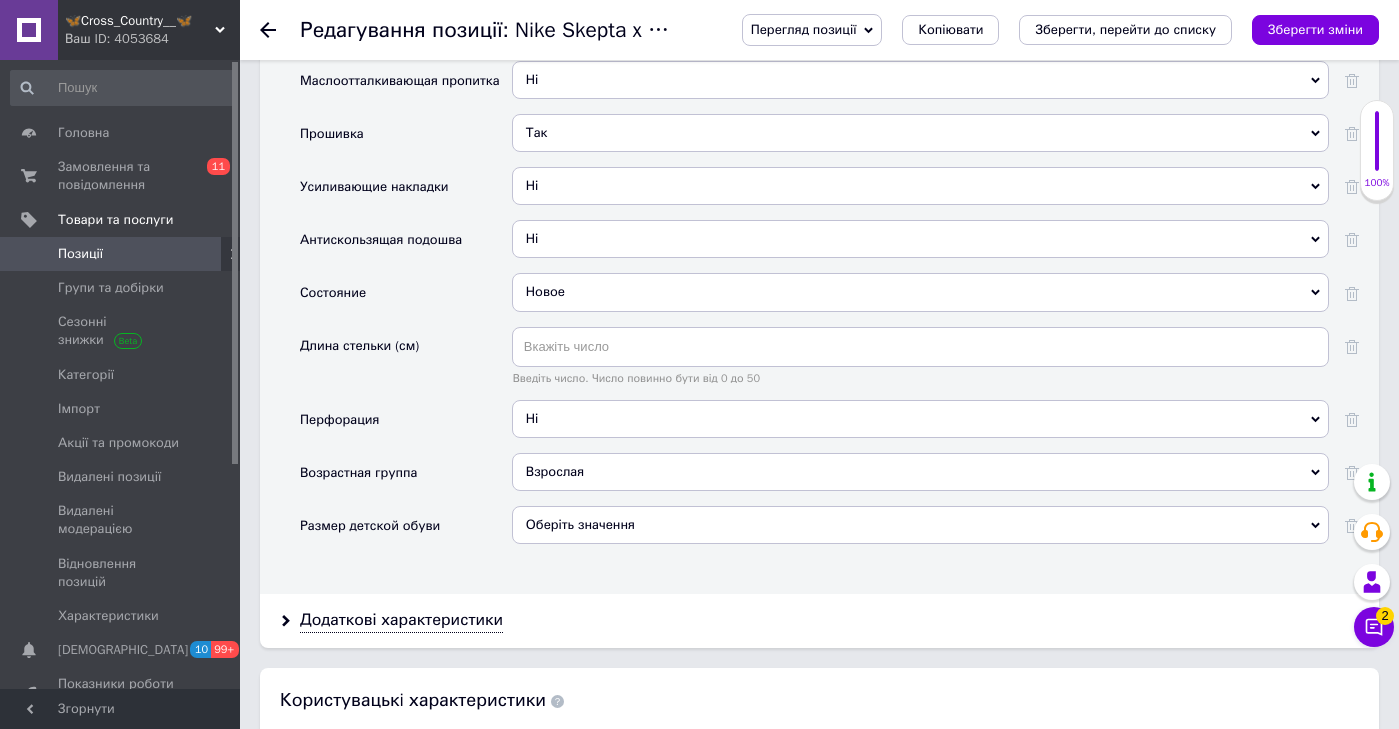 click on "Перегляд позиції Зберегти та переглянути на сайті Зберегти та переглянути на маркетплейсі Копіювати Зберегти, перейти до списку Зберегти зміни" at bounding box center [1040, 30] 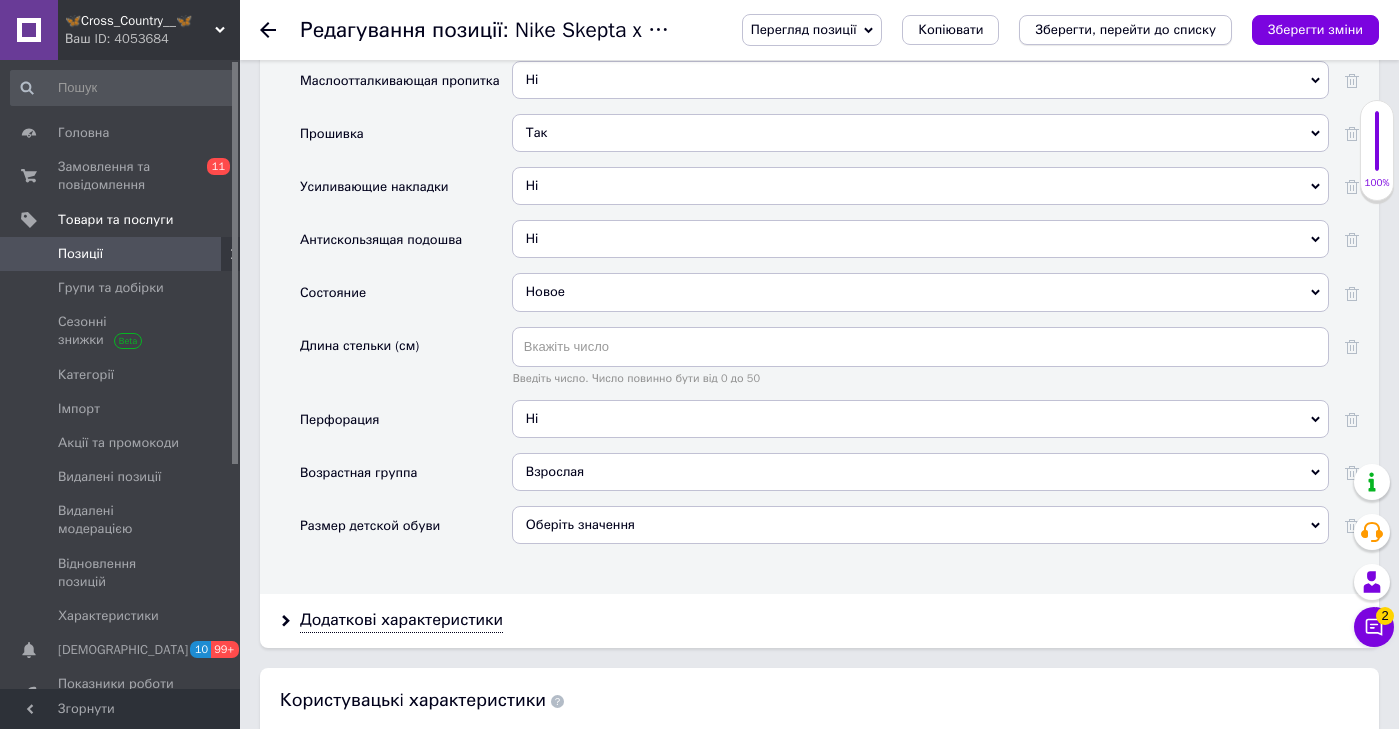 click on "Зберегти, перейти до списку" at bounding box center (1125, 29) 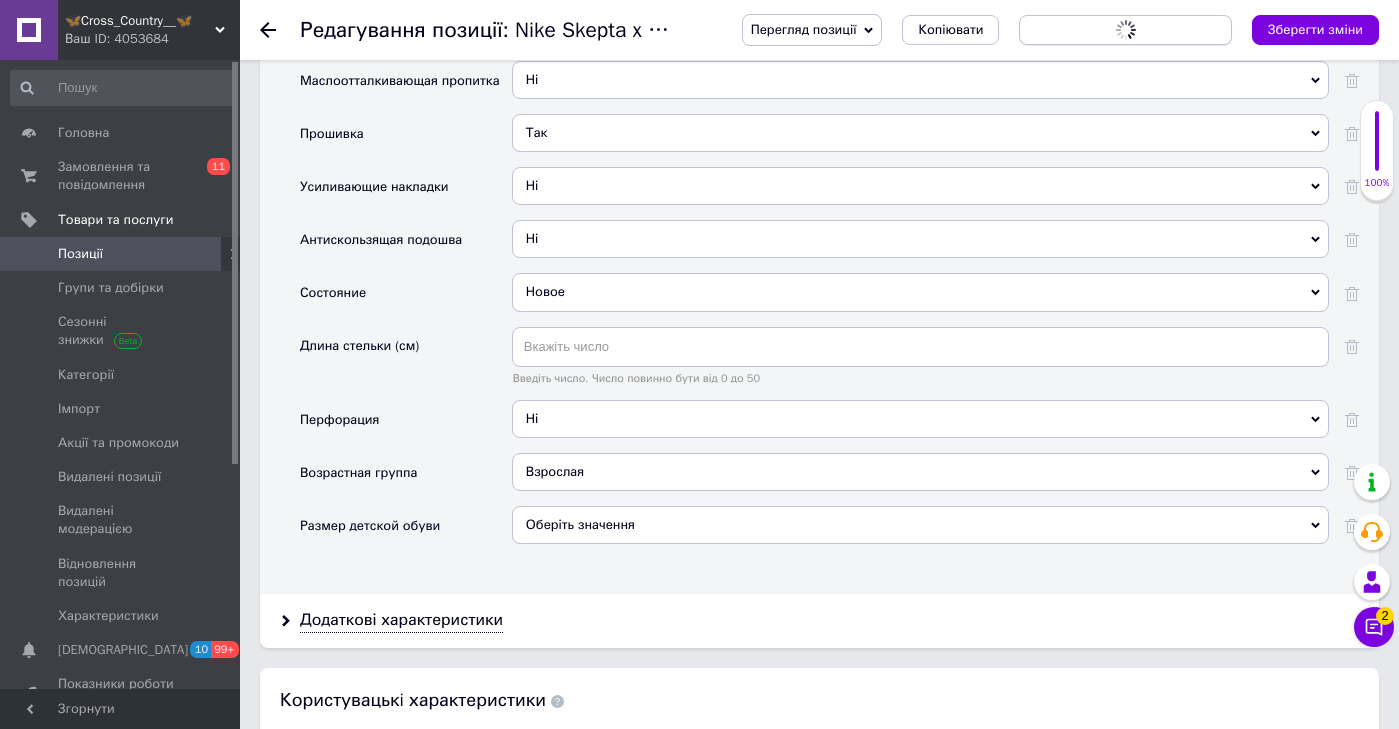 scroll, scrollTop: 0, scrollLeft: 0, axis: both 